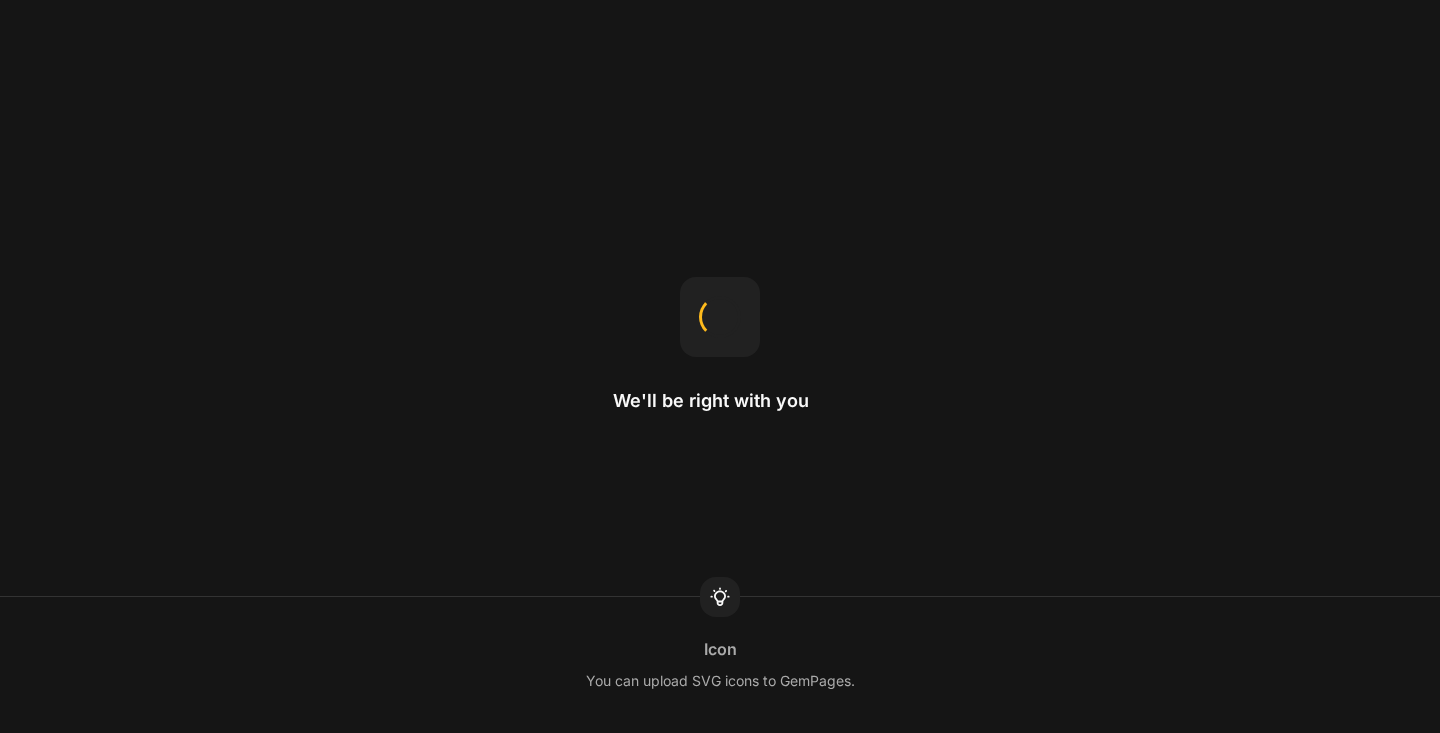 scroll, scrollTop: 0, scrollLeft: 0, axis: both 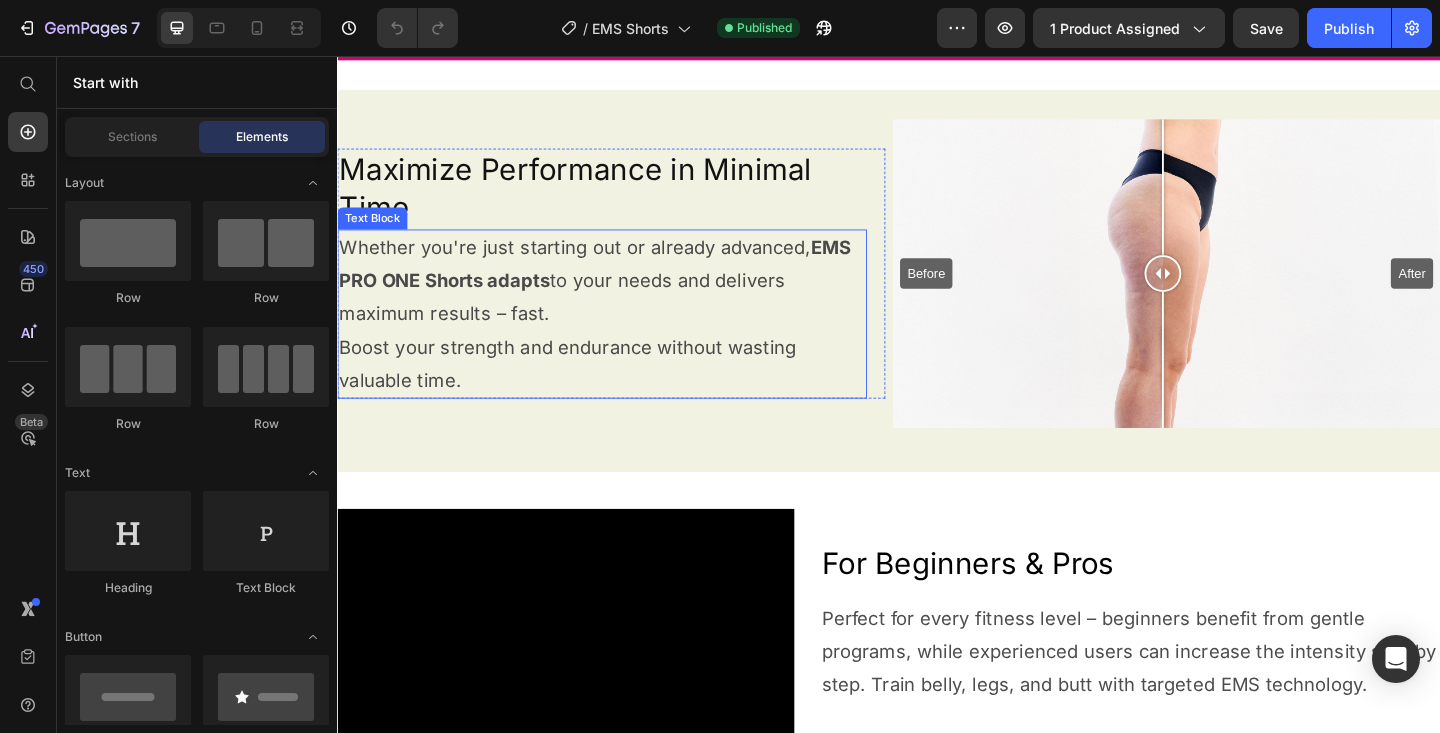 click on "Whether you're just starting out or already advanced,  EMS PRO ONE Shorts adapts  to your needs and delivers maximum results – fast. Boost your strength and endurance without wasting valuable time." at bounding box center (625, 337) 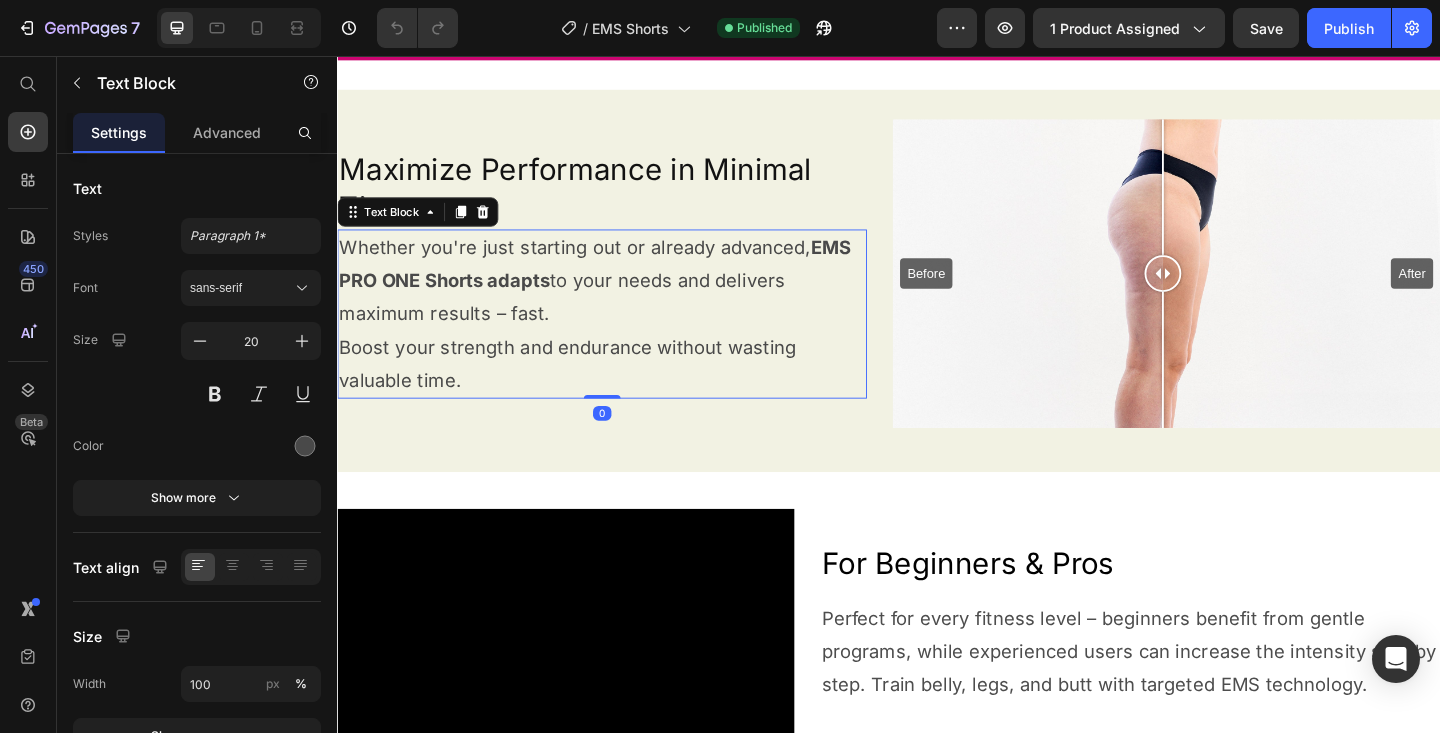 click on "Whether you're just starting out or already advanced,  EMS PRO ONE Shorts adapts  to your needs and delivers maximum results – fast. Boost your strength and endurance without wasting valuable time." at bounding box center [625, 337] 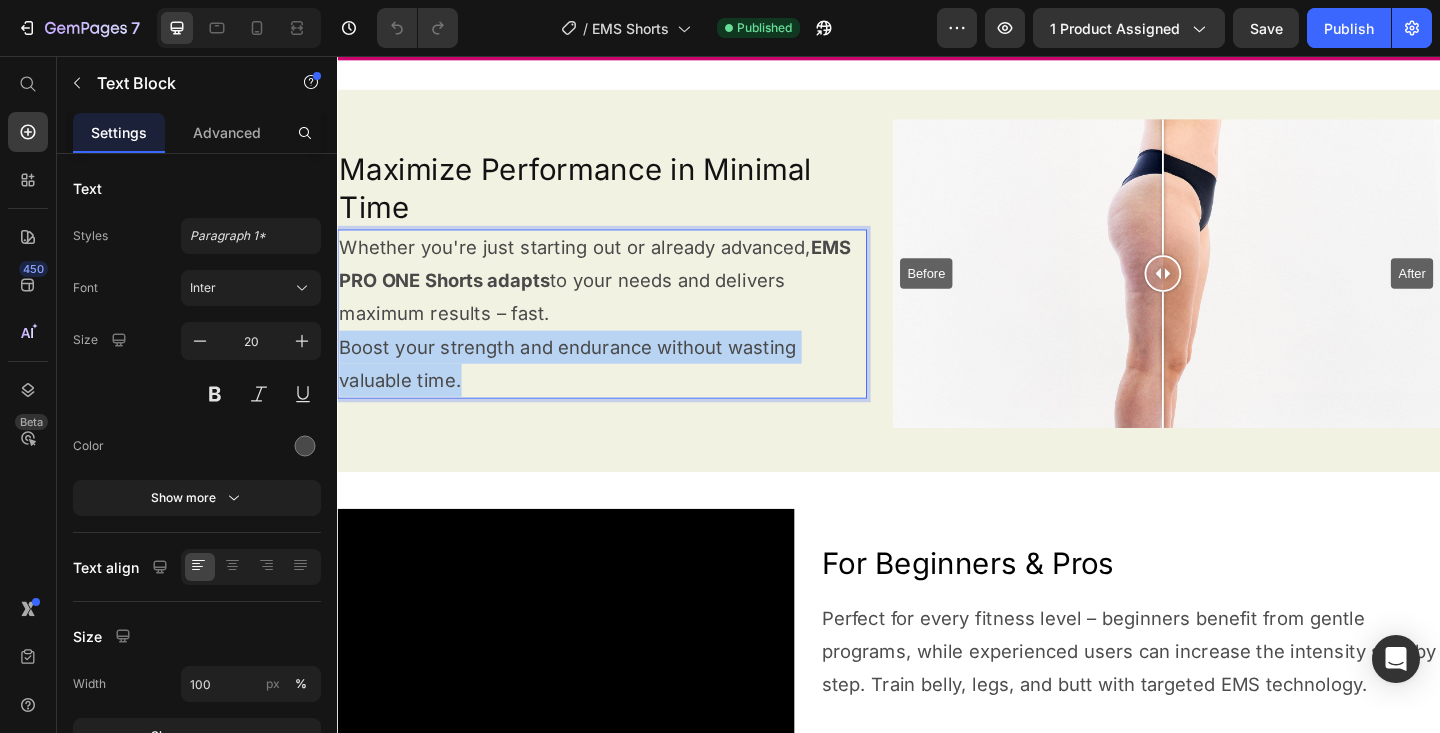 click on "Whether you're just starting out or already advanced,  EMS PRO ONE Shorts adapts  to your needs and delivers maximum results – fast. Boost your strength and endurance without wasting valuable time." at bounding box center [625, 337] 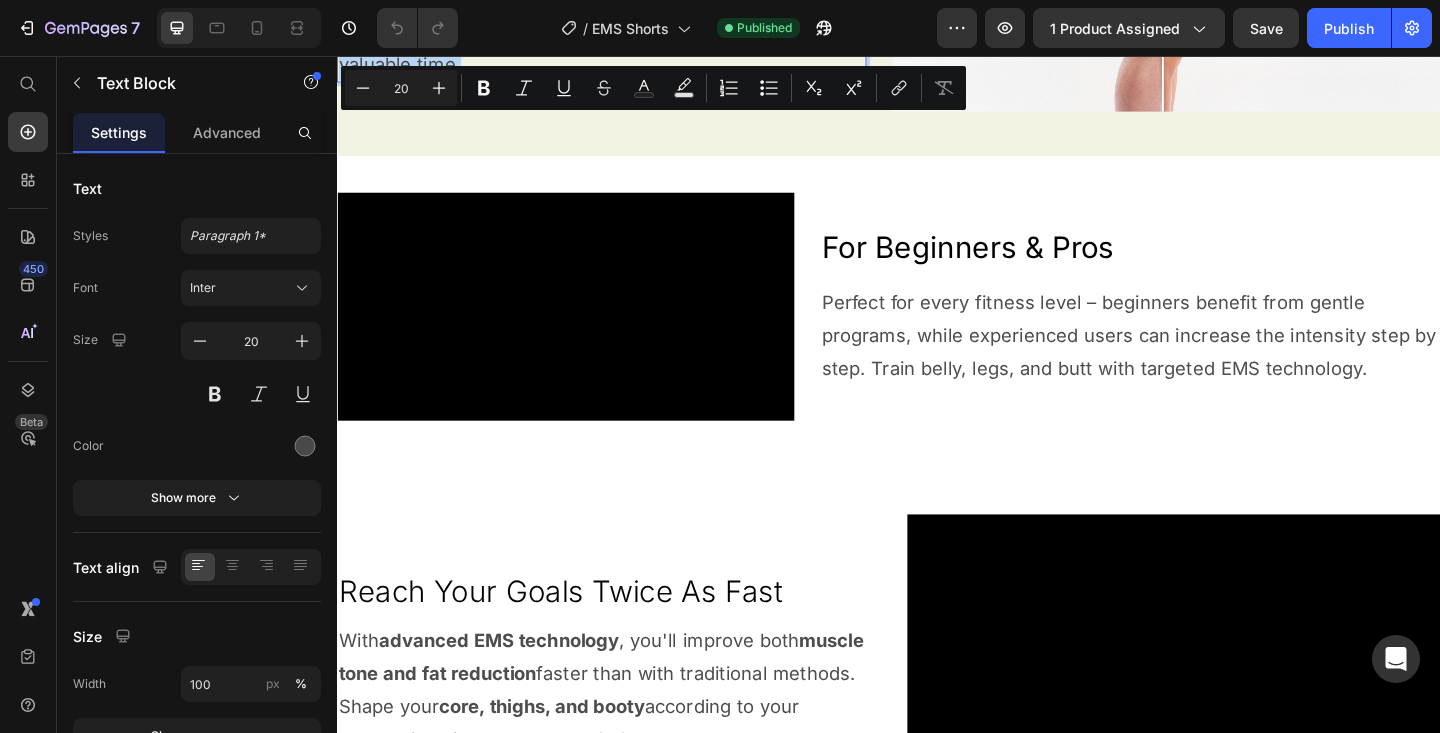 scroll, scrollTop: 1490, scrollLeft: 0, axis: vertical 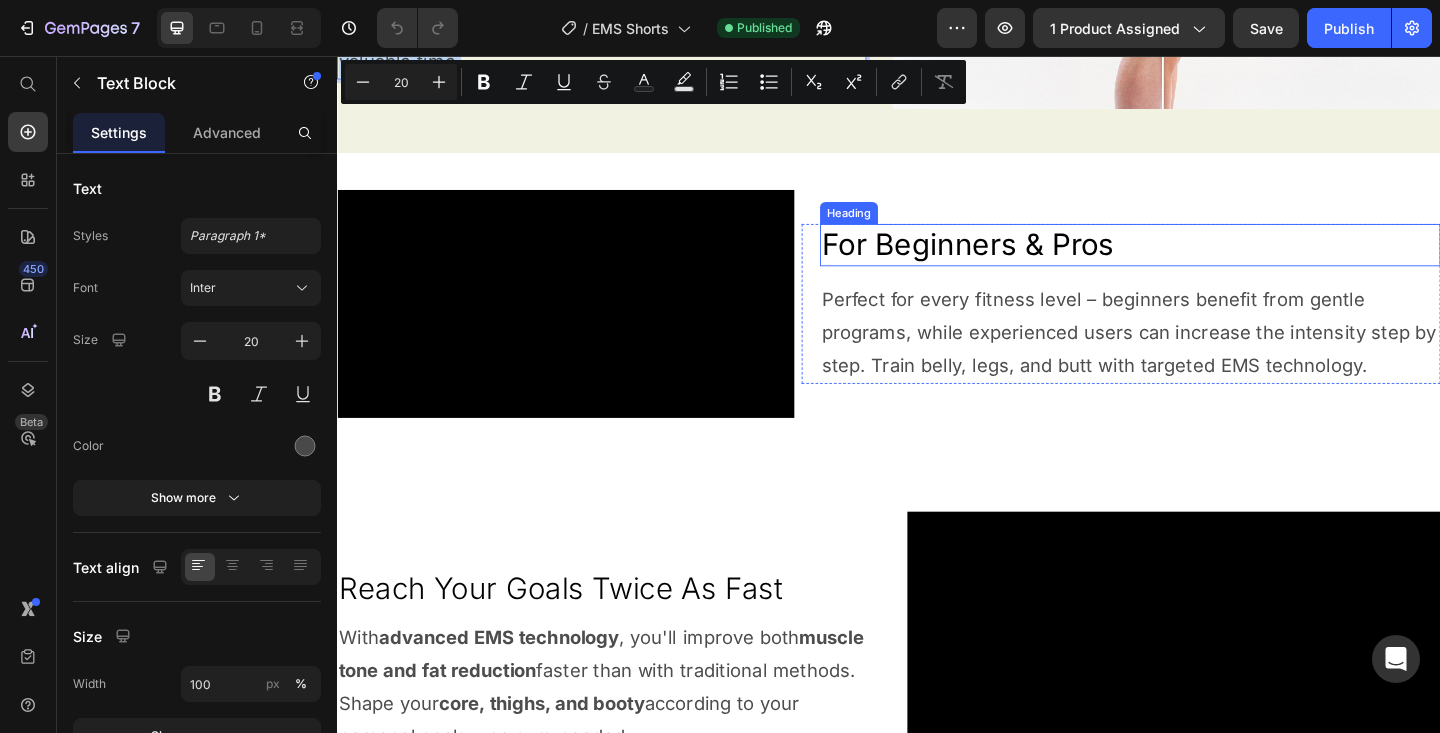 click on "For Beginners & Pros" at bounding box center (1199, 262) 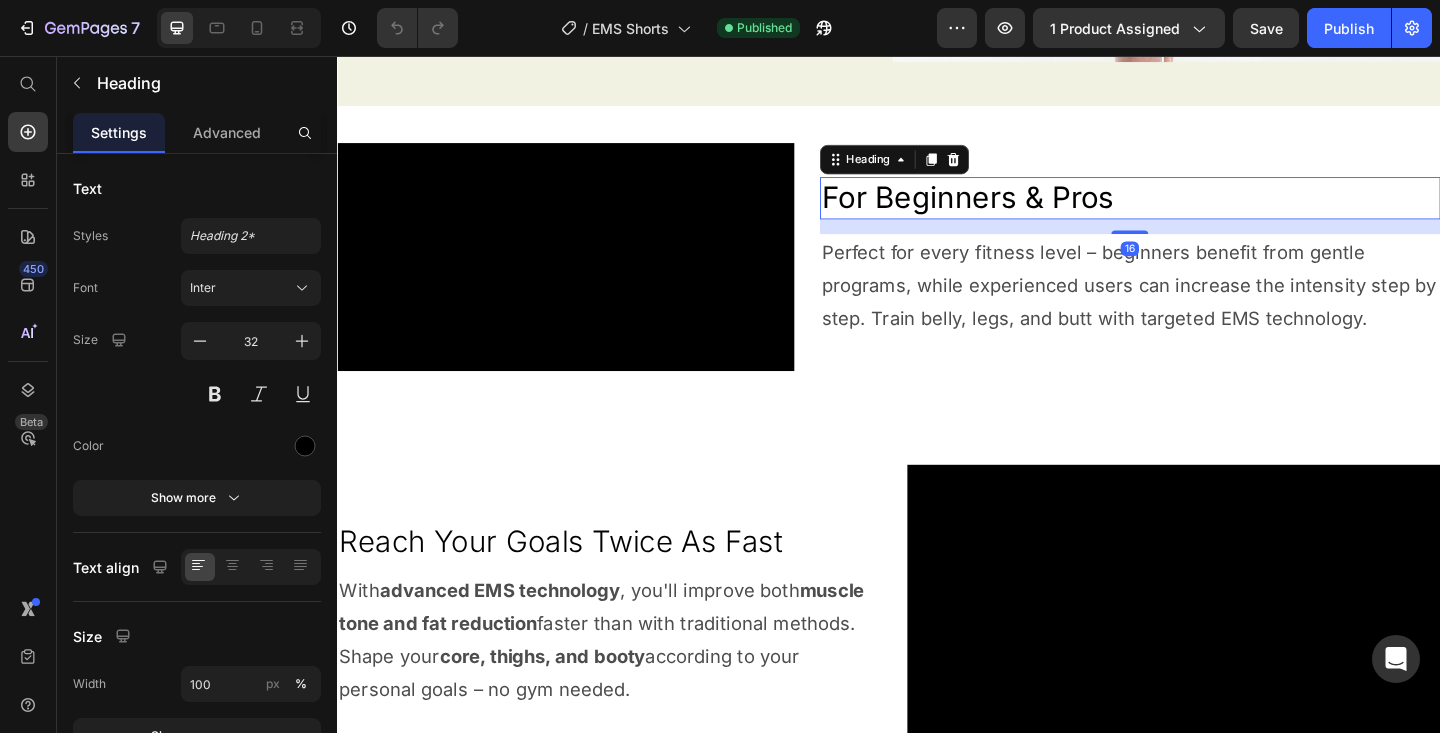 scroll, scrollTop: 1542, scrollLeft: 0, axis: vertical 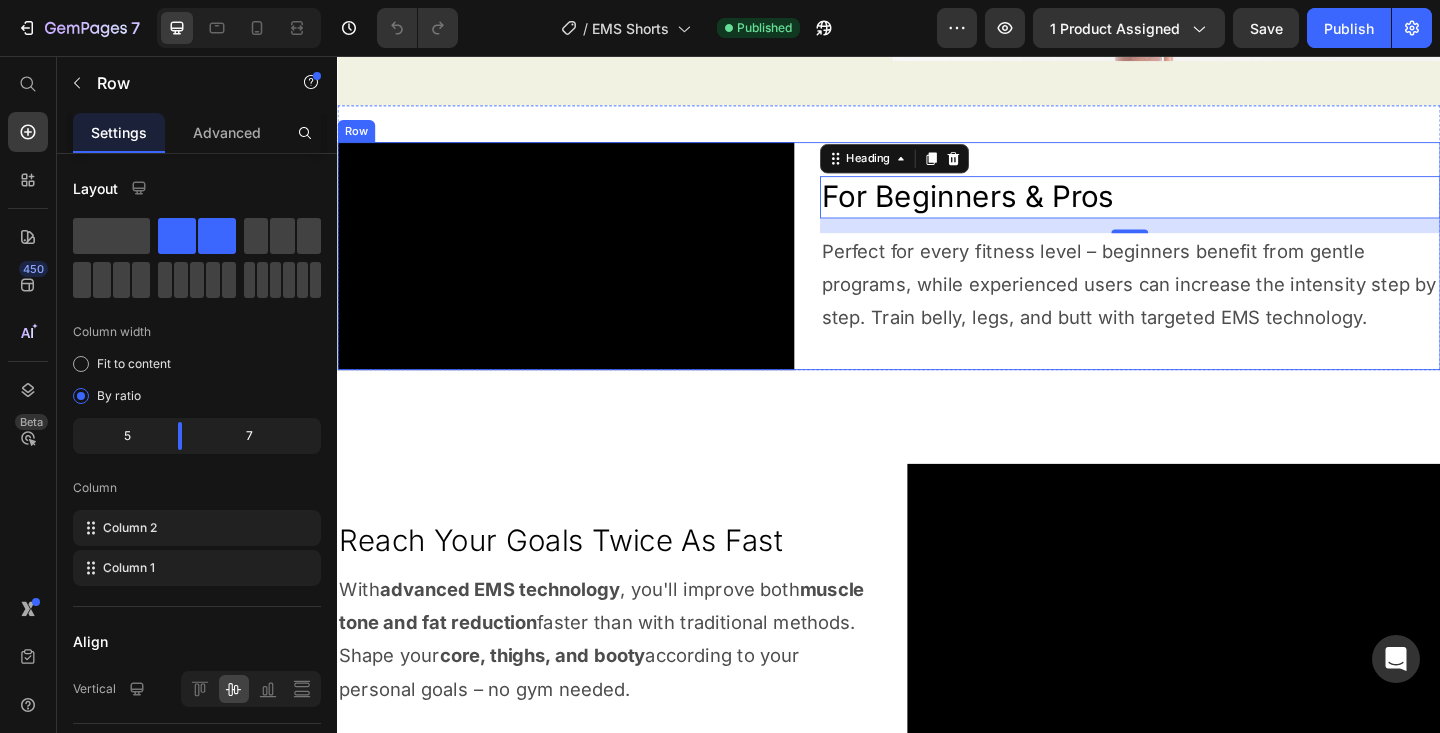 click on "For Beginners & Pros Heading   16 Perfect for every fitness level – beginners benefit from gentle programs, while experienced users can increase the intensity step by step. Train belly, legs, and butt with targeted EMS technology. Text Block Row" at bounding box center [1189, 274] 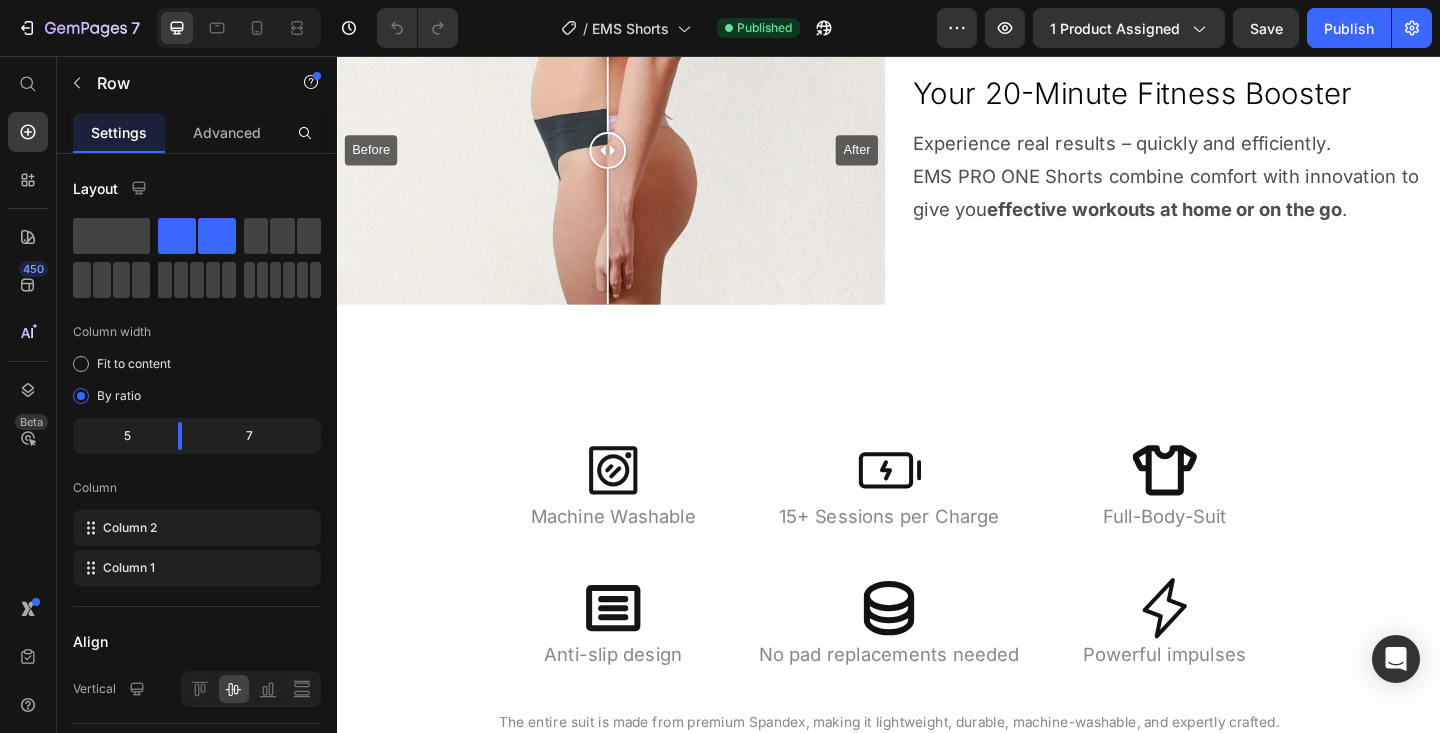 scroll, scrollTop: 2554, scrollLeft: 0, axis: vertical 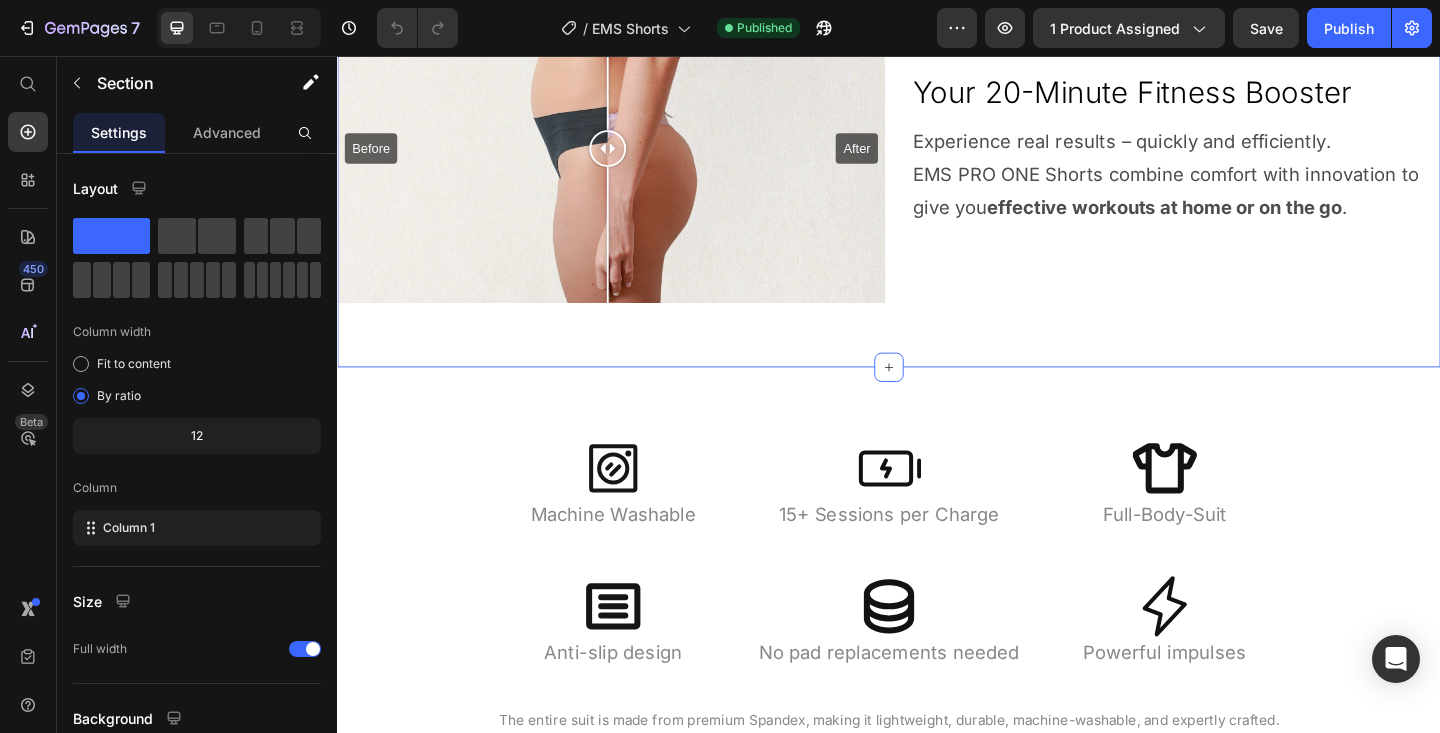 click on "Your 20-Minute Fitness Booster Heading Experience real results – quickly and efficiently. EMS PRO ONE Shorts combine comfort with innovation to give you  effective workouts at home or on the go . Text Block Row Before After Image Comparison Row Row Row Row Section 6" at bounding box center (937, 166) 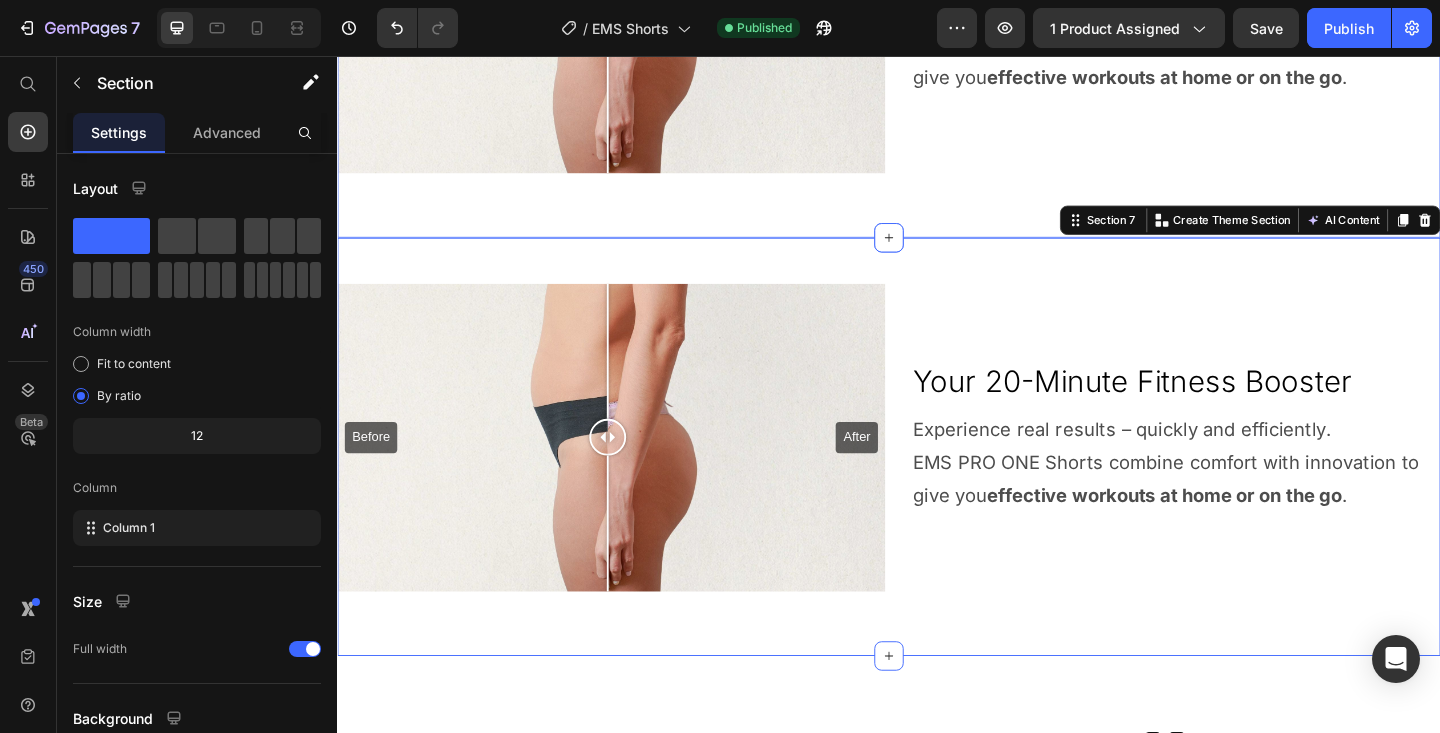 scroll, scrollTop: 3056, scrollLeft: 0, axis: vertical 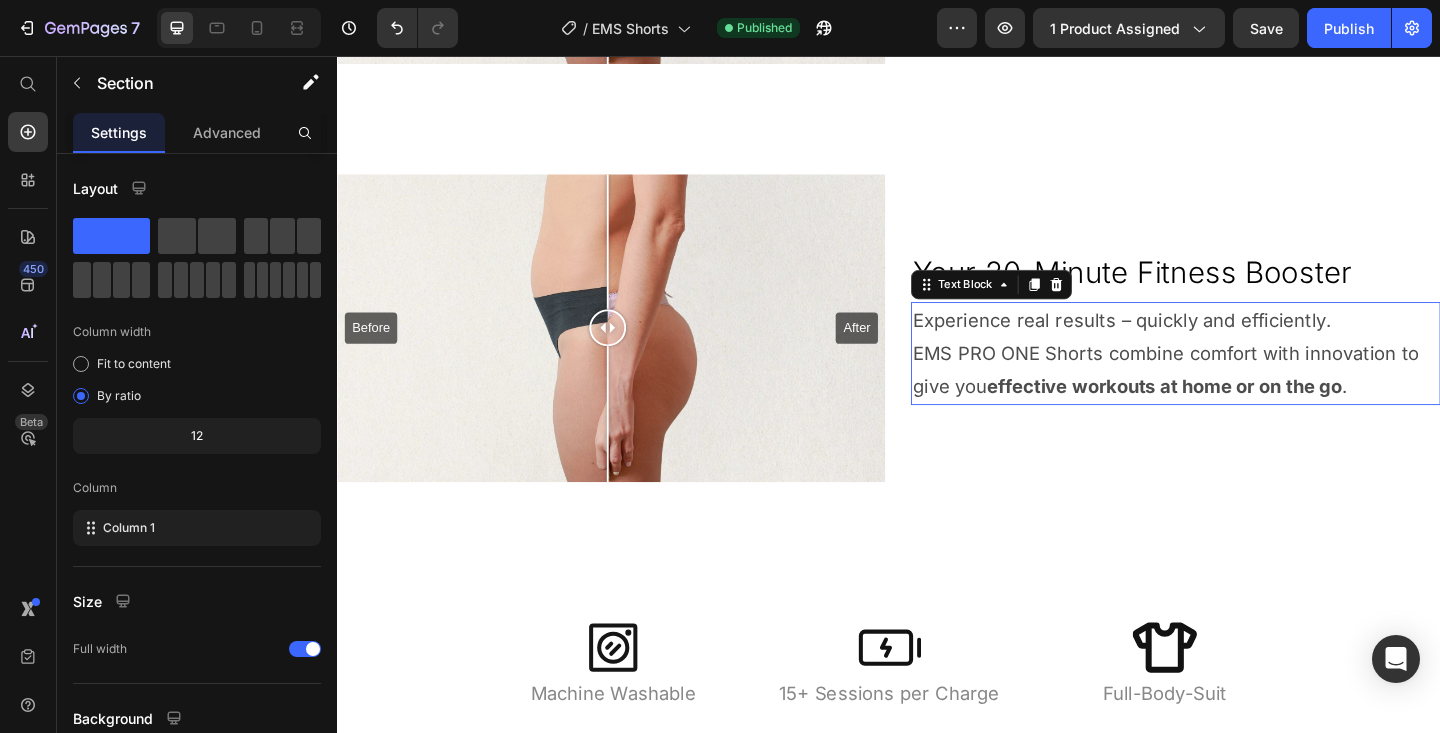 click on "Experience real results – quickly and efficiently. EMS PRO ONE Shorts combine comfort with innovation to give you  effective workouts at home or on the go ." at bounding box center [1249, 380] 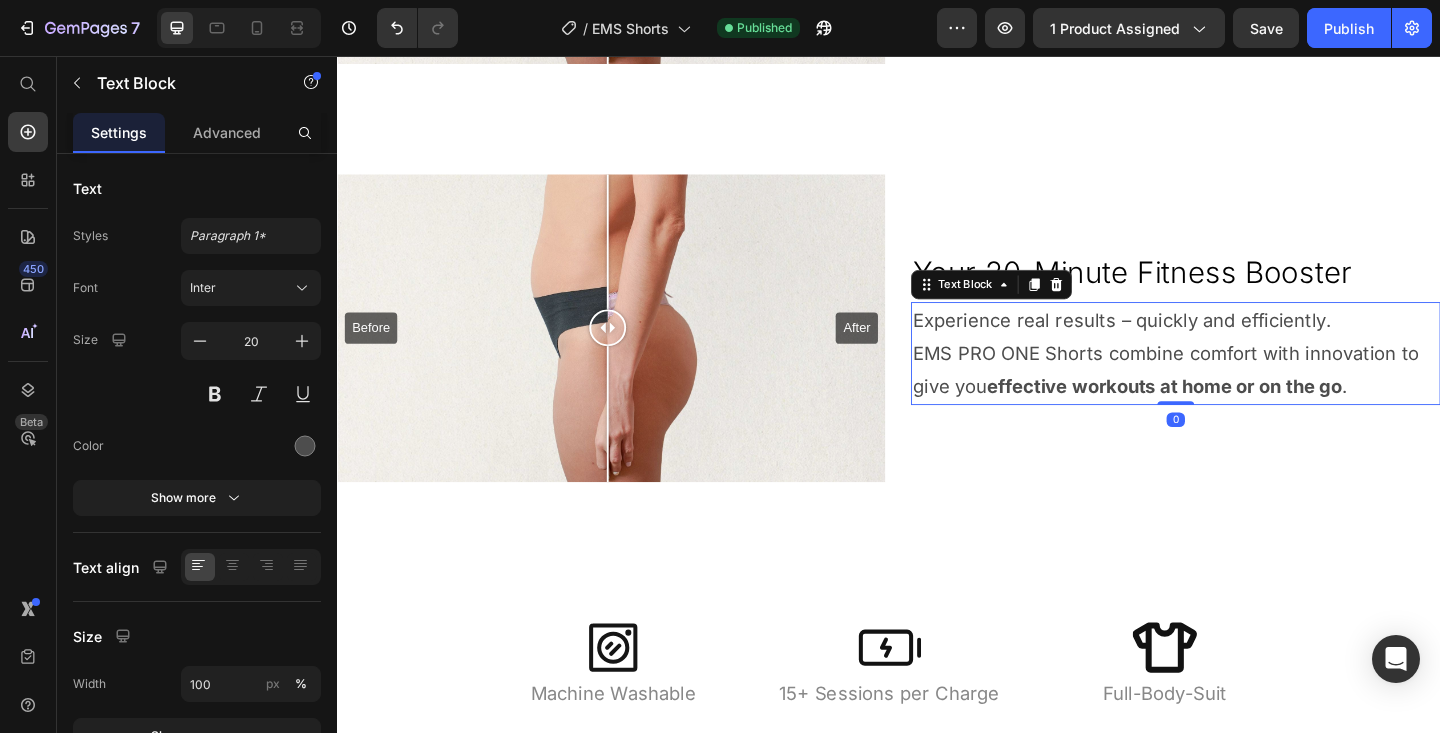 click on "Your 20-Minute Fitness Booster" at bounding box center [1249, 292] 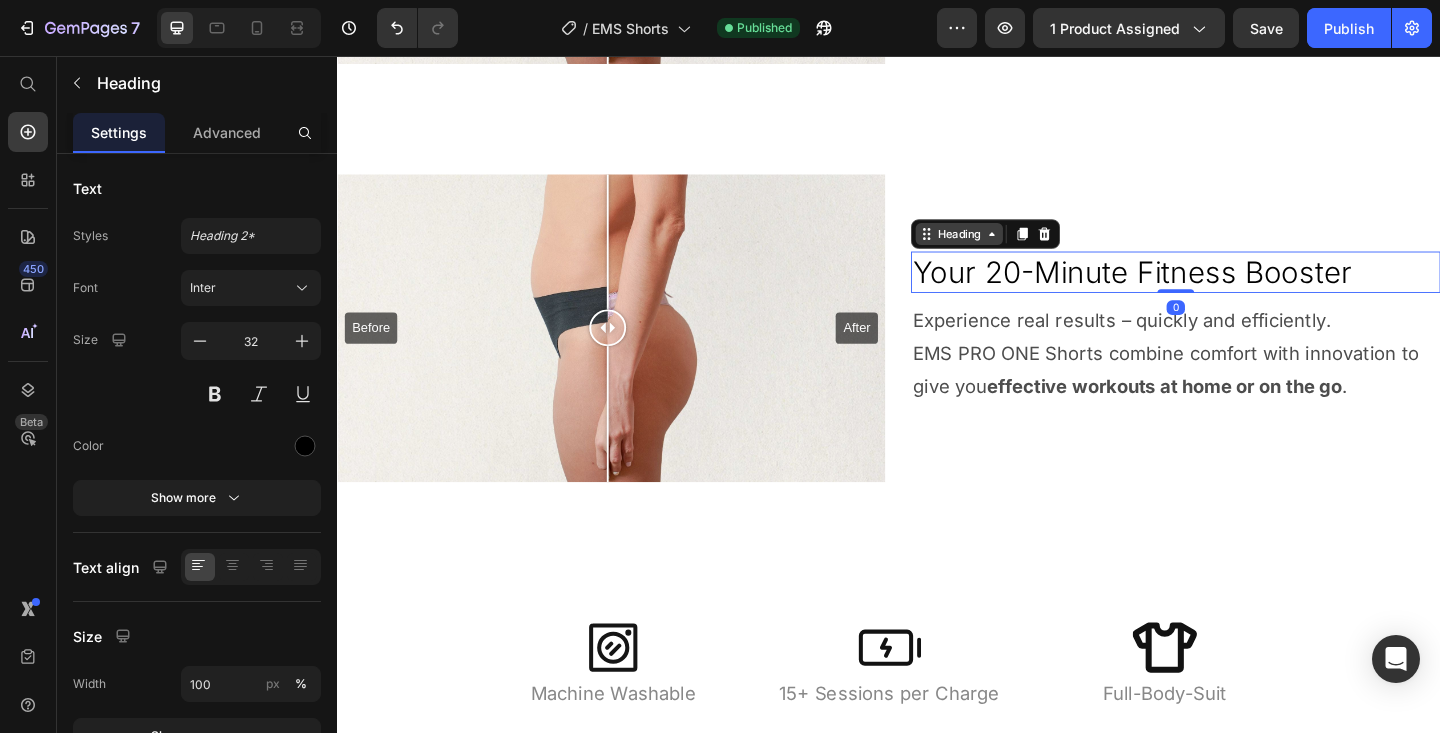 click on "Heading" at bounding box center [1013, 250] 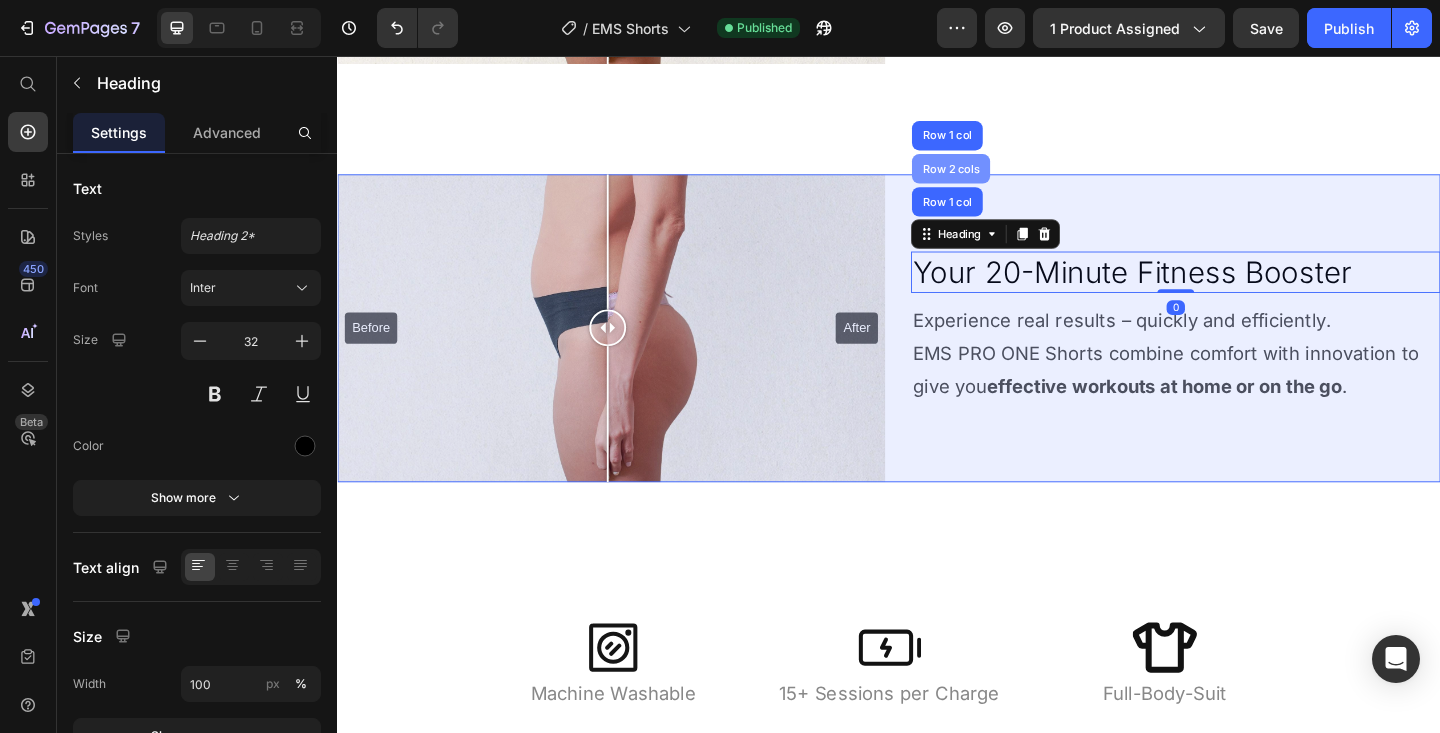 click on "Row 2 cols" at bounding box center (1004, 179) 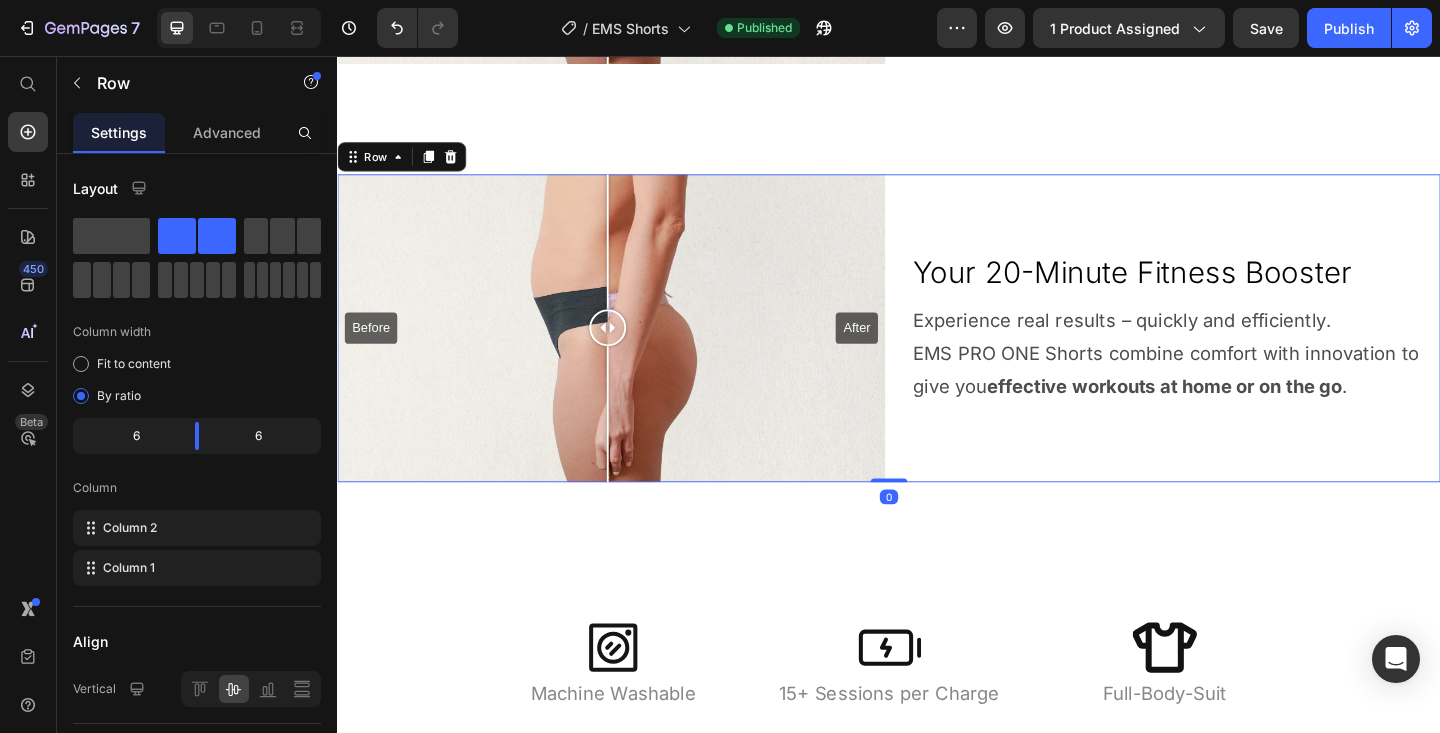 click on "Your 20-Minute Fitness Booster Heading Experience real results – quickly and efficiently. EMS PRO ONE Shorts combine comfort with innovation to give you  effective workouts at home or on the go . Text Block Row" at bounding box center (1239, 352) 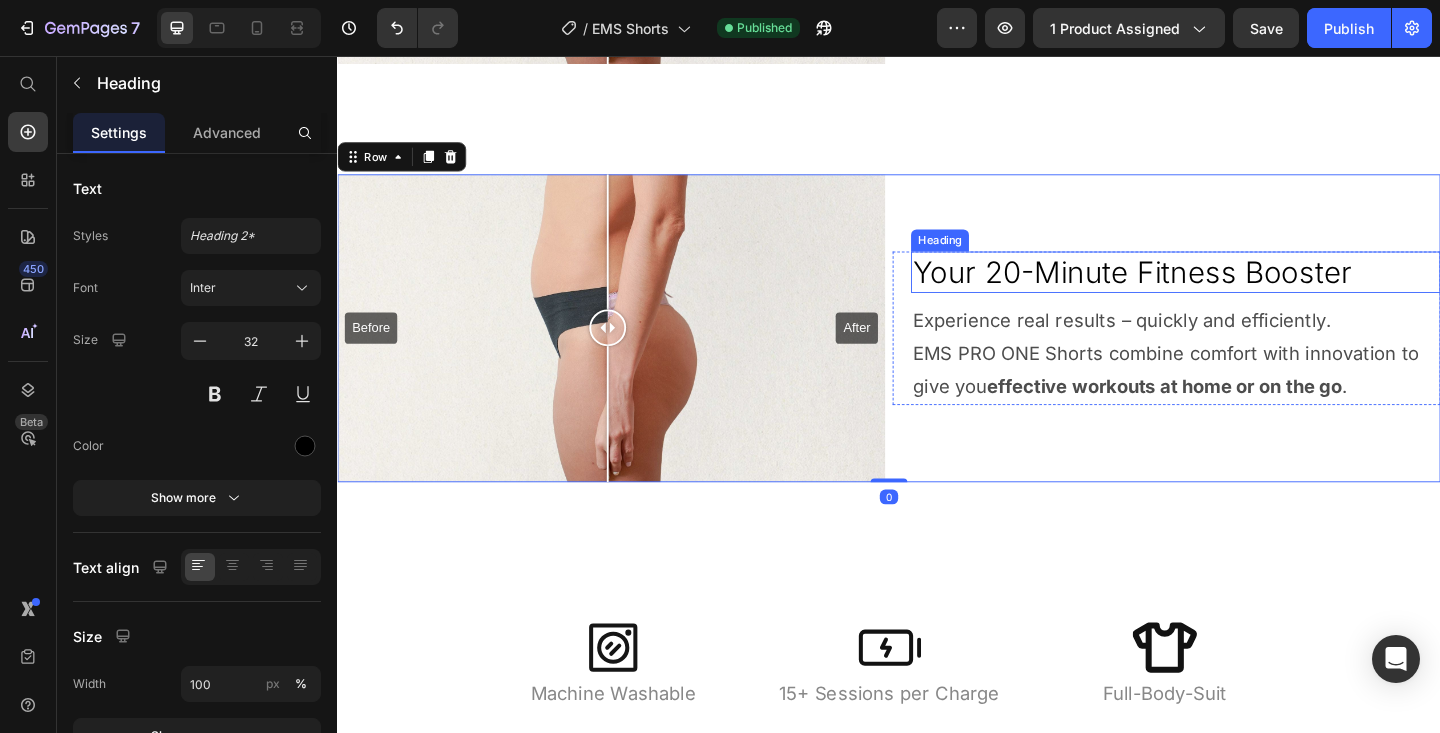click on "Your 20-Minute Fitness Booster" at bounding box center [1249, 292] 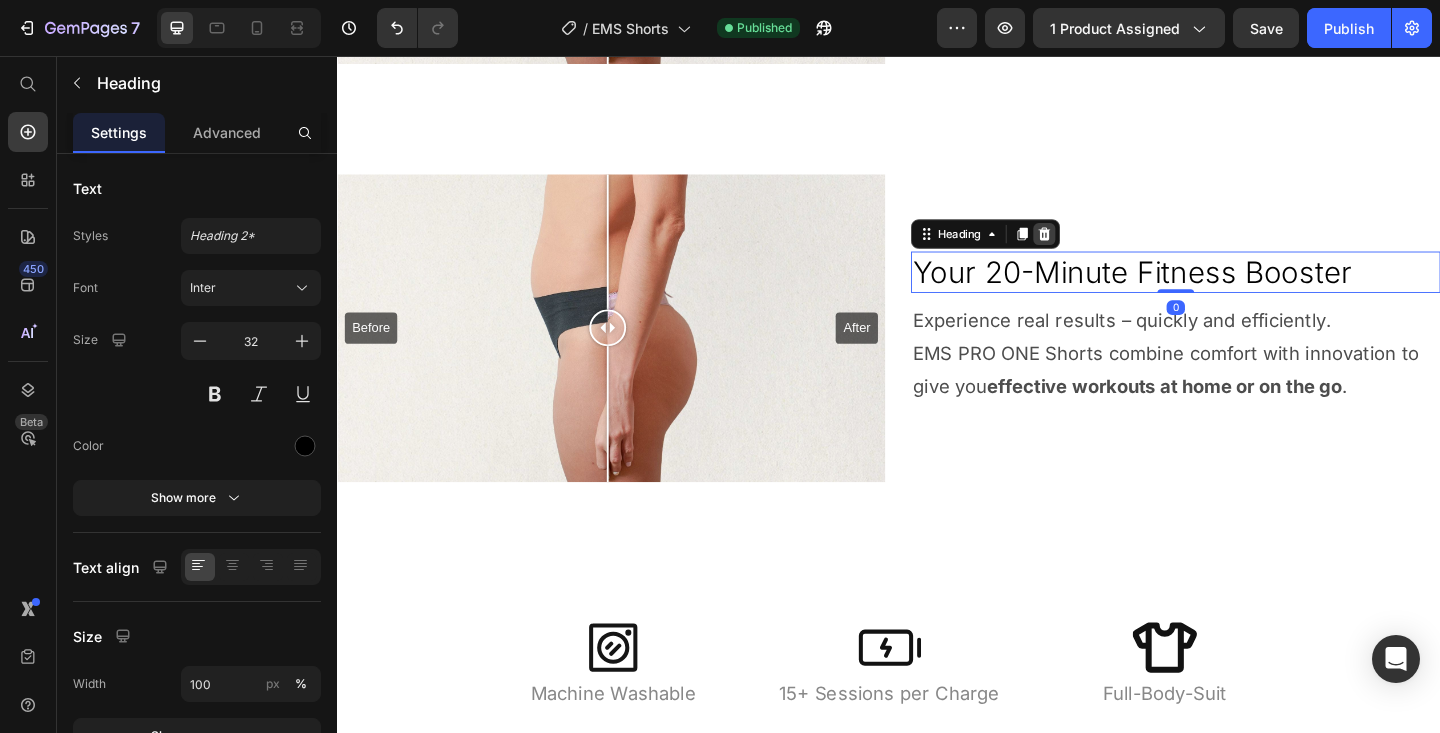 click 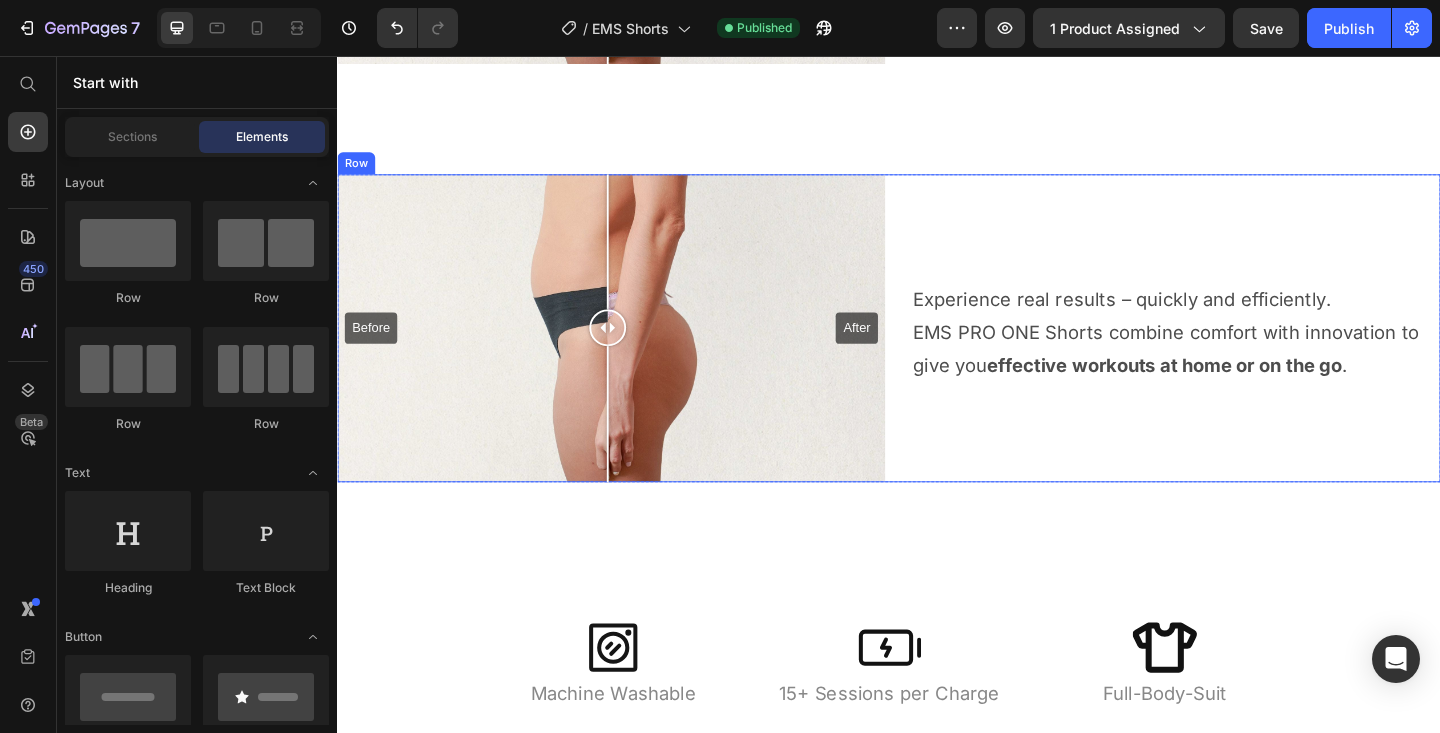 click on "Experience real results – quickly and efficiently. EMS PRO ONE Shorts combine comfort with innovation to give you  effective workouts at home or on the go ." at bounding box center [1249, 357] 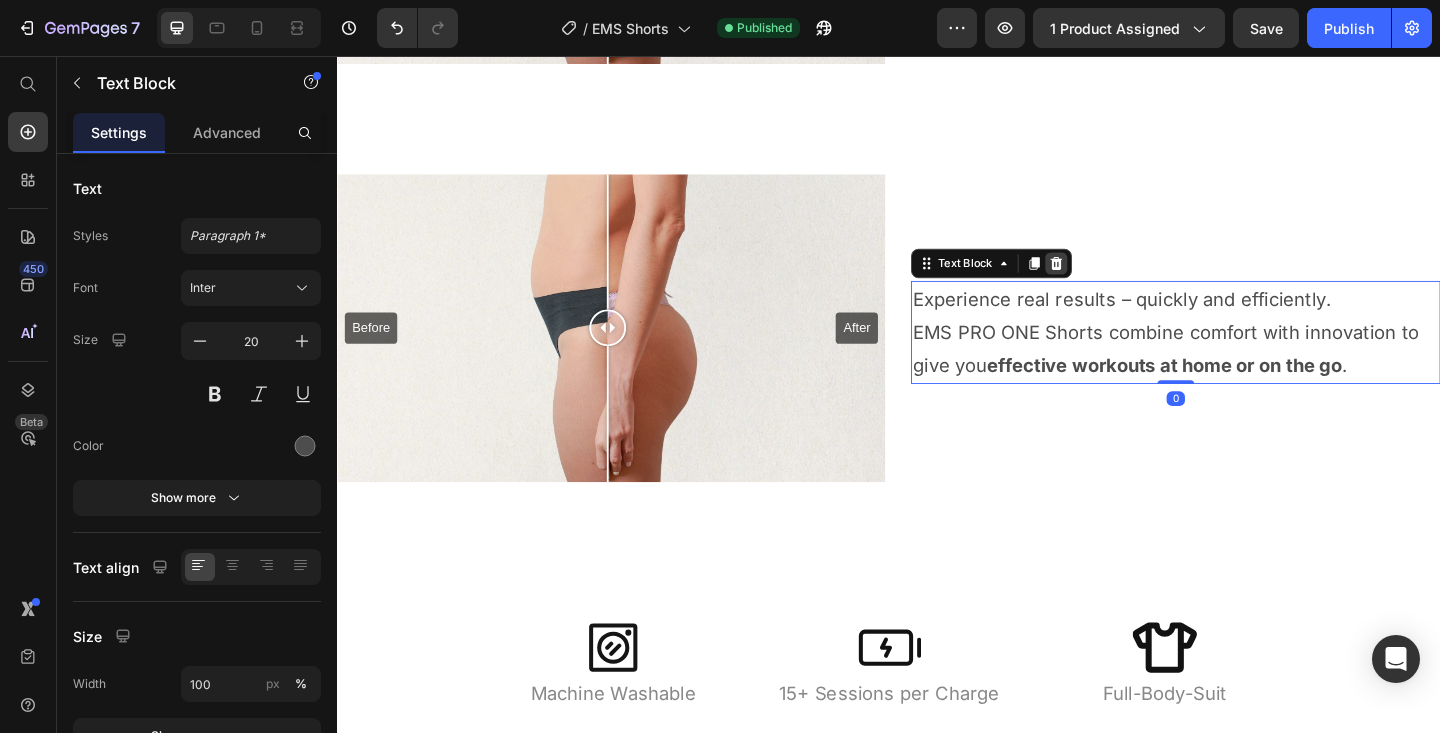 click 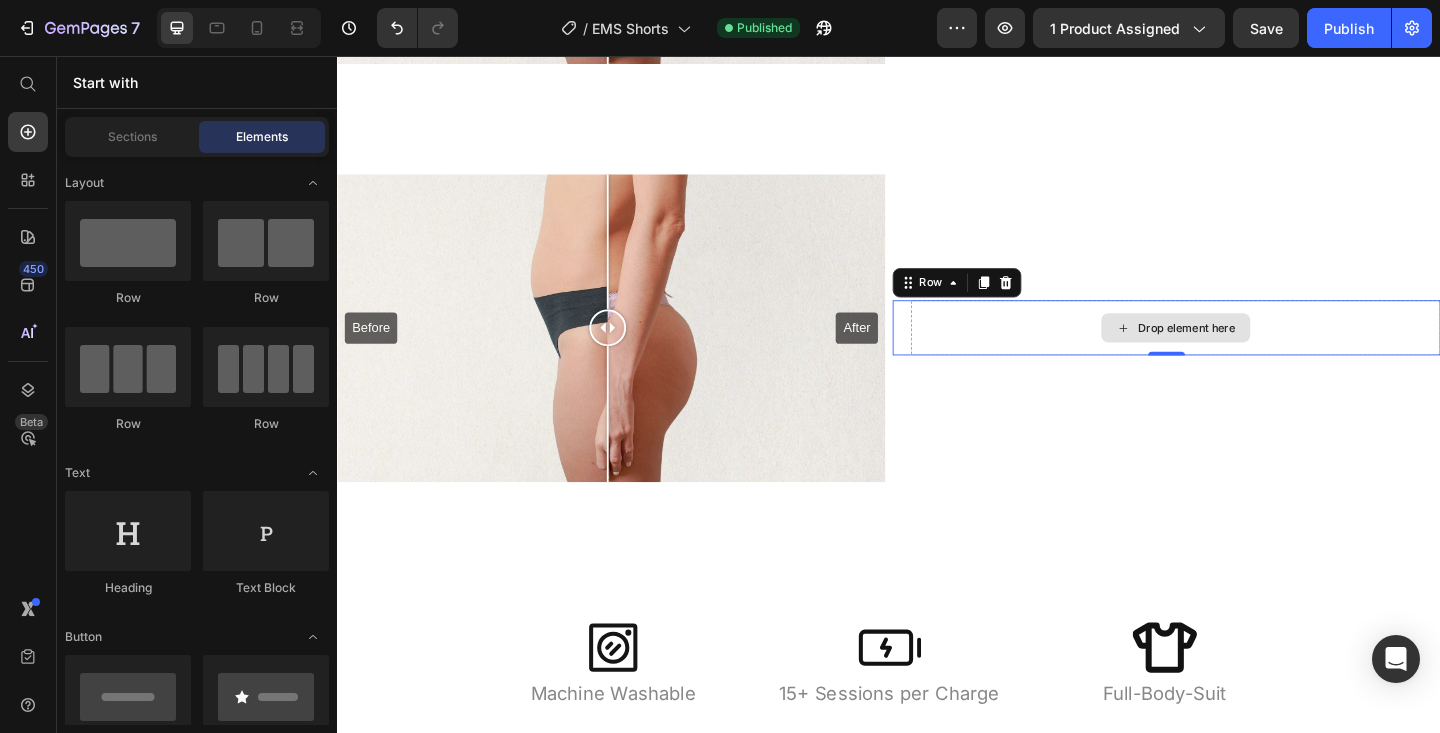 click on "Drop element here" at bounding box center [1249, 352] 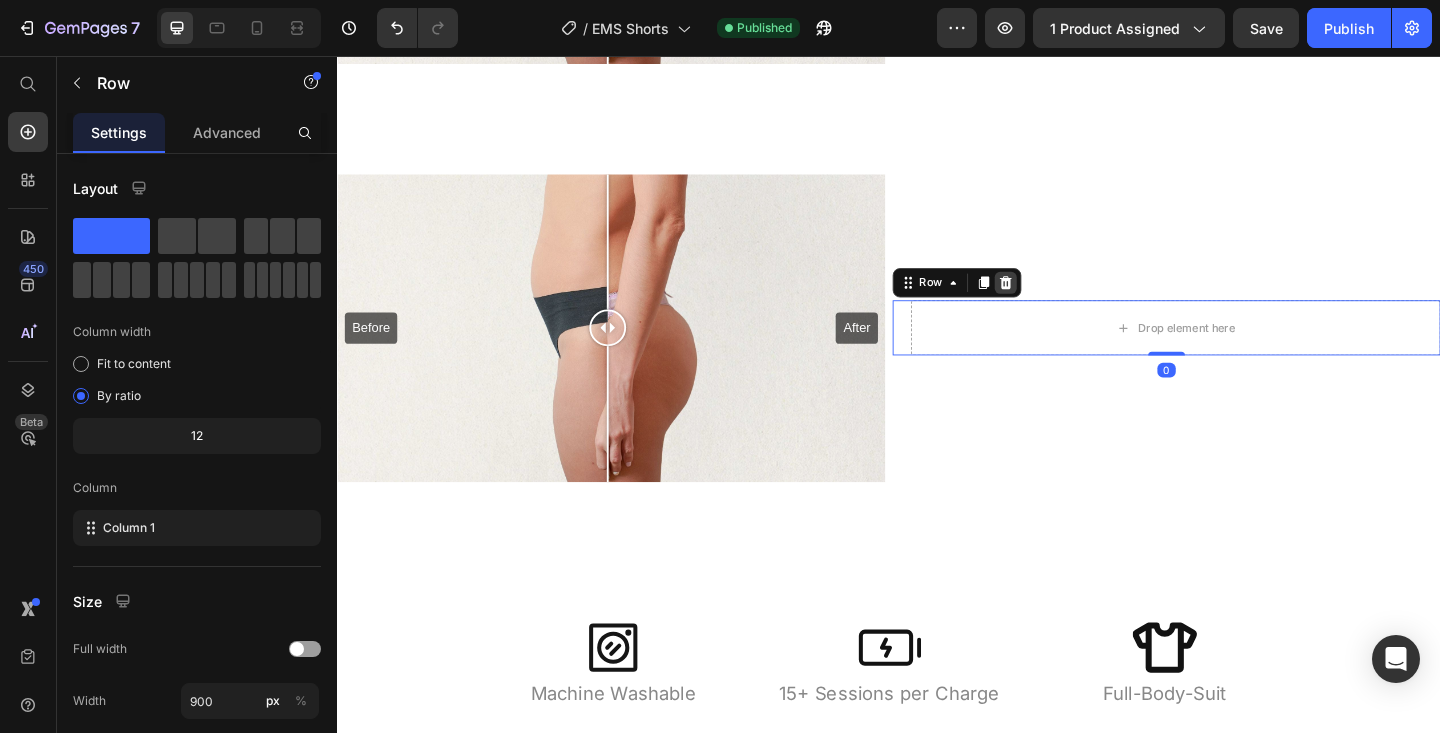 click 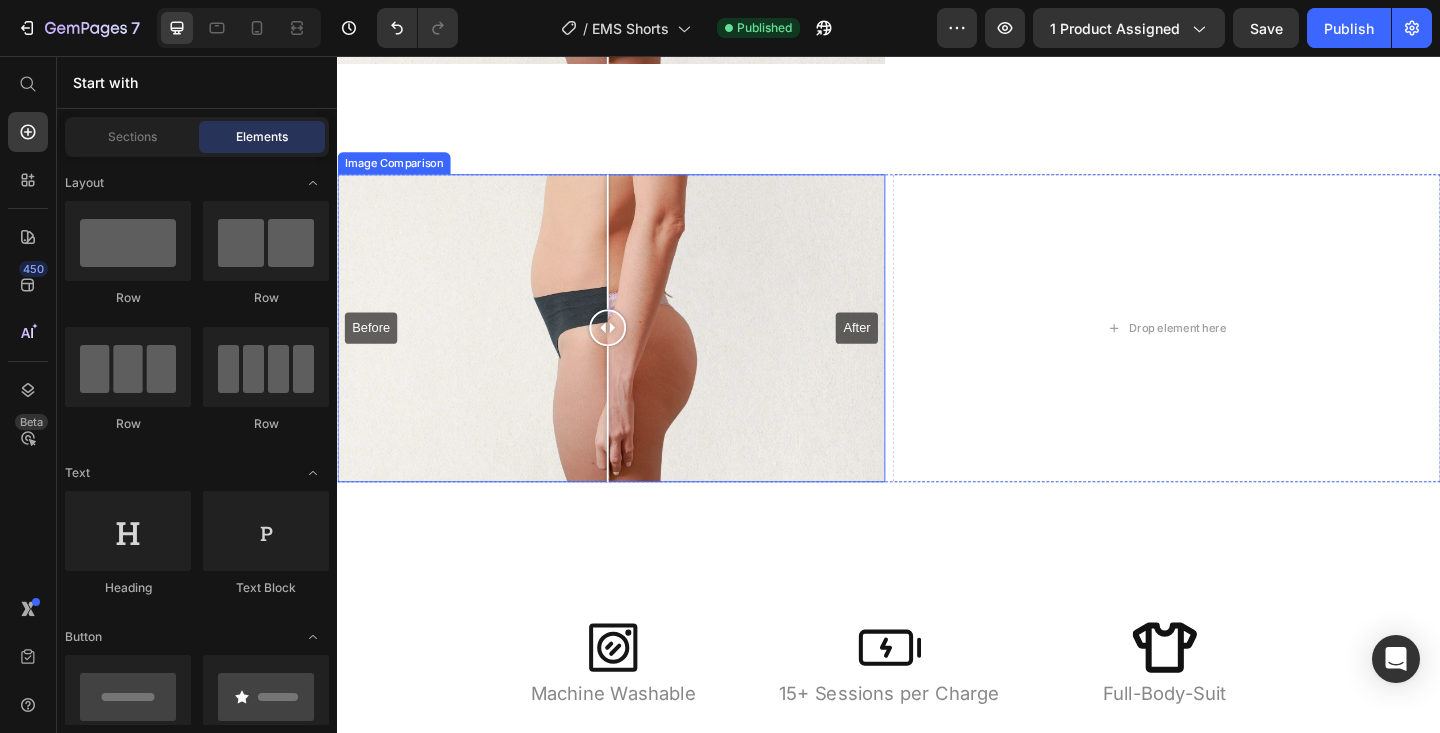 click on "Before After" at bounding box center (635, 352) 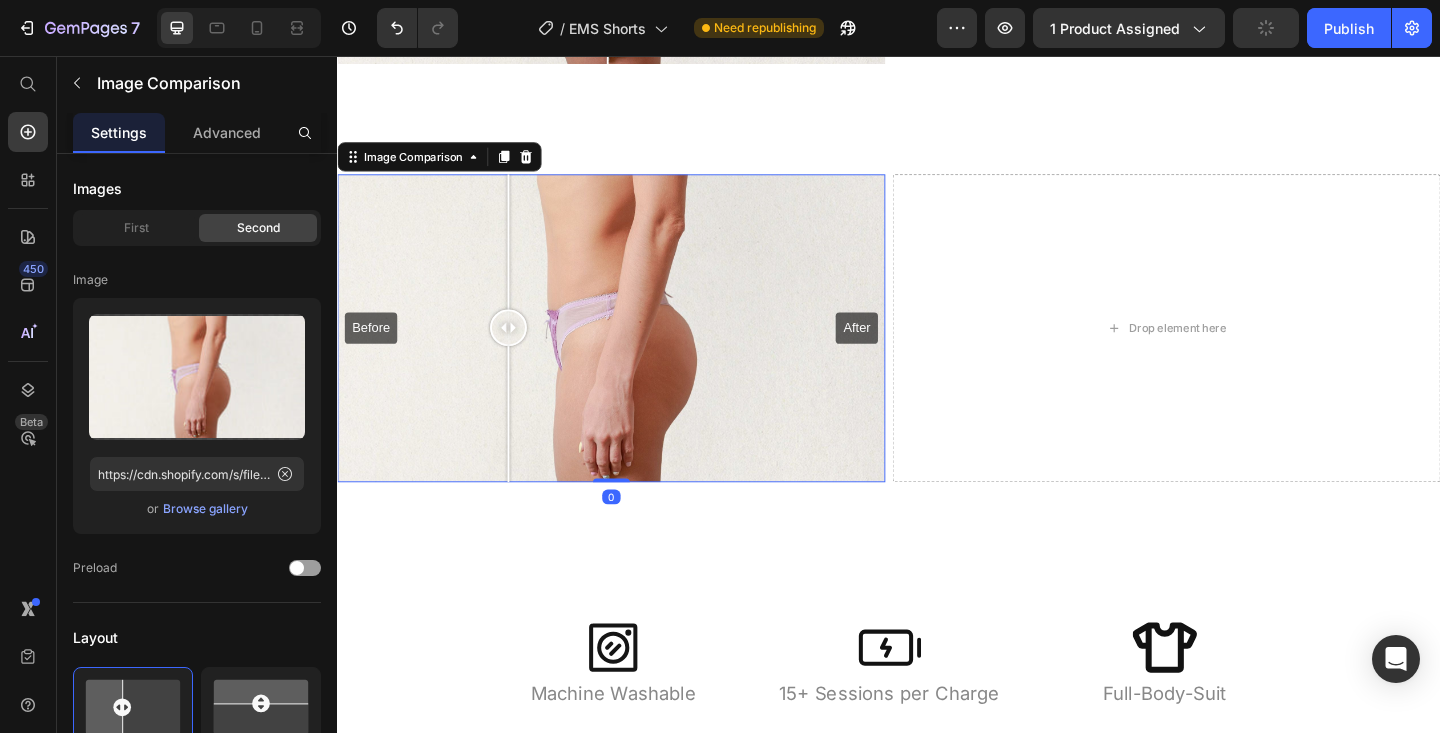 click on "Image Comparison" at bounding box center [448, 166] 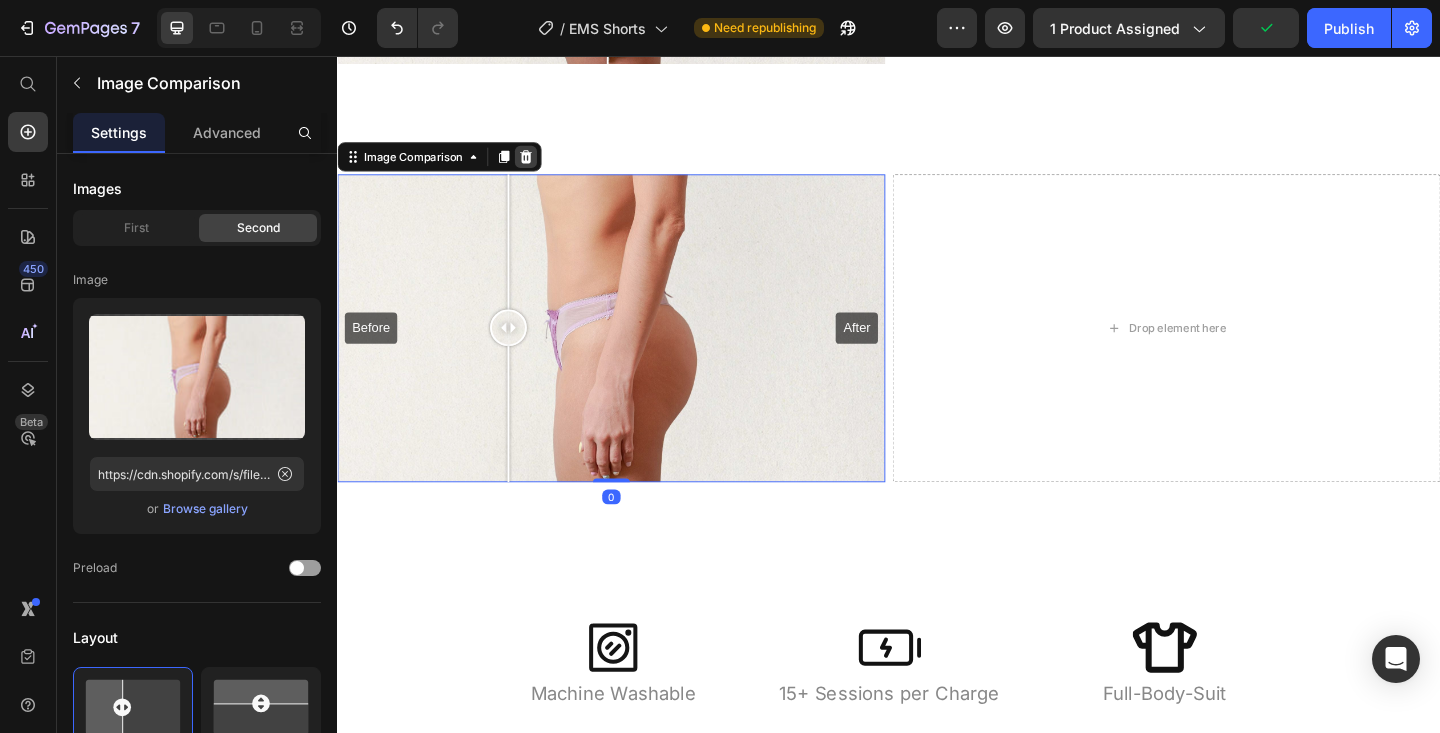 click 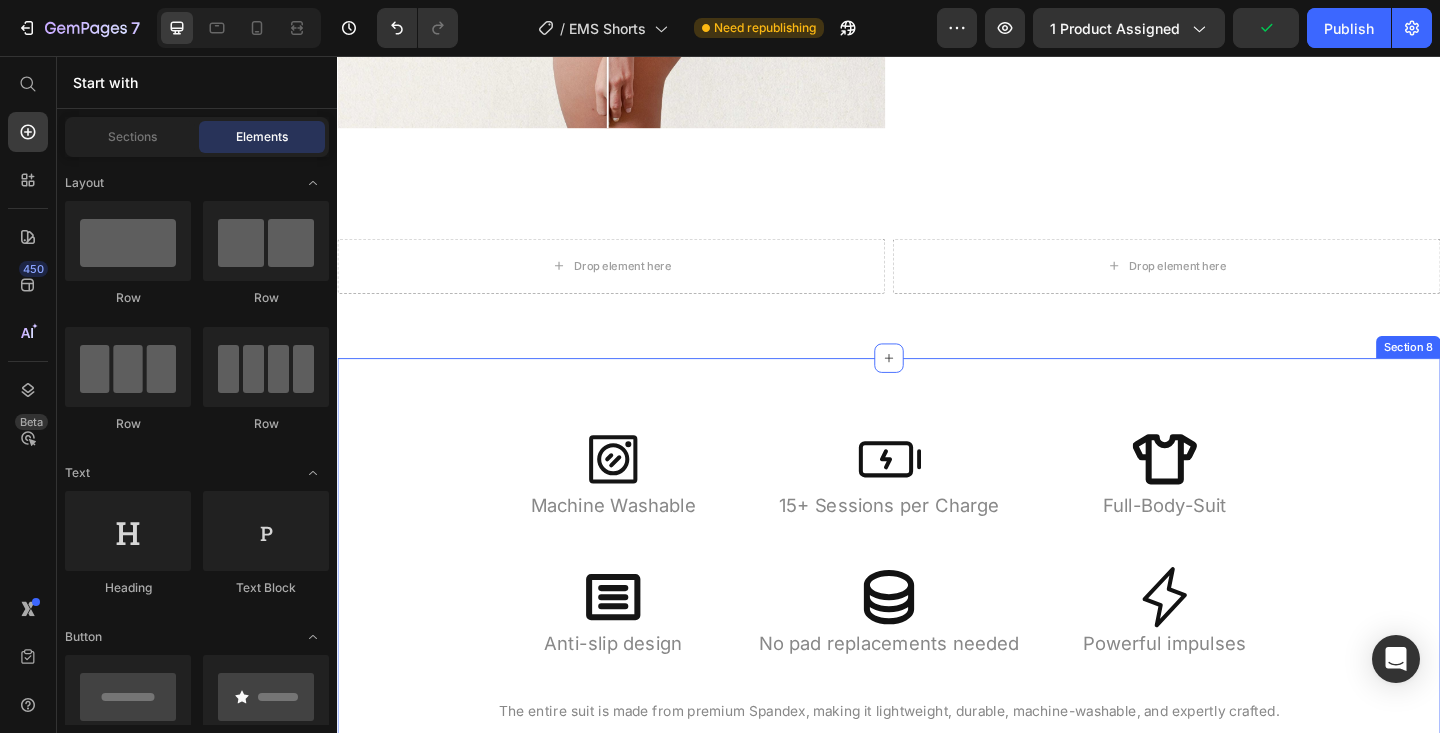 scroll, scrollTop: 2950, scrollLeft: 0, axis: vertical 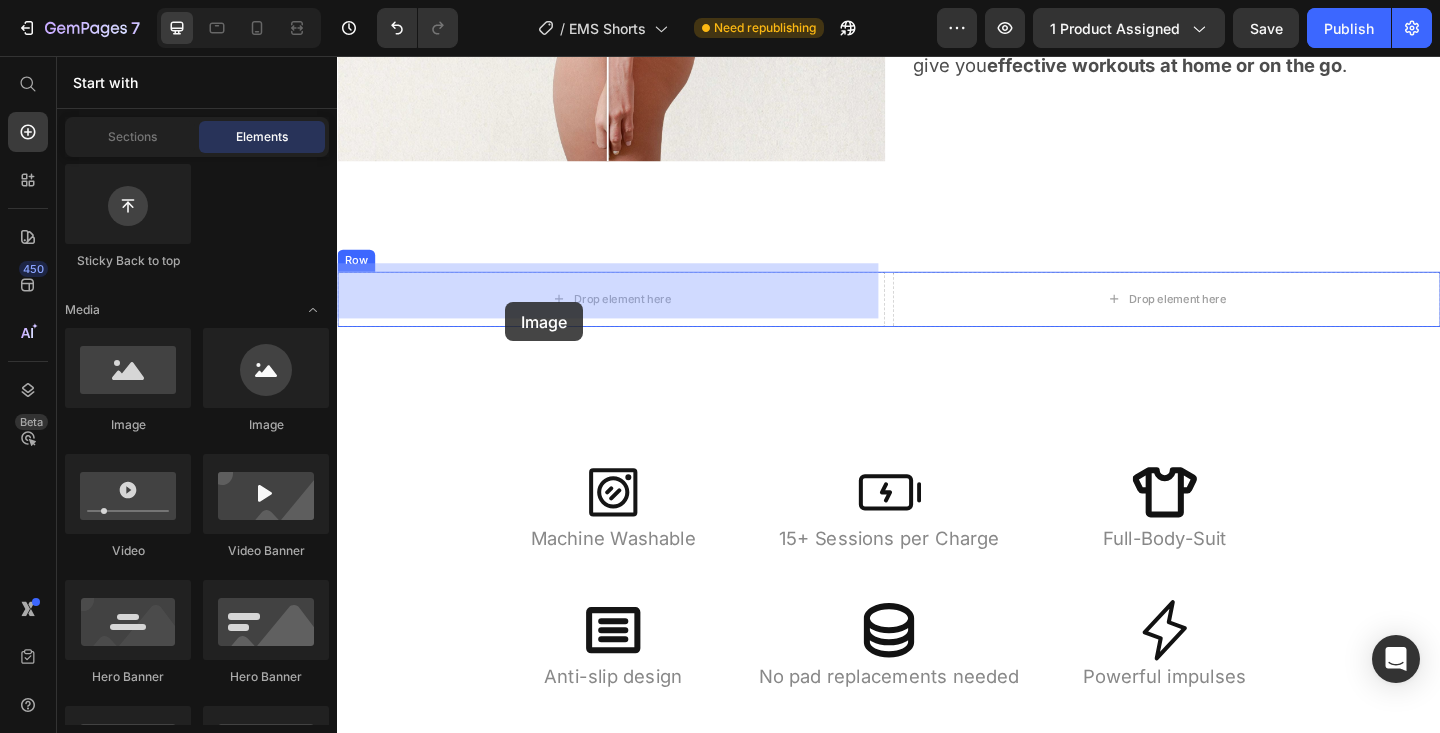 drag, startPoint x: 441, startPoint y: 438, endPoint x: 513, endPoint y: 325, distance: 133.9888 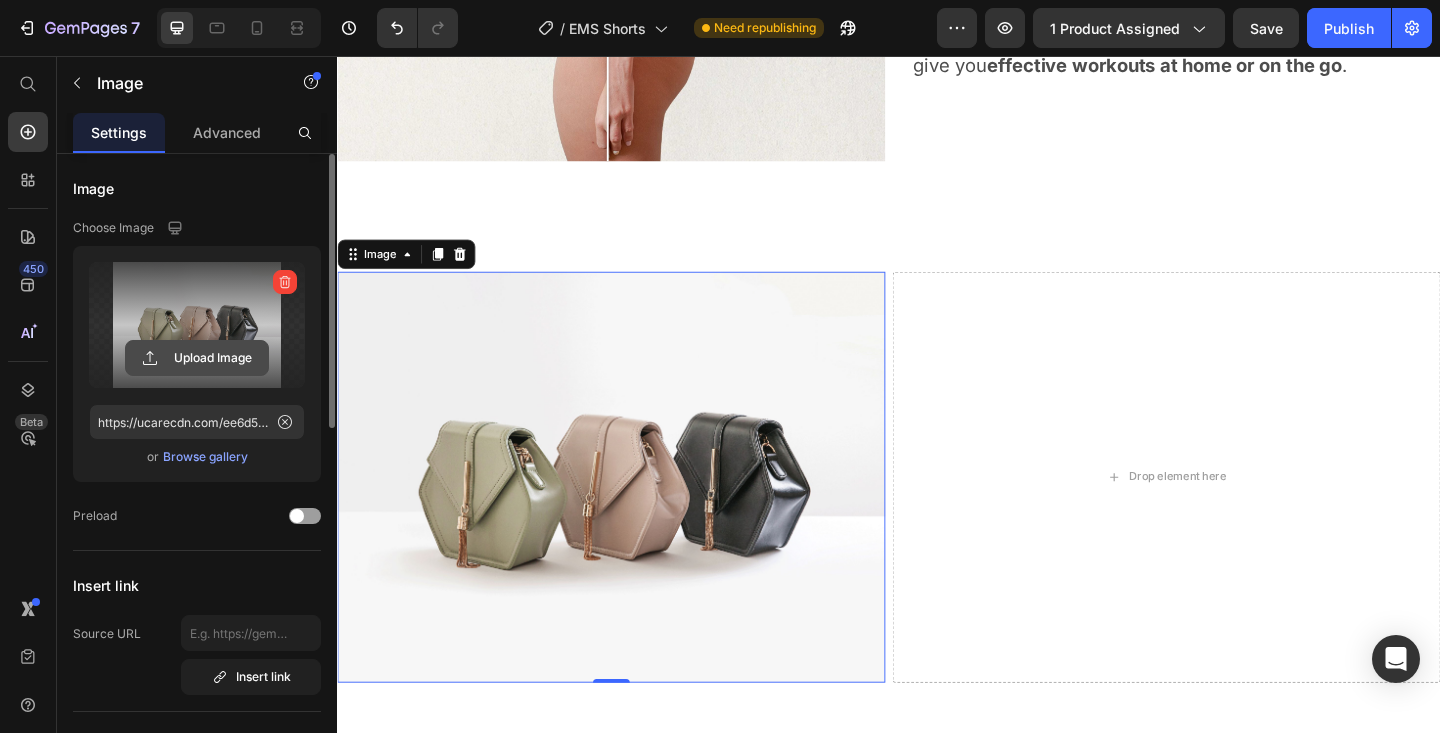 click 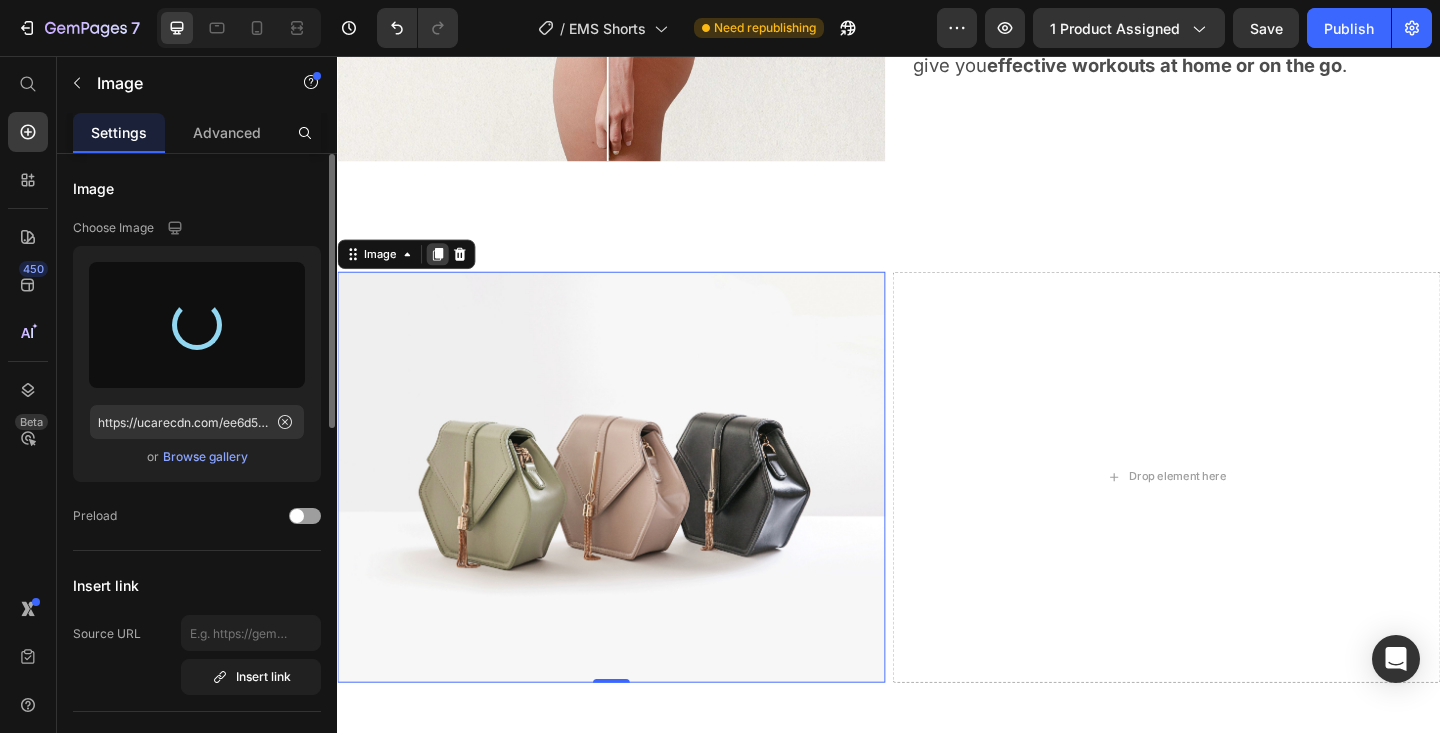 type on "https://cdn.shopify.com/s/files/1/0605/6673/2851/files/gempages_541830199419863929-7fa79392-d9ae-46e1-8e1c-bee84393e94b.jpg" 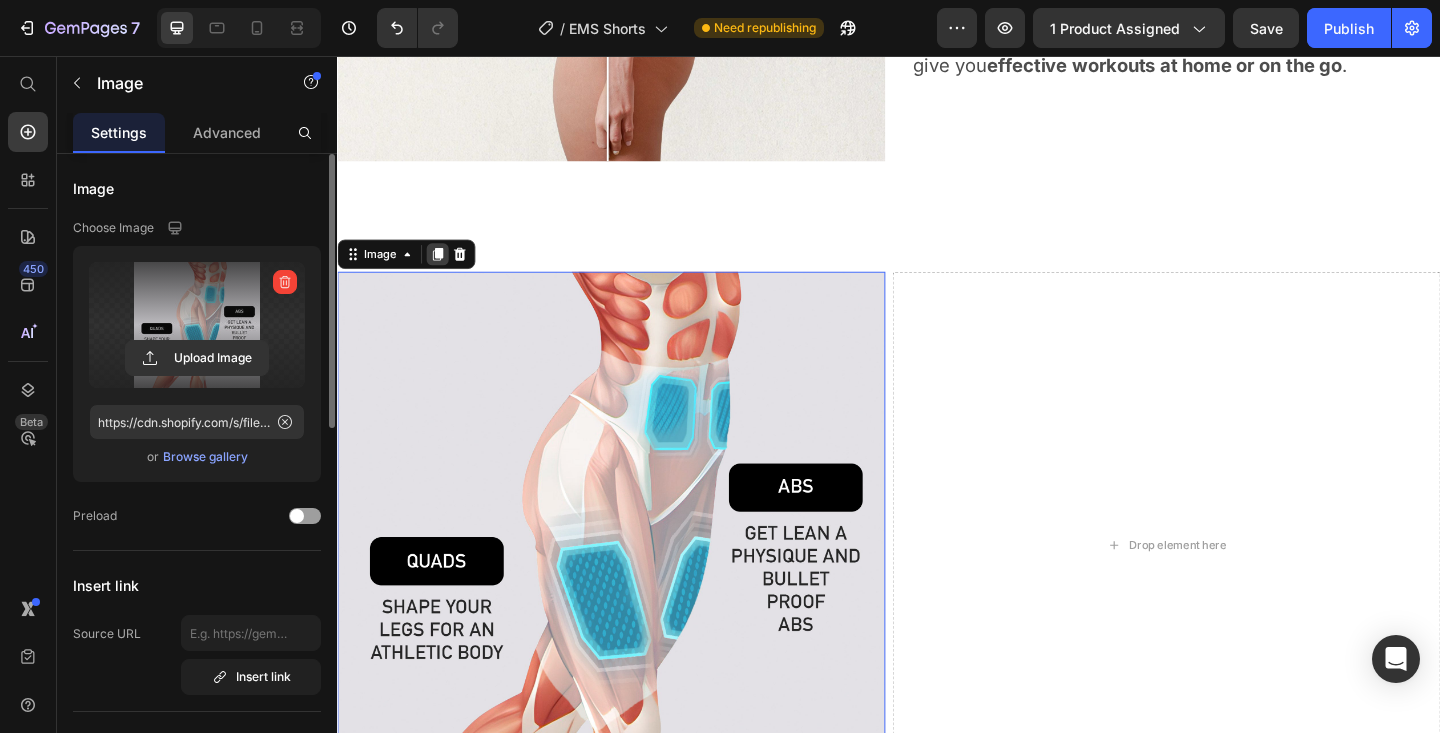 click 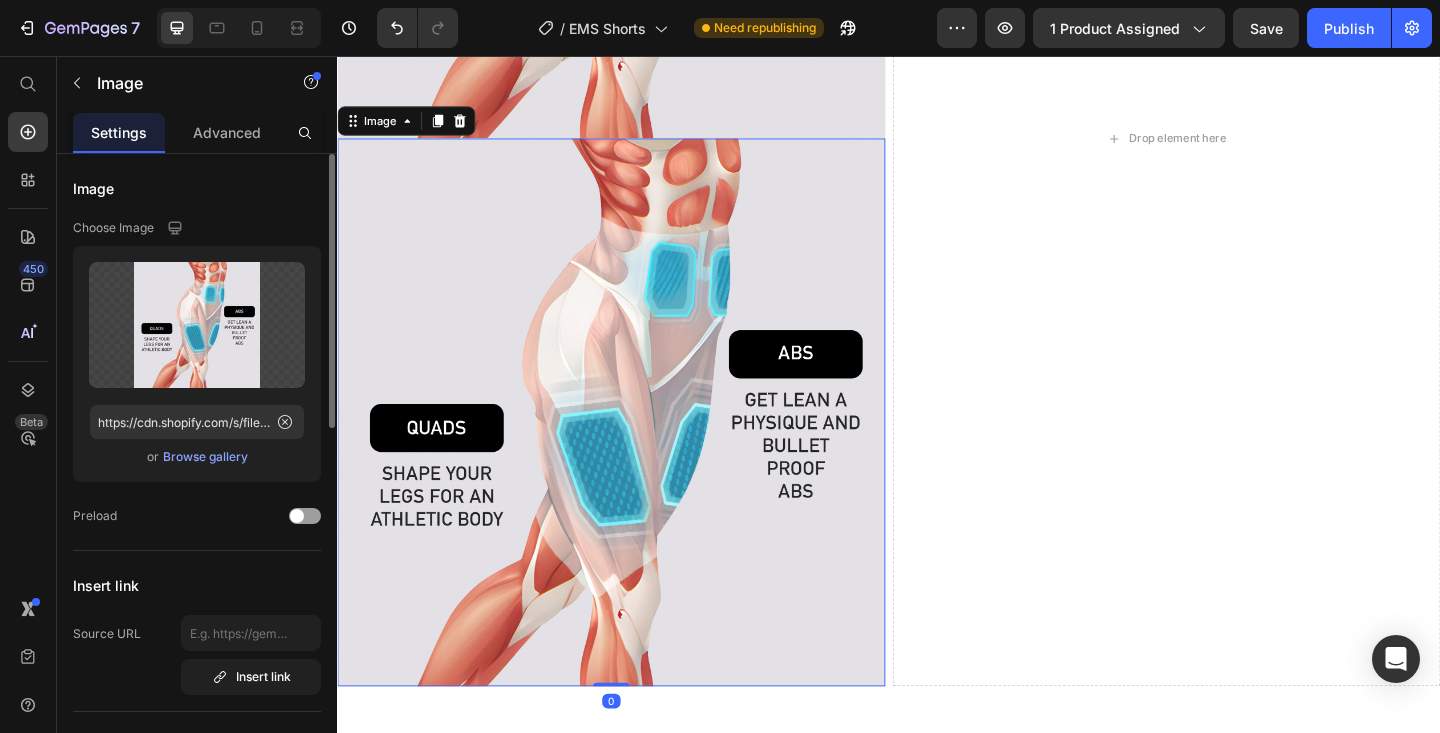 scroll, scrollTop: 3695, scrollLeft: 0, axis: vertical 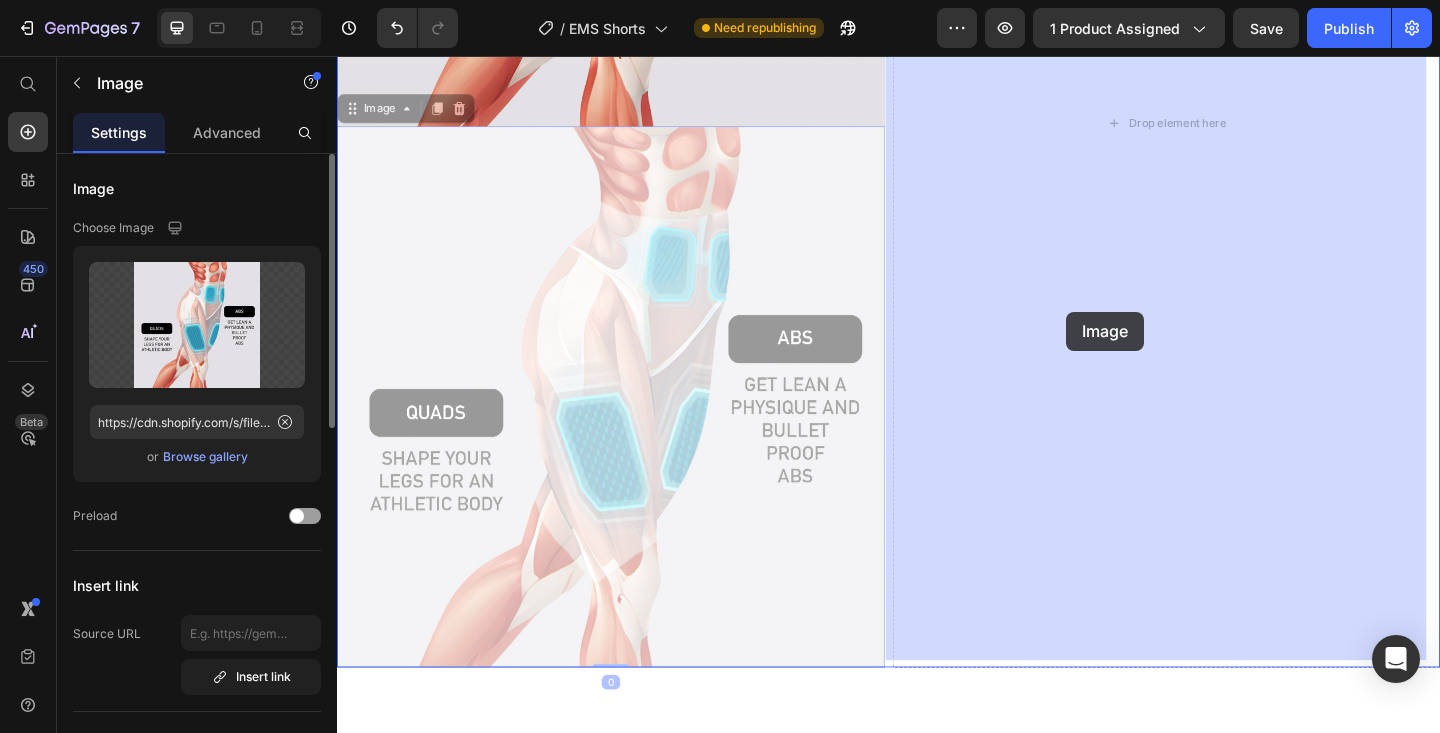 drag, startPoint x: 675, startPoint y: 386, endPoint x: 1071, endPoint y: 345, distance: 398.11682 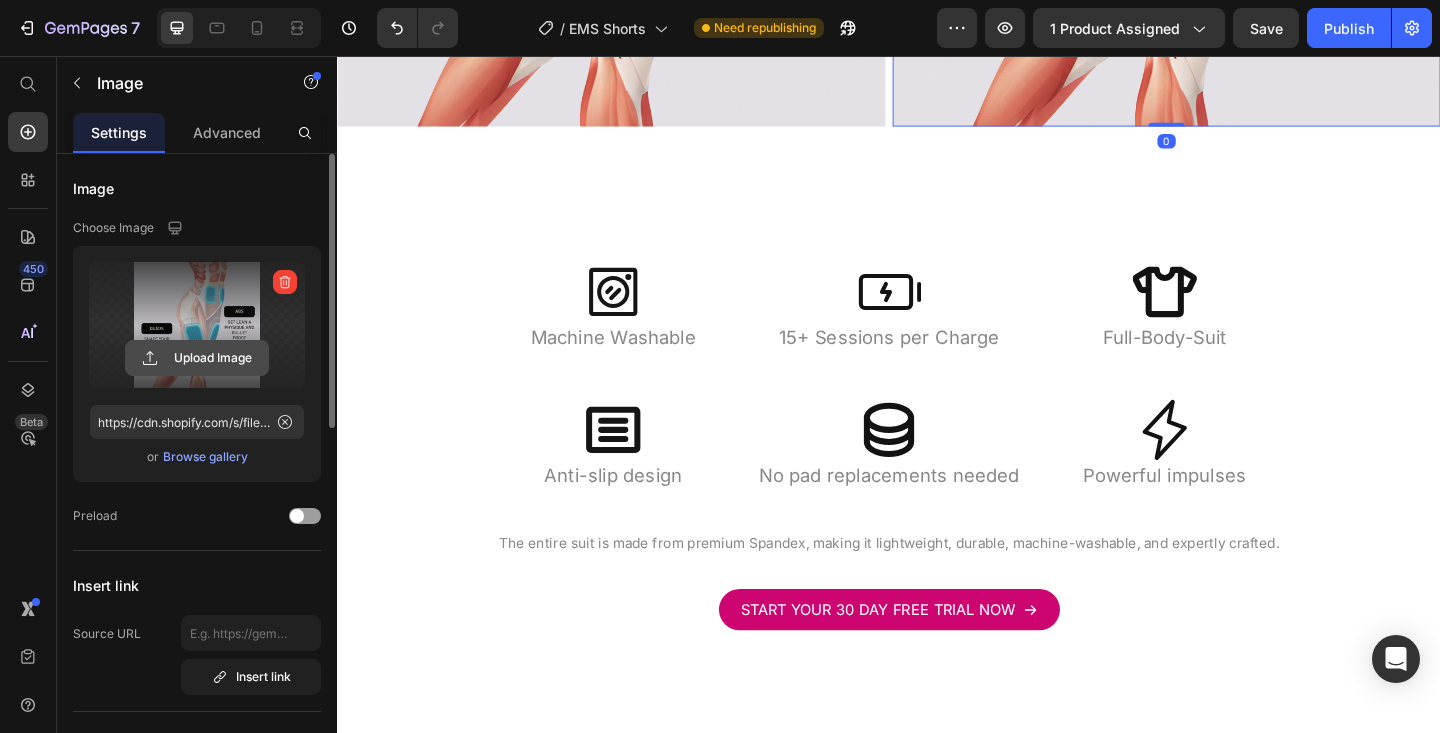 click 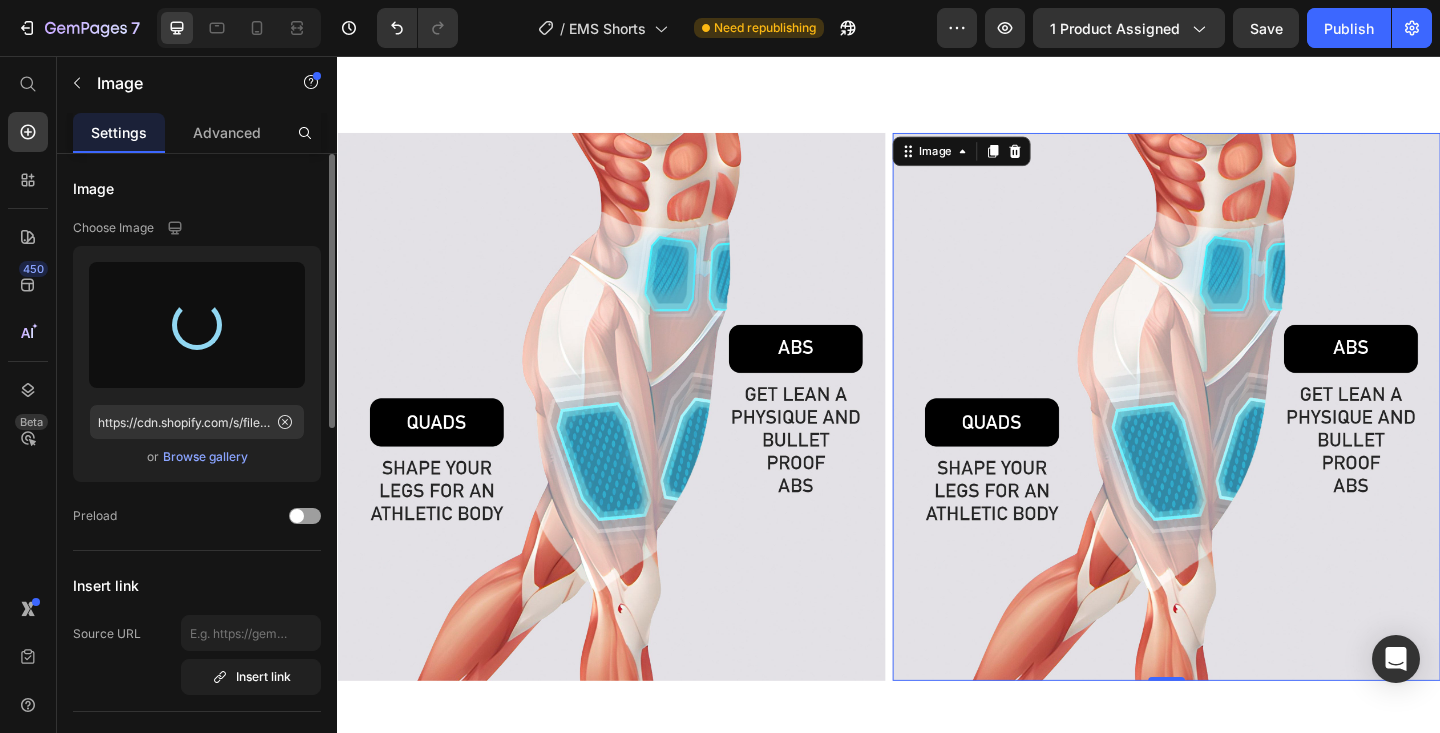 scroll, scrollTop: 3102, scrollLeft: 0, axis: vertical 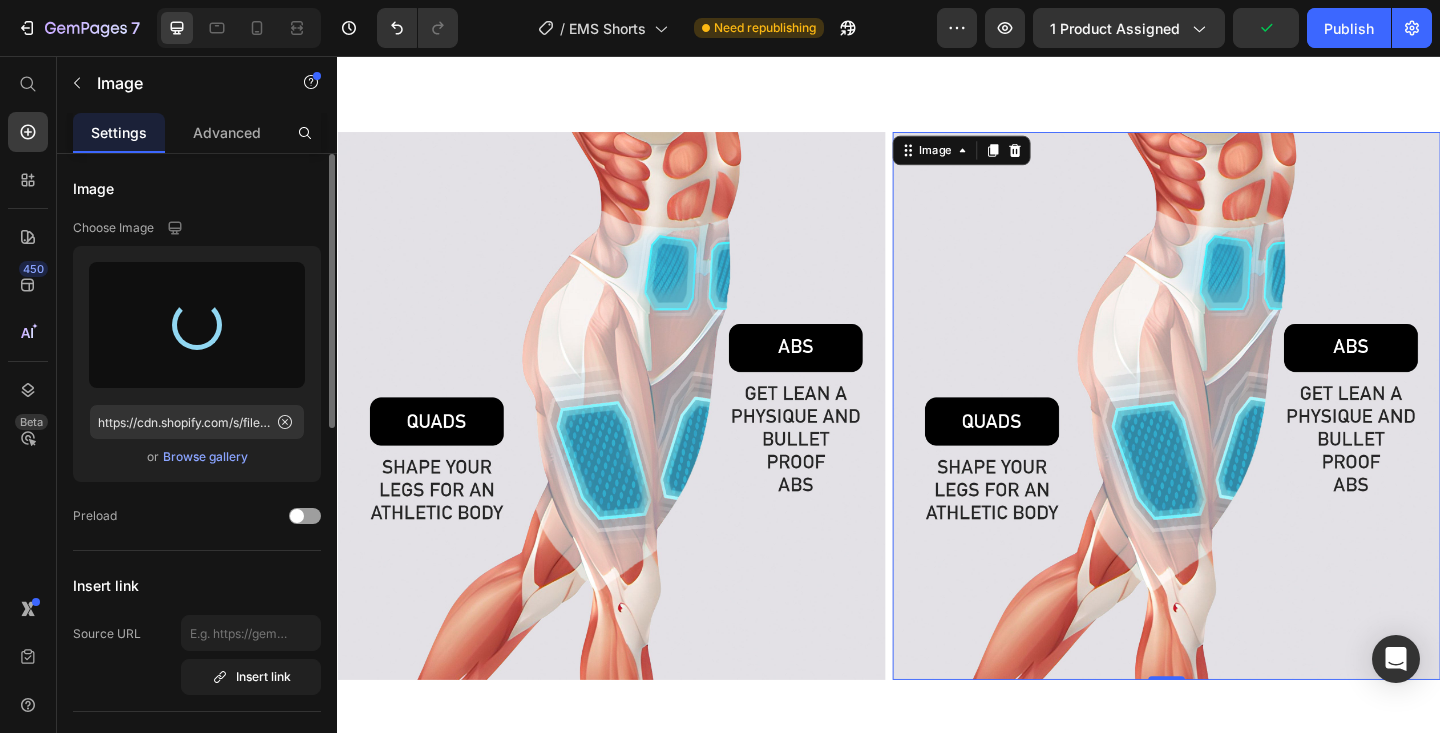 type on "https://cdn.shopify.com/s/files/1/0605/6673/2851/files/gempages_541830199419863929-28ea04be-cdfc-4671-9fd3-baf478131d38.jpg" 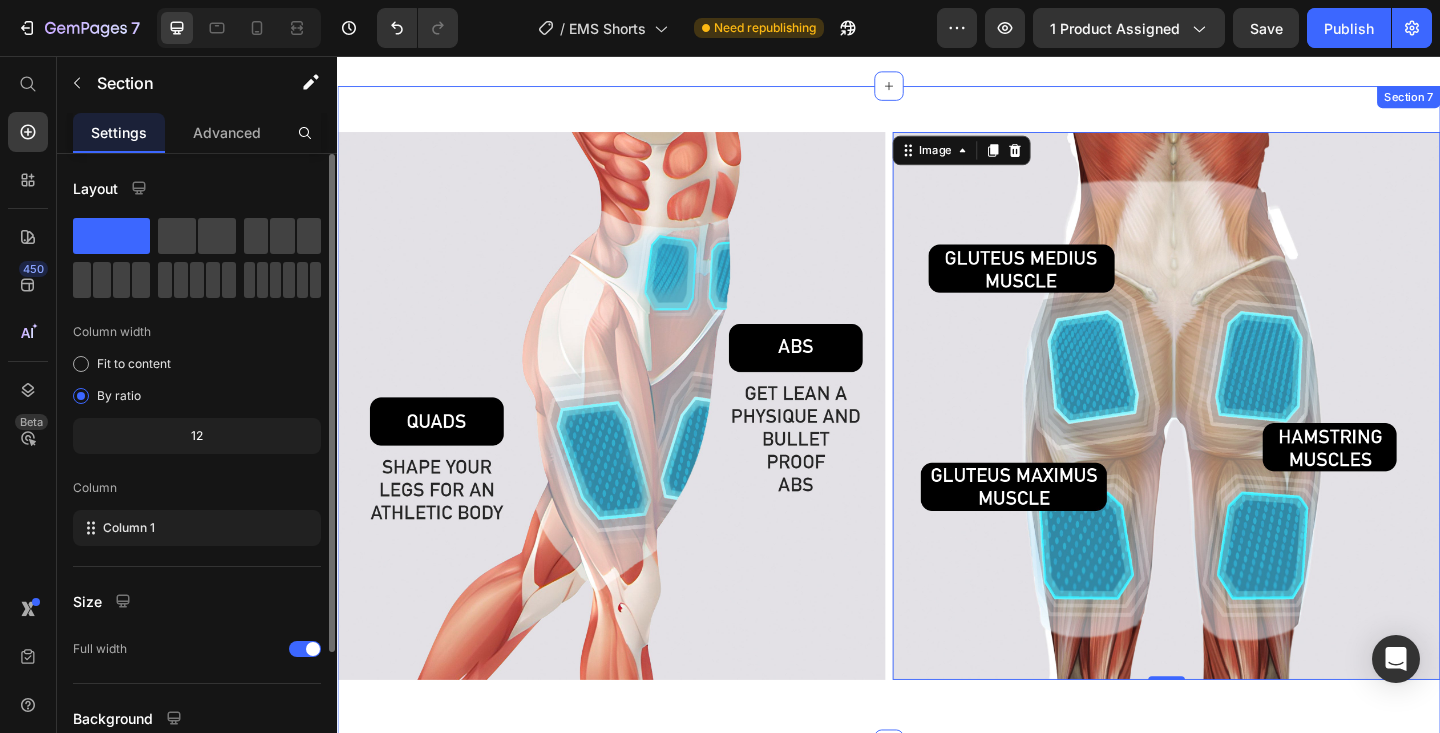 click on "Image   0 Image Row Row Row Row Section 7" at bounding box center [937, 447] 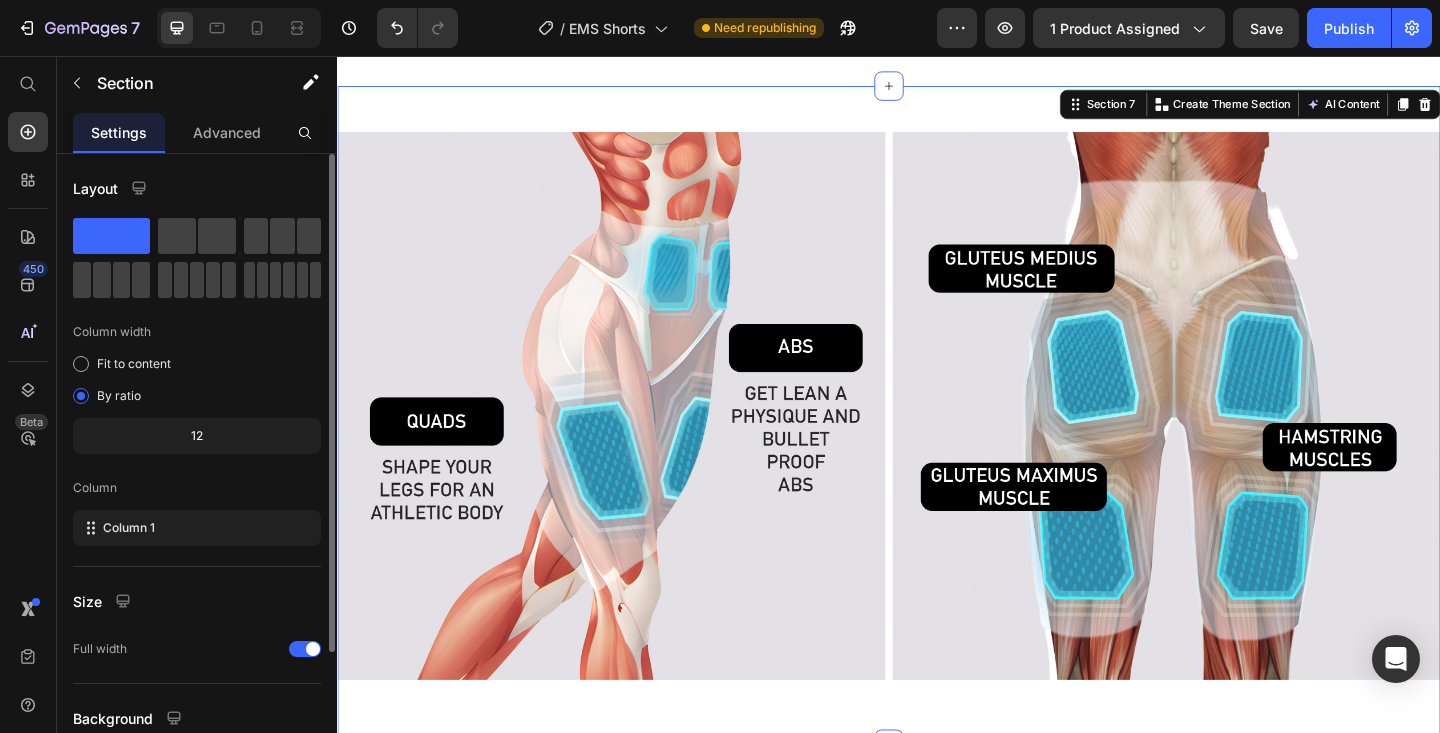 click at bounding box center (635, 437) 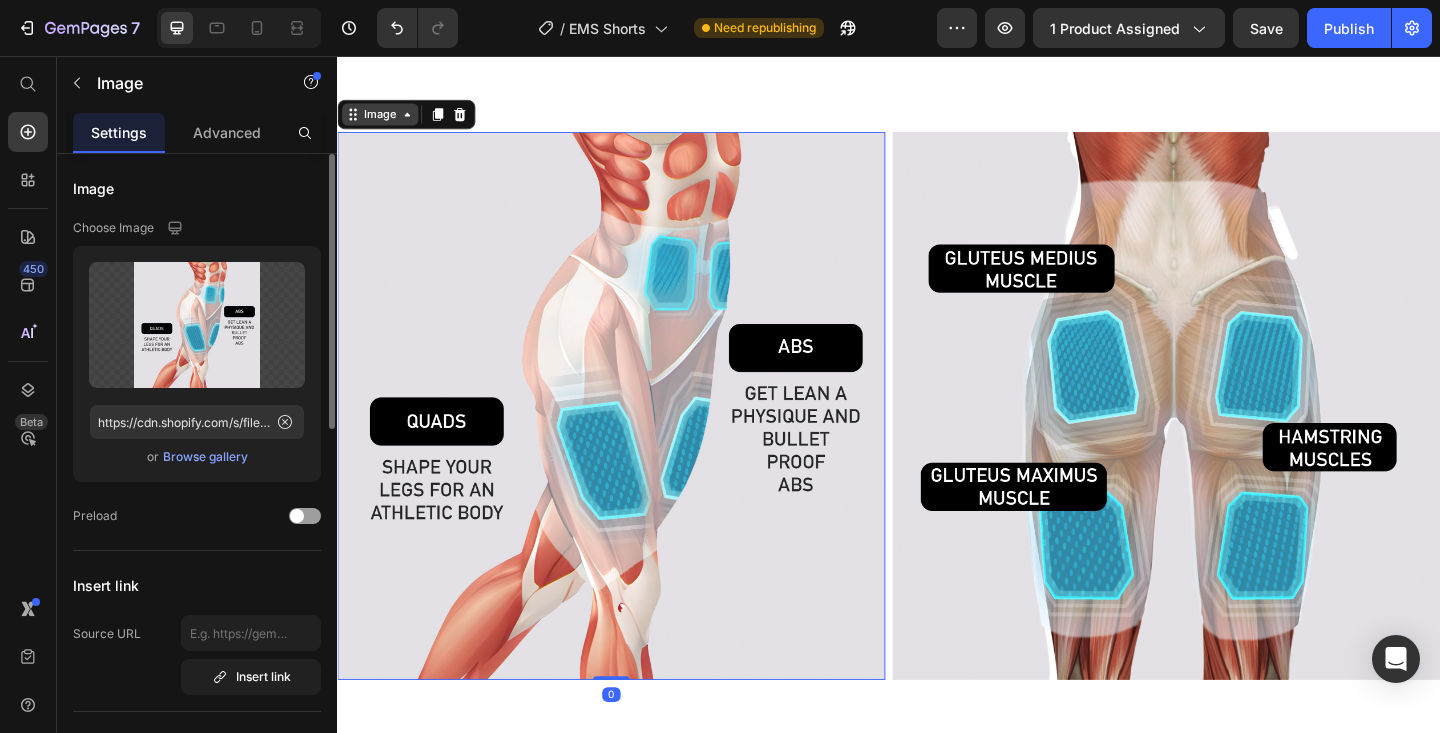 click 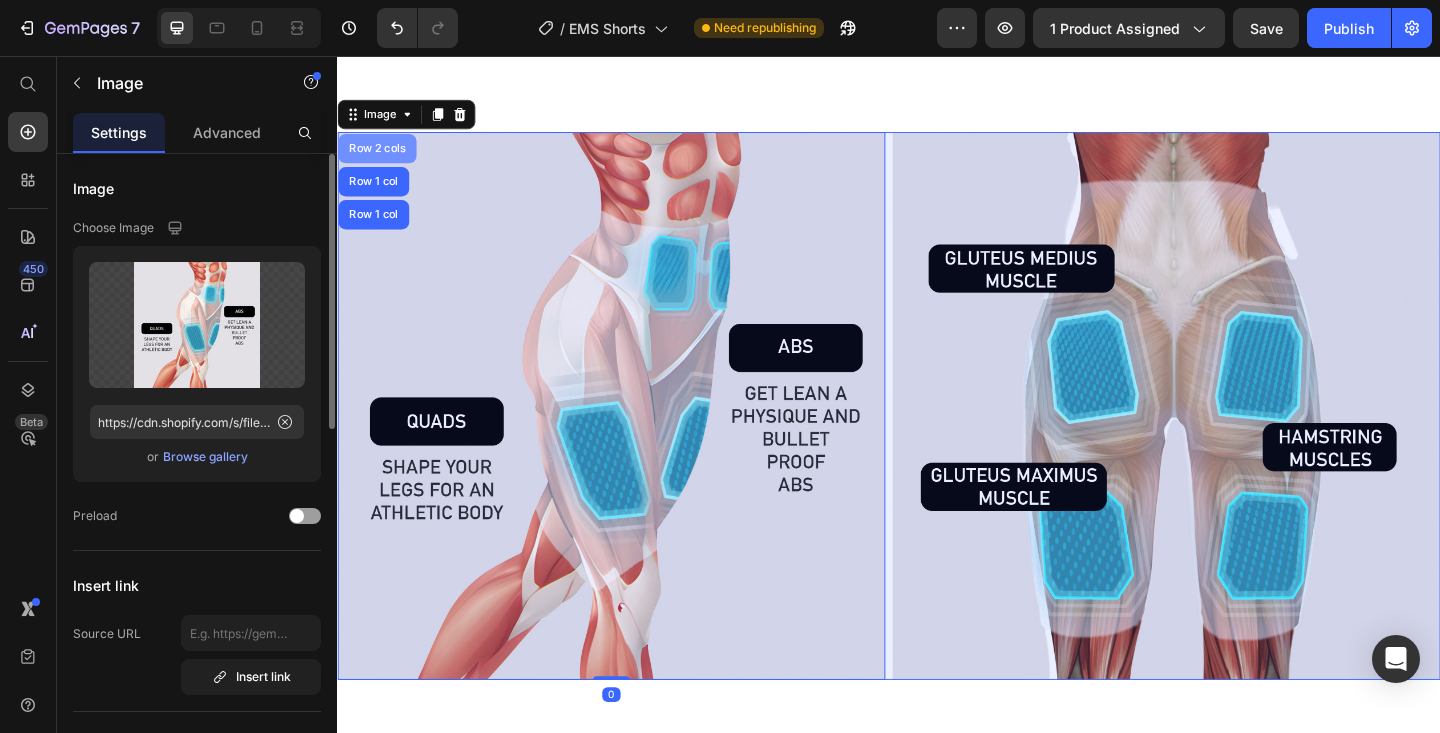 click on "Row 2 cols" at bounding box center (380, 157) 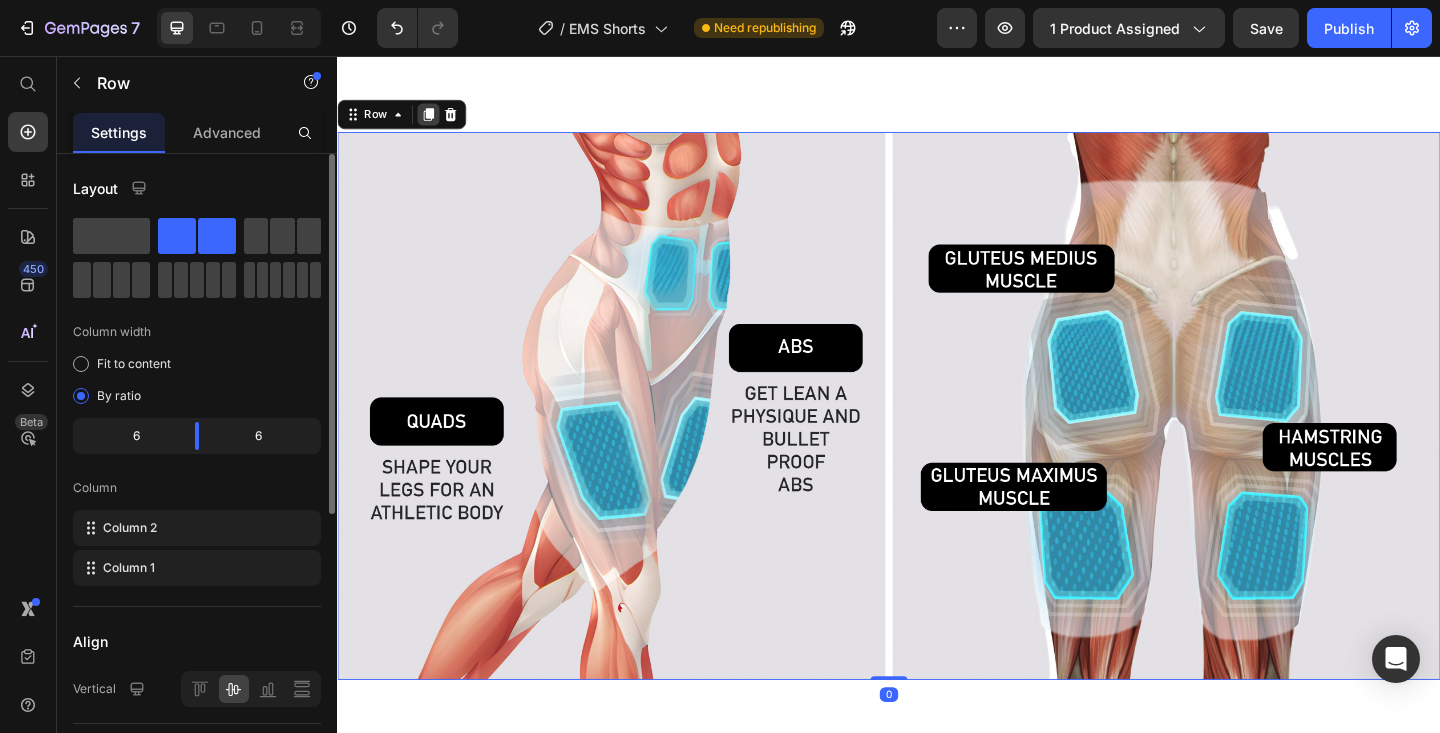 click at bounding box center [436, 120] 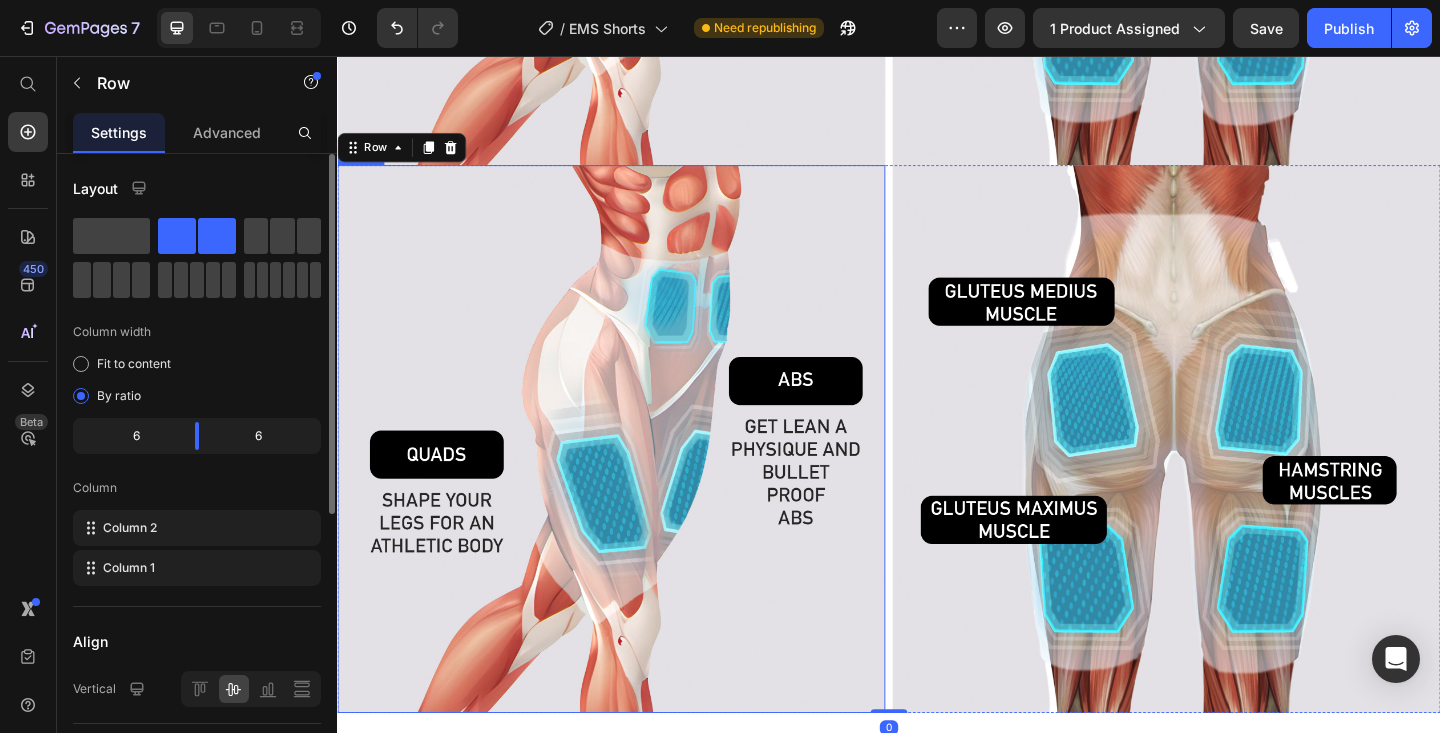 scroll, scrollTop: 3695, scrollLeft: 0, axis: vertical 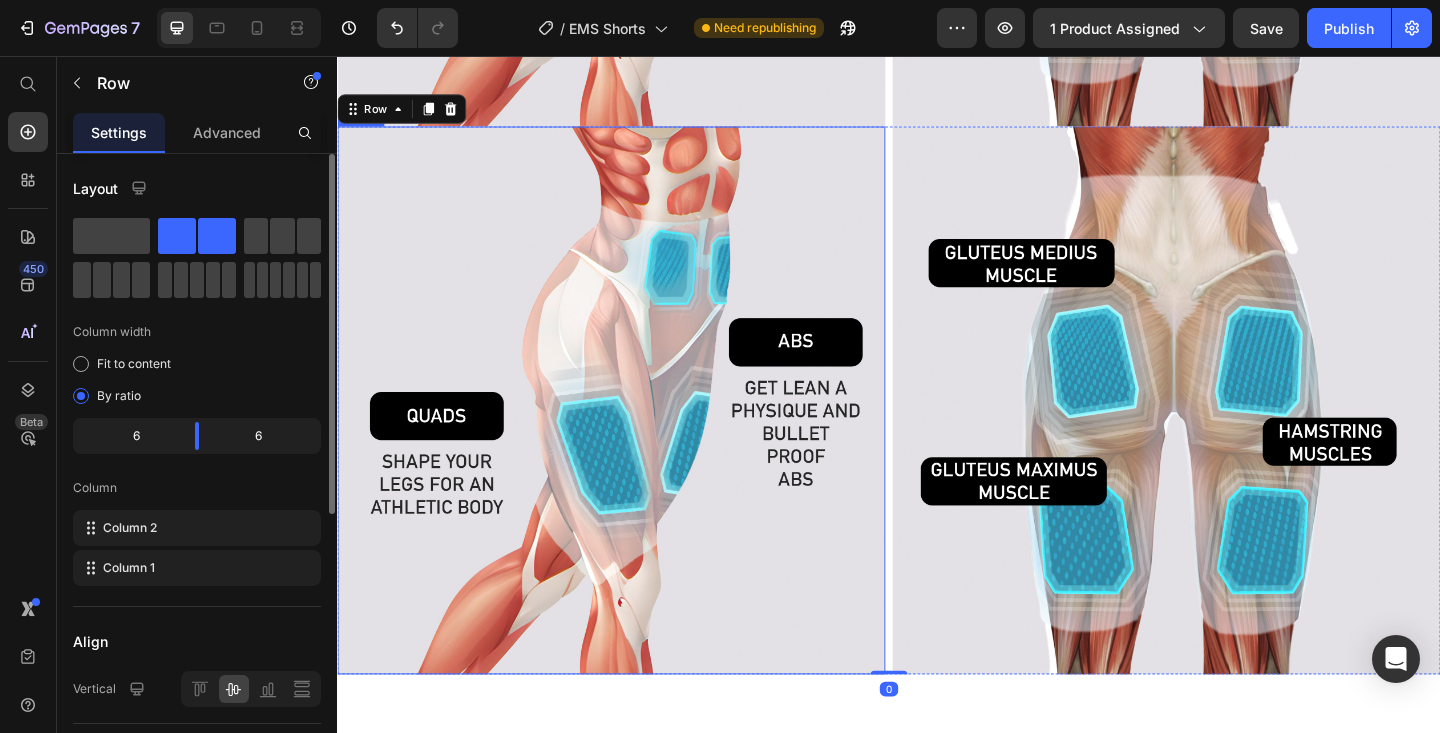 click at bounding box center (635, 431) 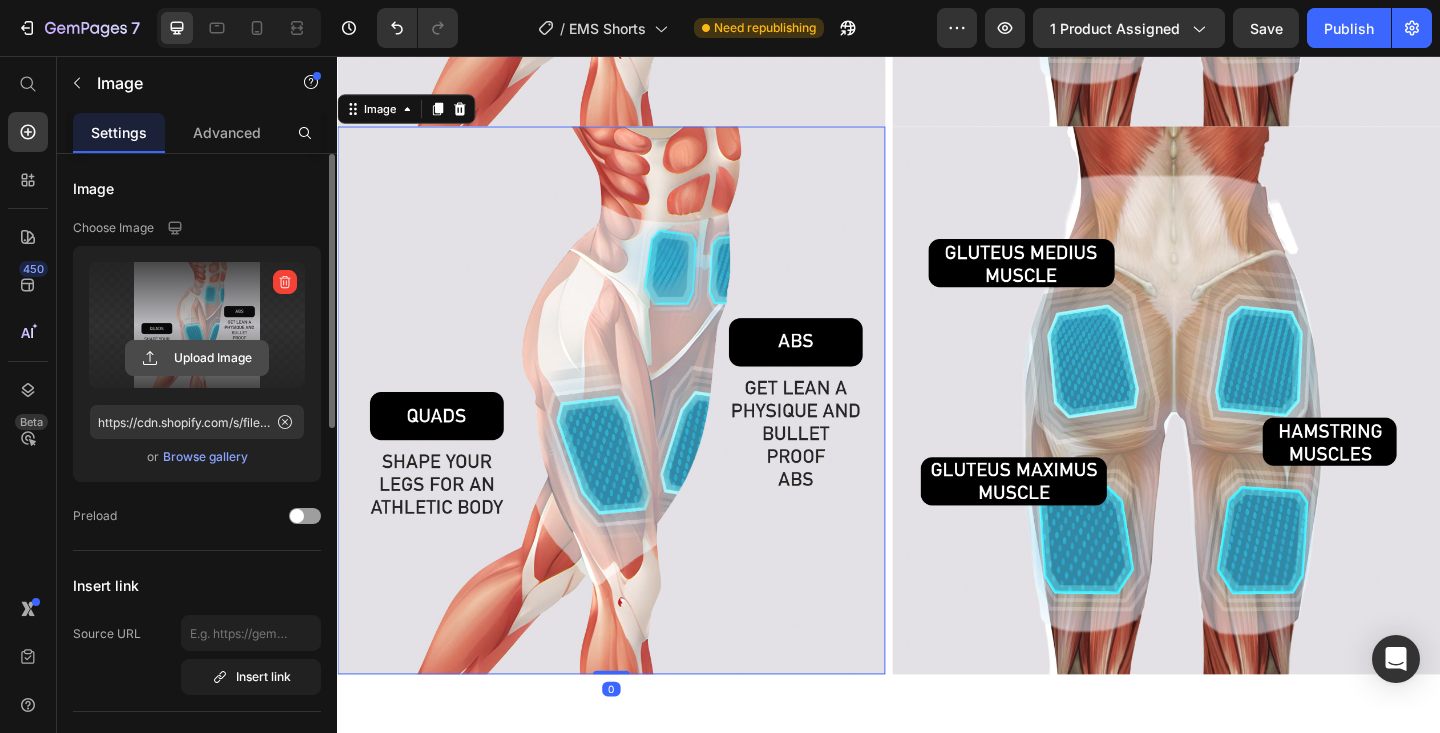 click 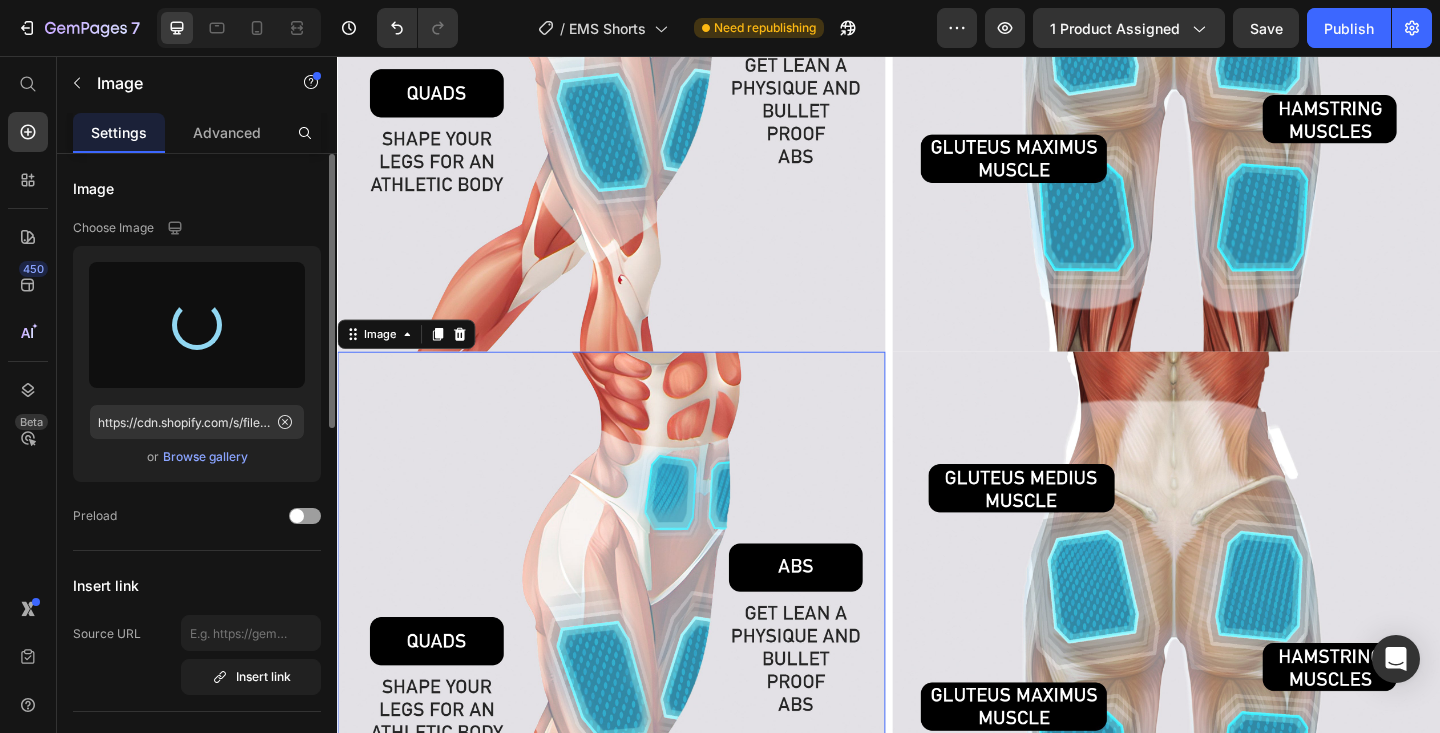 scroll, scrollTop: 3619, scrollLeft: 0, axis: vertical 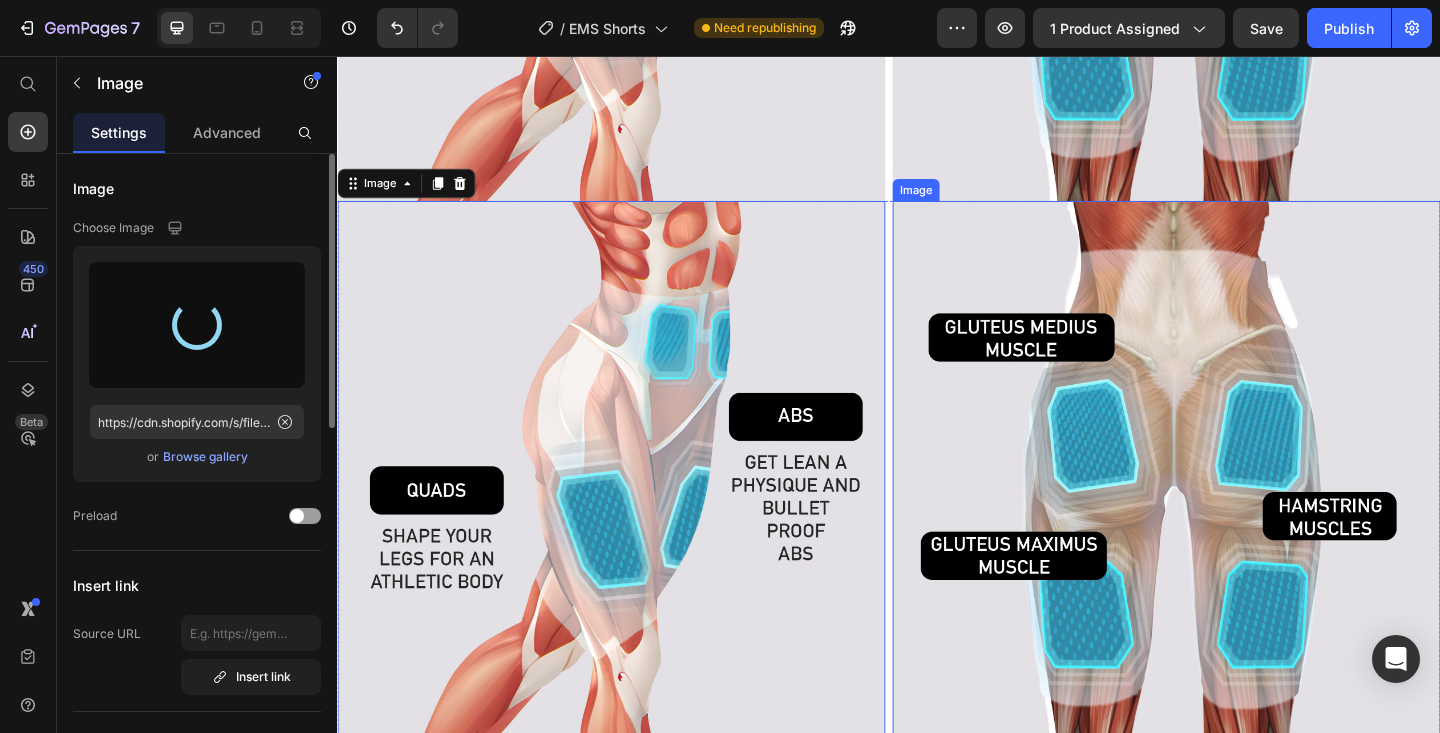 click at bounding box center (1239, 512) 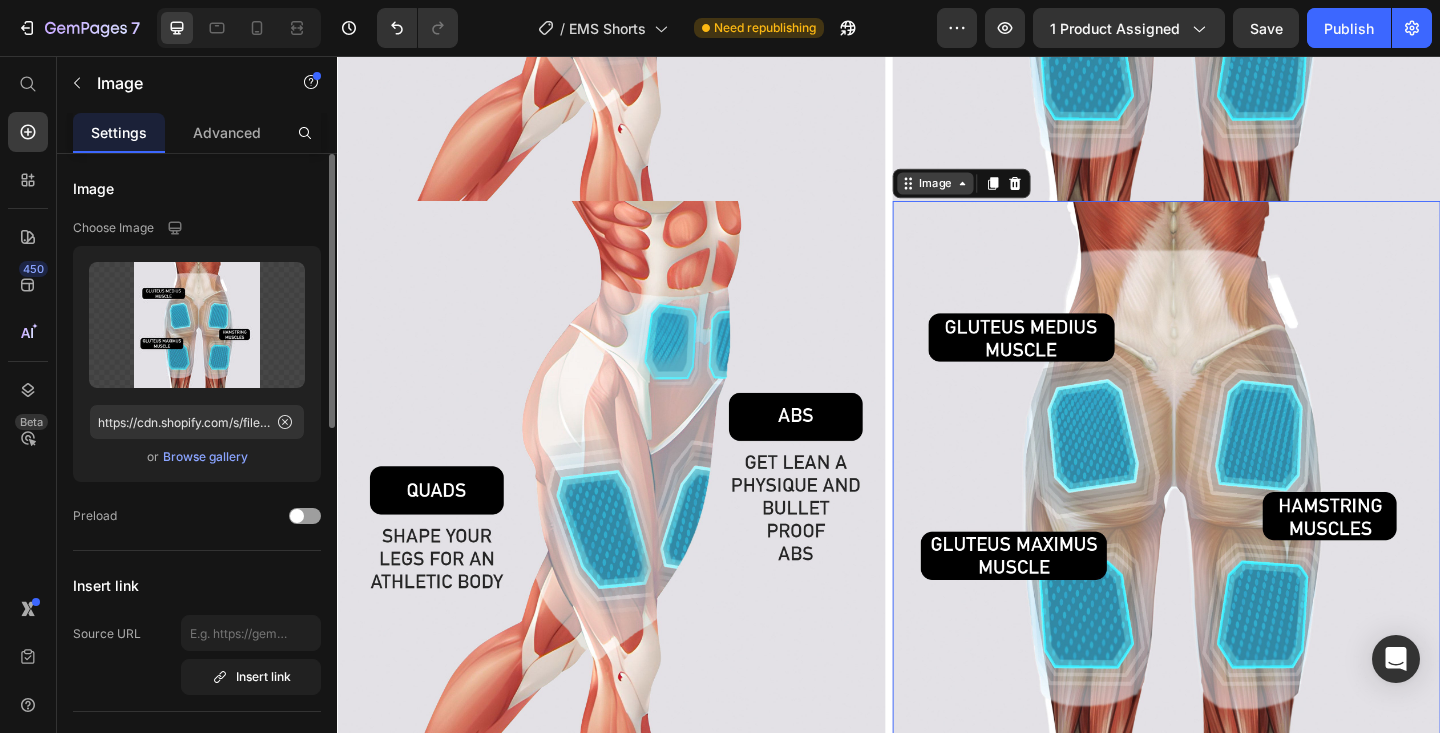 click on "Image" at bounding box center [987, 195] 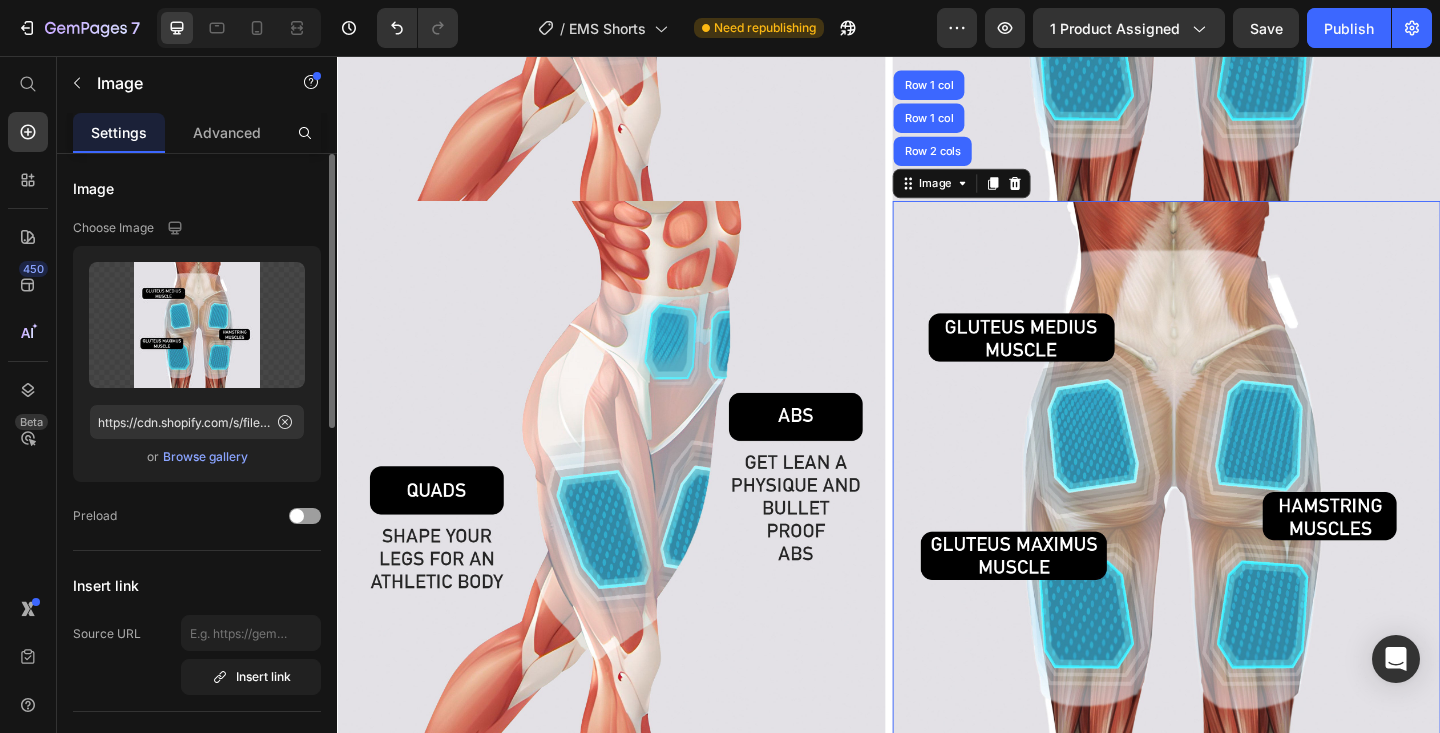 click on "Image Row 2 cols Row 1 col Row 1 col" at bounding box center [1016, 195] 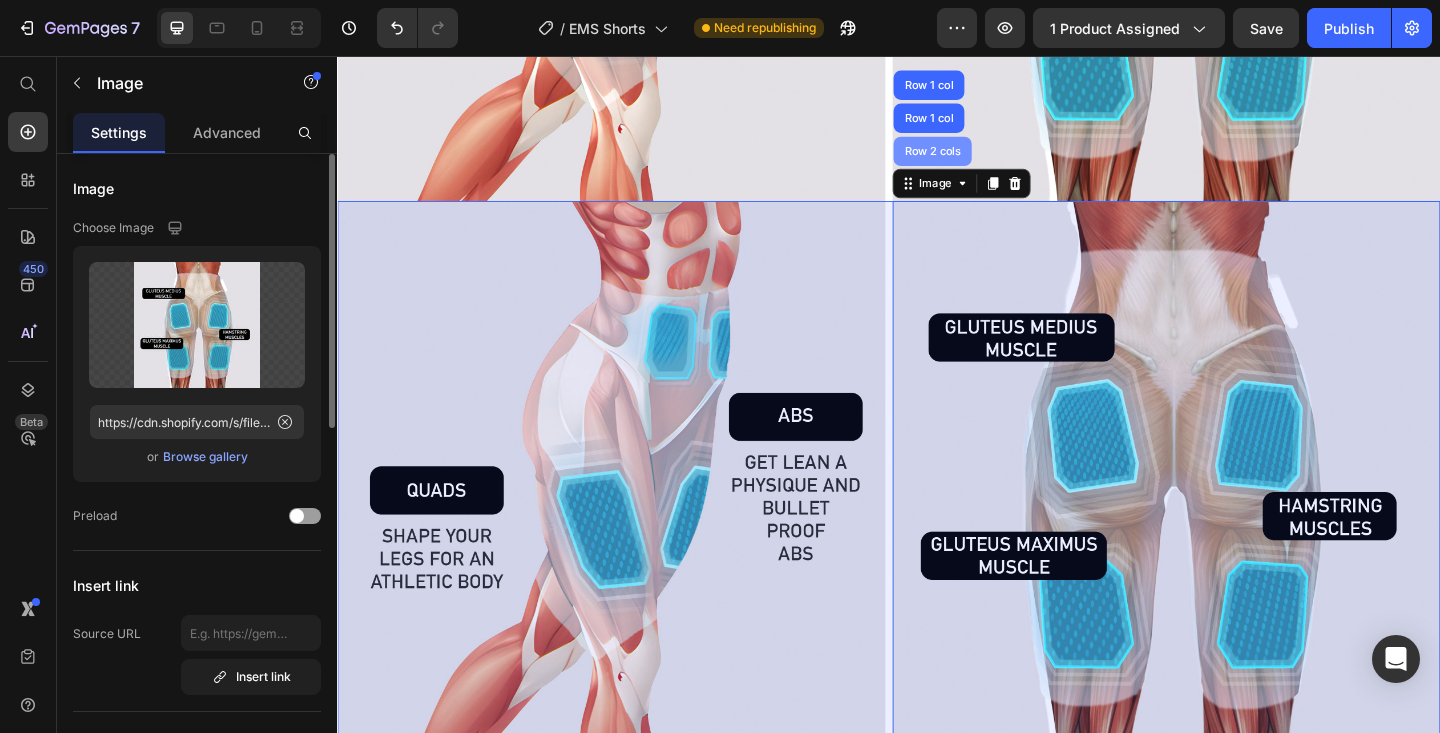 click on "Row 2 cols" at bounding box center [984, 160] 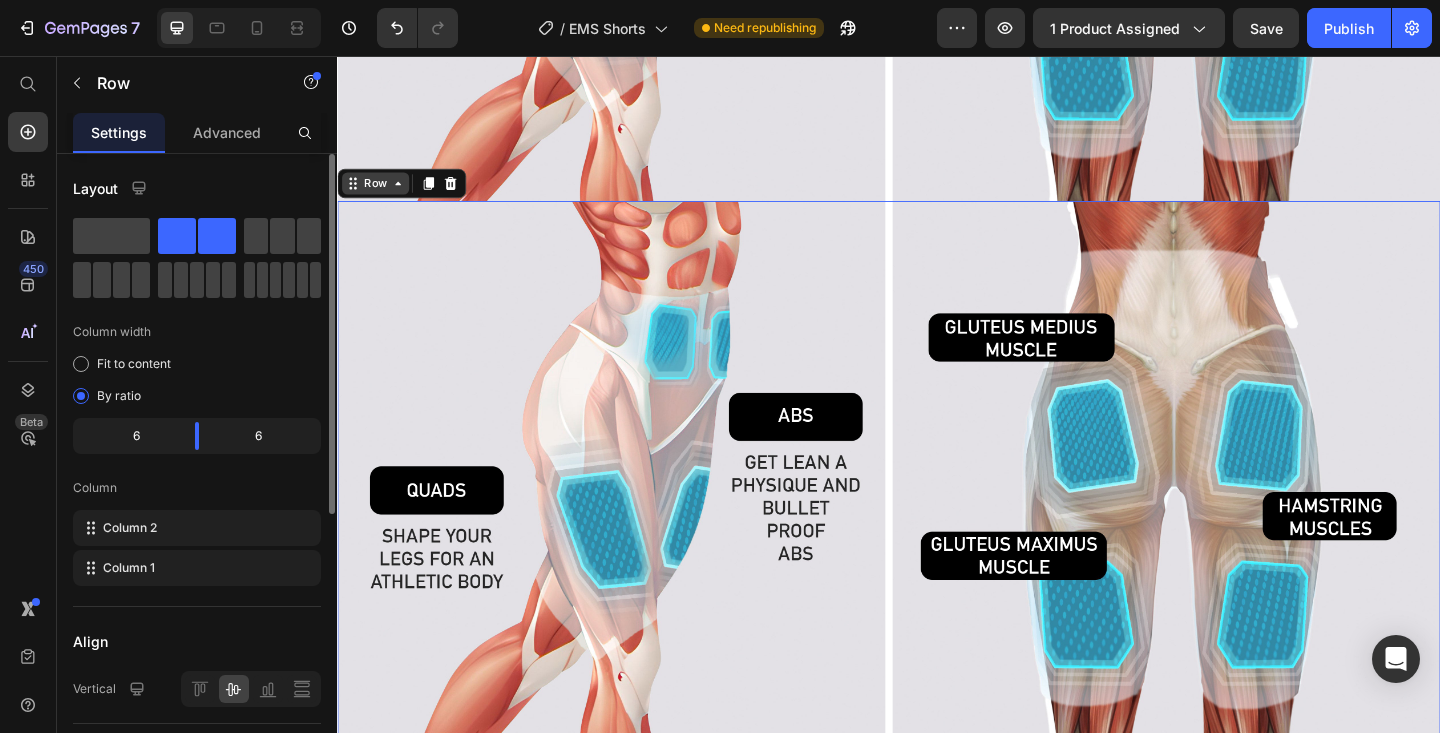 click 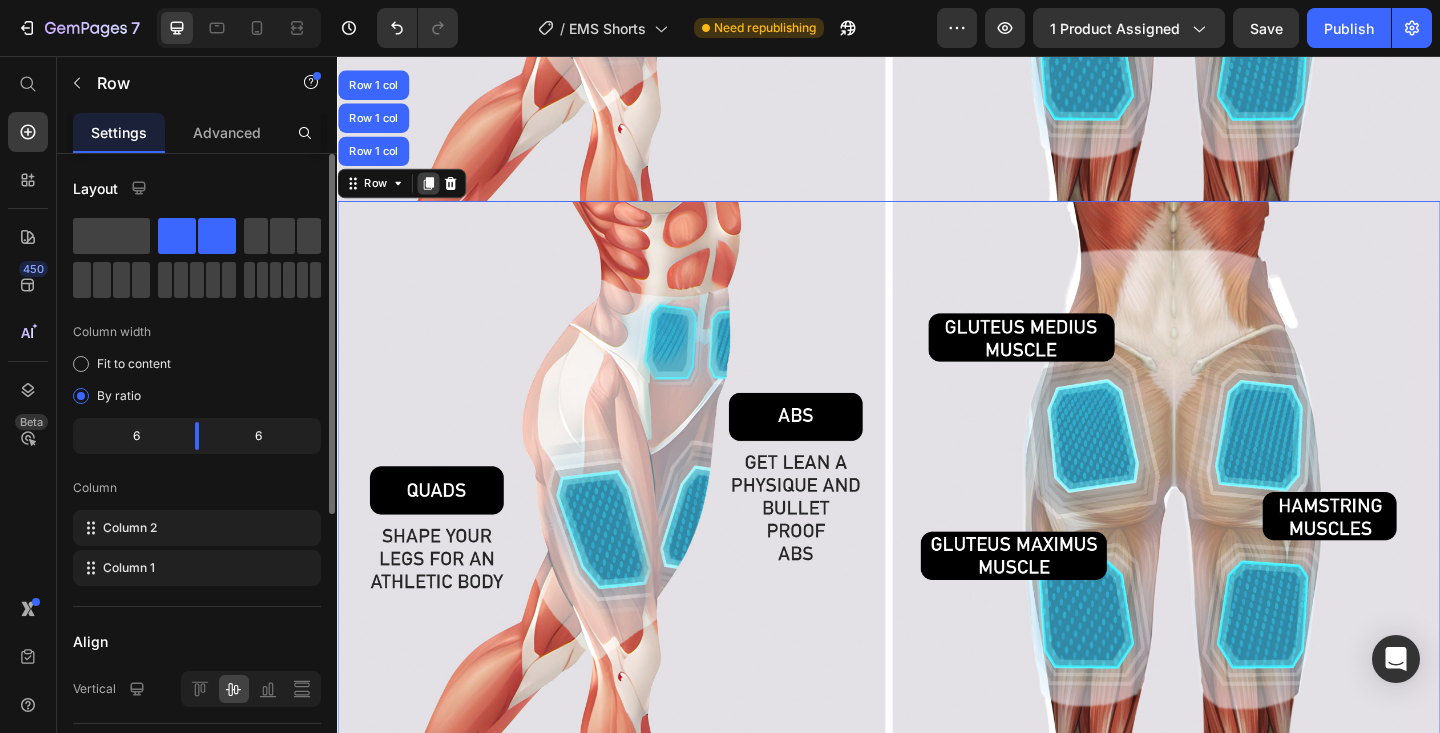 click 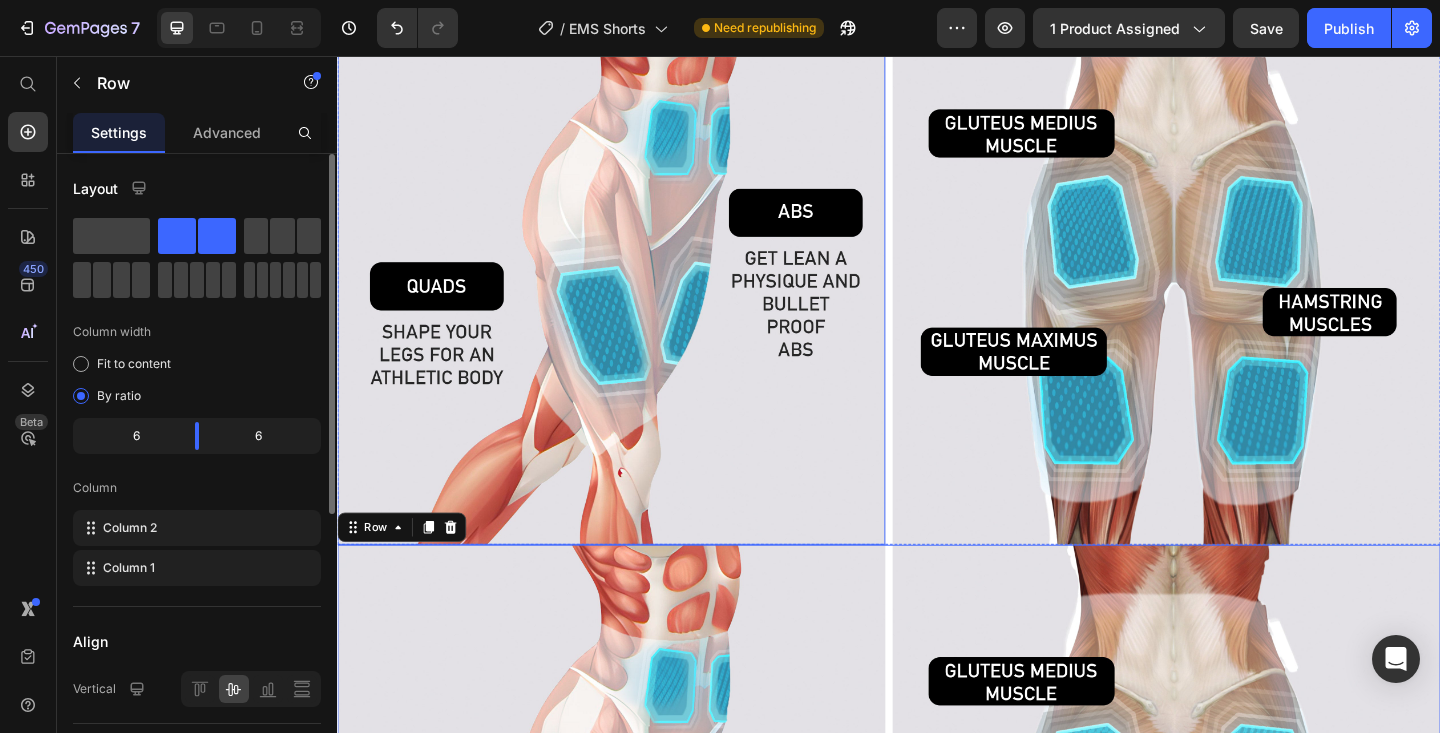 scroll, scrollTop: 3739, scrollLeft: 0, axis: vertical 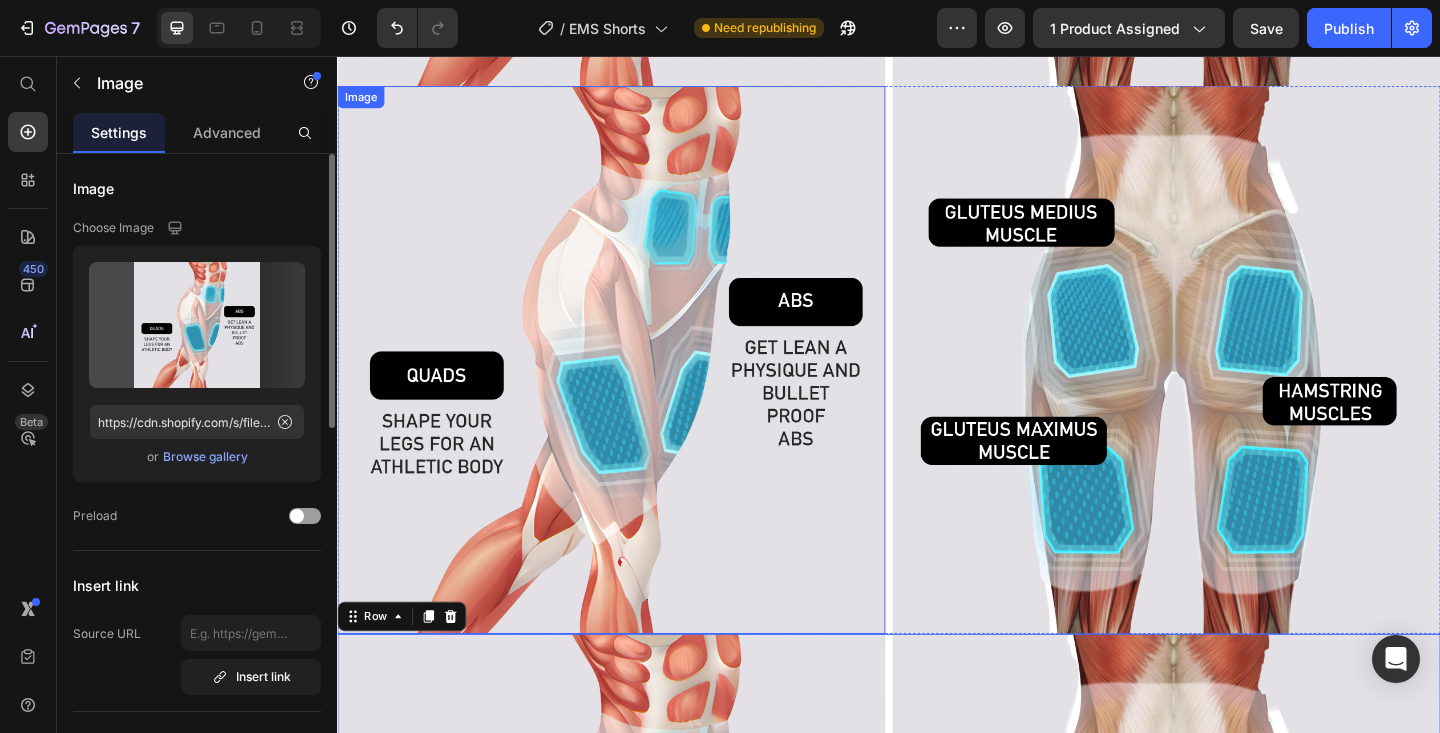 click at bounding box center [635, 387] 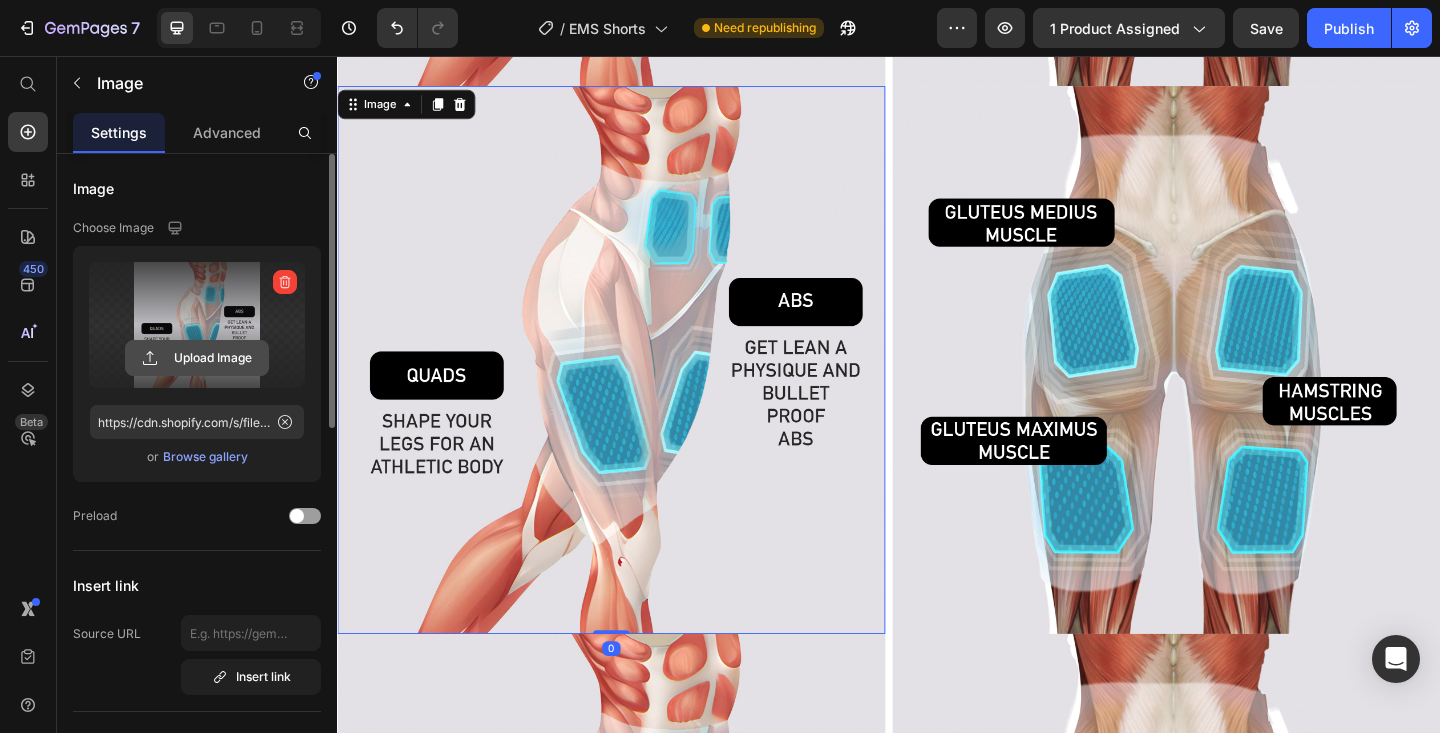 click 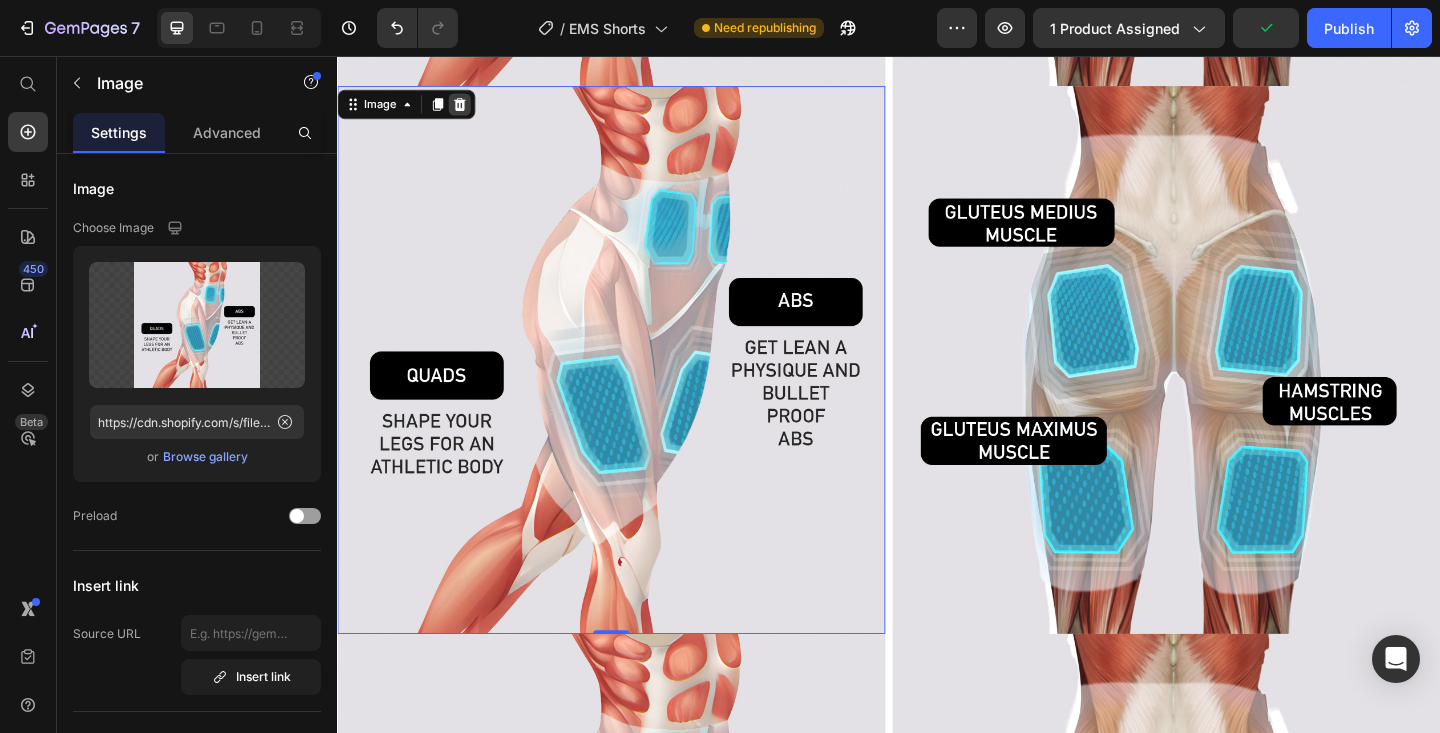 click at bounding box center (470, 109) 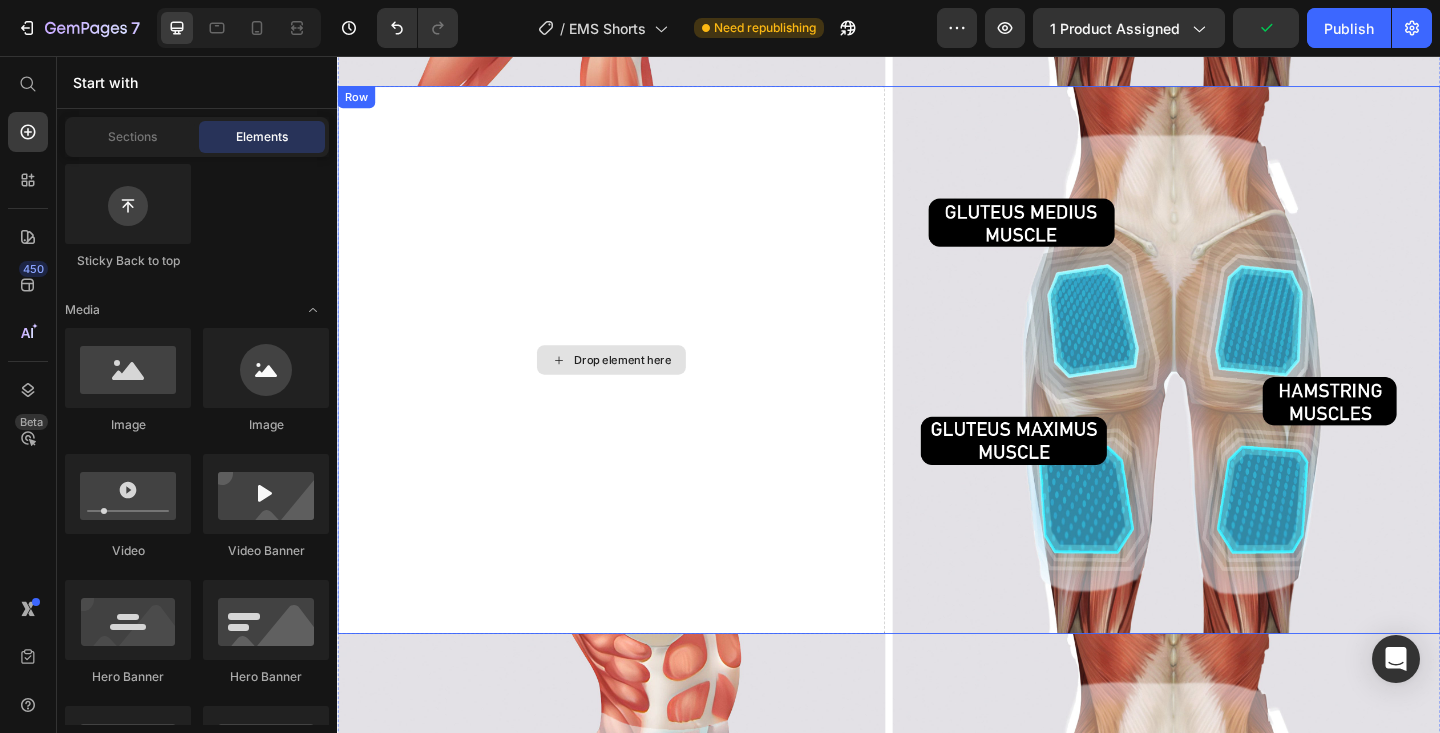 click on "Drop element here" at bounding box center [635, 387] 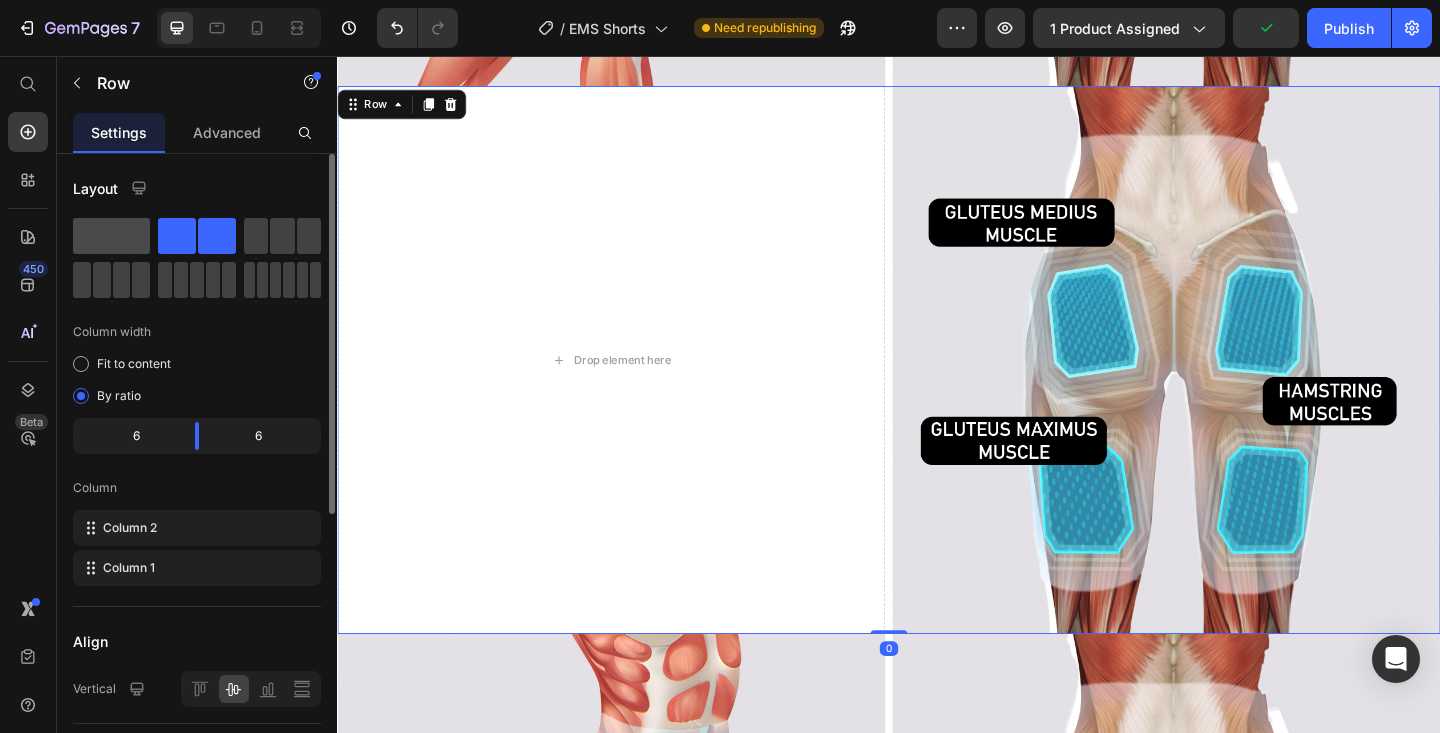 click 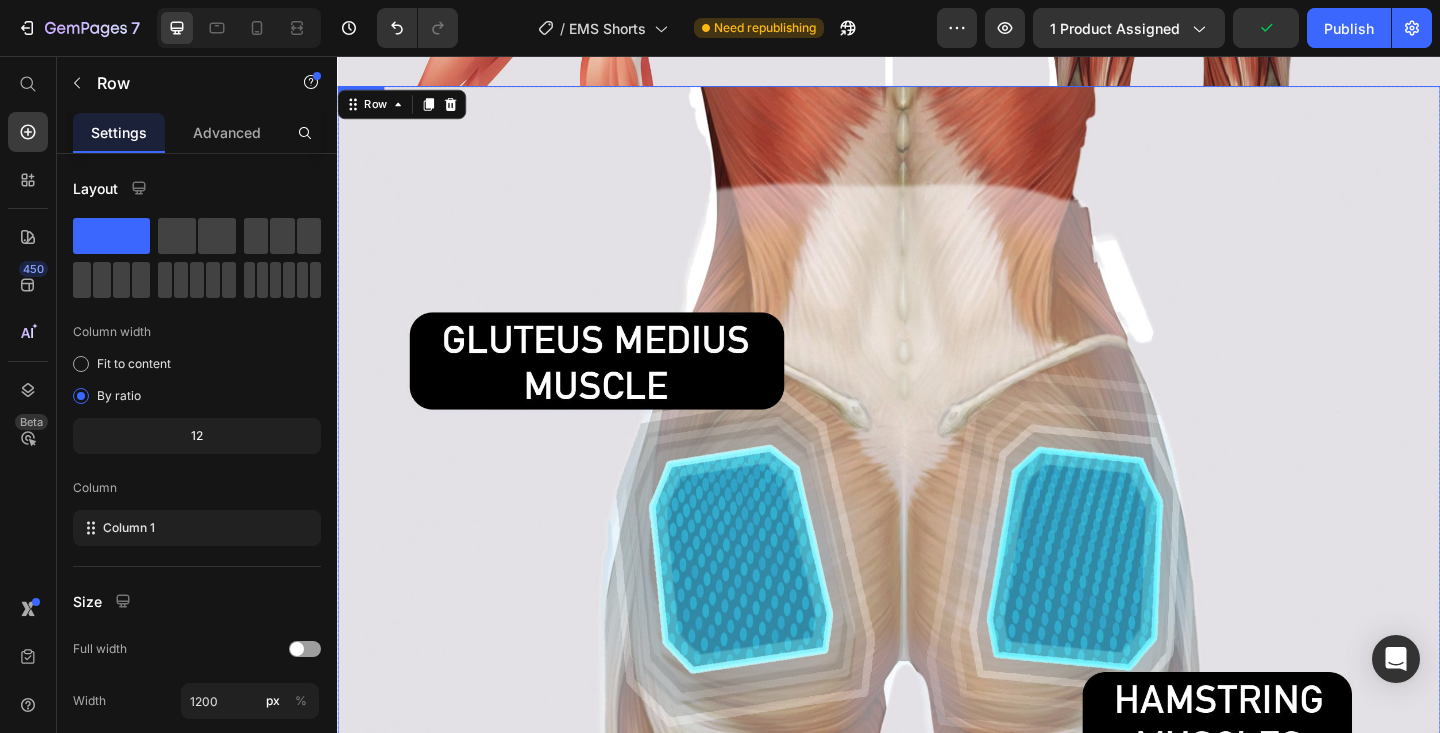 click at bounding box center (937, 689) 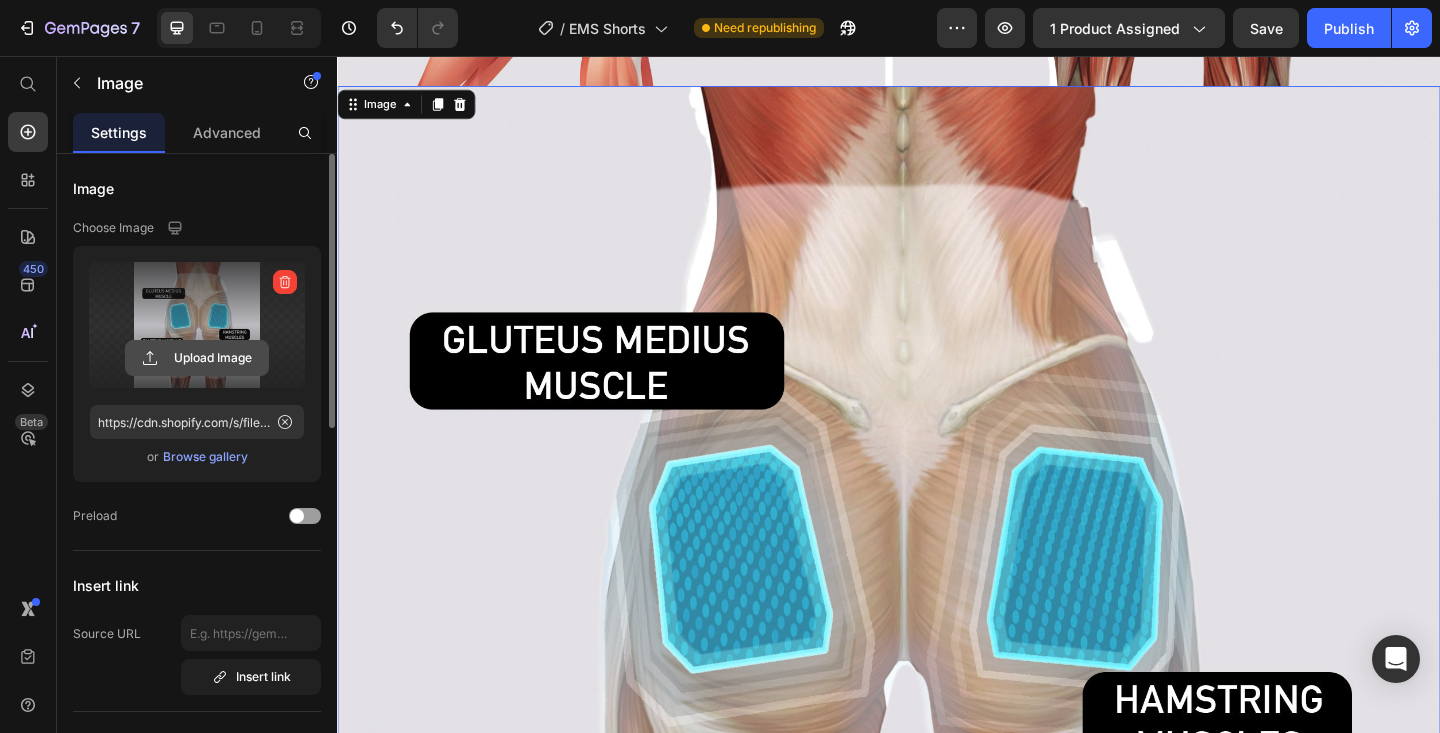 click 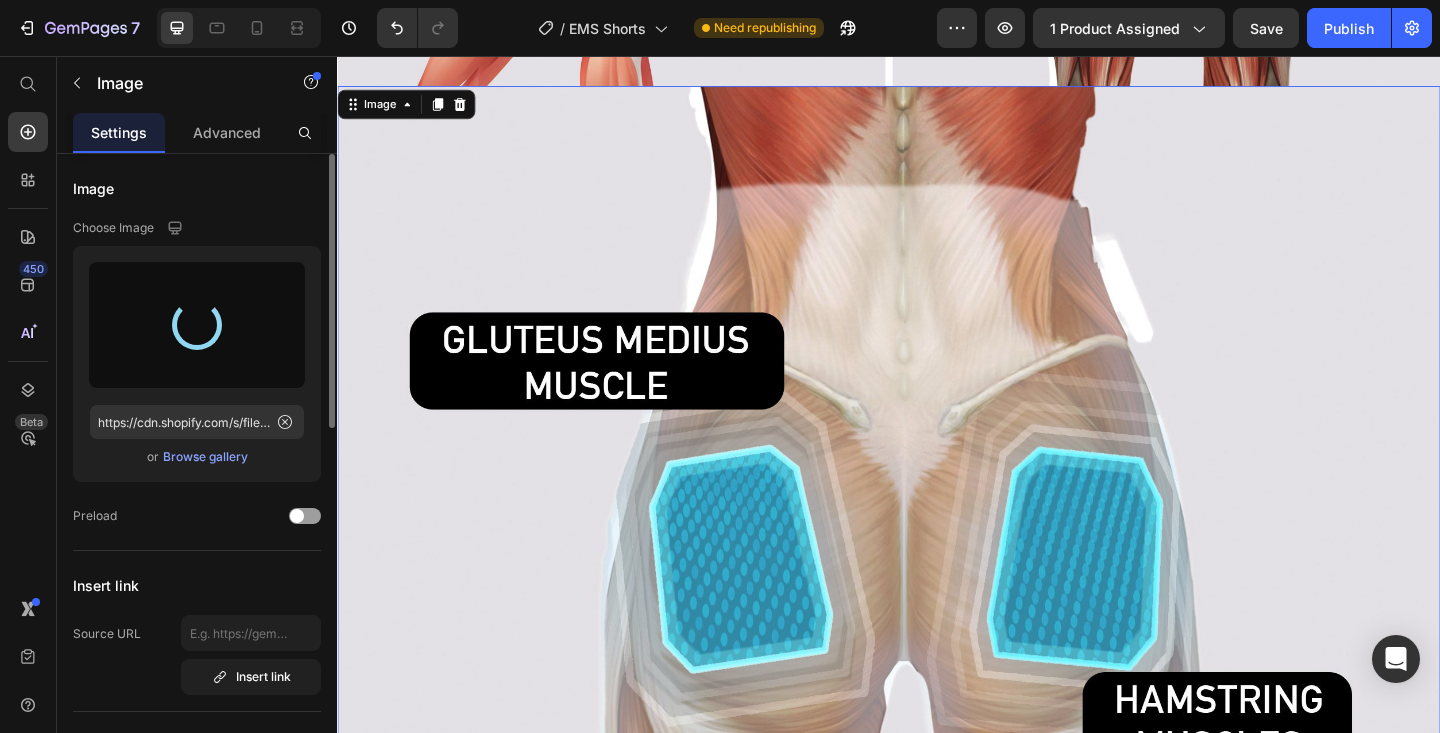 type on "https://cdn.shopify.com/s/files/1/0605/6673/2851/files/gempages_541830199419863929-f9fe6856-2fbd-4568-8e9e-7d8f95729fea.jpg" 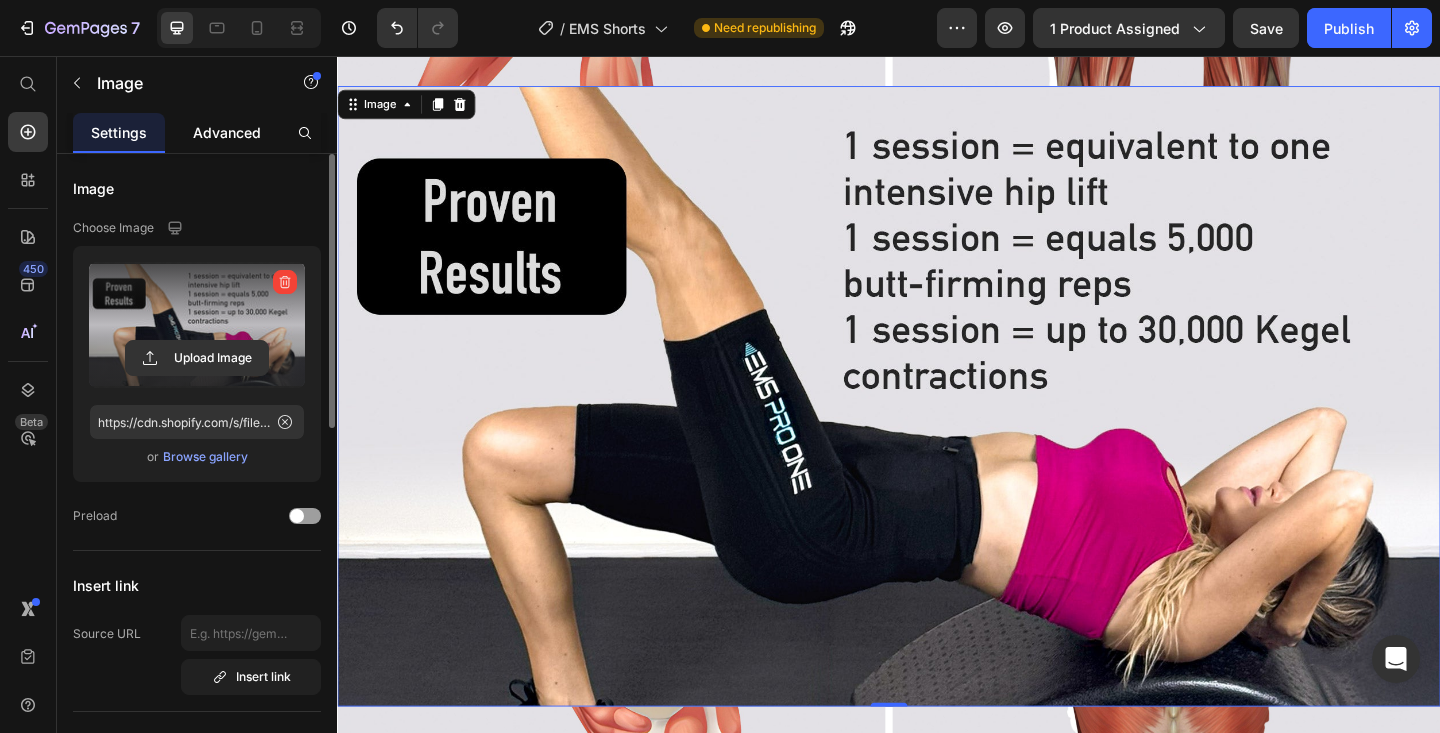 click on "Advanced" at bounding box center (227, 132) 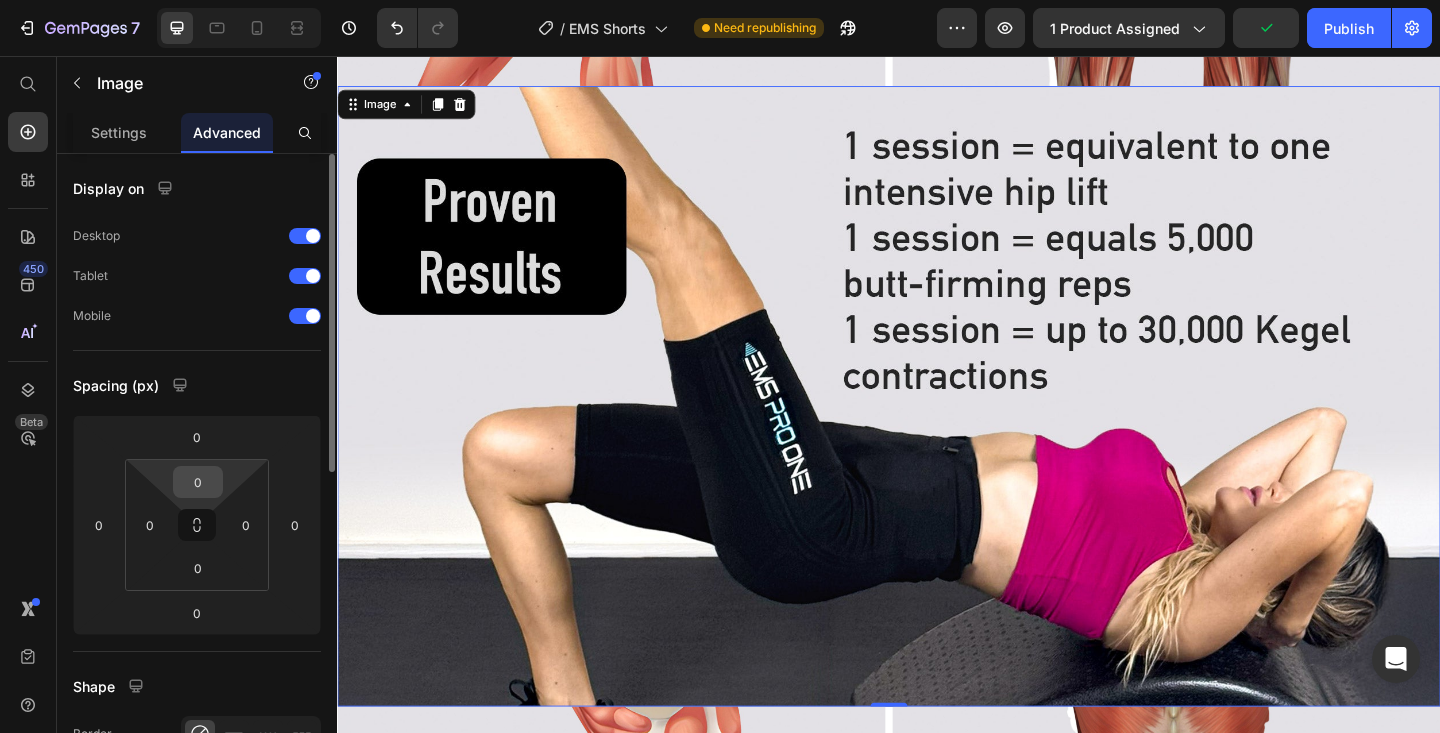 click on "0" at bounding box center (198, 482) 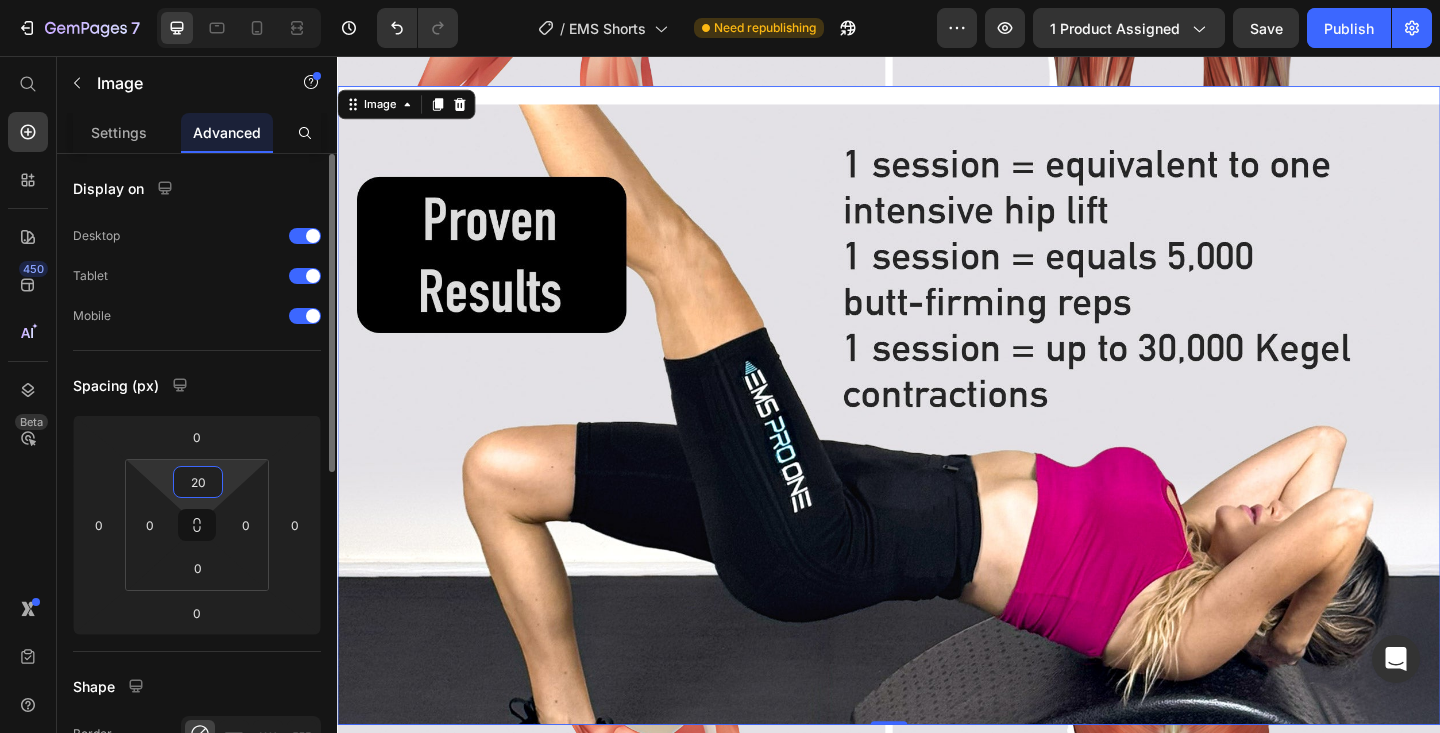 type on "2" 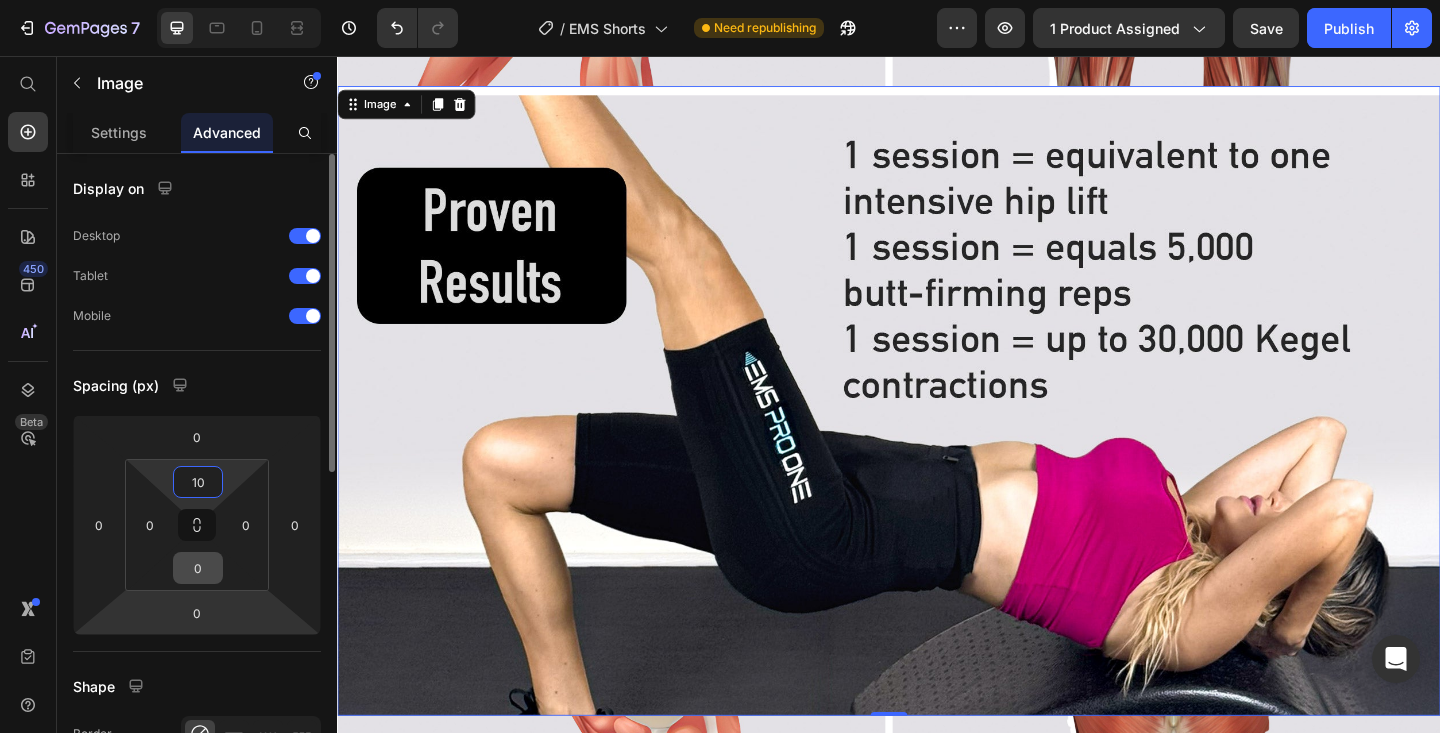 type on "10" 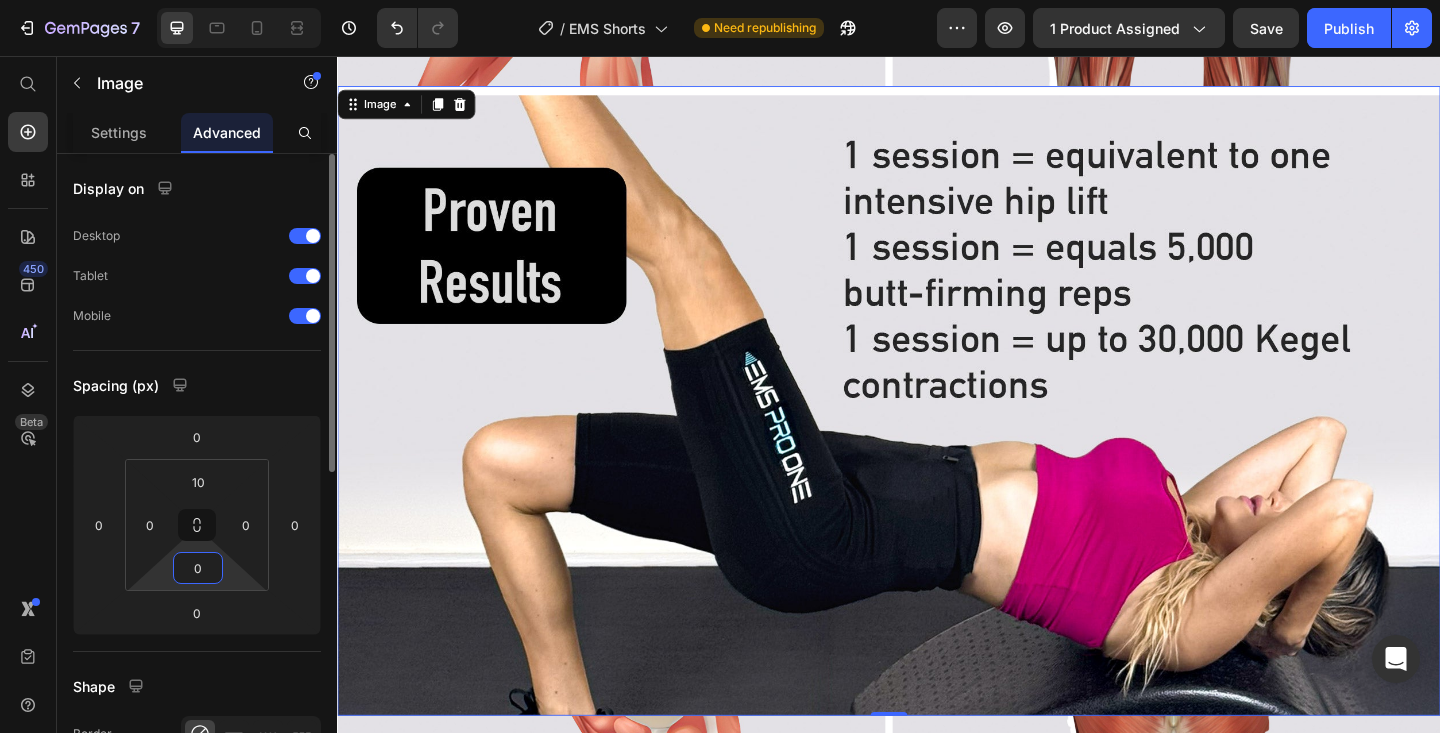 click on "0" at bounding box center (198, 568) 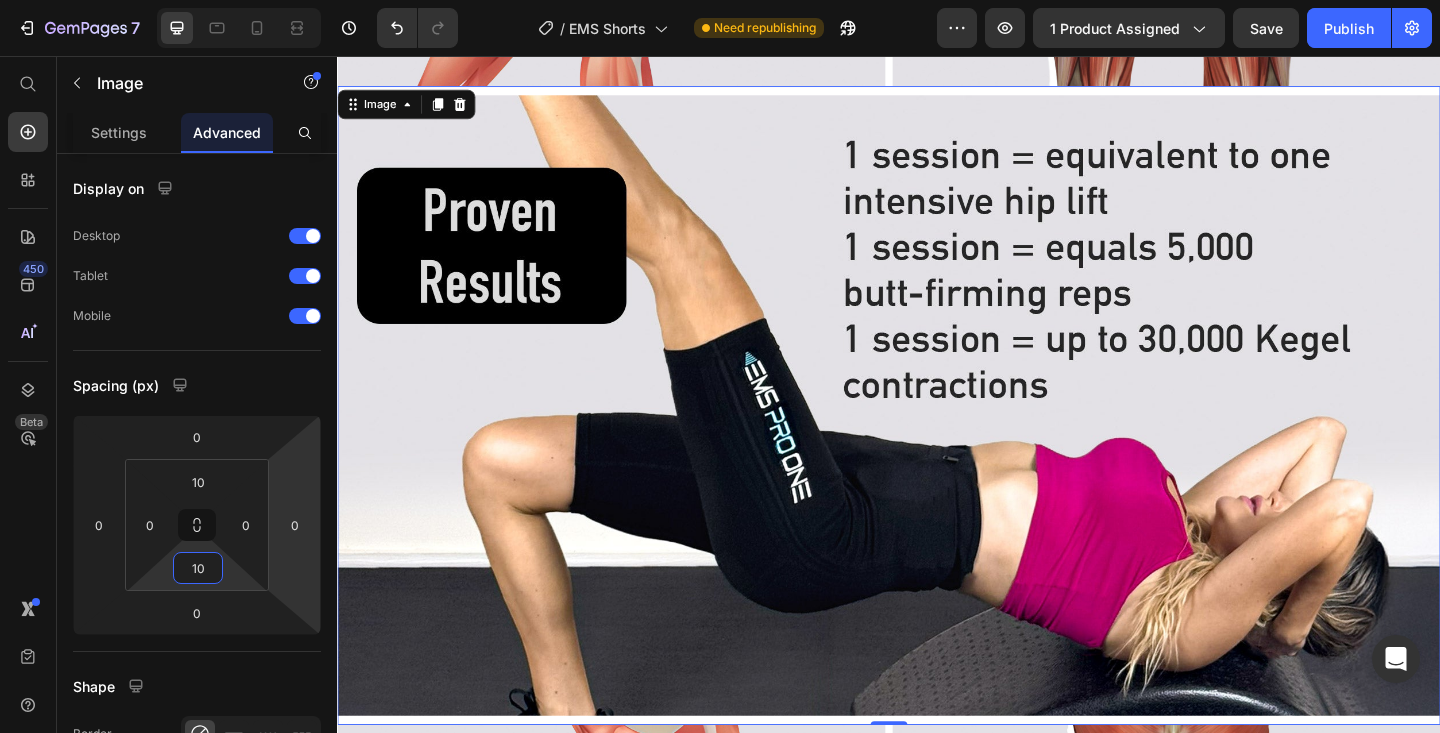type on "10" 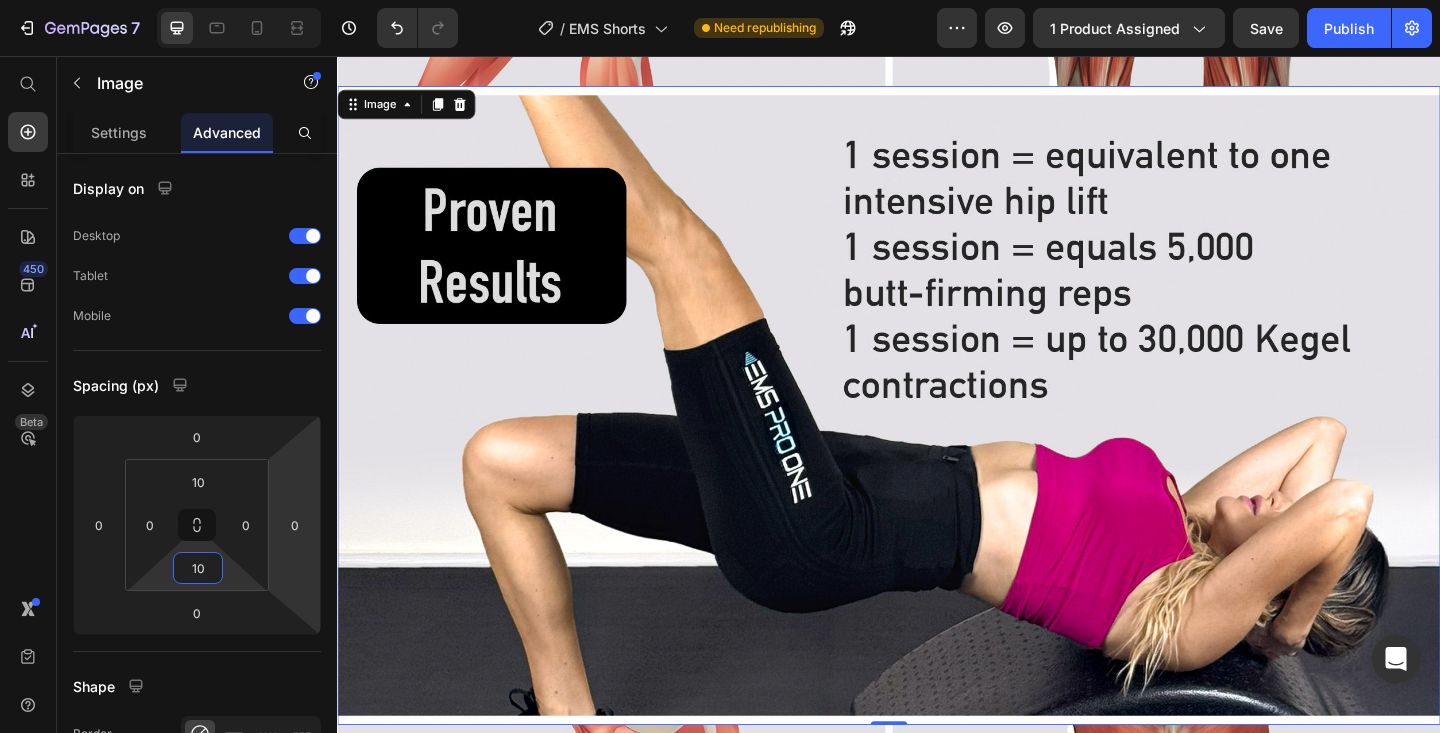 click at bounding box center [937, 436] 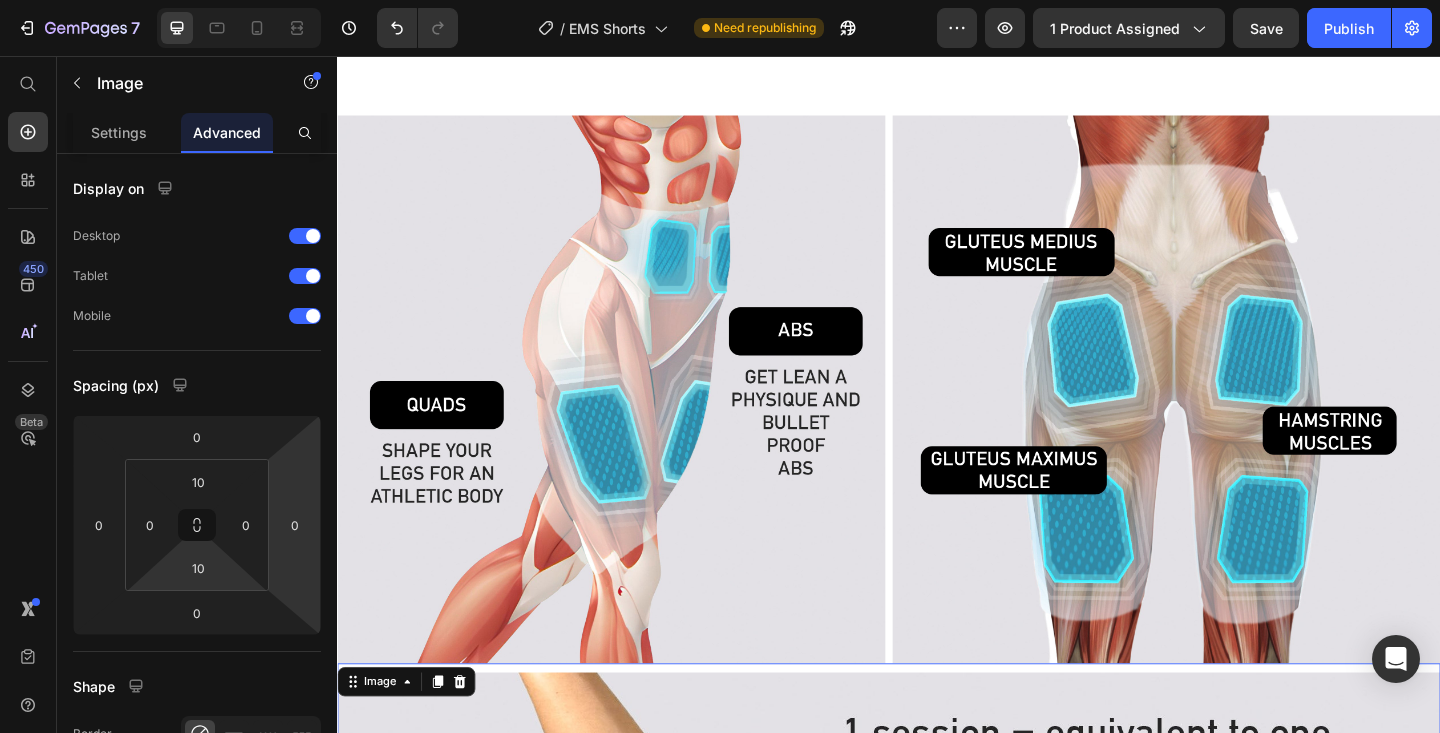 scroll, scrollTop: 3107, scrollLeft: 0, axis: vertical 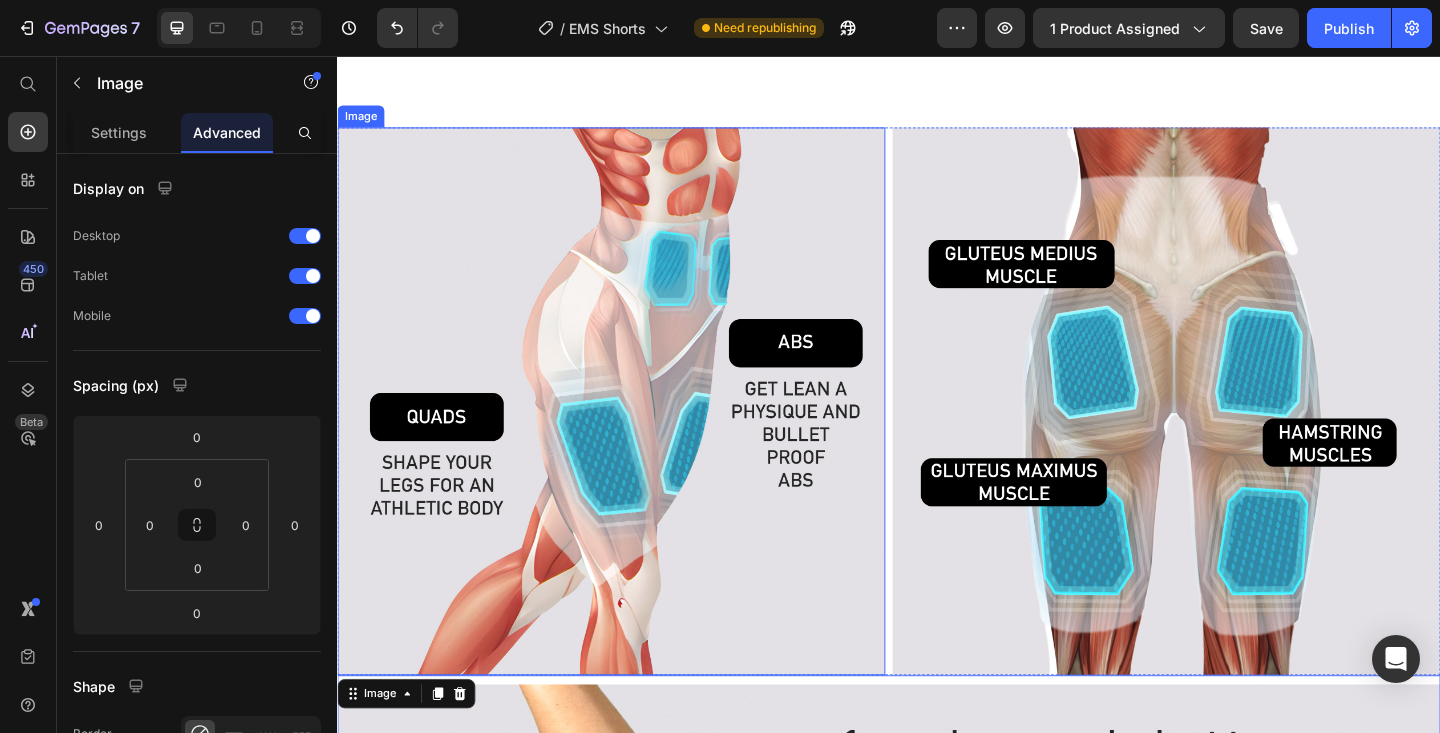 click at bounding box center [635, 432] 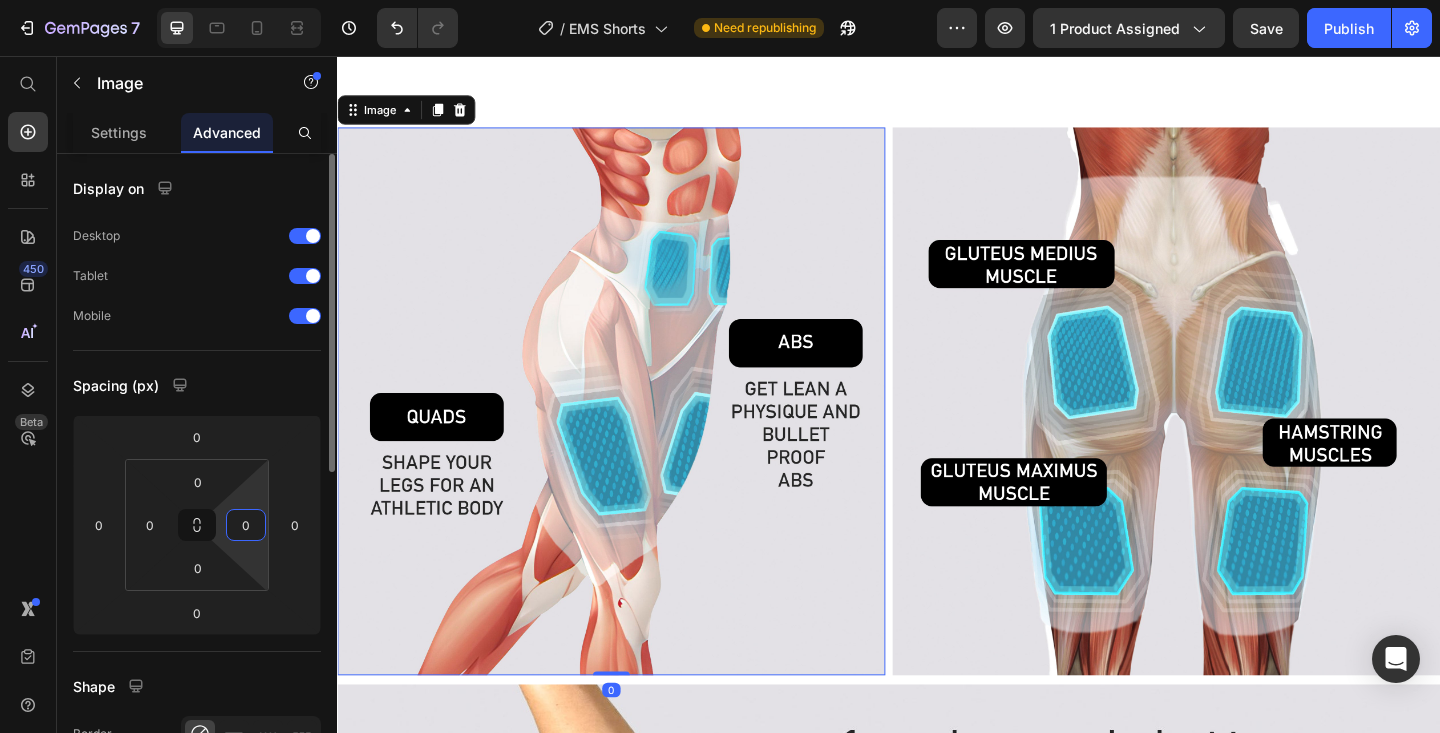 click on "0" at bounding box center (246, 525) 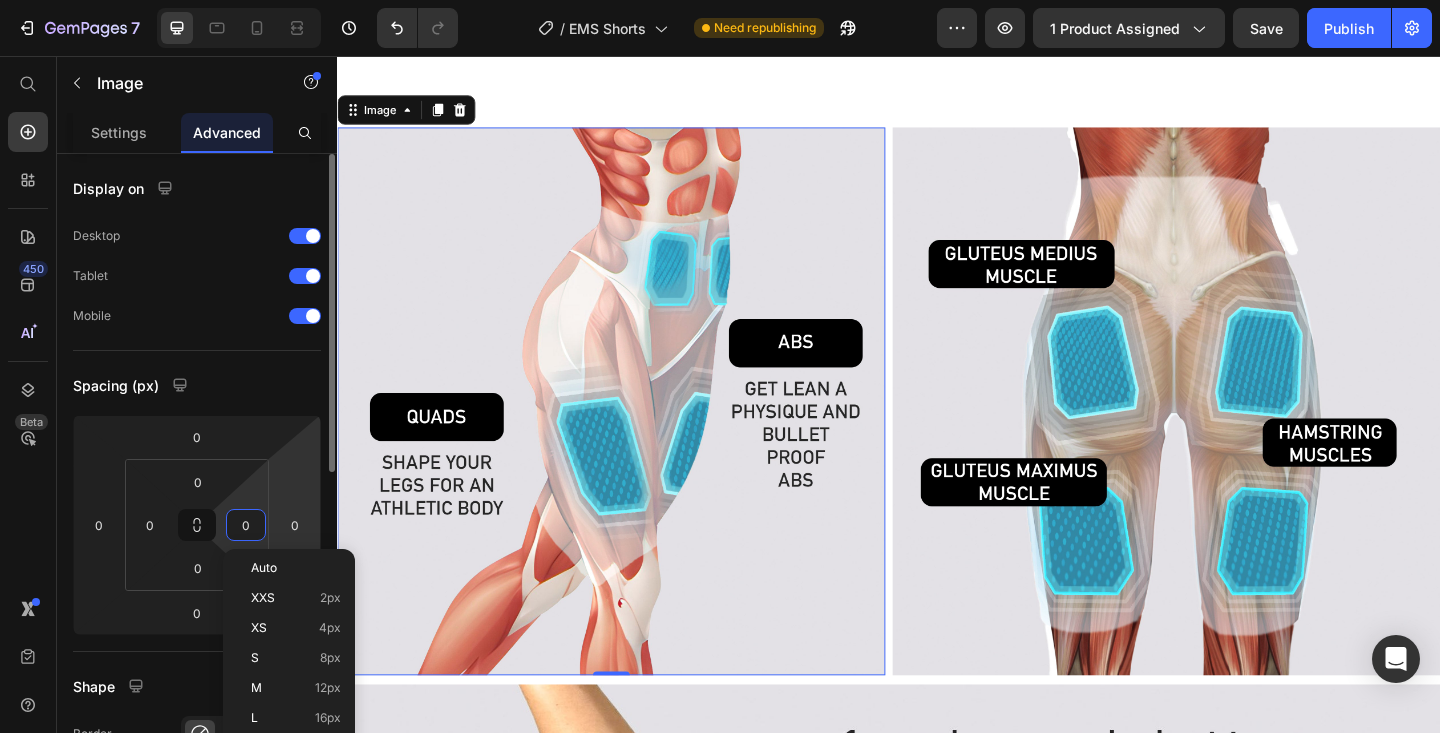 type on "5" 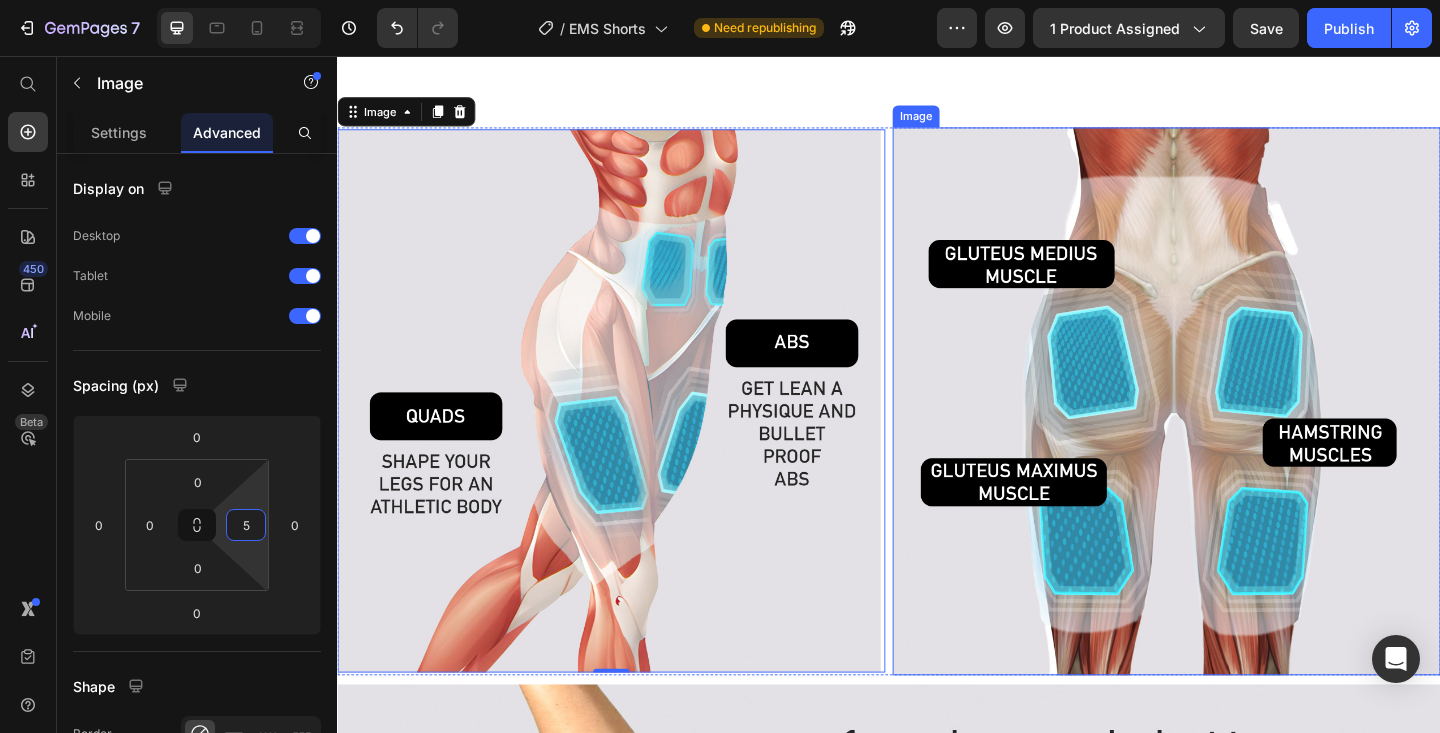 click at bounding box center (1239, 432) 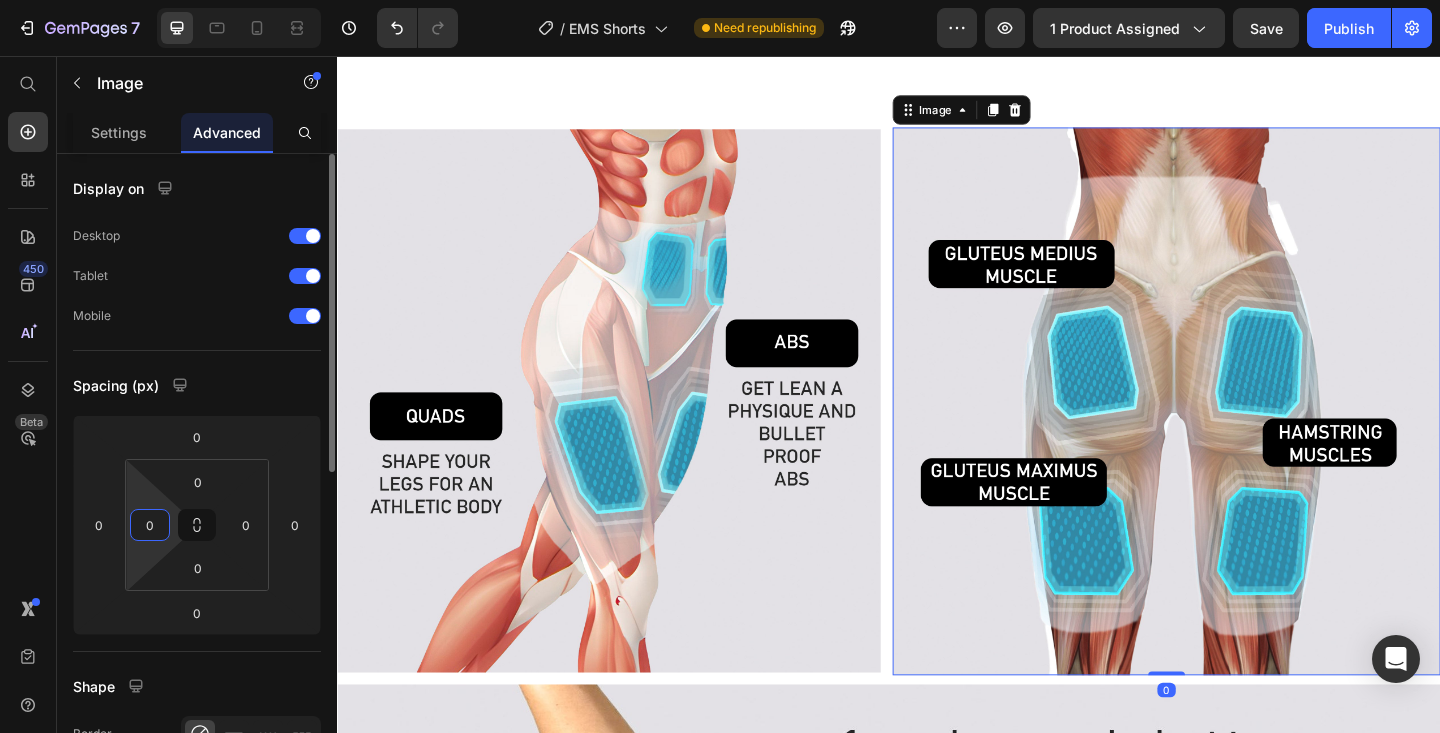 click on "0" at bounding box center [150, 525] 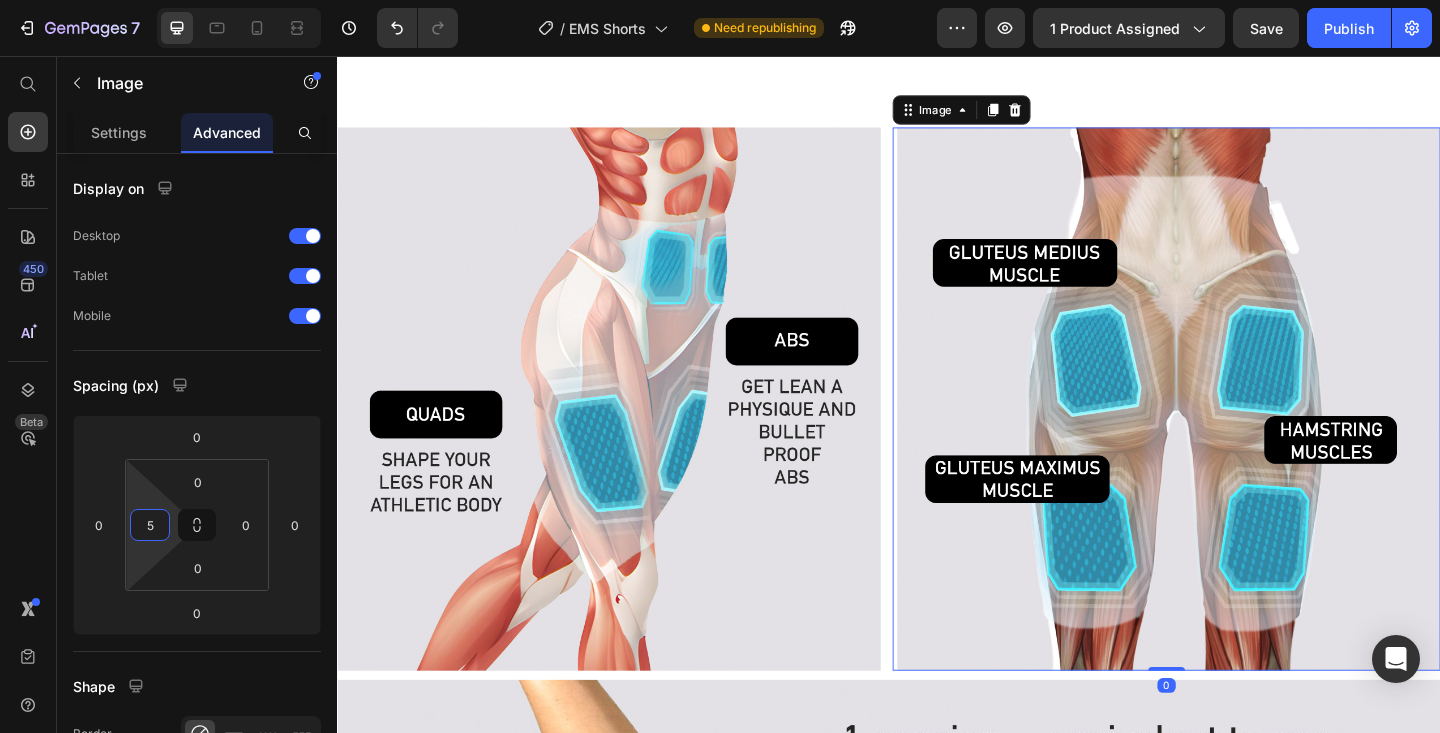 type on "5" 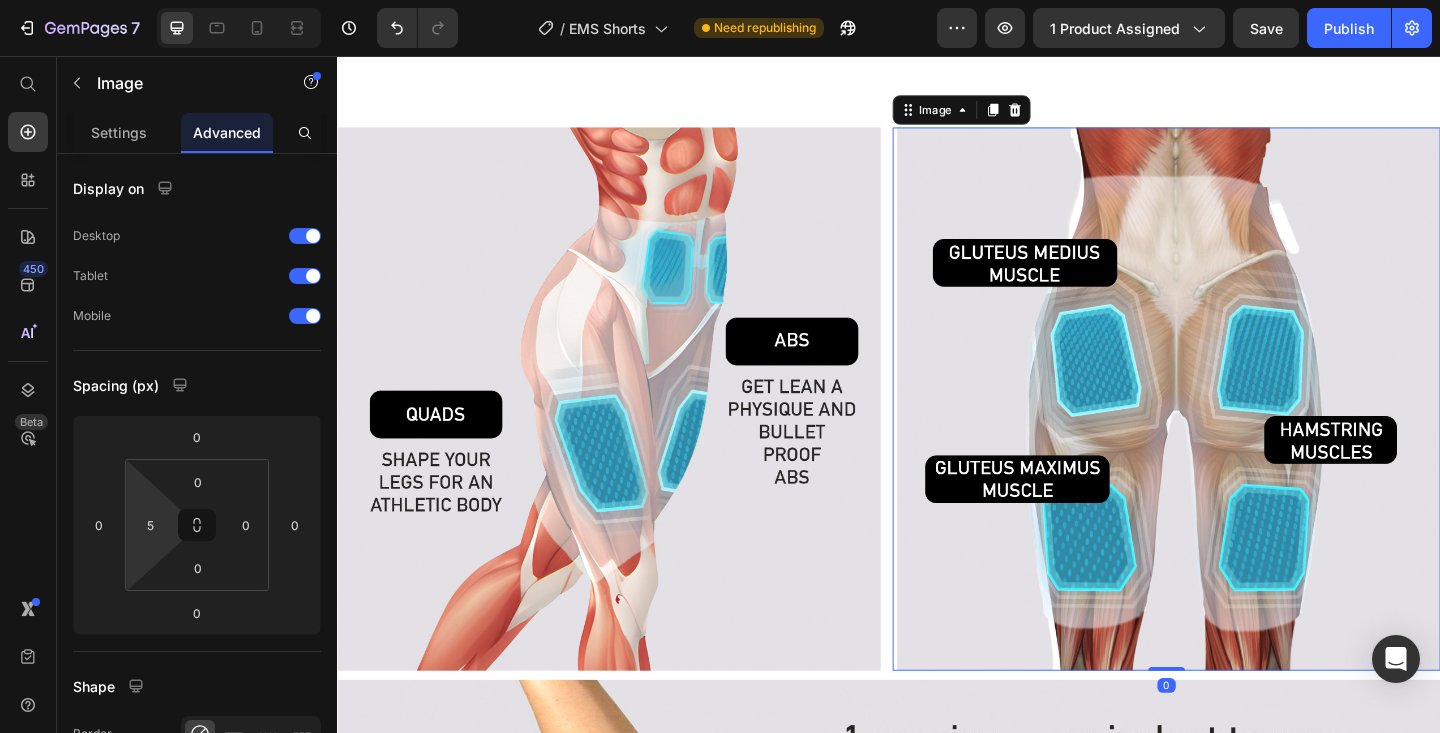 click at bounding box center [1239, 429] 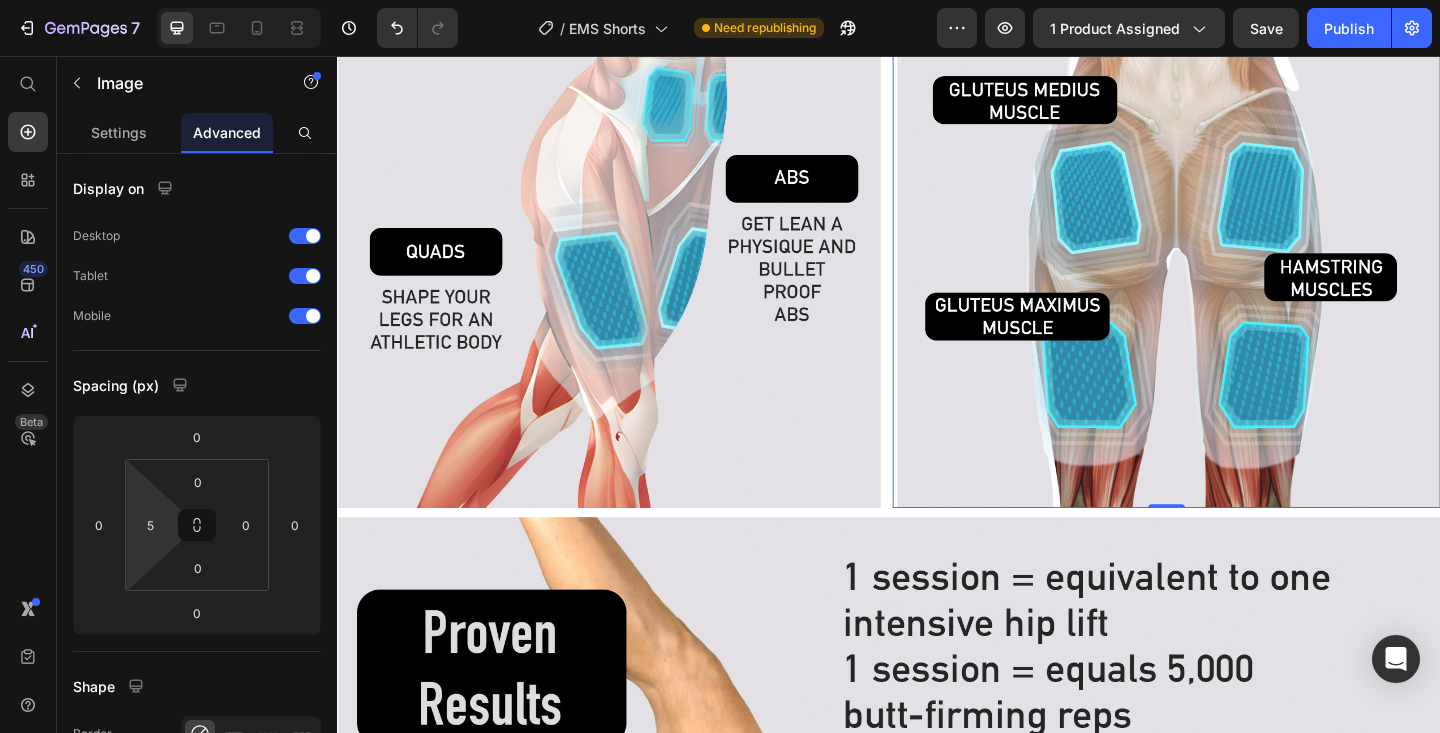 scroll, scrollTop: 3303, scrollLeft: 0, axis: vertical 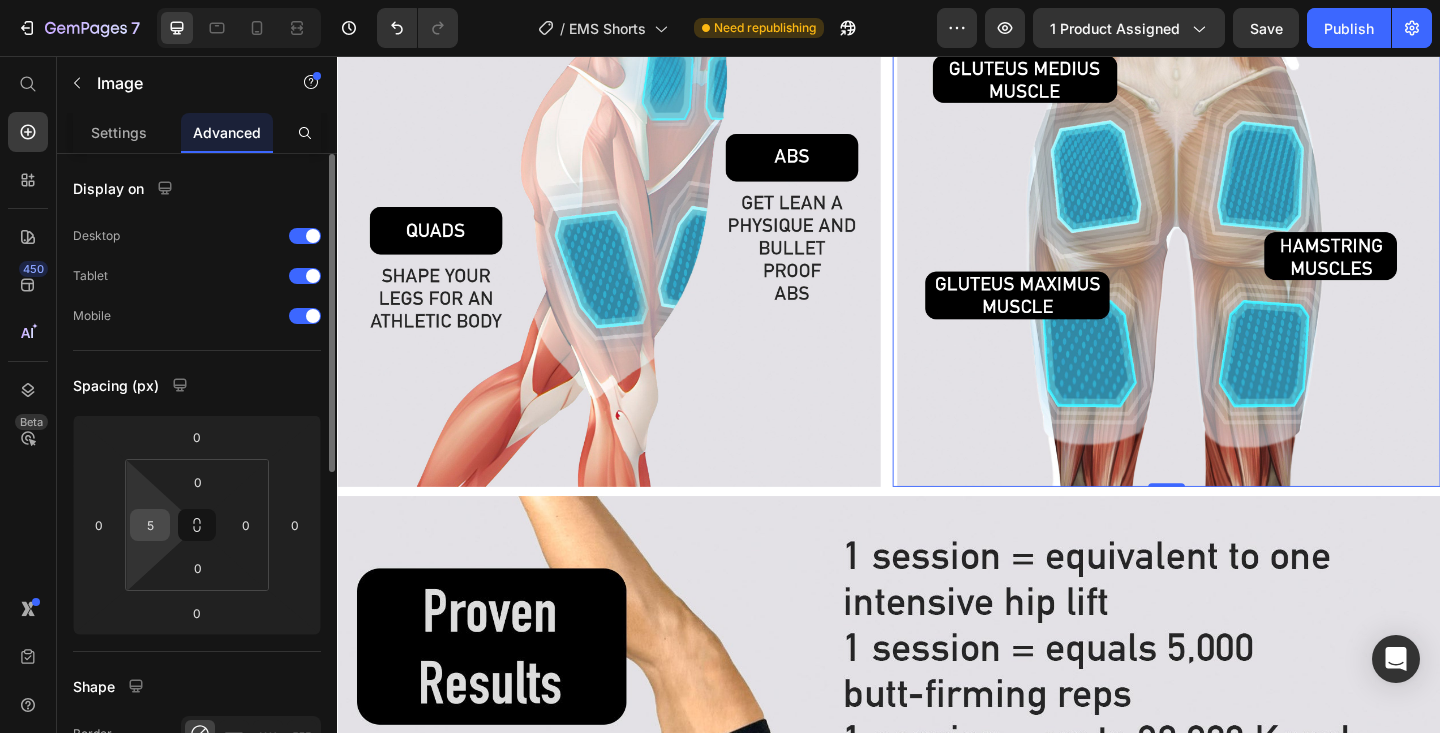 click on "5" at bounding box center [150, 525] 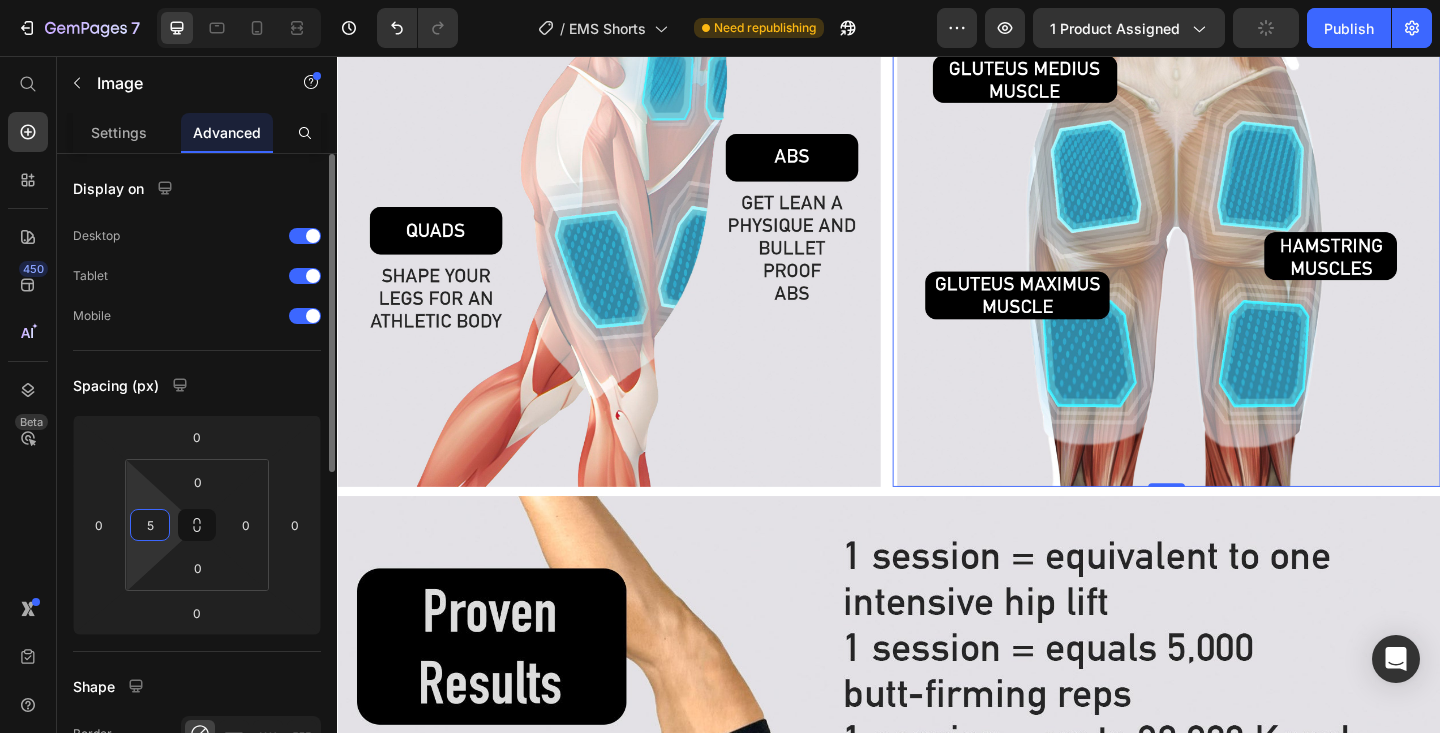 click on "5" at bounding box center [150, 525] 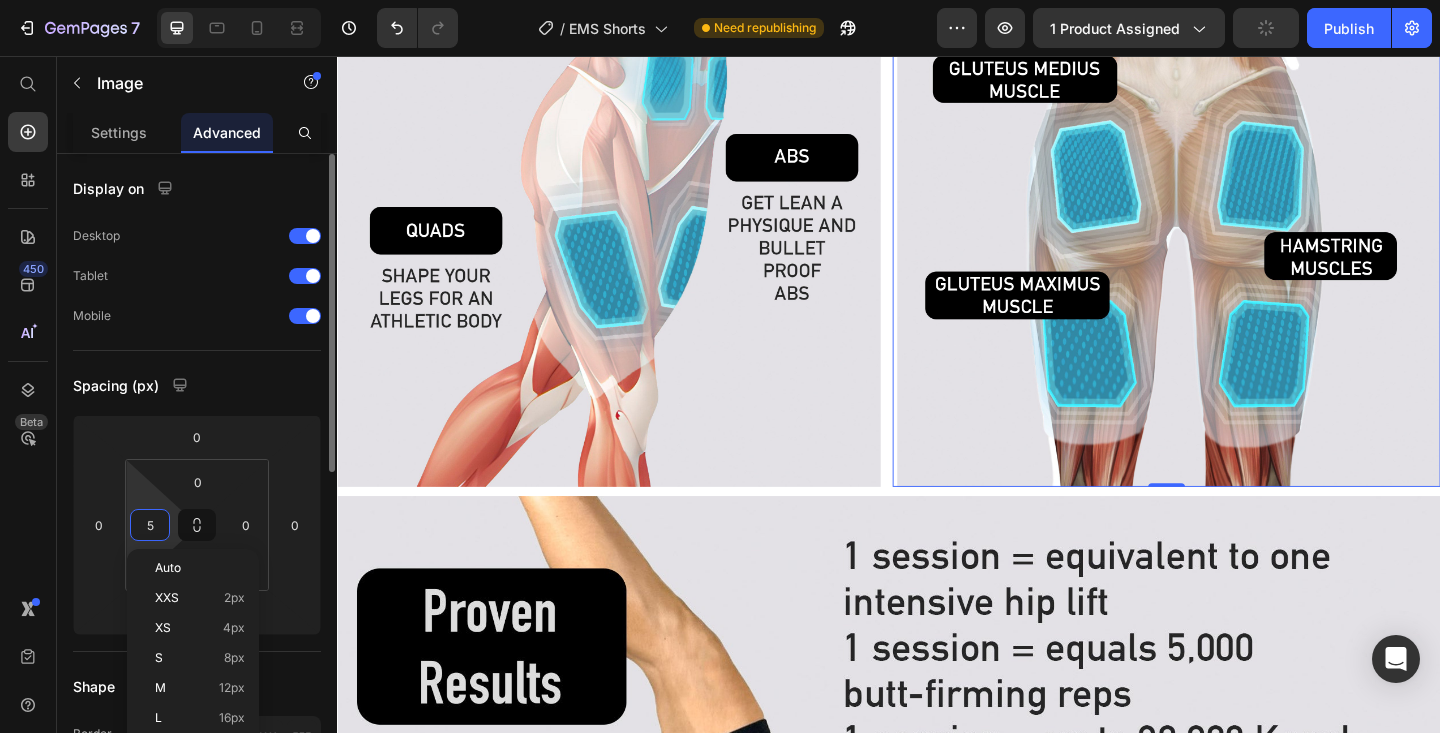 type 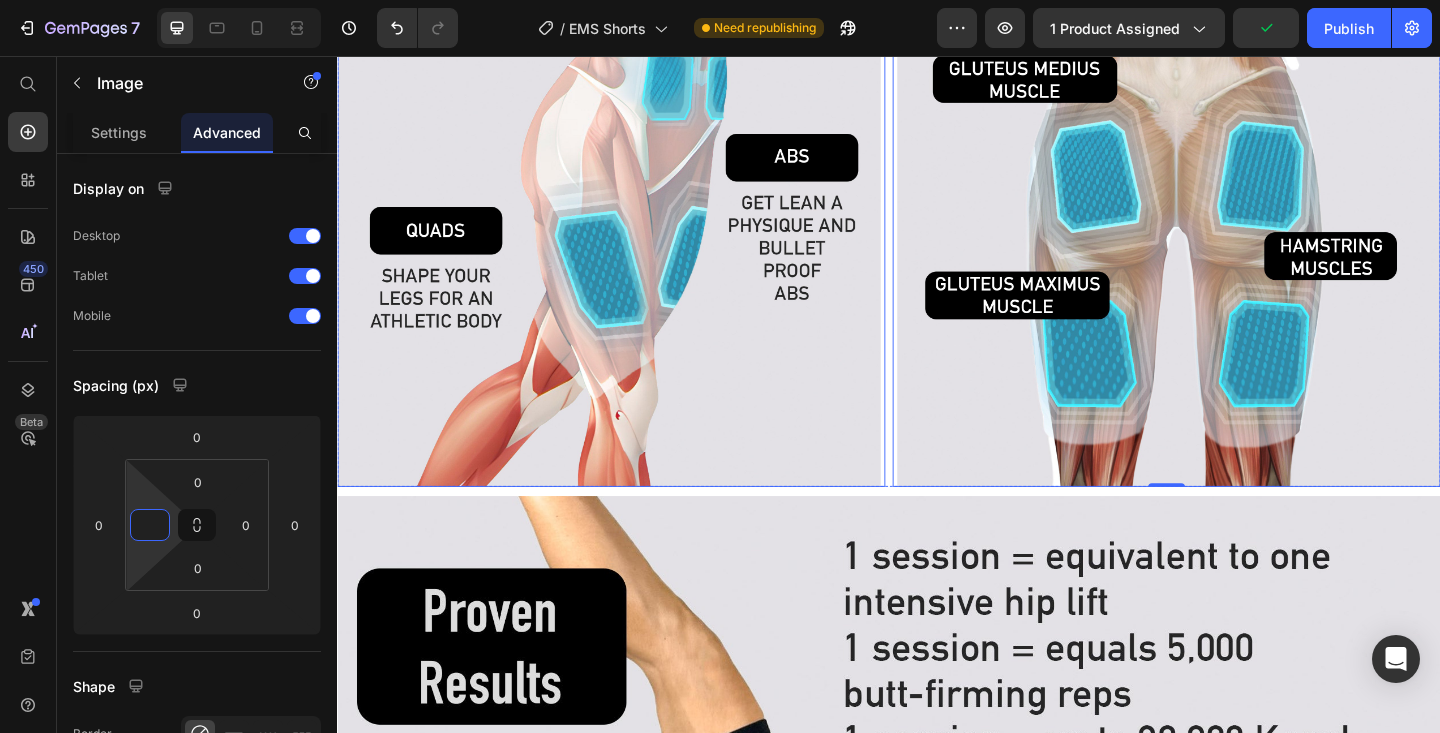 click at bounding box center [635, 229] 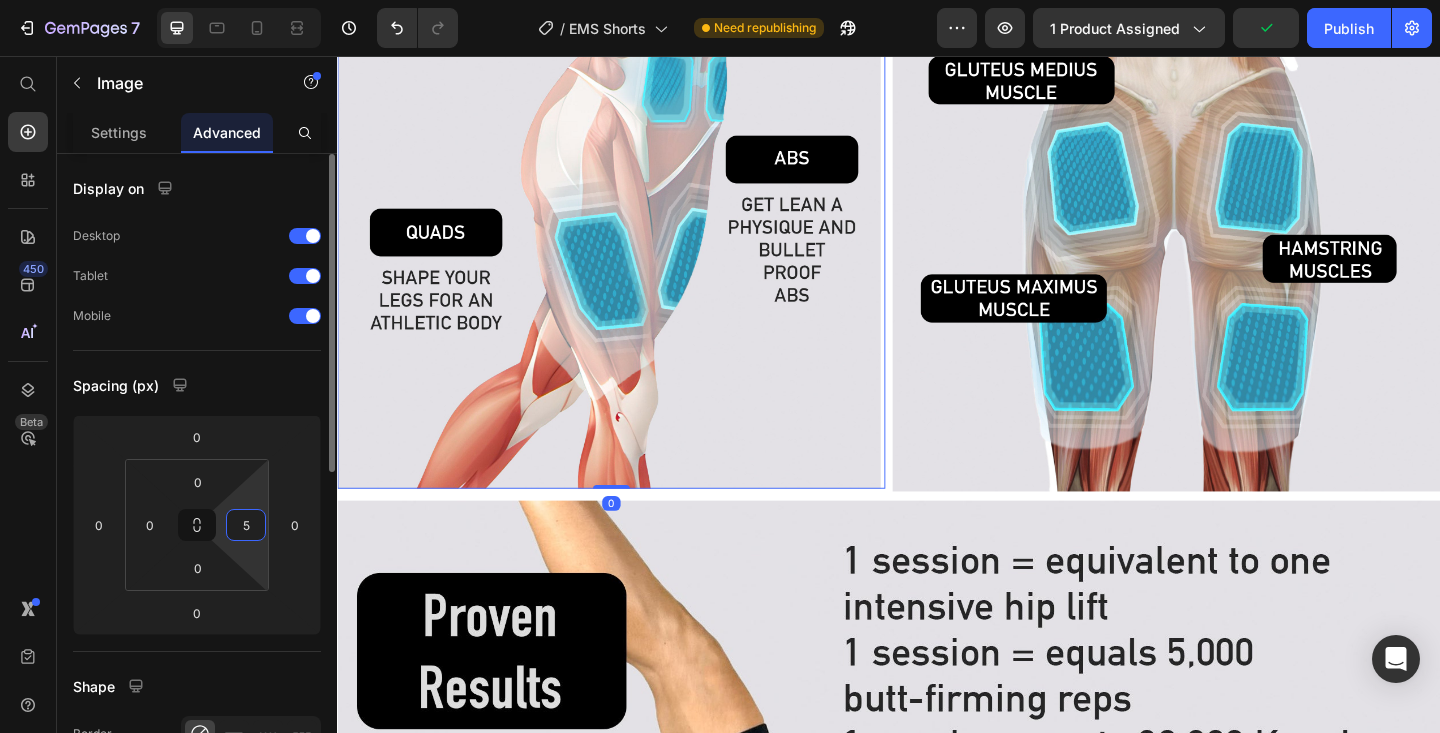 click on "5" at bounding box center [246, 525] 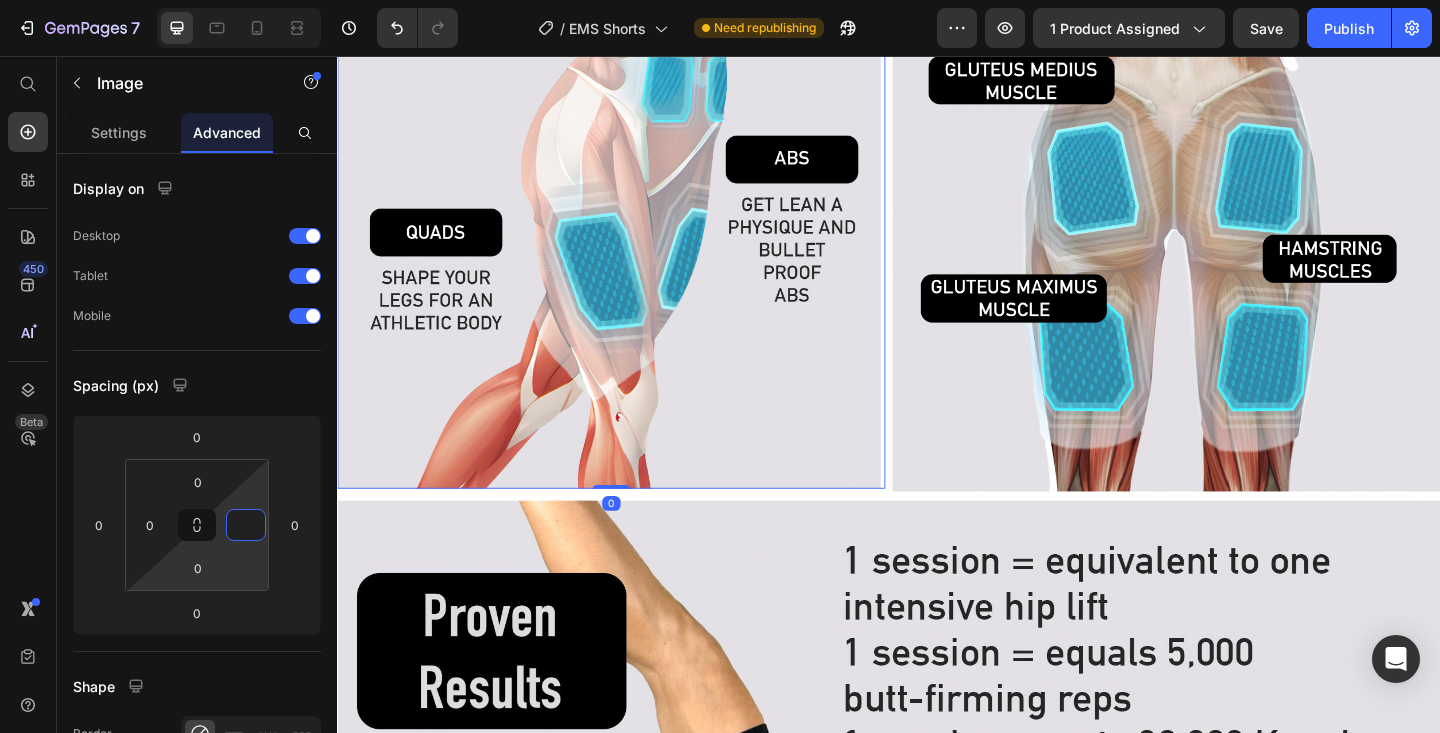 type on "0" 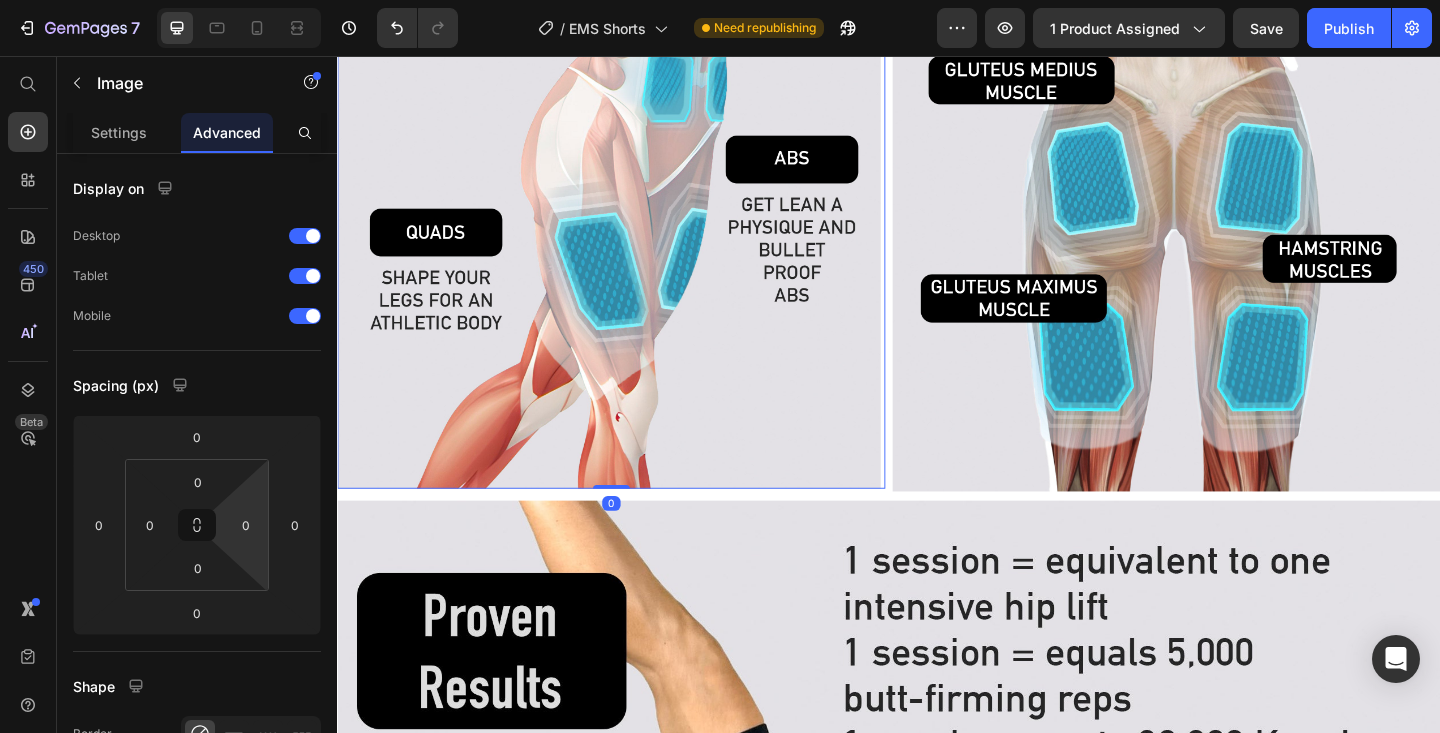 click at bounding box center [635, 231] 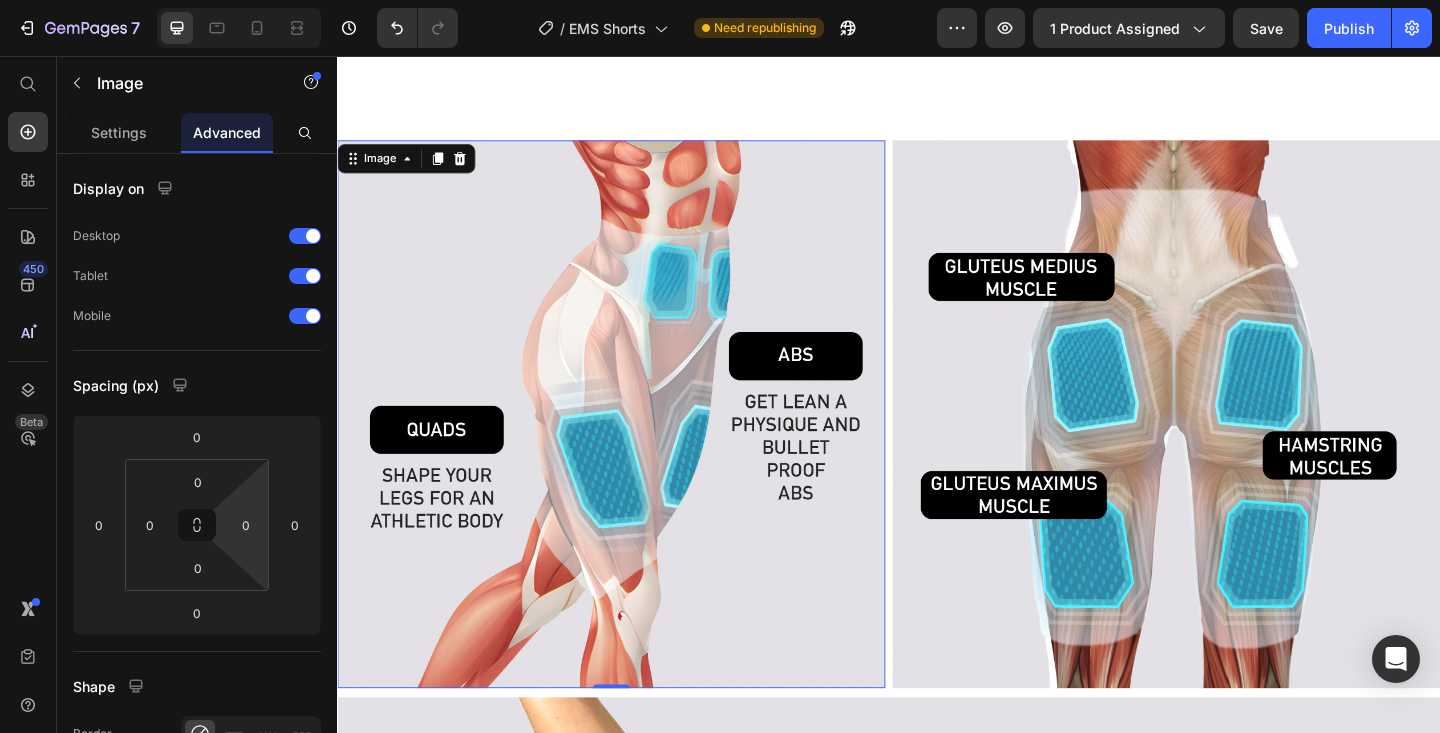 scroll, scrollTop: 3042, scrollLeft: 0, axis: vertical 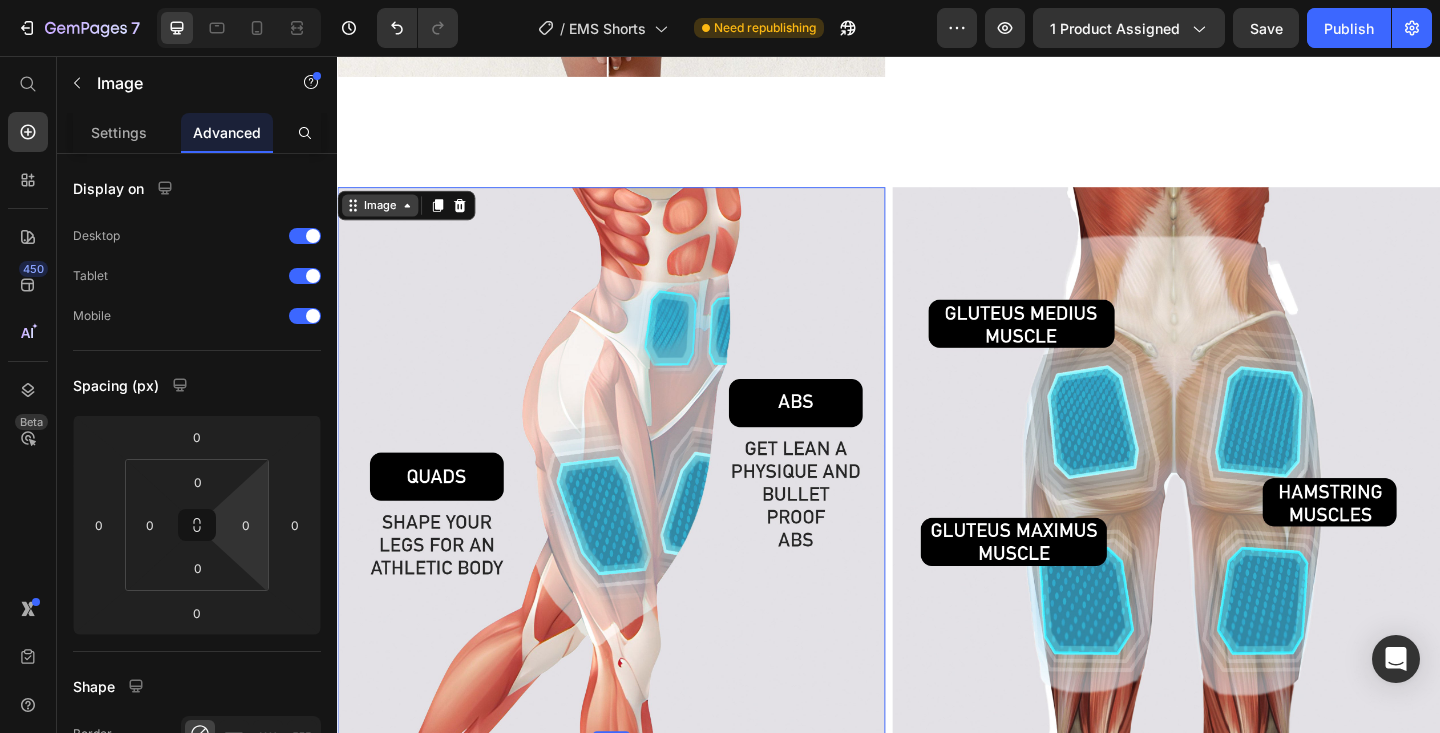 click on "Image" at bounding box center [383, 219] 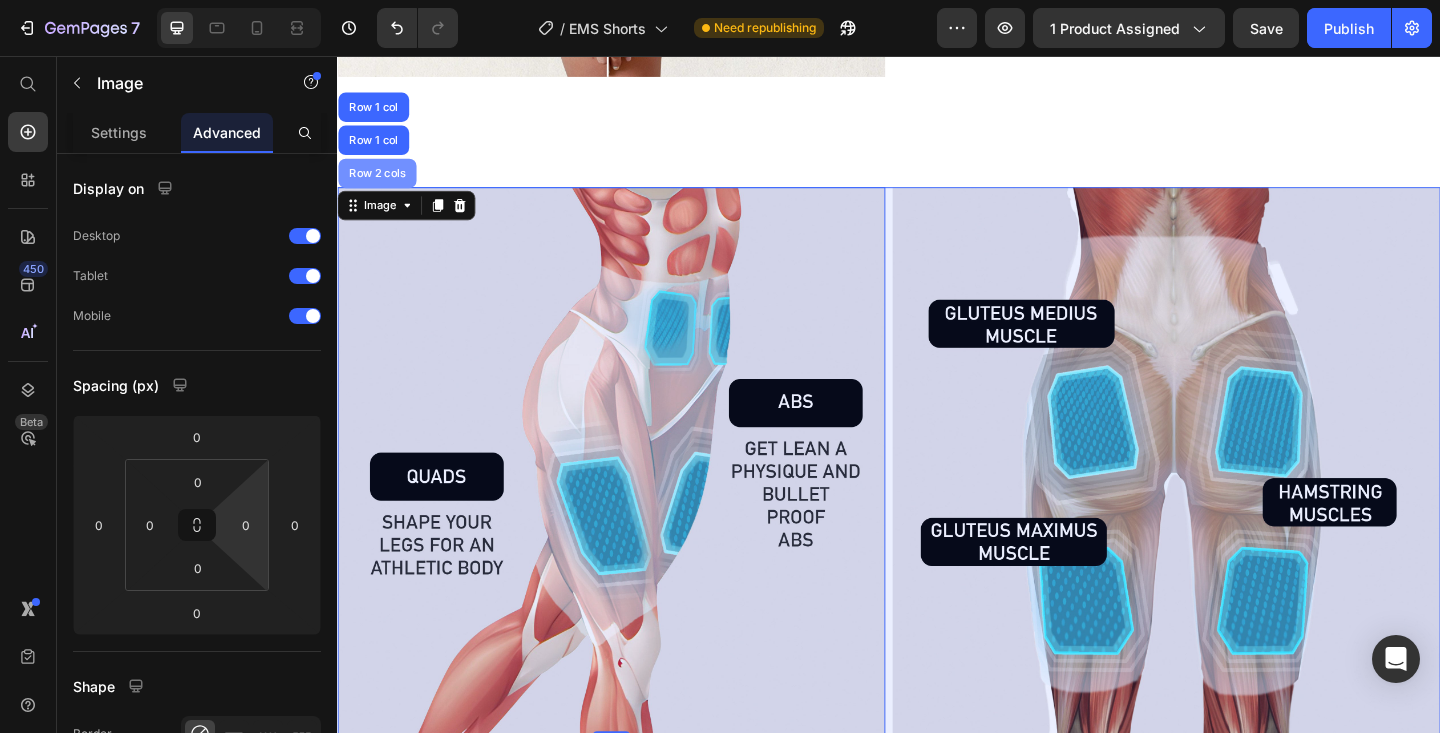 click on "Row 2 cols" at bounding box center [380, 184] 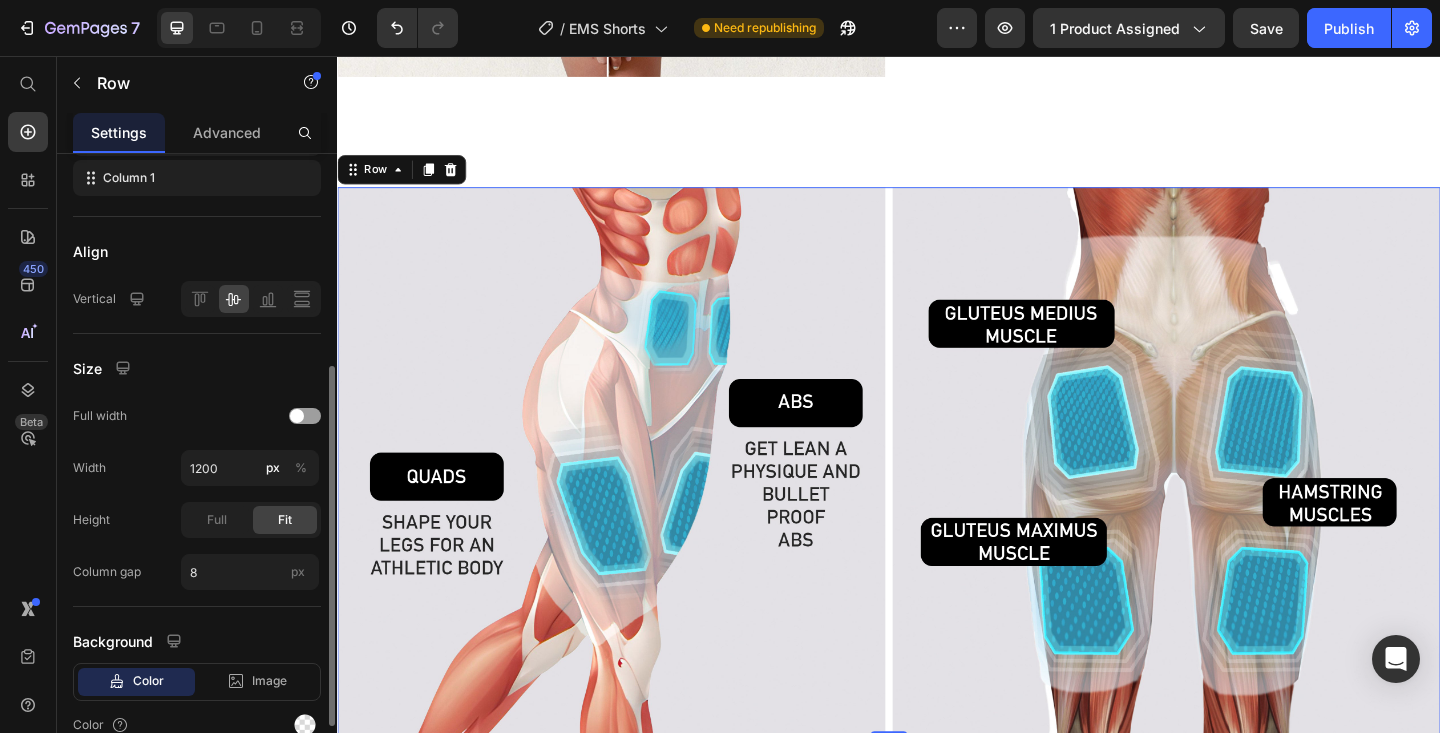 scroll, scrollTop: 453, scrollLeft: 0, axis: vertical 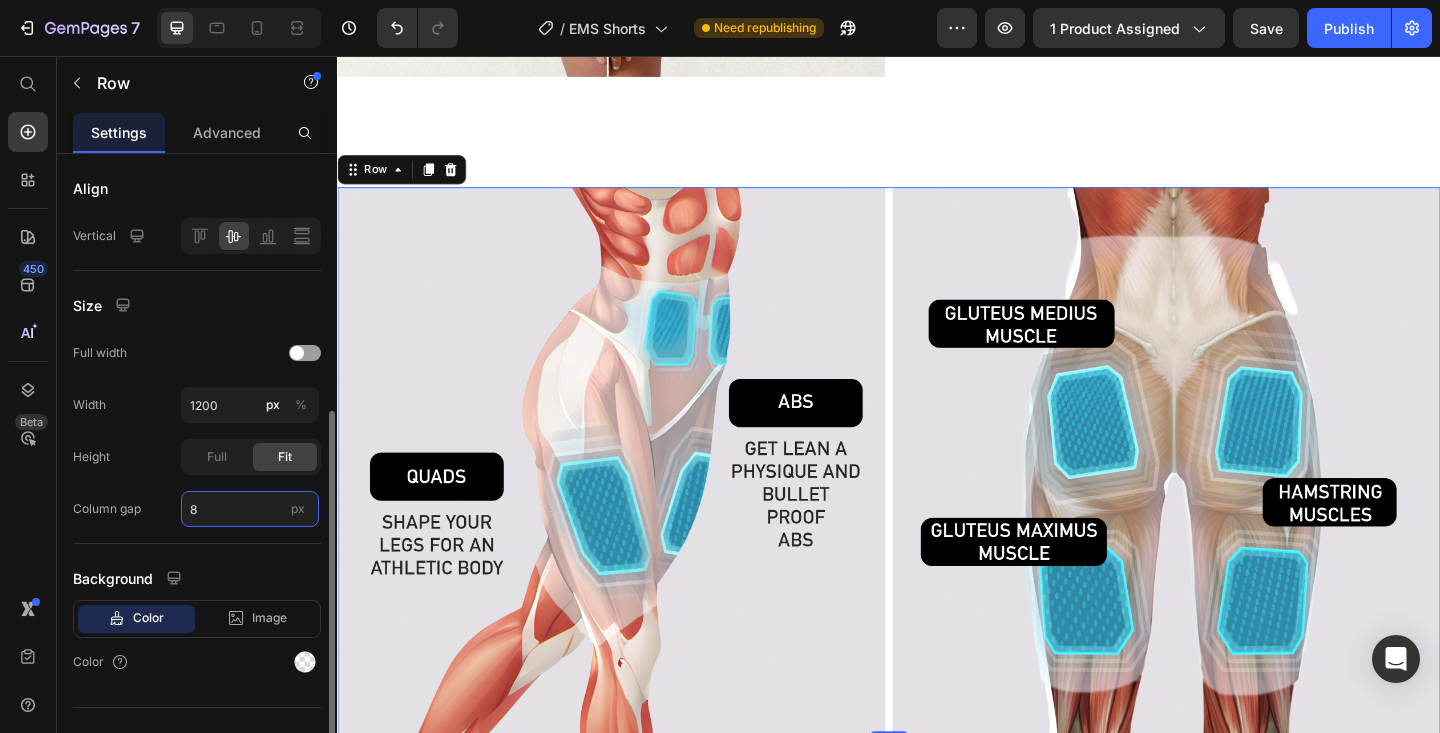 click on "8" at bounding box center [250, 509] 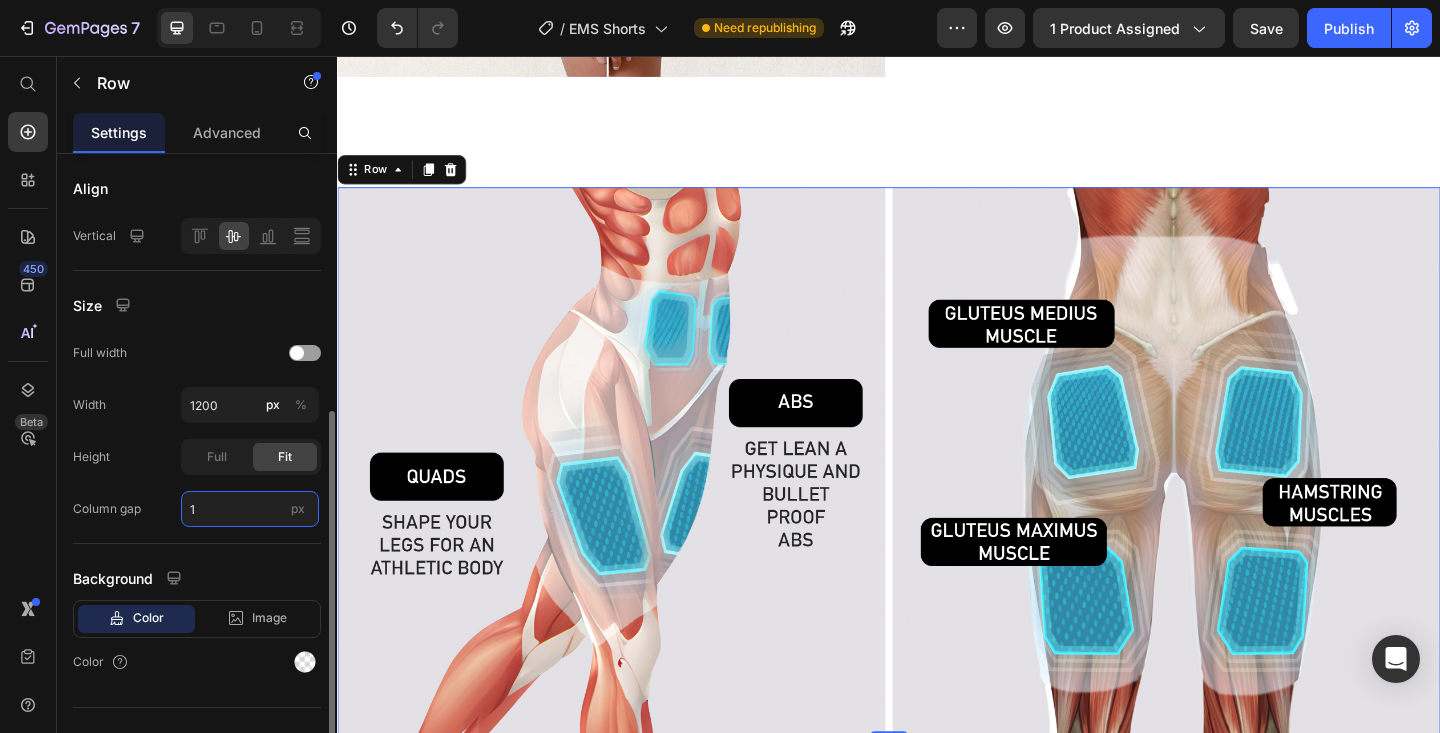 type on "10" 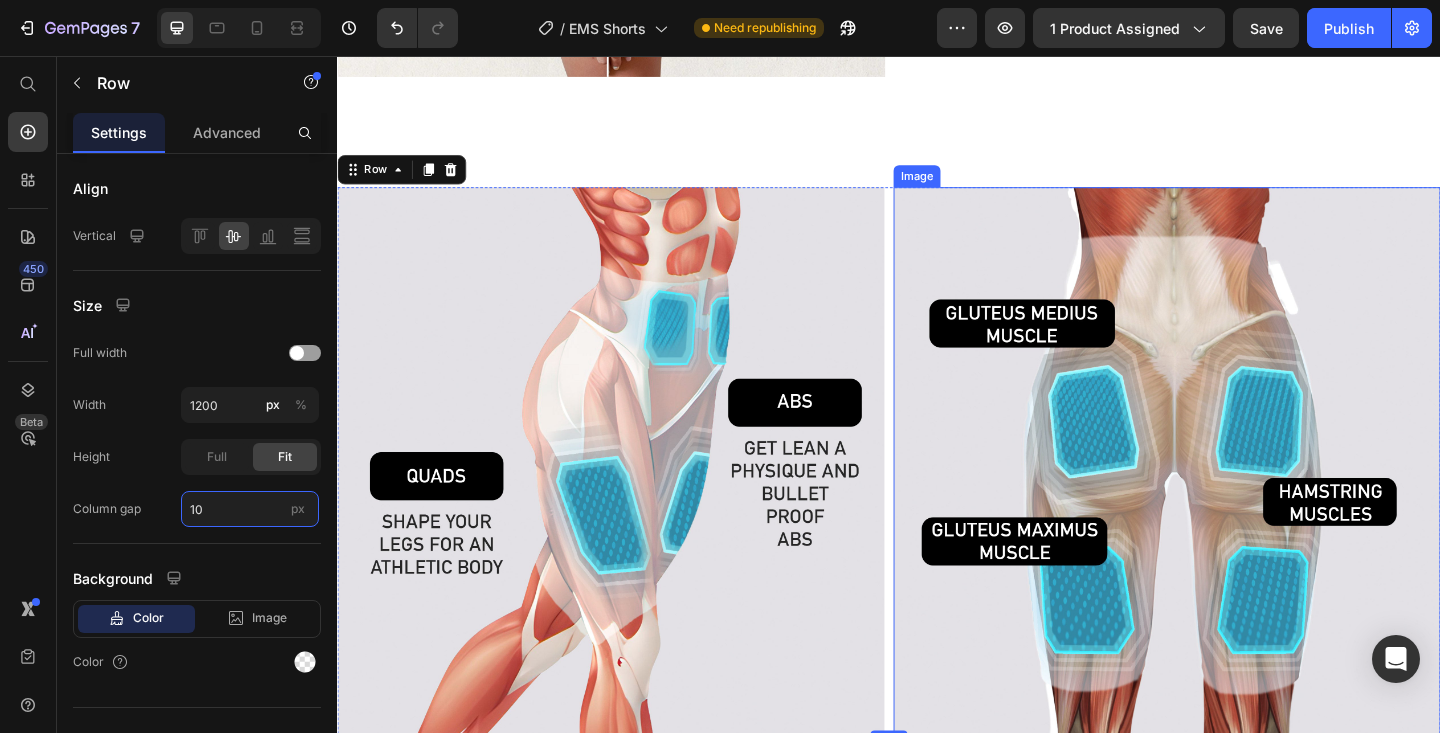scroll, scrollTop: 3276, scrollLeft: 0, axis: vertical 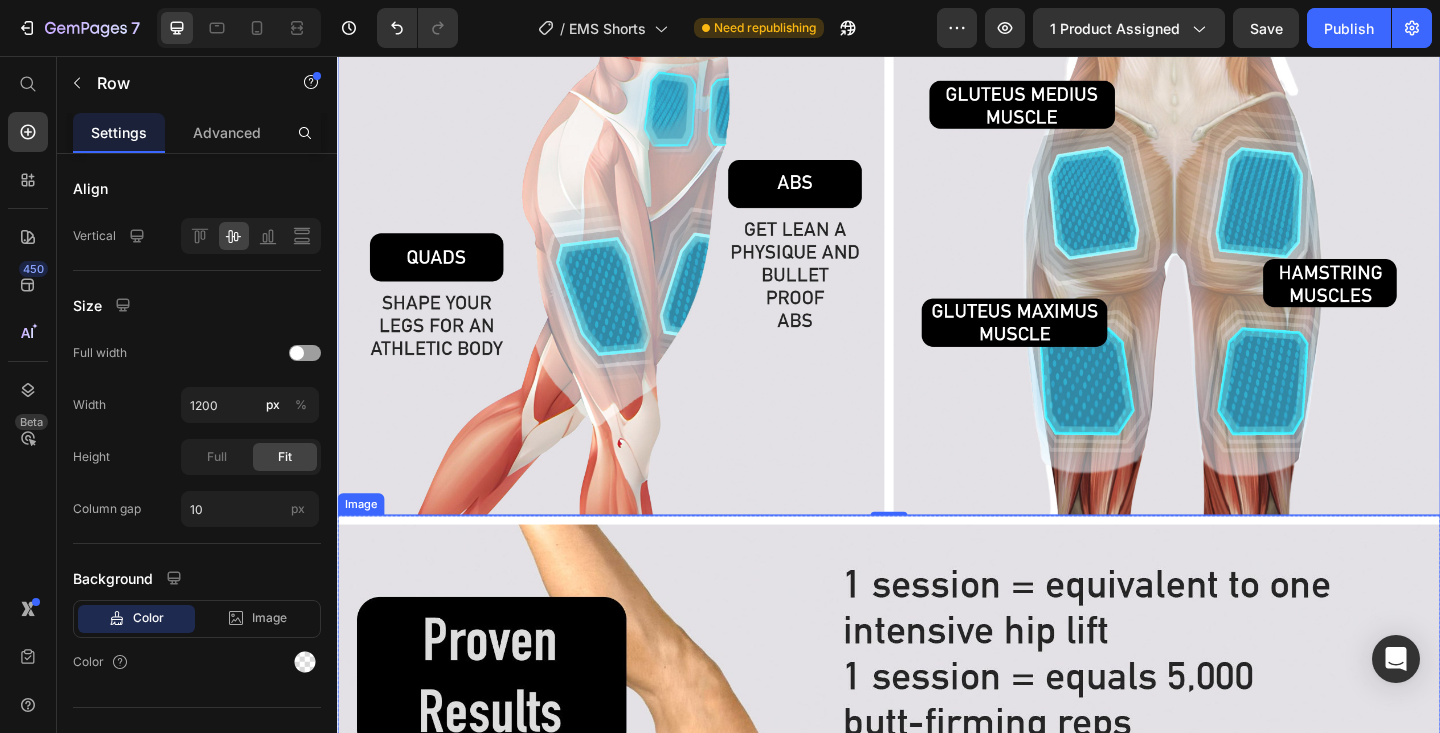 click at bounding box center (937, 903) 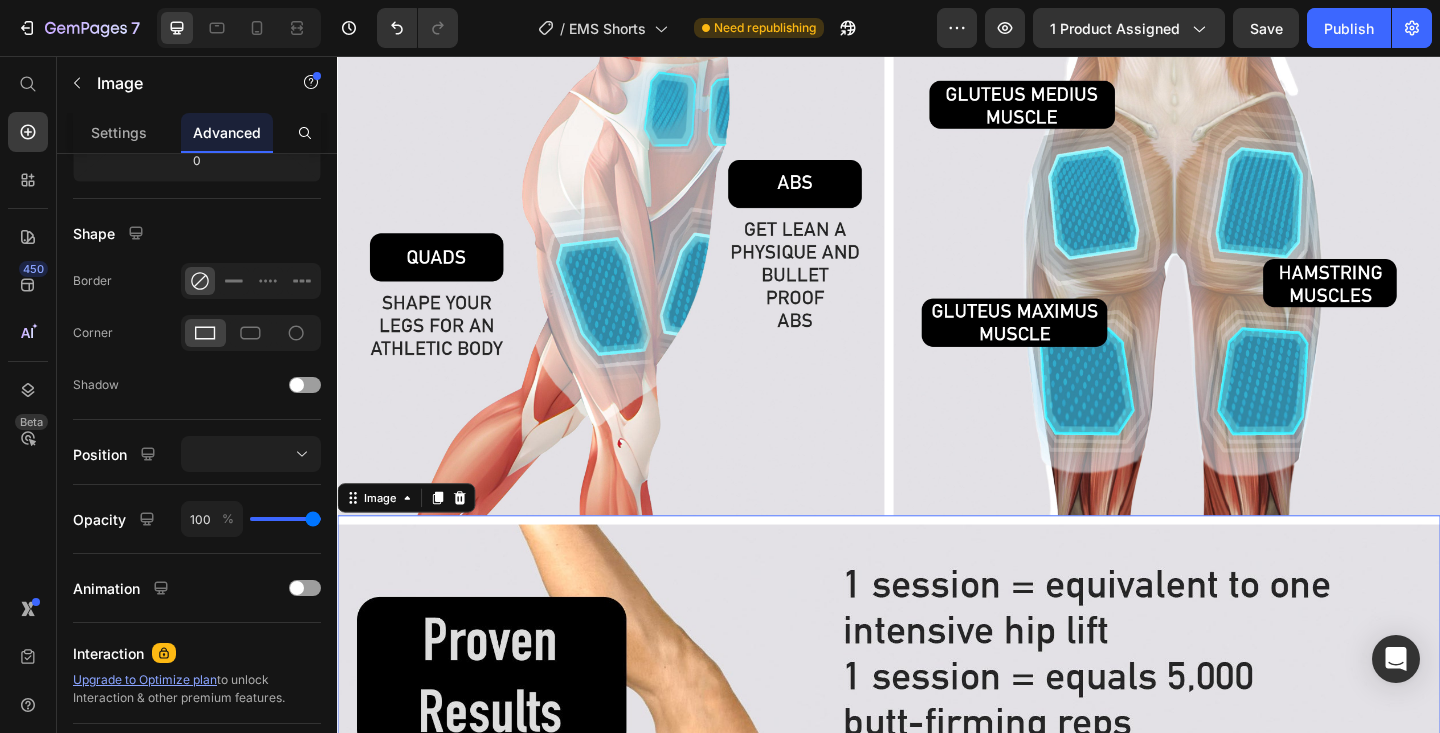 scroll, scrollTop: 0, scrollLeft: 0, axis: both 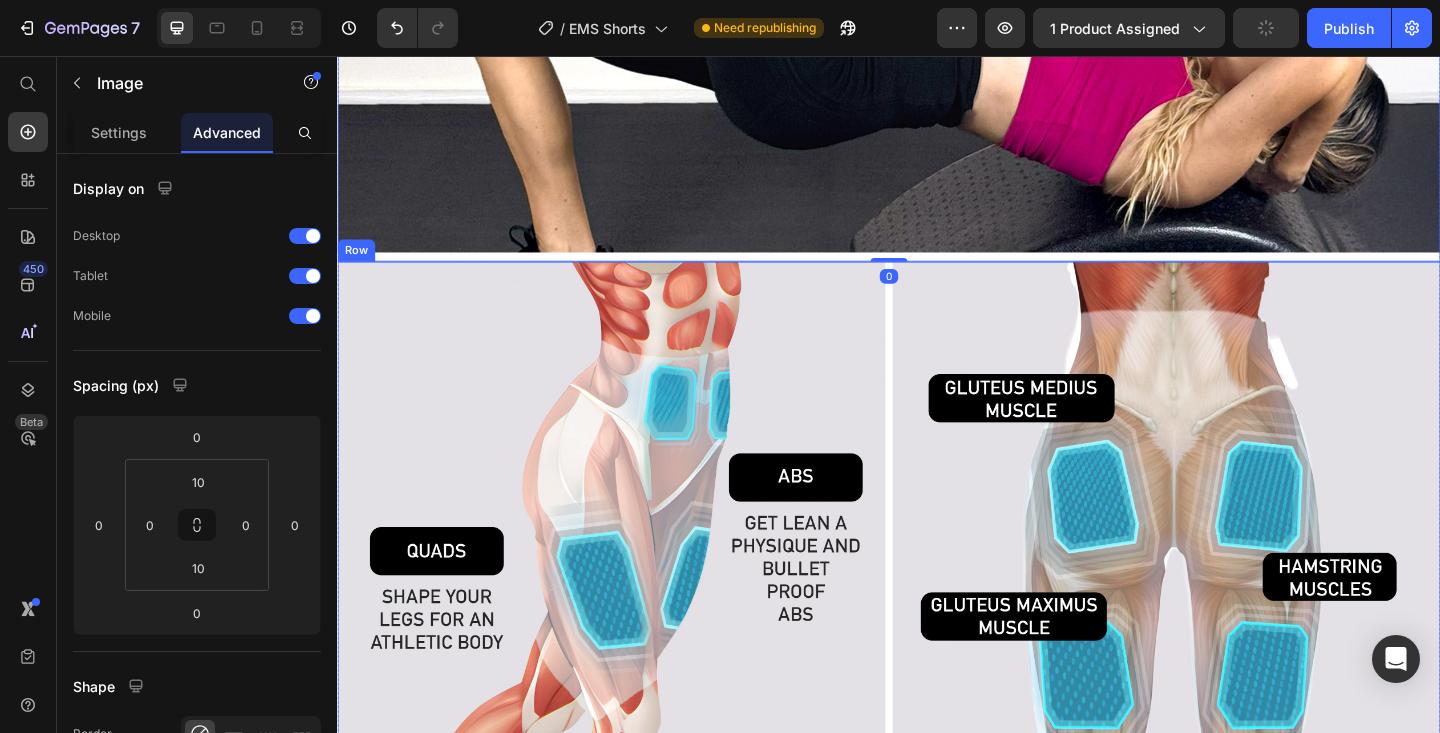 click at bounding box center [635, 578] 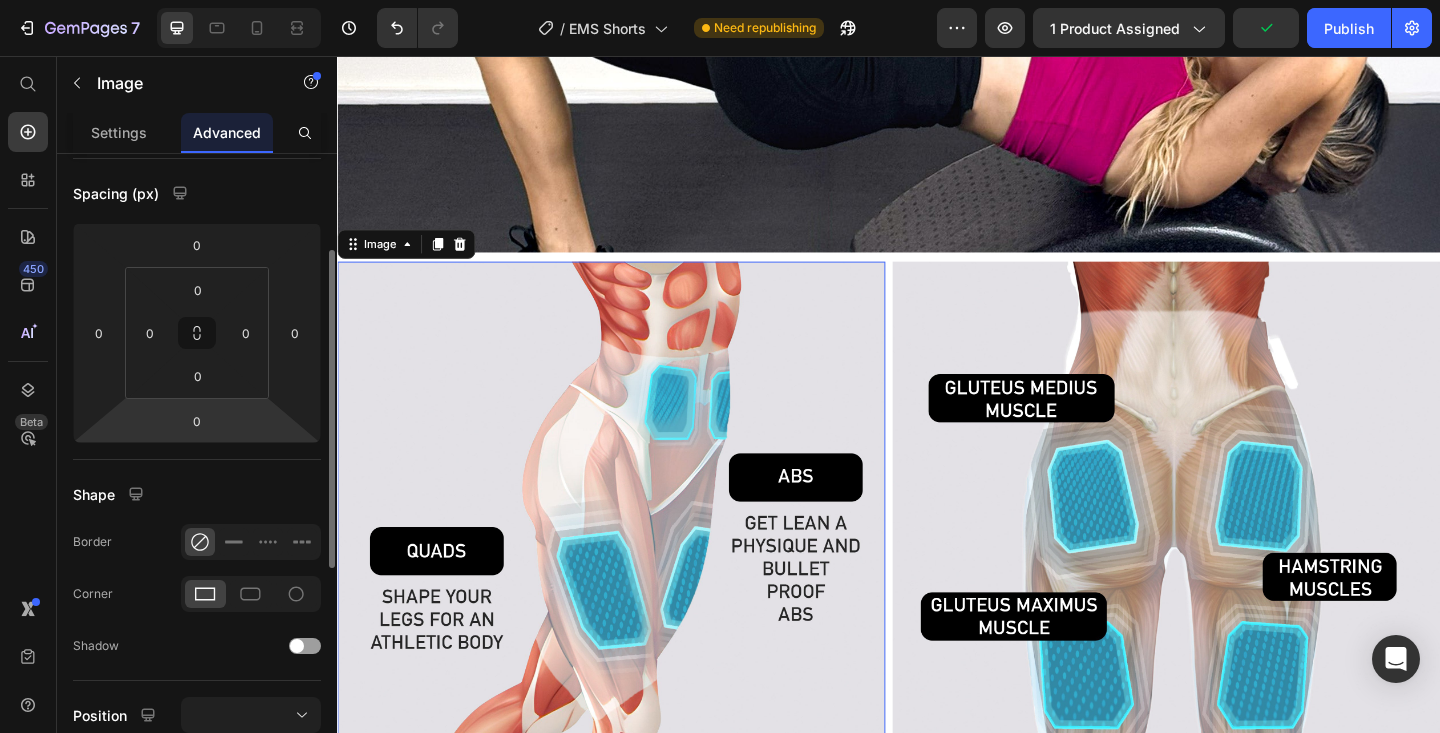 scroll, scrollTop: 0, scrollLeft: 0, axis: both 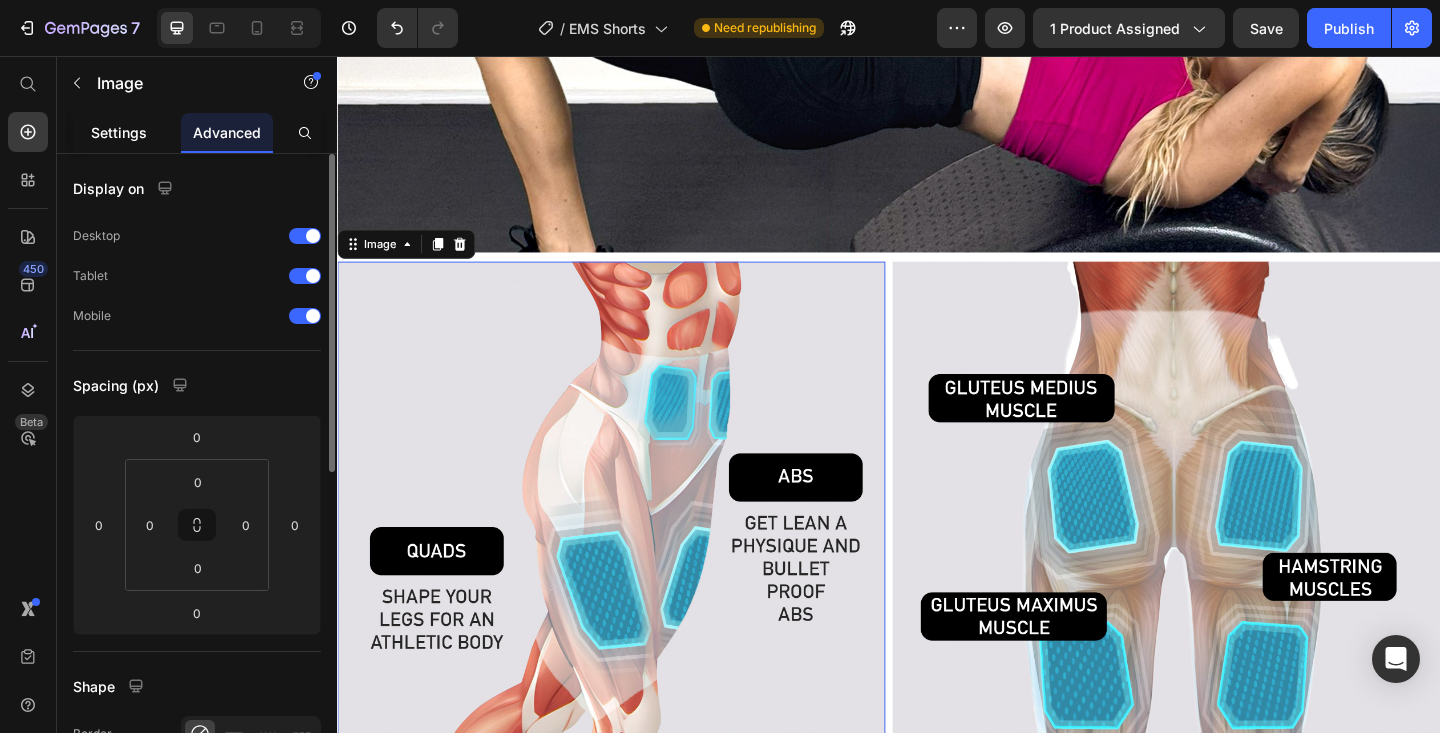 click on "Settings" at bounding box center [119, 132] 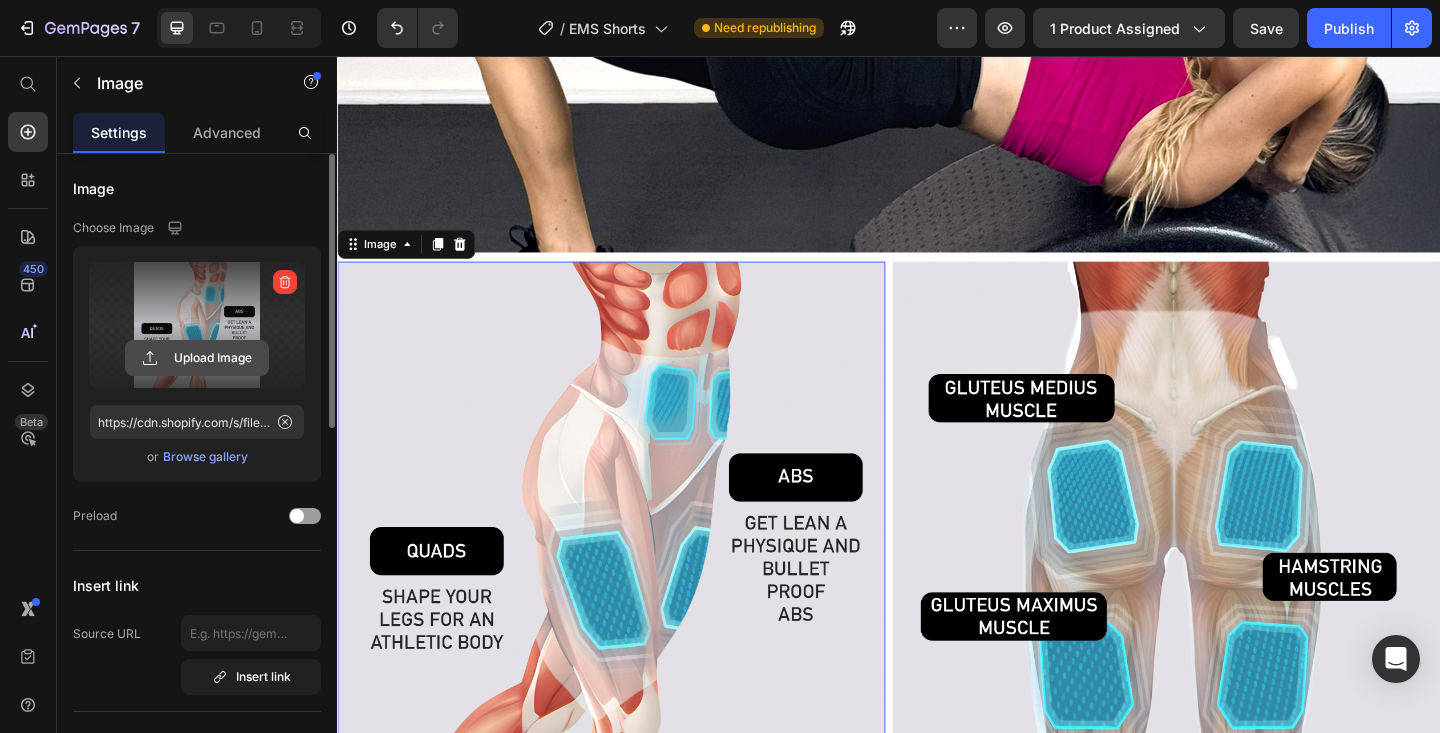 click 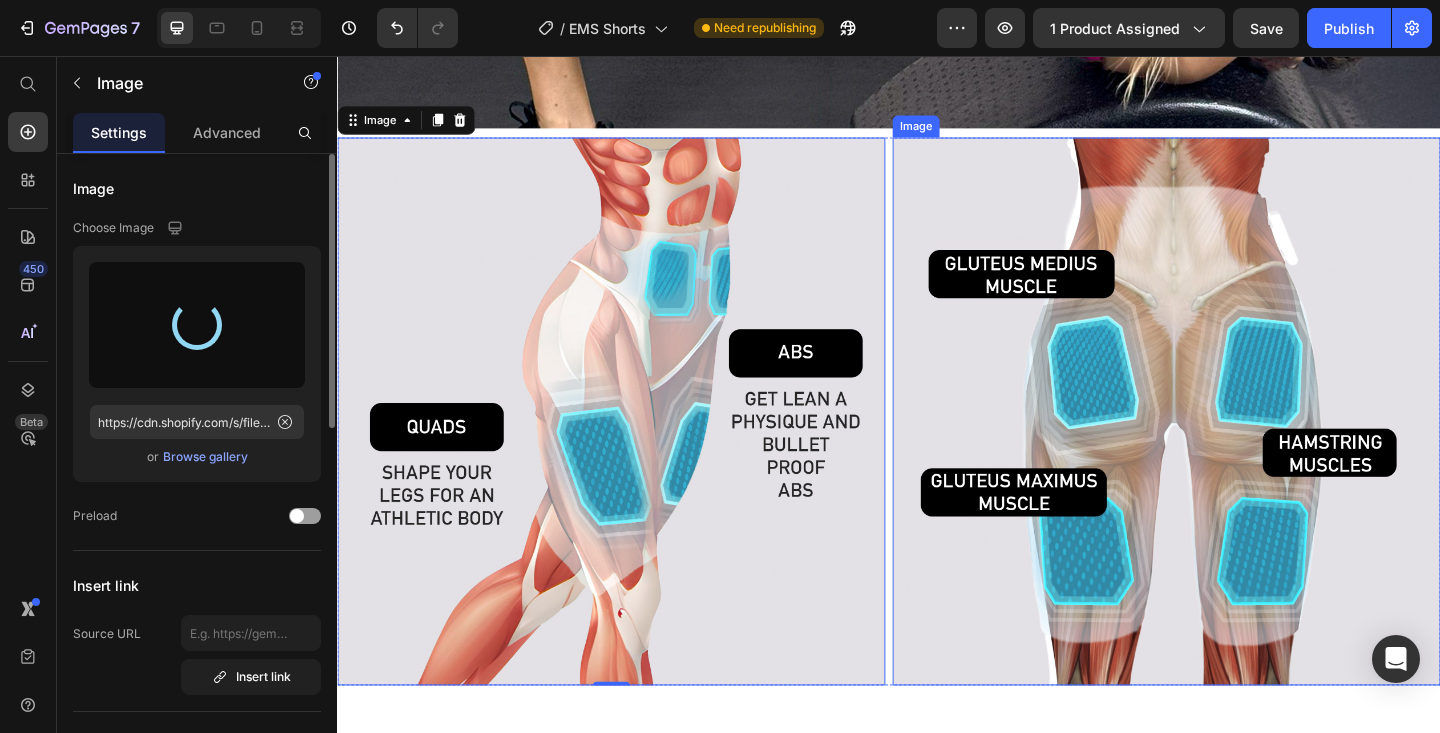 scroll, scrollTop: 4378, scrollLeft: 0, axis: vertical 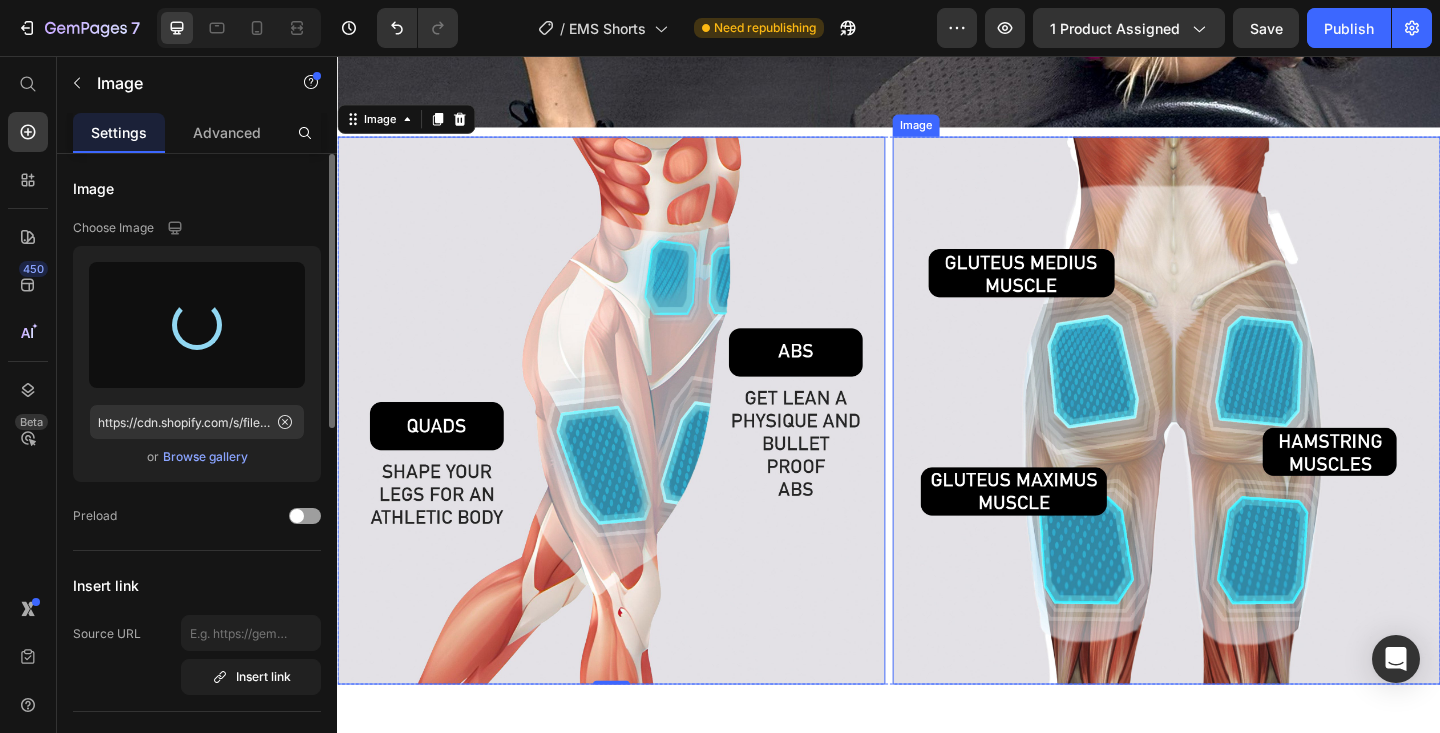 type on "https://cdn.shopify.com/s/files/1/0605/6673/2851/files/gempages_541830199419863929-56bd9852-5bdf-4645-9894-23fa19e950a4.jpg" 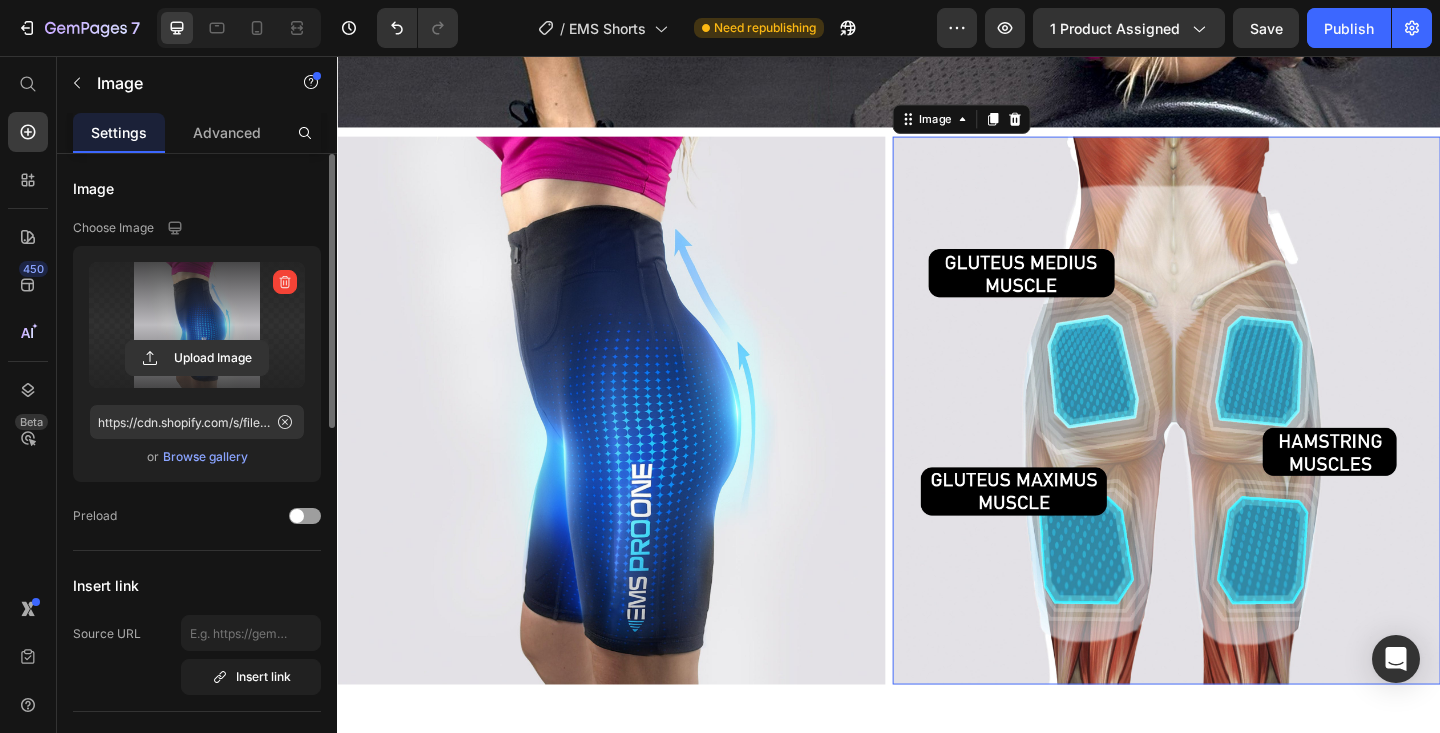 click at bounding box center (1239, 442) 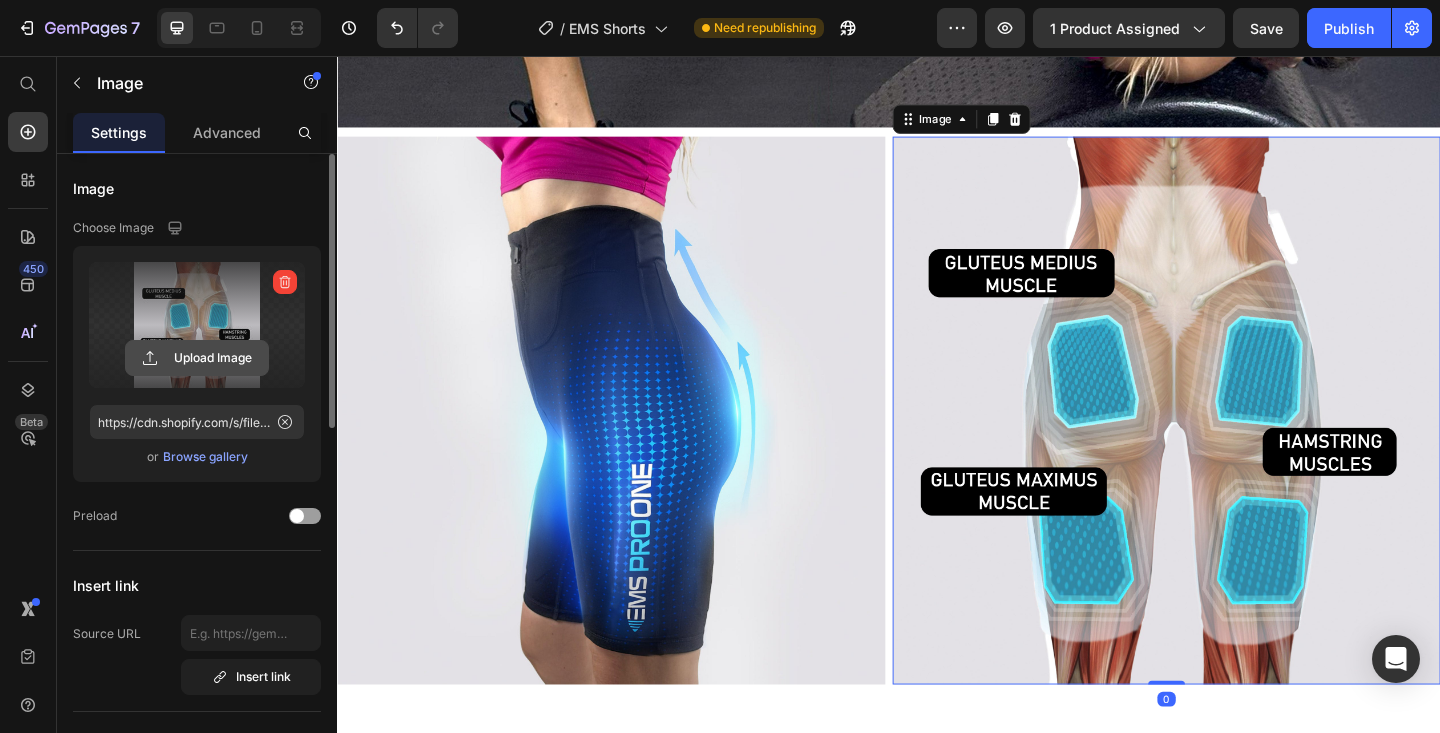 click on "Upload Image" at bounding box center [197, 358] 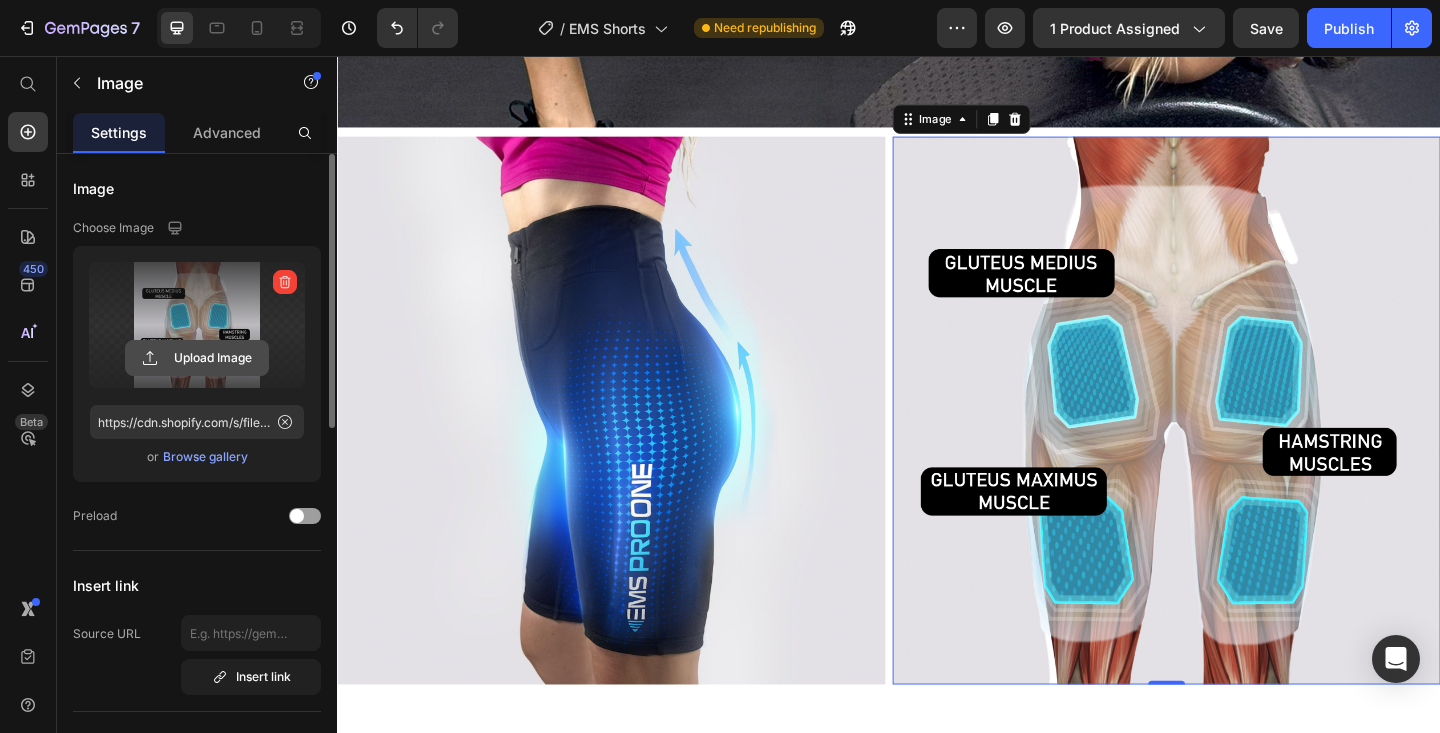 click 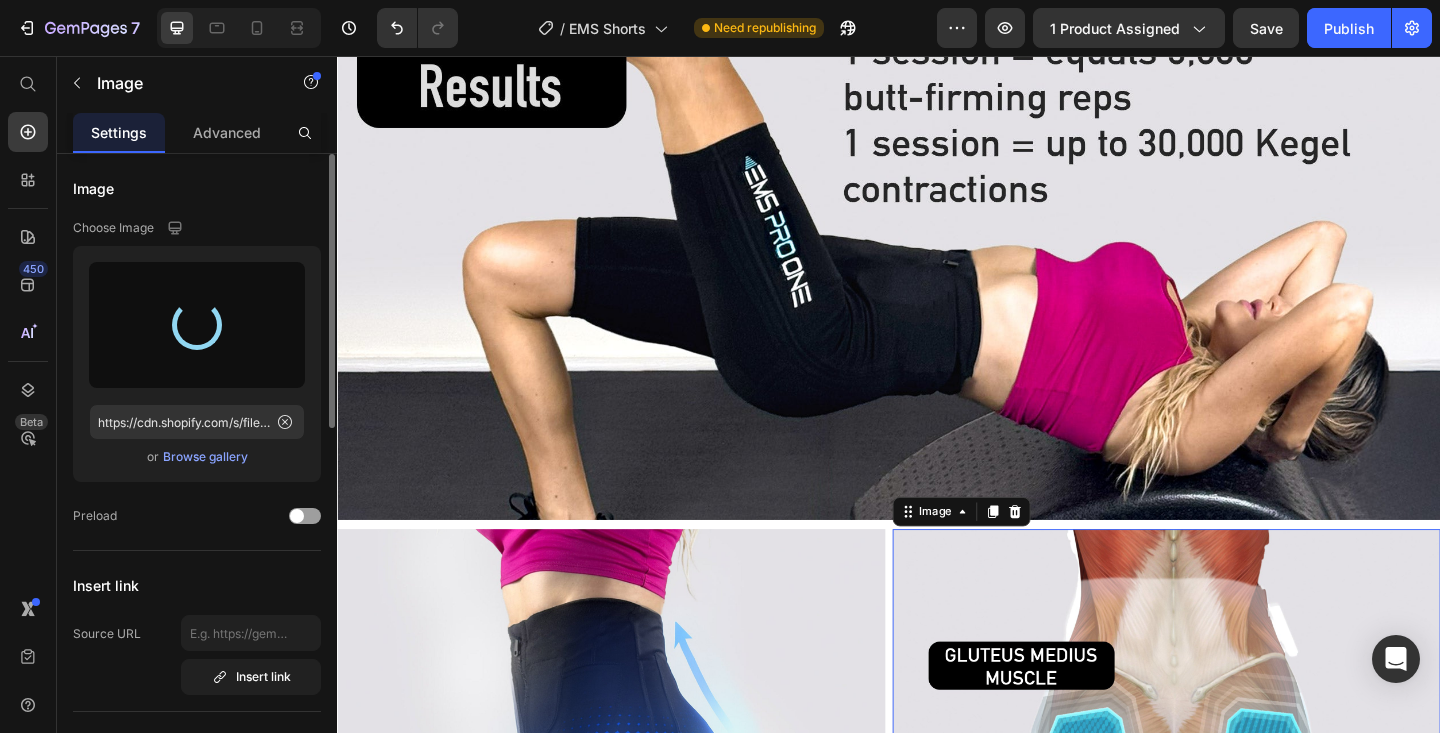type on "https://cdn.shopify.com/s/files/1/0605/6673/2851/files/gempages_541830199419863929-a315a516-bb2d-4b93-a689-c83c4c06dcc7.jpg" 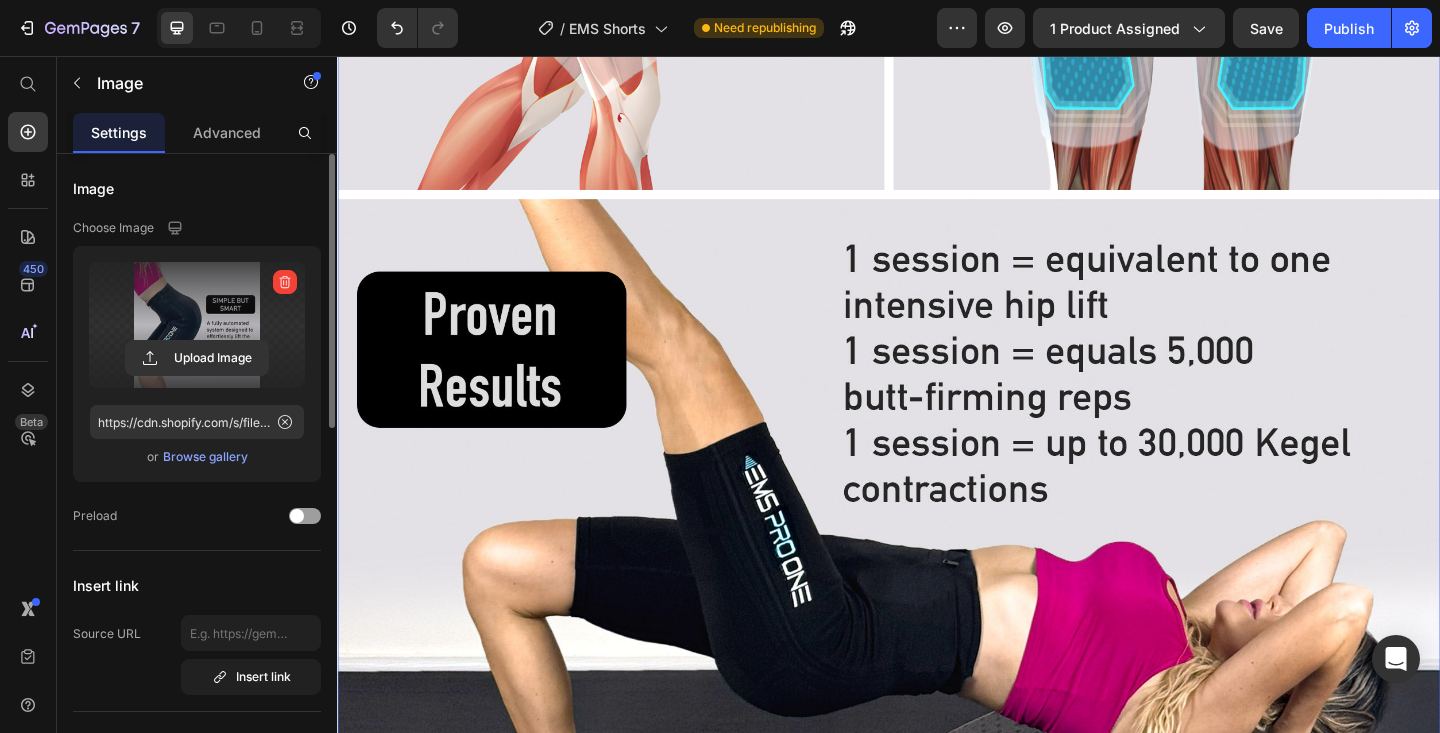 scroll, scrollTop: 3627, scrollLeft: 0, axis: vertical 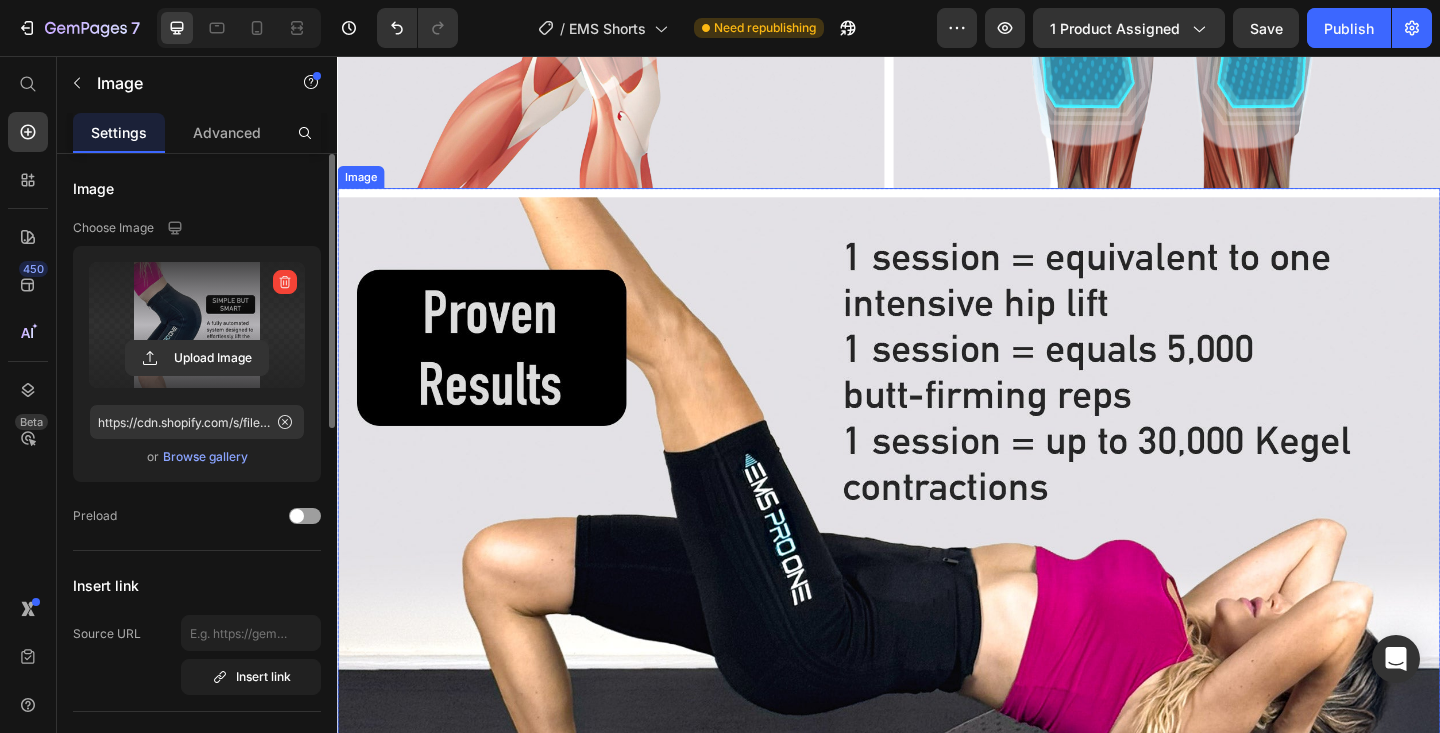 click at bounding box center [937, 547] 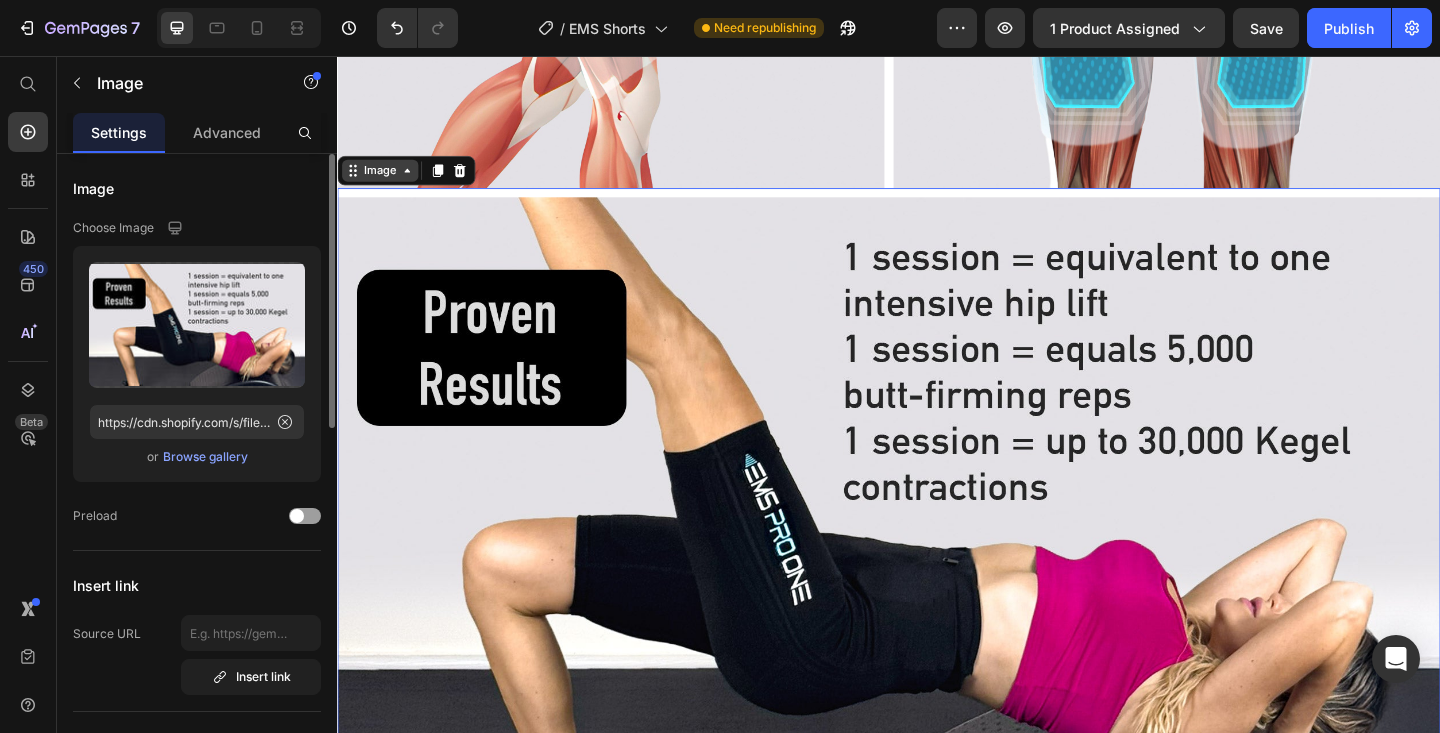 click on "Image" at bounding box center [383, 181] 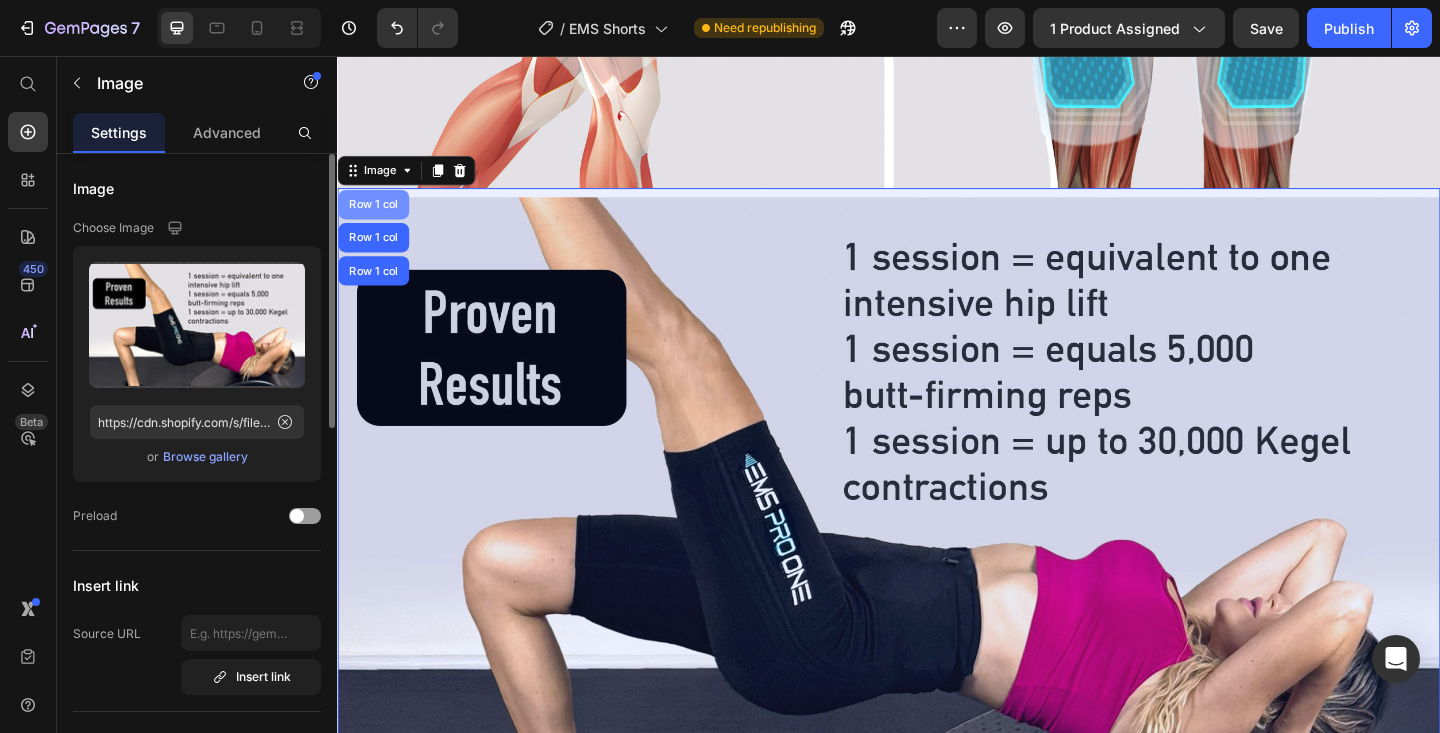 click on "Row 1 col" at bounding box center (376, 218) 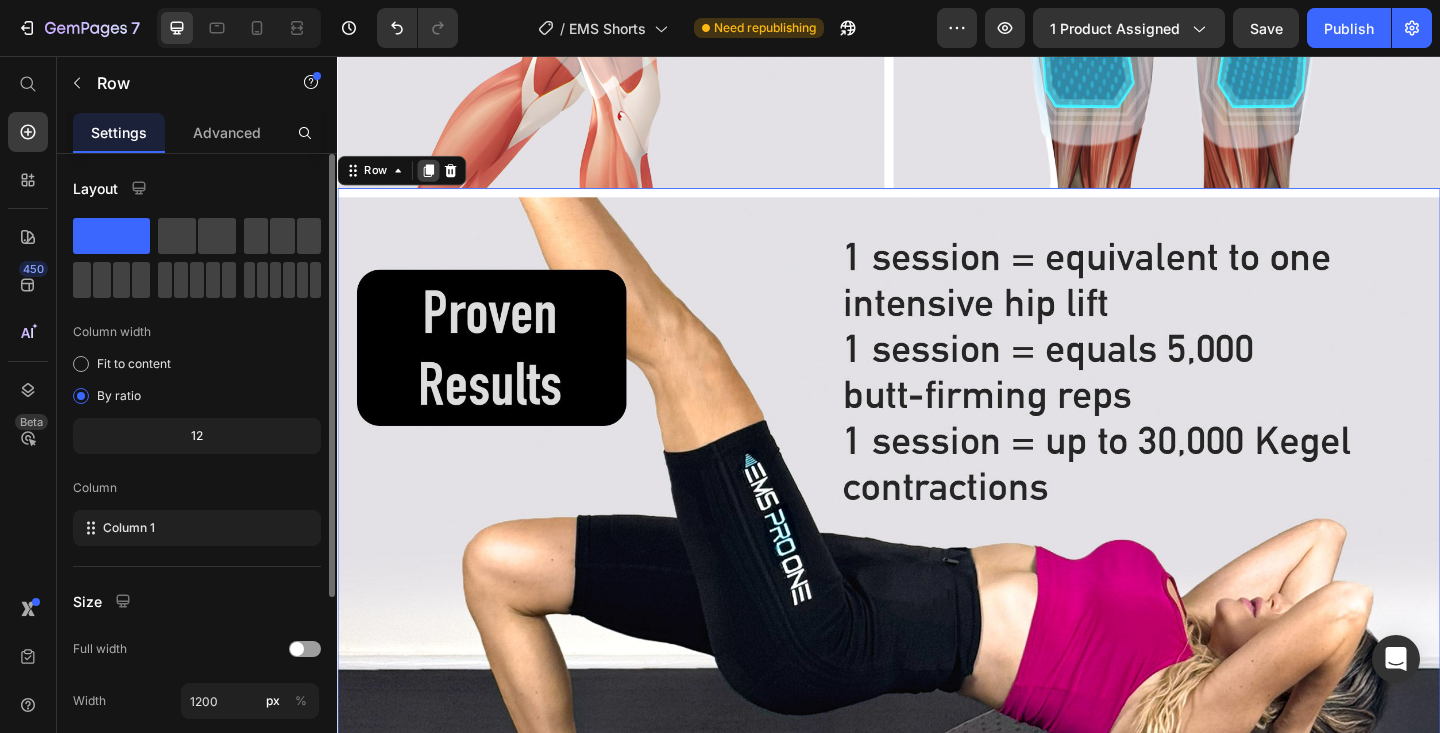 click 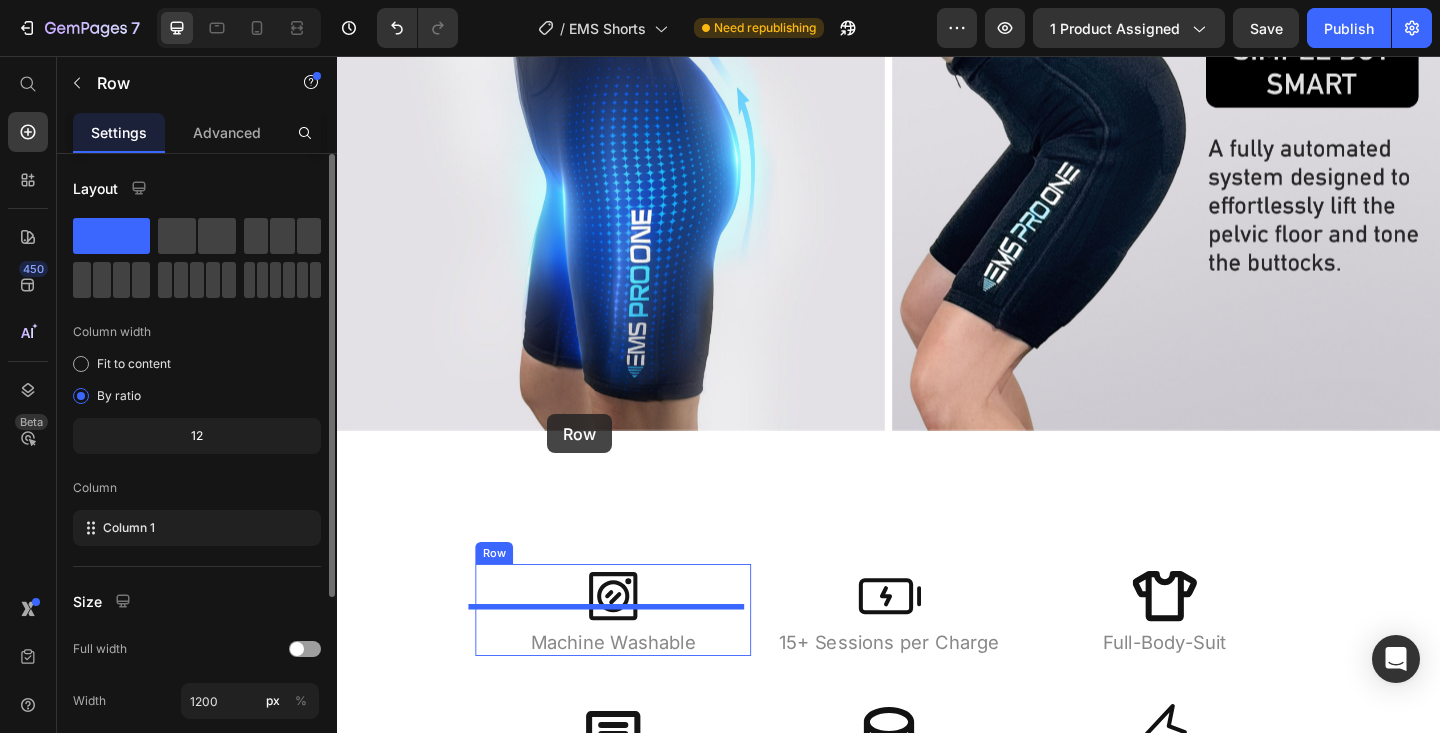 scroll, scrollTop: 5363, scrollLeft: 0, axis: vertical 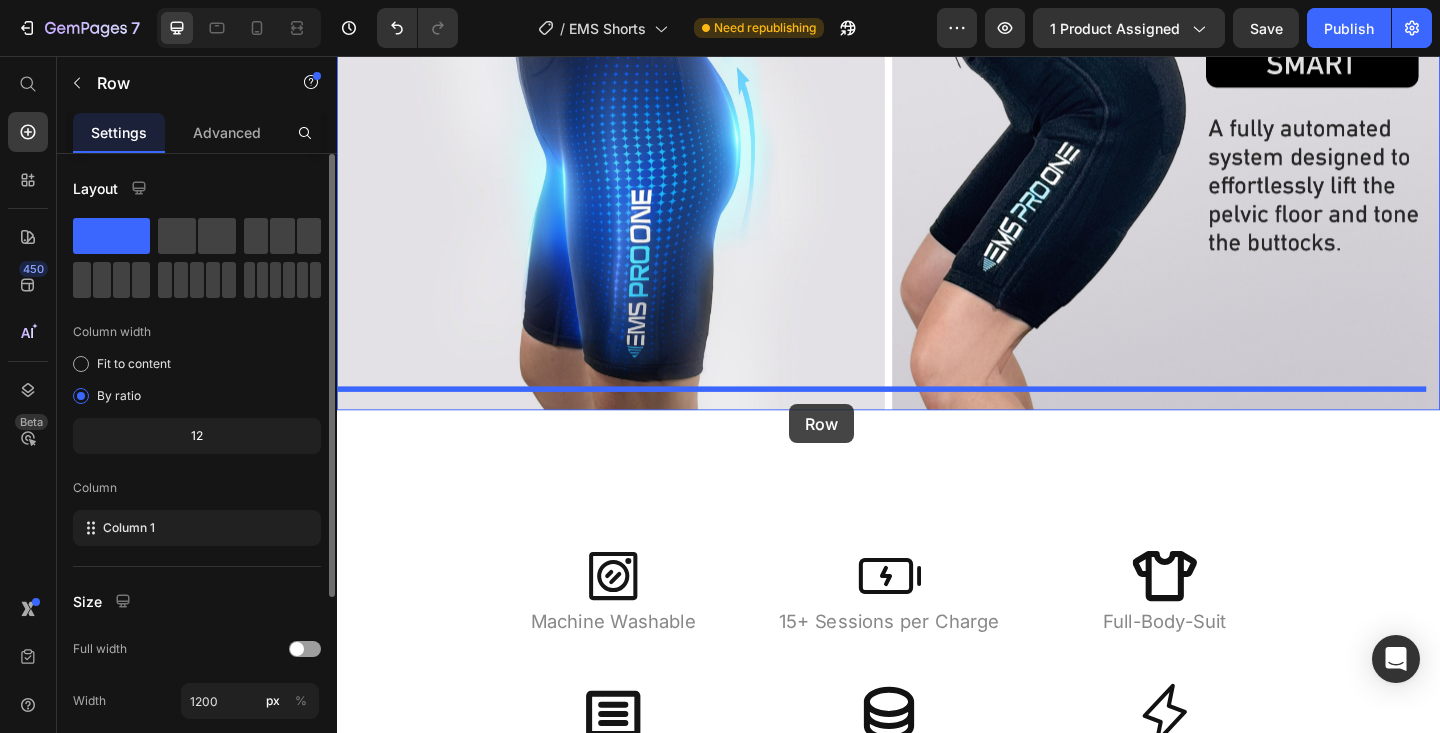 drag, startPoint x: 374, startPoint y: 116, endPoint x: 829, endPoint y: 435, distance: 555.6852 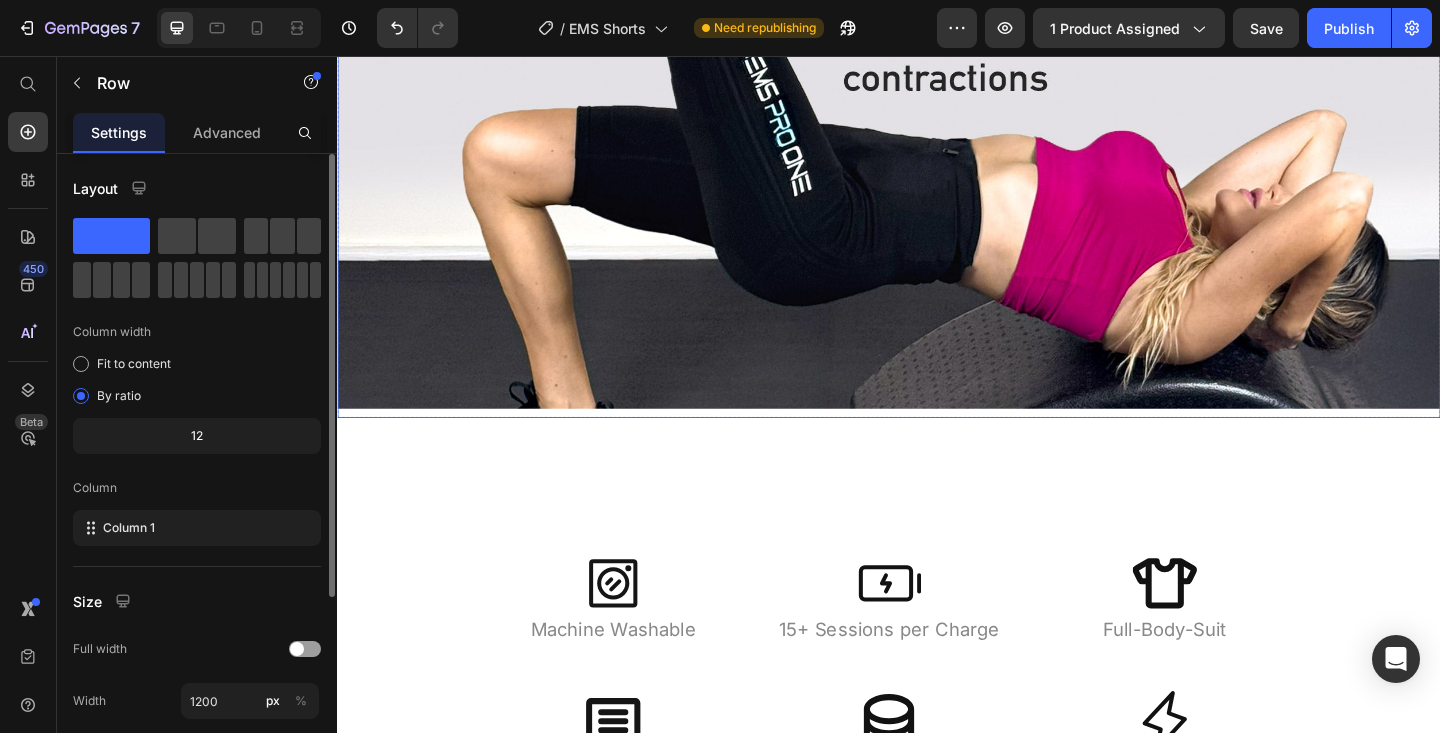 scroll, scrollTop: 4677, scrollLeft: 0, axis: vertical 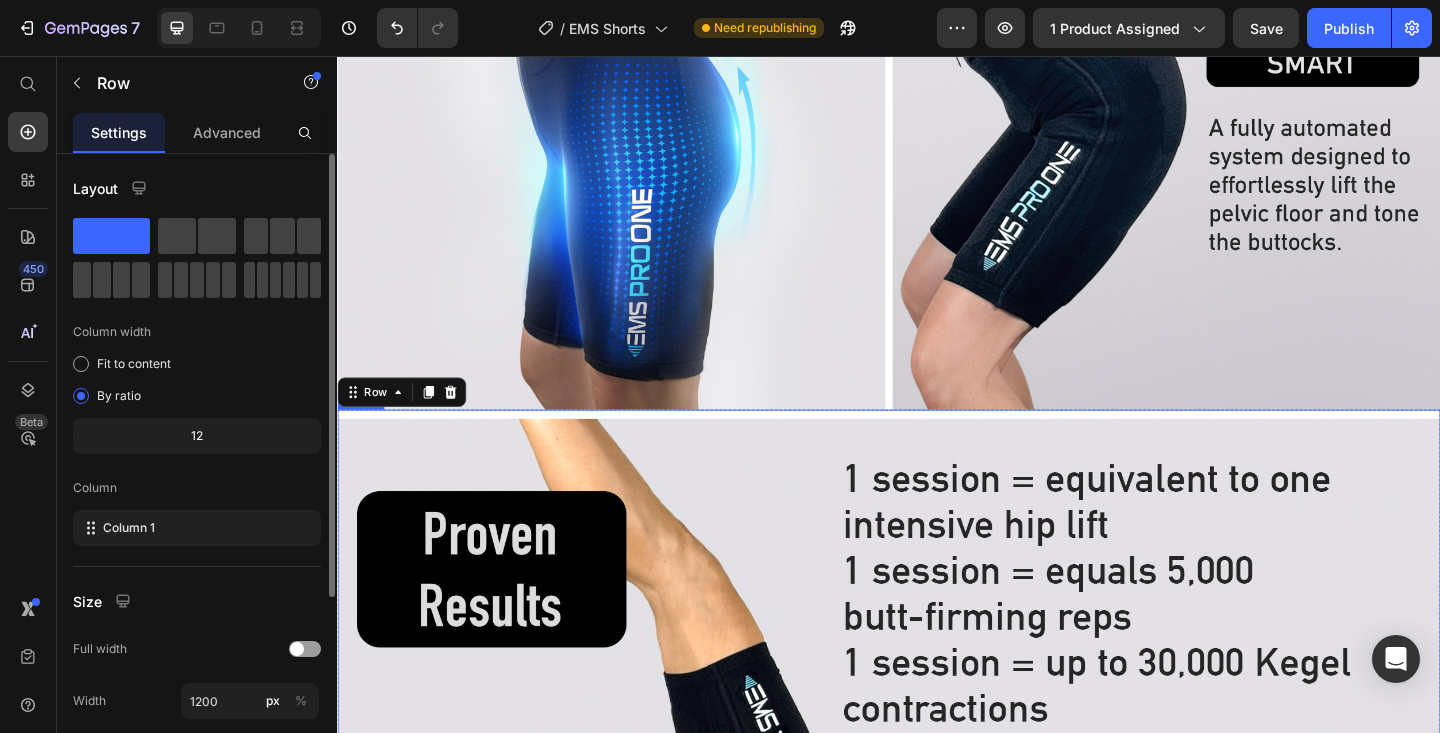 click at bounding box center (937, 788) 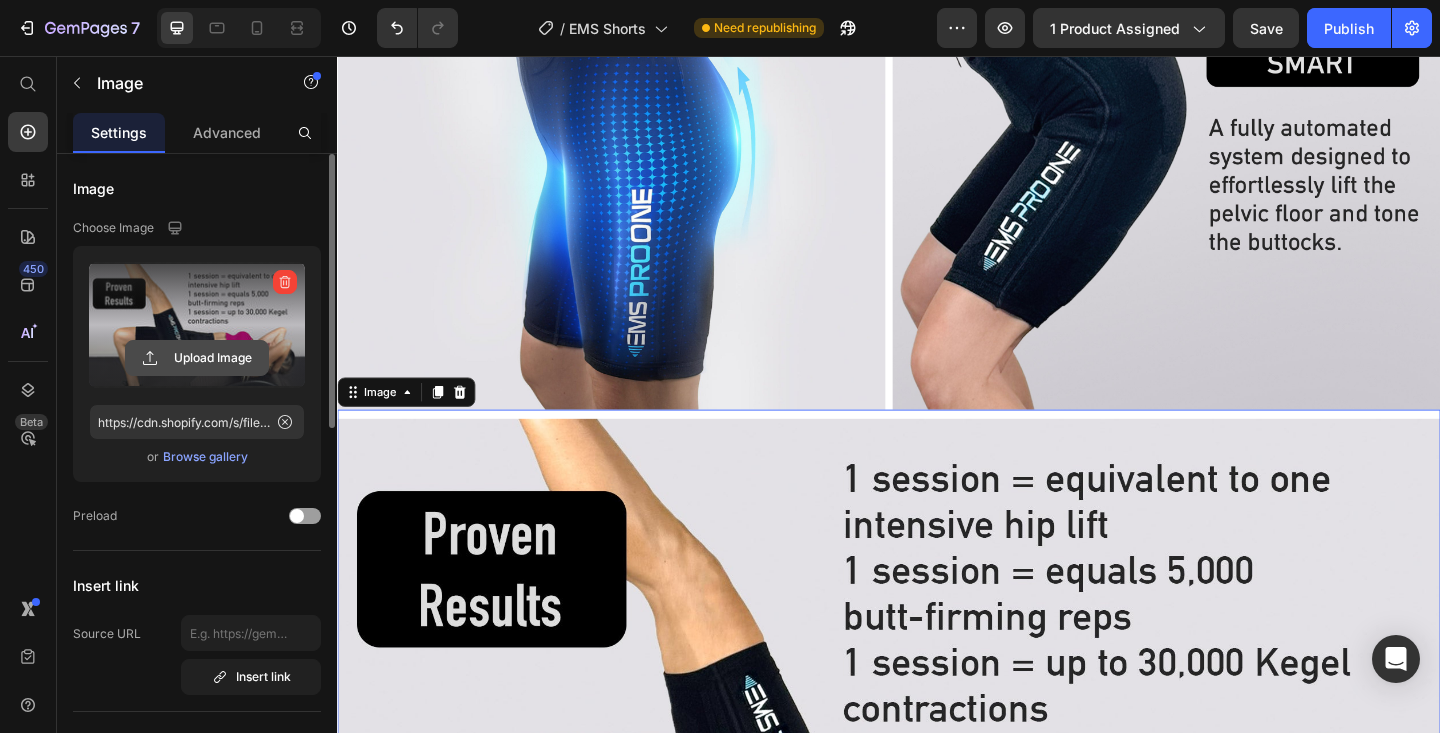 click 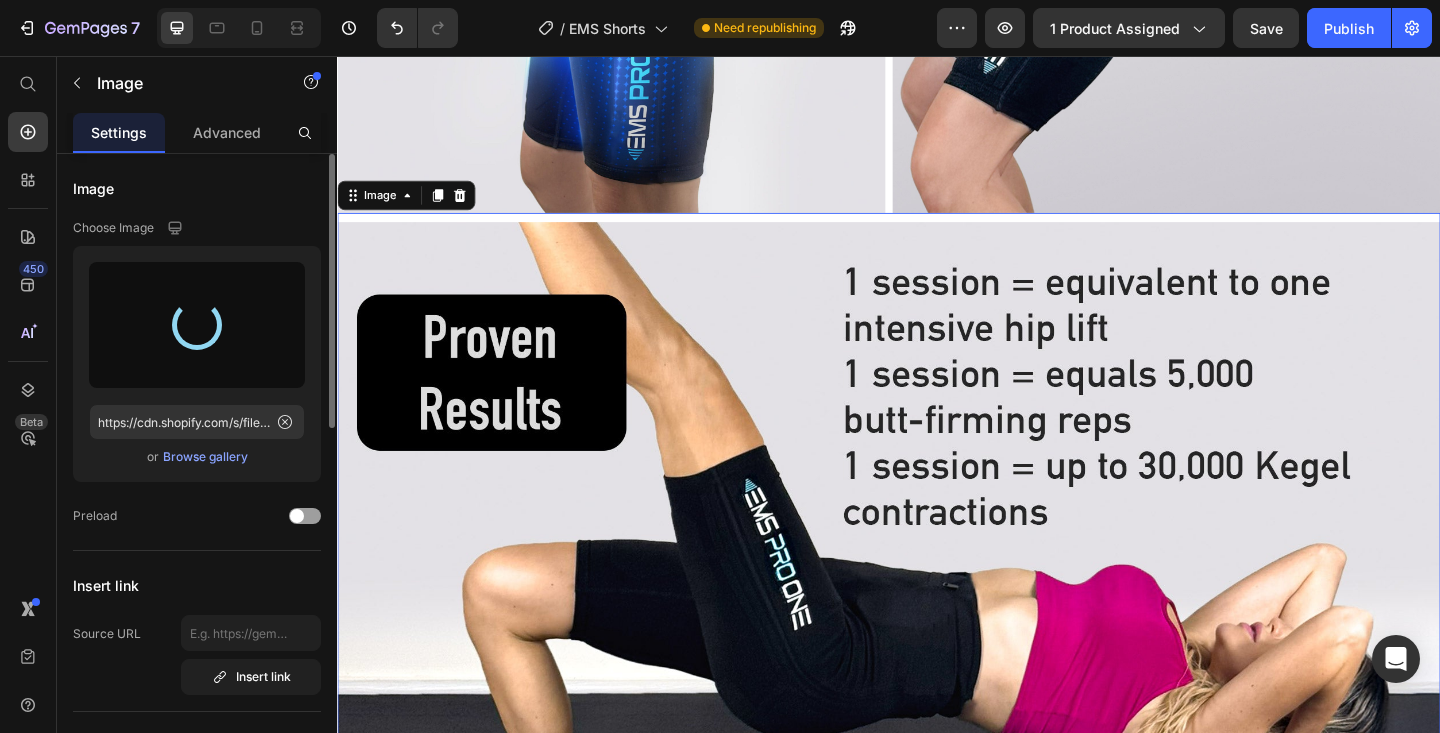 scroll, scrollTop: 4895, scrollLeft: 0, axis: vertical 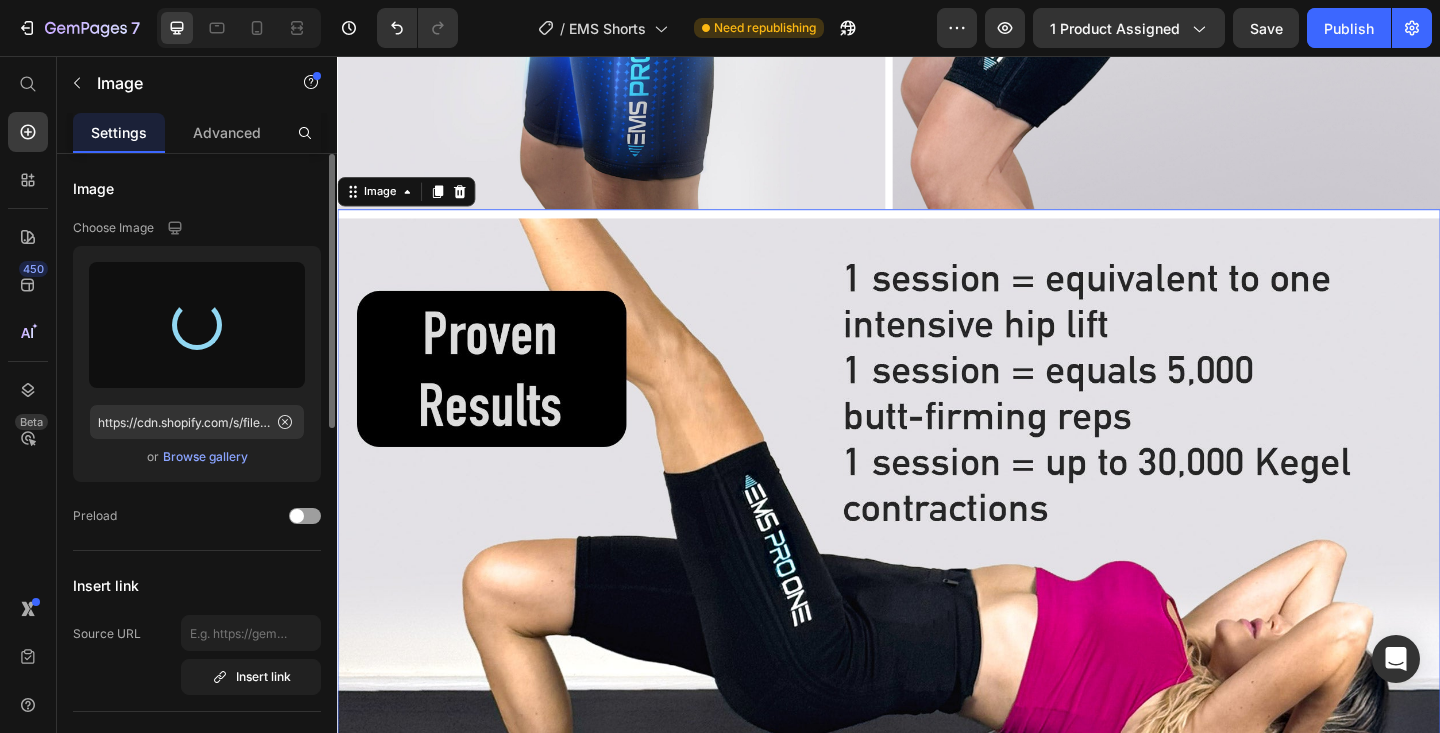 type on "https://cdn.shopify.com/s/files/1/0605/6673/2851/files/gempages_541830199419863929-791f1a78-d489-44a6-bd80-7798436becda.jpg" 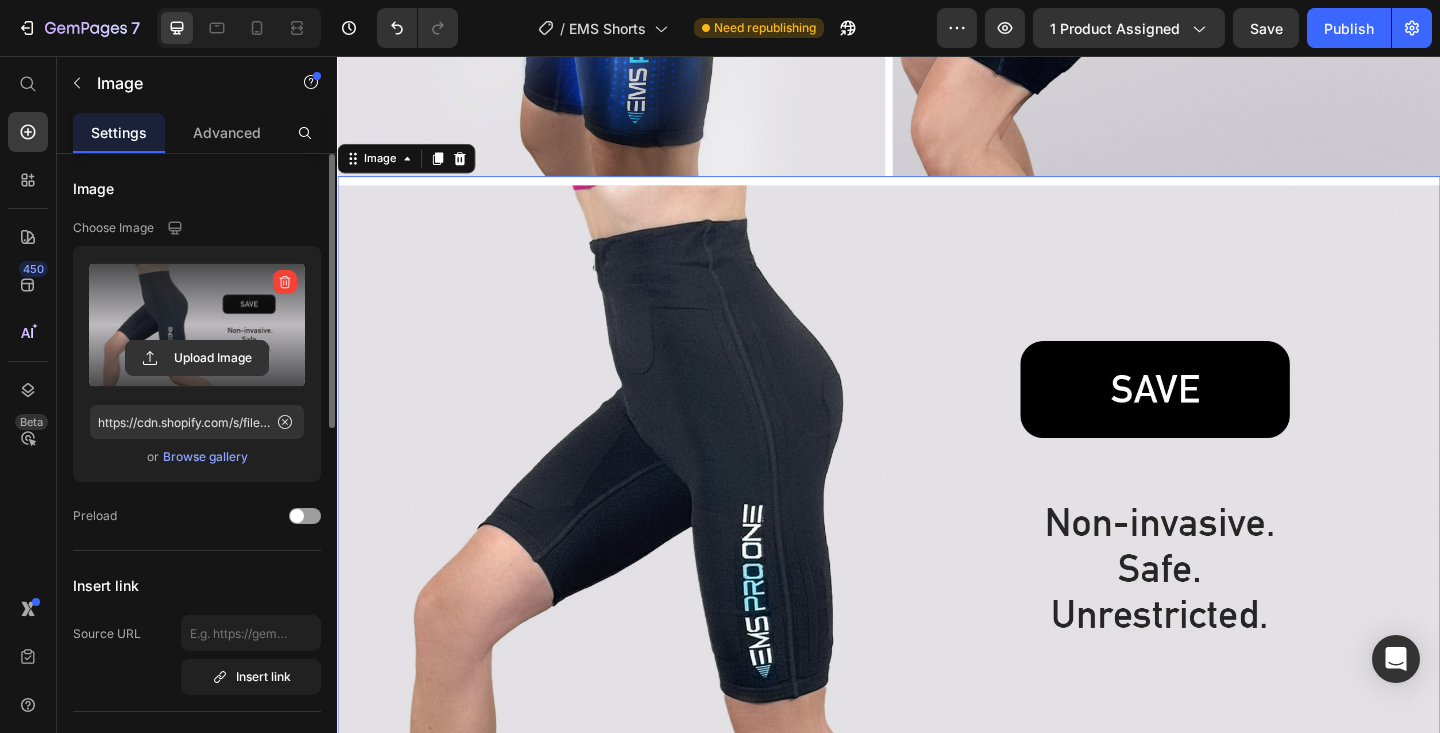 scroll, scrollTop: 4955, scrollLeft: 0, axis: vertical 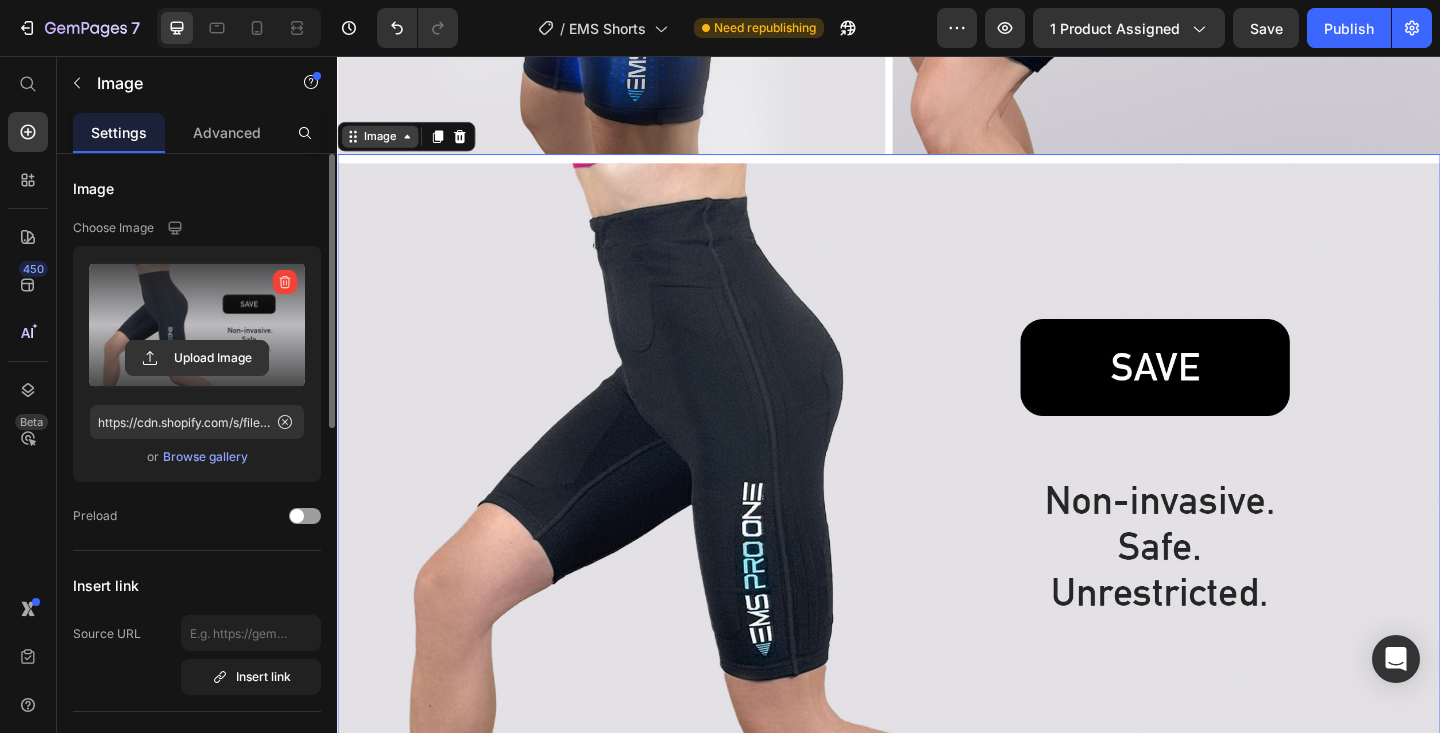 click 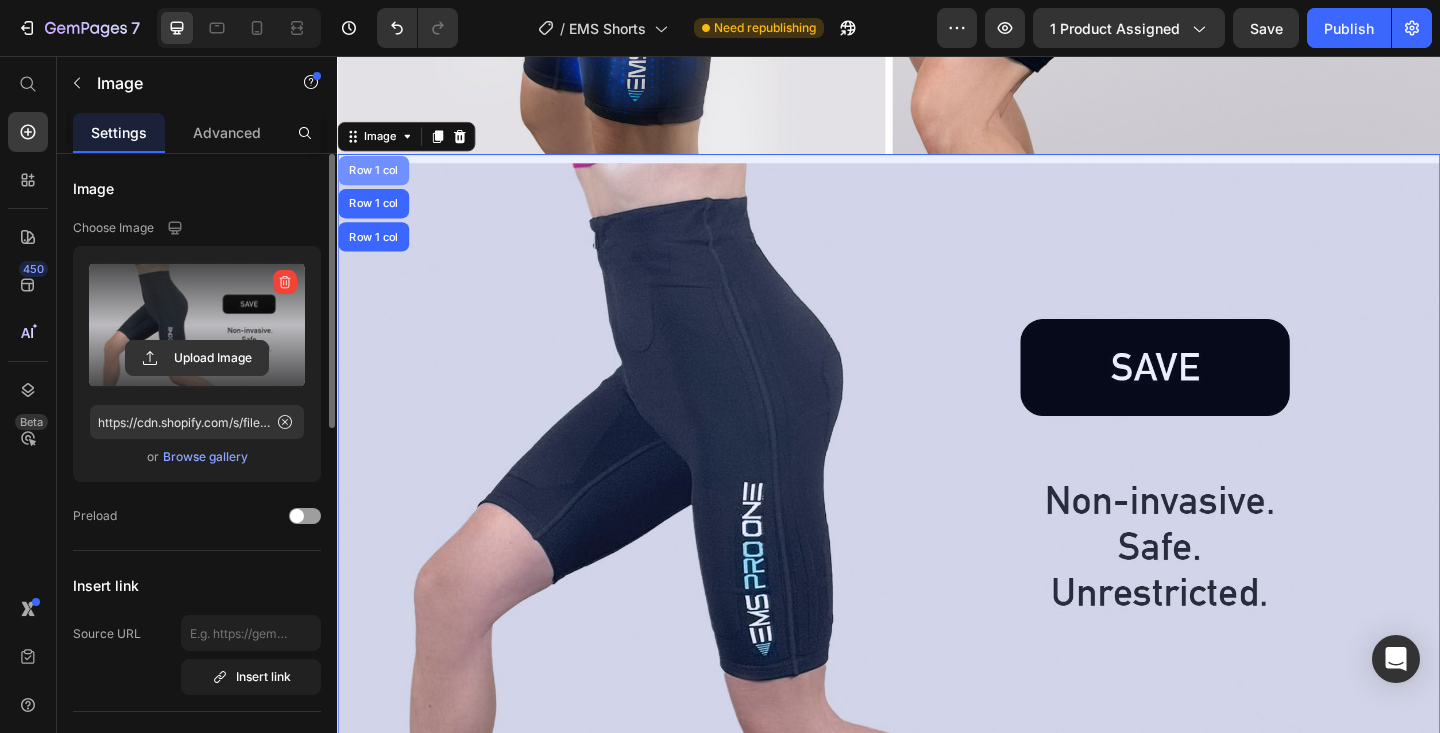 click on "Row 1 col" at bounding box center (376, 181) 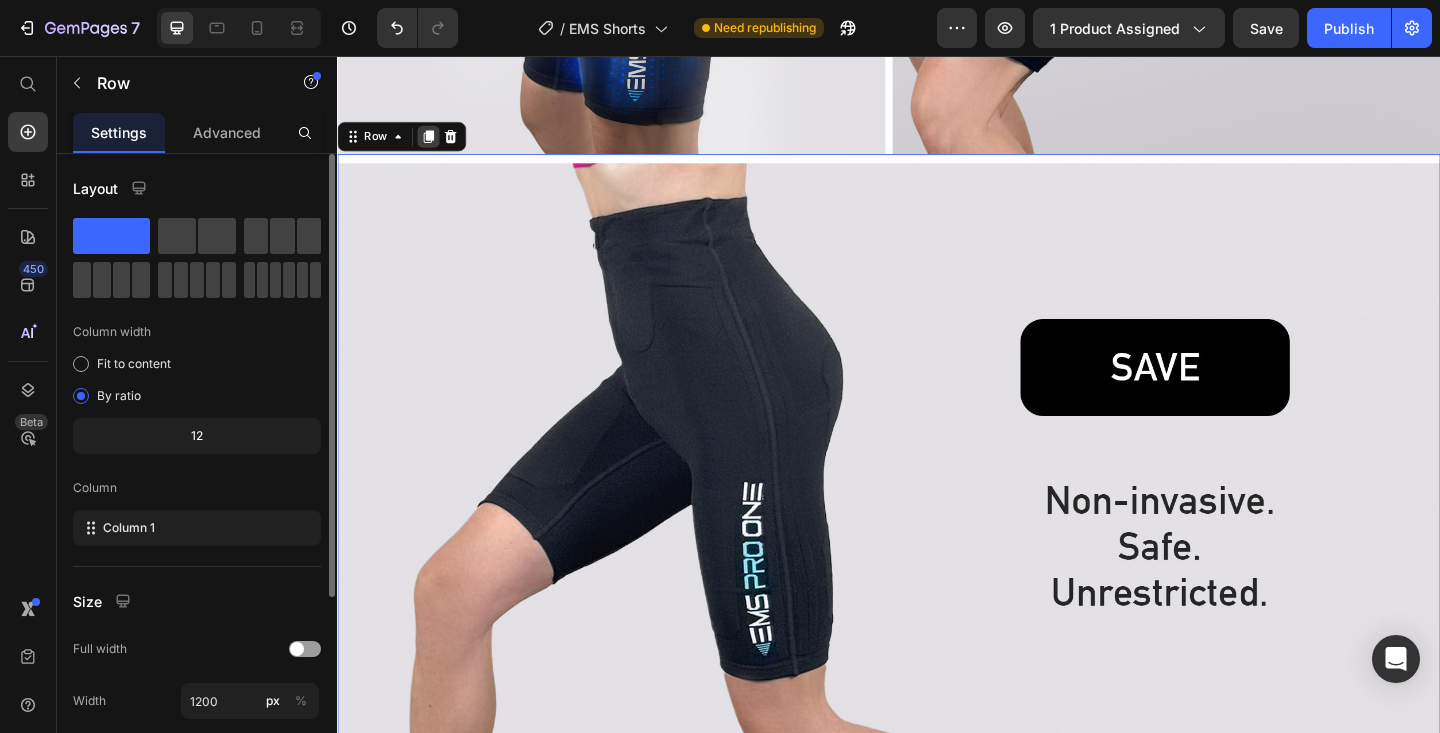 click 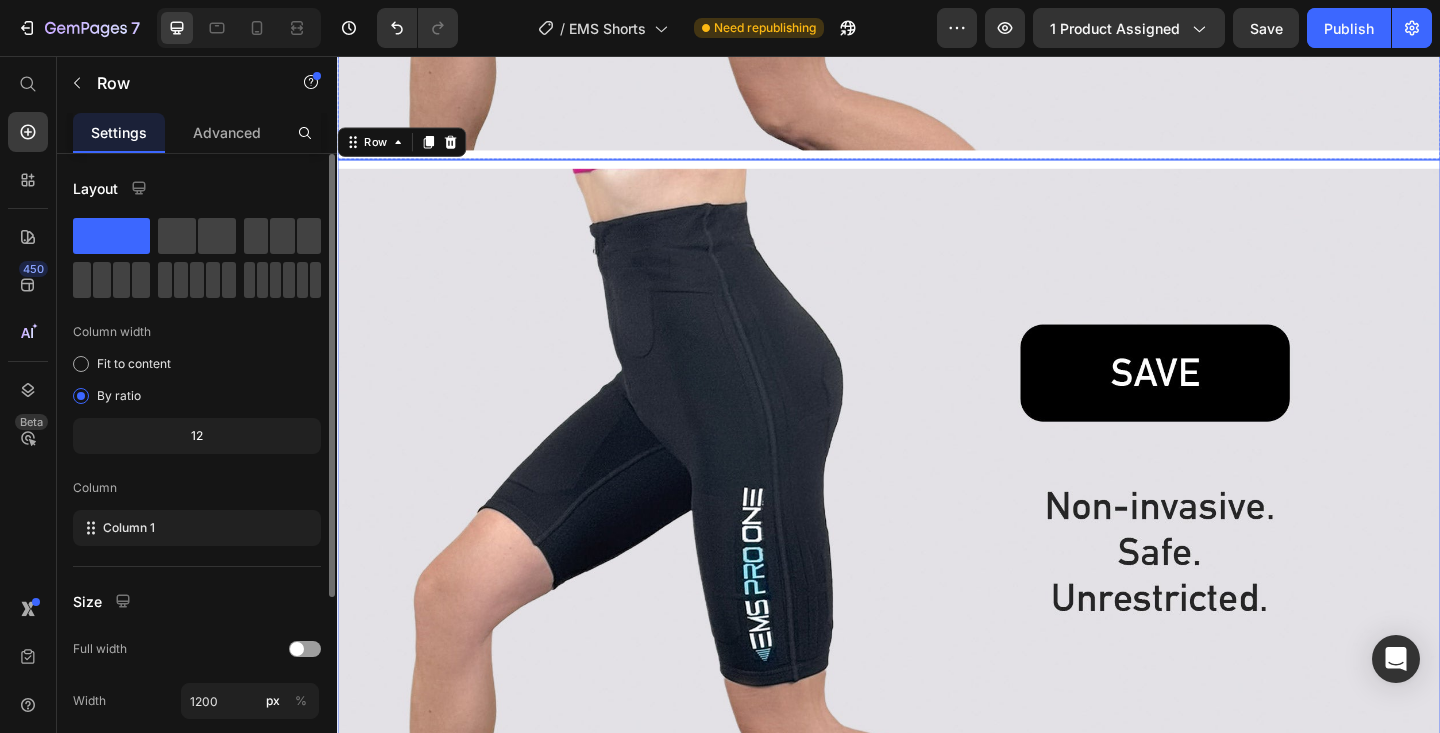scroll, scrollTop: 5655, scrollLeft: 0, axis: vertical 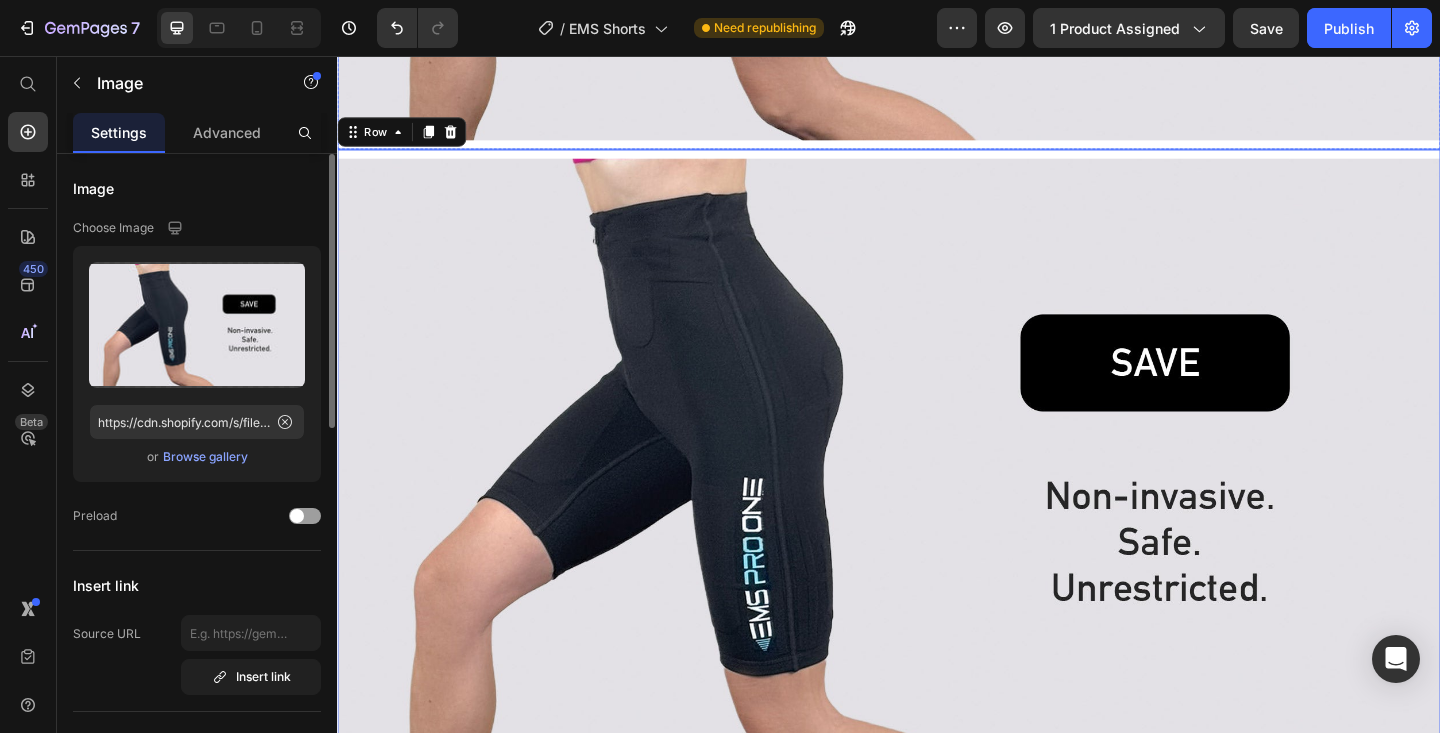 click at bounding box center [937, 505] 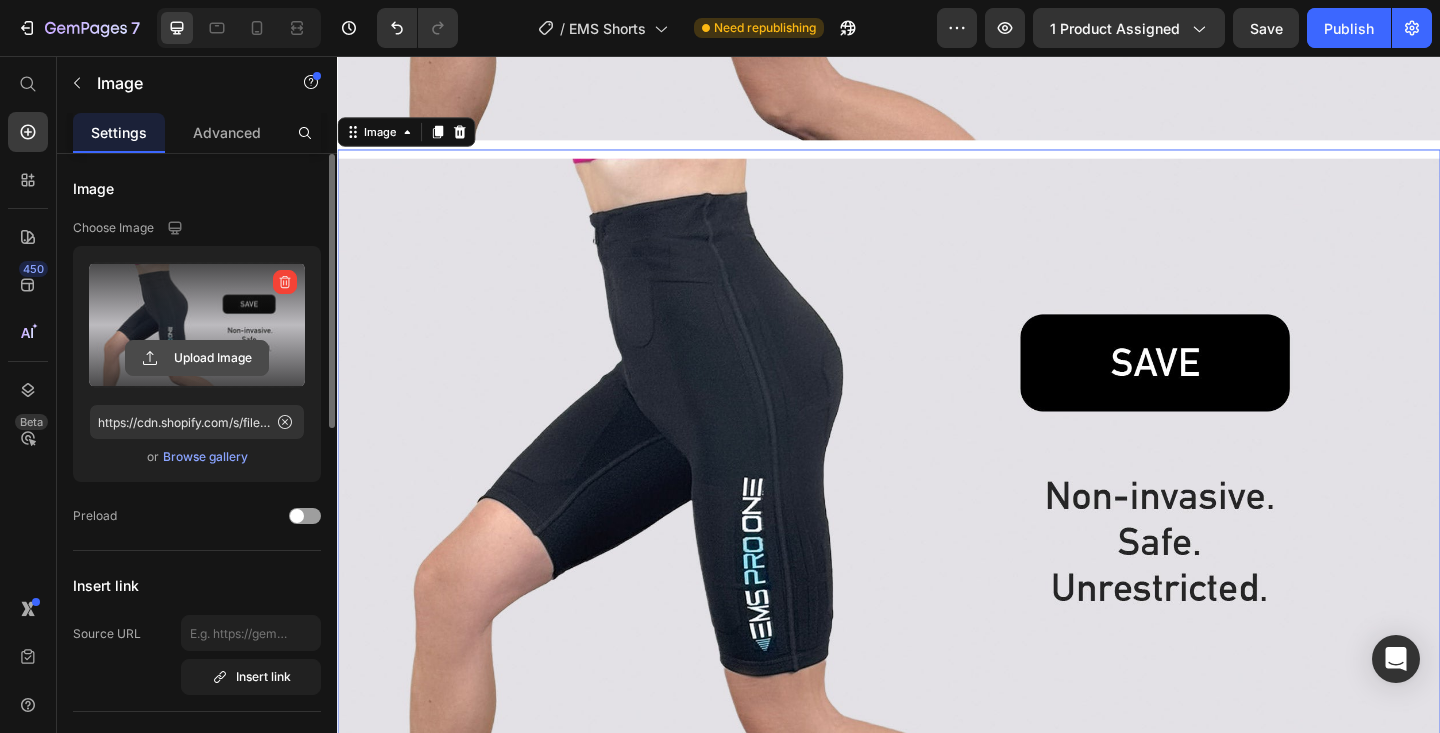 click 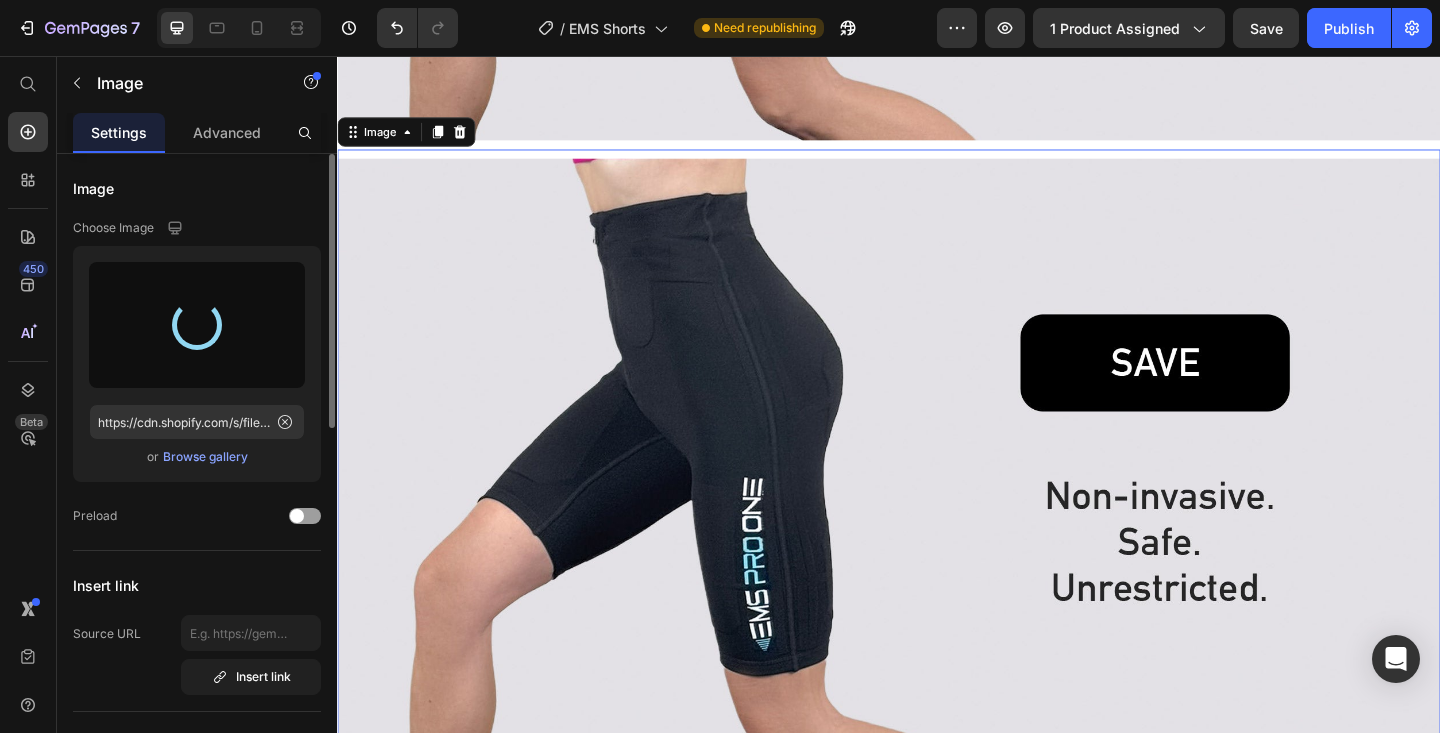type on "https://cdn.shopify.com/s/files/1/0605/6673/2851/files/gempages_541830199419863929-c065a59c-ca6c-4311-b078-ff83180e3448.jpg" 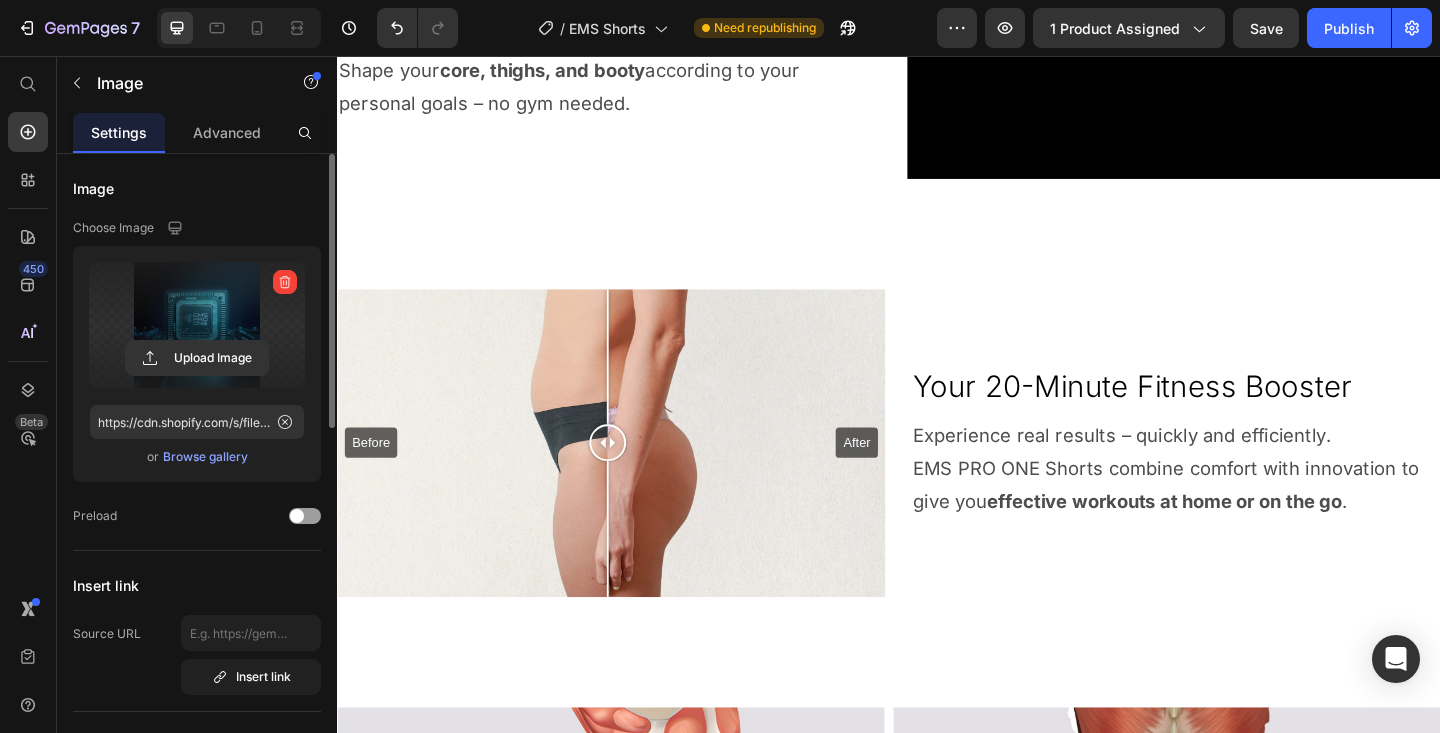 scroll, scrollTop: 2672, scrollLeft: 0, axis: vertical 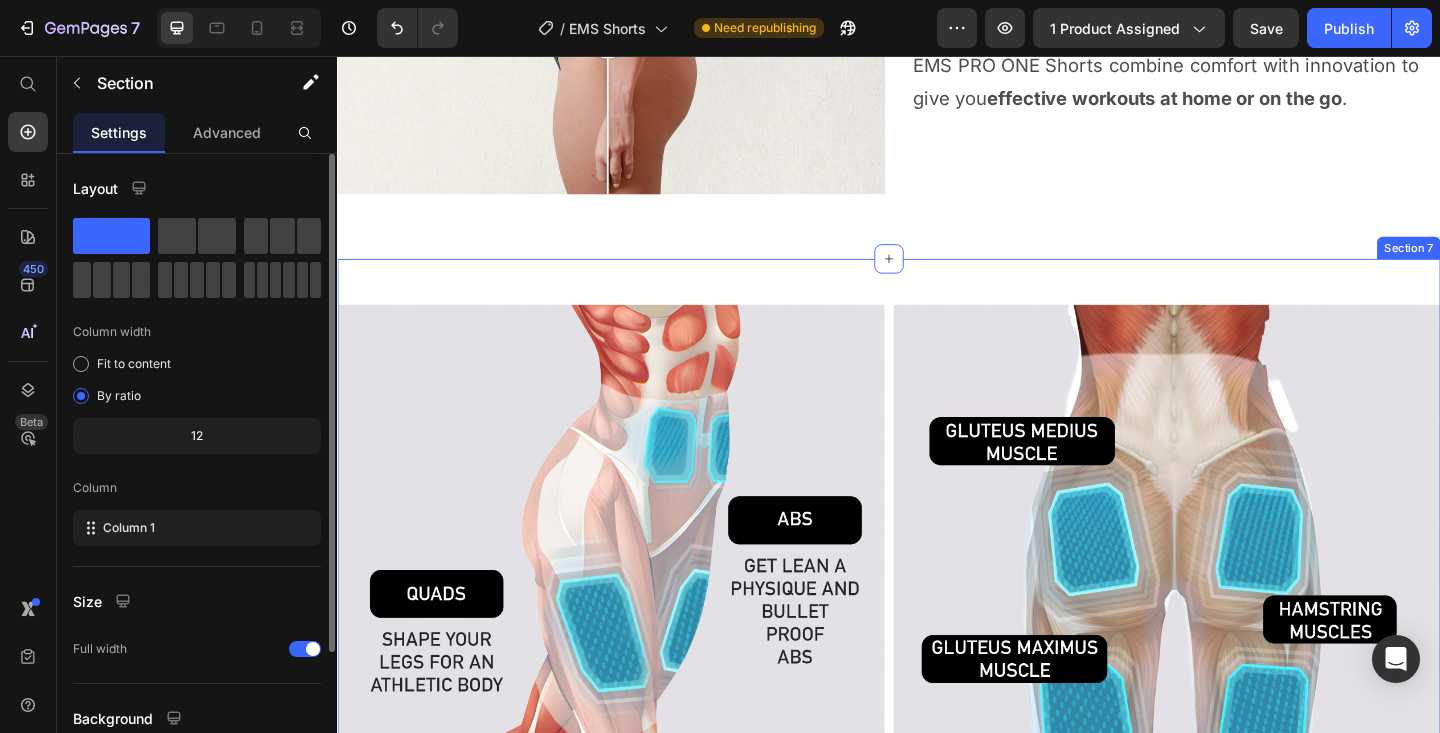 click on "Image Image Row Image Row Image Image Row Row Image Row Image Row Row Row Section 7" at bounding box center (937, 1637) 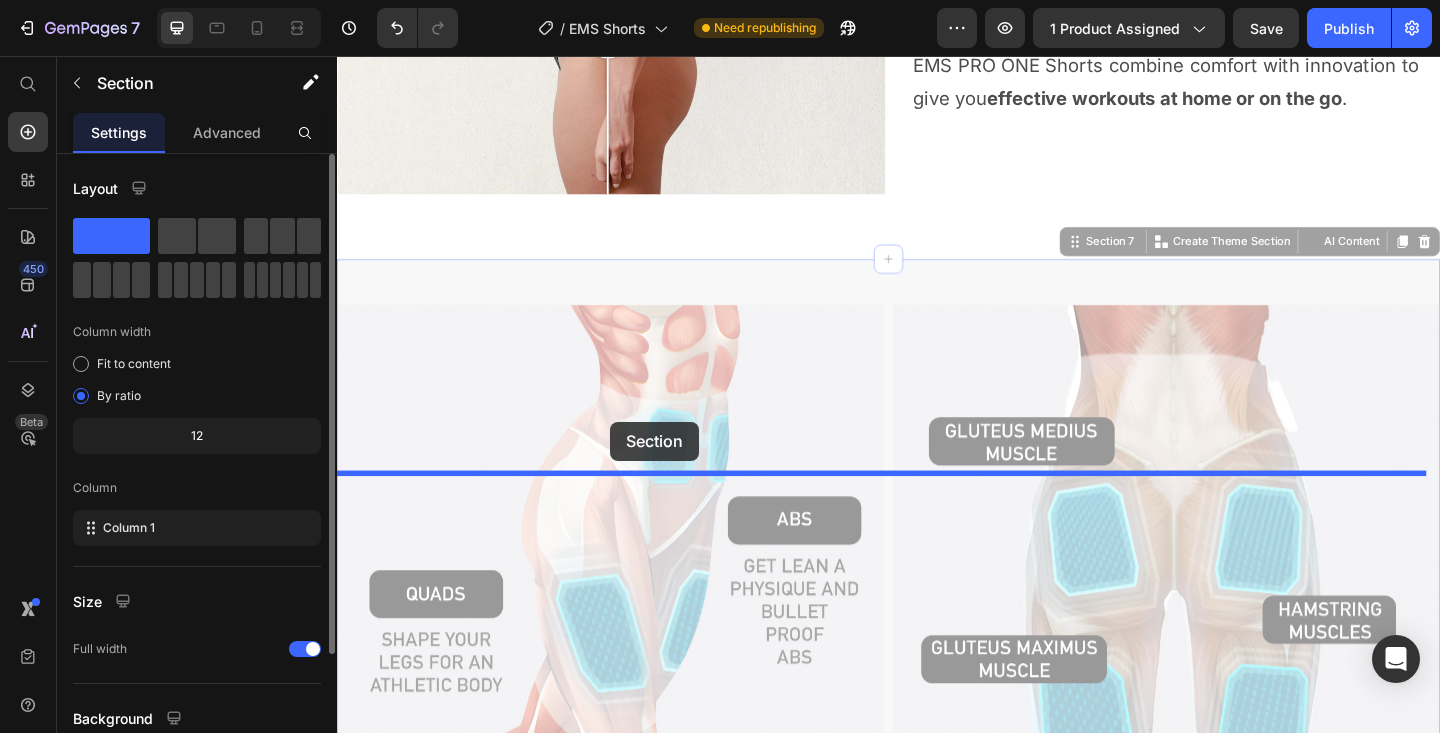 drag, startPoint x: 629, startPoint y: 526, endPoint x: 634, endPoint y: 458, distance: 68.18358 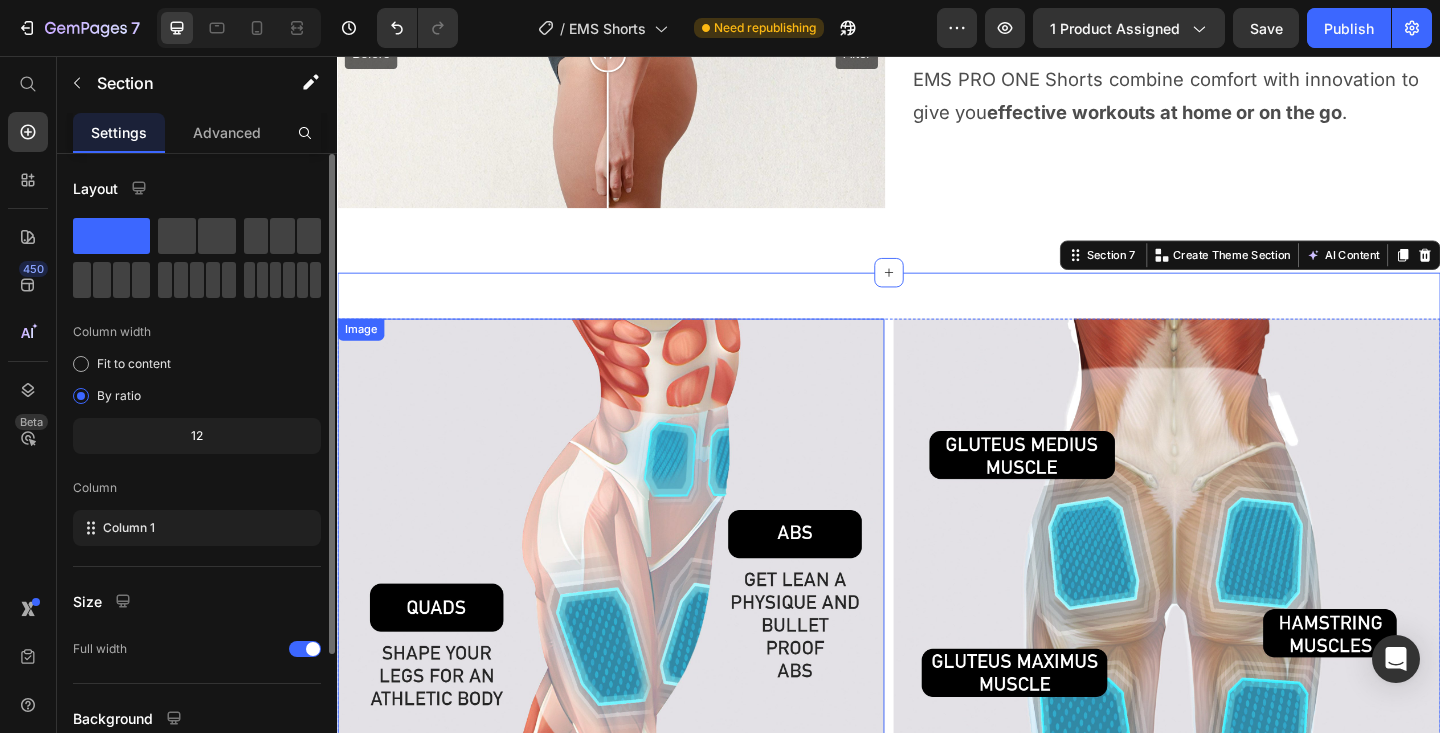 scroll, scrollTop: 2900, scrollLeft: 0, axis: vertical 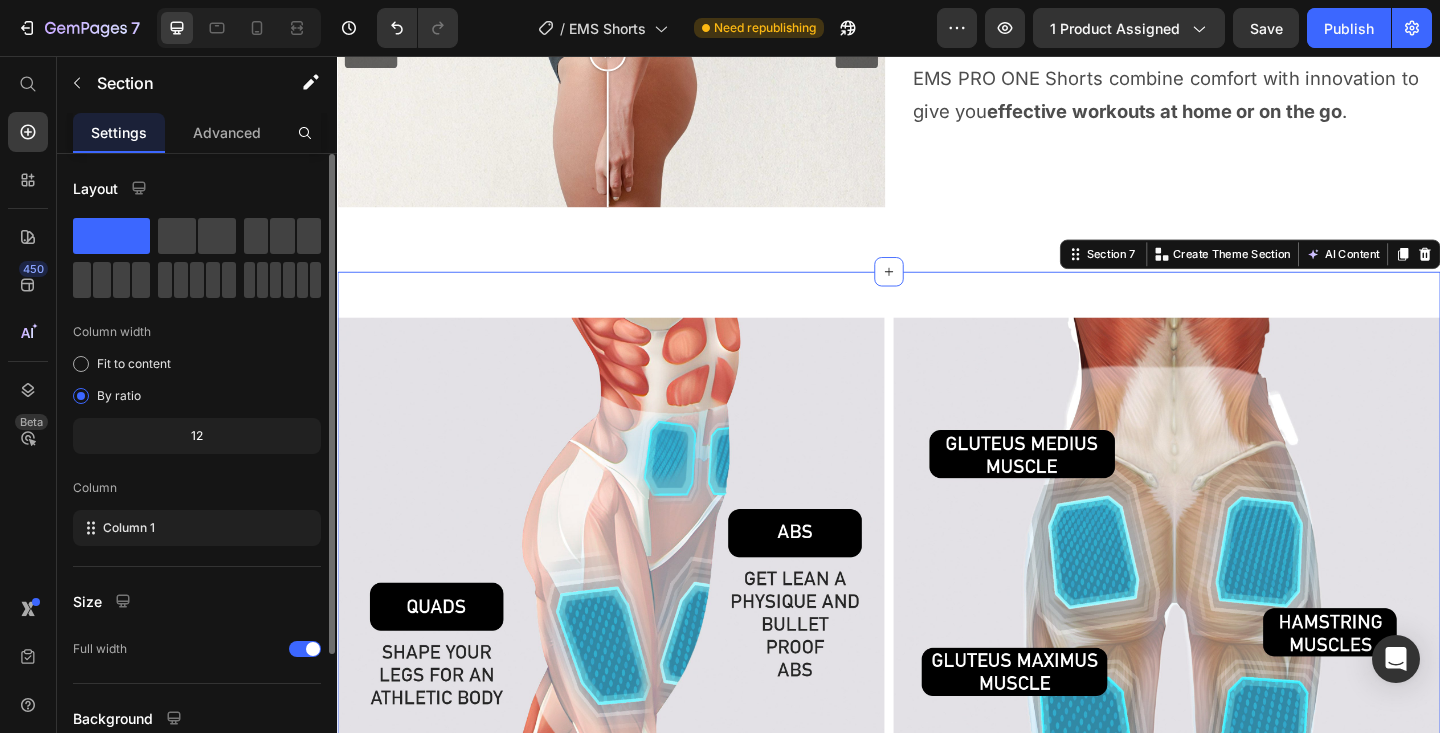 click on "Image Image Row Image Row Image Image Row Row Image Row Image Row Row Row Section 7   Create Theme Section AI Content Write with GemAI What would you like to describe here? Tone and Voice Persuasive Product EMS PRO ONE Shorts Show more Generate" at bounding box center [937, 1651] 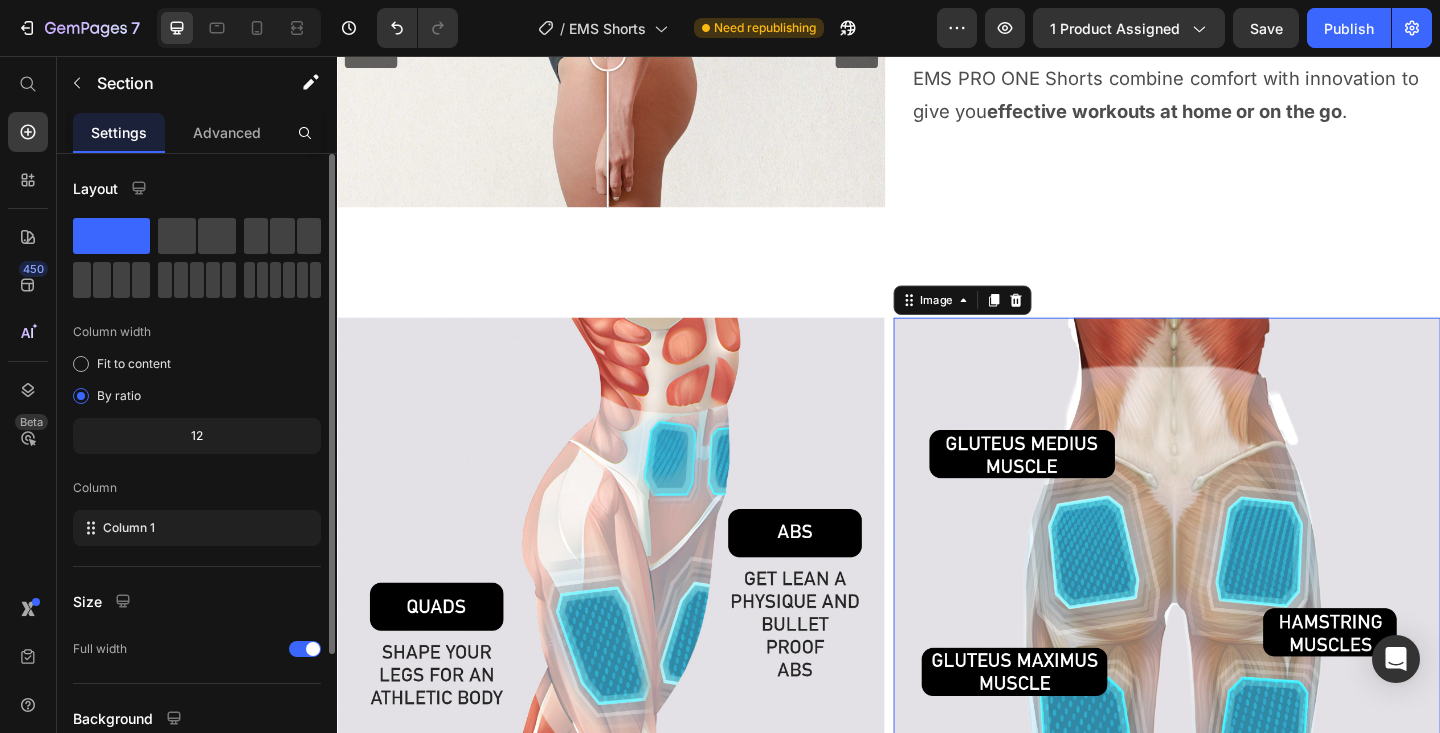 click at bounding box center [1239, 638] 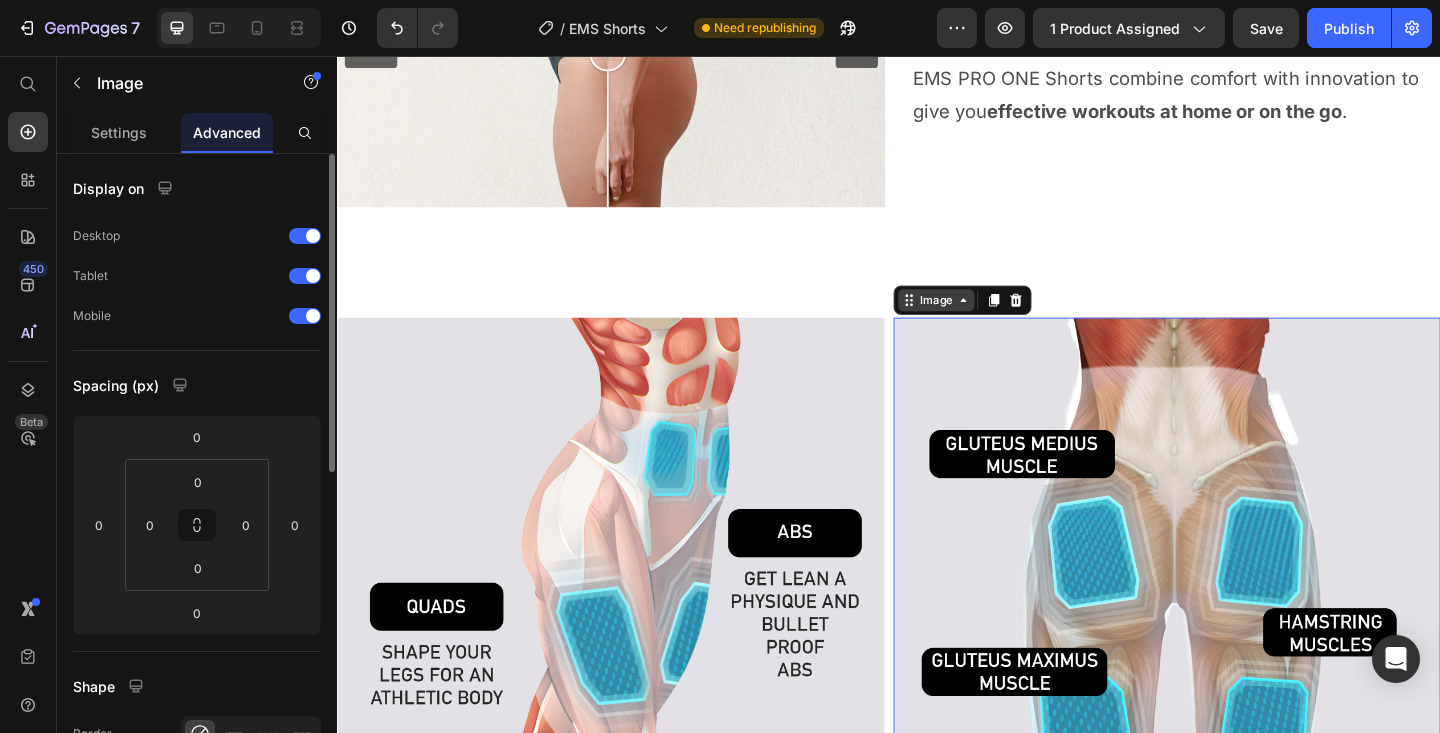 click on "Image" at bounding box center [988, 322] 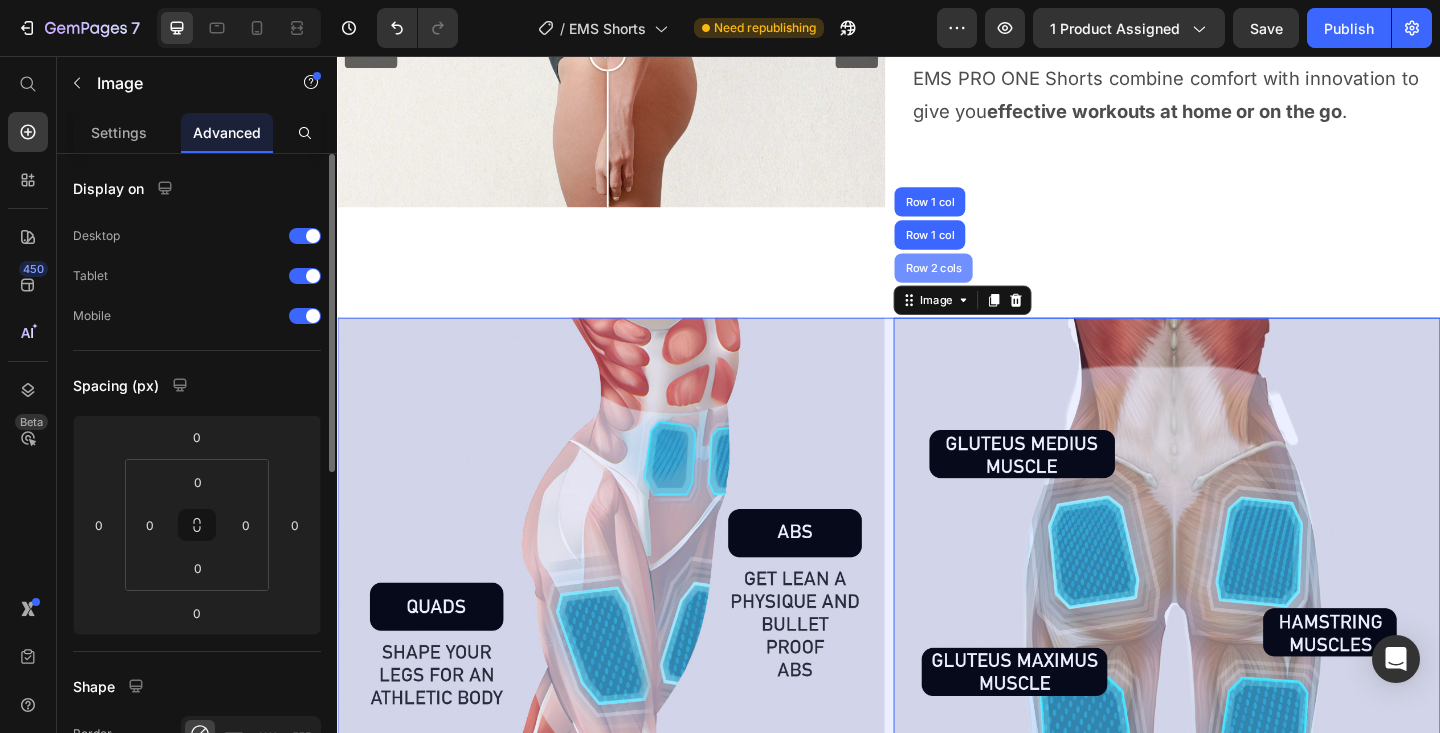click on "Row 2 cols" at bounding box center [985, 287] 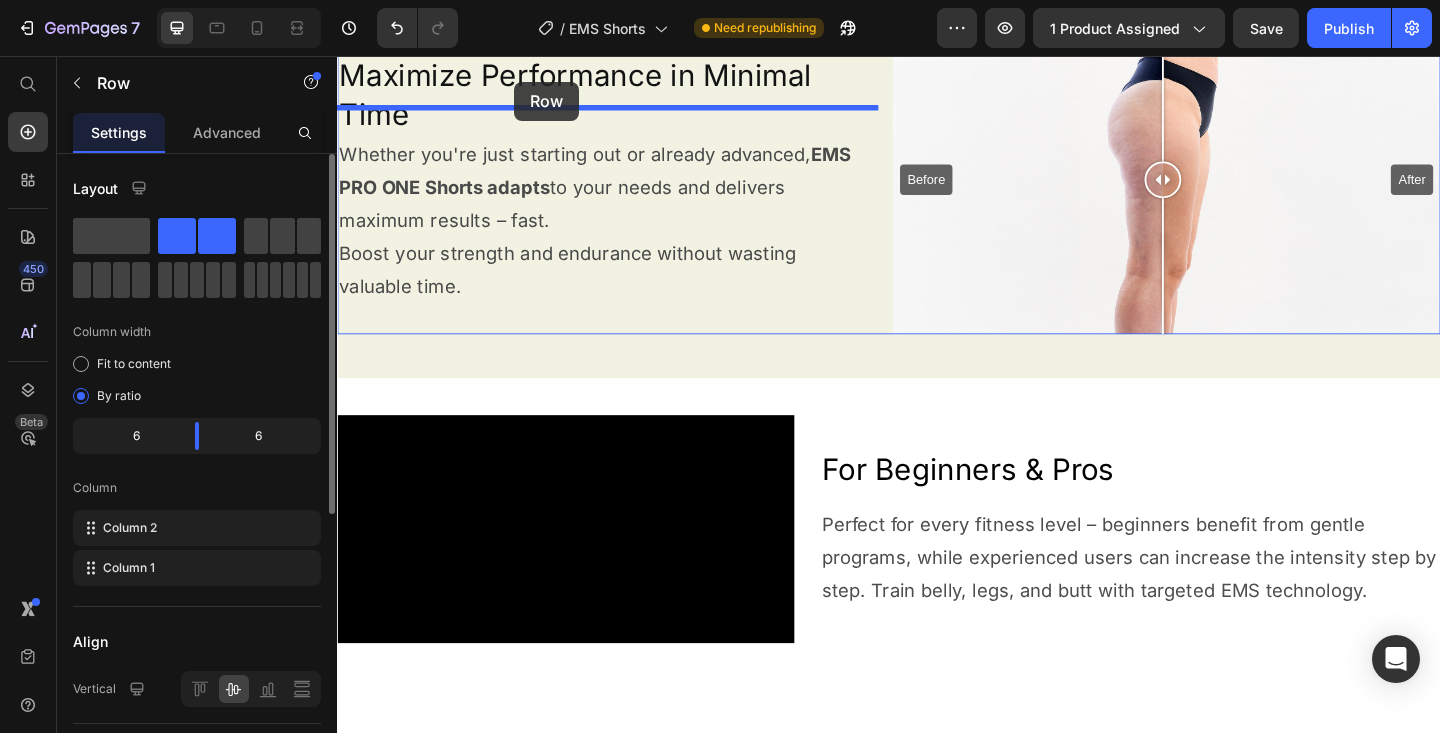 scroll, scrollTop: 1157, scrollLeft: 0, axis: vertical 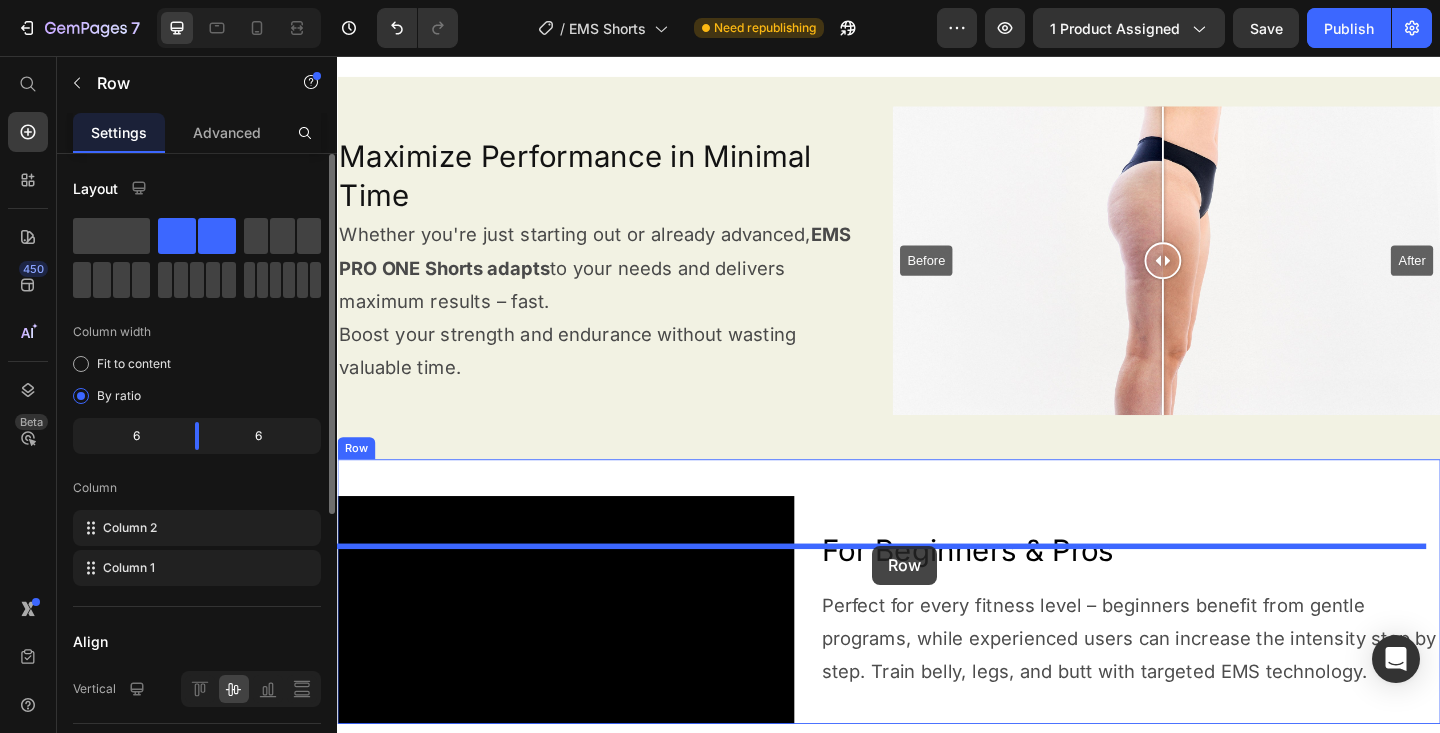drag, startPoint x: 386, startPoint y: 316, endPoint x: 919, endPoint y: 589, distance: 598.8472 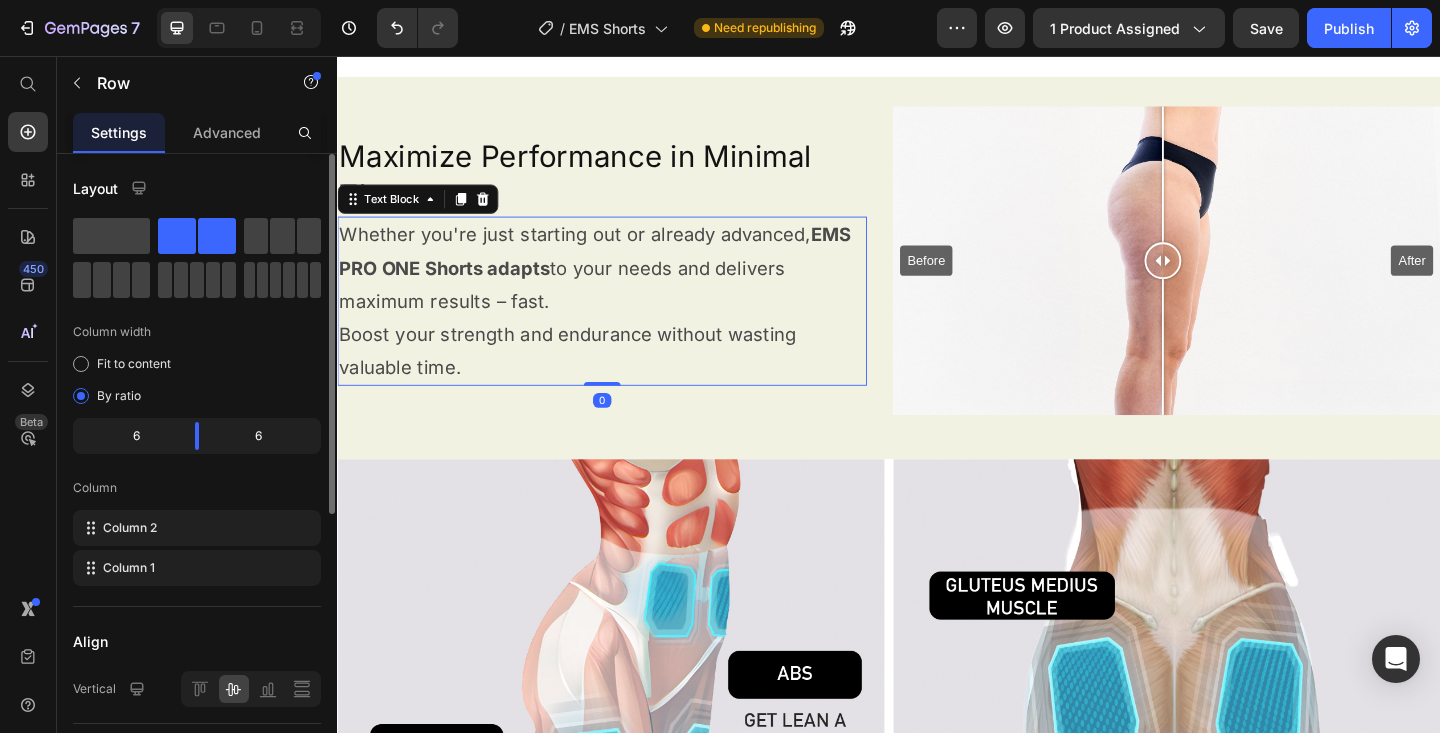 click on "Whether you're just starting out or already advanced,  EMS PRO ONE Shorts adapts  to your needs and delivers maximum results – fast. Boost your strength and endurance without wasting valuable time." at bounding box center [625, 323] 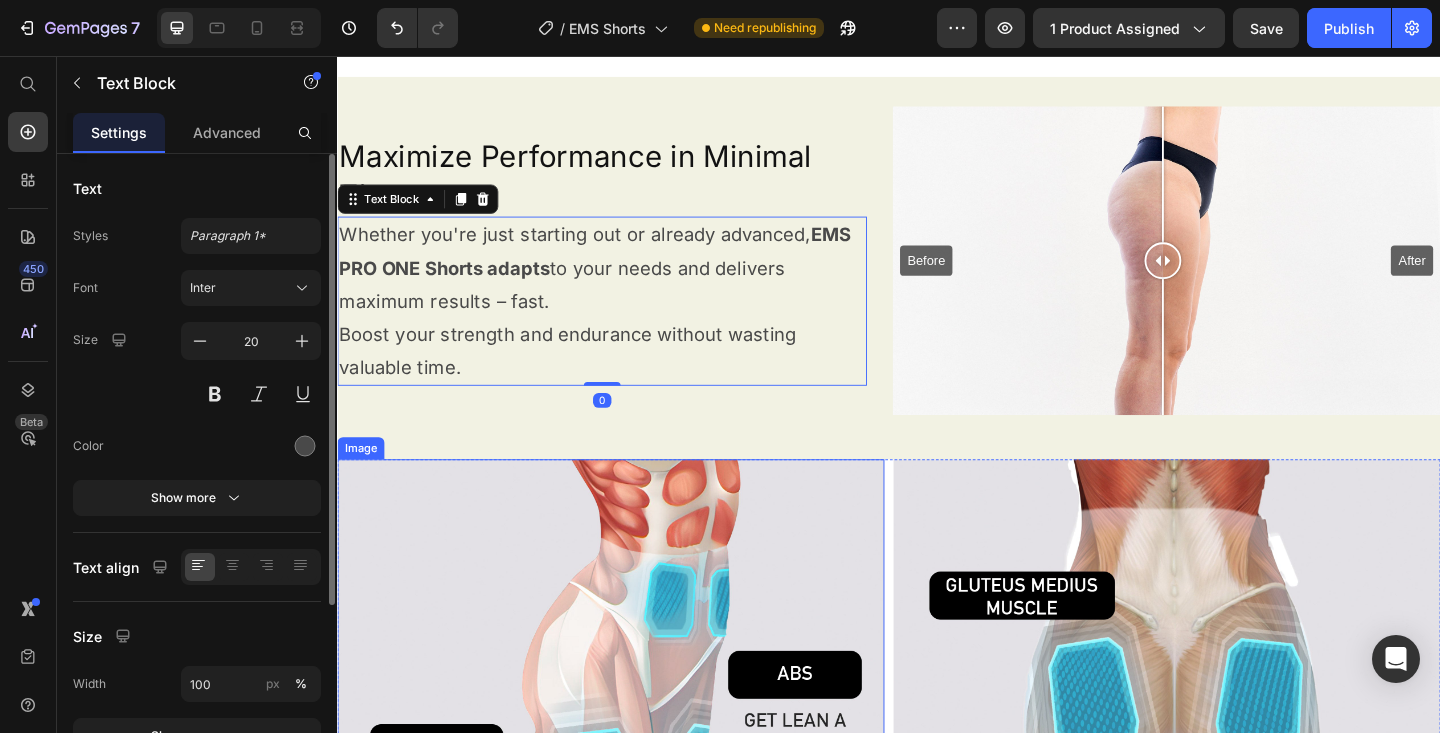 click at bounding box center [634, 792] 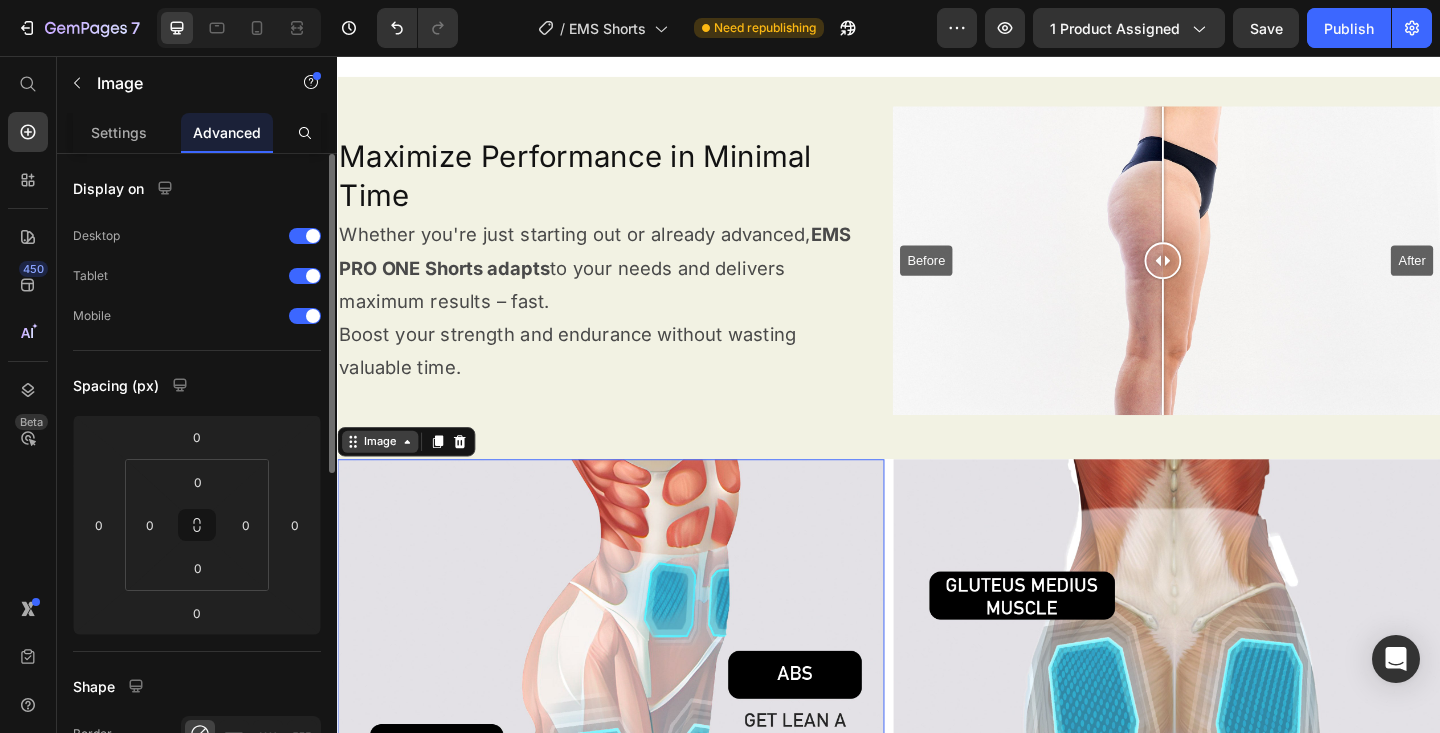 click on "Image" at bounding box center [383, 476] 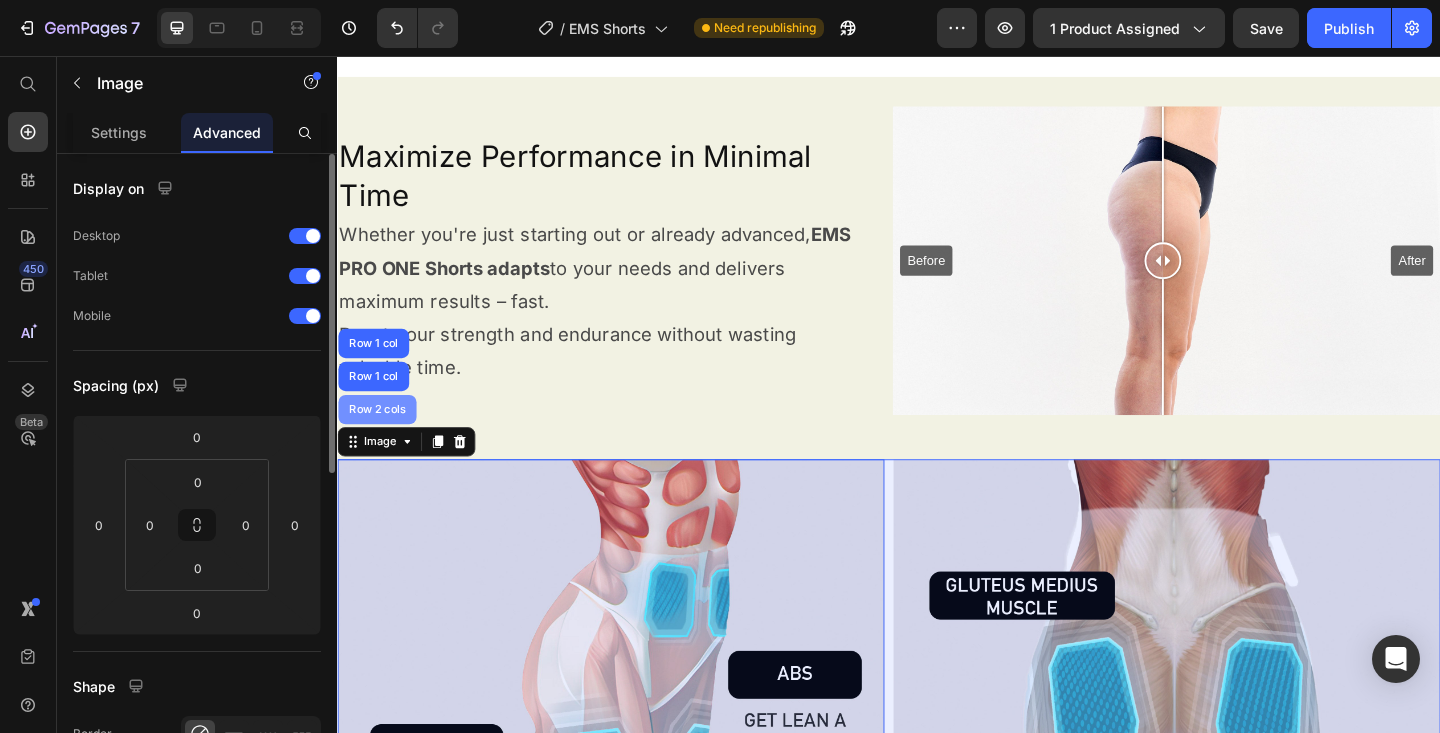 click on "Row 2 cols" at bounding box center (380, 441) 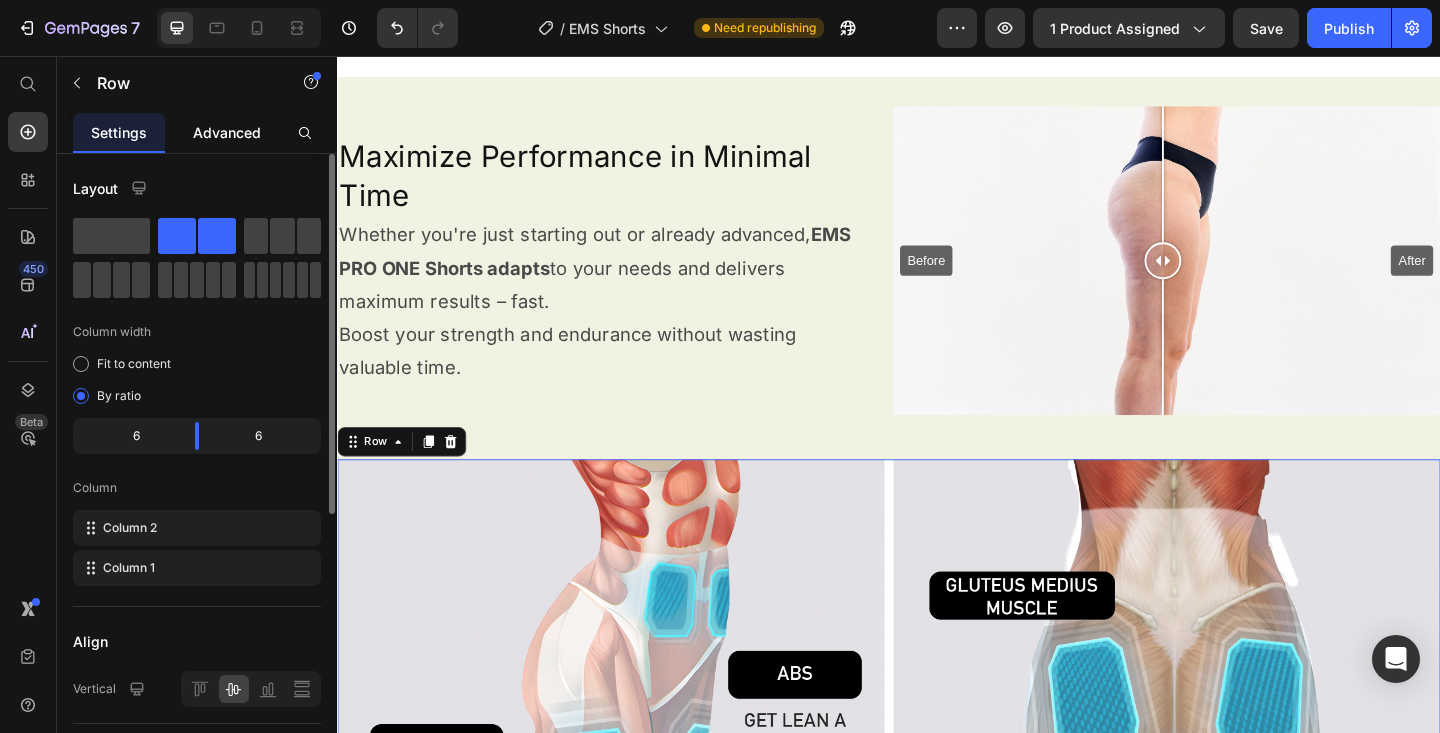 click on "Advanced" at bounding box center (227, 132) 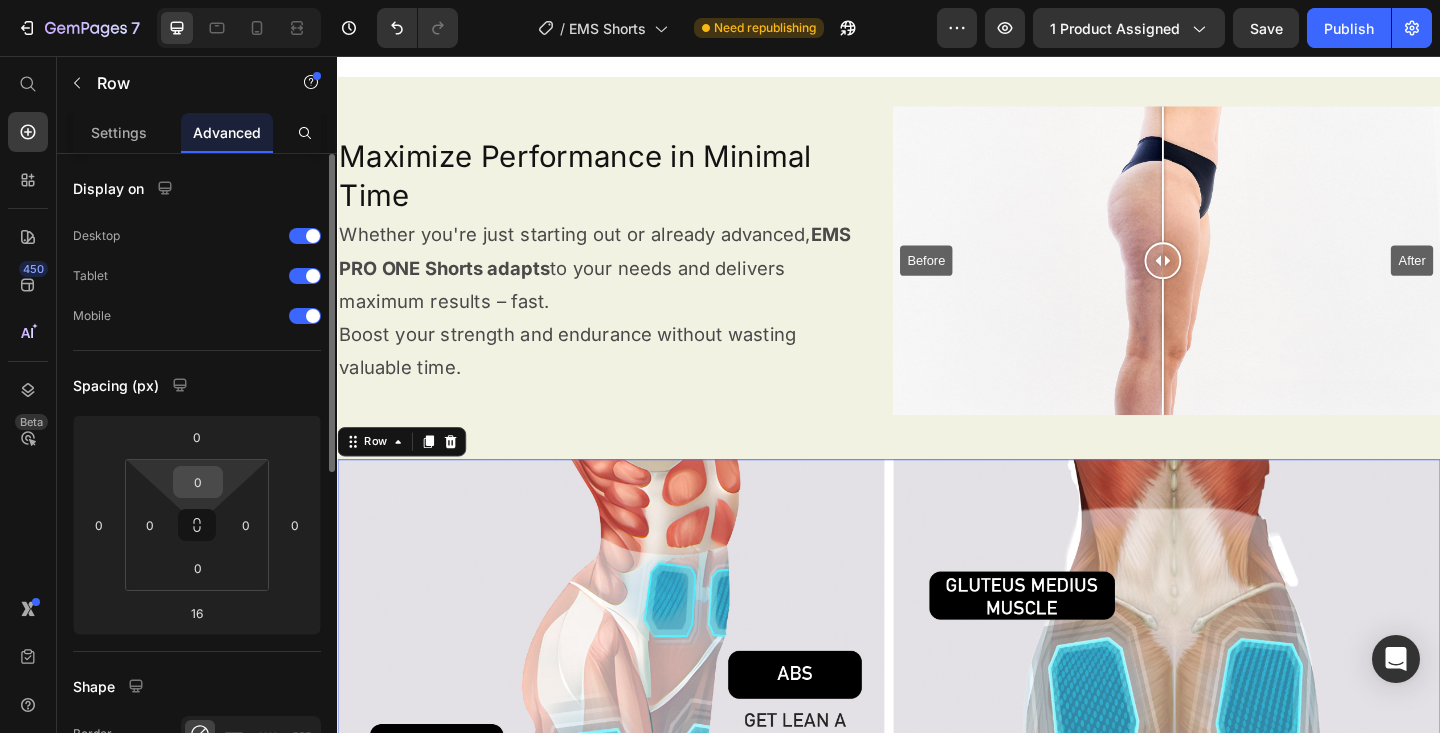 click on "0" at bounding box center (198, 482) 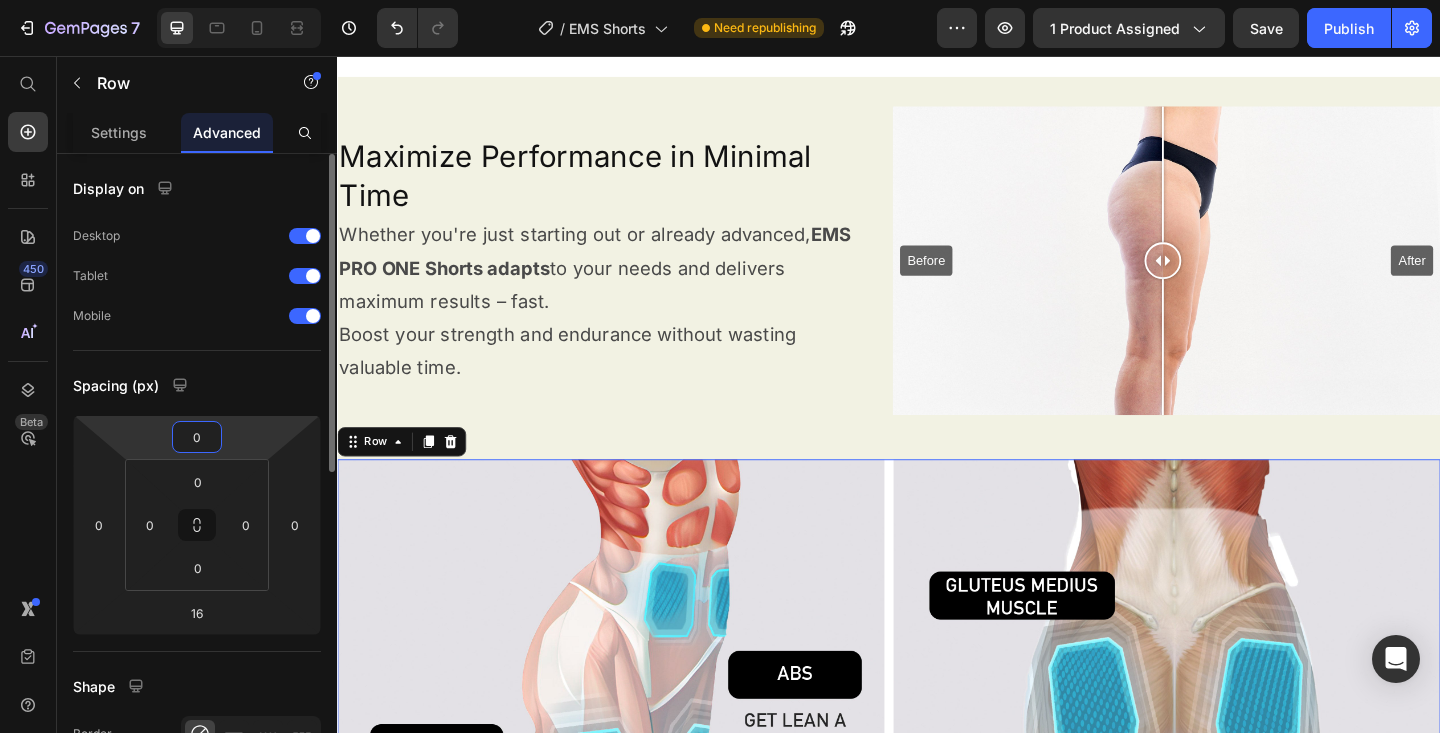 click on "0" at bounding box center (197, 437) 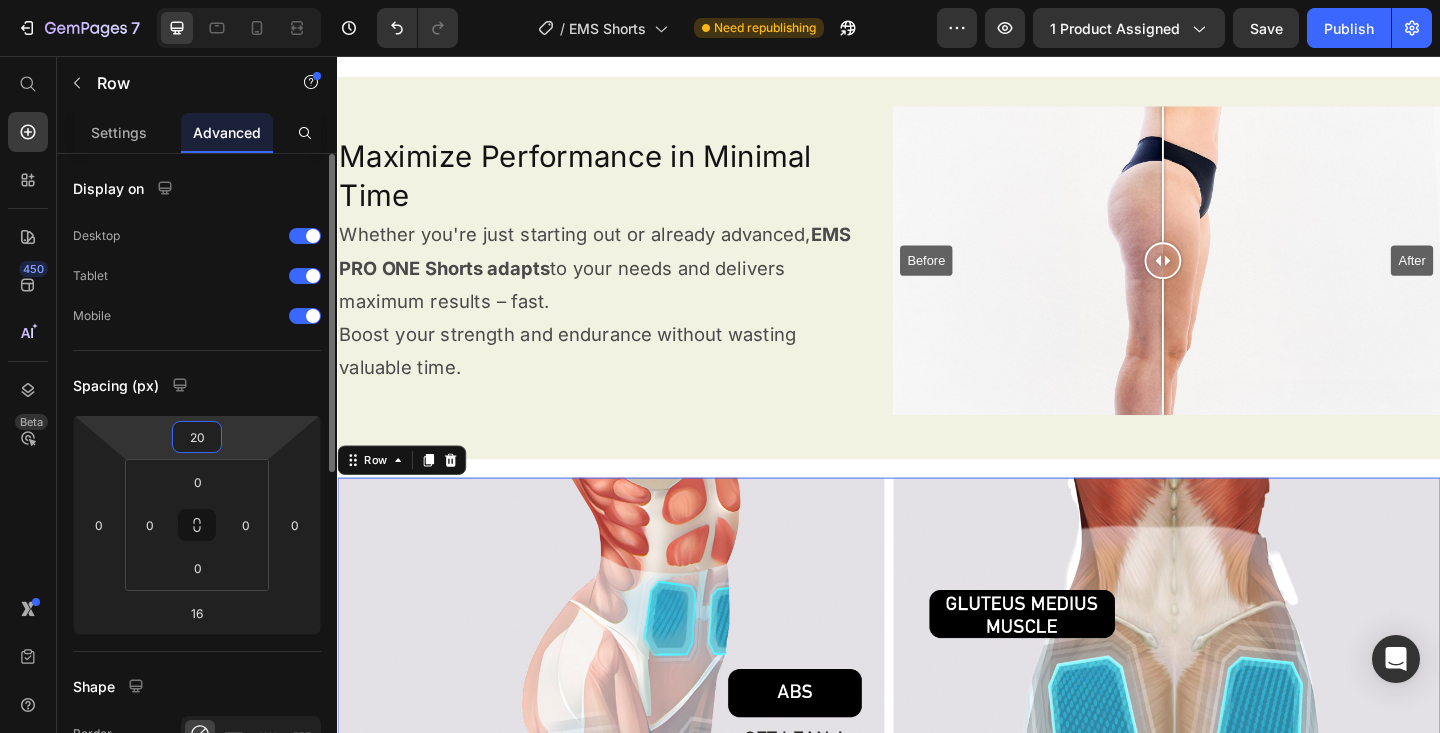 type on "2" 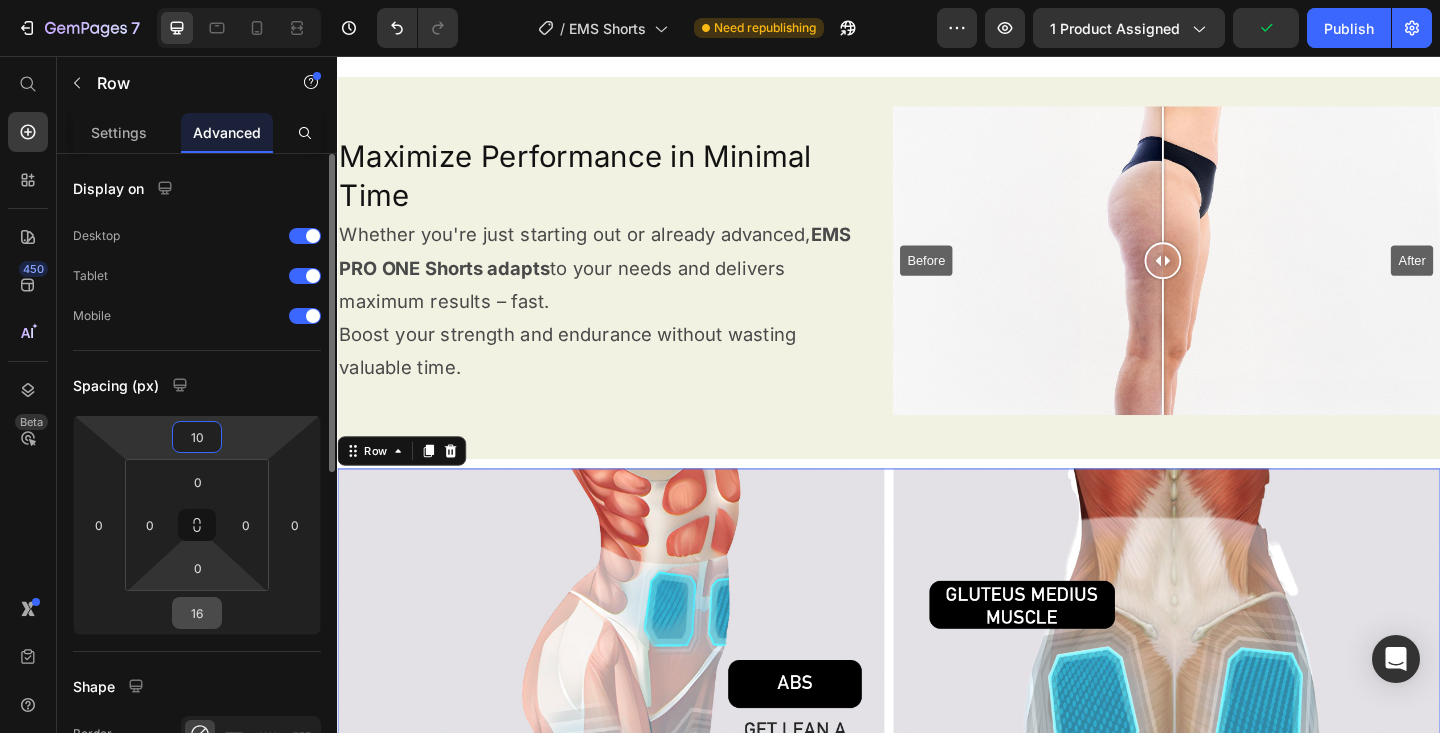 type on "10" 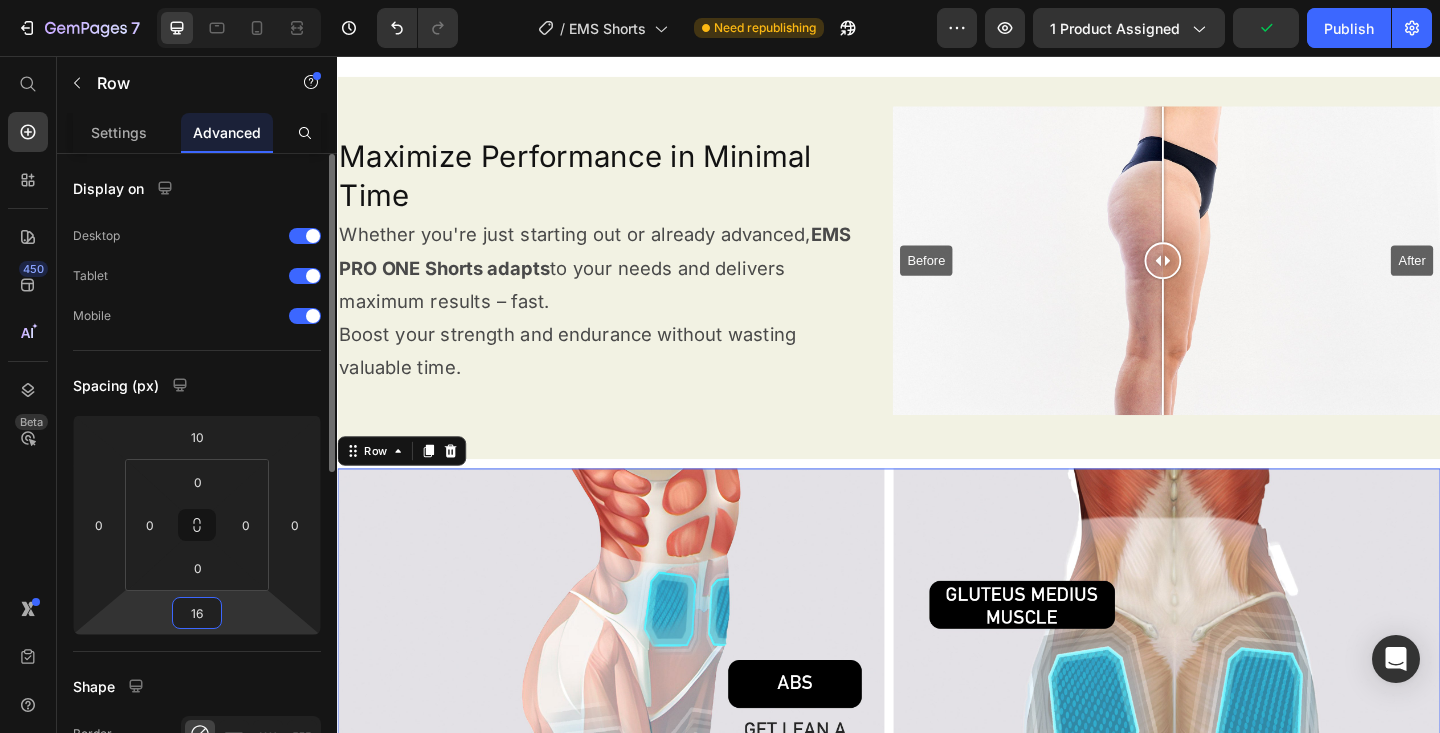 click on "16" at bounding box center (197, 613) 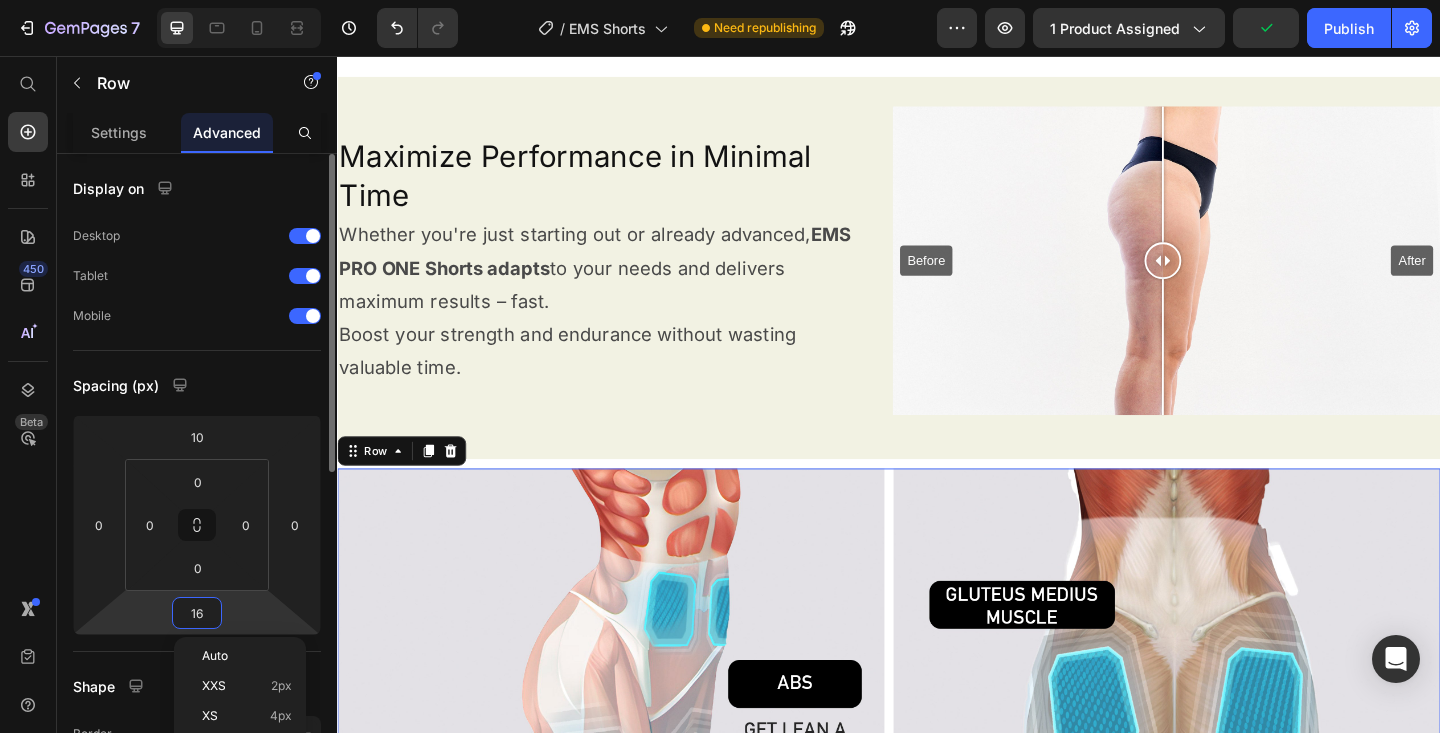 type on "1" 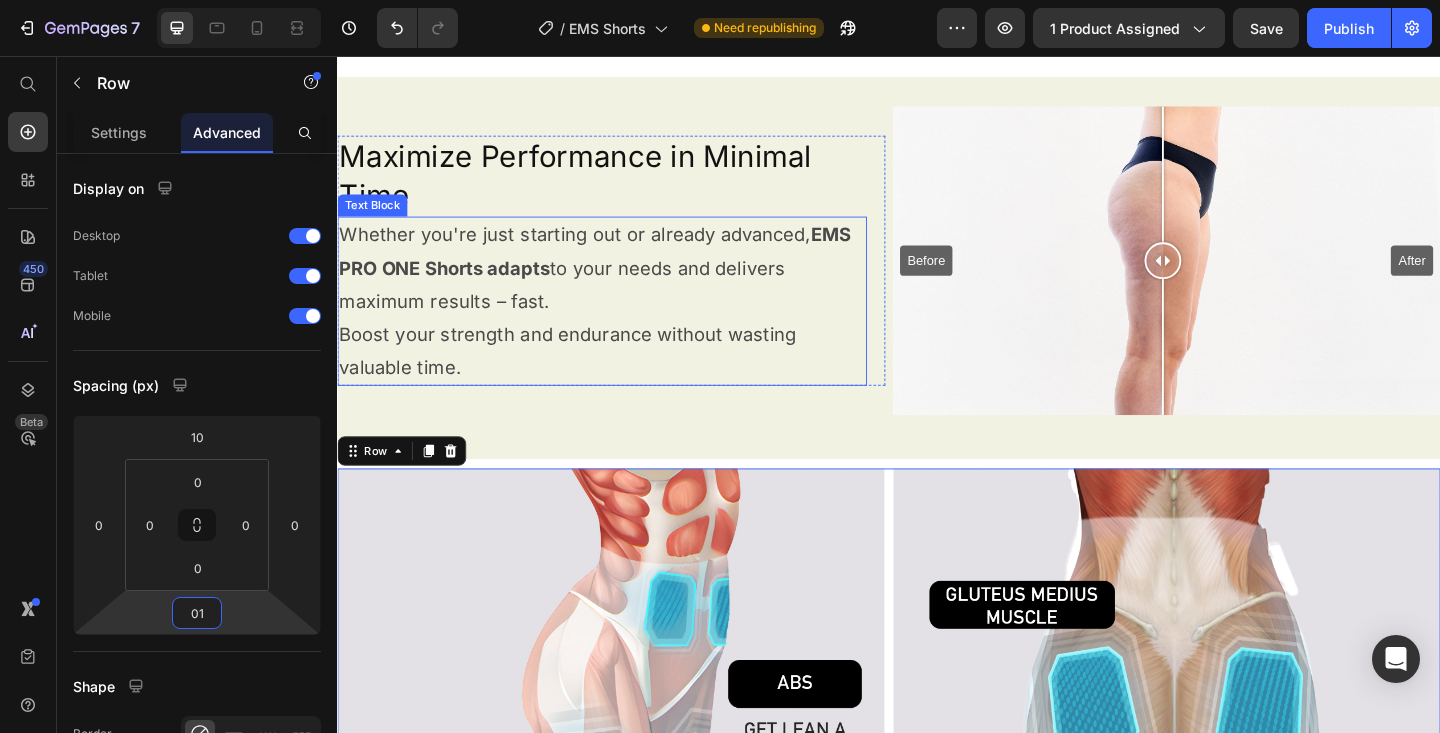 type on "010" 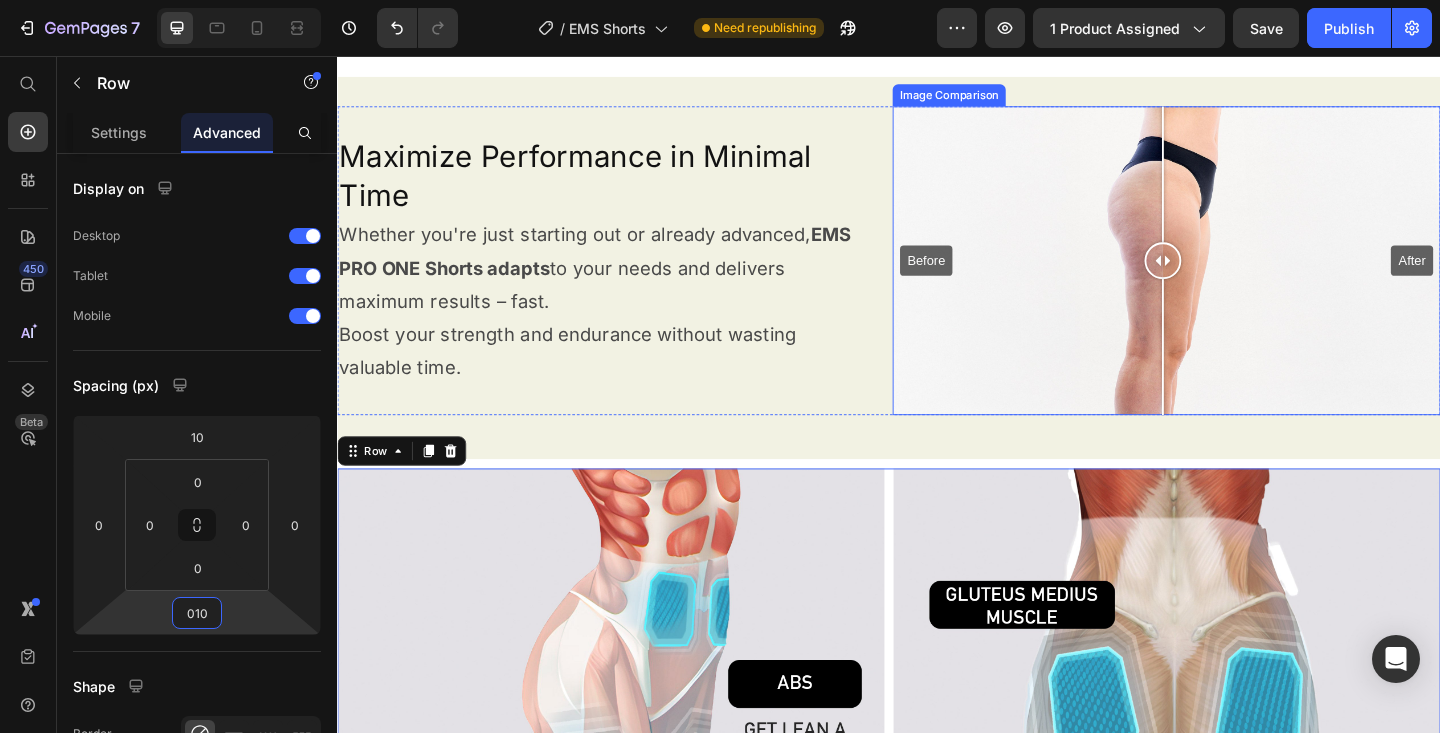 click on "Before After" at bounding box center (1239, 278) 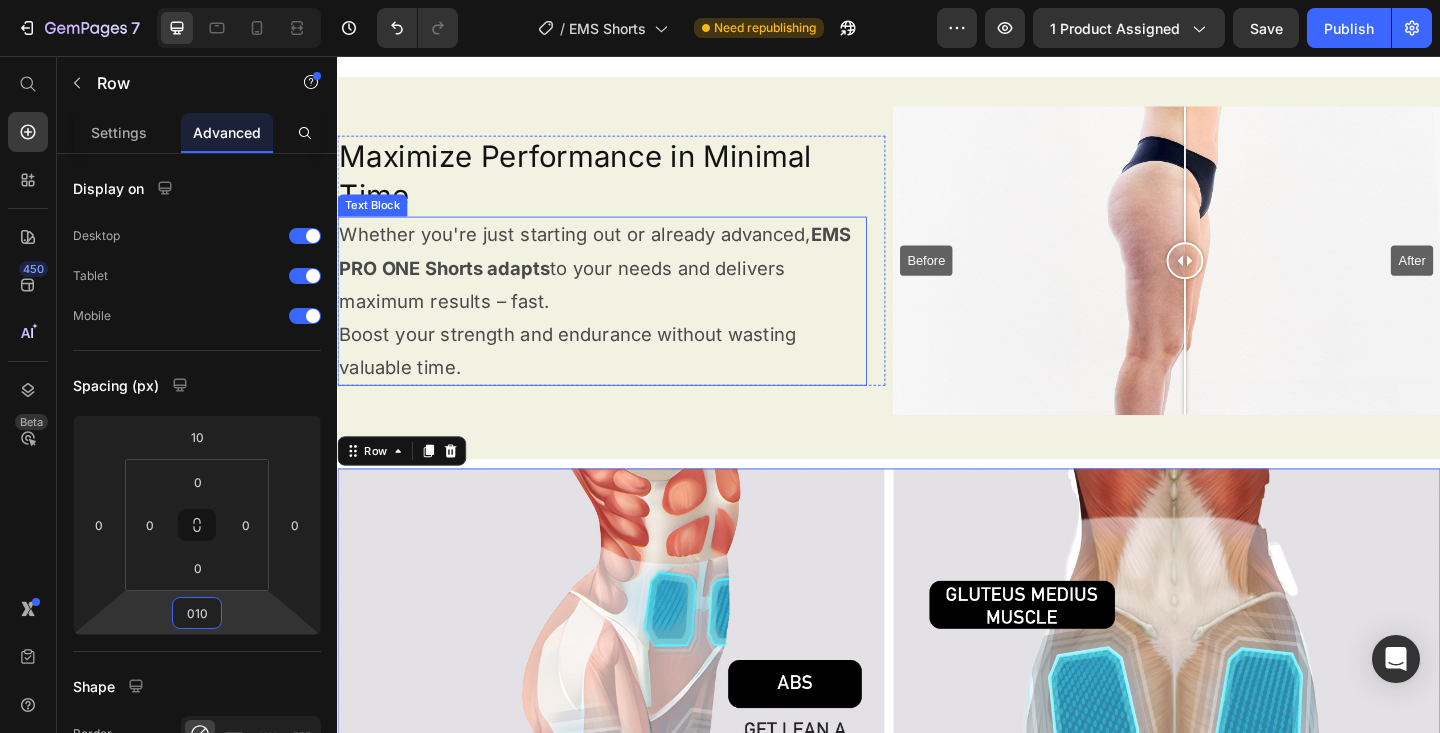 click on "Whether you're just starting out or already advanced,  EMS PRO ONE Shorts adapts  to your needs and delivers maximum results – fast. Boost your strength and endurance without wasting valuable time." at bounding box center [625, 323] 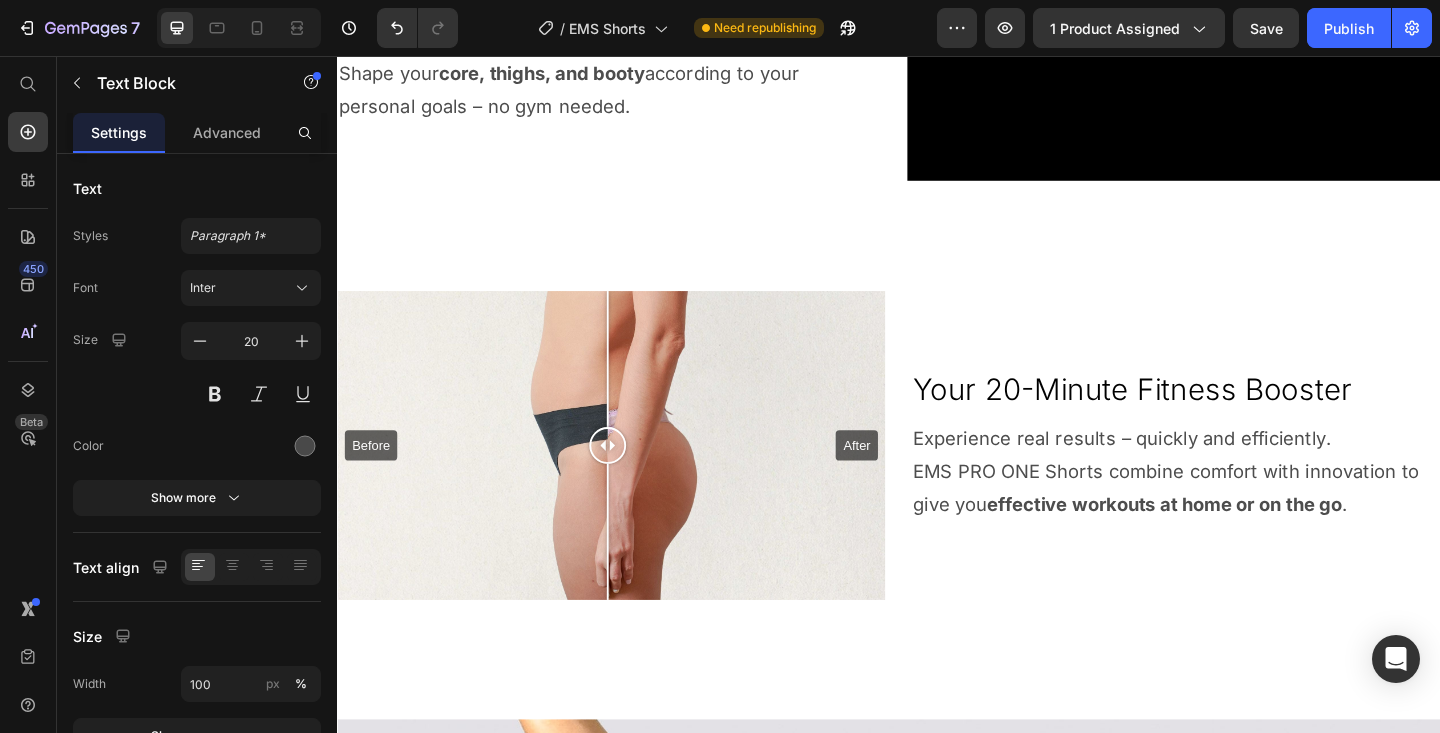 scroll, scrollTop: 2847, scrollLeft: 0, axis: vertical 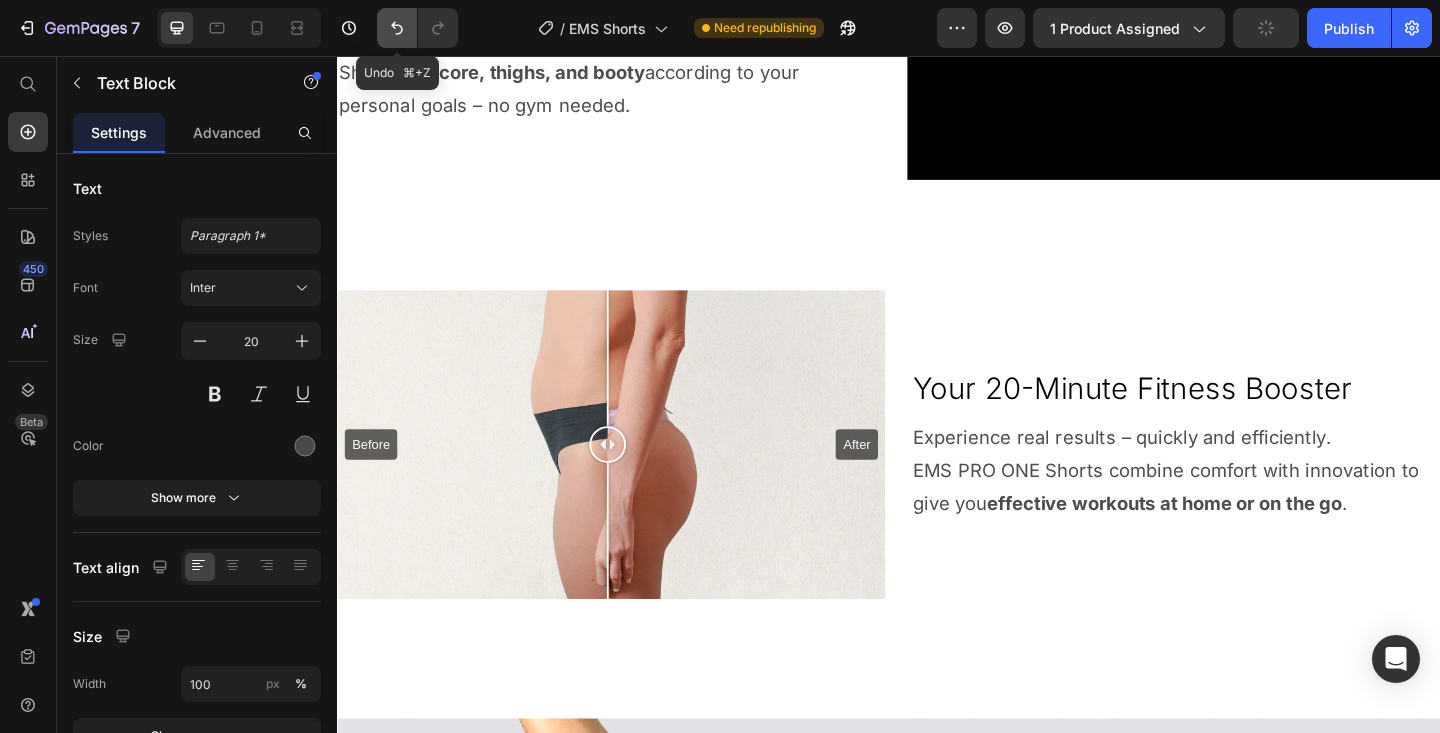 click 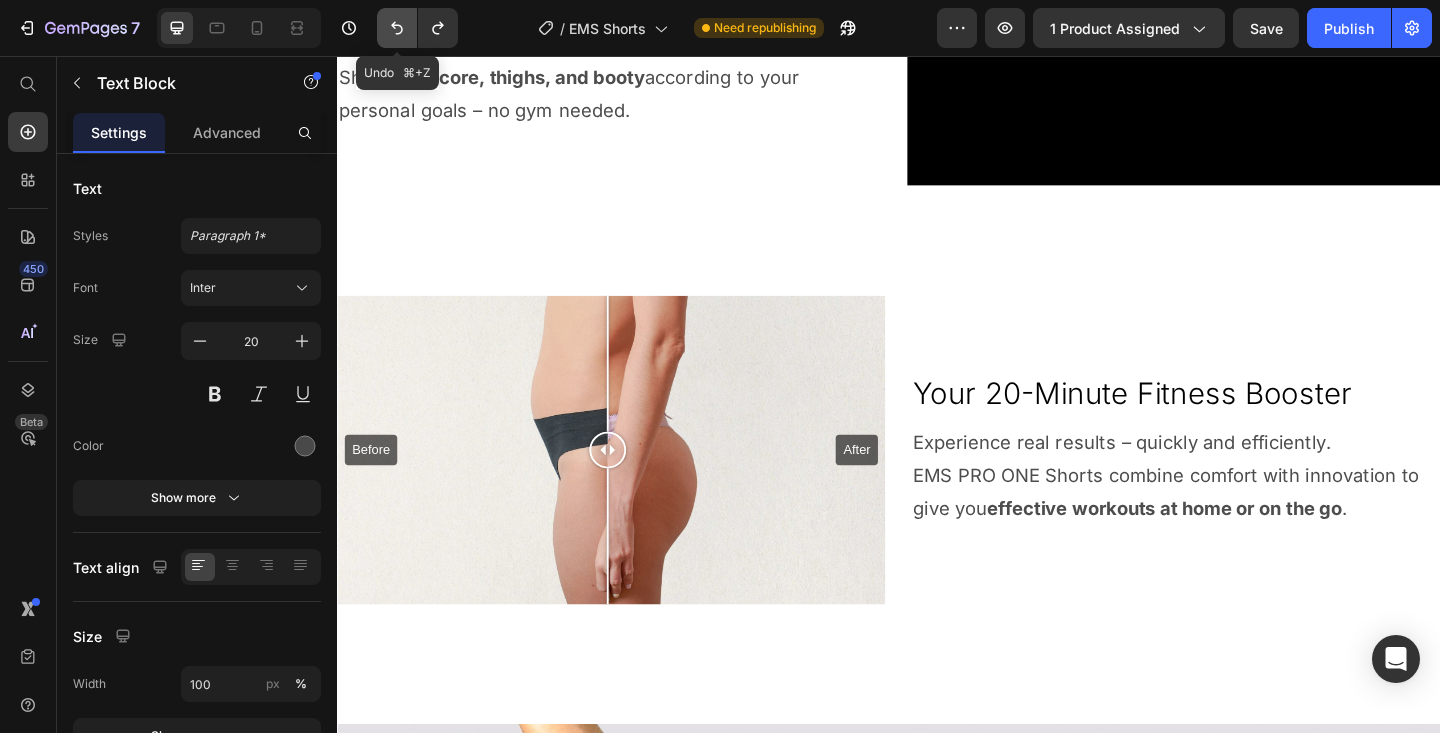 click 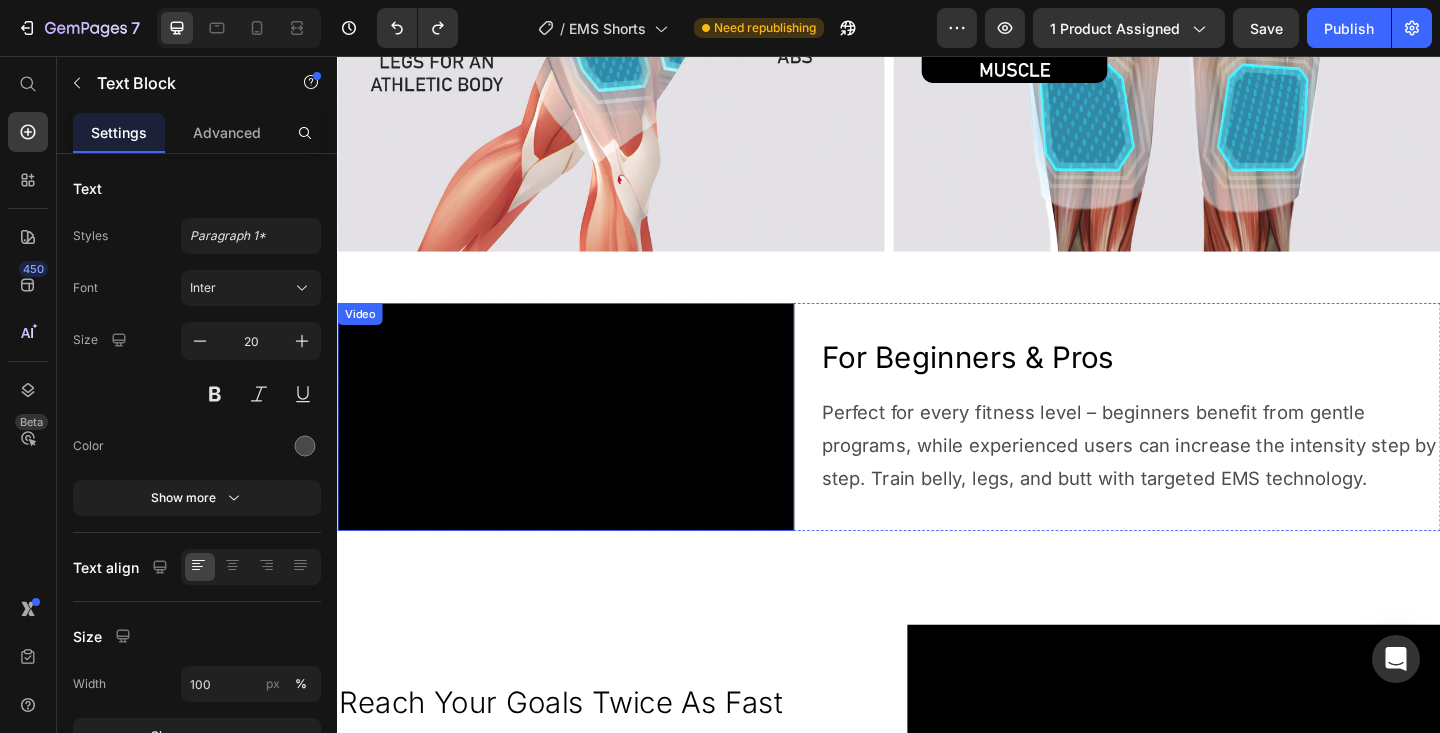 scroll, scrollTop: 1990, scrollLeft: 0, axis: vertical 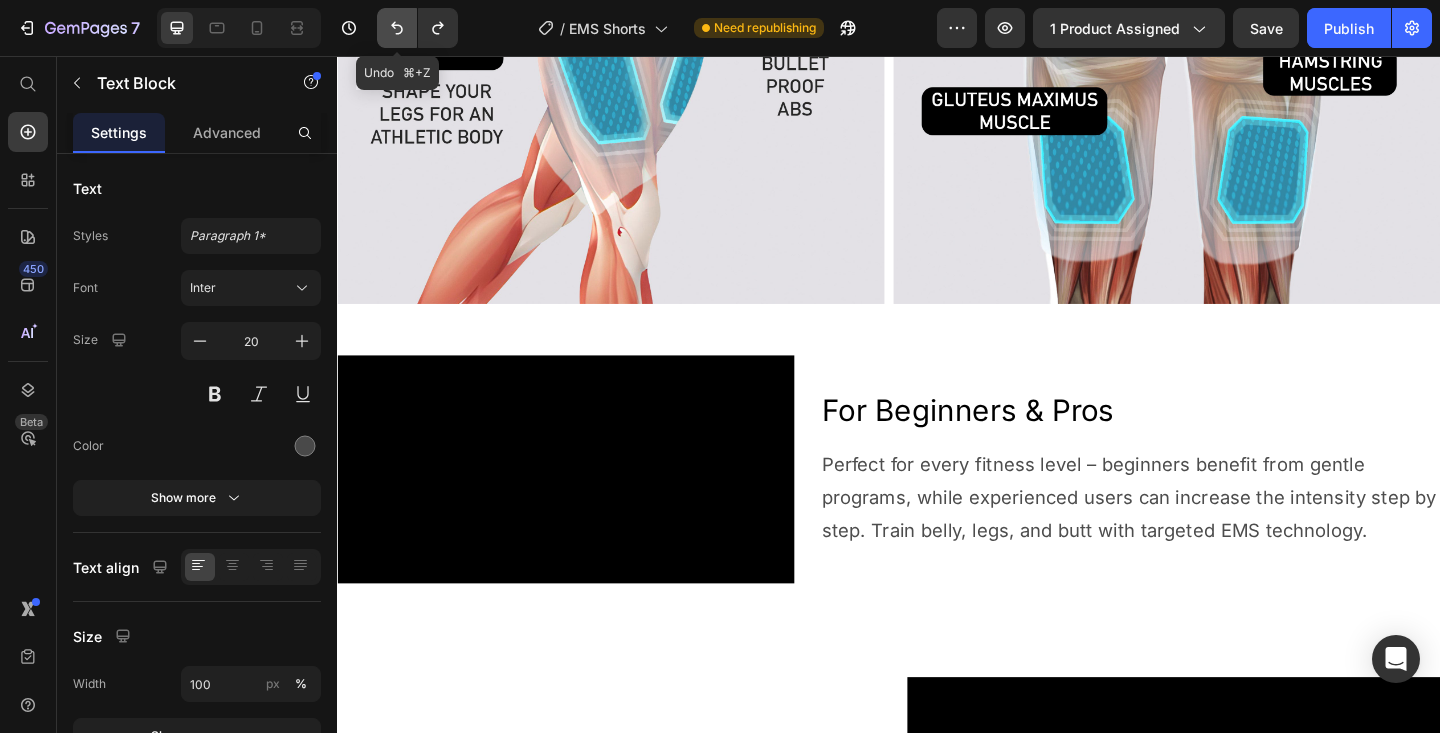 click 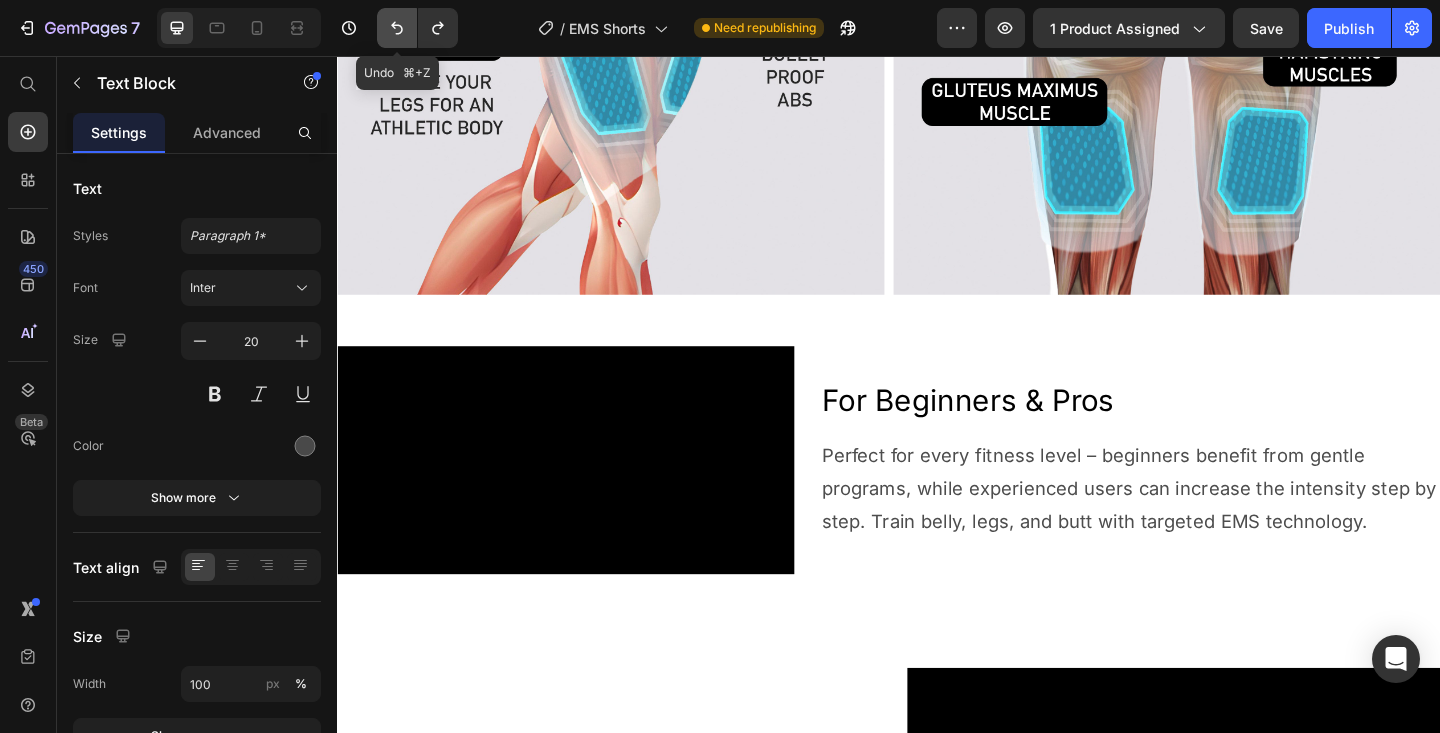 click 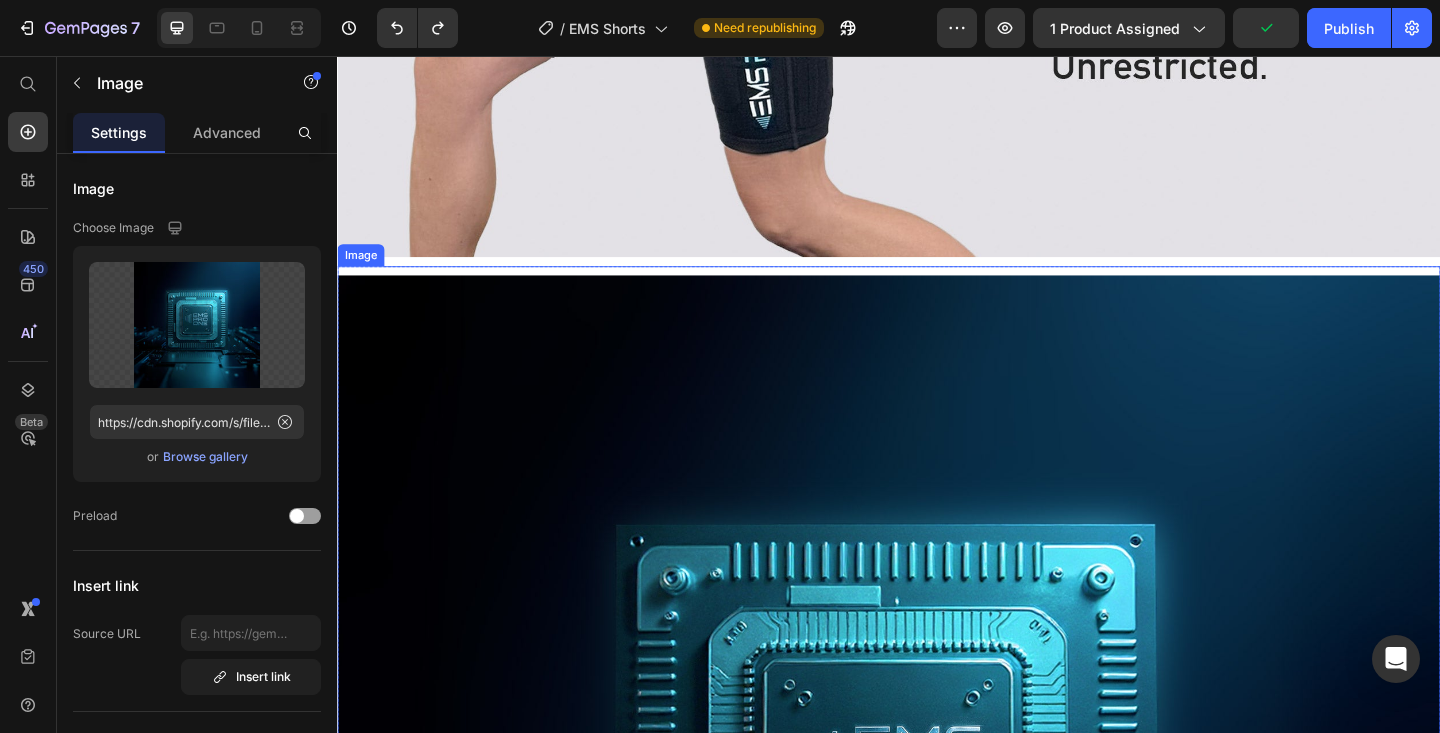 click at bounding box center (937, 895) 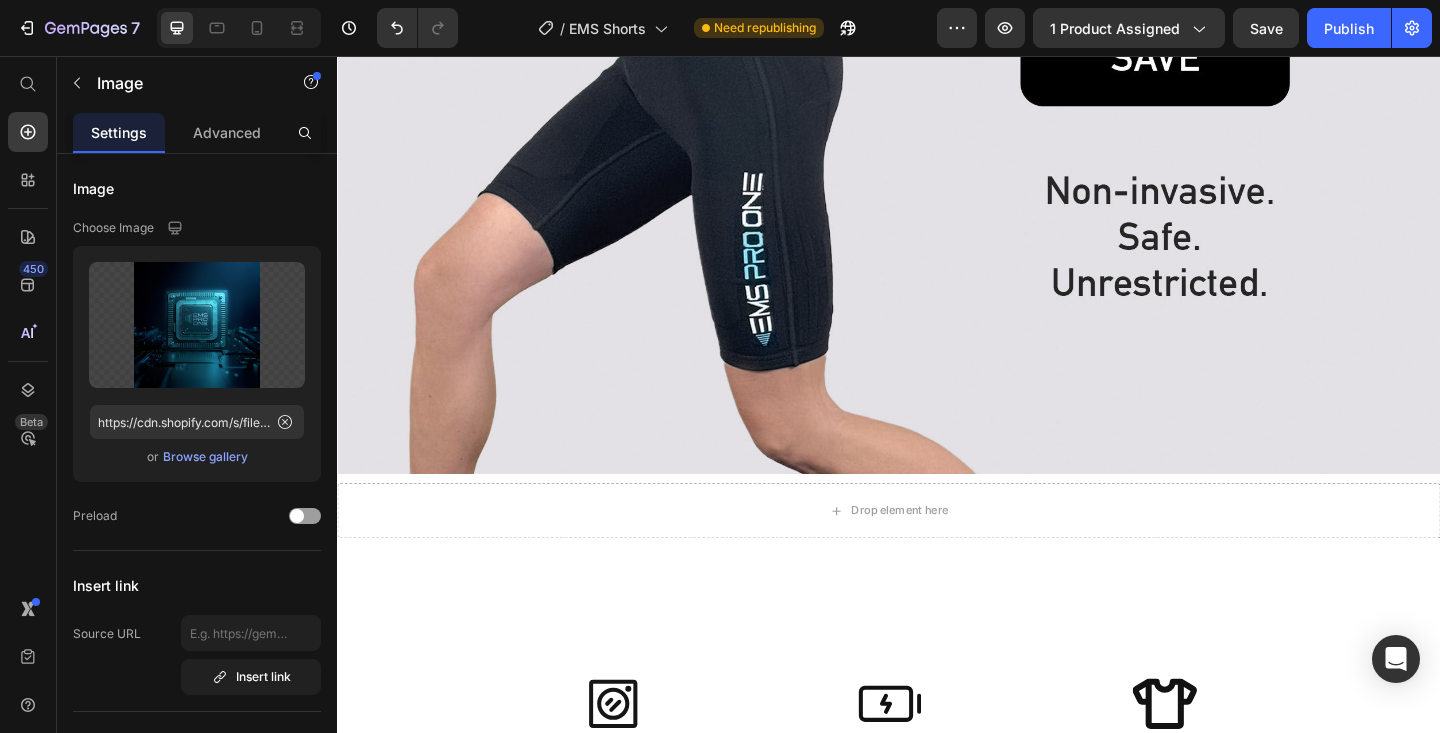 scroll, scrollTop: 5469, scrollLeft: 0, axis: vertical 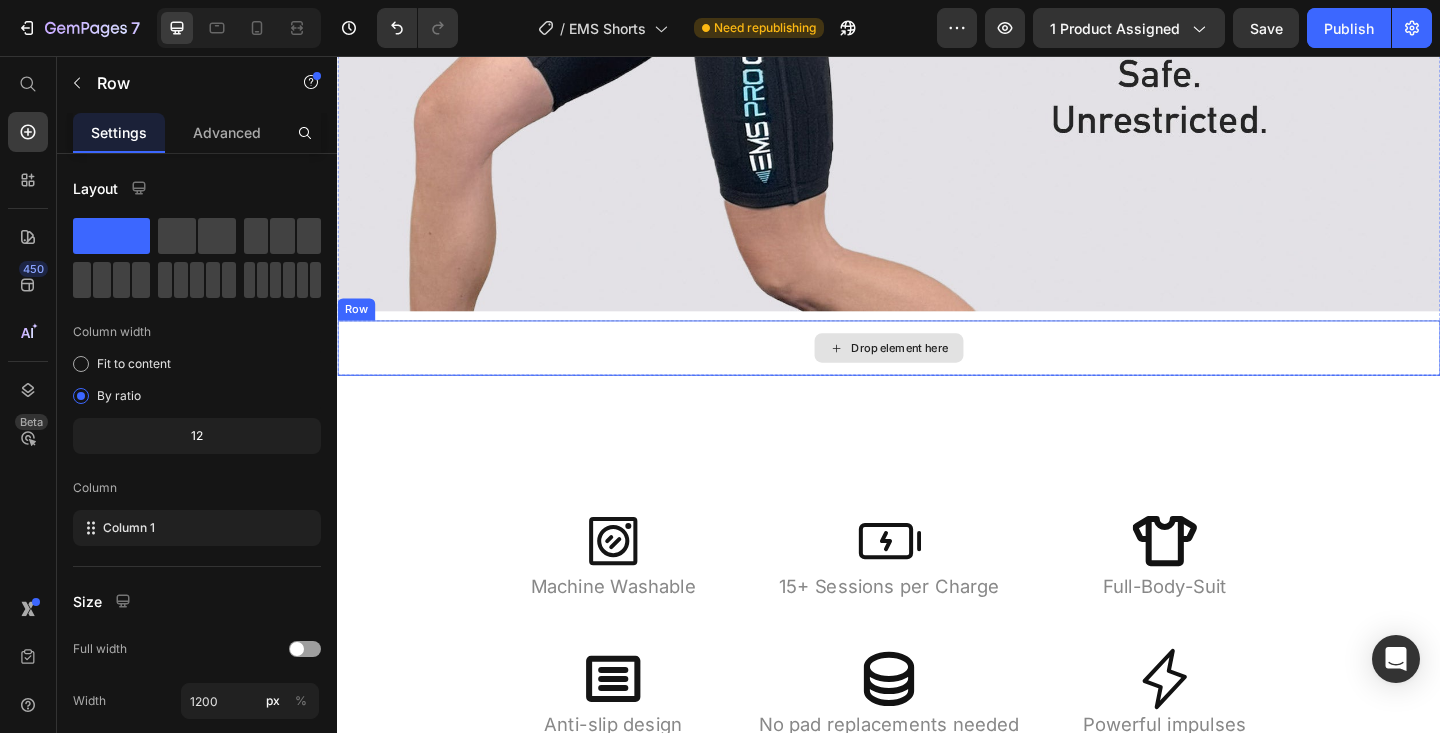 click on "Drop element here" at bounding box center (937, 374) 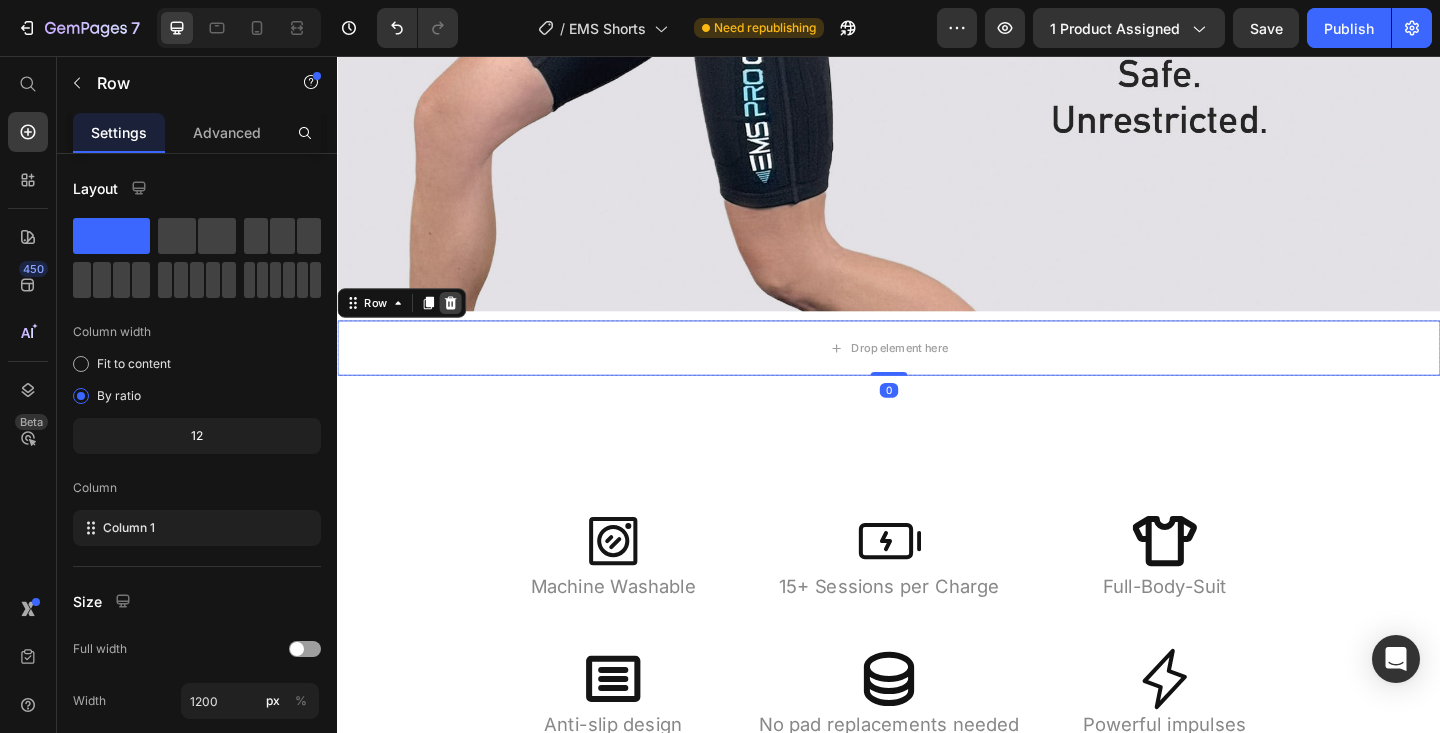 click at bounding box center [460, 325] 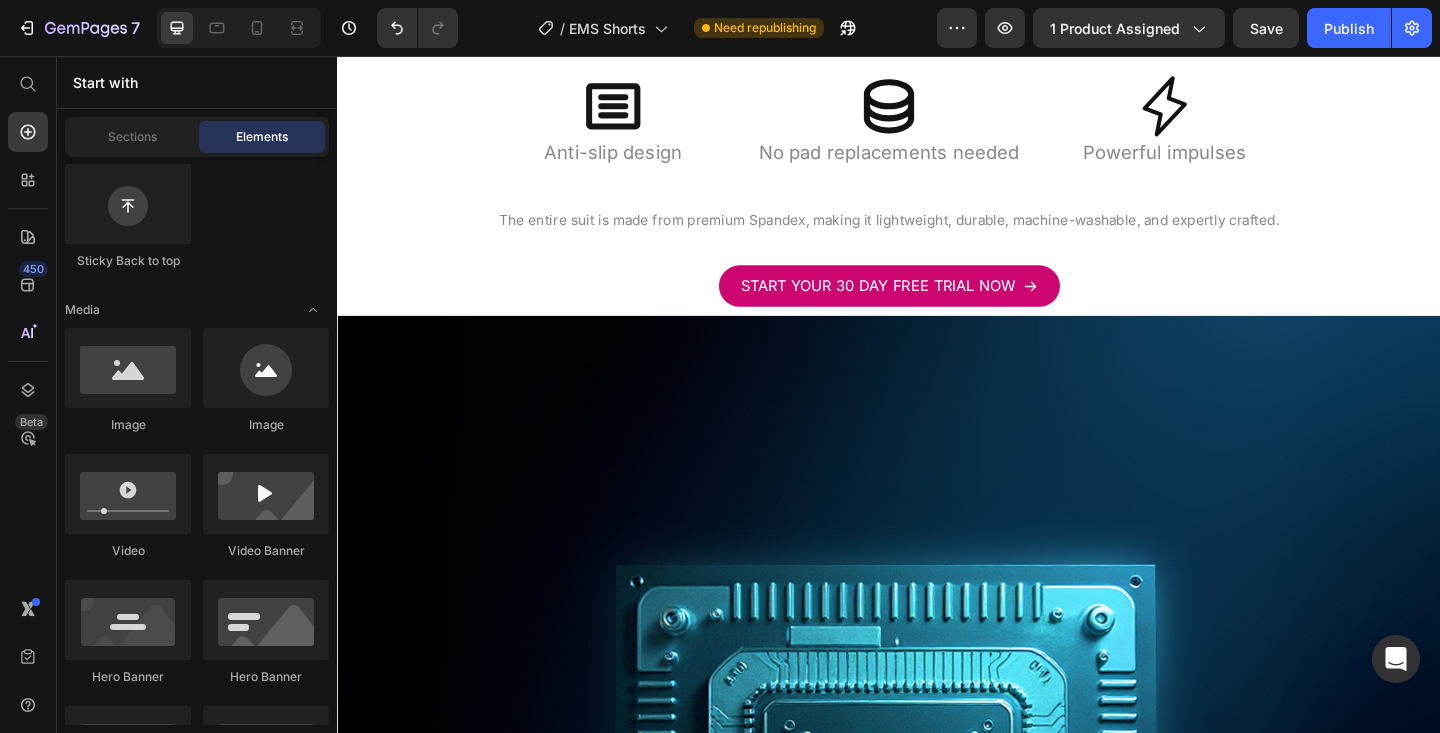 scroll, scrollTop: 6036, scrollLeft: 0, axis: vertical 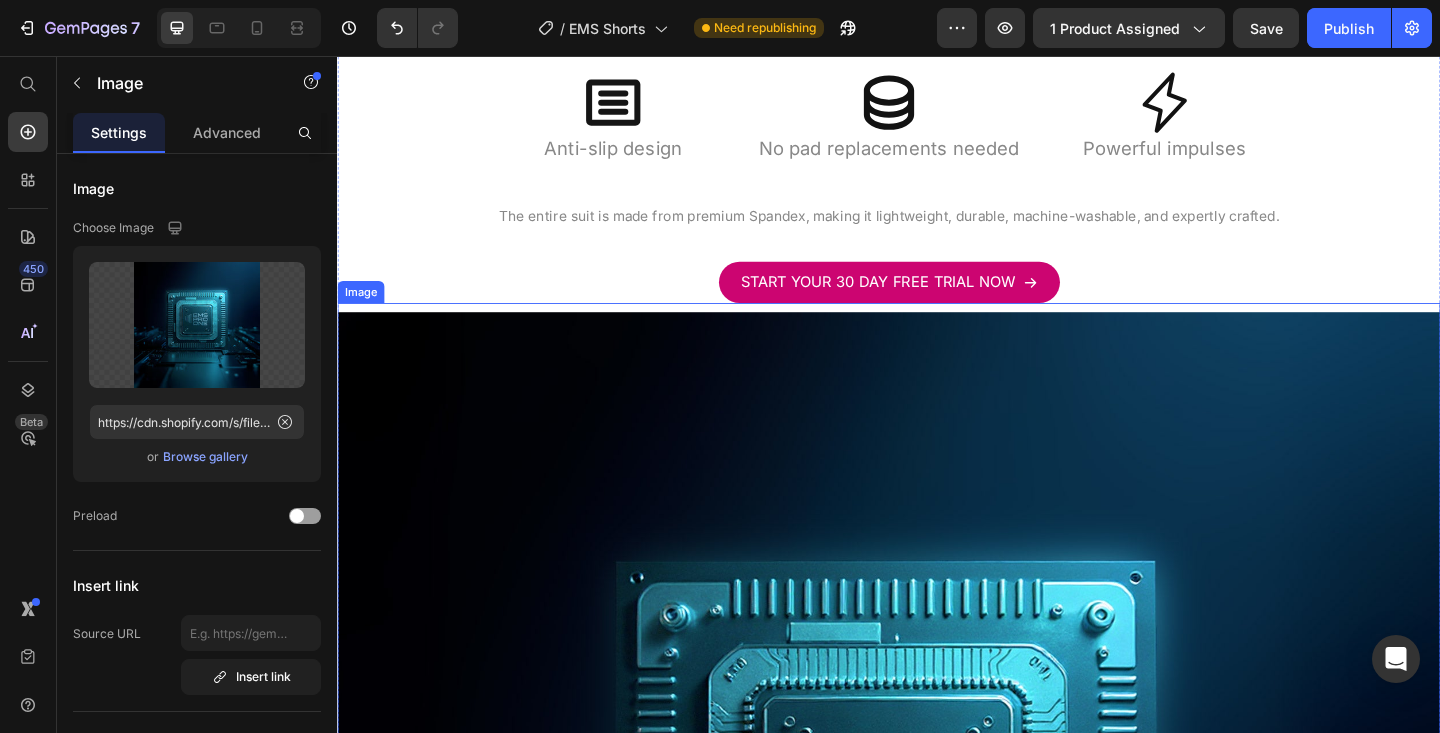 click at bounding box center [937, 935] 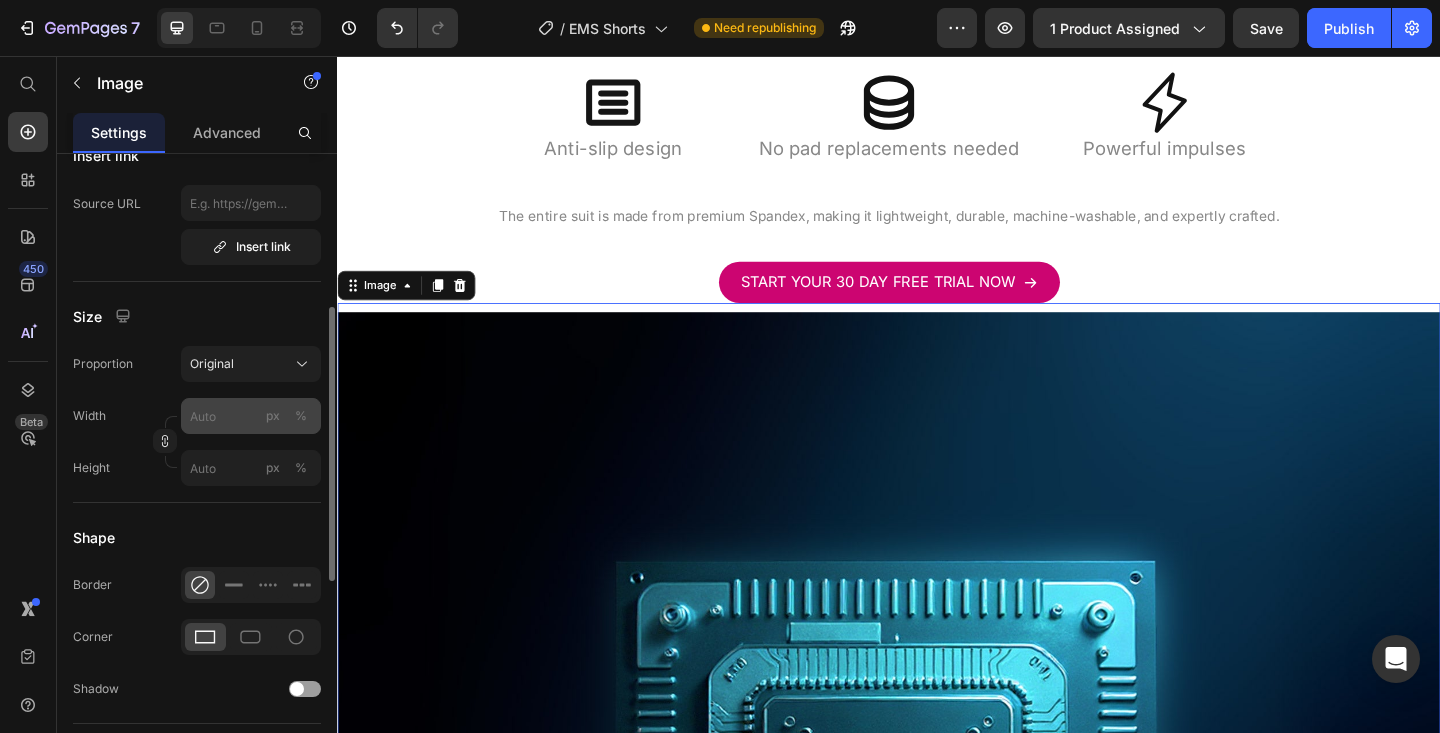 scroll, scrollTop: 440, scrollLeft: 0, axis: vertical 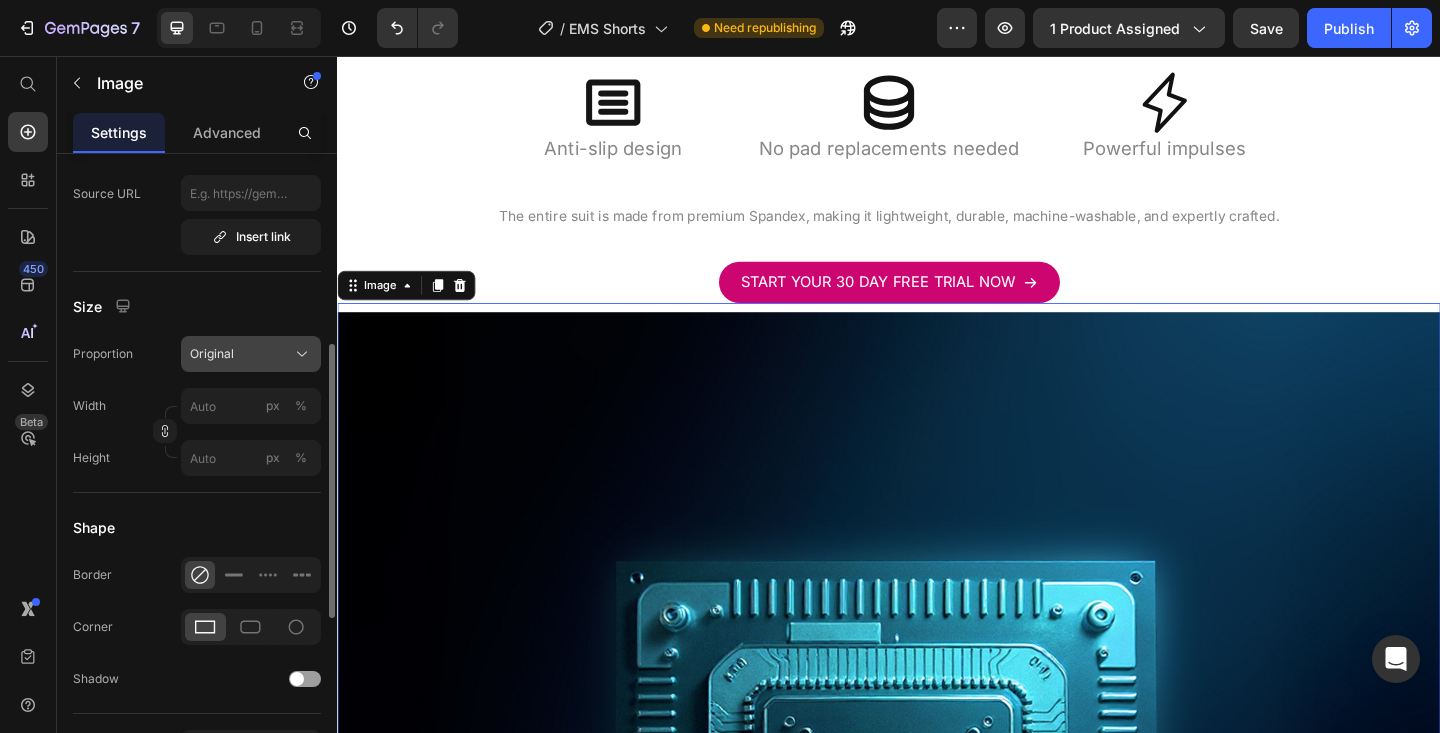 click on "Original" at bounding box center [212, 354] 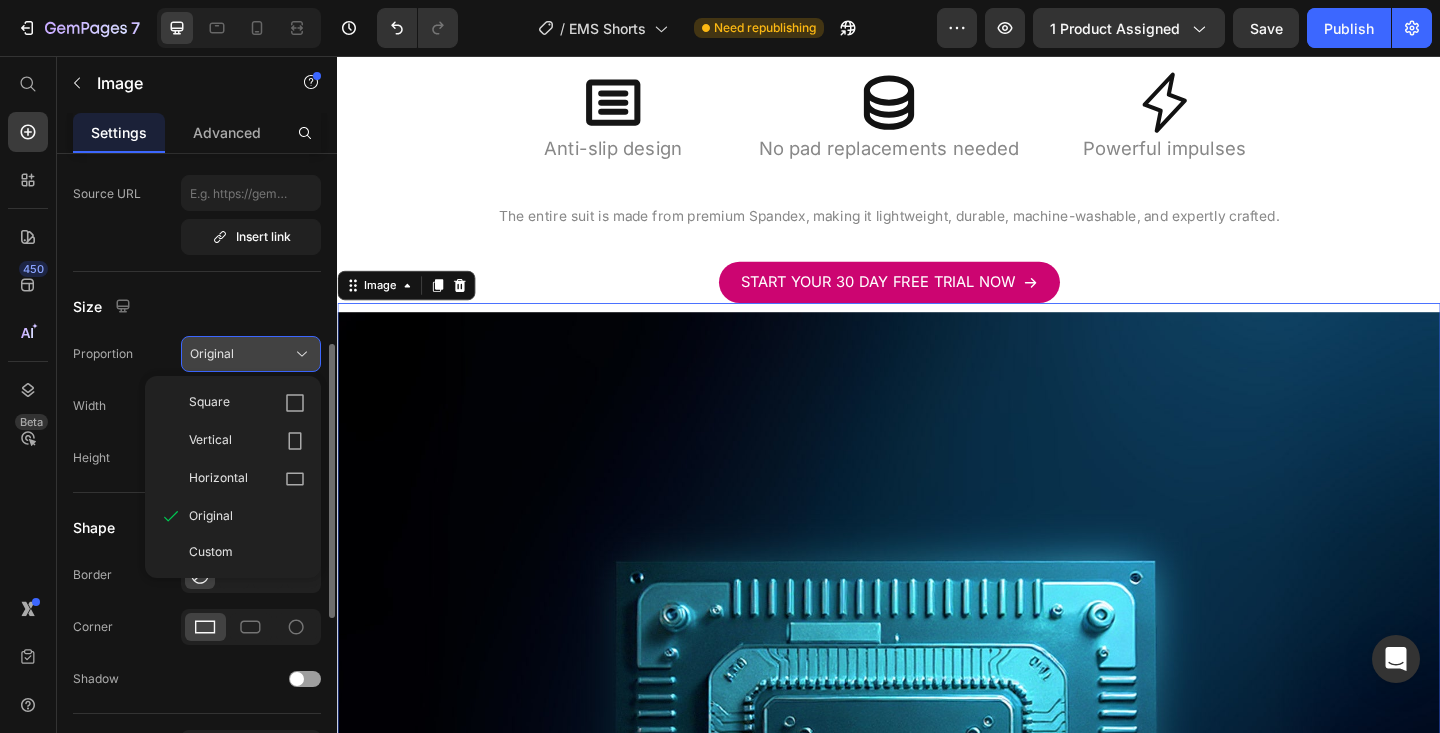 click on "Original" at bounding box center (251, 354) 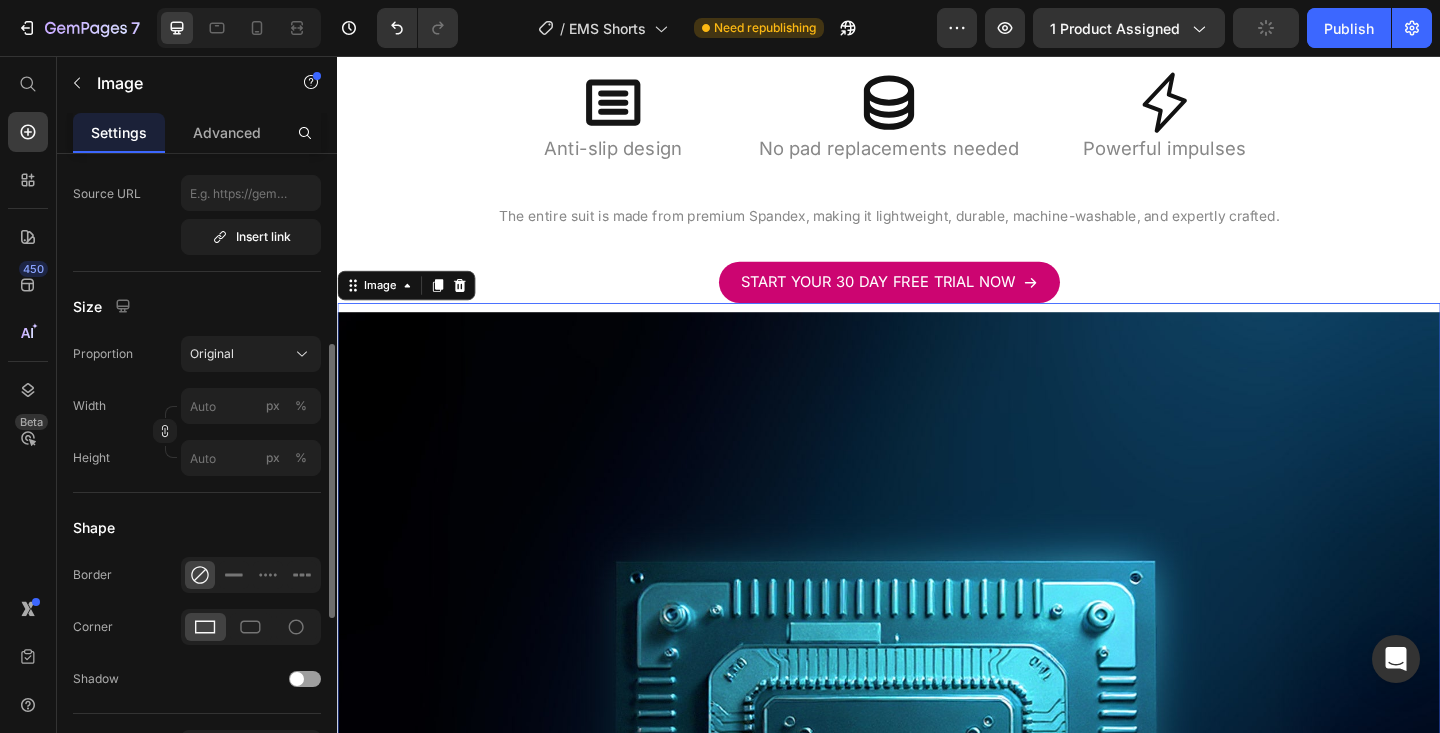 click on "Width px %" at bounding box center [197, 406] 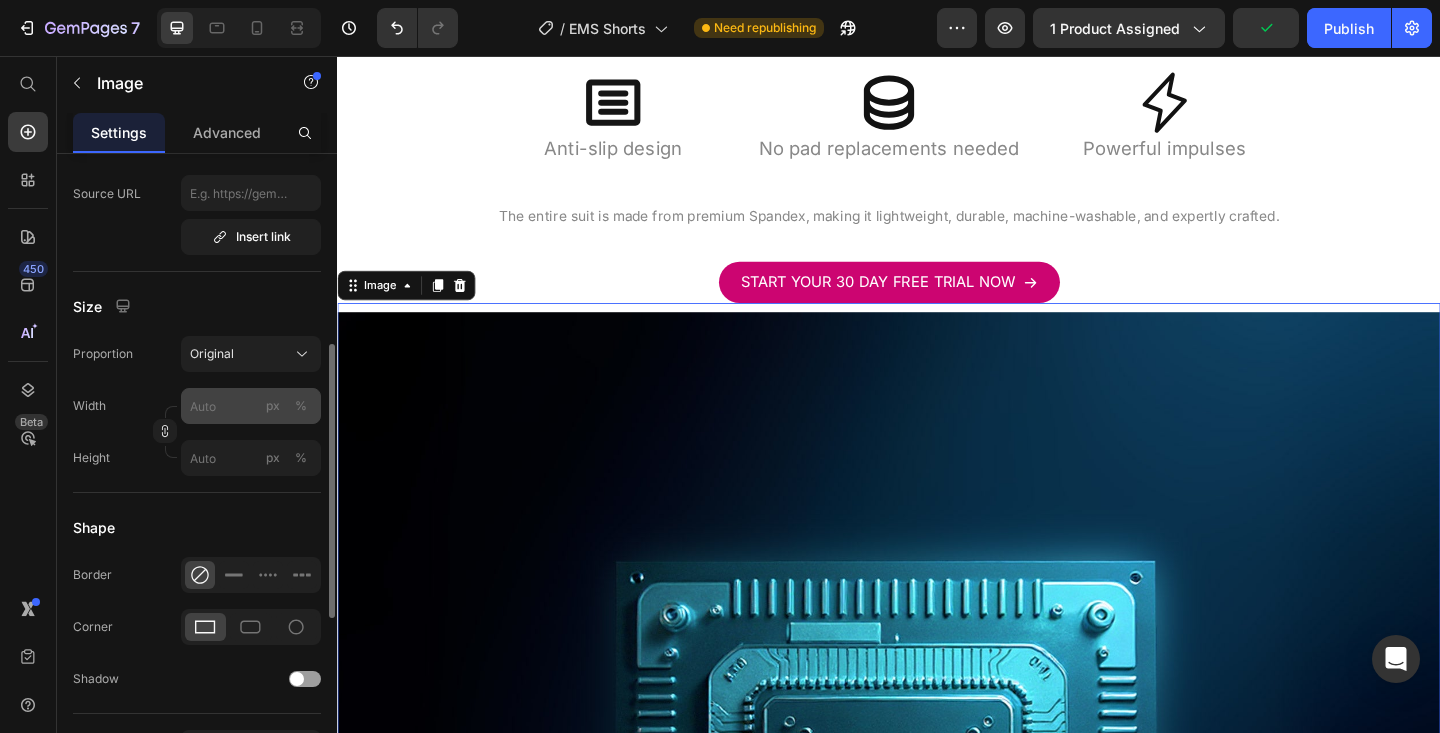 click on "%" 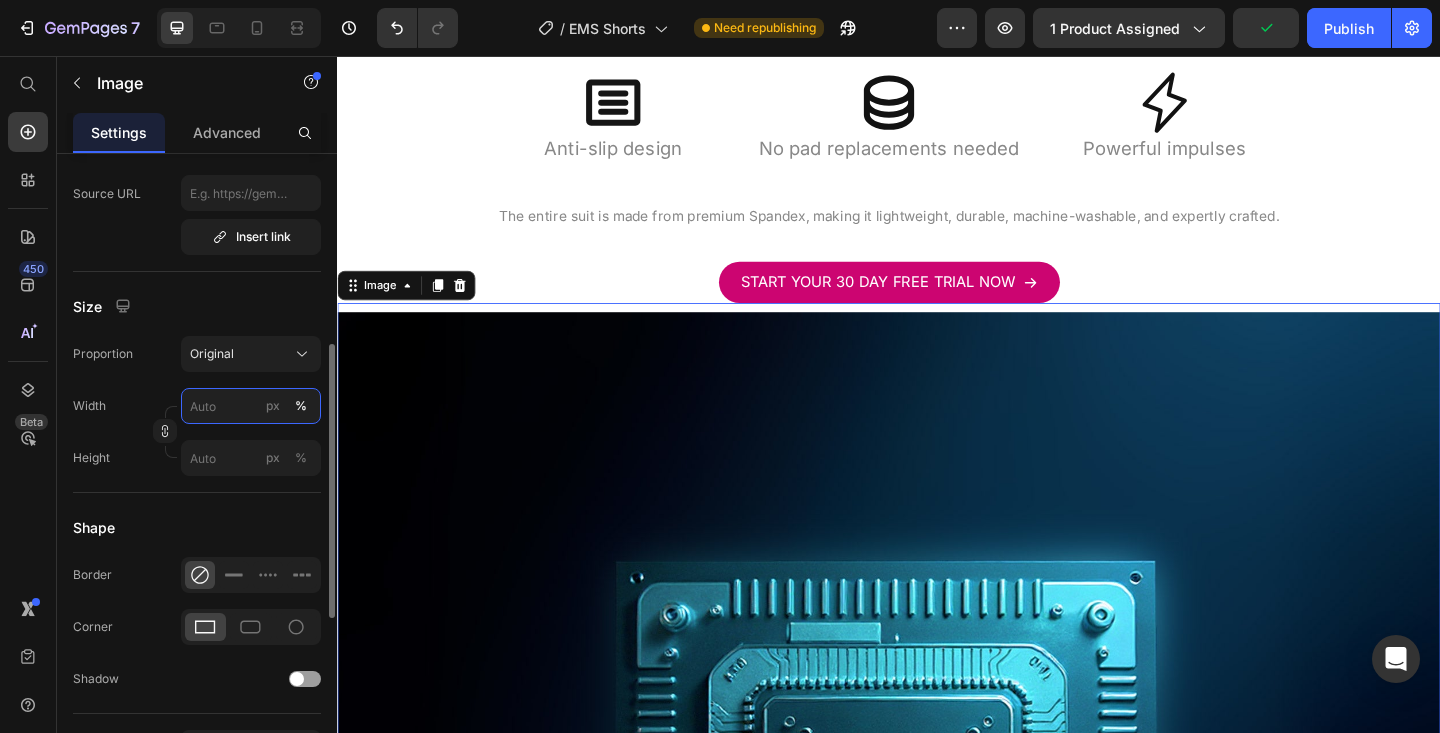 click on "px %" at bounding box center [251, 406] 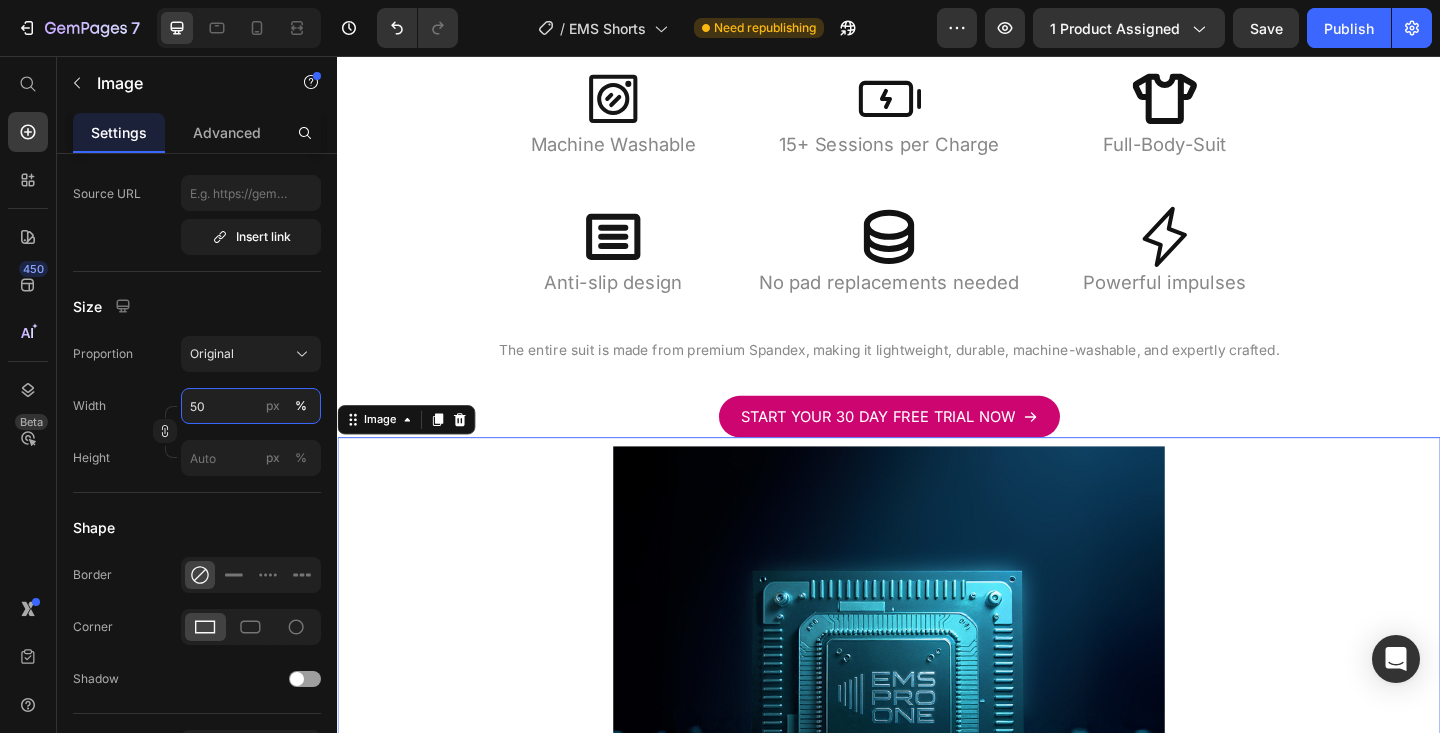 scroll, scrollTop: 5886, scrollLeft: 0, axis: vertical 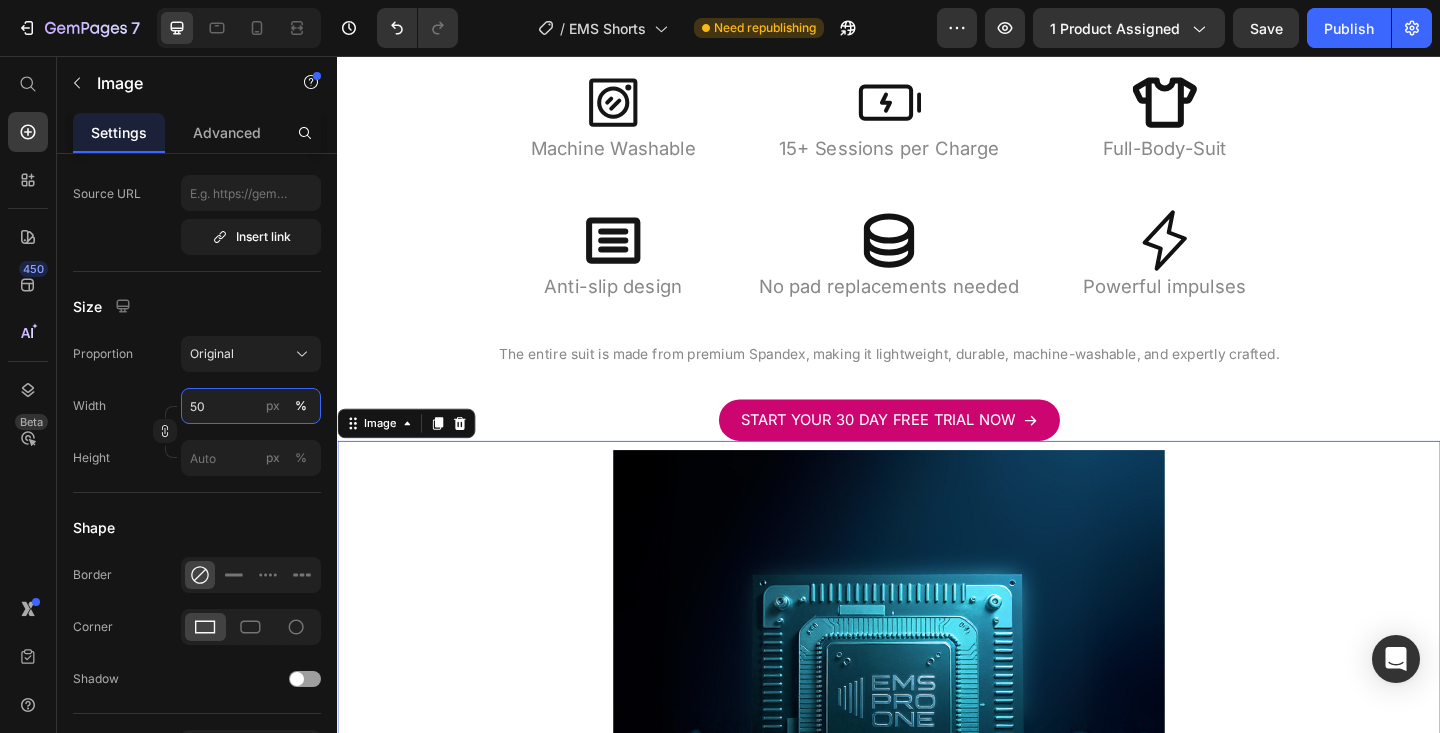 type on "50" 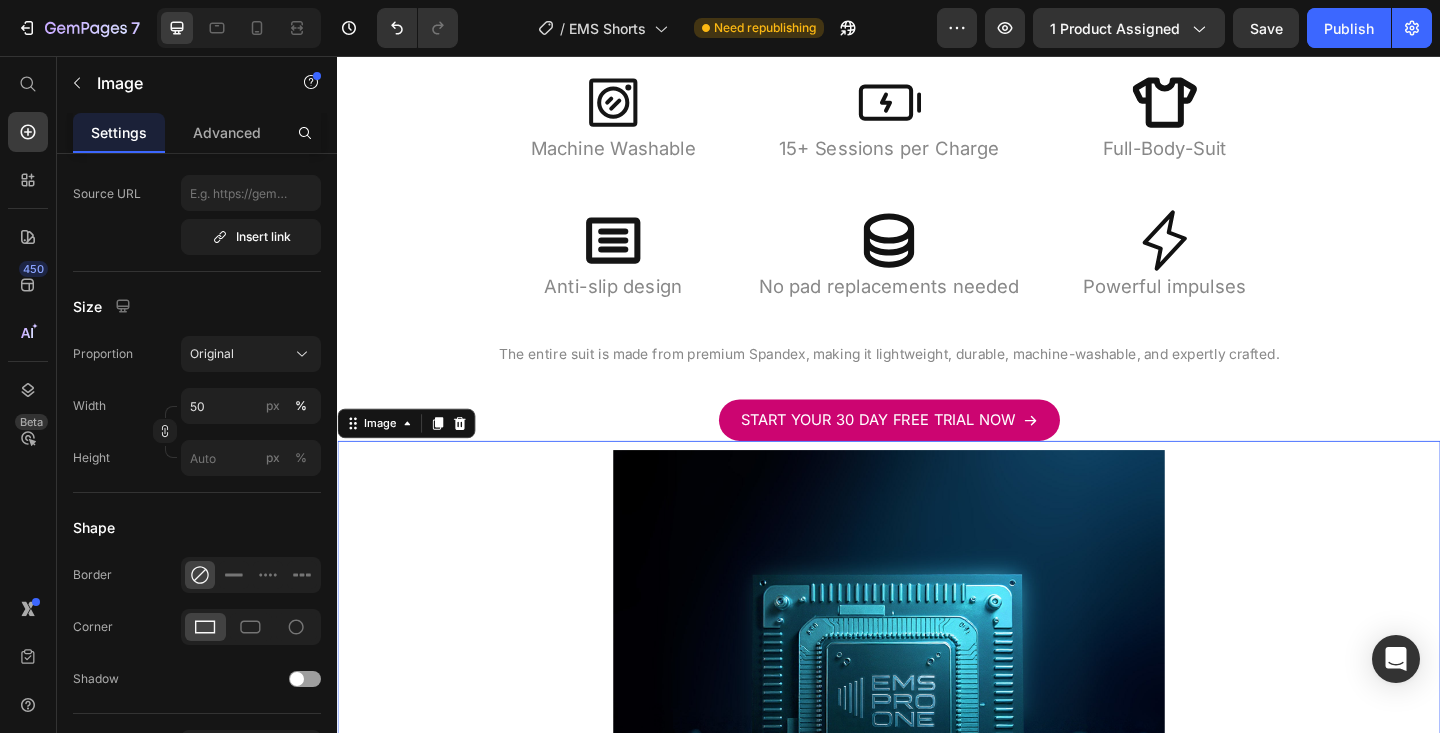 click at bounding box center (937, 785) 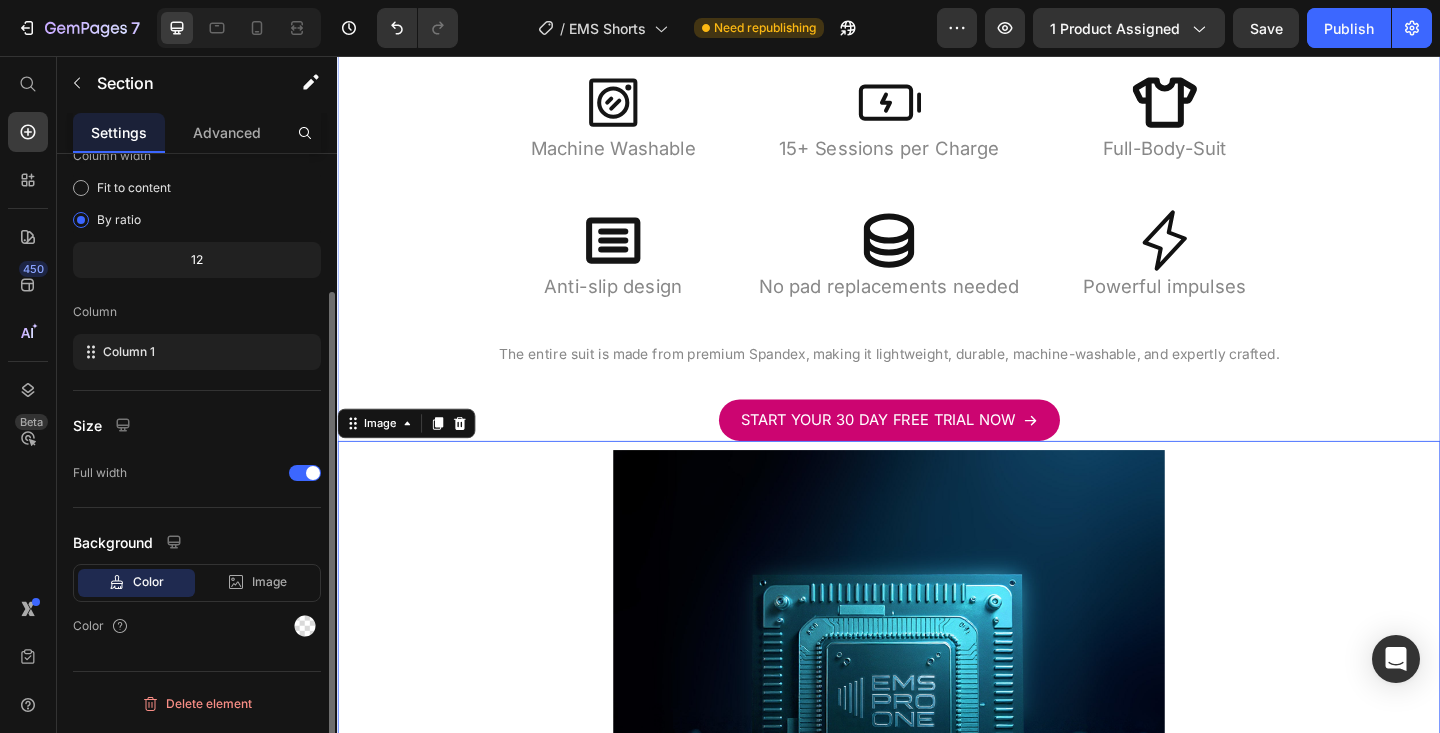 click on "Icon Machine Washable Heading Row
Icon 15+ Sessions per Charge Heading Row
Icon Full-Body-Suit Heading Row Row
Icon Anti-slip design Heading Row
Icon No pad replacements needed Heading Row
Icon Powerful impulses Heading Row Row The entire suit is made from premium Spandex, making it lightweight, durable, machine-washable, and expertly crafted. Text Block
START YOUR 30 DAY FREE TRIAL NOW Button Image   0" at bounding box center (937, 558) 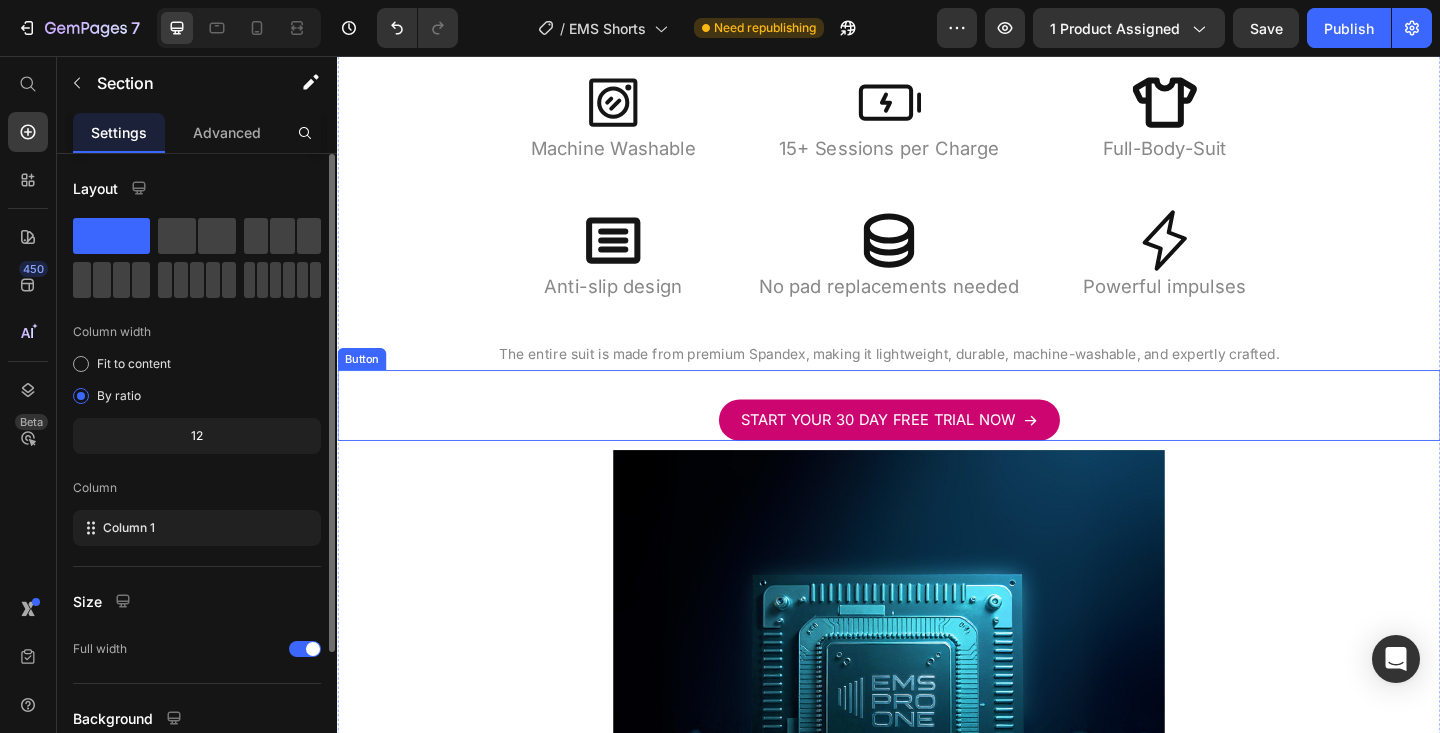 click on "START YOUR 30 DAY FREE TRIAL NOW Button" at bounding box center (937, 436) 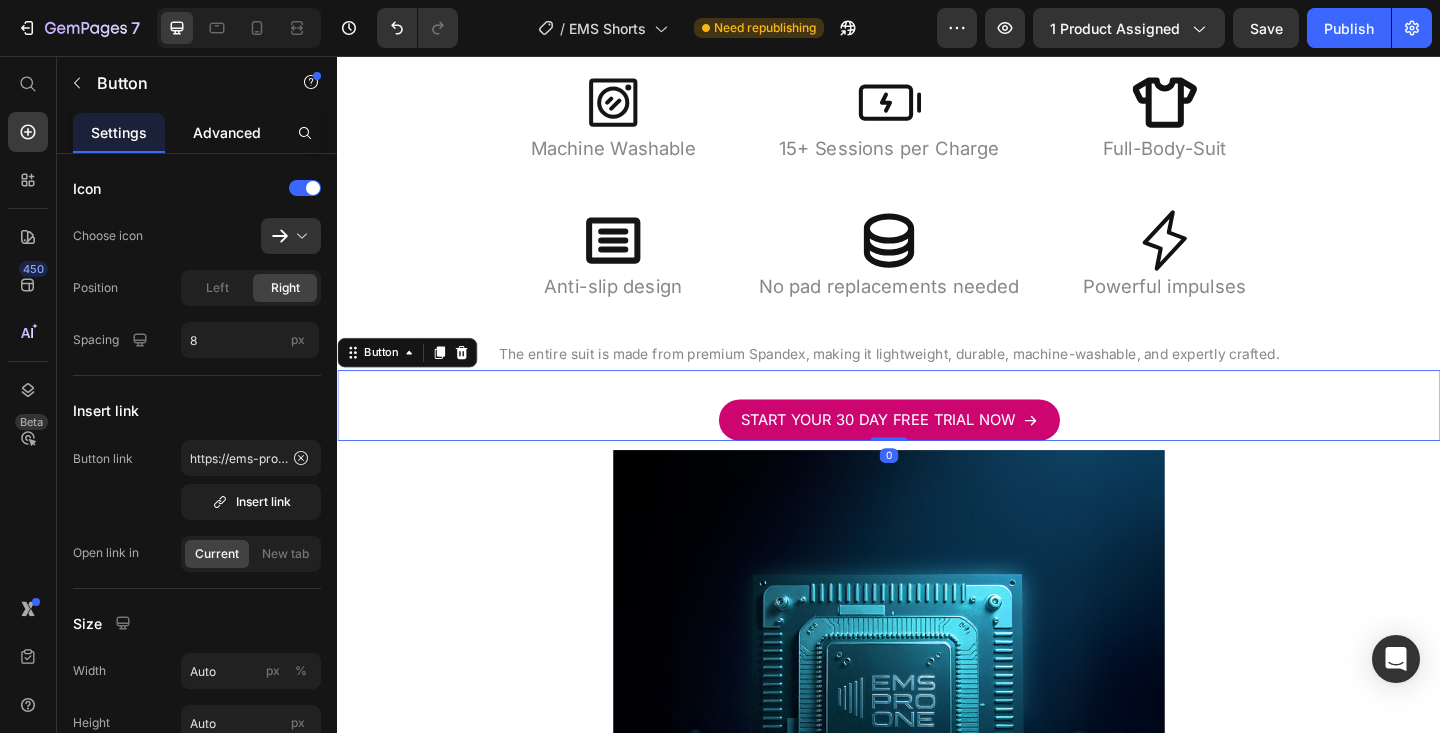 click on "Advanced" at bounding box center (227, 132) 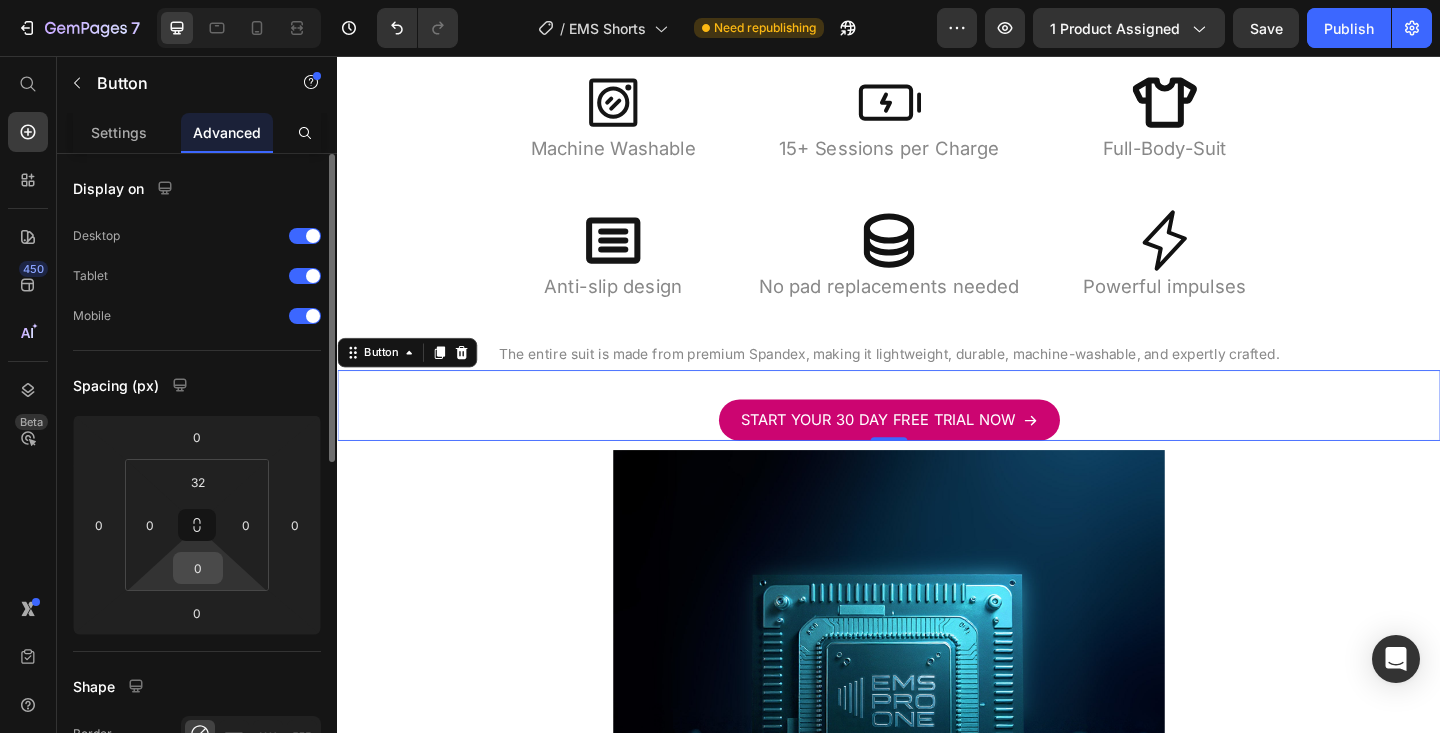 click on "0" at bounding box center [198, 568] 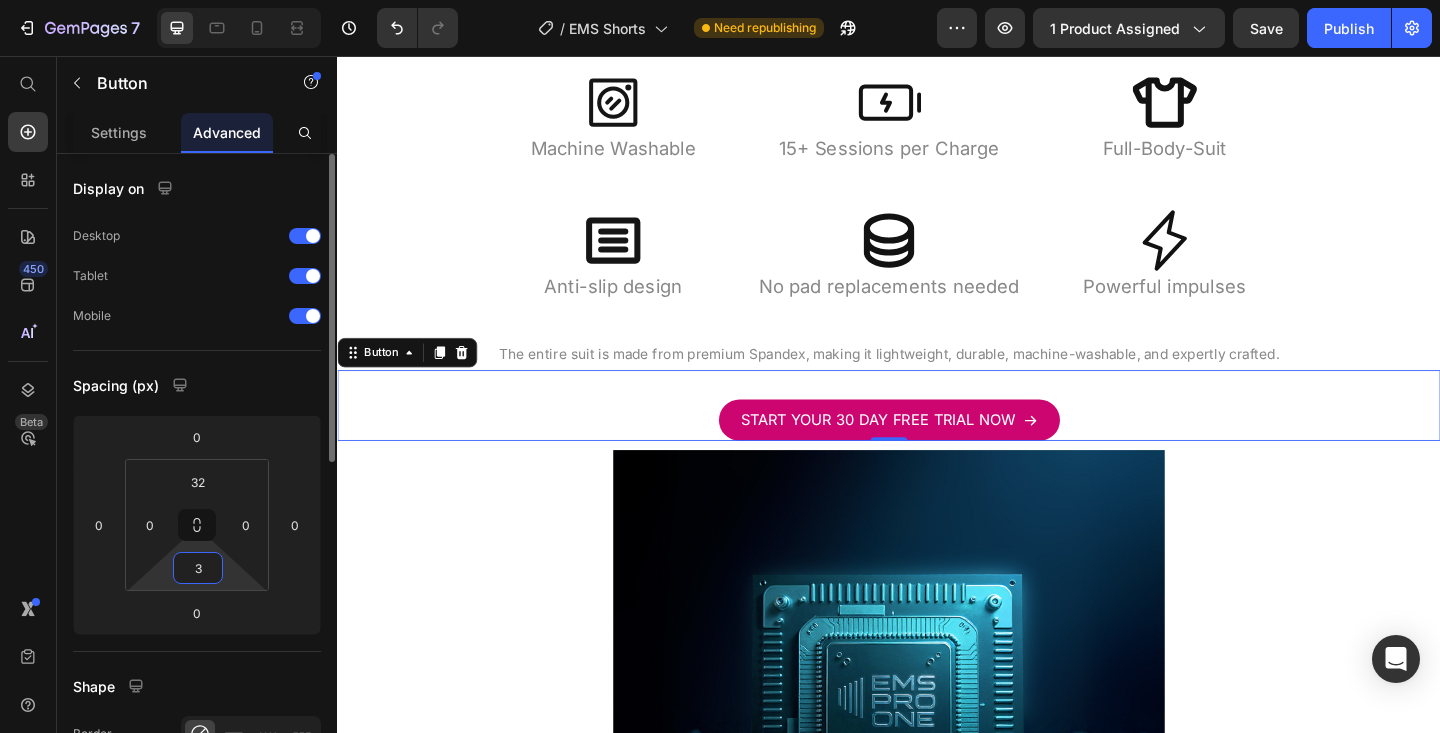 type on "32" 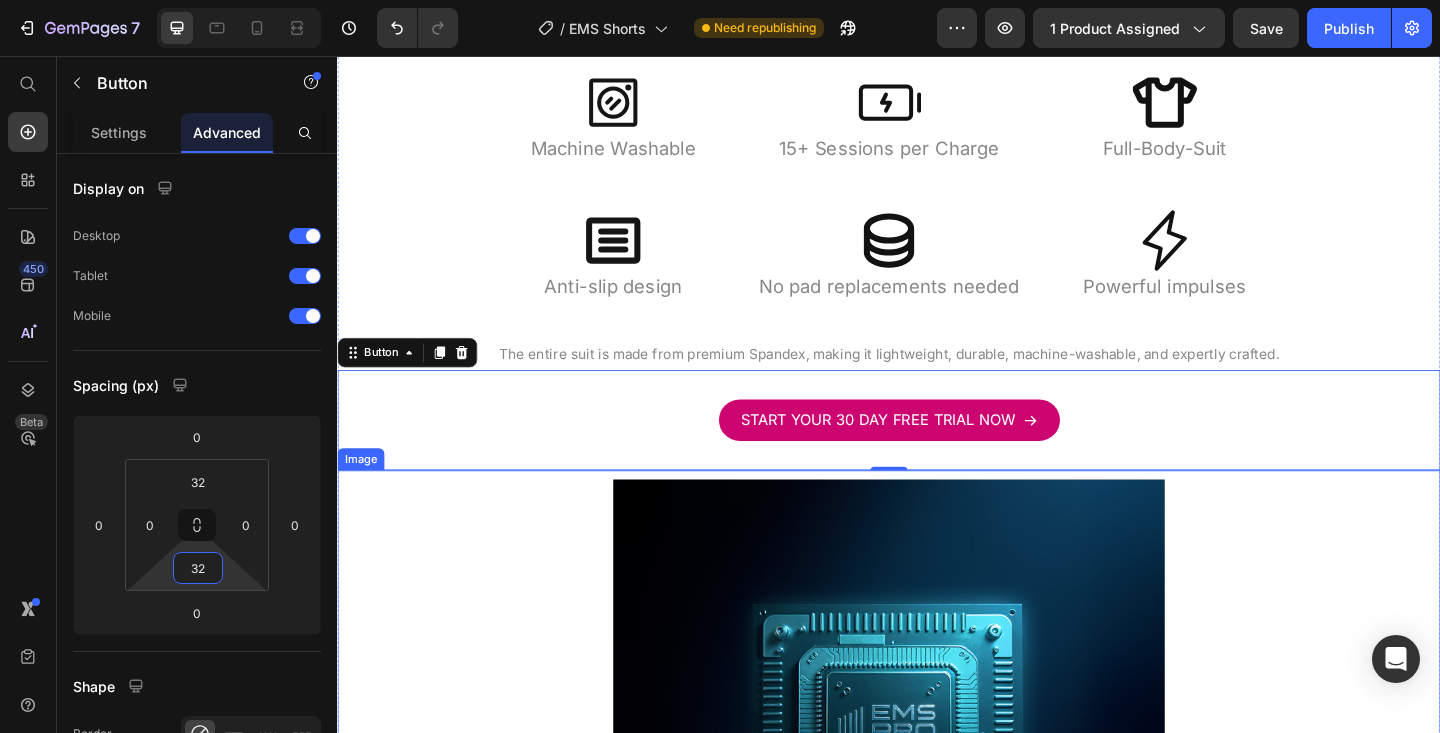 click at bounding box center (937, 817) 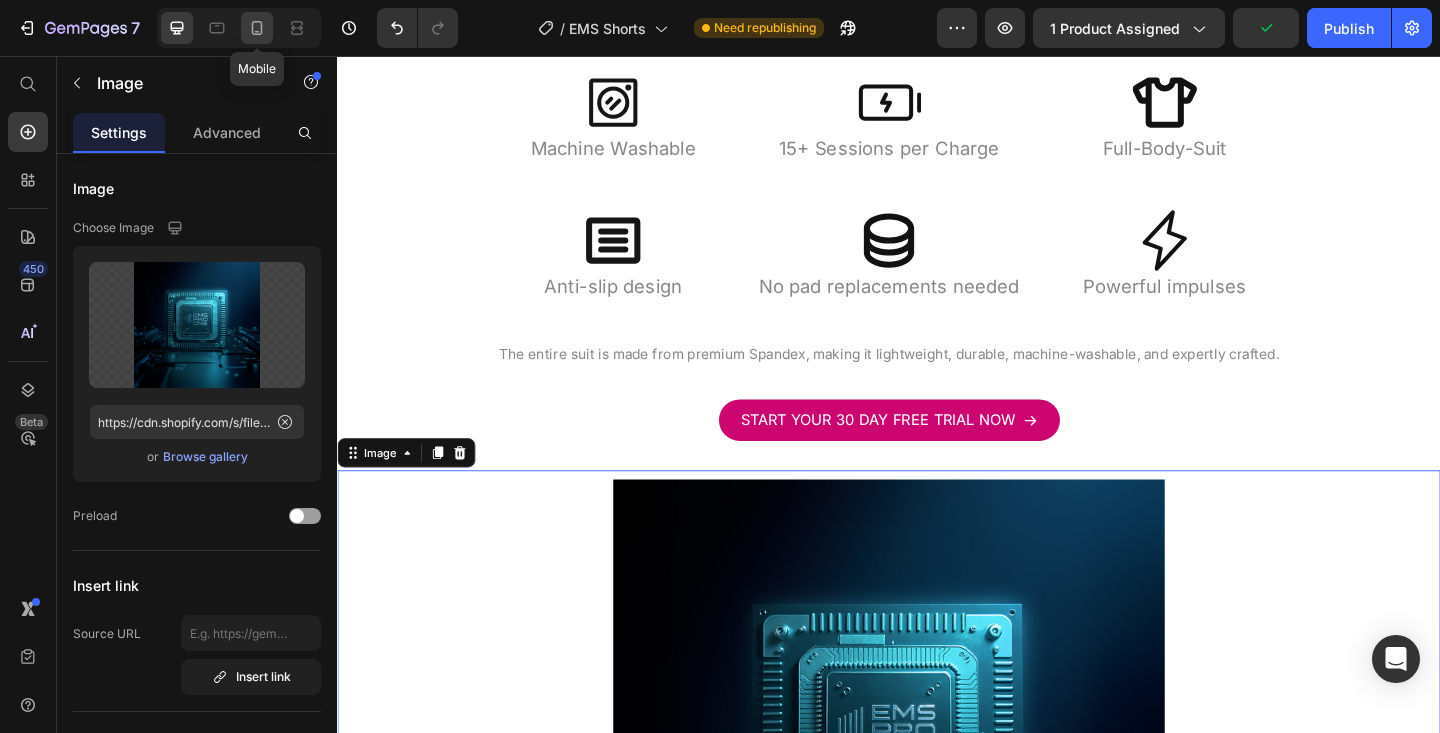 click 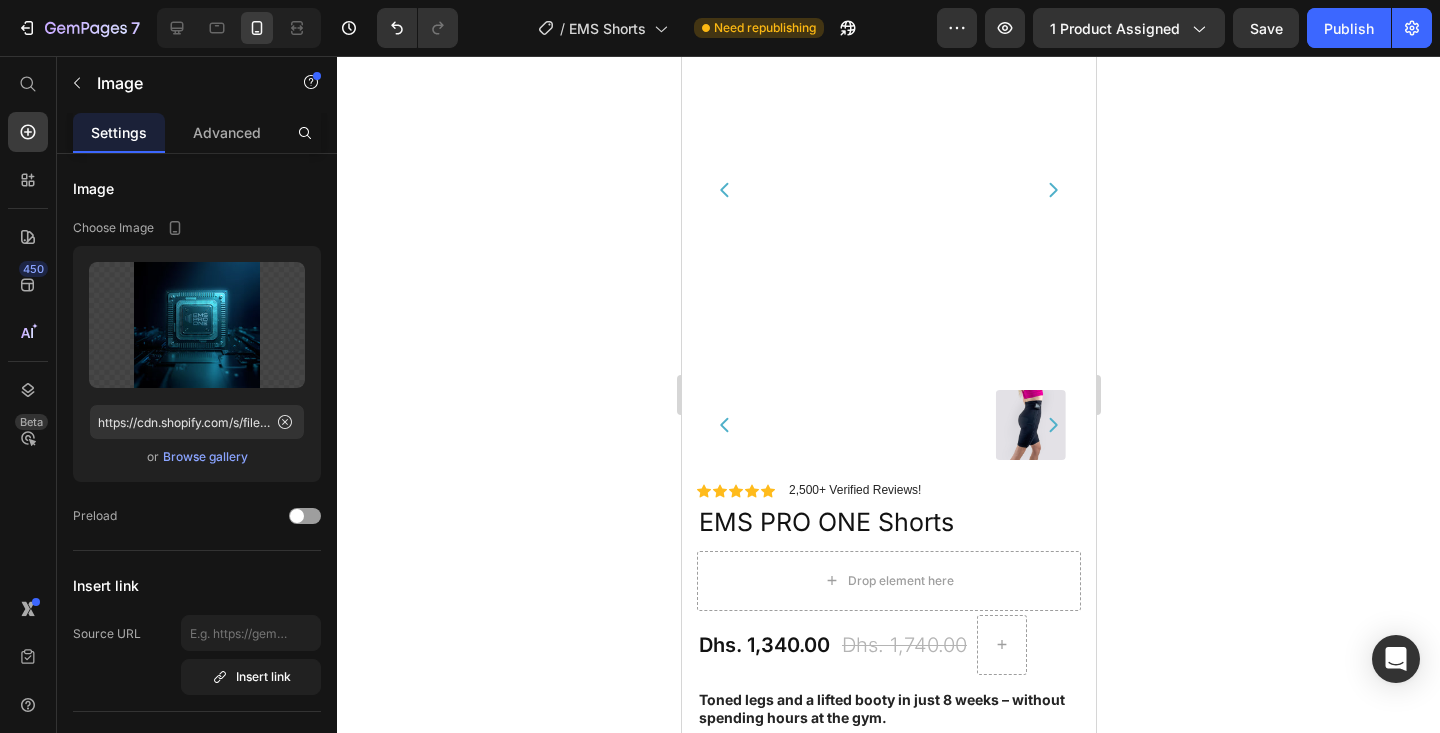 scroll, scrollTop: 81, scrollLeft: 0, axis: vertical 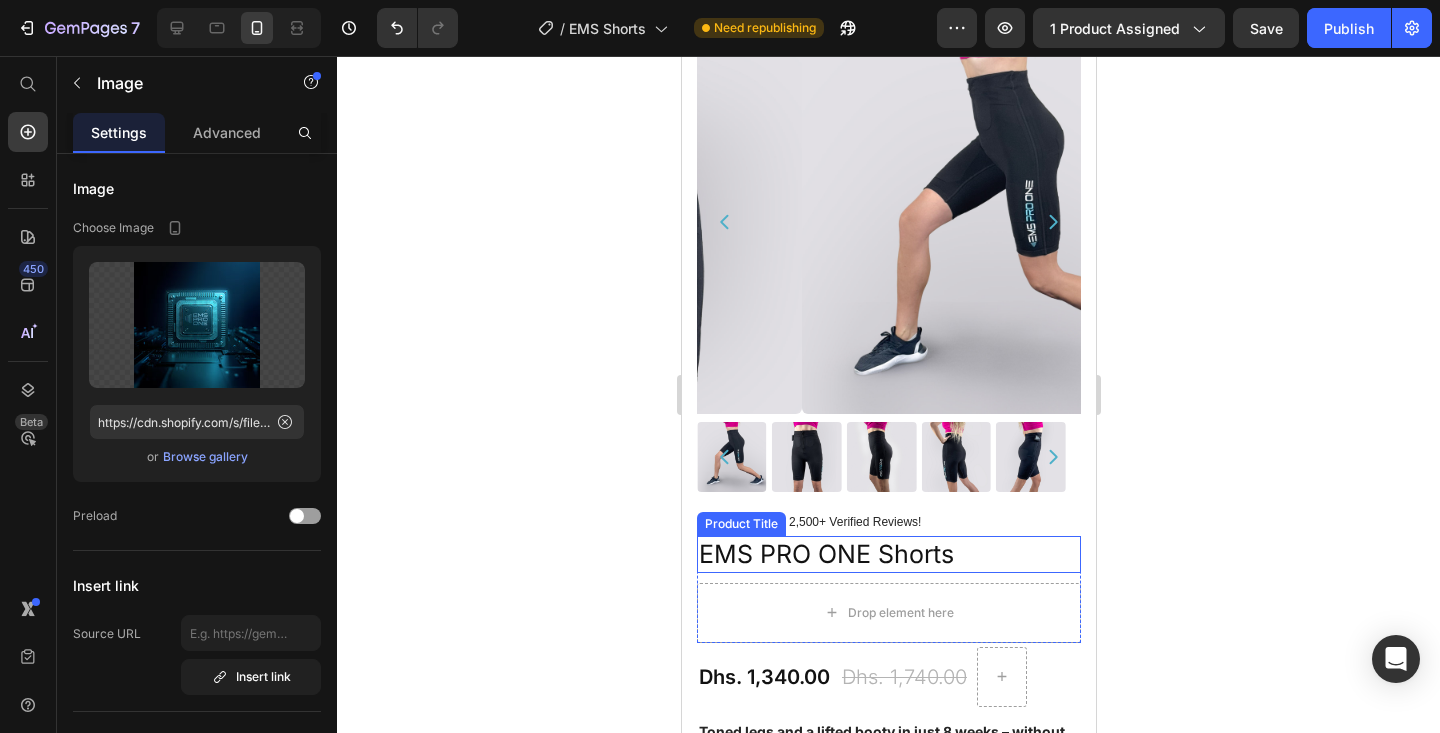 click on "EMS PRO ONE Shorts" at bounding box center (888, 554) 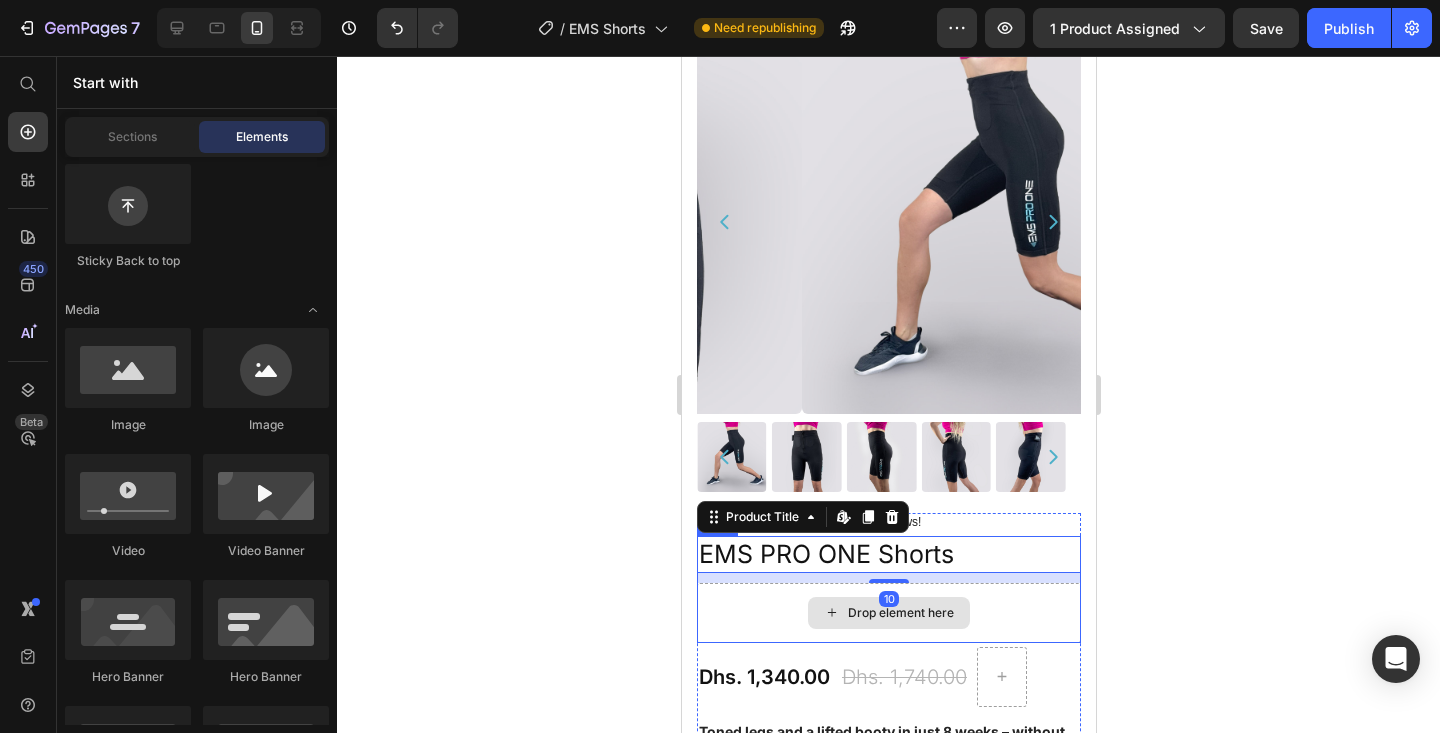 click on "Drop element here" at bounding box center (900, 613) 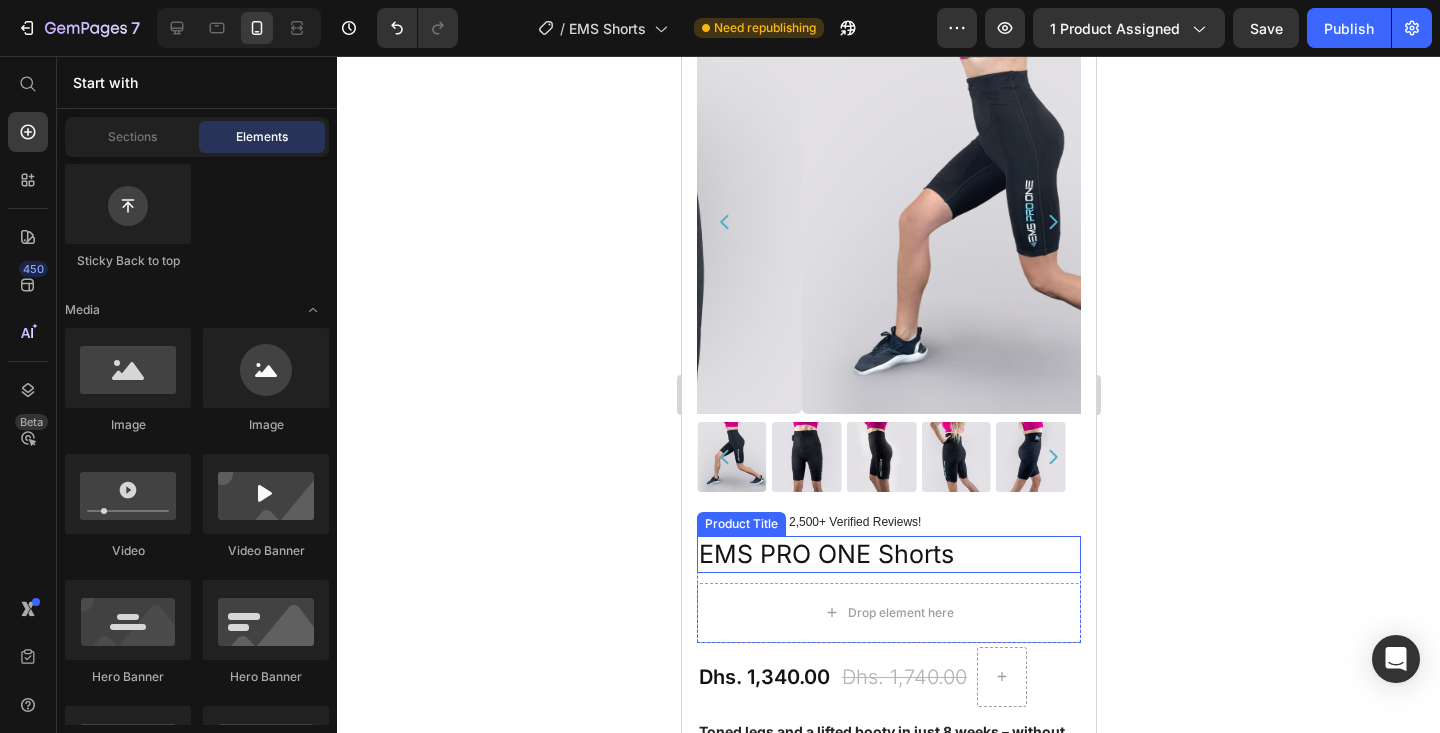 click on "EMS PRO ONE Shorts" at bounding box center (888, 554) 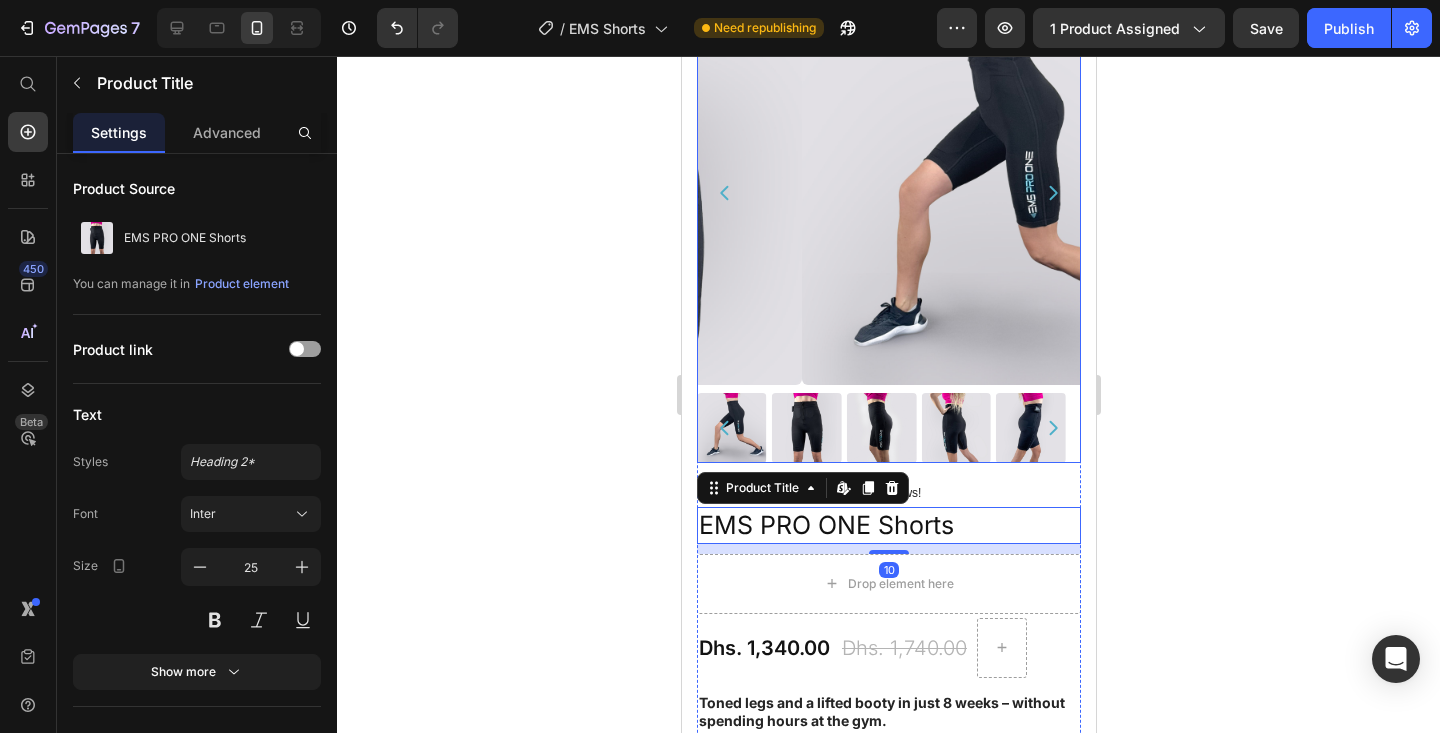 scroll, scrollTop: 206, scrollLeft: 0, axis: vertical 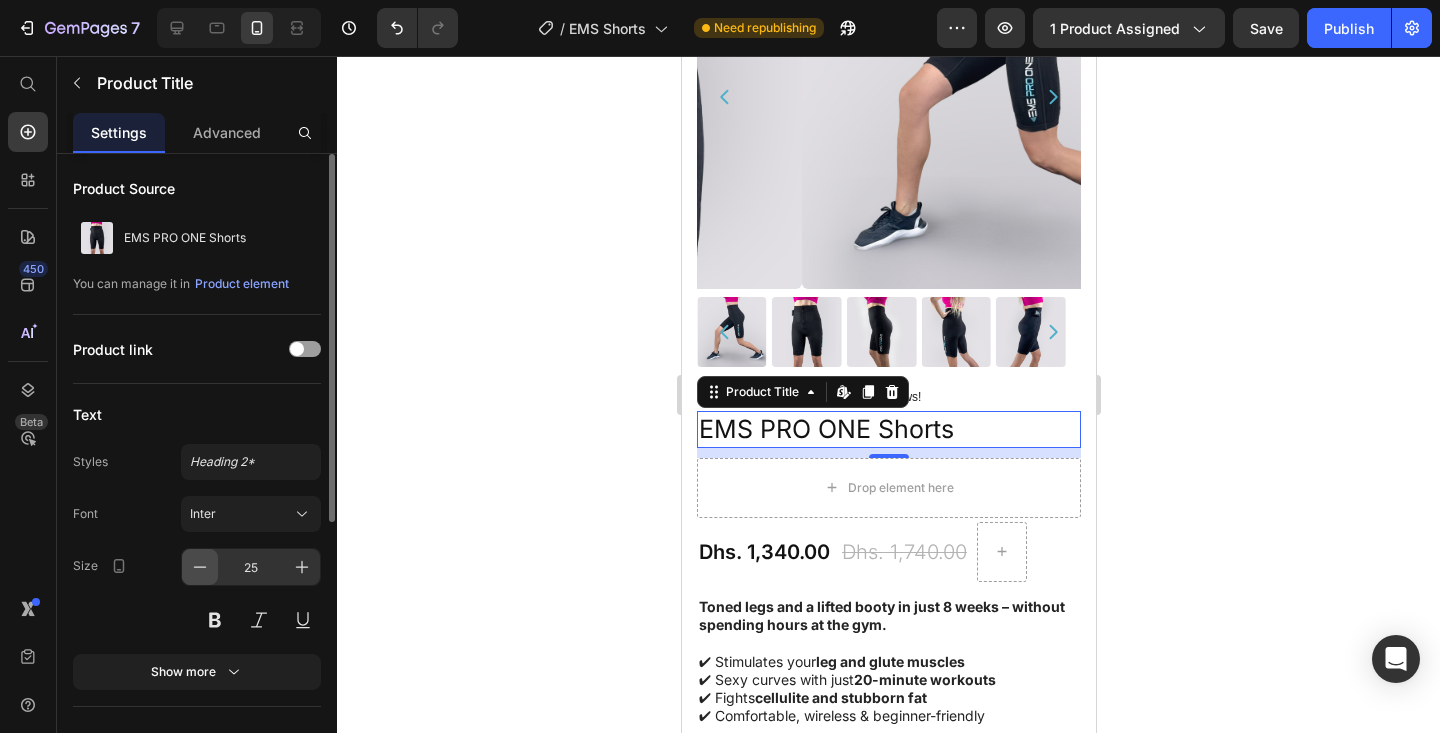 click 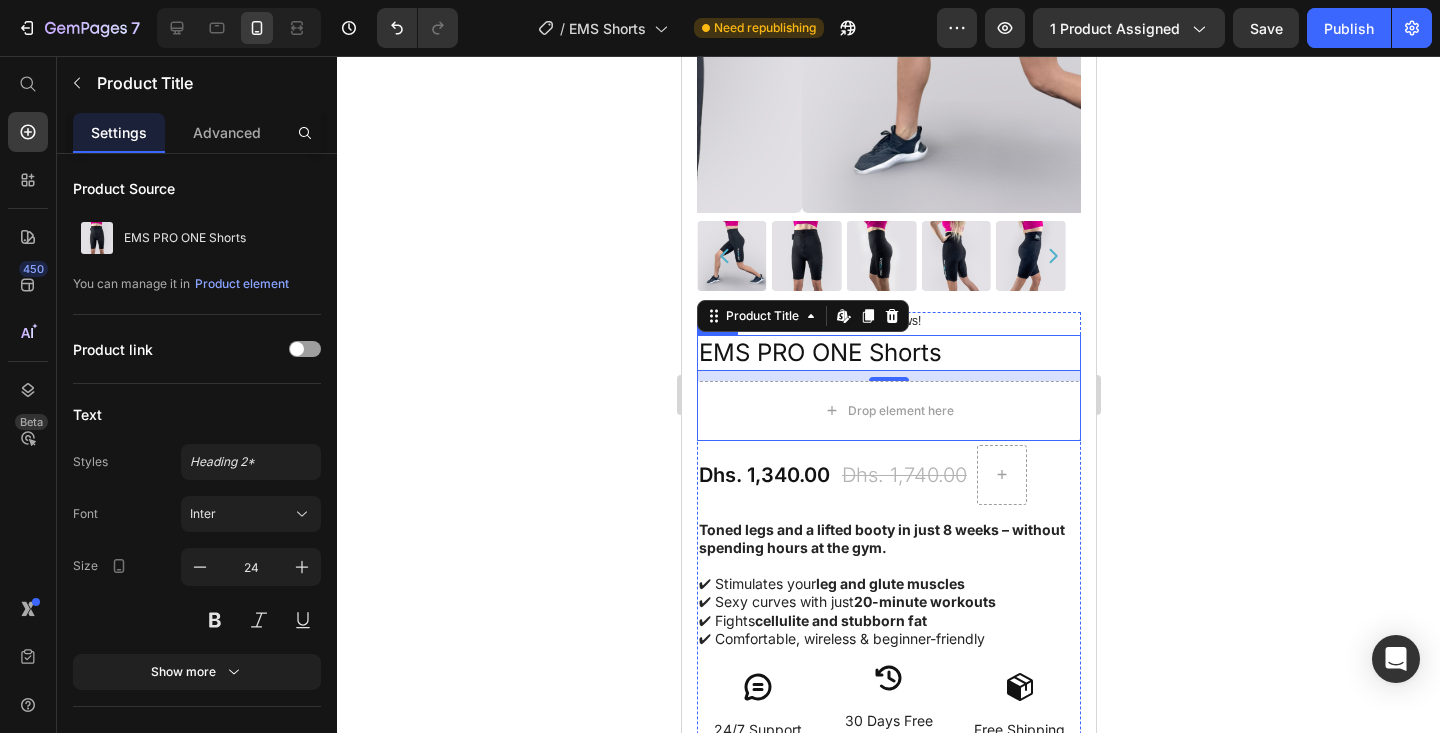 scroll, scrollTop: 295, scrollLeft: 0, axis: vertical 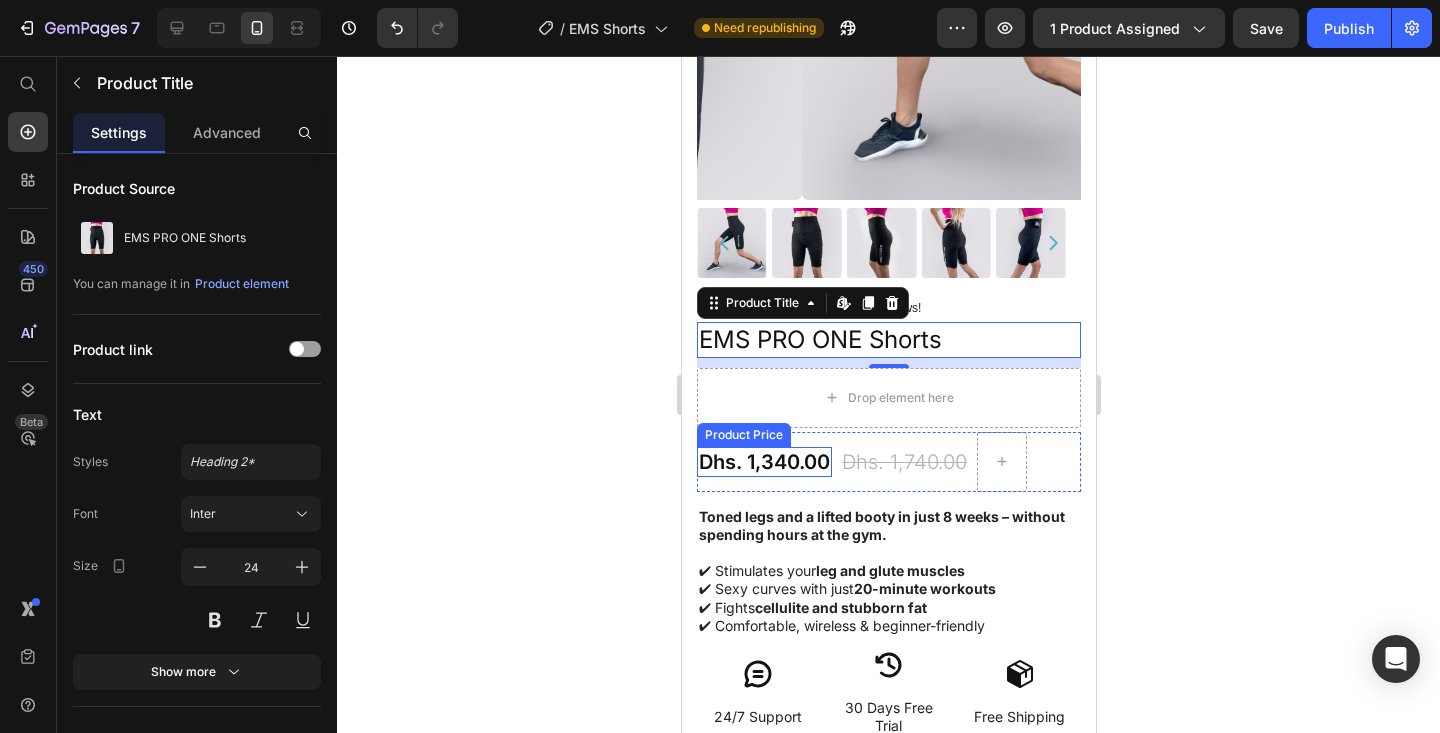 click on "Dhs. 1,340.00" at bounding box center (763, 462) 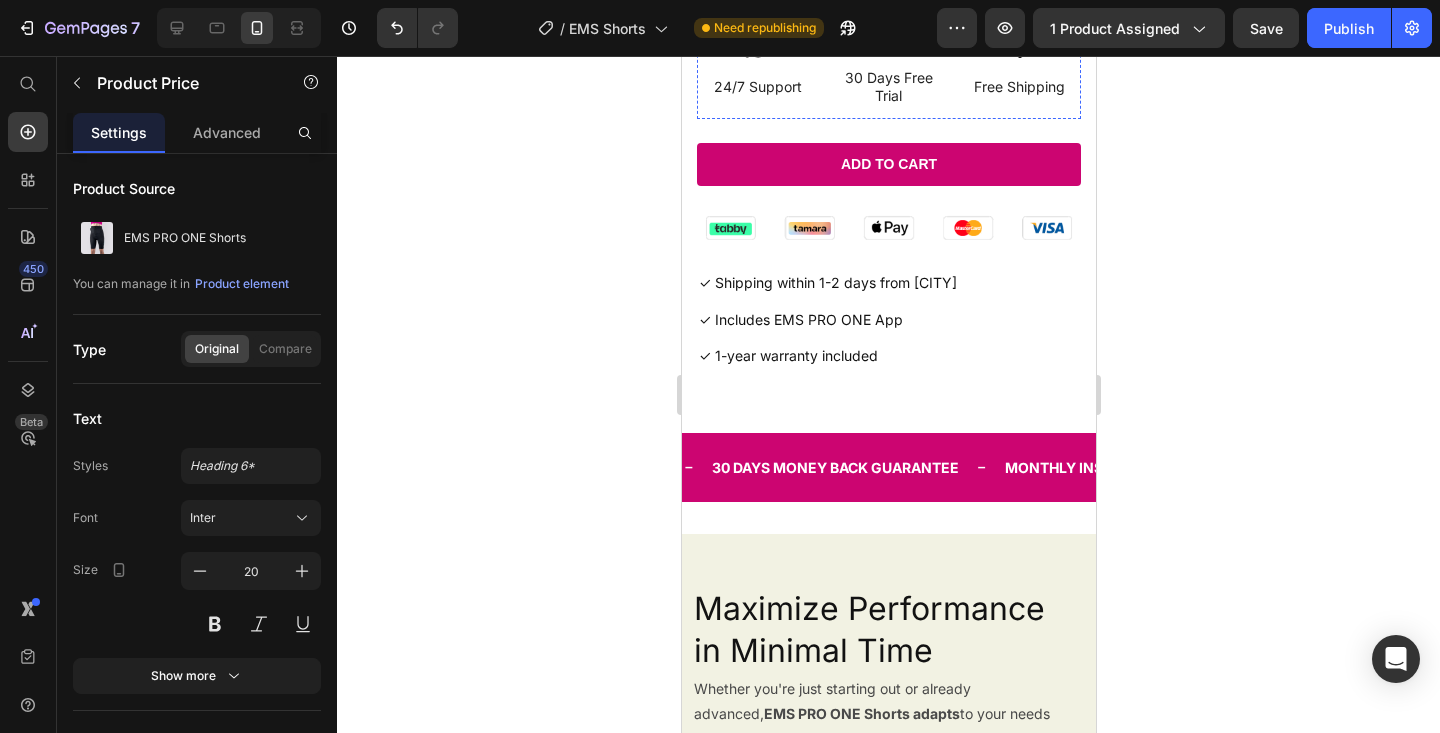 scroll, scrollTop: 1019, scrollLeft: 0, axis: vertical 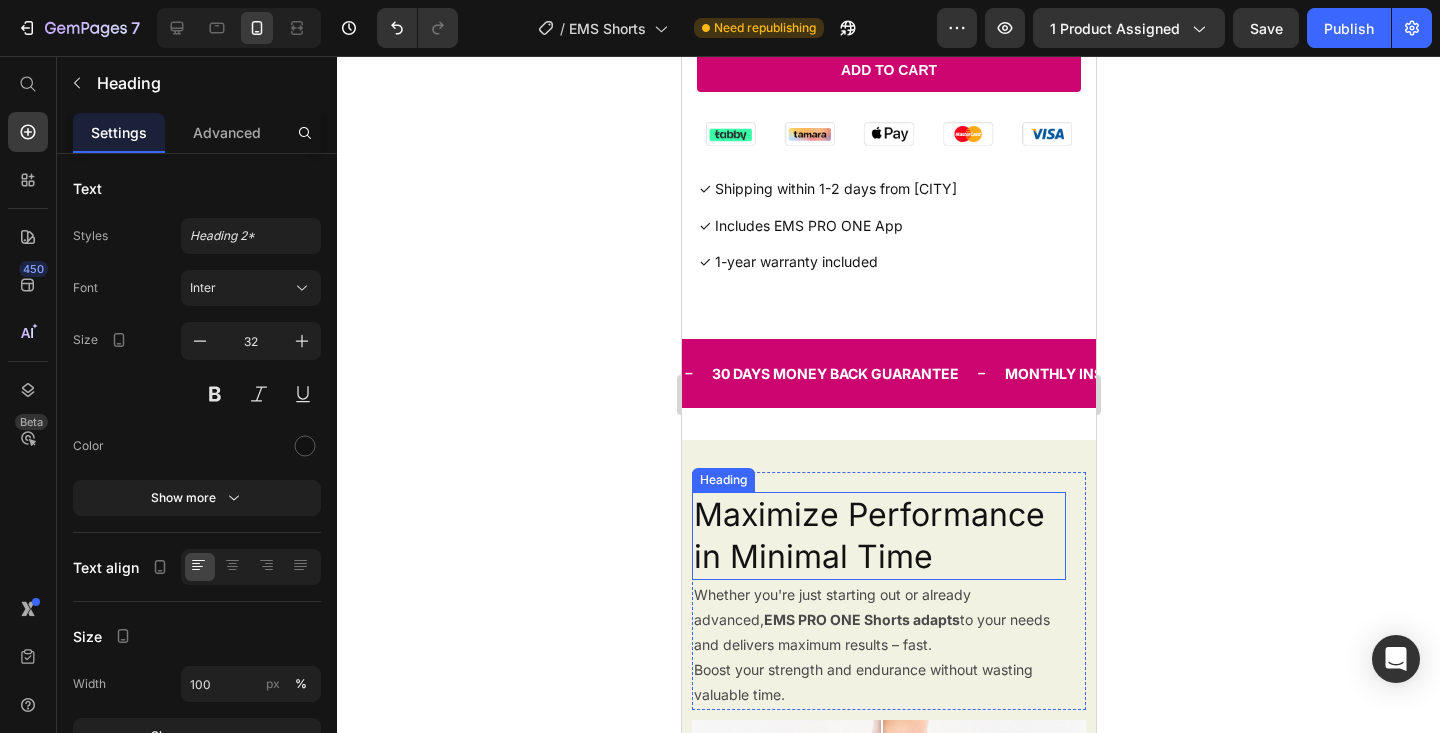 click on "Maximize Performance in Minimal Time" at bounding box center [878, 535] 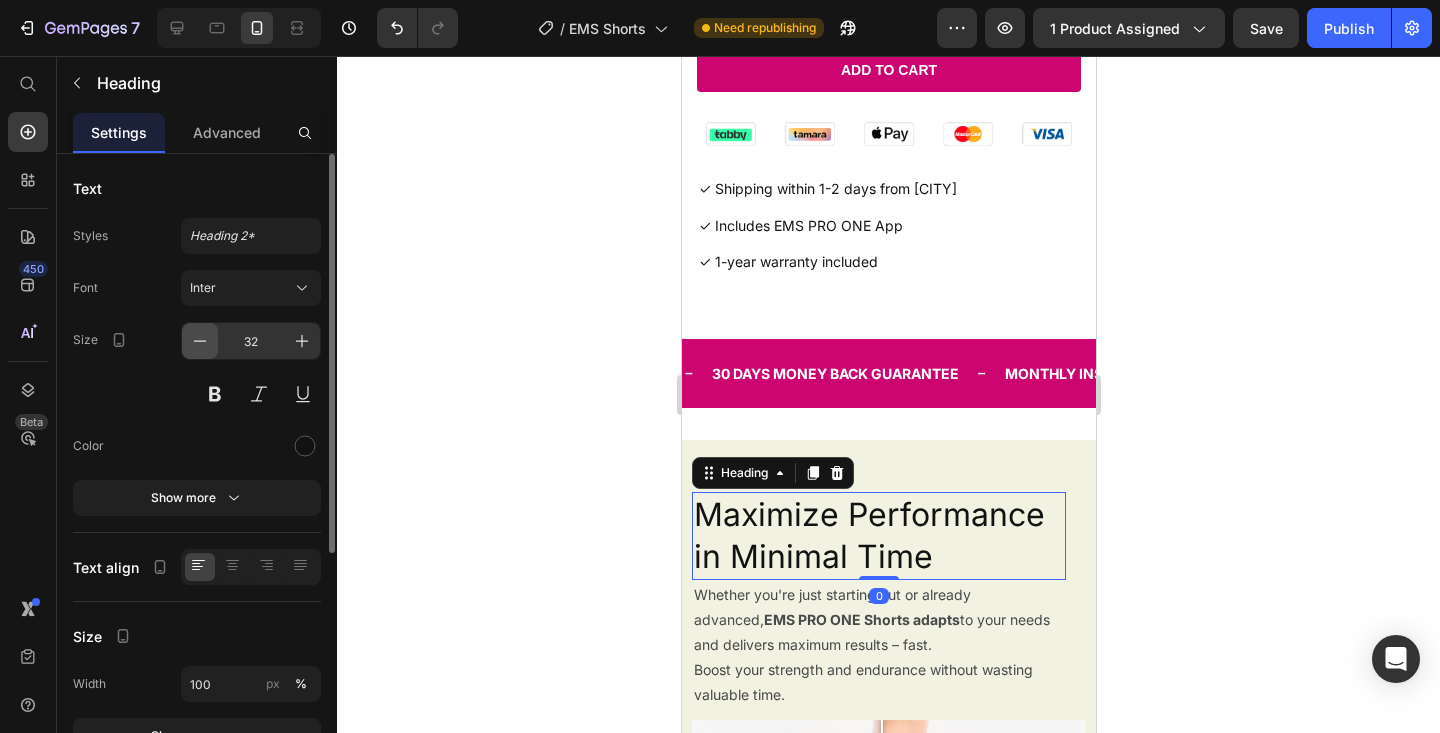 click at bounding box center [200, 341] 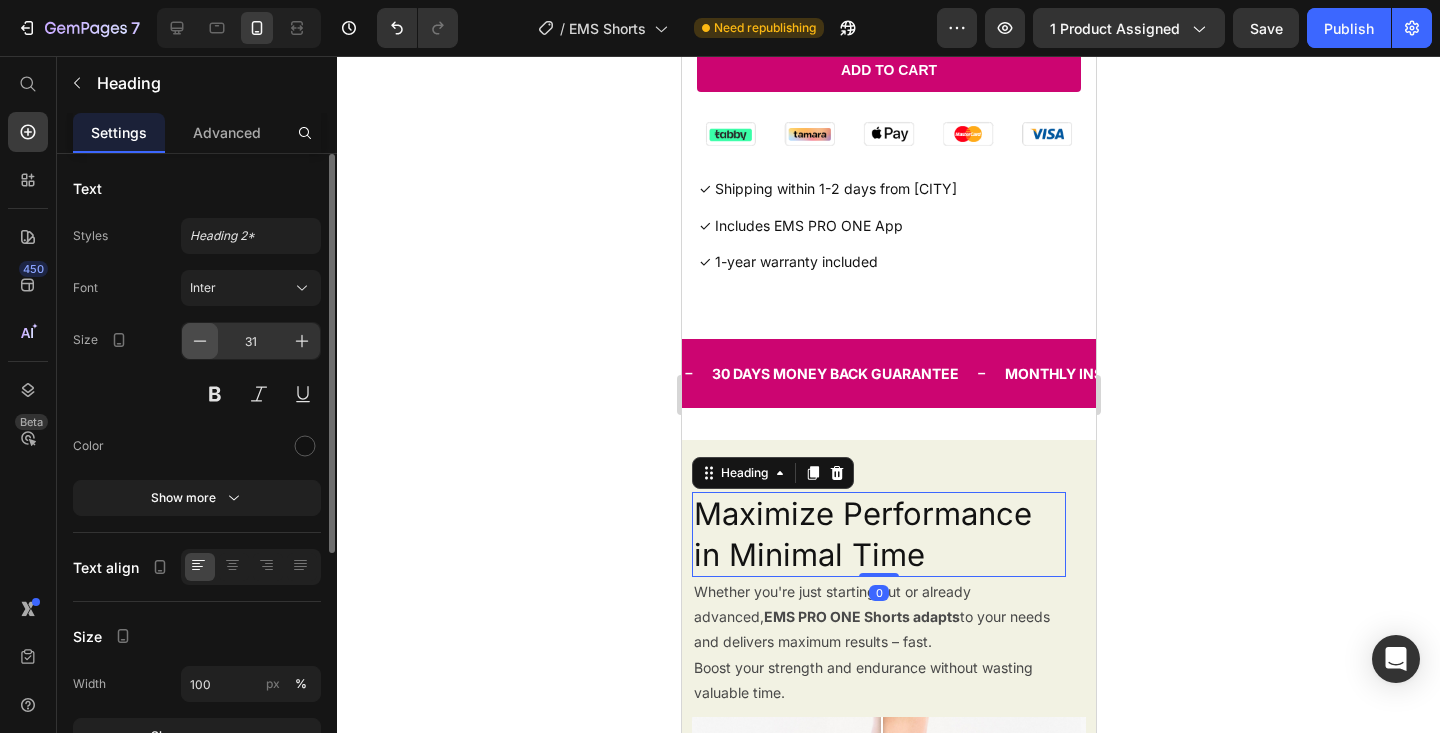 click 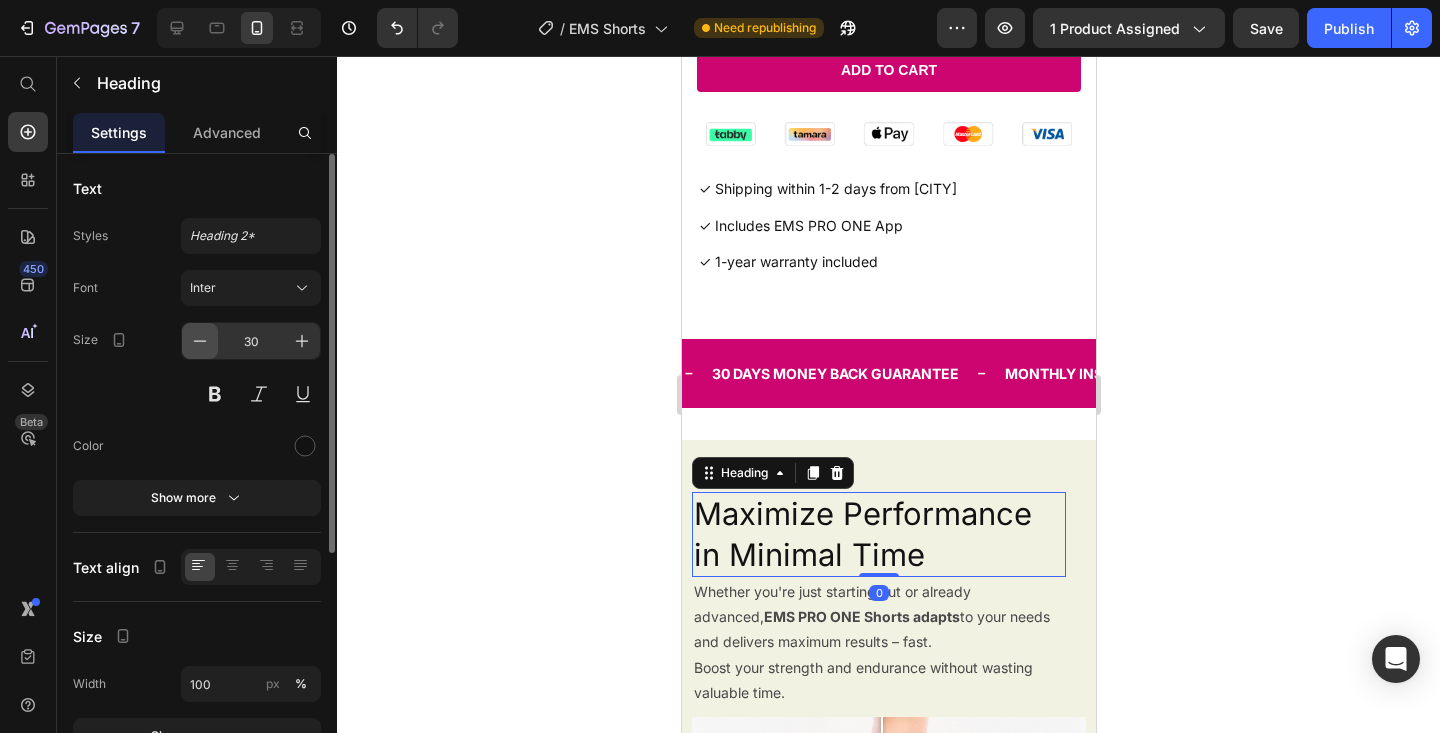 click 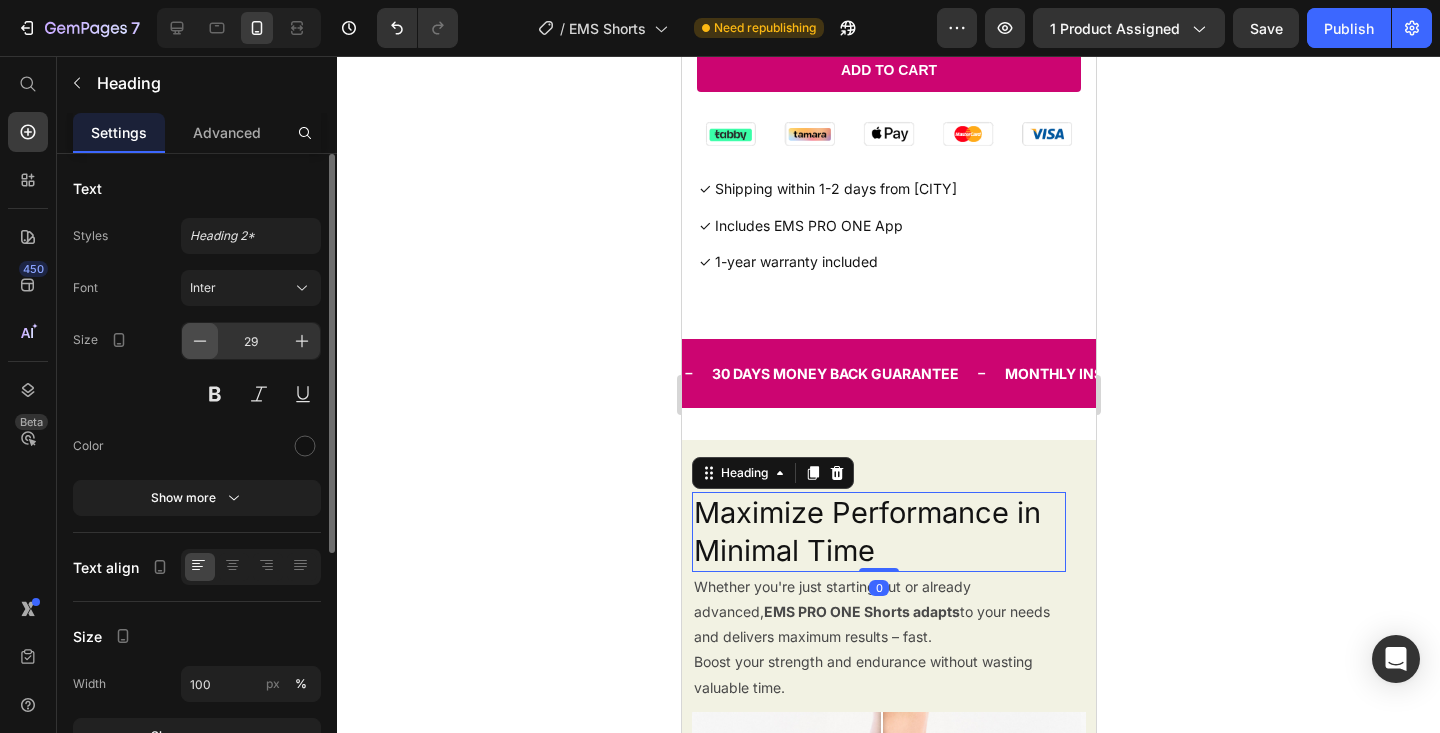 click 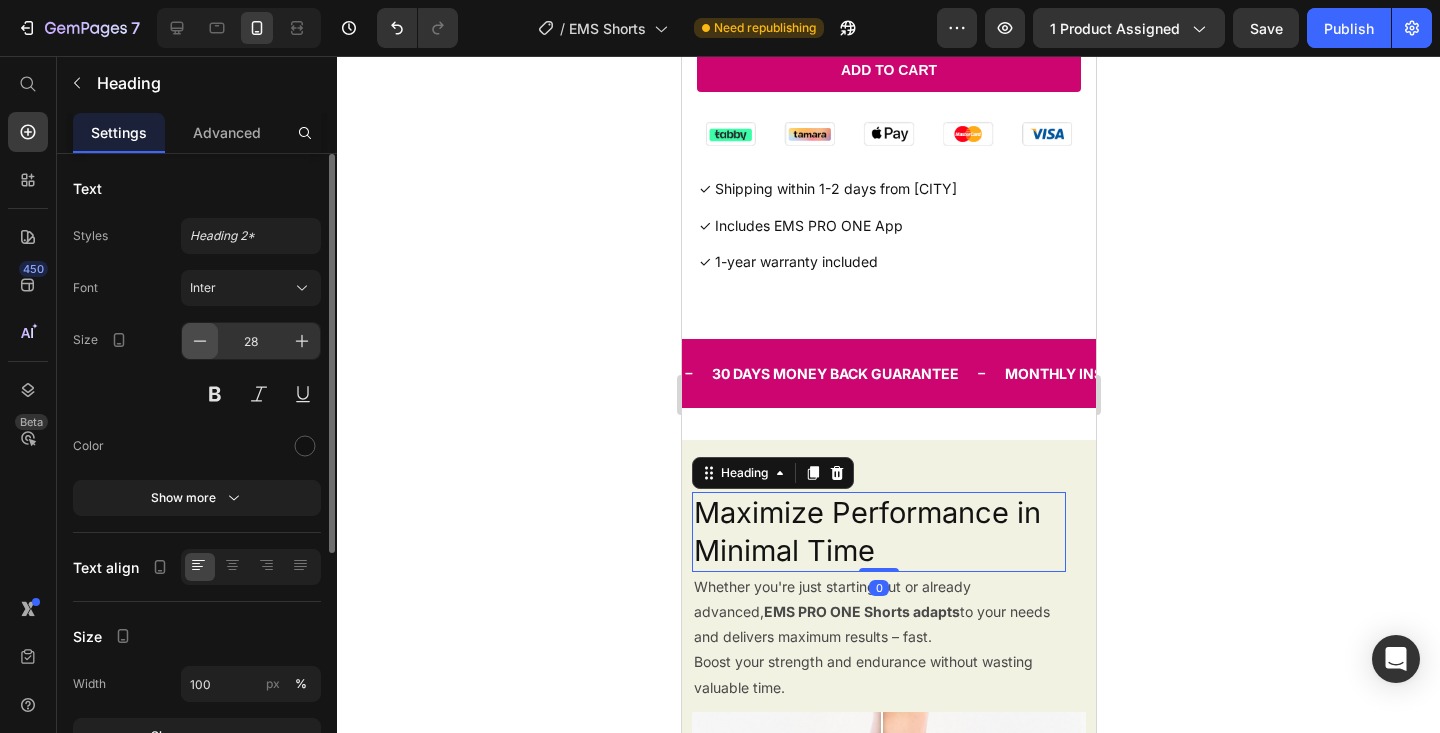 click 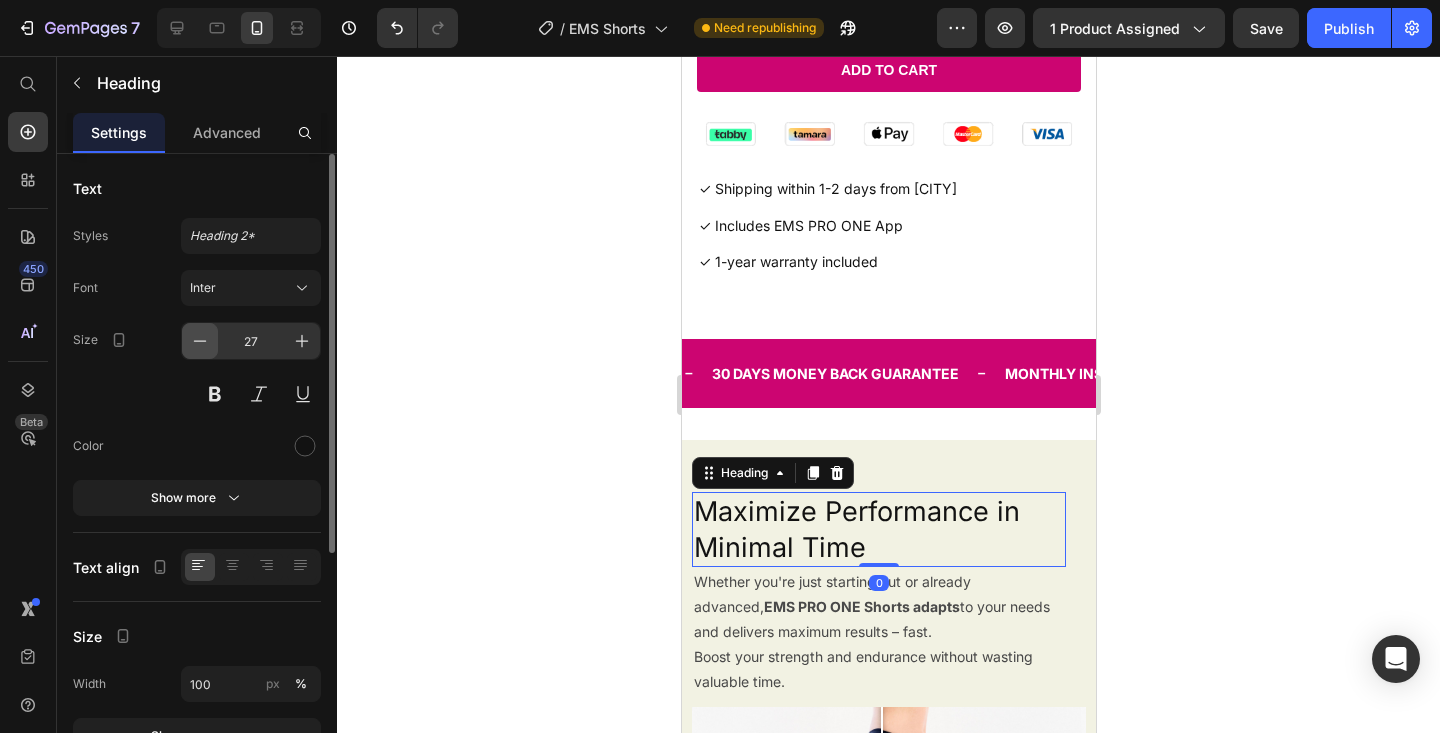 click 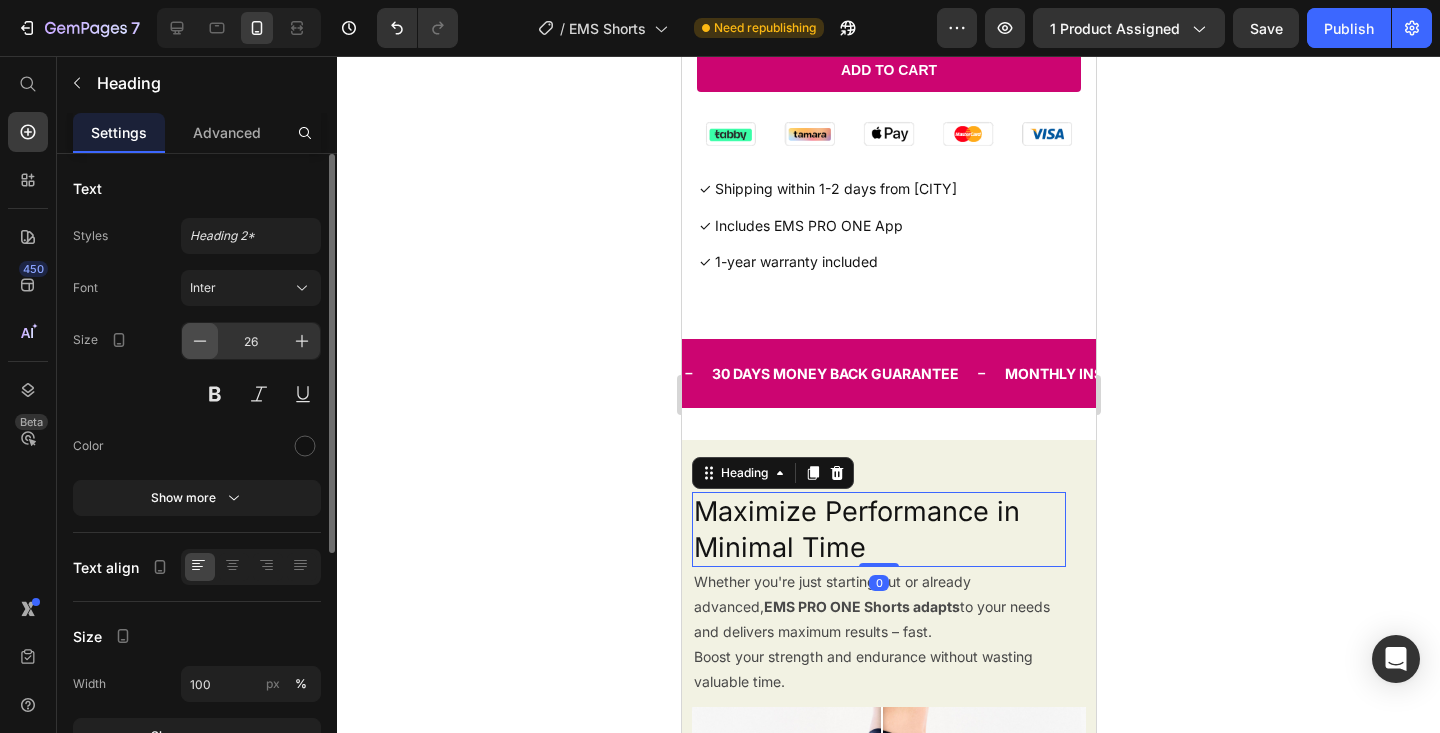 click 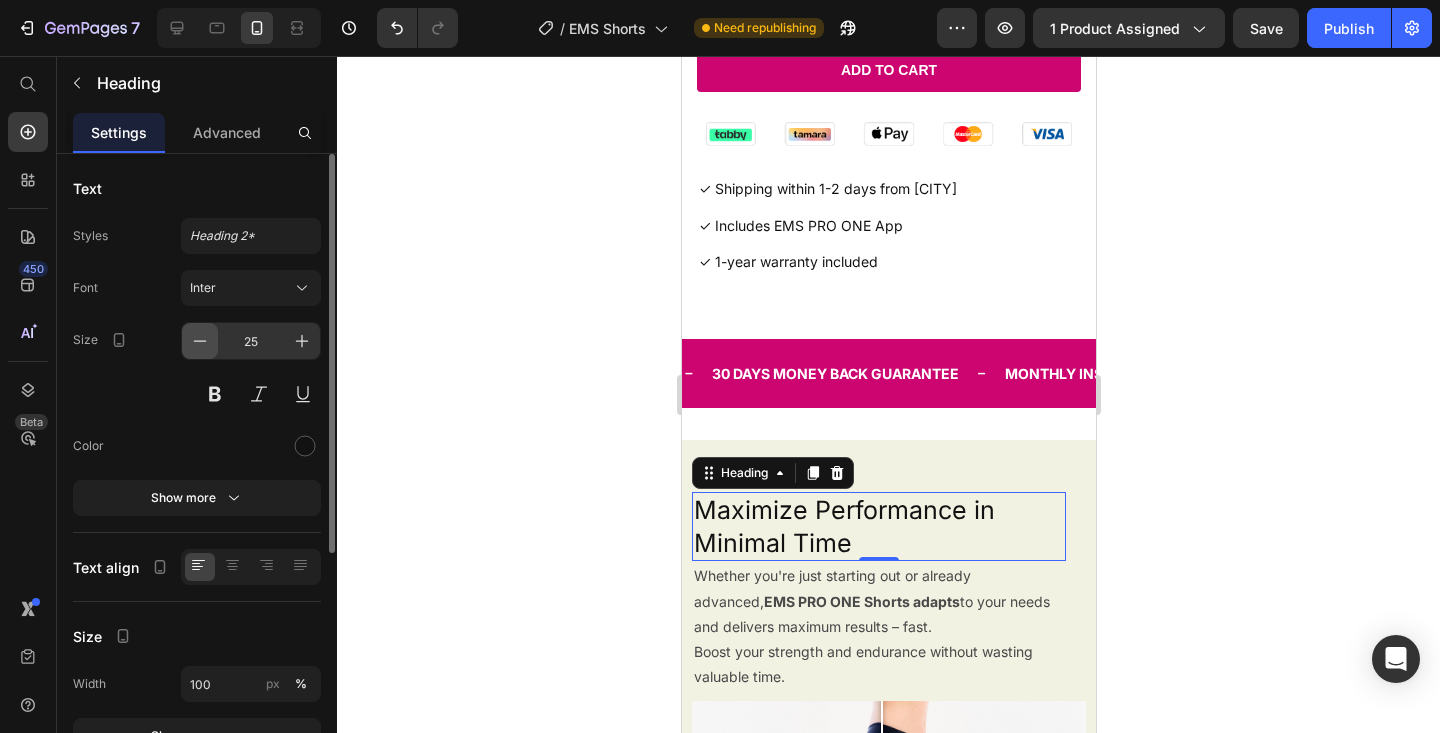 click 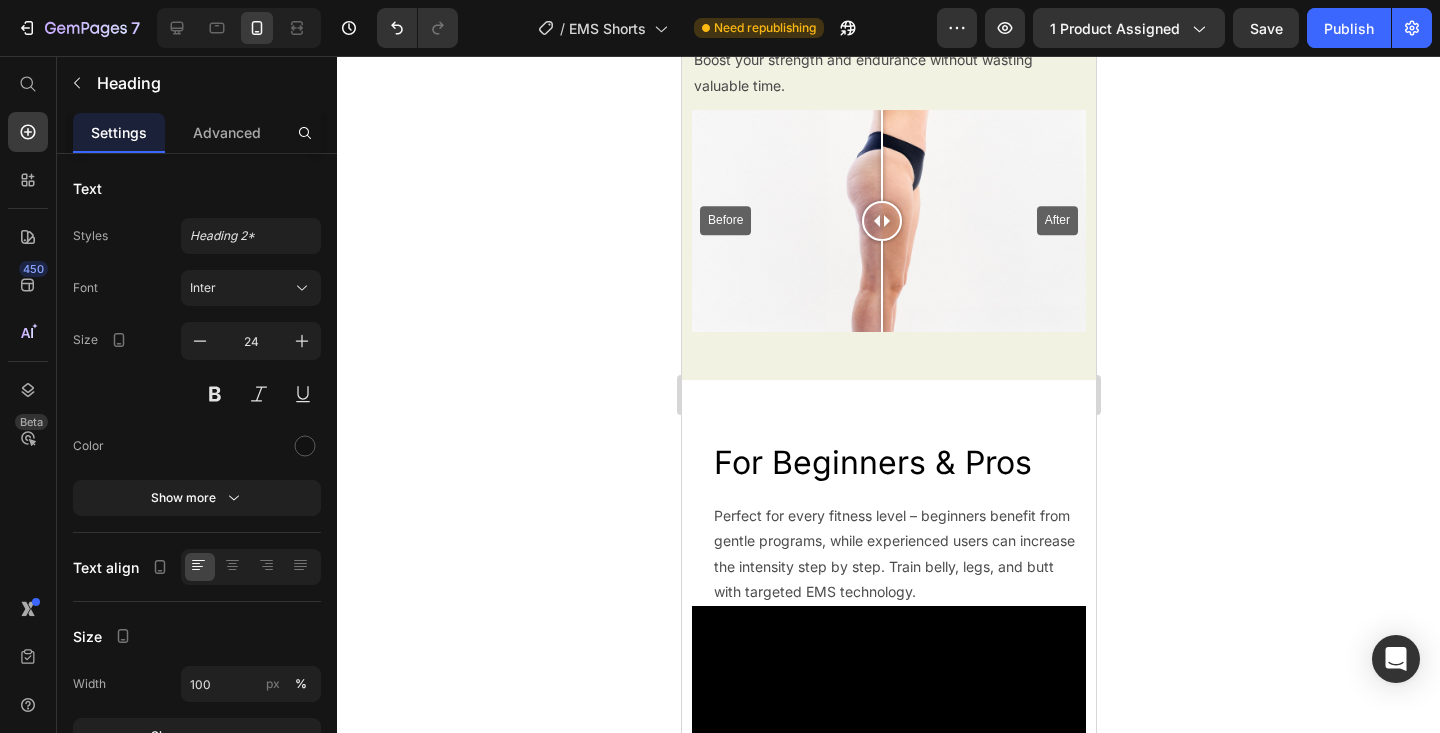scroll, scrollTop: 1718, scrollLeft: 0, axis: vertical 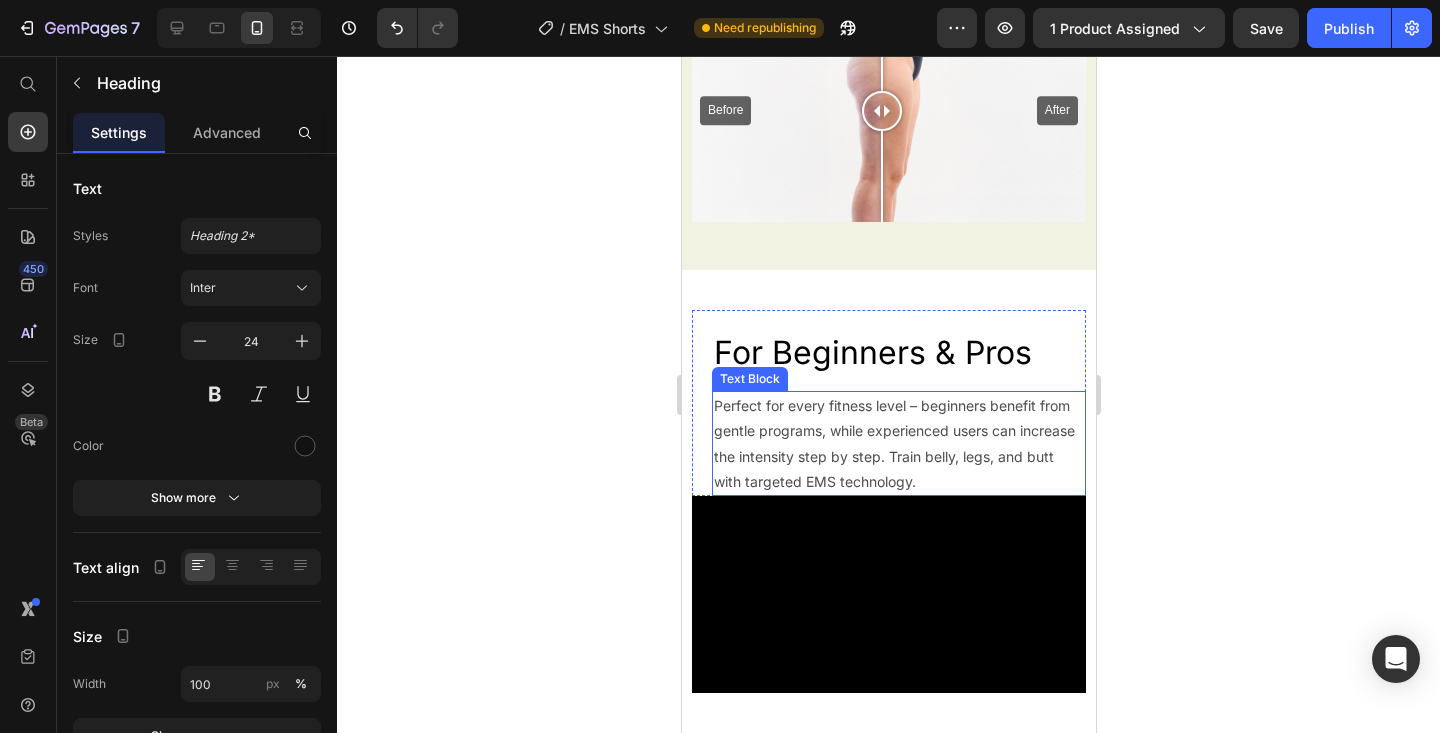 click on "For Beginners & Pros" at bounding box center [898, 353] 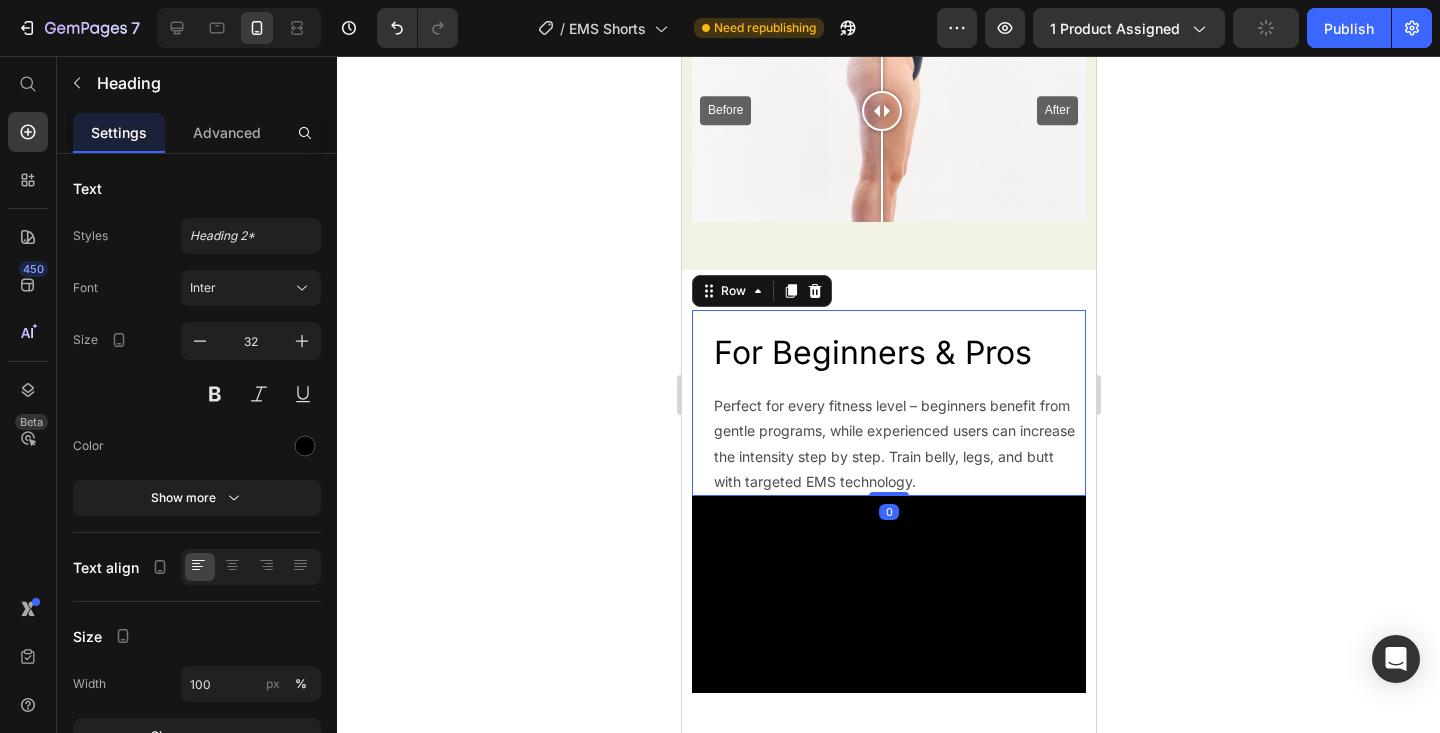 click on "For Beginners & Pros Heading Perfect for every fitness level – beginners benefit from gentle programs, while experienced users can increase the intensity step by step. Train belly, legs, and butt with targeted EMS technology. Text Block Row   0" at bounding box center (888, 403) 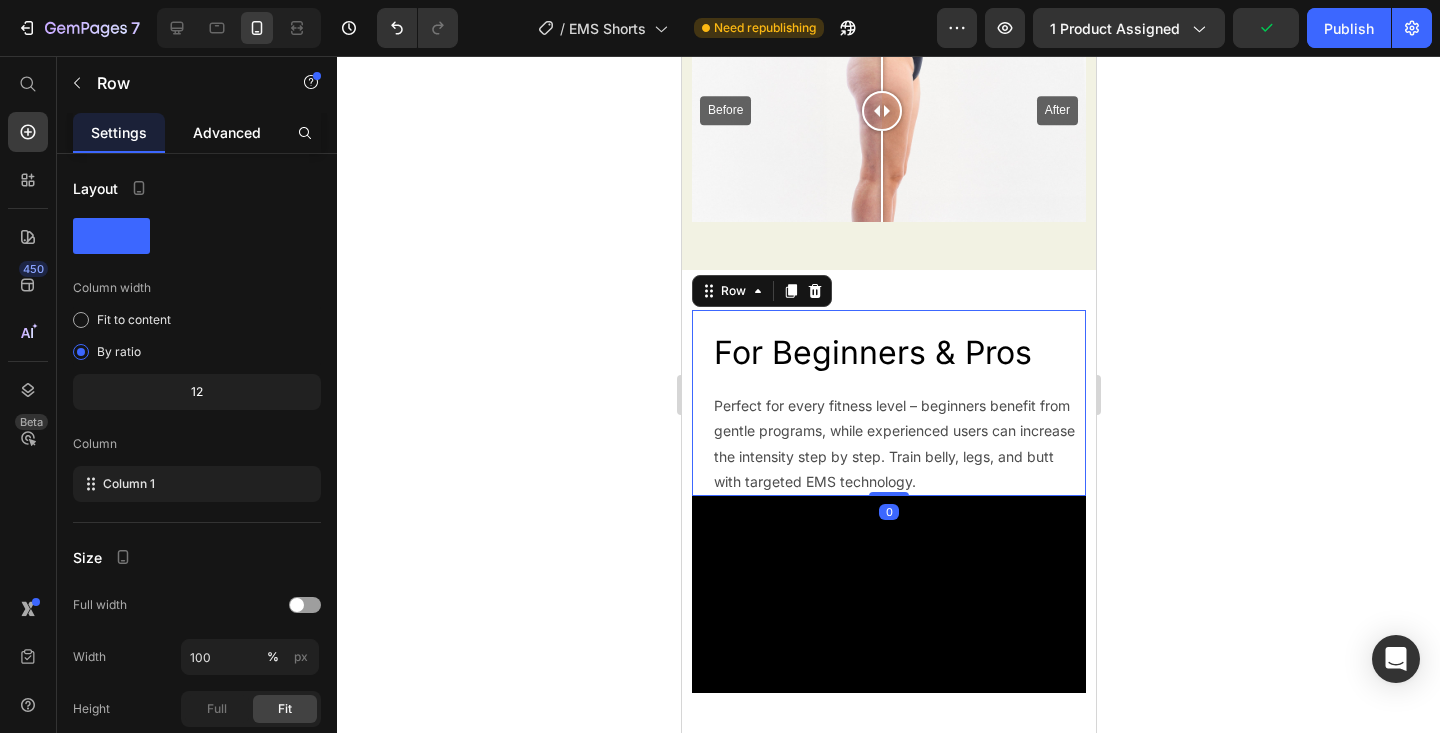 click on "Advanced" at bounding box center [227, 132] 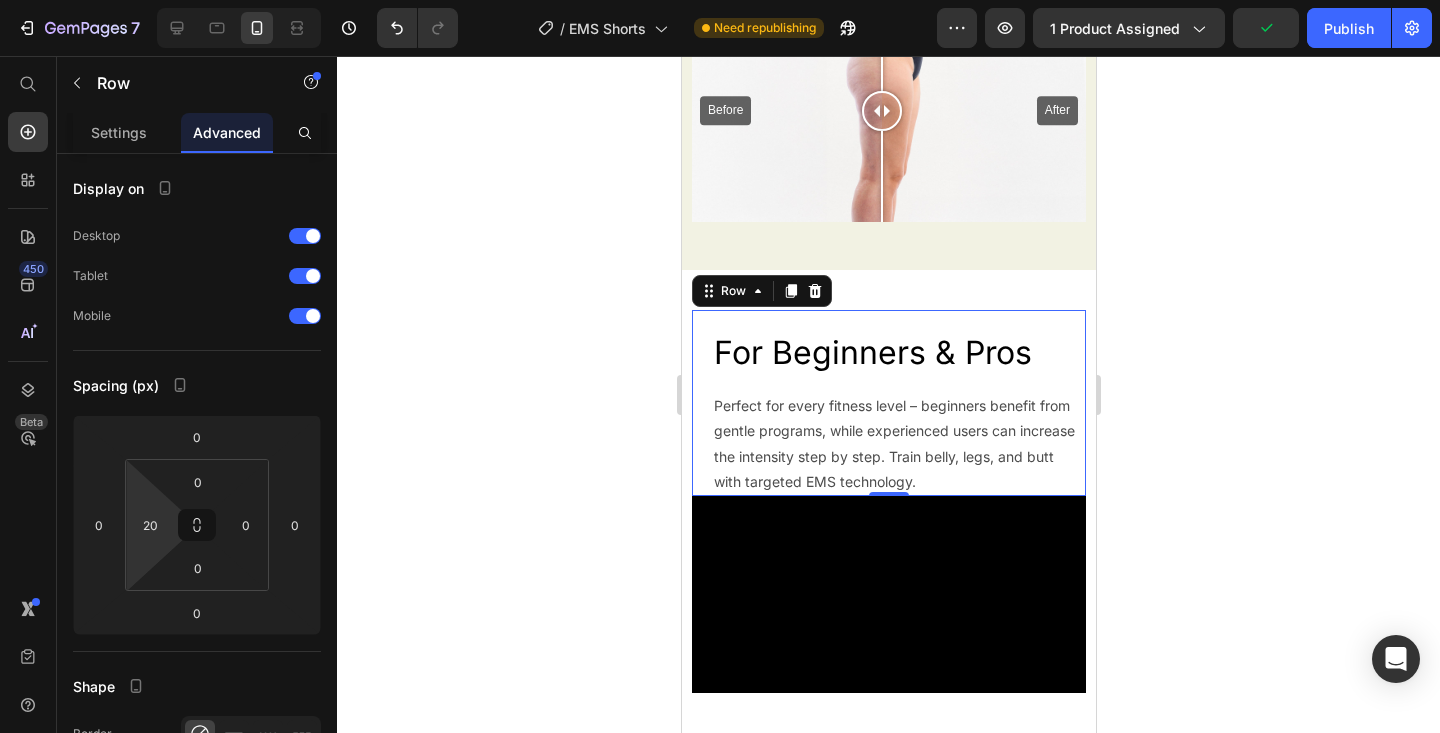 click on "7  Version history  /  EMS Shorts Need republishing Preview 1 product assigned  Publish  450 Beta Start with Sections Elements Hero Section Product Detail Brands Trusted Badges Guarantee Product Breakdown How to use Testimonials Compare Bundle FAQs Social Proof Brand Story Product List Collection Blog List Contact Sticky Add to Cart Custom Footer Browse Library 450 Layout
Row
Row
Row
Row Text
Heading
Text Block Button
Button
Button
Sticky Back to top Media
Image" at bounding box center [720, 0] 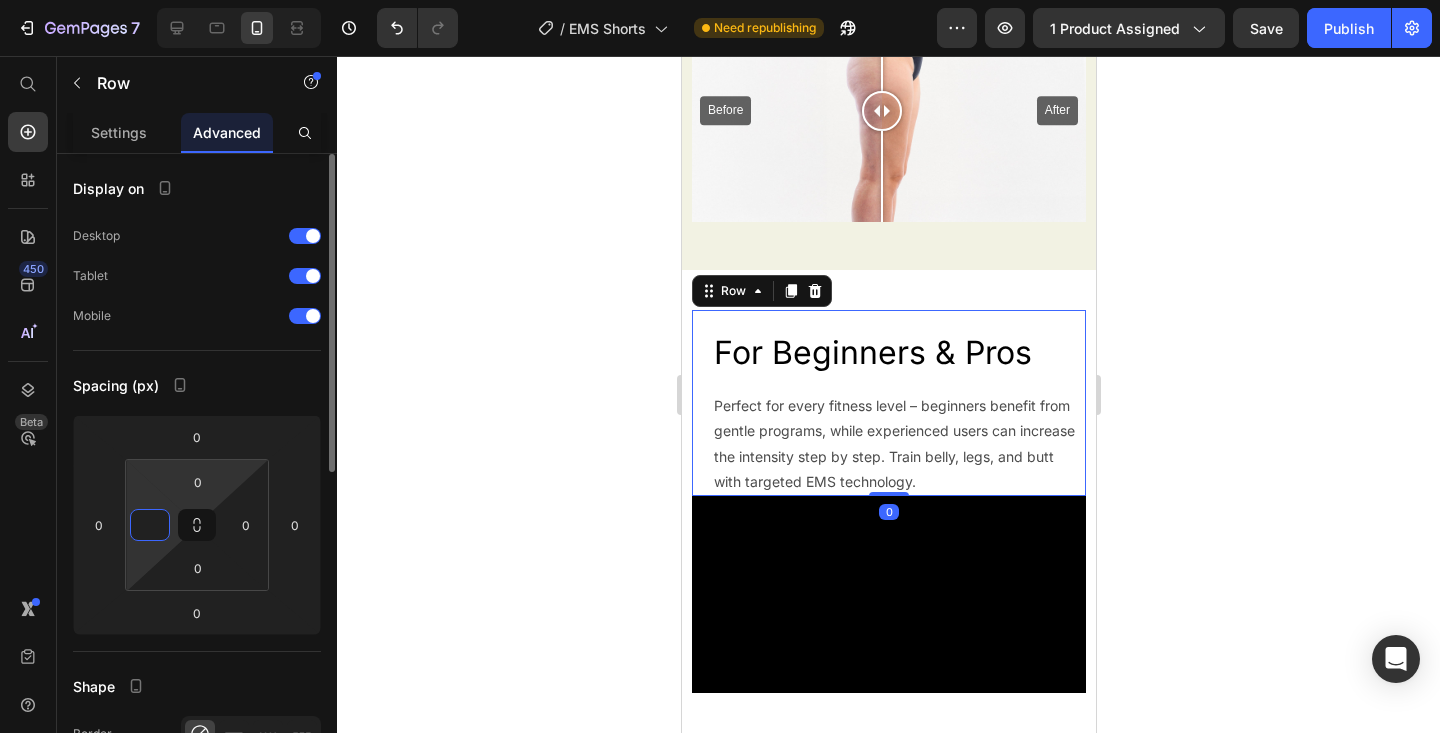 type on "0" 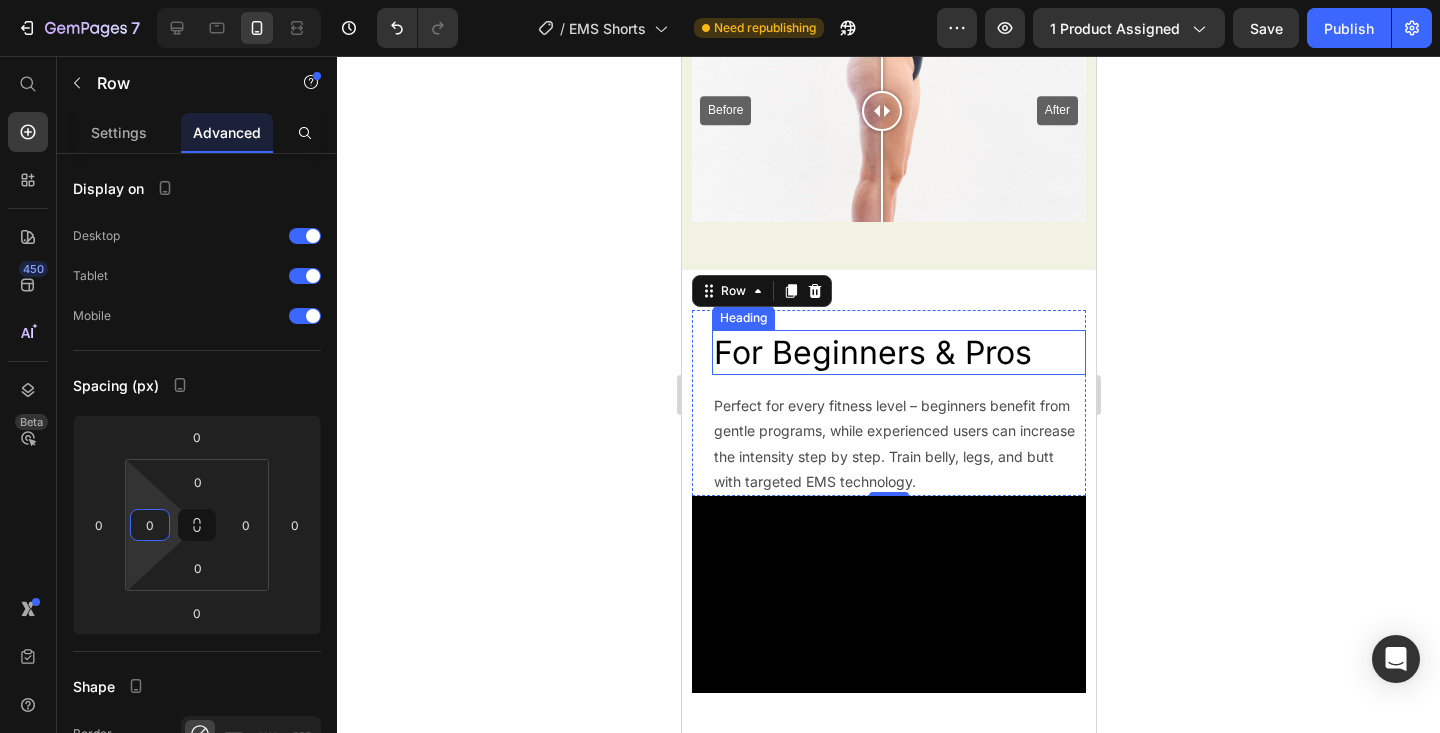 click on "For Beginners & Pros" at bounding box center (898, 353) 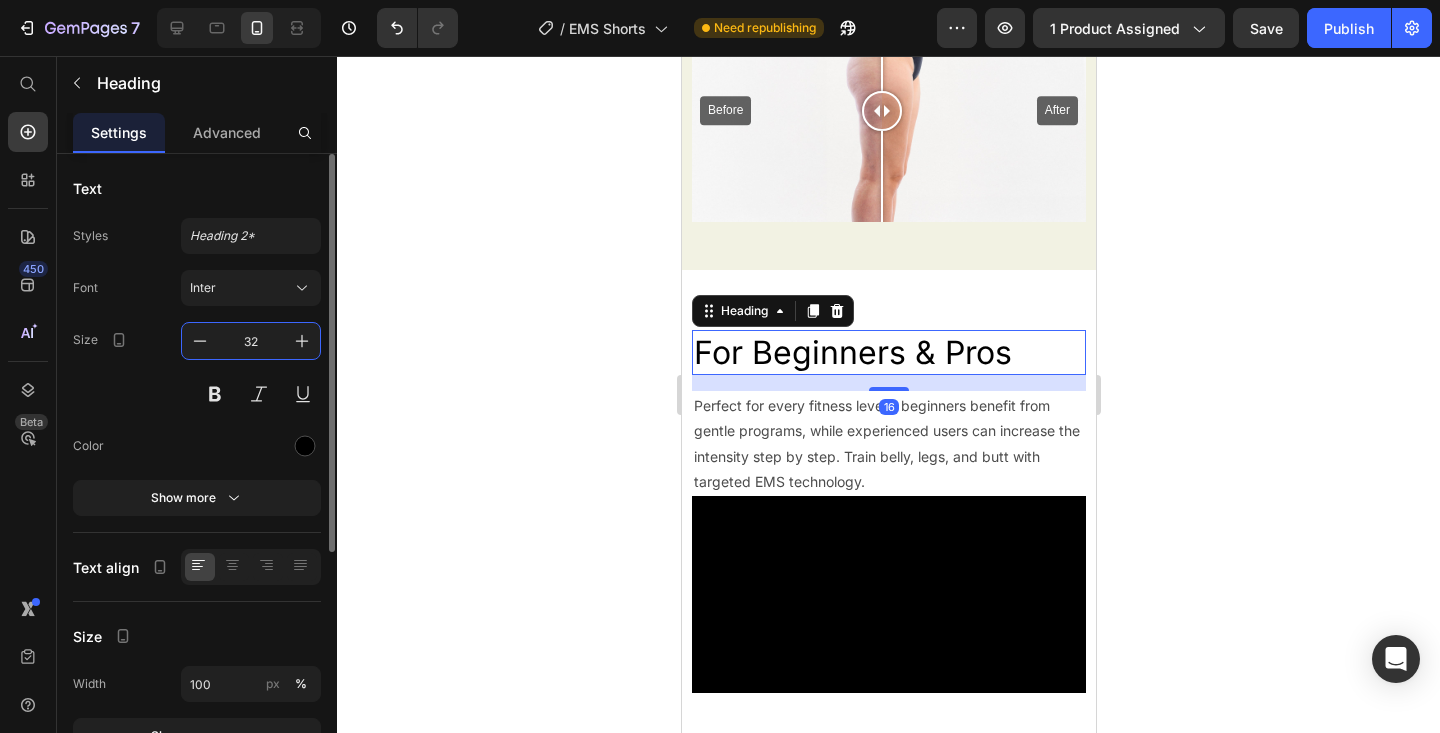 click on "32" at bounding box center [251, 341] 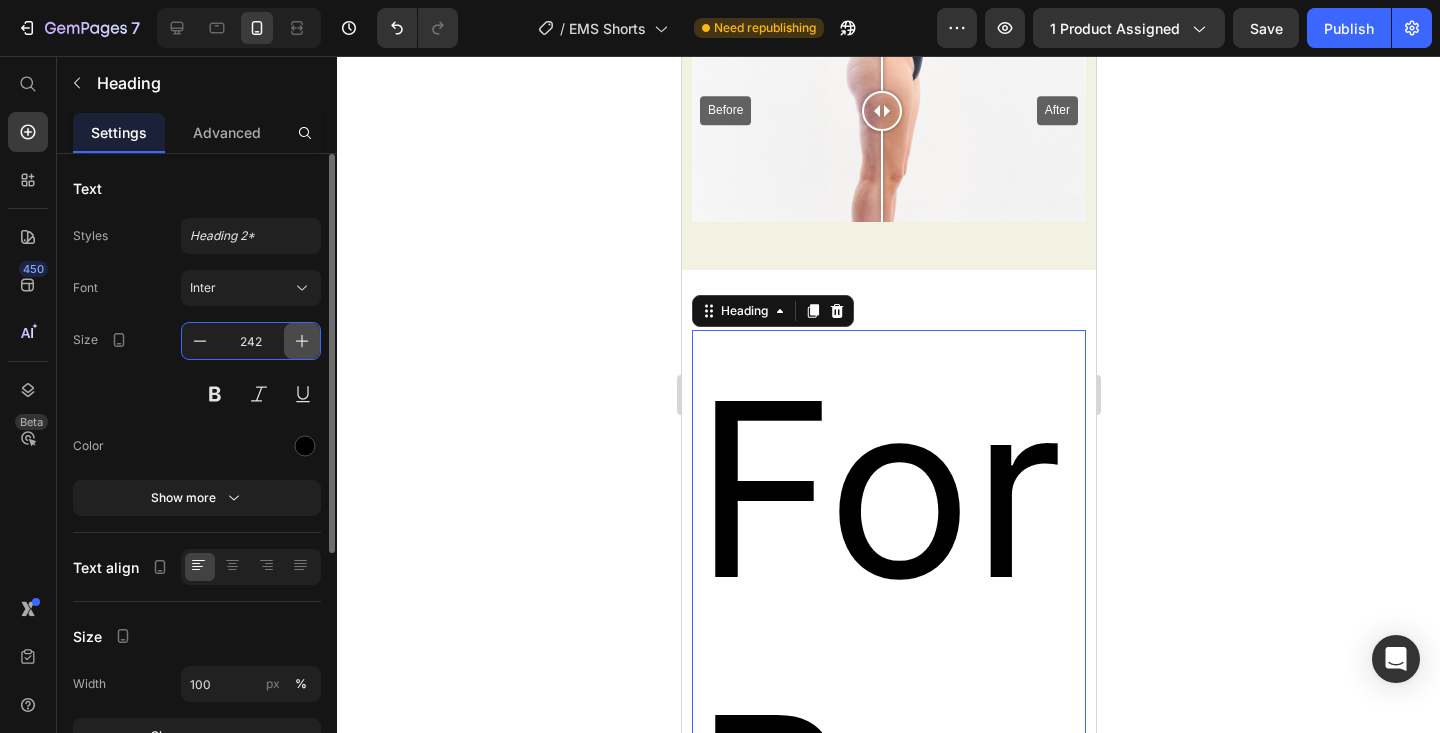 type on "24" 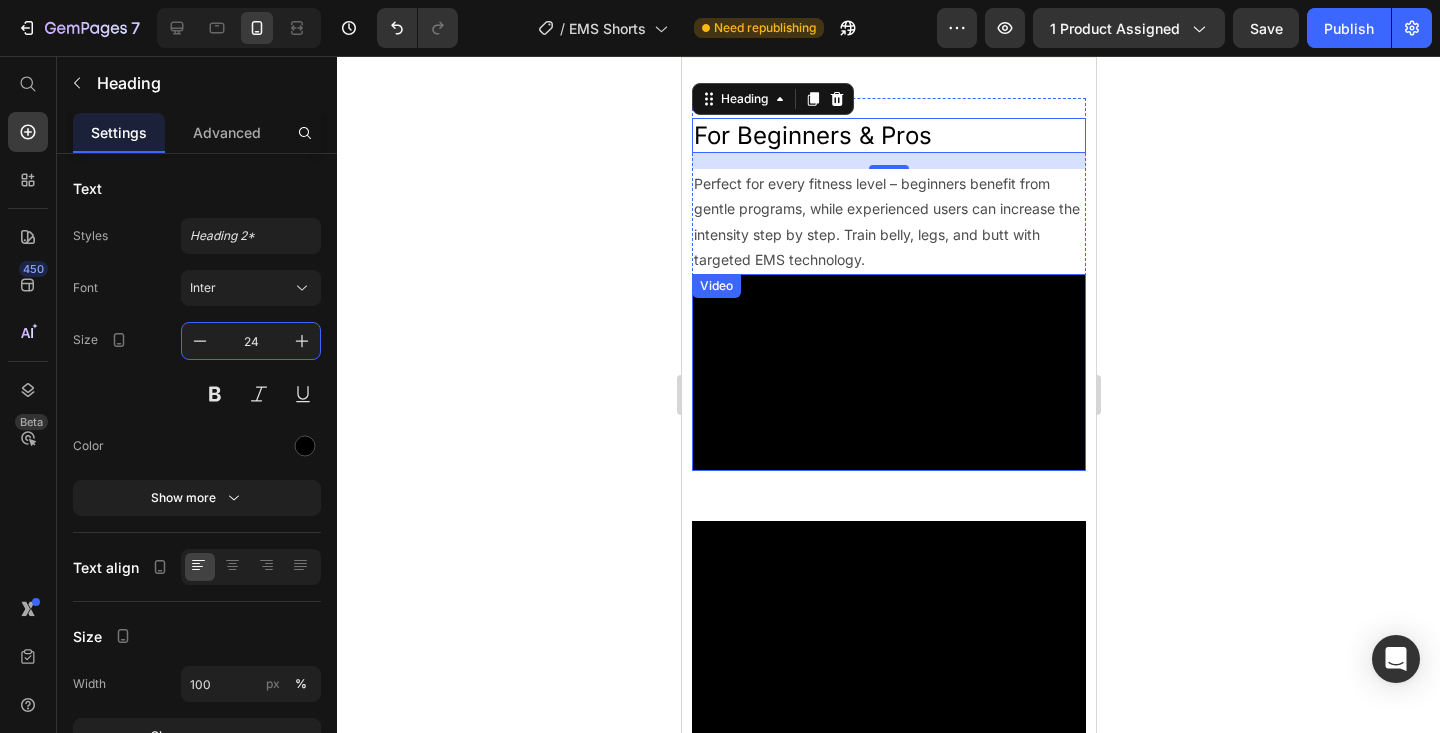 scroll, scrollTop: 1933, scrollLeft: 0, axis: vertical 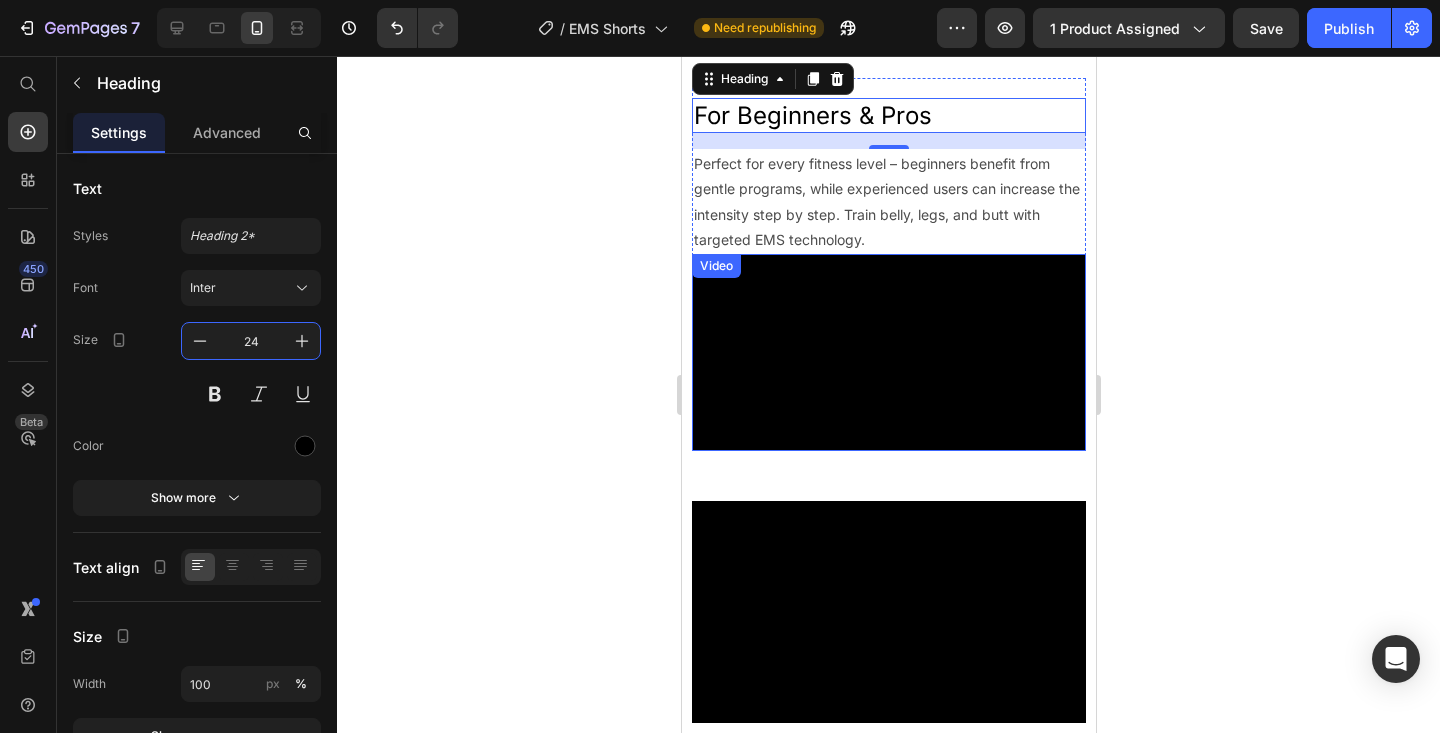 click on "Perfect for every fitness level – beginners benefit from gentle programs, while experienced users can increase the intensity step by step. Train belly, legs, and butt with targeted EMS technology." at bounding box center (888, 201) 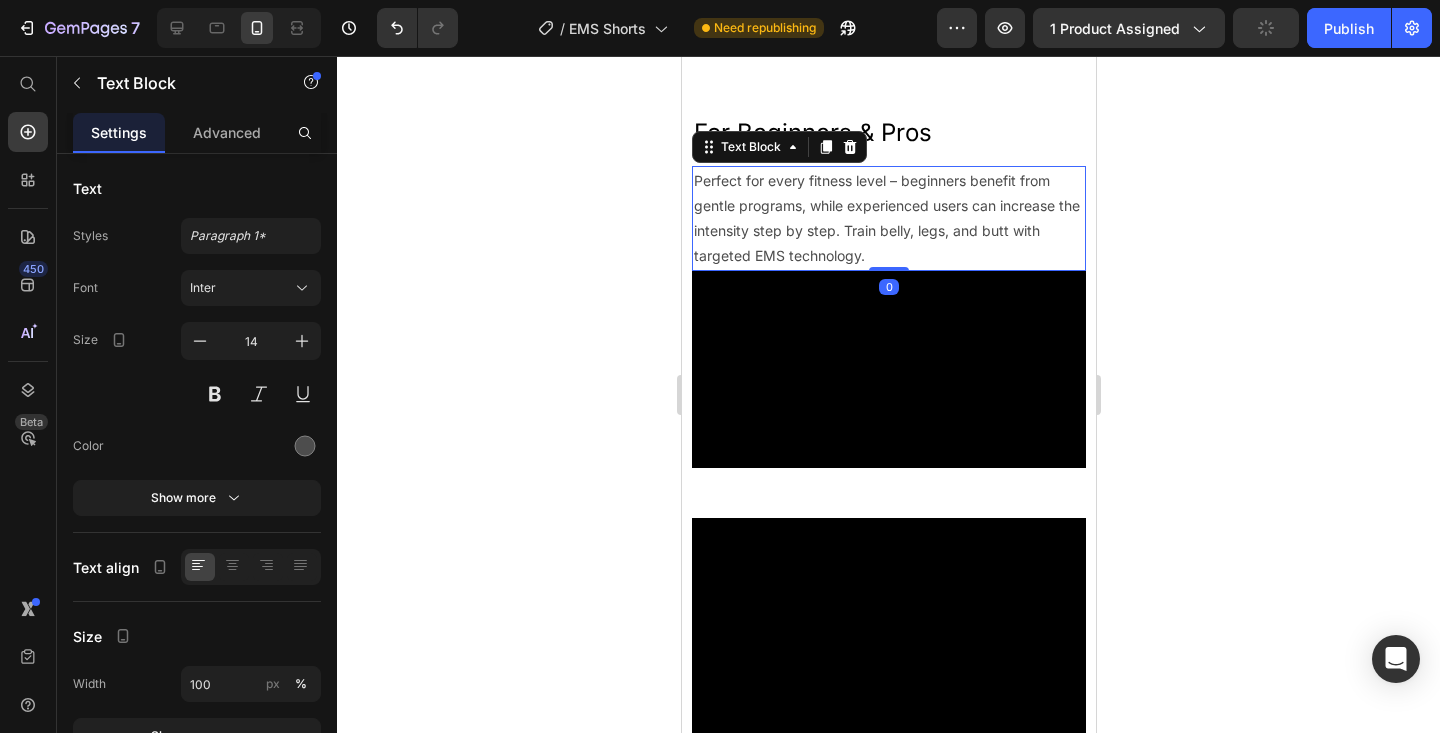 scroll, scrollTop: 1786, scrollLeft: 0, axis: vertical 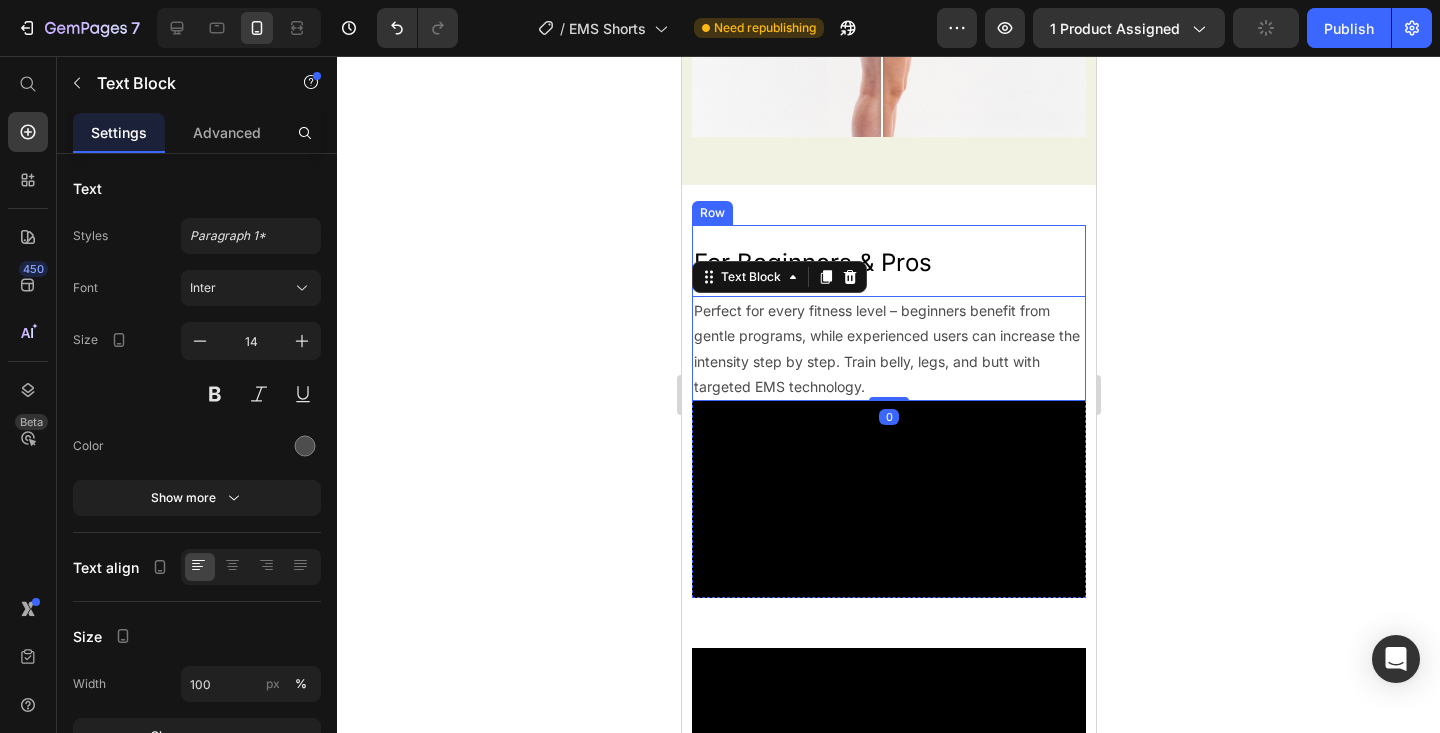 click on "For Beginners & Pros Heading Perfect for every fitness level – beginners benefit from gentle programs, while experienced users can increase the intensity step by step. Train belly, legs, and butt with targeted EMS technology. Text Block   0 Row Video Row" at bounding box center (888, 391) 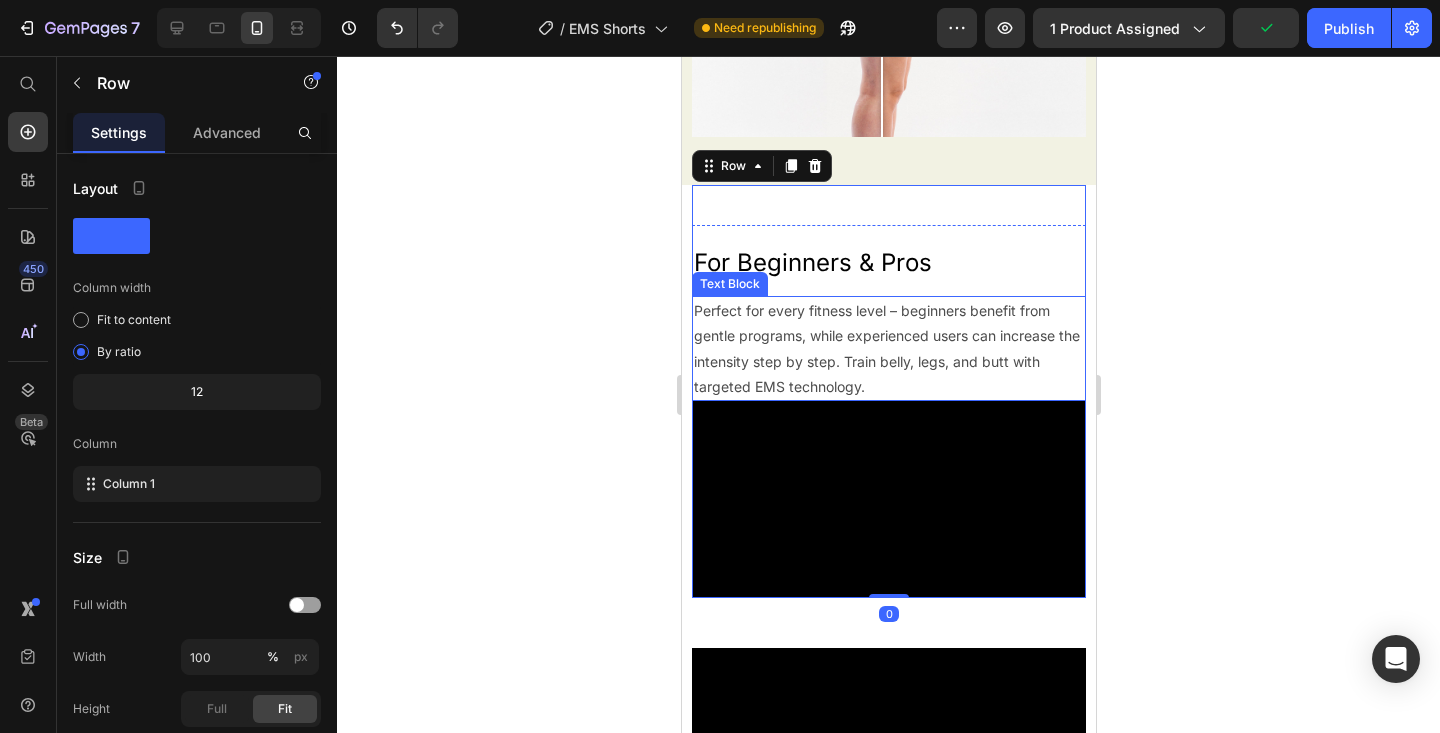 click at bounding box center (888, 499) 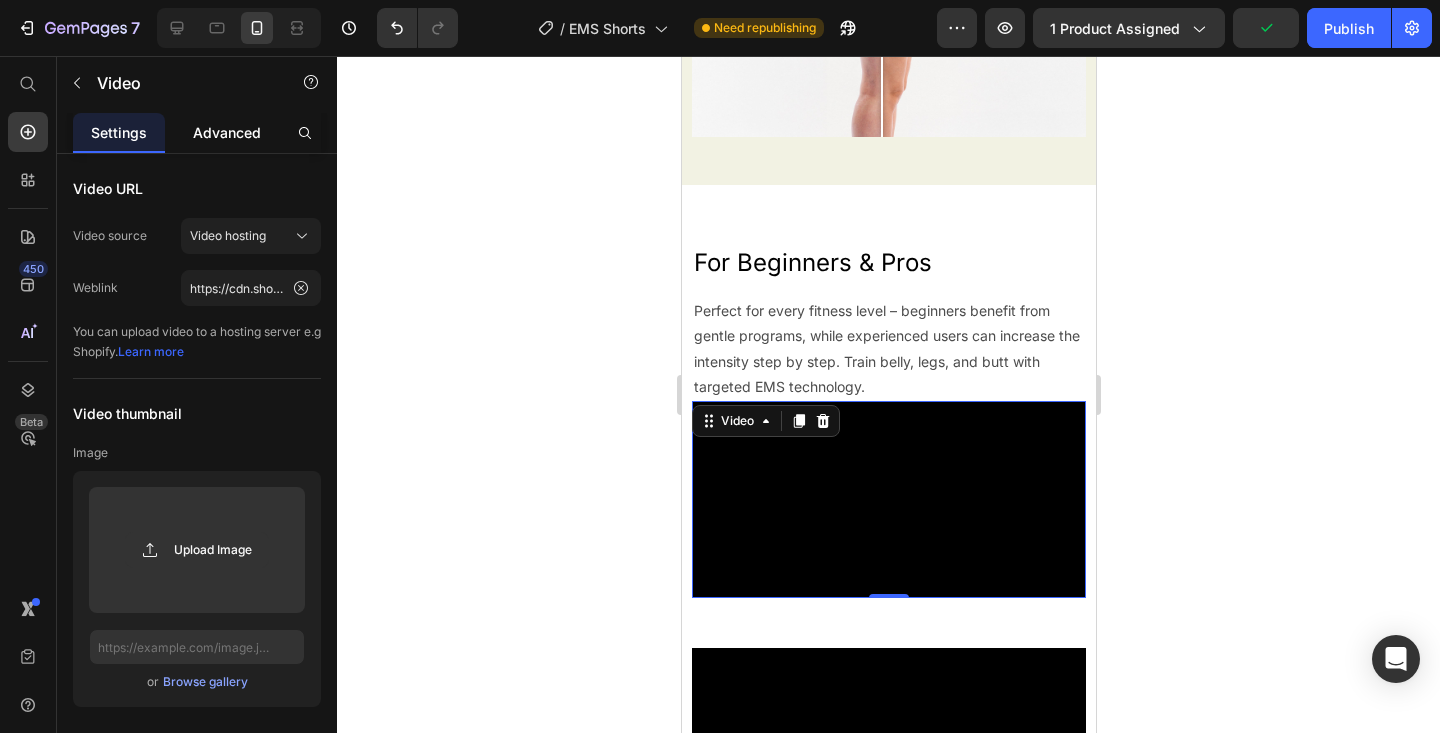 click on "Advanced" 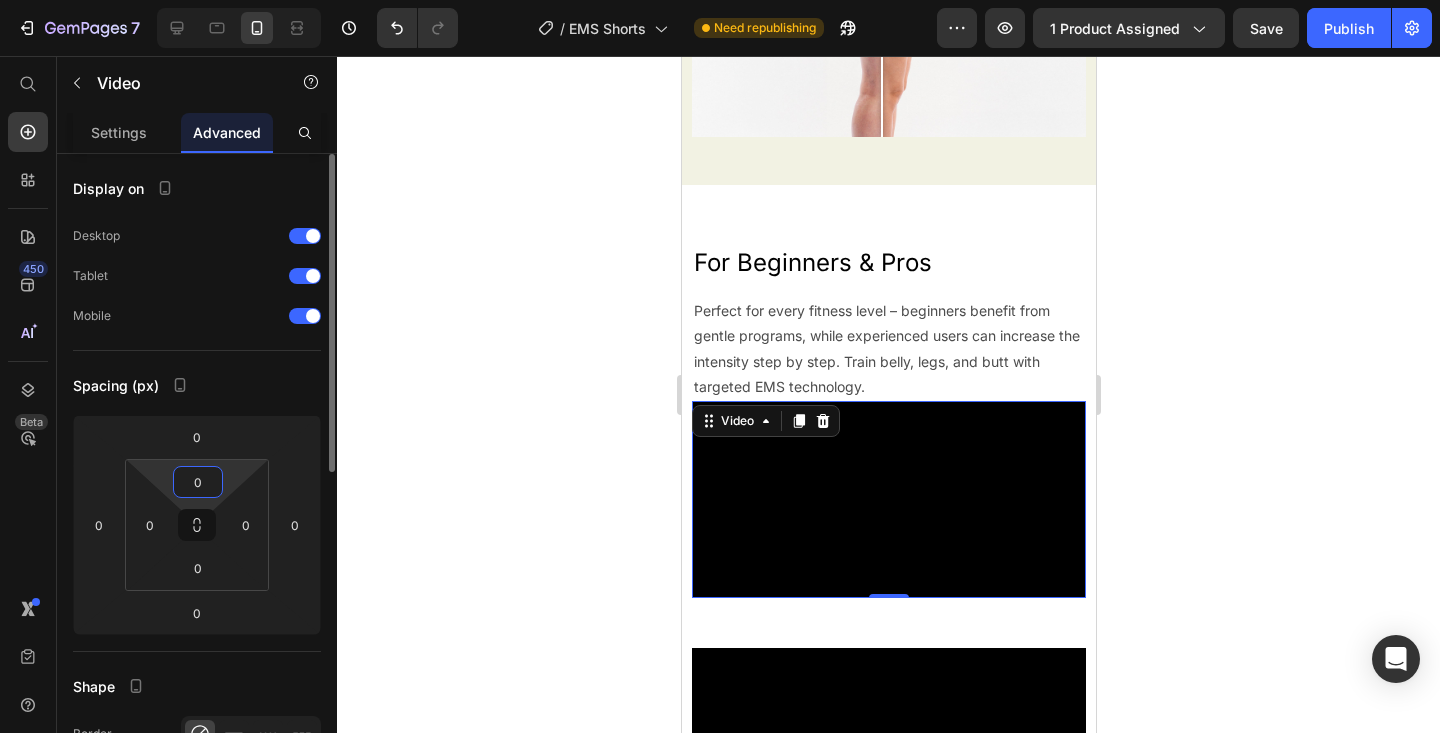 click on "0" at bounding box center [198, 482] 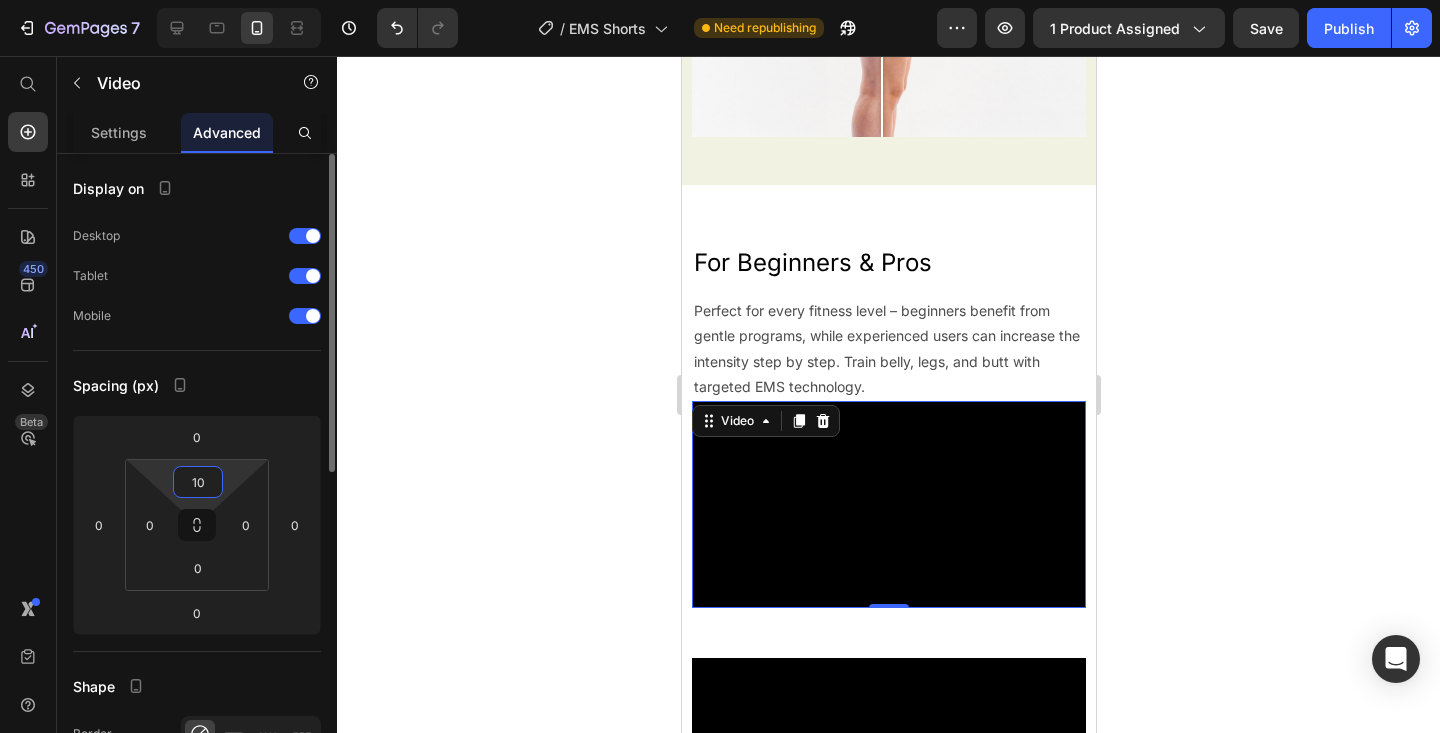 type on "1" 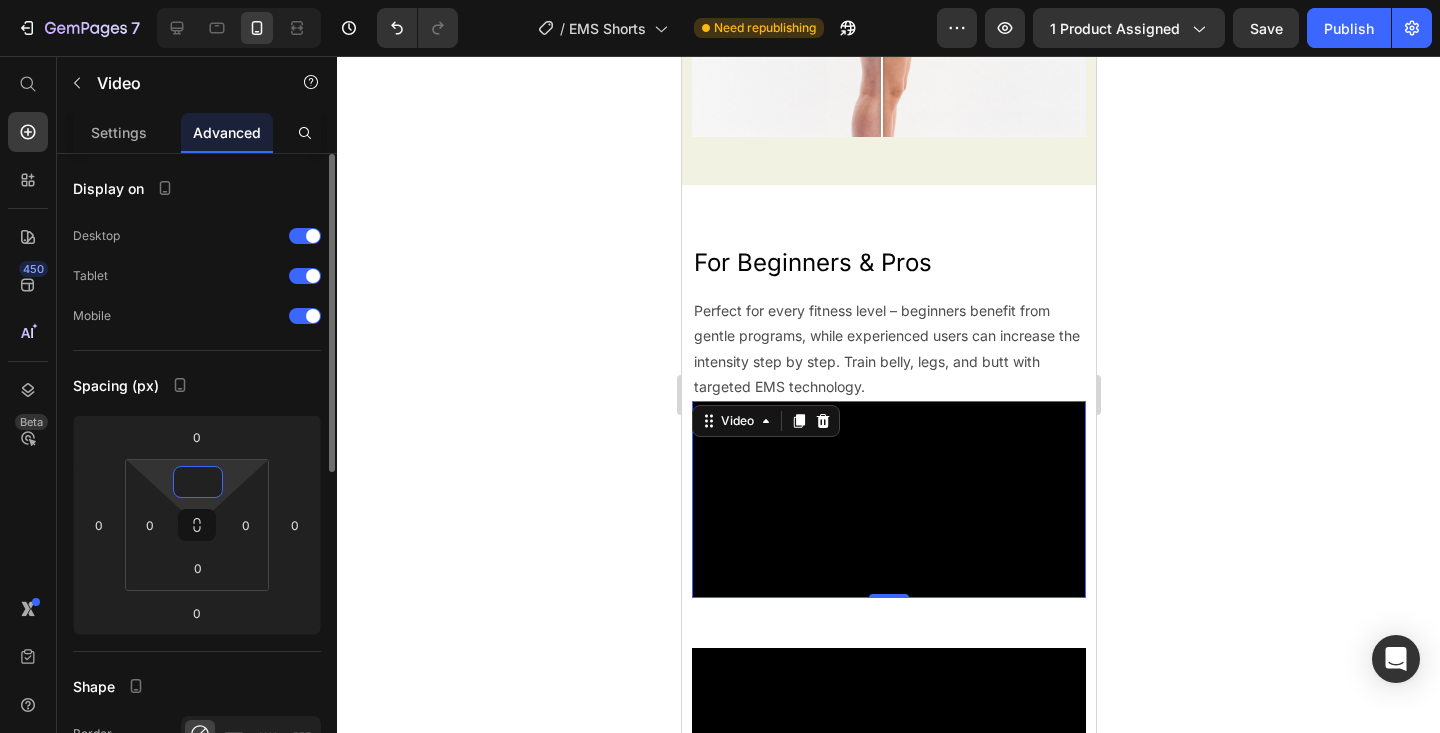 type on "0" 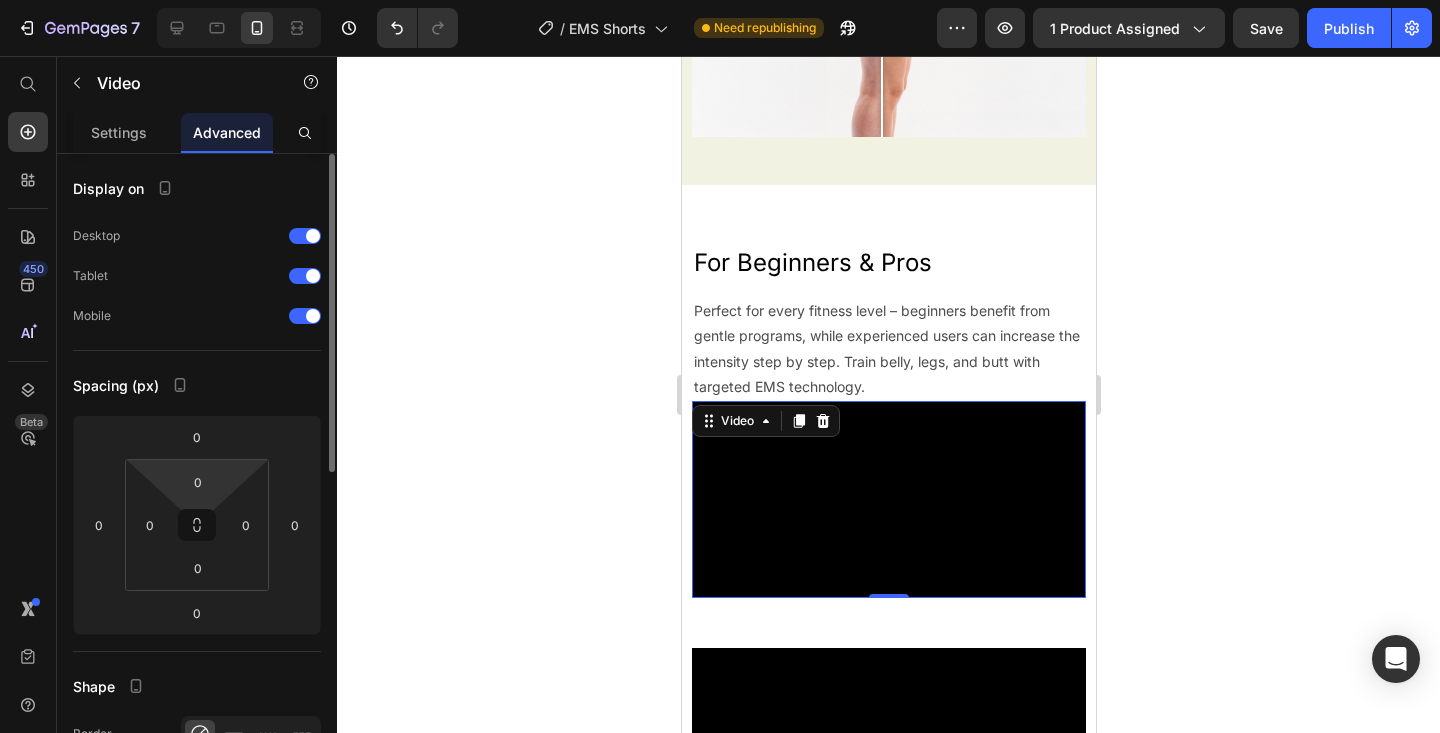 click on "0 0 0 0" at bounding box center [197, 525] 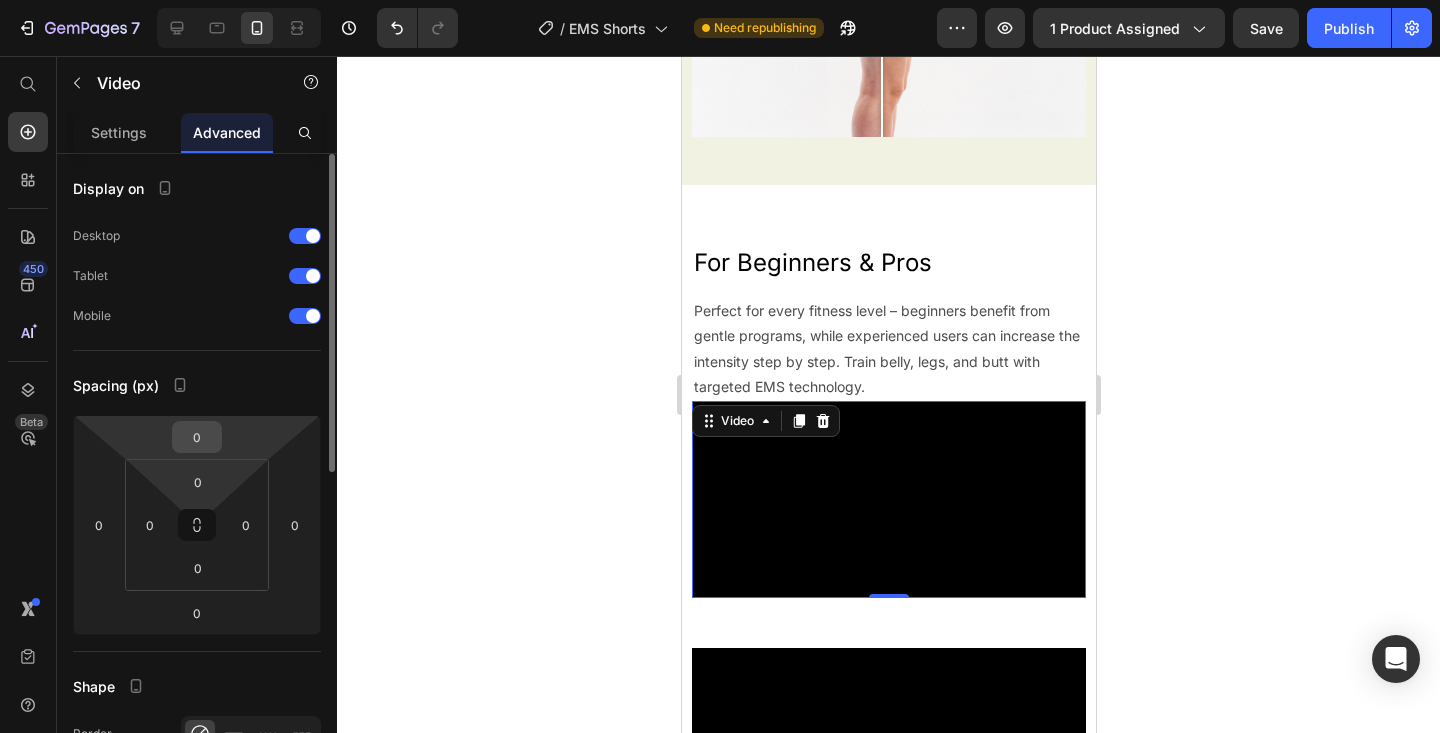 click on "0" at bounding box center [197, 437] 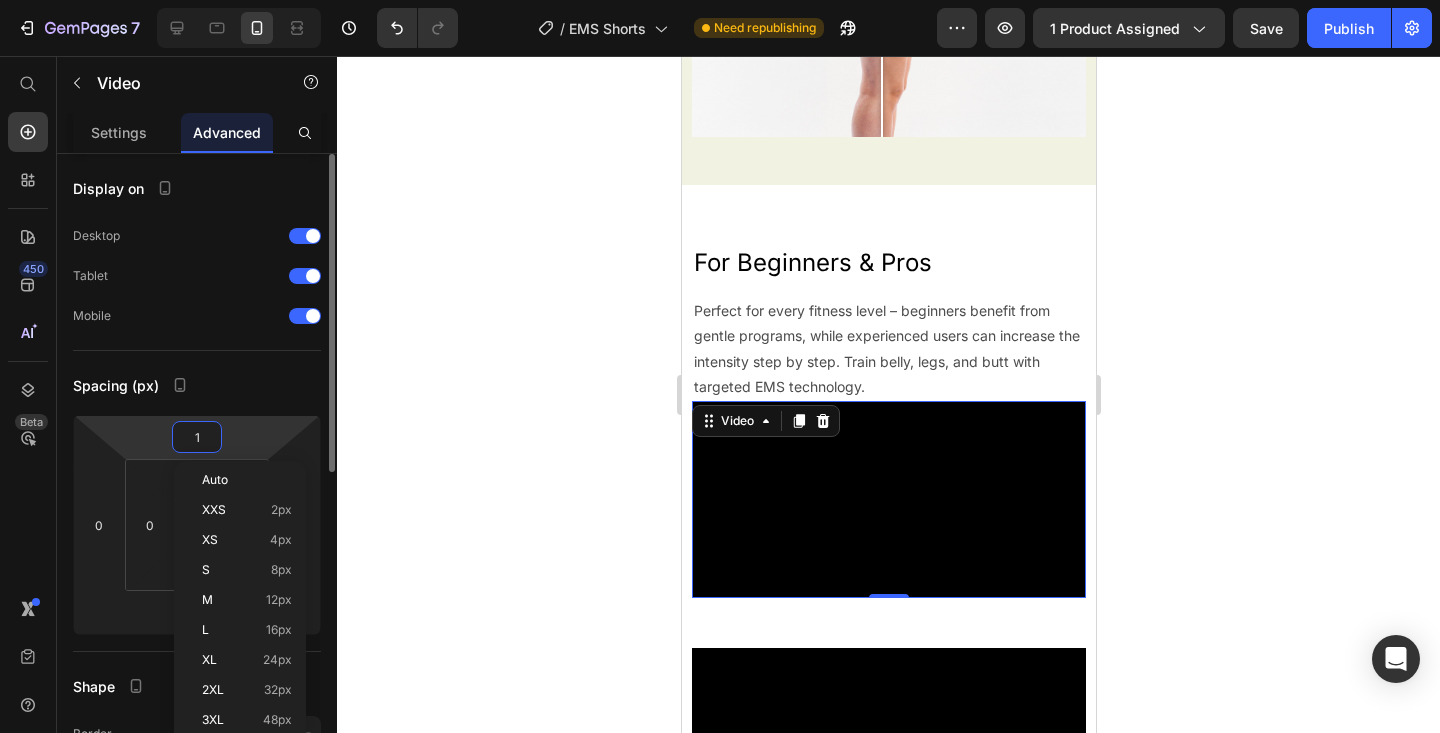 type on "10" 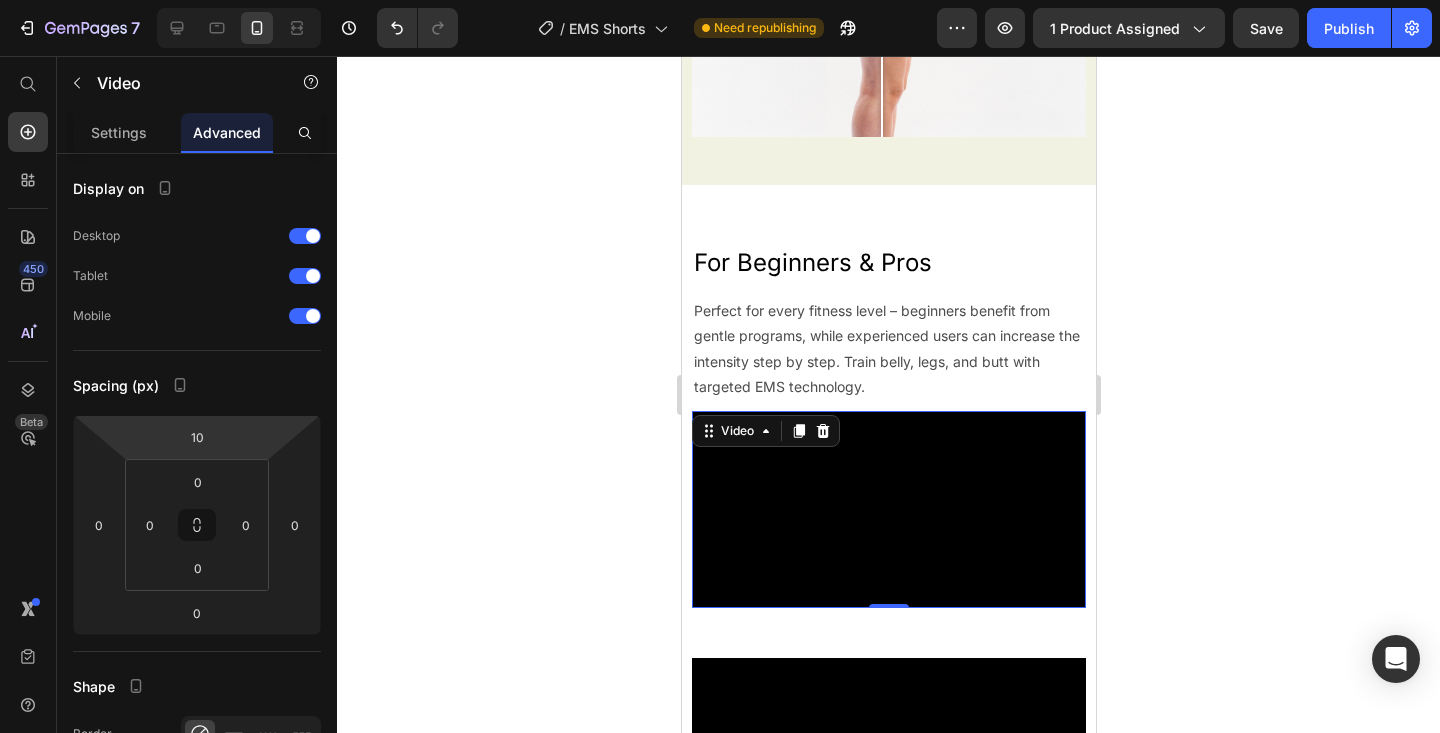 click 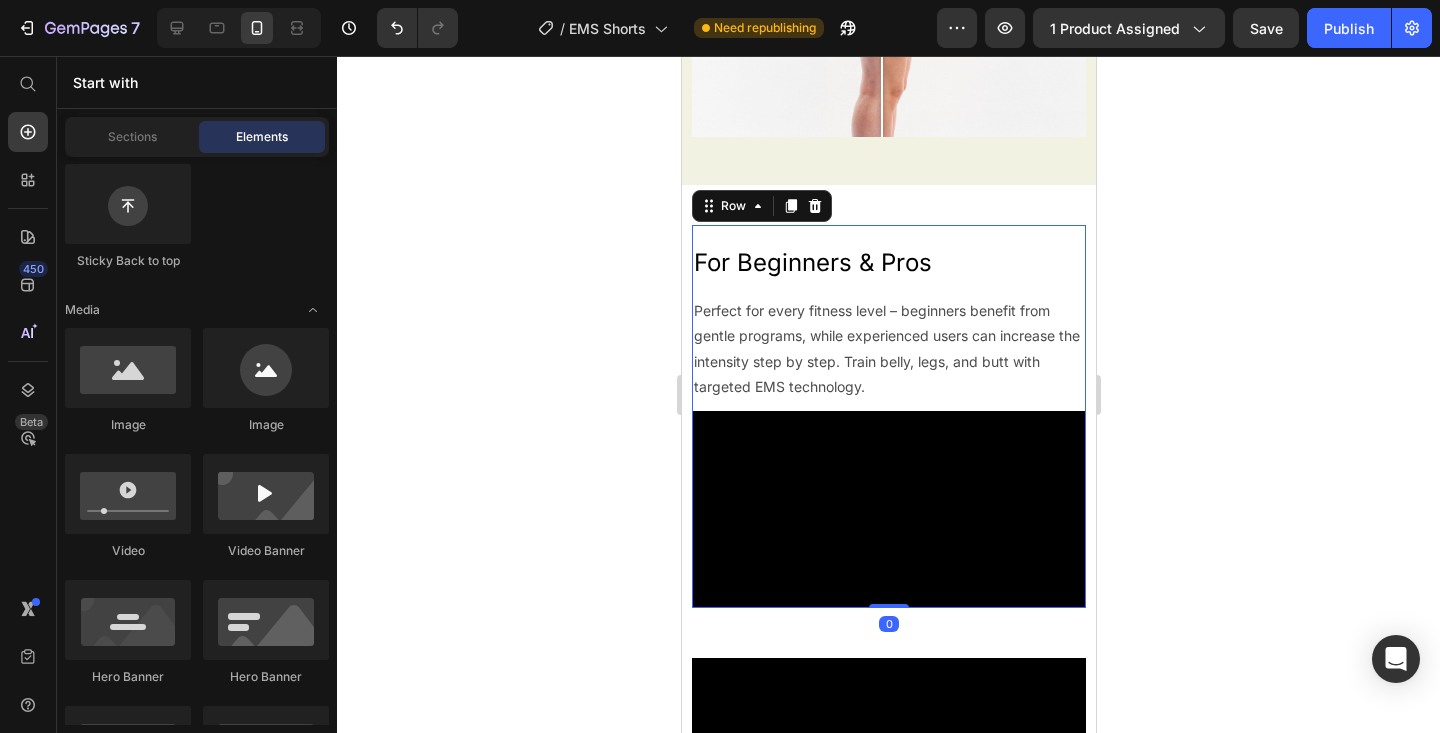 click on "Video" at bounding box center [888, 504] 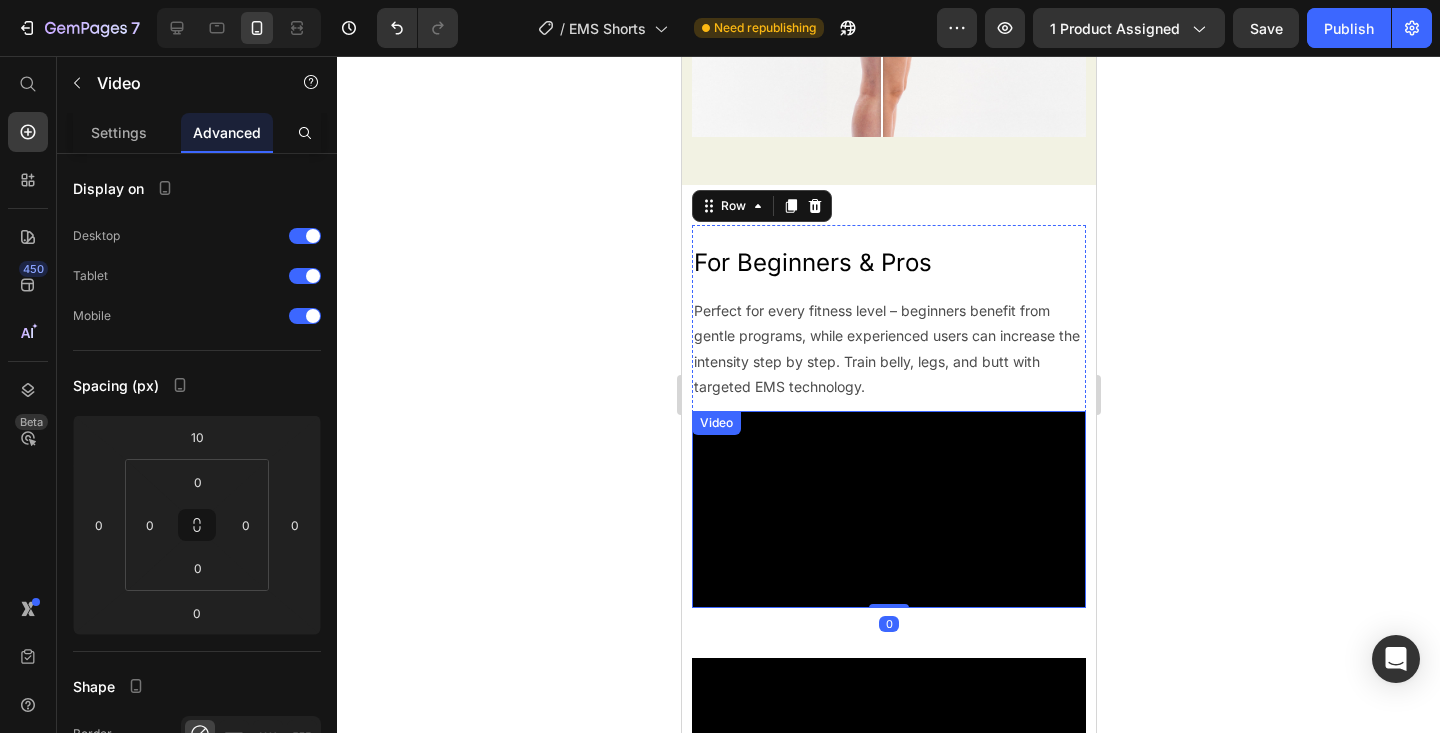 click on "Video" at bounding box center [715, 423] 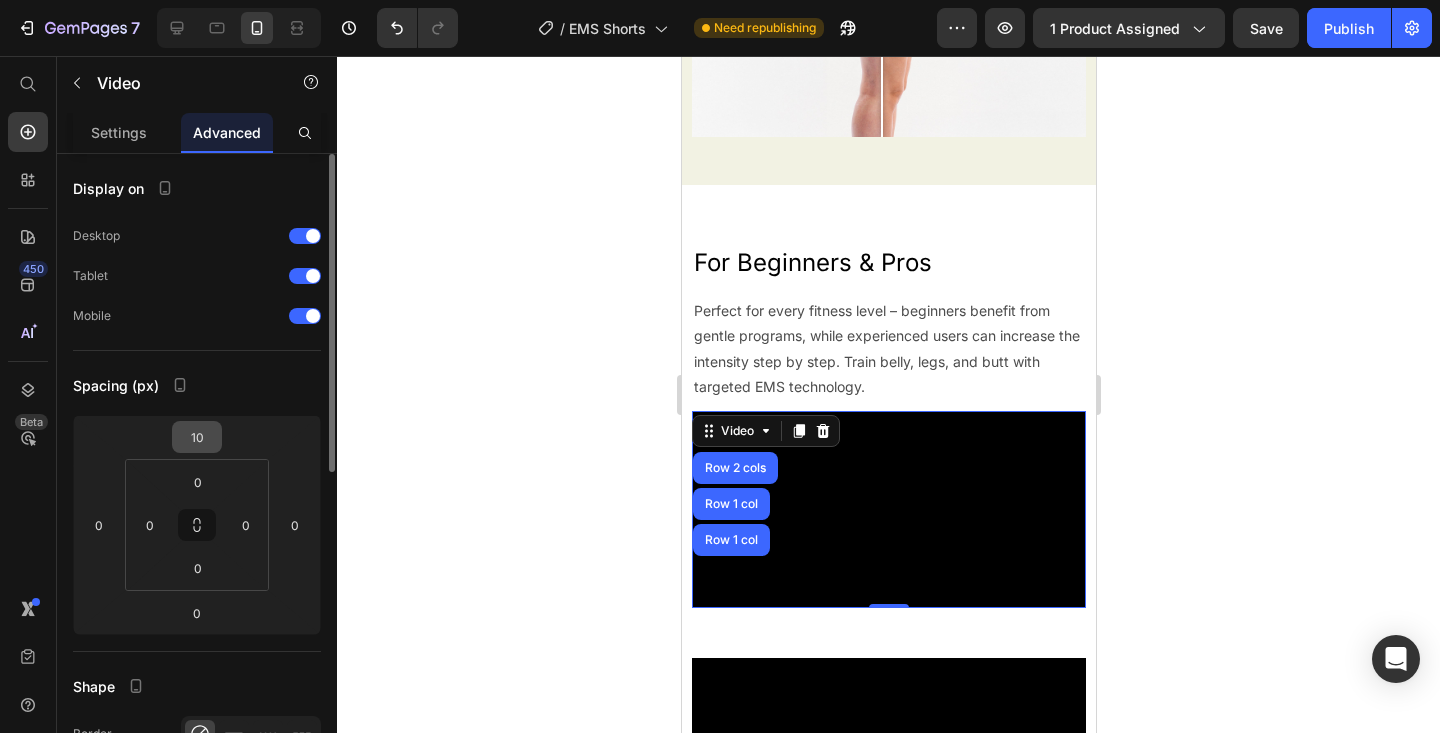 click on "10" at bounding box center [197, 437] 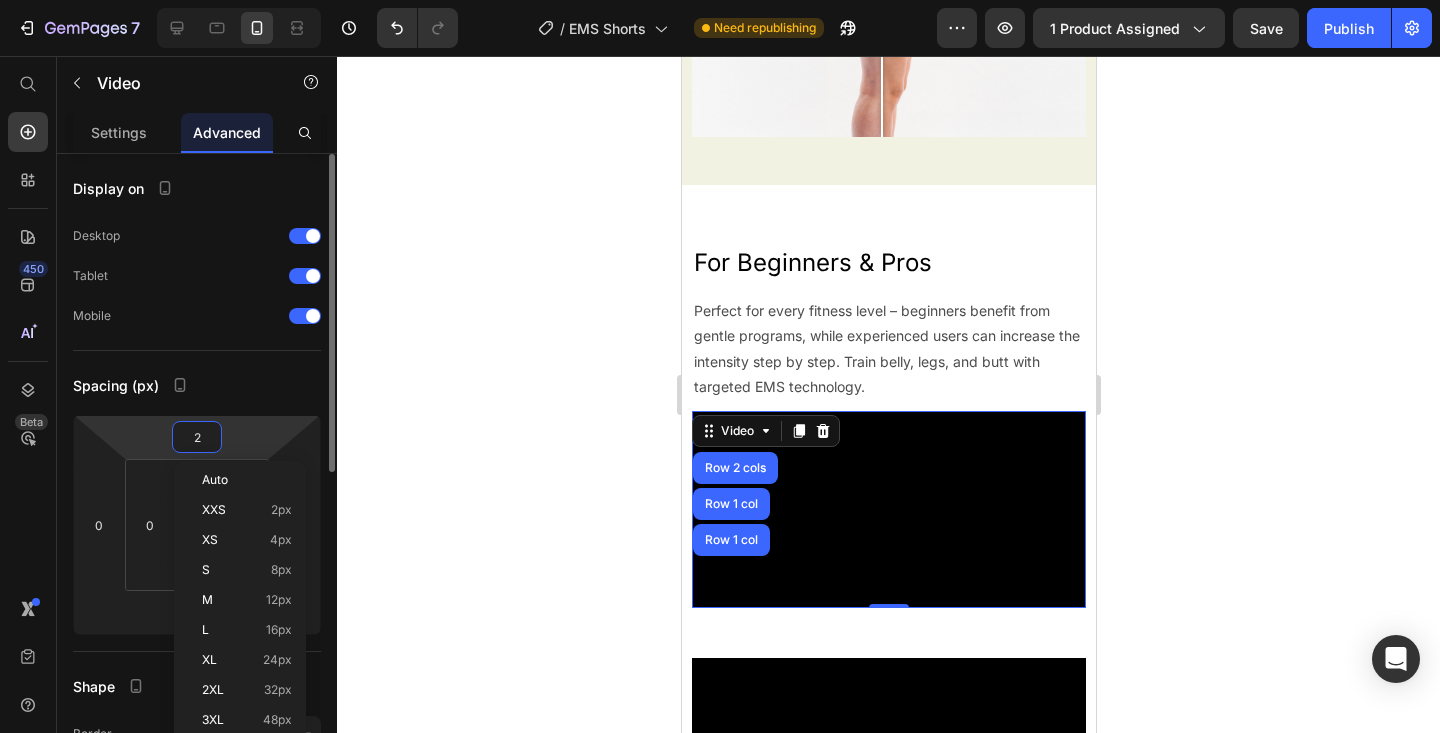 type on "20" 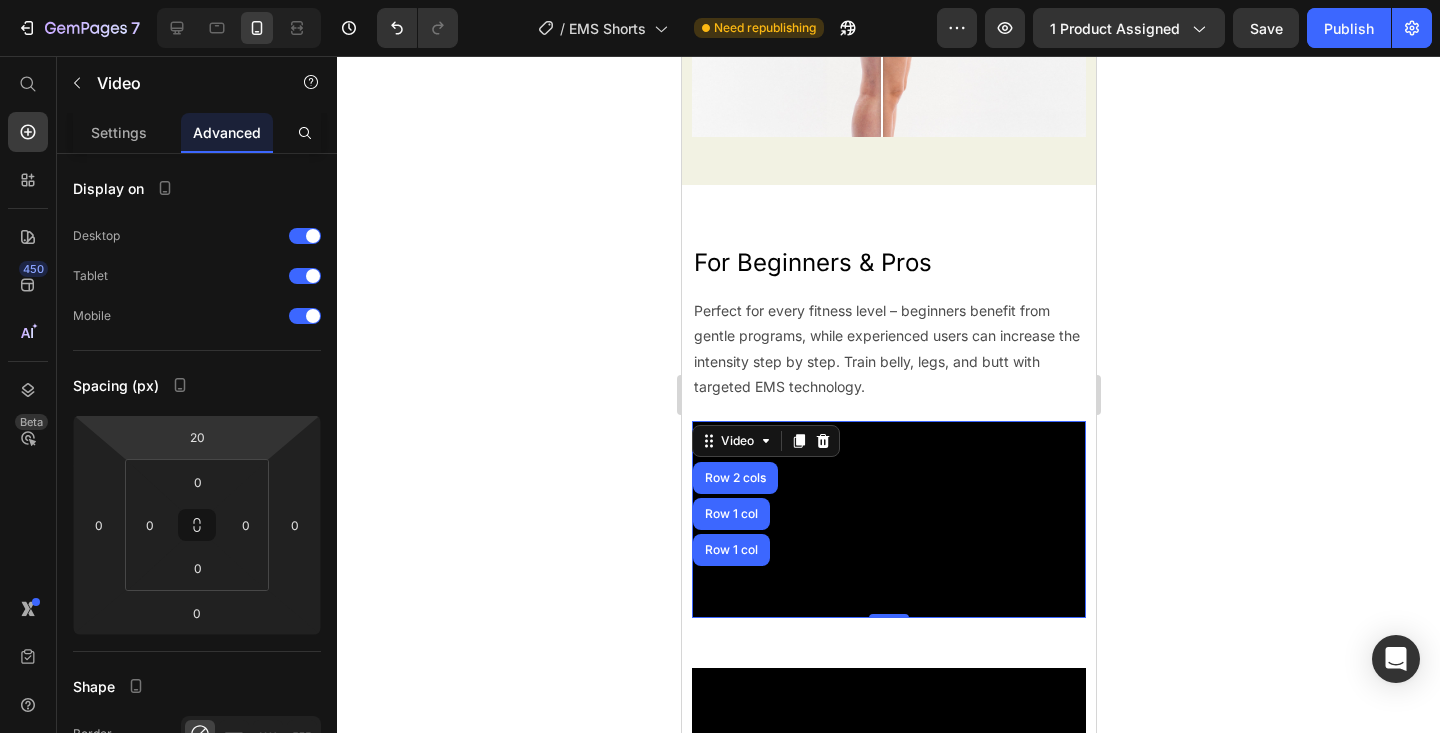 click 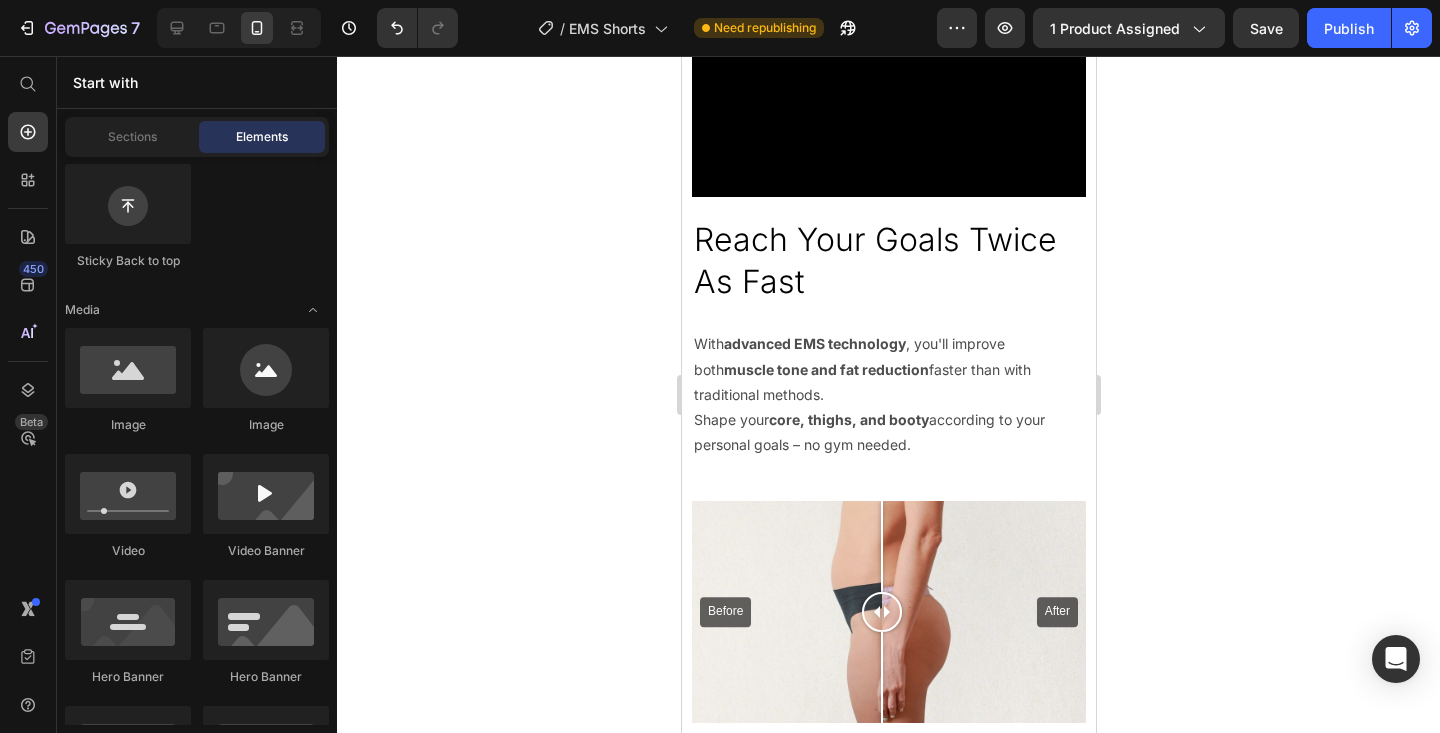 scroll, scrollTop: 2472, scrollLeft: 0, axis: vertical 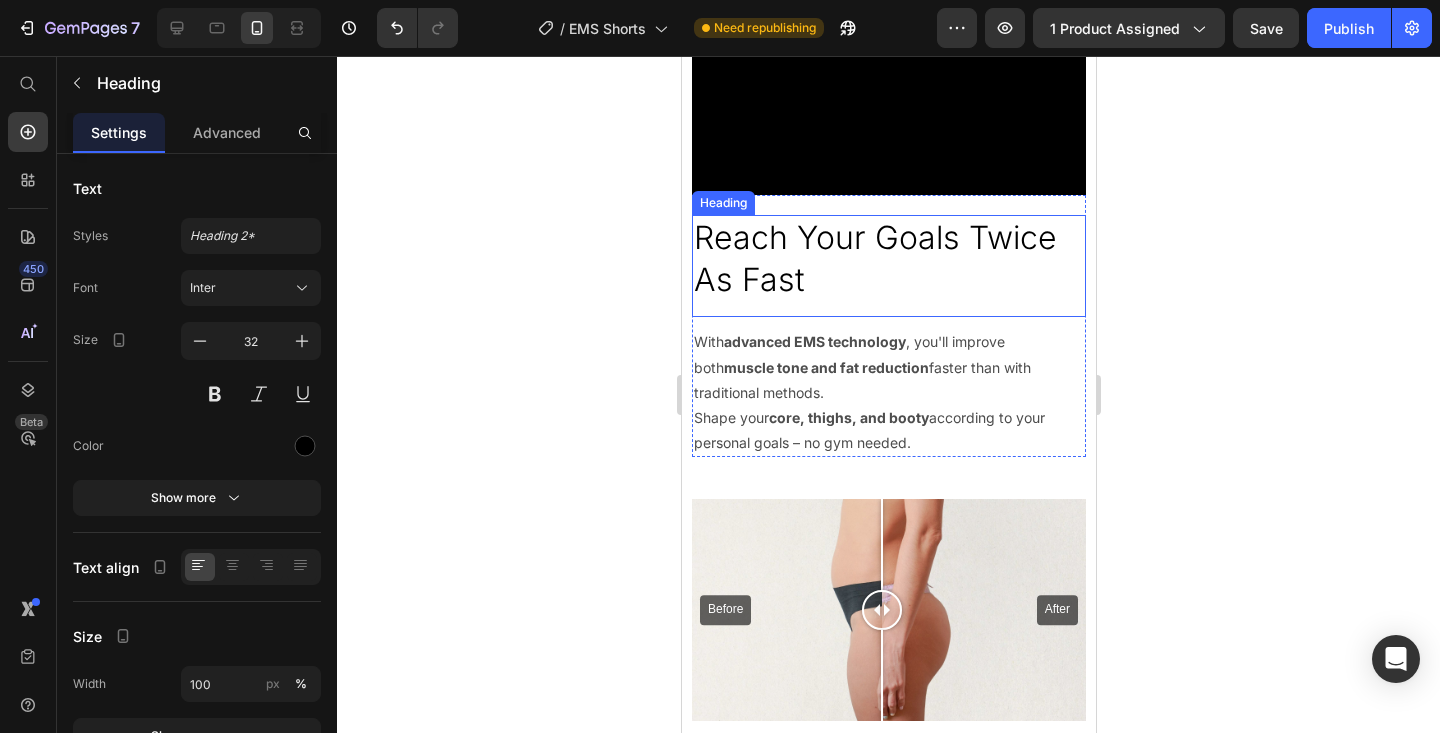 click on "Reach Your Goals Twice As Fast" at bounding box center (888, 258) 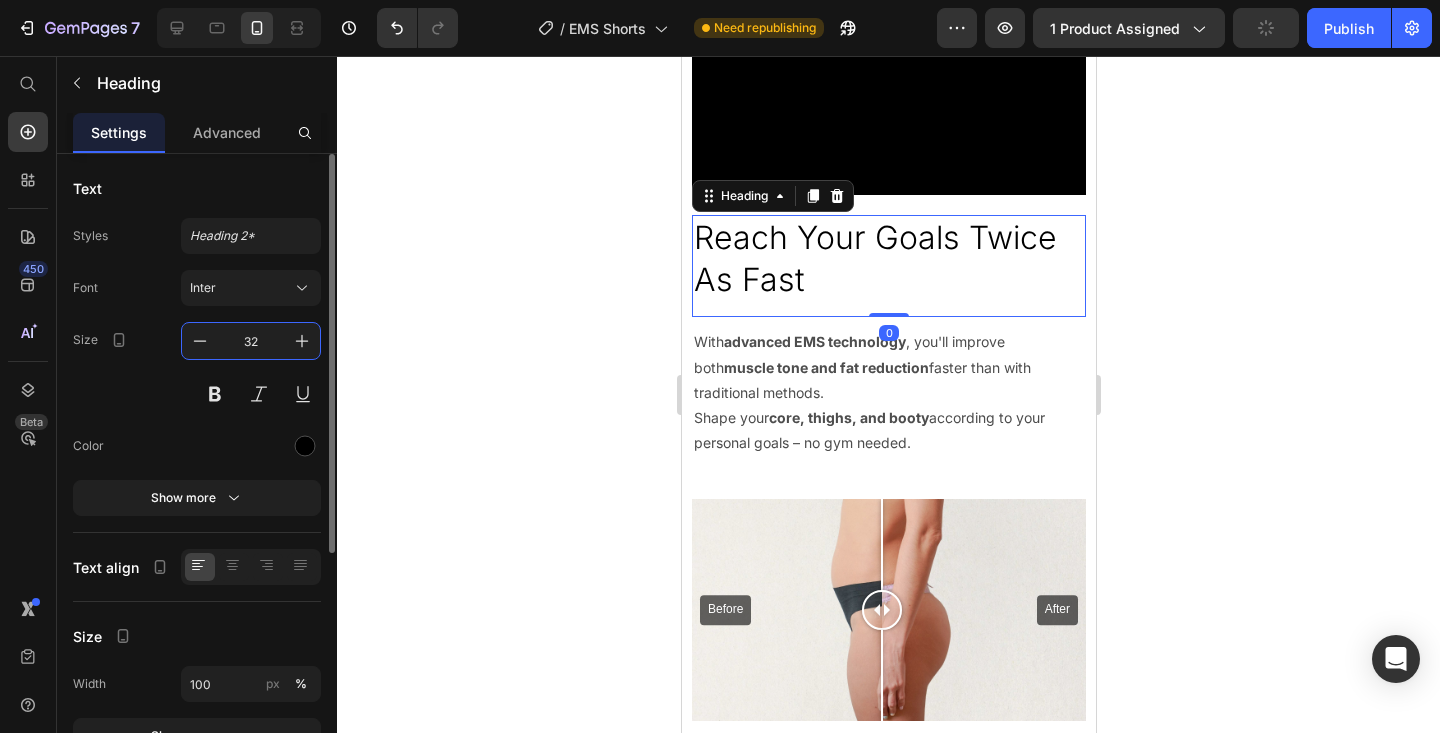 click on "32" at bounding box center (251, 341) 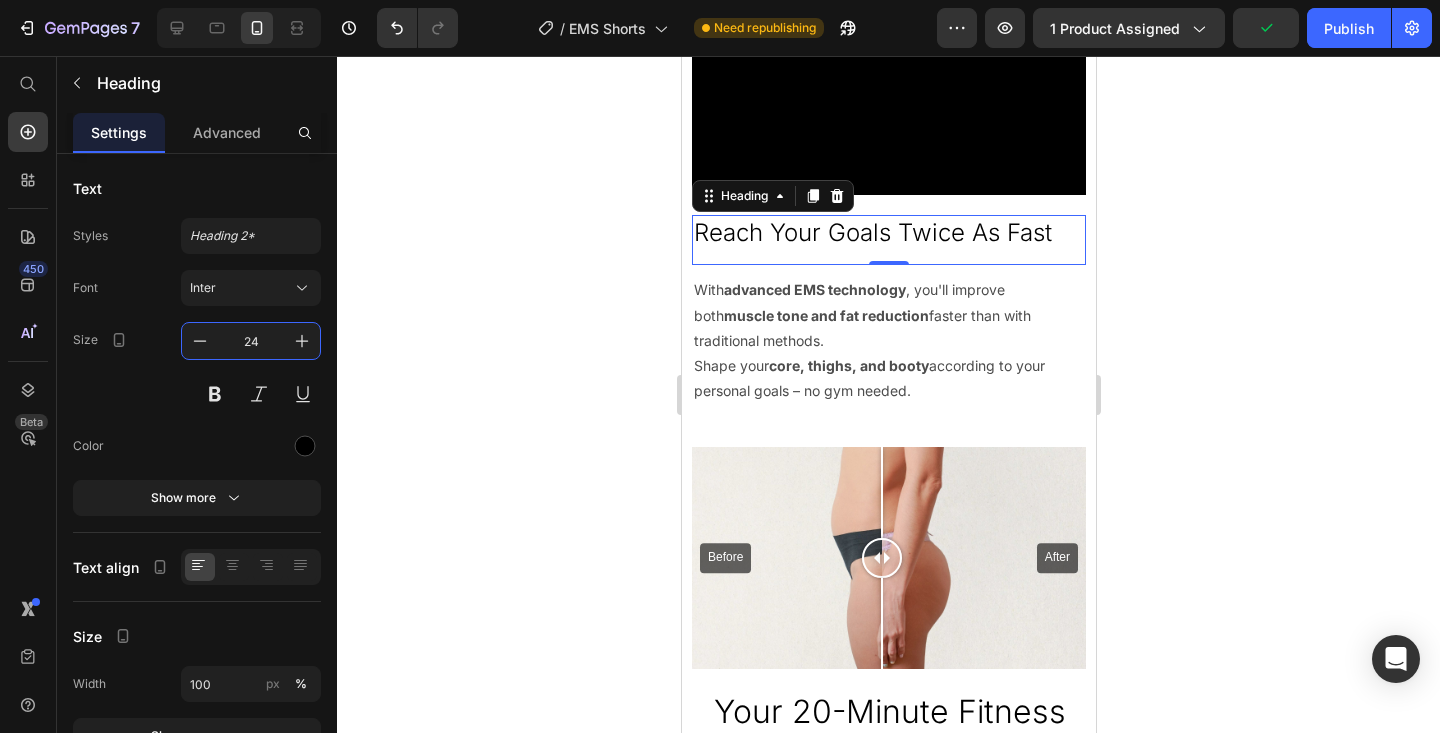 type on "24" 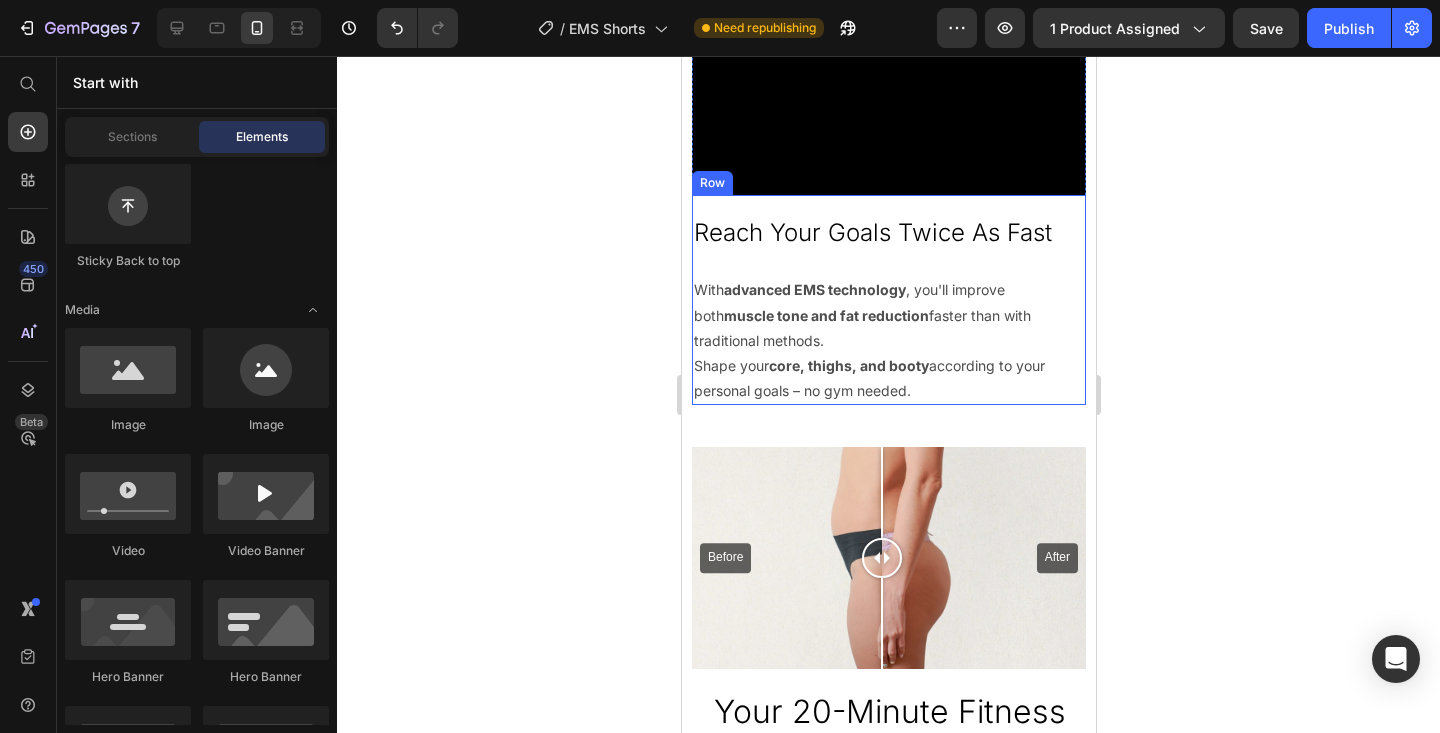 click on "Reach Your Goals Twice As Fast Heading With  advanced EMS technology , you'll improve both  muscle tone and fat reduction  faster than with traditional methods. Shape your  core, thighs, and booty  according to your personal goals – no gym needed. Text Block" at bounding box center [888, 300] 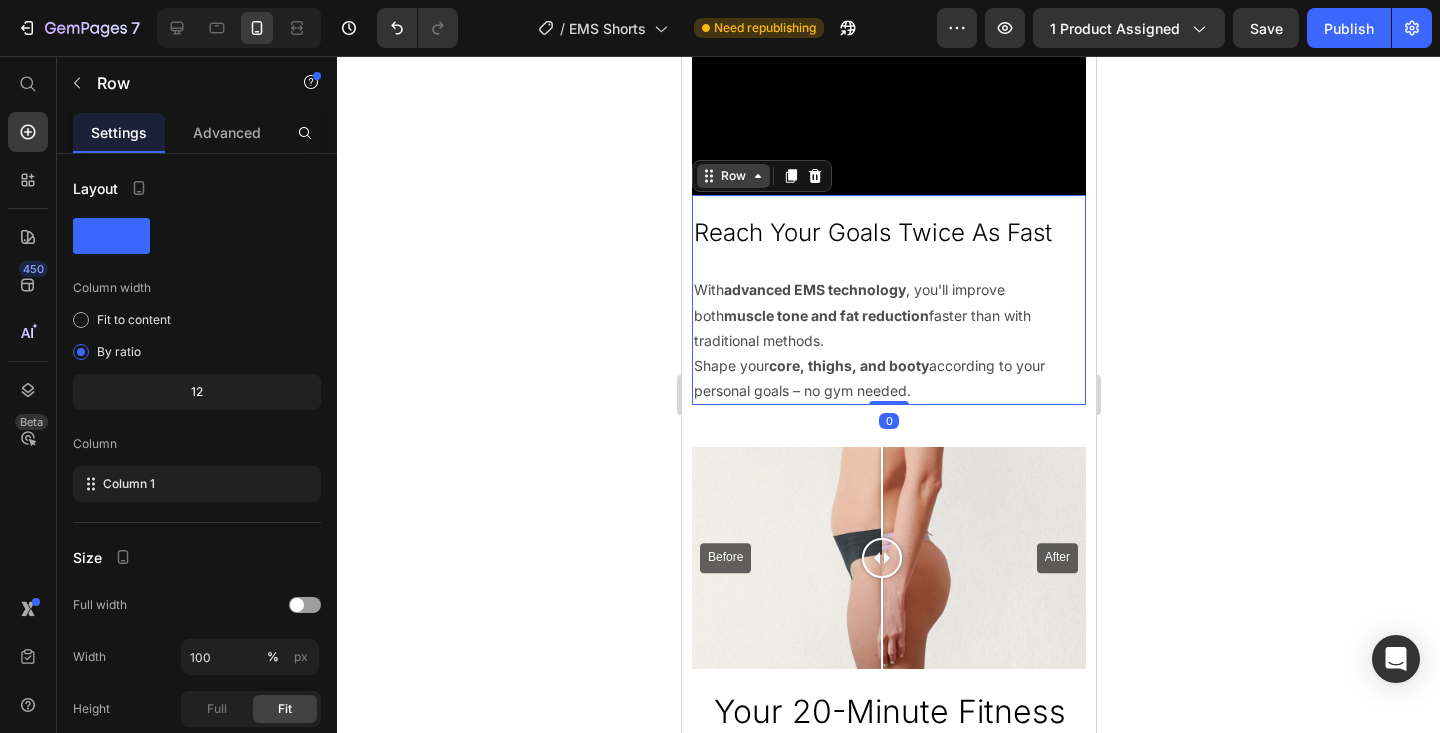 click on "Row" at bounding box center [732, 176] 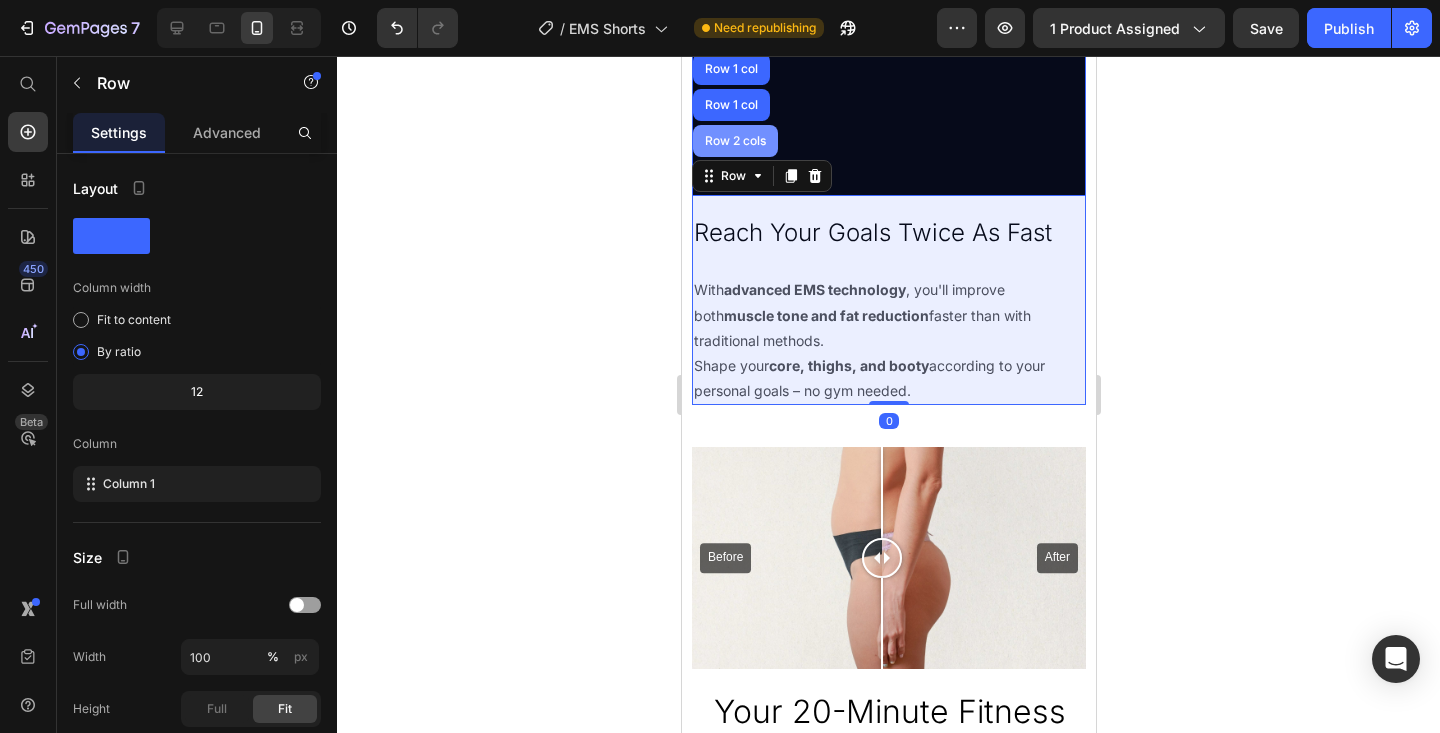 click on "Row 2 cols" at bounding box center (734, 141) 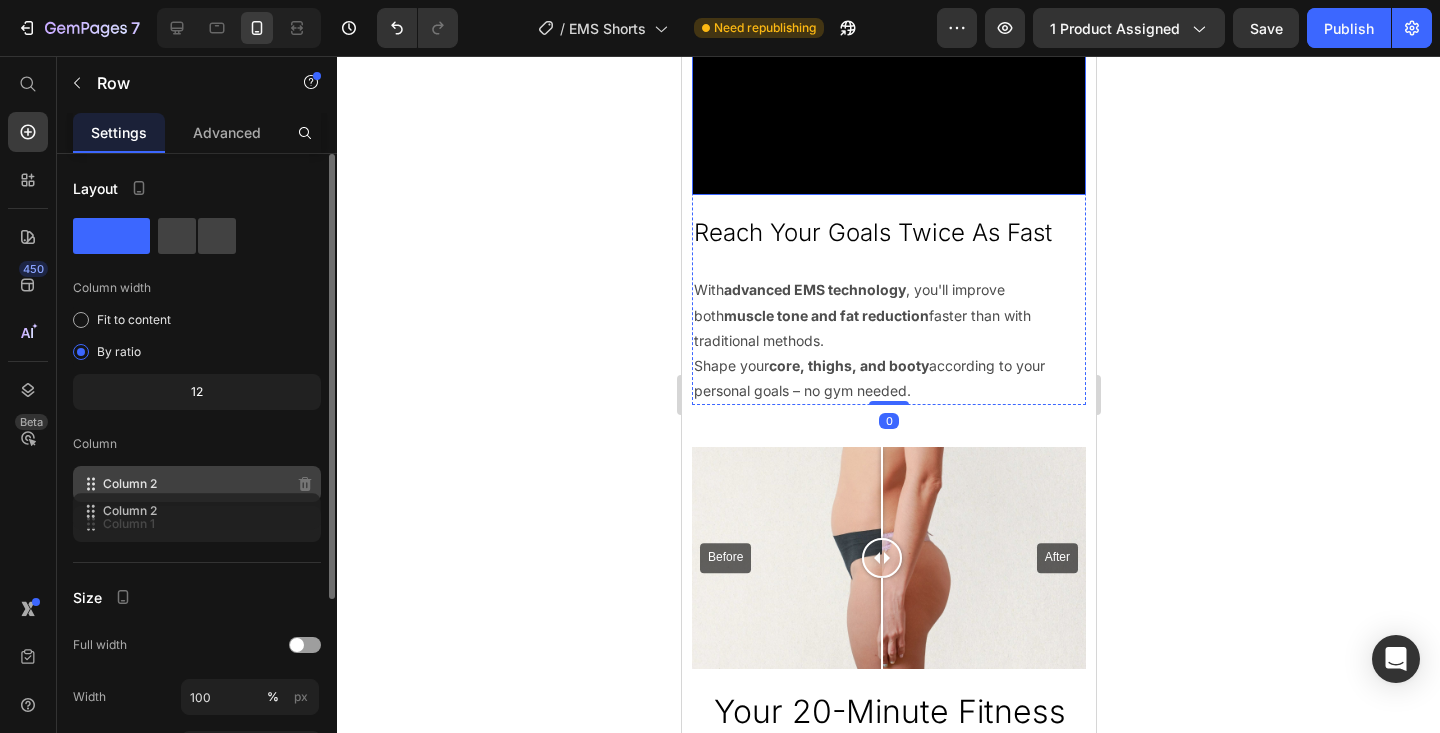 type 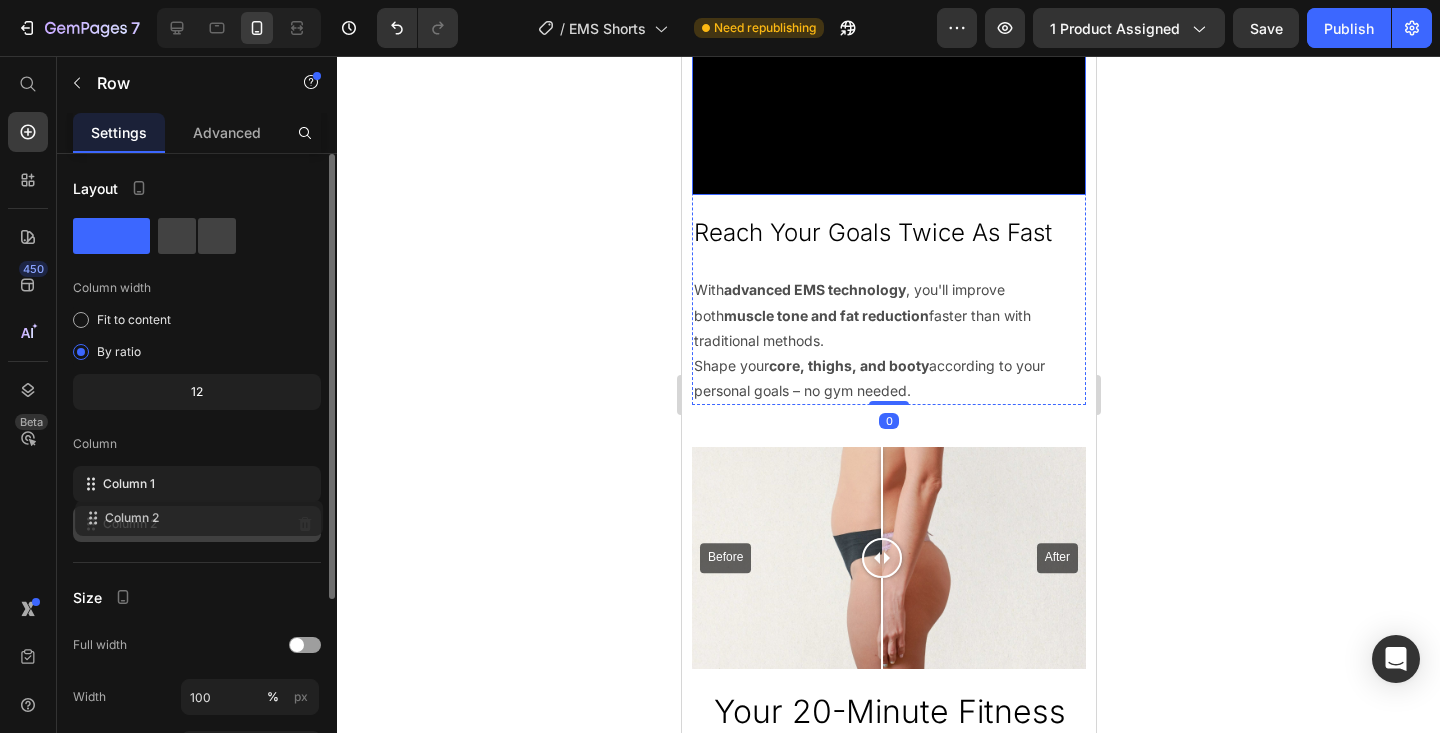 drag, startPoint x: 154, startPoint y: 482, endPoint x: 159, endPoint y: 517, distance: 35.35534 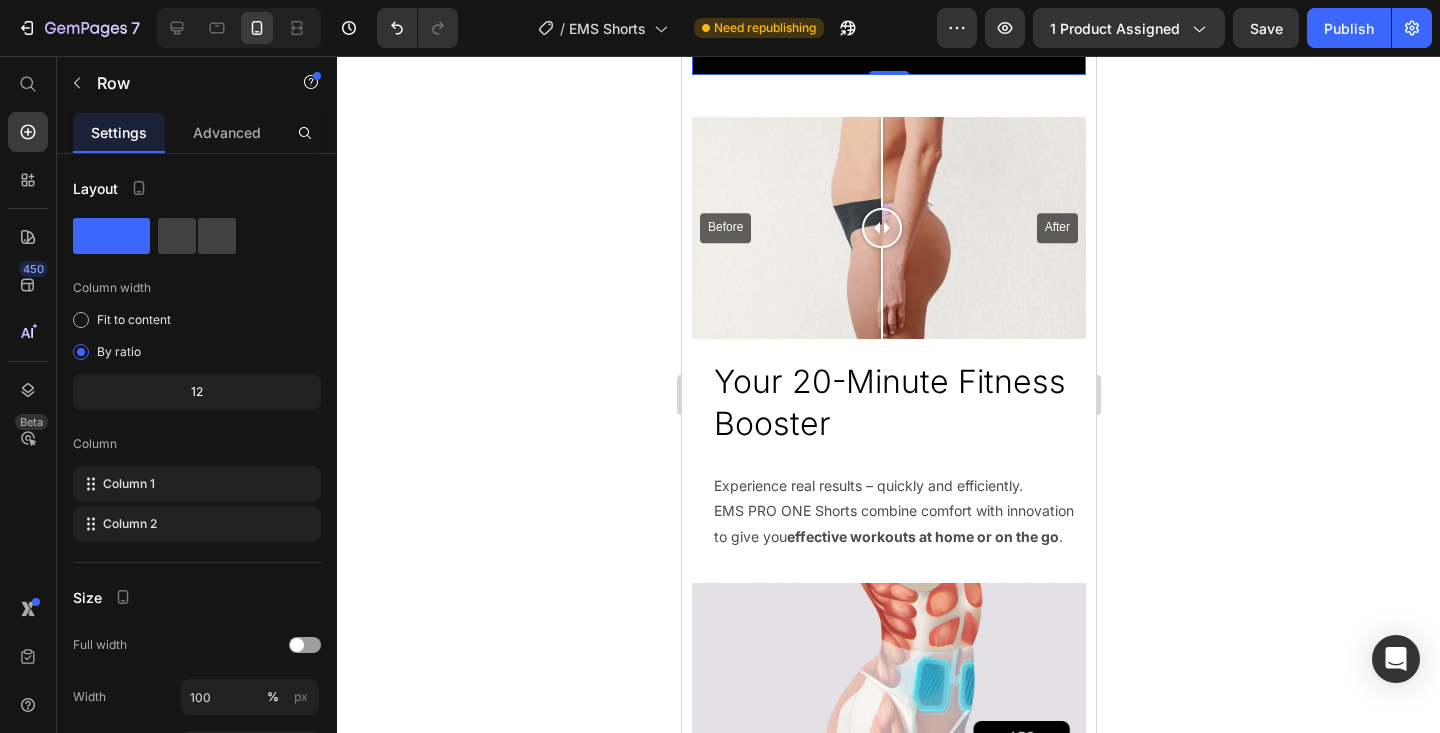 scroll, scrollTop: 2814, scrollLeft: 0, axis: vertical 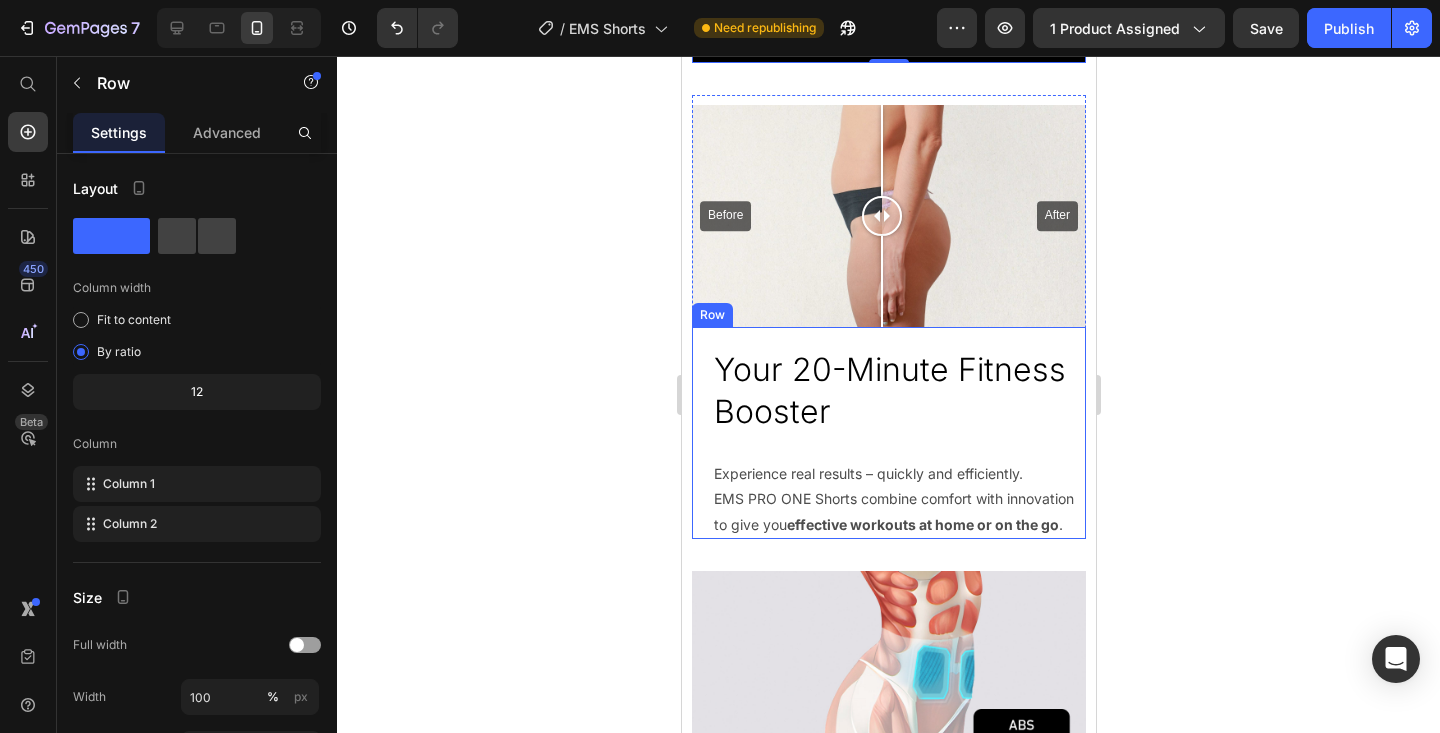 click on "Your 20-Minute Fitness Booster Heading Experience real results – quickly and efficiently. EMS PRO ONE Shorts combine comfort with innovation to give you  effective workouts at home or on the go . Text Block" at bounding box center (898, 433) 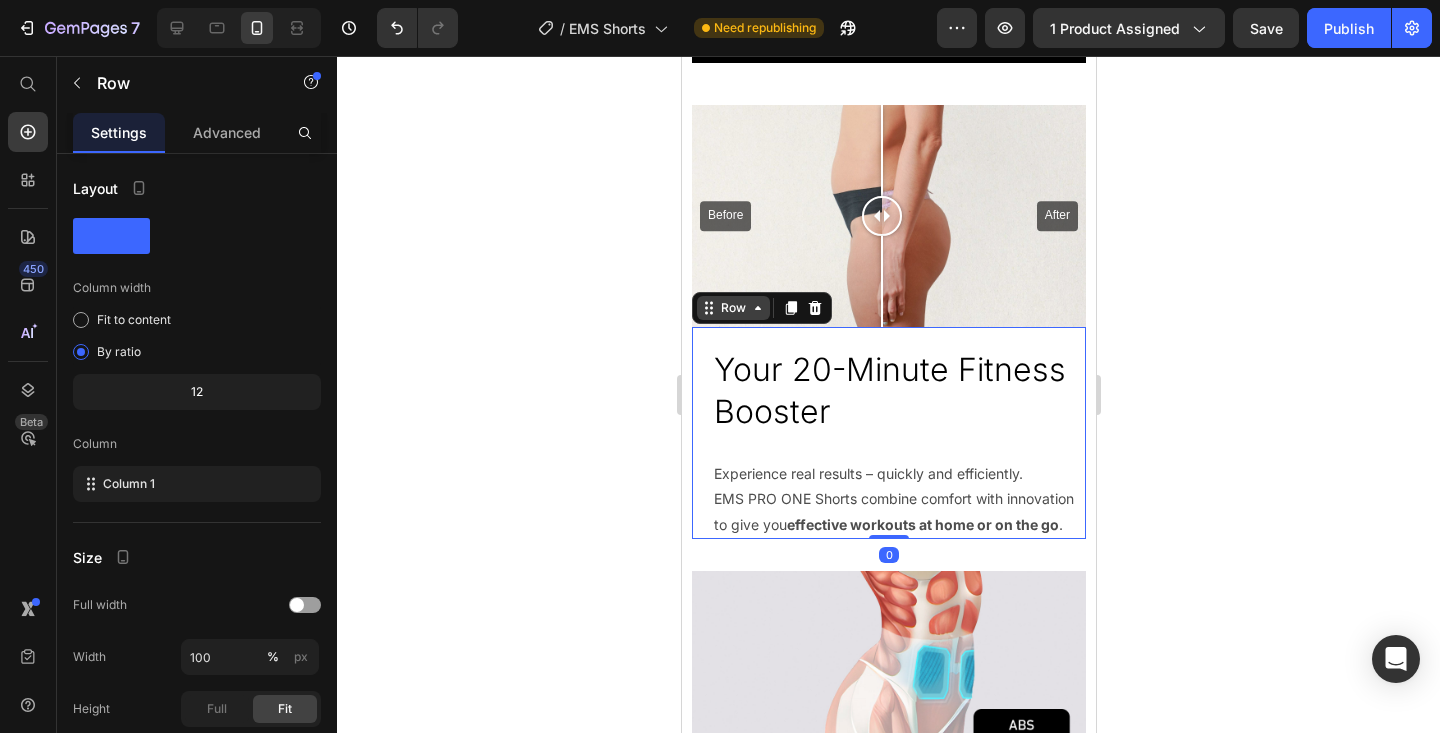 click on "Row" at bounding box center [732, 308] 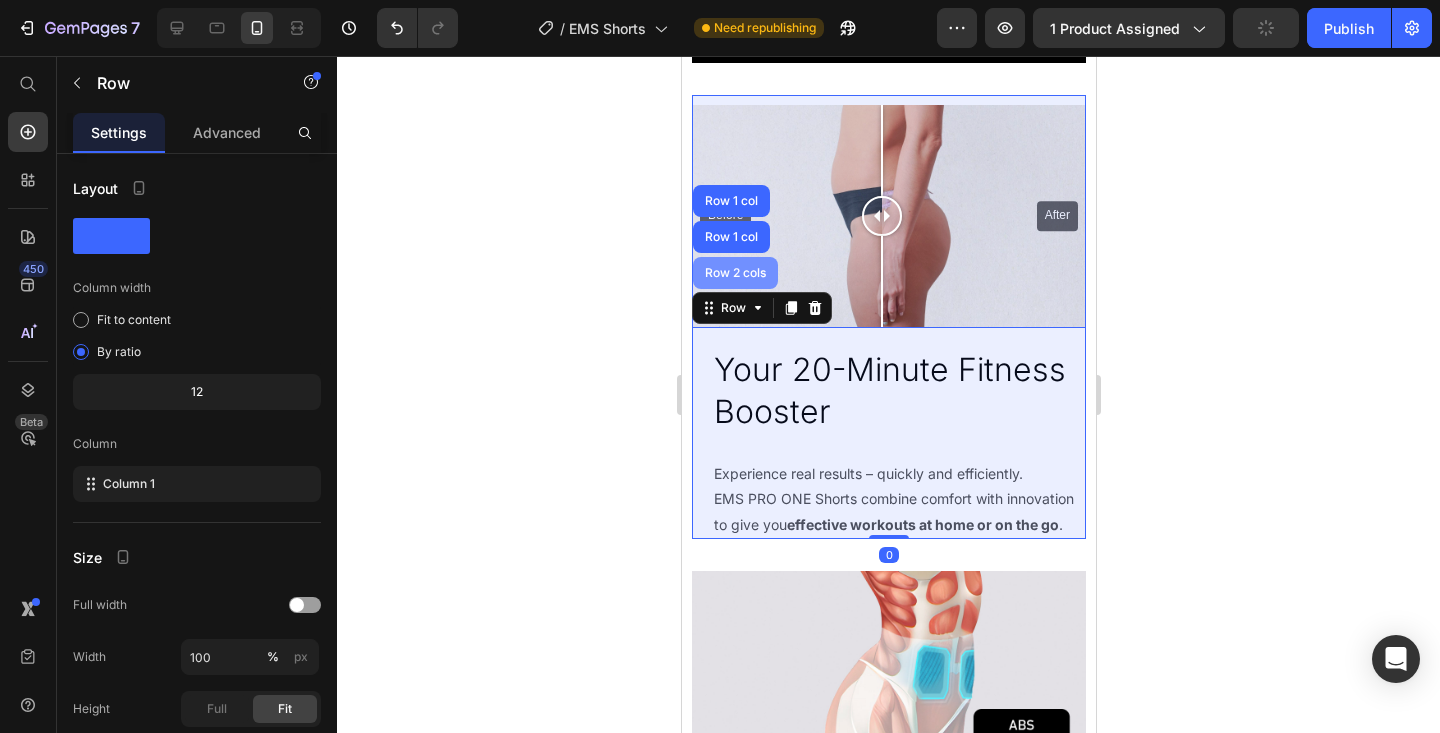 click on "Row 2 cols" at bounding box center [734, 273] 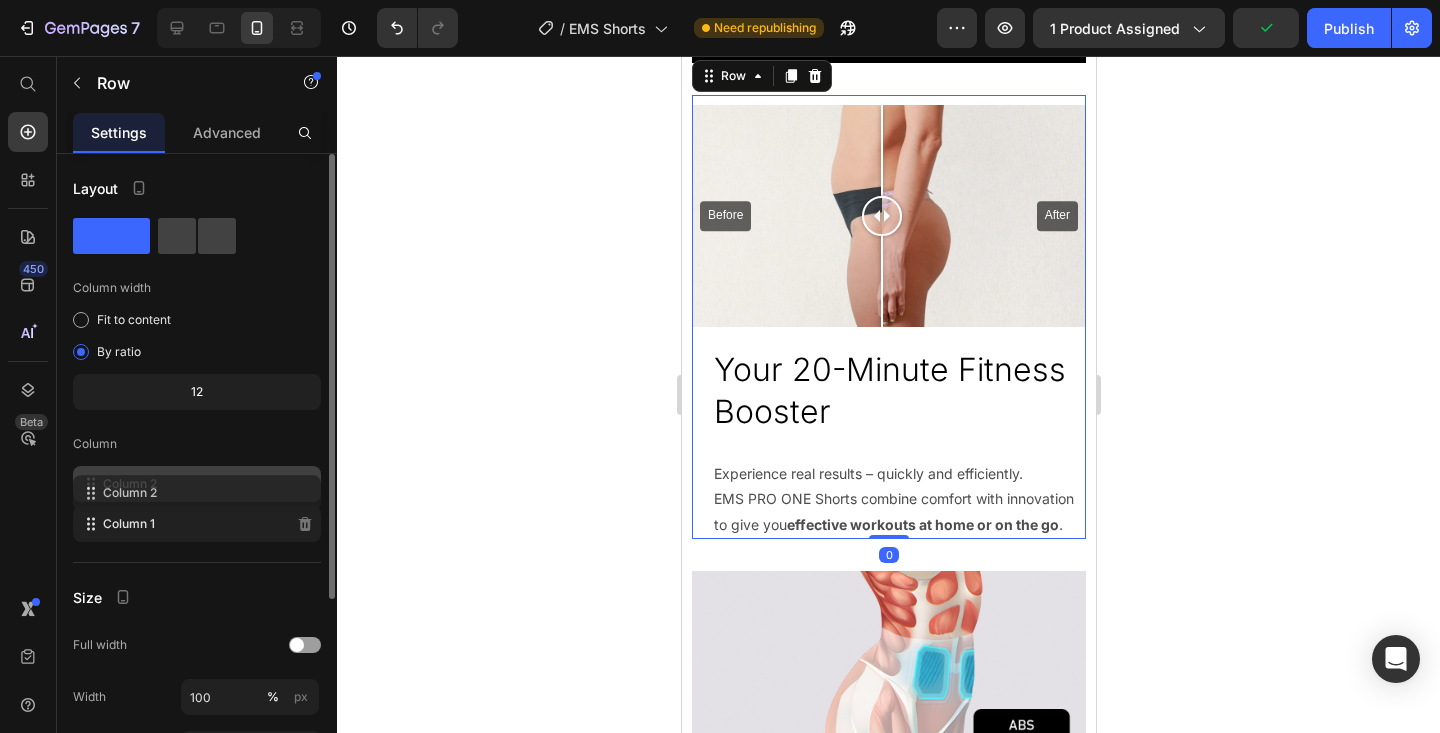 type 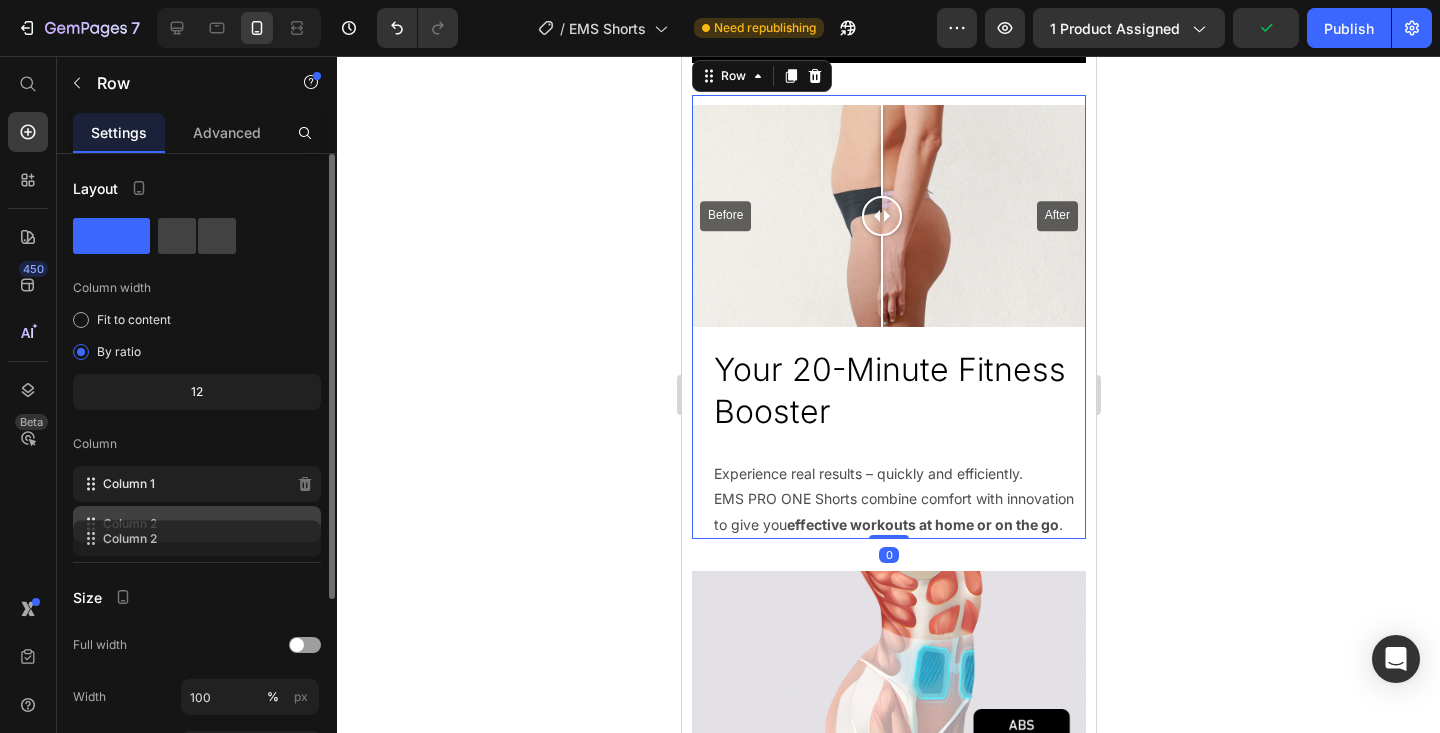drag, startPoint x: 159, startPoint y: 468, endPoint x: 159, endPoint y: 523, distance: 55 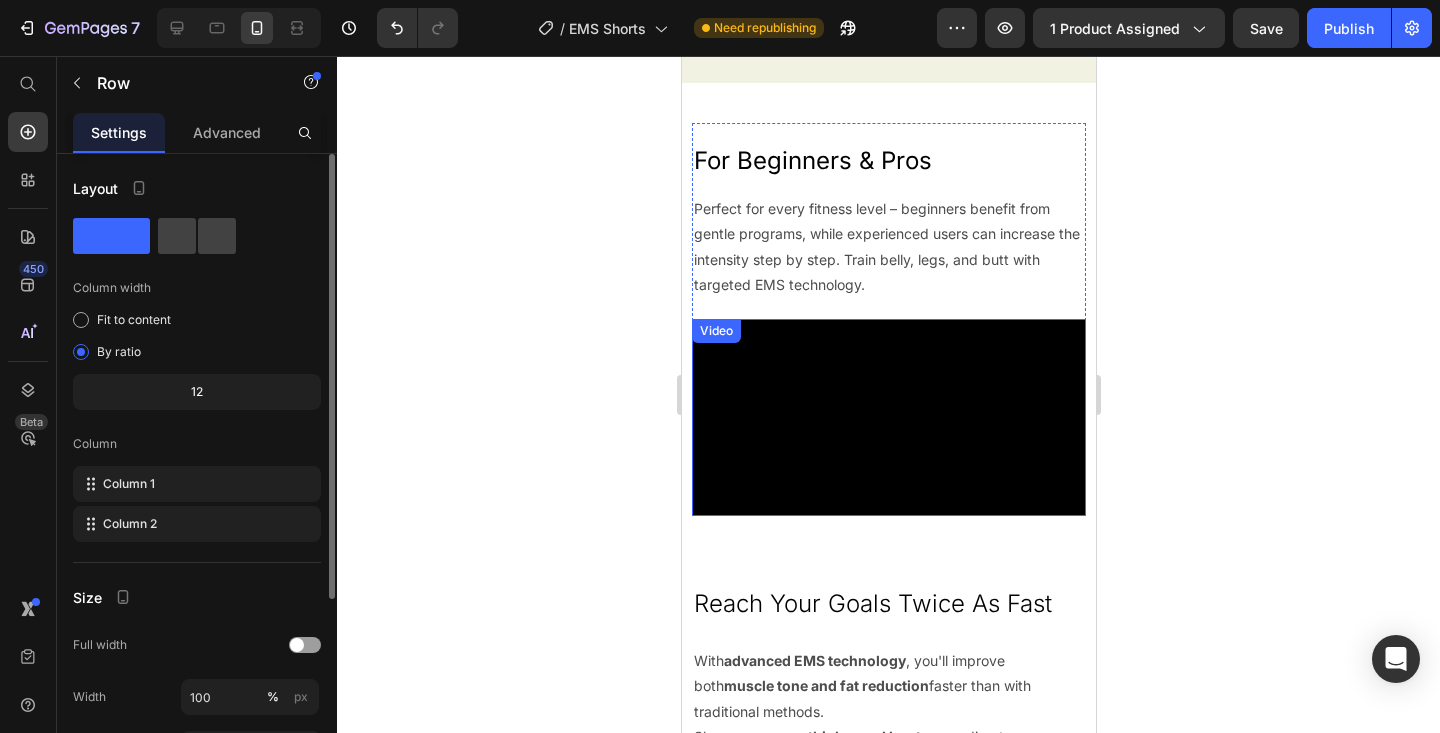 click 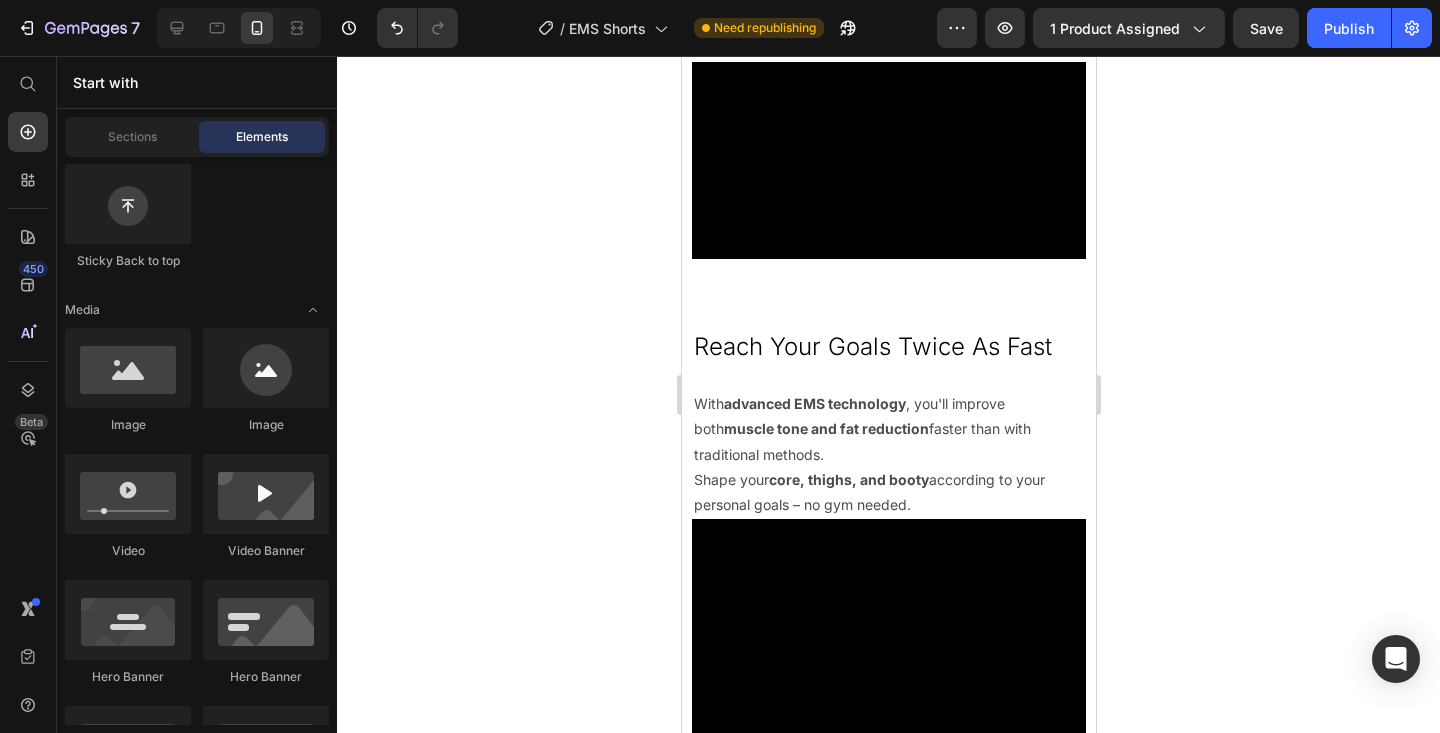 scroll, scrollTop: 2197, scrollLeft: 0, axis: vertical 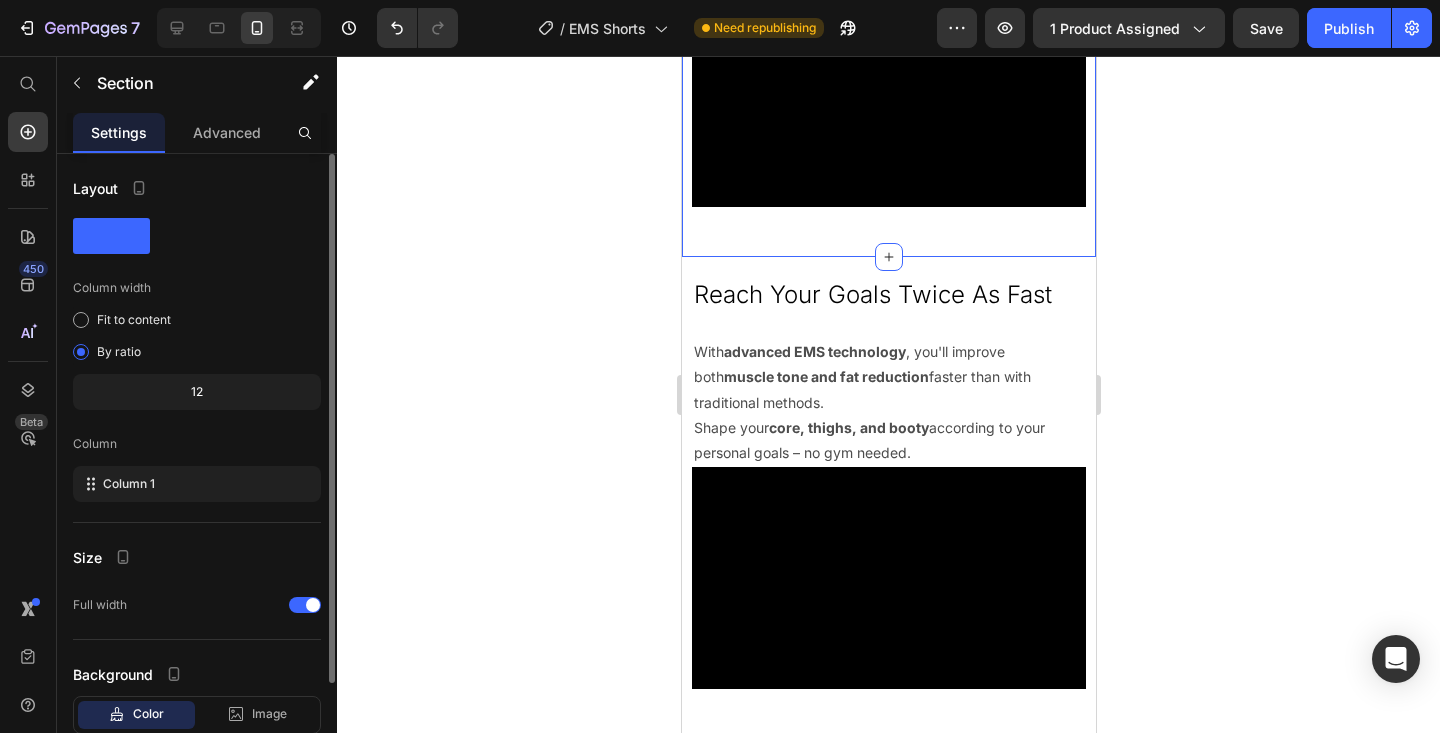 click on "For Beginners & Pros Heading Perfect for every fitness level – beginners benefit from gentle programs, while experienced users can increase the intensity step by step. Train belly, legs, and butt with targeted EMS technology. Text Block Row Video Row Row Row Section 4" at bounding box center (888, 15) 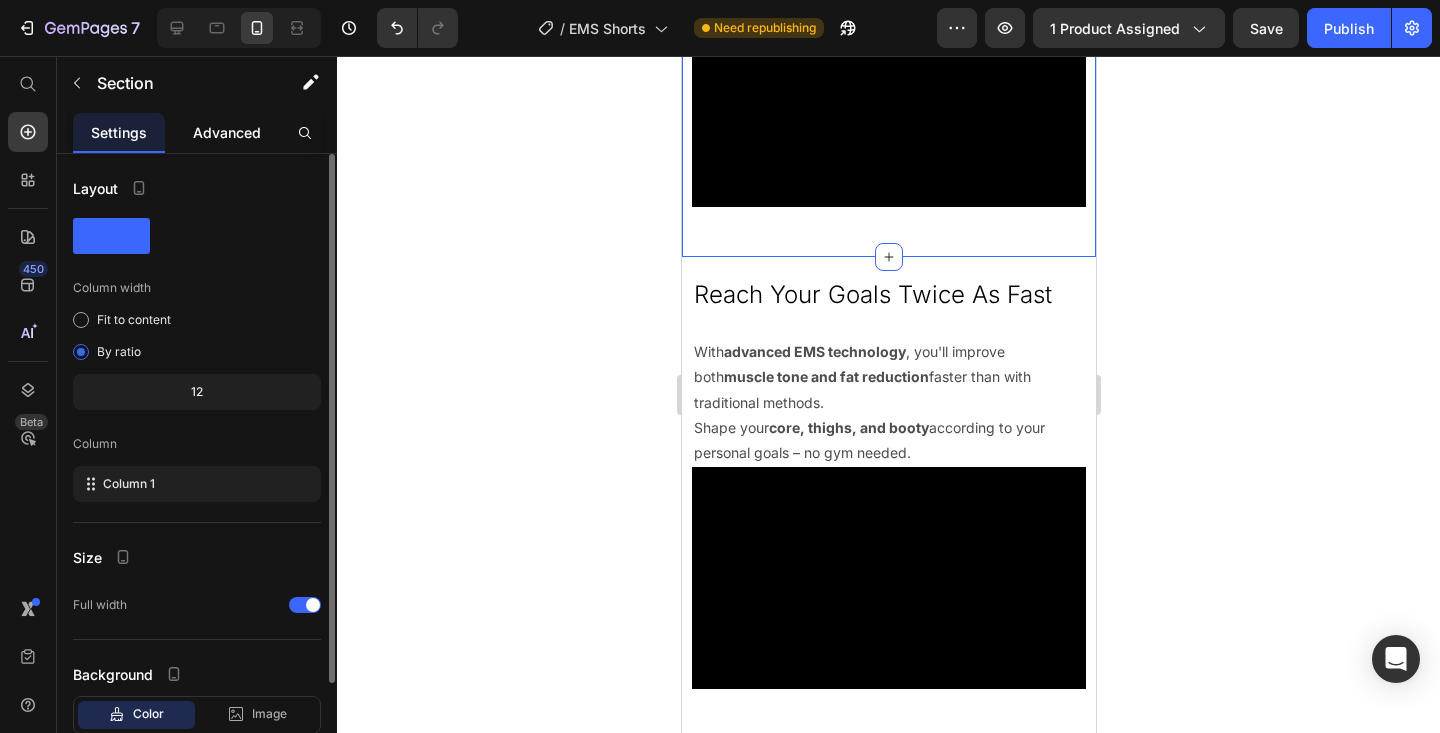 click on "Advanced" at bounding box center (227, 132) 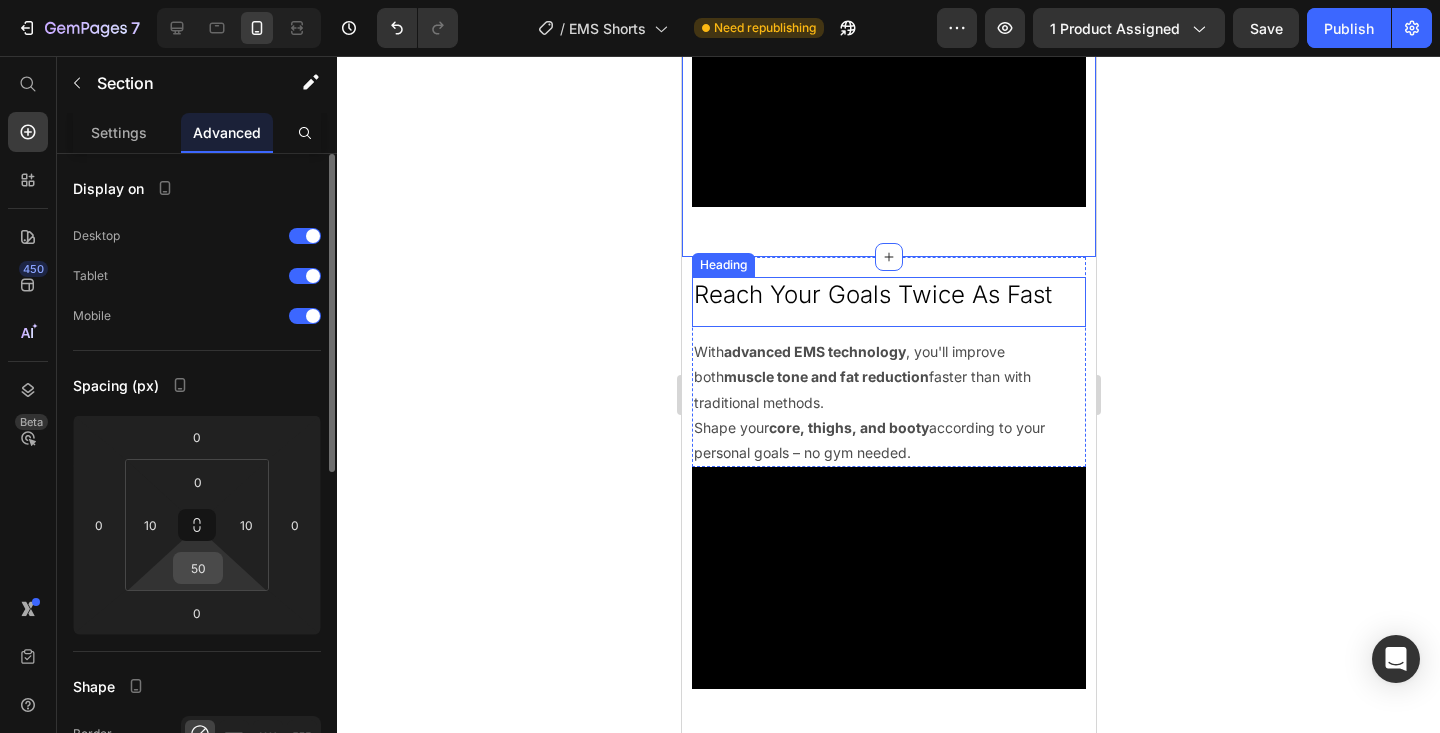 click on "50" at bounding box center [198, 568] 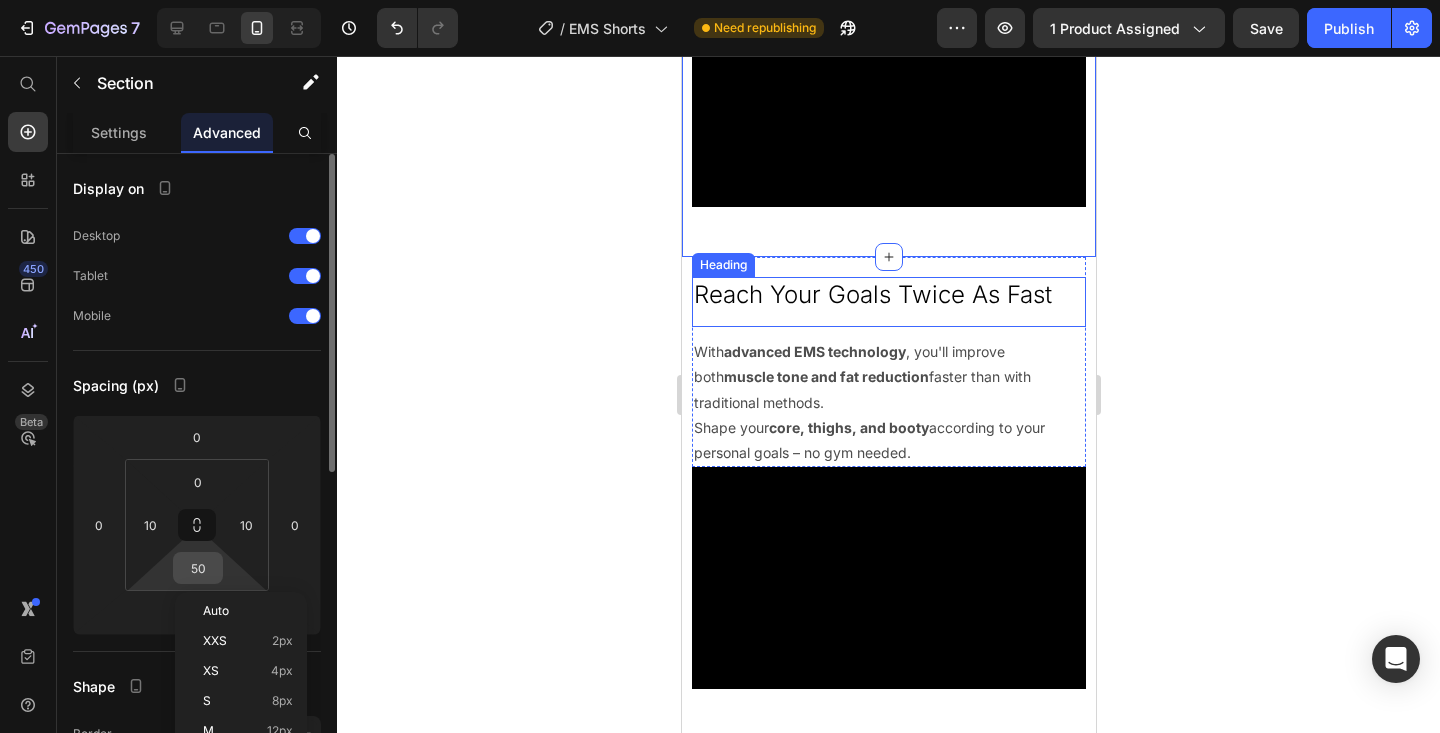 click on "50" at bounding box center [198, 568] 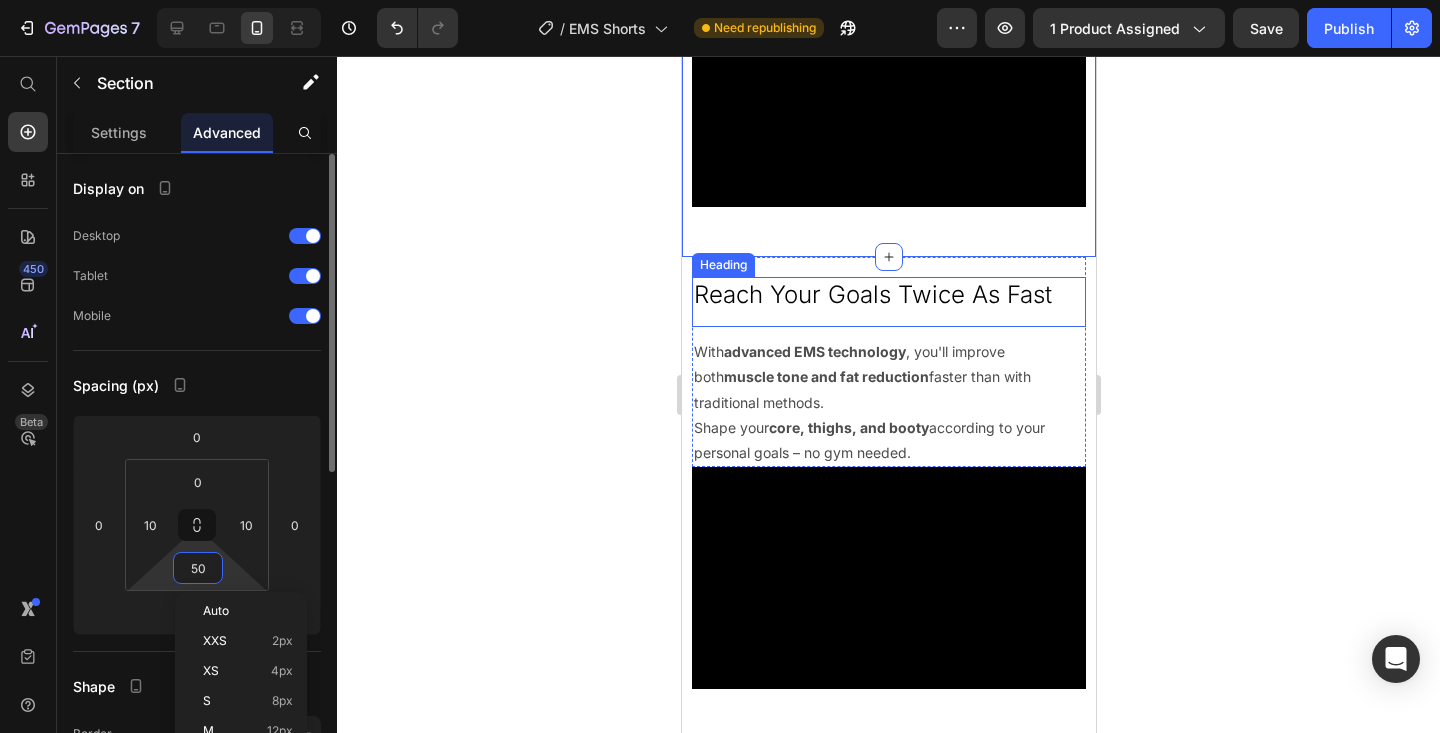 type 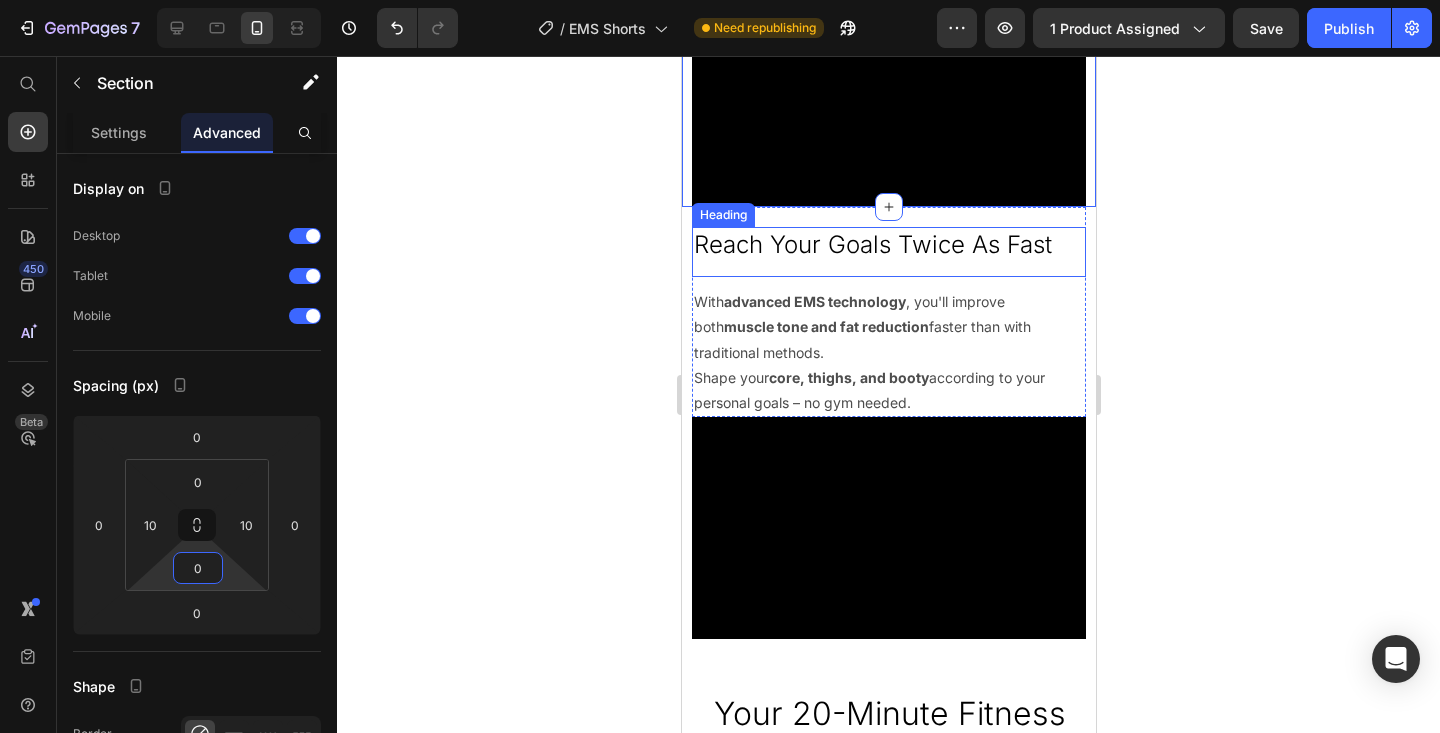 click 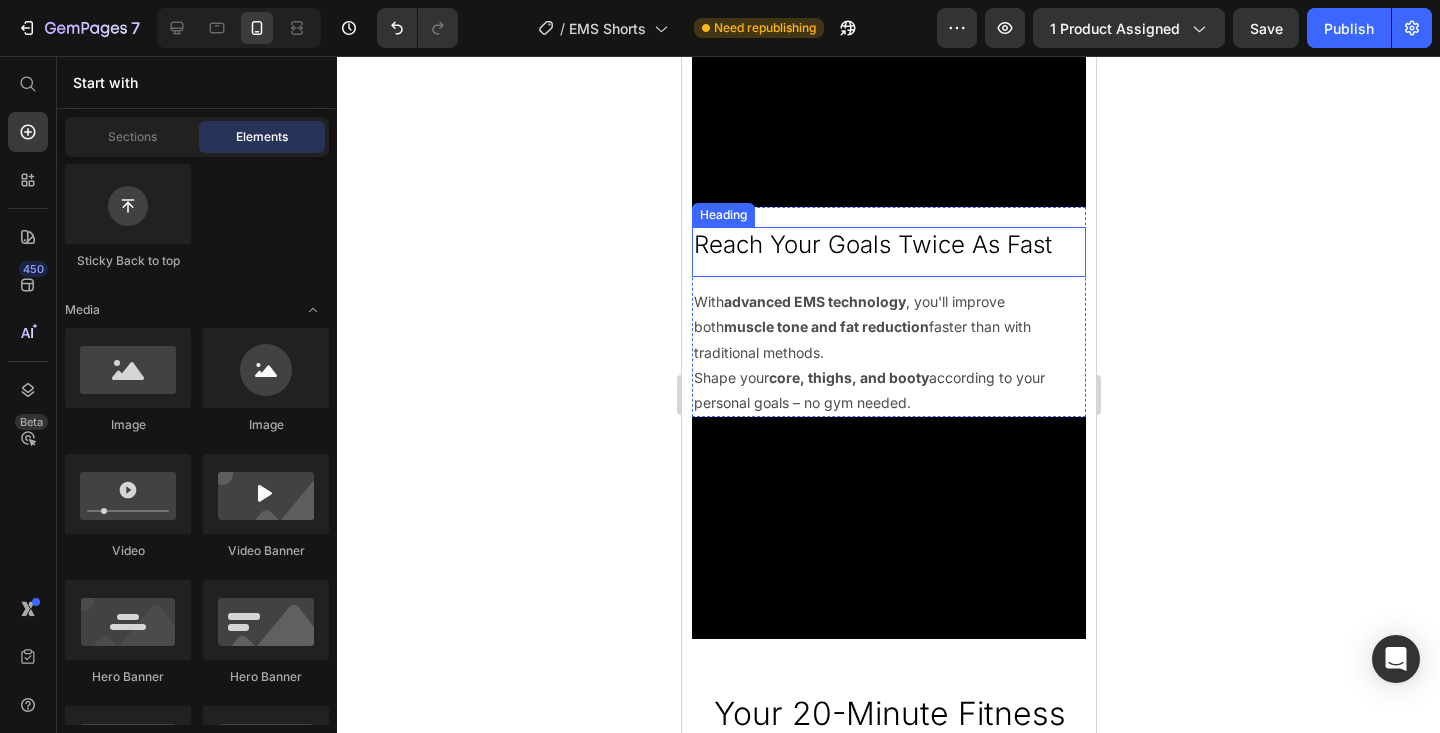 click on "Reach Your Goals Twice As Fast" at bounding box center (888, 244) 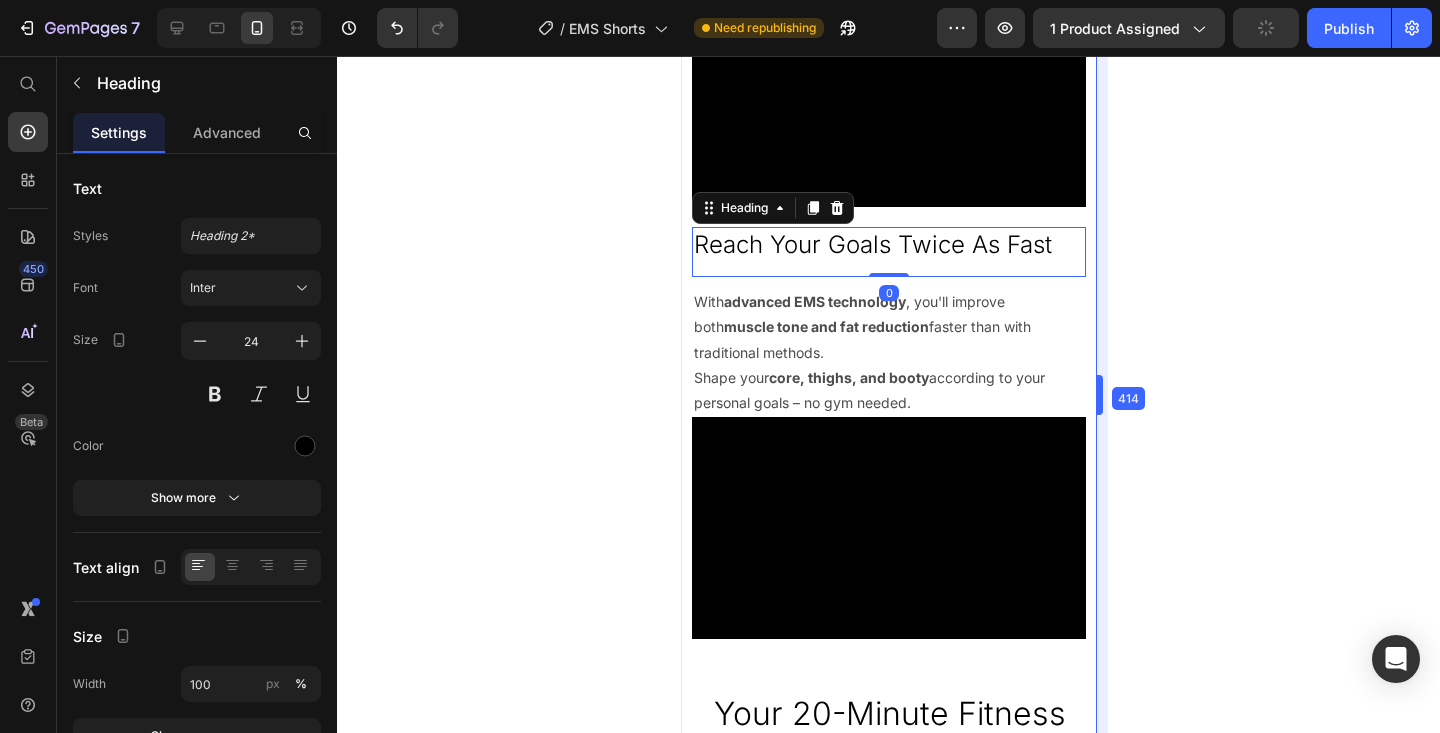 drag, startPoint x: 1095, startPoint y: 412, endPoint x: 403, endPoint y: 356, distance: 694.2622 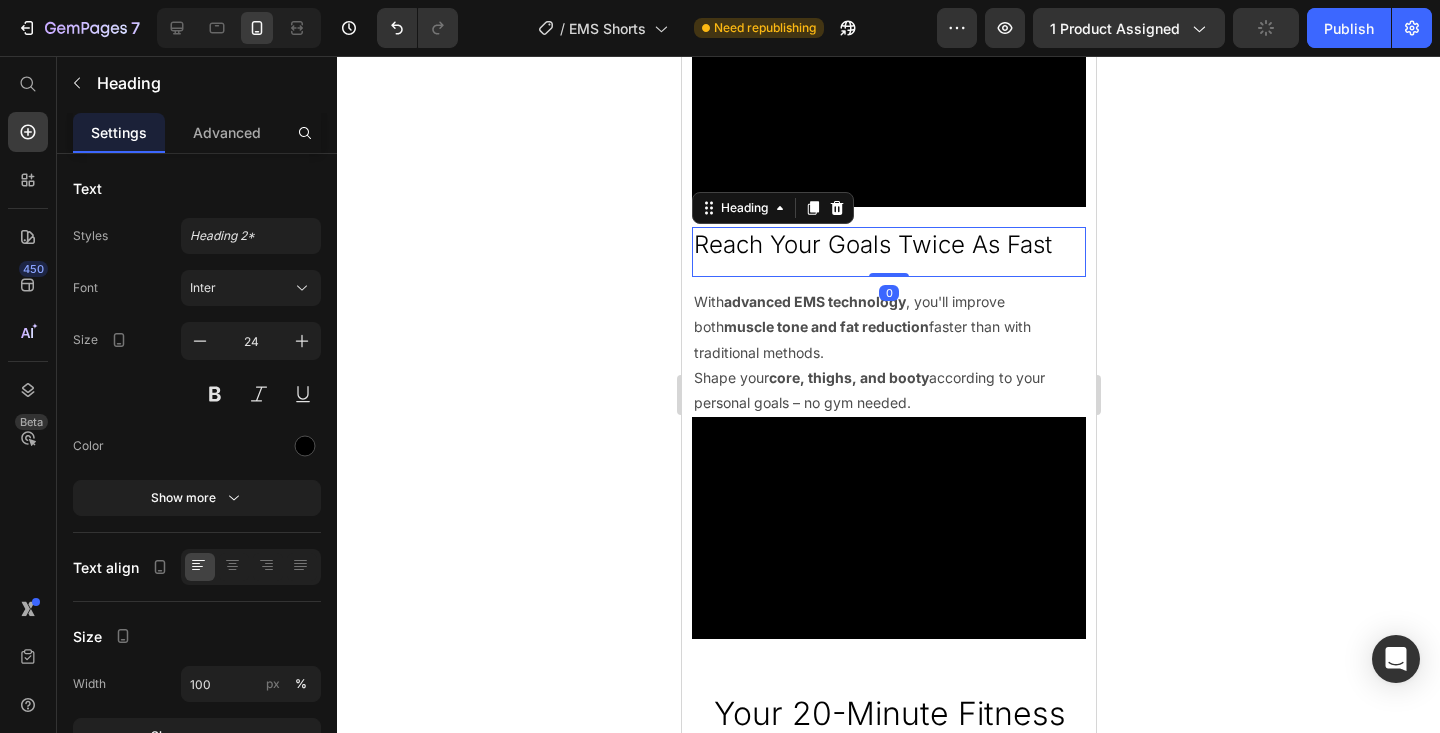 click 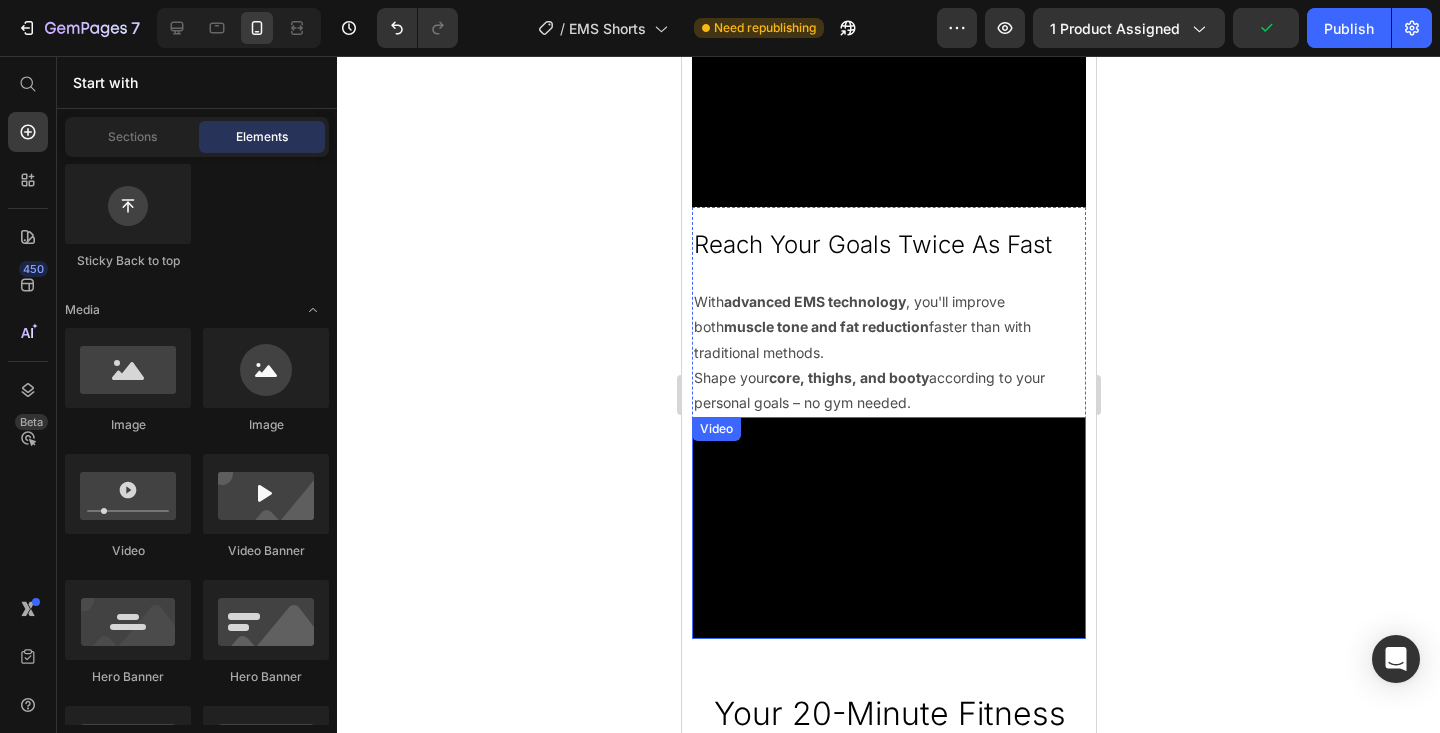 click at bounding box center [888, 528] 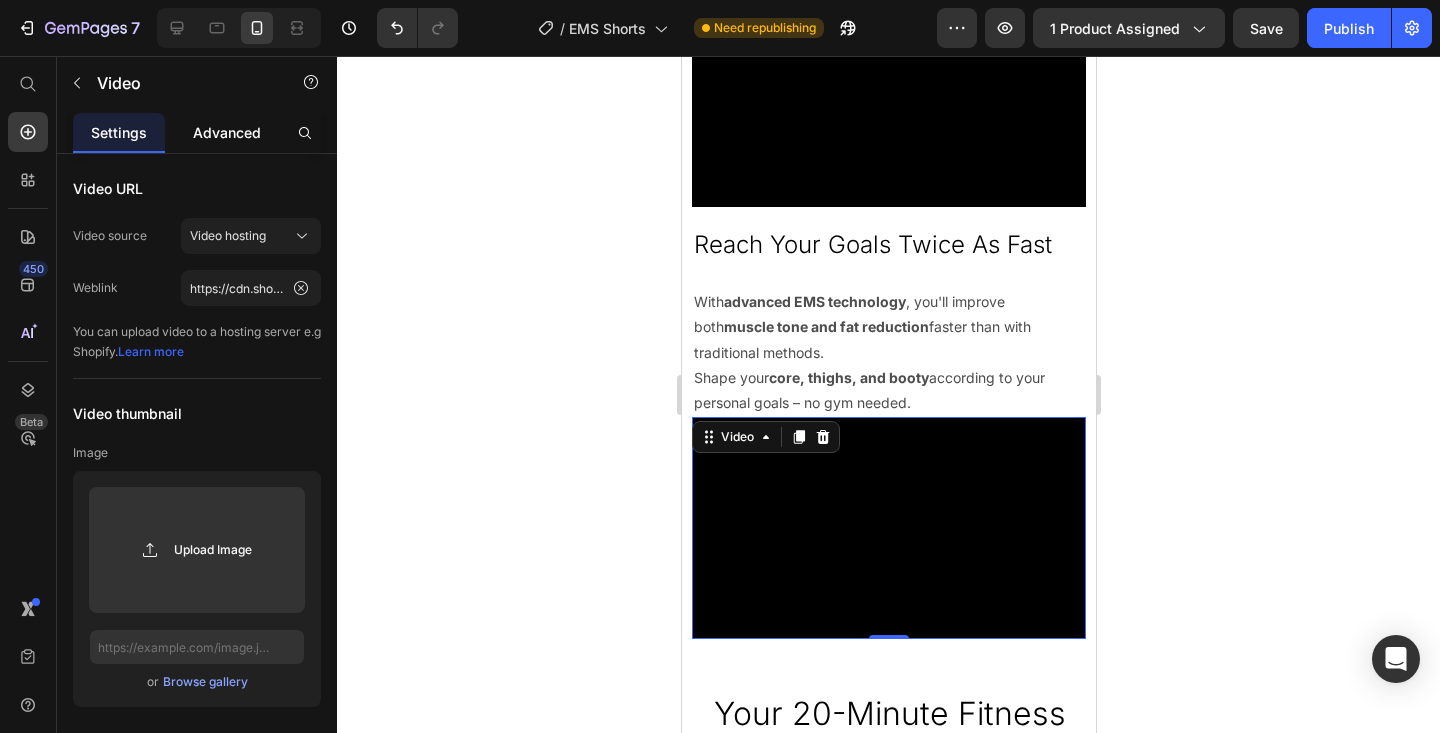 click on "Advanced" 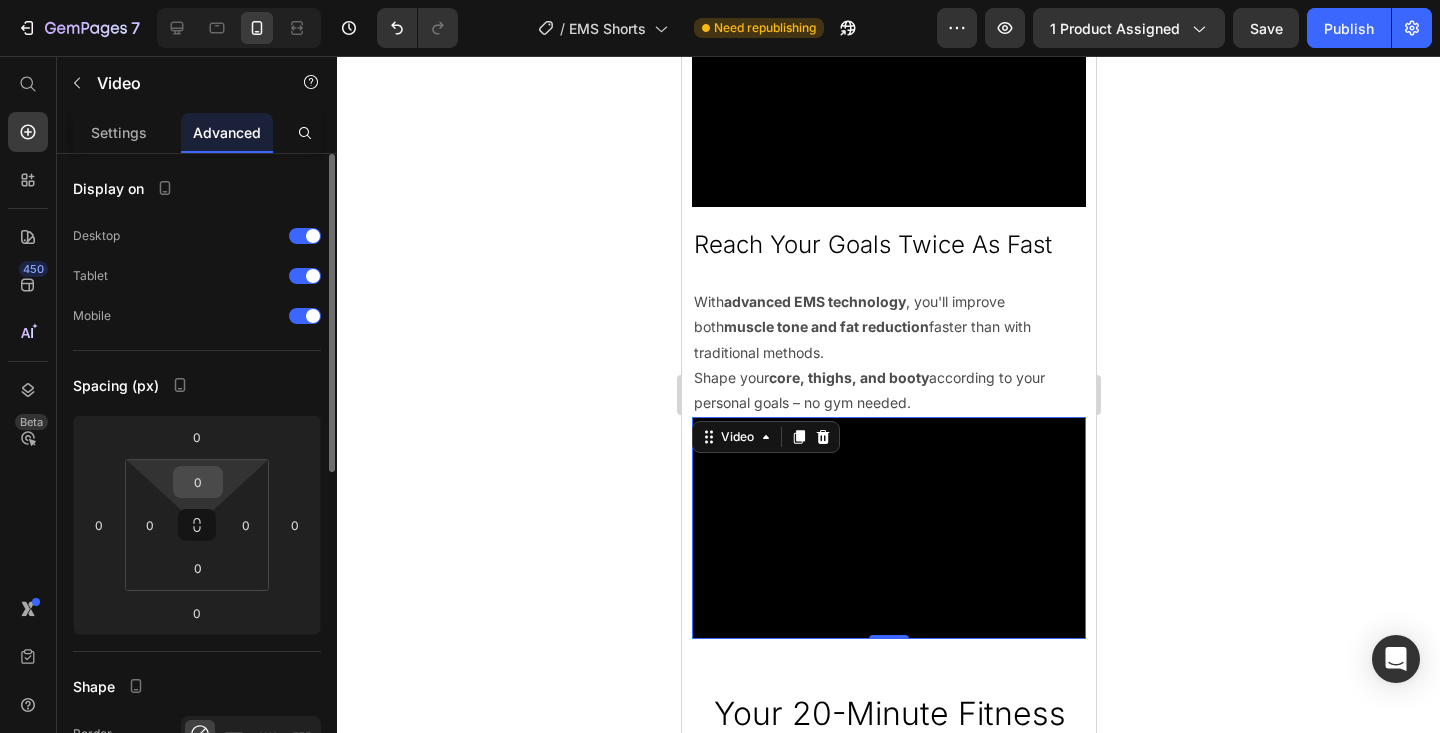 click on "0" at bounding box center (198, 482) 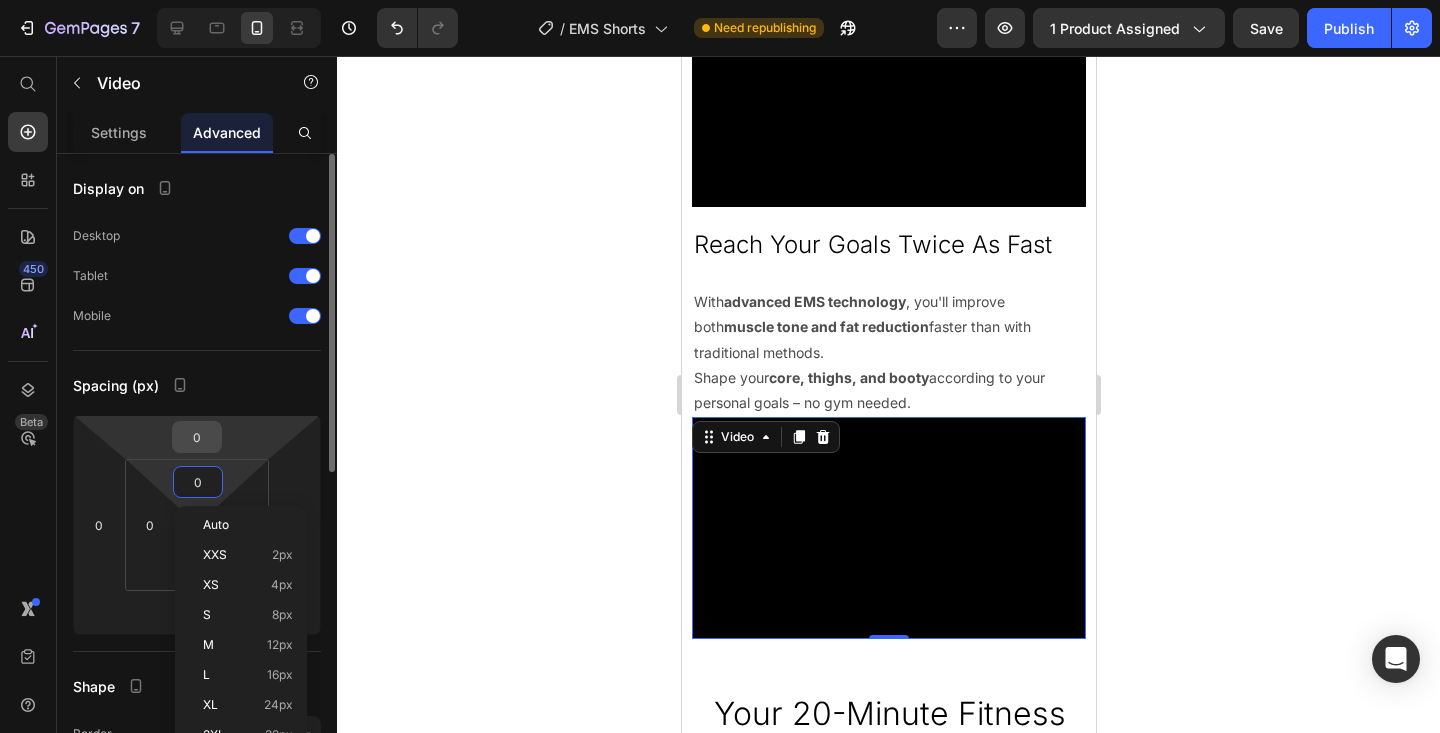 click on "0" at bounding box center (197, 437) 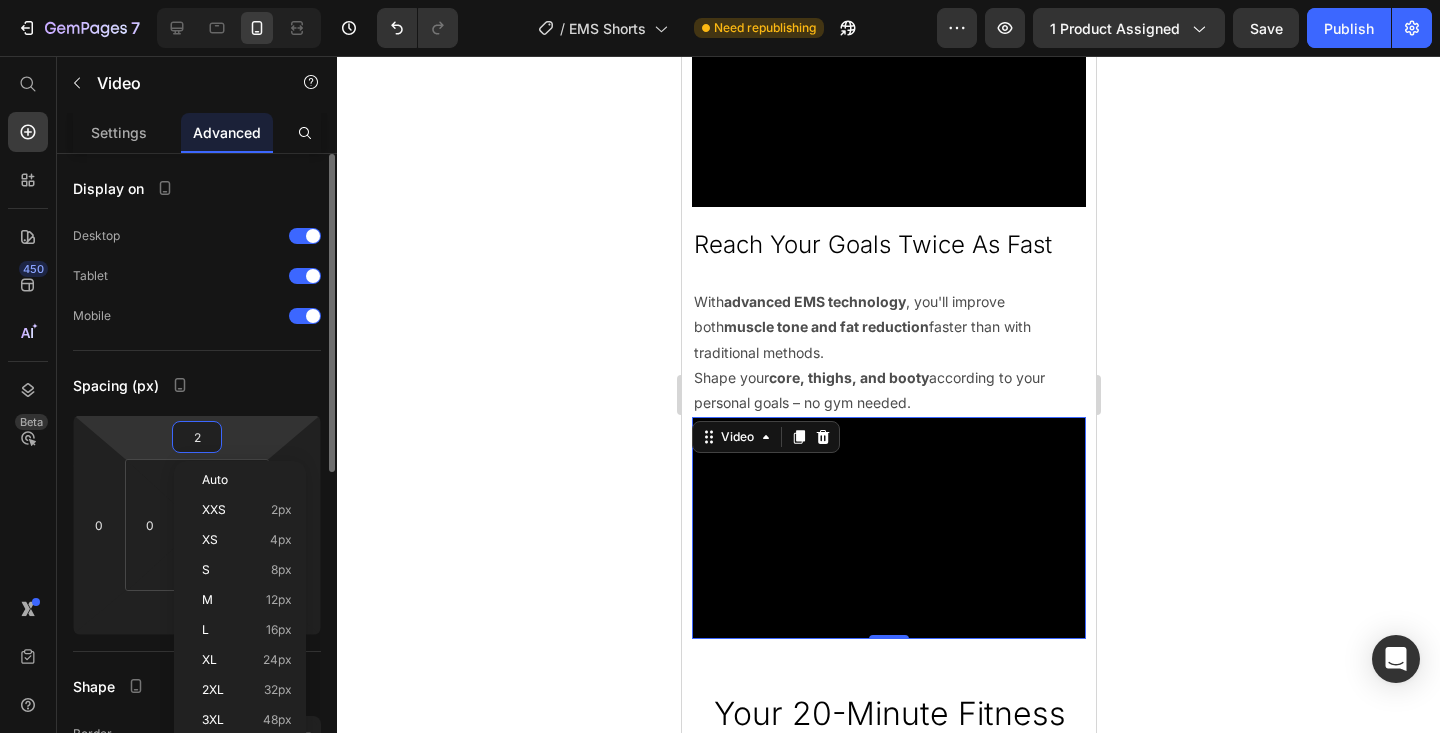 type on "20" 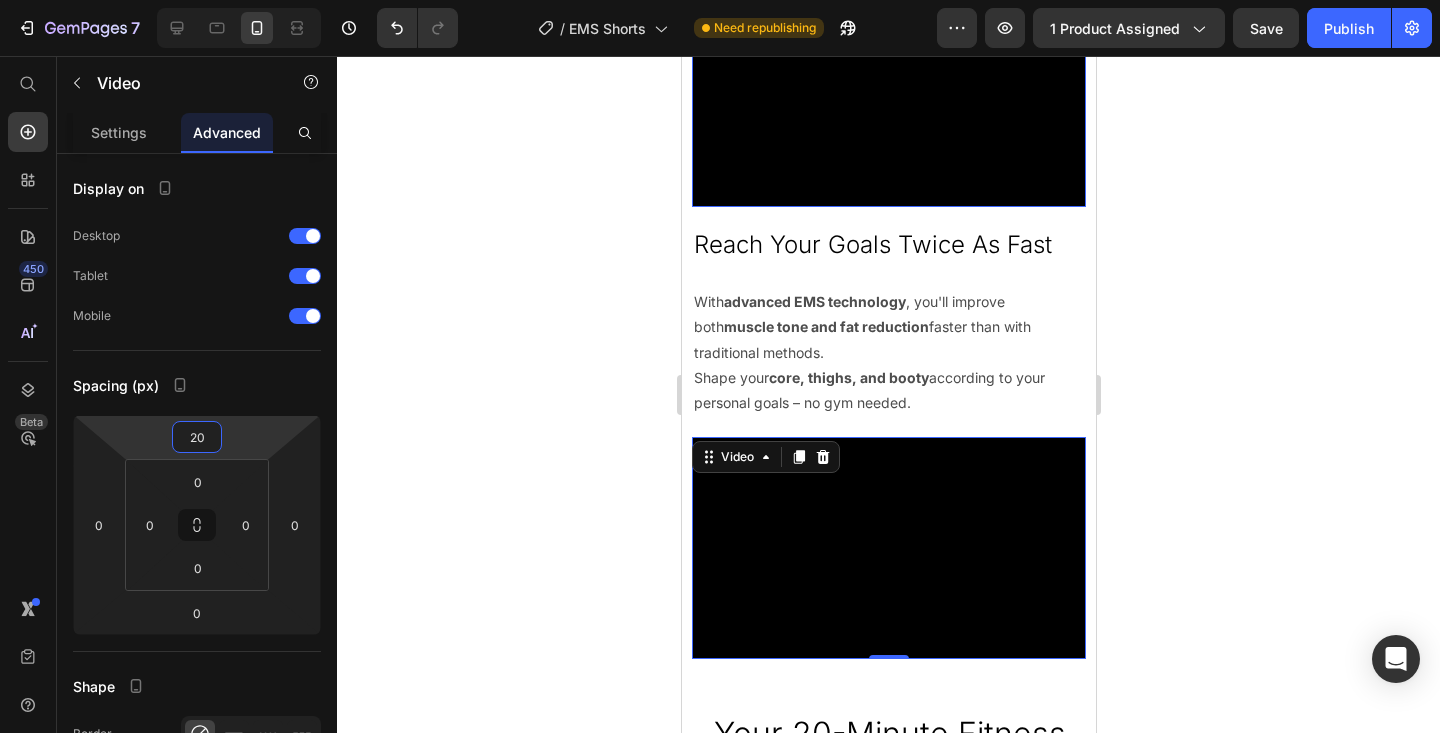 click at bounding box center [888, 108] 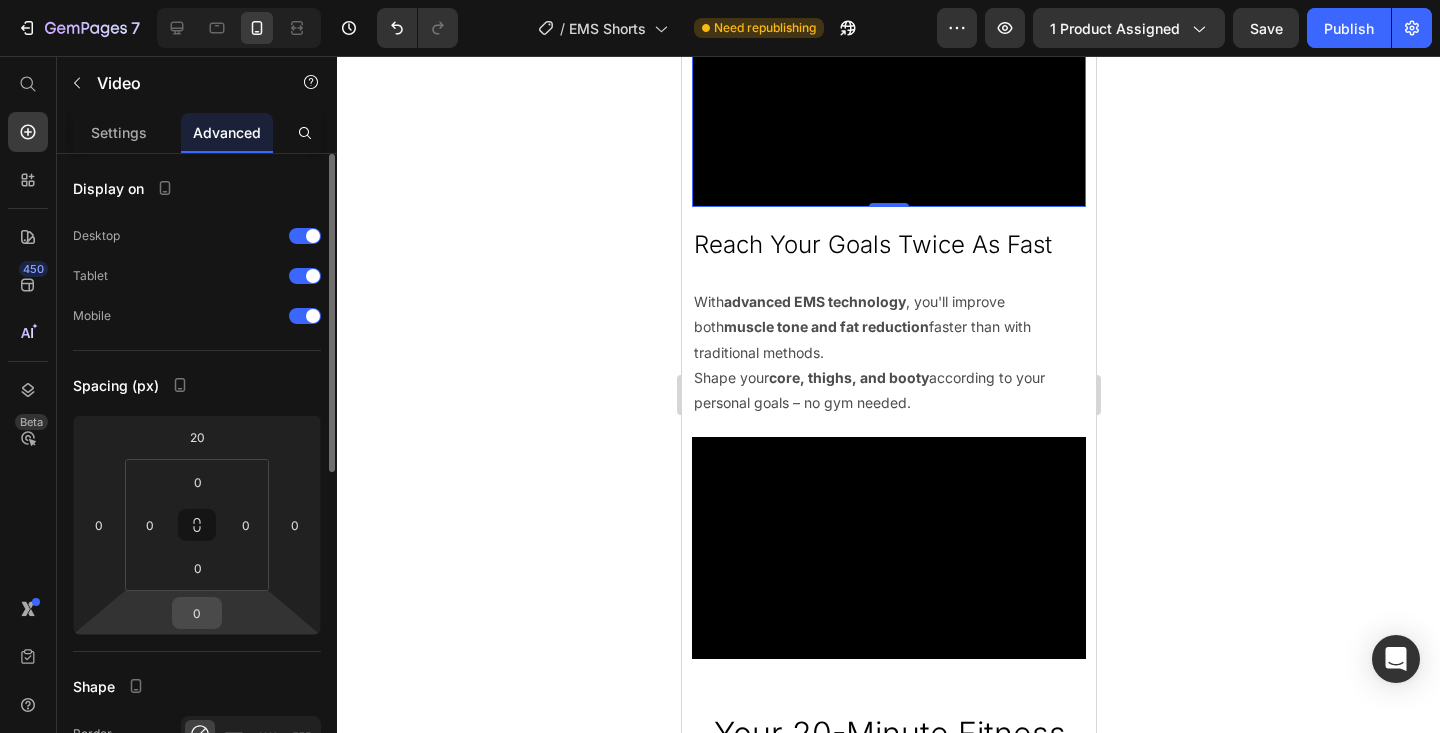 click on "0" at bounding box center (197, 613) 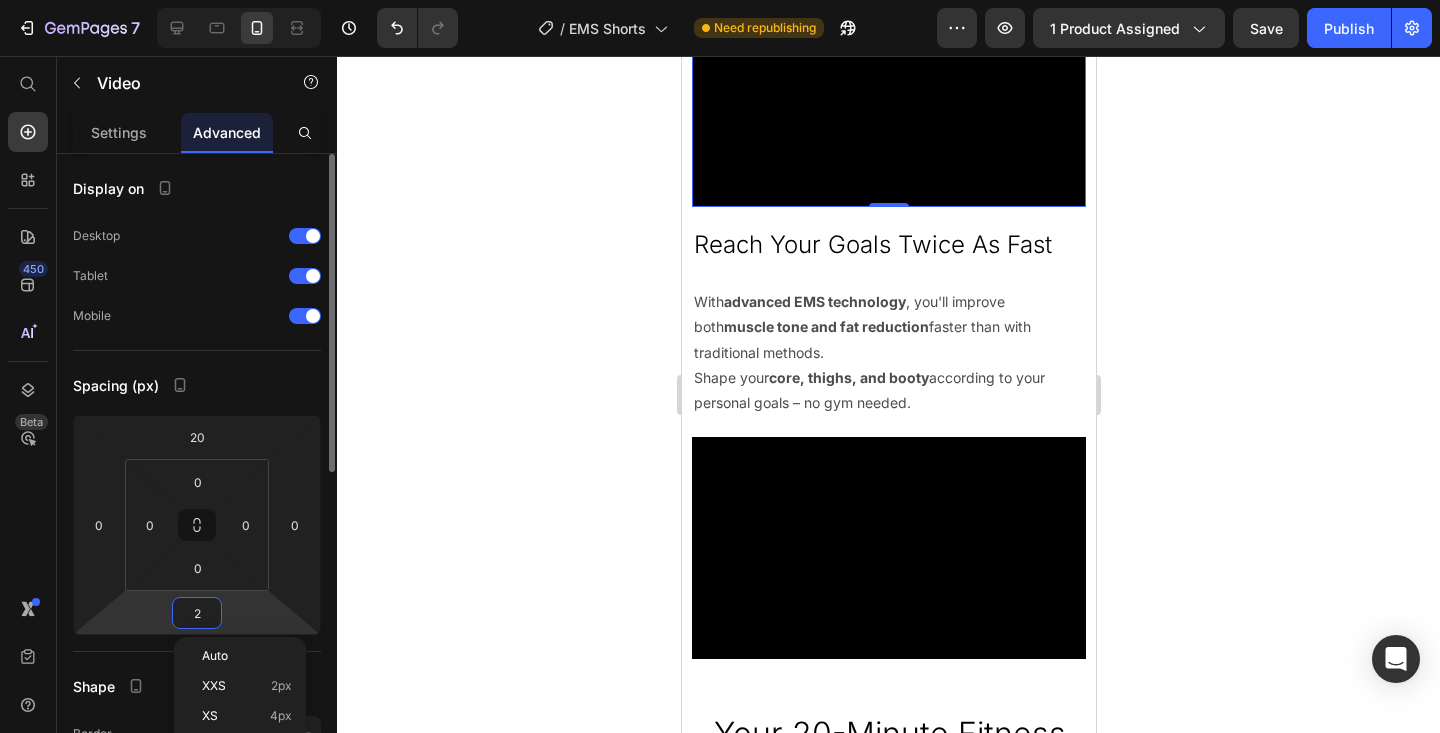 type on "20" 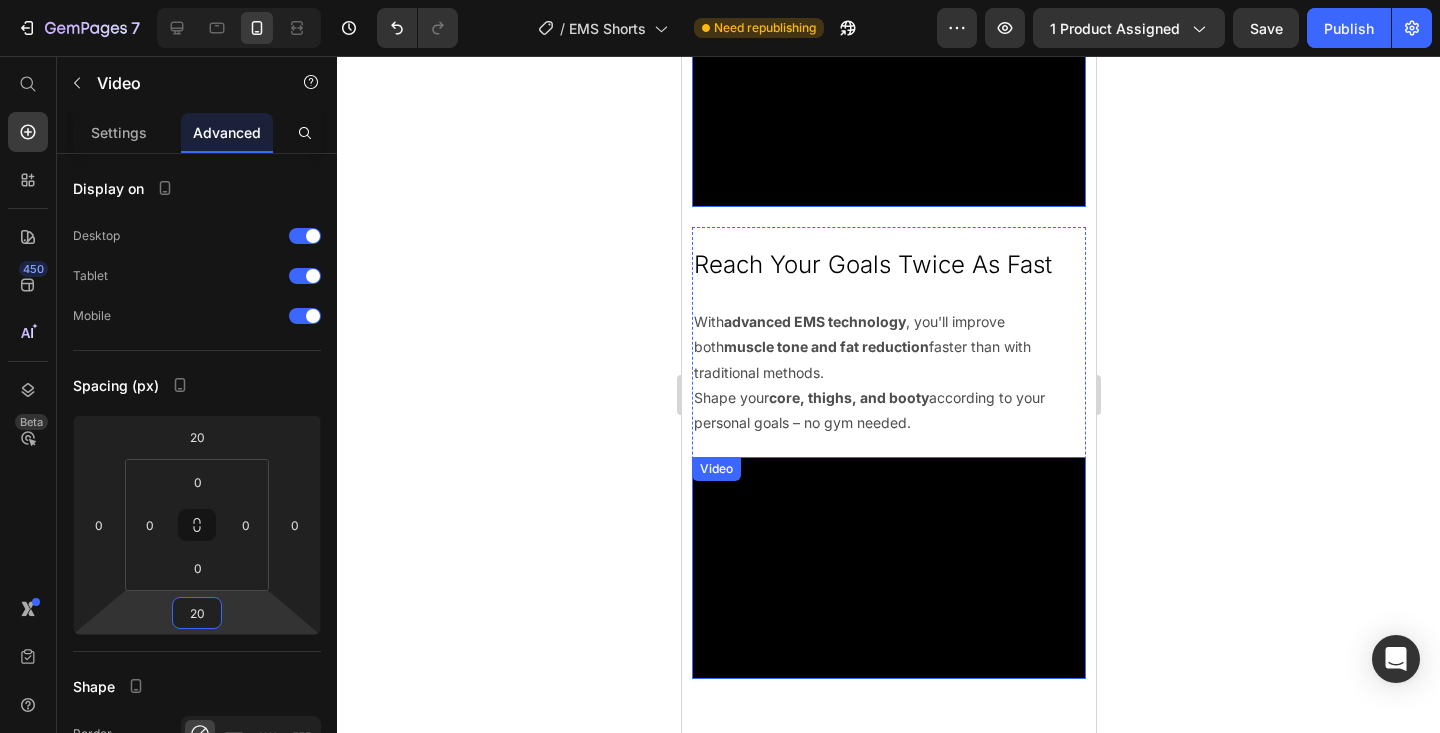 click on "Video" at bounding box center (888, 568) 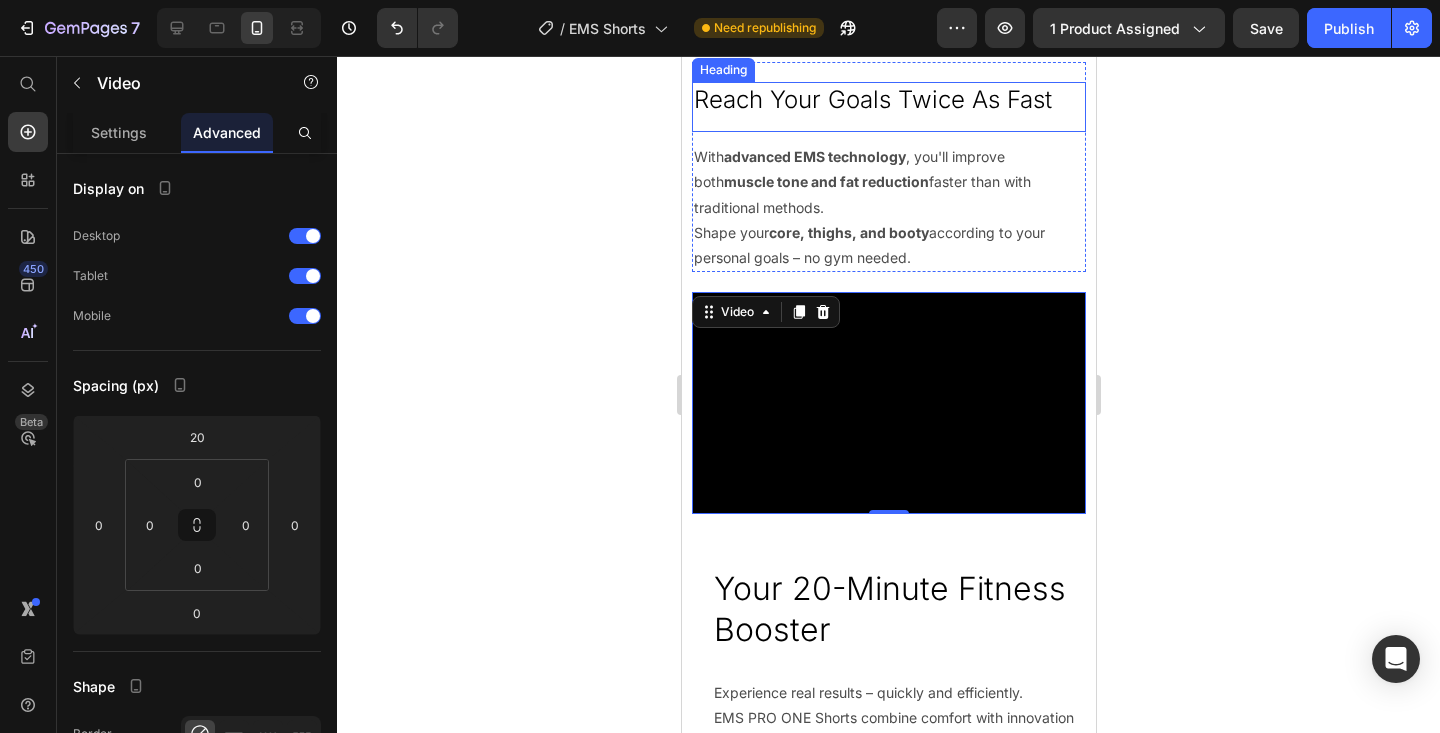 scroll, scrollTop: 2369, scrollLeft: 0, axis: vertical 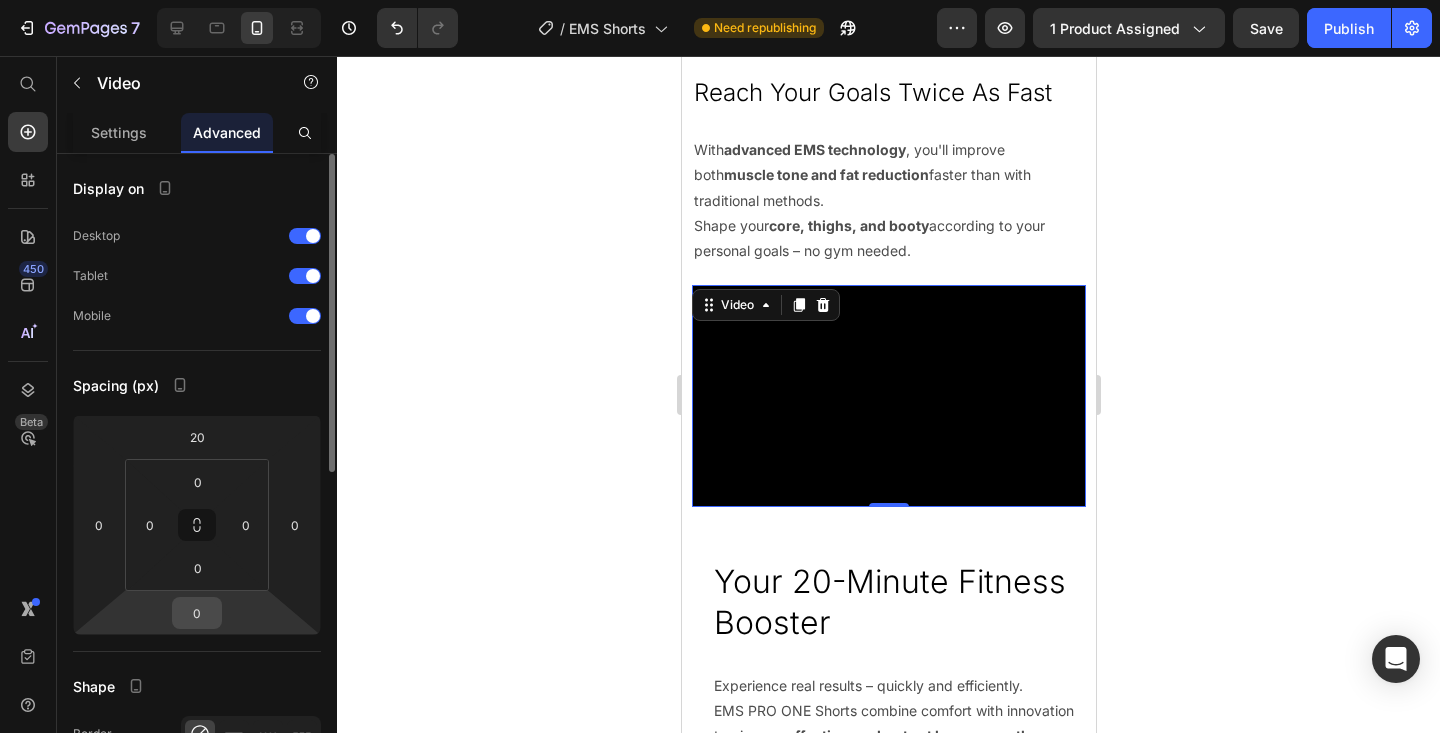 click on "0" at bounding box center [197, 613] 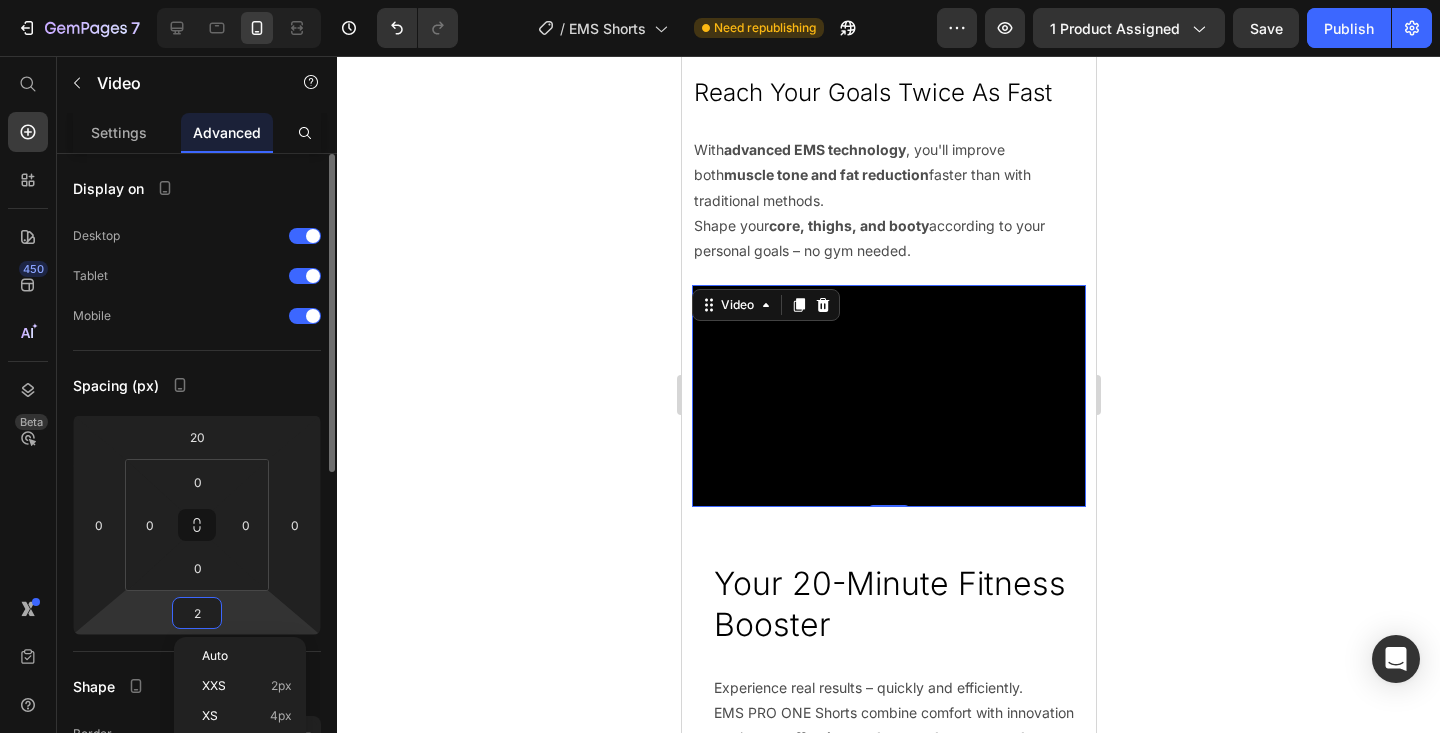 type on "20" 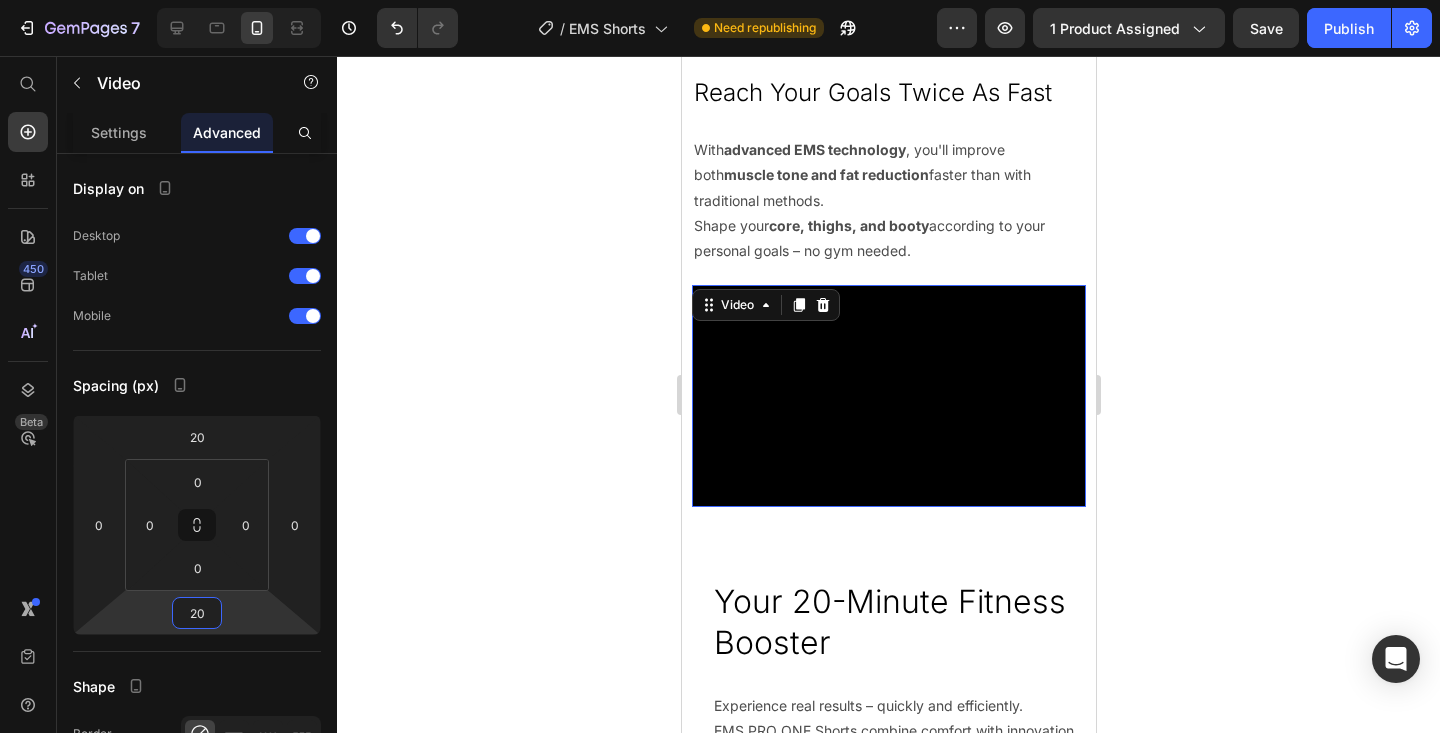 click on "With  advanced EMS technology , you'll improve both  muscle tone and fat reduction  faster than with traditional methods. Shape your  core, thighs, and booty  according to your personal goals – no gym needed." at bounding box center (888, 200) 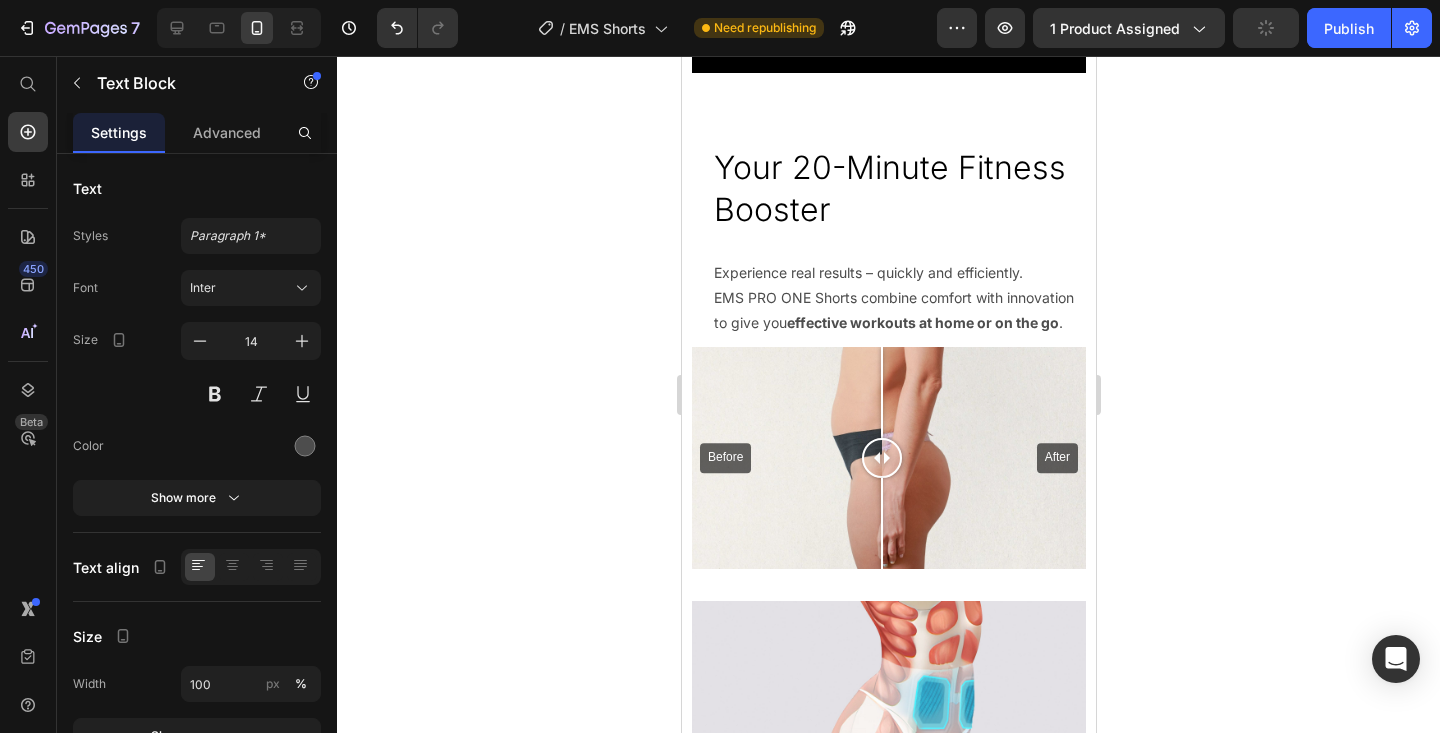 scroll, scrollTop: 2859, scrollLeft: 0, axis: vertical 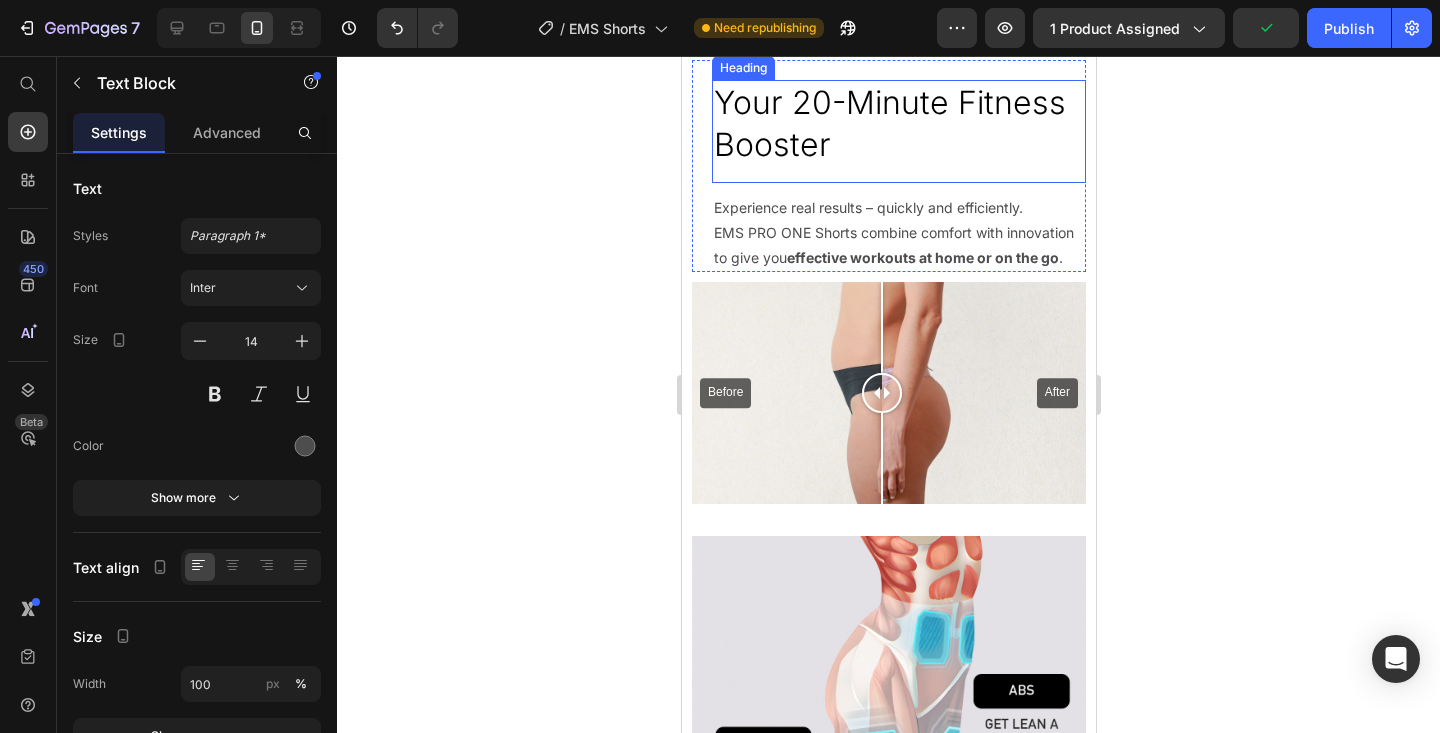 click on "Your 20-Minute Fitness Booster" at bounding box center (898, 123) 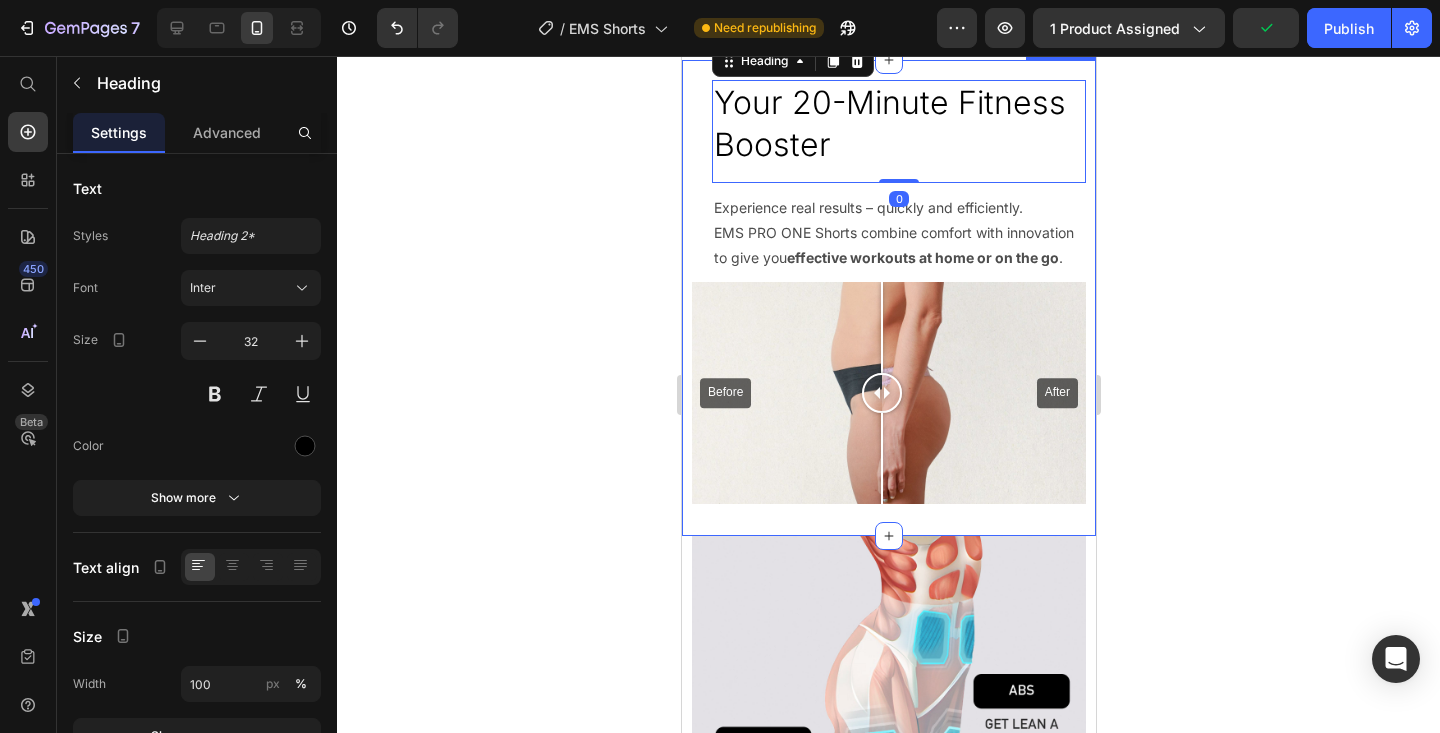 click on "Your 20-Minute Fitness Booster Heading   0 Experience real results – quickly and efficiently. EMS PRO ONE Shorts combine comfort with innovation to give you  effective workouts at home or on the go . Text Block Row Before After Image Comparison Row Row Row Row Section 6" at bounding box center (888, 297) 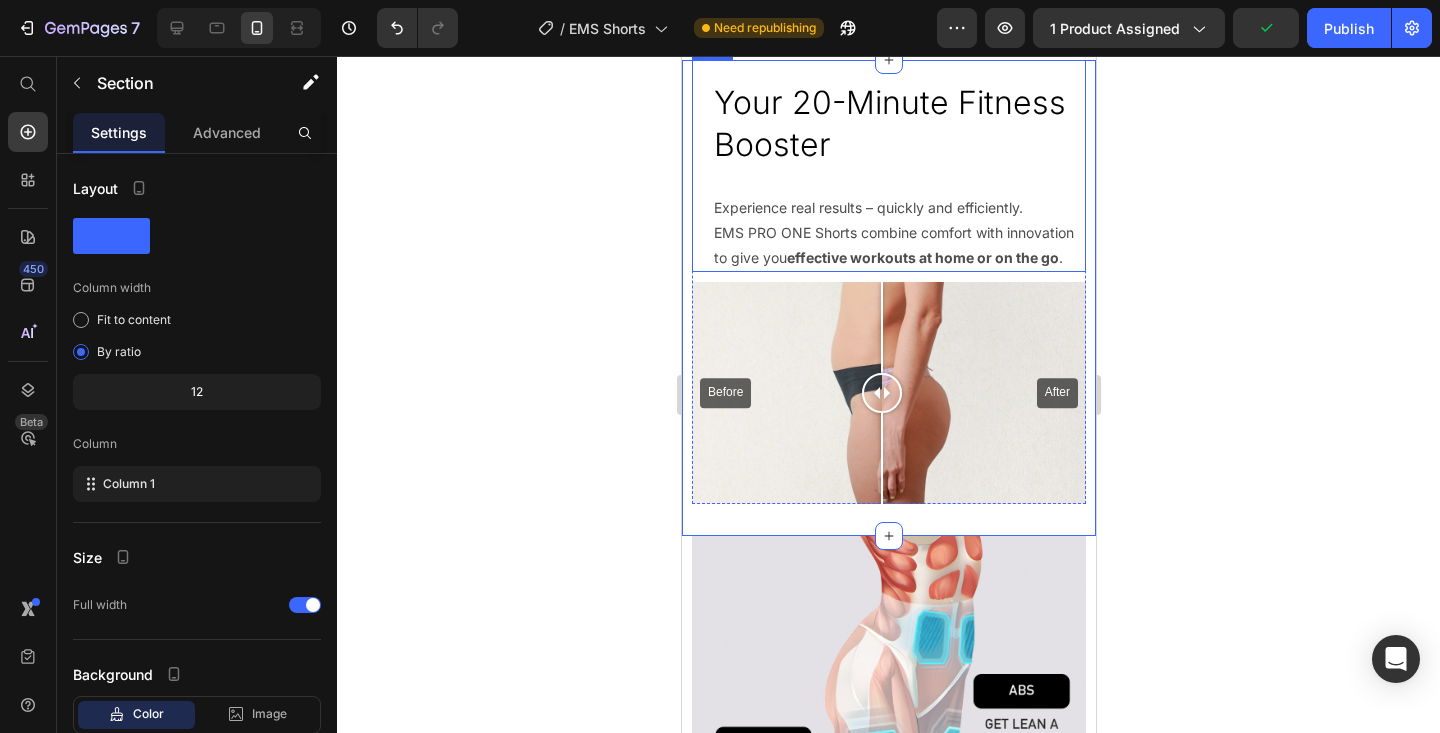 click on "Your 20-Minute Fitness Booster Heading Experience real results – quickly and efficiently. EMS PRO ONE Shorts combine comfort with innovation to give you  effective workouts at home or on the go . Text Block Row" at bounding box center [888, 166] 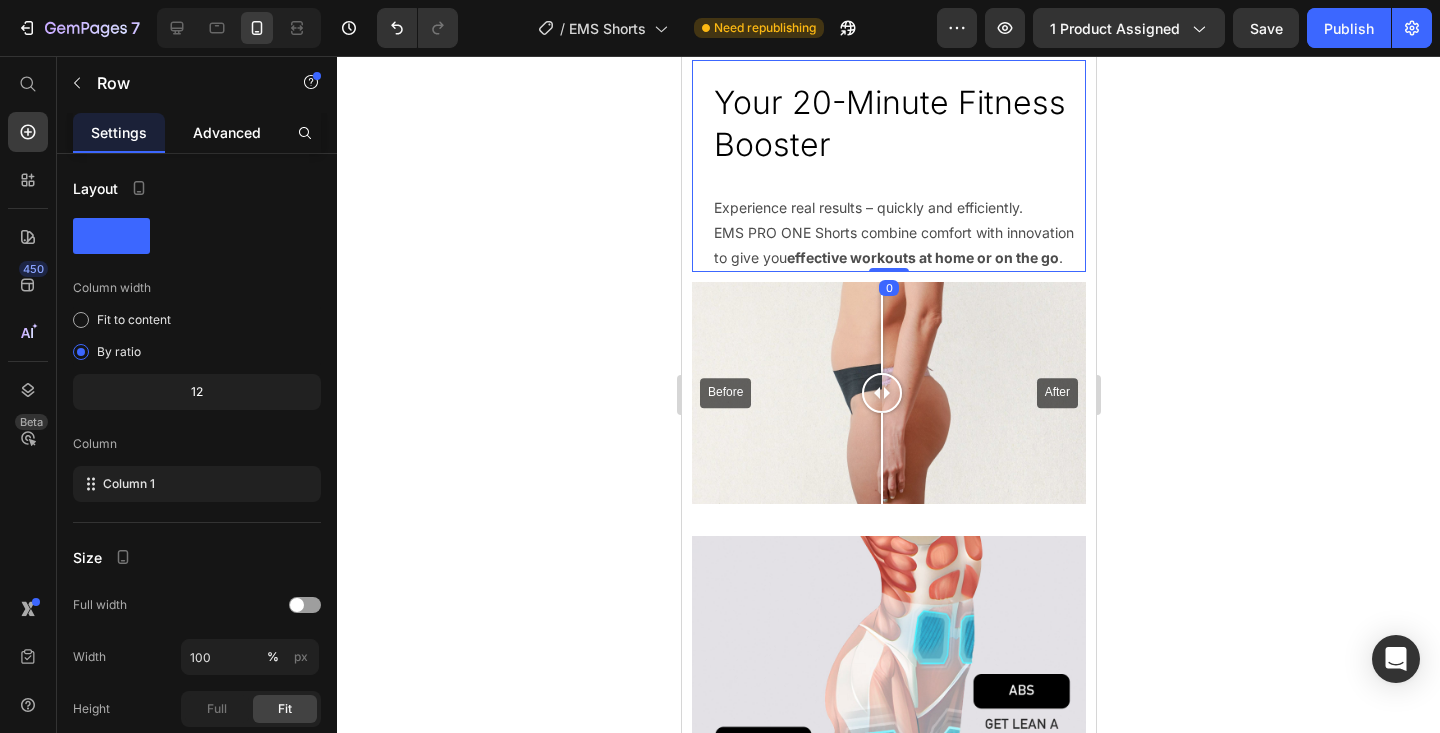 click on "Advanced" at bounding box center (227, 132) 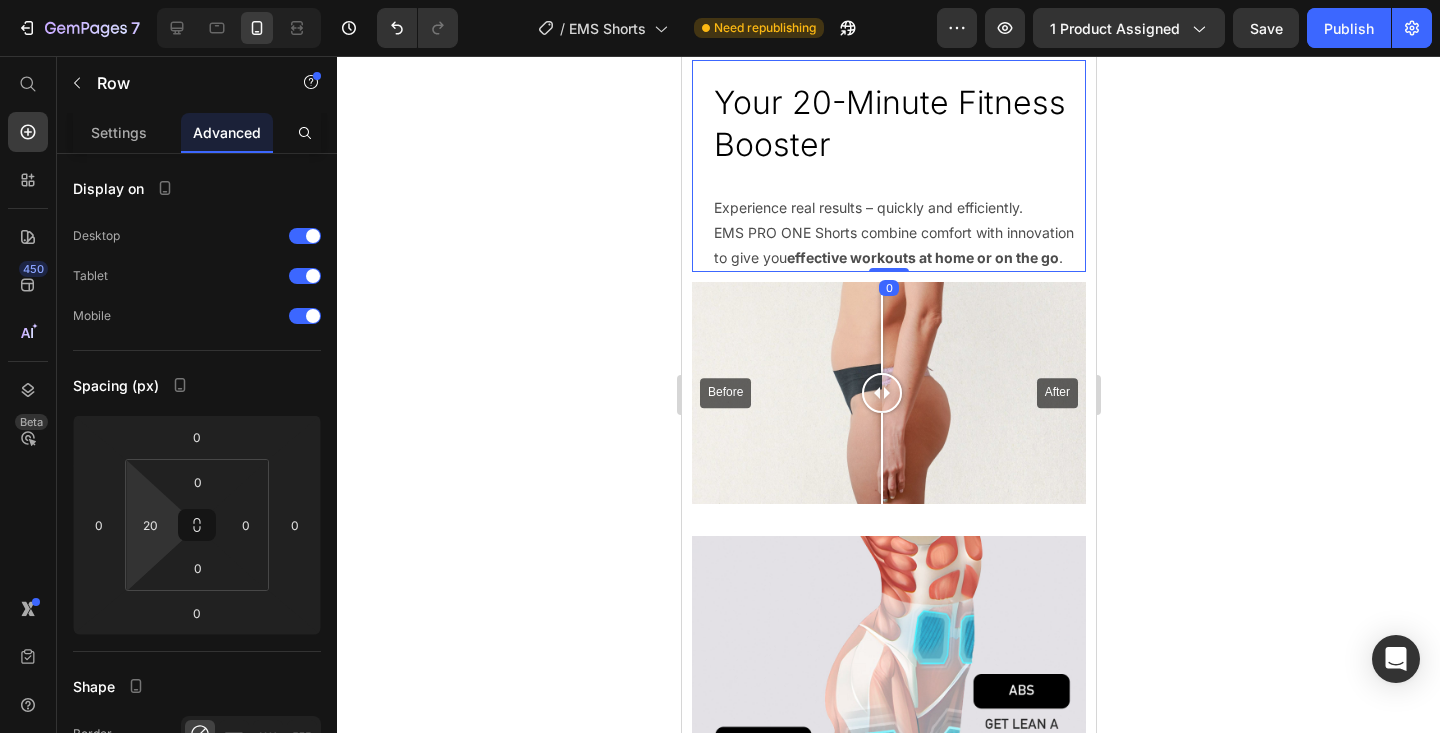 click on "7  Version history  /  EMS Shorts Need republishing Preview 1 product assigned  Save   Publish  450 Beta Start with Sections Elements Hero Section Product Detail Brands Trusted Badges Guarantee Product Breakdown How to use Testimonials Compare Bundle FAQs Social Proof Brand Story Product List Collection Blog List Contact Sticky Add to Cart Custom Footer Browse Library 450 Layout
Row
Row
Row
Row Text
Heading
Text Block Button
Button
Button
Sticky Back to top Media" at bounding box center (720, 0) 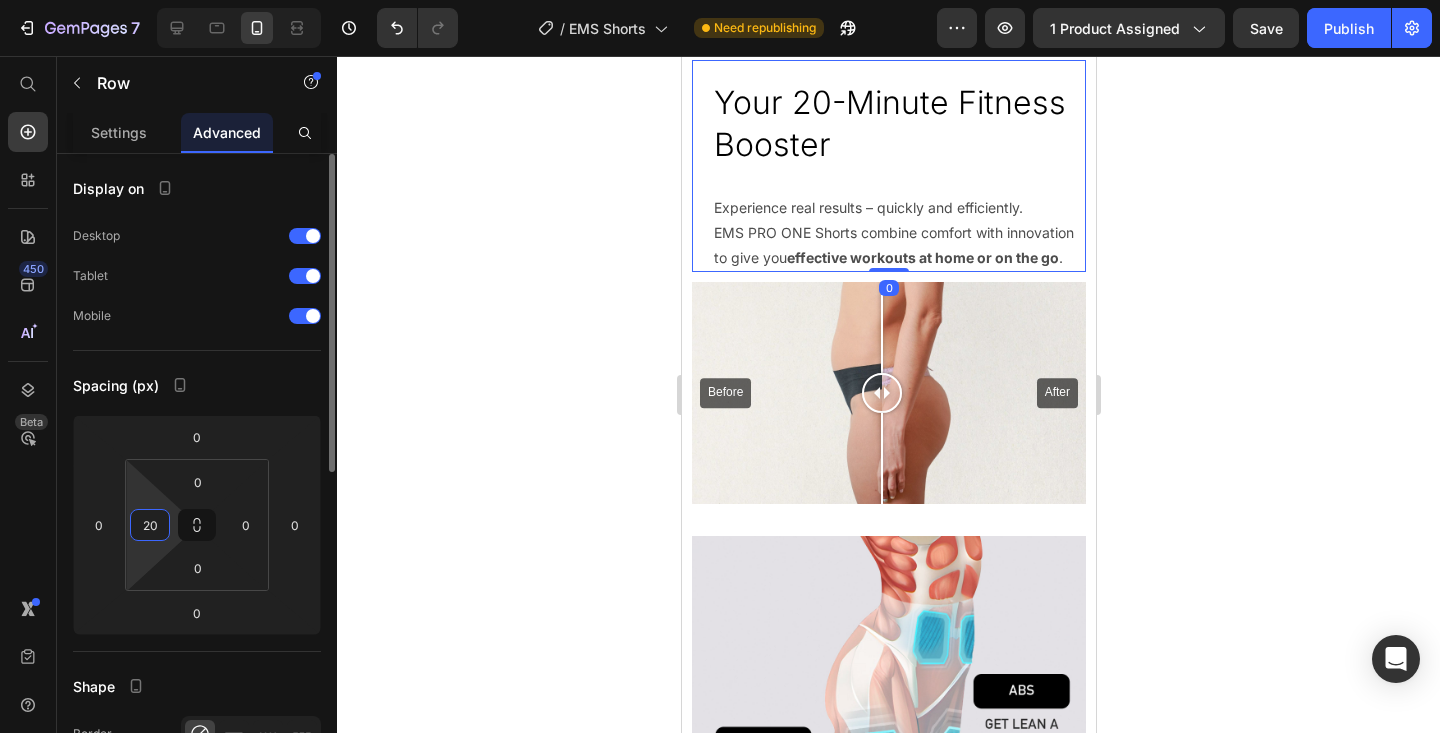 click on "20" at bounding box center [150, 525] 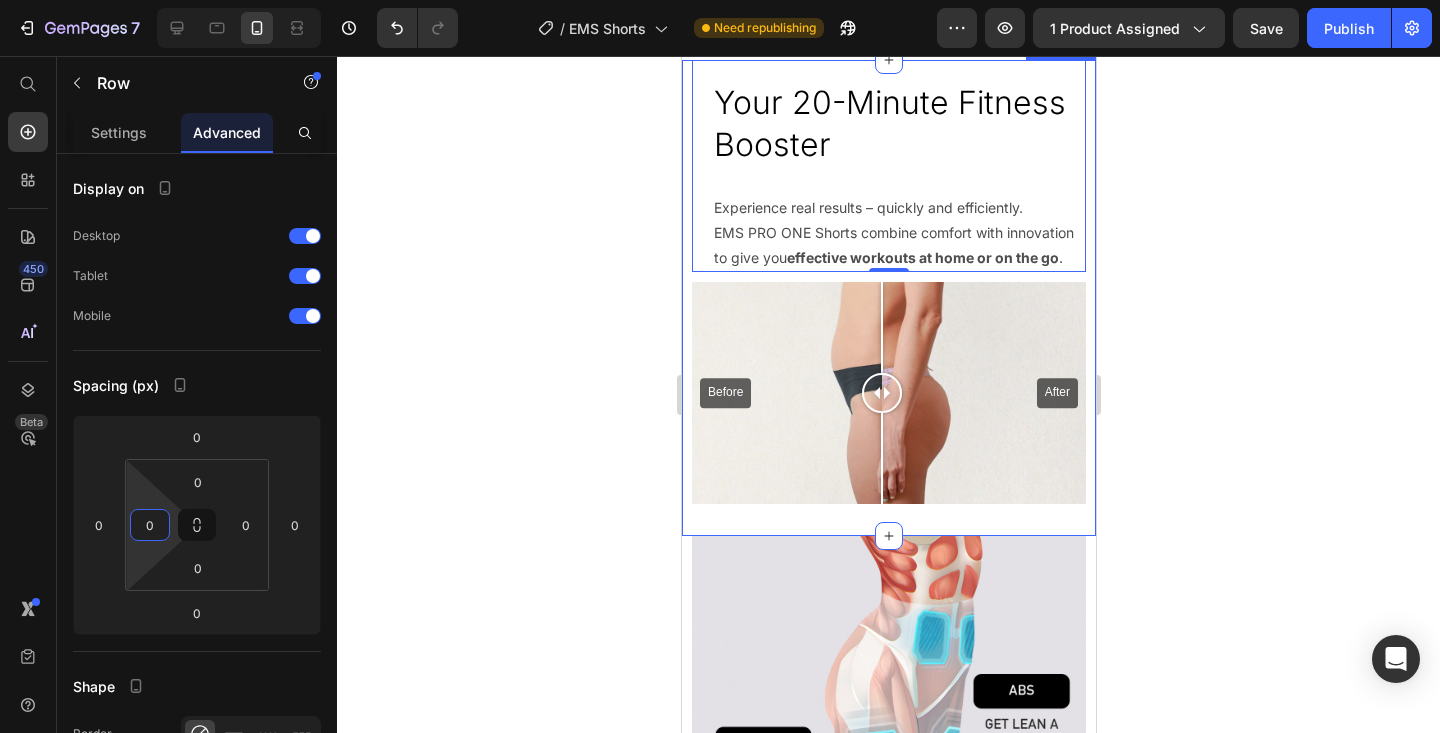 type on "0" 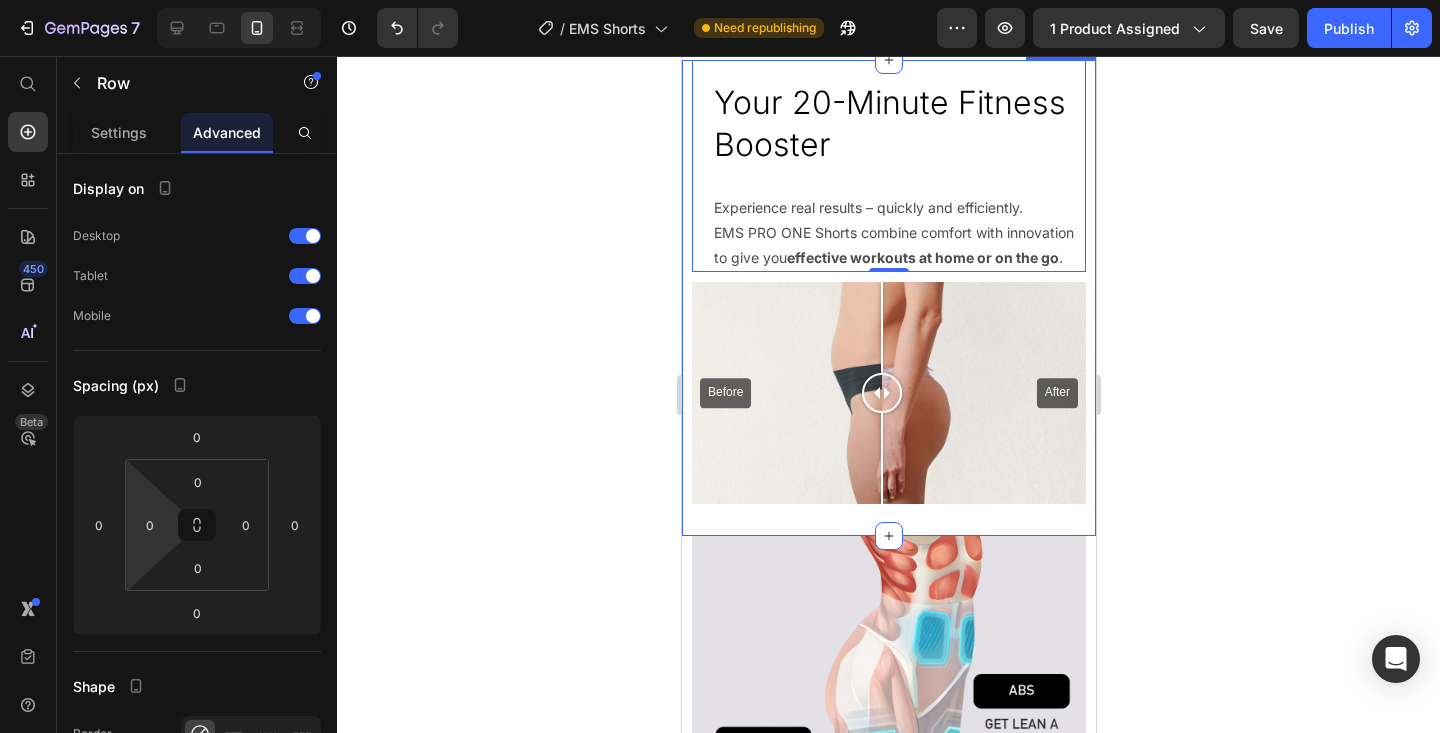 click on "Your 20-Minute Fitness Booster Heading Experience real results – quickly and efficiently. EMS PRO ONE Shorts combine comfort with innovation to give you  effective workouts at home or on the go . Text Block Row   0" at bounding box center (888, 166) 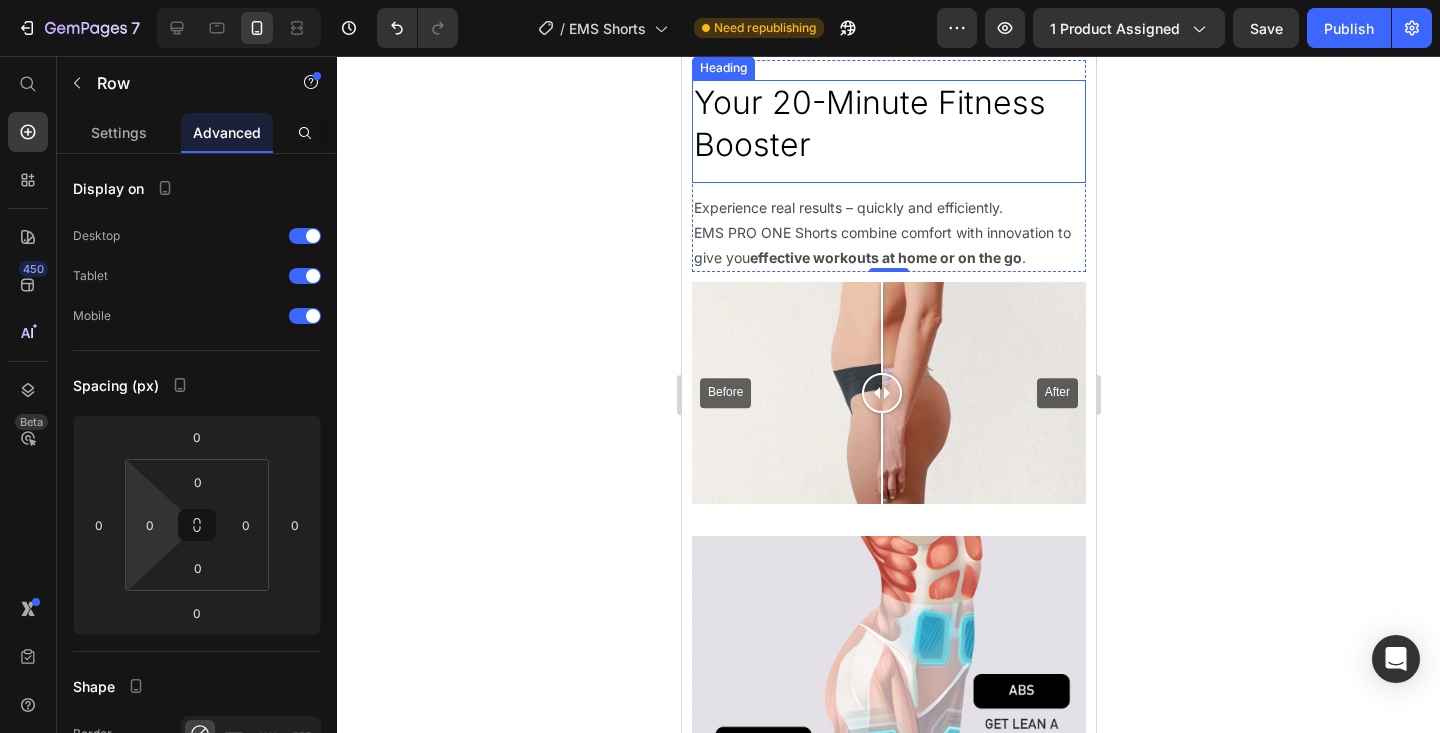 click on "Your 20-Minute Fitness Booster" at bounding box center (888, 123) 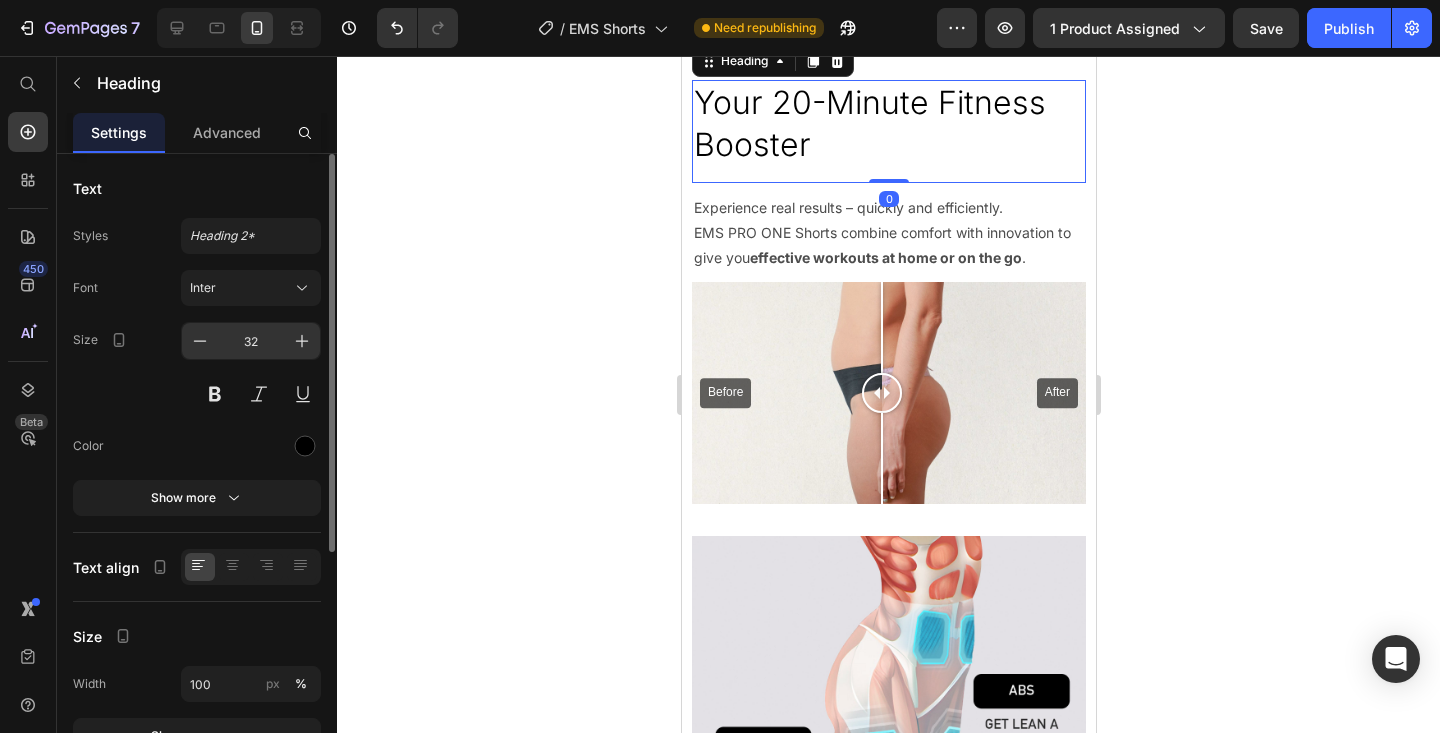 click on "32" at bounding box center [251, 341] 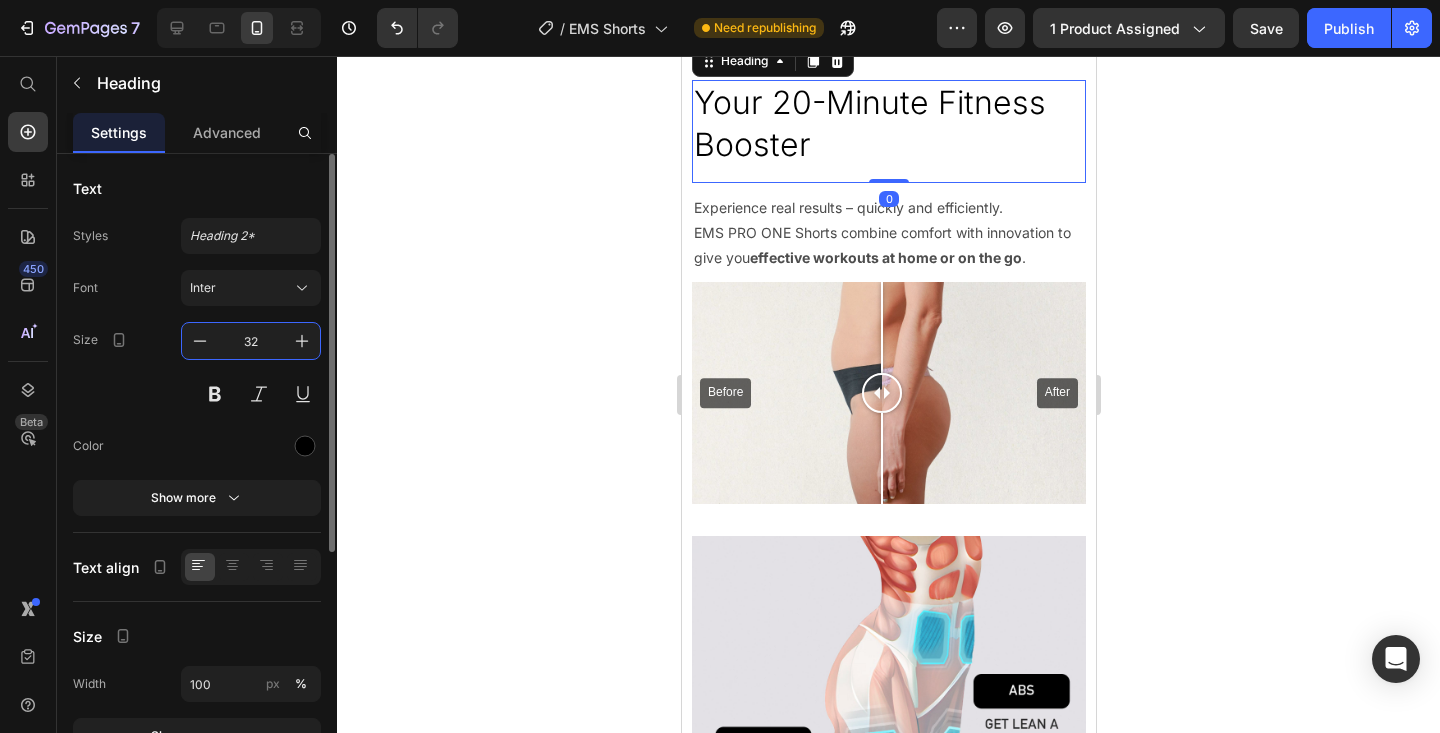 click on "32" at bounding box center (251, 341) 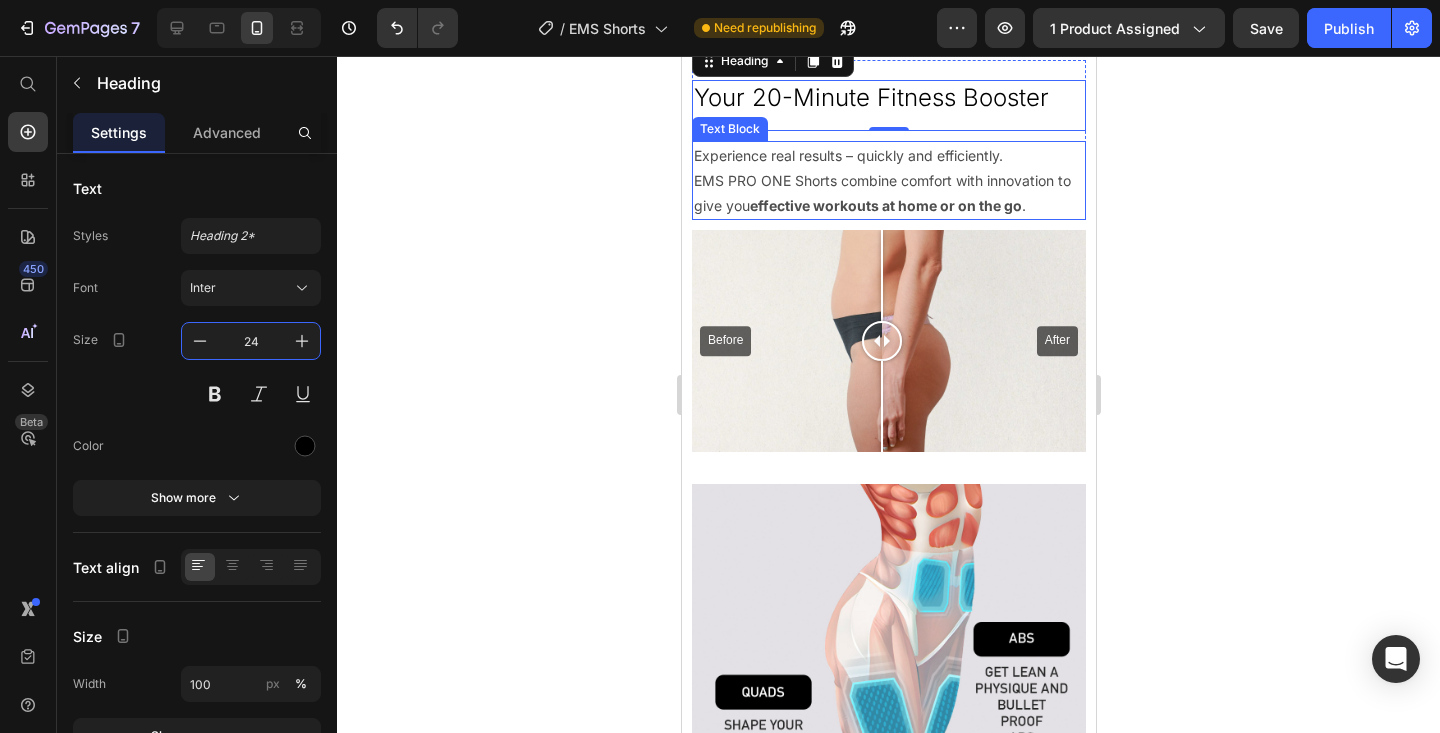 type on "24" 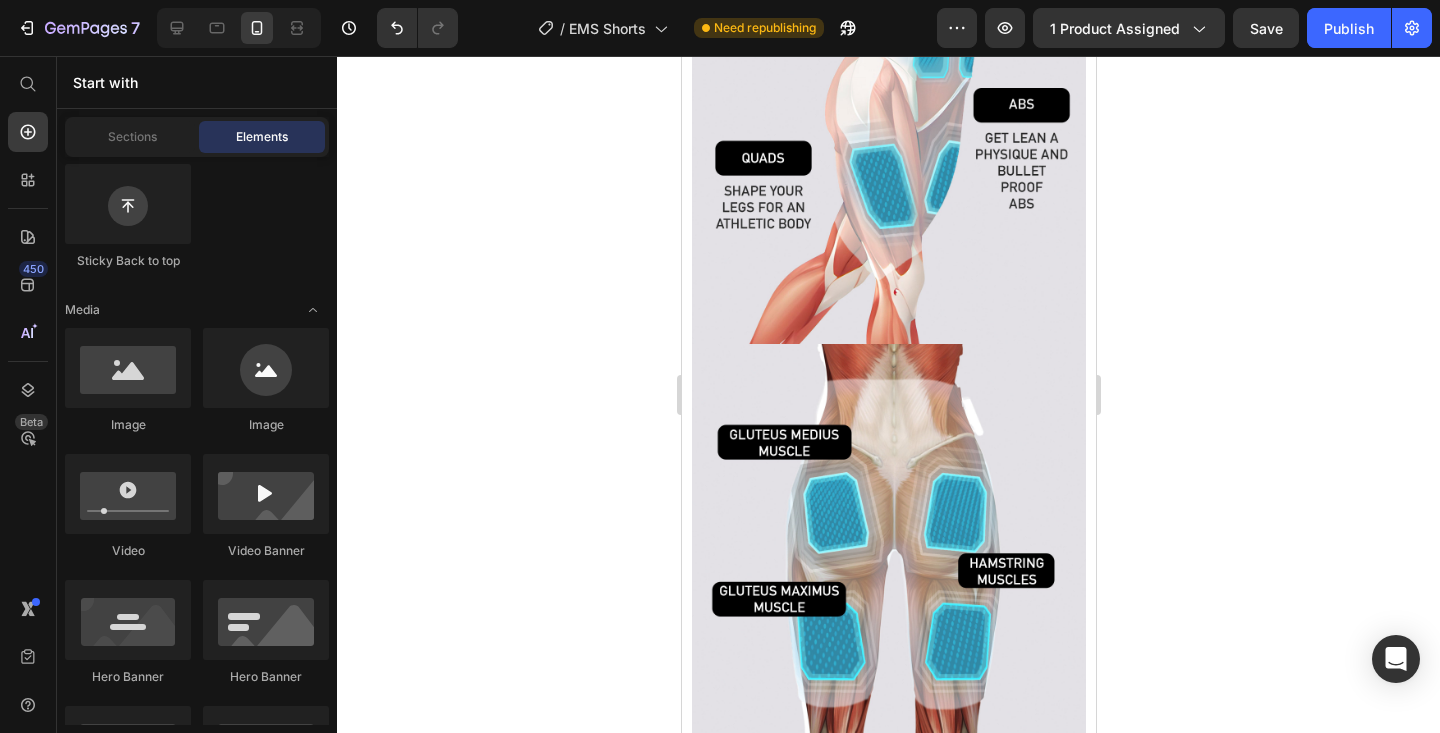 scroll, scrollTop: 3616, scrollLeft: 0, axis: vertical 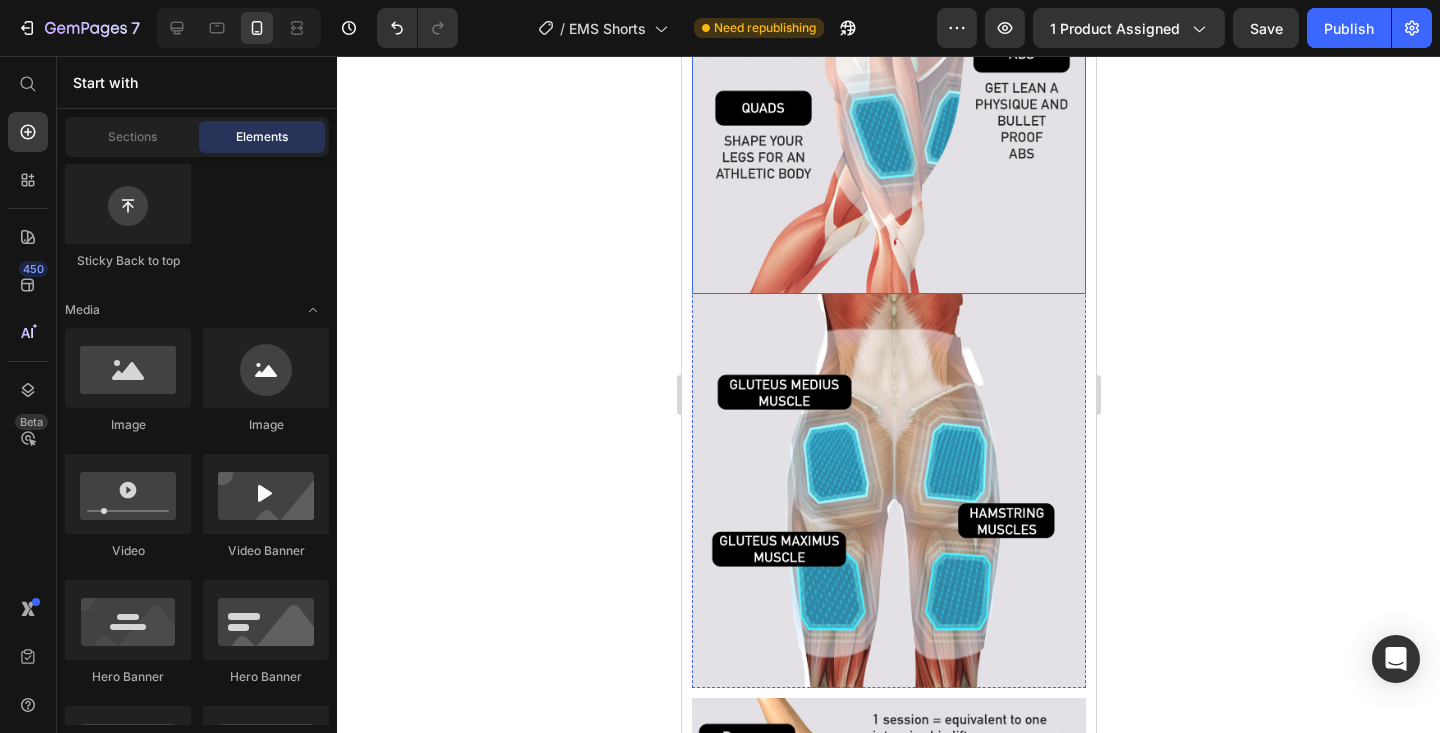 click at bounding box center (888, 97) 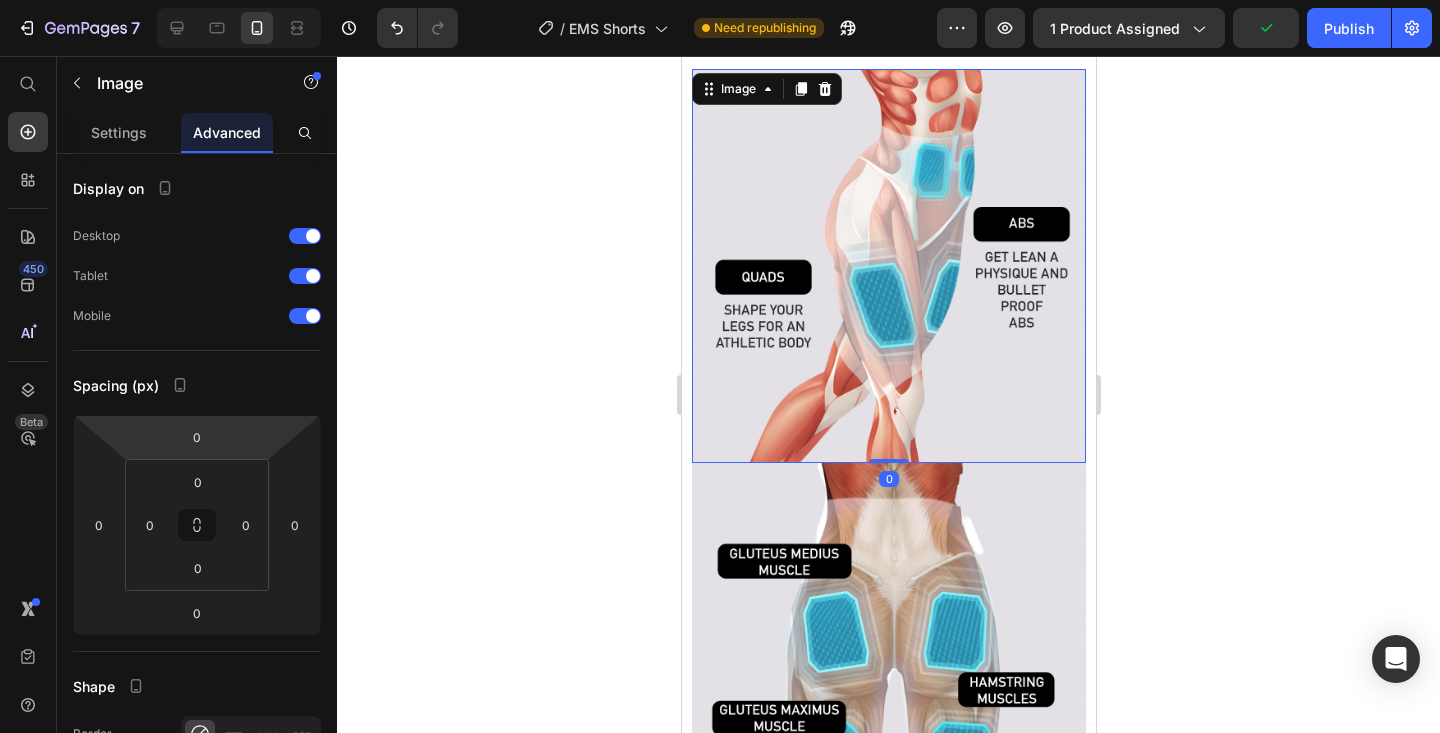 scroll, scrollTop: 3427, scrollLeft: 0, axis: vertical 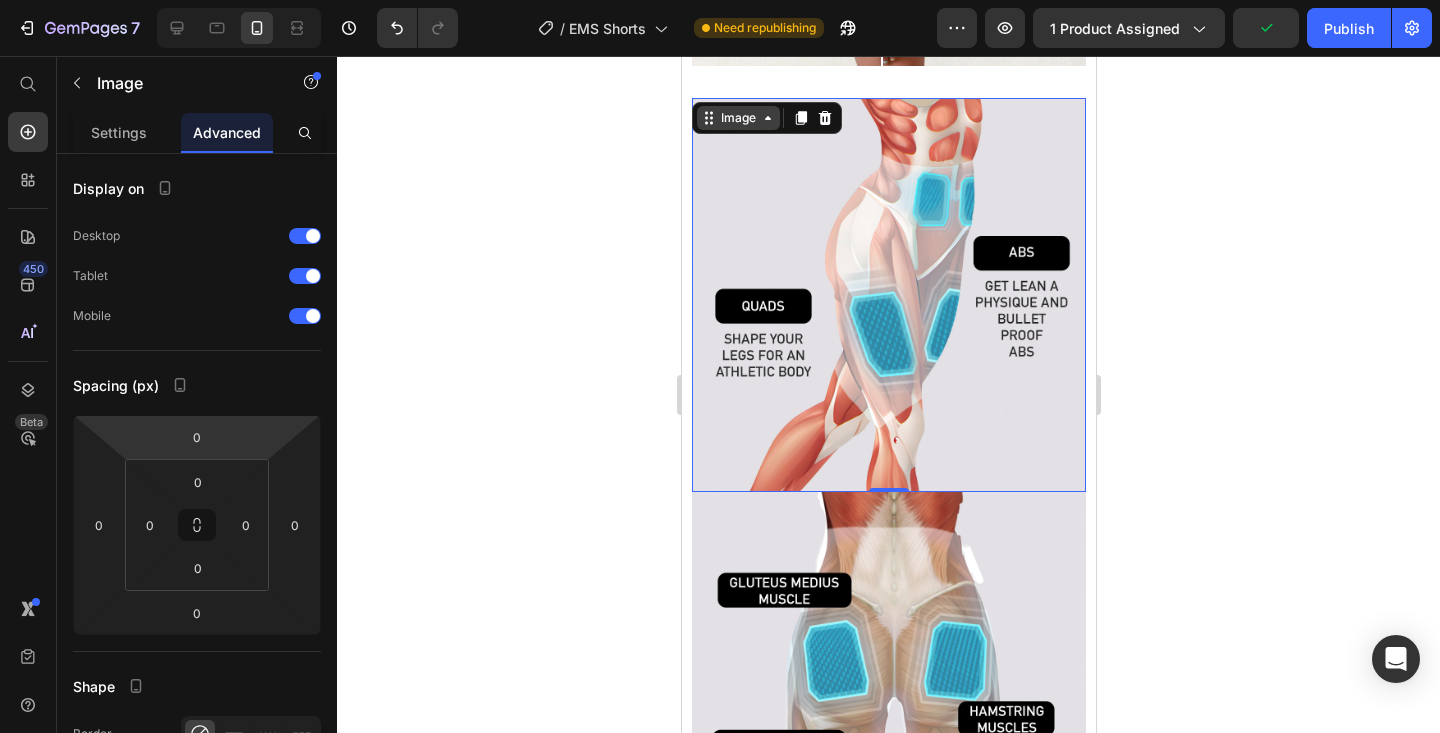 click 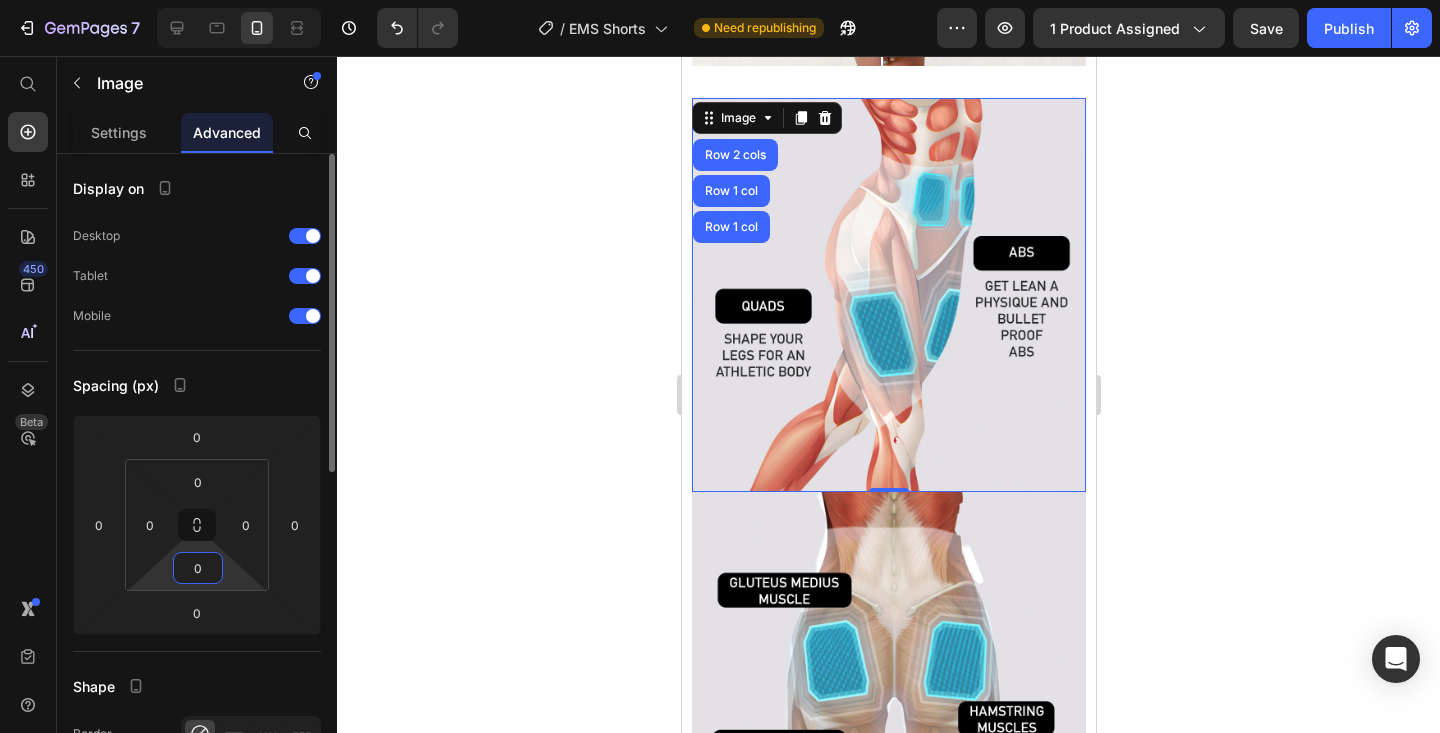 click on "0" at bounding box center (198, 568) 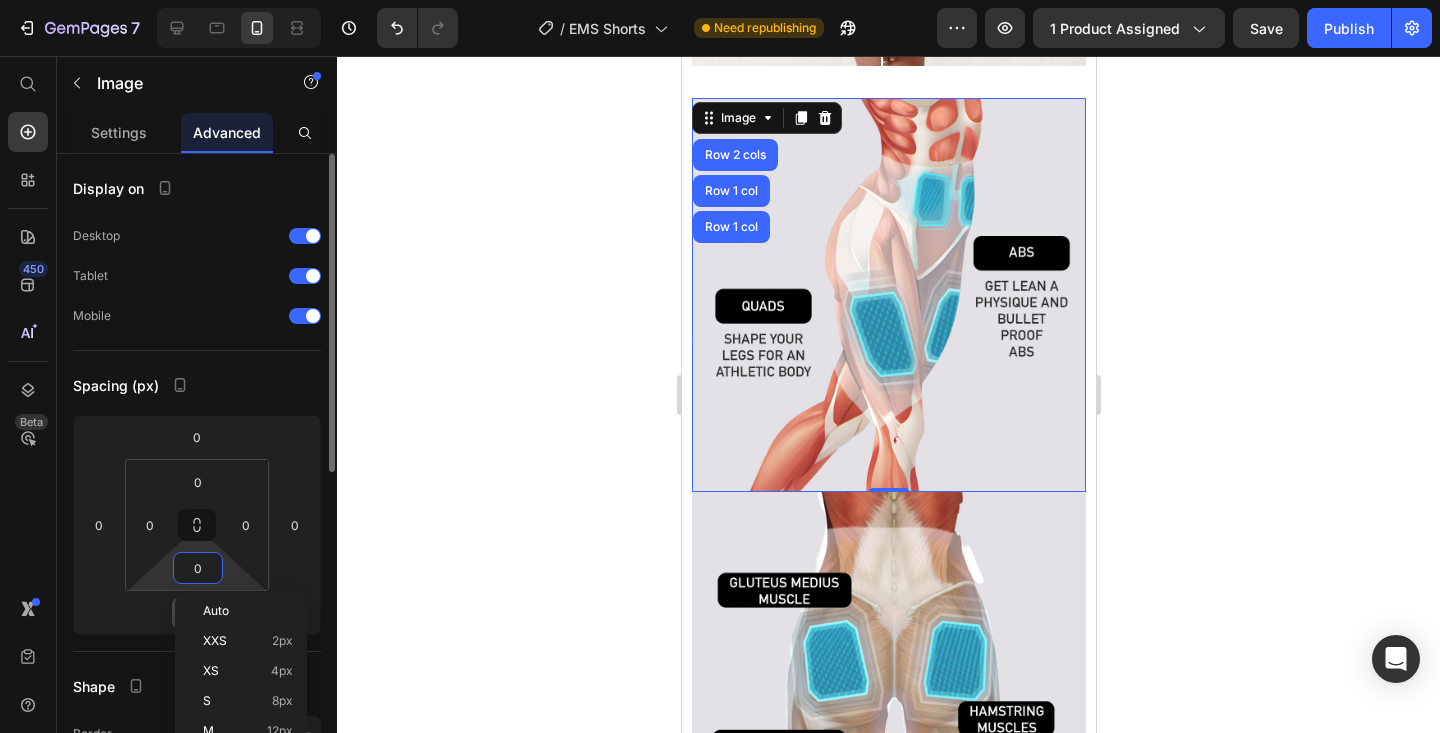 click on "0" at bounding box center [197, 613] 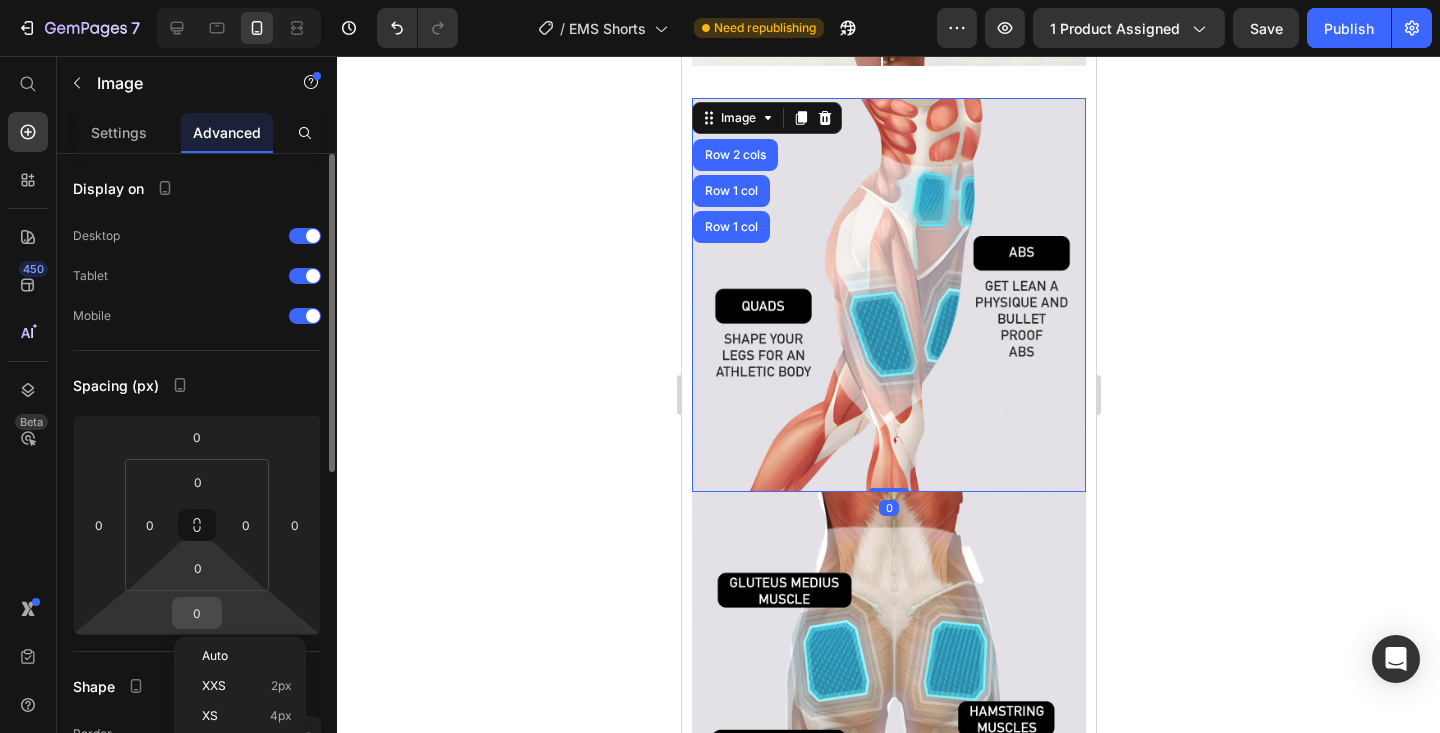 click on "0" at bounding box center (197, 613) 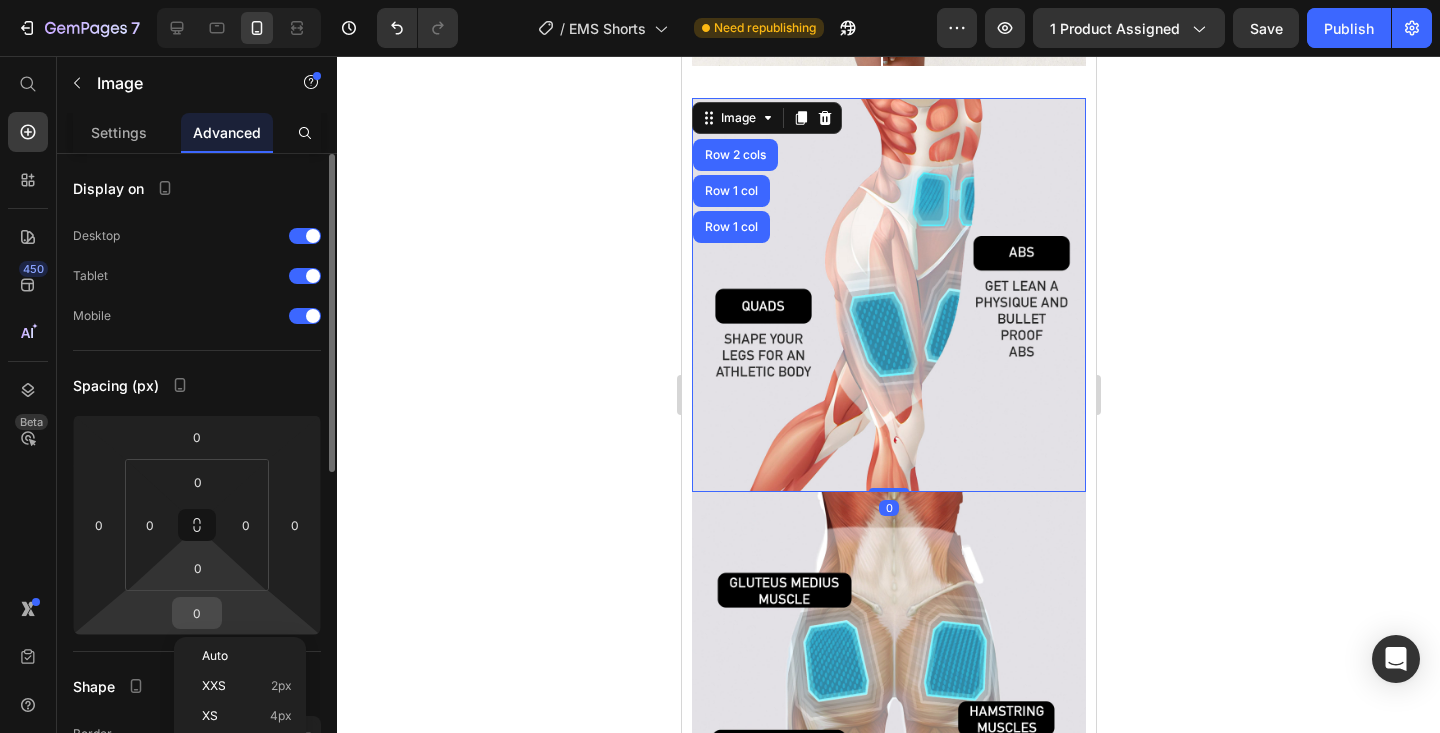 click on "0" at bounding box center [197, 613] 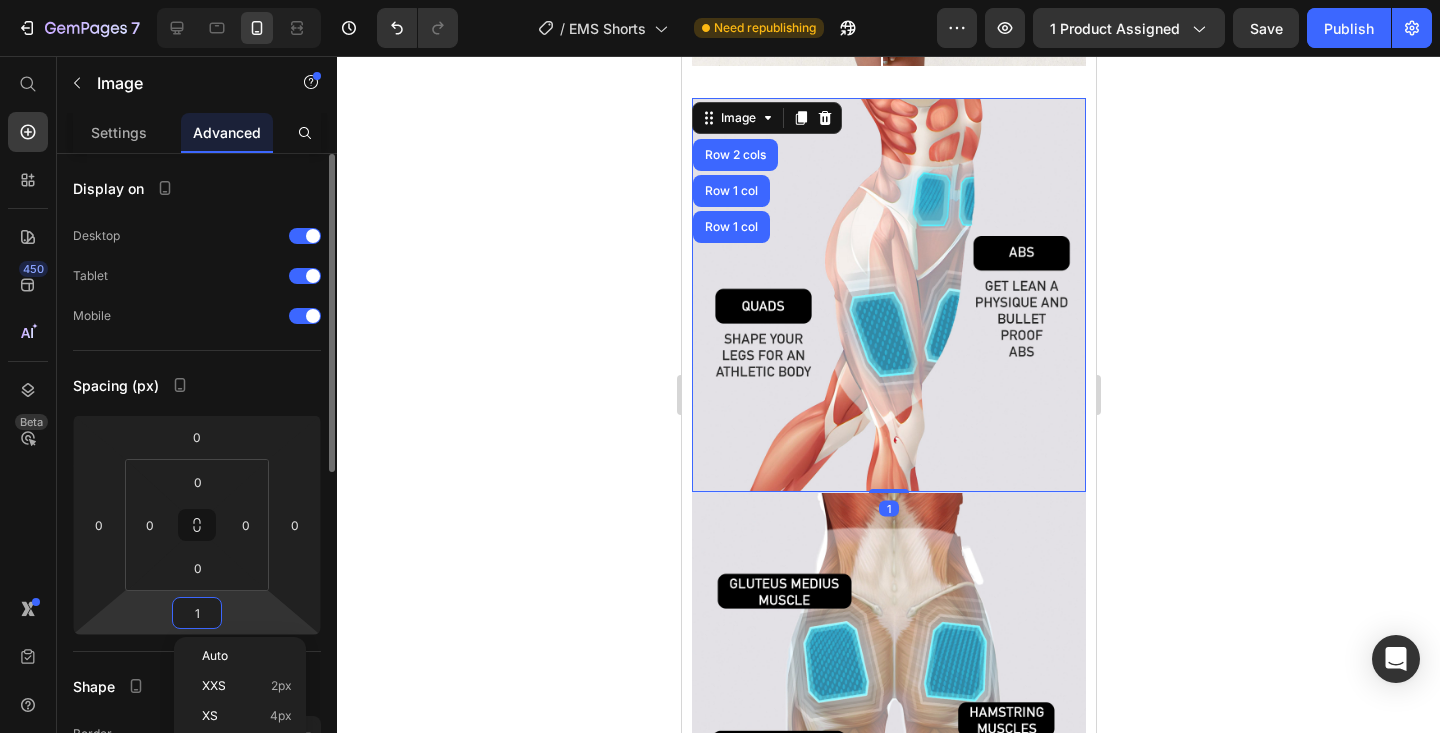 type on "10" 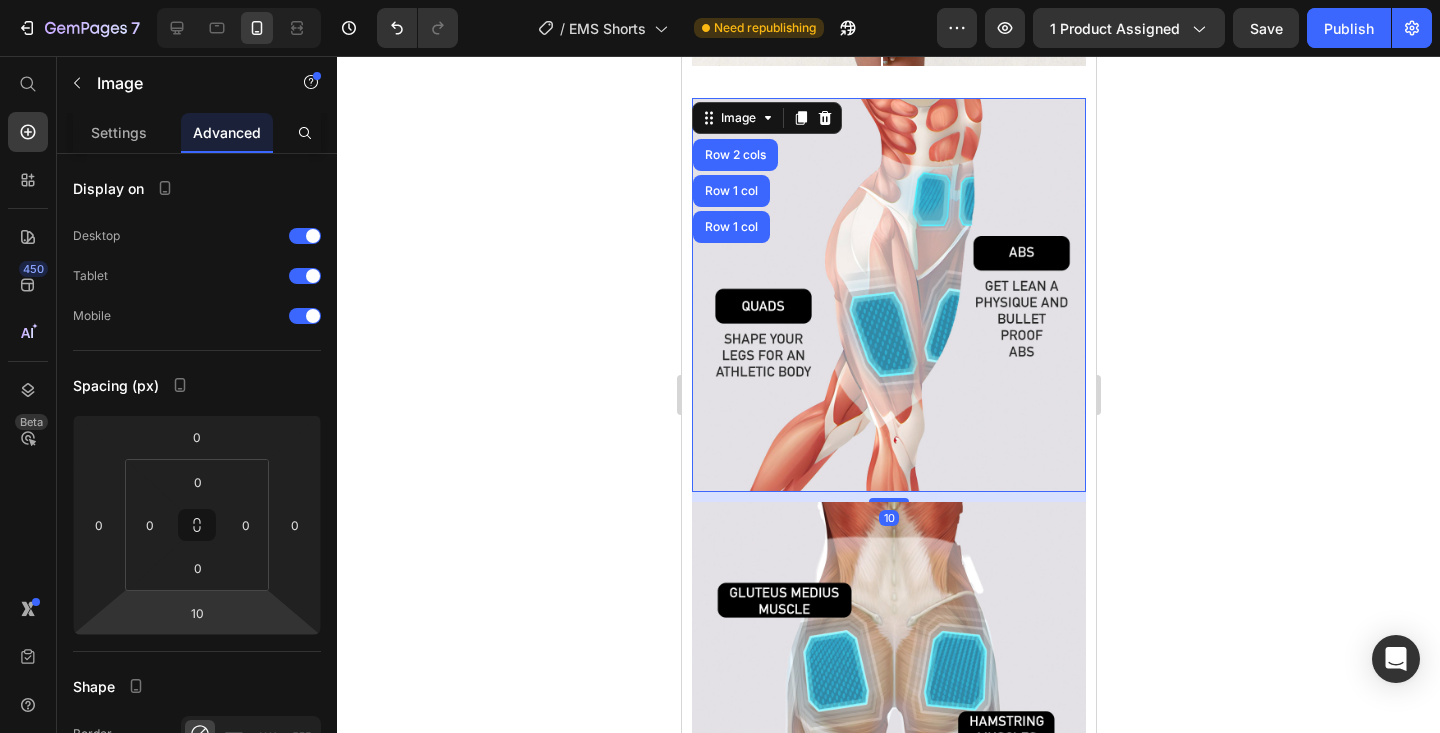 click 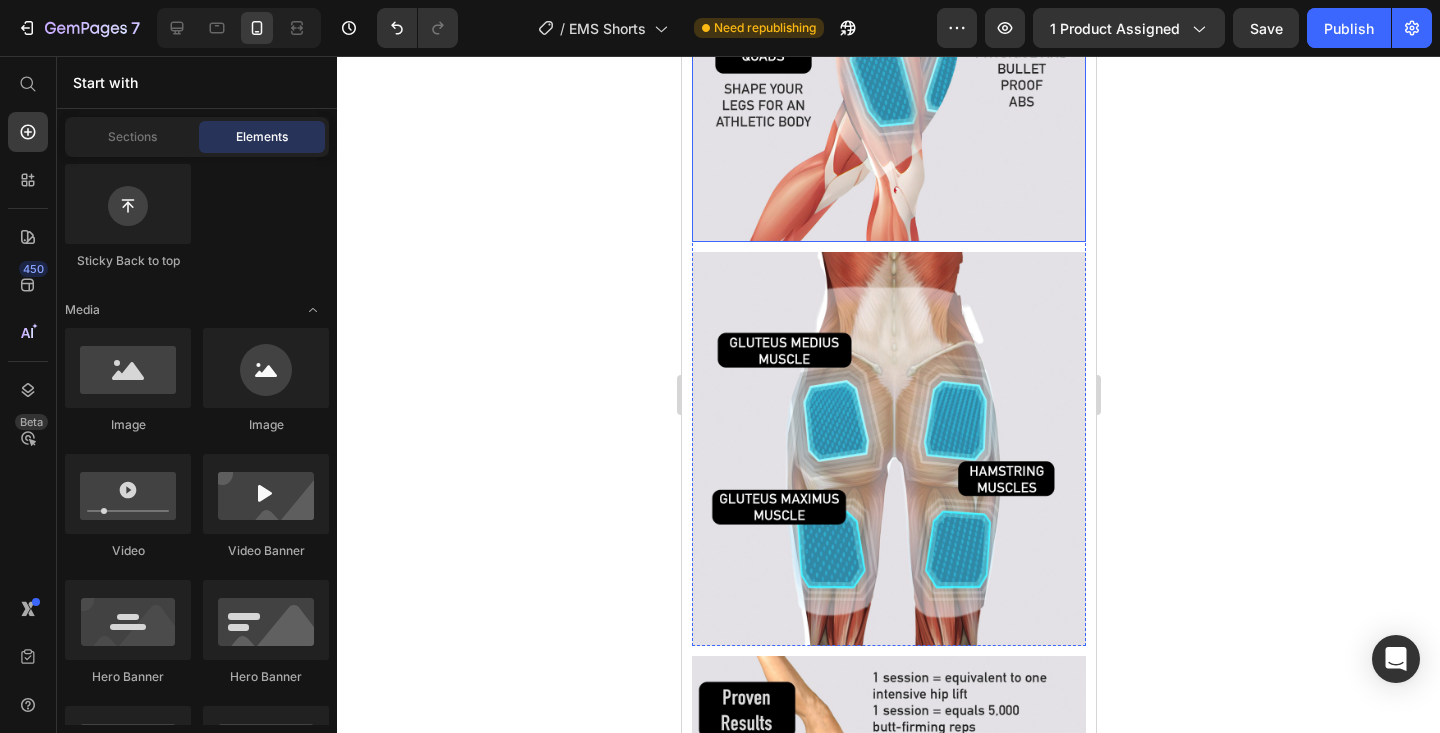 scroll, scrollTop: 3866, scrollLeft: 0, axis: vertical 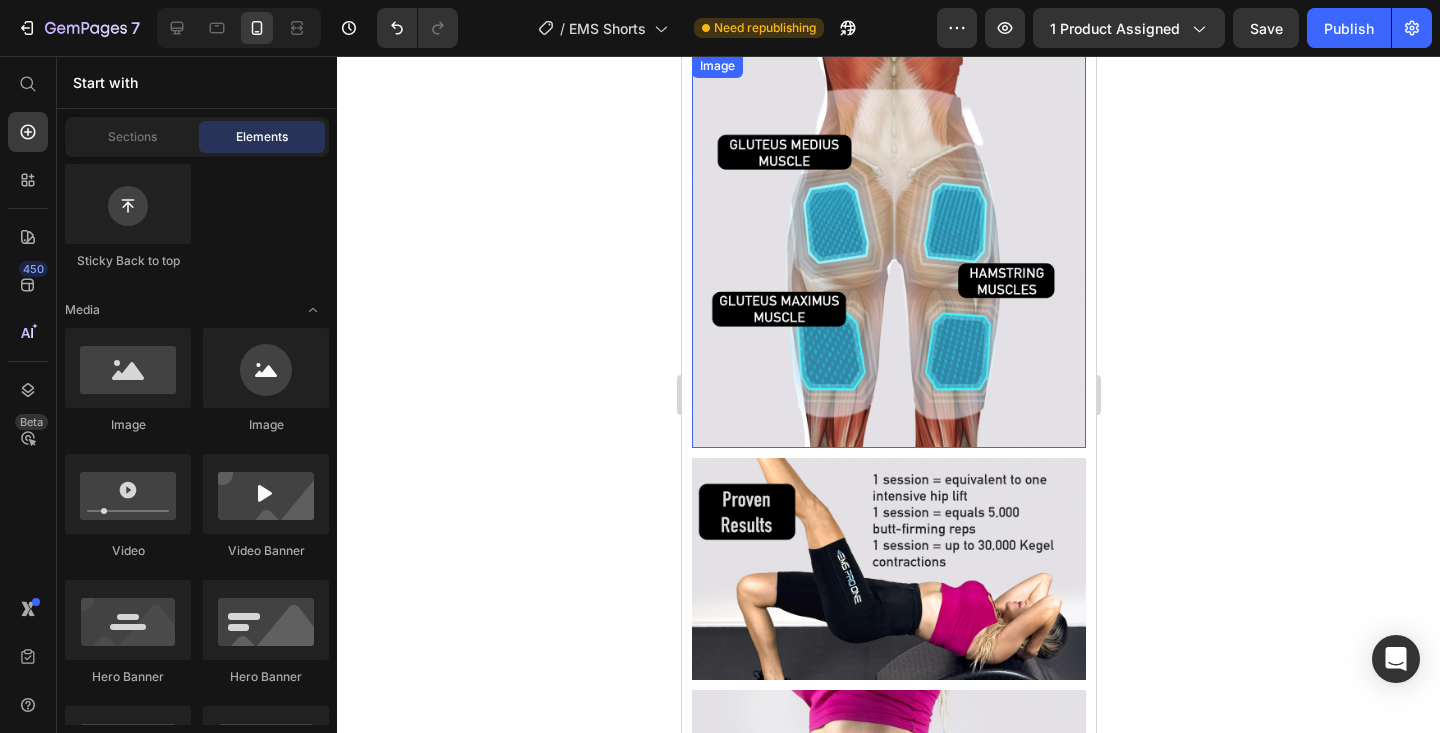 click at bounding box center (888, 251) 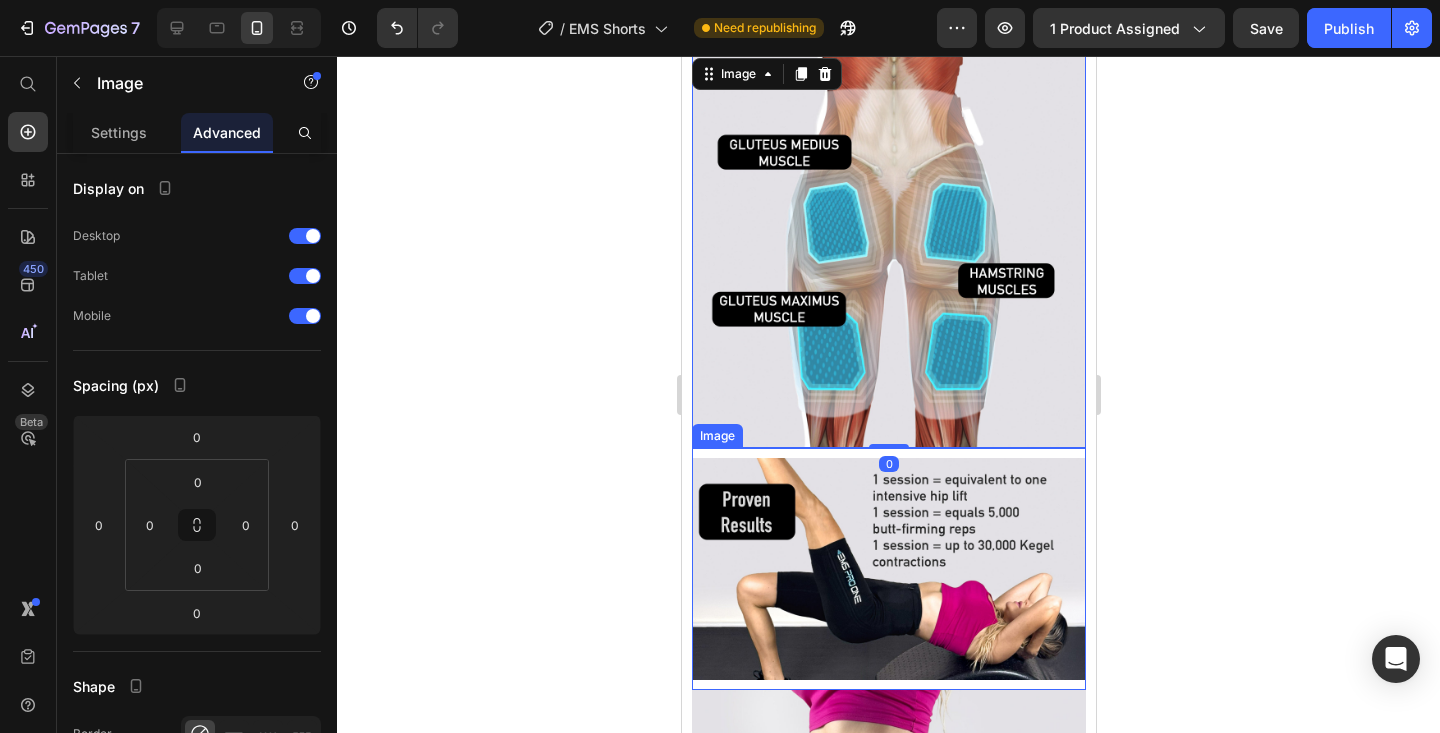 click at bounding box center (888, 569) 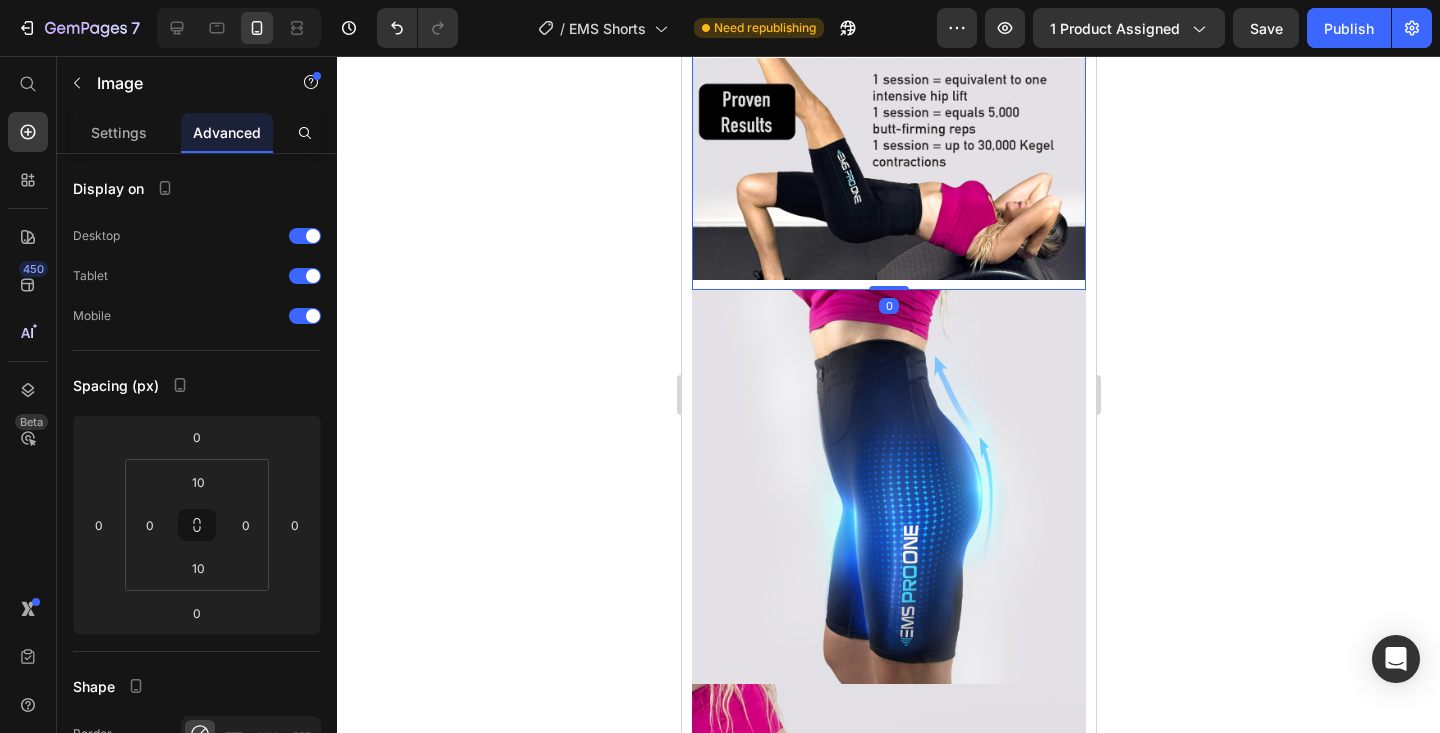 scroll, scrollTop: 4328, scrollLeft: 0, axis: vertical 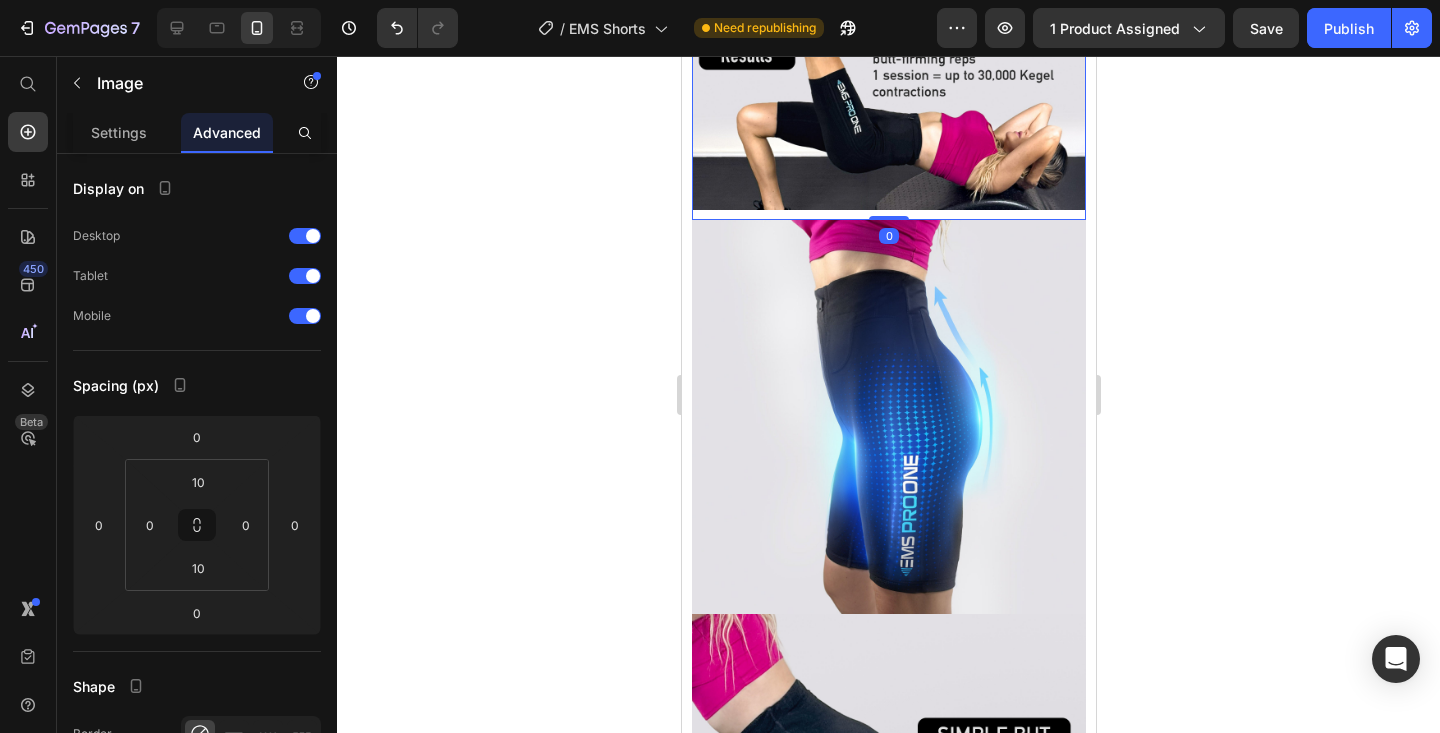 click at bounding box center (888, 417) 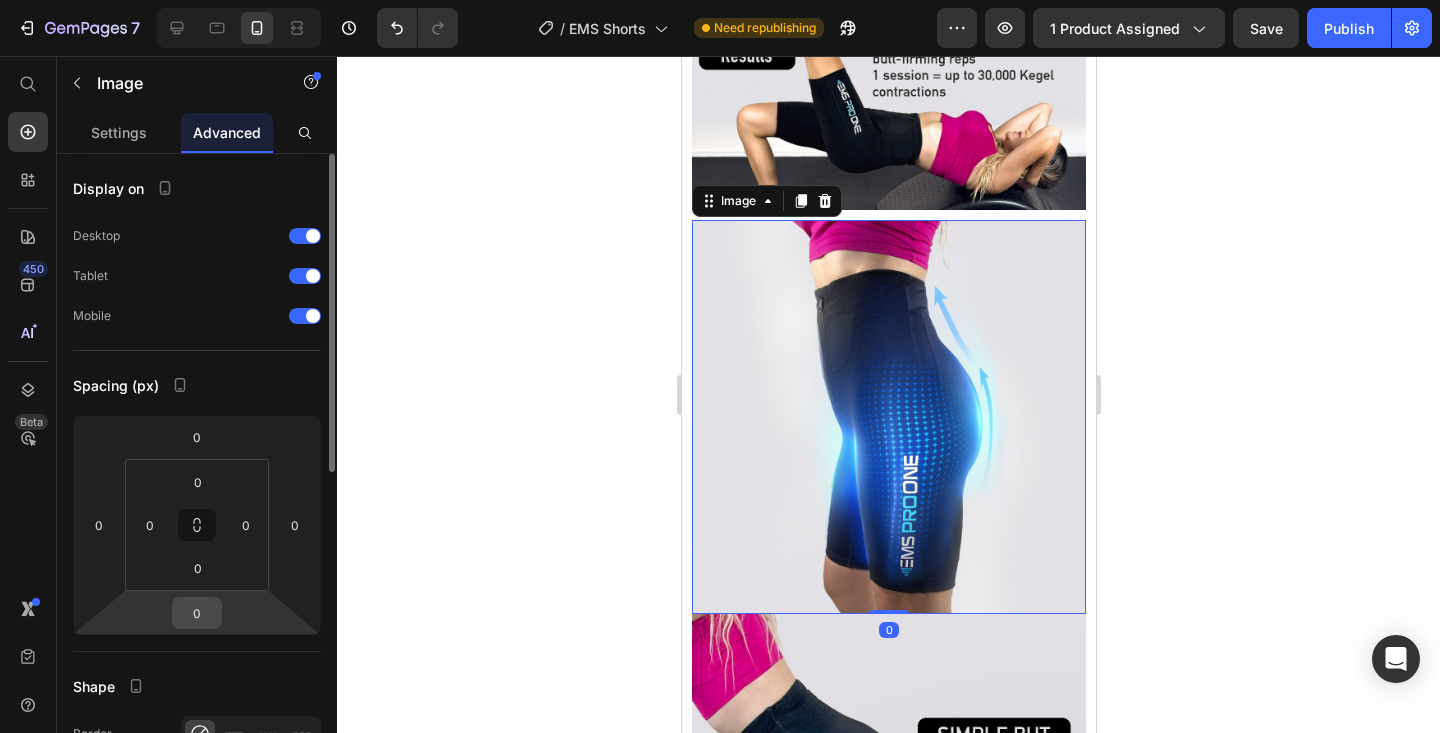 click on "0" at bounding box center [197, 613] 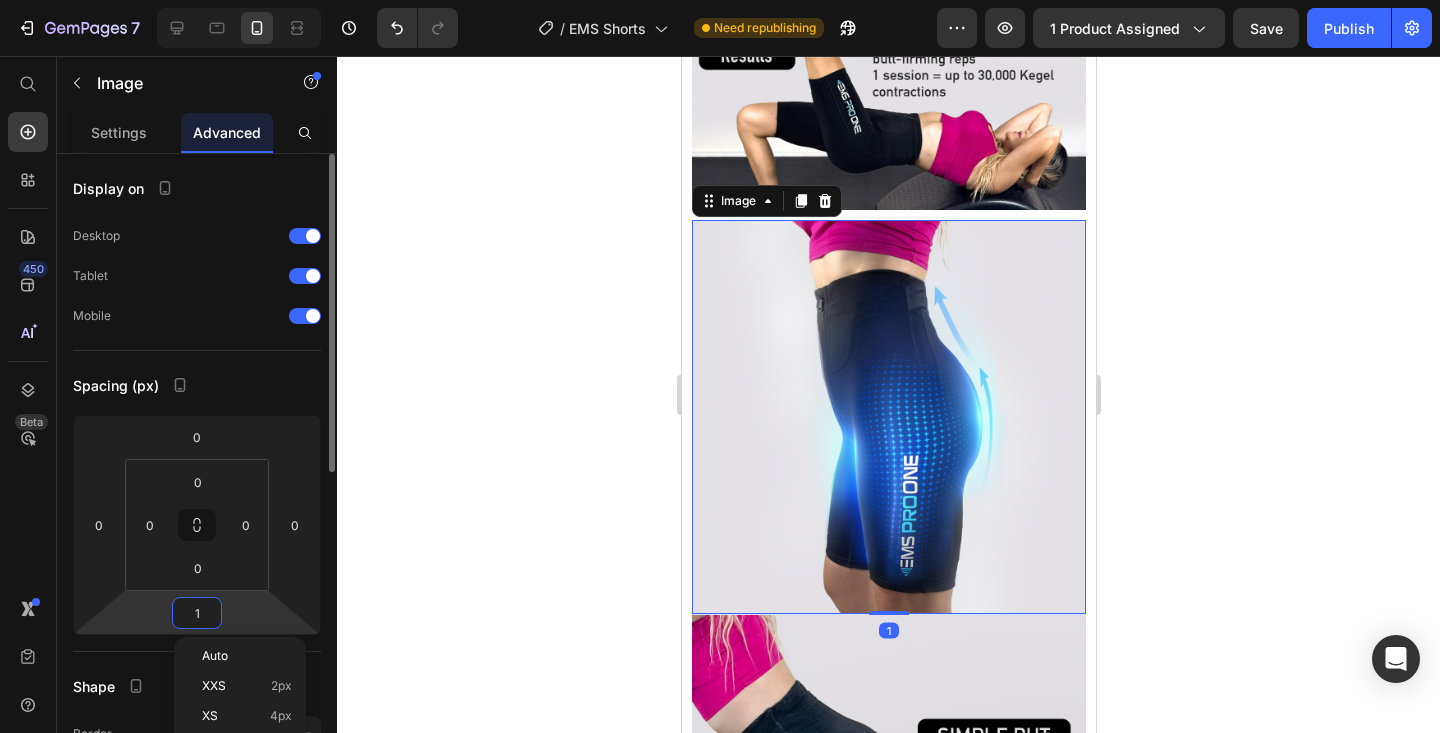 type on "10" 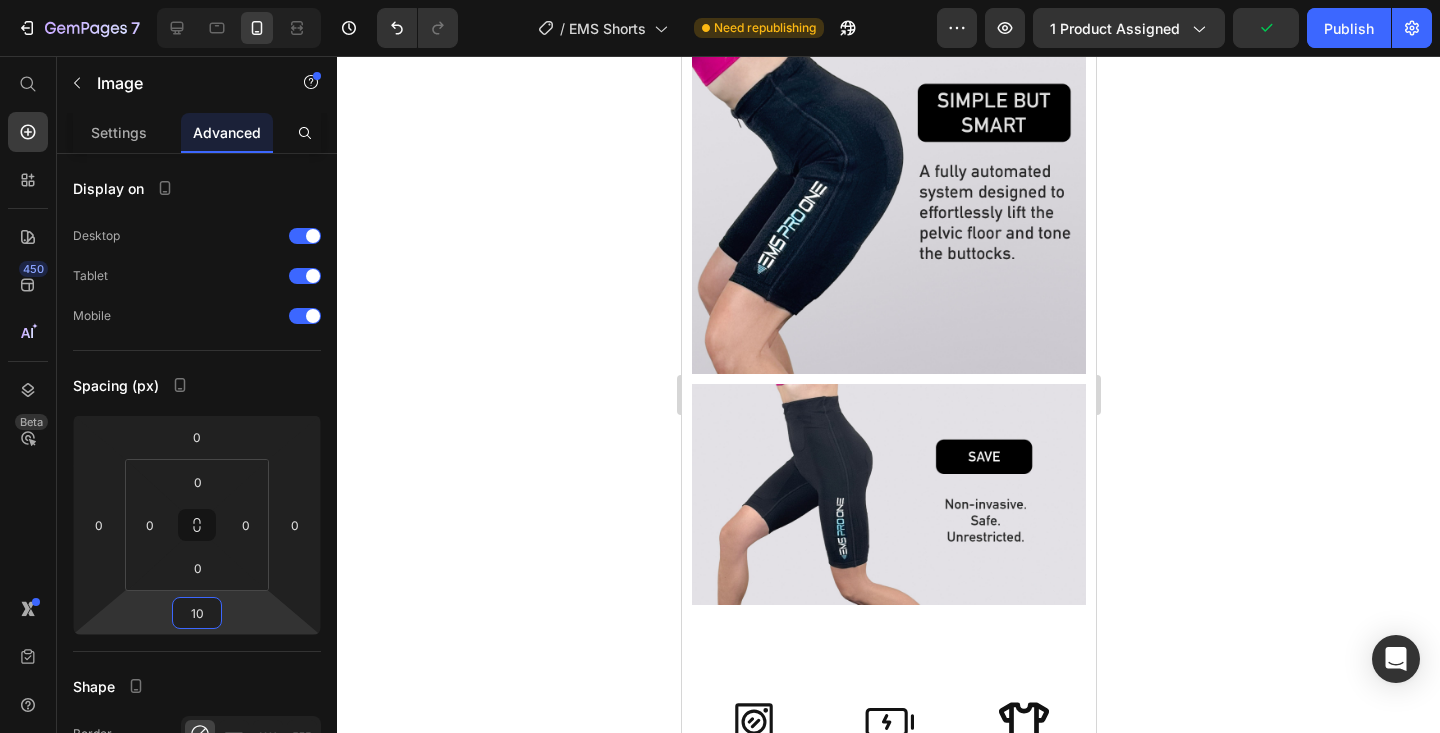 scroll, scrollTop: 4829, scrollLeft: 0, axis: vertical 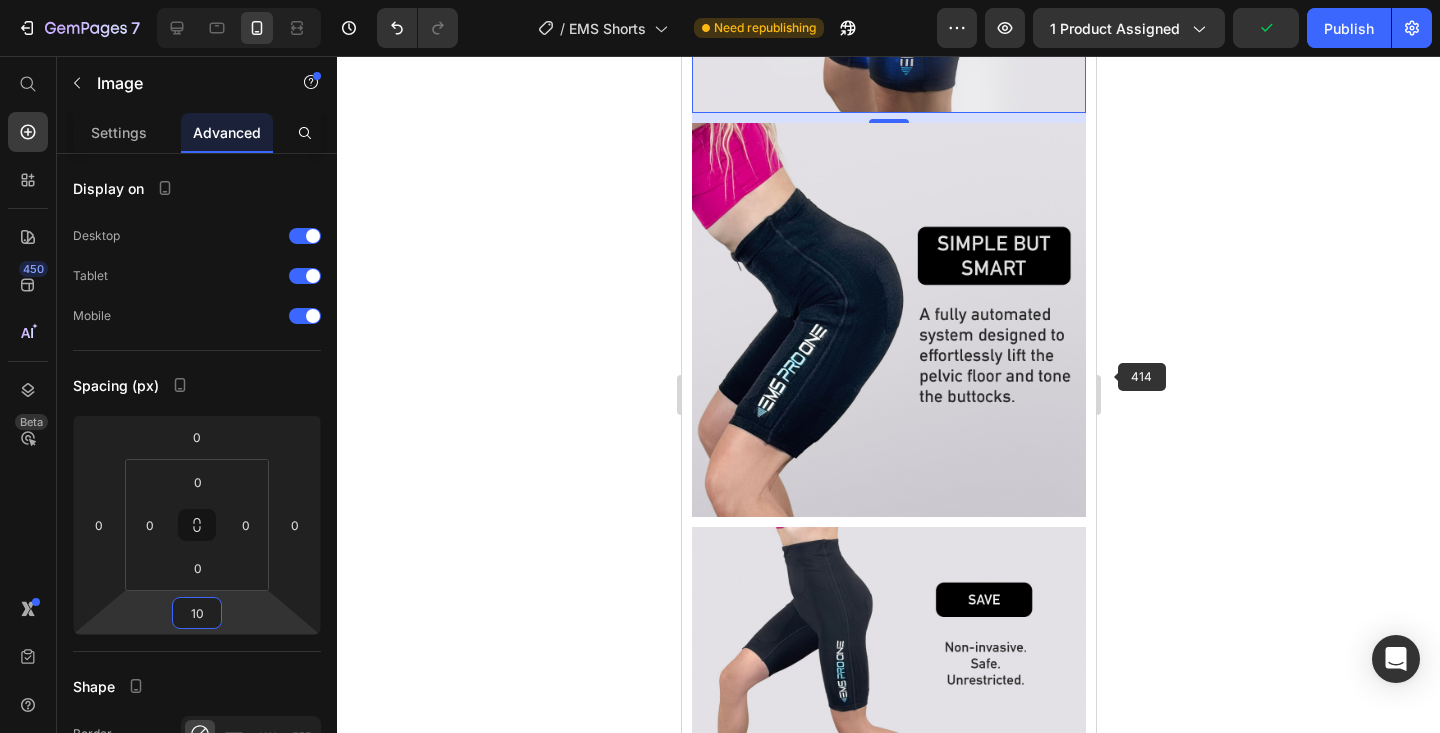 click 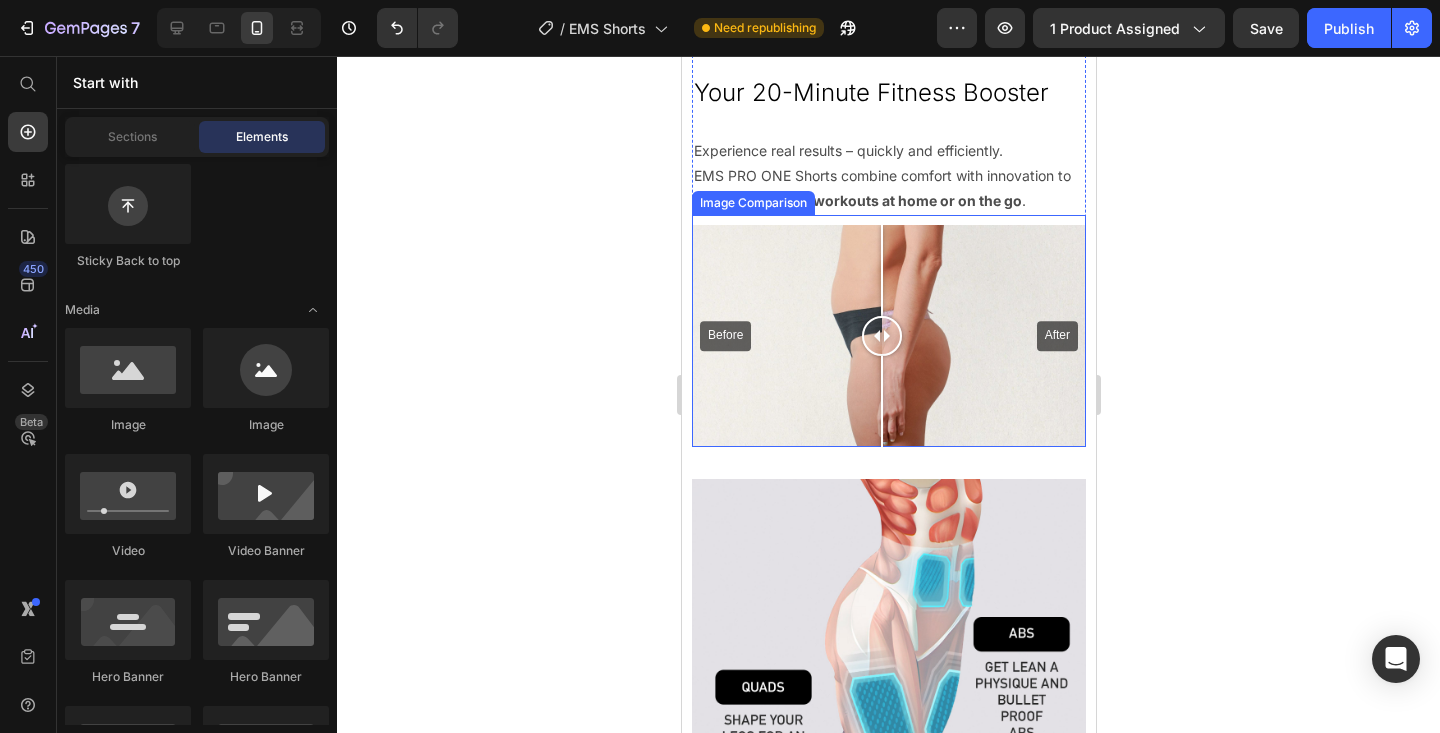 scroll, scrollTop: 2872, scrollLeft: 0, axis: vertical 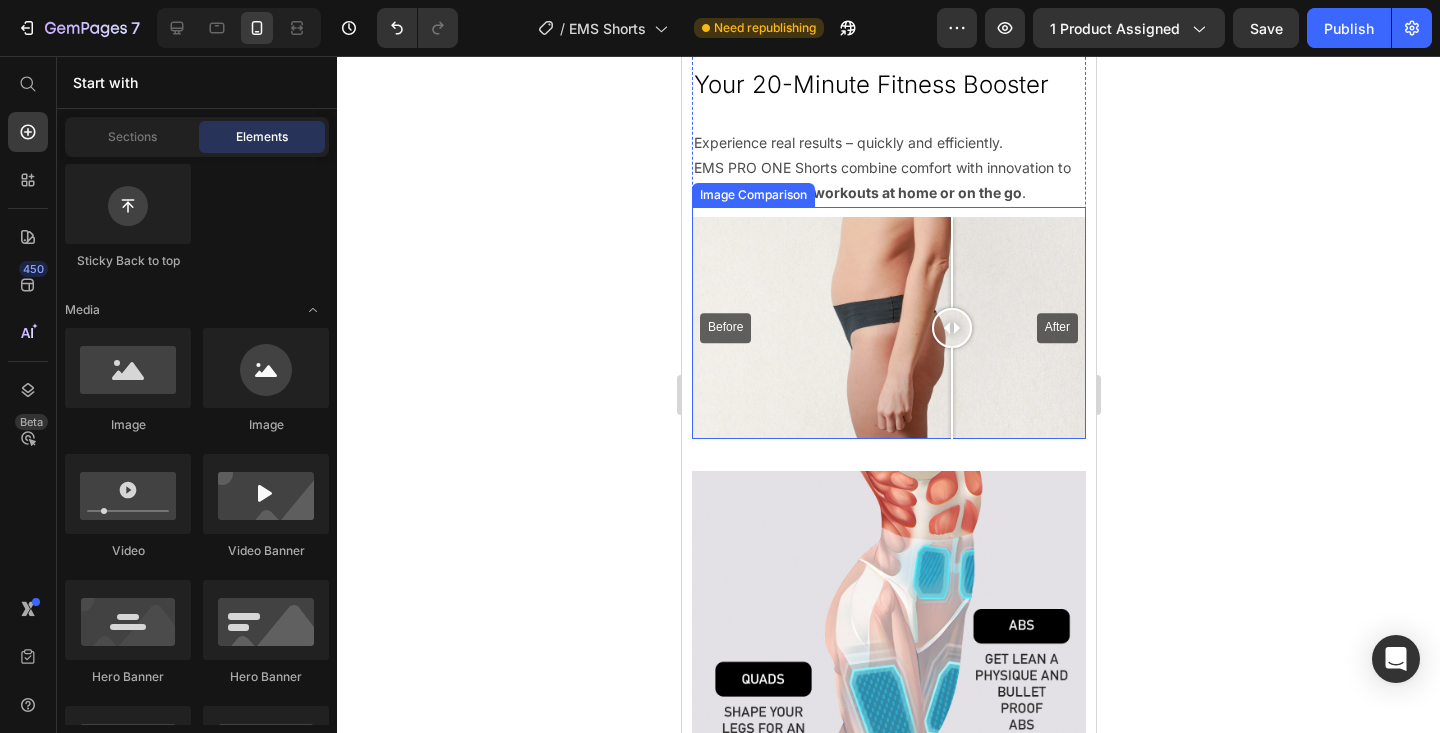 click on "Before After" at bounding box center (888, 328) 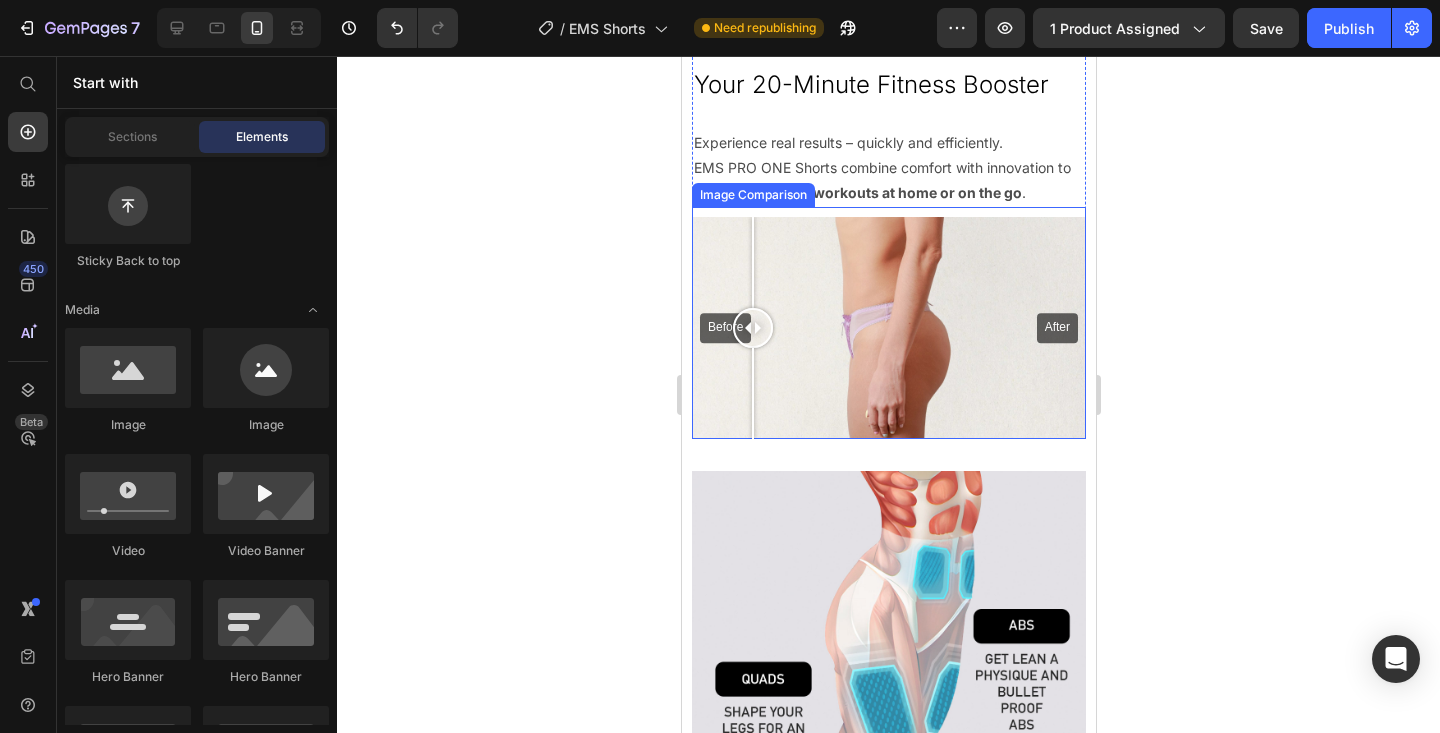 click on "Image Comparison" at bounding box center [752, 195] 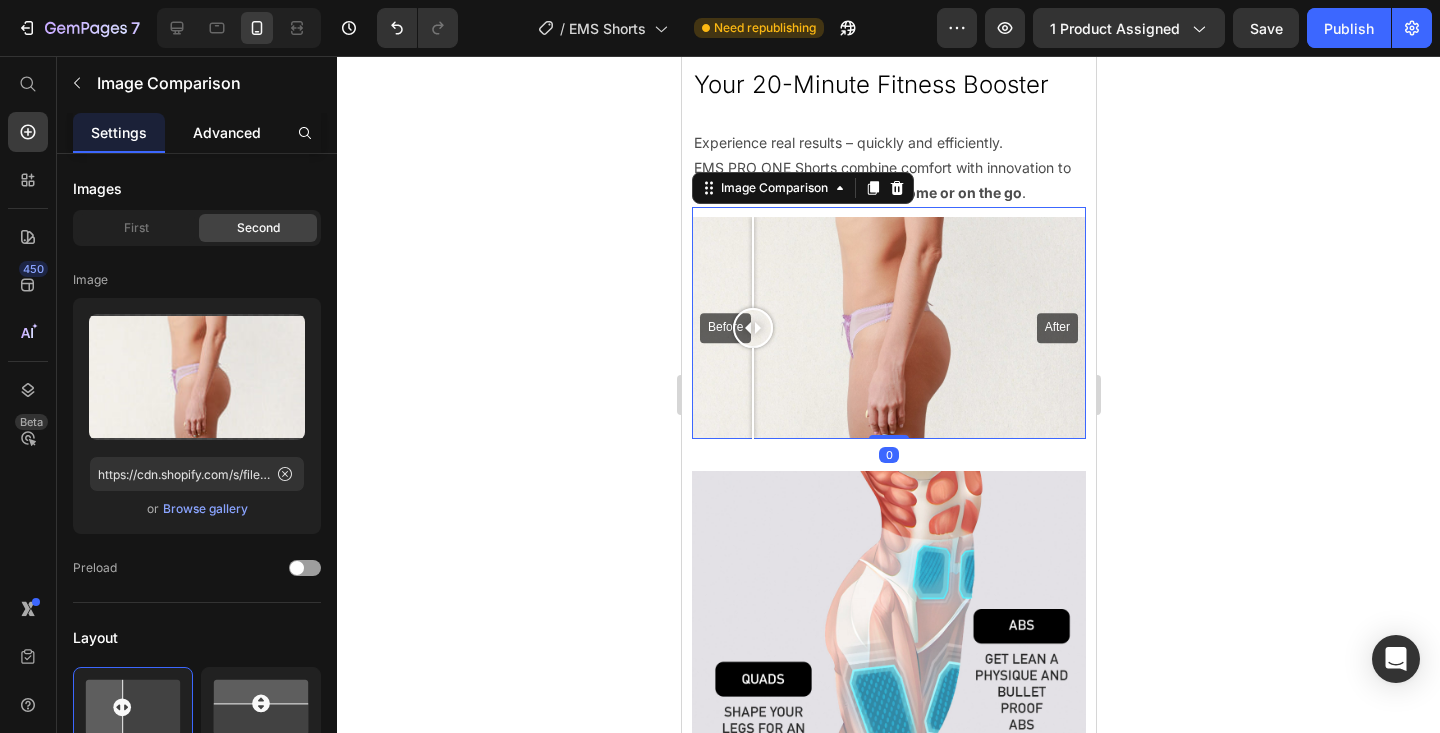 click on "Advanced" at bounding box center [227, 132] 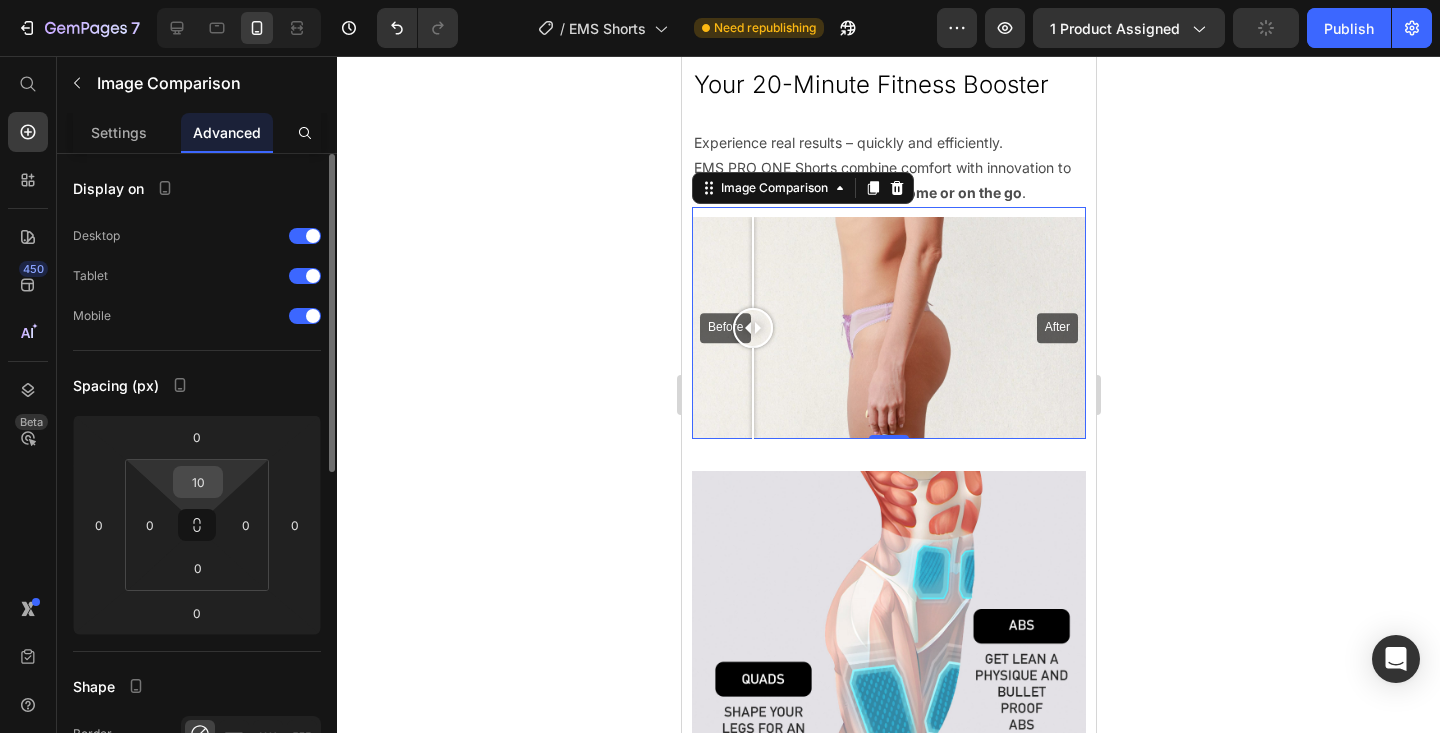 click on "10" at bounding box center [198, 482] 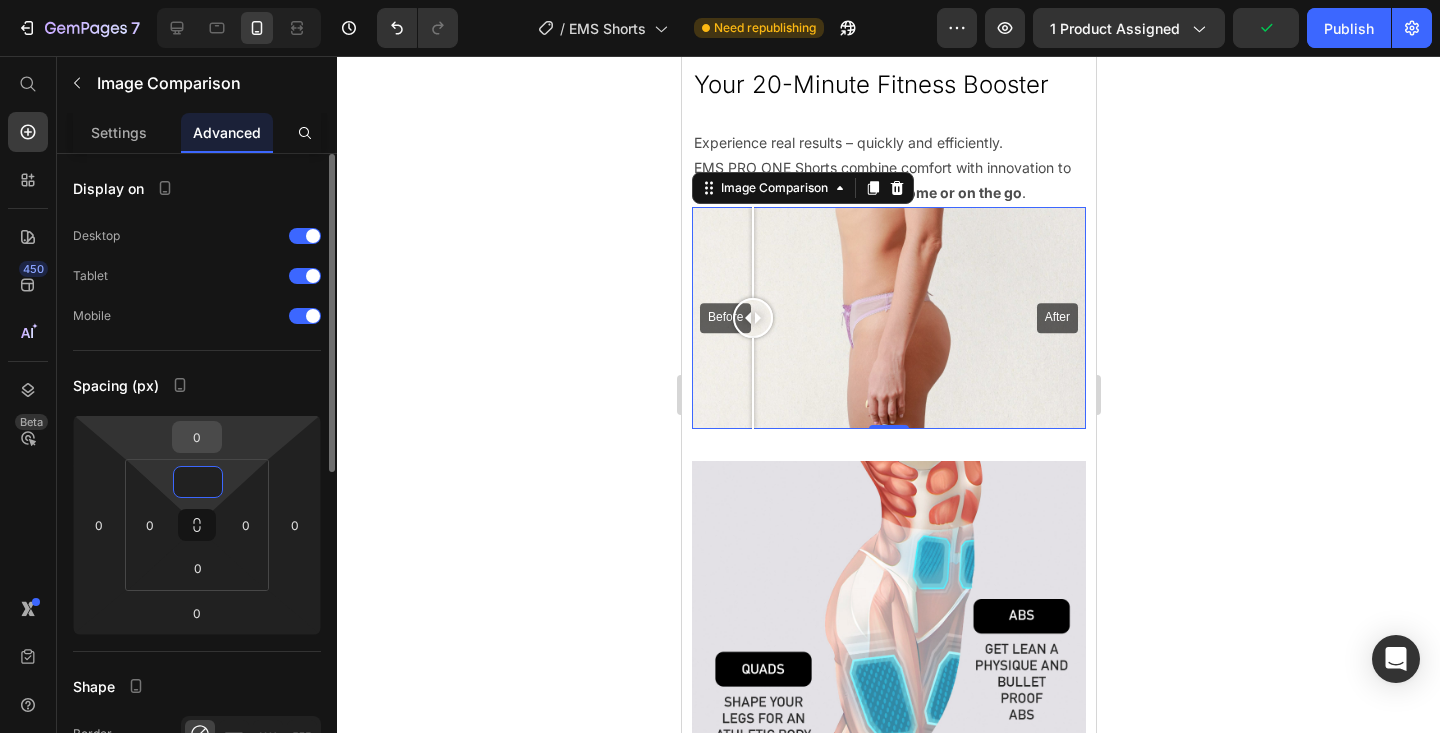 type on "0" 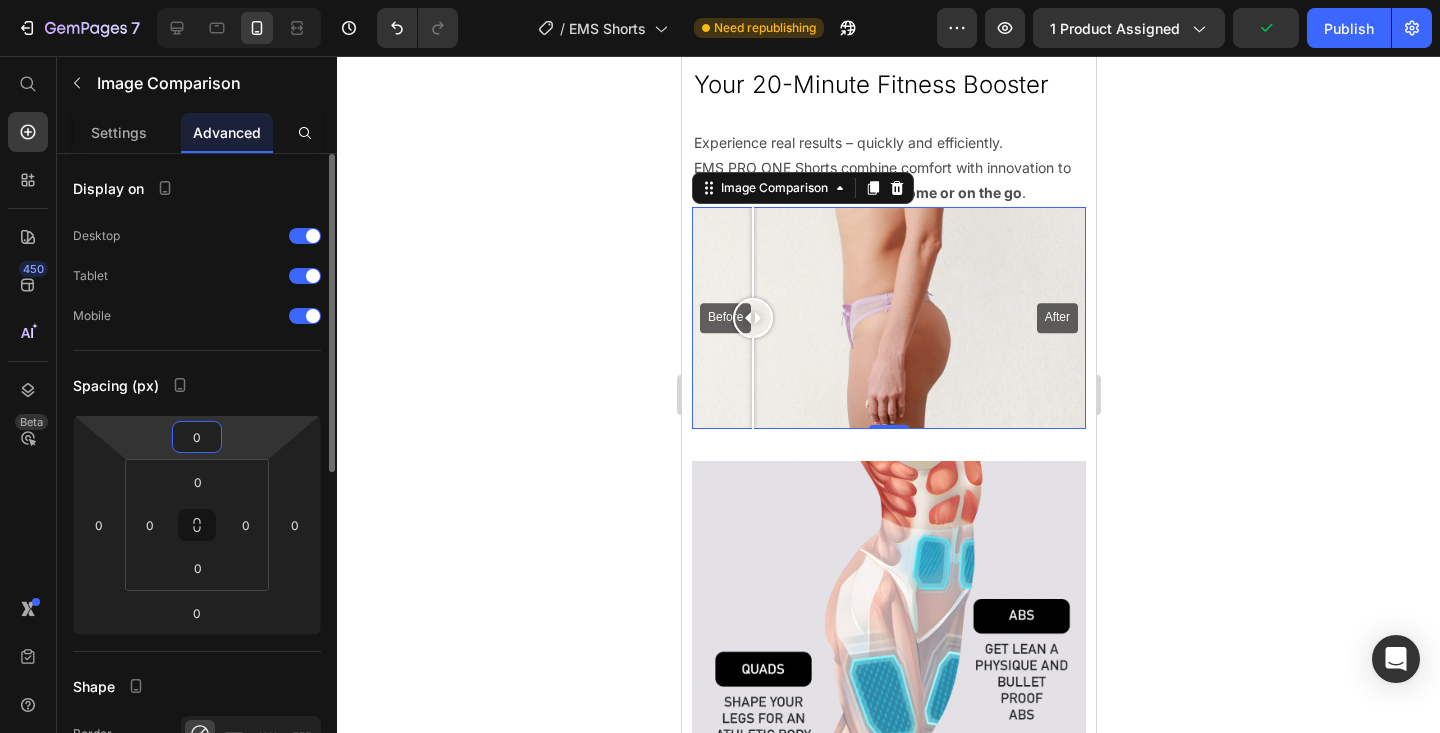 click on "0" at bounding box center (197, 437) 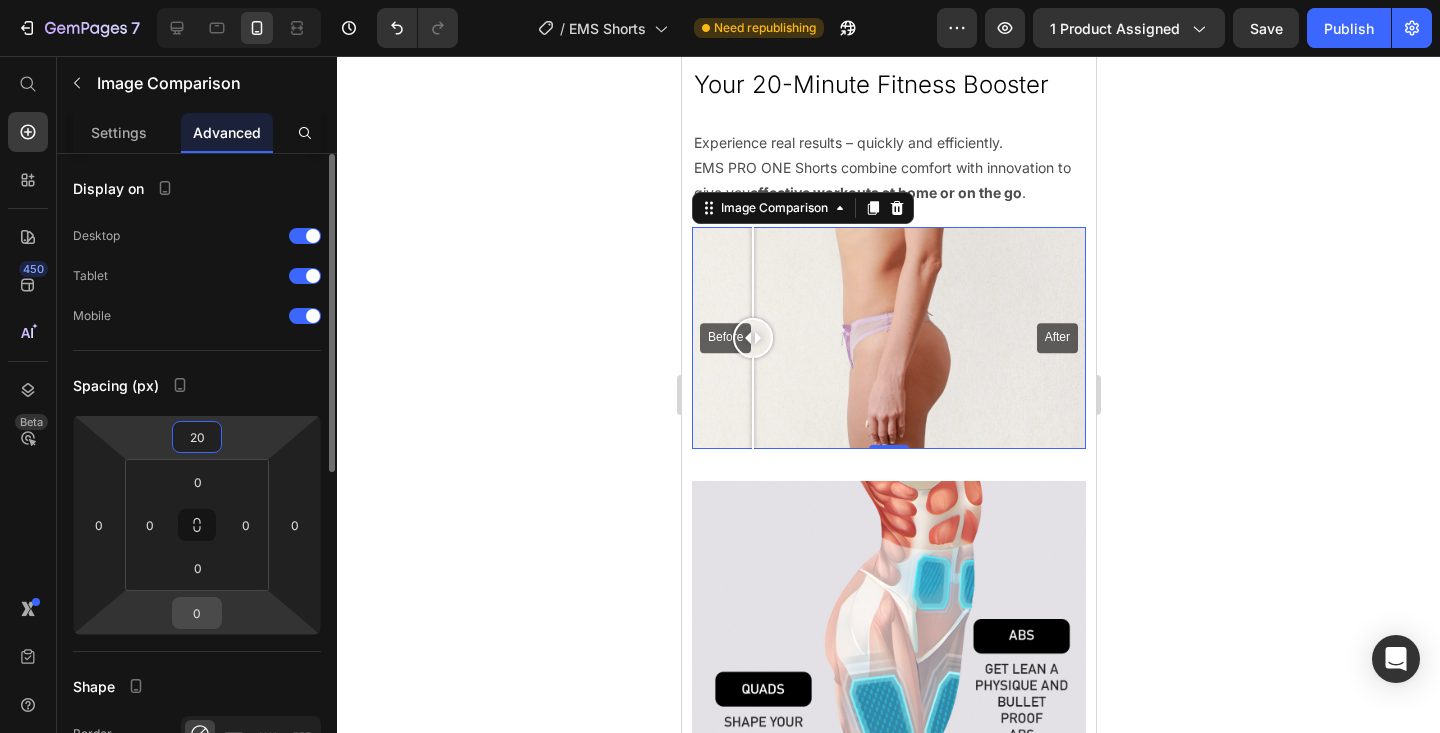 type on "20" 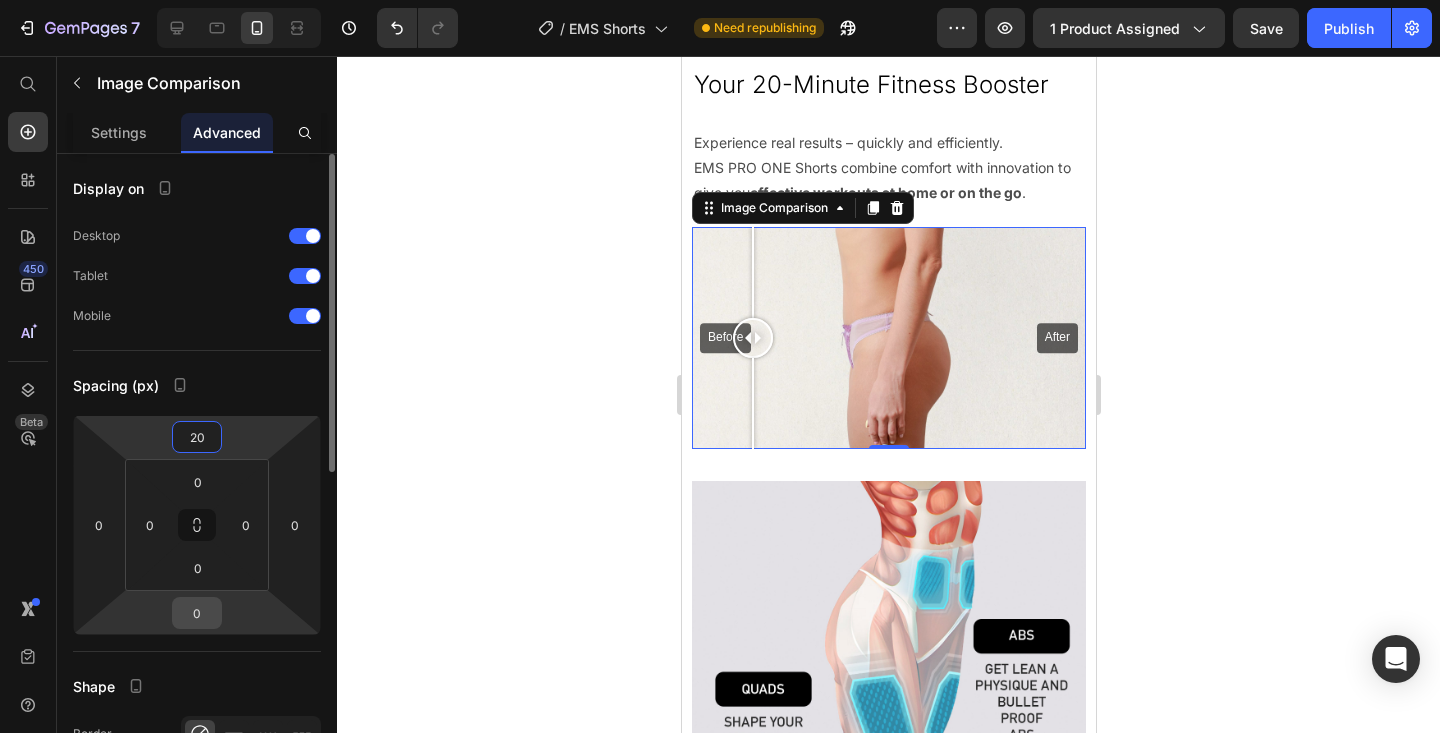 click on "0" at bounding box center [197, 613] 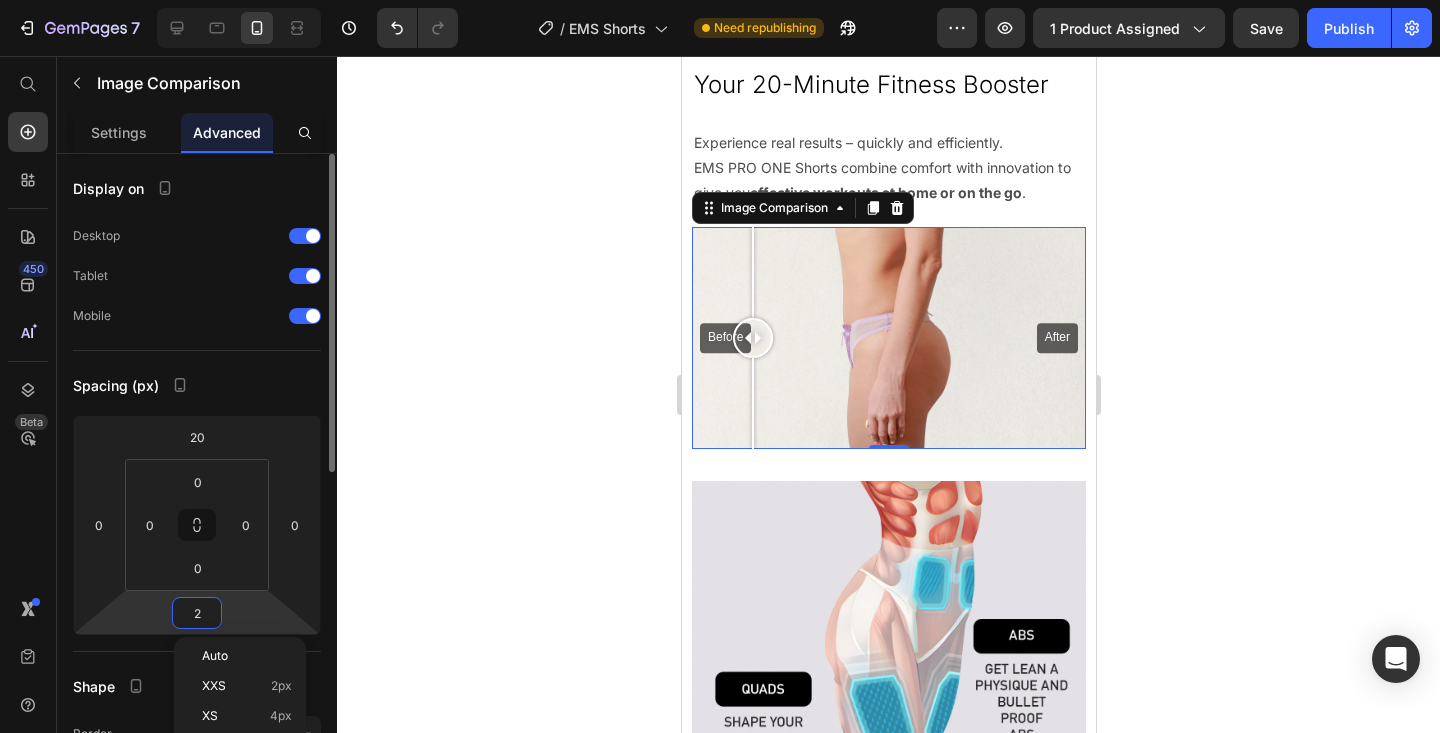 type on "20" 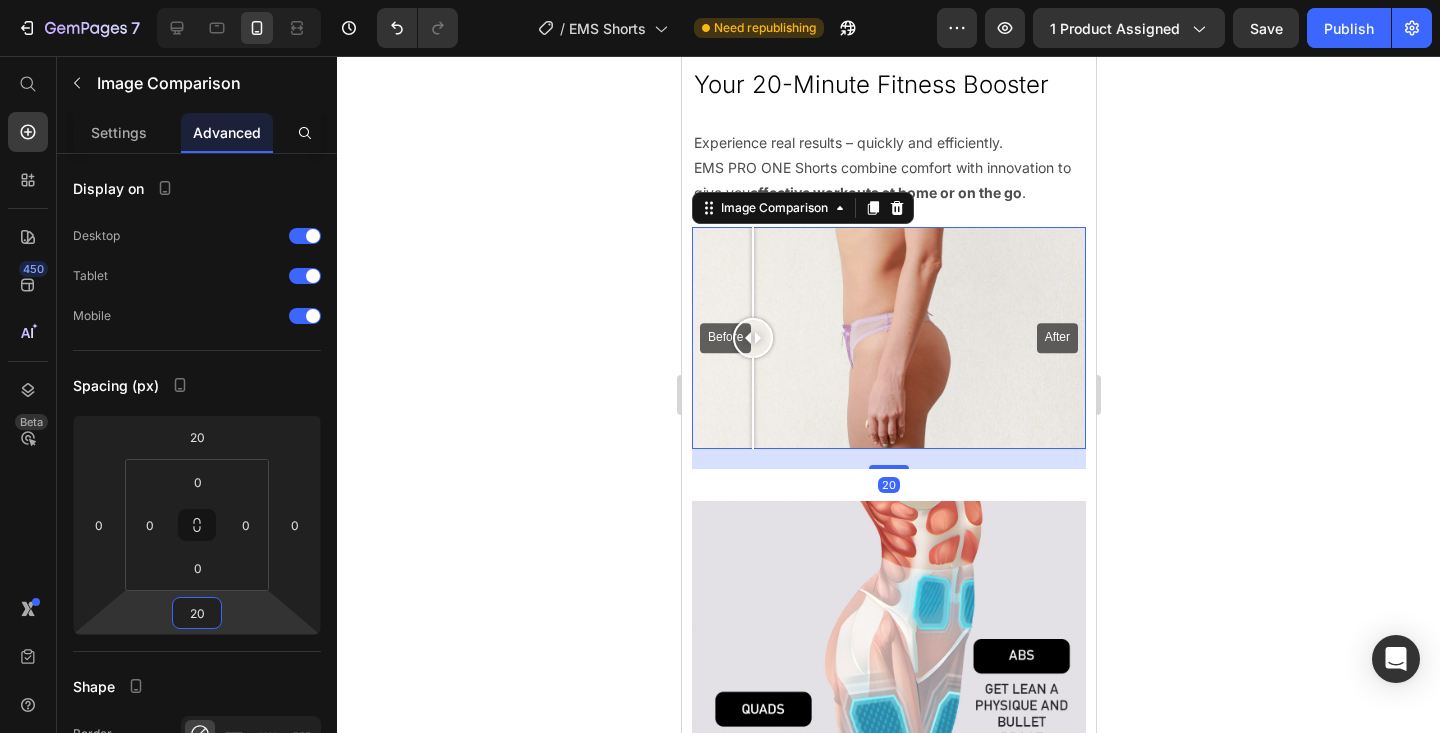 click 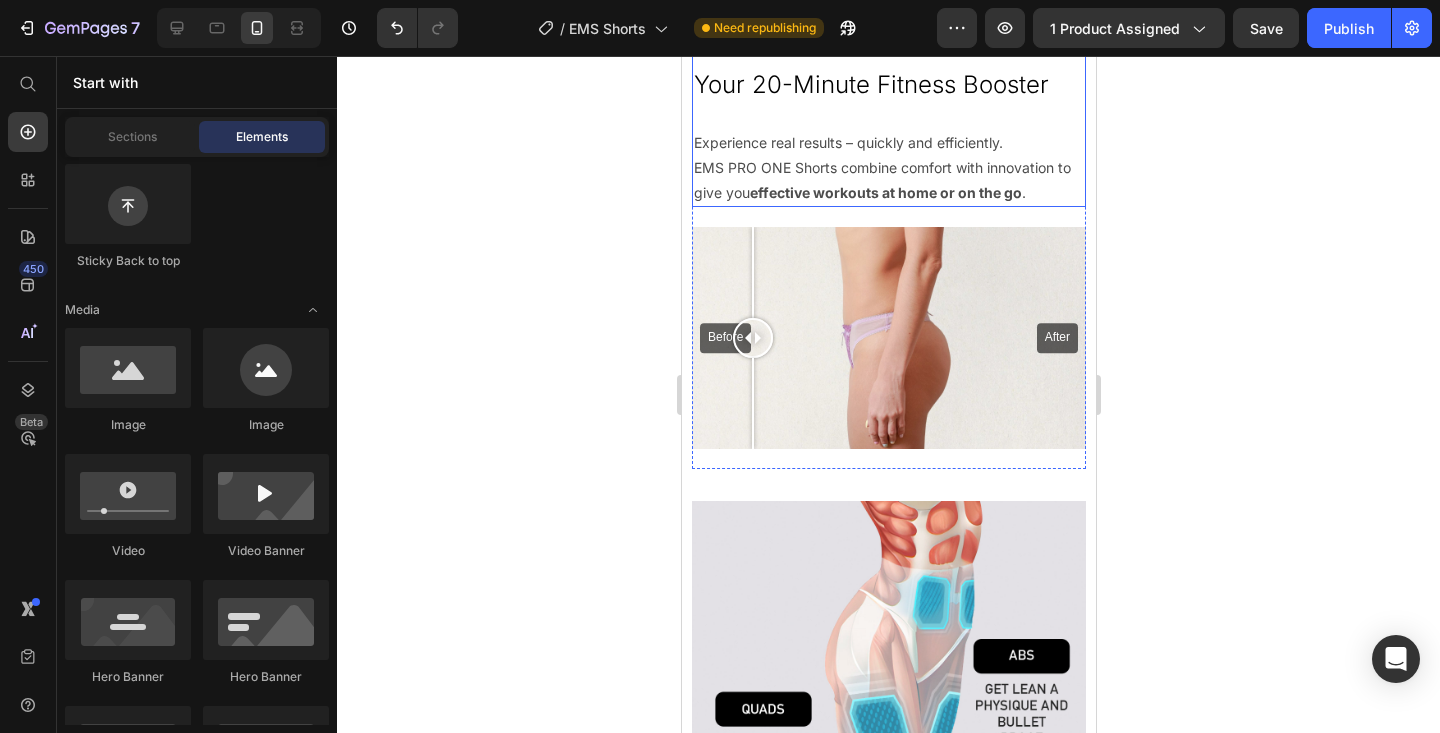 click on "Your 20-Minute Fitness Booster Heading Experience real results – quickly and efficiently. EMS PRO ONE Shorts combine comfort with innovation to give you  effective workouts at home or on the go . Text Block" at bounding box center [888, 127] 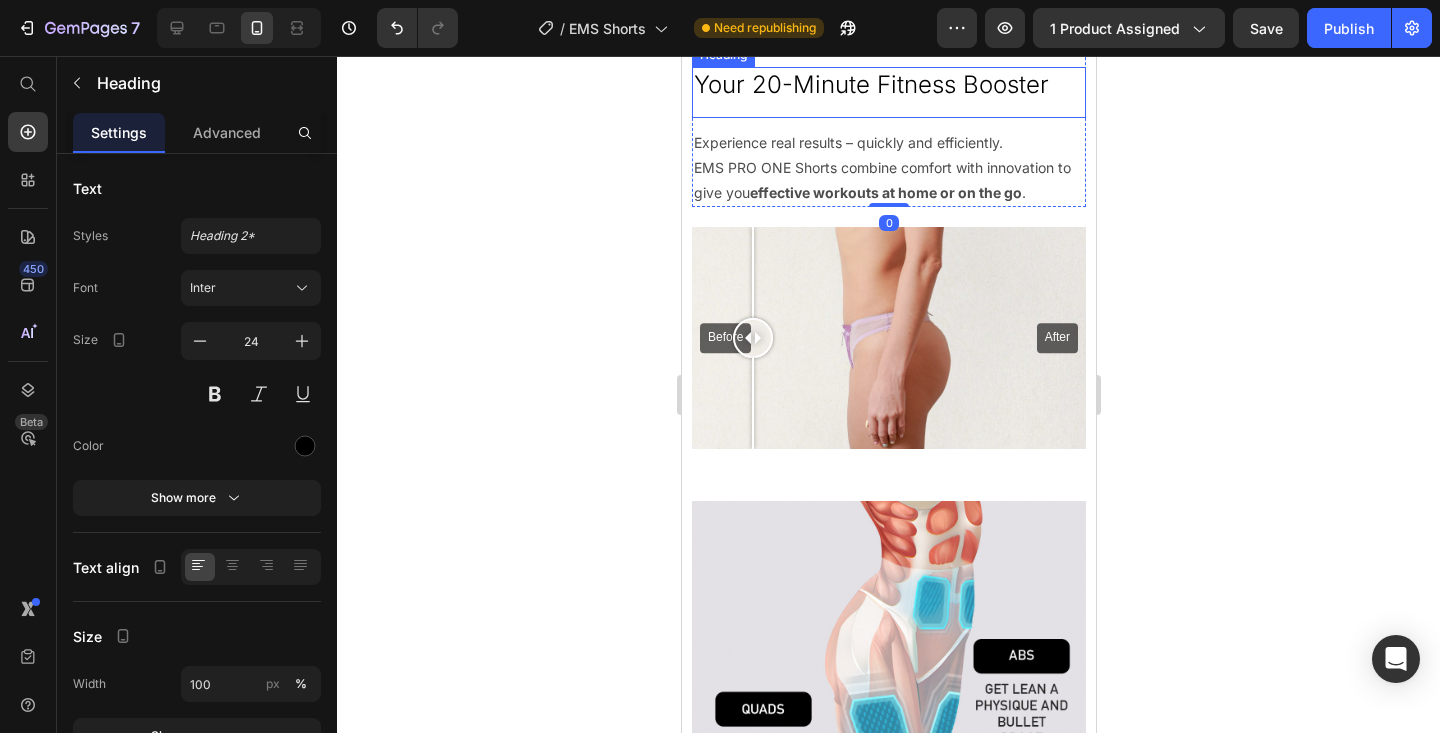 click on "Your 20-Minute Fitness Booster" at bounding box center (888, 84) 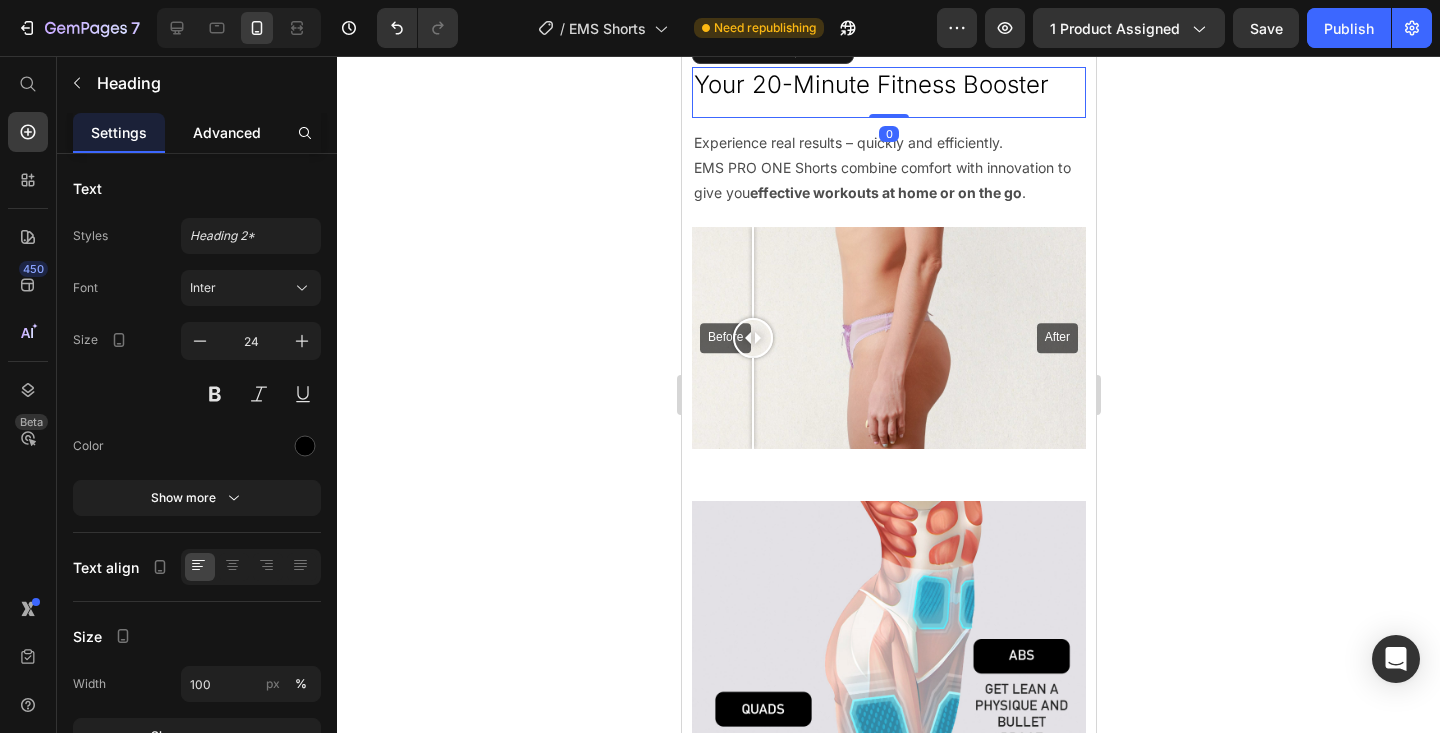 click on "Advanced" 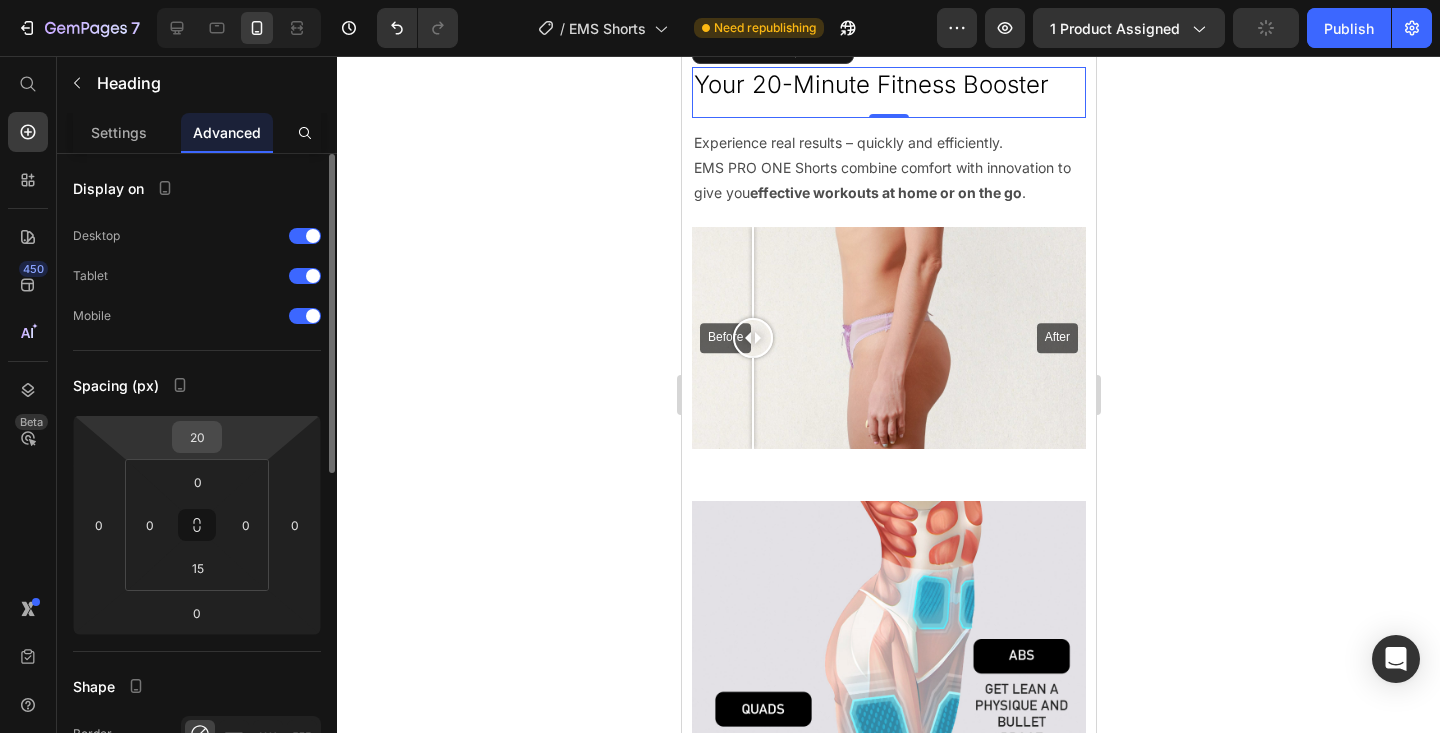 click on "20" at bounding box center [197, 437] 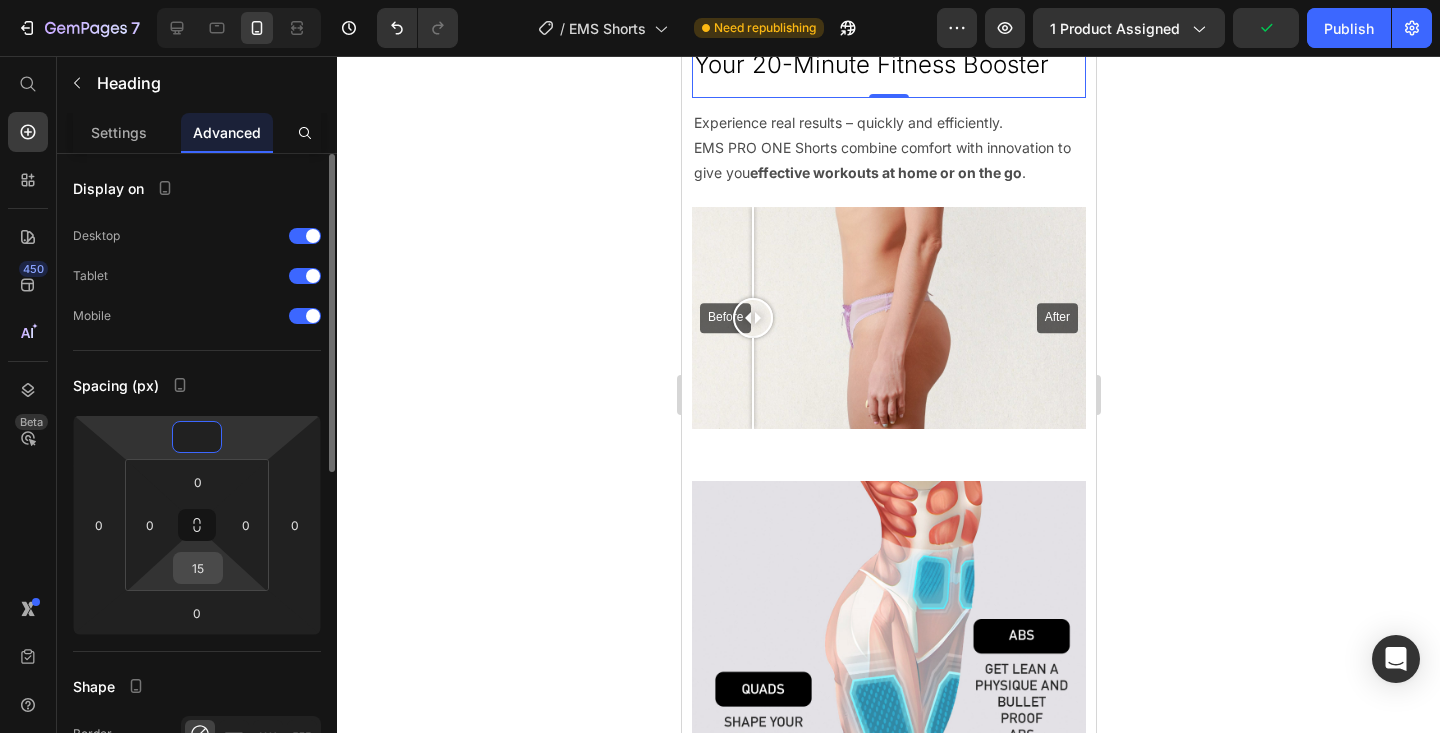 type on "0" 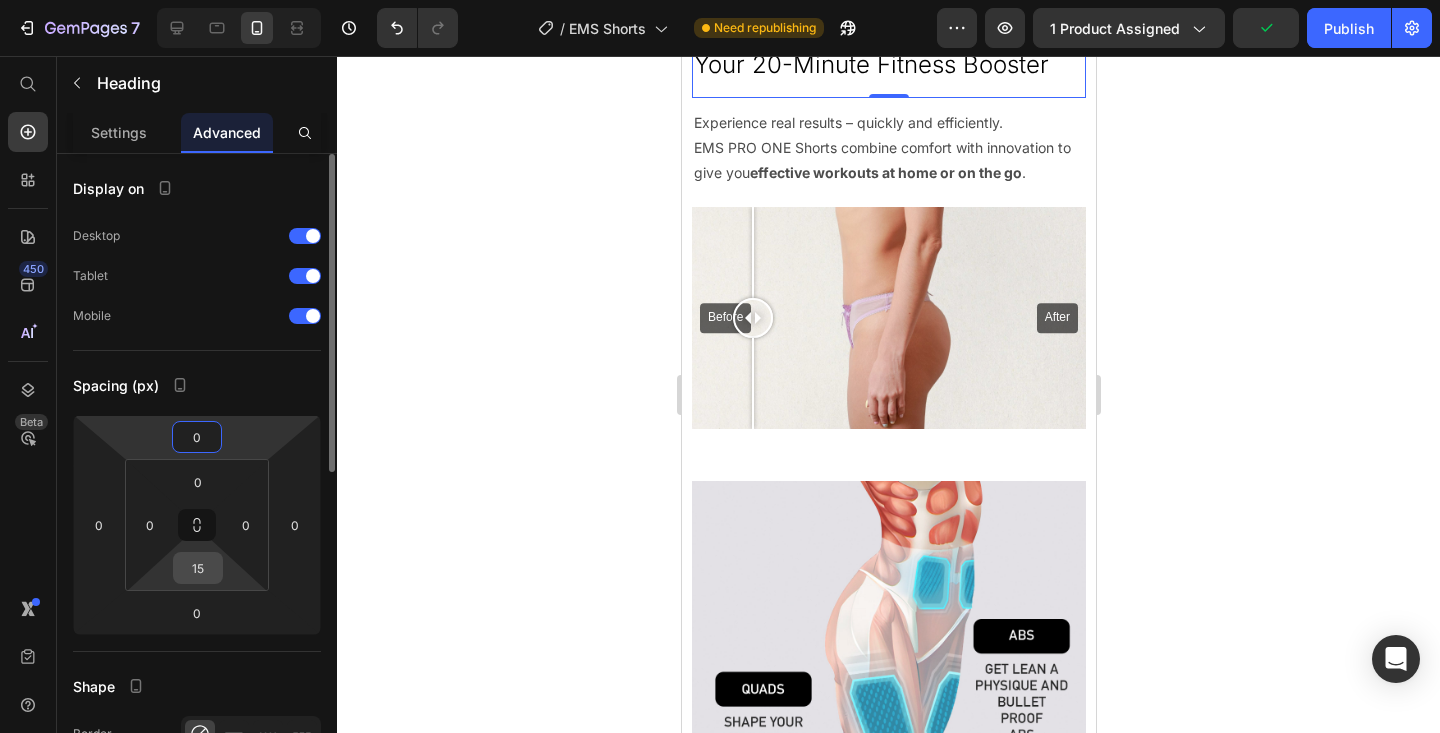click on "15" at bounding box center (198, 568) 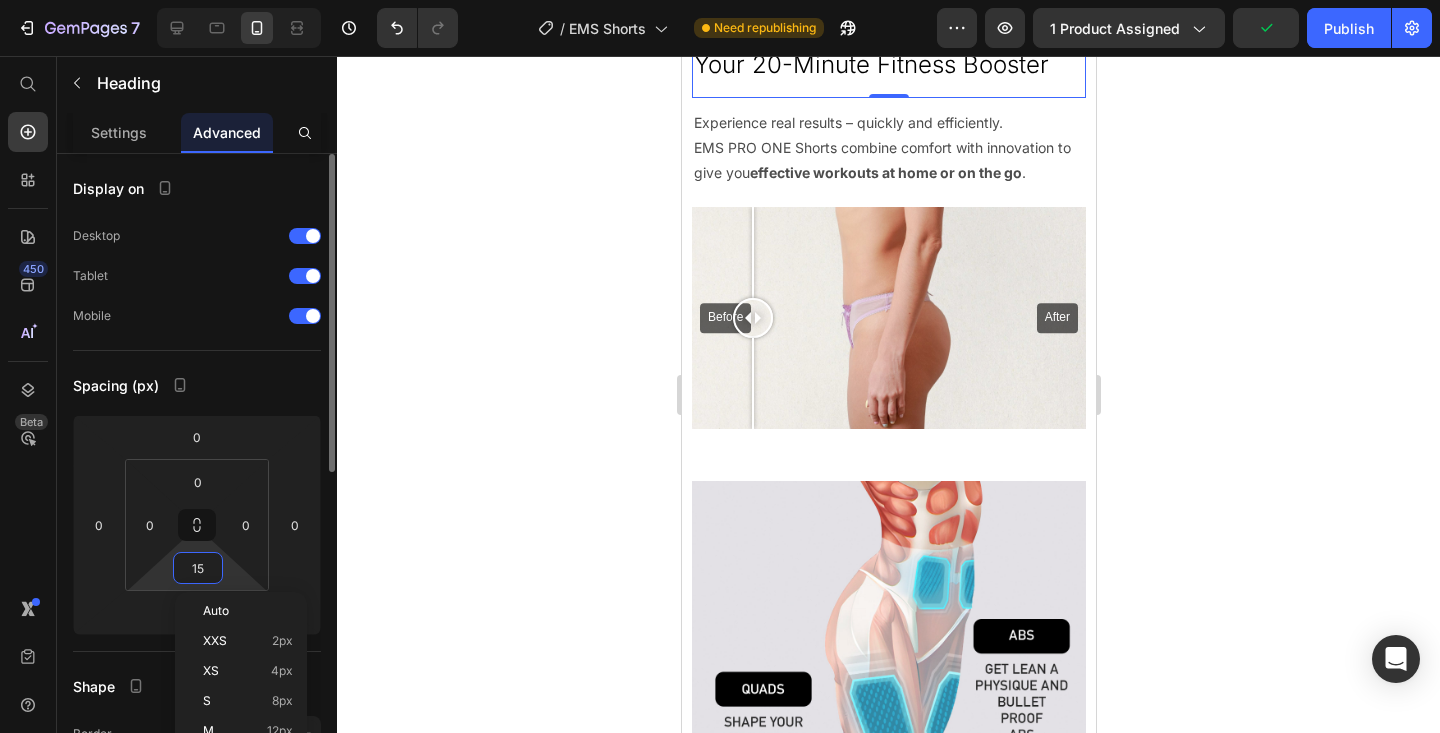 type 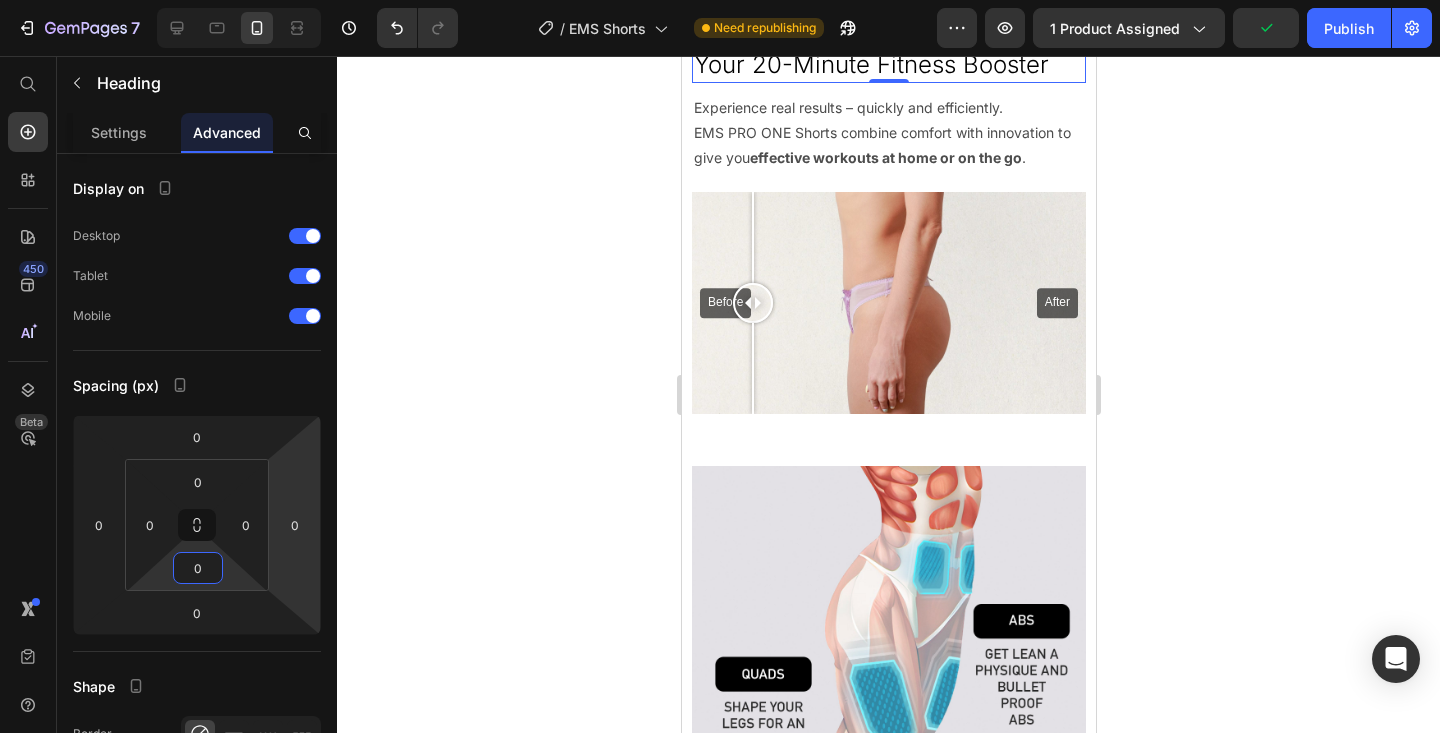 click 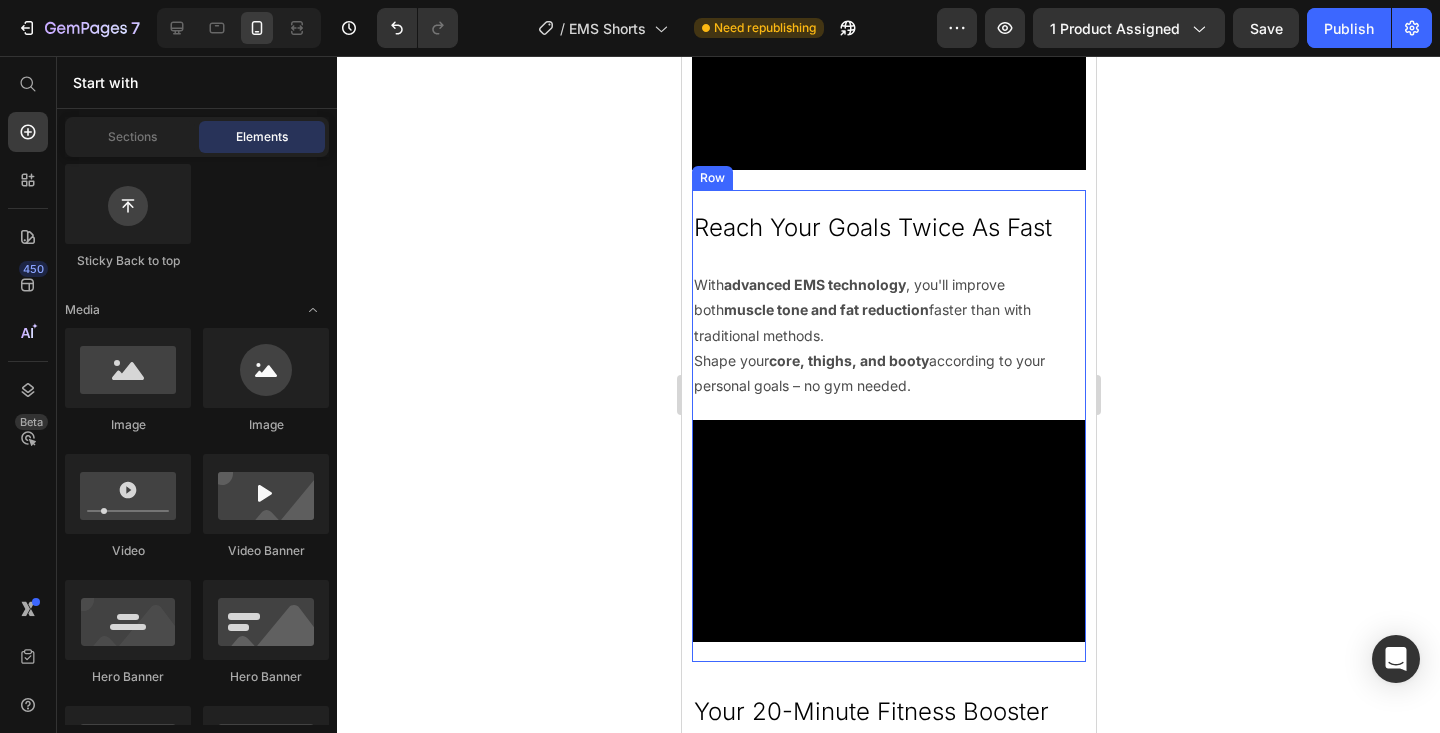scroll, scrollTop: 2425, scrollLeft: 0, axis: vertical 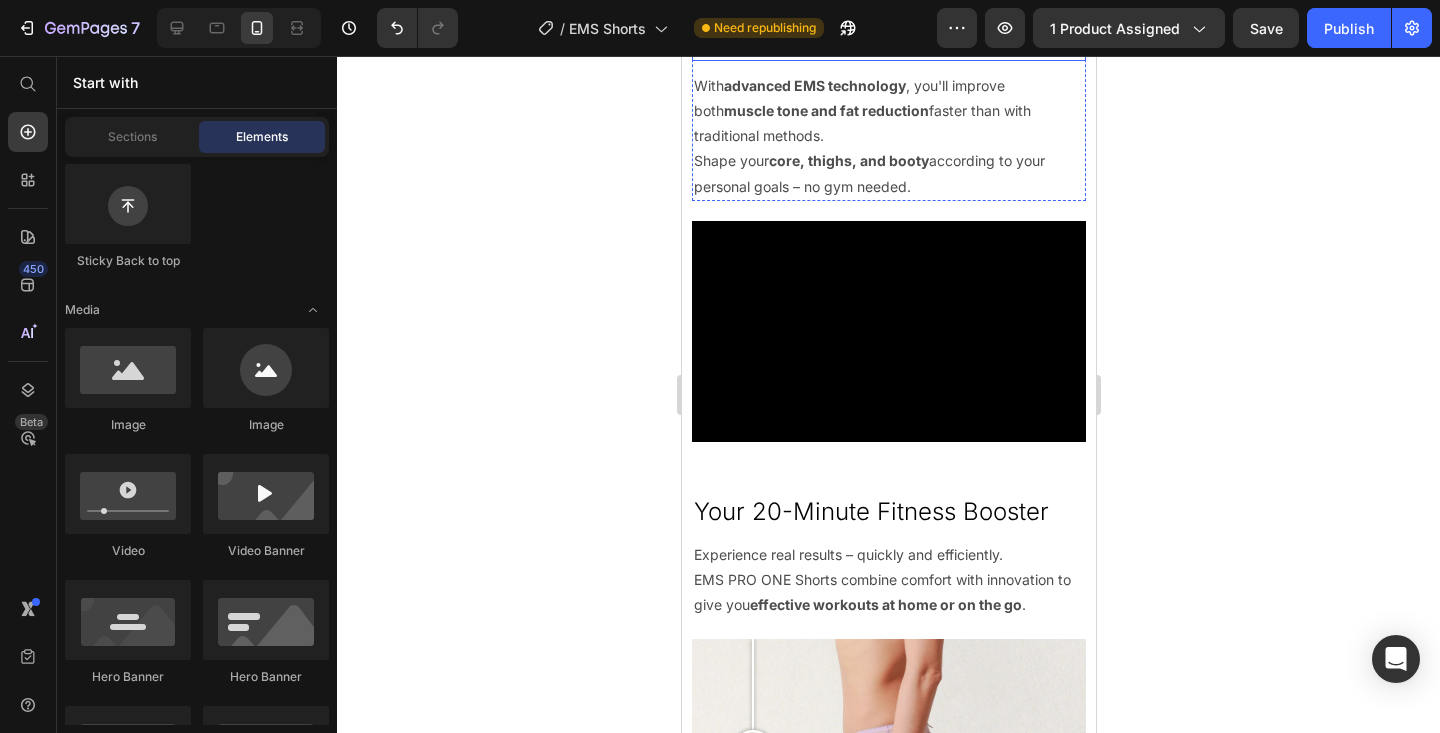 click on "Reach Your Goals Twice As Fast" at bounding box center (888, 27) 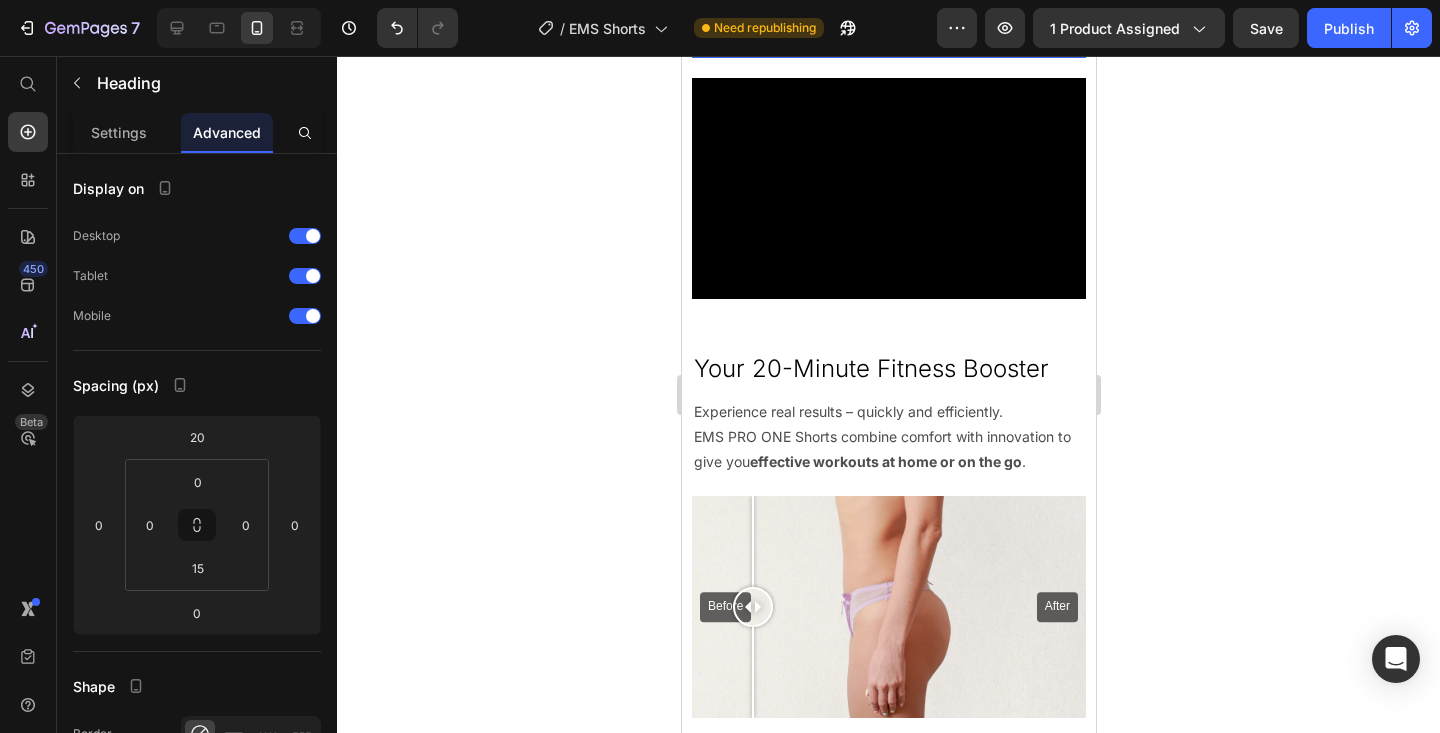 scroll, scrollTop: 2609, scrollLeft: 0, axis: vertical 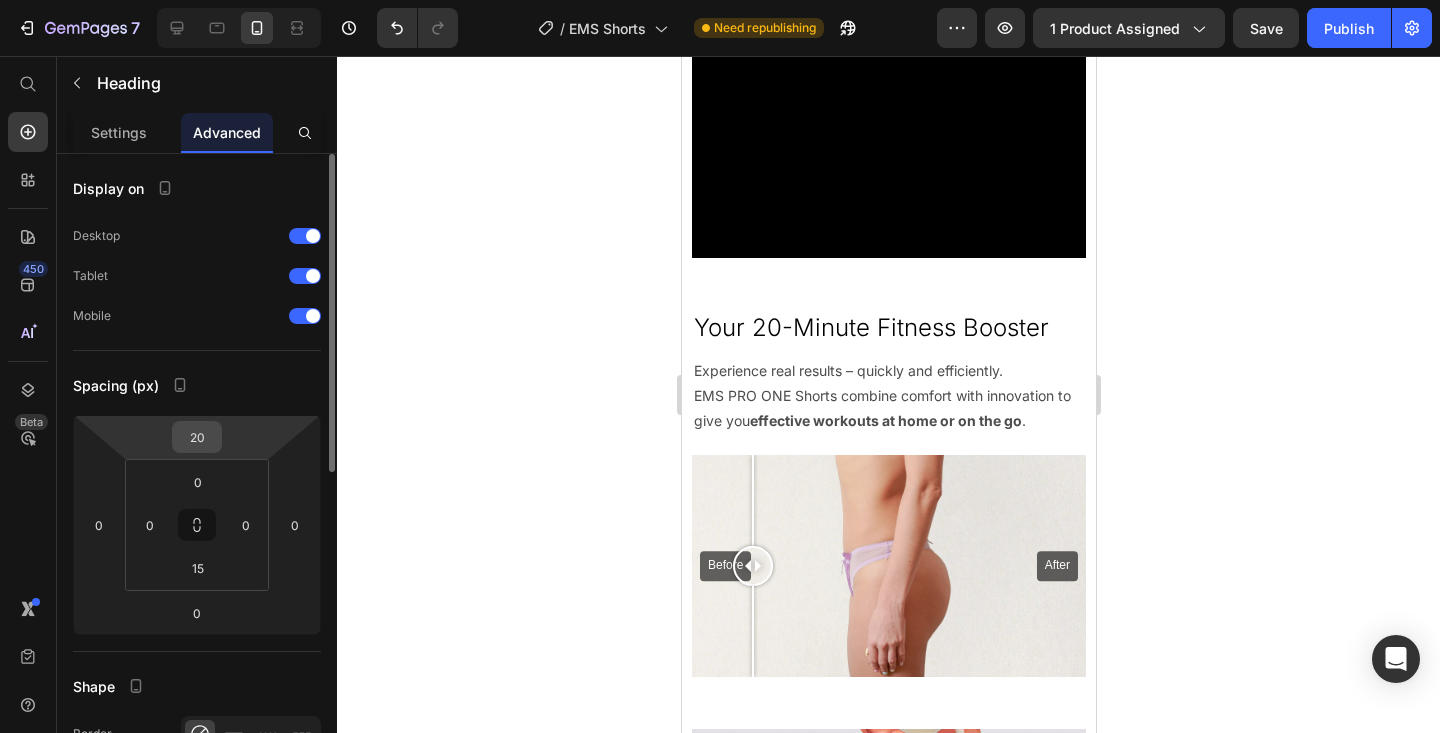 click on "20" at bounding box center [197, 437] 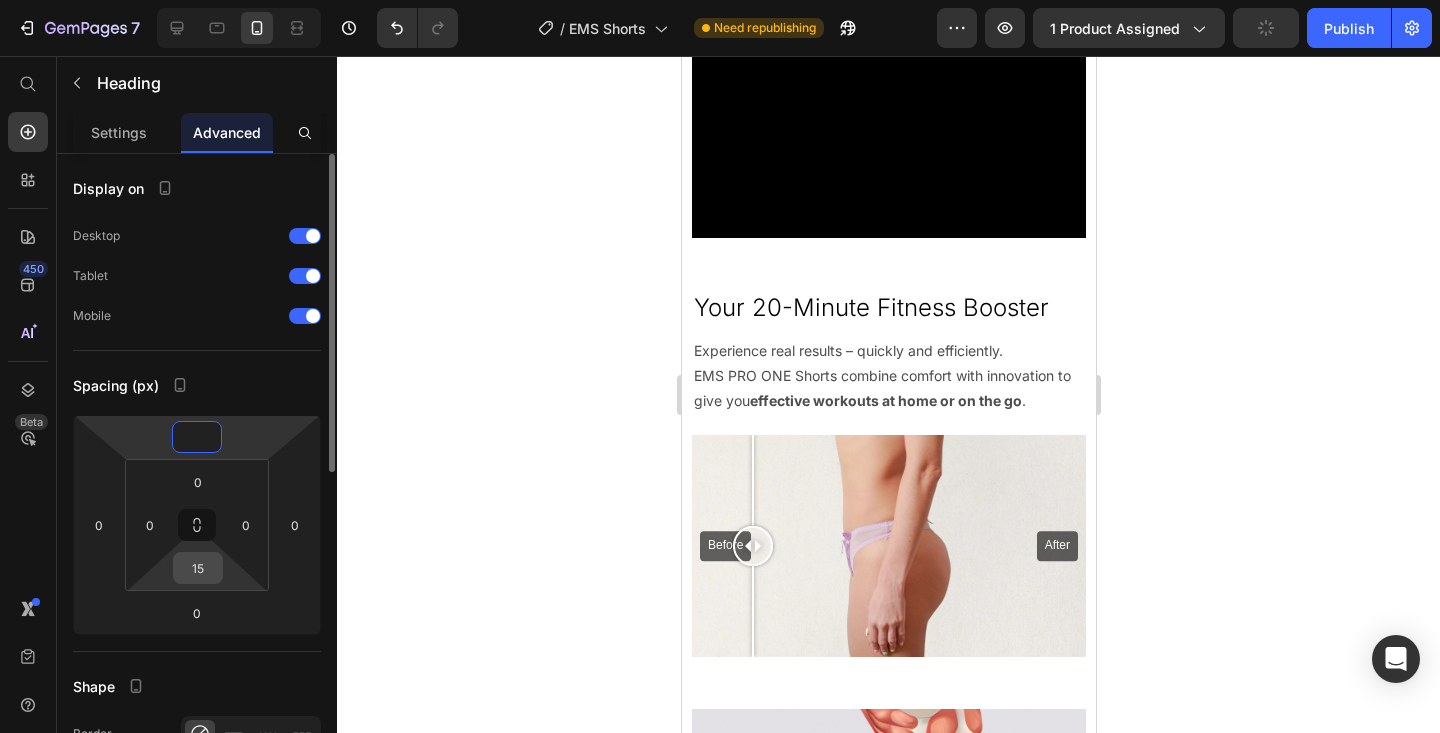 type on "0" 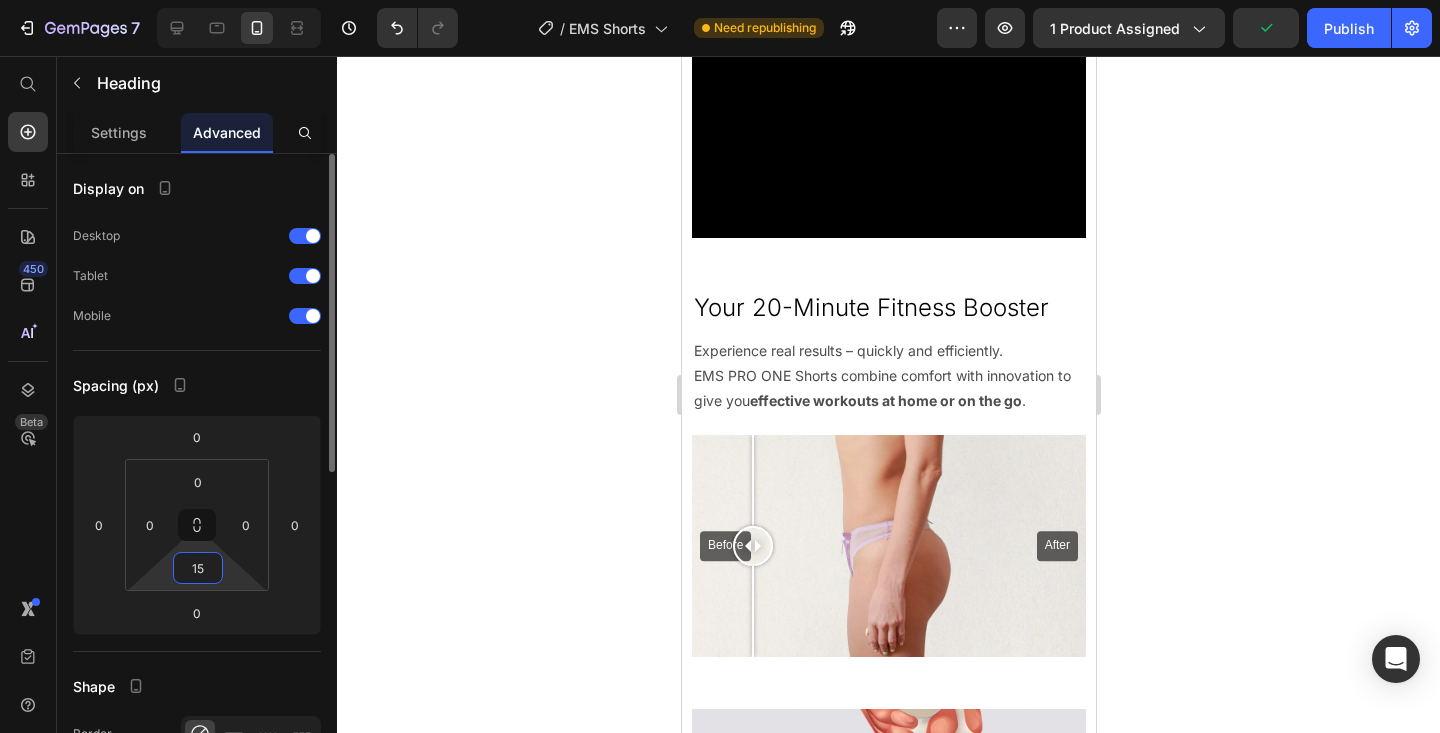 click on "15" at bounding box center (198, 568) 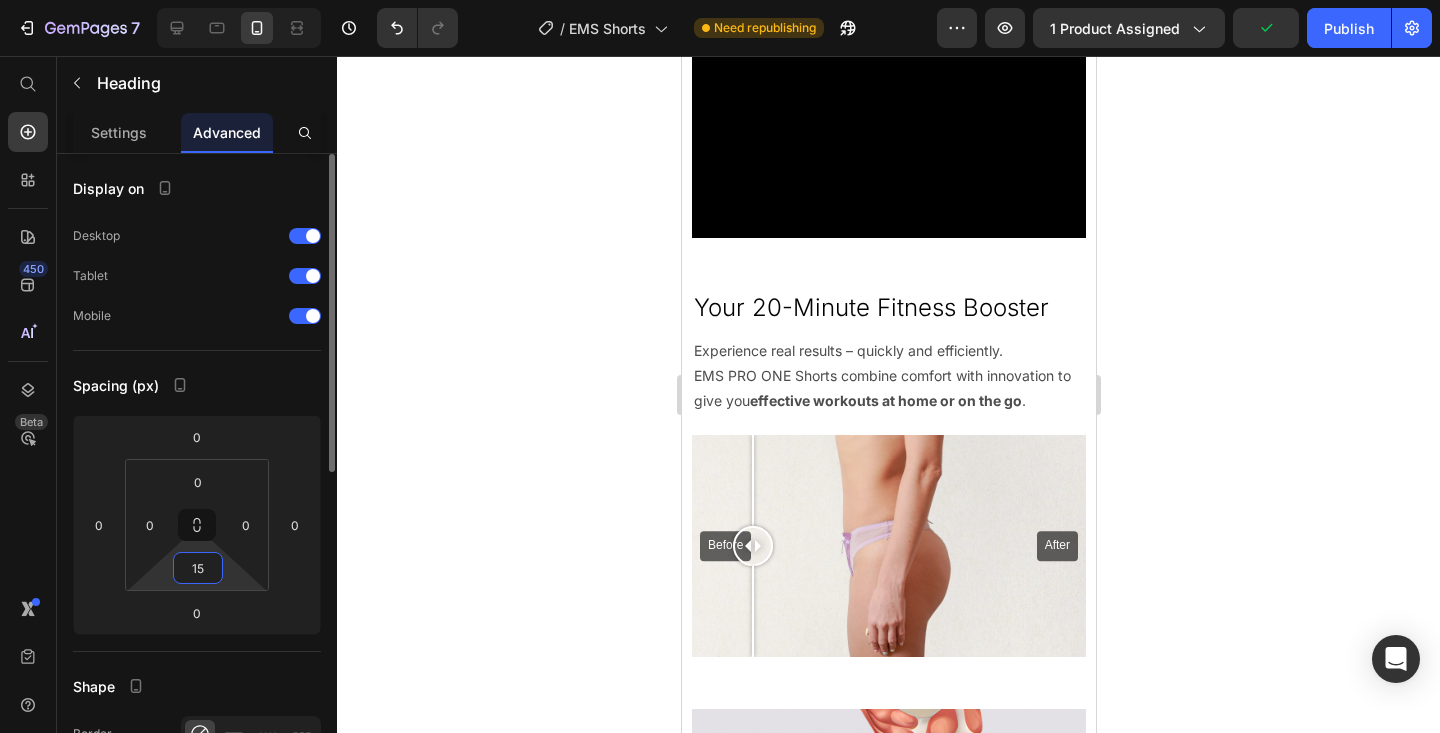 type 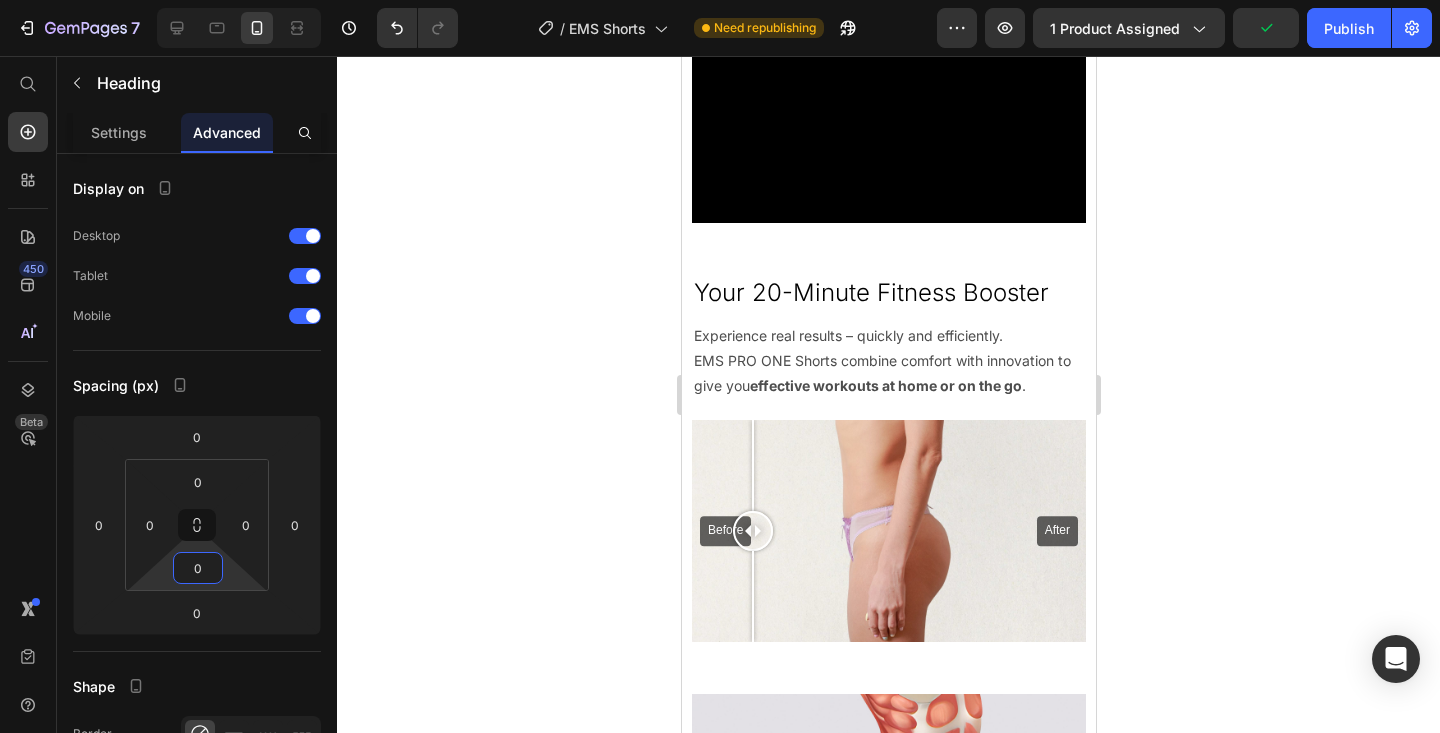 click 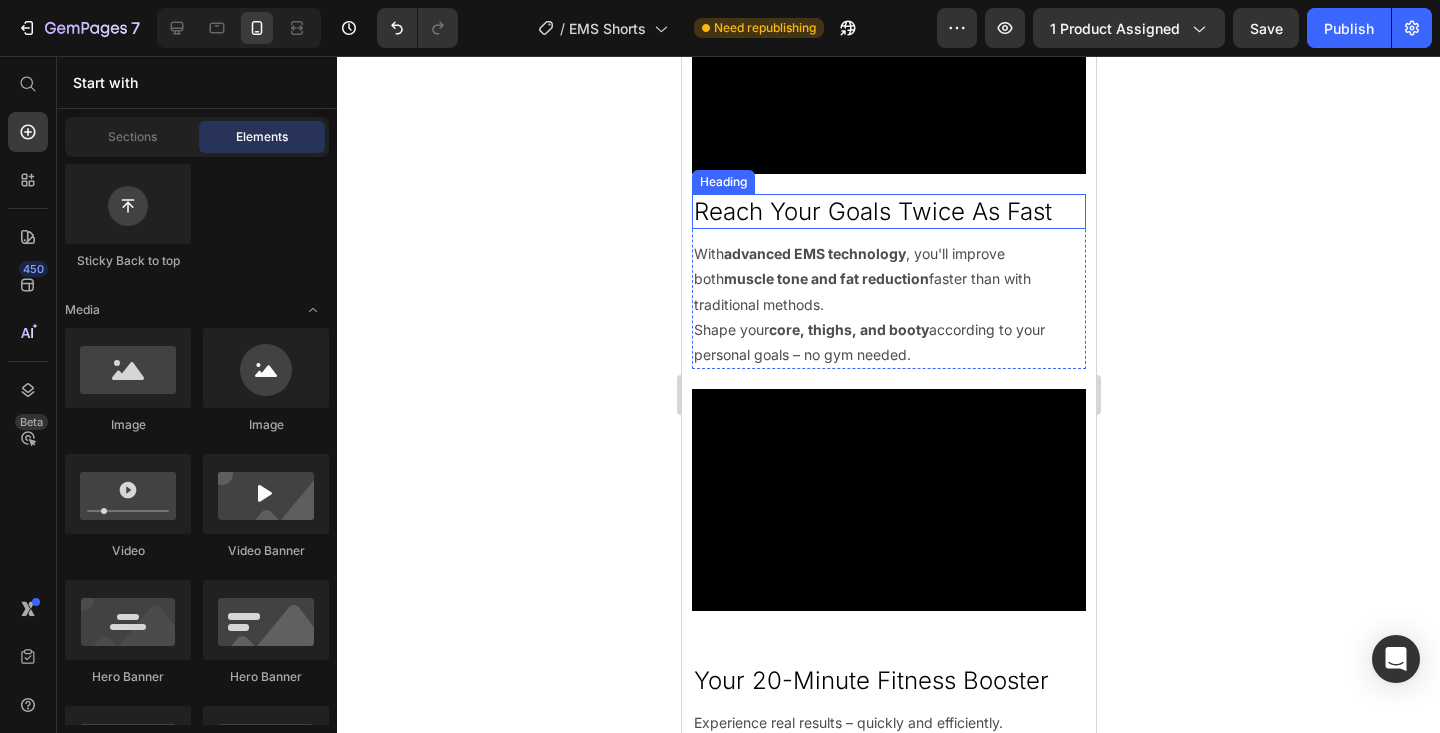 scroll, scrollTop: 2236, scrollLeft: 0, axis: vertical 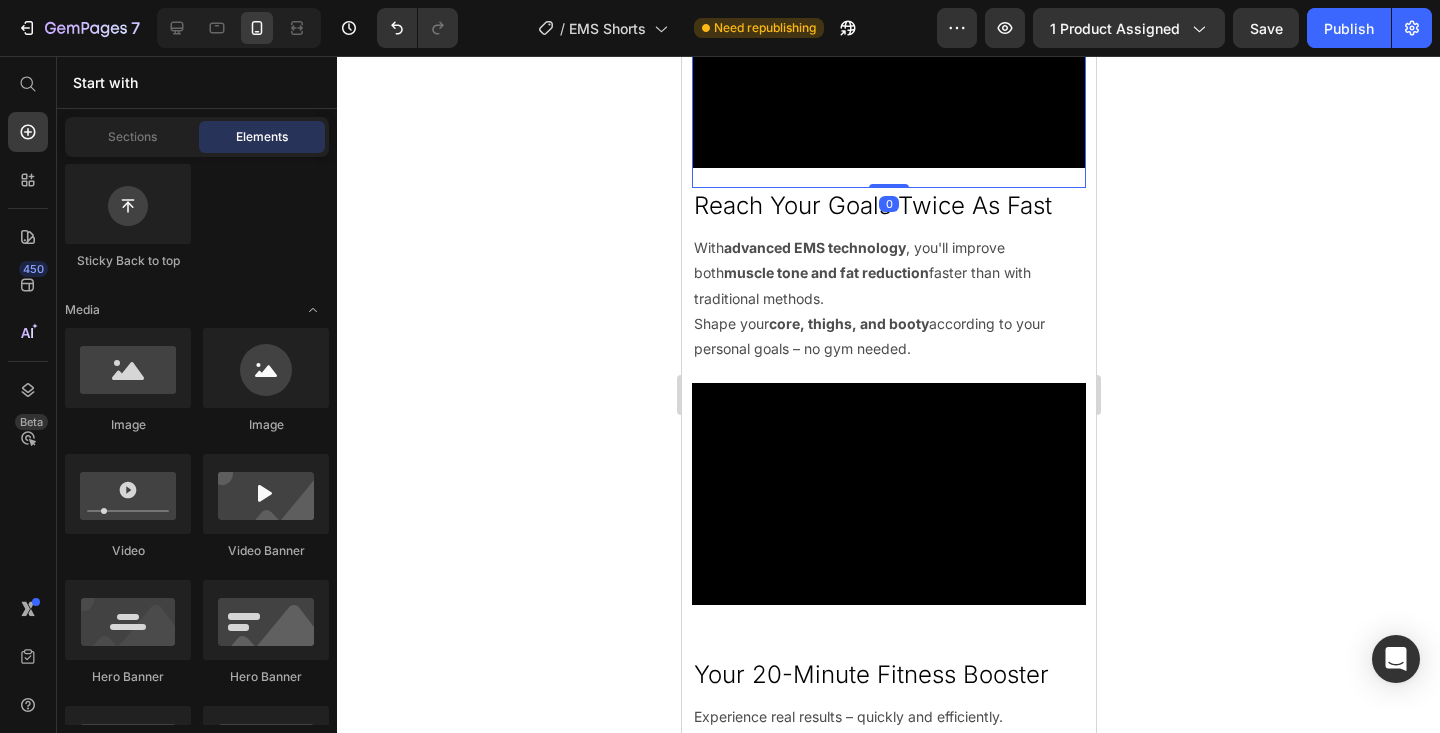 click on "Video" at bounding box center [888, 69] 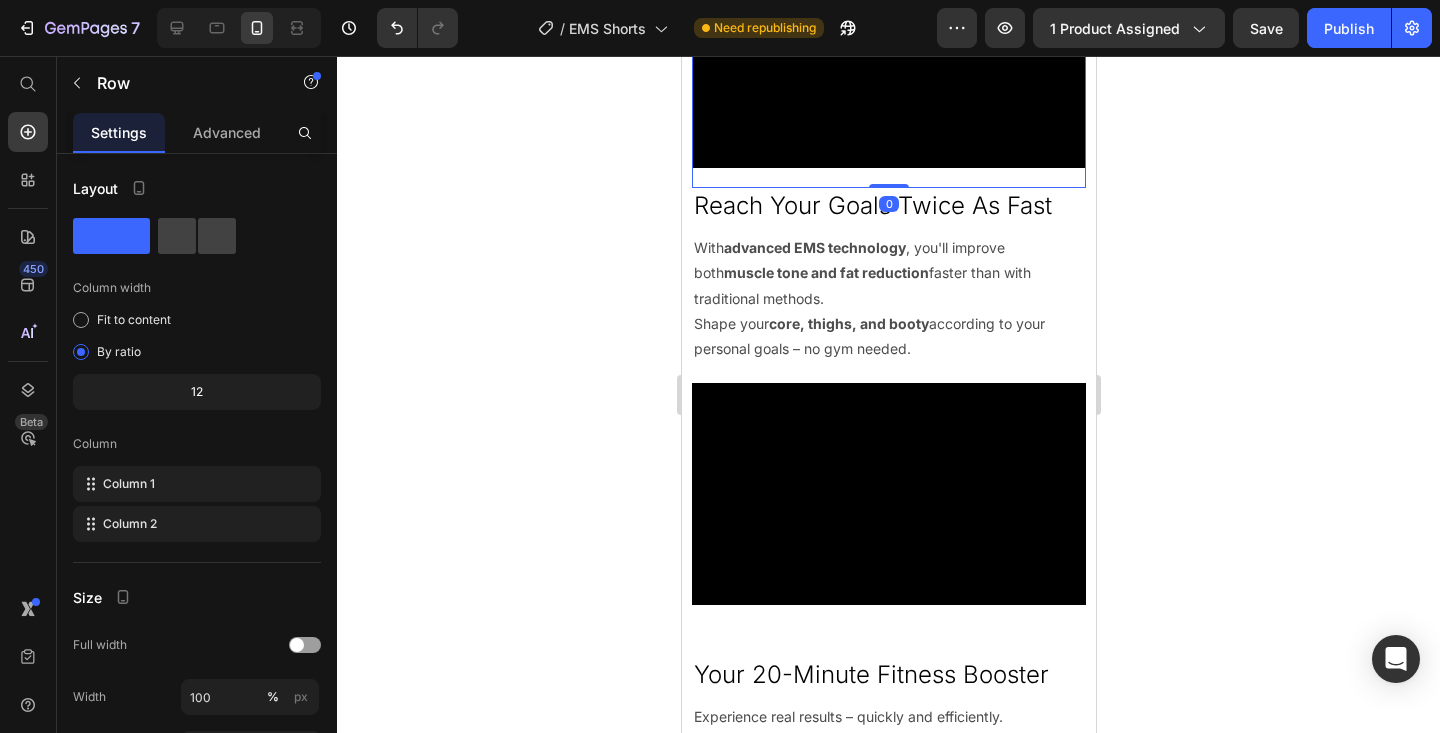 click on "Reach Your Goals Twice As Fast" at bounding box center (888, 205) 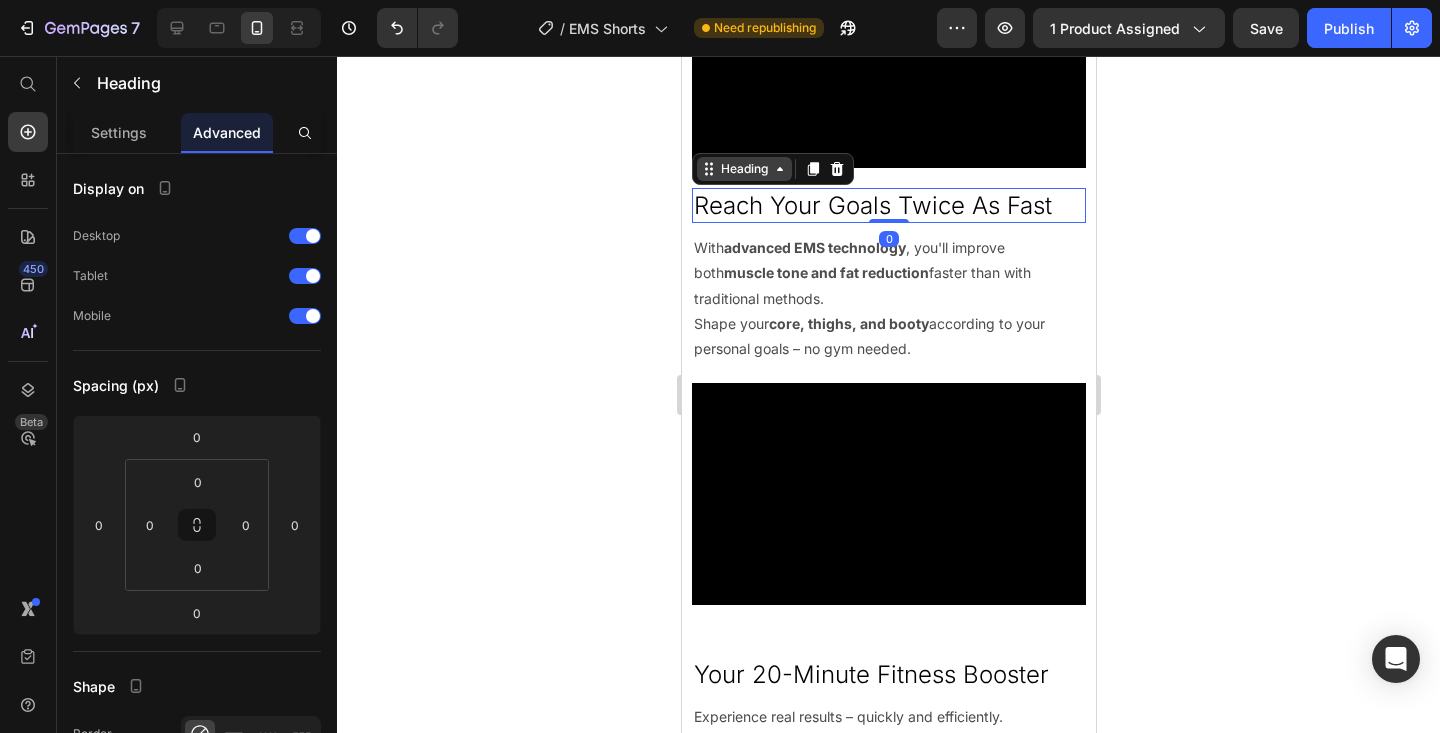click on "Heading" at bounding box center [743, 169] 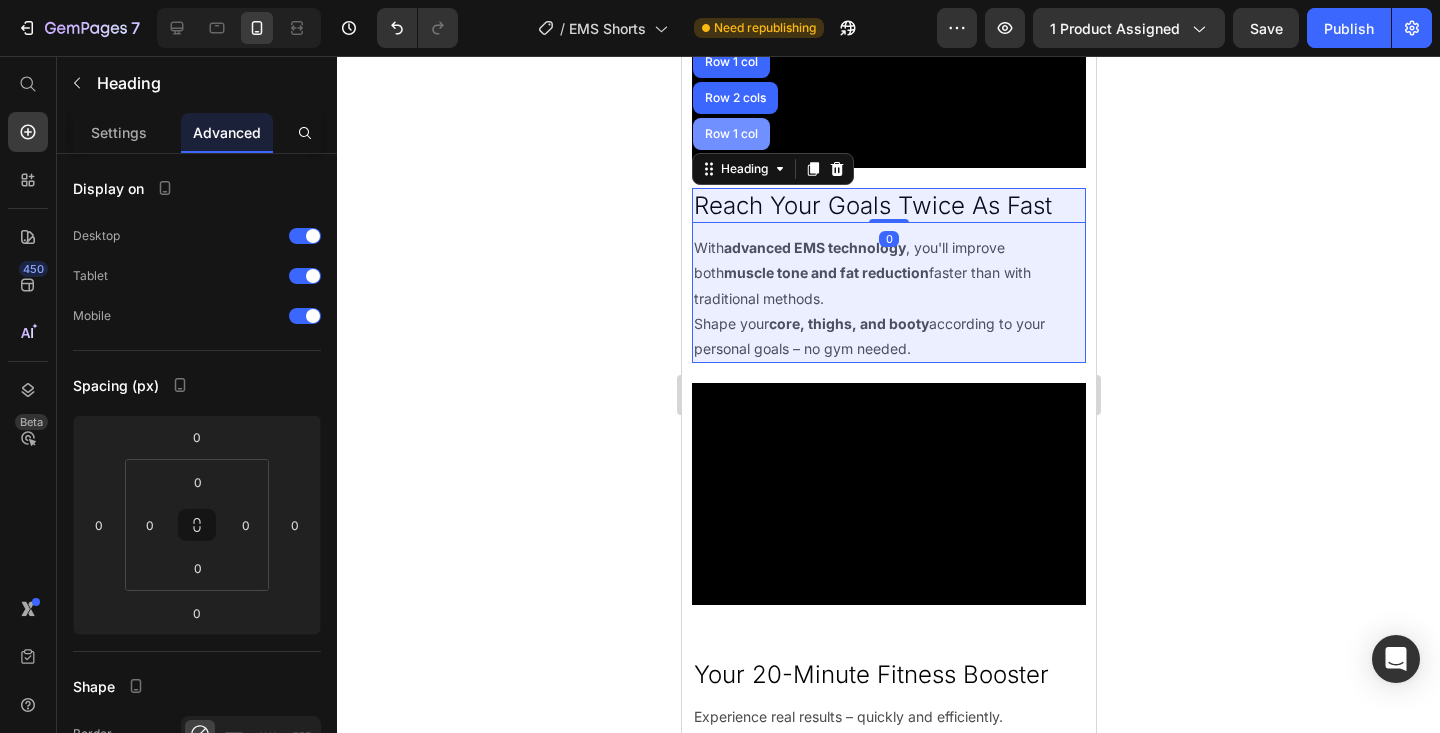 click on "Row 1 col" at bounding box center (730, 134) 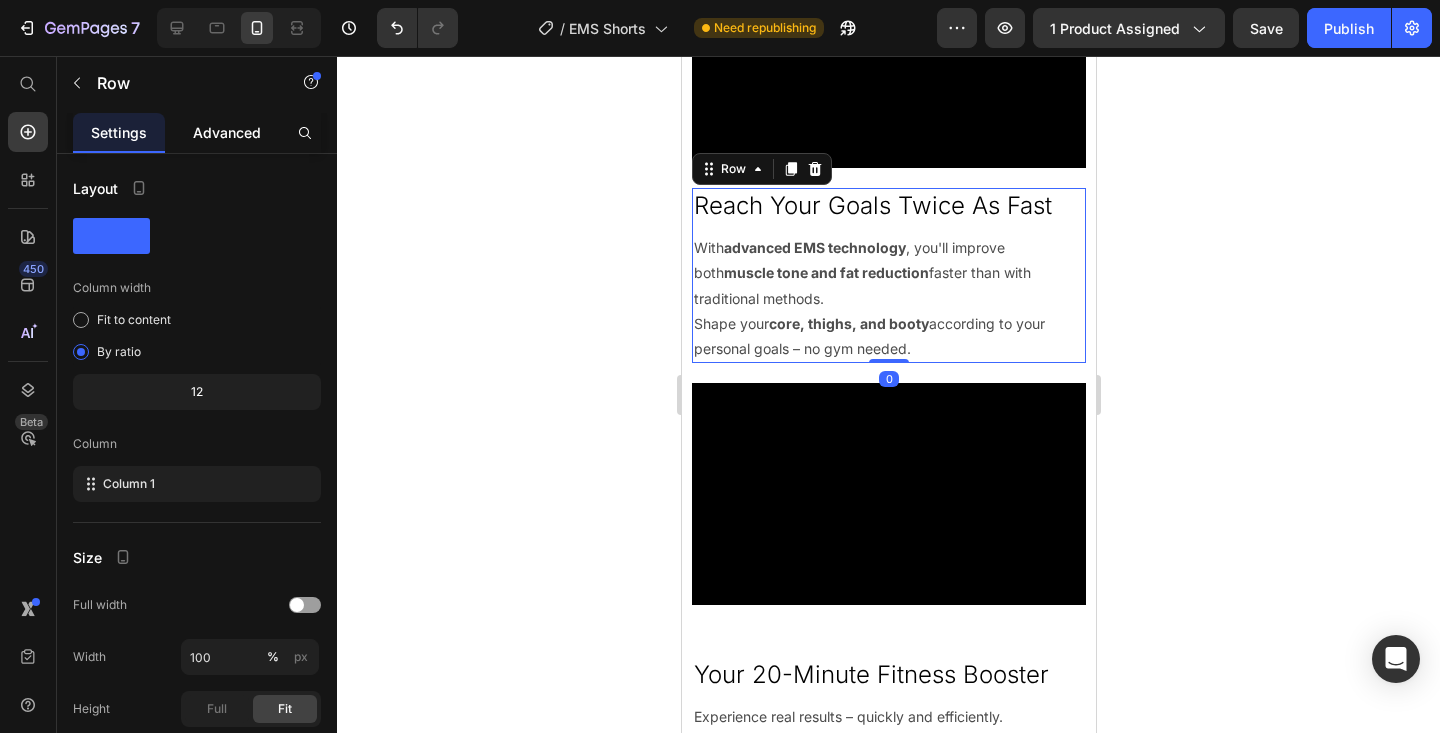 click on "Advanced" at bounding box center (227, 132) 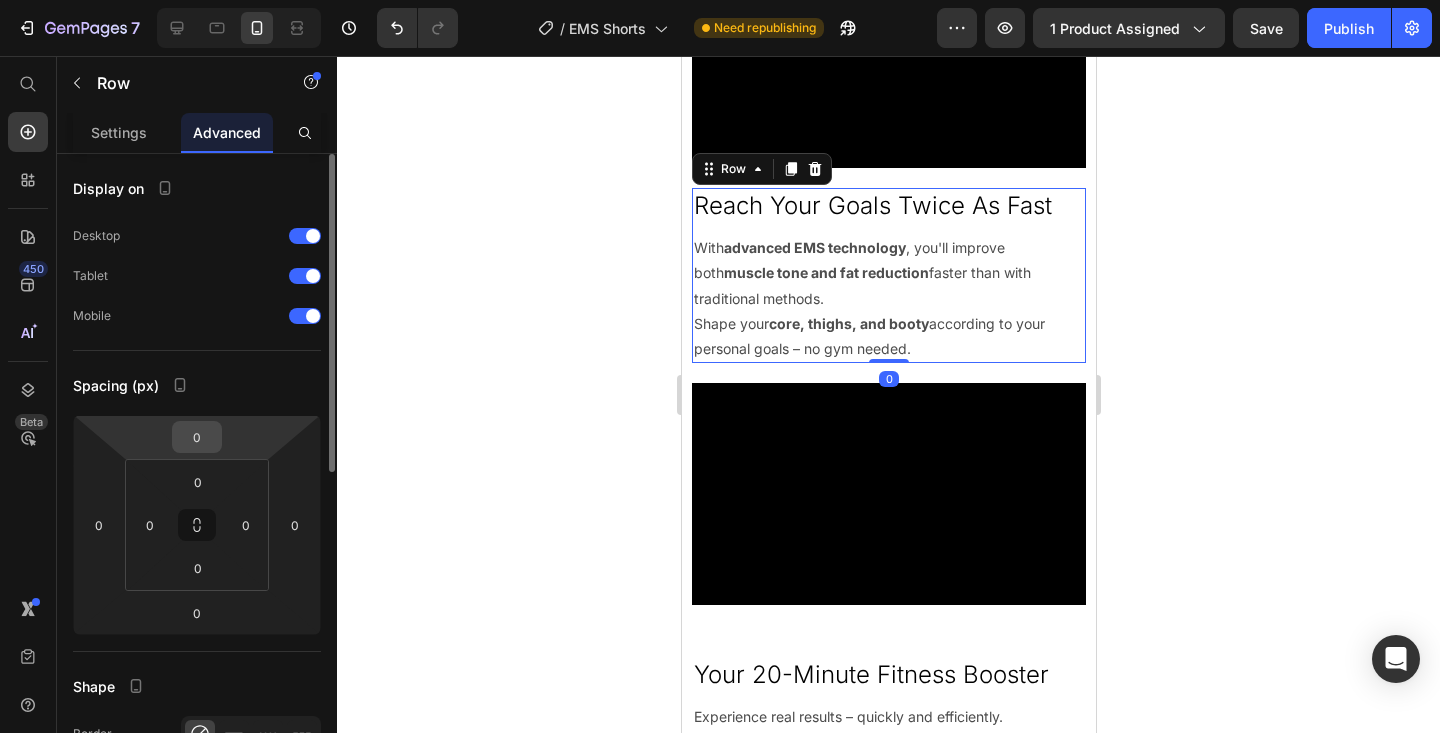 click on "0" at bounding box center (197, 437) 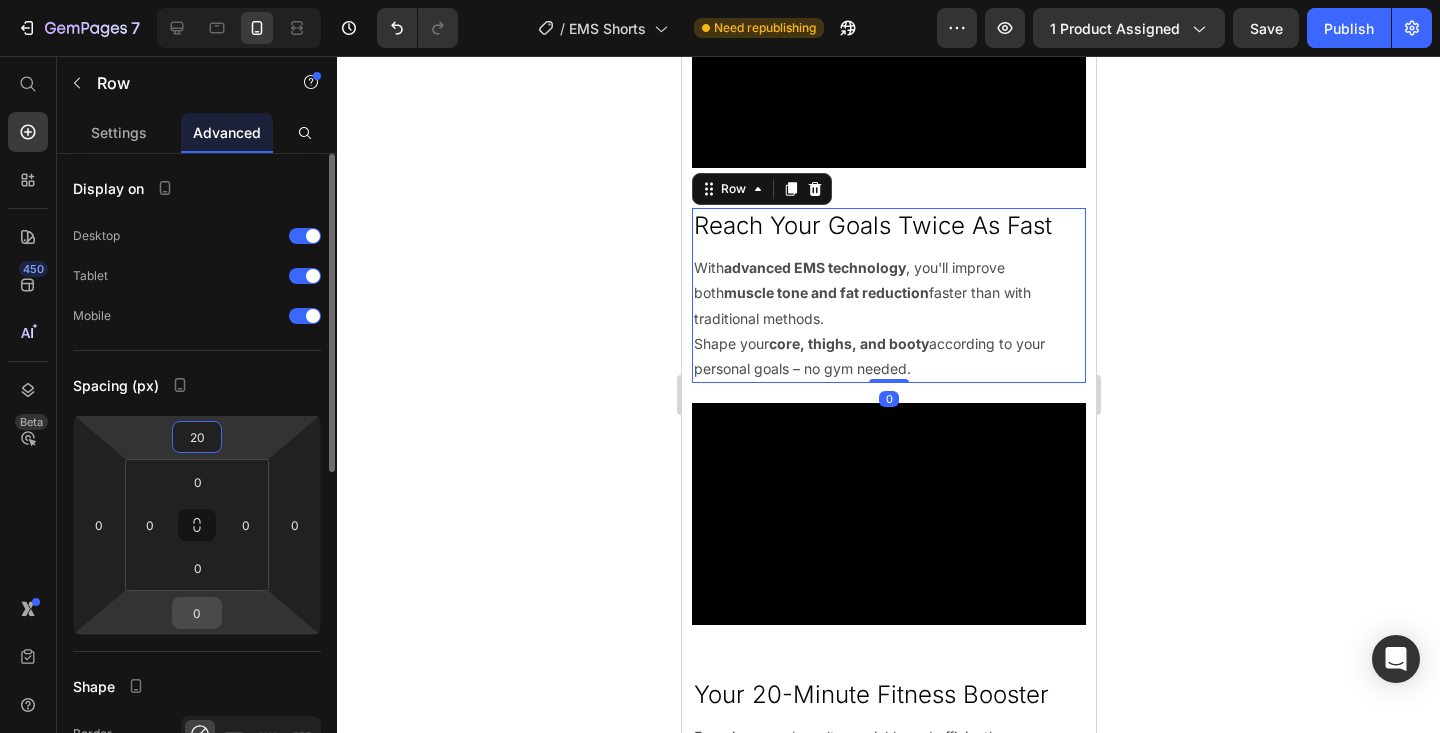 type on "20" 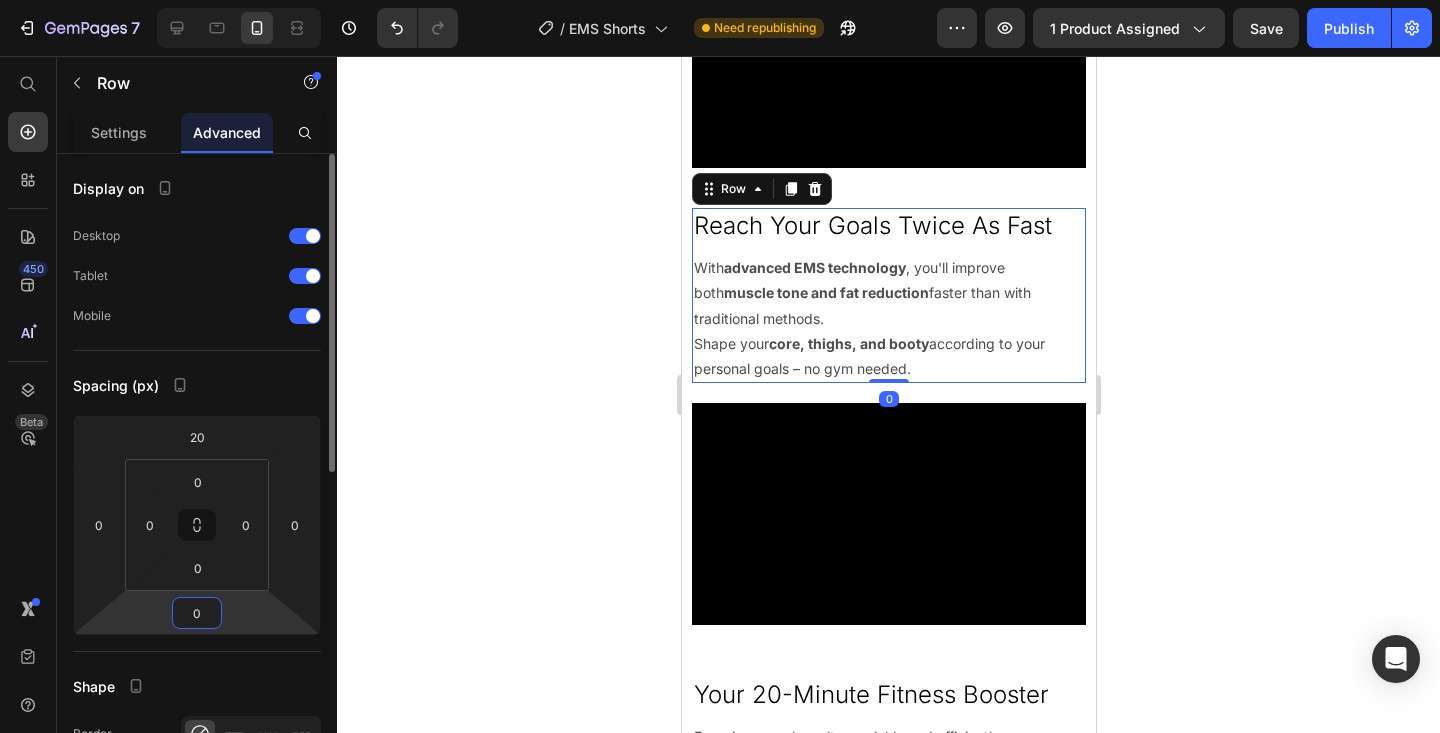 click on "0" at bounding box center [197, 613] 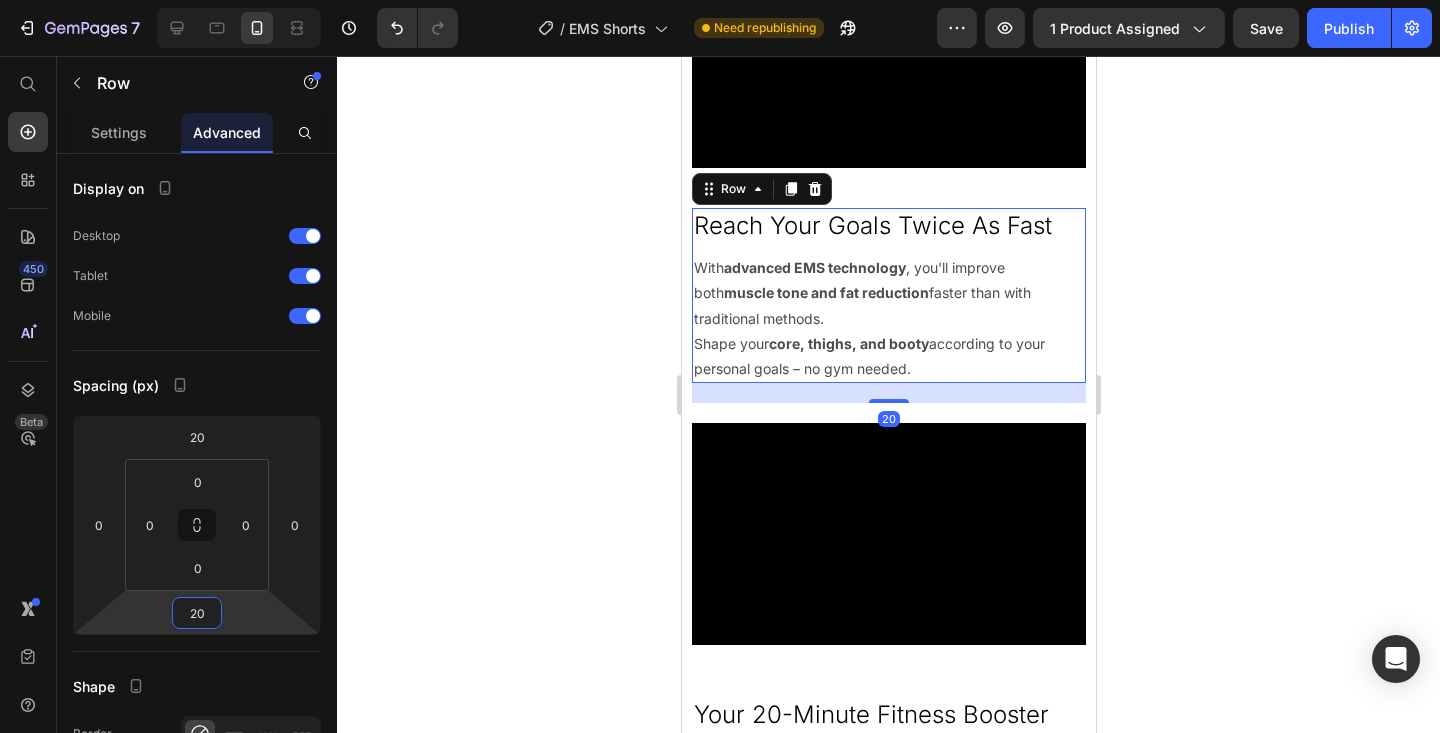 type on "20" 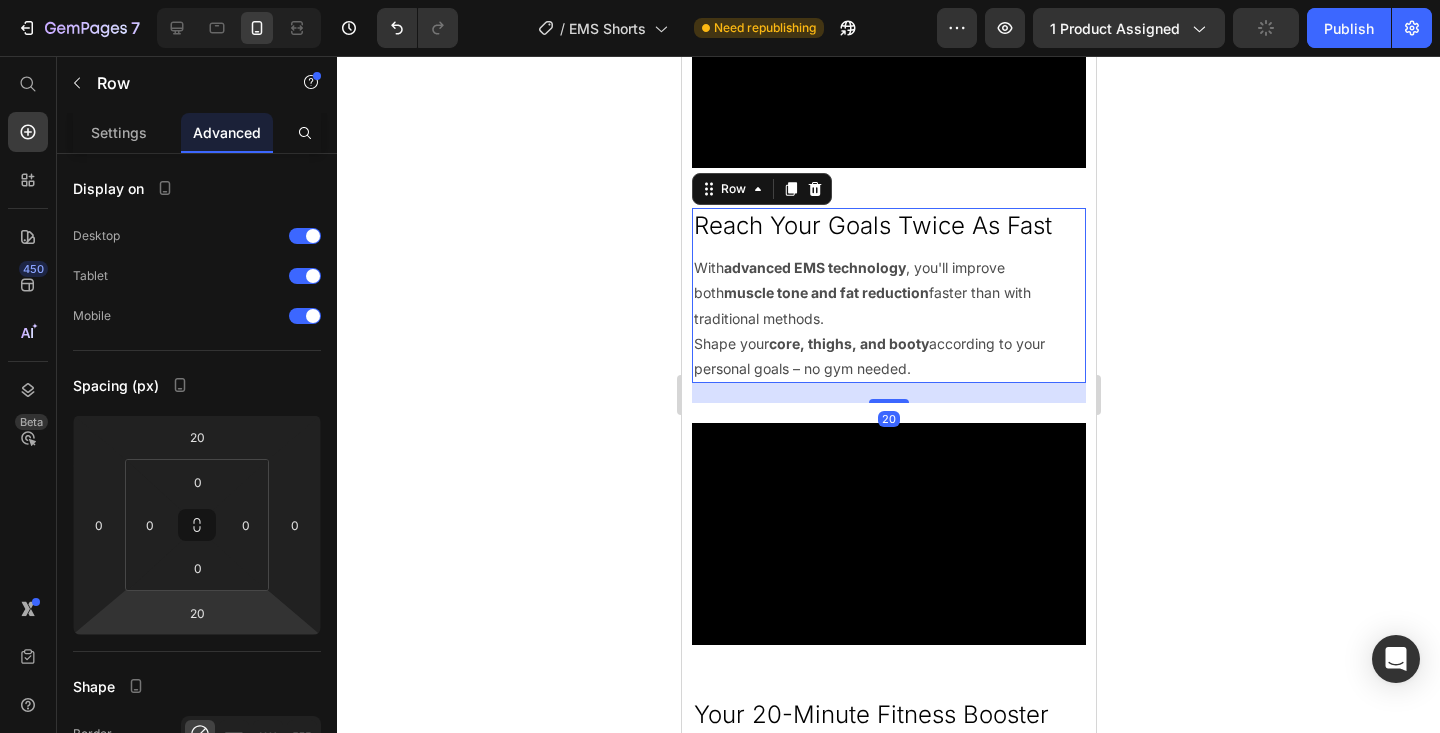 click 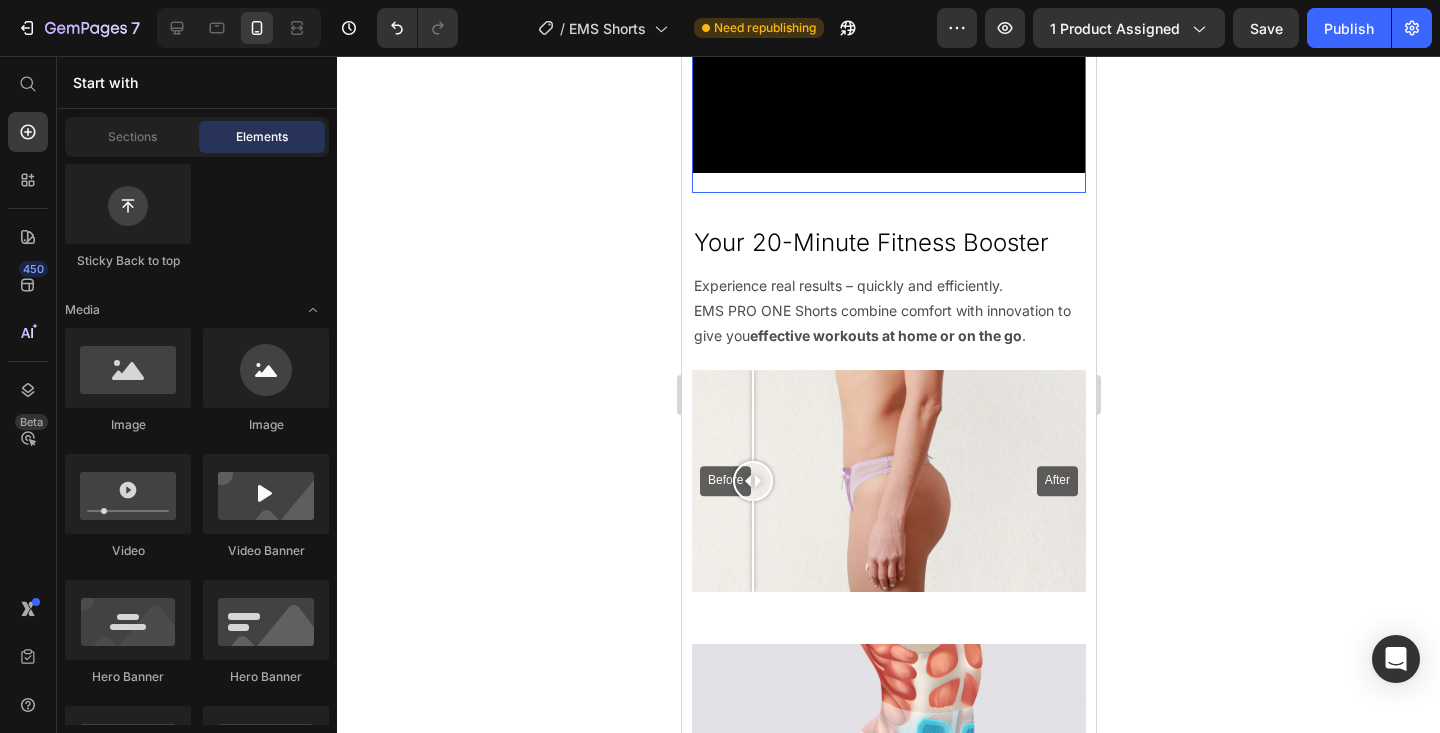scroll, scrollTop: 2717, scrollLeft: 0, axis: vertical 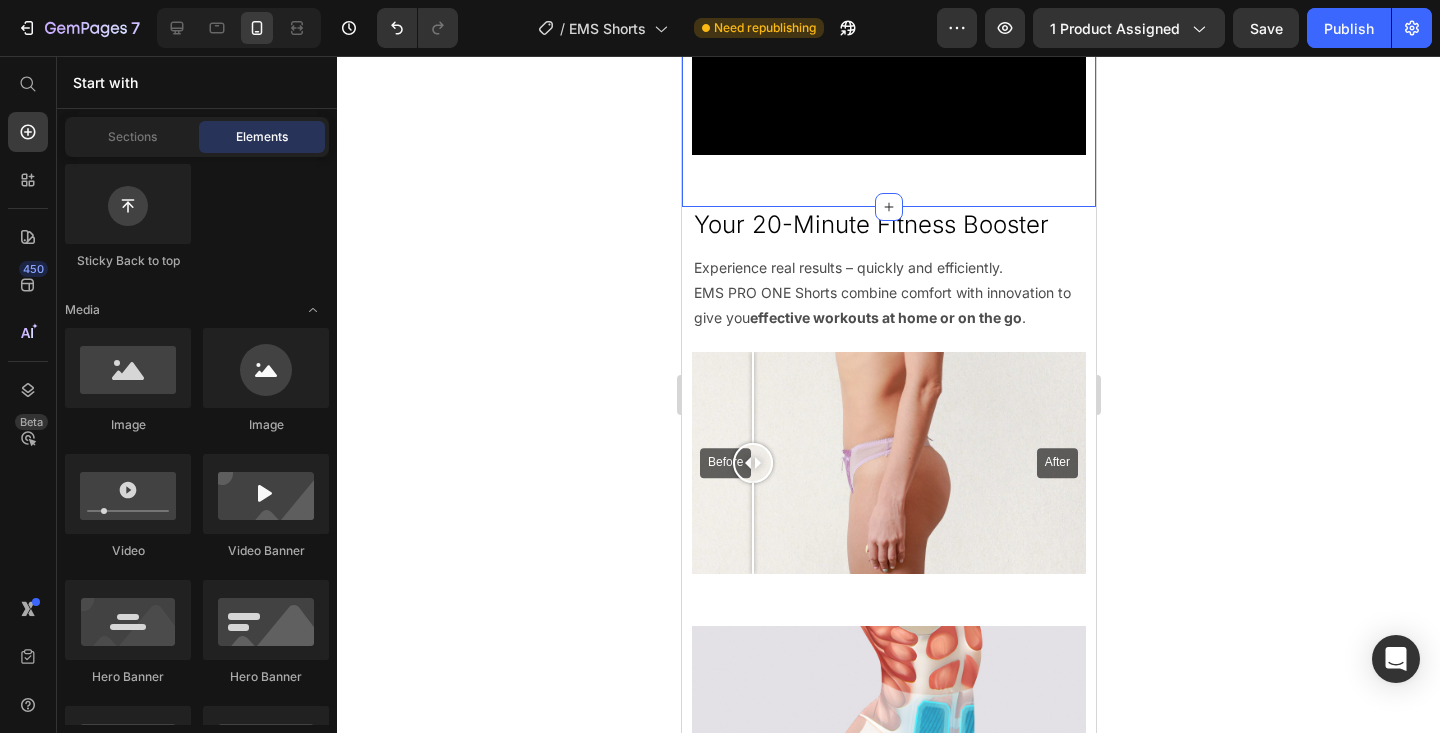 click on "Reach Your Goals Twice As Fast Heading With  advanced EMS technology , you'll improve both  muscle tone and fat reduction  faster than with traditional methods. Shape your  core, thighs, and booty  according to your personal goals – no gym needed. Text Block Row Video Row Row Row Row Section 5" at bounding box center [888, -48] 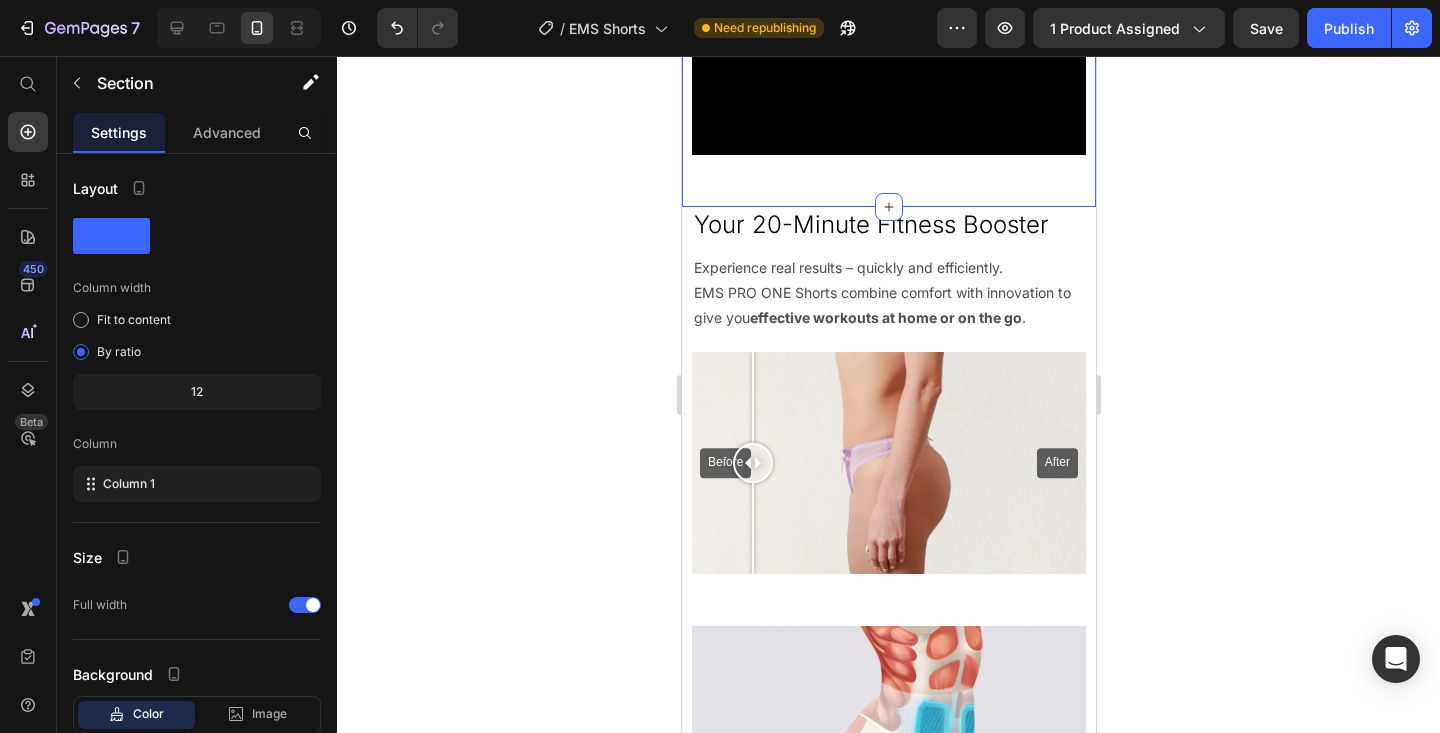 click on "Your 20-Minute Fitness Booster" at bounding box center [888, 224] 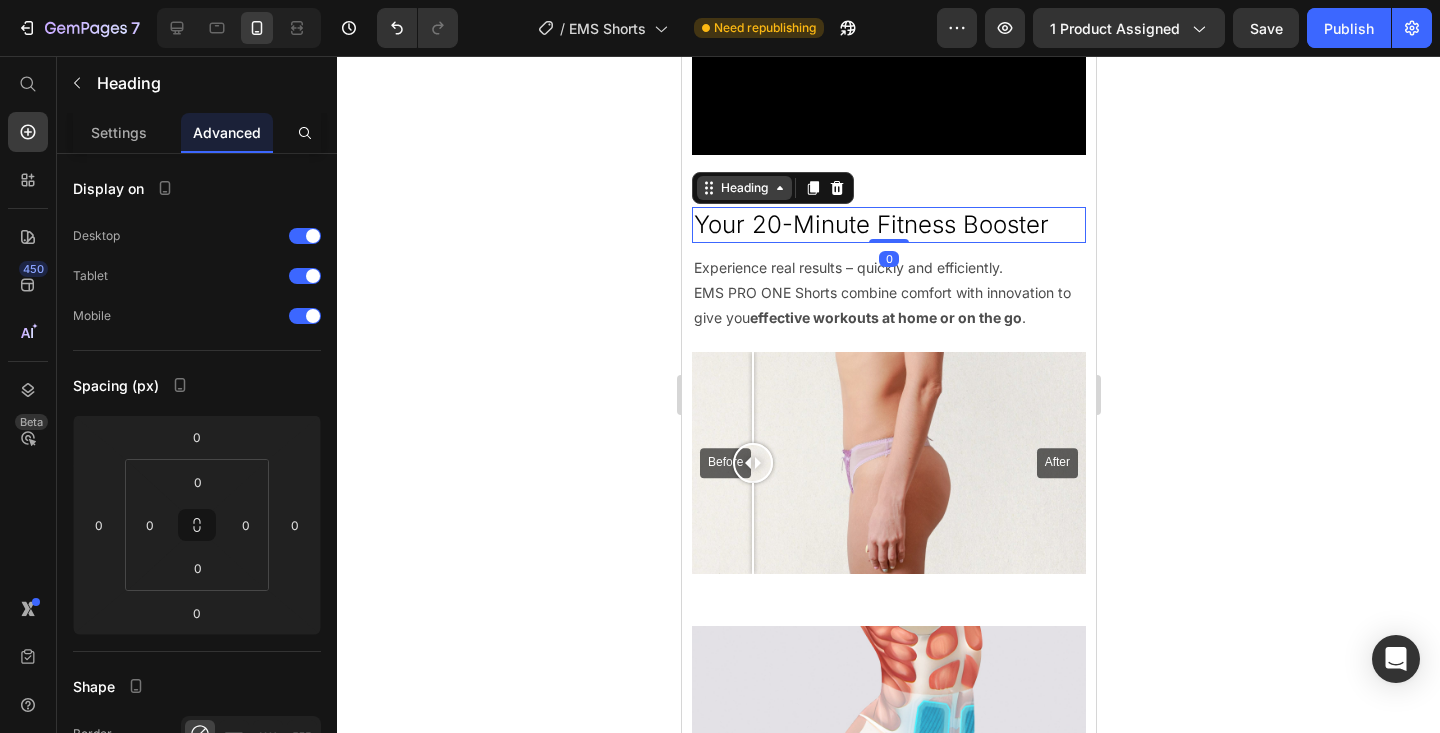 click on "Heading" at bounding box center (743, 188) 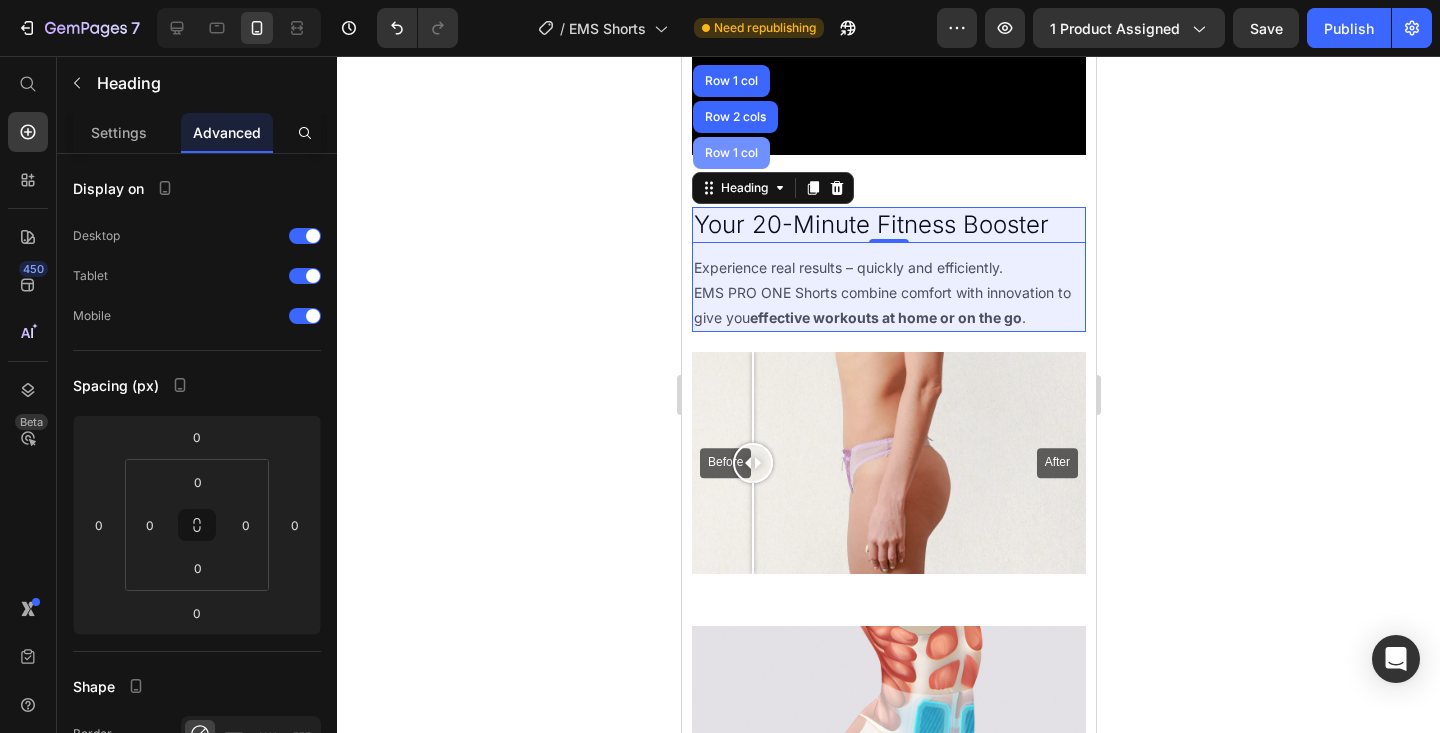 click on "Row 1 col" at bounding box center [730, 153] 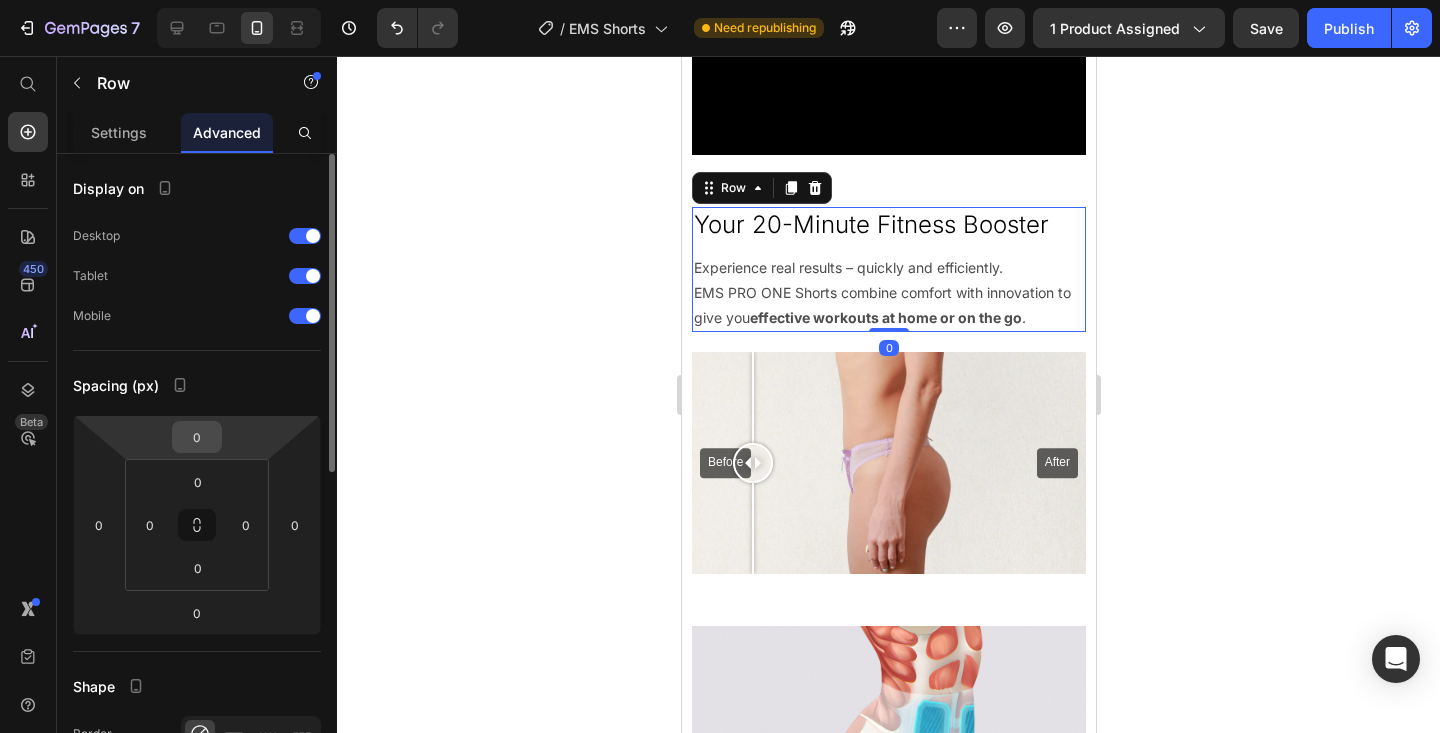 click on "0" at bounding box center (197, 437) 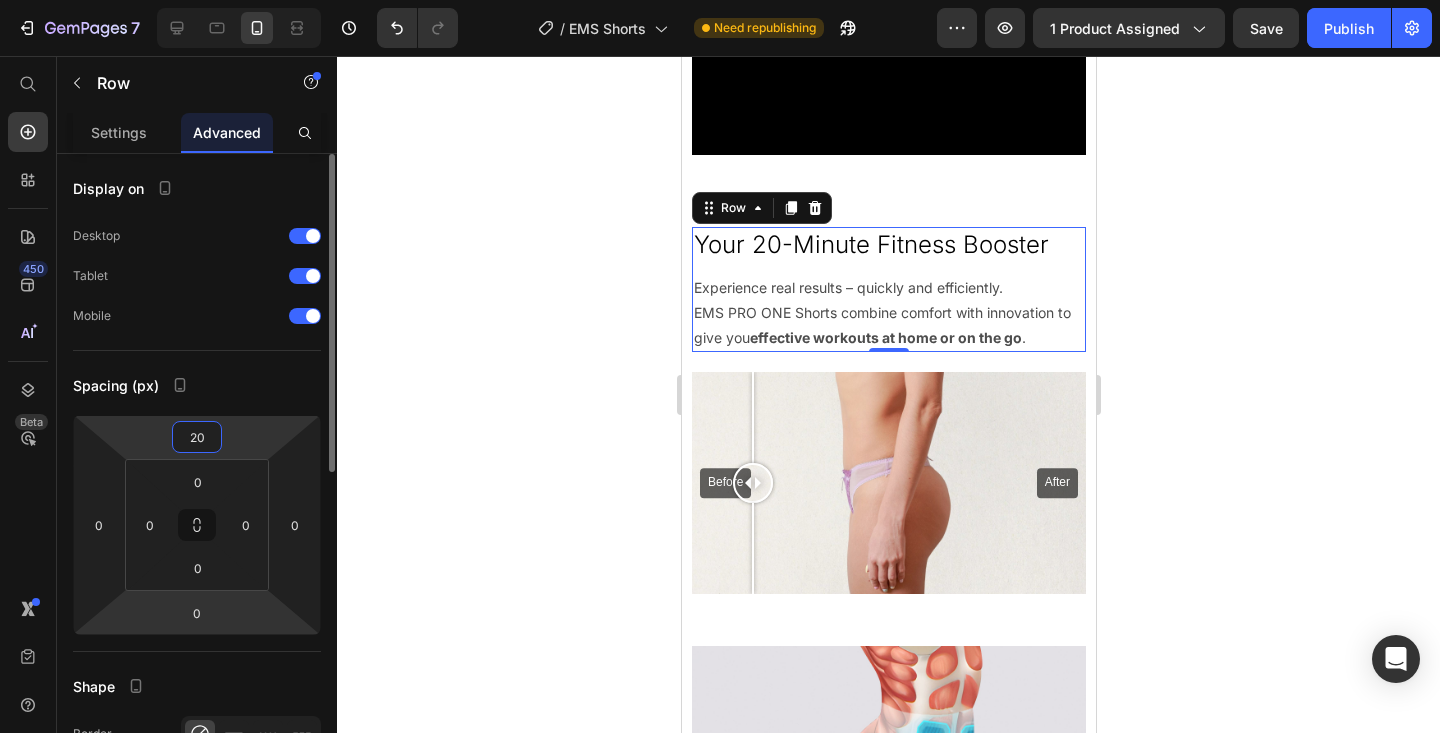 type on "20" 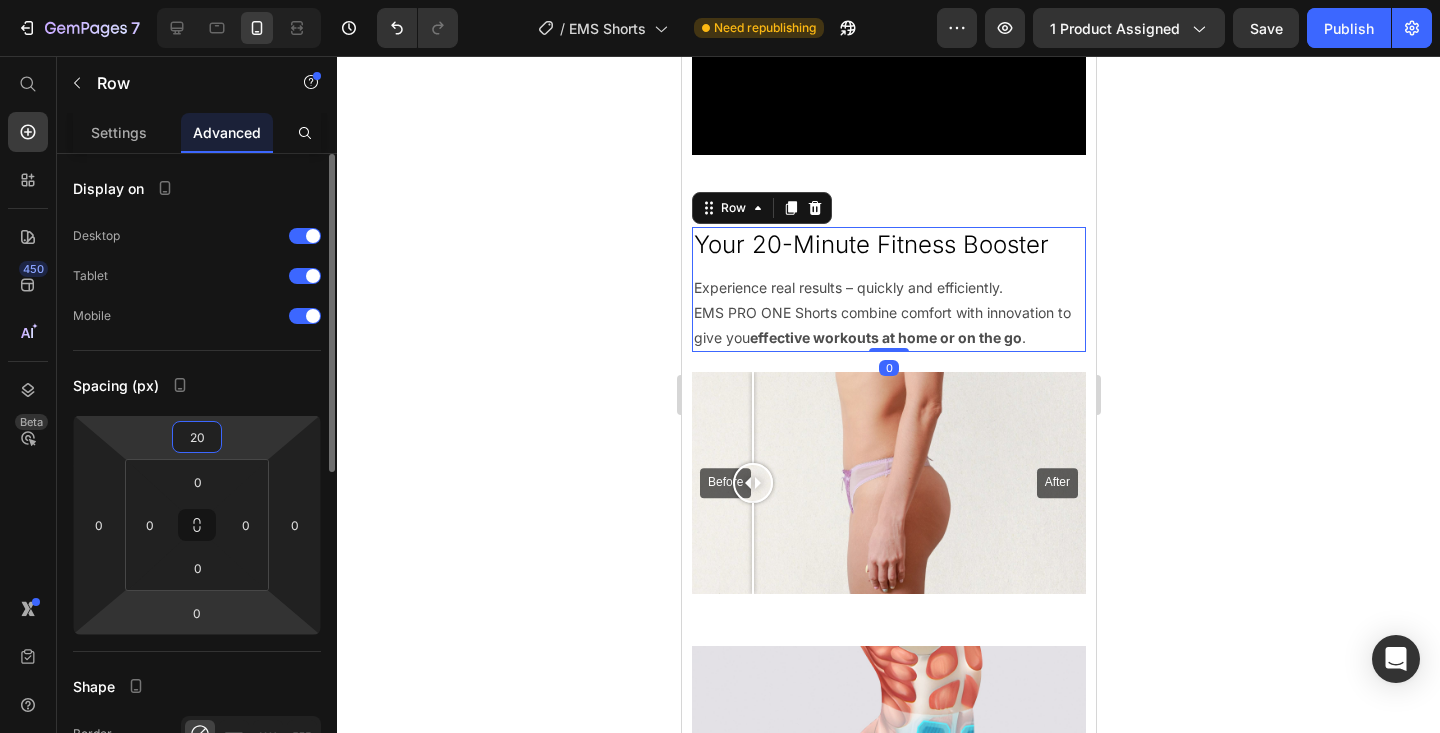 click on "7  Version history  /  EMS Shorts Need republishing Preview 1 product assigned  Save   Publish  450 Beta Start with Sections Elements Hero Section Product Detail Brands Trusted Badges Guarantee Product Breakdown How to use Testimonials Compare Bundle FAQs Social Proof Brand Story Product List Collection Blog List Contact Sticky Add to Cart Custom Footer Browse Library 450 Layout
Row
Row
Row
Row Text
Heading
Text Block Button
Button
Button
Sticky Back to top Media" at bounding box center (720, 0) 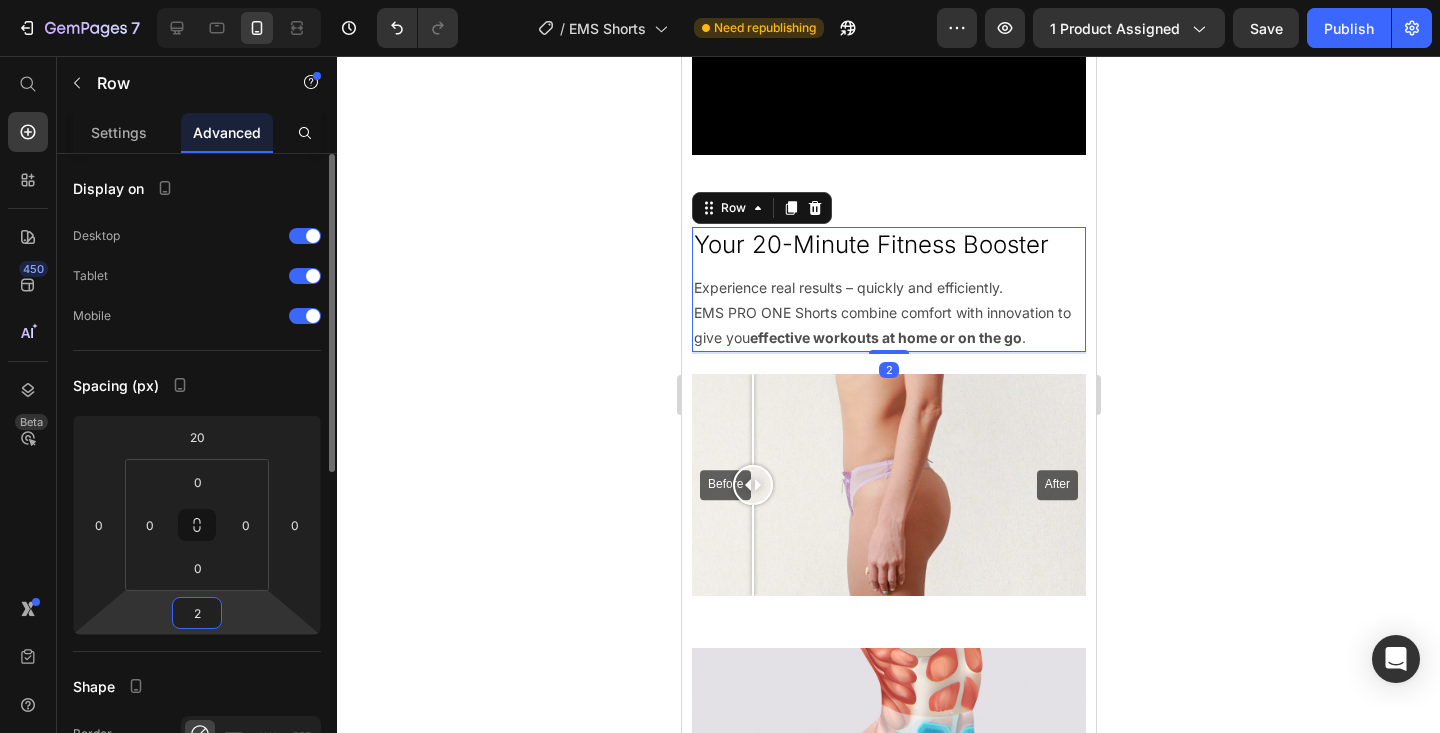 type on "20" 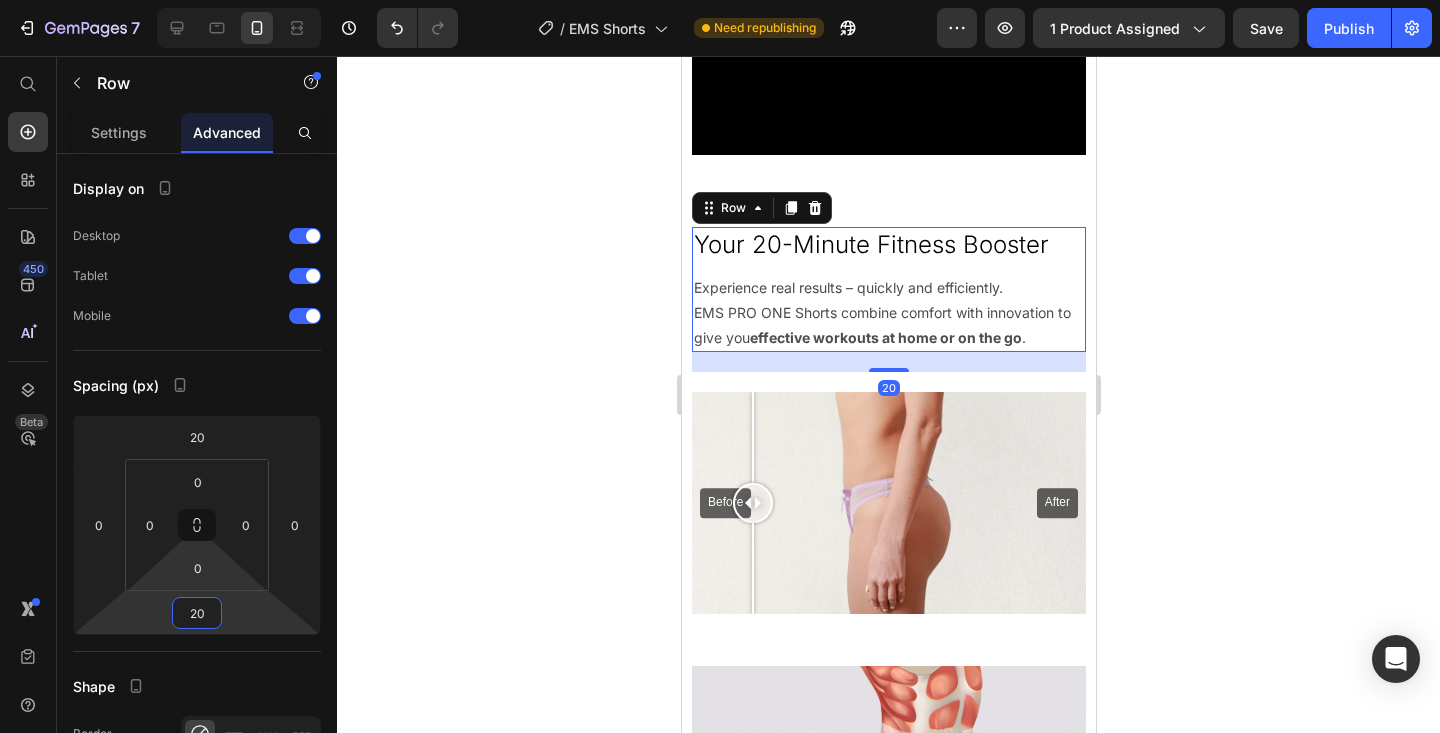 click 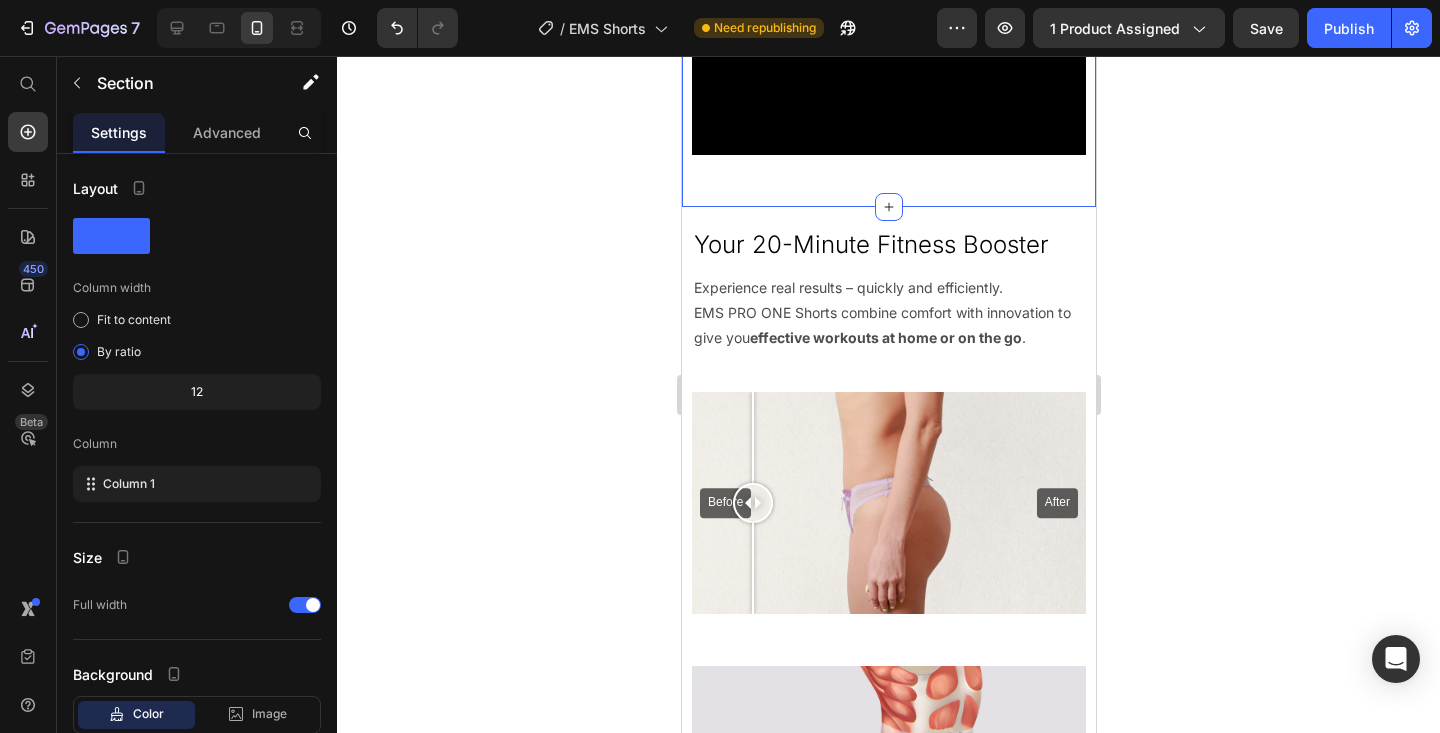 click on "Reach Your Goals Twice As Fast Heading With  advanced EMS technology , you'll improve both  muscle tone and fat reduction  faster than with traditional methods. Shape your  core, thighs, and booty  according to your personal goals – no gym needed. Text Block Row Video Row Row Row Row Section 5   Create Theme Section AI Content Write with GemAI What would you like to describe here? Tone and Voice Persuasive Product Show more Generate" at bounding box center (888, -48) 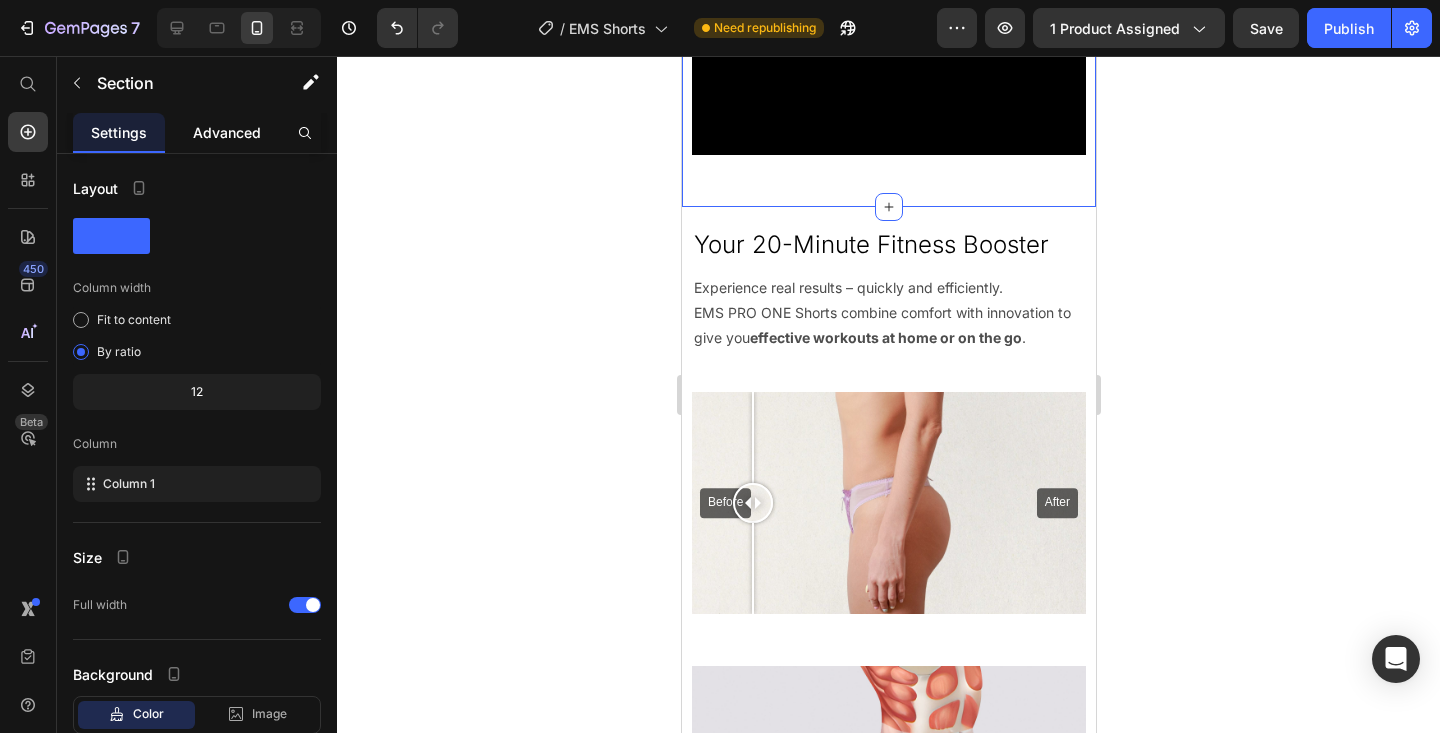 click on "Advanced" 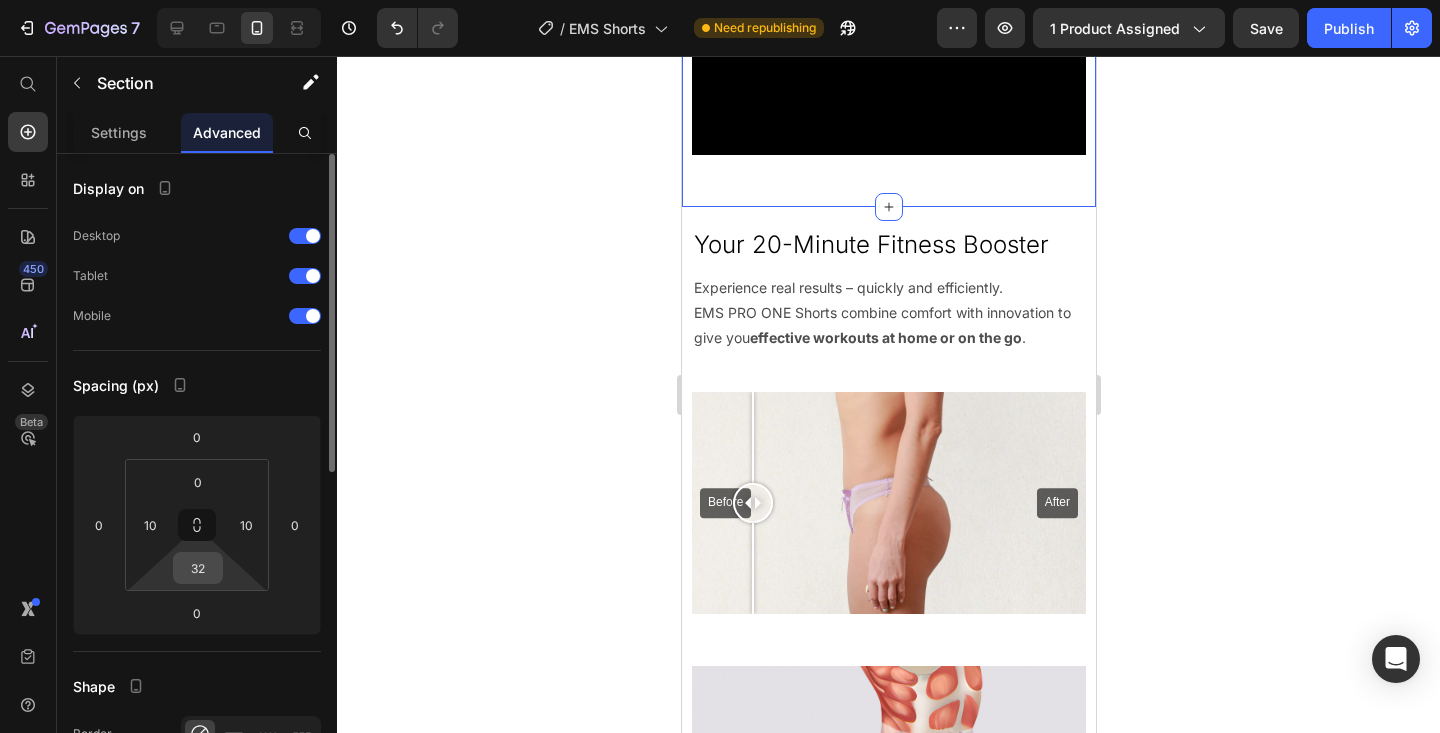 click on "32" at bounding box center (198, 568) 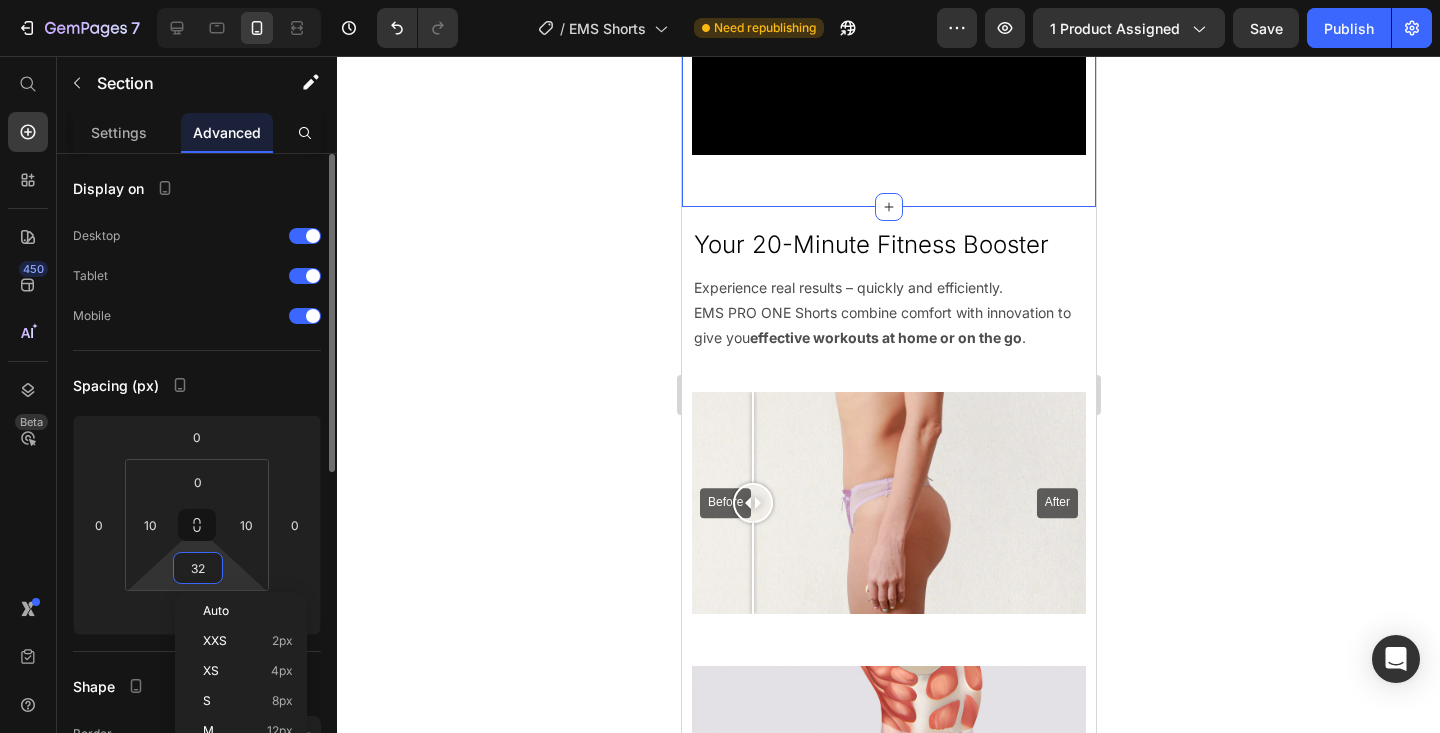type 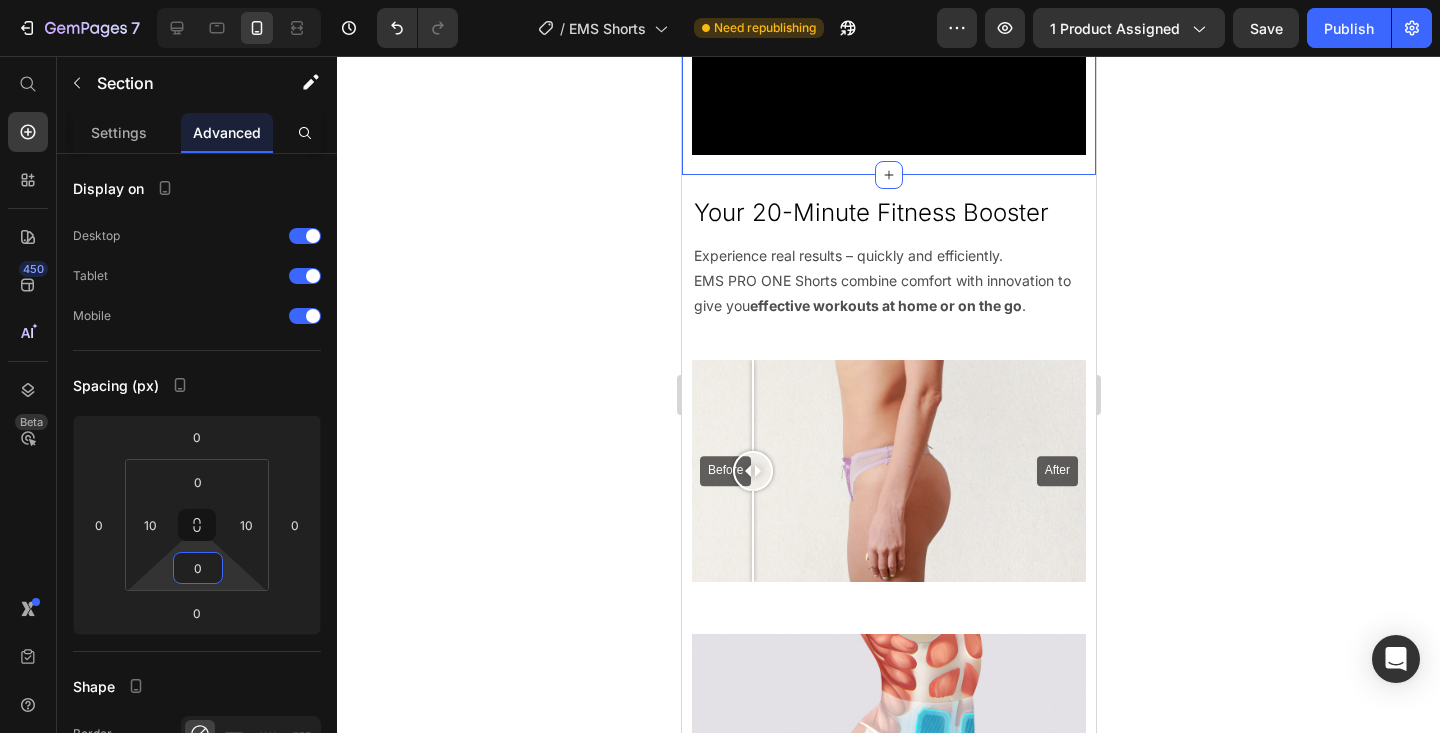 click 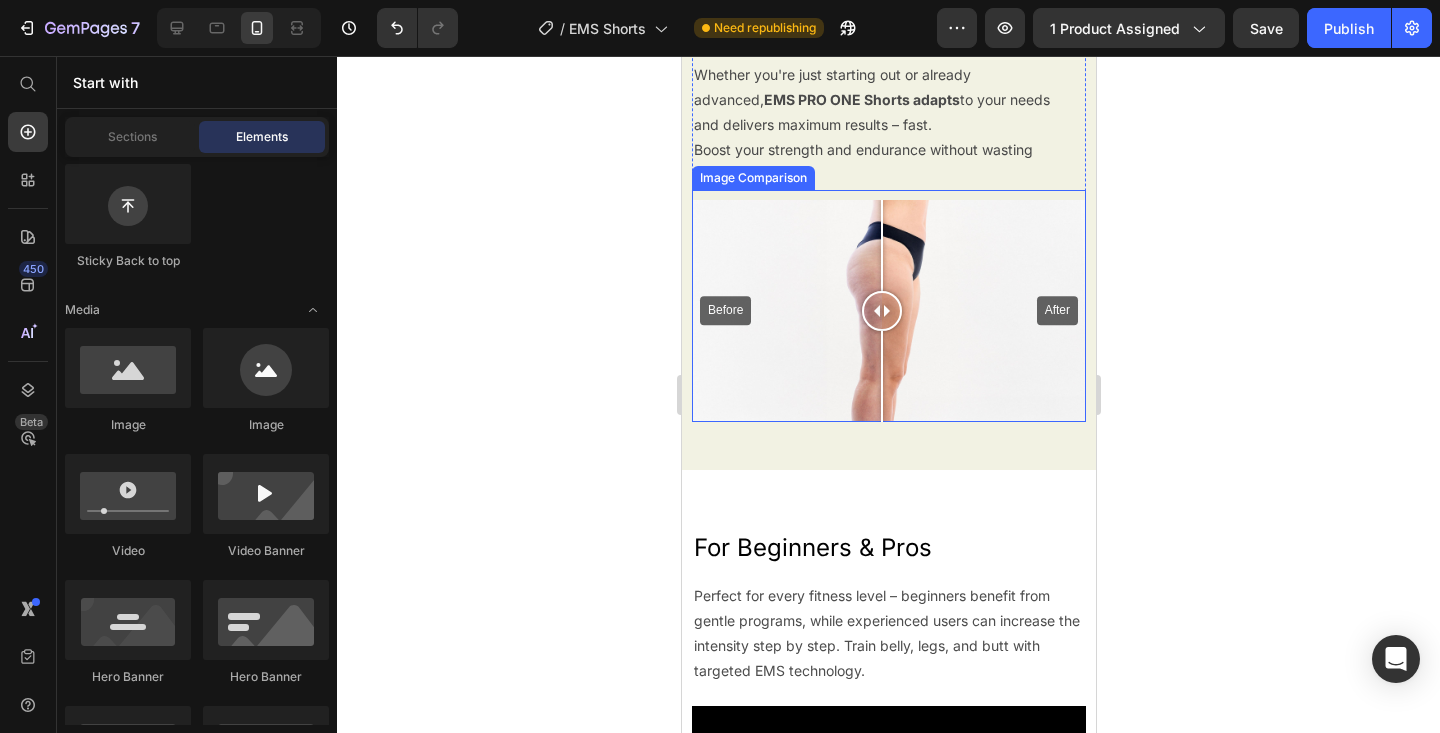 scroll, scrollTop: 1495, scrollLeft: 0, axis: vertical 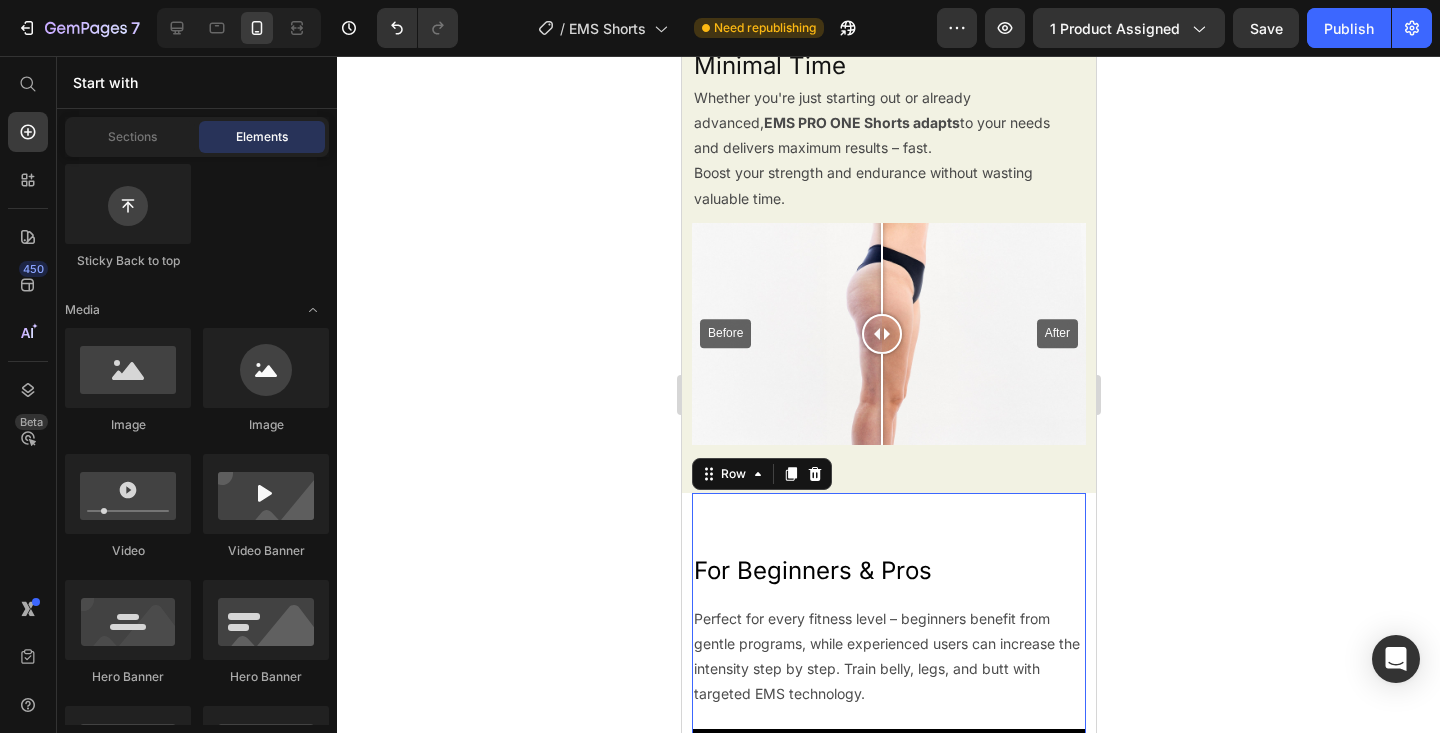 click on "For Beginners & Pros Heading Perfect for every fitness level – beginners benefit from gentle programs, while experienced users can increase the intensity step by step. Train belly, legs, and butt with targeted EMS technology. Text Block Row Video Row" at bounding box center (888, 719) 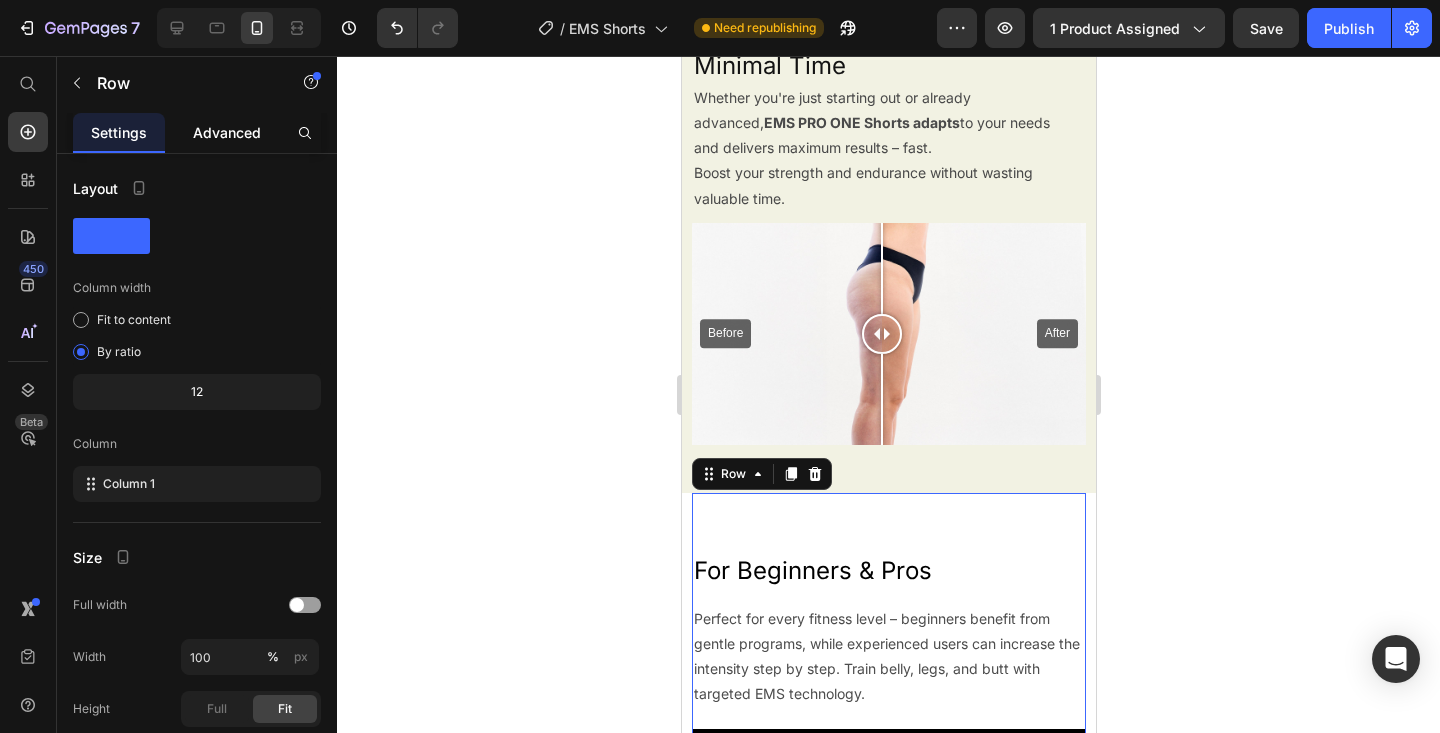 click on "Advanced" at bounding box center [227, 132] 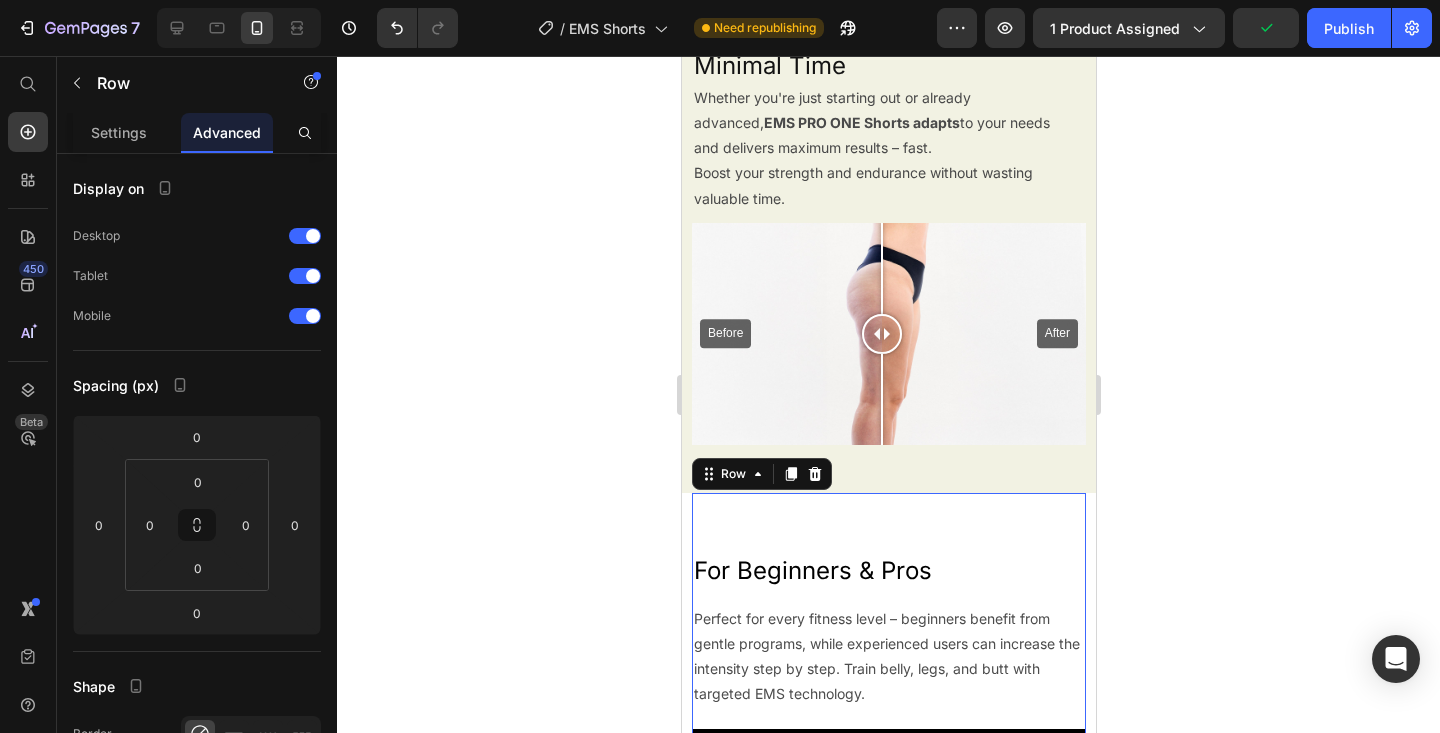 click on "For Beginners & Pros Heading Perfect for every fitness level – beginners benefit from gentle programs, while experienced users can increase the intensity step by step. Train belly, legs, and butt with targeted EMS technology. Text Block" at bounding box center (888, 621) 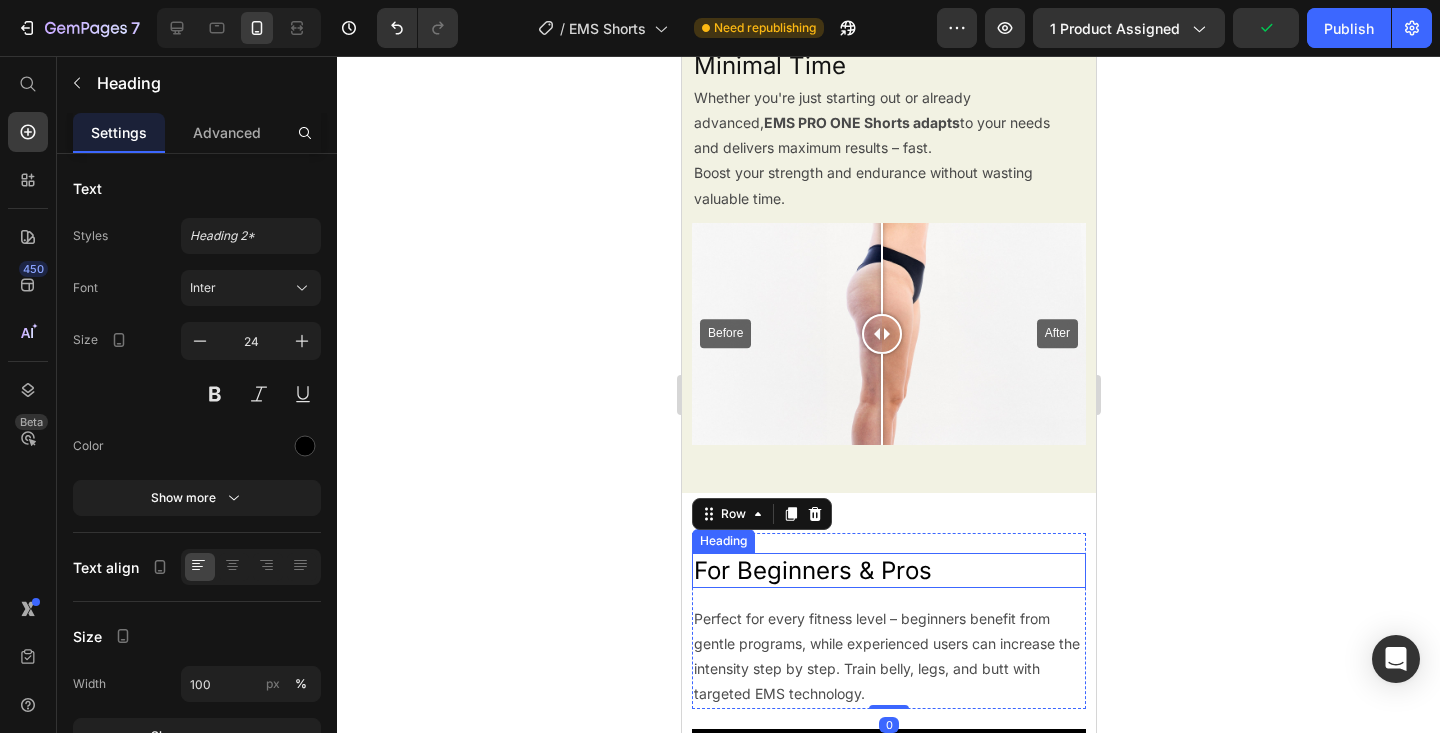 click on "For Beginners & Pros" at bounding box center (888, 570) 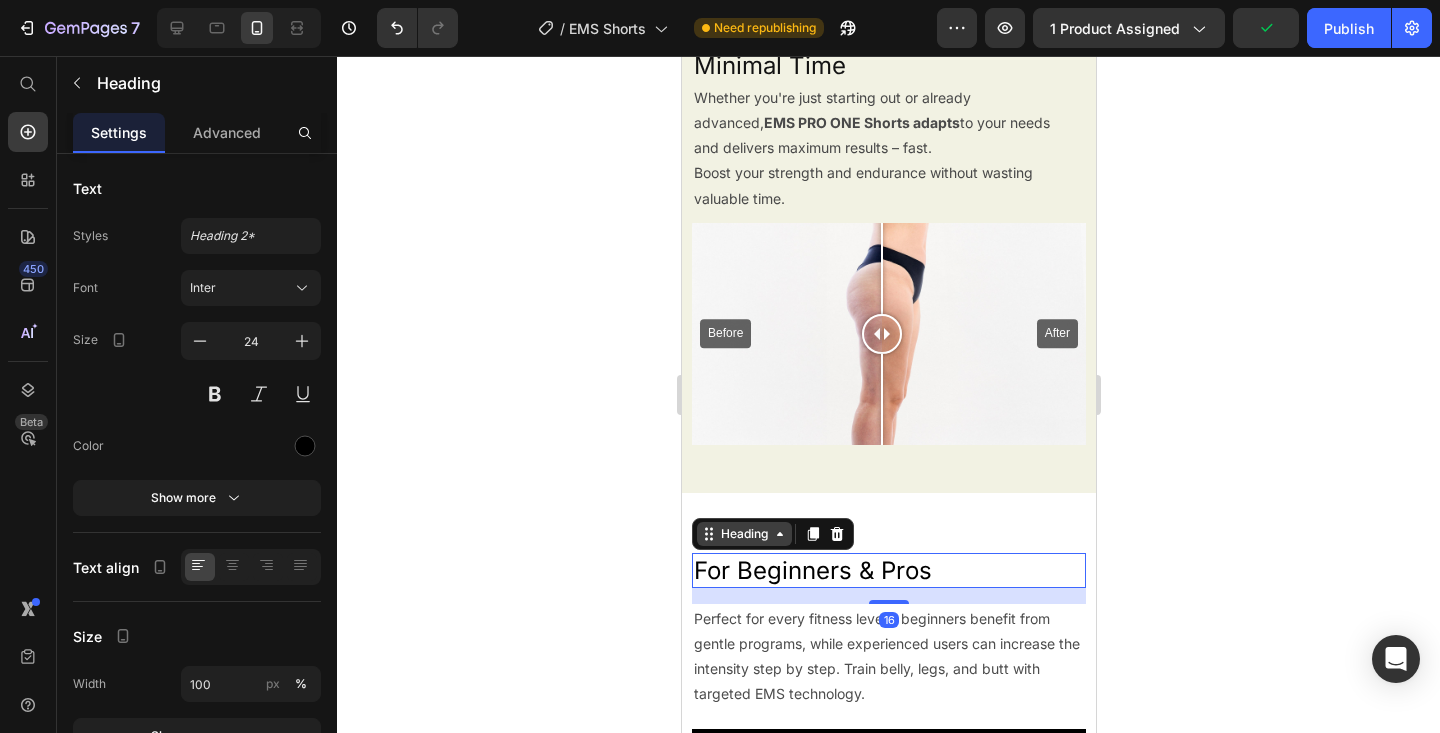 click on "Heading" at bounding box center (743, 534) 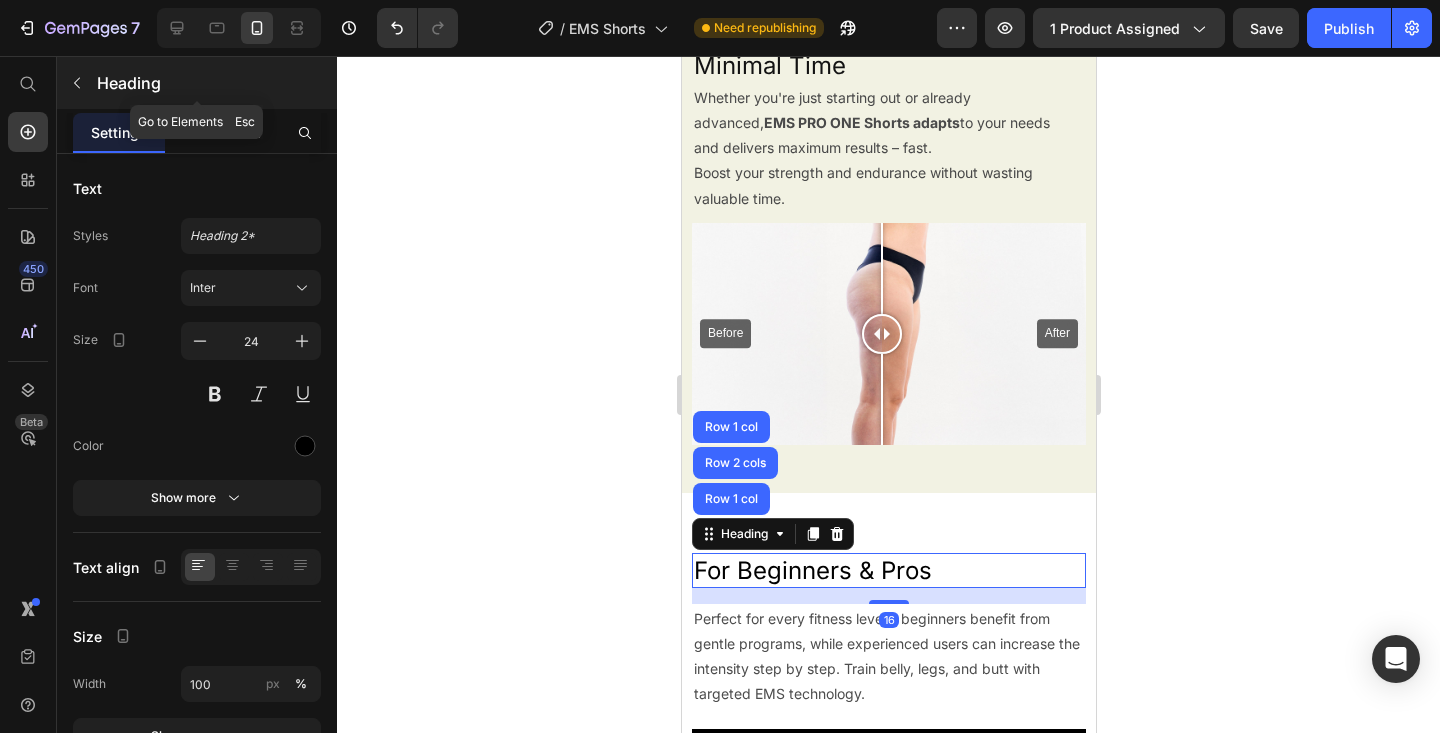 click on "Heading" at bounding box center [215, 83] 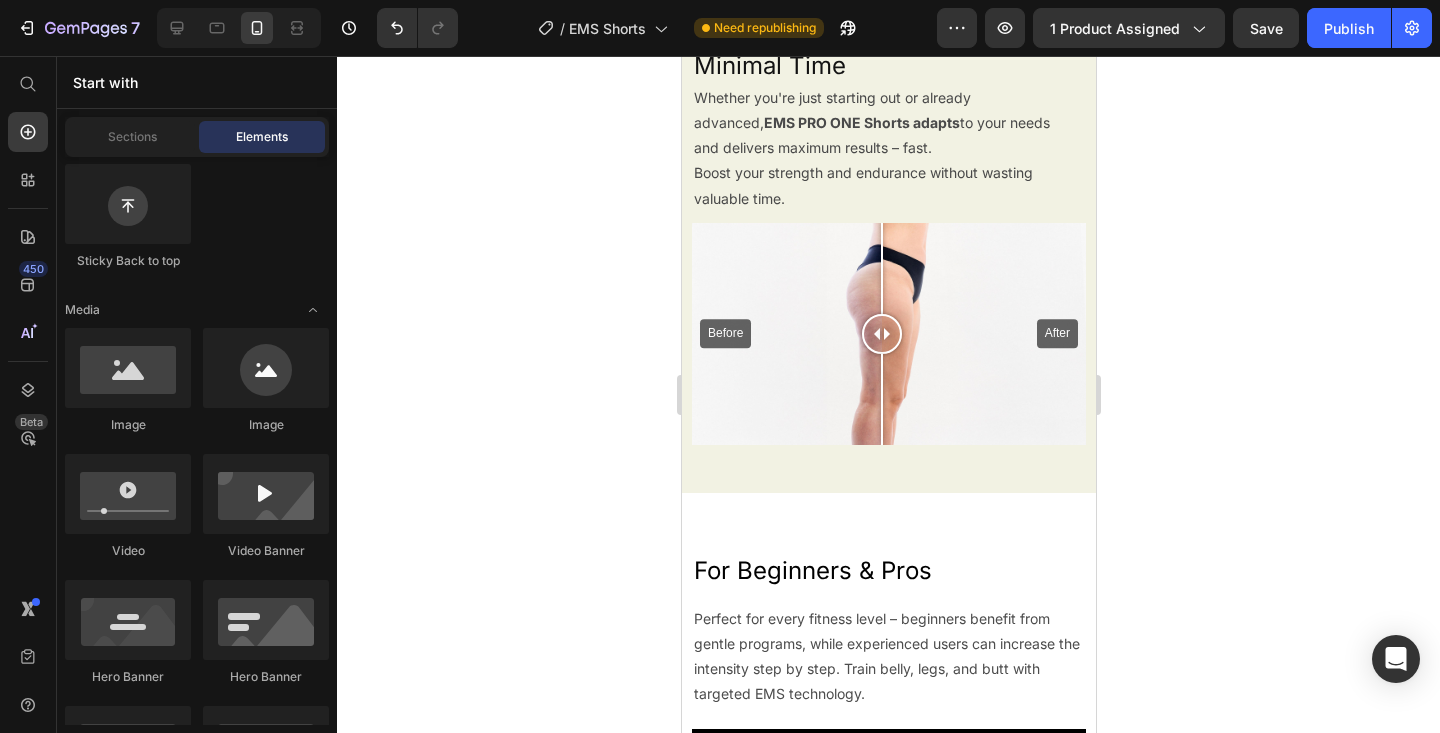 click on "Elements" 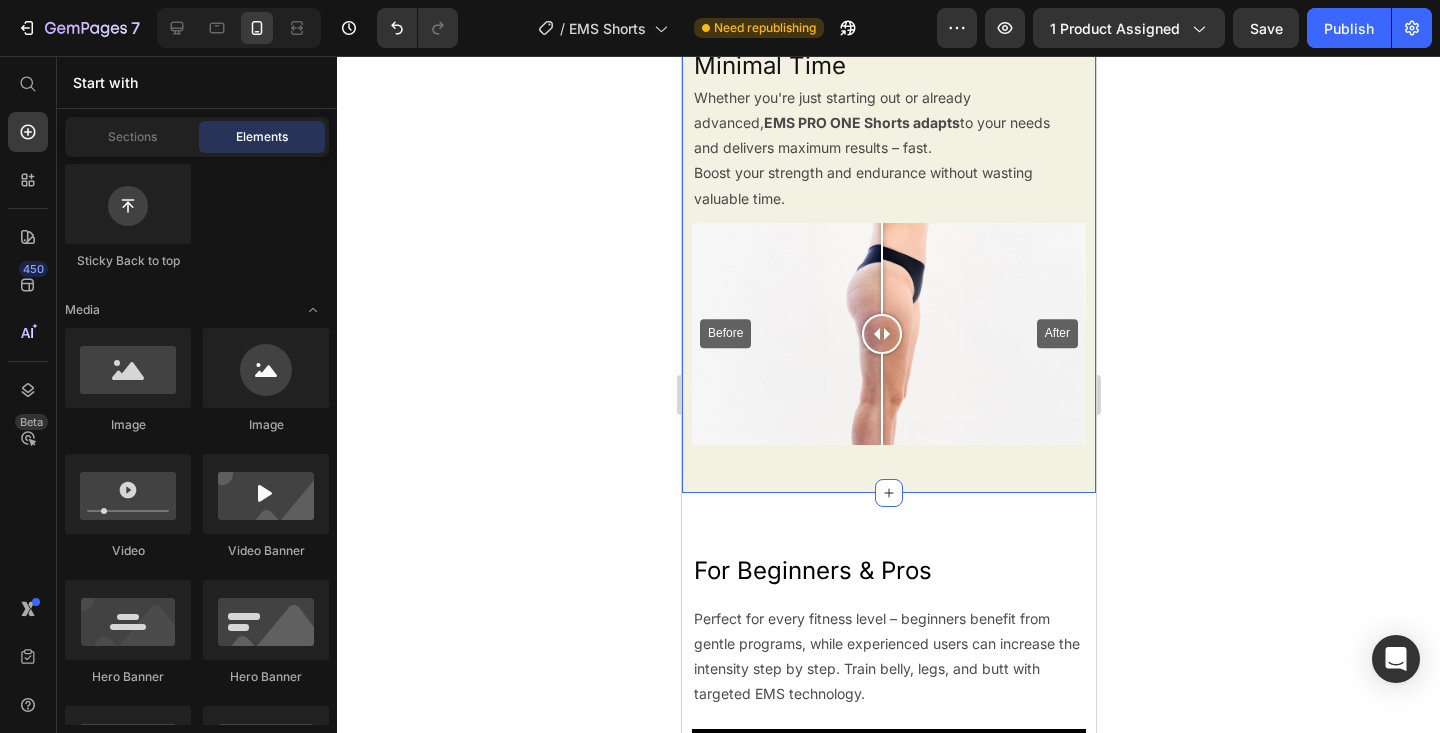 click on "For Beginners & Pros Heading Perfect for every fitness level – beginners benefit from gentle programs, while experienced users can increase the intensity step by step. Train belly, legs, and butt with targeted EMS technology. Text Block Row Video Row" at bounding box center [888, 719] 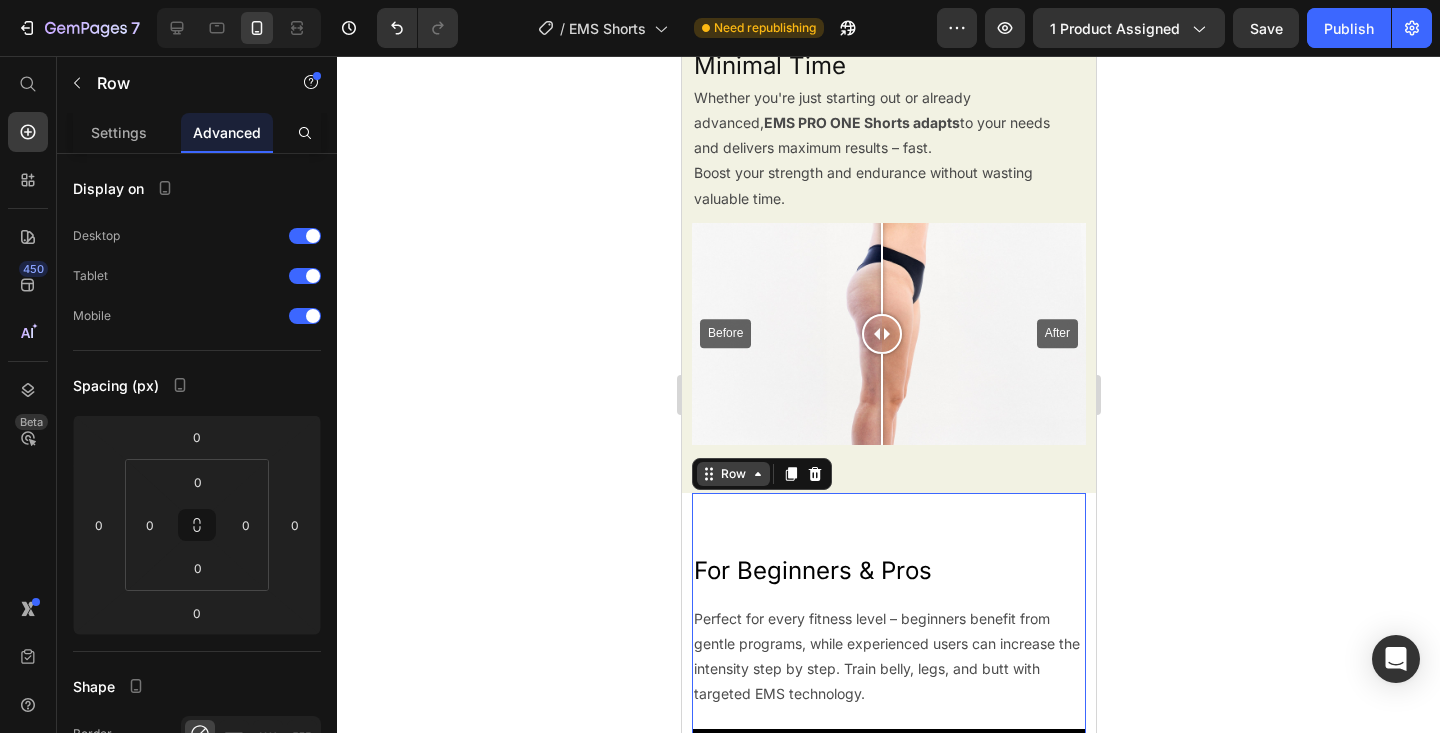 click 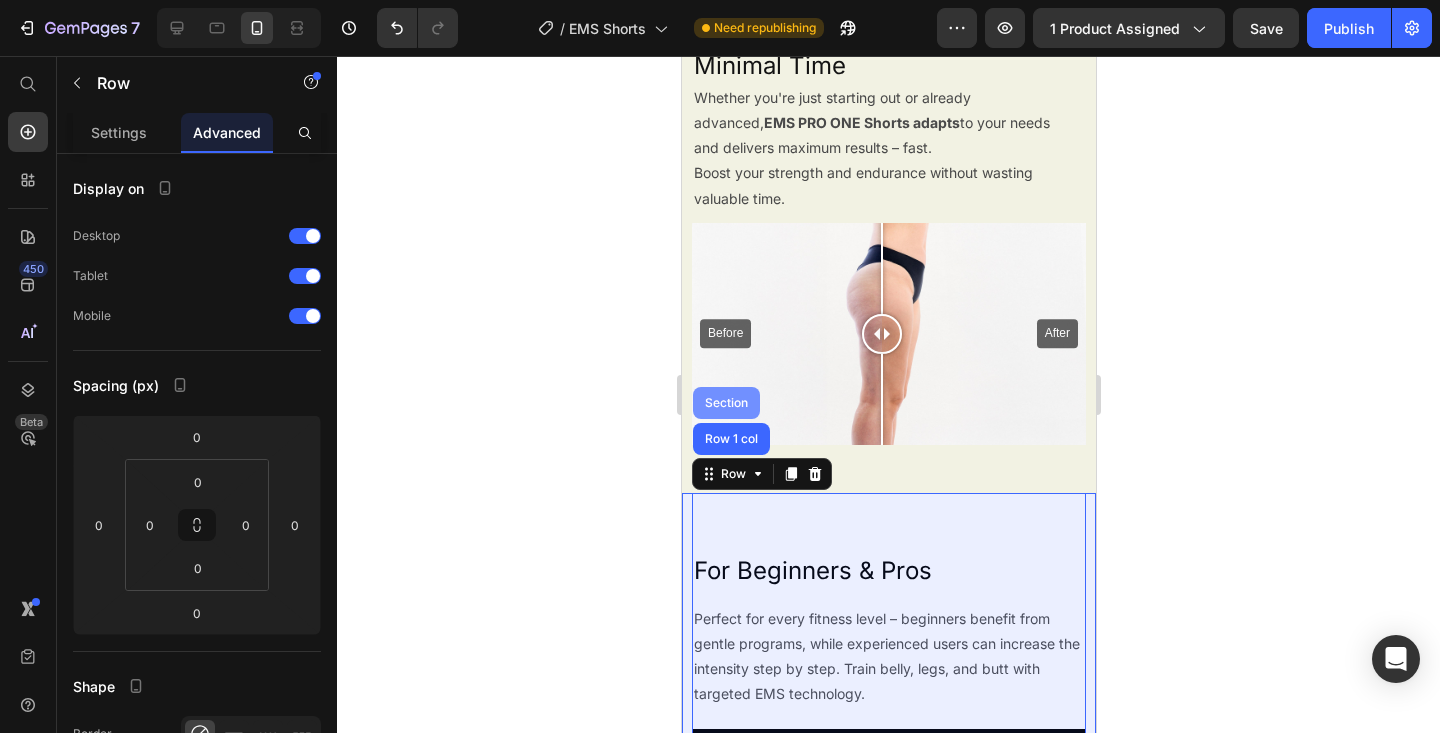 click on "Section" at bounding box center (725, 403) 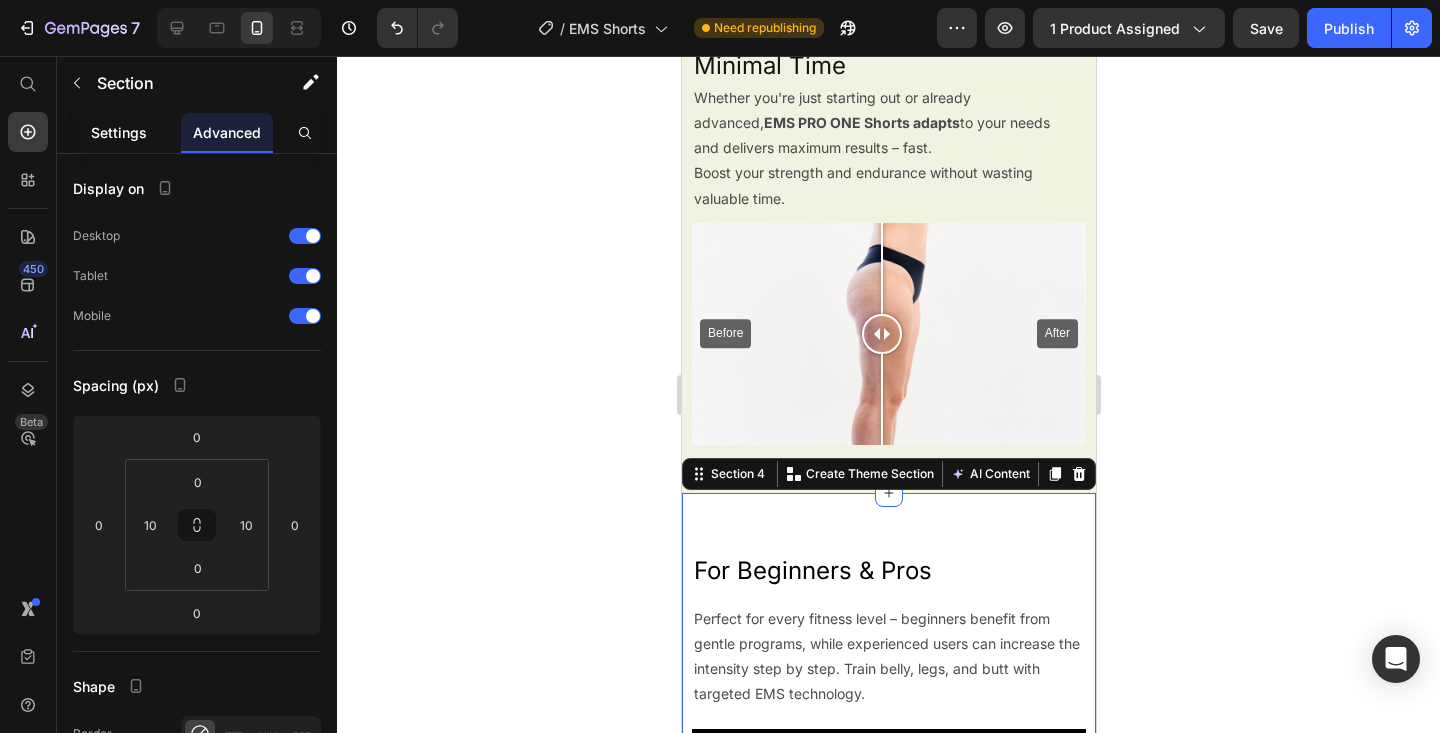 click on "Settings" at bounding box center [119, 132] 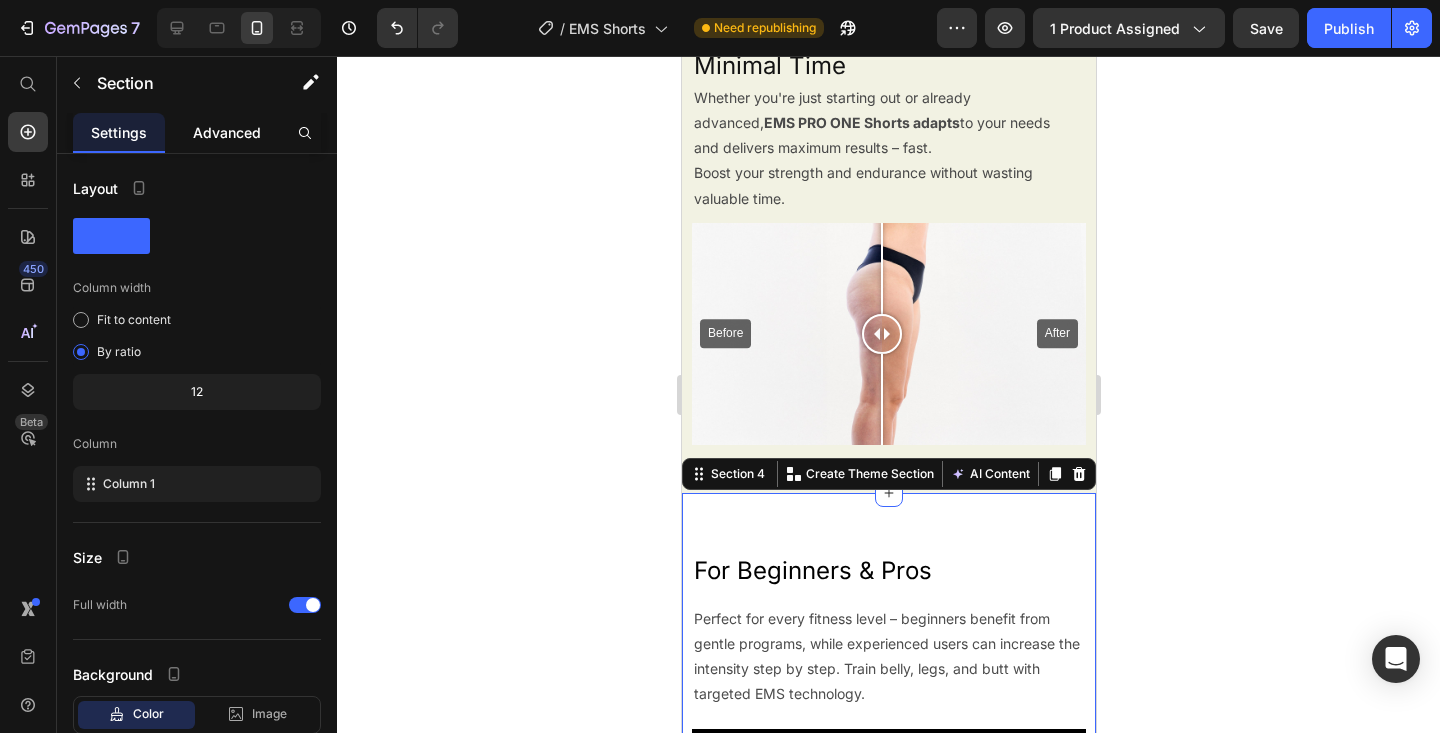 click on "Advanced" at bounding box center (227, 132) 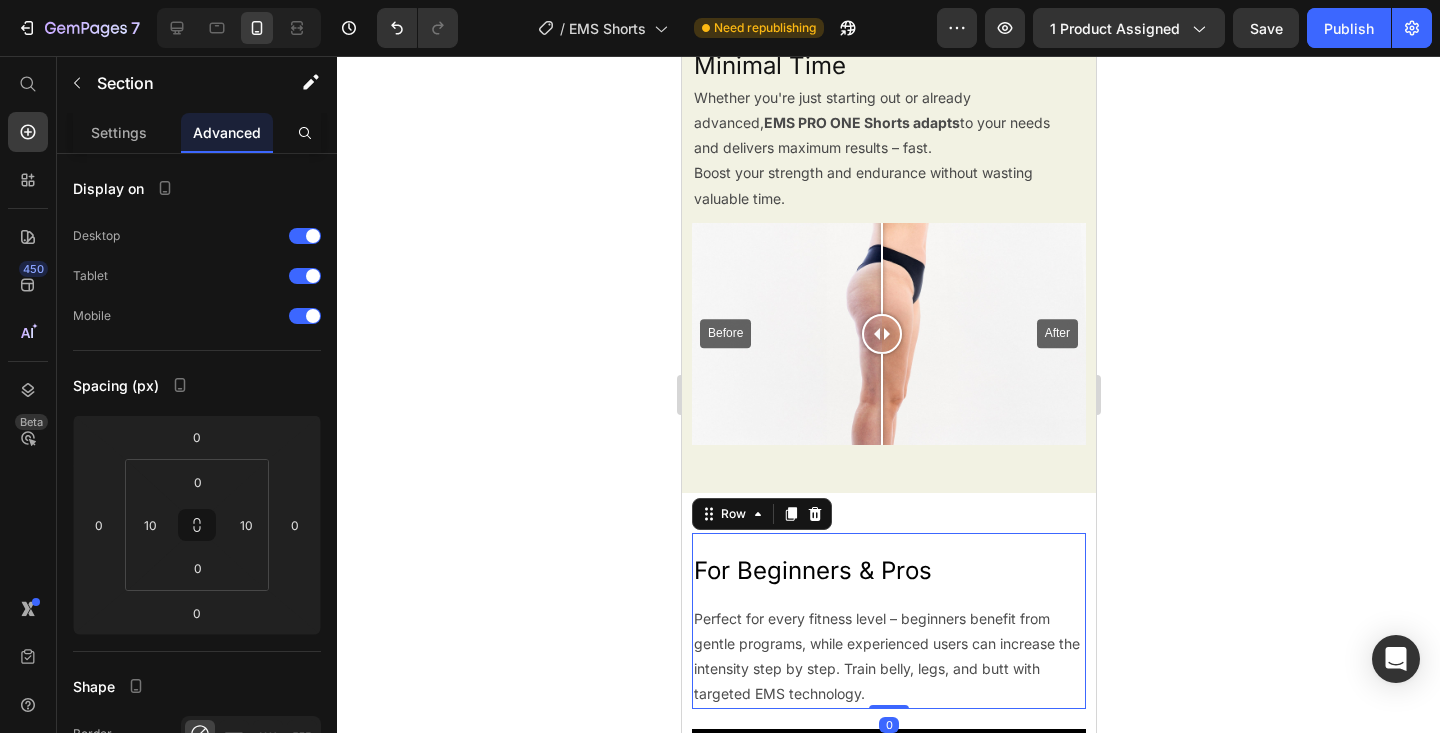 click on "For Beginners & Pros Heading Perfect for every fitness level – beginners benefit from gentle programs, while experienced users can increase the intensity step by step. Train belly, legs, and butt with targeted EMS technology. Text Block" at bounding box center [888, 621] 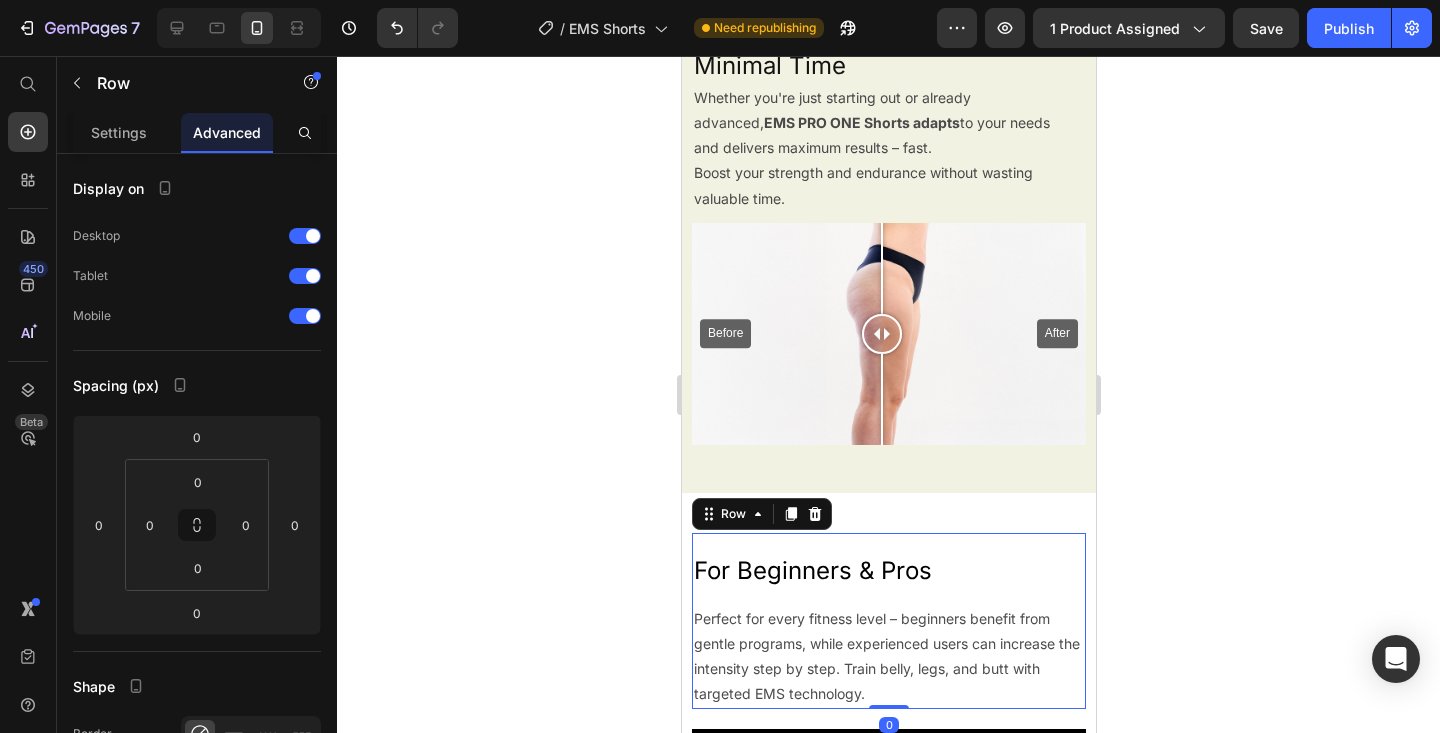 click on "For Beginners & Pros Heading Perfect for every fitness level – beginners benefit from gentle programs, while experienced users can increase the intensity step by step. Train belly, legs, and butt with targeted EMS technology. Text Block" at bounding box center [888, 621] 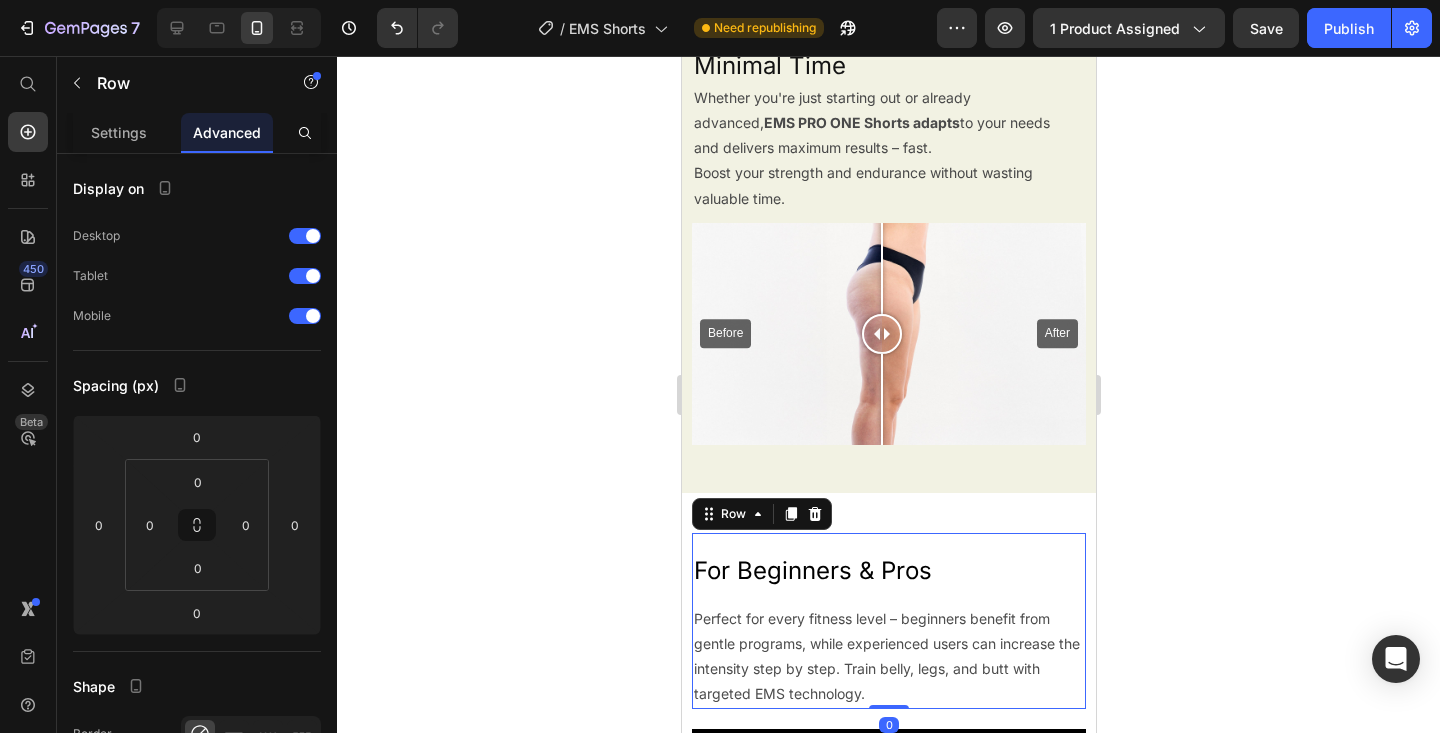 click on "For Beginners & Pros Heading Perfect for every fitness level – beginners benefit from gentle programs, while experienced users can increase the intensity step by step. Train belly, legs, and butt with targeted EMS technology. Text Block Row   0 Video Row" at bounding box center (888, 719) 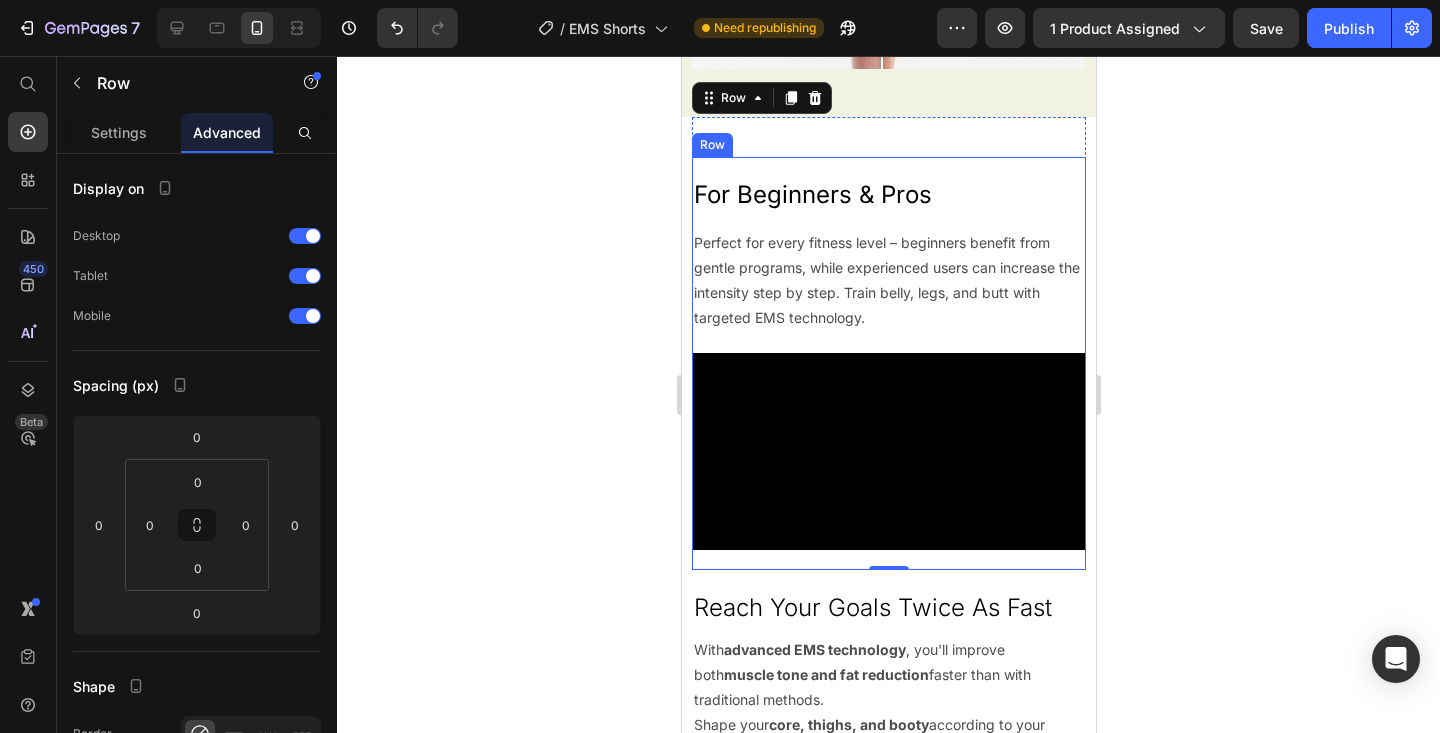 scroll, scrollTop: 1687, scrollLeft: 0, axis: vertical 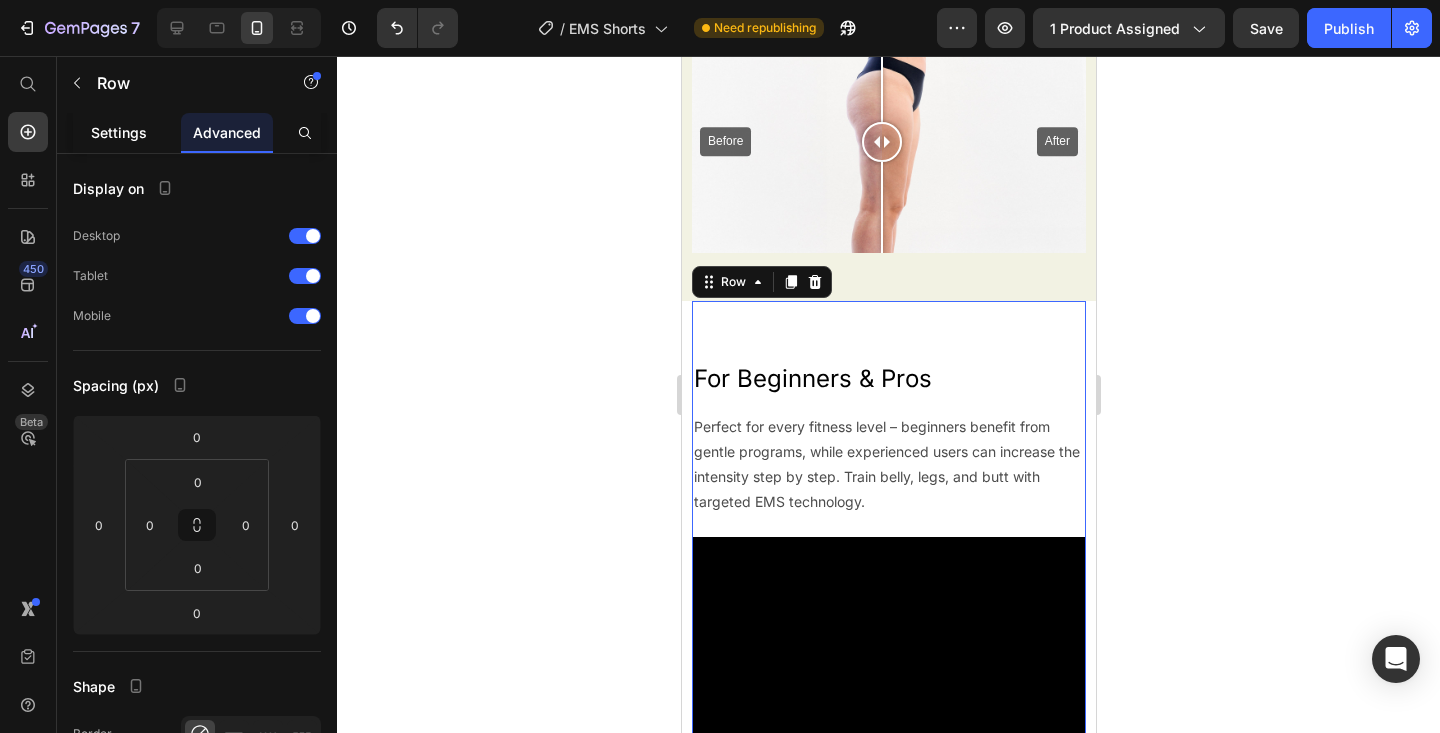 click on "Settings" 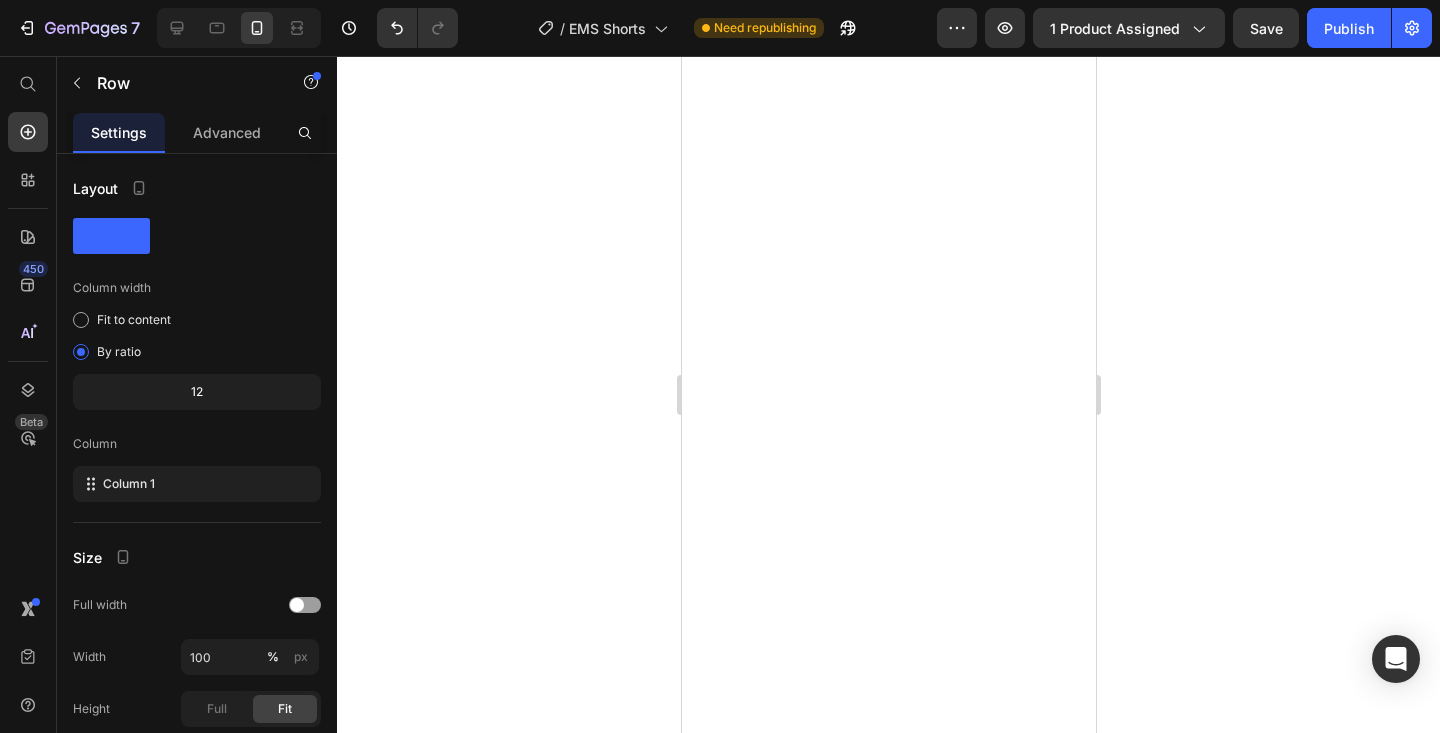 scroll, scrollTop: 0, scrollLeft: 0, axis: both 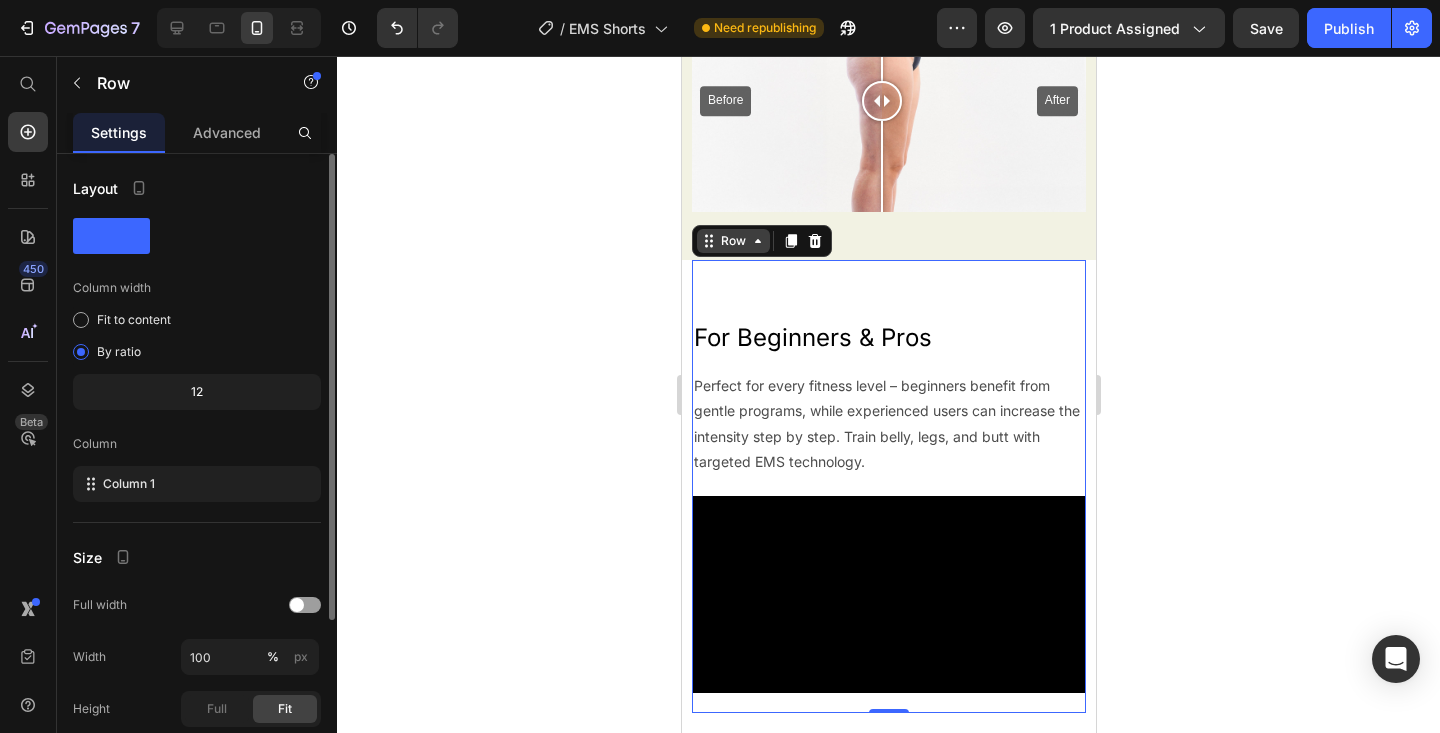 click on "Row" at bounding box center [732, 241] 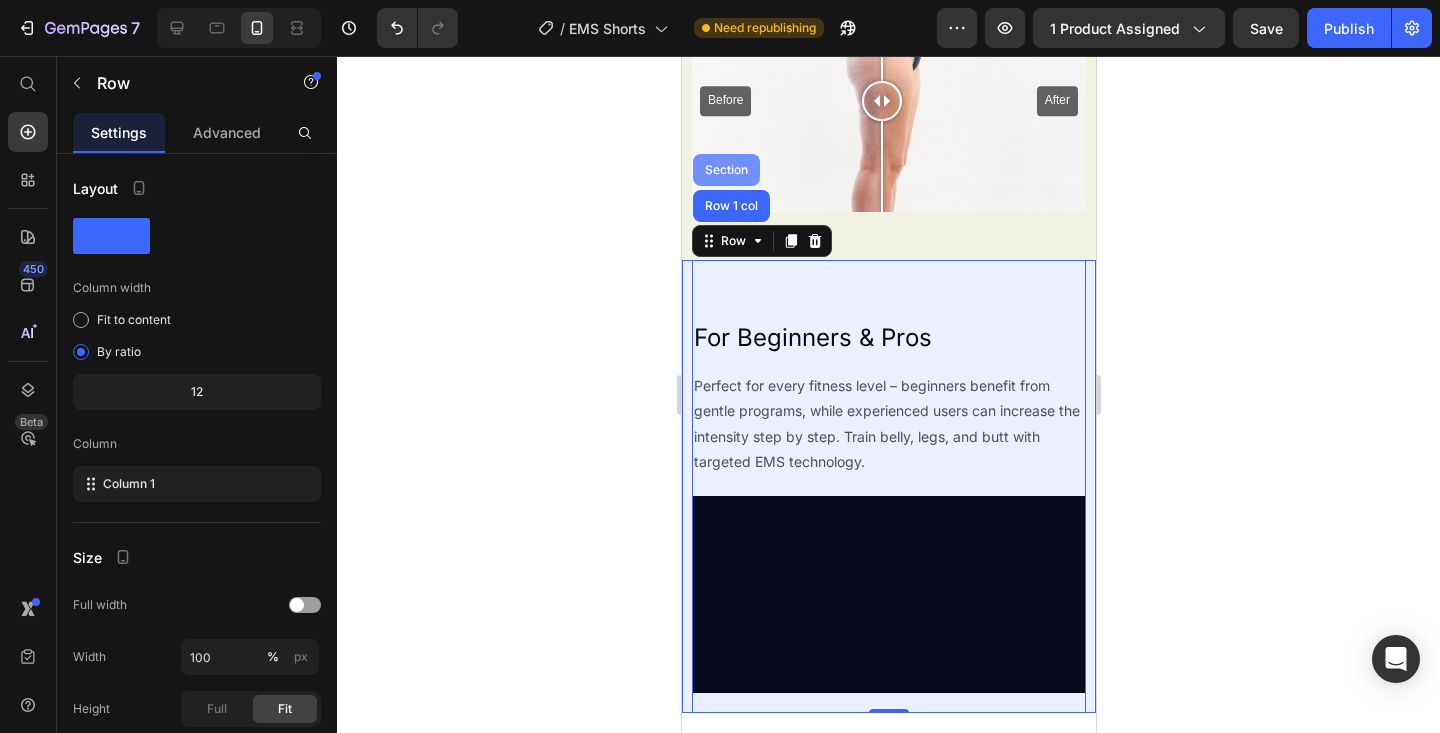 click on "Section" at bounding box center [725, 170] 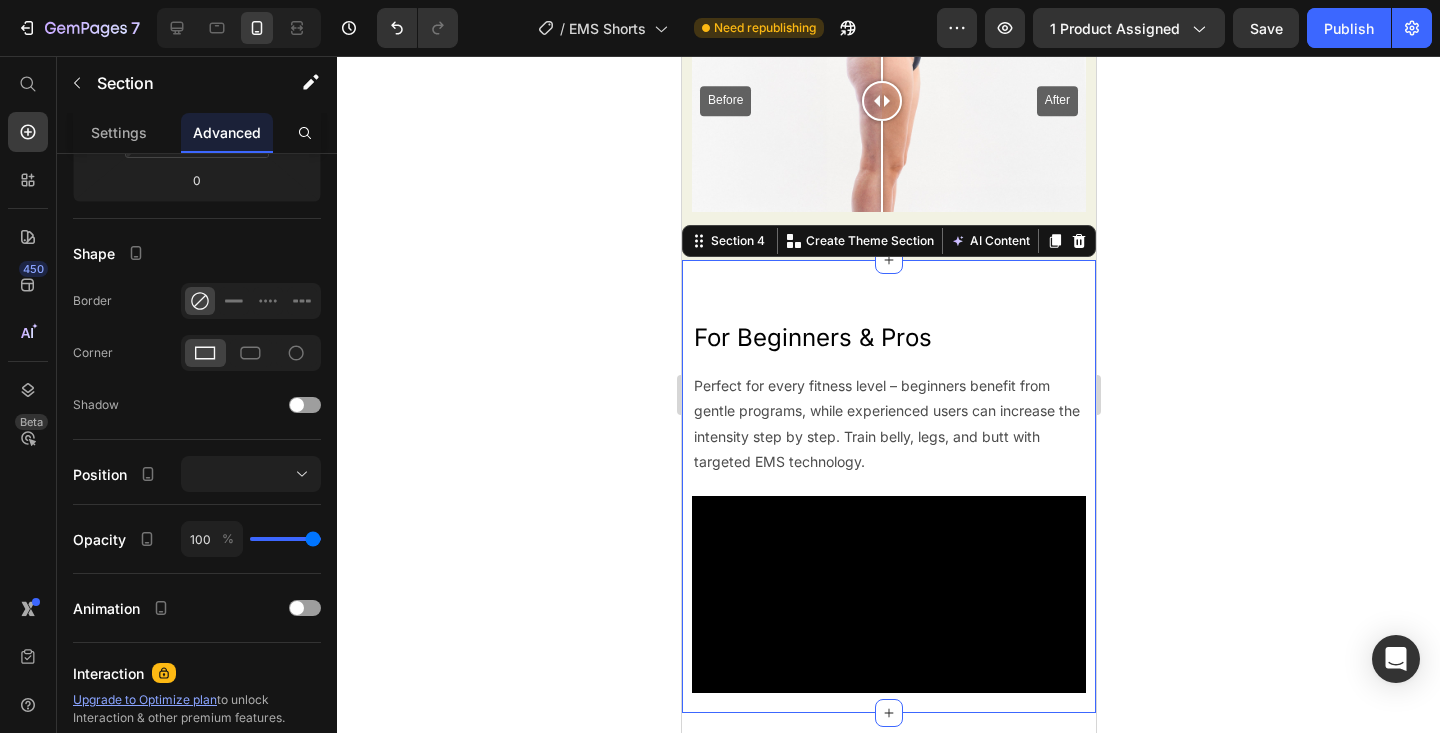 scroll, scrollTop: 0, scrollLeft: 0, axis: both 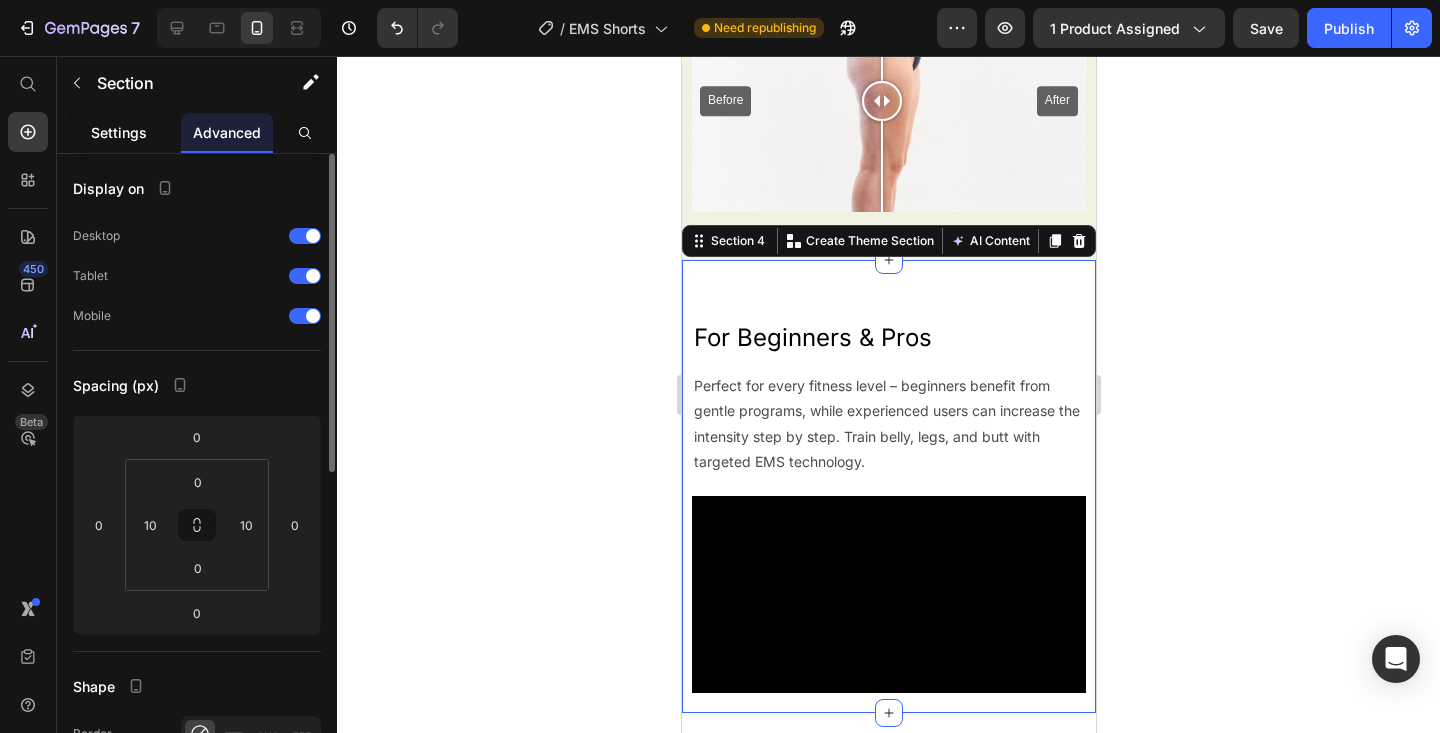 click on "Settings" 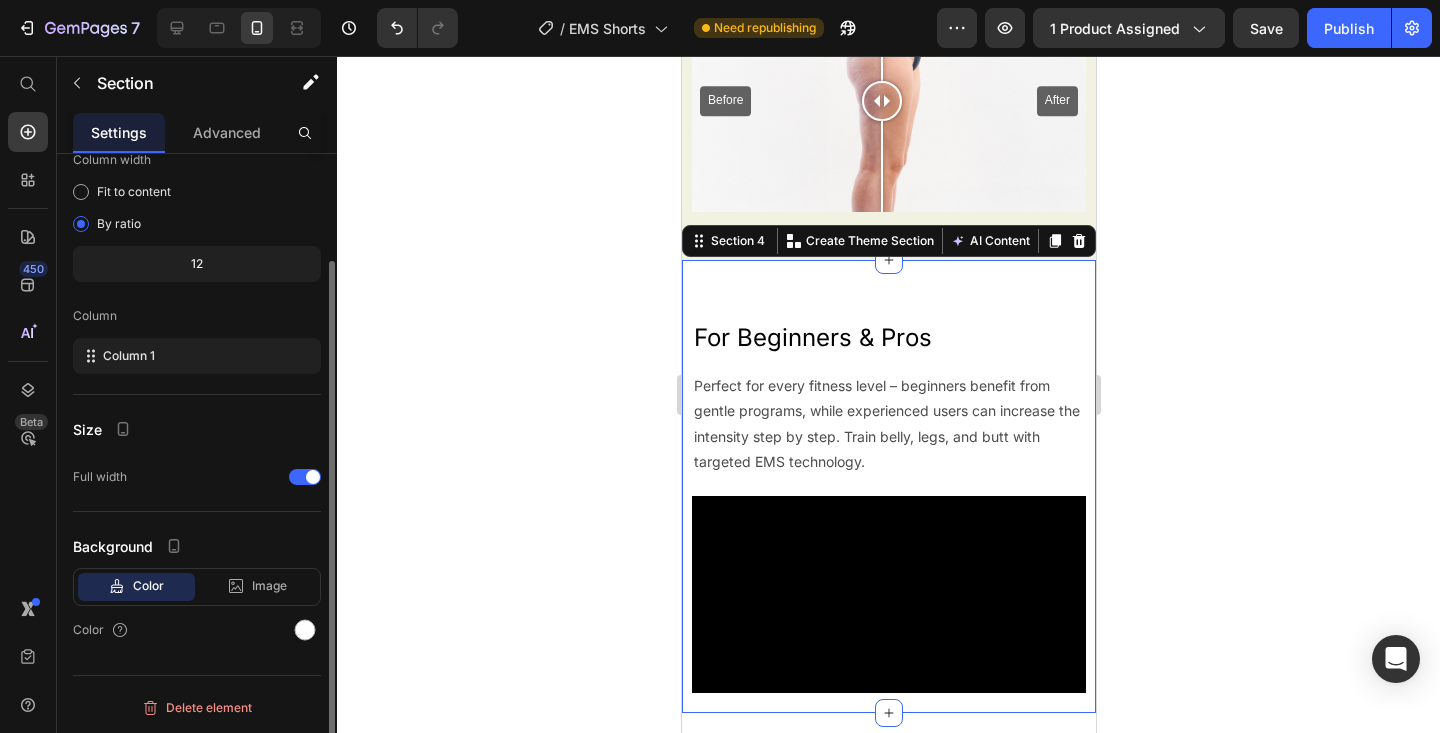 scroll, scrollTop: 0, scrollLeft: 0, axis: both 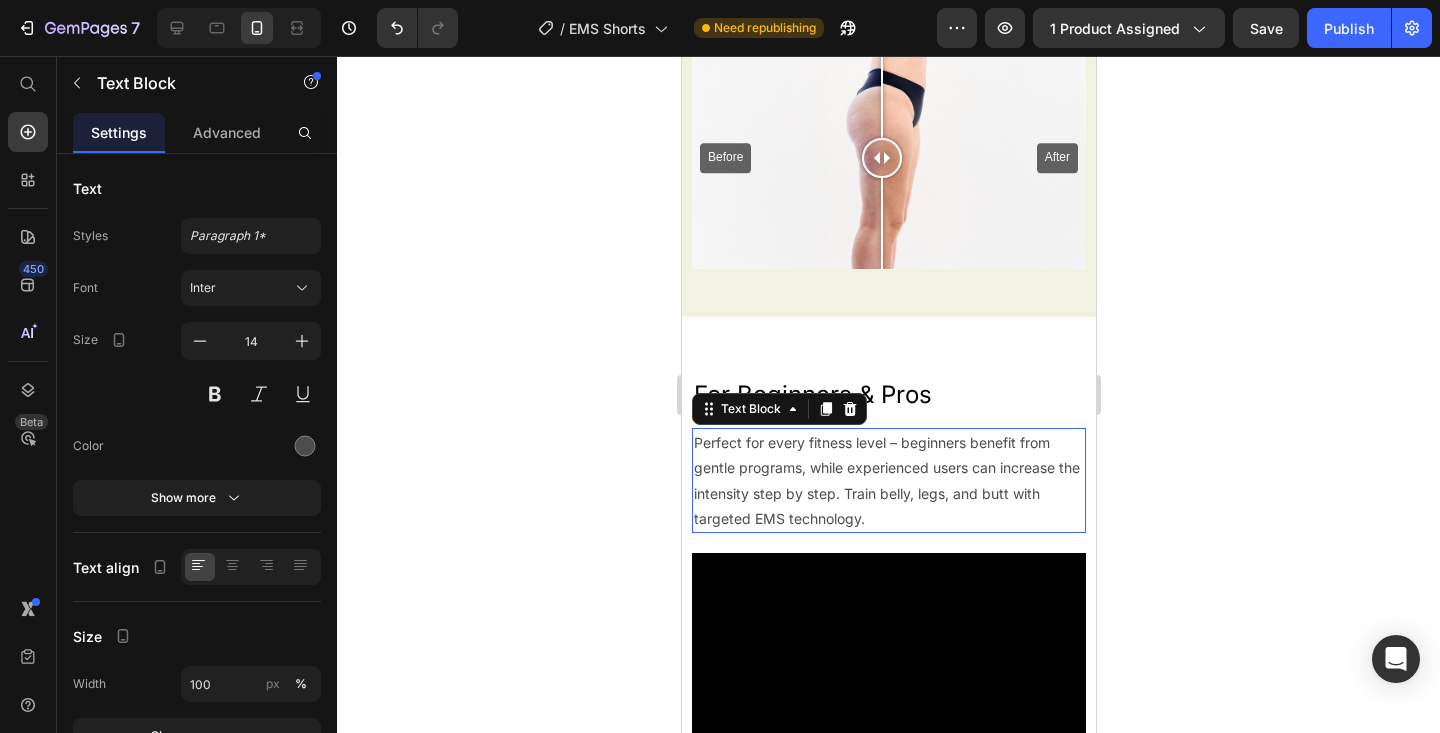 click on "Perfect for every fitness level – beginners benefit from gentle programs, while experienced users can increase the intensity step by step. Train belly, legs, and butt with targeted EMS technology." at bounding box center (888, 480) 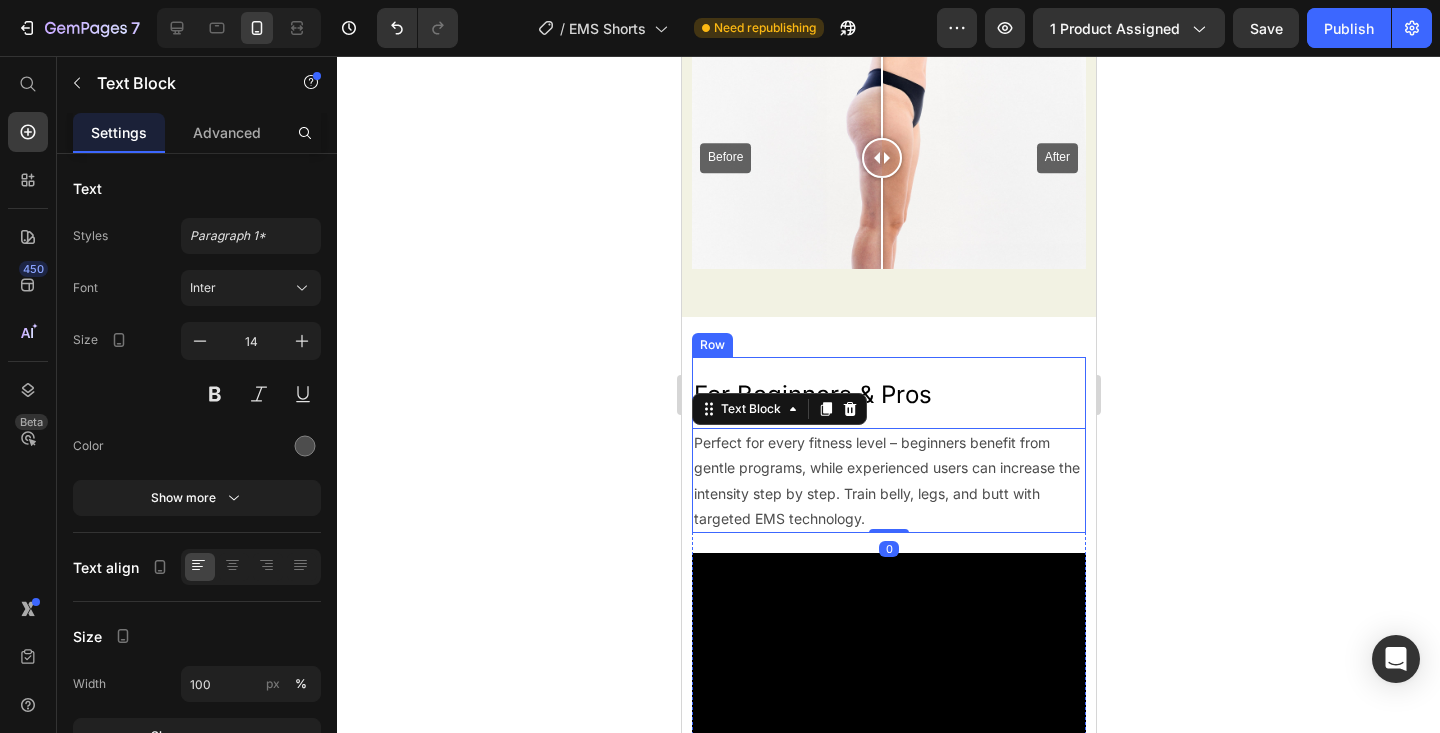 click on "For Beginners & Pros Heading Perfect for every fitness level – beginners benefit from gentle programs, while experienced users can increase the intensity step by step. Train belly, legs, and butt with targeted EMS technology. Text Block   0" at bounding box center [888, 445] 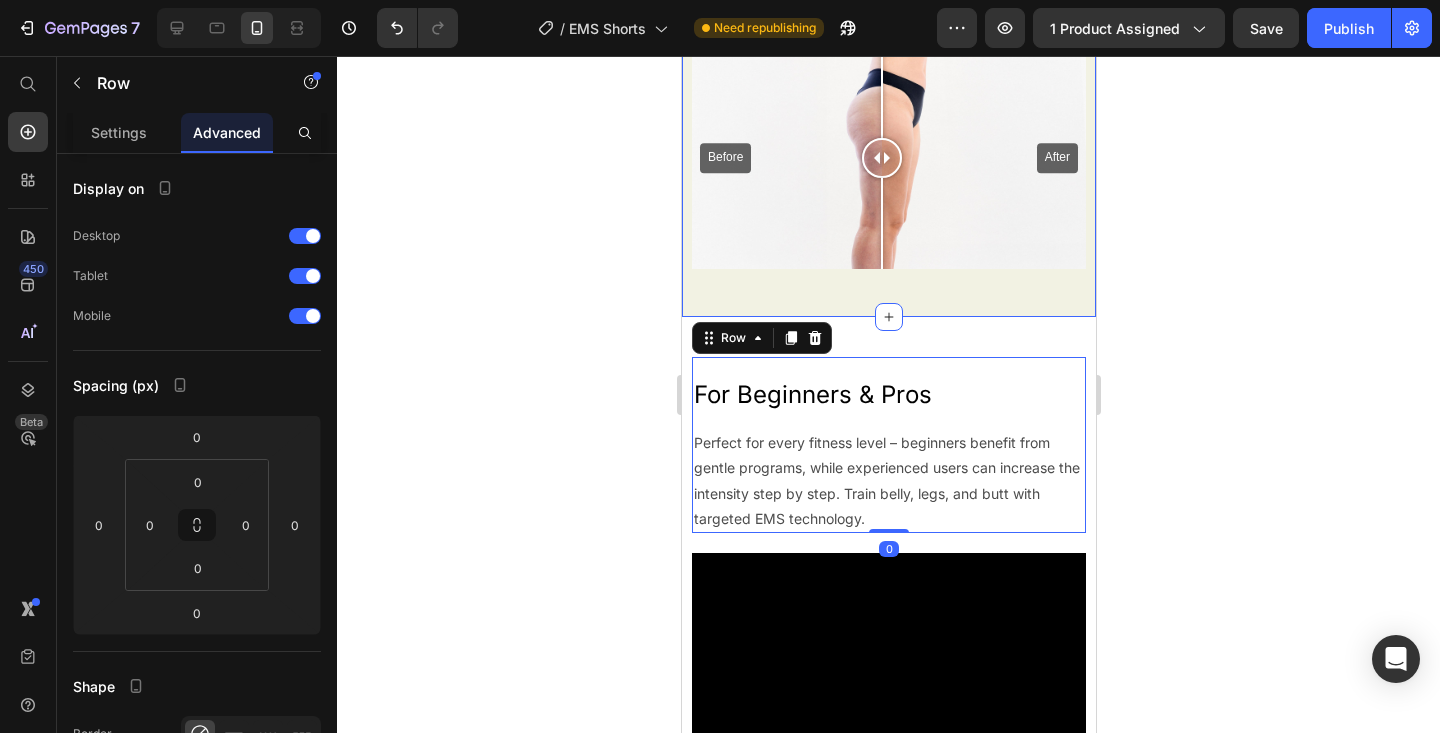 click on "Maximize Performance in Minimal Time Heading Whether you're just starting out or already advanced,  EMS PRO ONE Shorts adapts  to your needs and delivers maximum results – fast. Boost your strength and endurance without wasting valuable time. Text Block Row Before After Image Comparison Row Section 3" at bounding box center [888, 53] 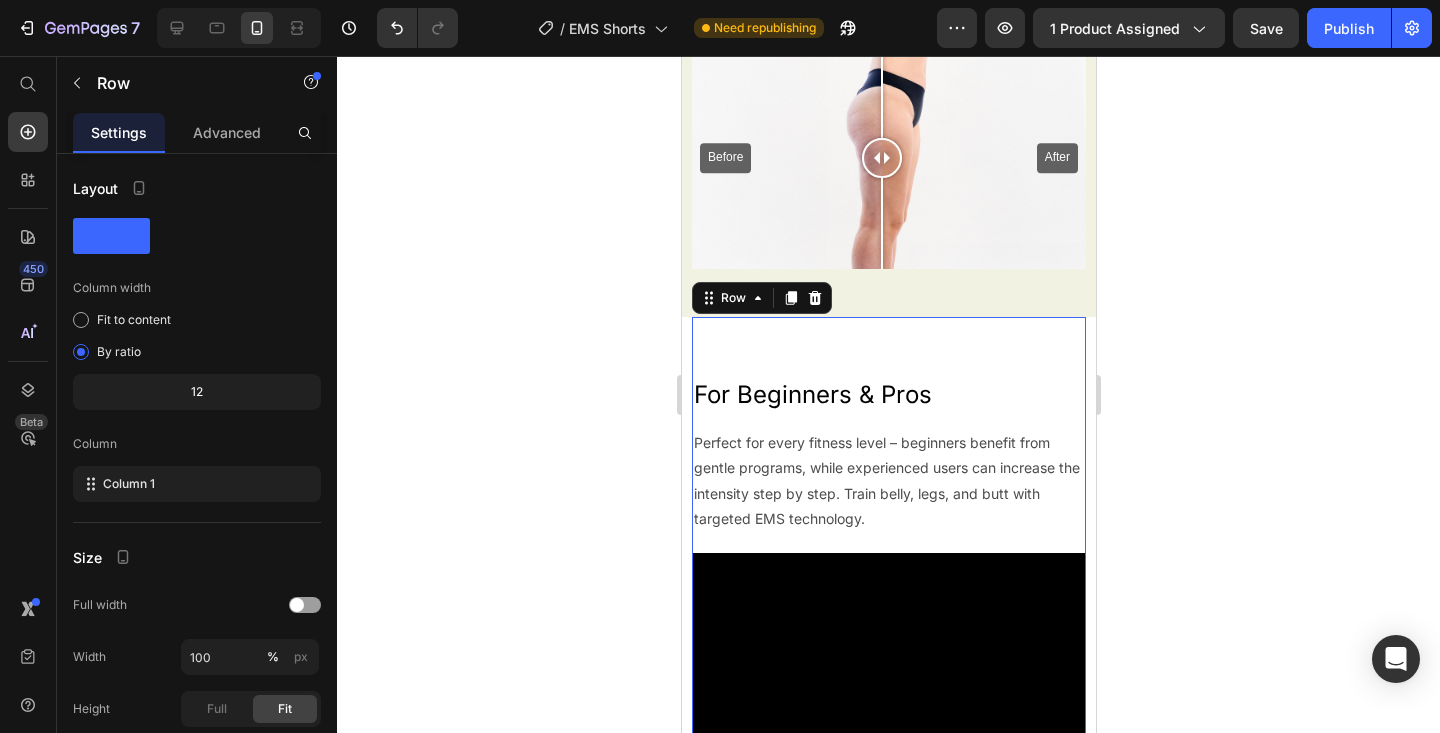 click on "For Beginners & Pros Heading Perfect for every fitness level – beginners benefit from gentle programs, while experienced users can increase the intensity step by step. Train belly, legs, and butt with targeted EMS technology. Text Block Row Video Row" at bounding box center [888, 543] 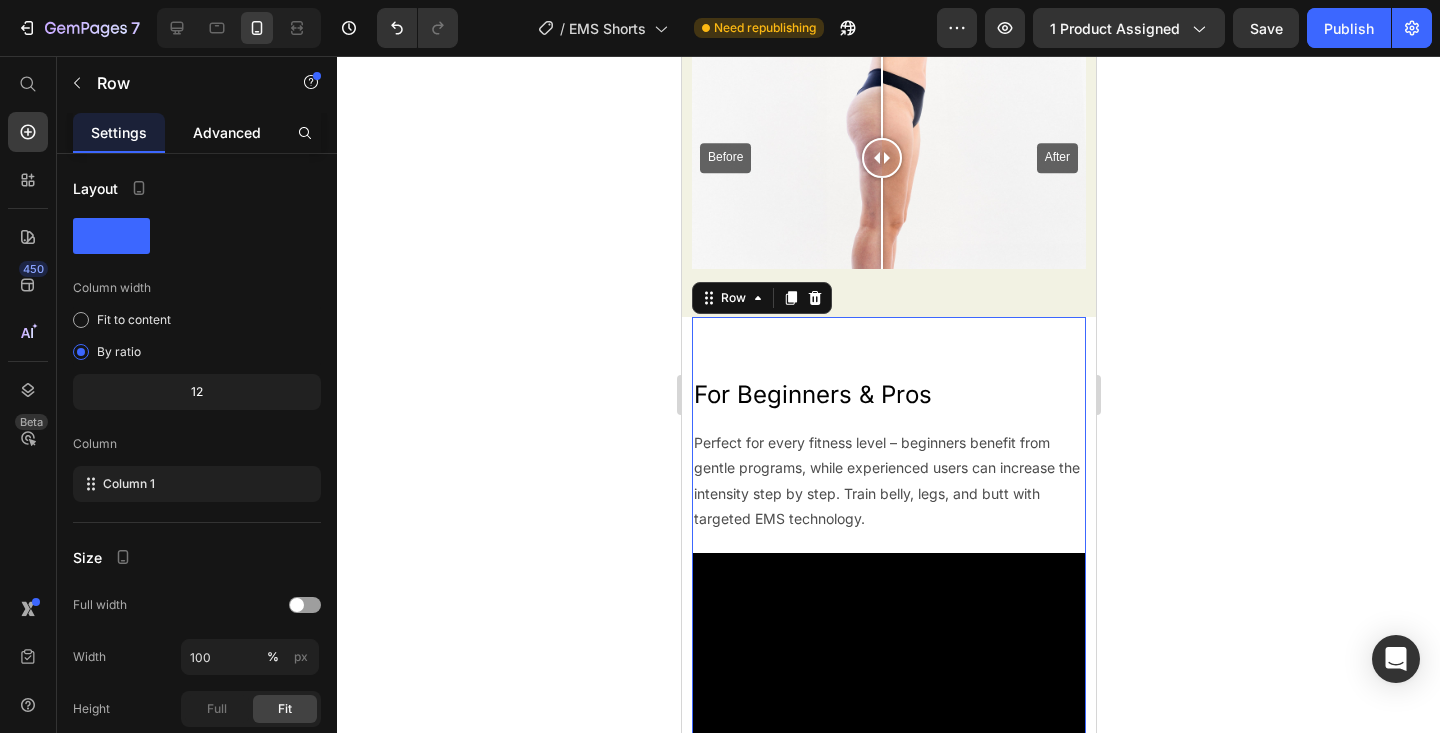 click on "Advanced" 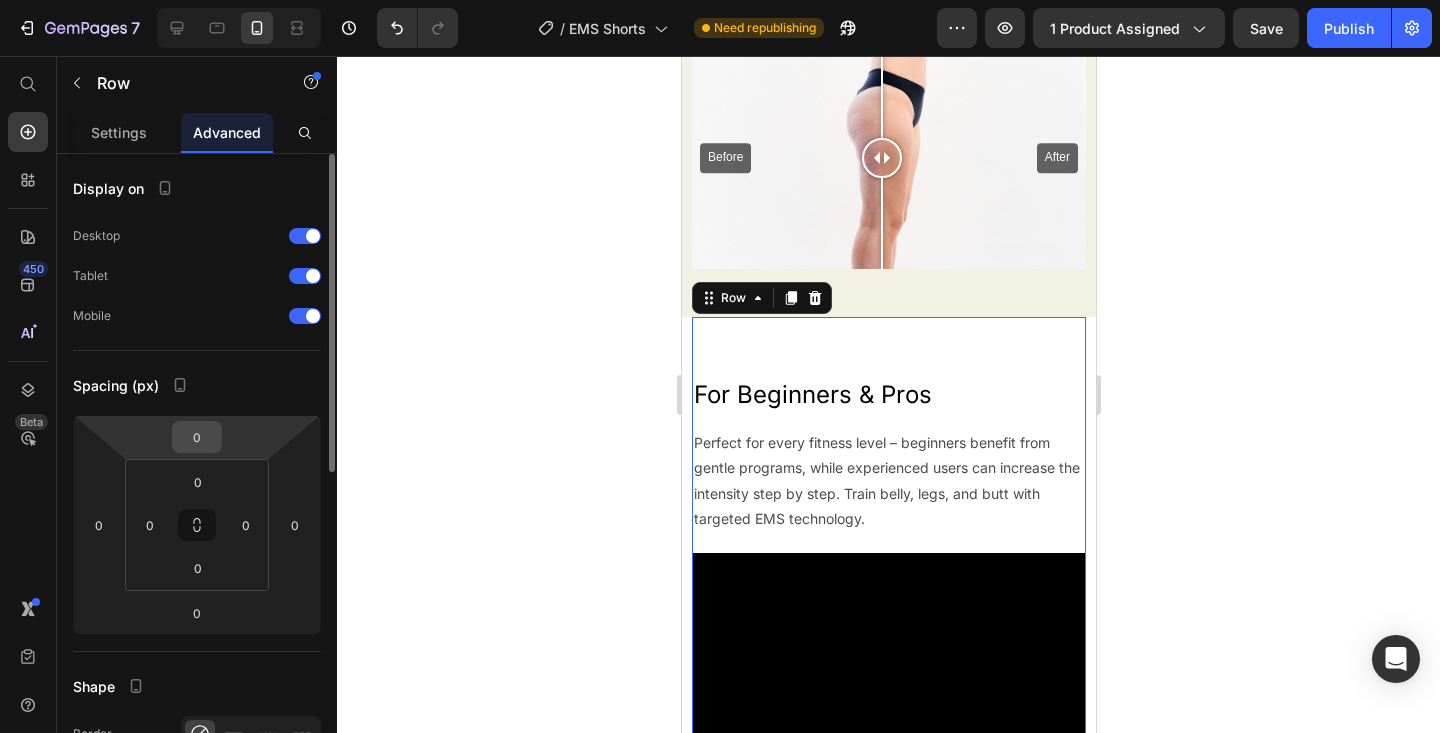 click on "0" at bounding box center [197, 437] 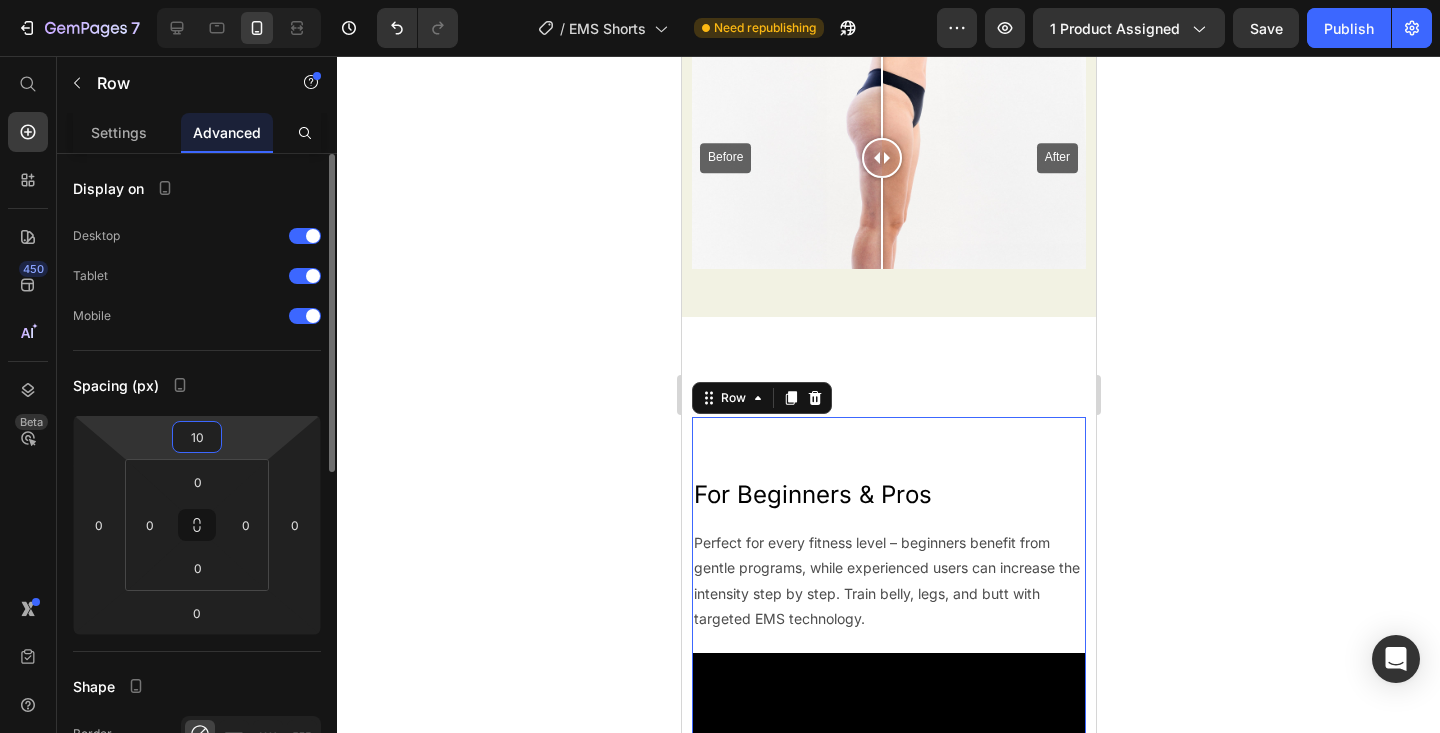type on "0" 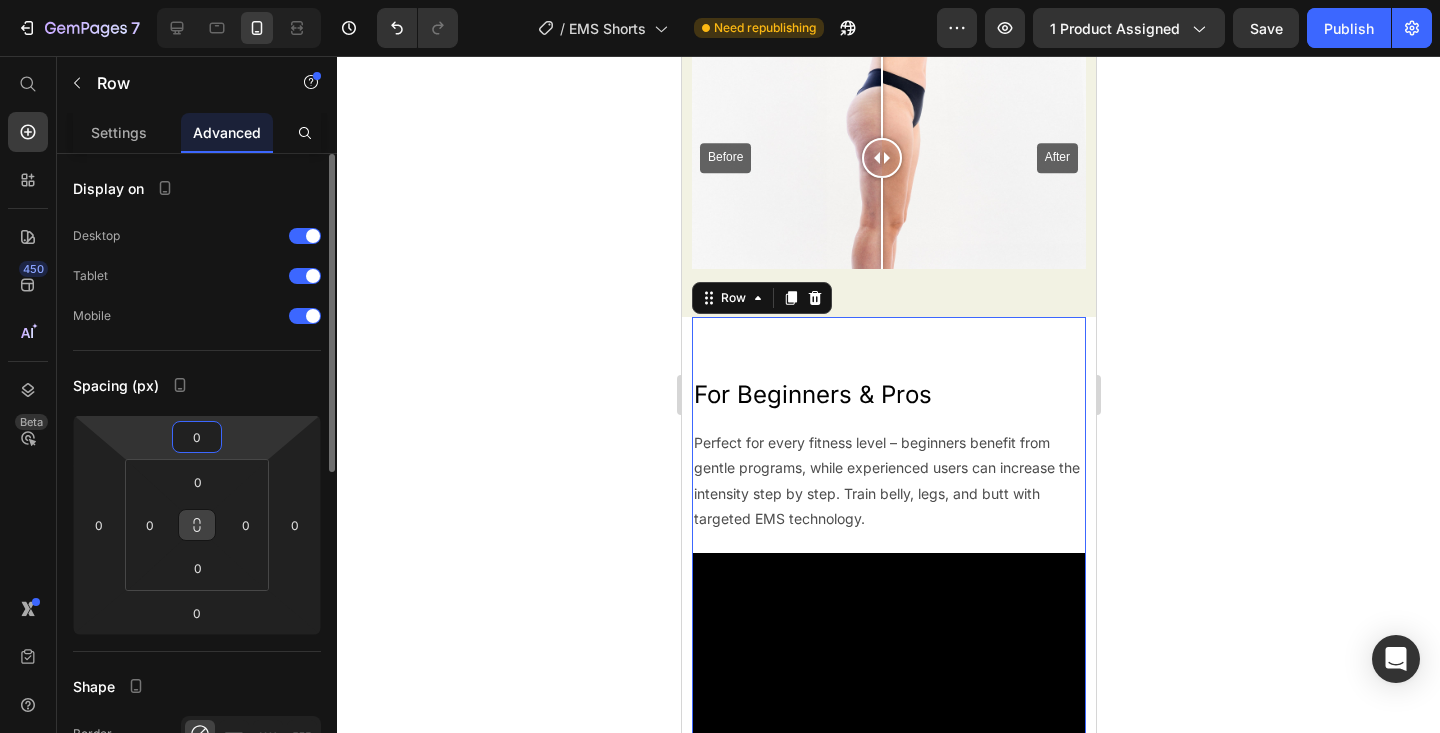 click at bounding box center [197, 525] 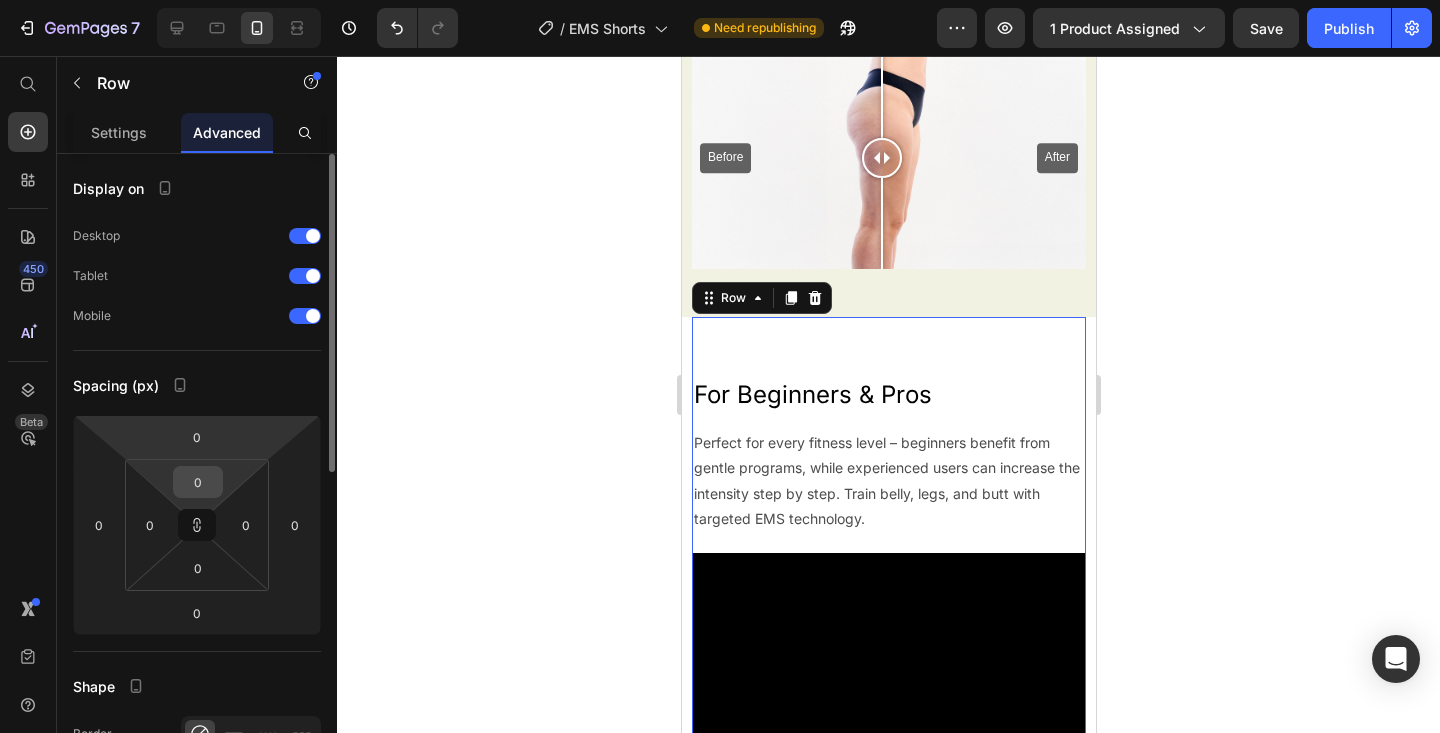 click on "0" at bounding box center [198, 482] 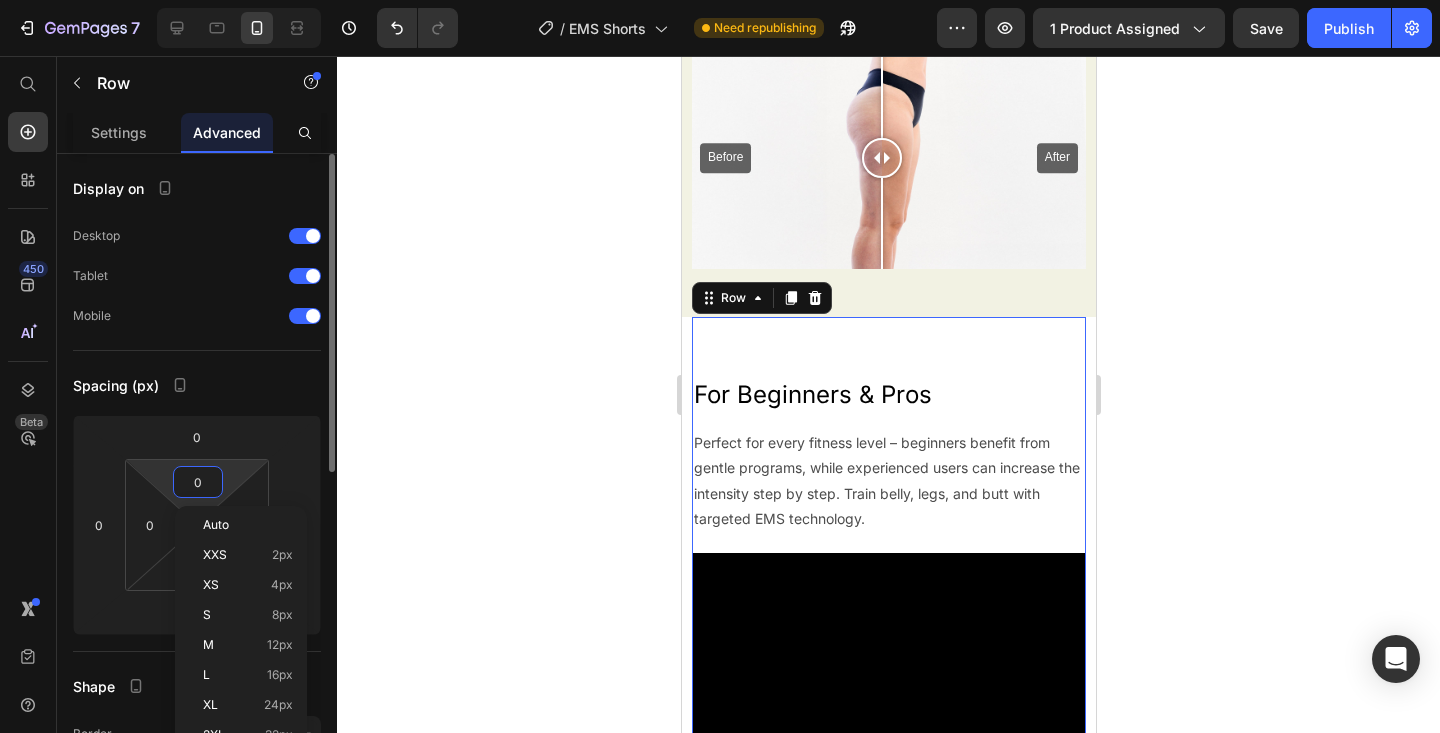 type on "1" 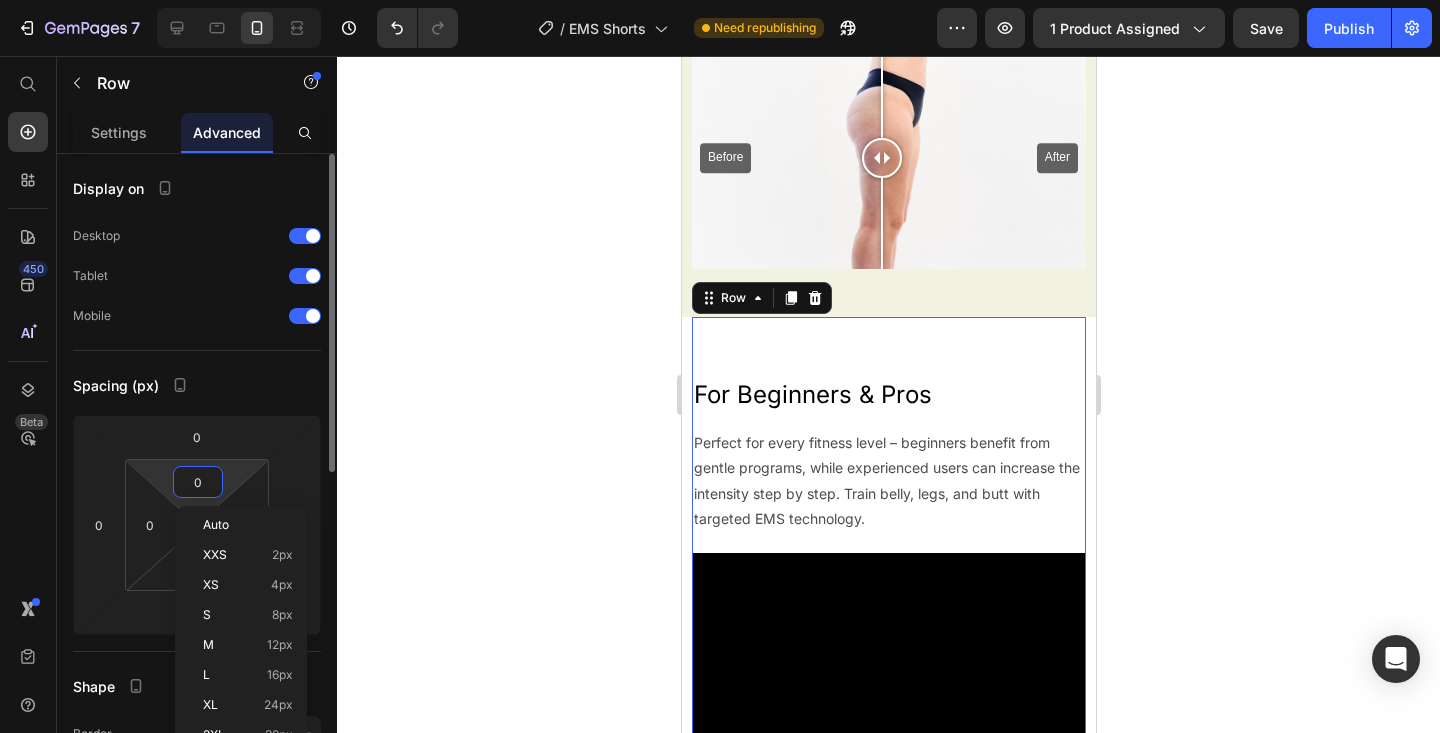type on "1" 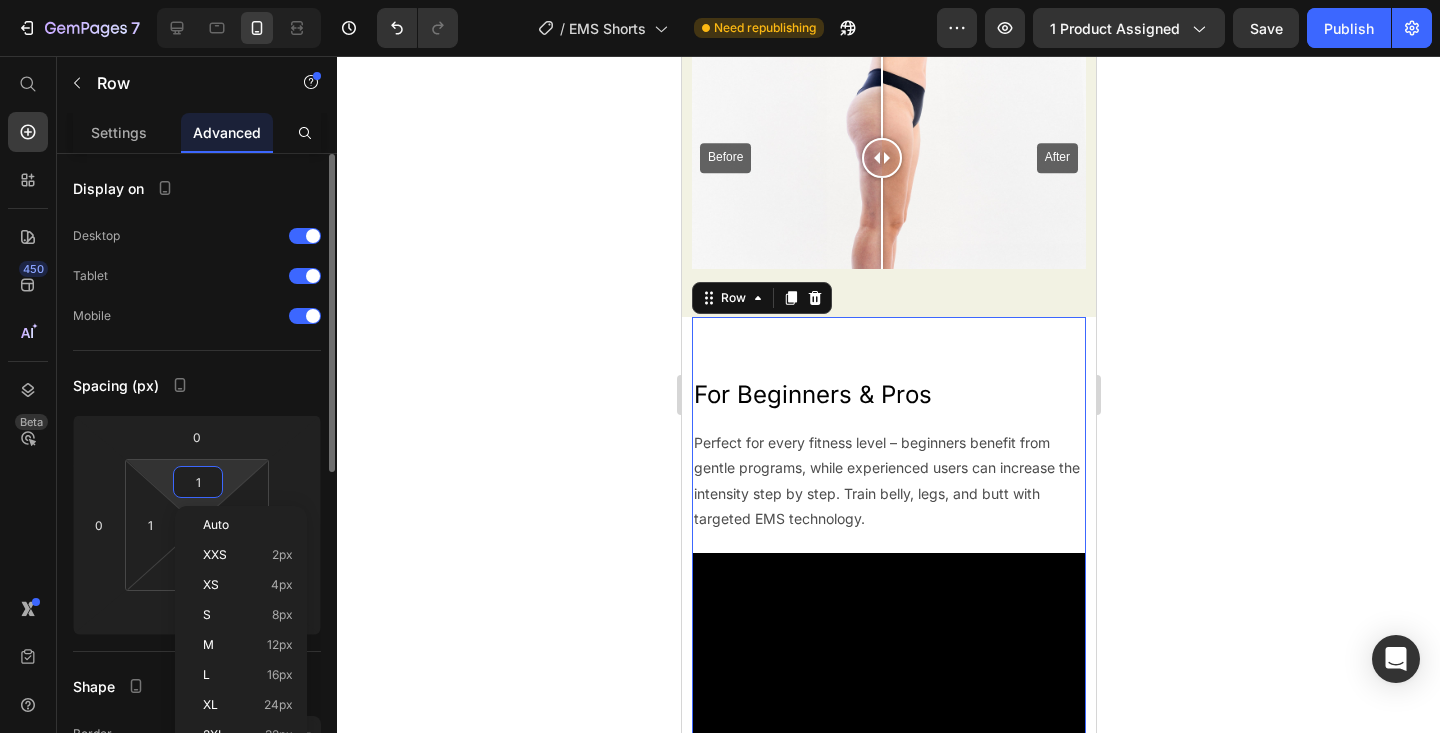 type on "10" 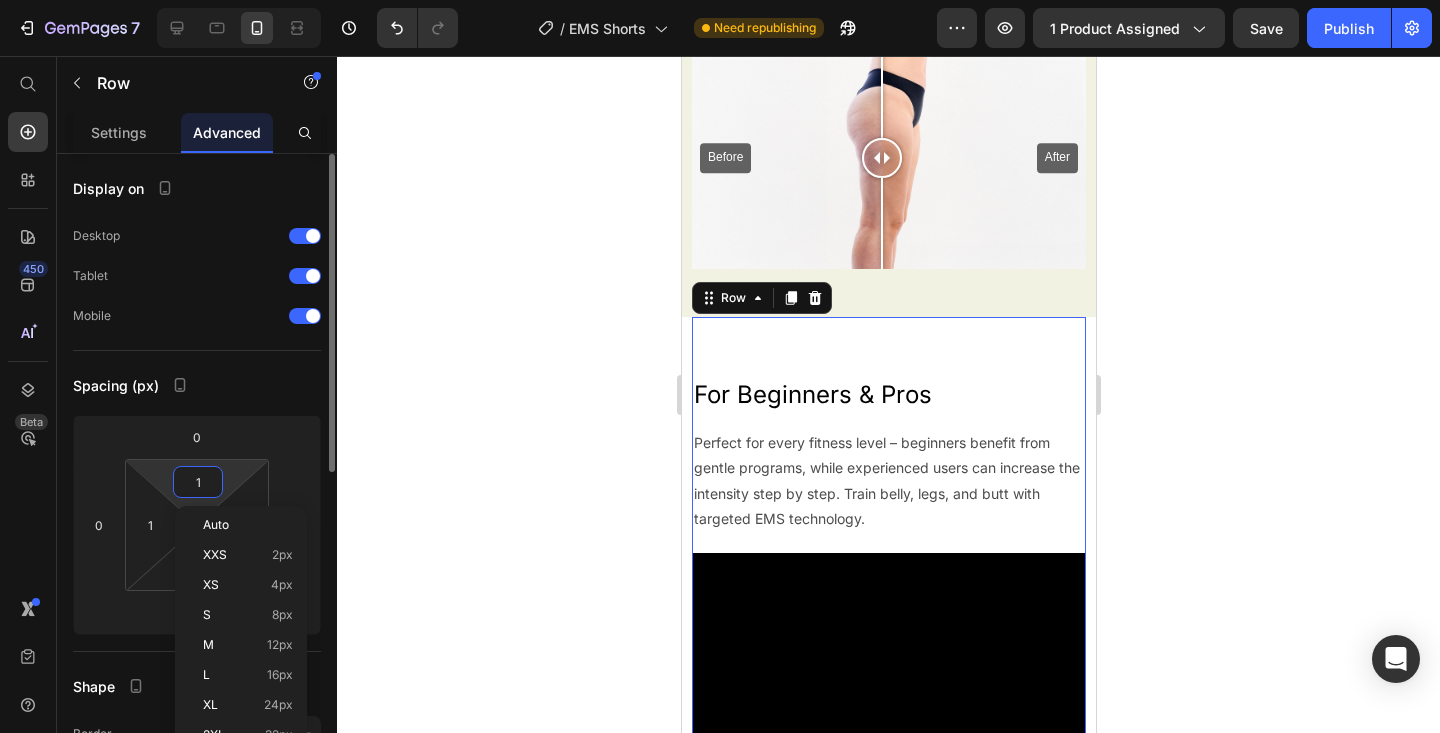 type on "10" 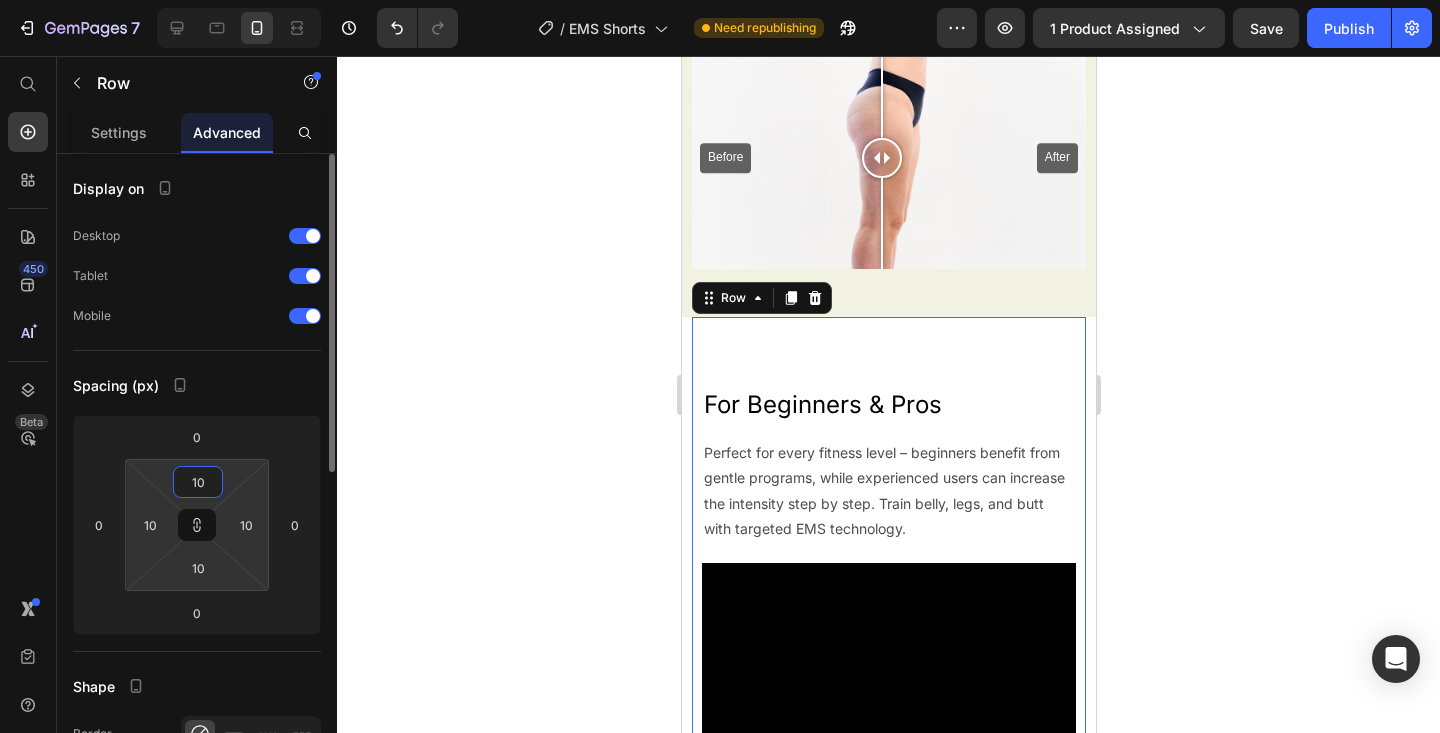 type on "1" 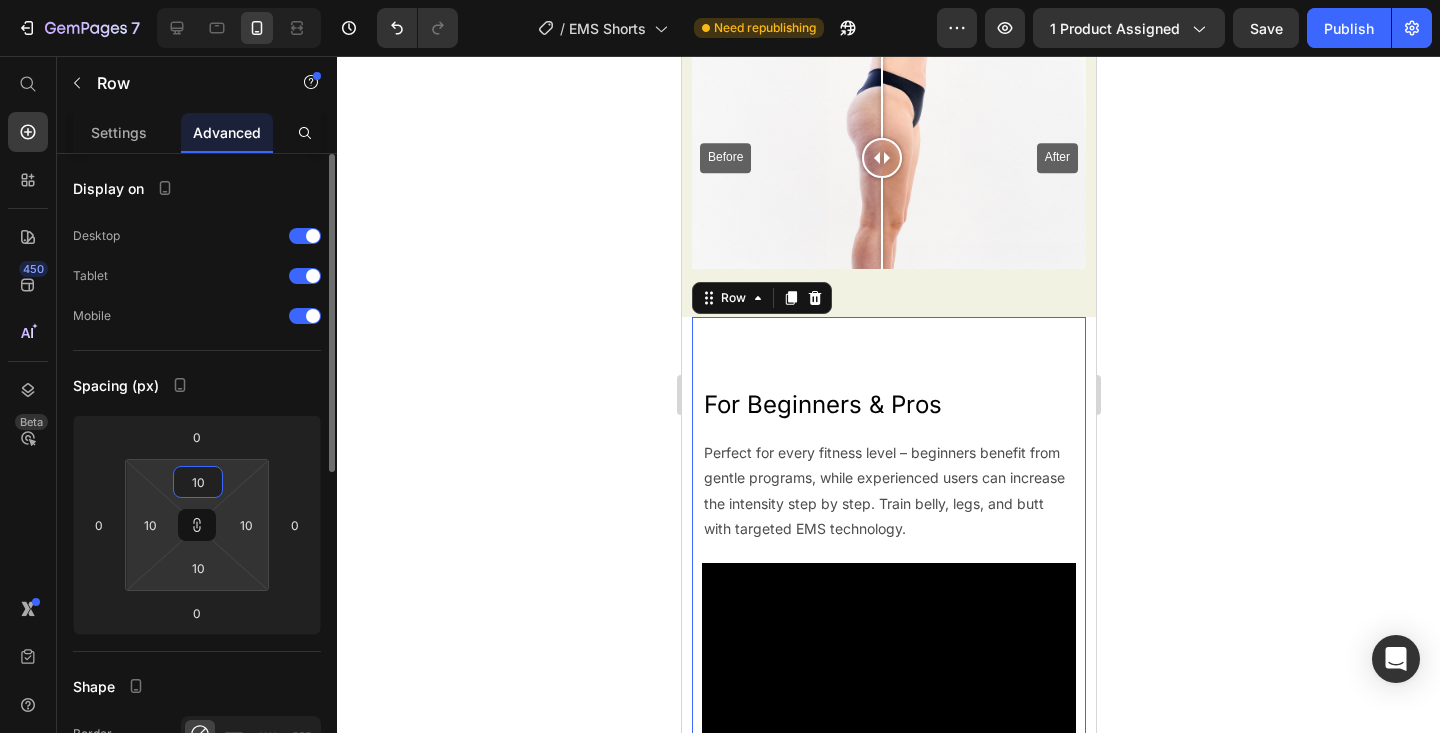 type on "1" 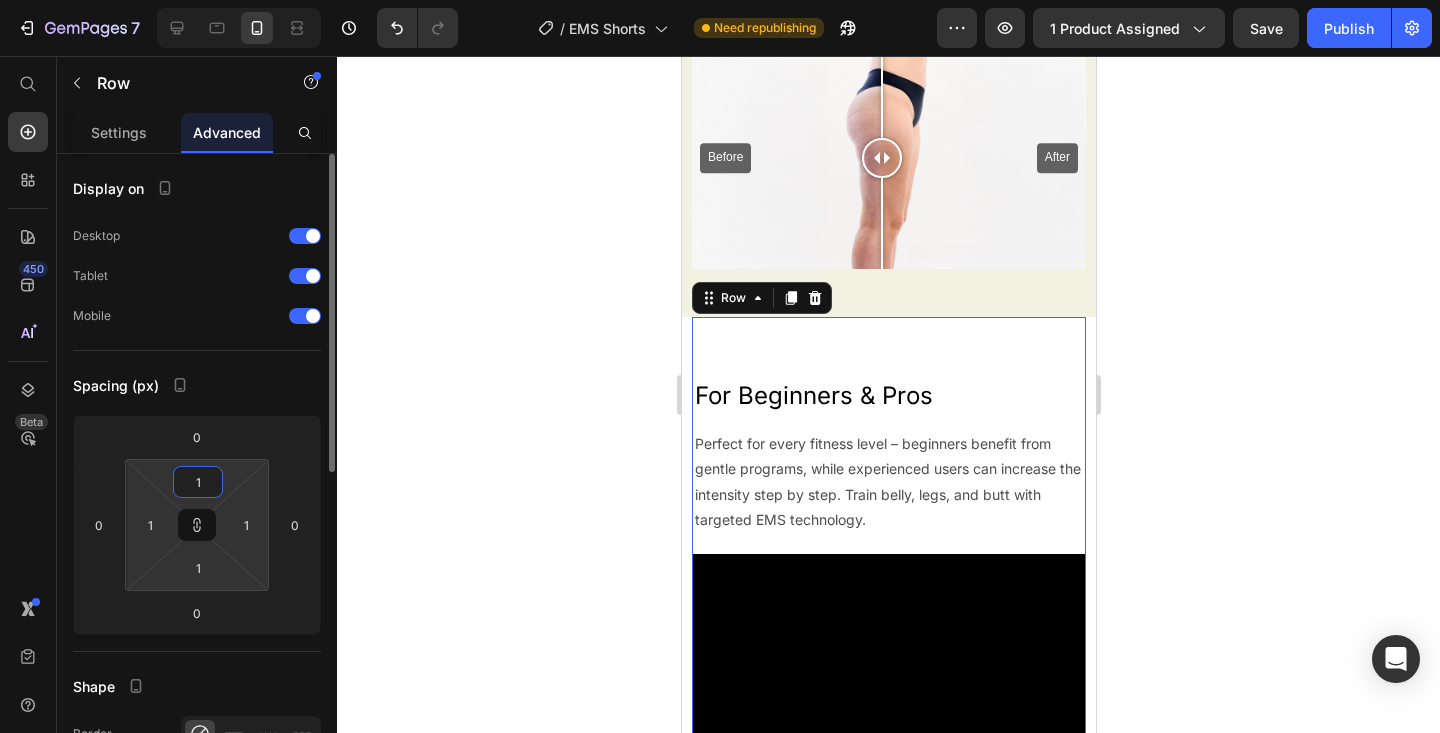 type on "0" 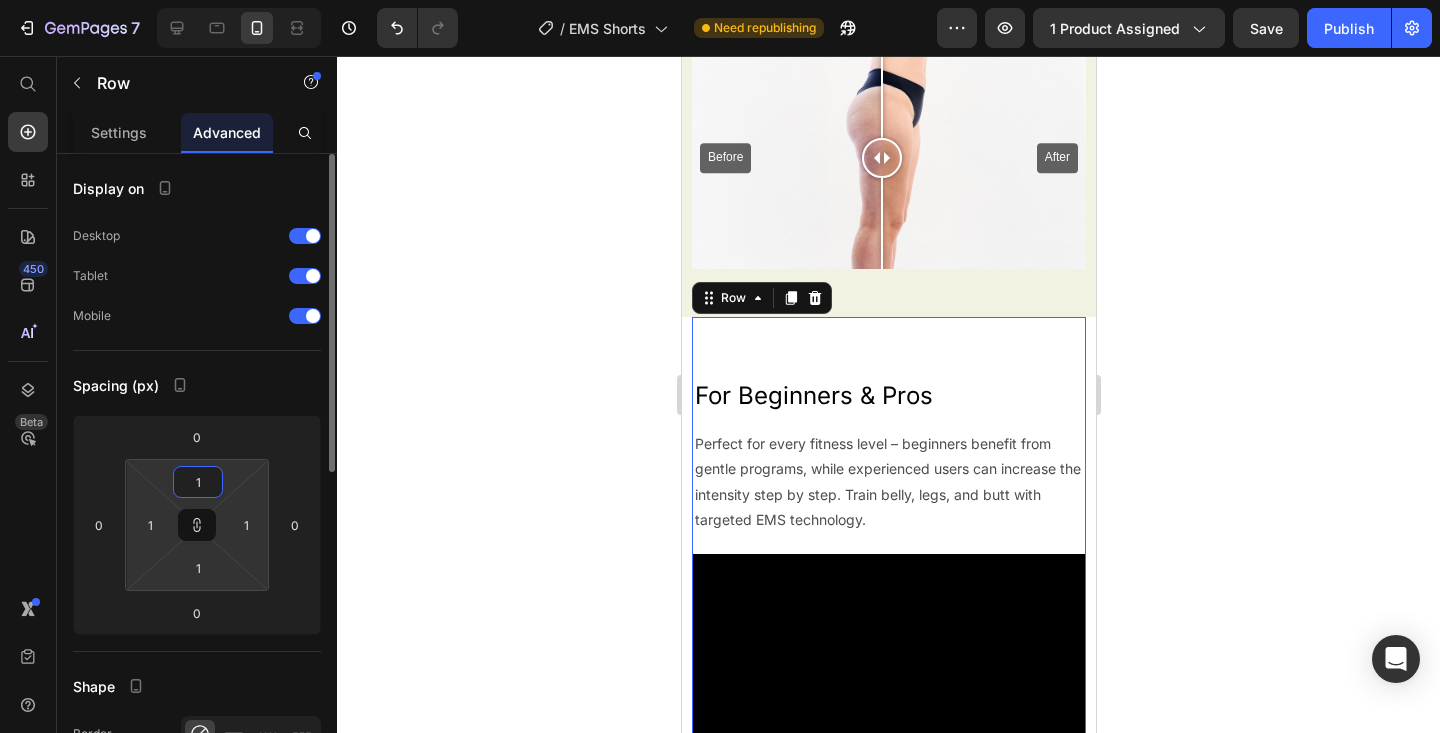 type on "0" 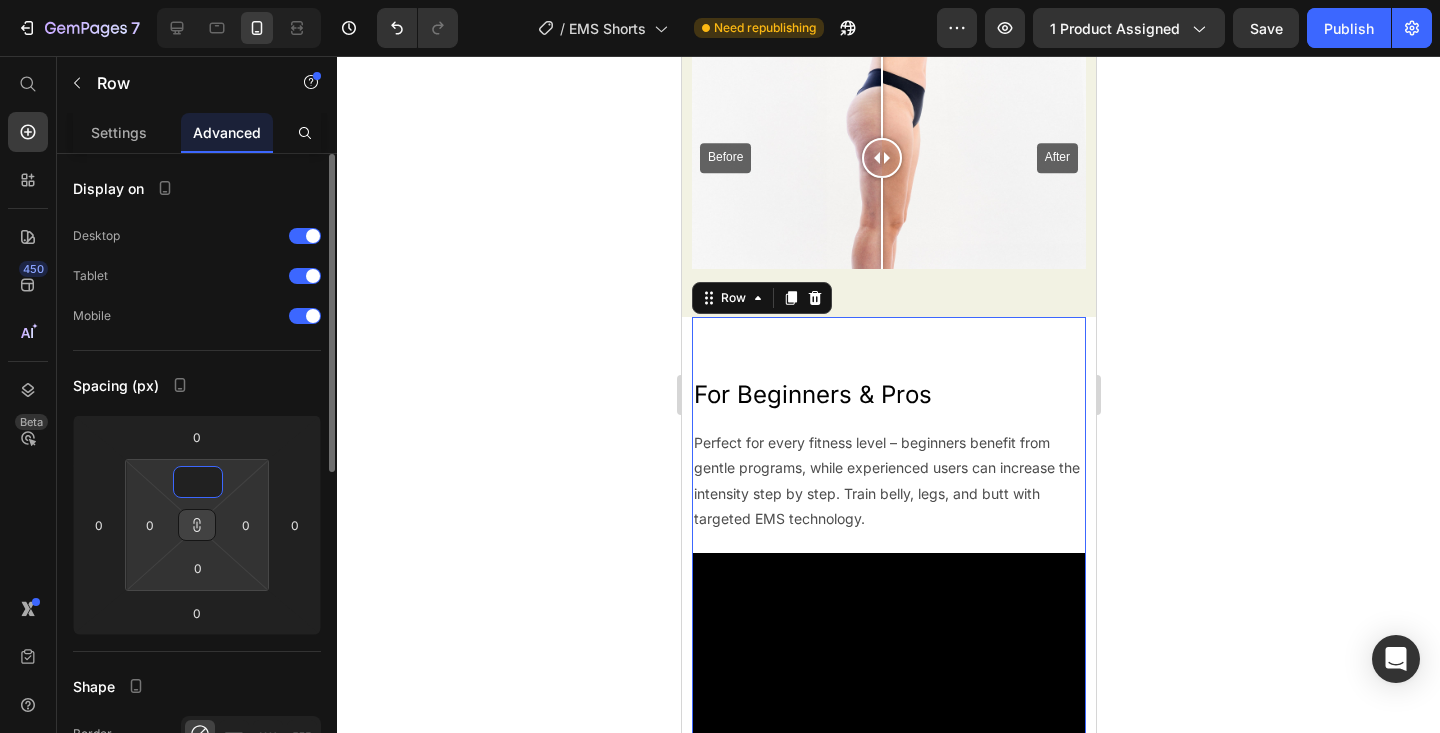type on "0" 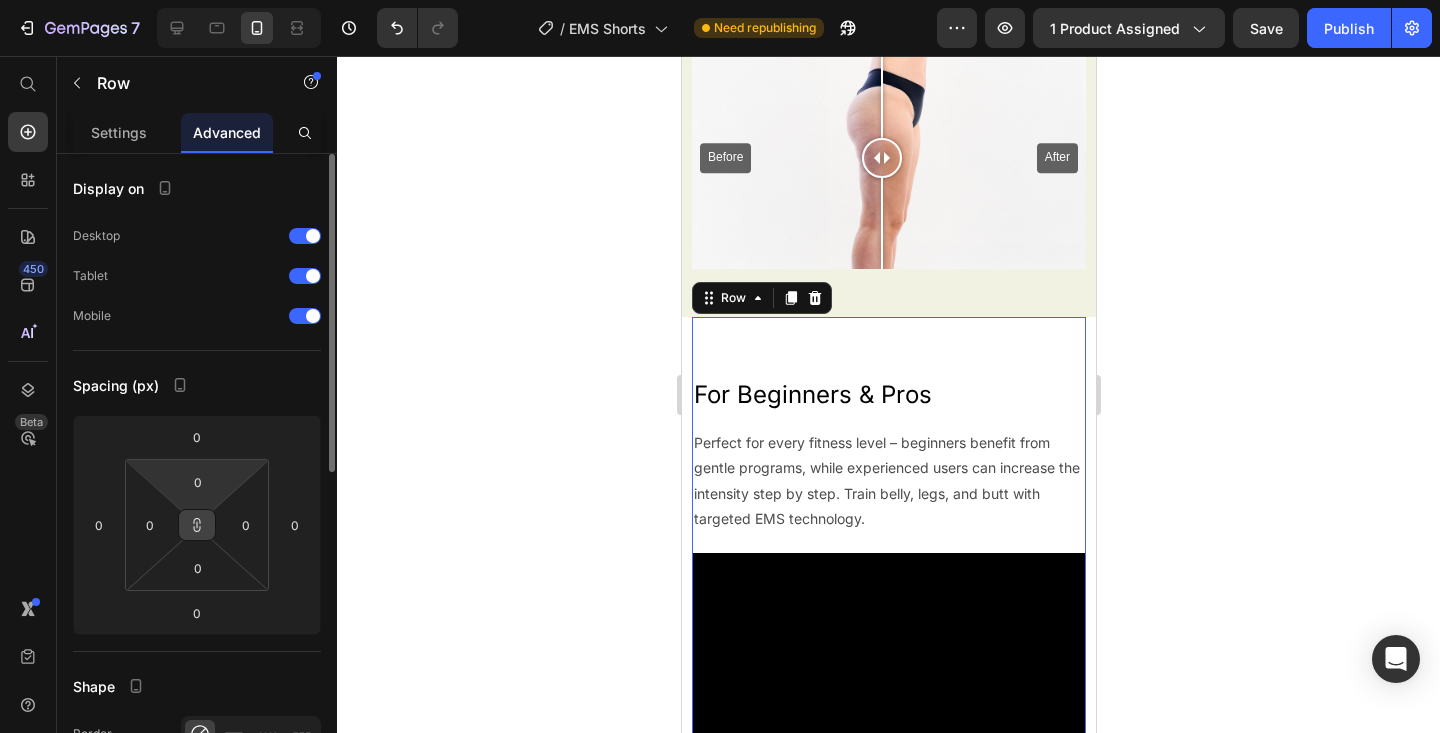 click at bounding box center [197, 525] 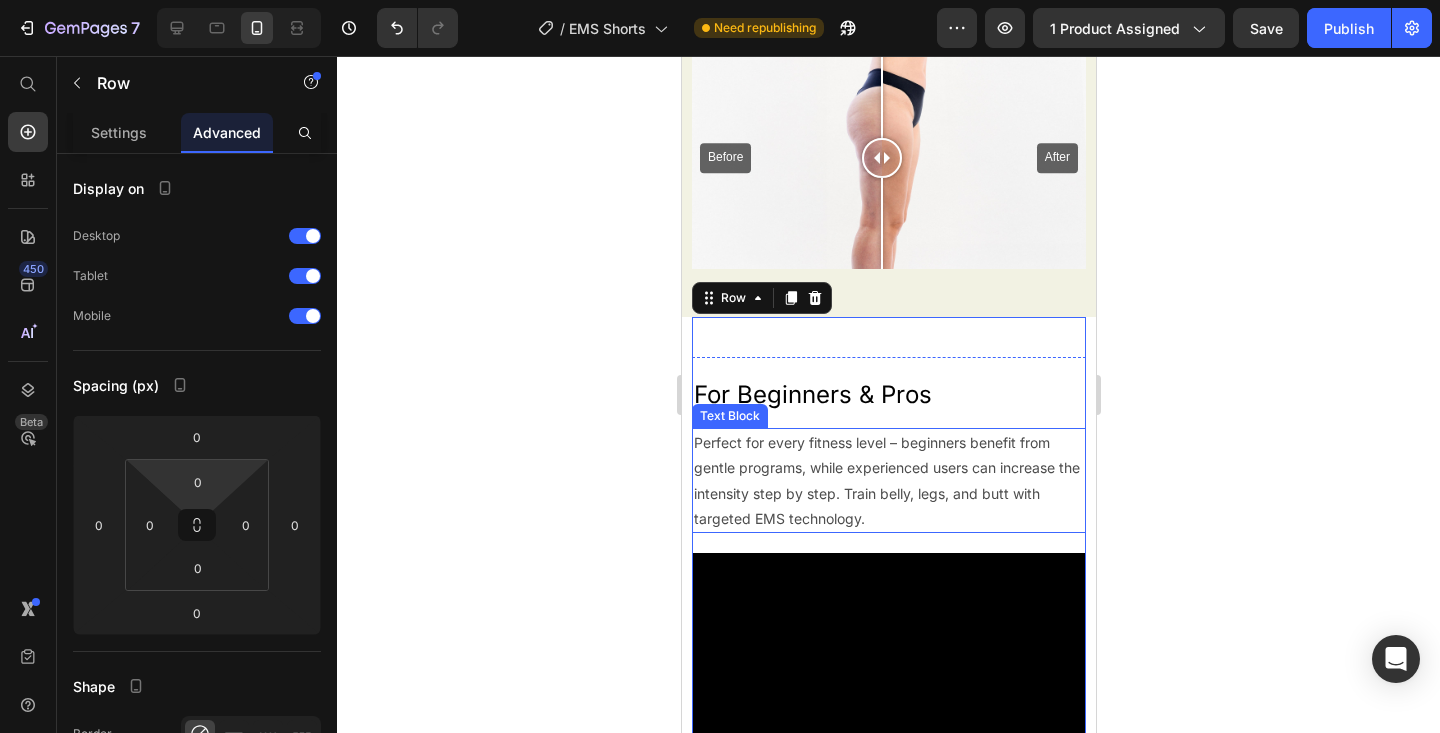 click on "Text Block" at bounding box center (729, 416) 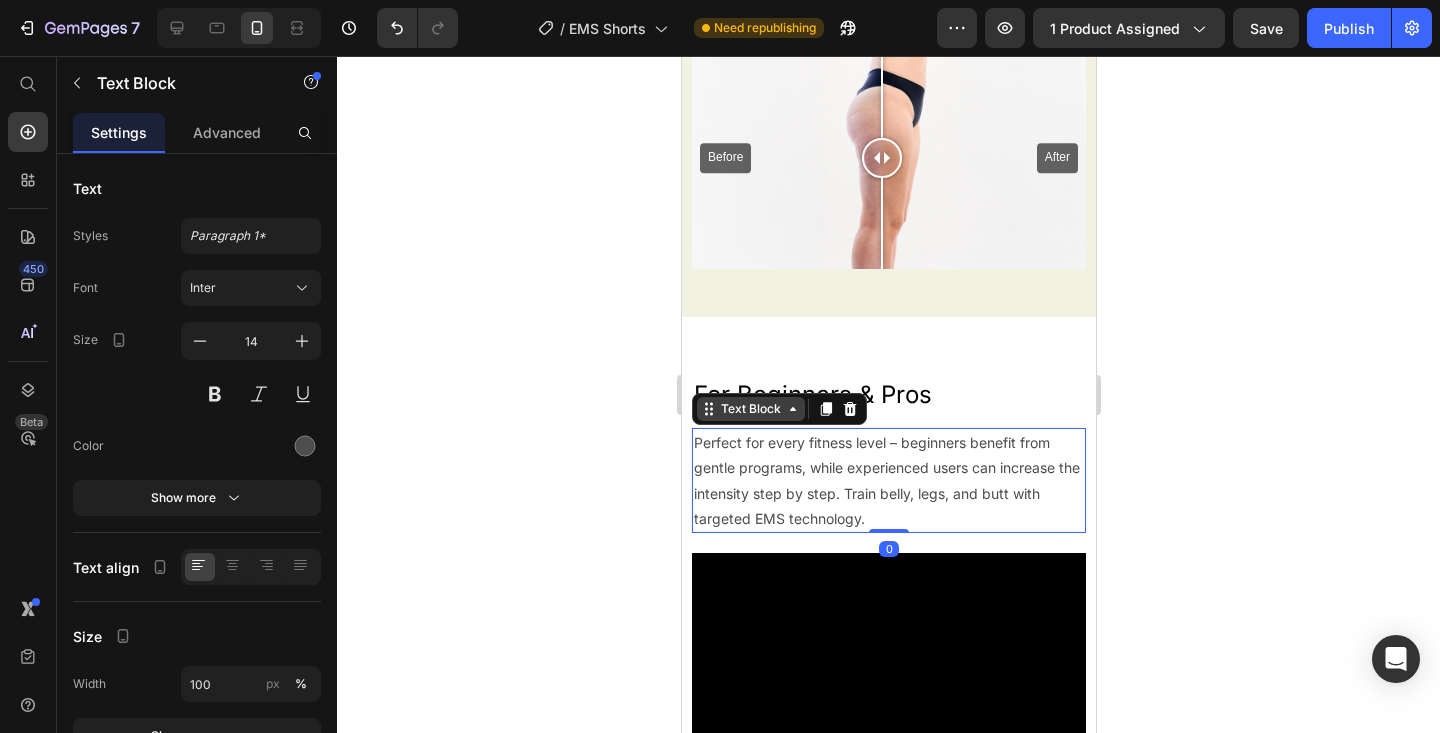 click on "Text Block" at bounding box center [750, 409] 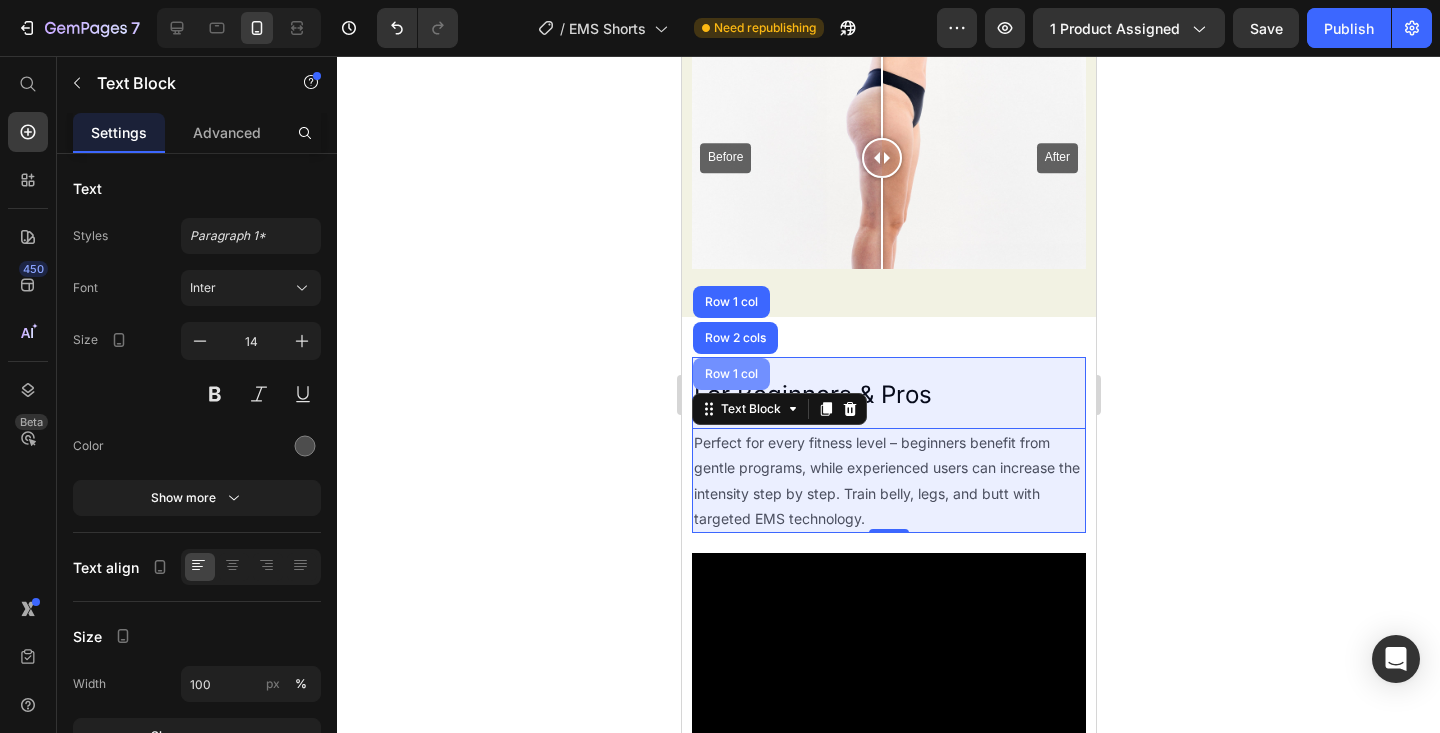 click on "Row 1 col" at bounding box center [730, 374] 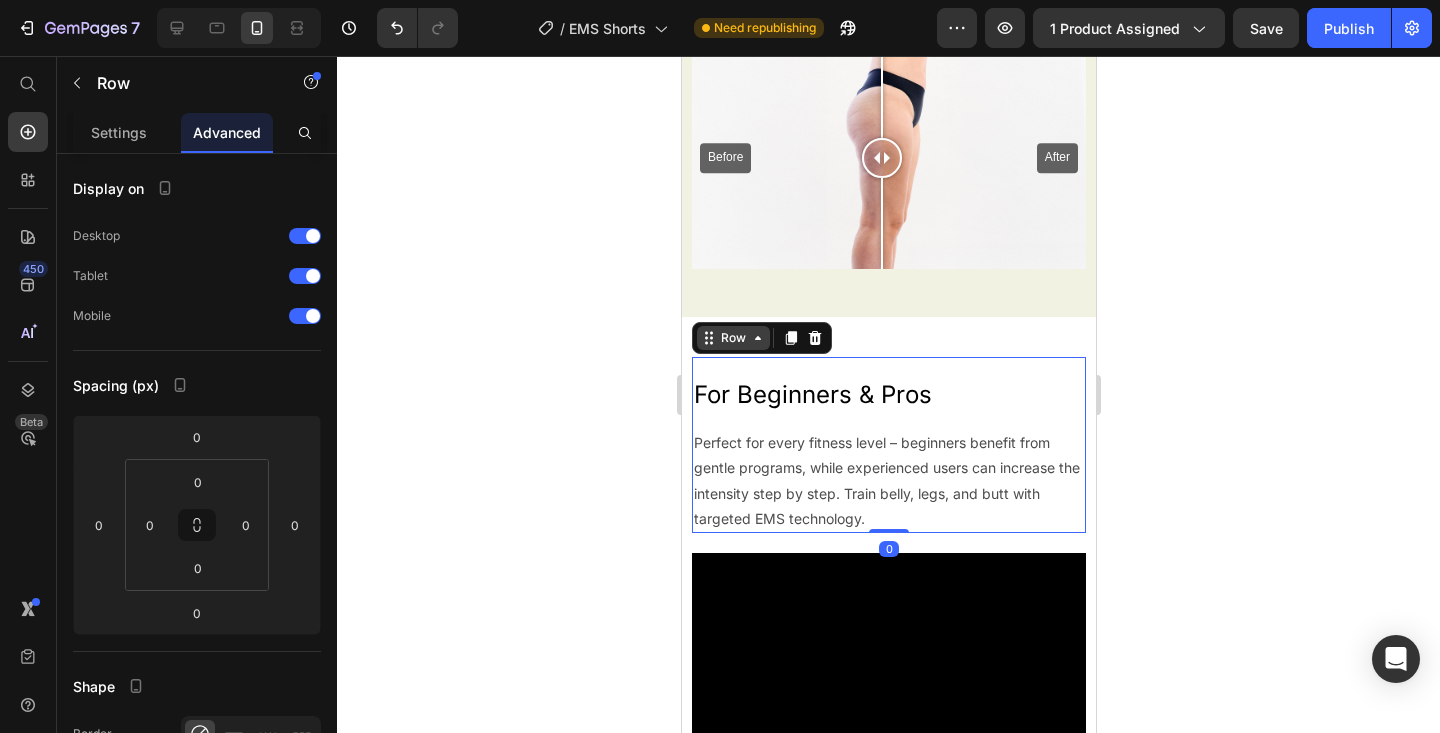 click on "Row" at bounding box center (732, 338) 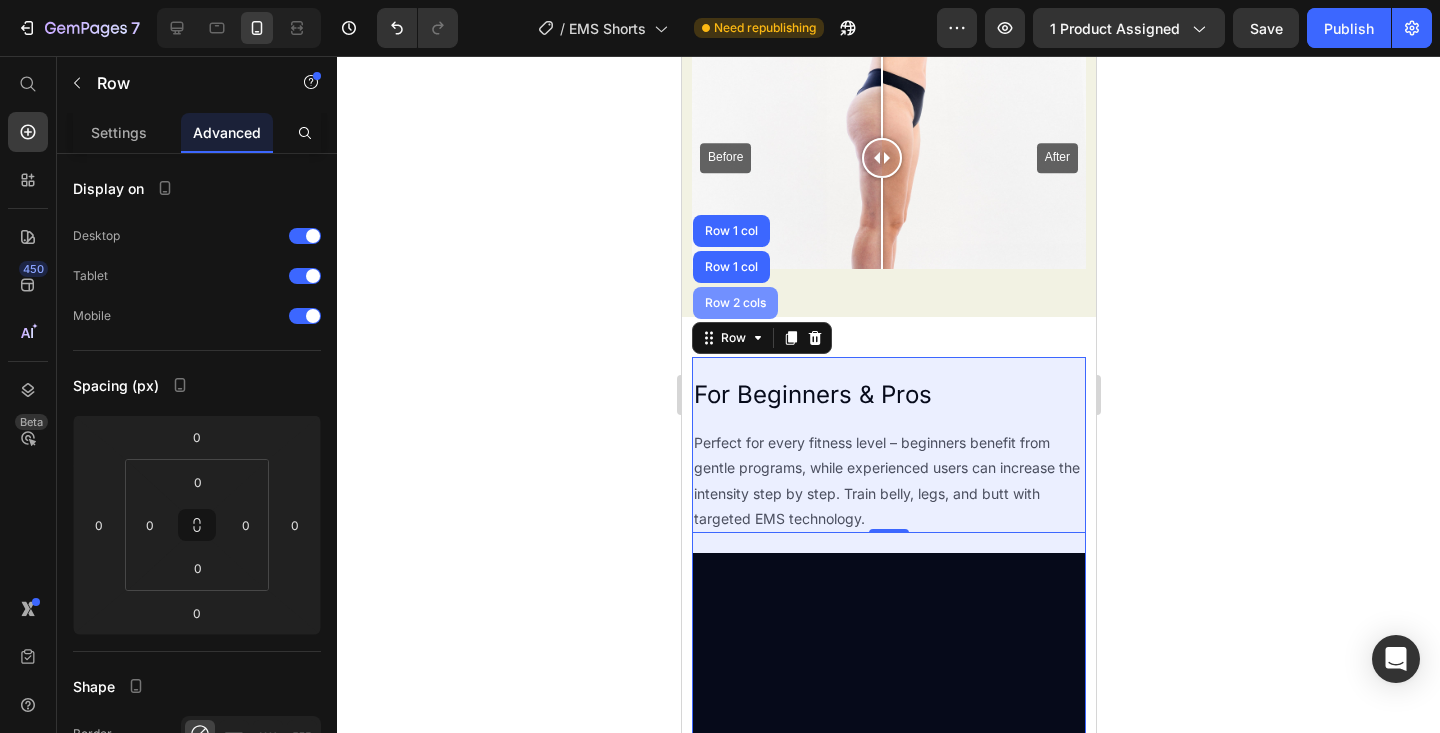 click on "Row 2 cols" at bounding box center [734, 303] 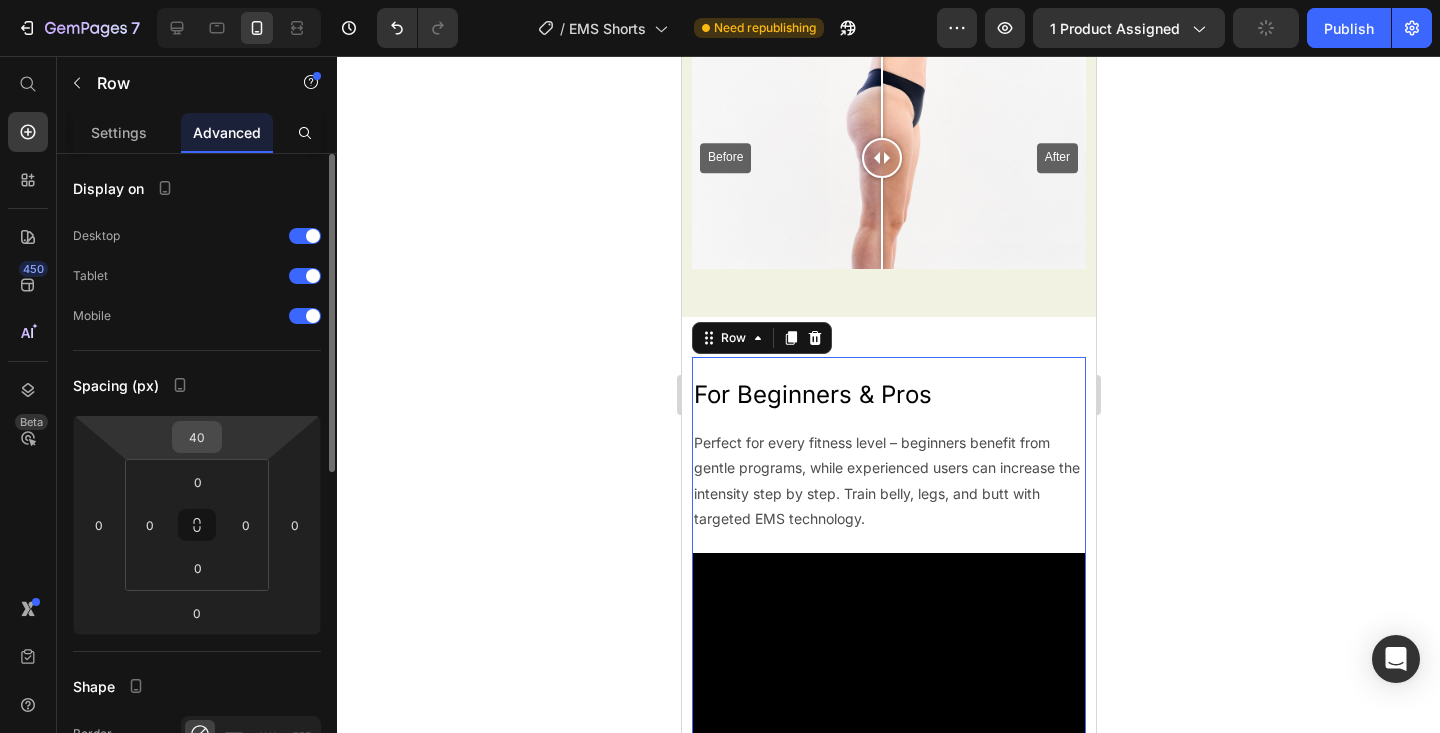 click on "40" at bounding box center (197, 437) 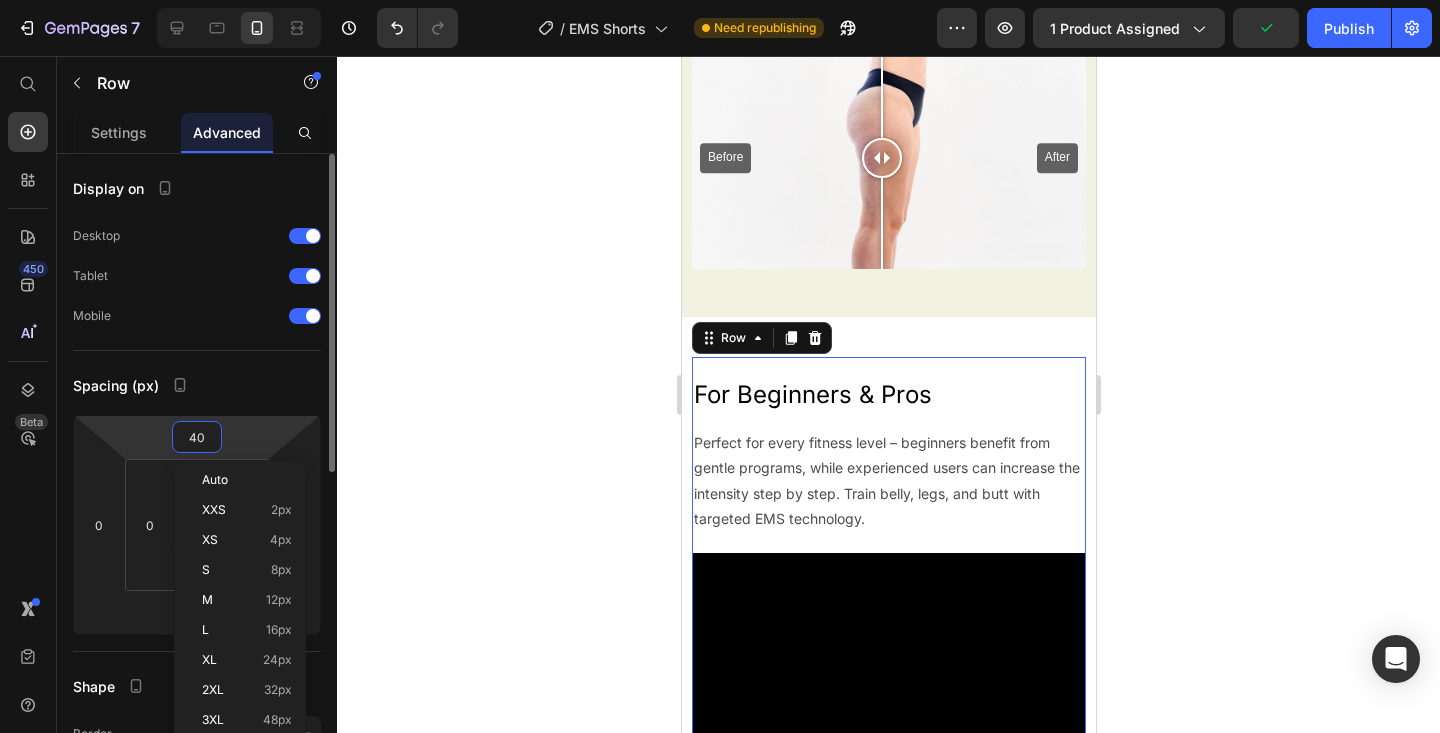 type 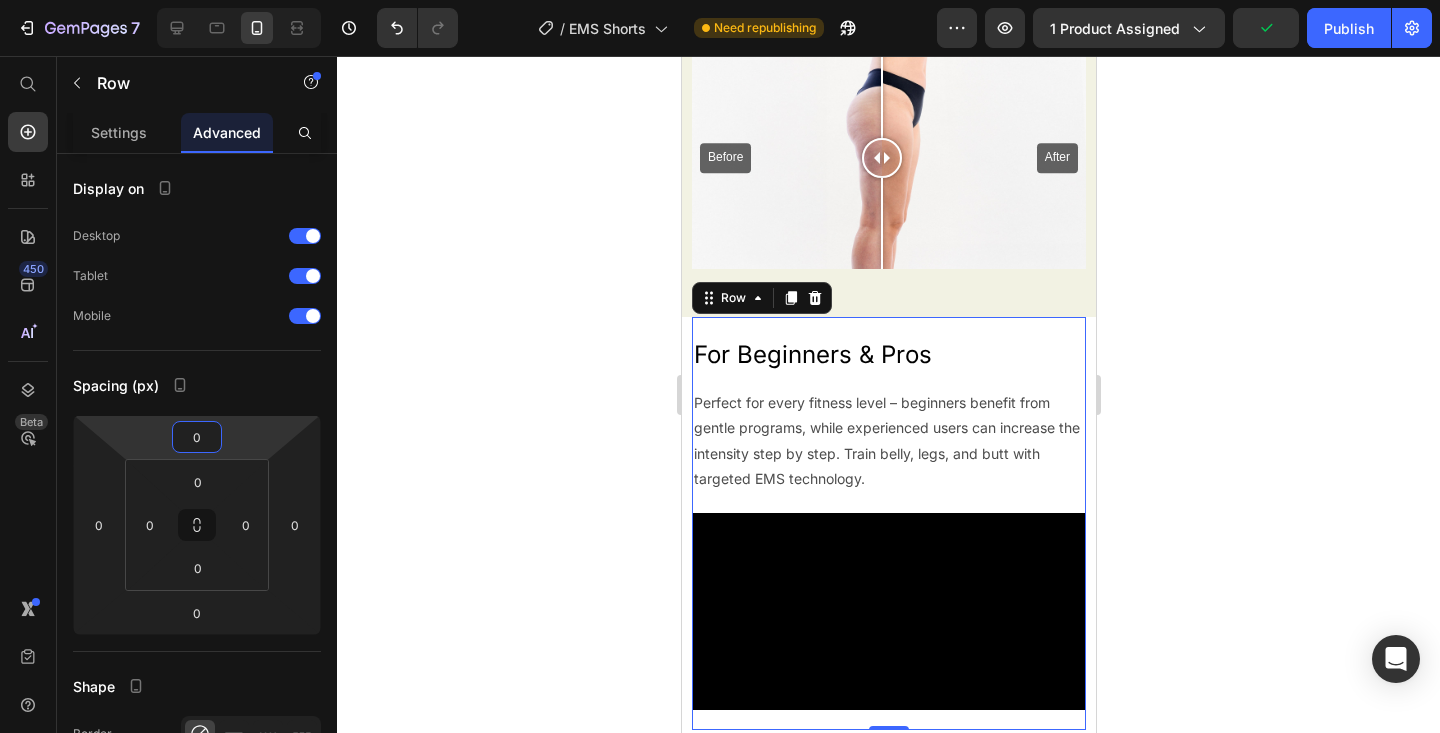 click 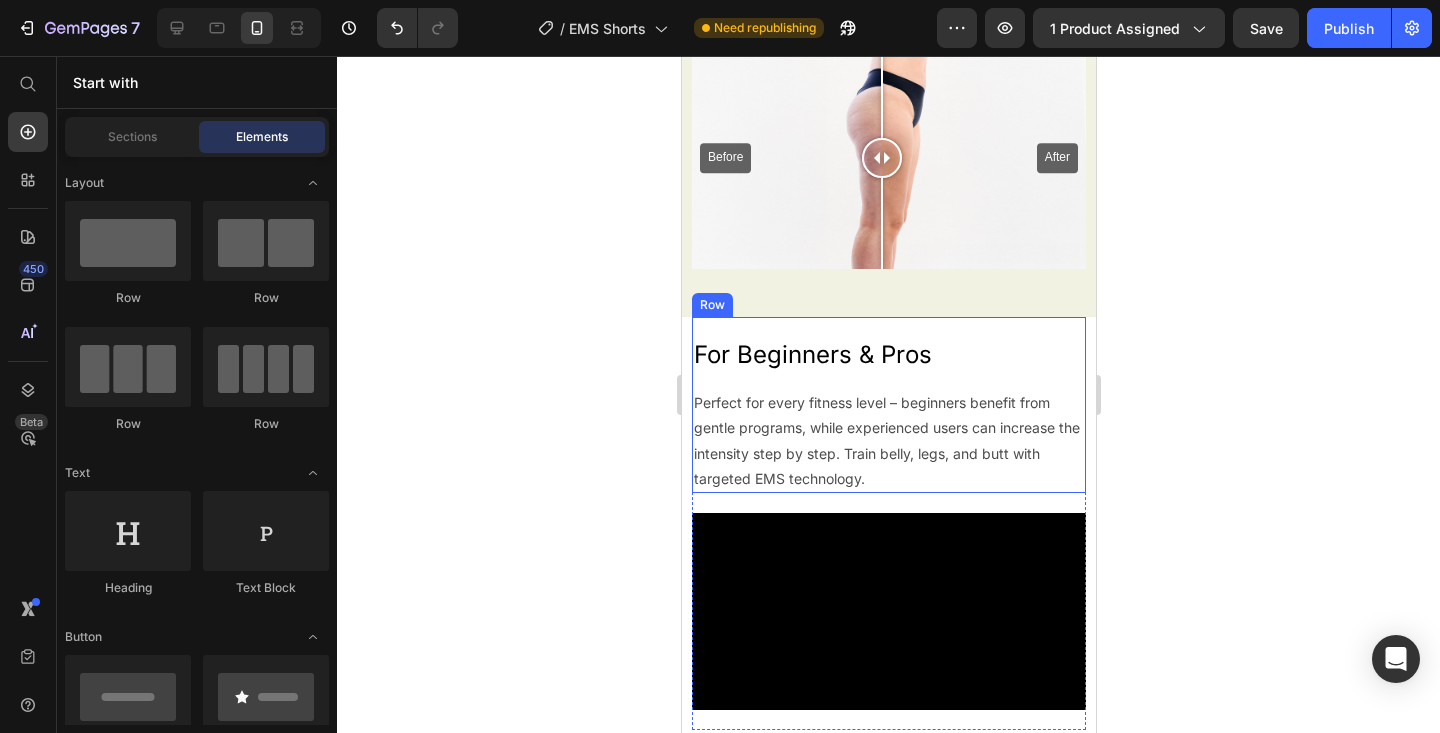 click on "For Beginners & Pros Heading Perfect for every fitness level – beginners benefit from gentle programs, while experienced users can increase the intensity step by step. Train belly, legs, and butt with targeted EMS technology. Text Block" at bounding box center (888, 405) 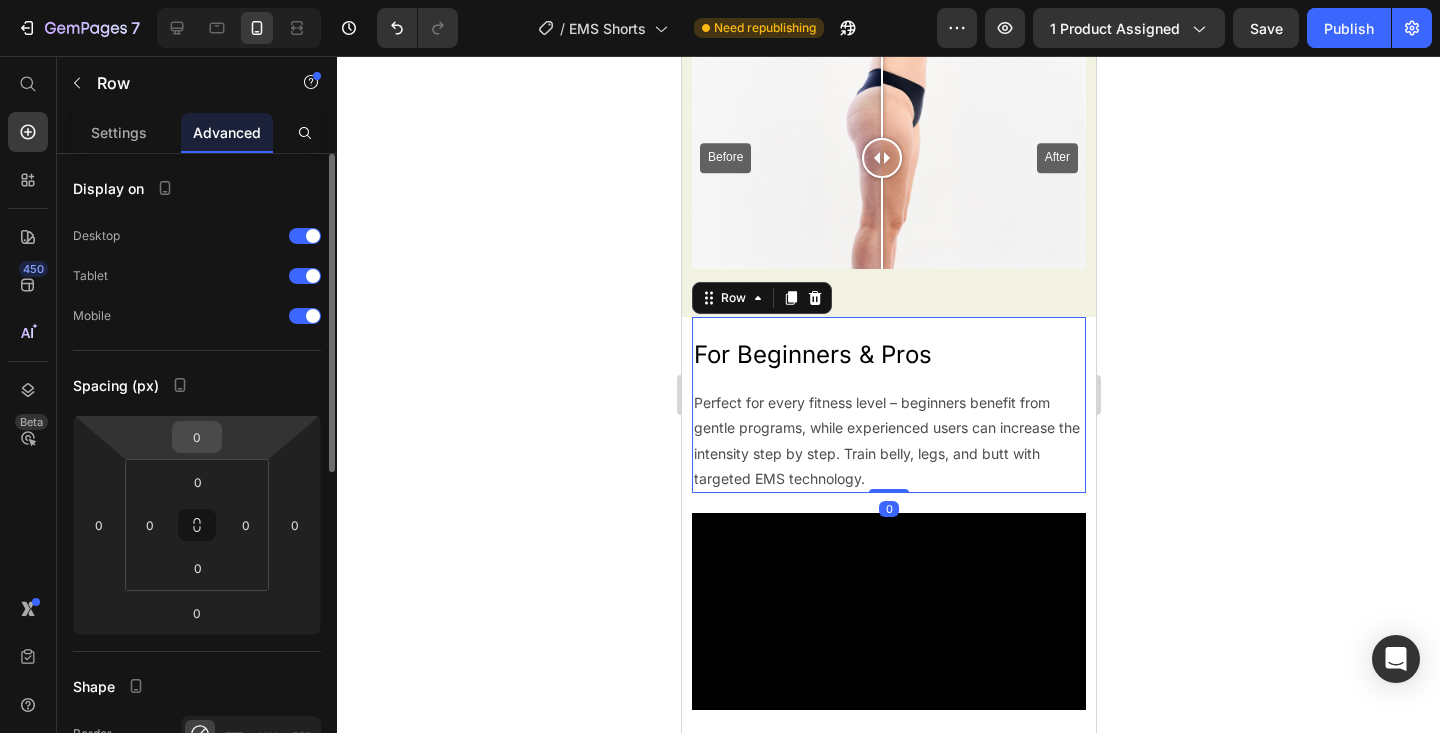 click on "0" at bounding box center [197, 437] 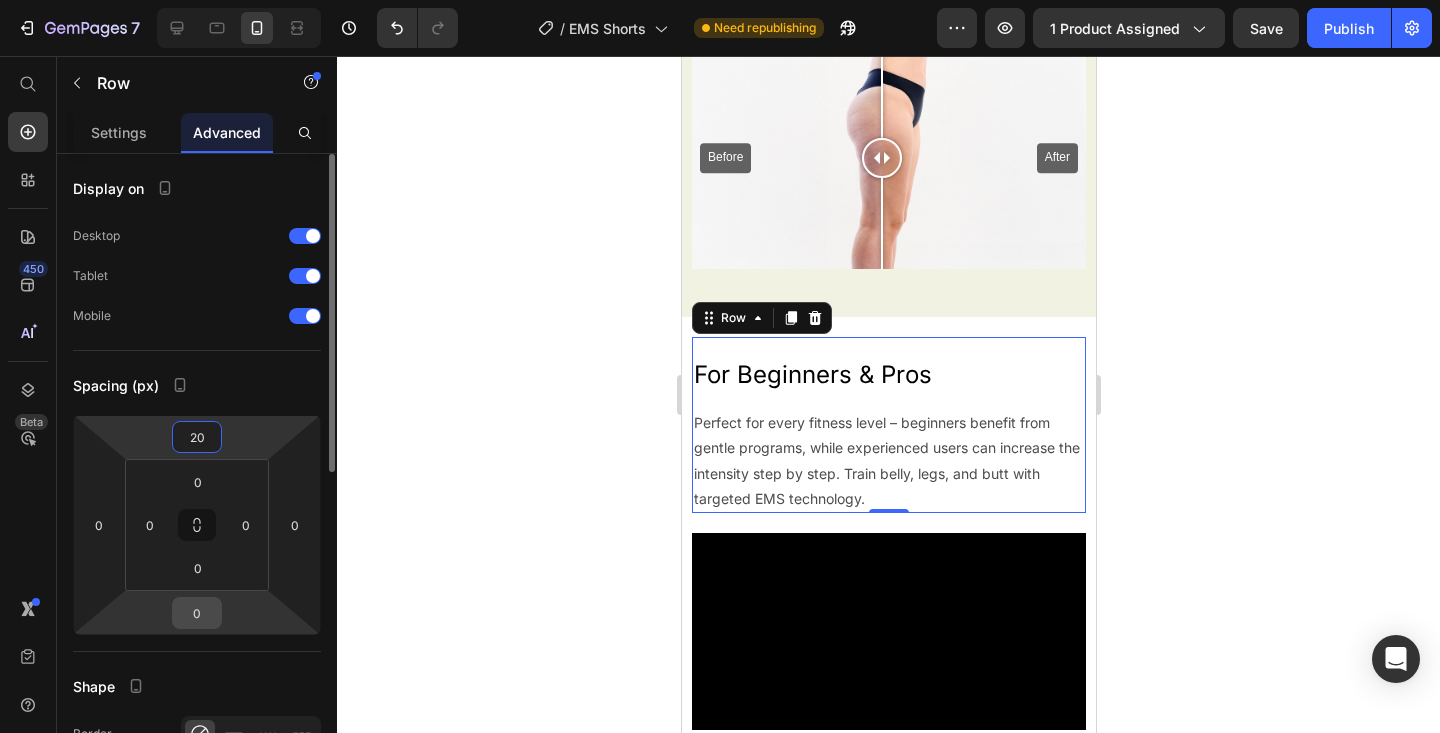type on "20" 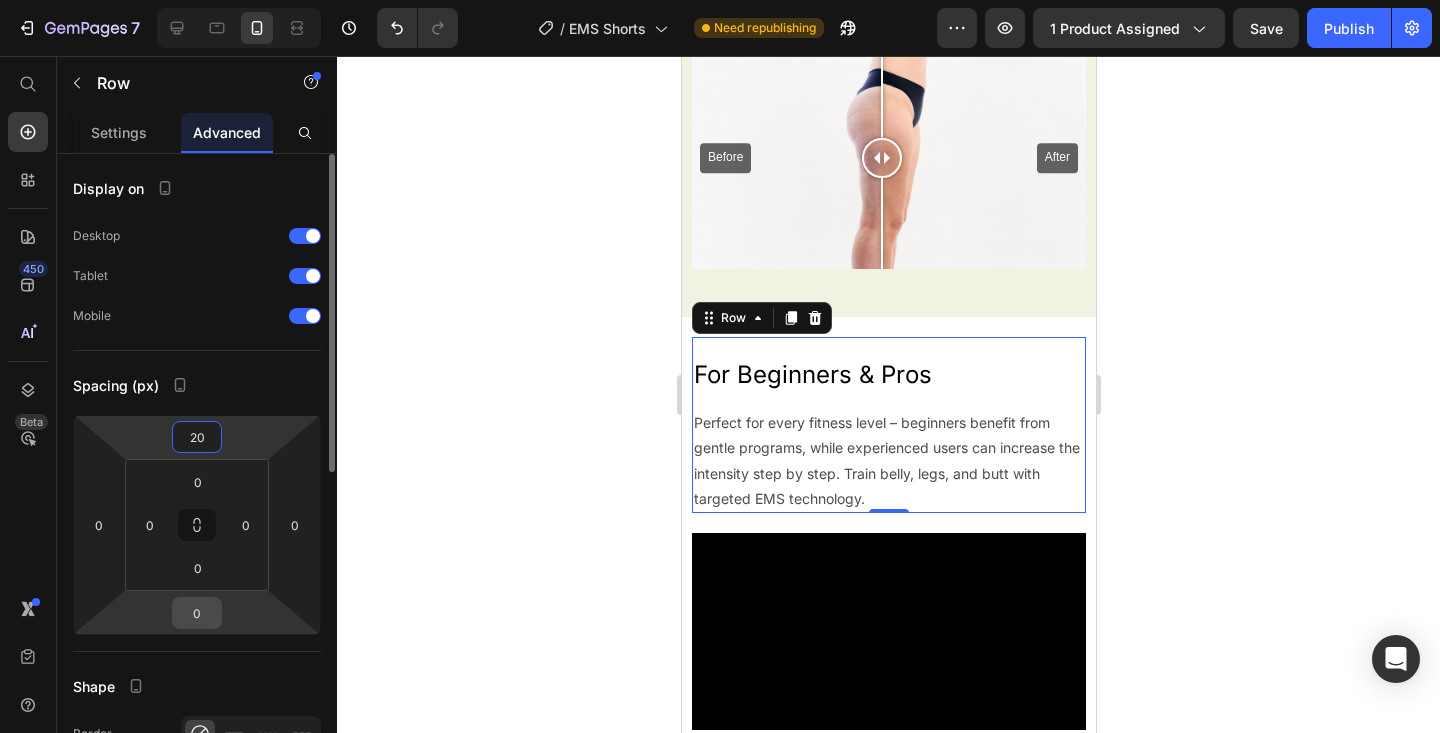 click on "0" at bounding box center (197, 613) 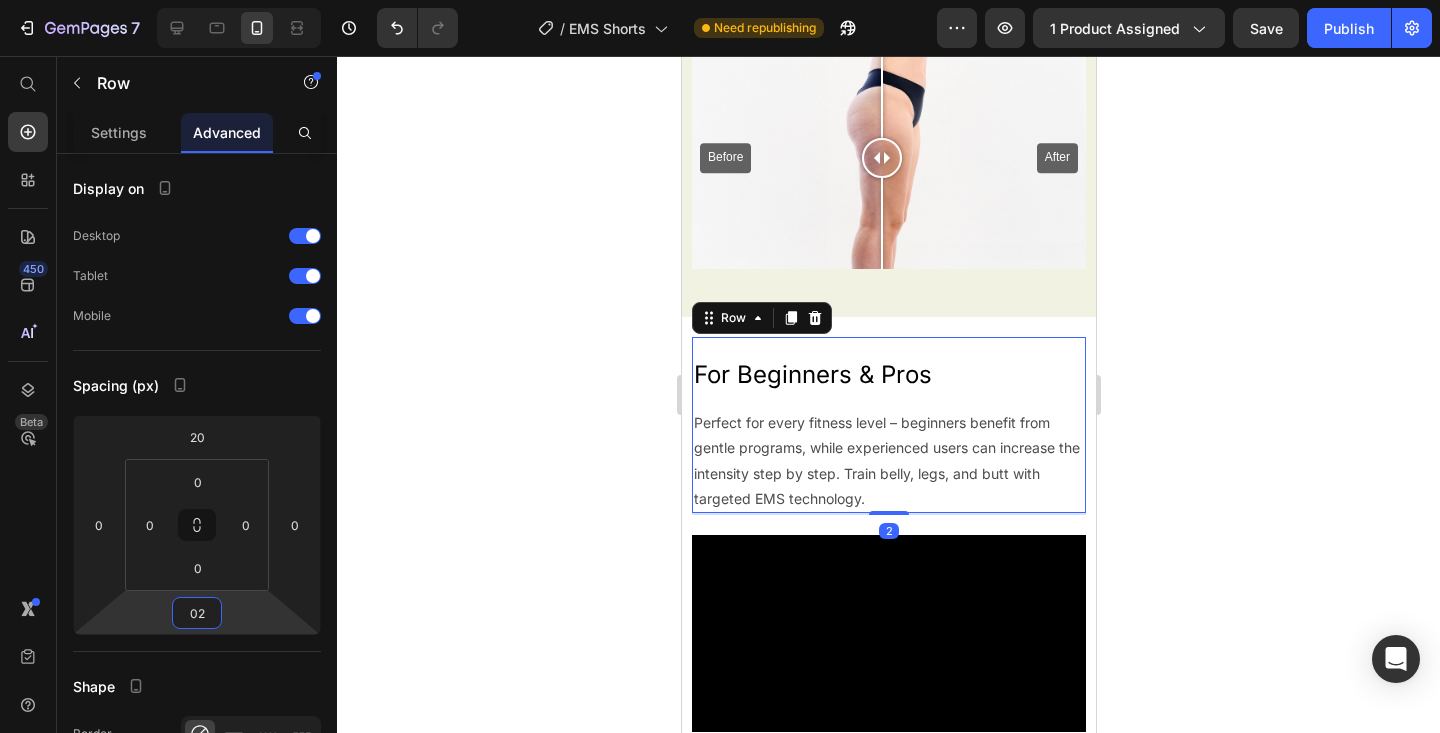 type on "020" 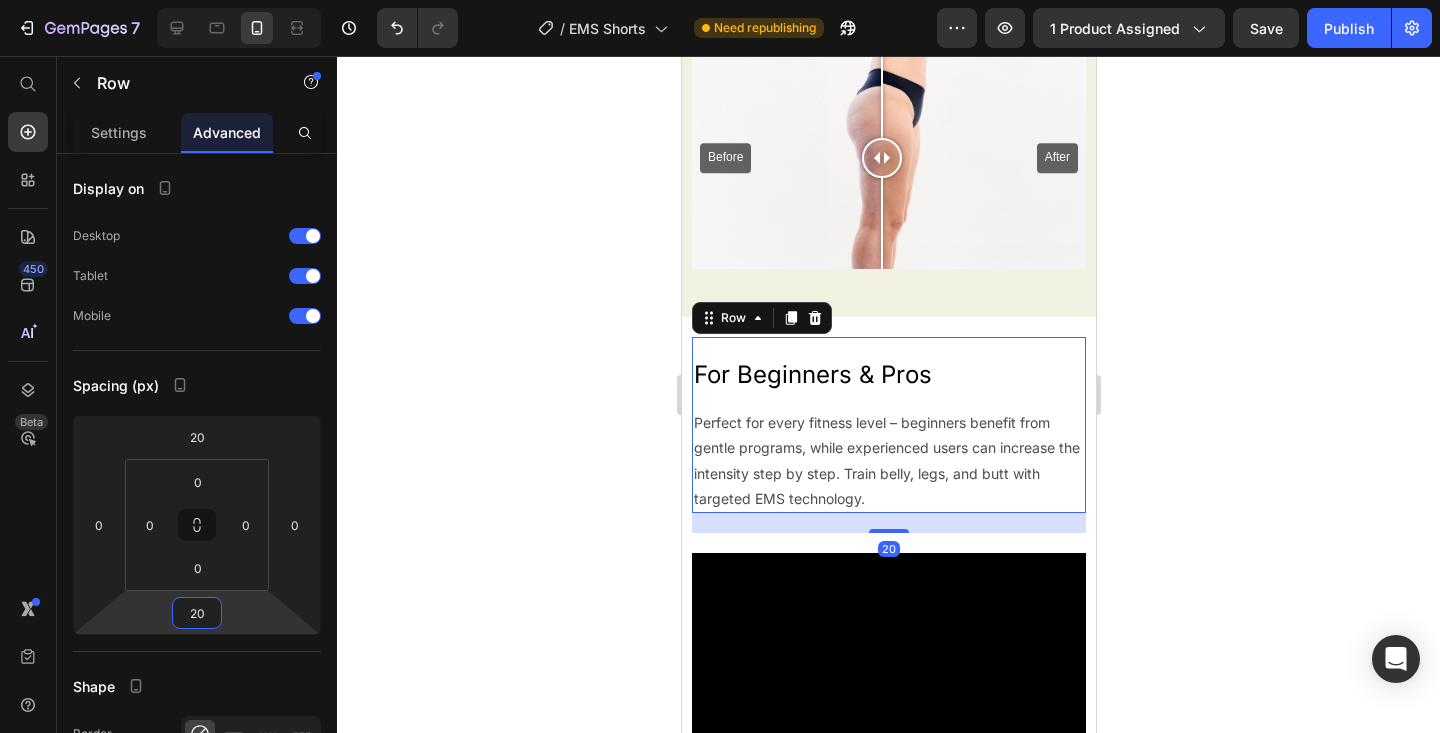 click 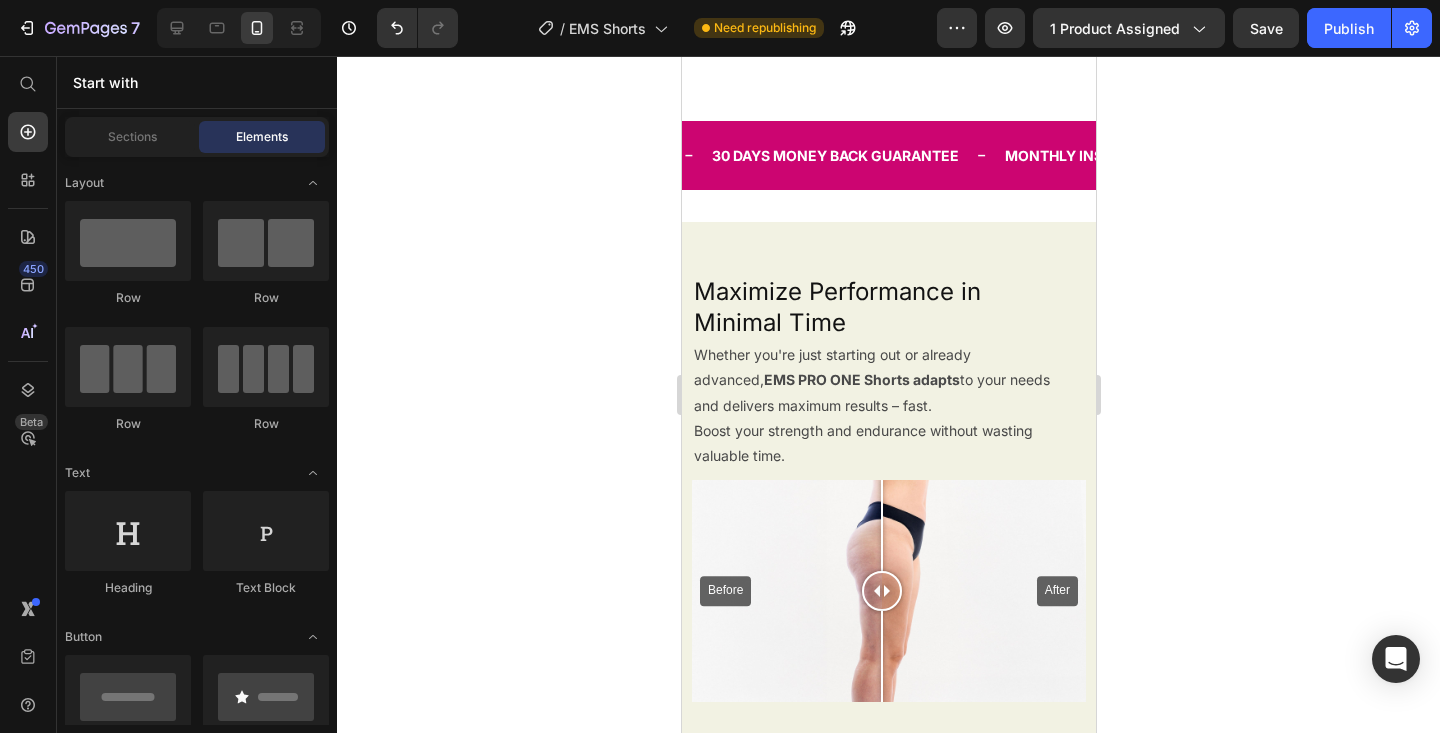 scroll, scrollTop: 1157, scrollLeft: 0, axis: vertical 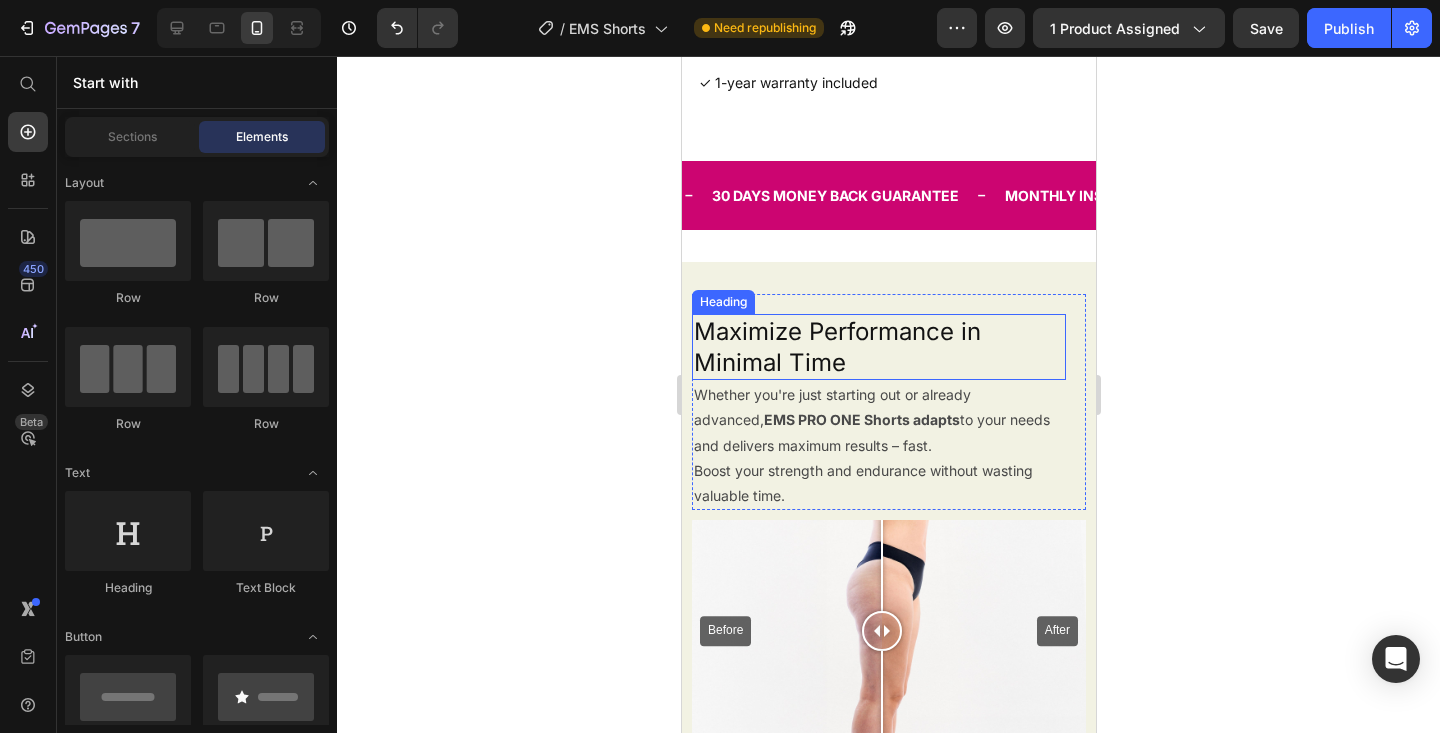 click on "Maximize Performance in Minimal Time" at bounding box center (878, 347) 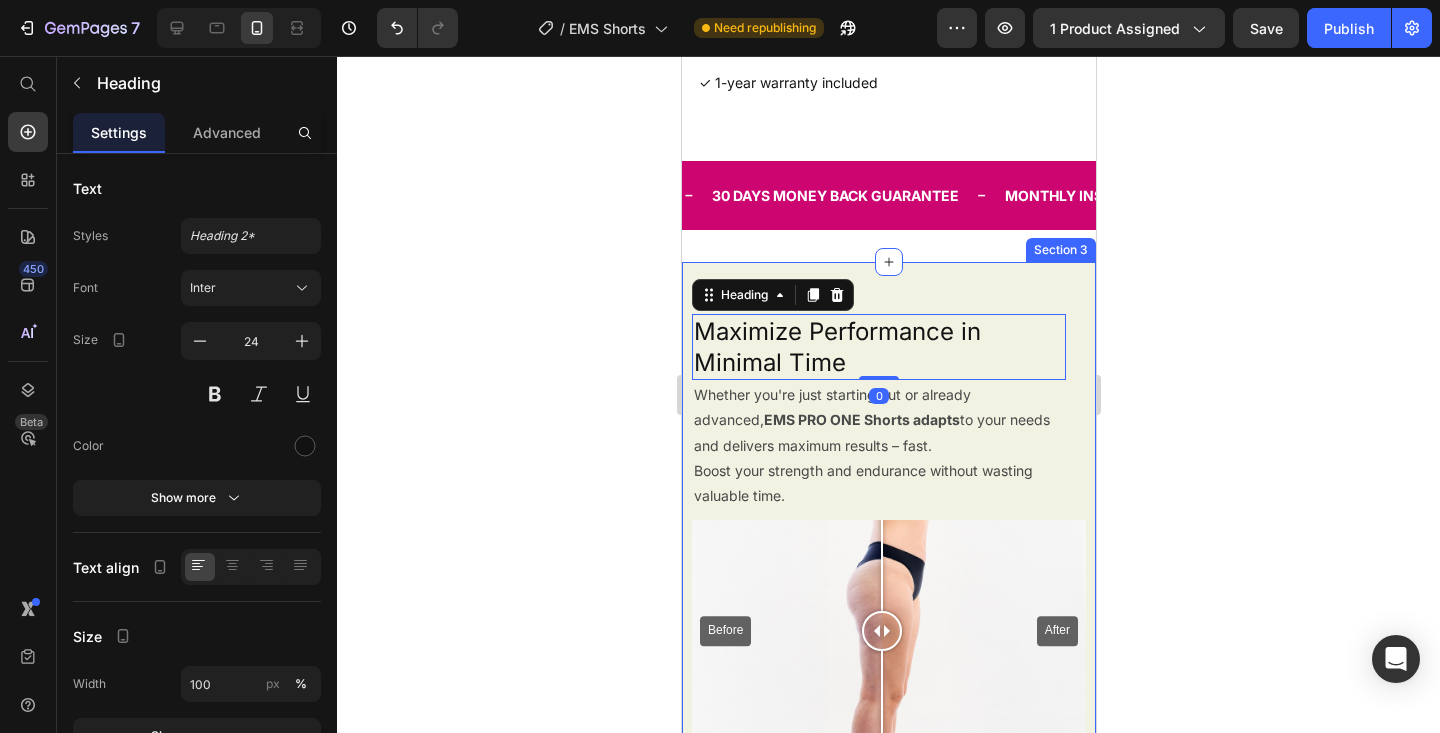 click on "Maximize Performance in Minimal Time Heading   0 Whether you're just starting out or already advanced,  EMS PRO ONE Shorts adapts  to your needs and delivers maximum results – fast. Boost your strength and endurance without wasting valuable time. Text Block Row Before After Image Comparison Row Section 3" at bounding box center [888, 526] 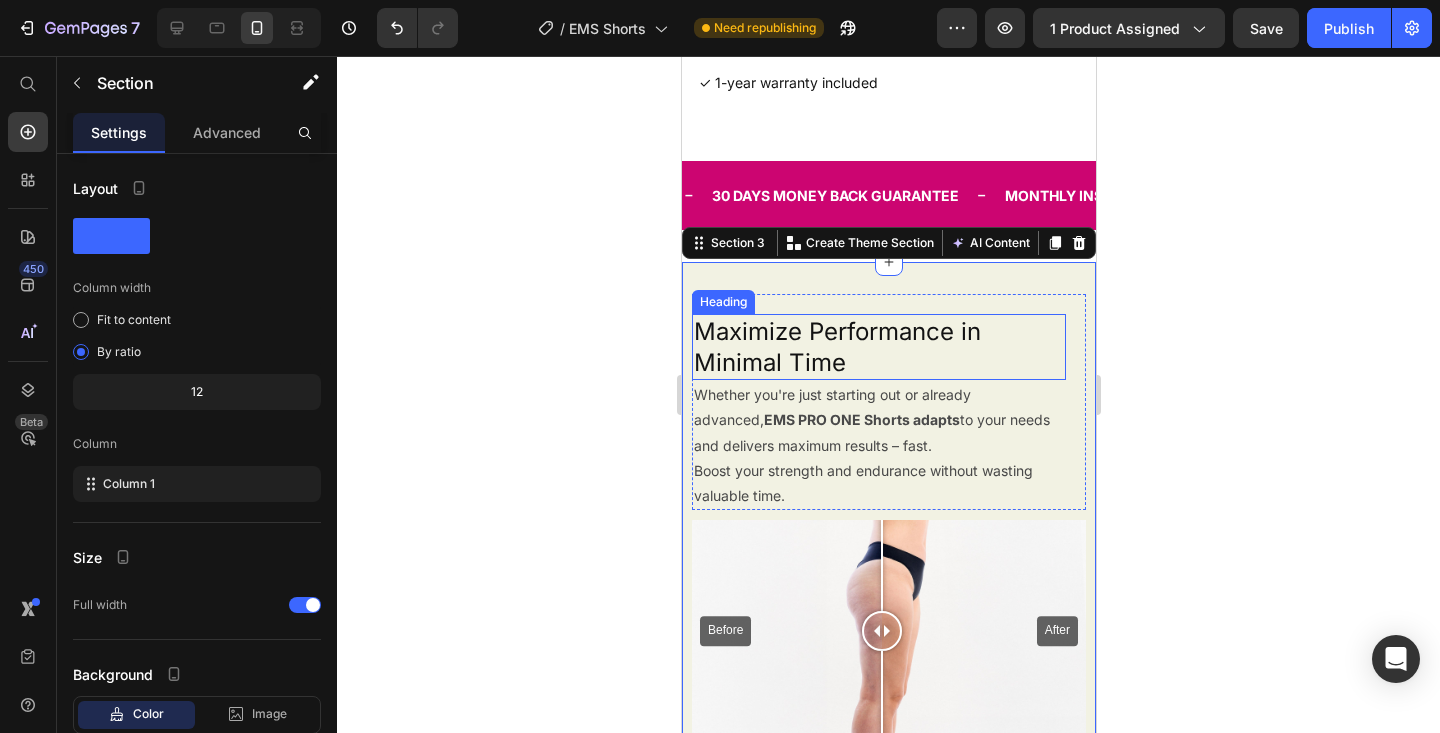 click on "Maximize Performance in Minimal Time" at bounding box center (878, 347) 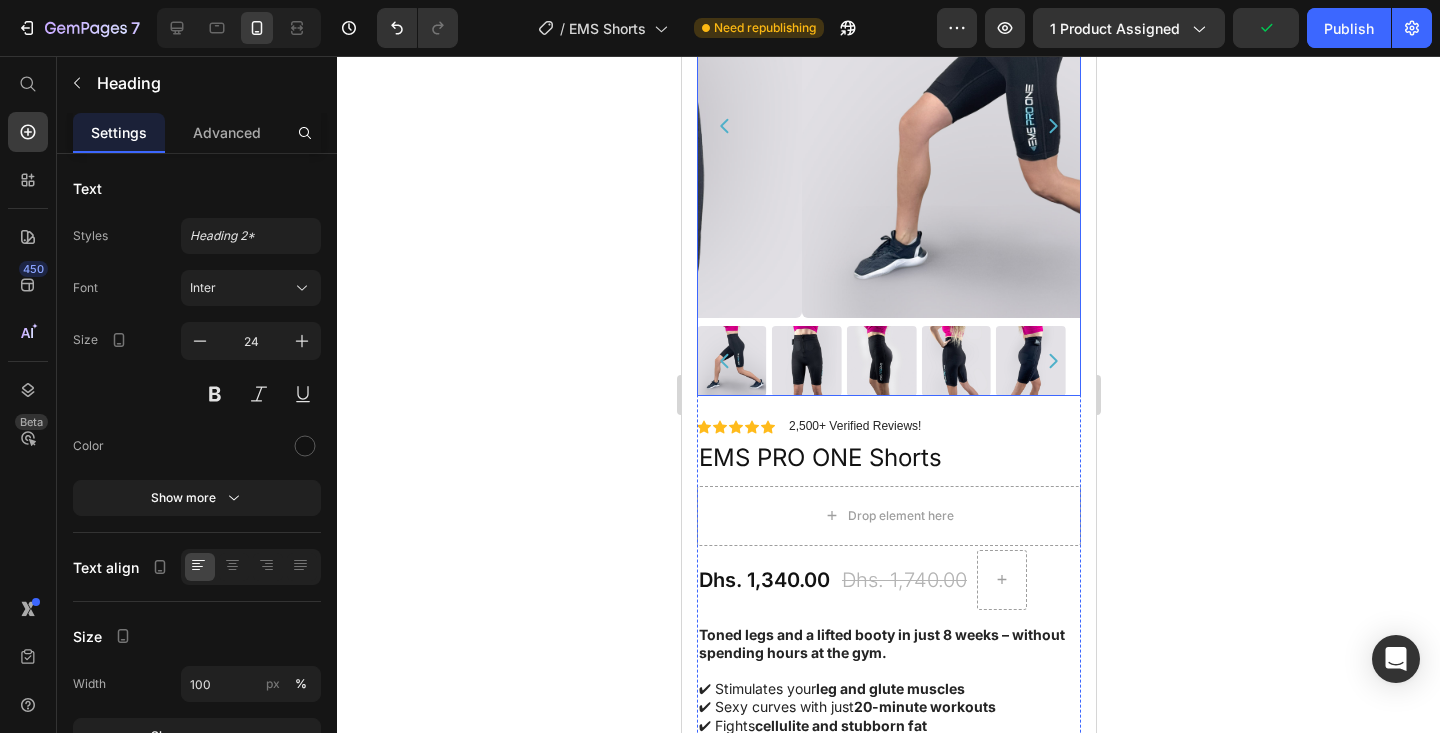 scroll, scrollTop: 0, scrollLeft: 0, axis: both 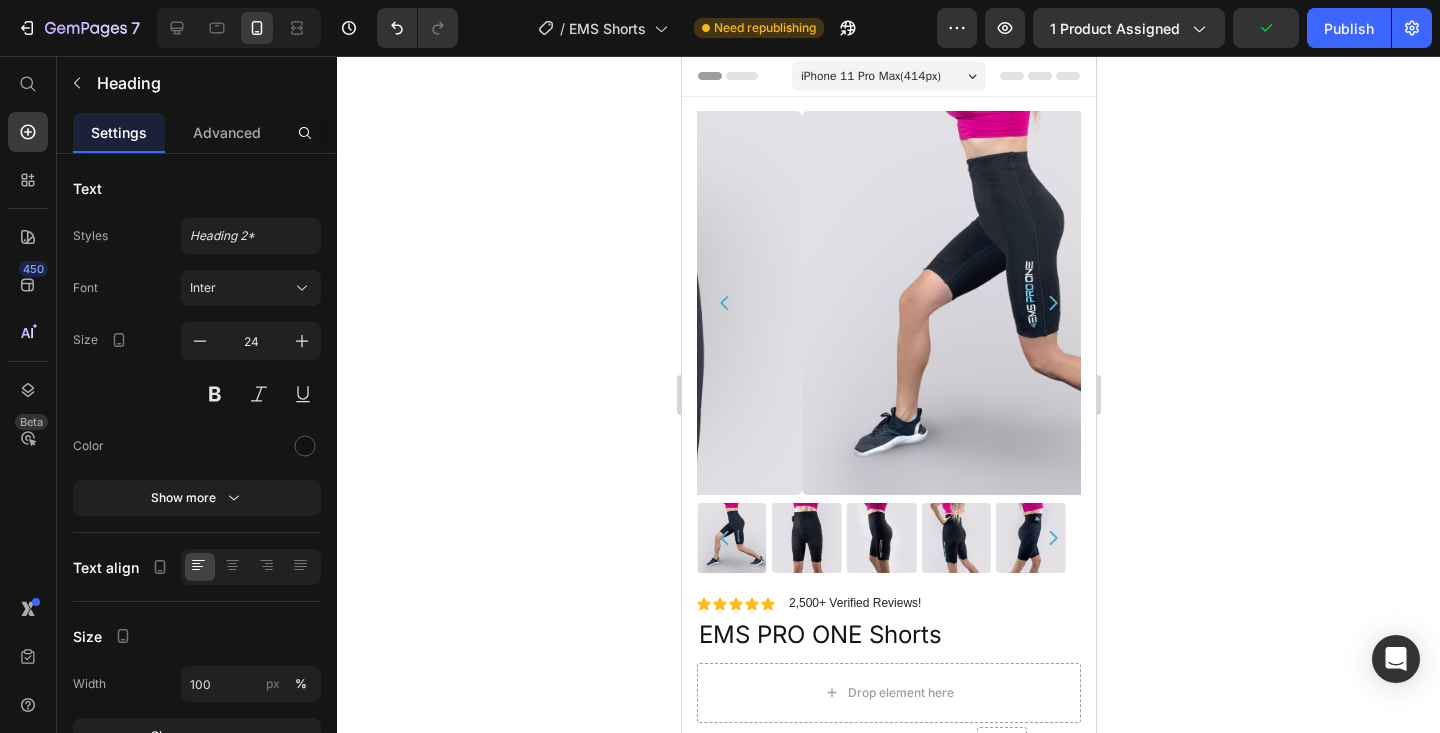 click 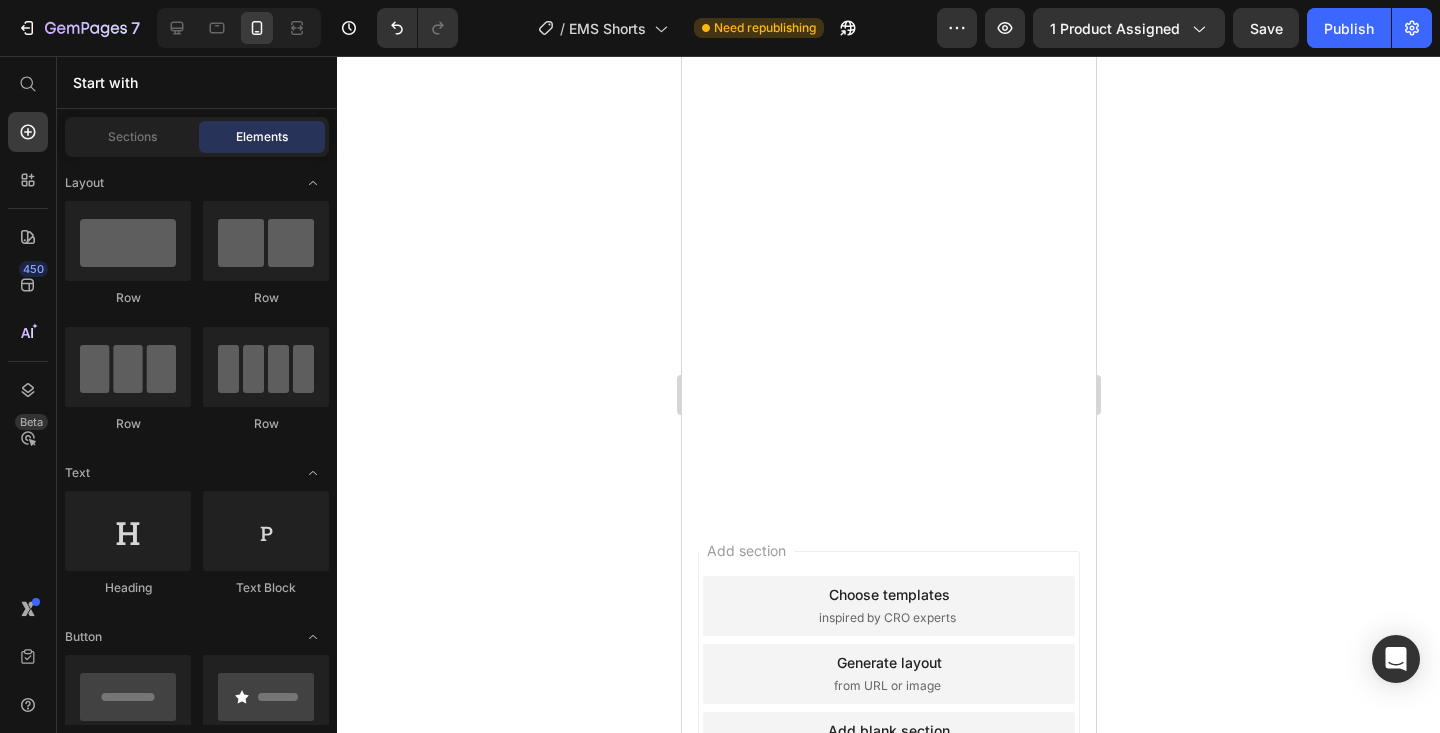 scroll, scrollTop: 5796, scrollLeft: 0, axis: vertical 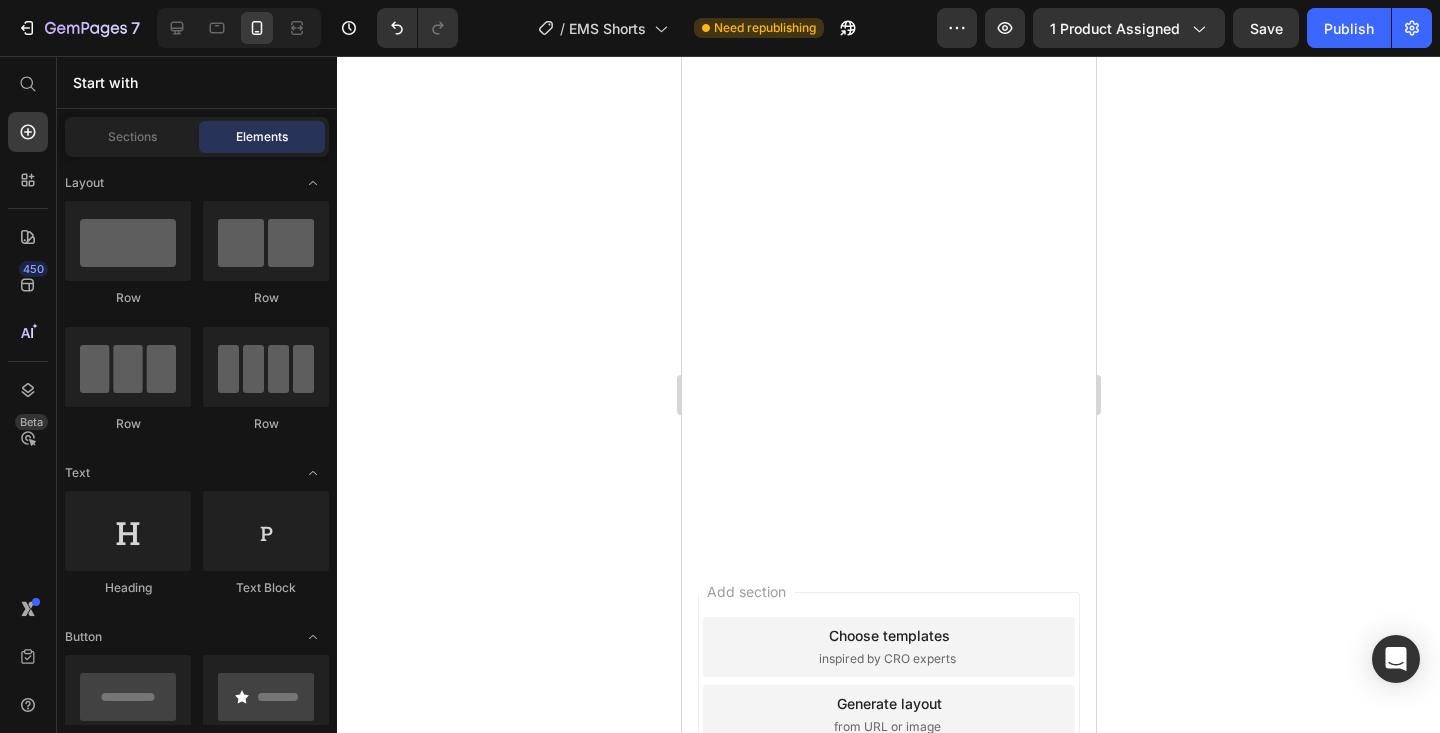 click on "START YOUR 30 DAY FREE TRIAL NOW Button" at bounding box center (888, -1702) 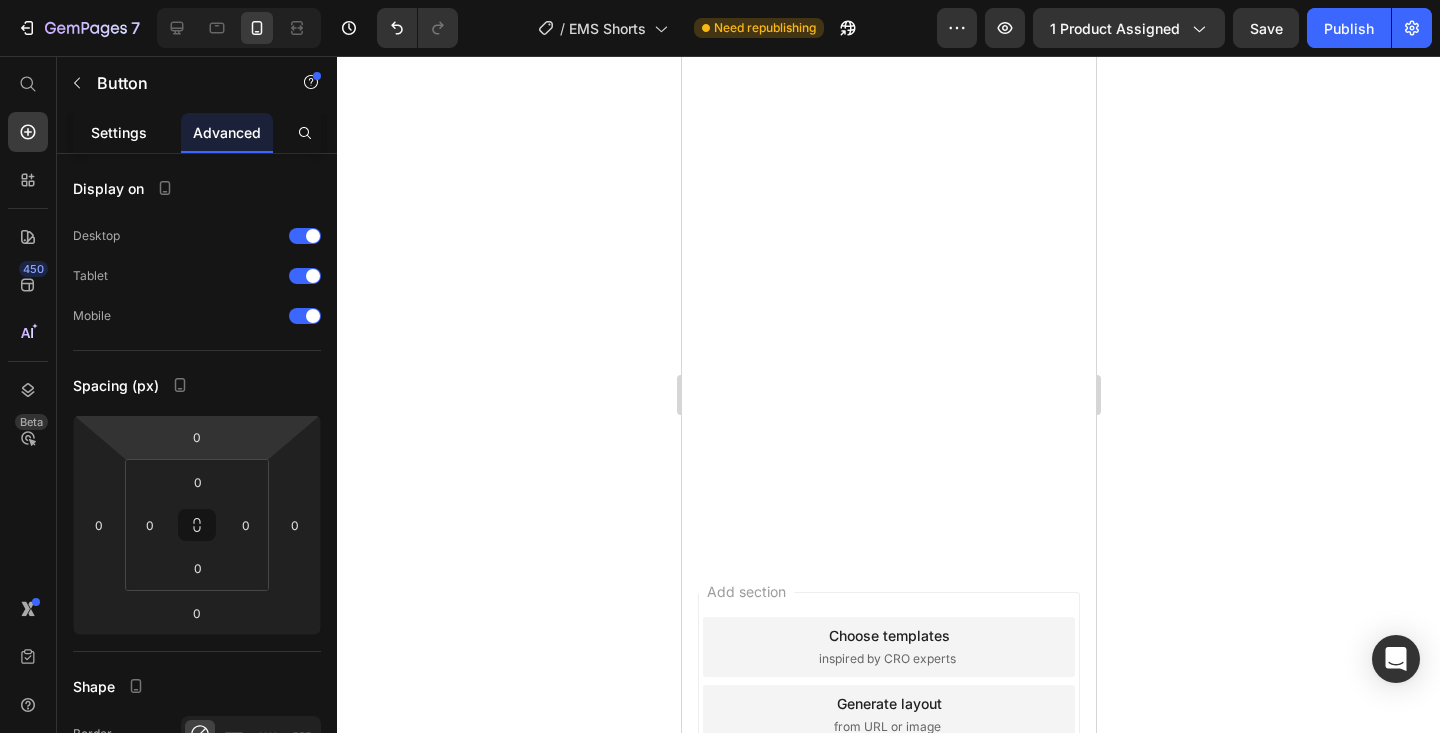 click on "Settings" 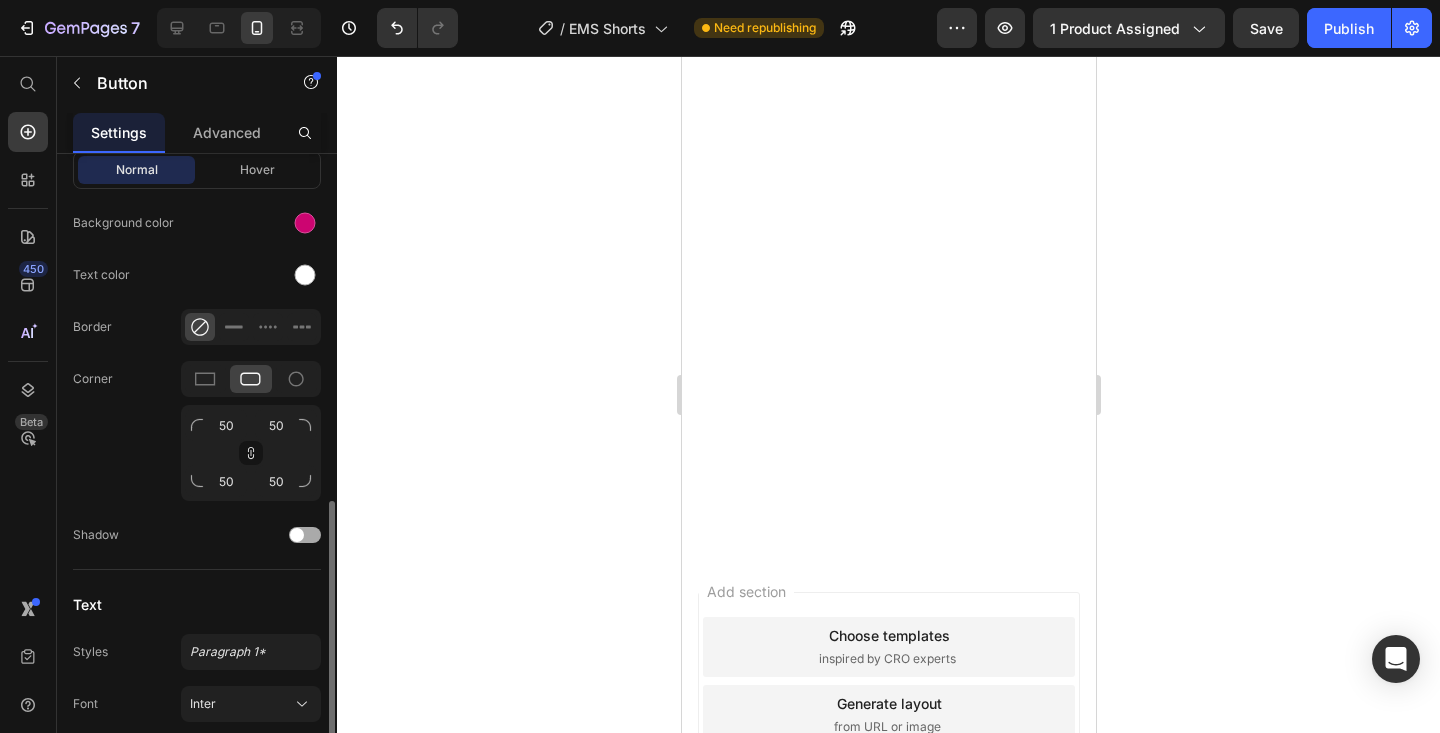 scroll, scrollTop: 1018, scrollLeft: 0, axis: vertical 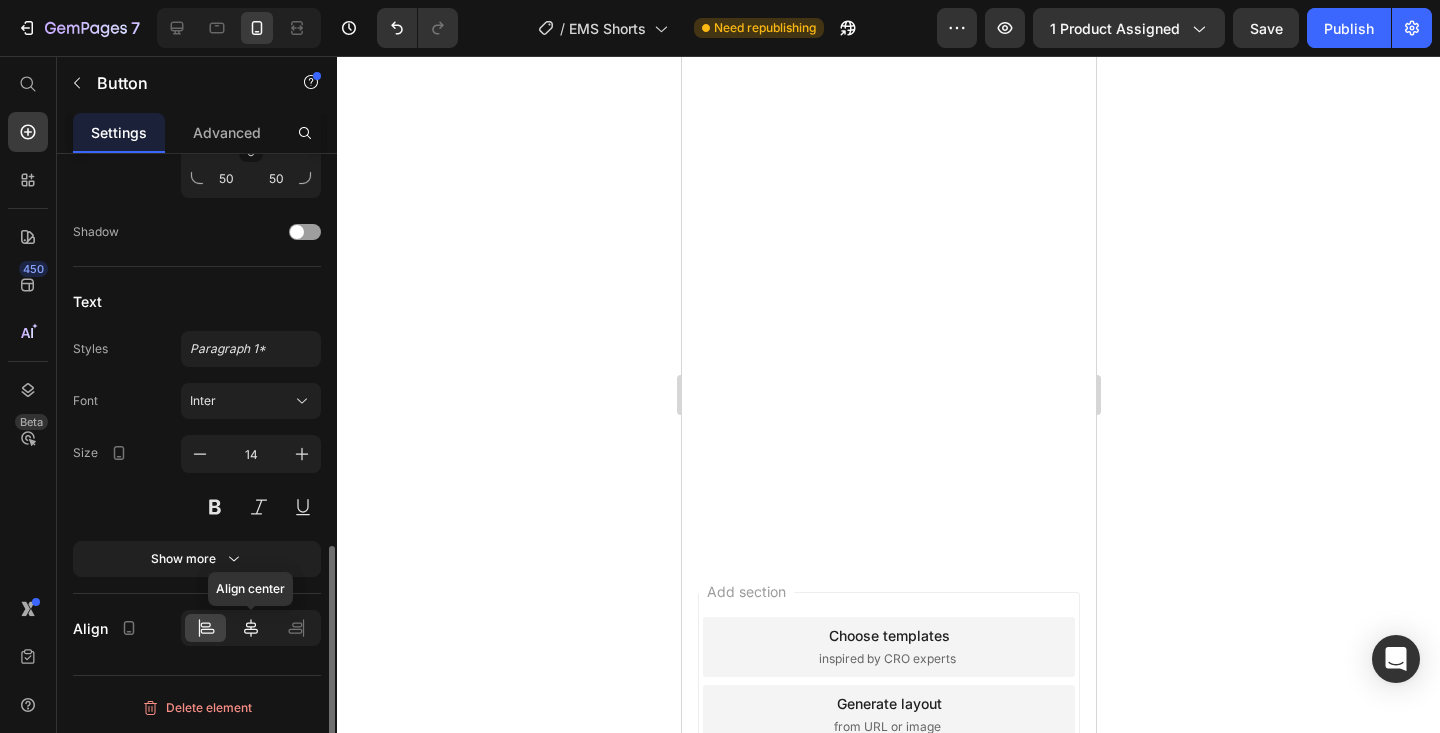 click 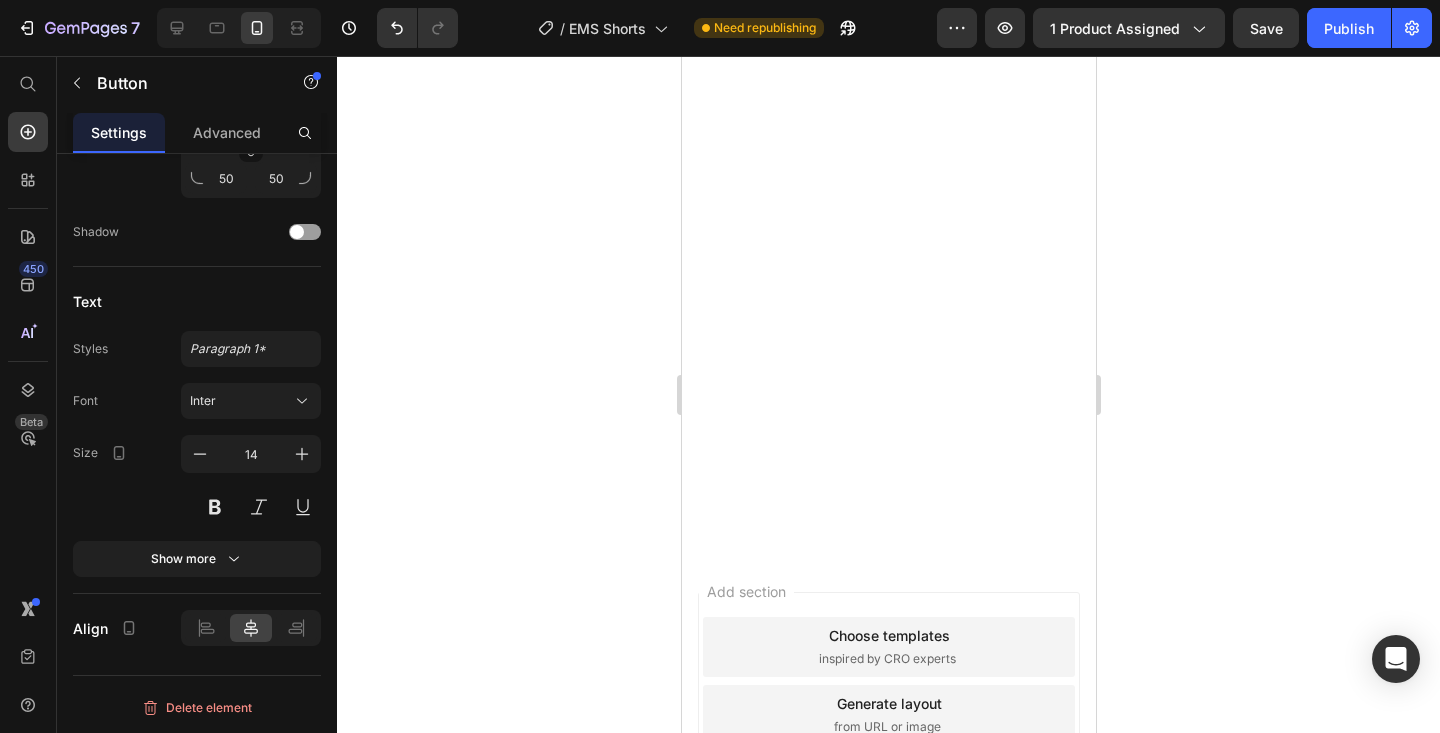 scroll, scrollTop: 5879, scrollLeft: 0, axis: vertical 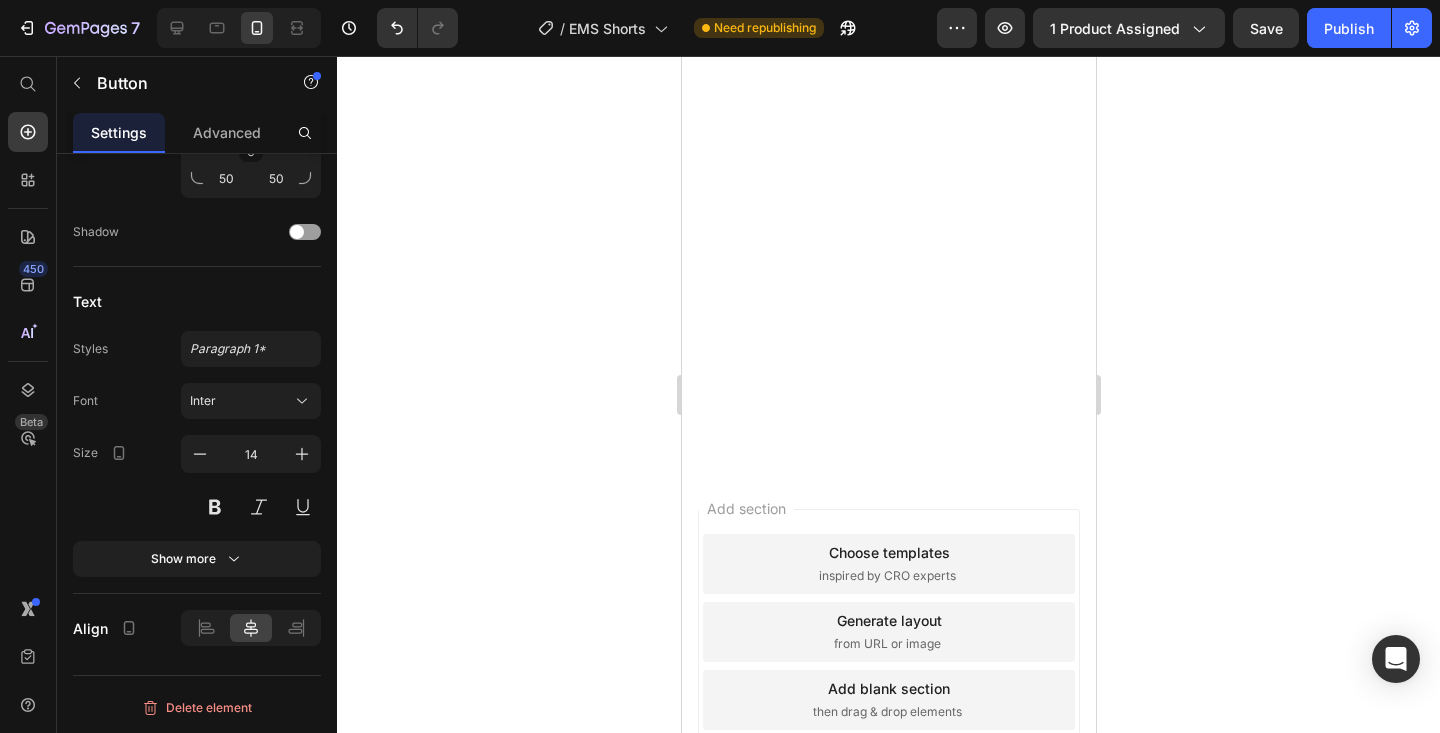 click at bounding box center [888, -1721] 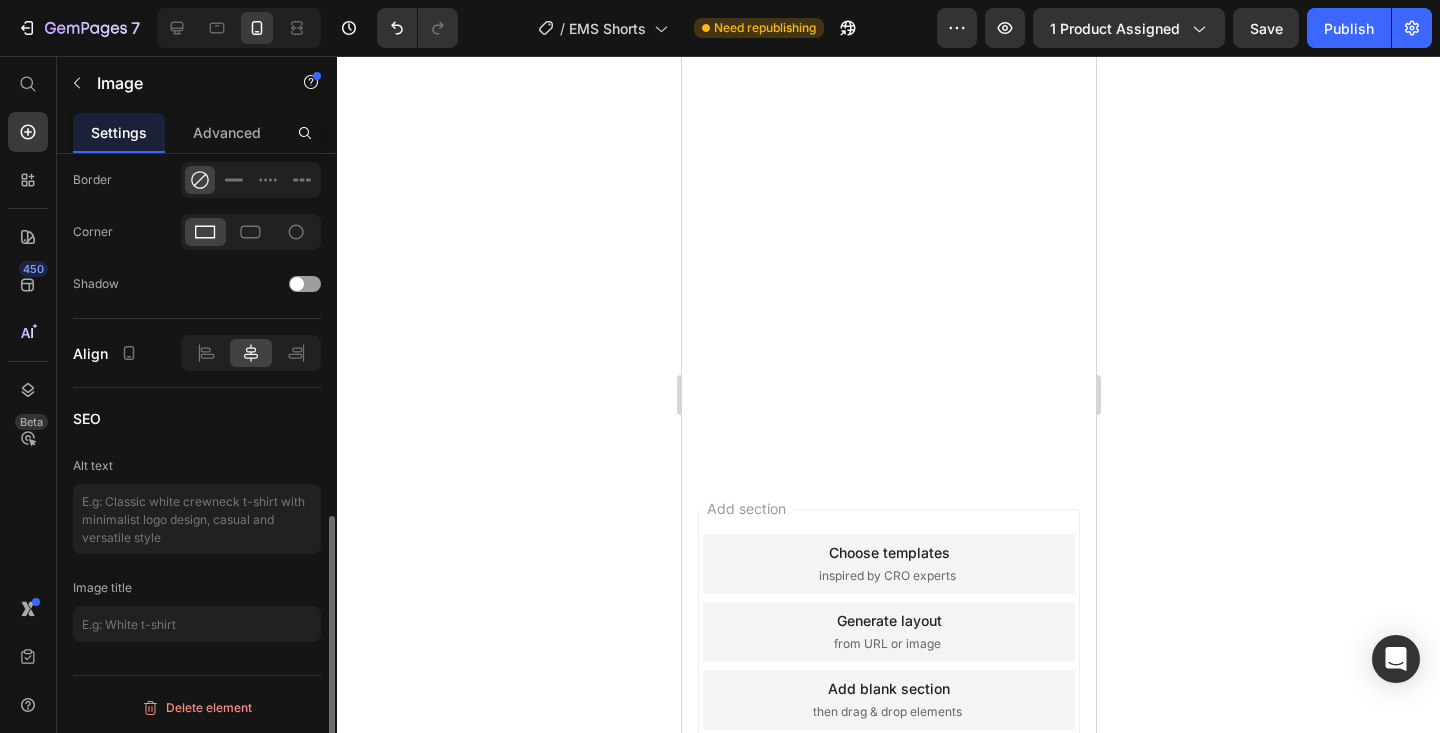 scroll, scrollTop: 0, scrollLeft: 0, axis: both 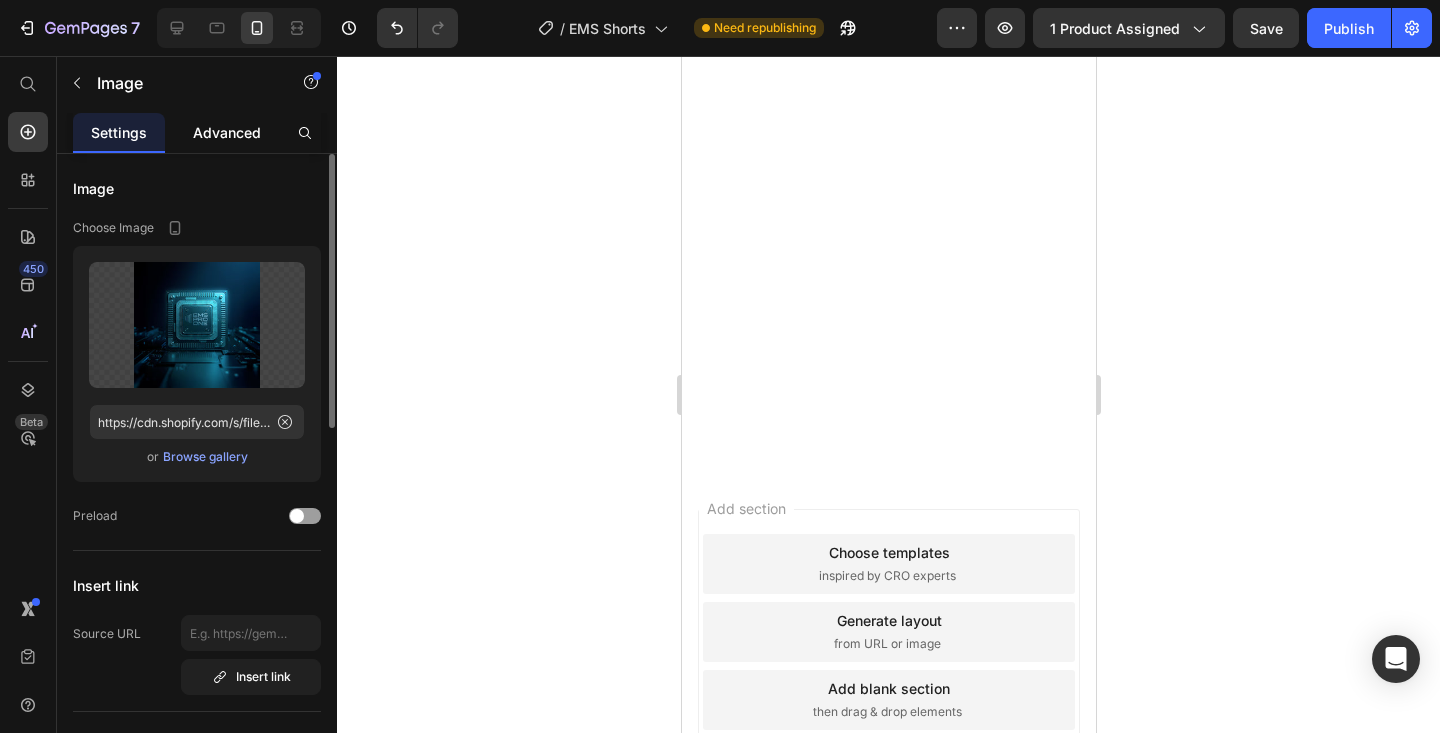 click on "Advanced" at bounding box center (227, 132) 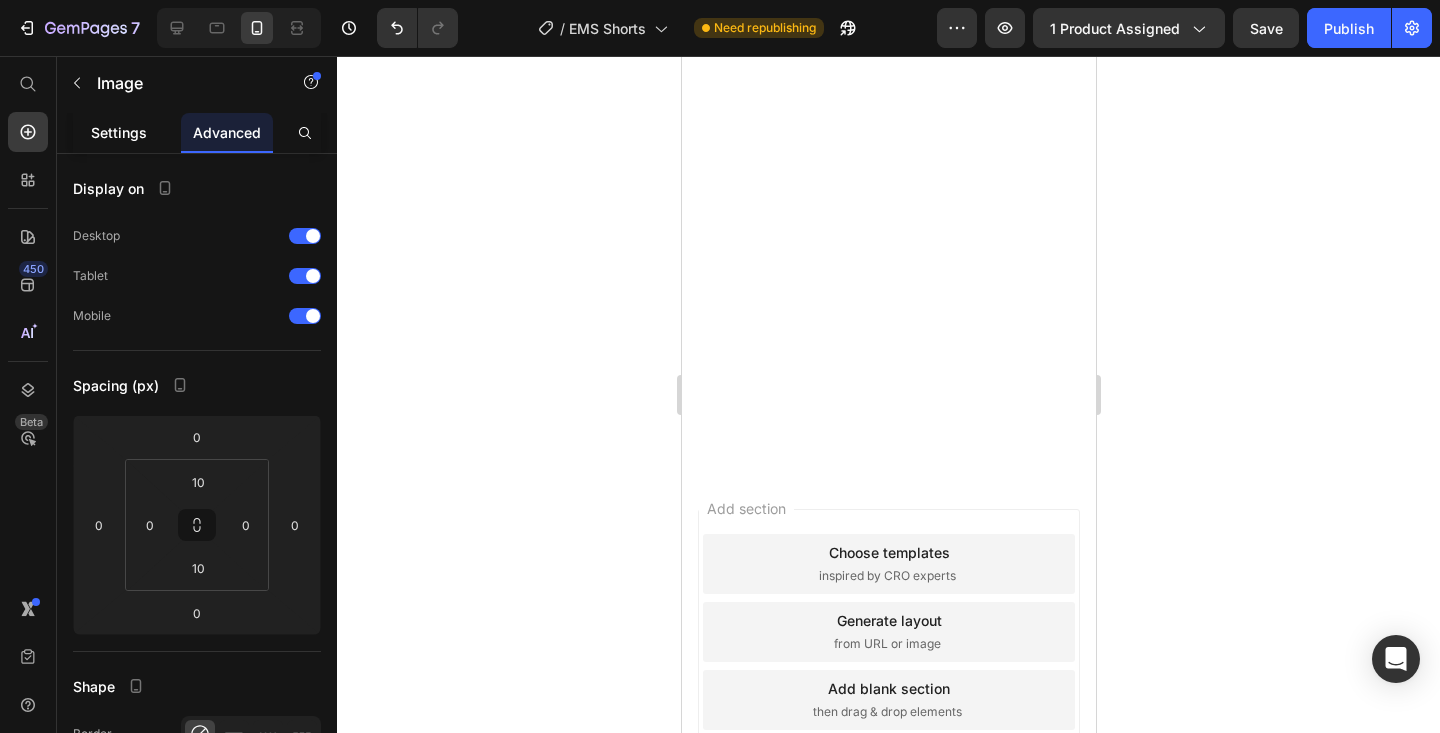 click on "Settings" at bounding box center (119, 132) 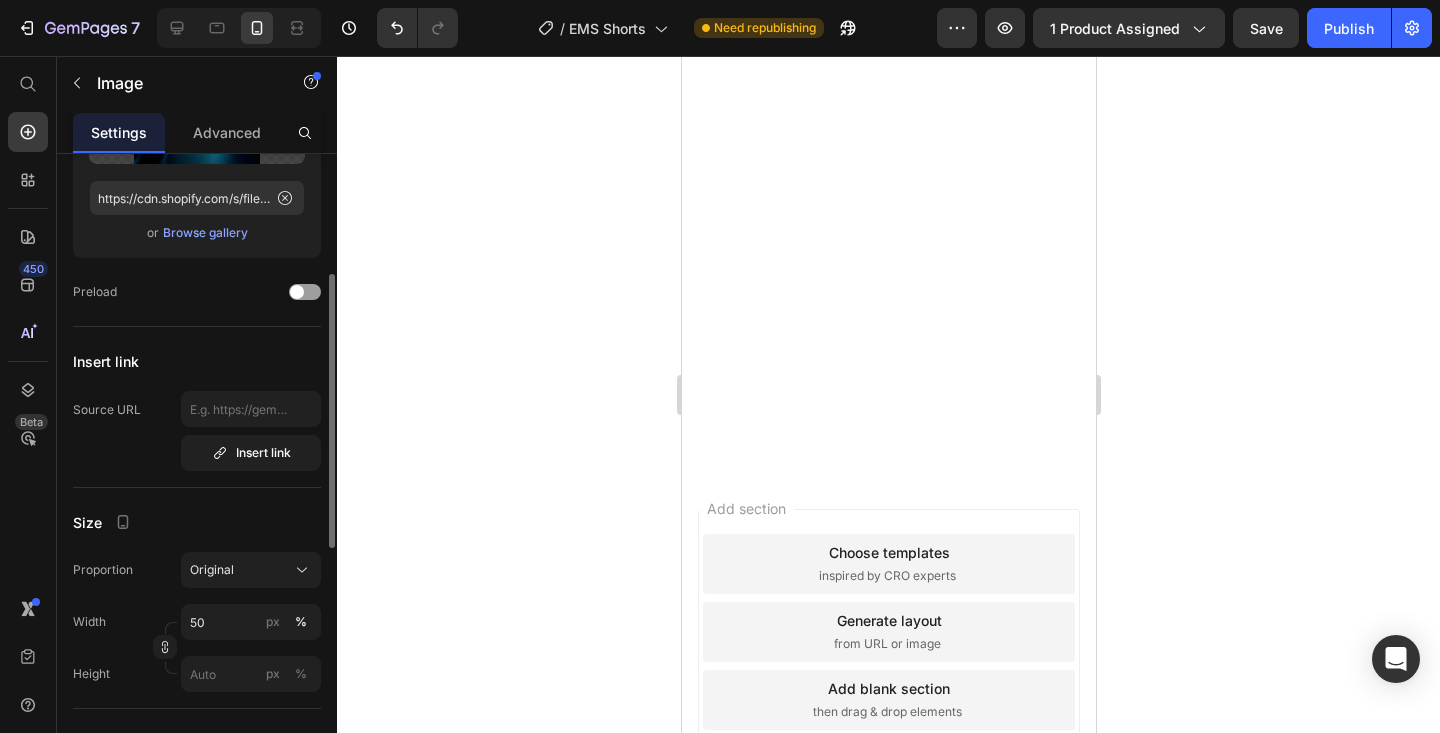 scroll, scrollTop: 365, scrollLeft: 0, axis: vertical 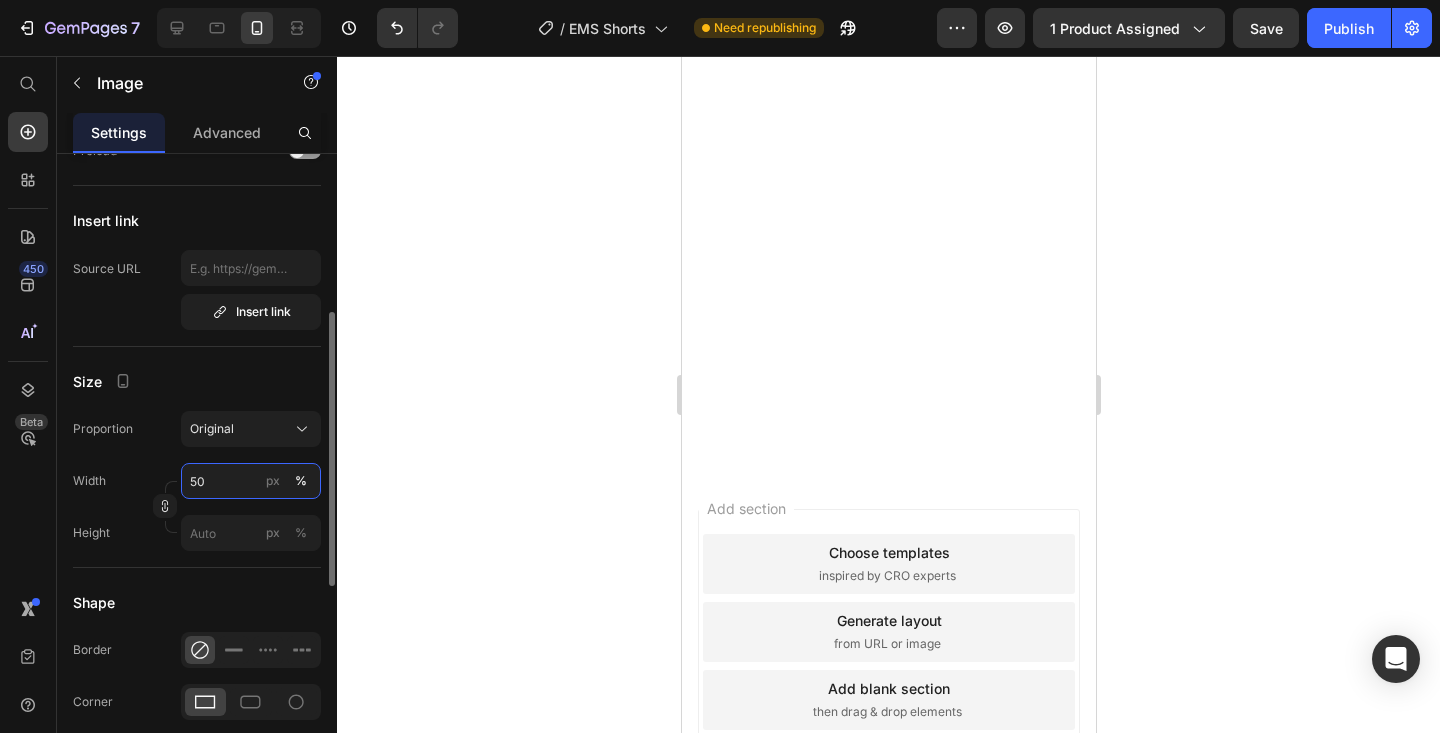 click on "50" at bounding box center [251, 481] 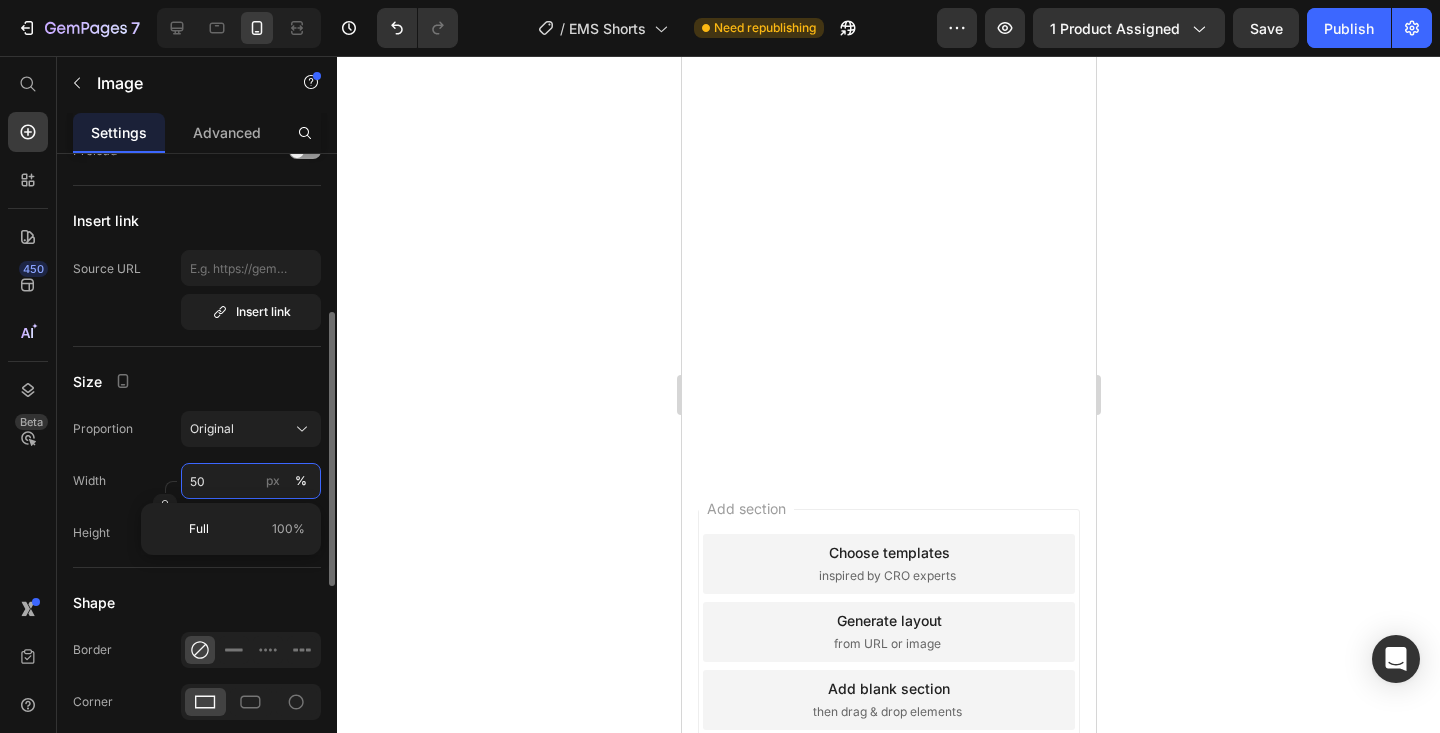 click on "50" at bounding box center (251, 481) 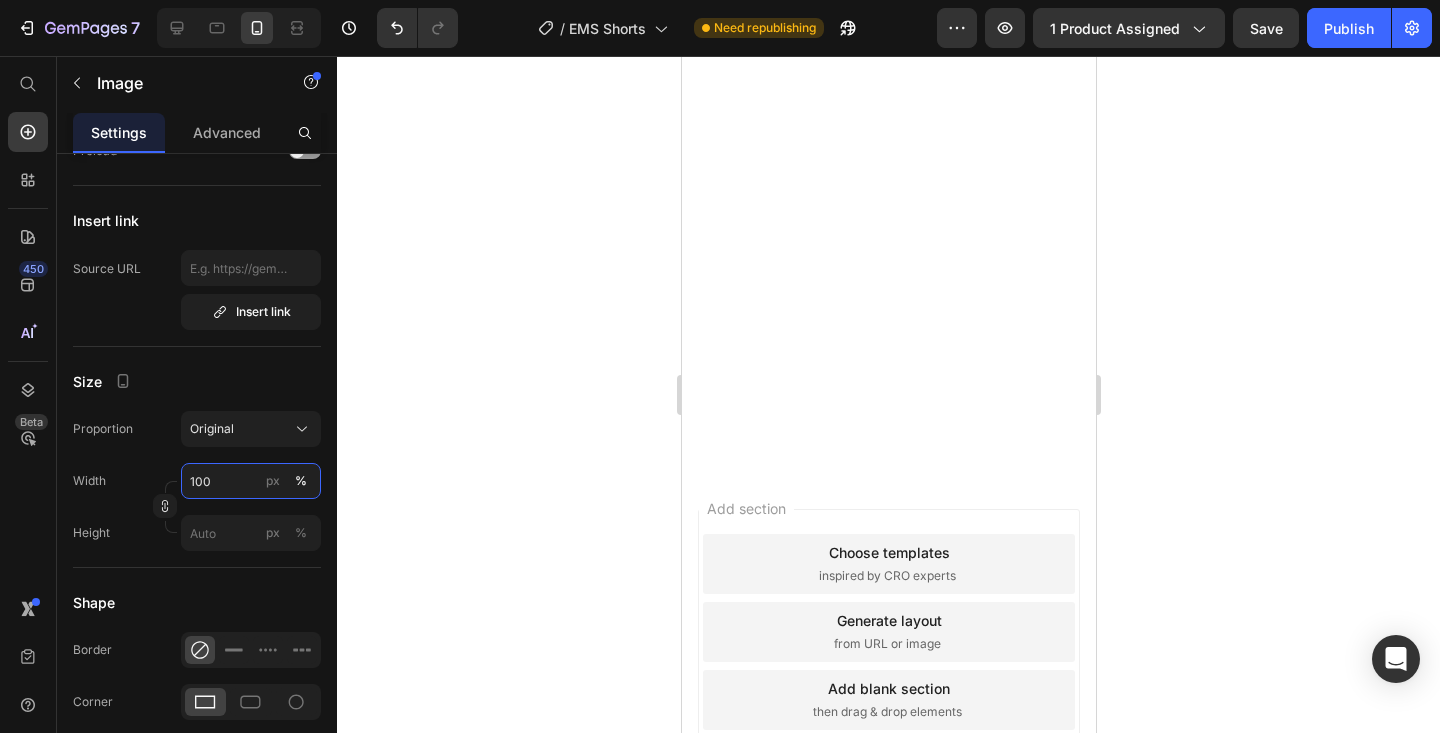 type on "100" 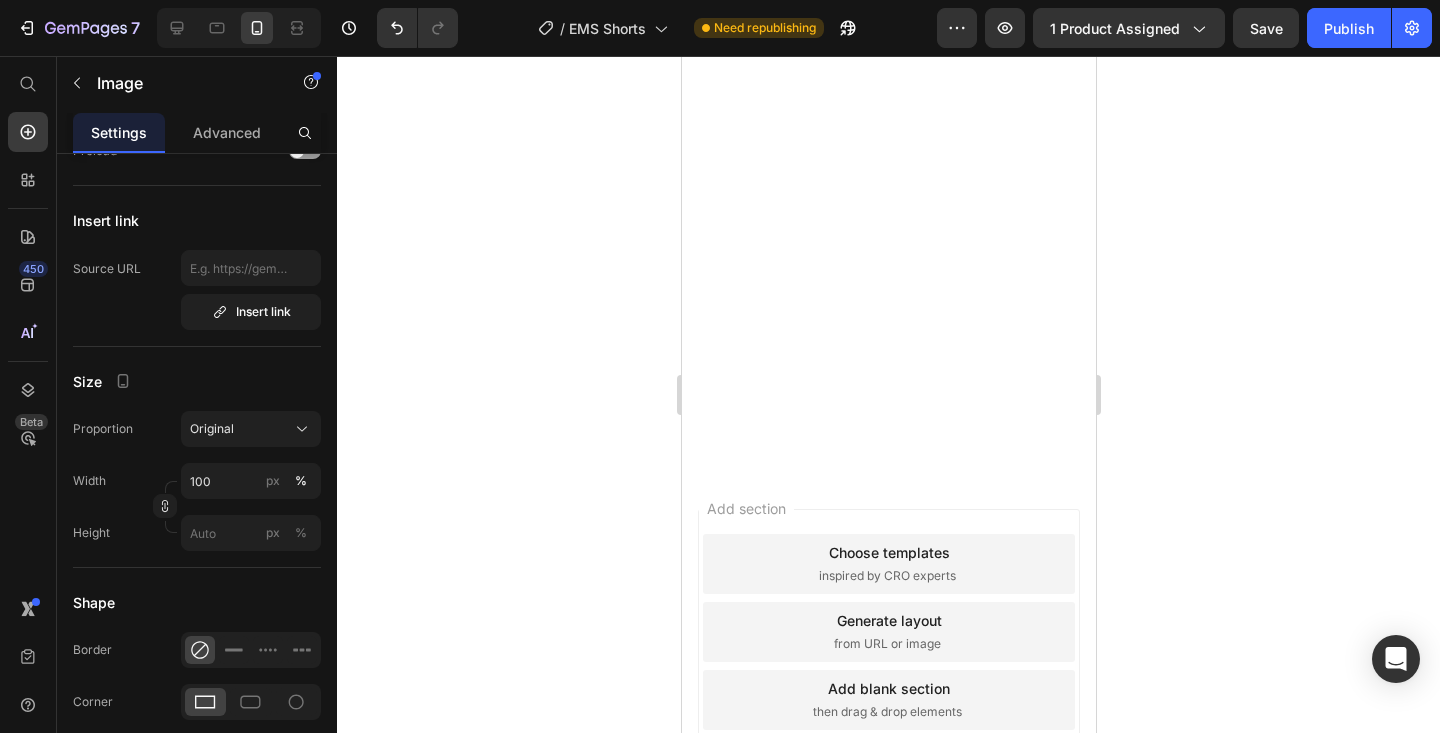 click 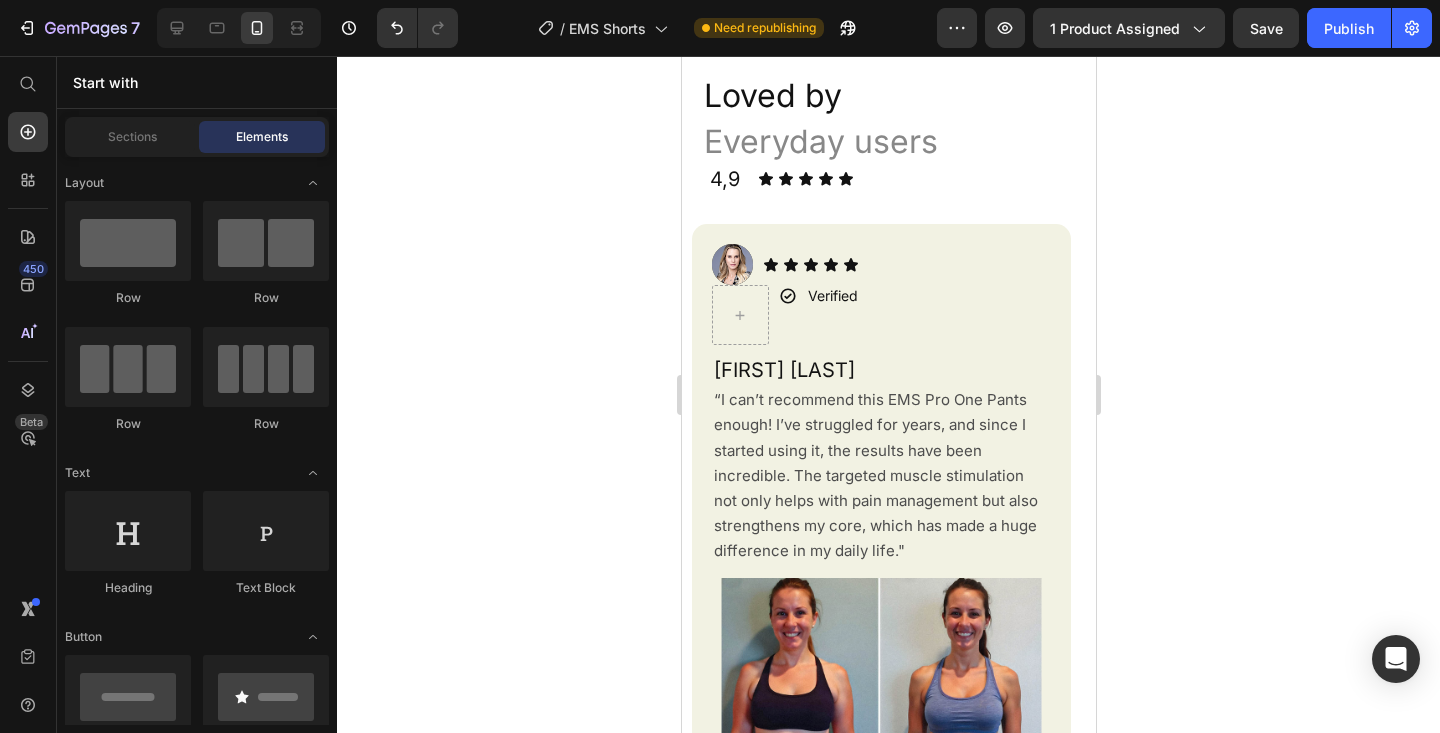 scroll, scrollTop: 6181, scrollLeft: 0, axis: vertical 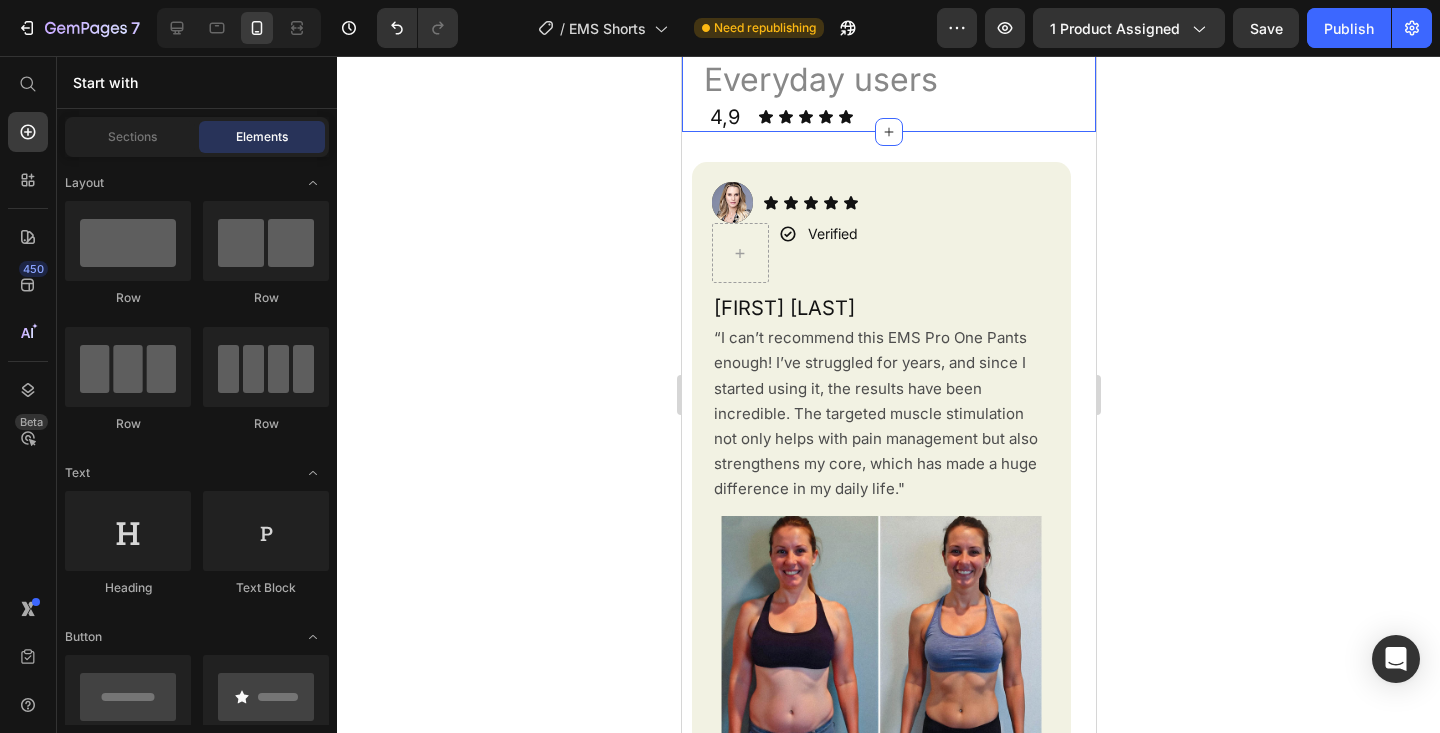 click on "Loved by Heading Everyday users Heading 4,9 Heading Row Icon Icon Icon Icon Icon Icon List Row Row Row Row Row Row Section 9" at bounding box center (888, 55) 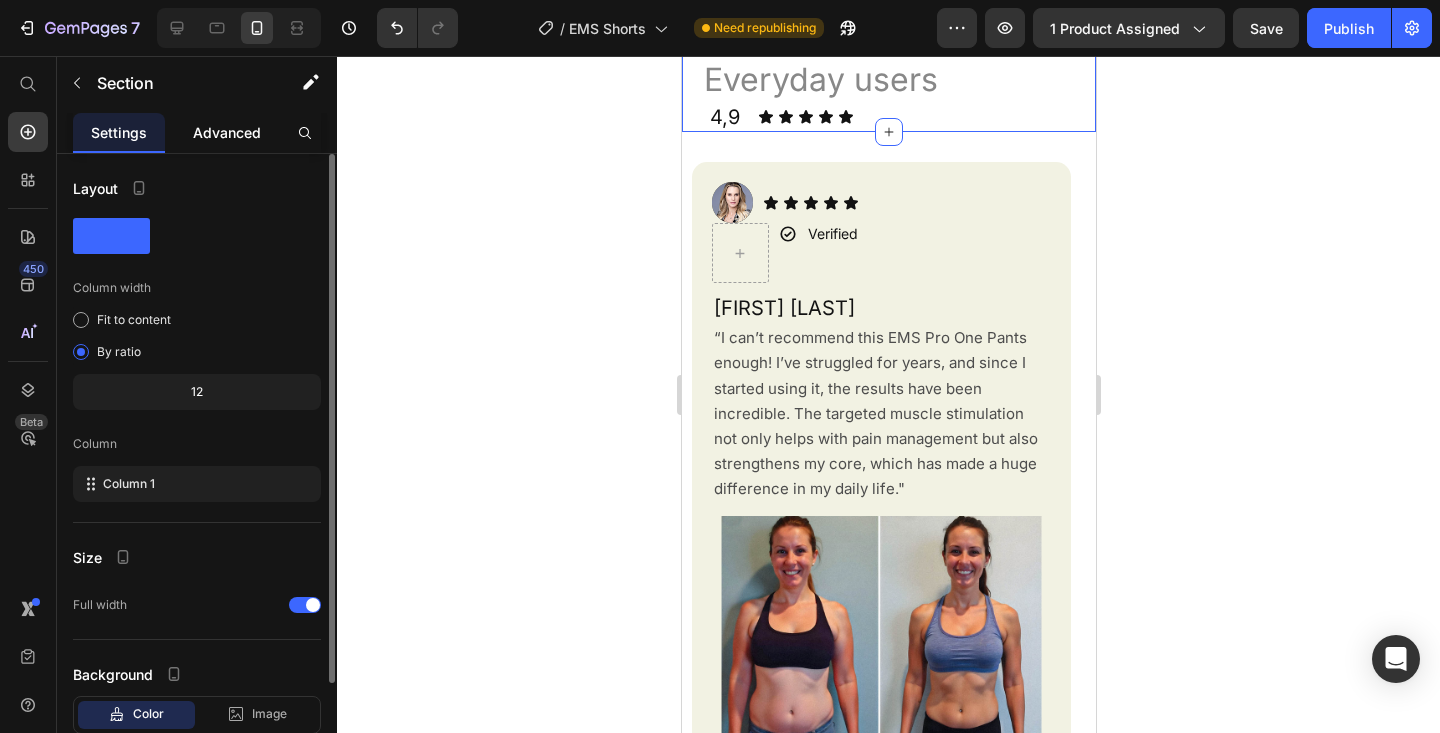 click on "Advanced" at bounding box center [227, 132] 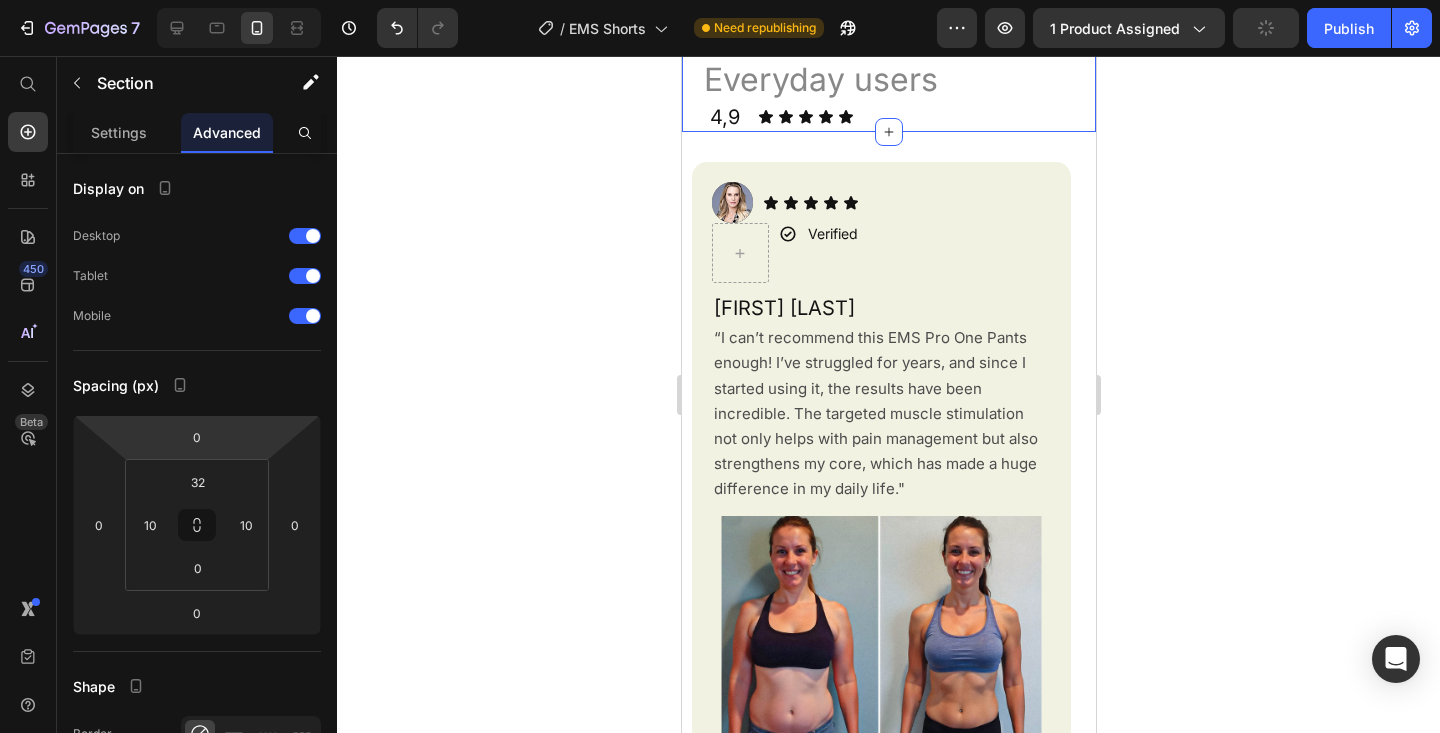 click on "7  Version history  /  EMS Shorts Need republishing Preview 1 product assigned  Publish  450 Beta Start with Sections Elements Hero Section Product Detail Brands Trusted Badges Guarantee Product Breakdown How to use Testimonials Compare Bundle FAQs Social Proof Brand Story Product List Collection Blog List Contact Sticky Add to Cart Custom Footer Browse Library 450 Layout
Row
Row
Row
Row Text
Heading
Text Block Button
Button
Button
Sticky Back to top Media
Image" at bounding box center (720, 0) 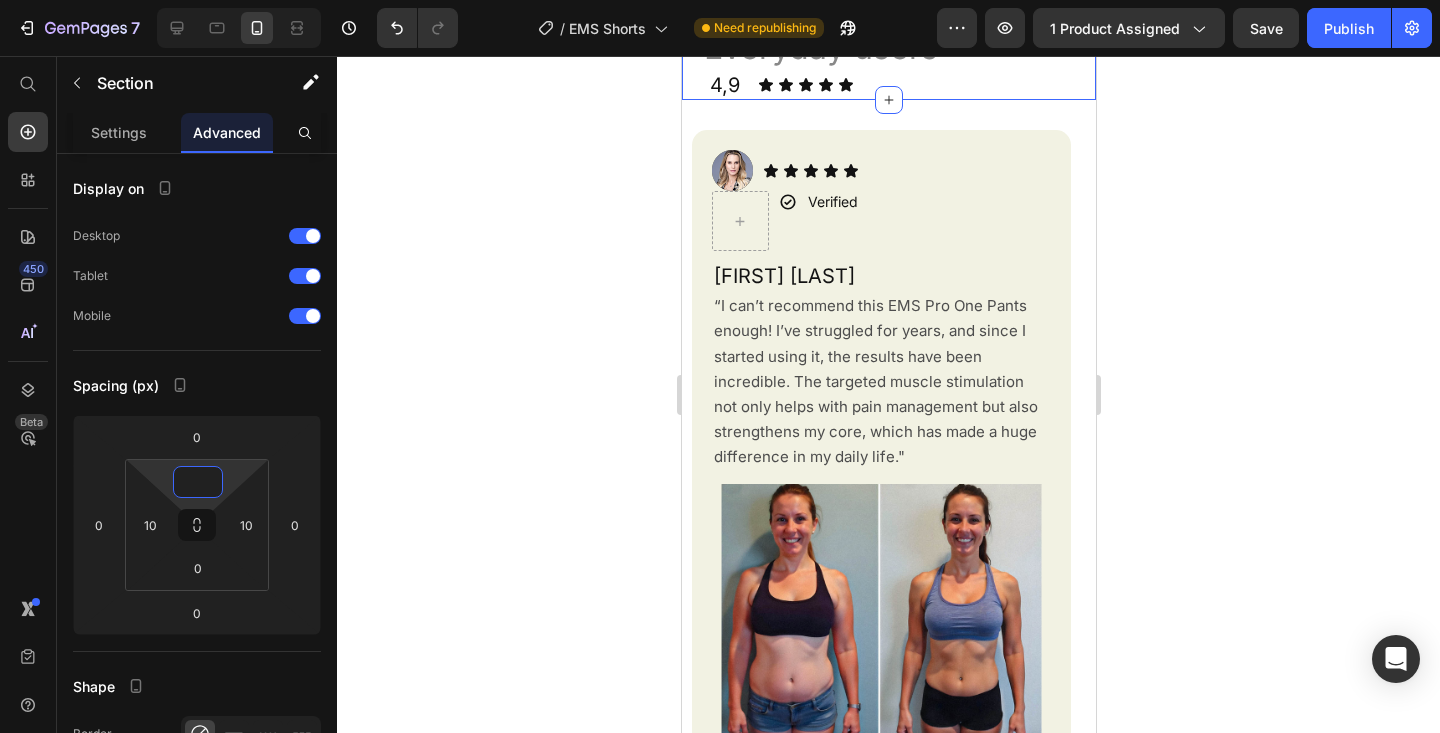 type on "0" 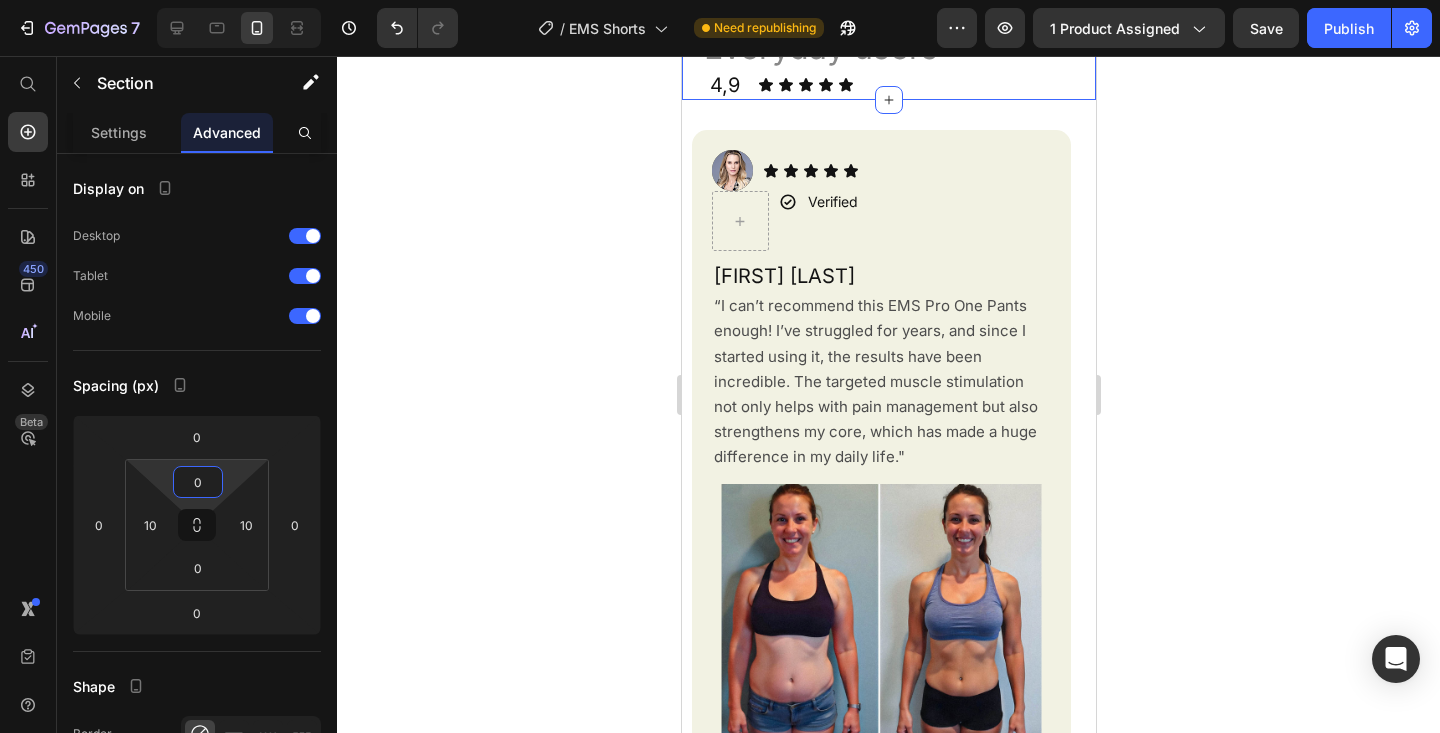 click 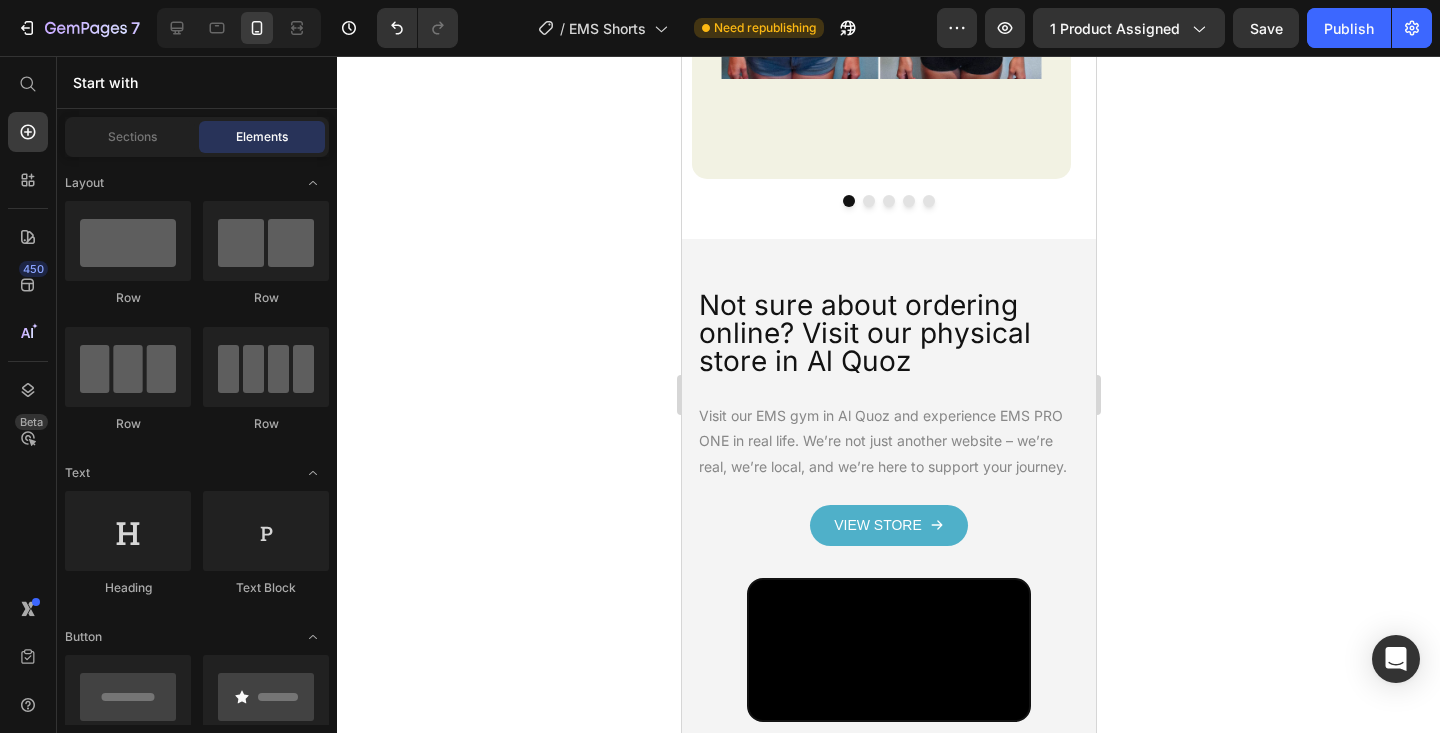 scroll, scrollTop: 7218, scrollLeft: 0, axis: vertical 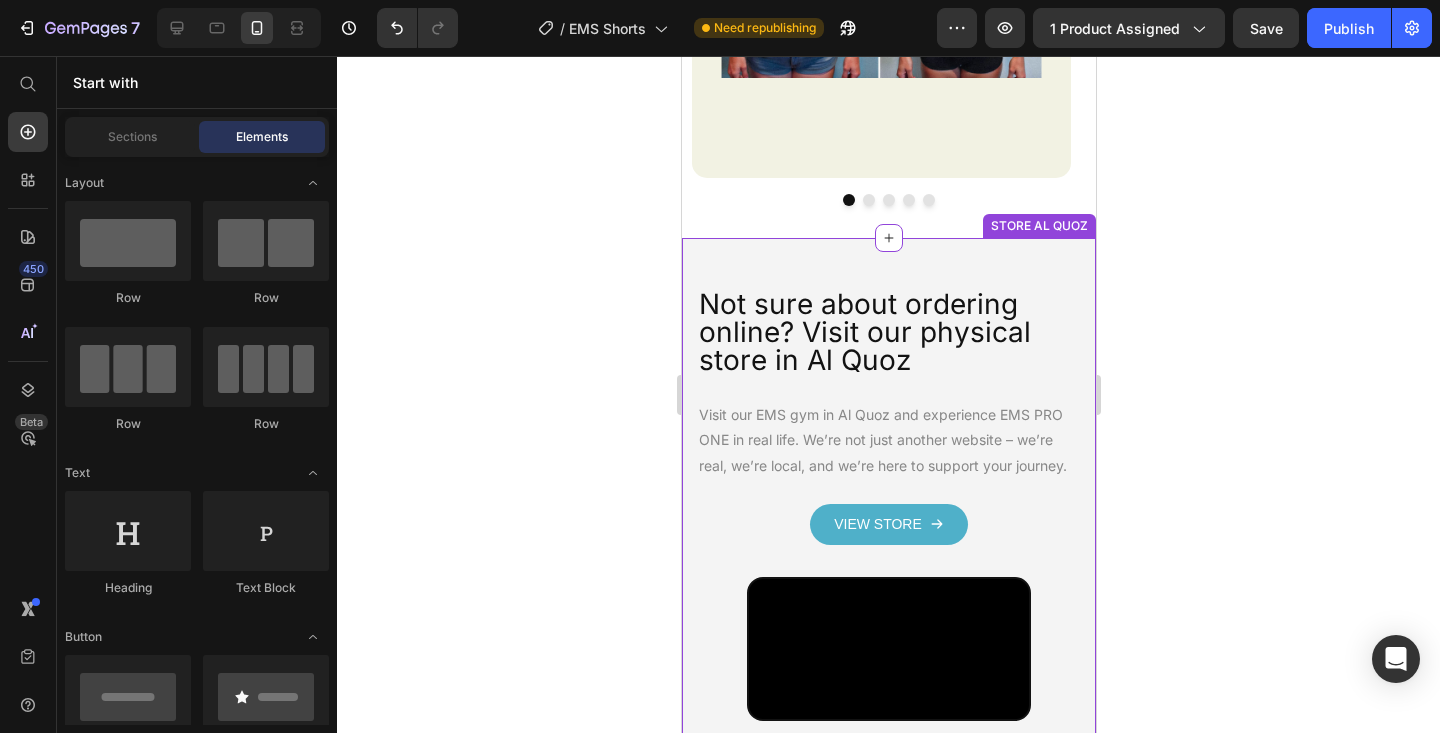 click on "Not sure about ordering online? Visit our physical store in Al Quoz" at bounding box center [888, 332] 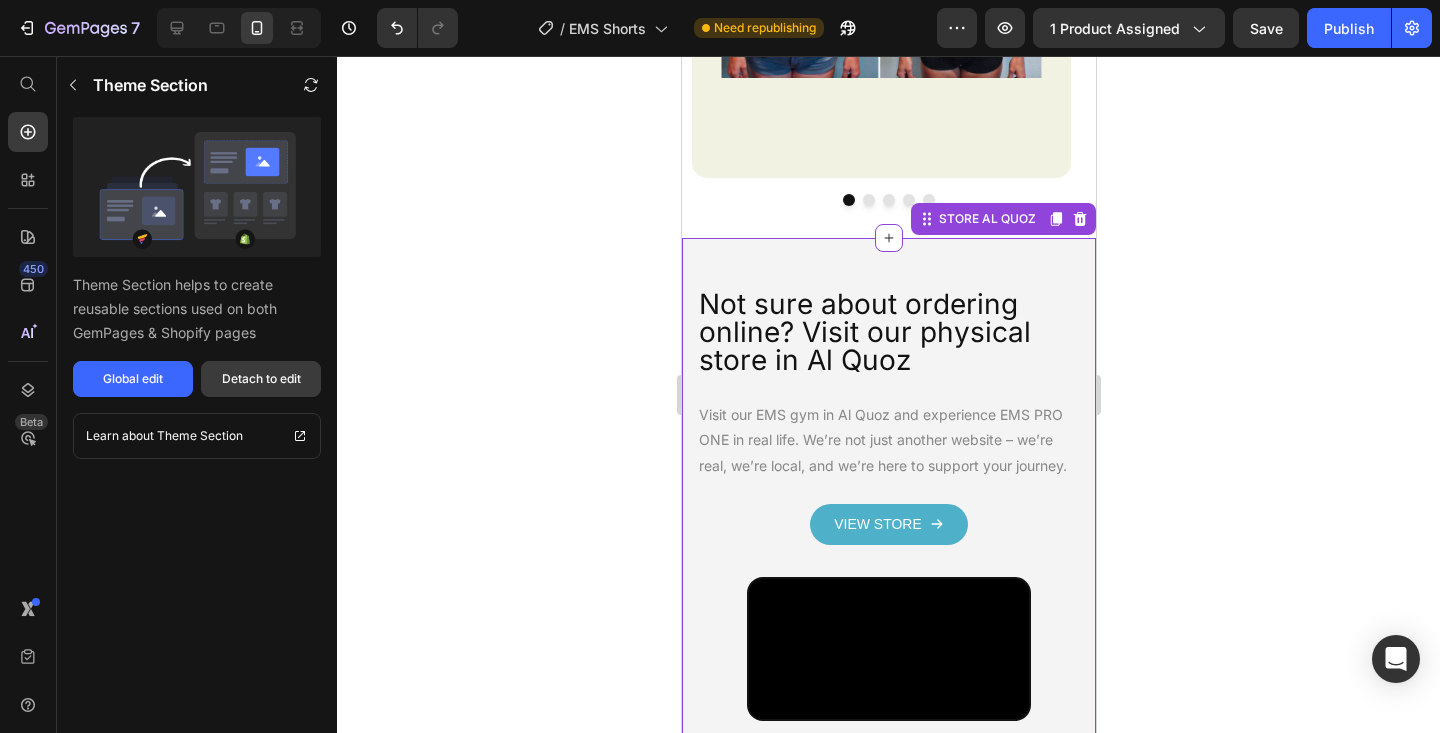 click on "Detach to edit" at bounding box center [261, 379] 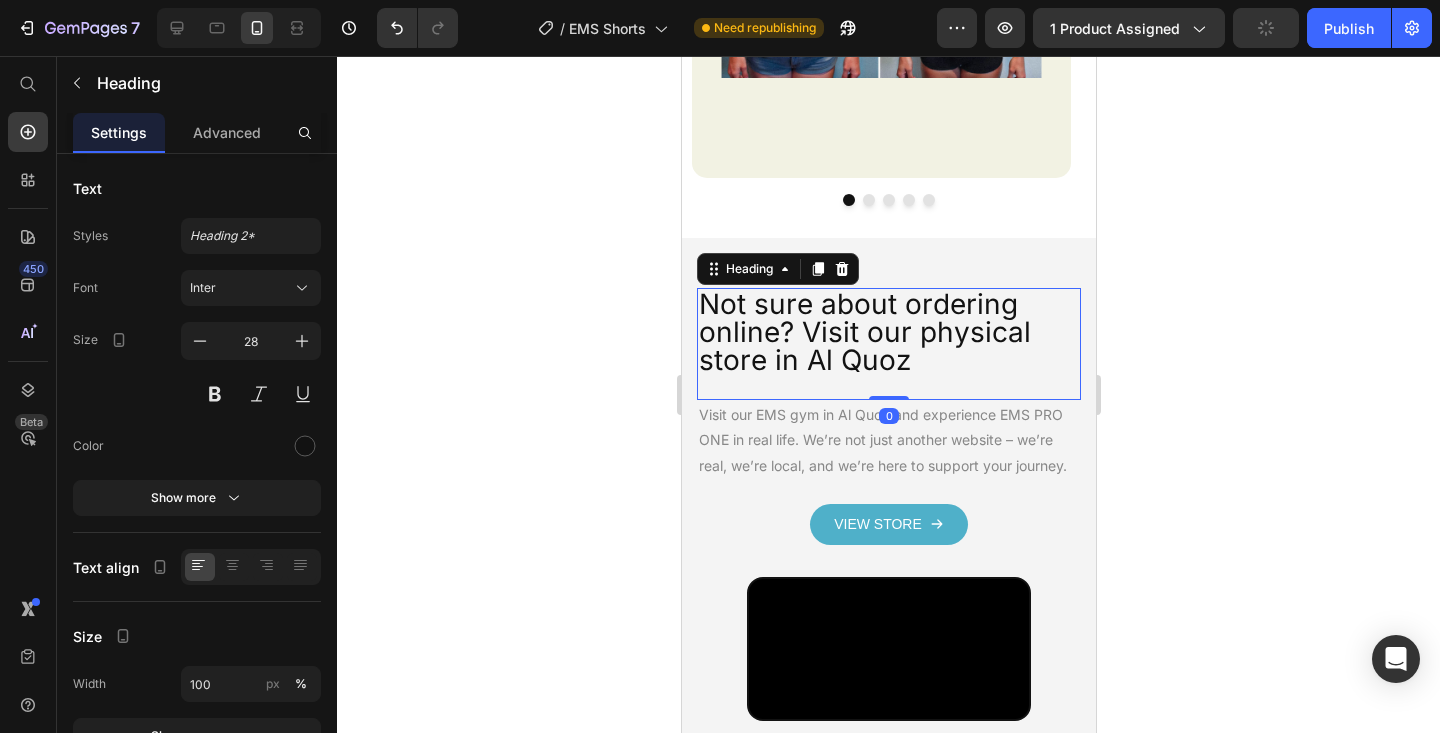 drag, startPoint x: 786, startPoint y: 343, endPoint x: 1254, endPoint y: 402, distance: 471.70435 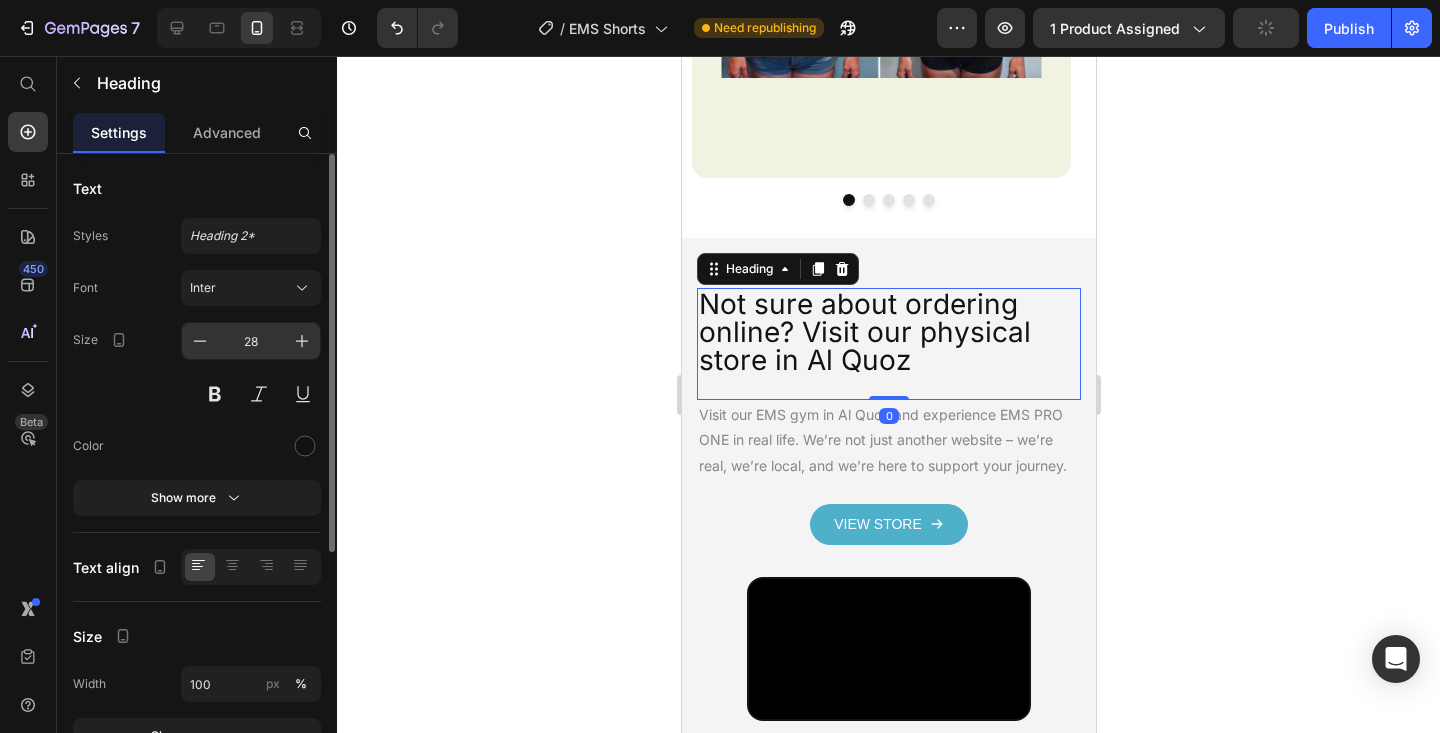 click on "28" at bounding box center (251, 341) 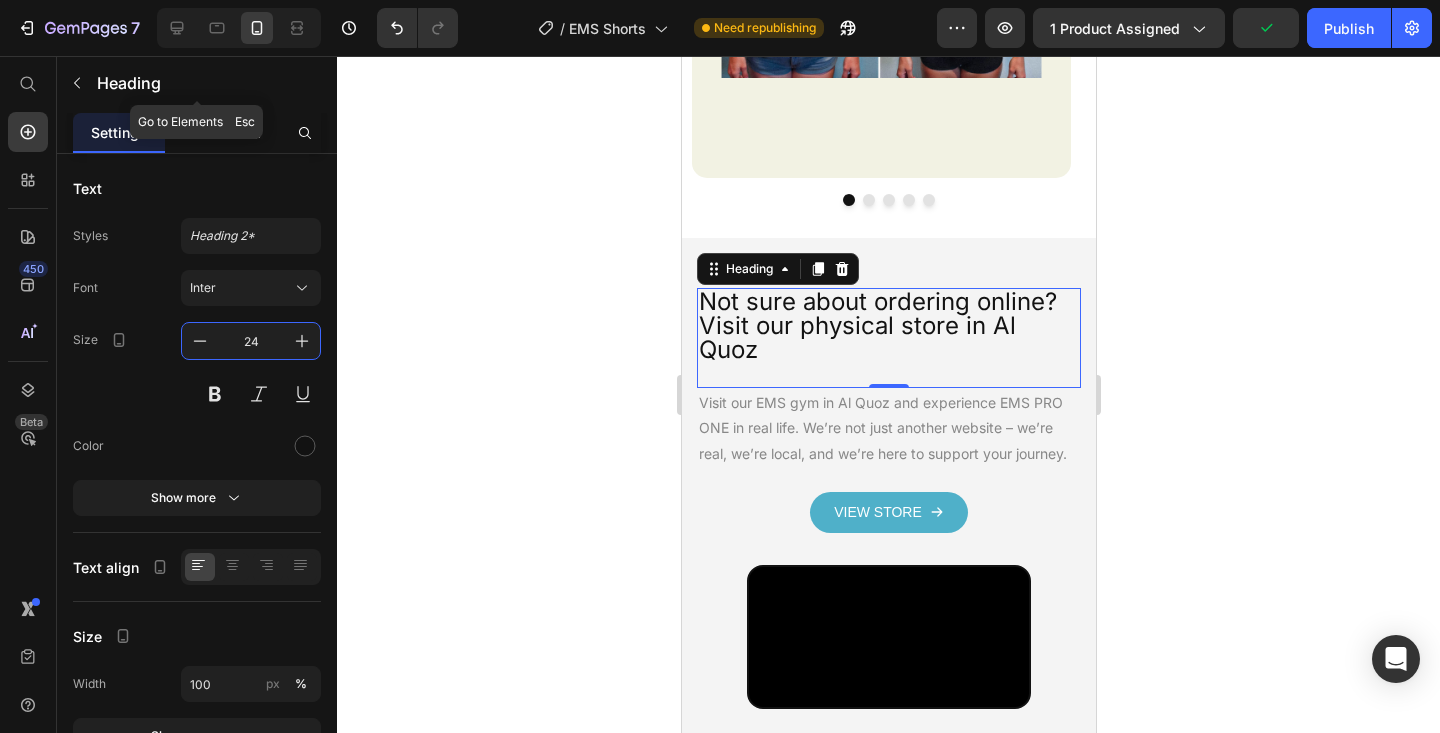 type on "24" 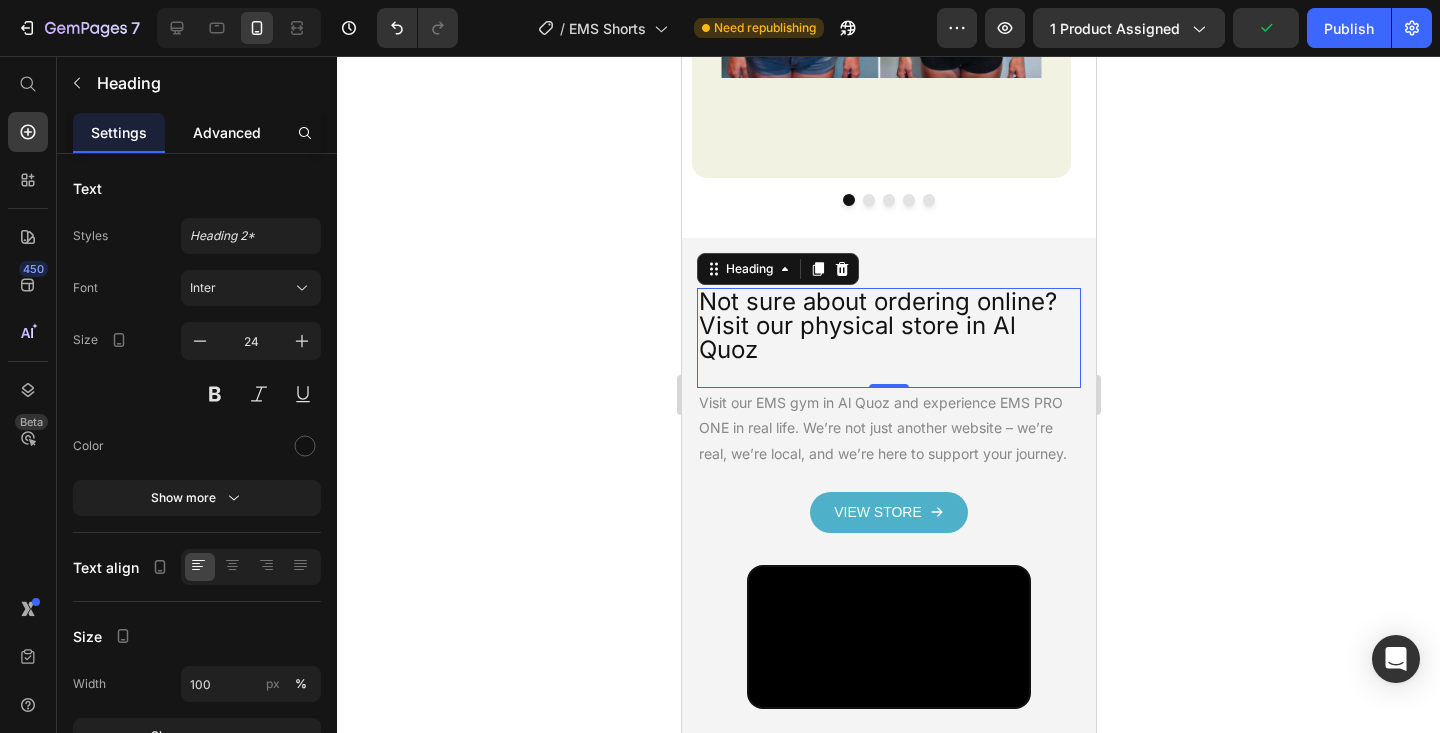 click on "Advanced" 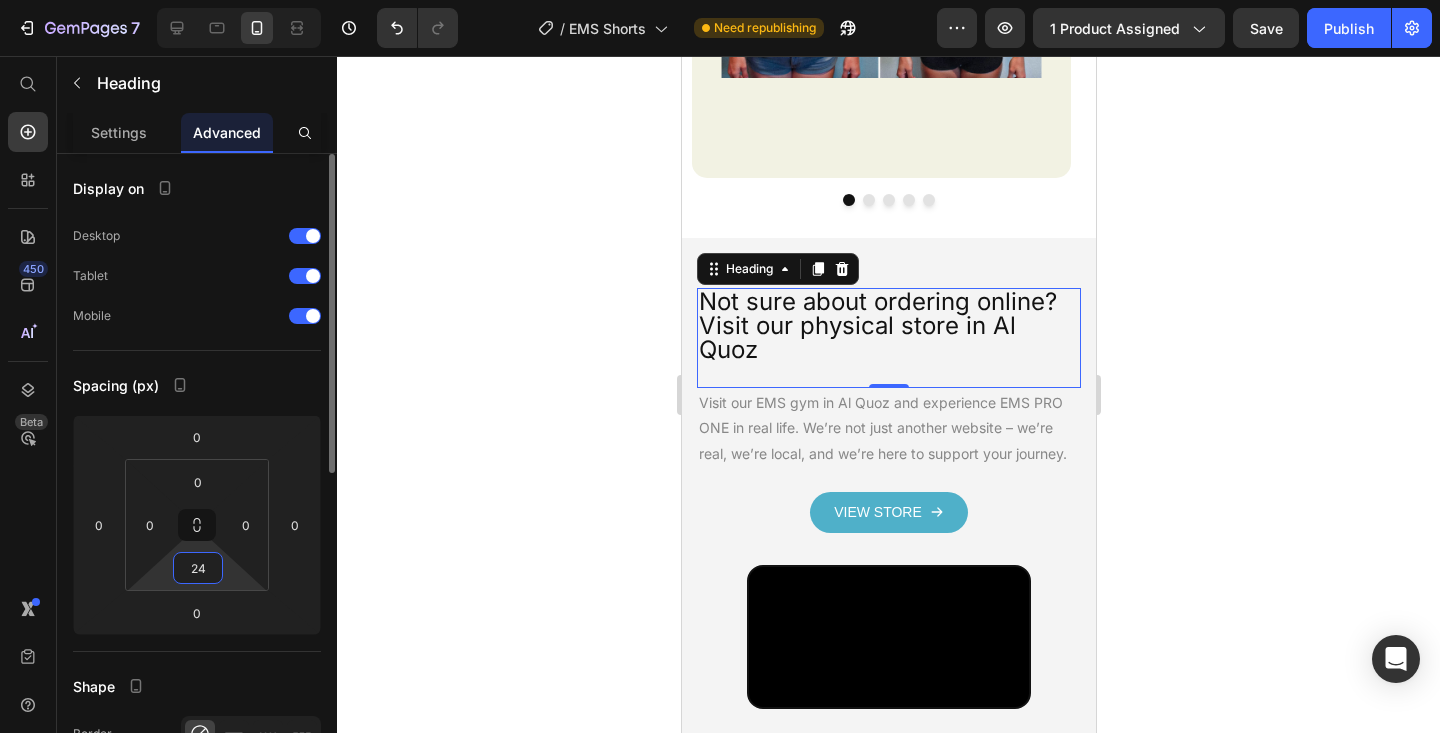 click on "24" at bounding box center (198, 568) 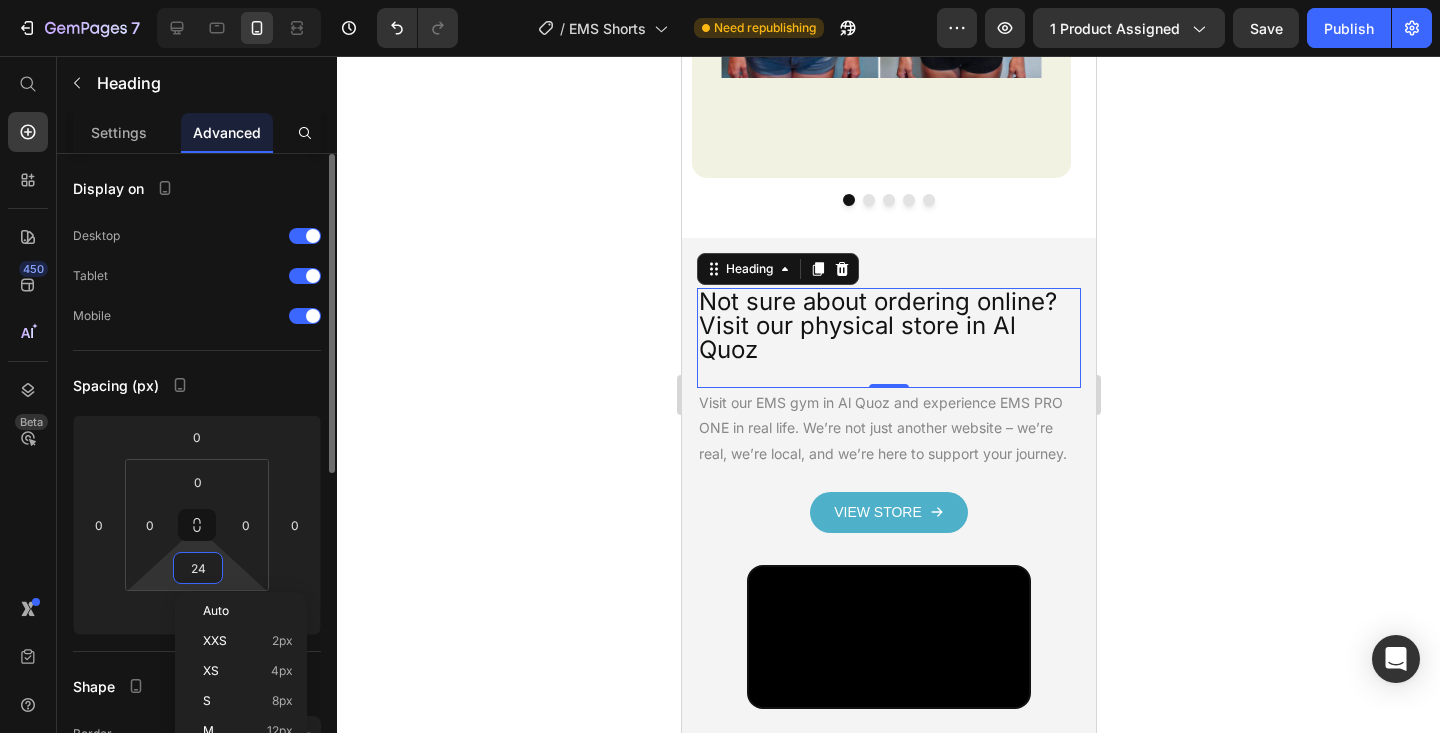 type 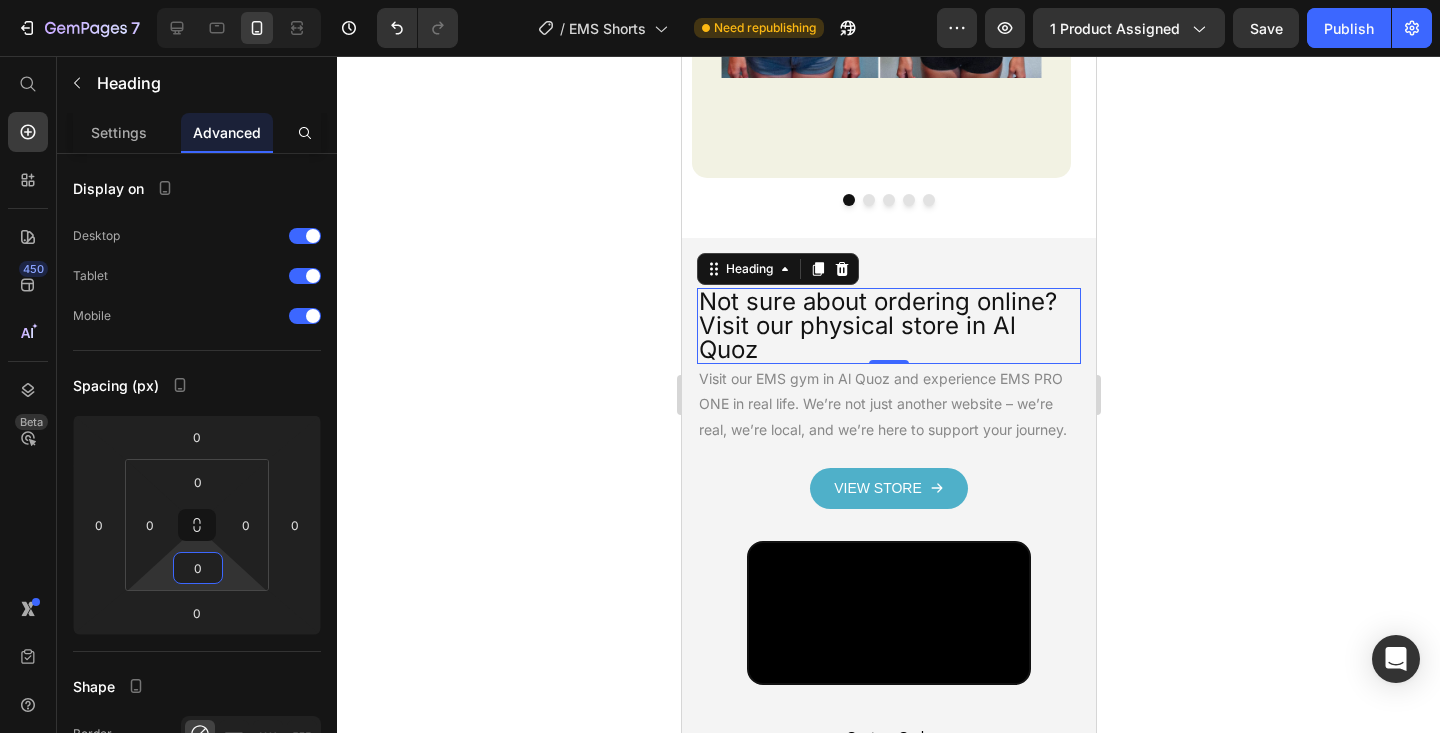click 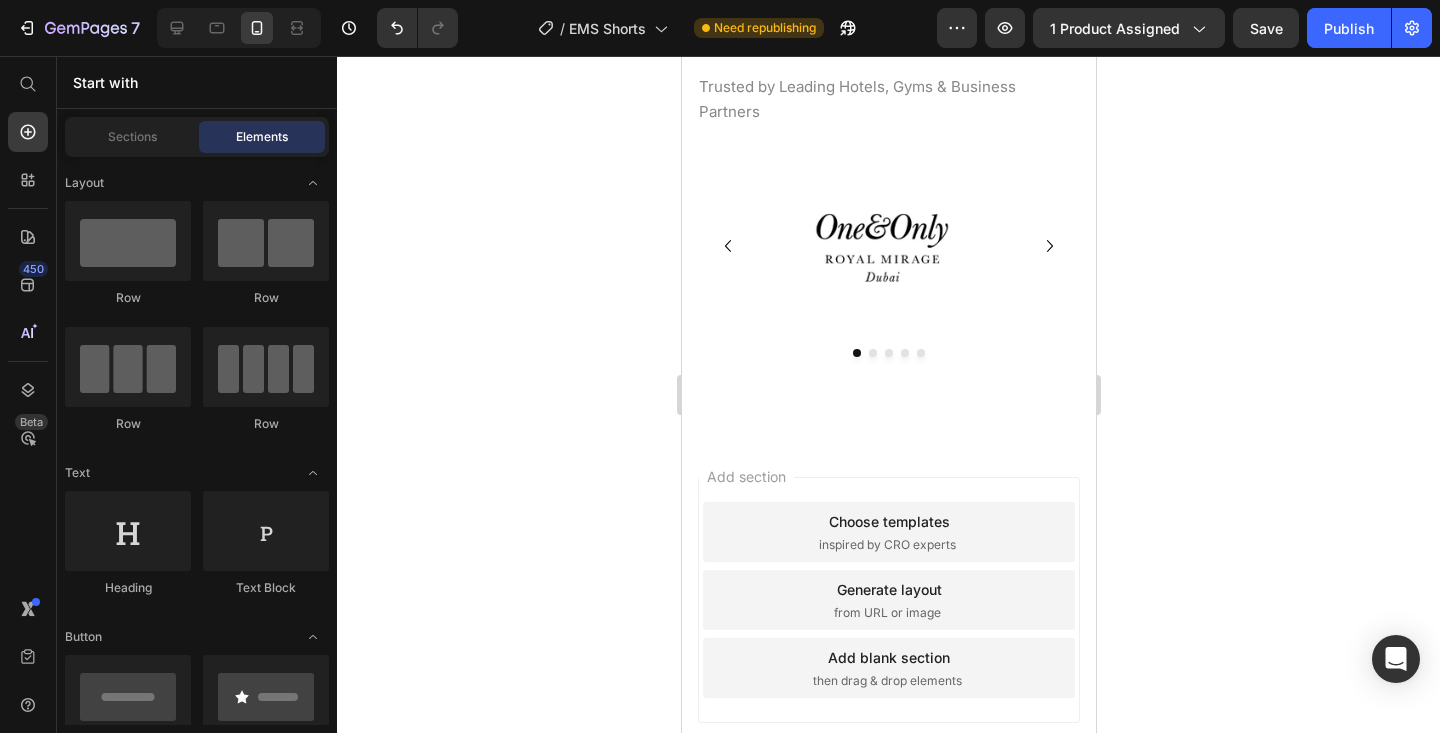 scroll, scrollTop: 8207, scrollLeft: 0, axis: vertical 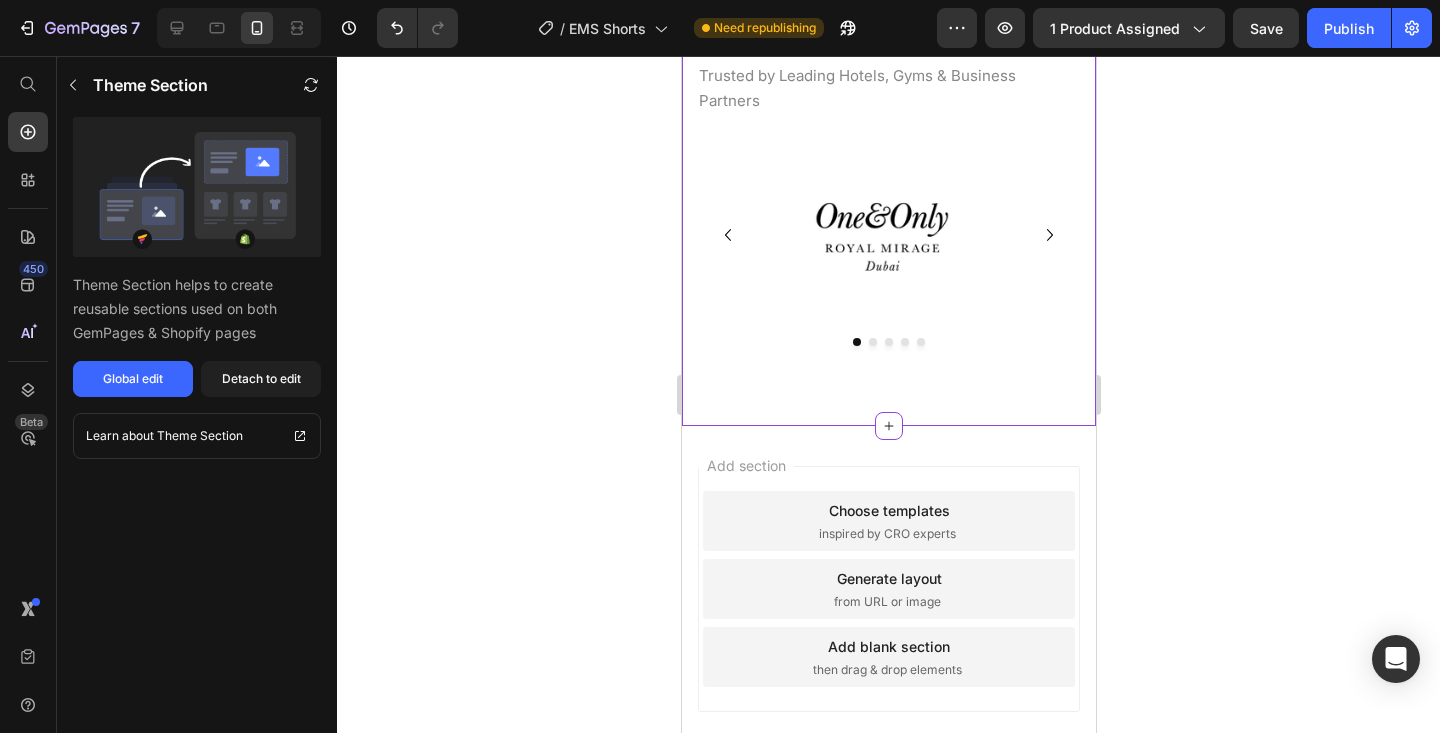 click on "Proudly Partnered with Industry Leaders" at bounding box center [888, 1] 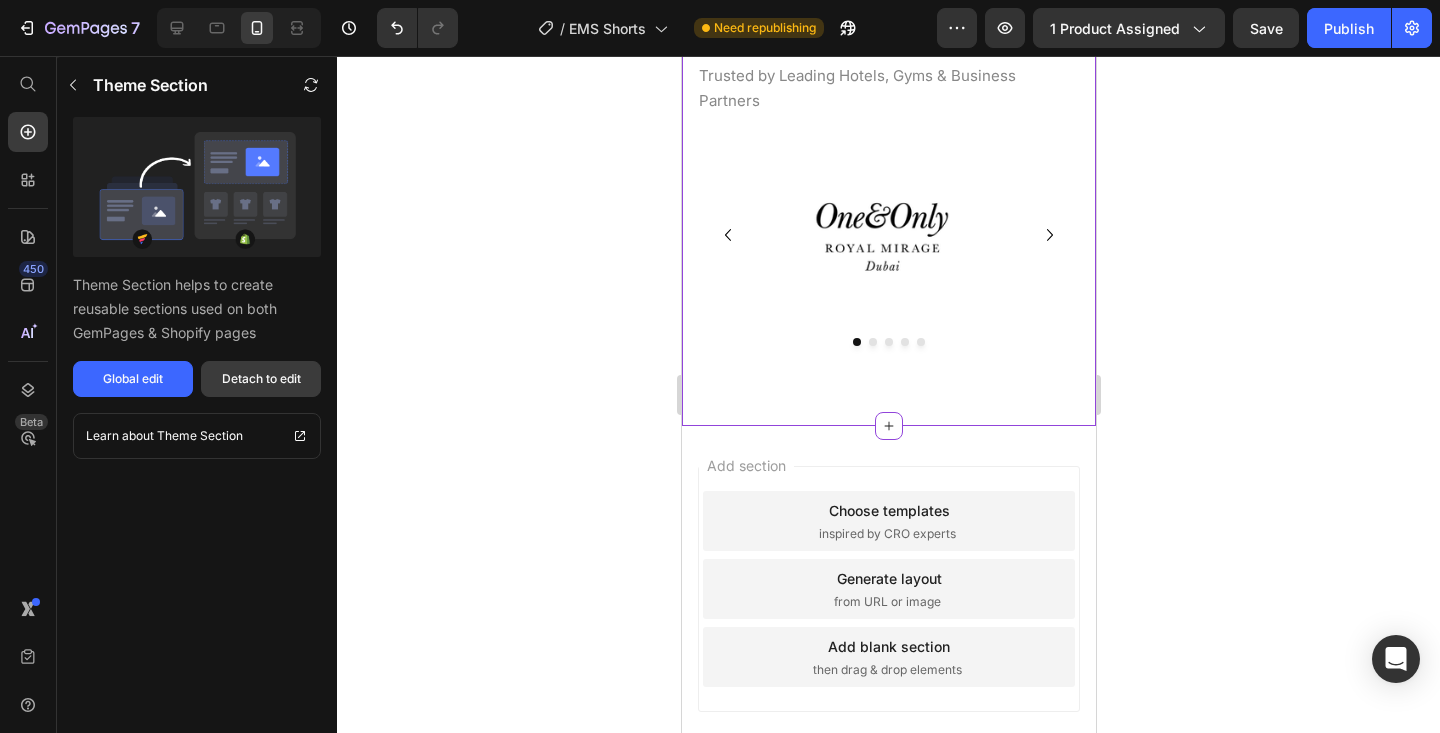 click on "Detach to edit" at bounding box center [261, 379] 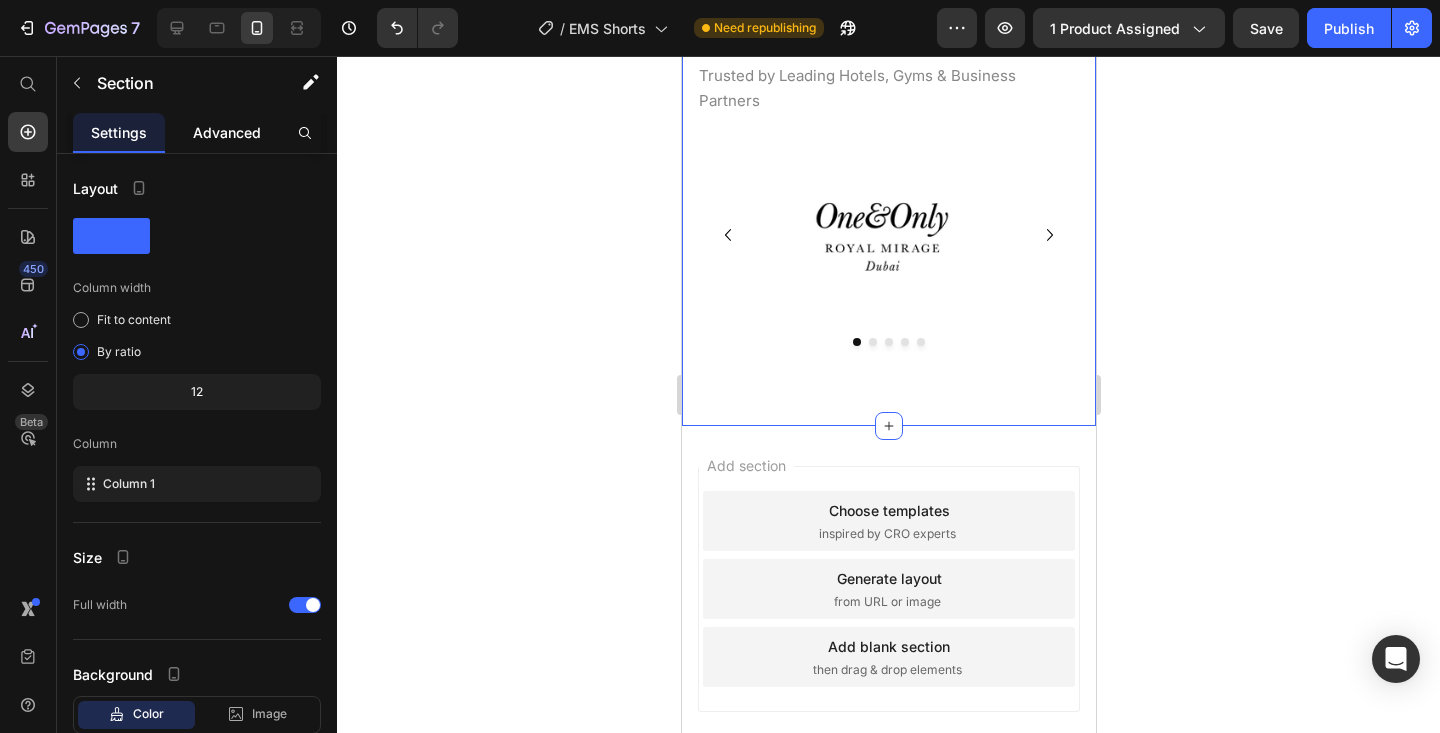 click on "Advanced" at bounding box center (227, 132) 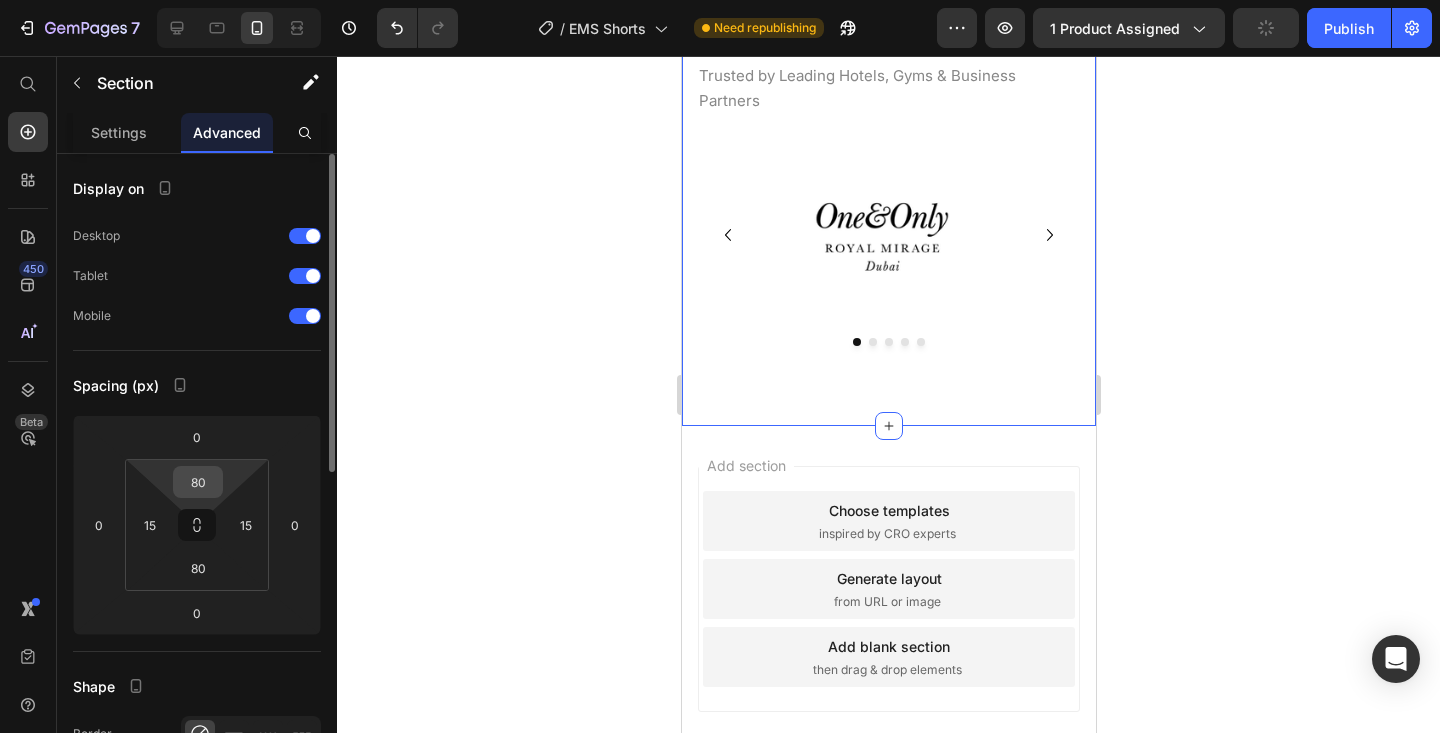 click on "80" at bounding box center (198, 482) 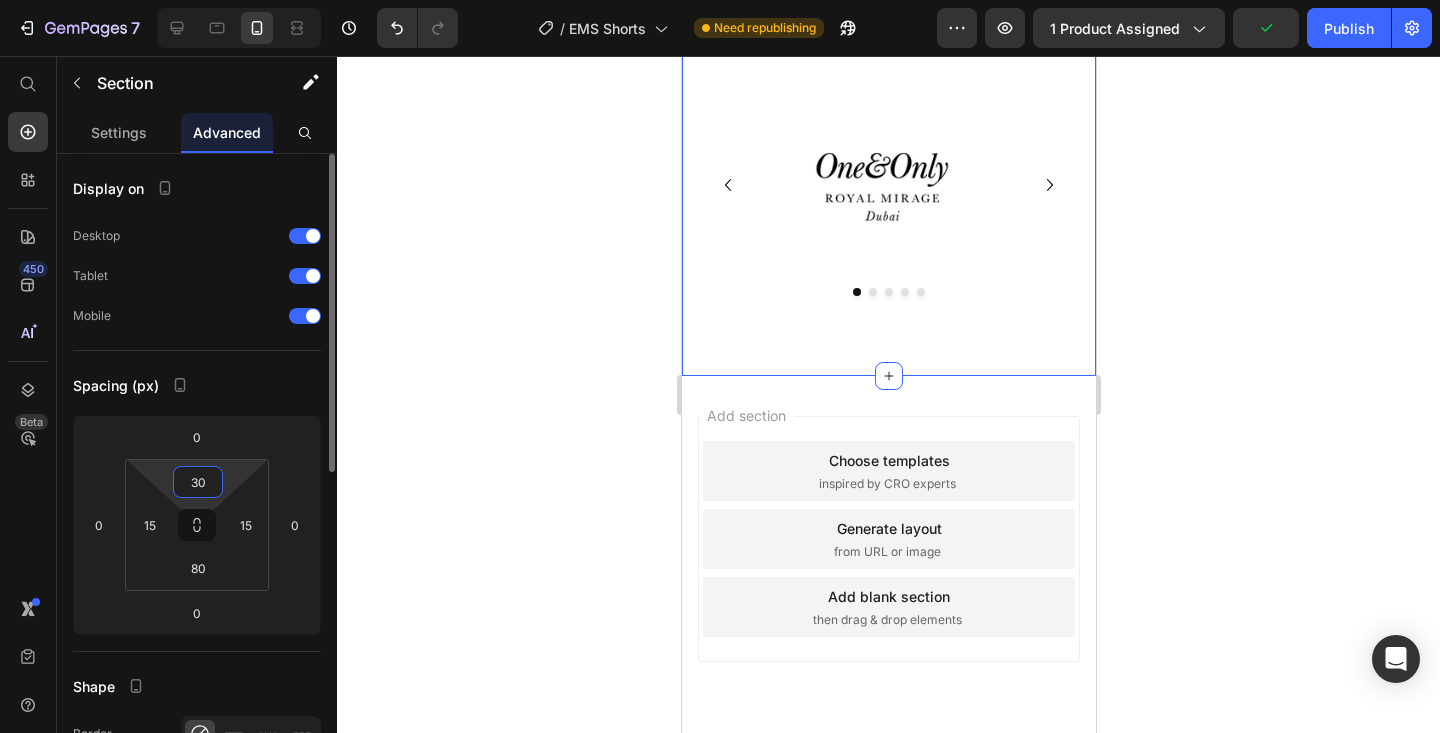 type on "3" 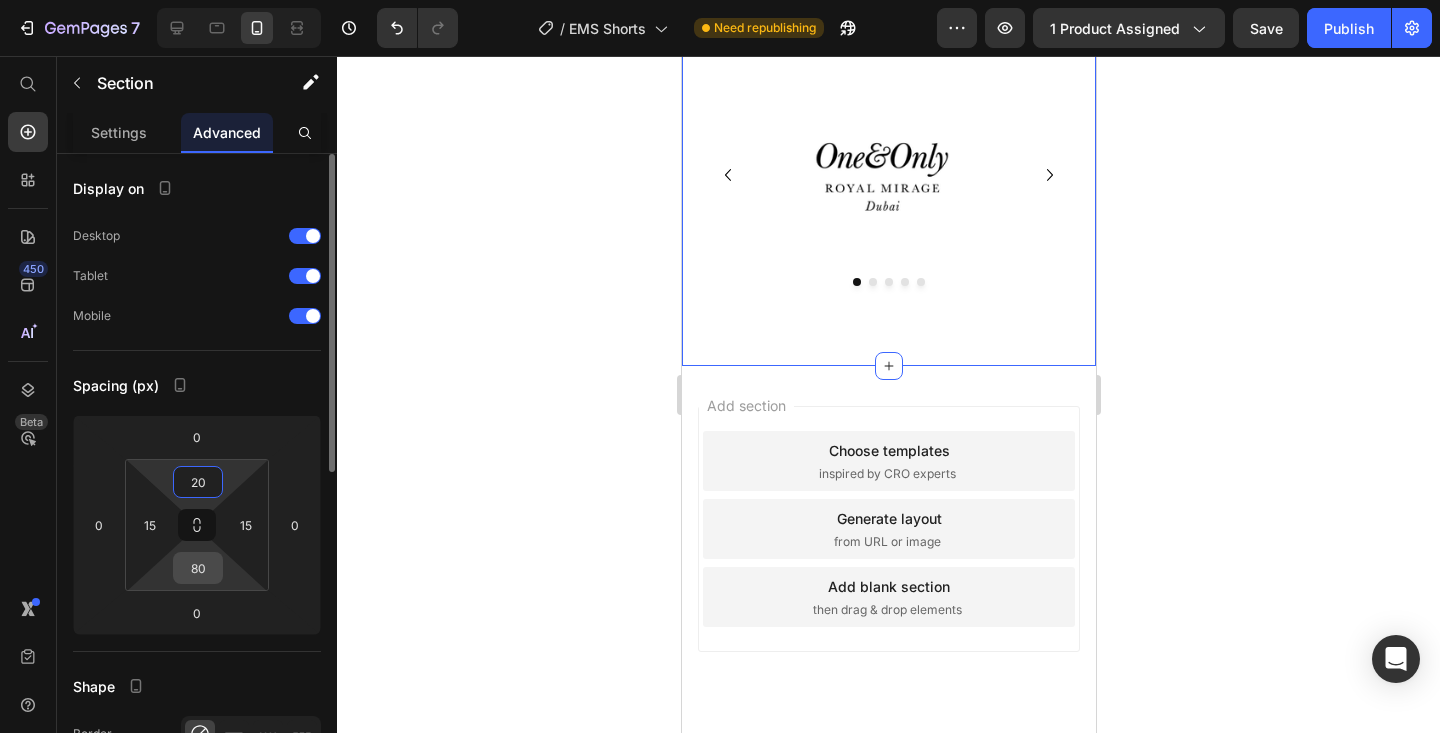 type on "20" 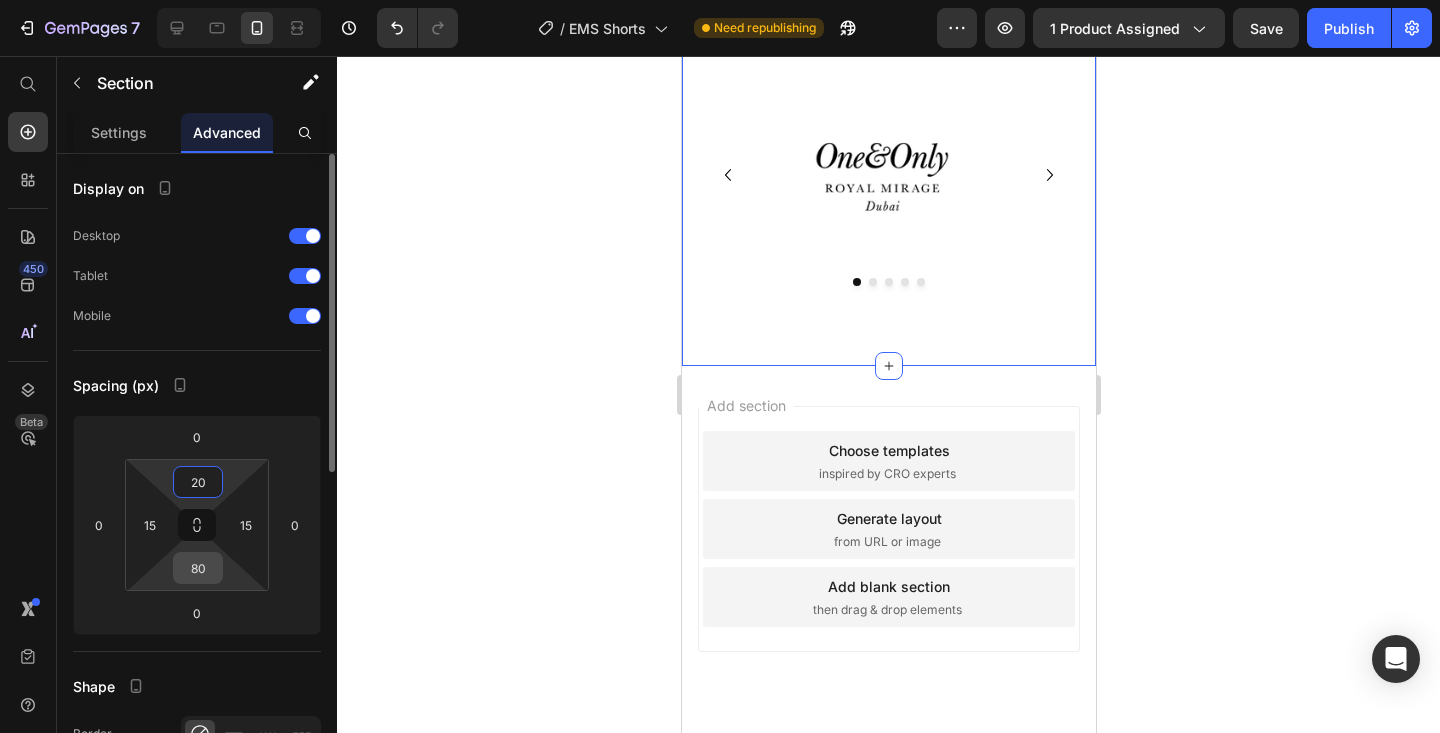 click on "80" at bounding box center (198, 568) 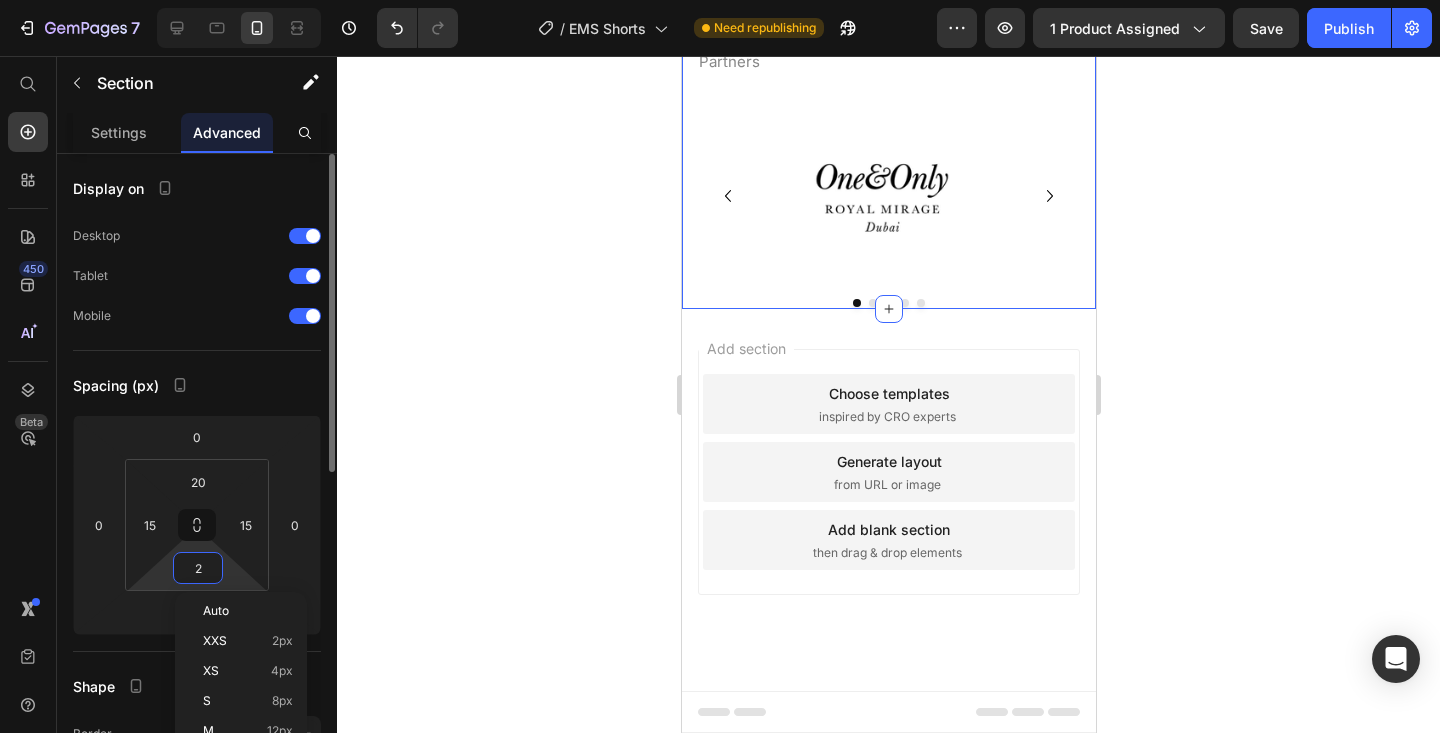 type on "20" 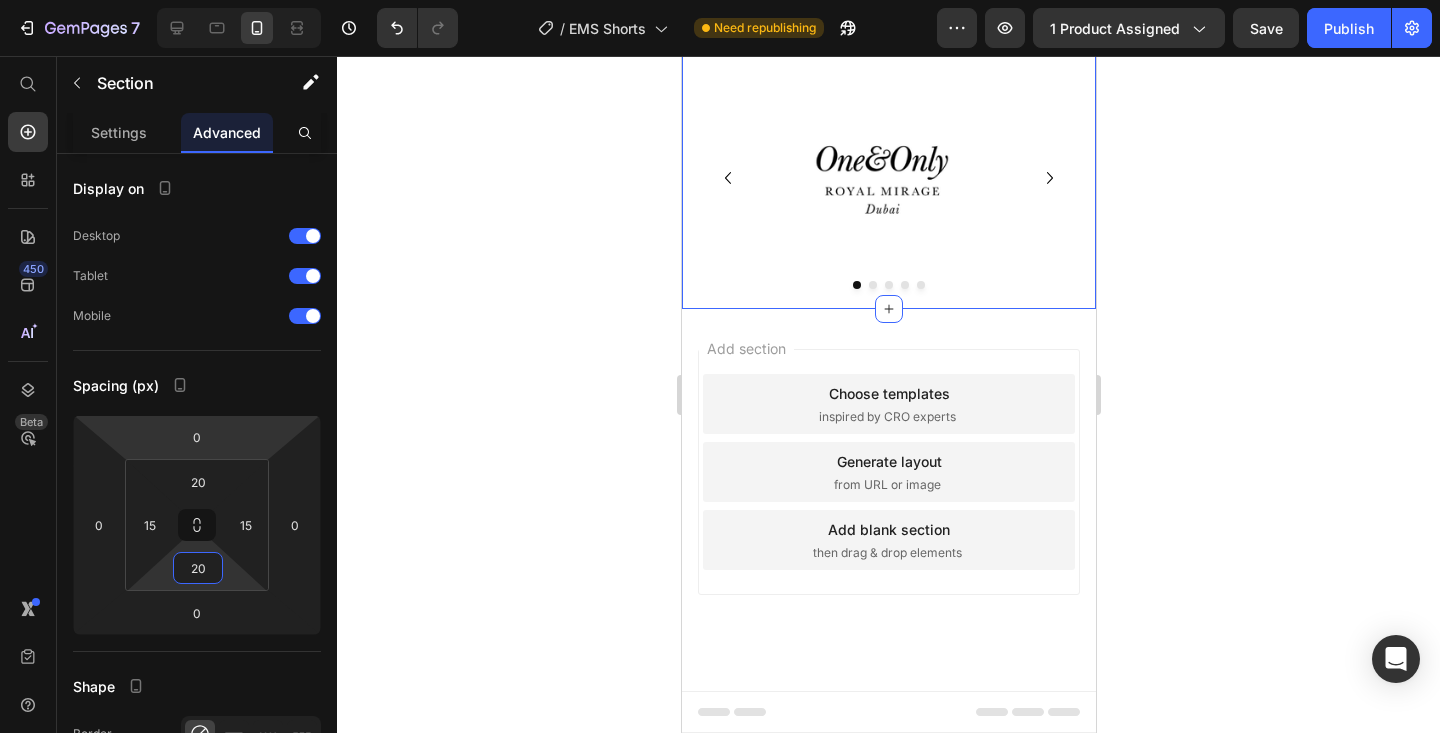 click on "Proudly Partnered with Industry Leaders" at bounding box center [888, -56] 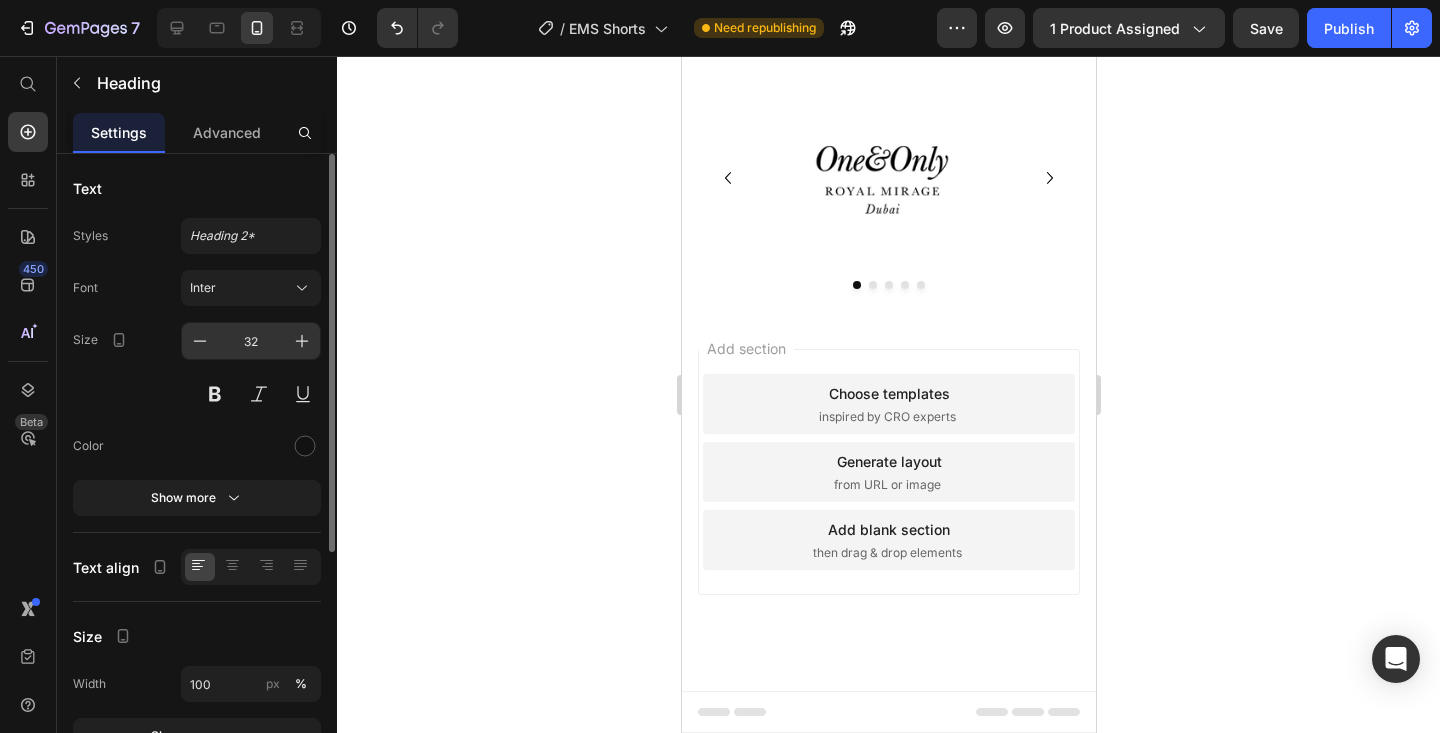 click on "32" at bounding box center [251, 341] 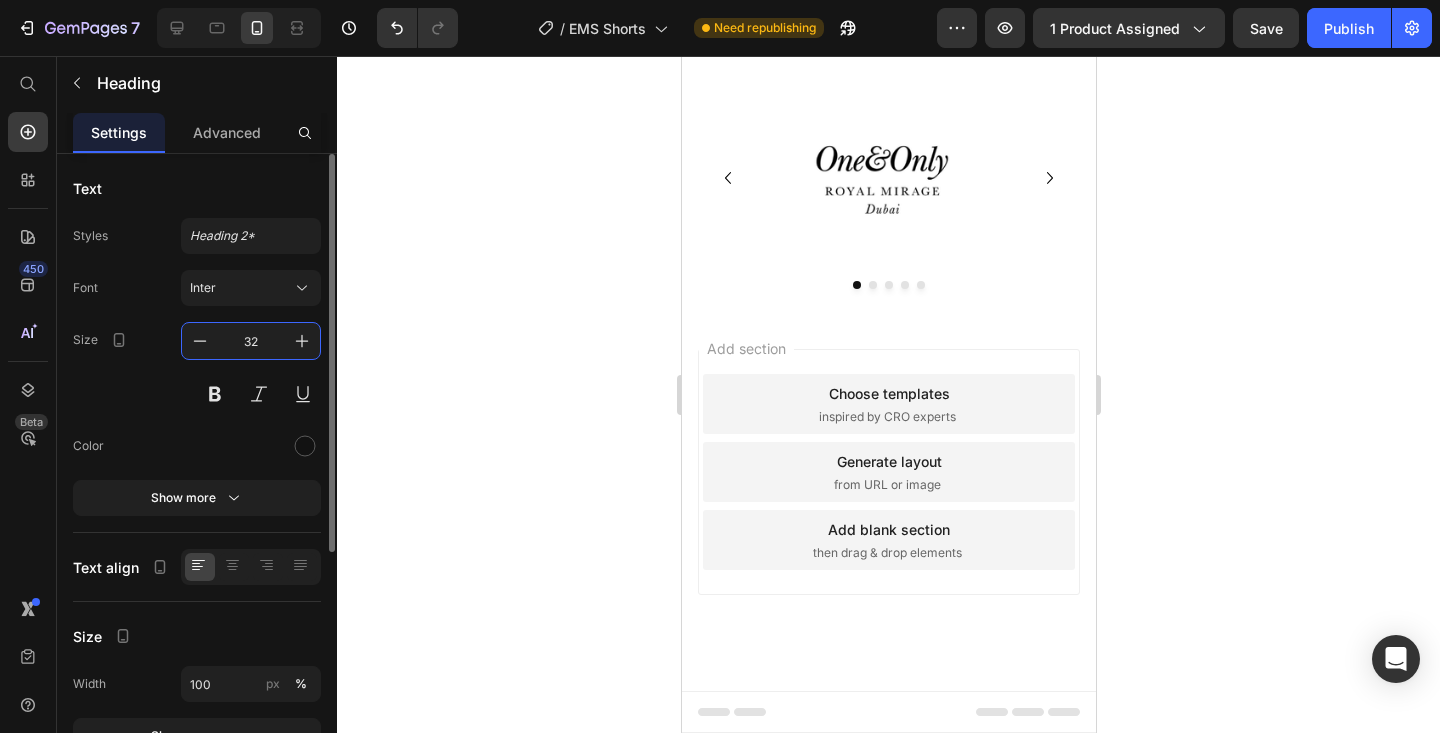 click on "32" at bounding box center [251, 341] 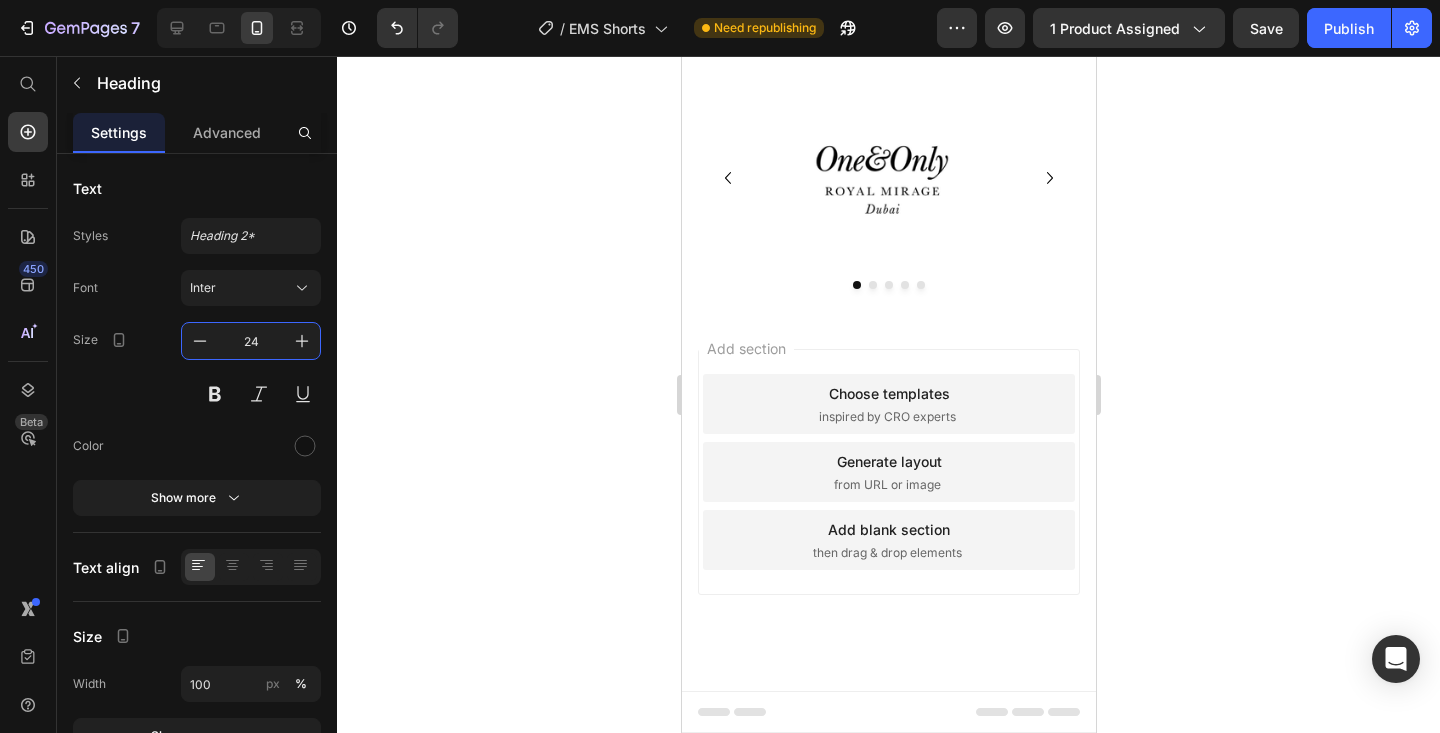 type on "24" 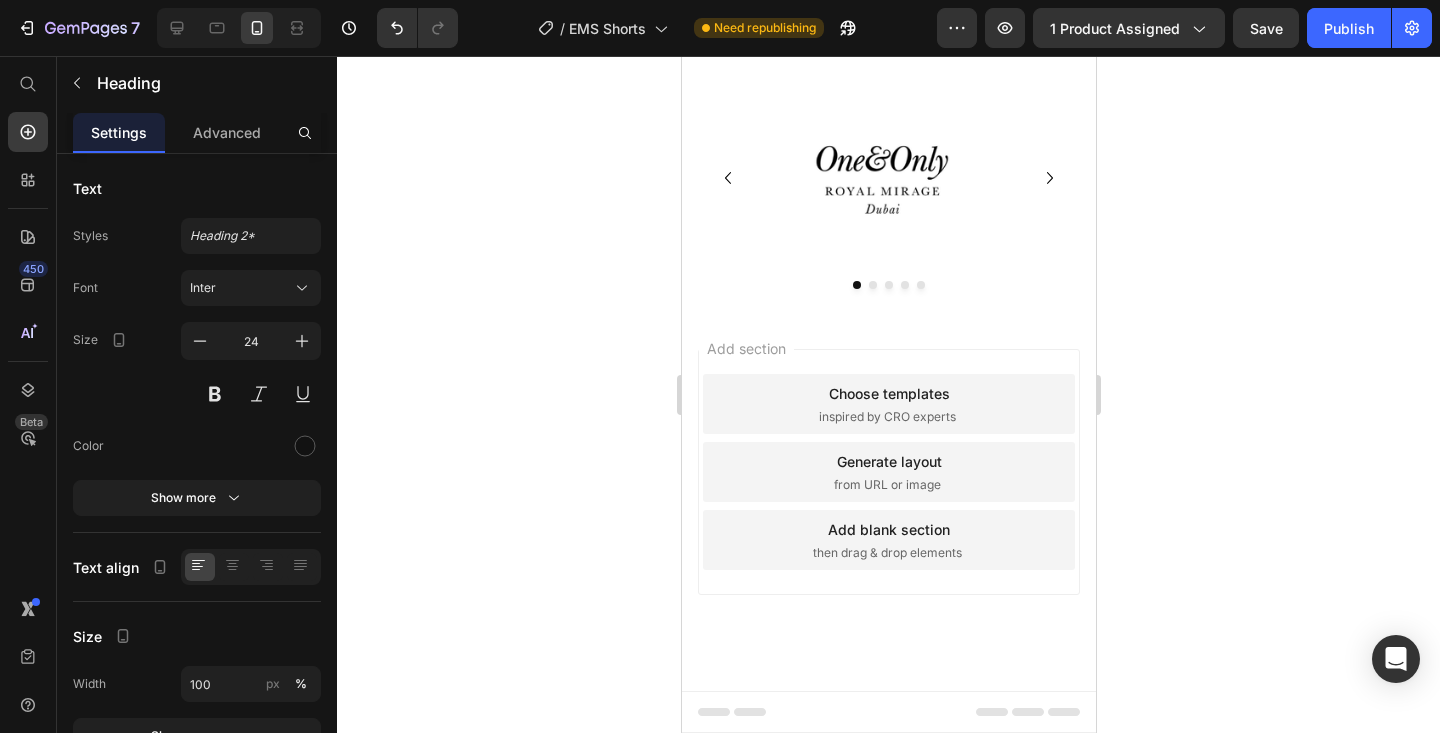 click 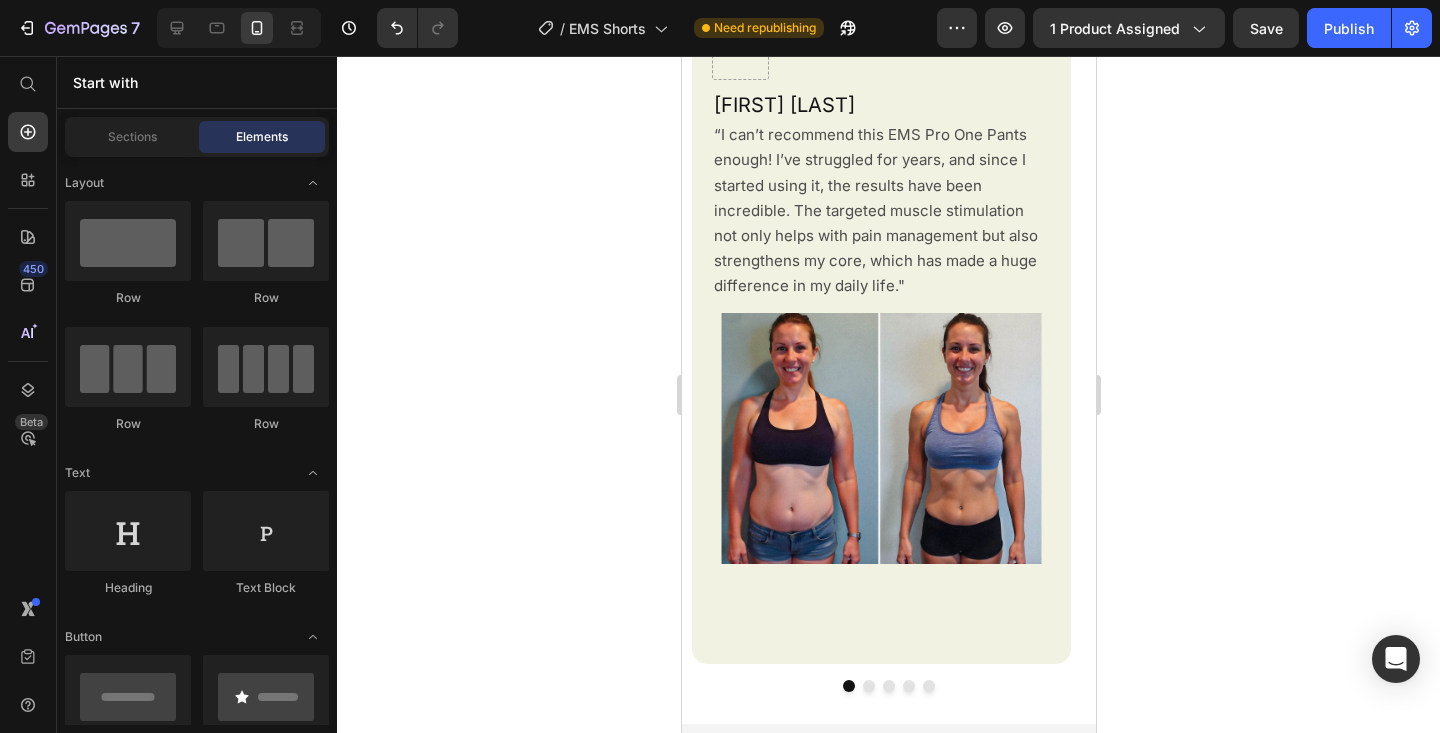 scroll, scrollTop: 5922, scrollLeft: 0, axis: vertical 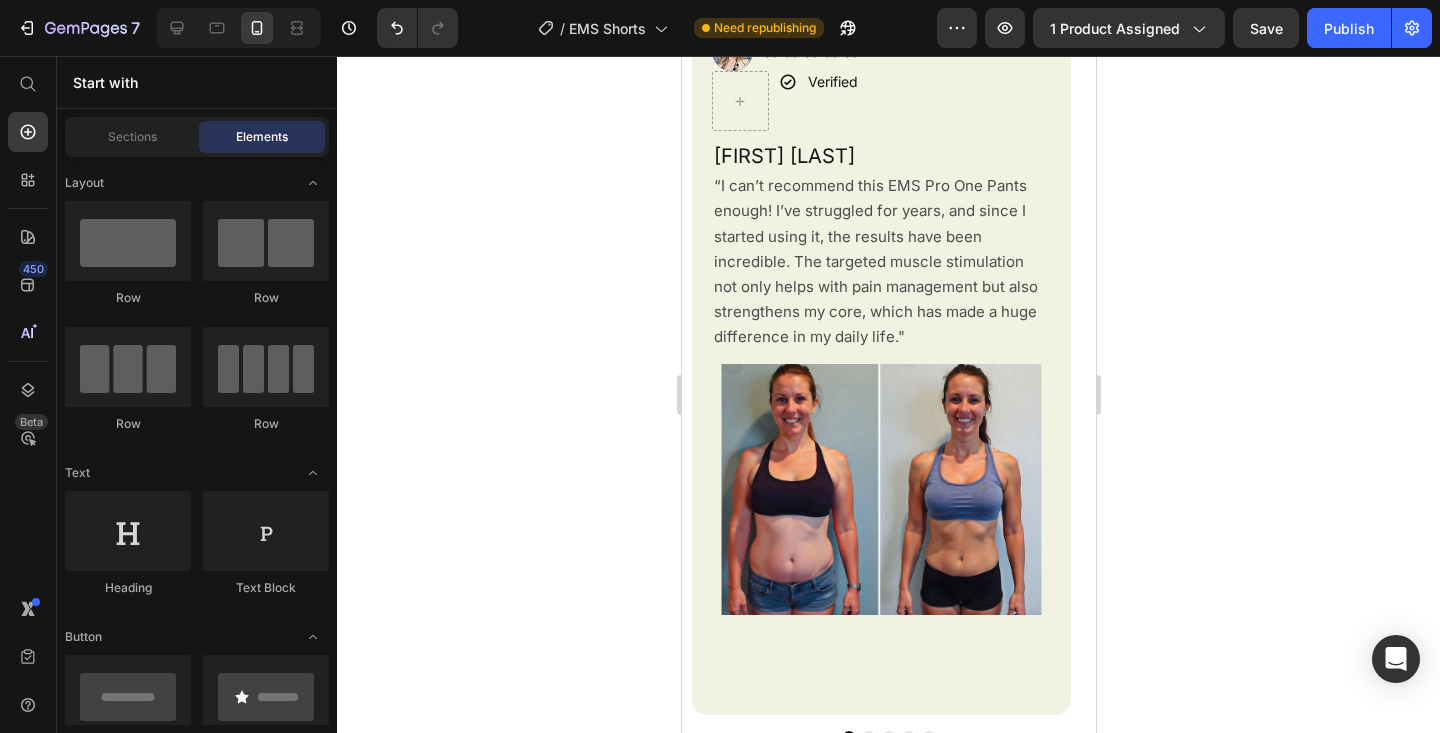 click on "Everyday users" at bounding box center (893, -72) 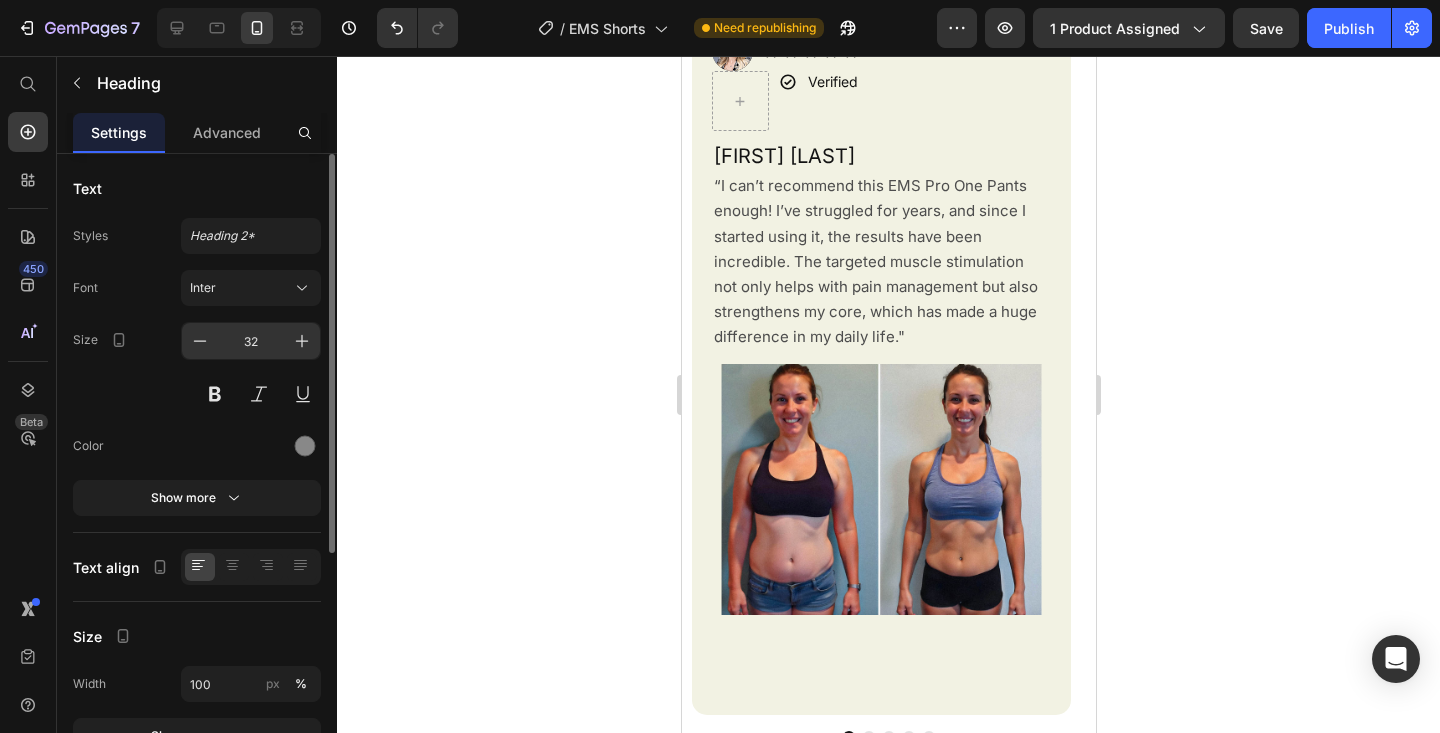 click on "32" at bounding box center [251, 341] 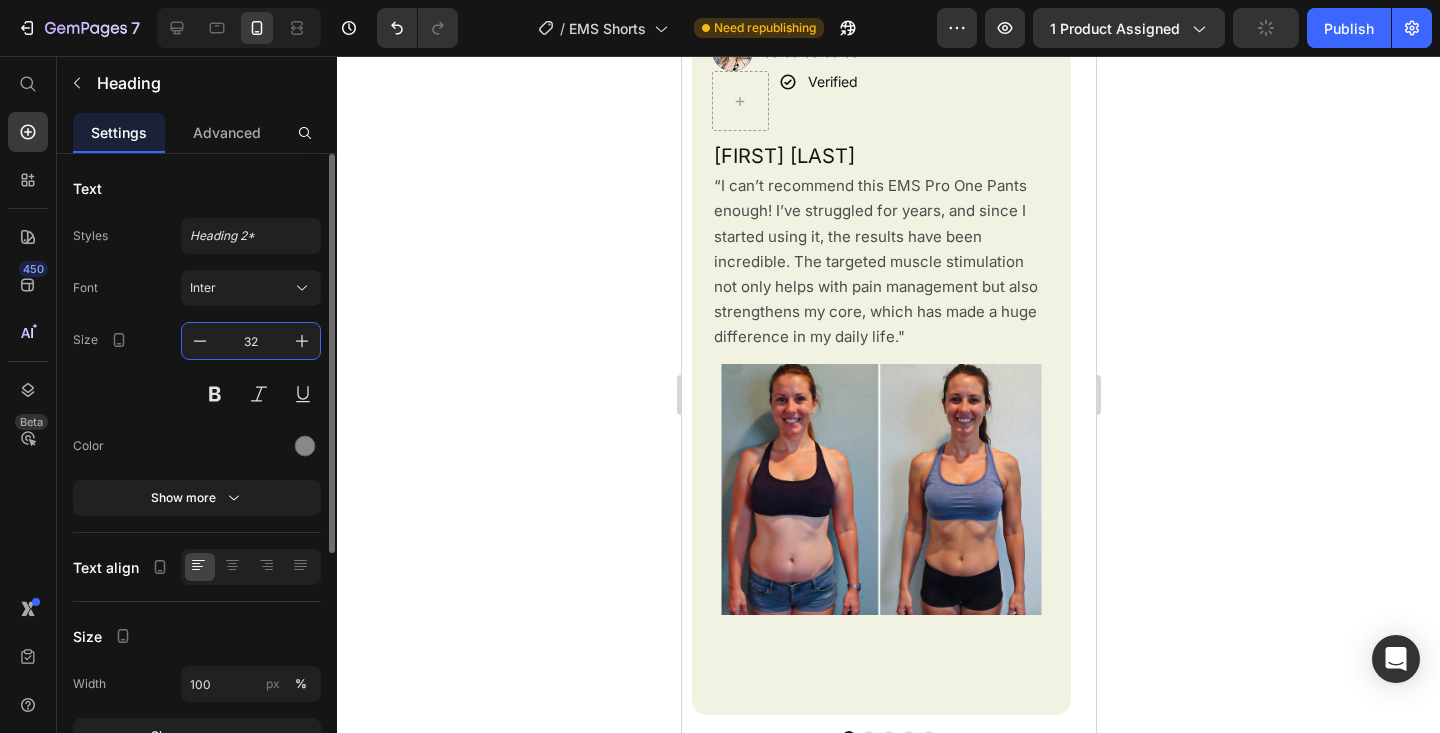 click on "32" at bounding box center (251, 341) 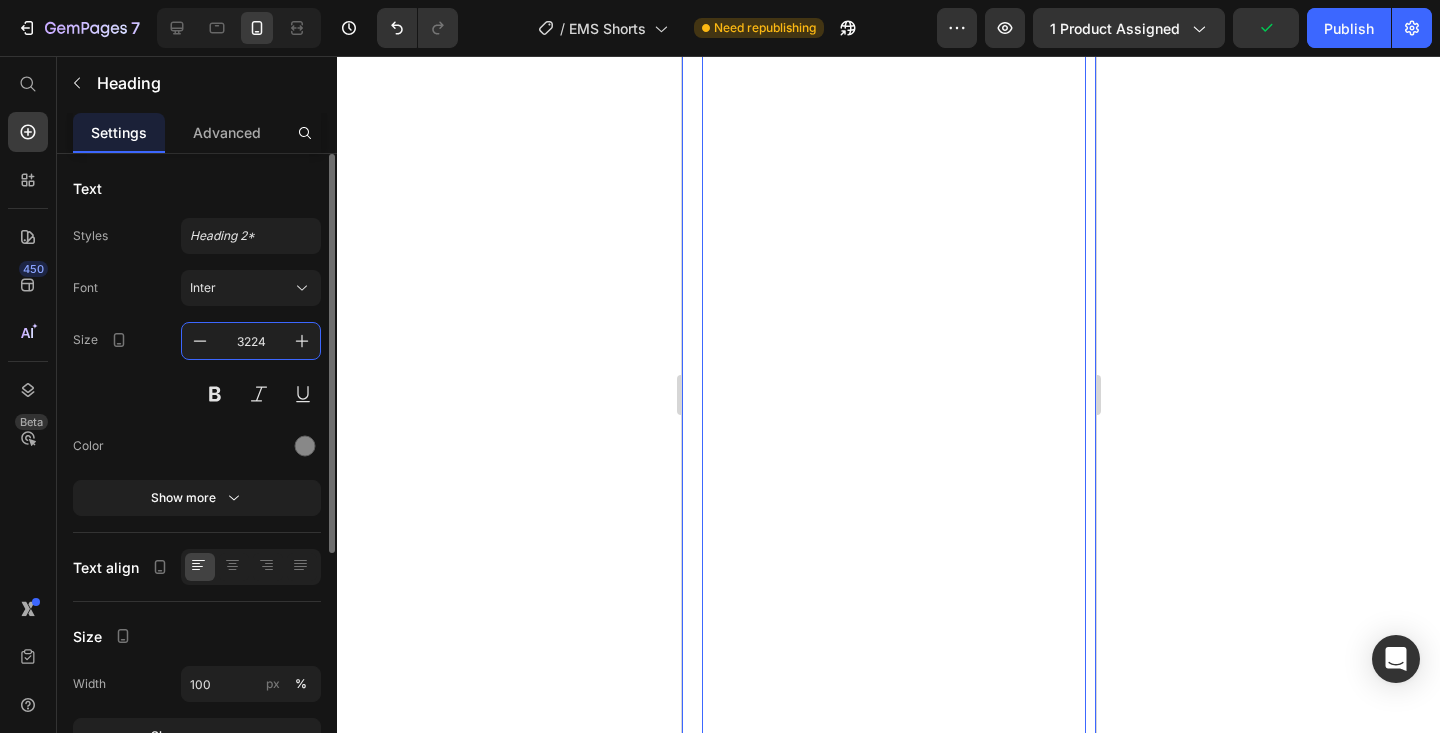 click on "3224" at bounding box center (251, 341) 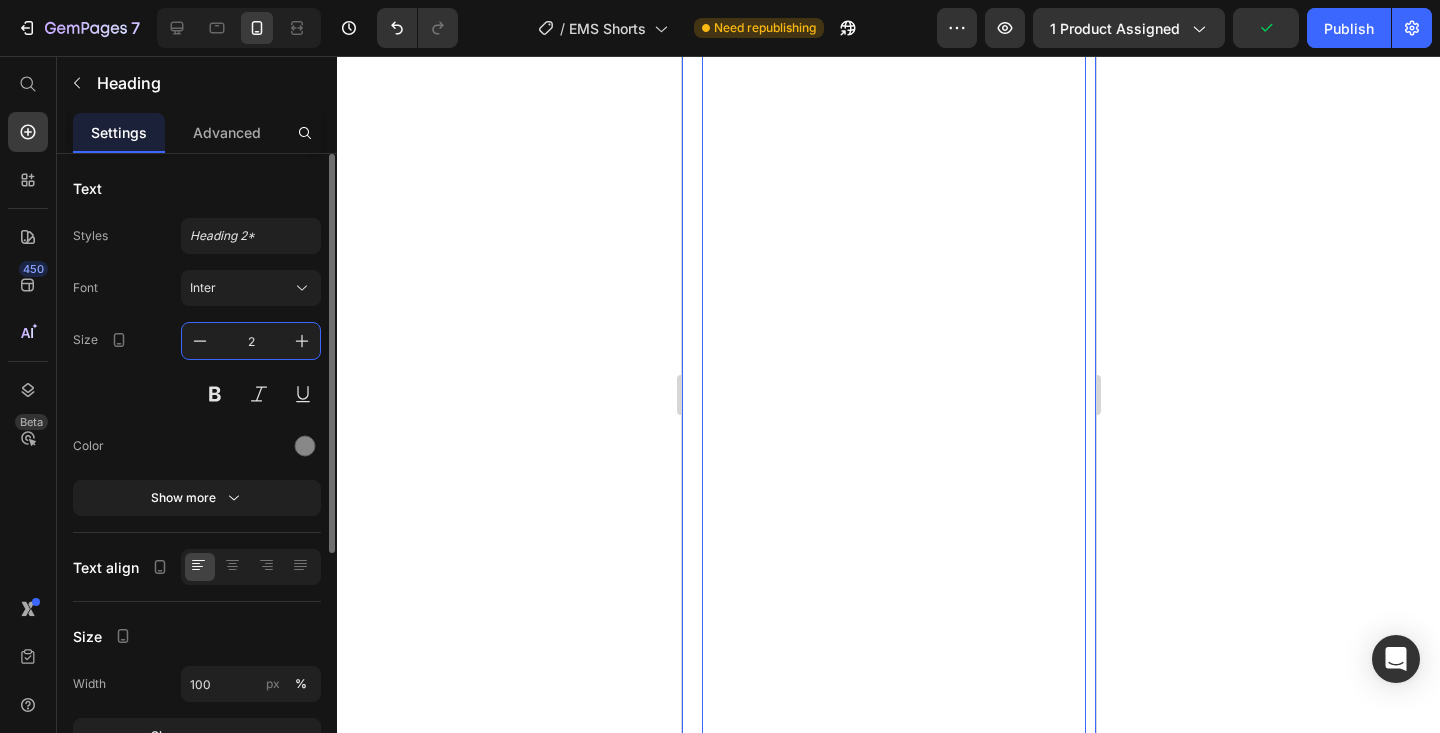 click on "2" at bounding box center (251, 341) 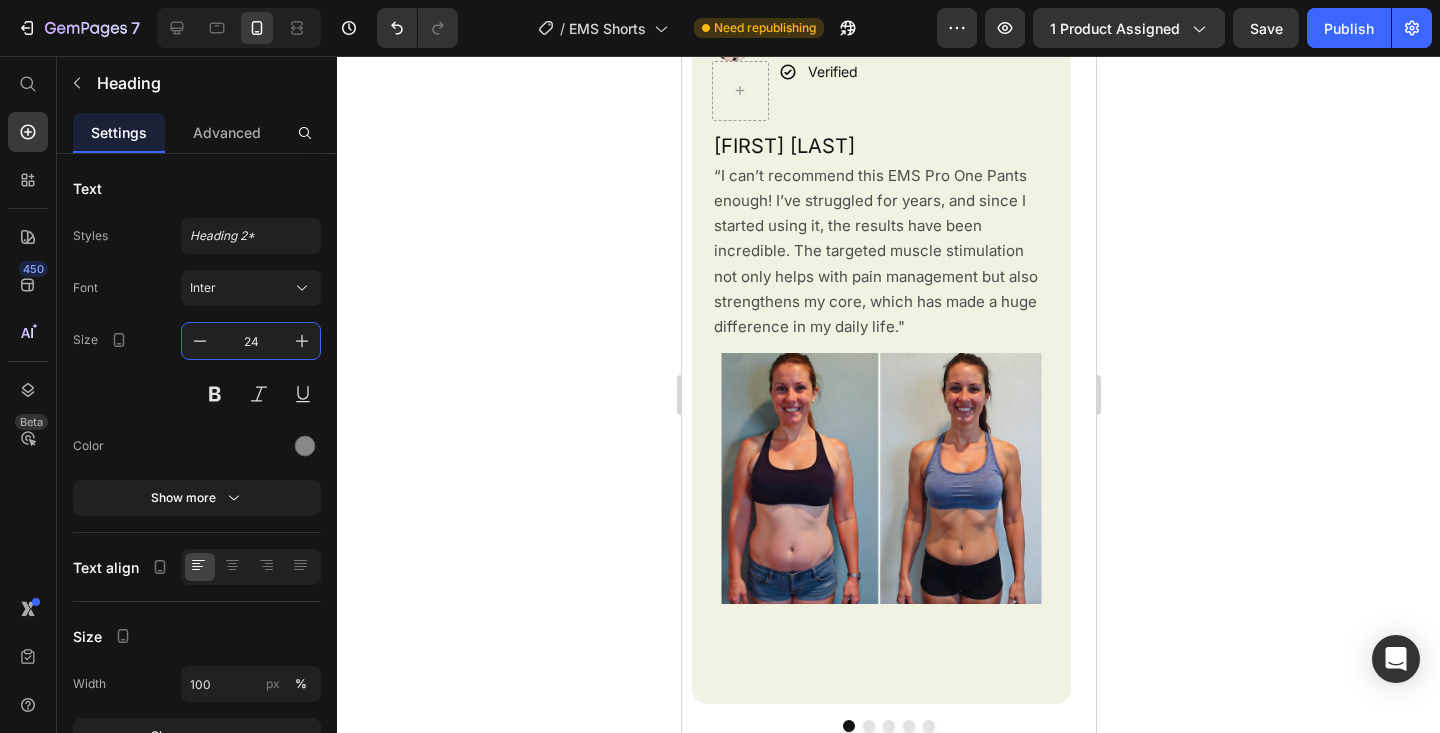 click on "Loved by" at bounding box center [893, -118] 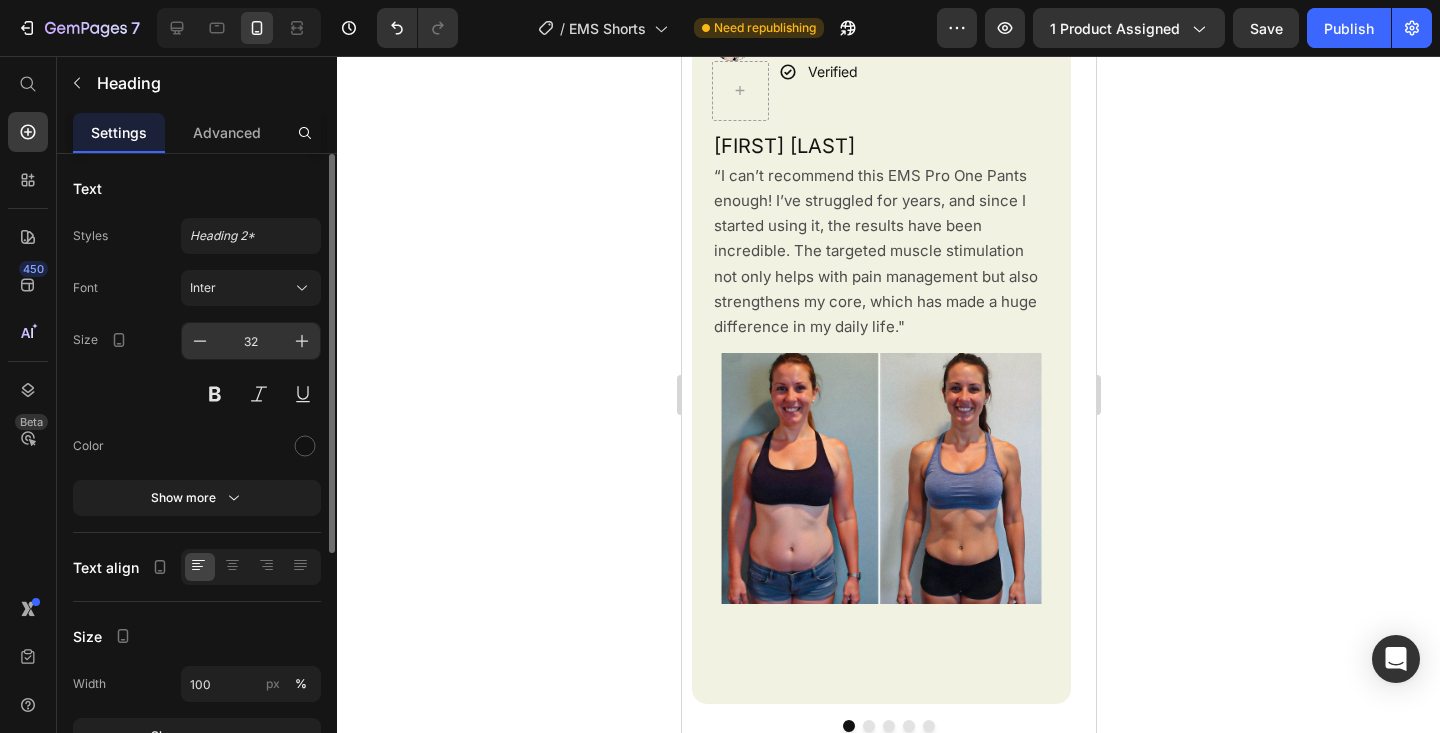 click on "32" at bounding box center (251, 341) 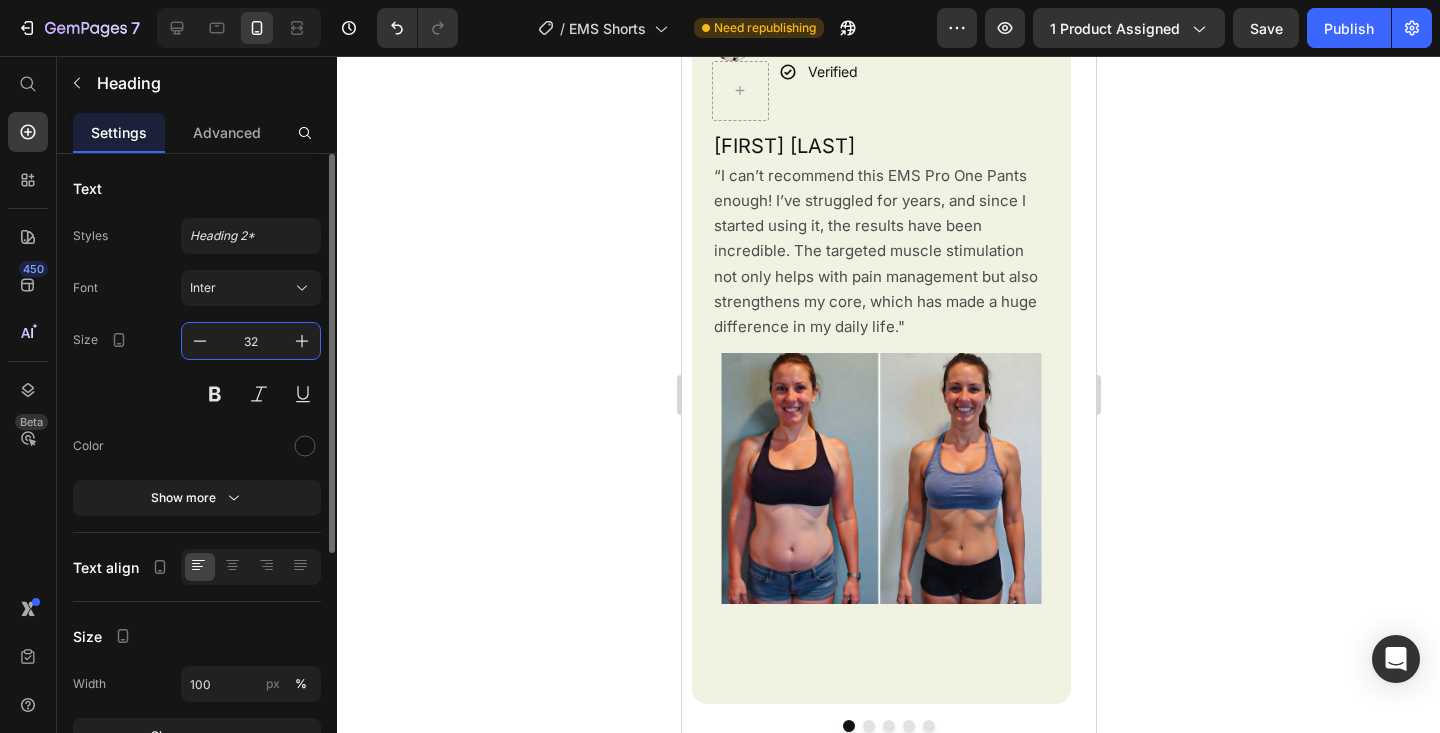click on "32" at bounding box center (251, 341) 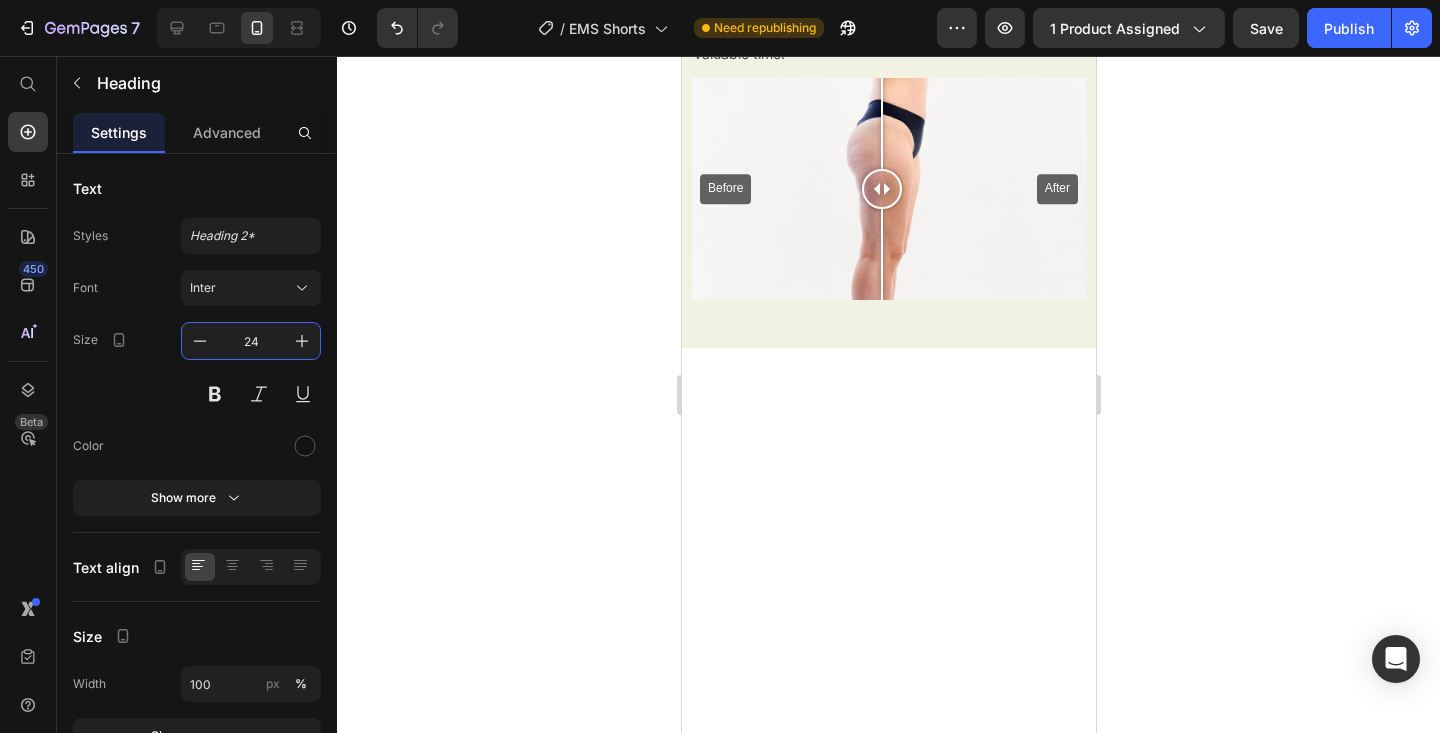 scroll, scrollTop: 0, scrollLeft: 0, axis: both 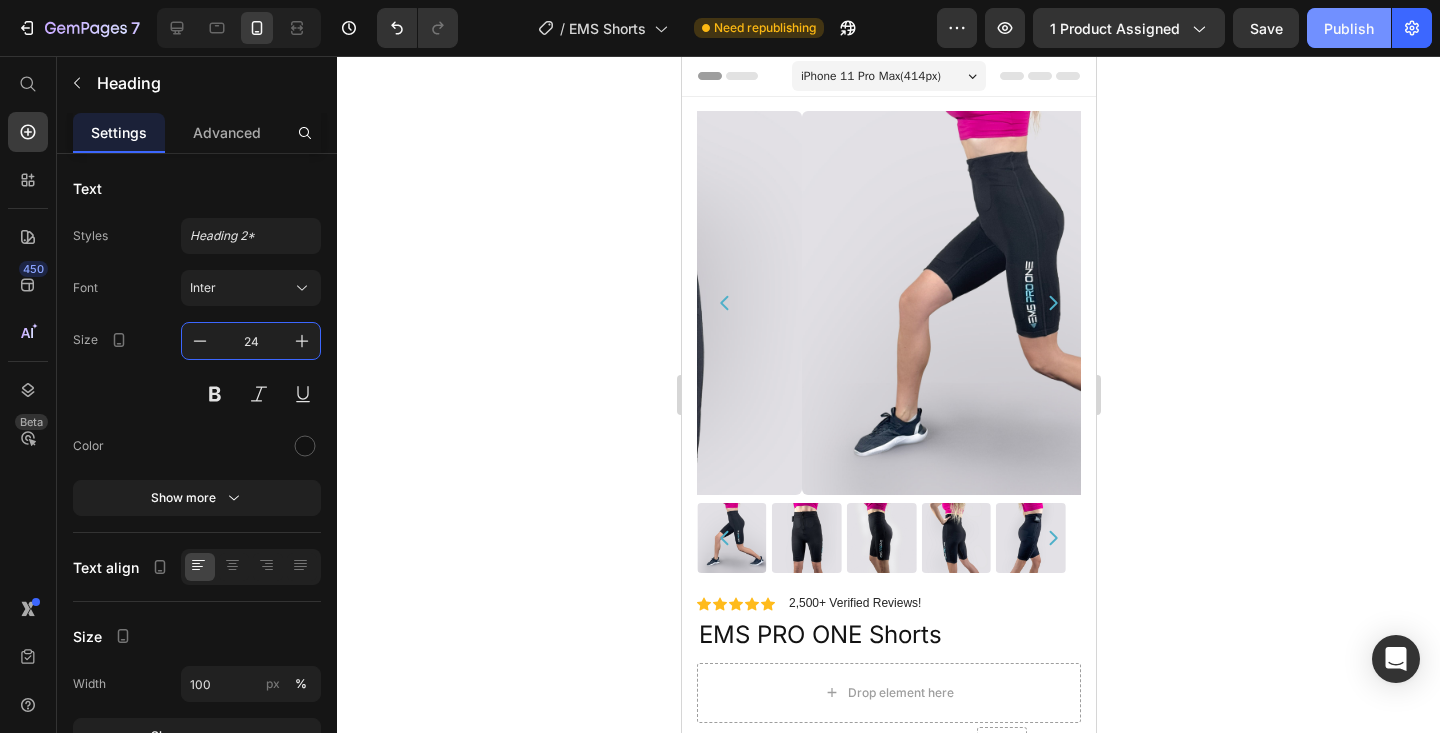 type on "24" 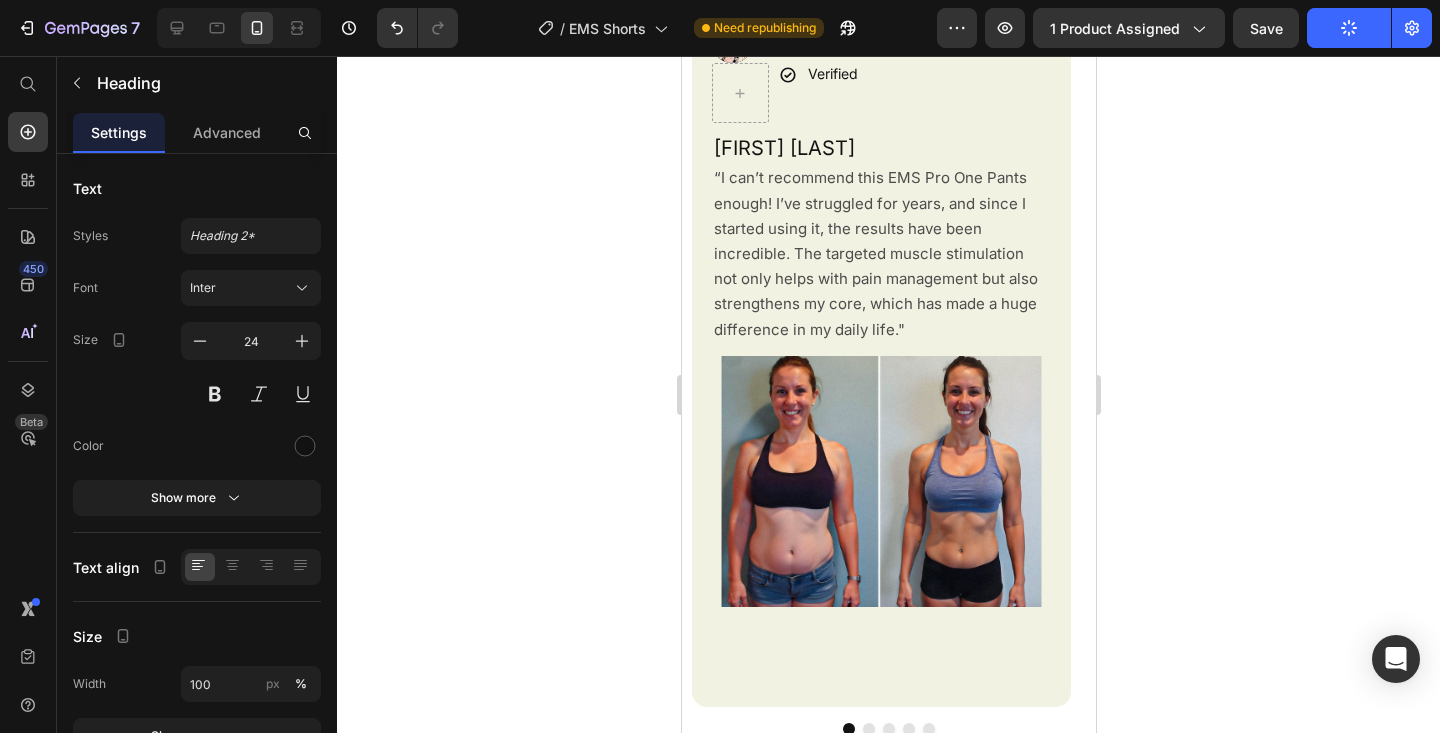 scroll, scrollTop: 6283, scrollLeft: 0, axis: vertical 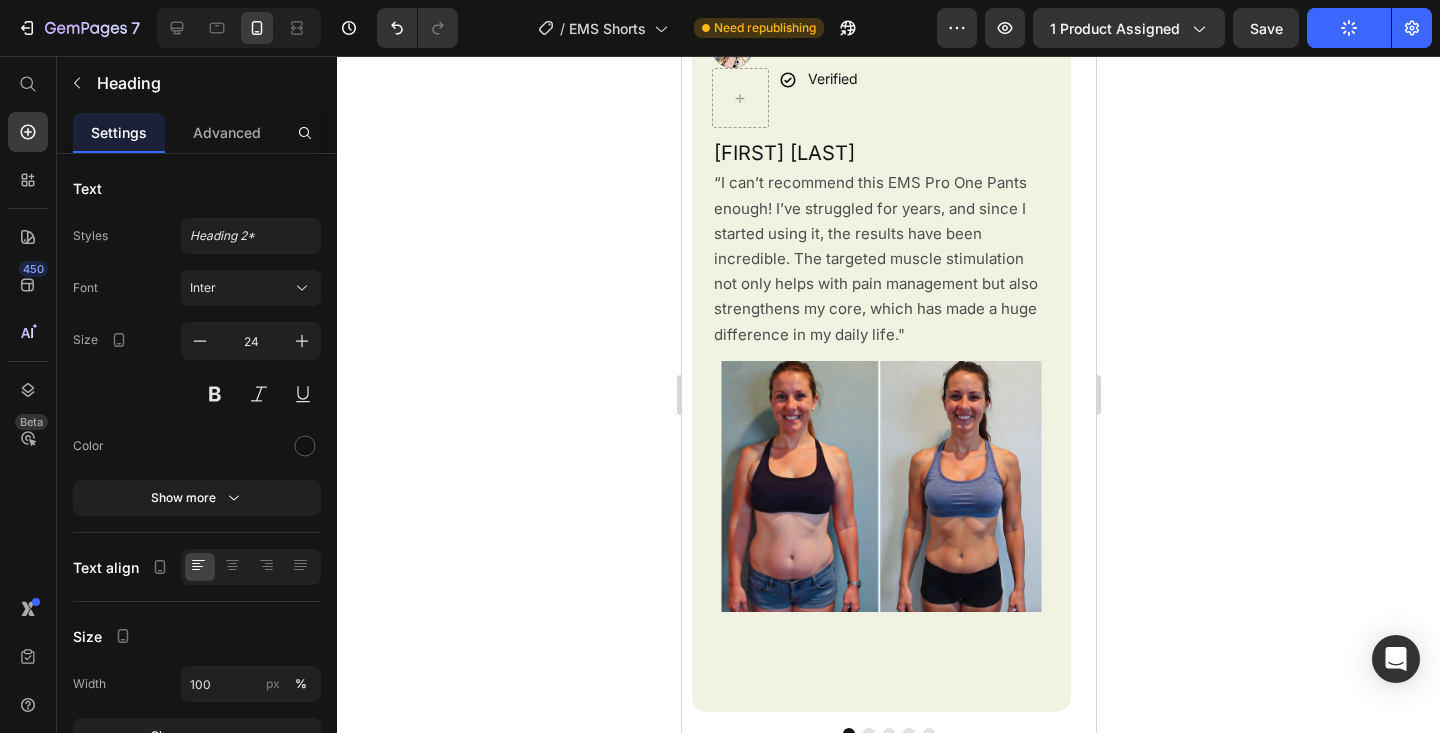 click on "Everyday users" at bounding box center (893, -71) 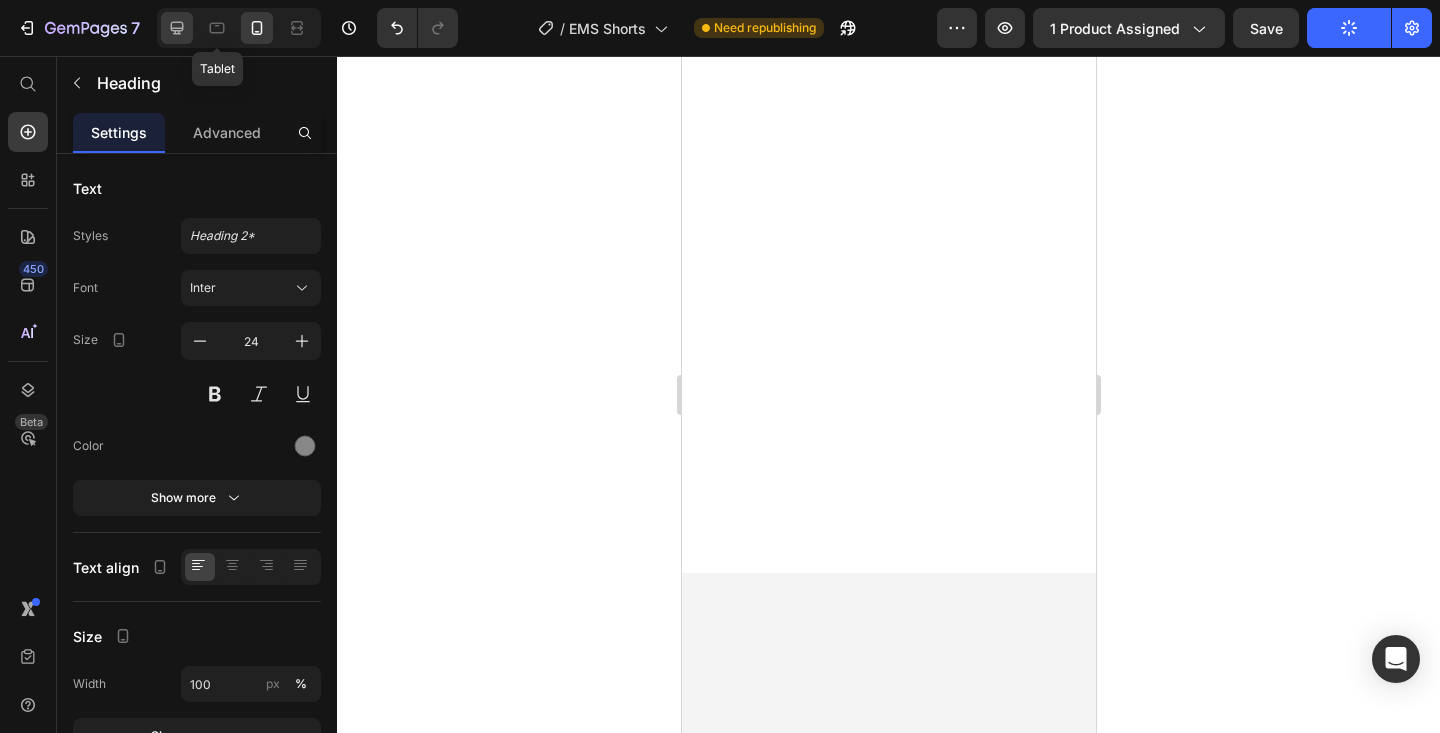 click 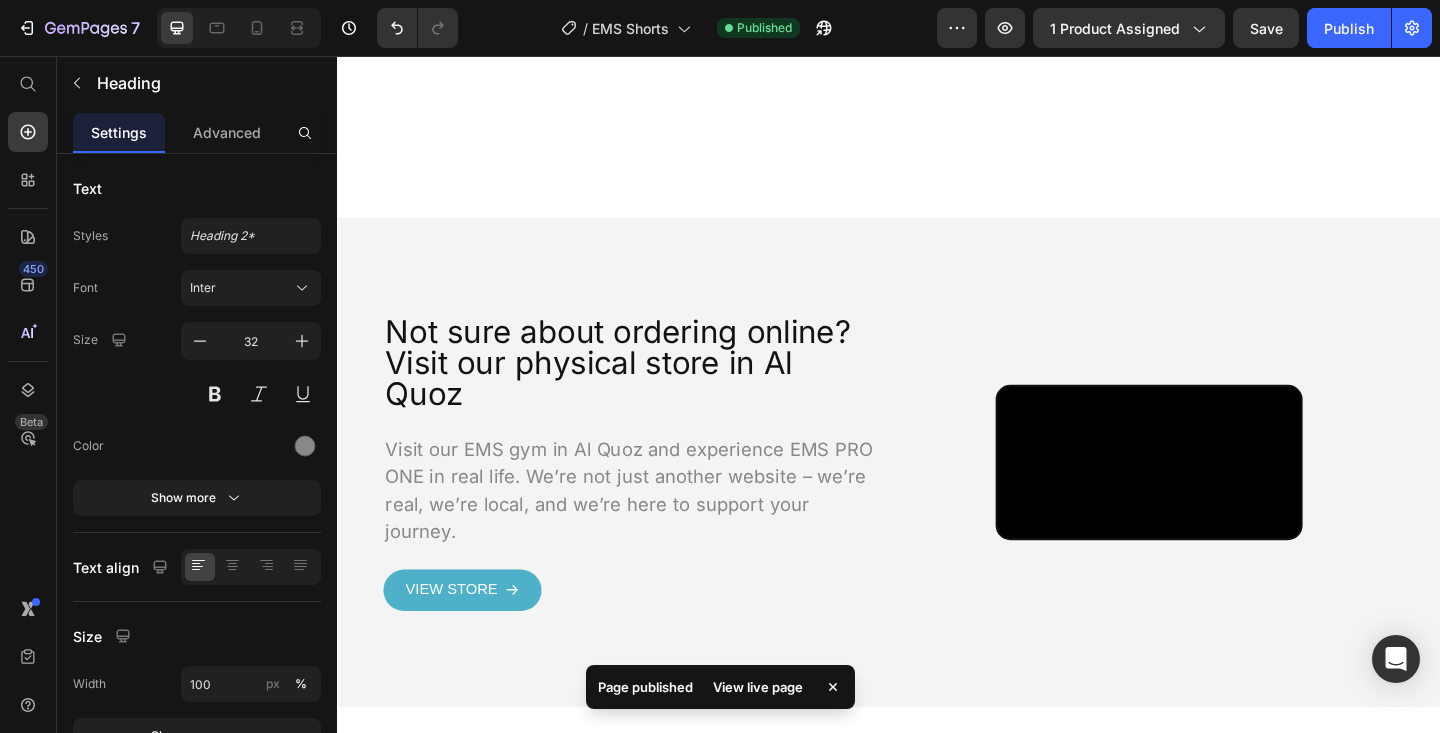 scroll, scrollTop: 8978, scrollLeft: 0, axis: vertical 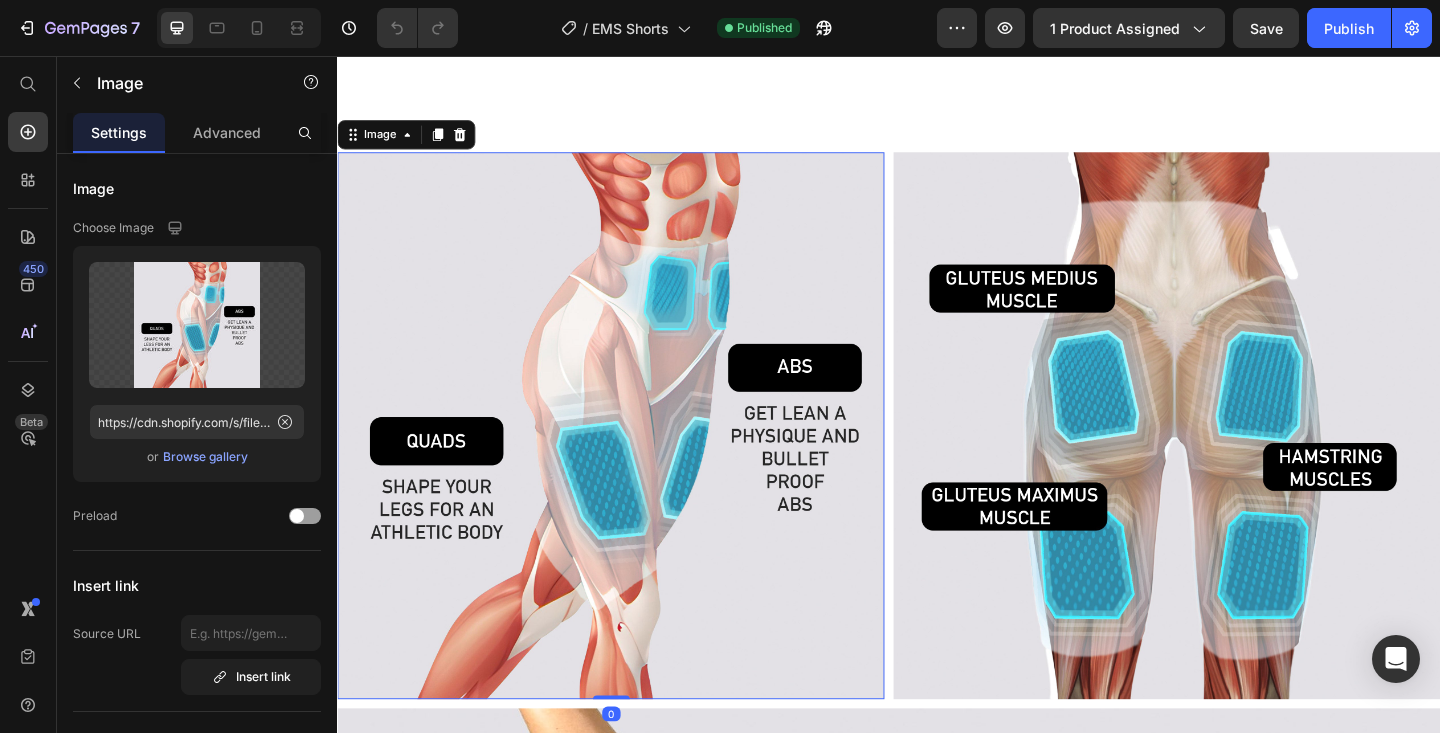 click at bounding box center [634, 458] 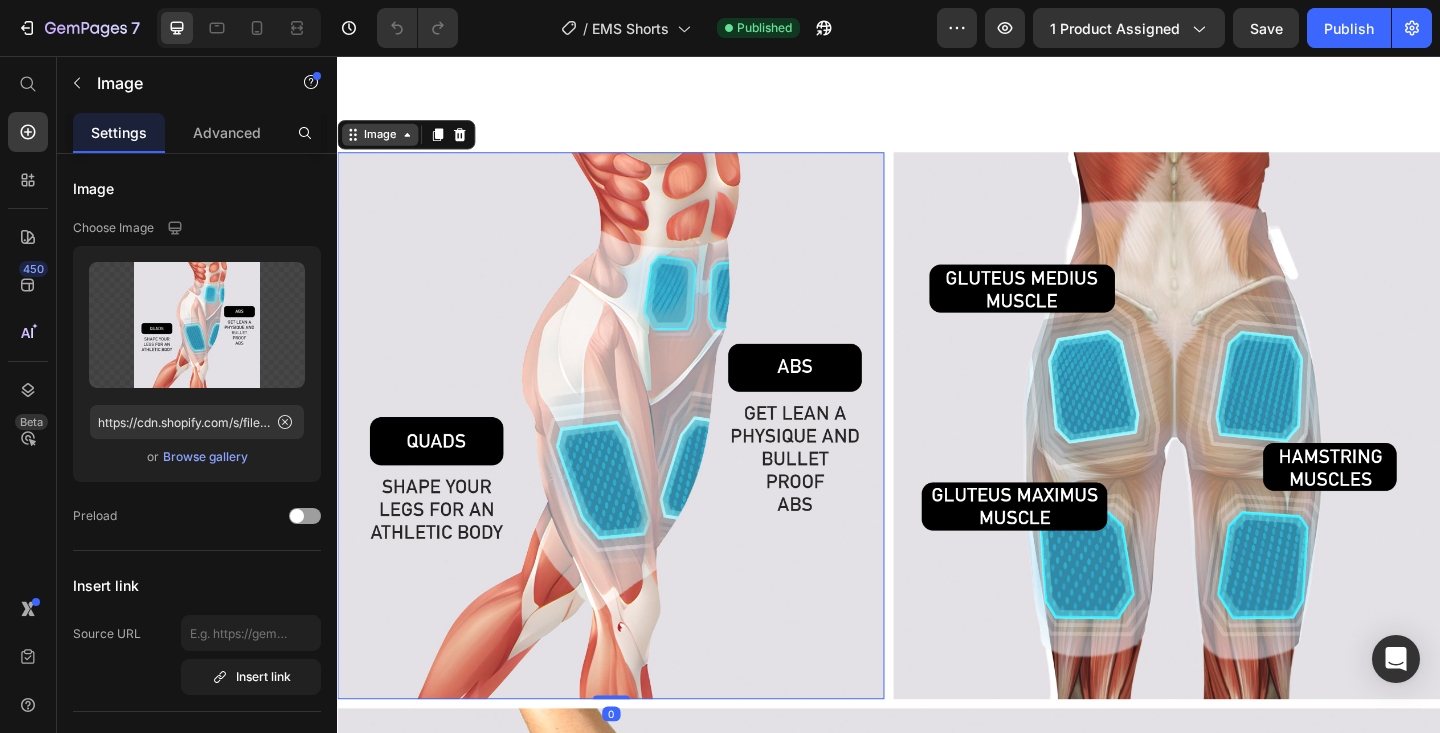 click 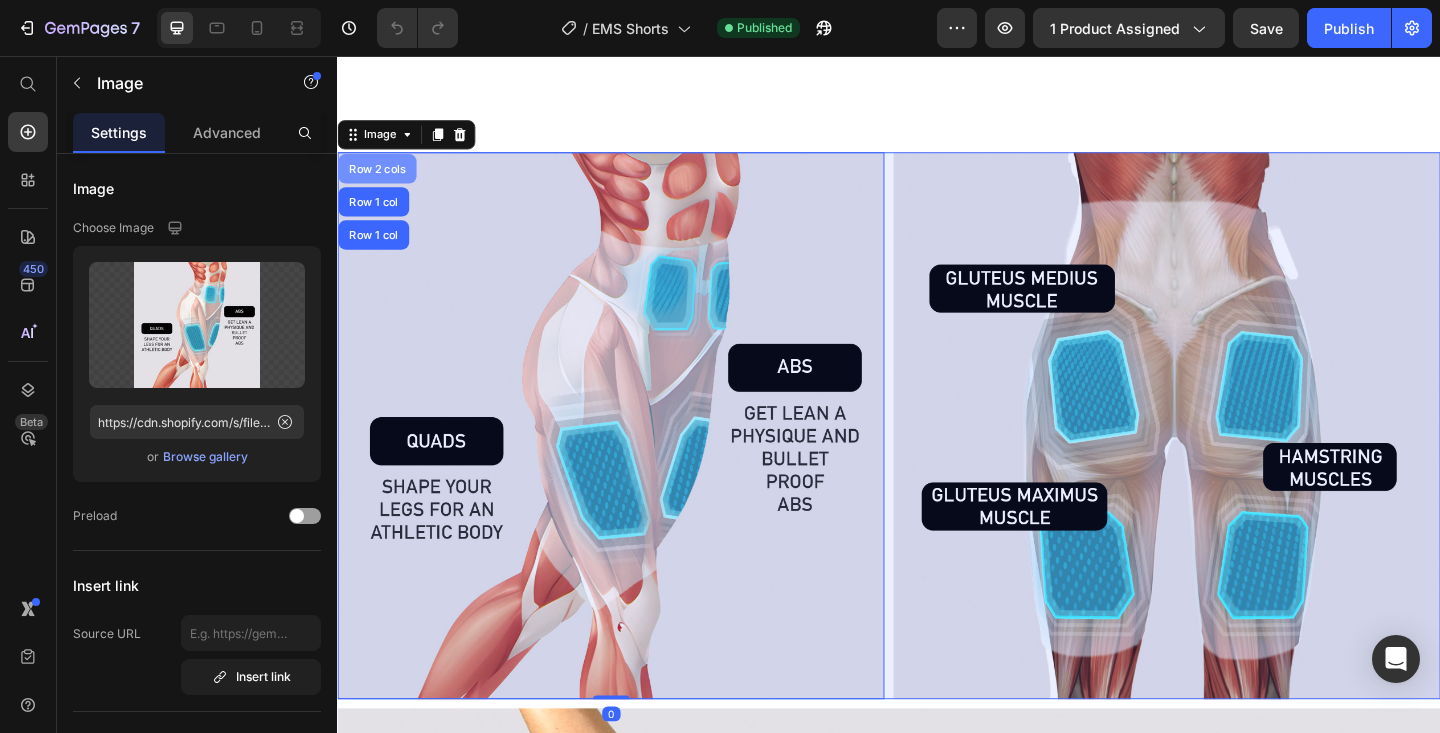 click on "Row 2 cols" at bounding box center [380, 179] 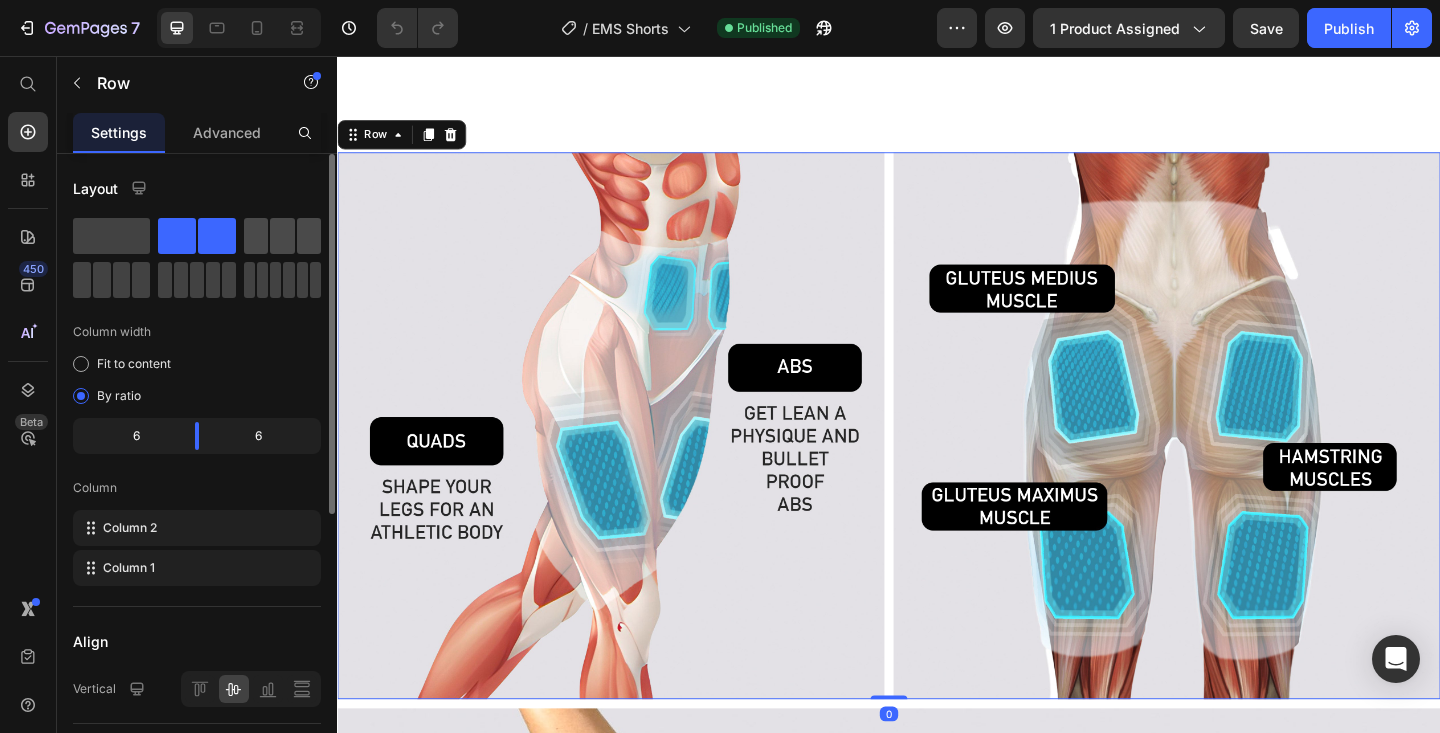 click 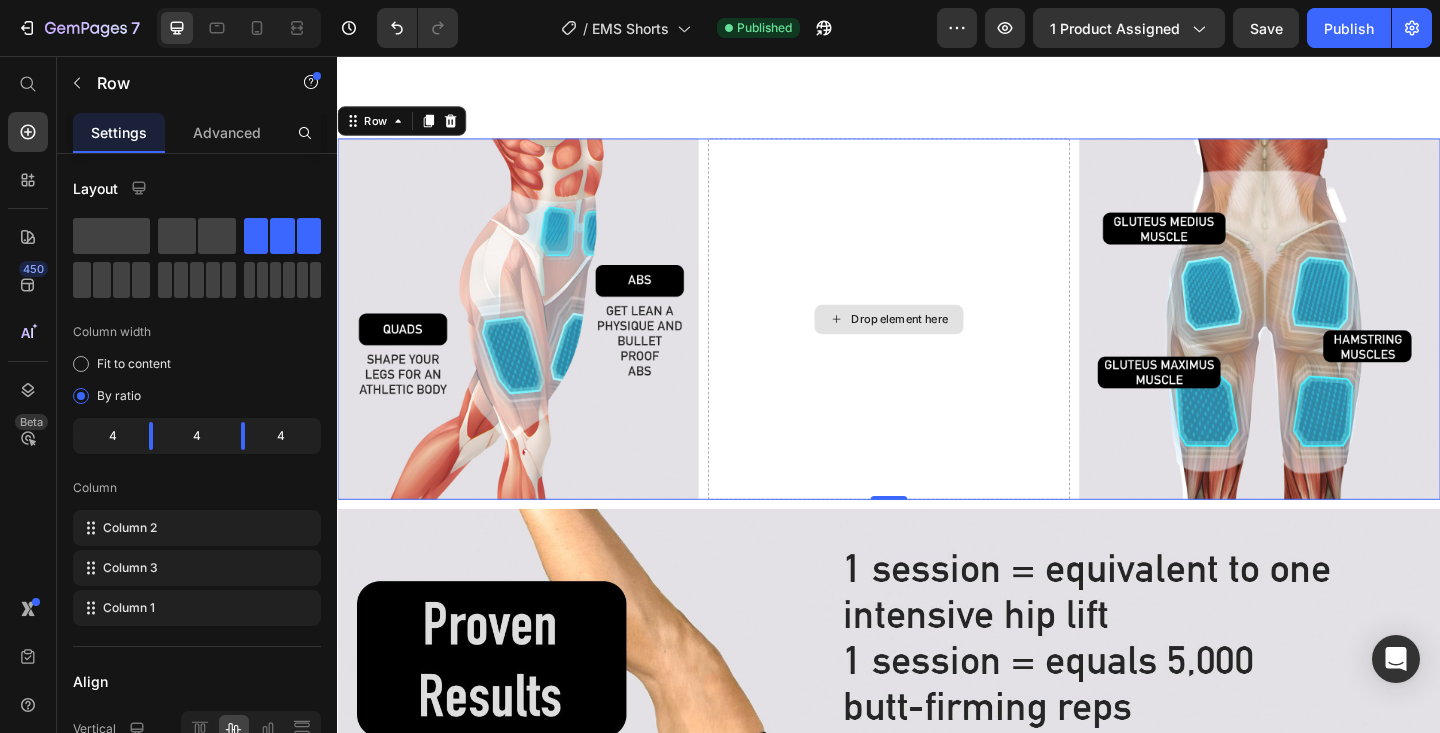 scroll, scrollTop: 3102, scrollLeft: 0, axis: vertical 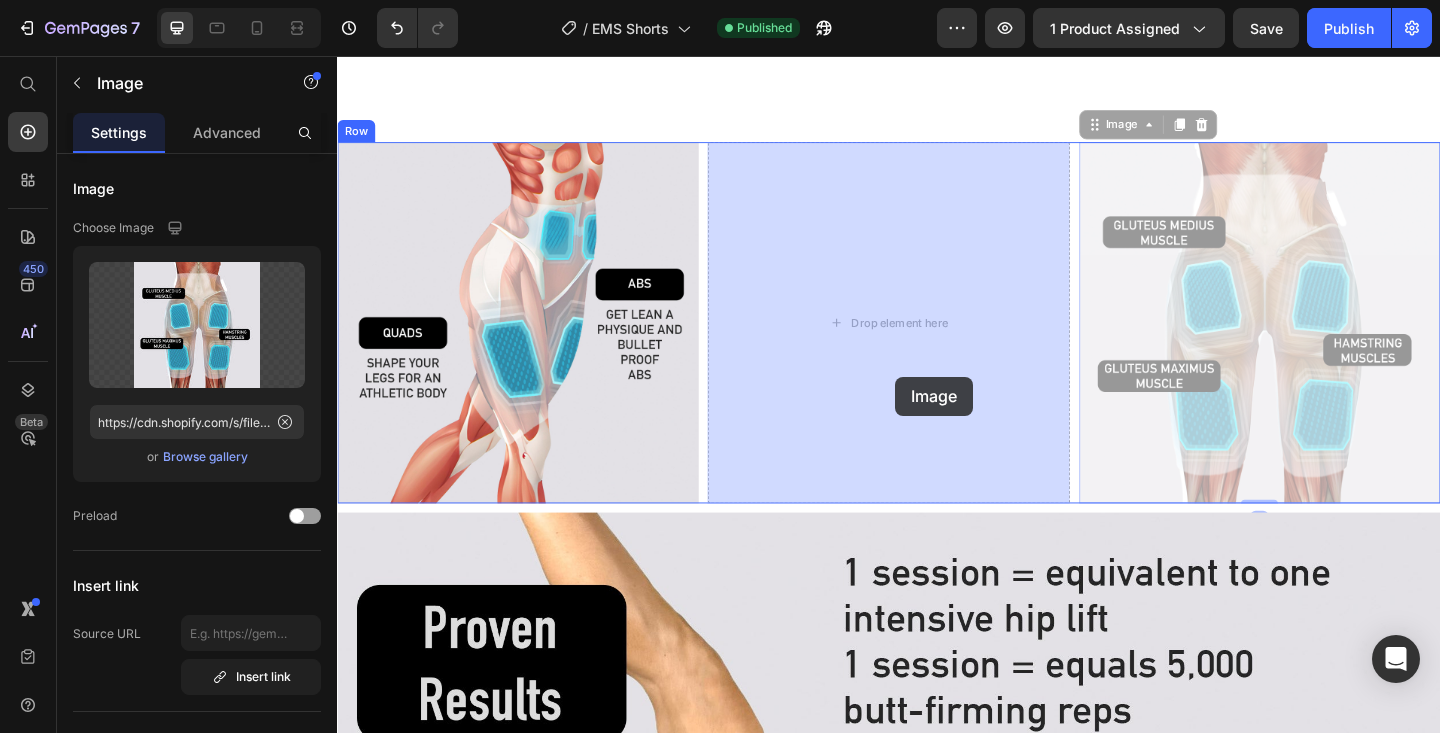 drag, startPoint x: 1341, startPoint y: 404, endPoint x: 944, endPoint y: 405, distance: 397.00125 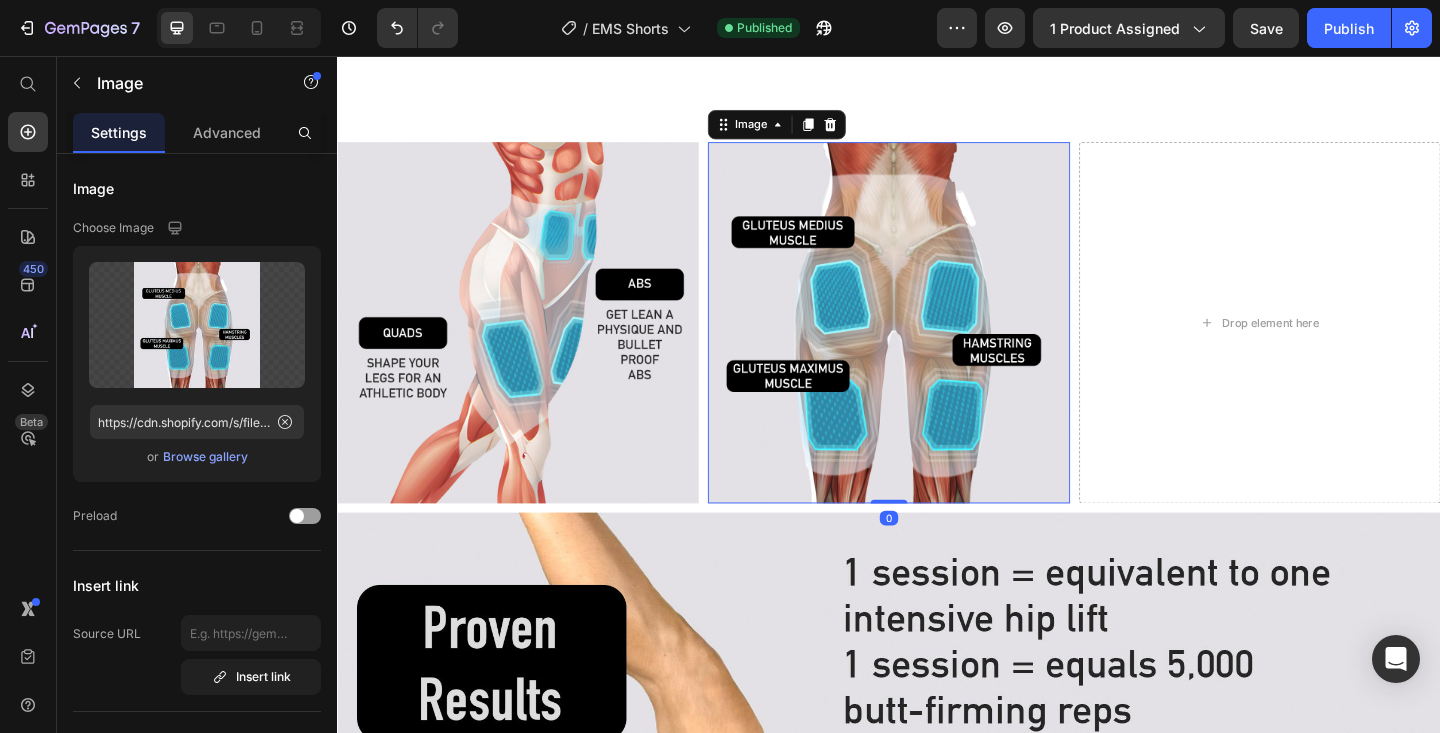 click at bounding box center (936, 346) 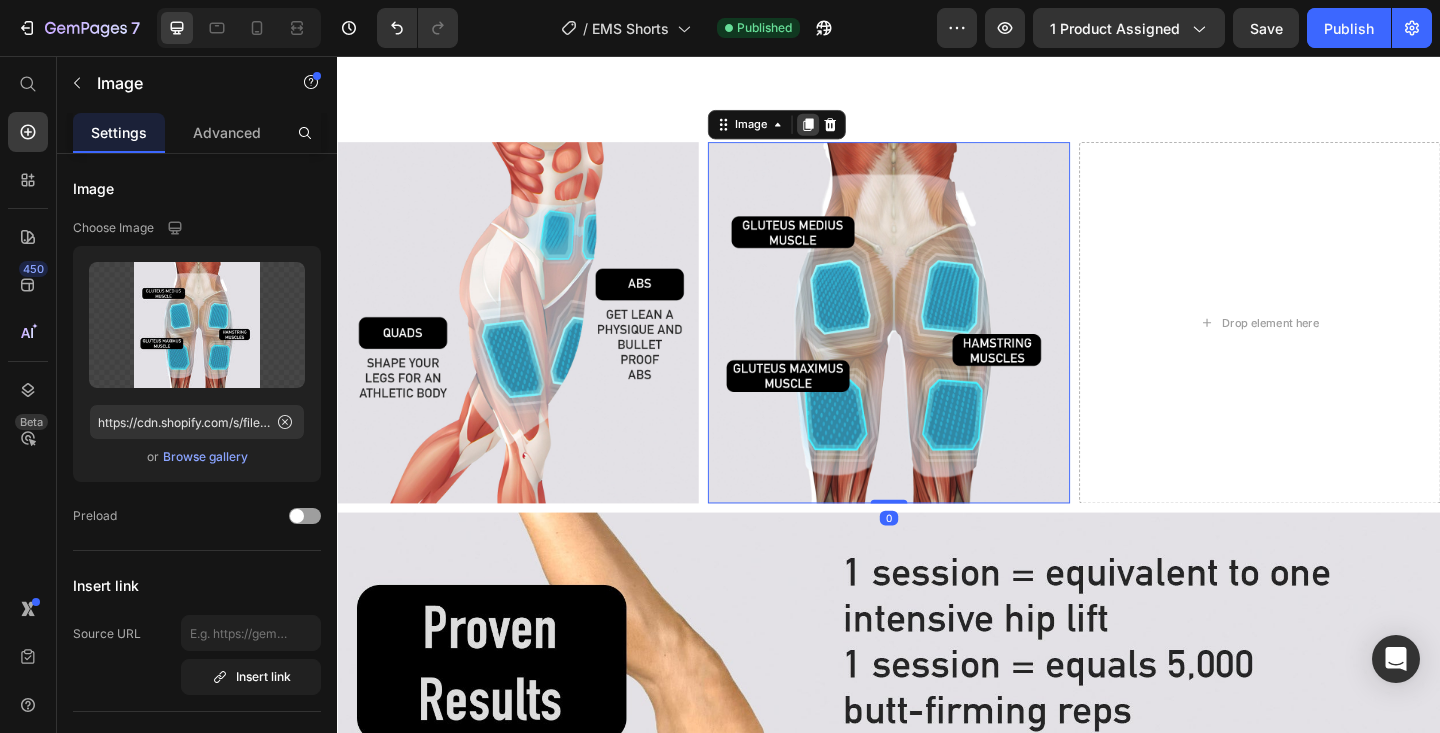 click at bounding box center (849, 131) 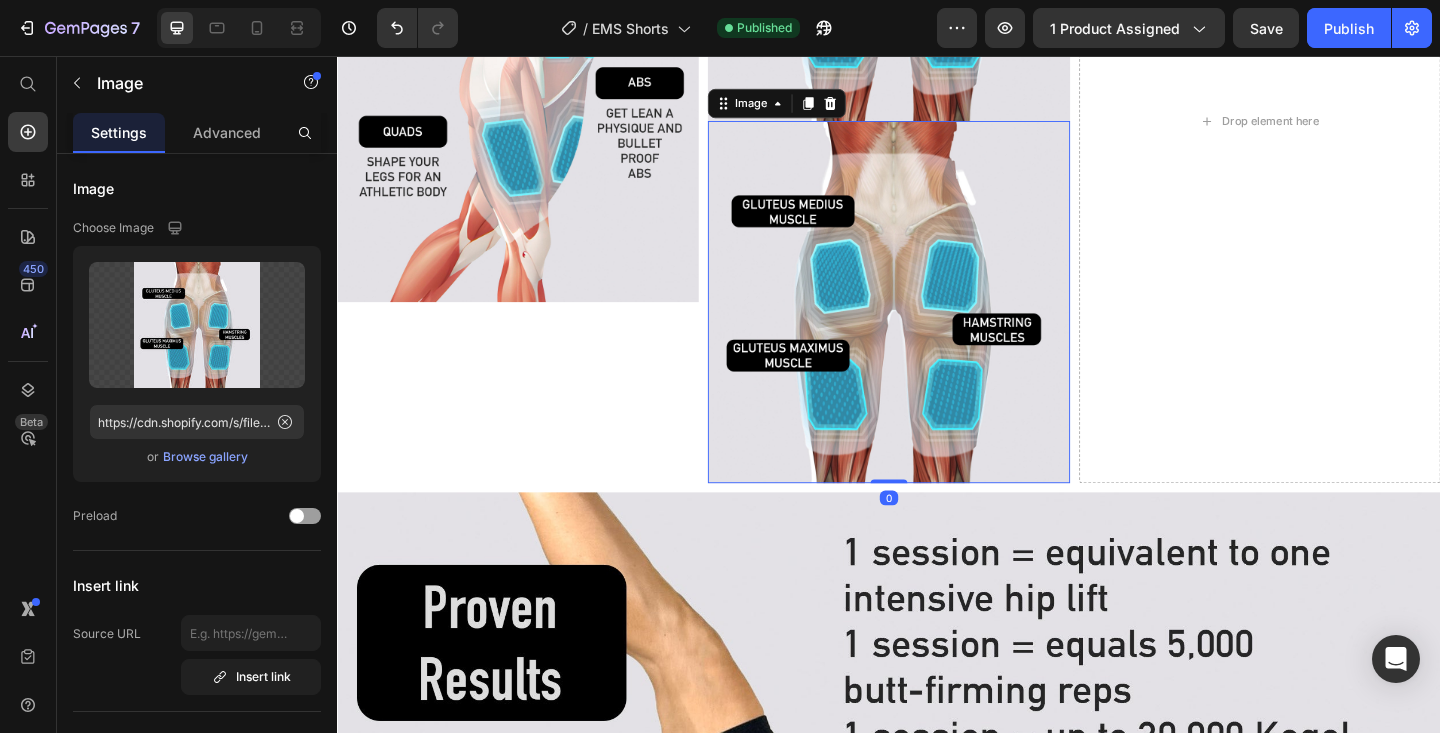 scroll, scrollTop: 3519, scrollLeft: 0, axis: vertical 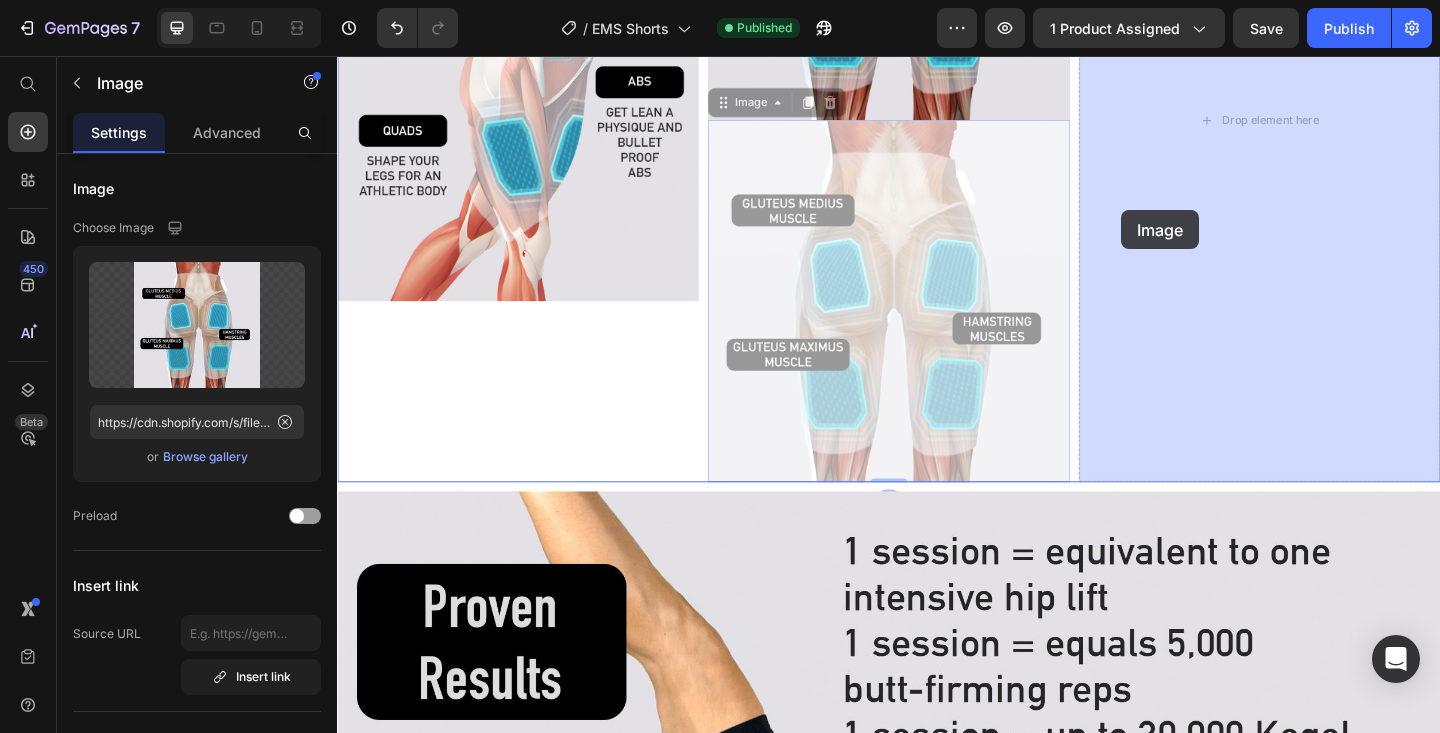 drag, startPoint x: 851, startPoint y: 298, endPoint x: 1190, endPoint y: 224, distance: 346.9827 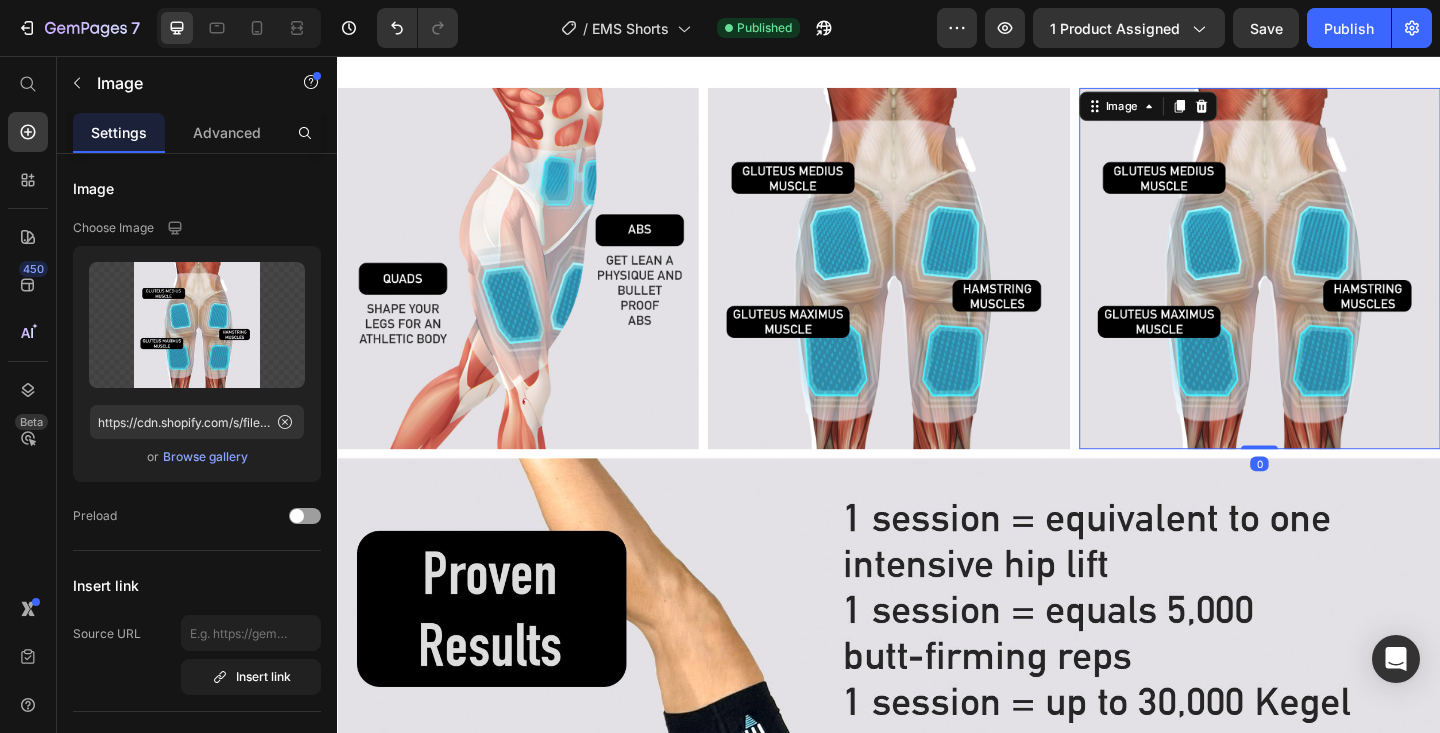 scroll, scrollTop: 3240, scrollLeft: 0, axis: vertical 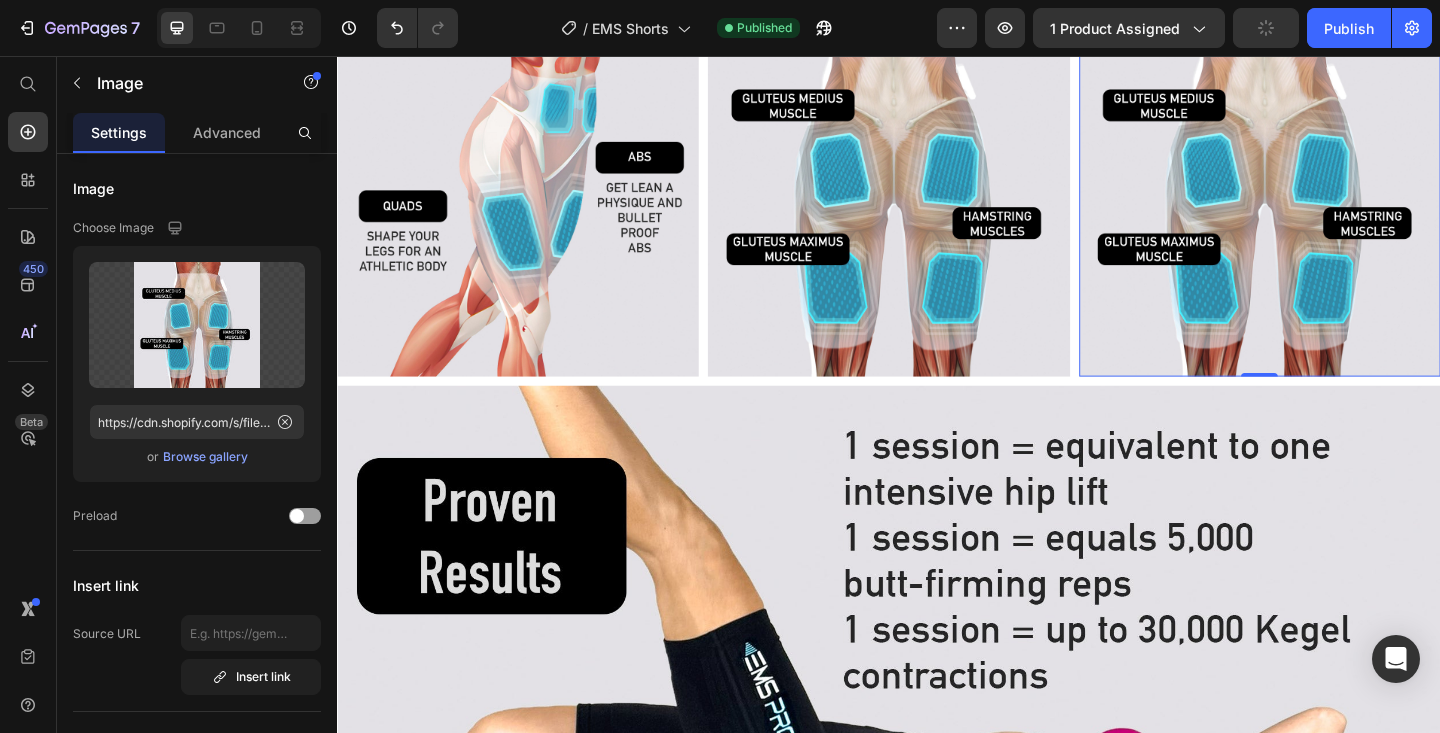 click at bounding box center (1340, 208) 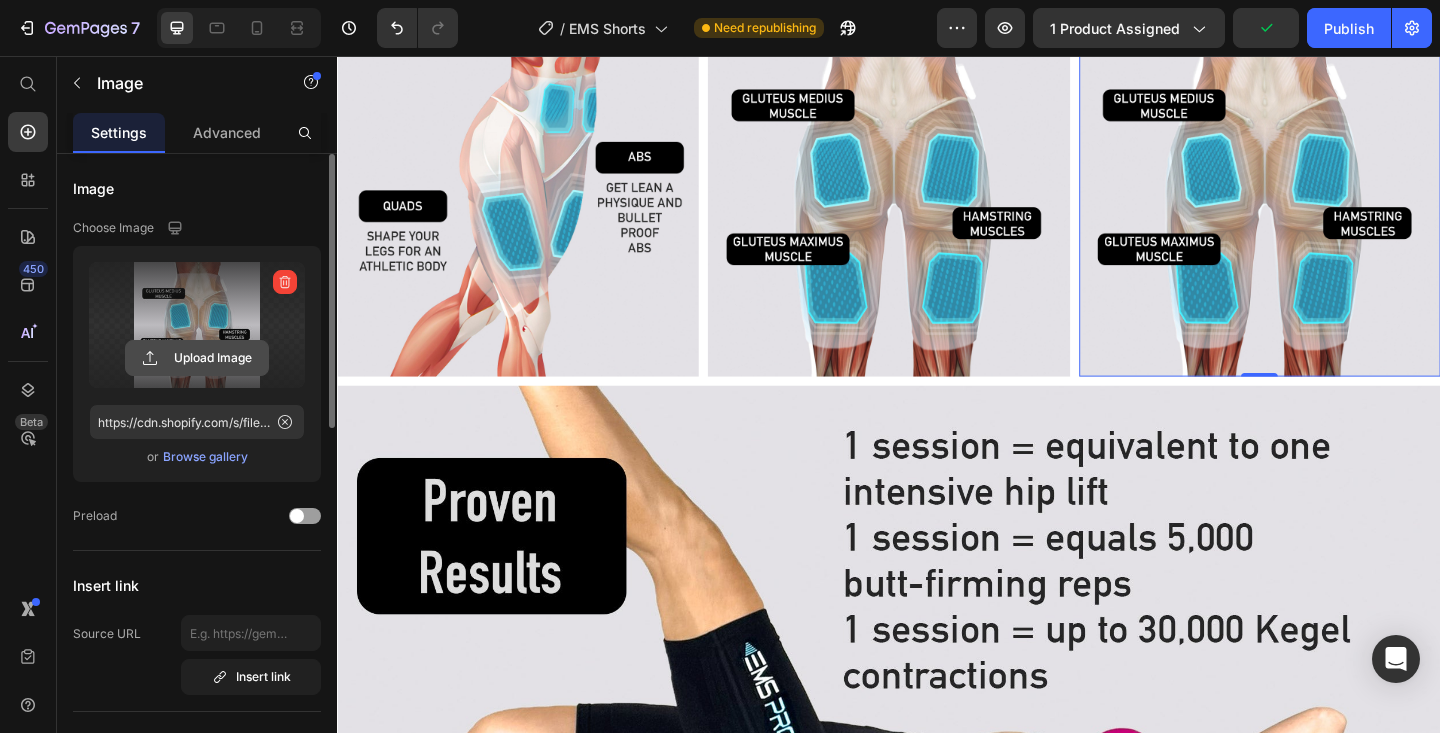 click 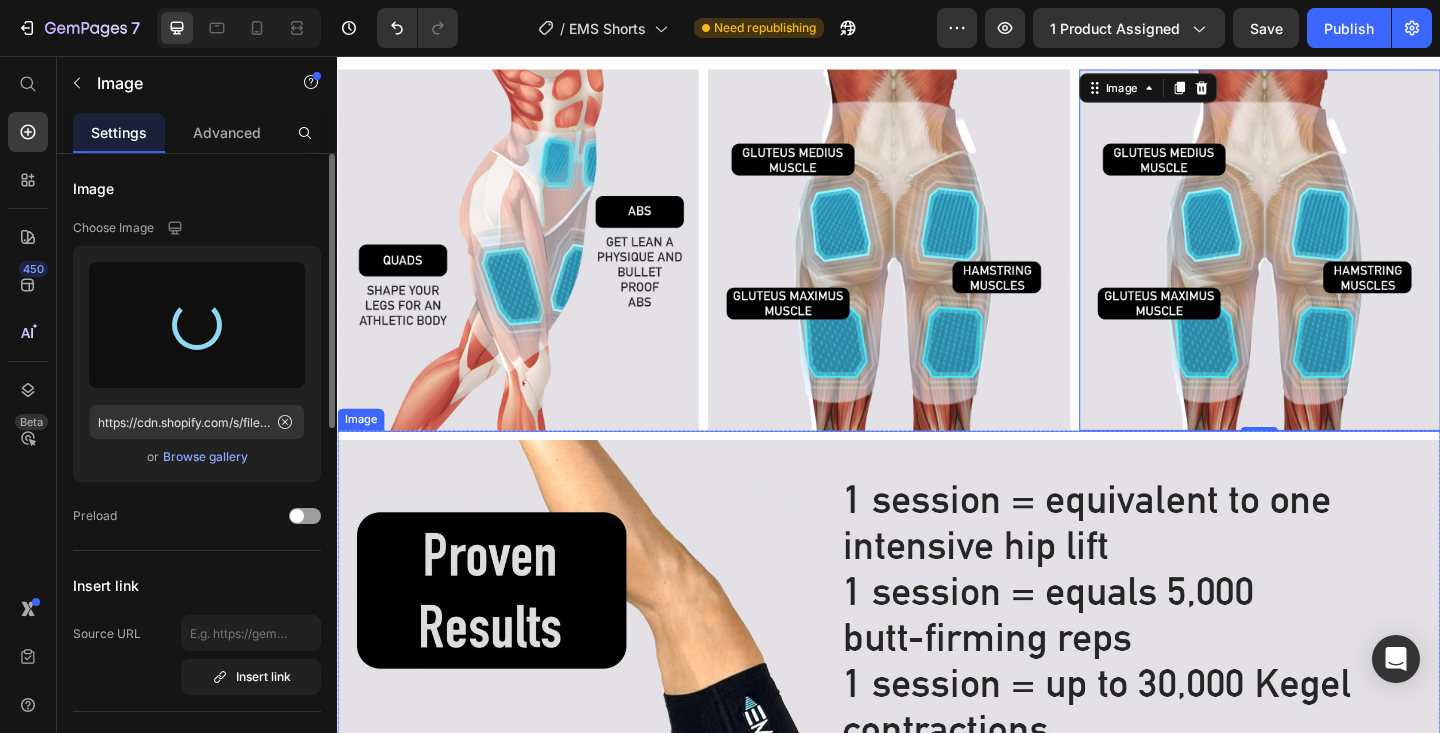 type on "https://cdn.shopify.com/s/files/1/0605/6673/2851/files/gempages_541830199419863929-061ab463-dc59-4243-bc5a-8f06a44db2ca.jpg" 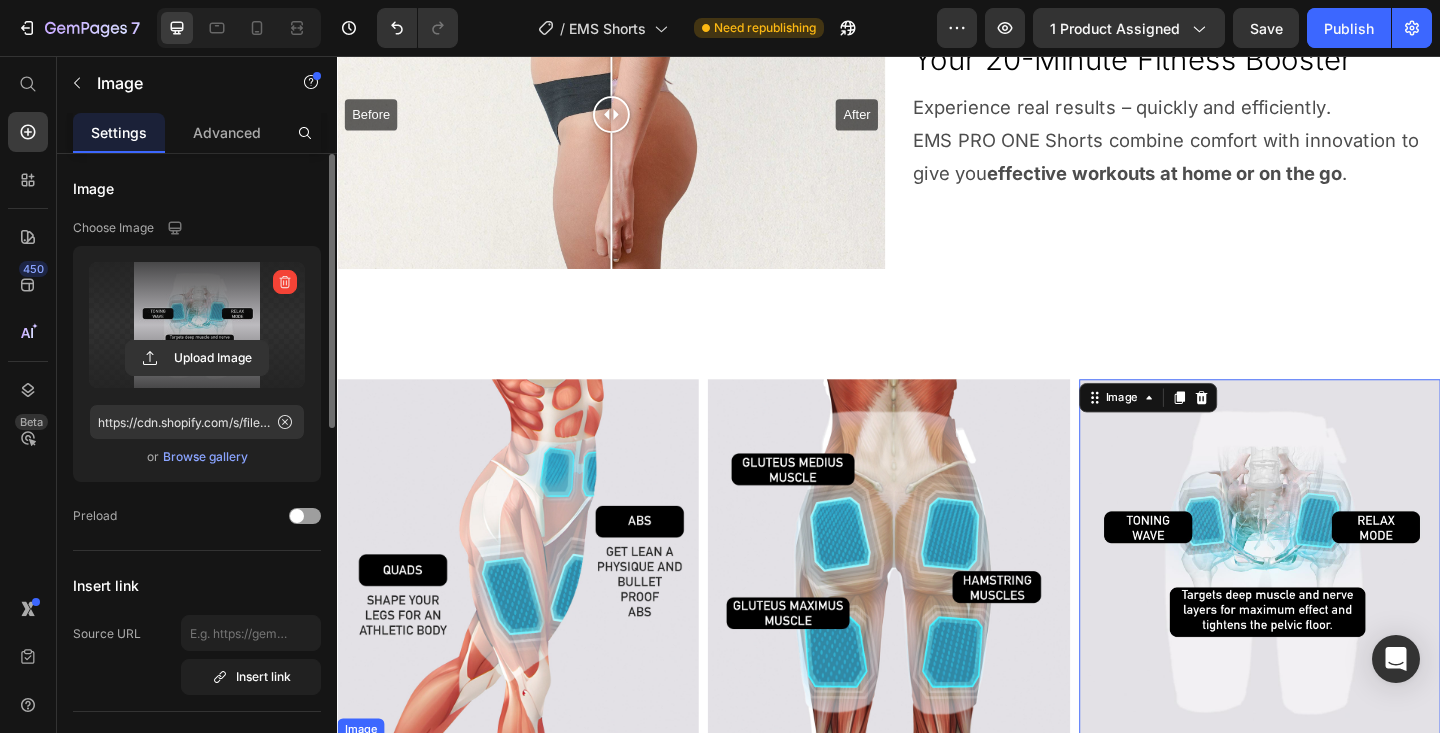 scroll, scrollTop: 2836, scrollLeft: 0, axis: vertical 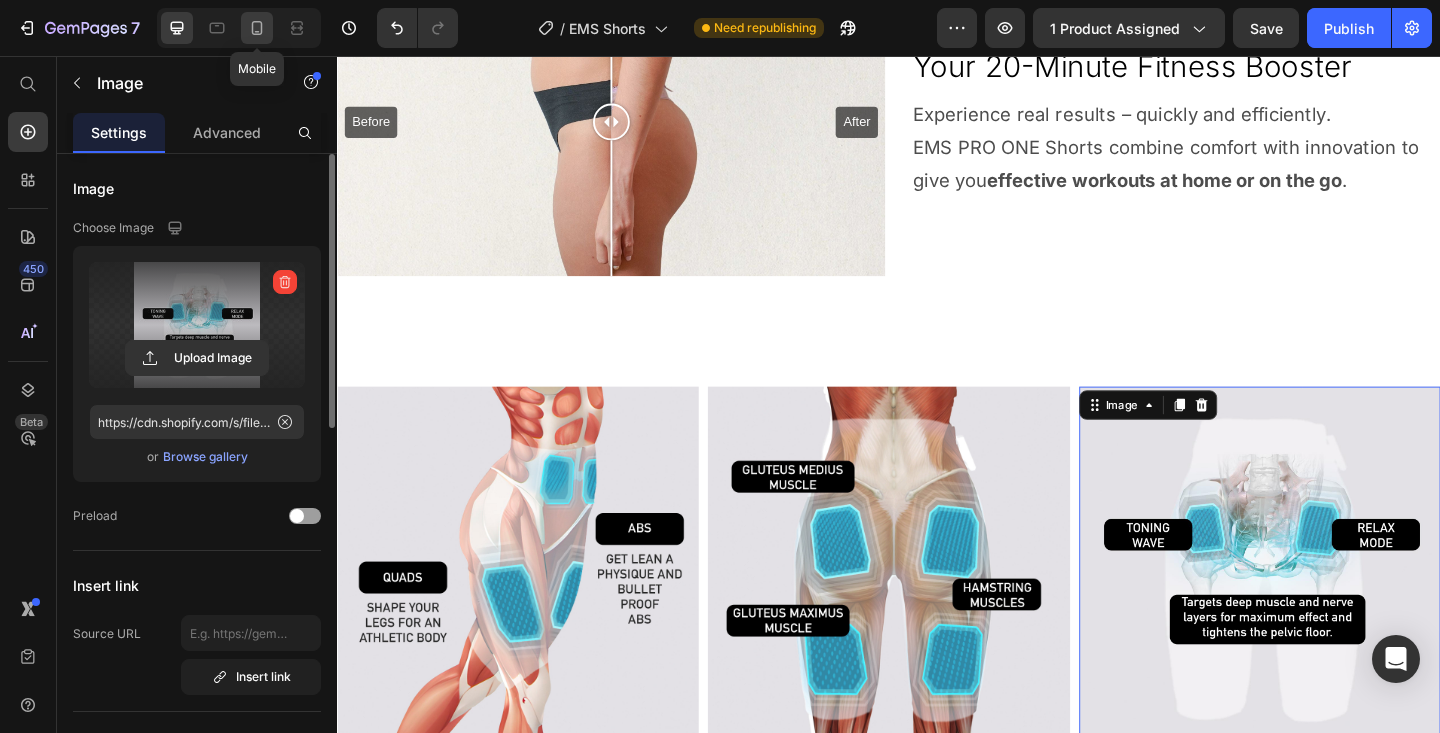click 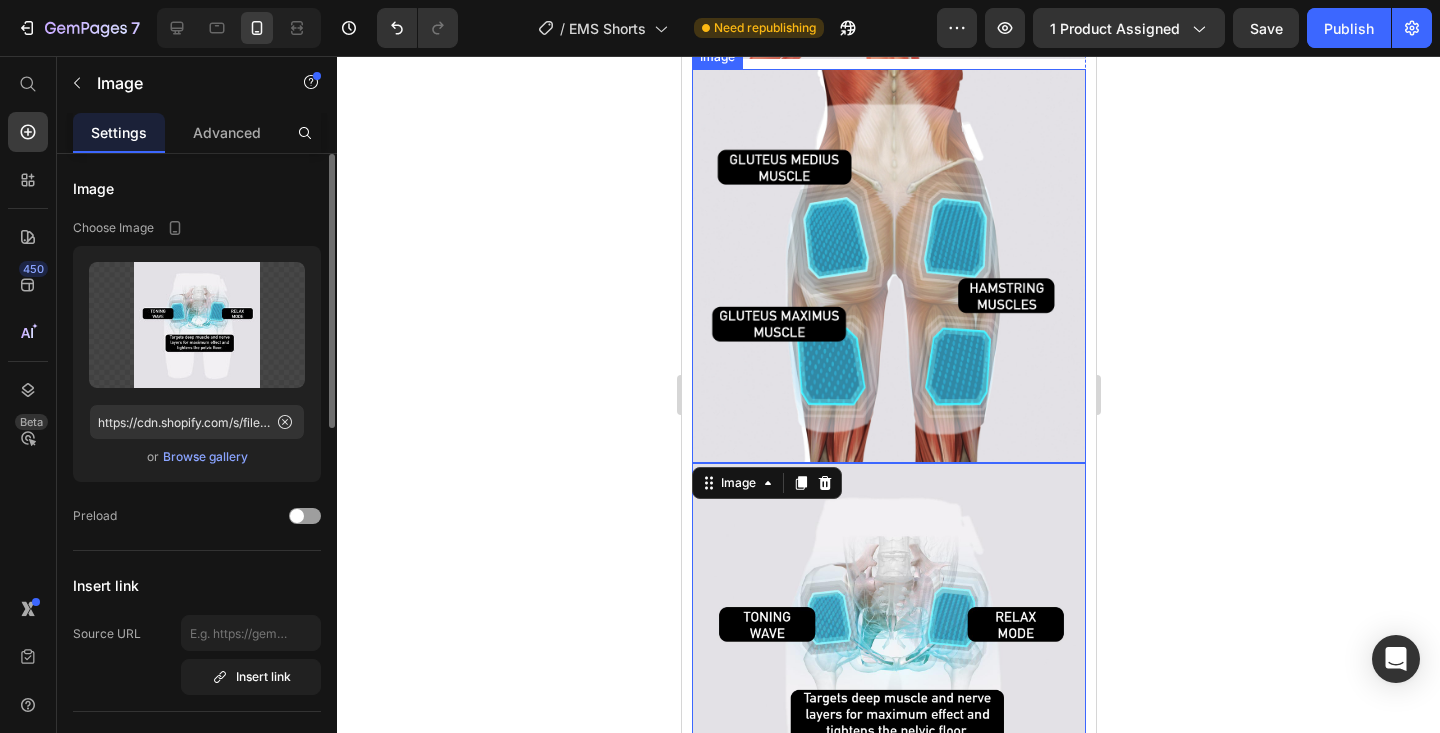 scroll, scrollTop: 3455, scrollLeft: 0, axis: vertical 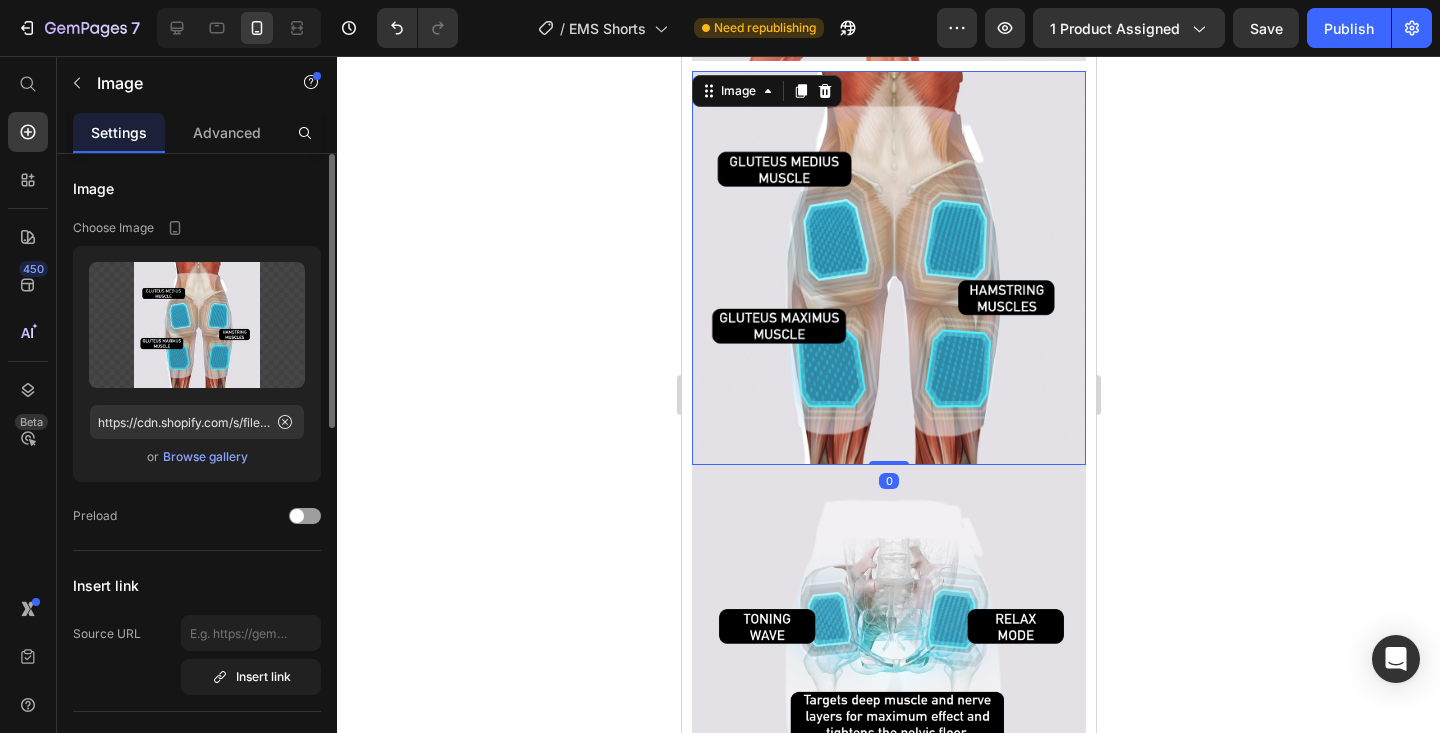 click at bounding box center (888, 268) 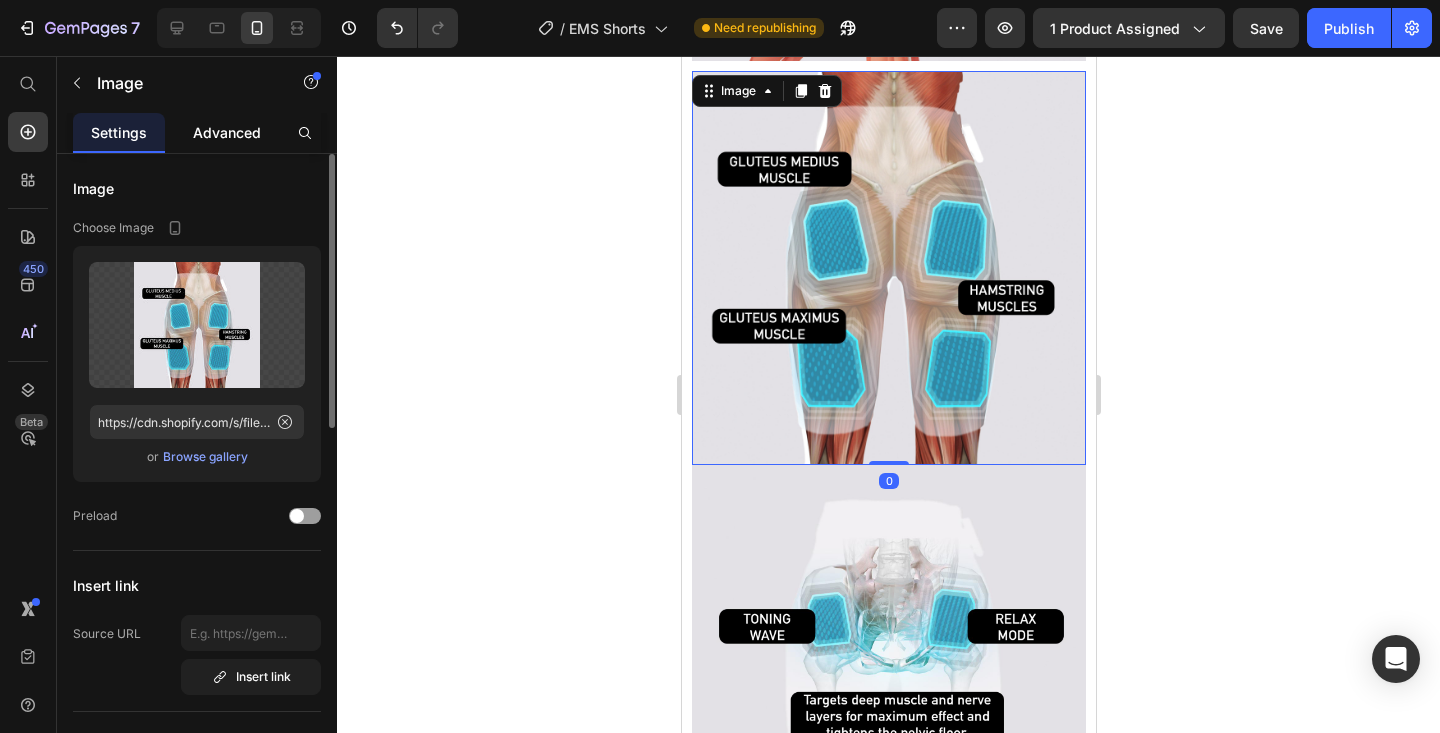 click on "Advanced" 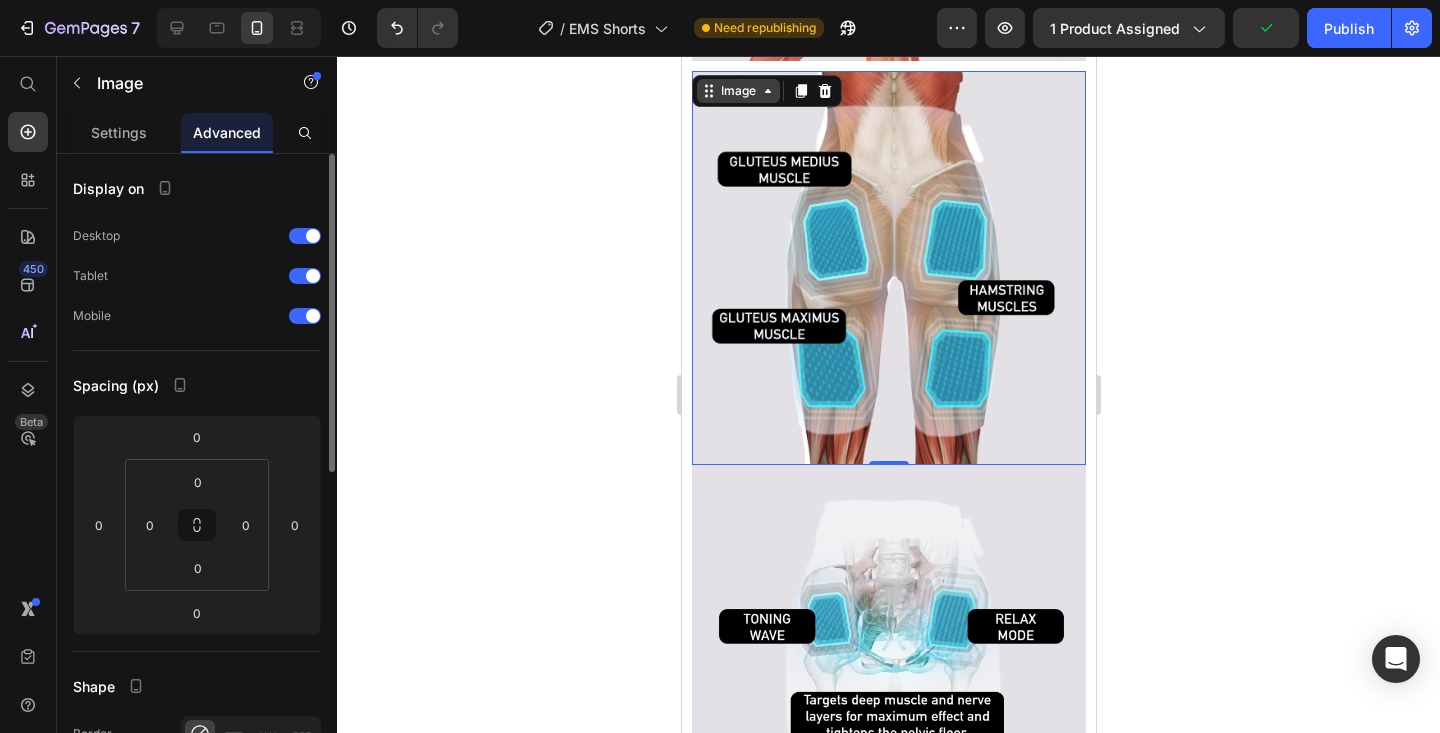 click on "Image" at bounding box center [737, 91] 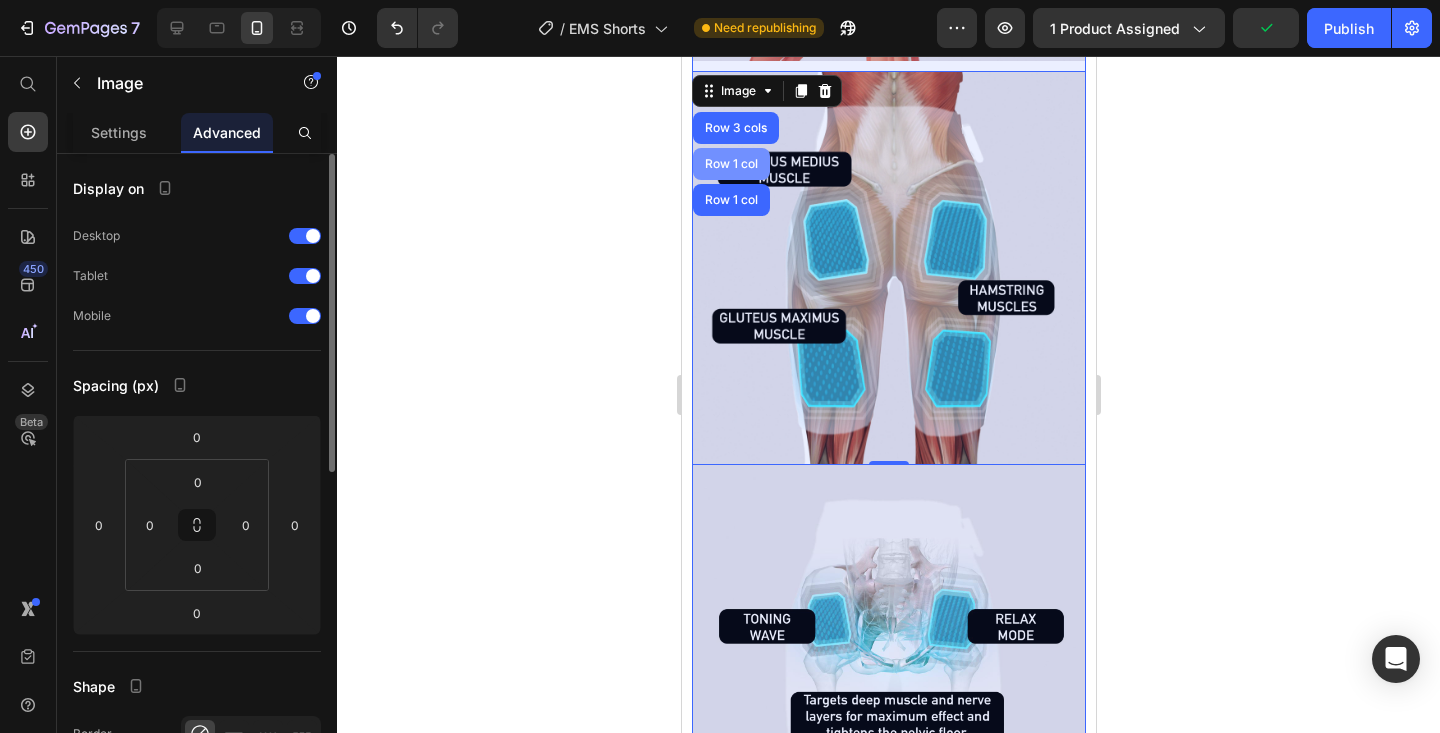 click on "Row 1 col" at bounding box center [730, 164] 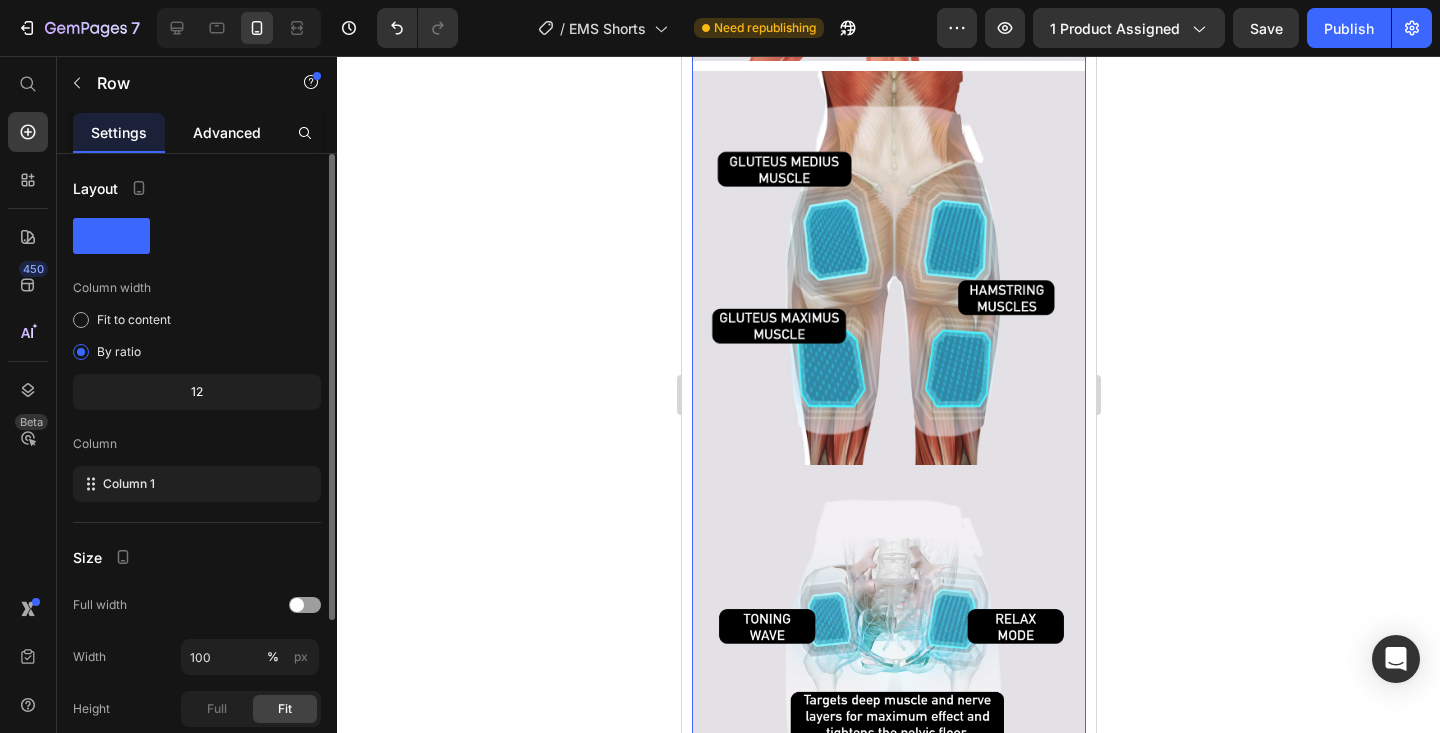 click on "Advanced" 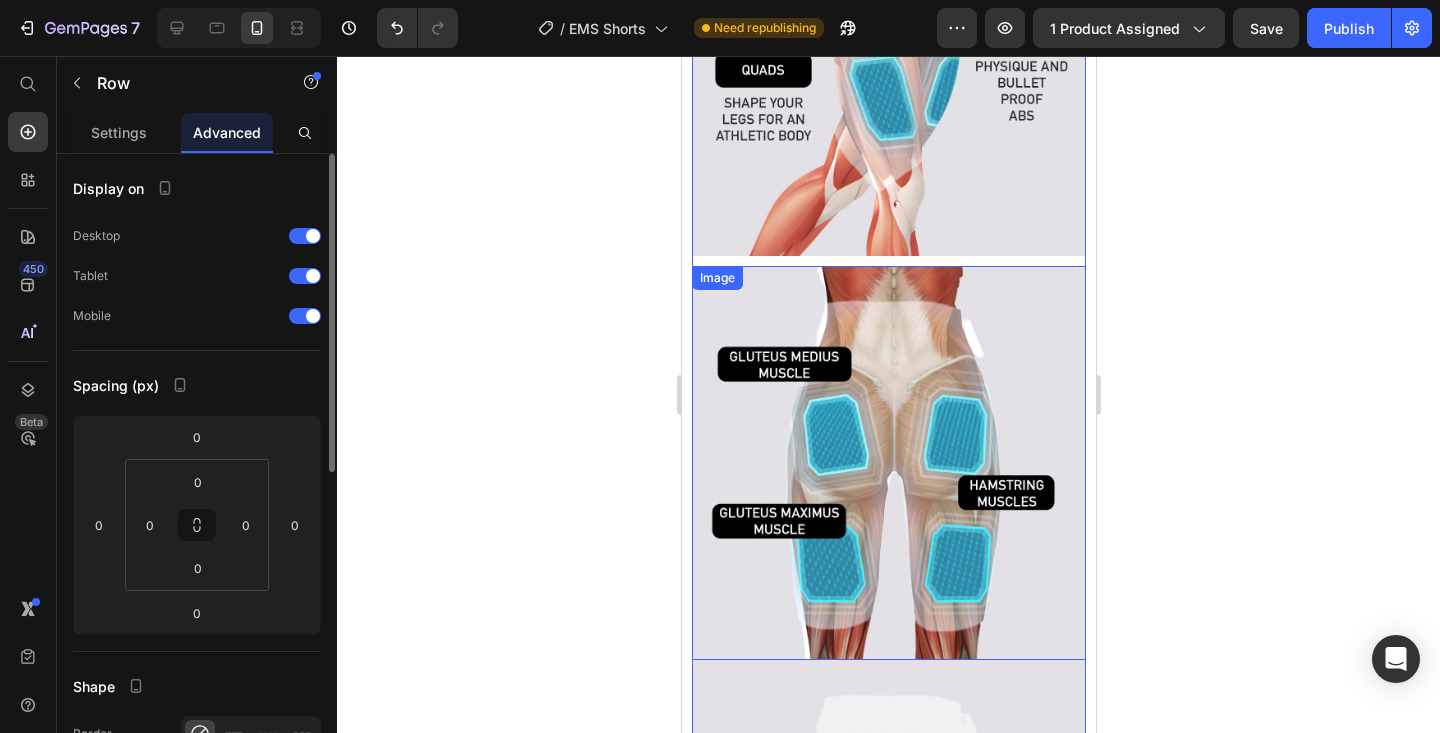 scroll, scrollTop: 3236, scrollLeft: 0, axis: vertical 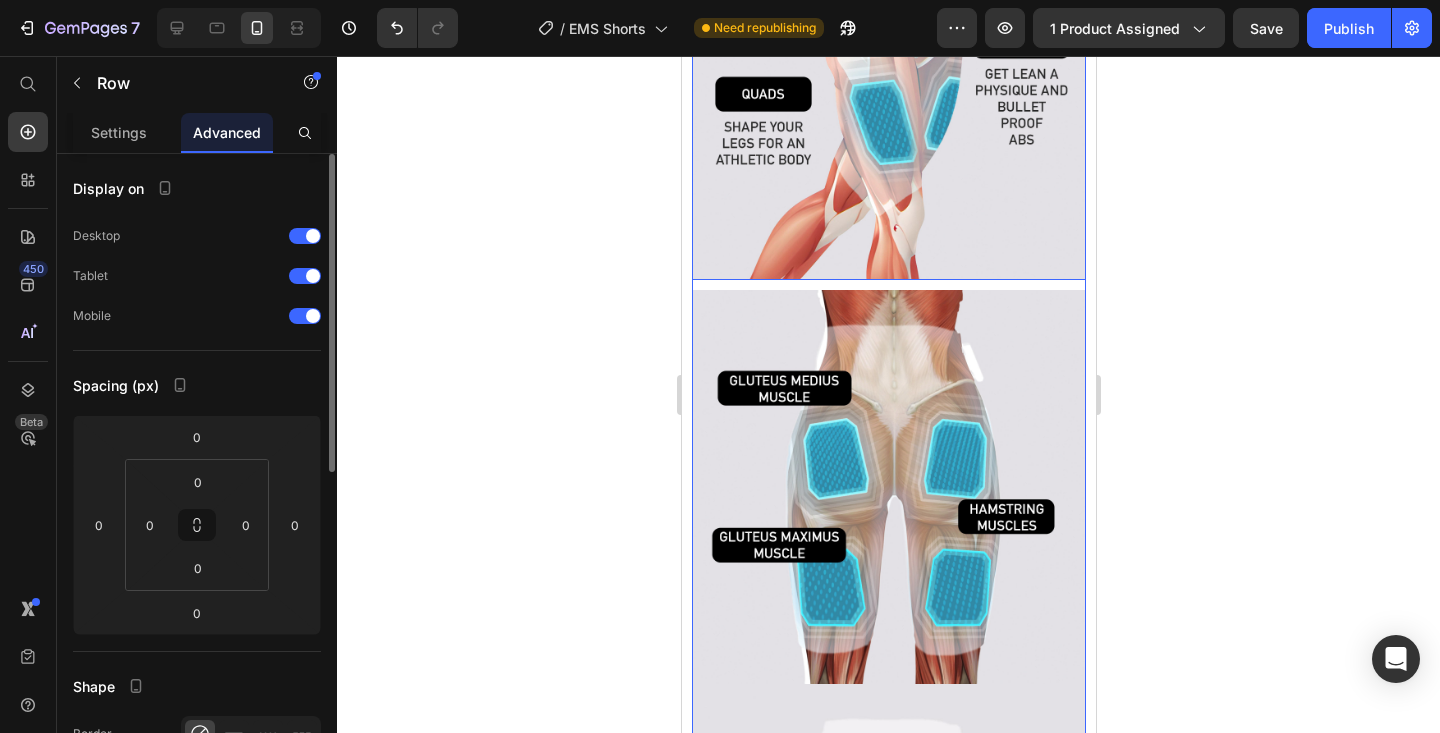 click at bounding box center [888, 83] 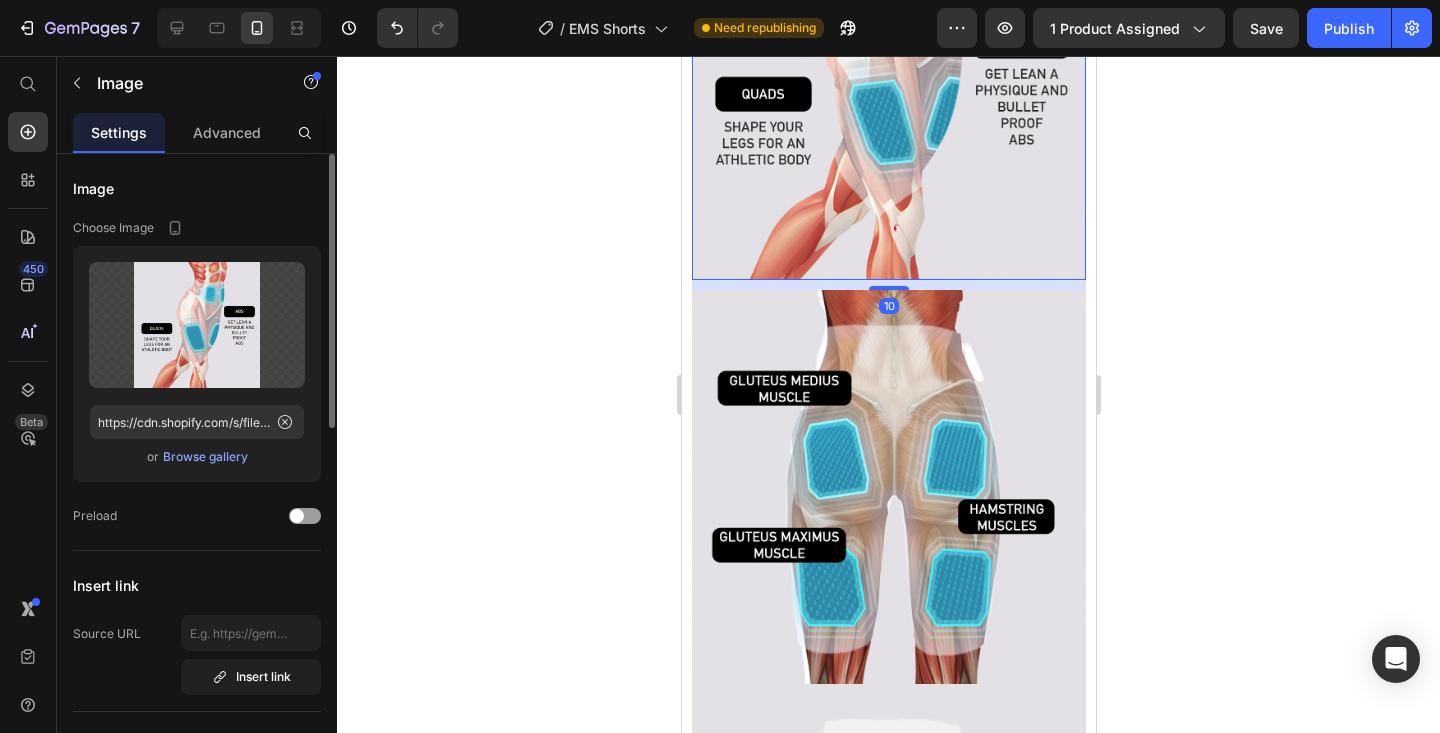 click on "Image Choose Image Upload Image https://cdn.shopify.com/s/files/1/0605/6673/2851/files/gempages_541830199419863929-7fa79392-d9ae-46e1-8e1c-bee84393e94b.jpg  or   Browse gallery  Preload Insert link Source URL  Insert link  Size Proportion Original Width px % Height px % Shape Border Corner Shadow Align SEO Alt text Image title  Delete element" at bounding box center [197, 889] 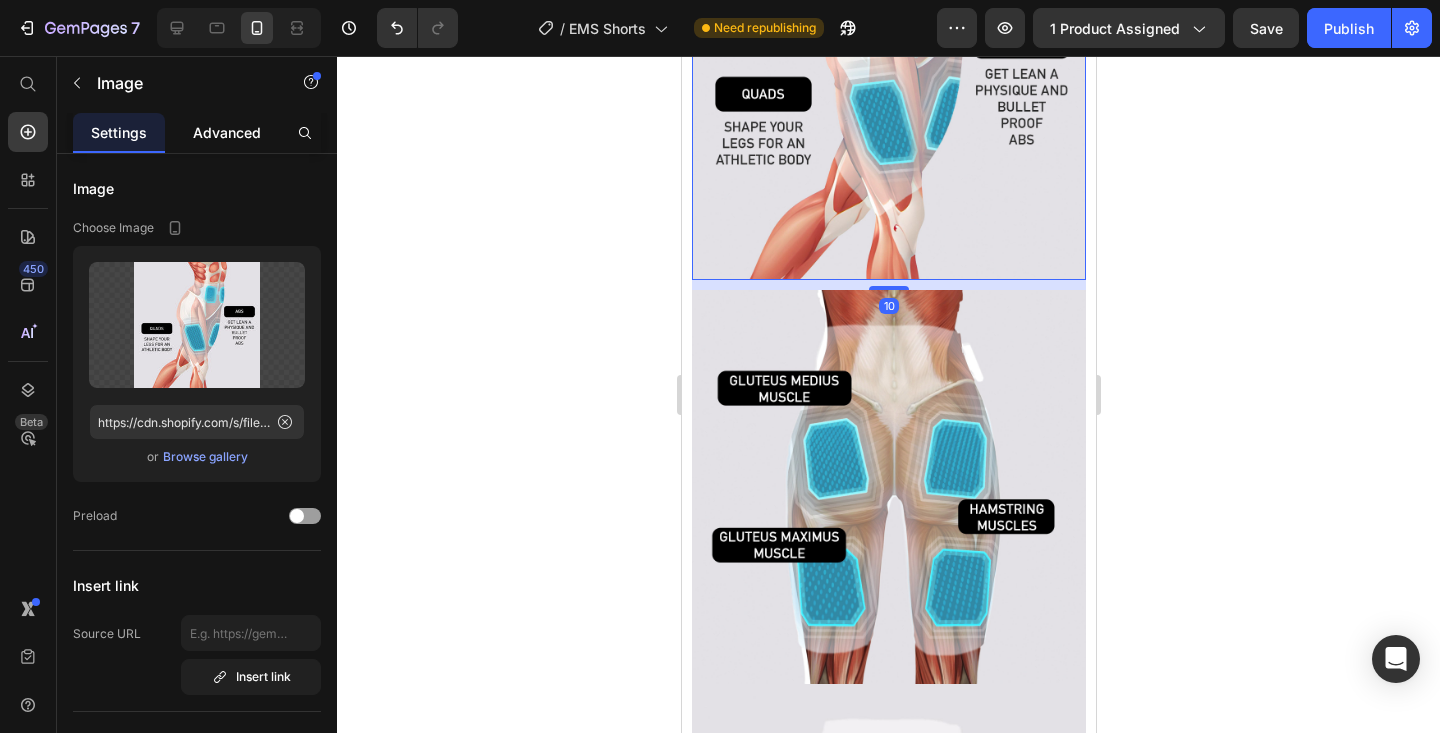 click on "Advanced" 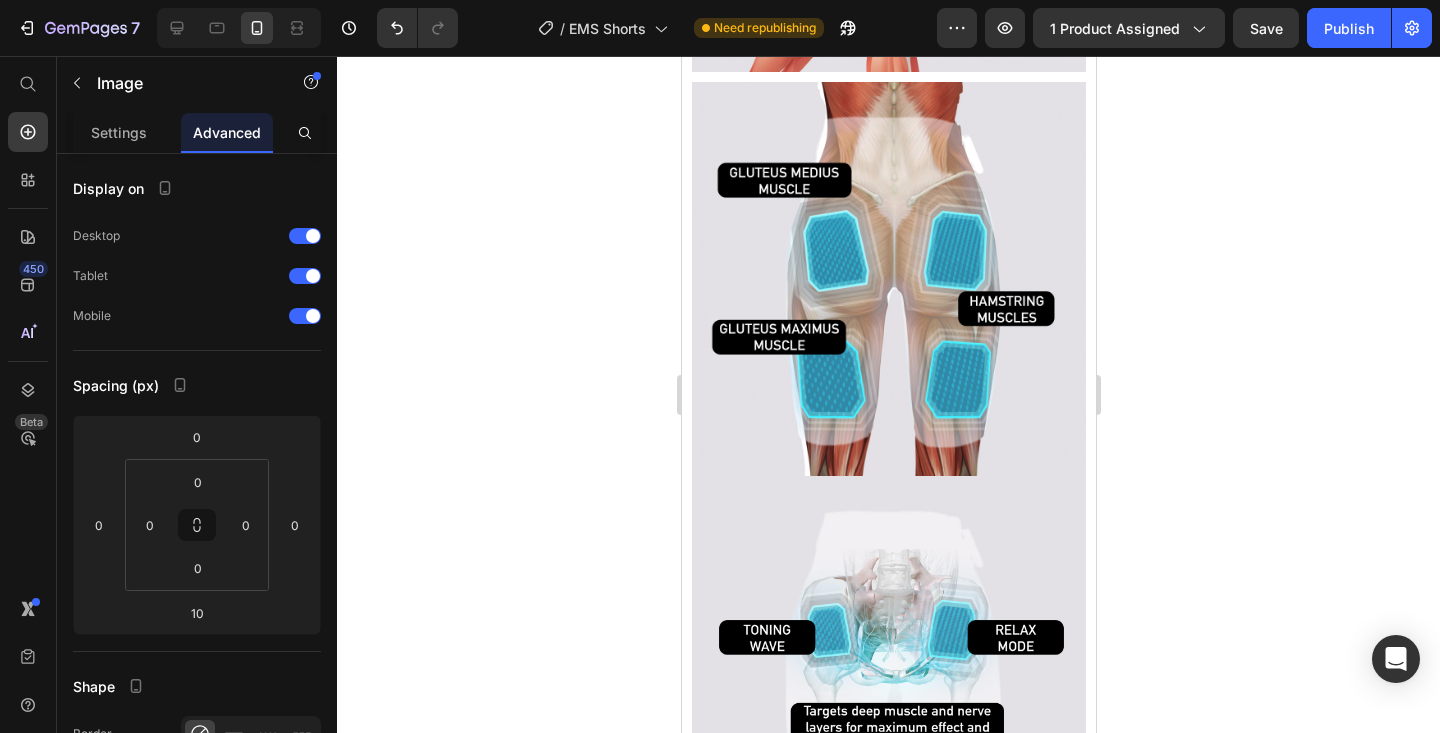scroll, scrollTop: 3665, scrollLeft: 0, axis: vertical 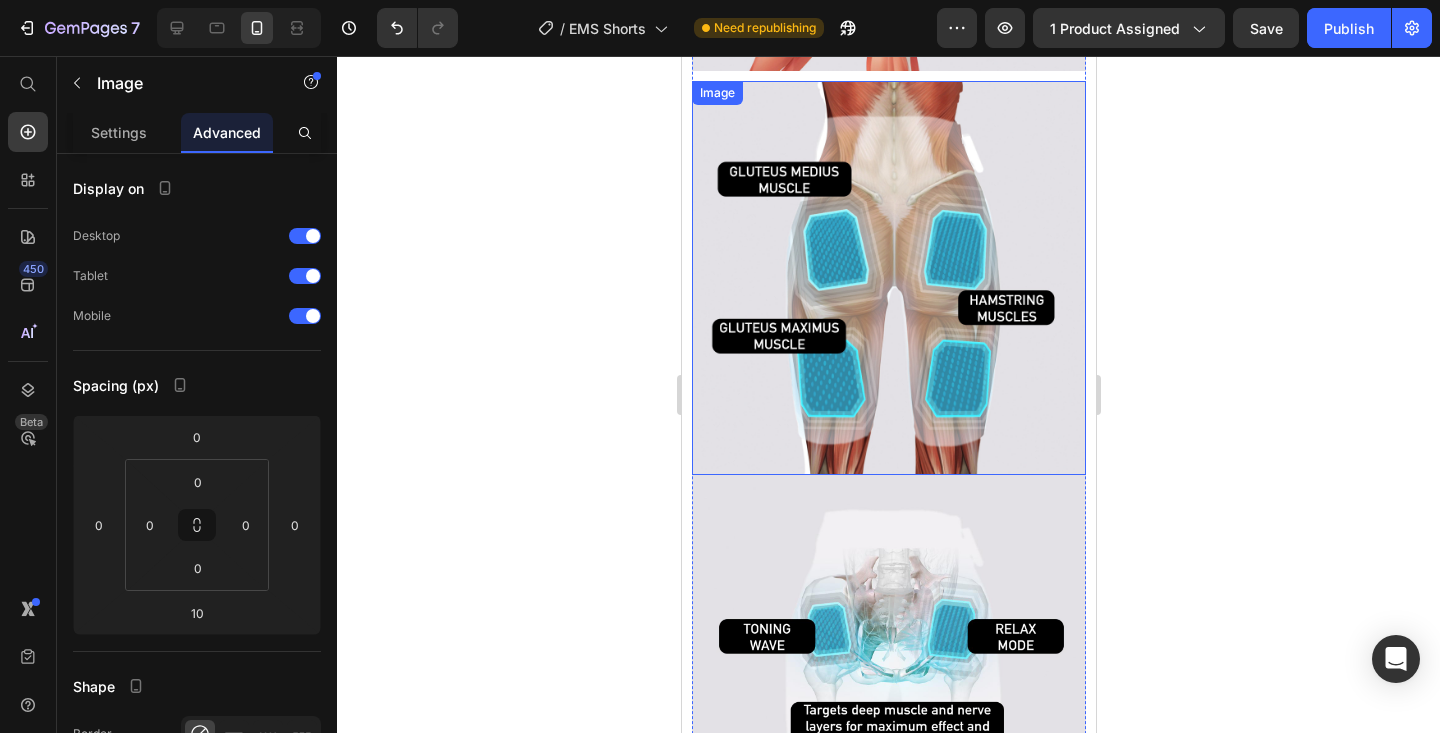 click at bounding box center (888, 278) 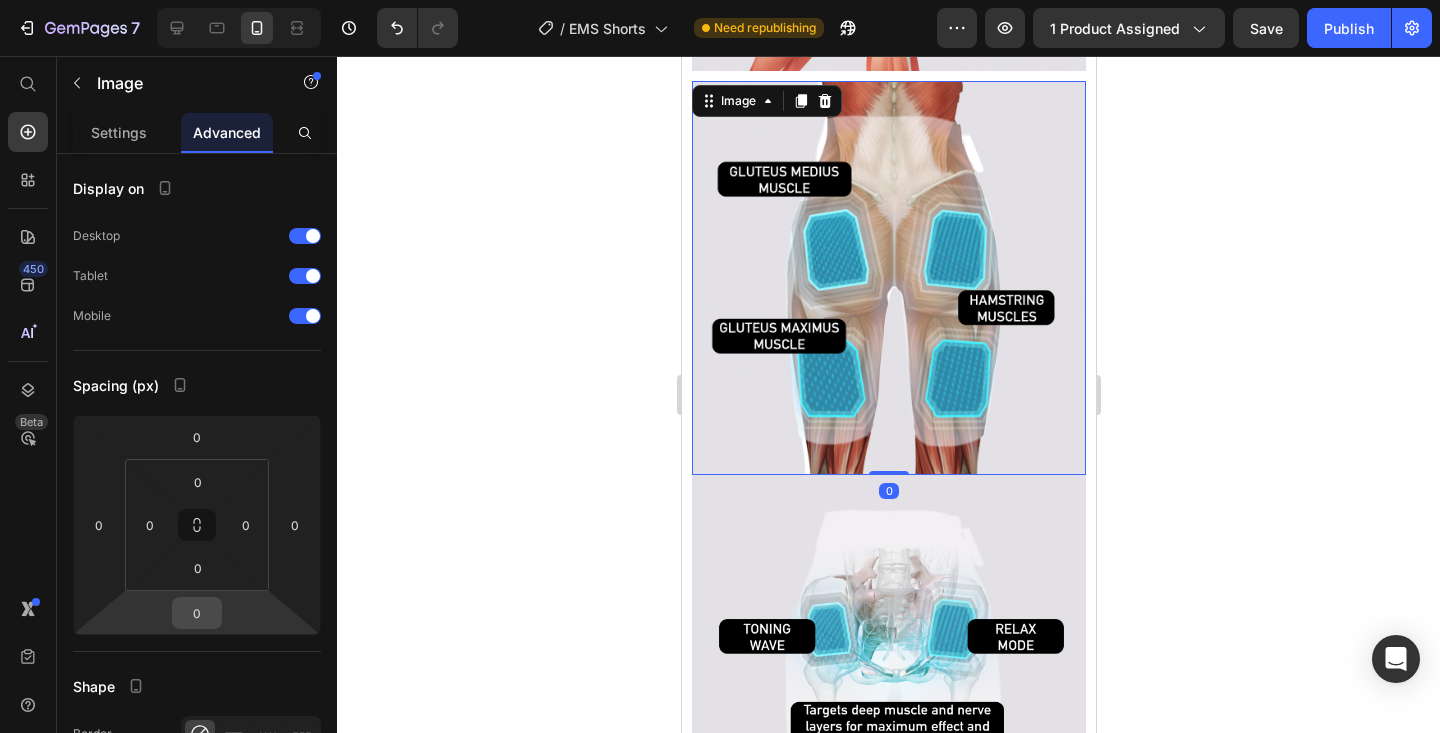 click on "0" at bounding box center (197, 613) 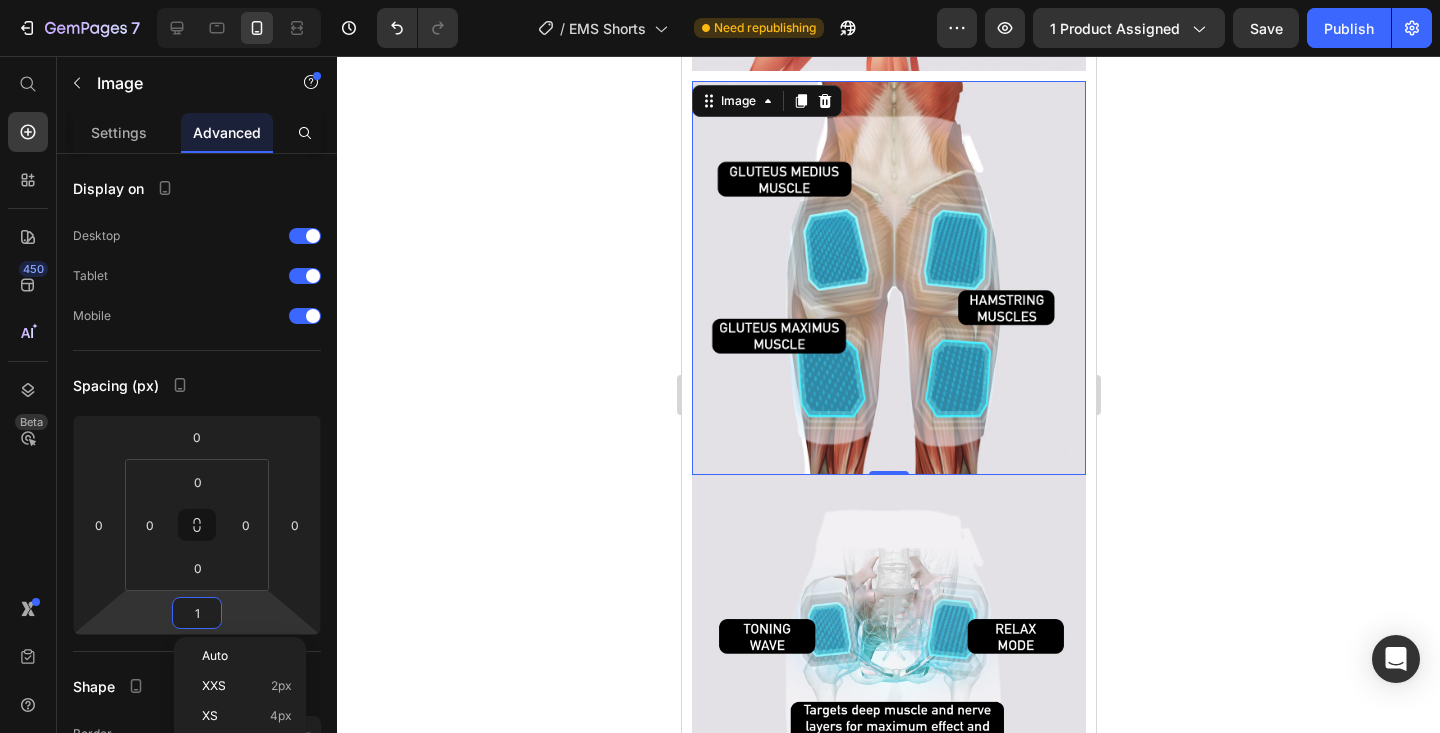 type on "10" 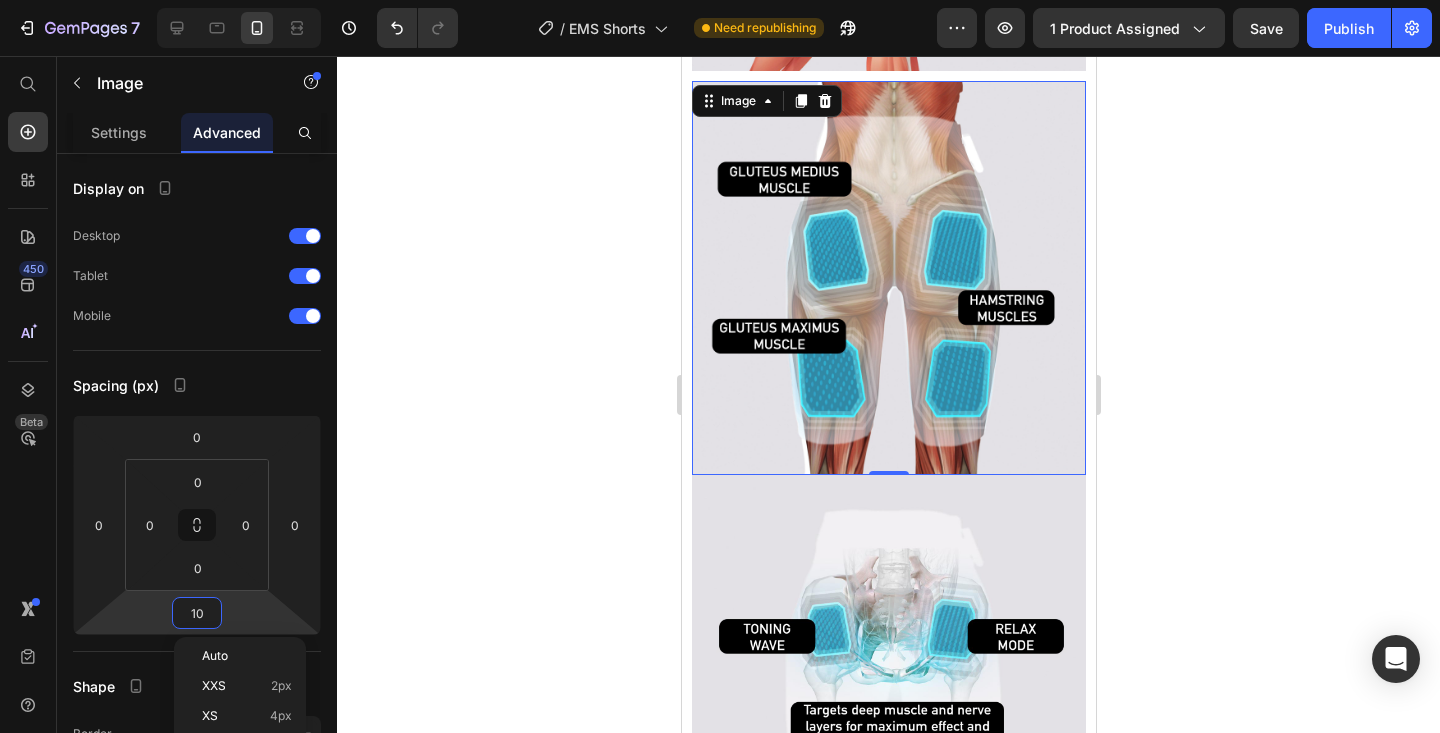 scroll, scrollTop: 3675, scrollLeft: 0, axis: vertical 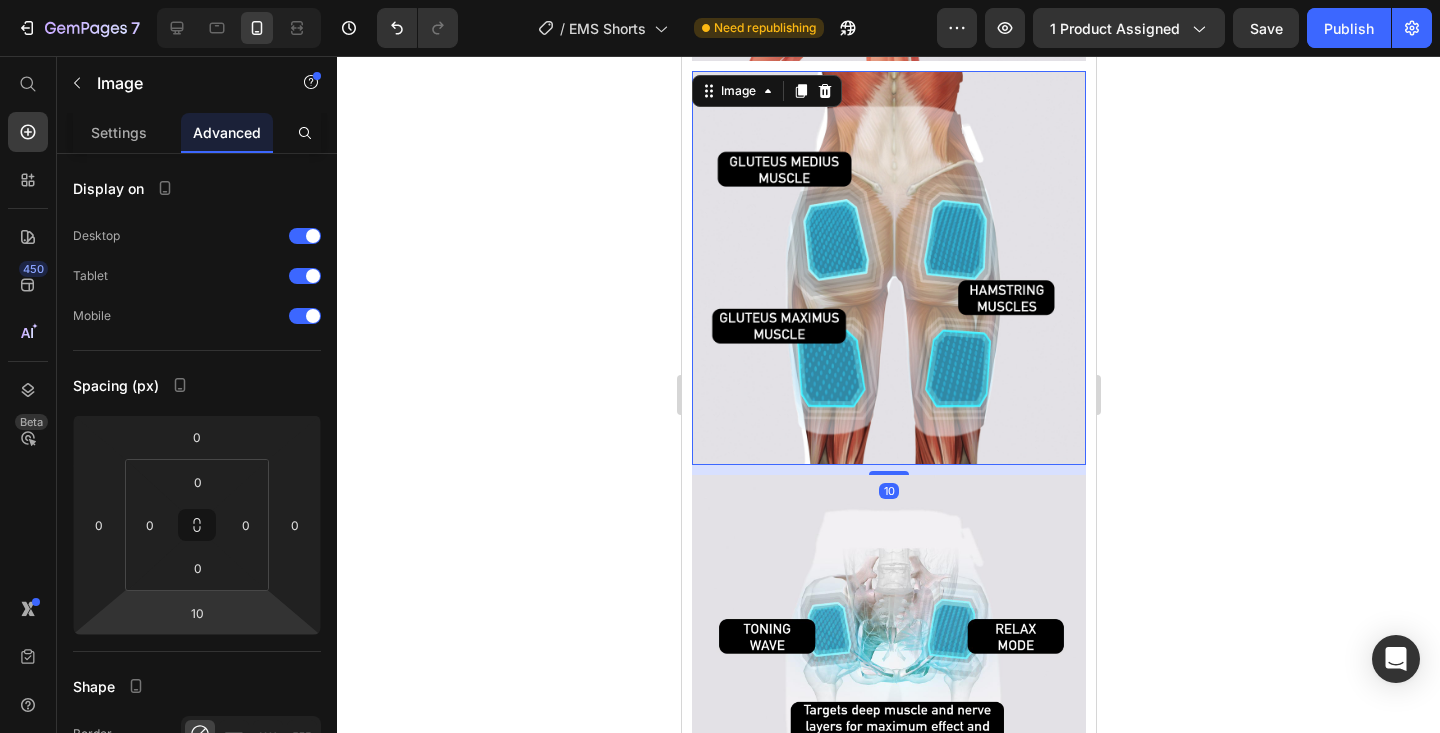 click 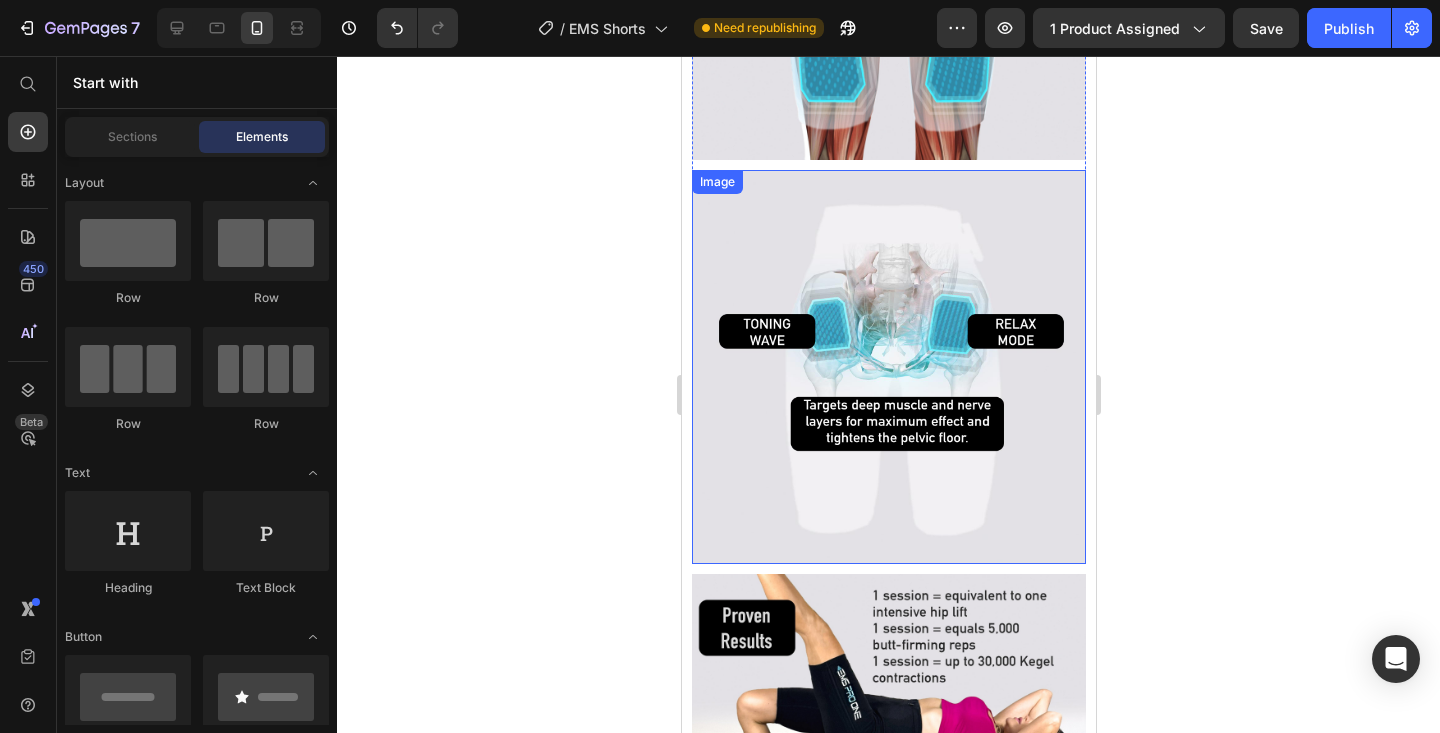scroll, scrollTop: 3981, scrollLeft: 0, axis: vertical 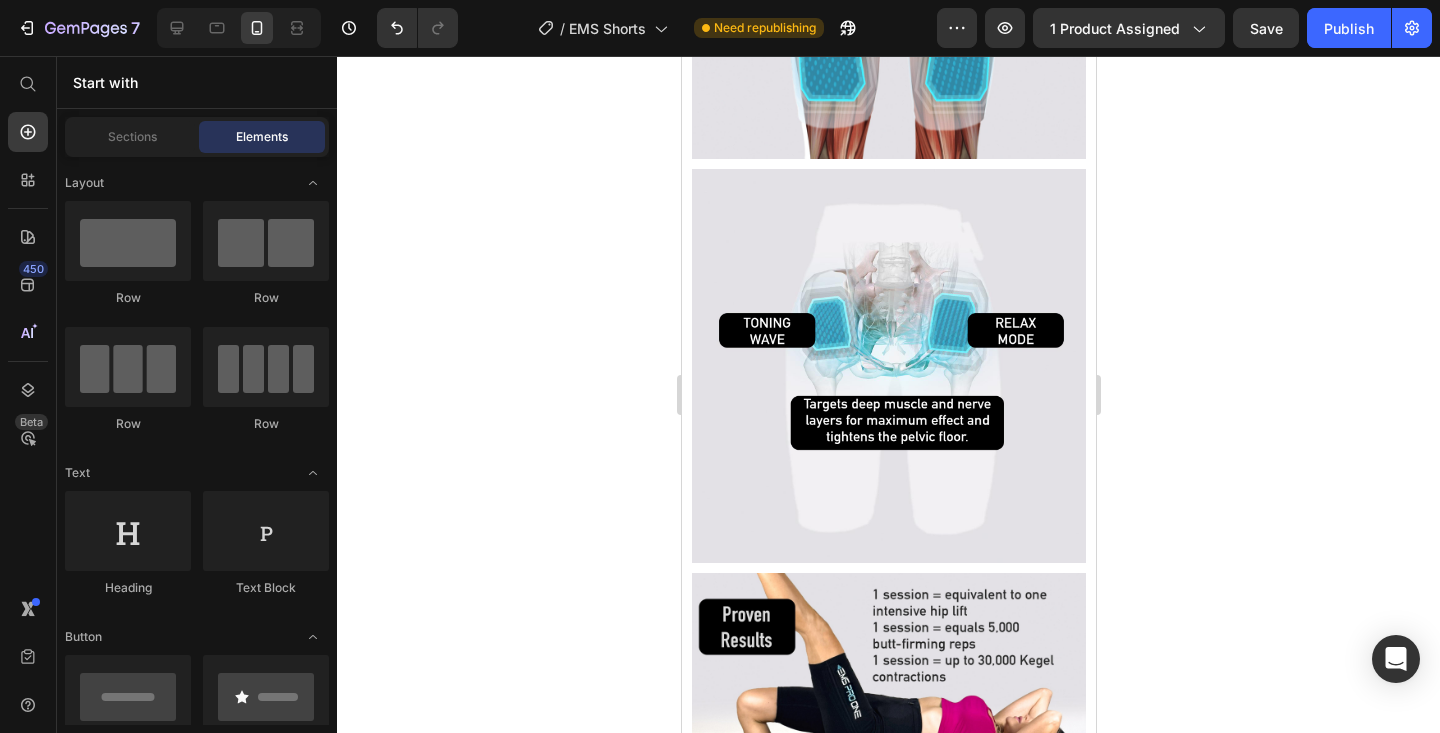 click 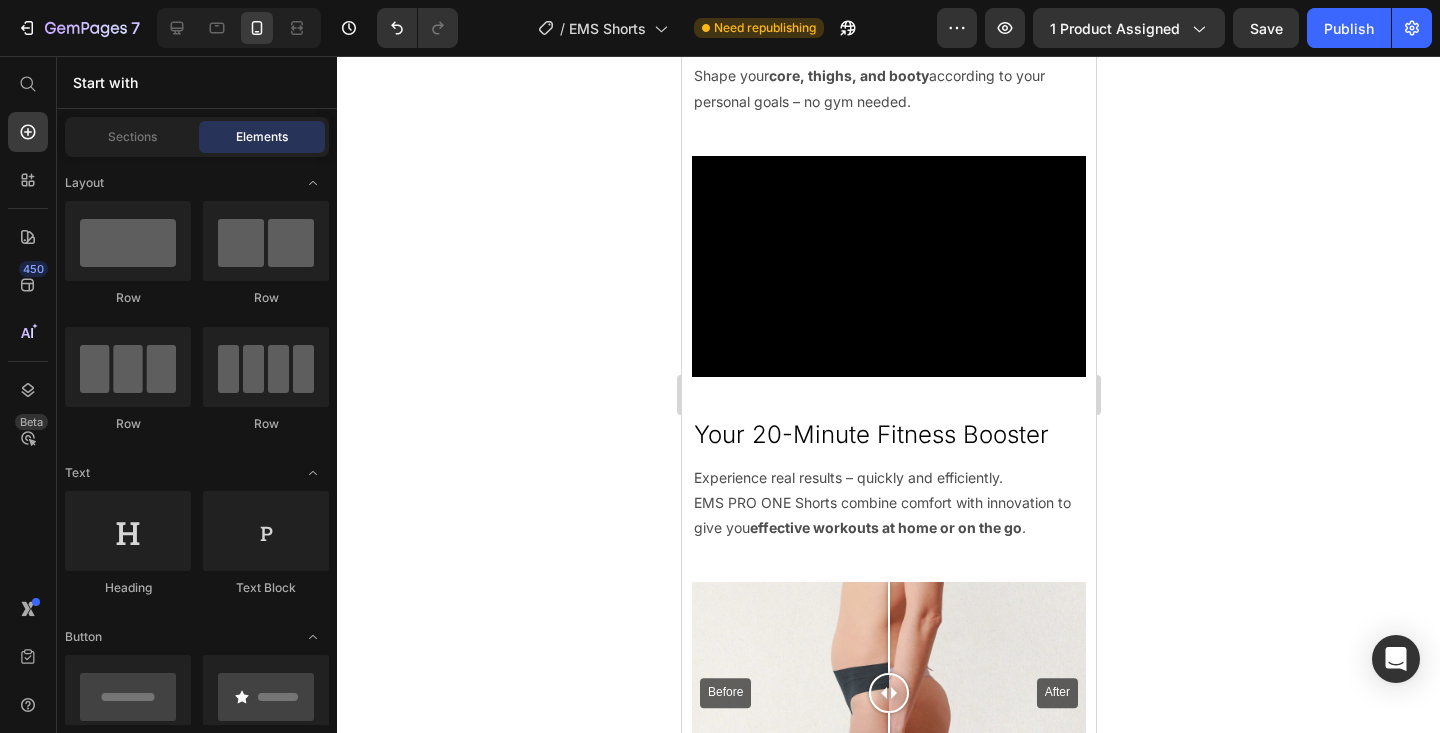 scroll, scrollTop: 2525, scrollLeft: 0, axis: vertical 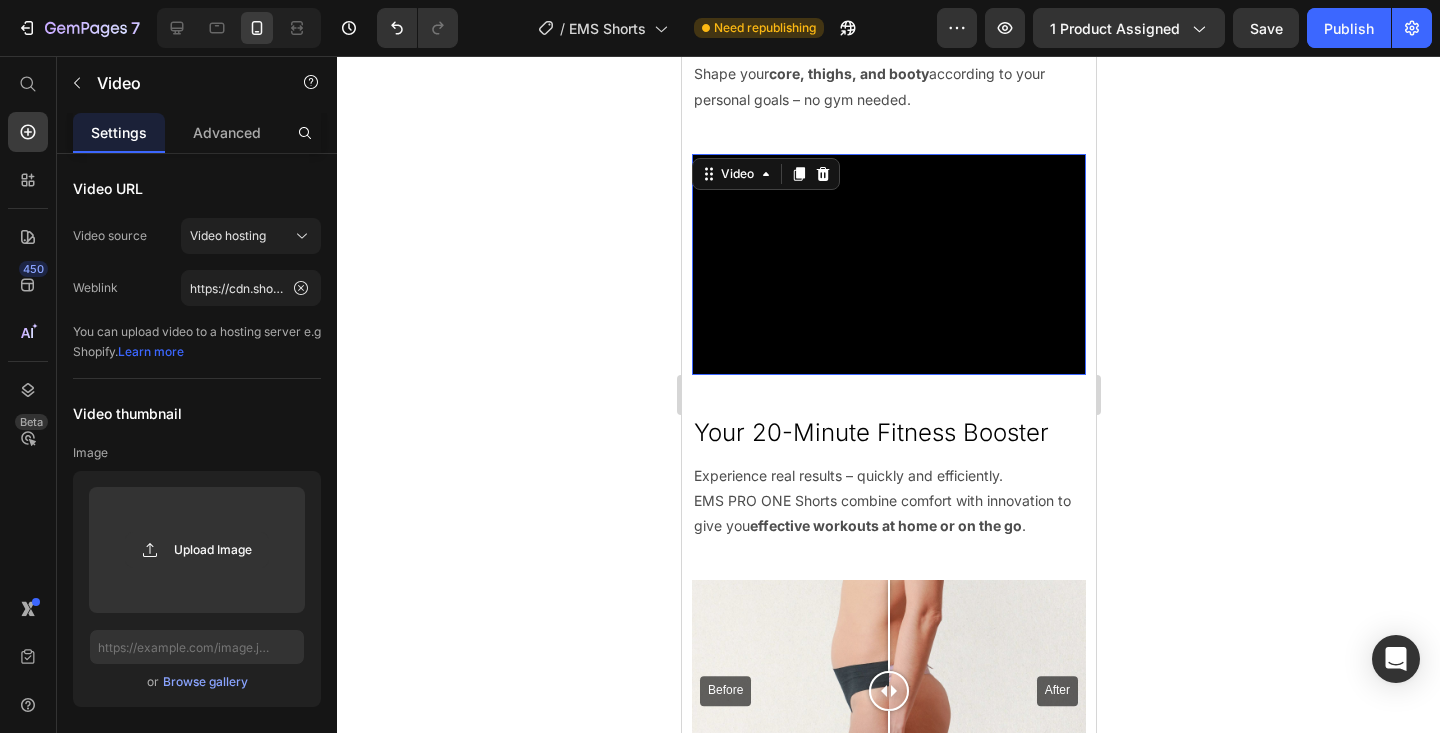 click at bounding box center (888, 265) 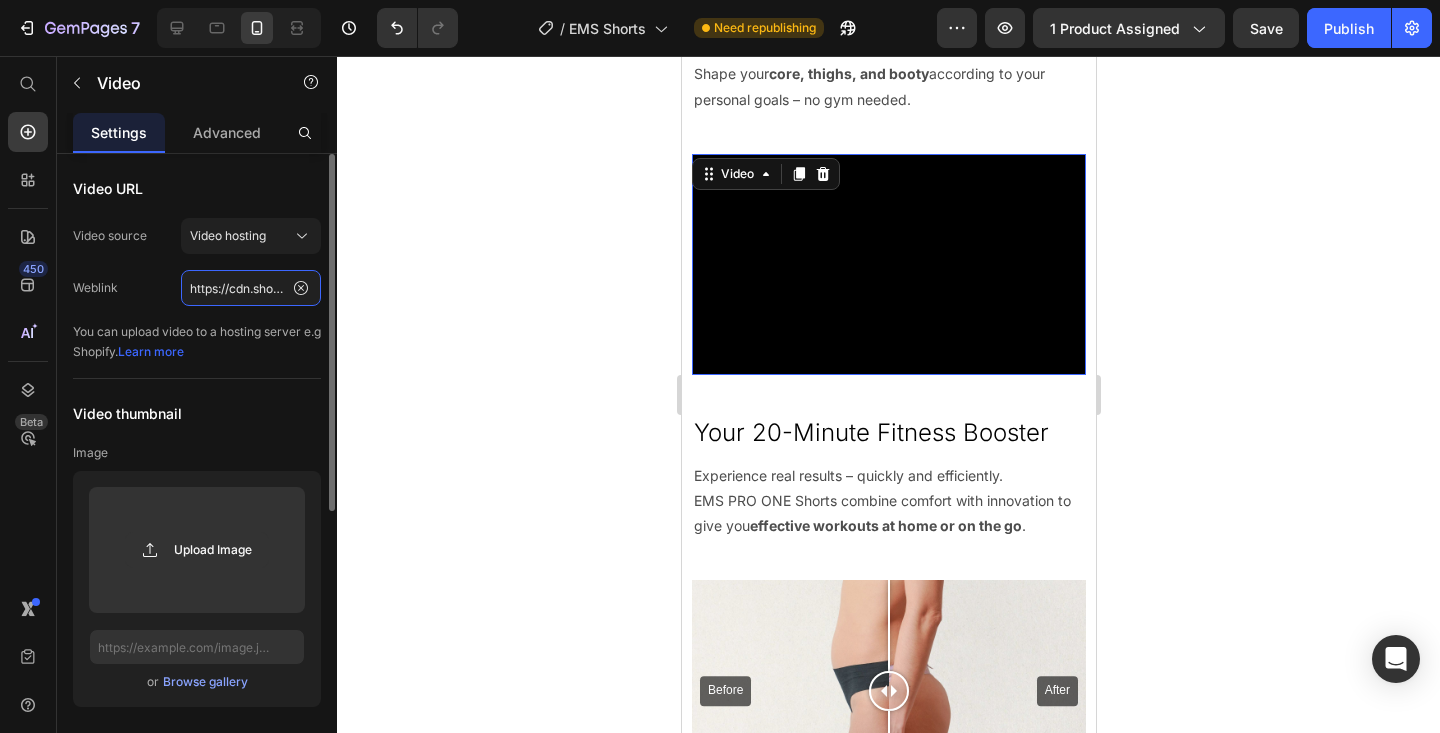click on "https://cdn.shopify.com/videos/c/o/v/3810713365f04eda98d116b091f69fe4.mp4" 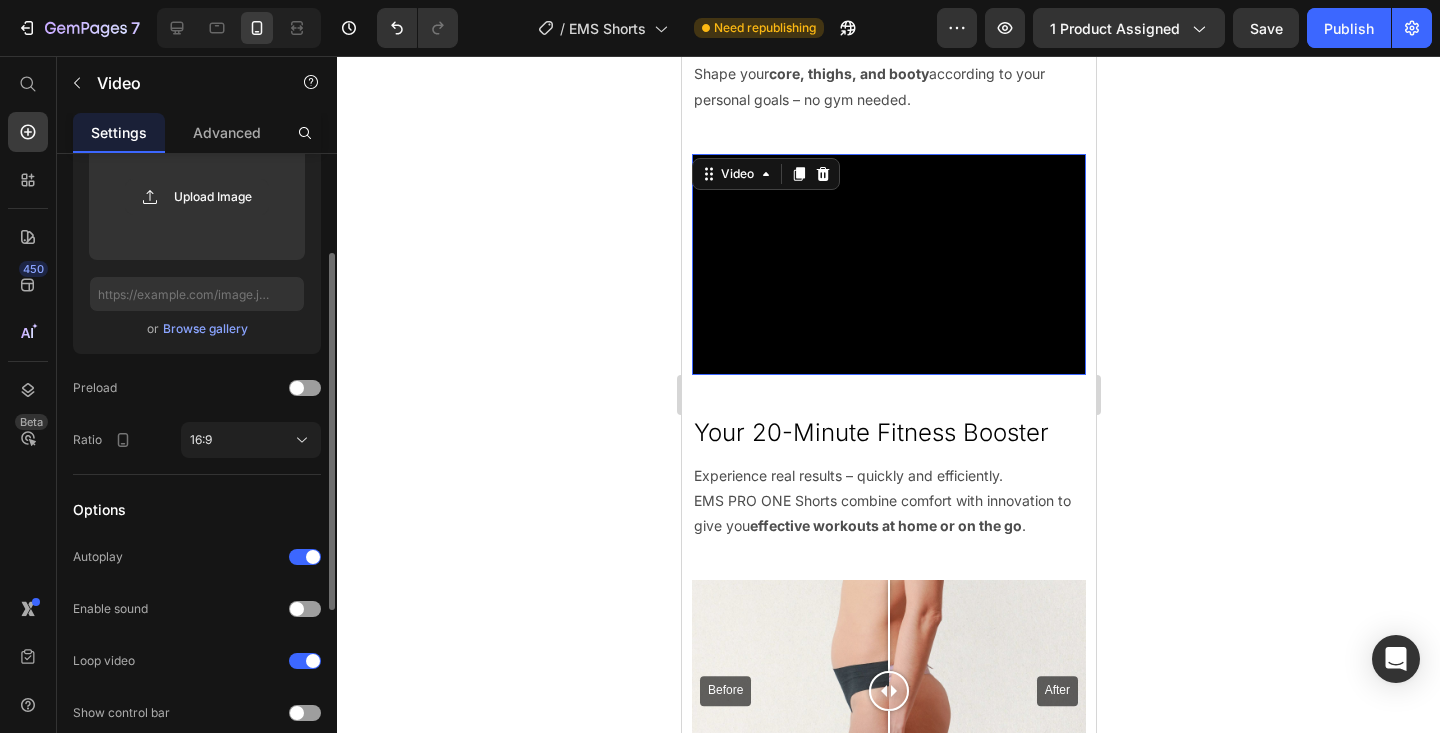 scroll, scrollTop: 404, scrollLeft: 0, axis: vertical 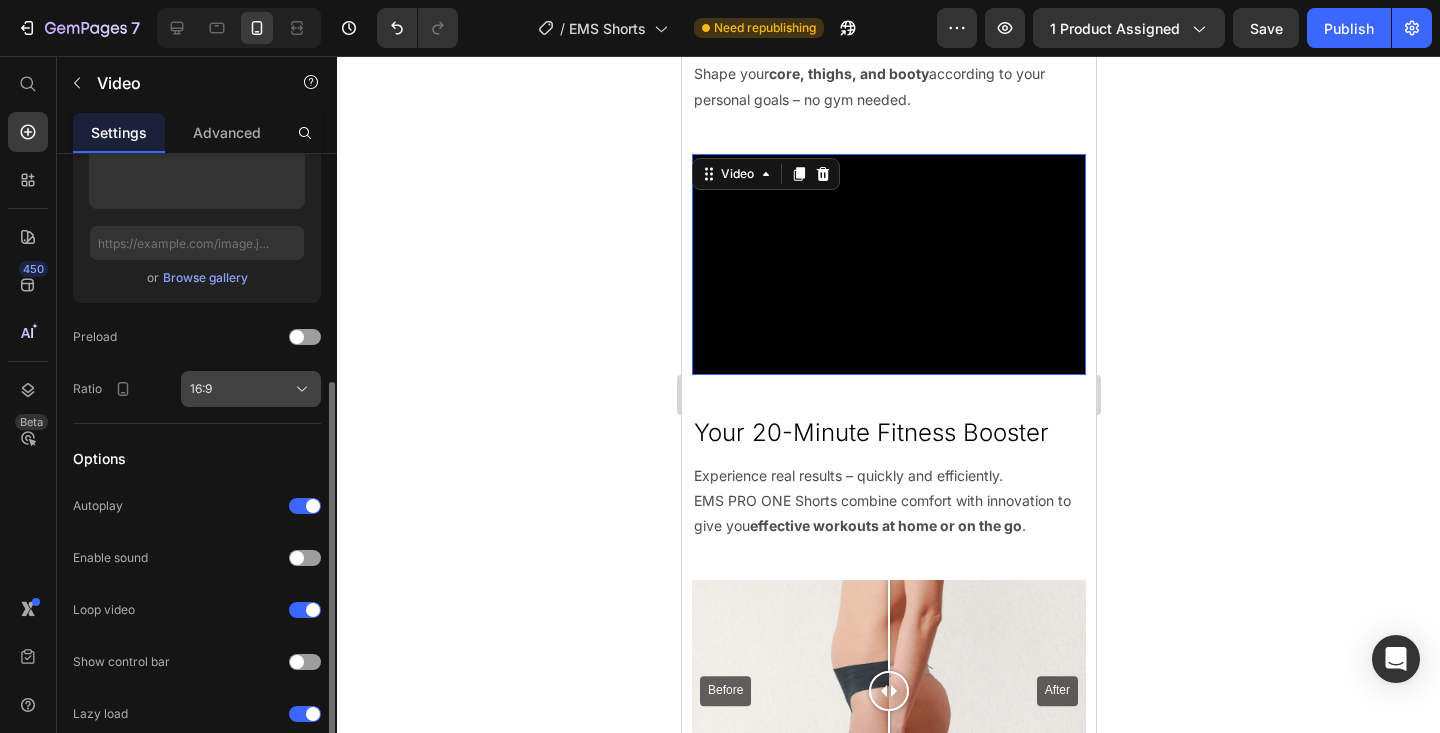 click on "16:9" 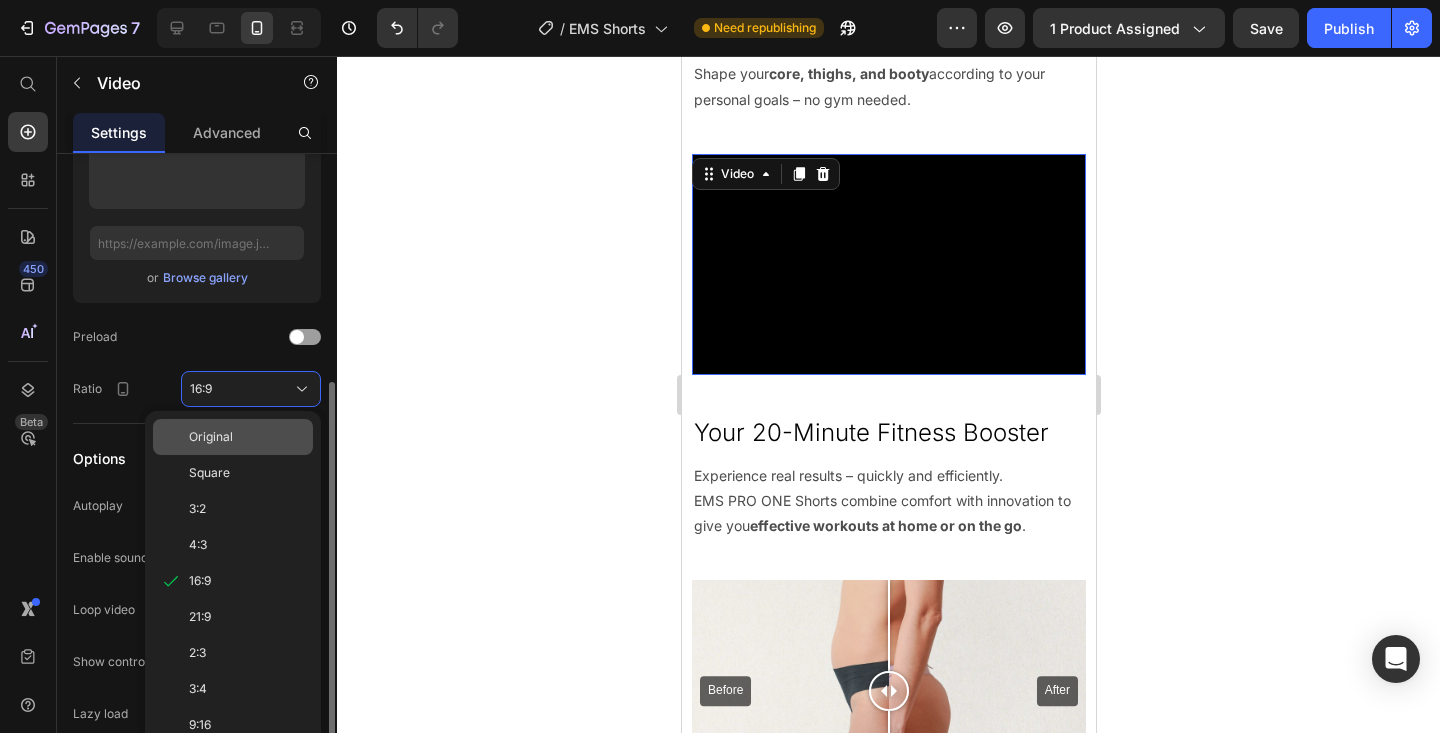 click on "Original" at bounding box center [211, 437] 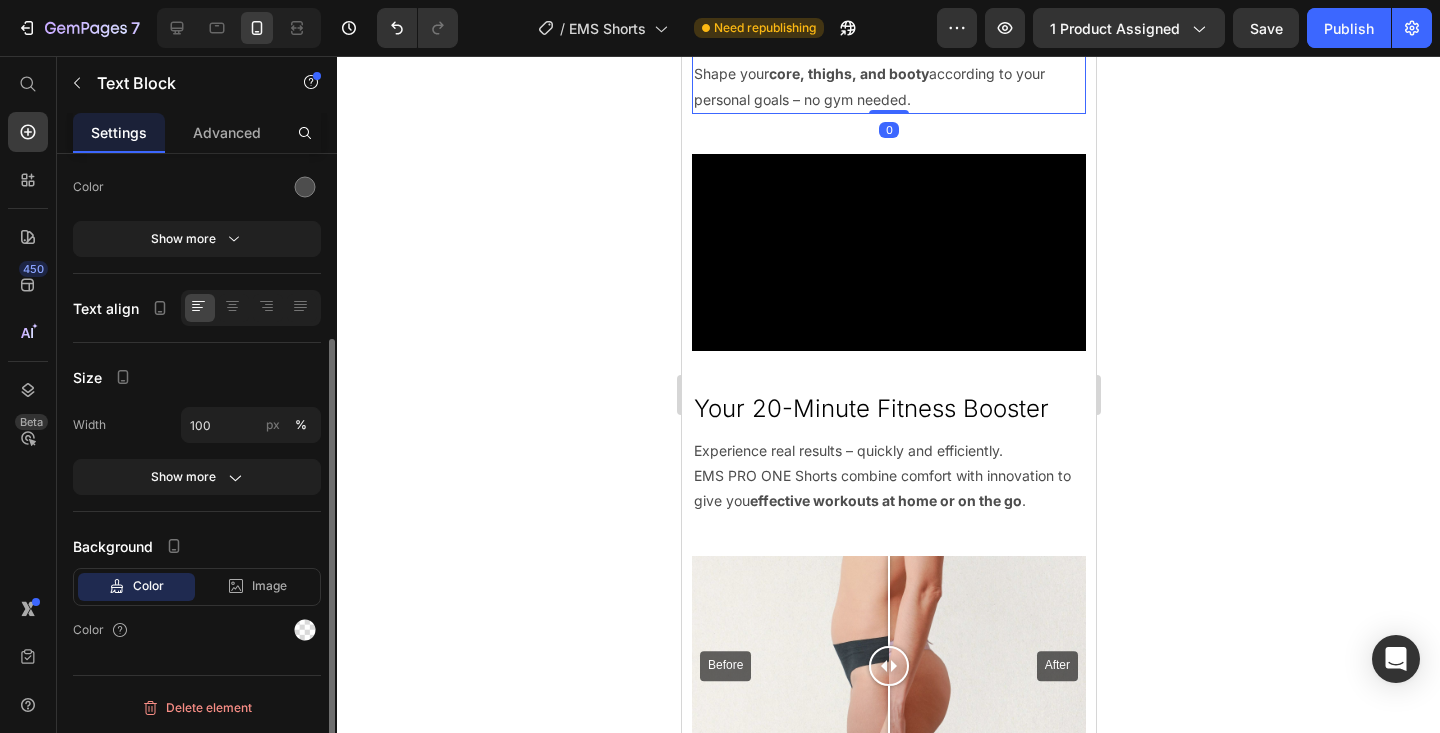 click on "With  advanced EMS technology , you'll improve both  muscle tone and fat reduction  faster than with traditional methods. Shape your  core, thighs, and booty  according to your personal goals – no gym needed." at bounding box center [888, 49] 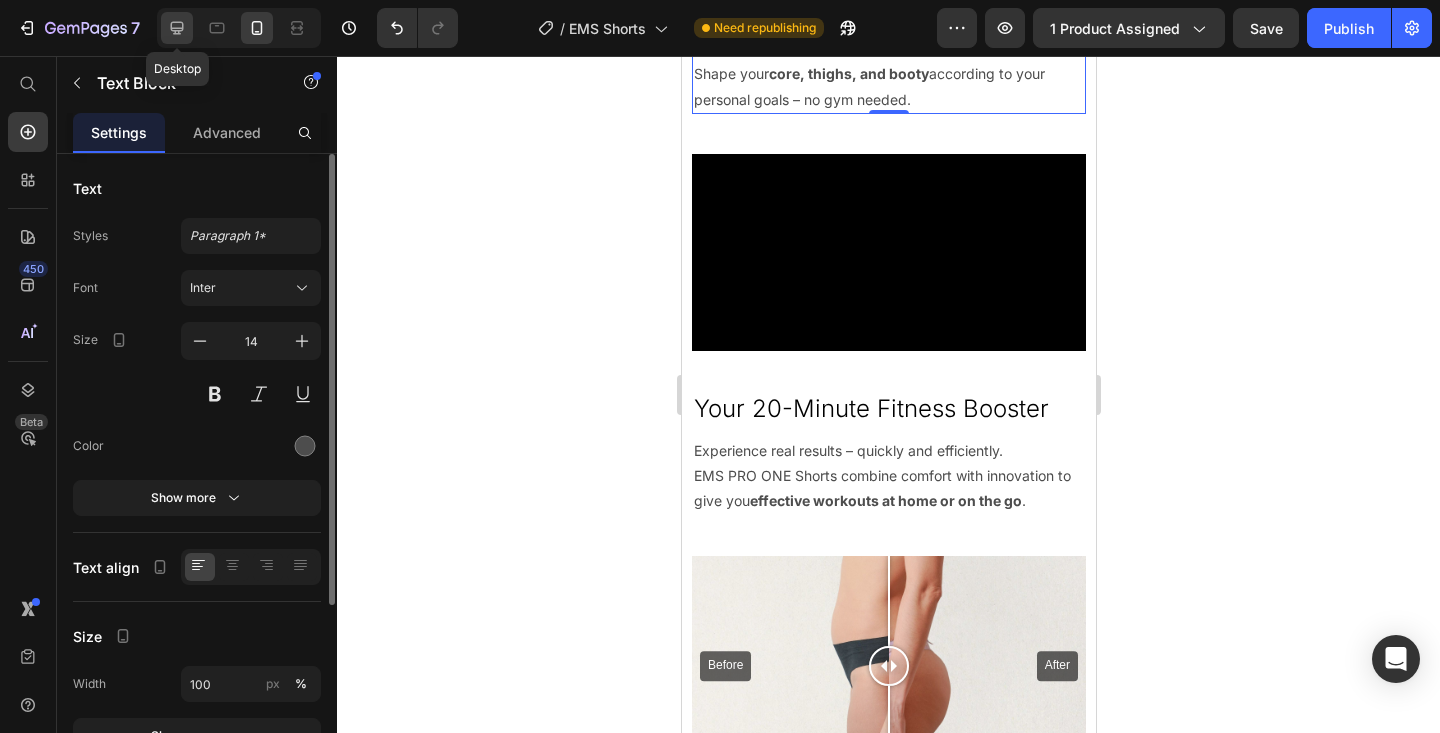 drag, startPoint x: 176, startPoint y: 32, endPoint x: 70, endPoint y: 92, distance: 121.80312 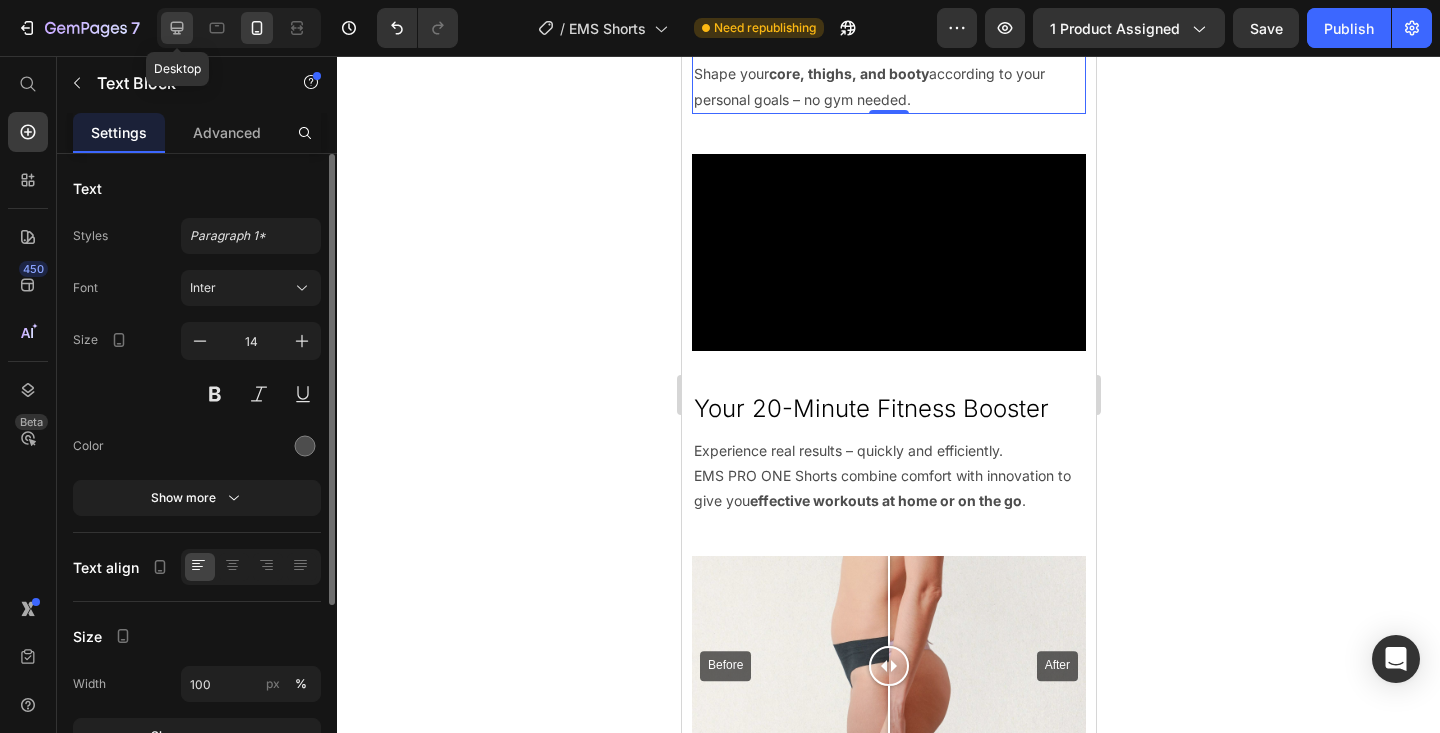 type on "20" 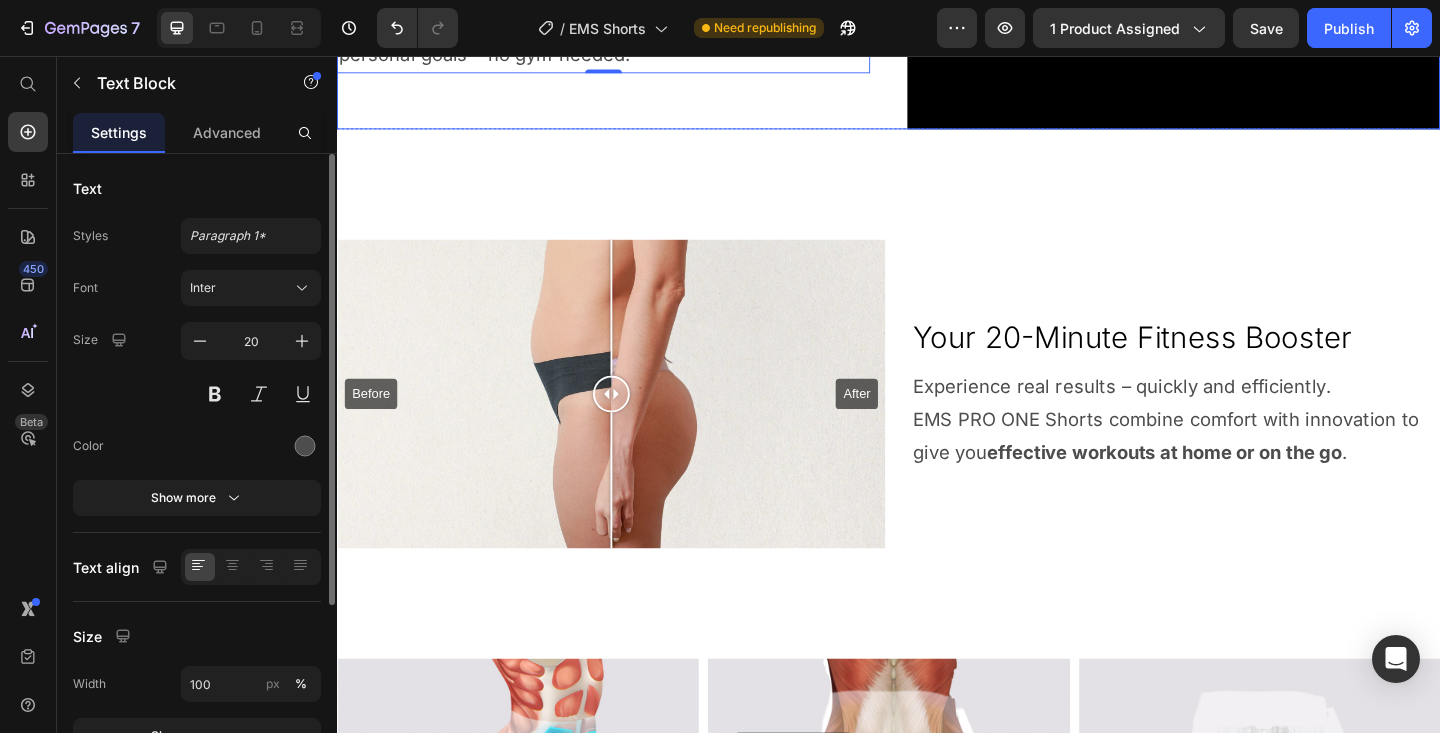 scroll, scrollTop: 2557, scrollLeft: 0, axis: vertical 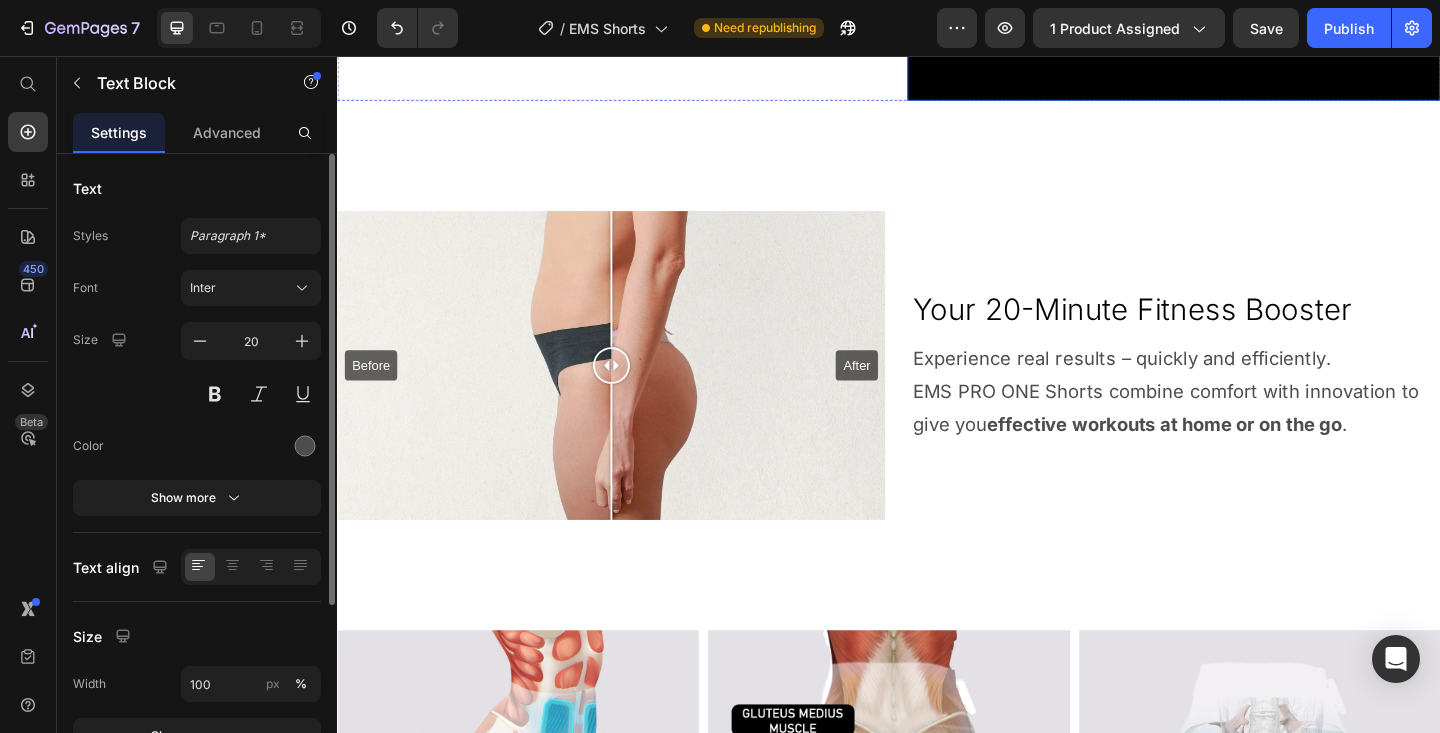 click at bounding box center [1247, -58] 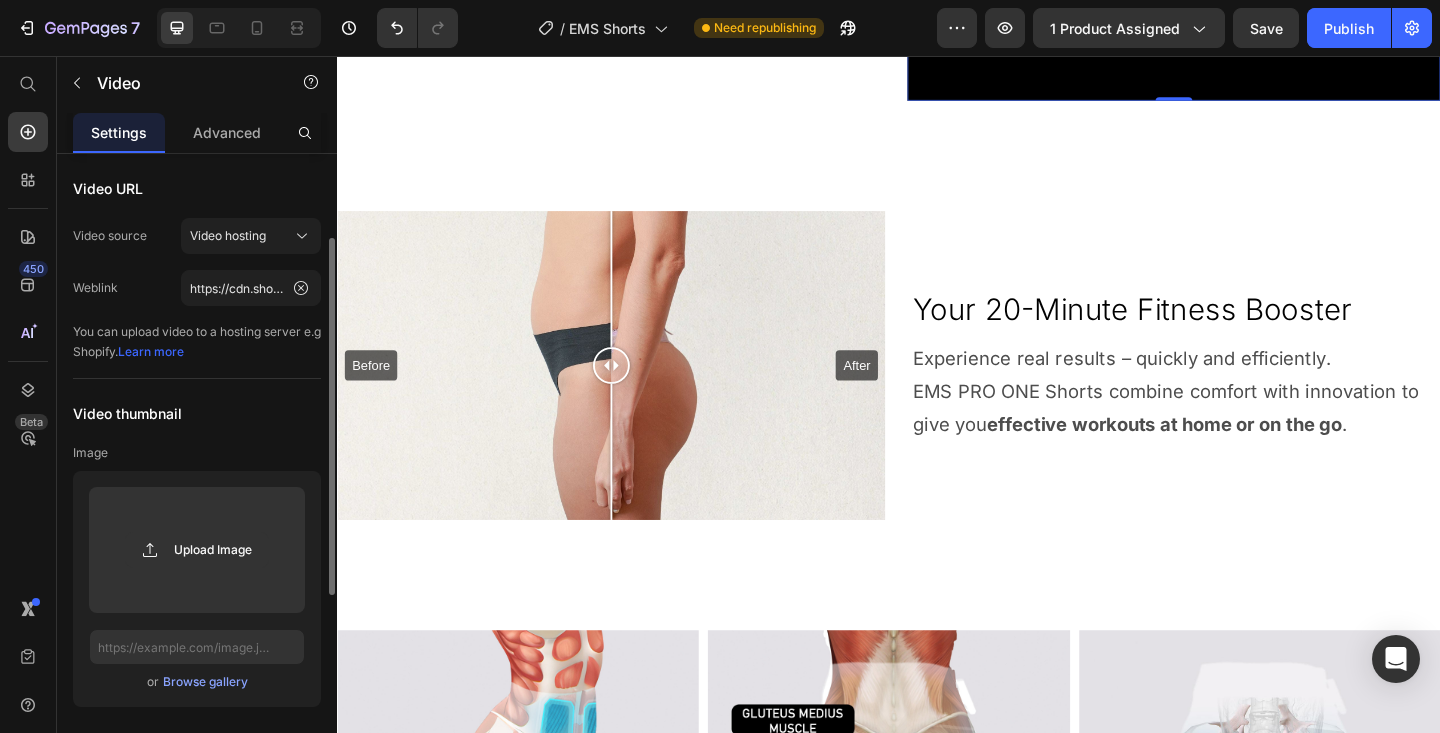 scroll, scrollTop: 214, scrollLeft: 0, axis: vertical 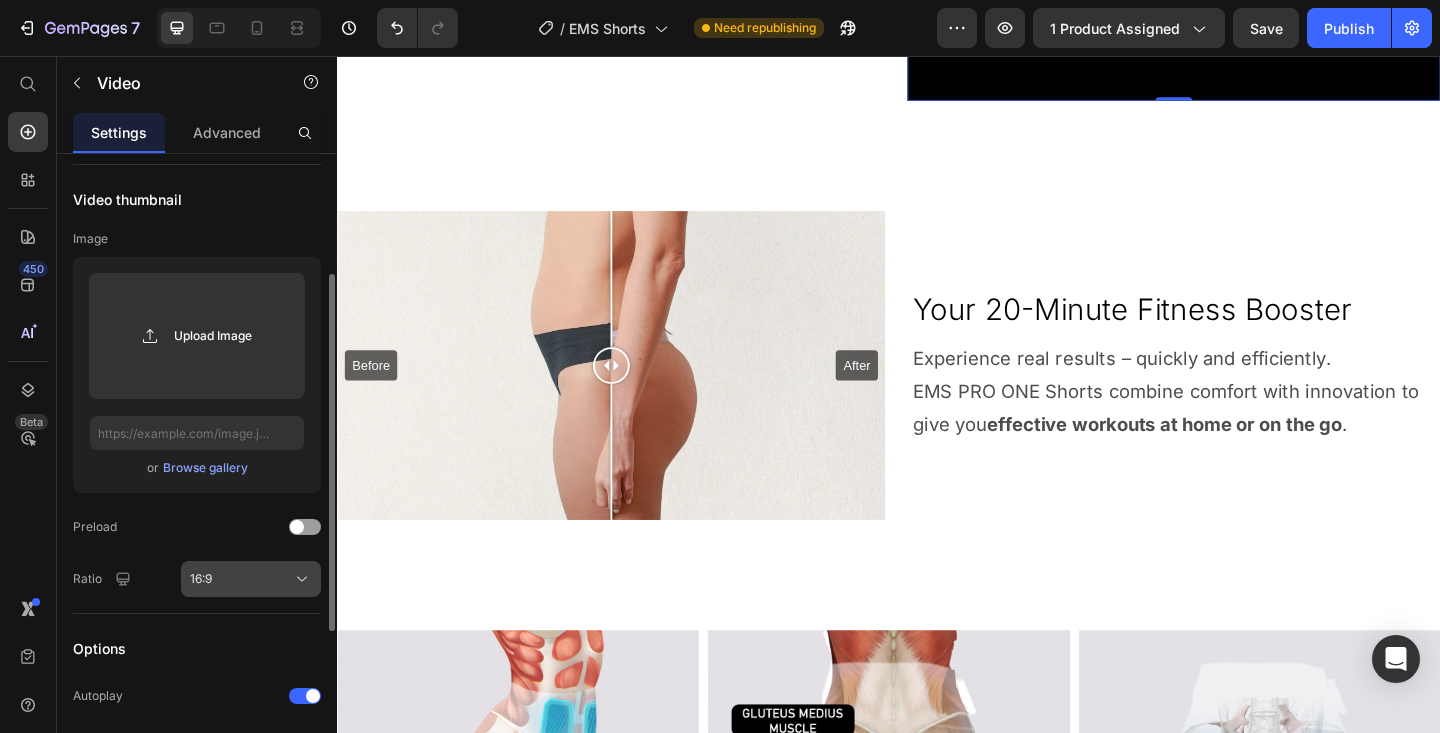 click on "16:9" at bounding box center (251, 579) 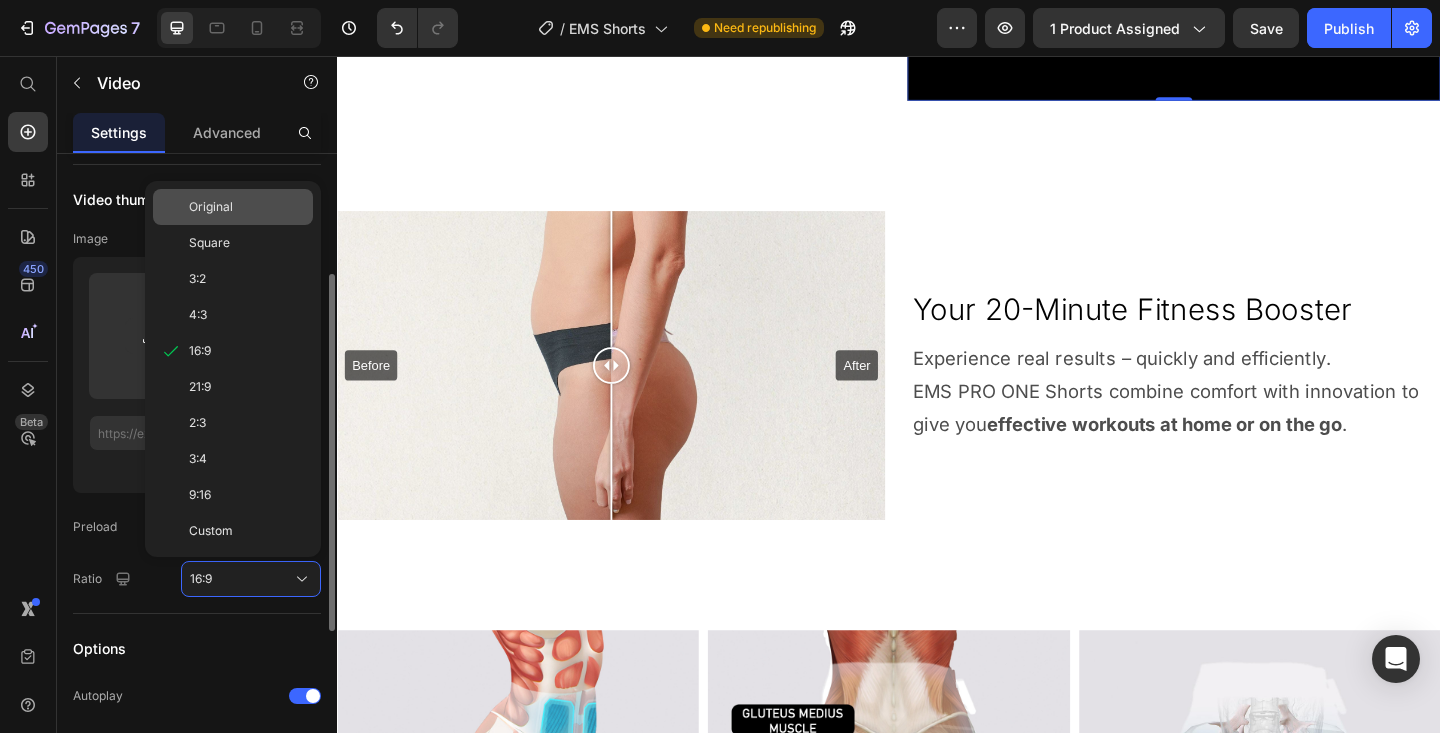 click on "Original" at bounding box center [211, 207] 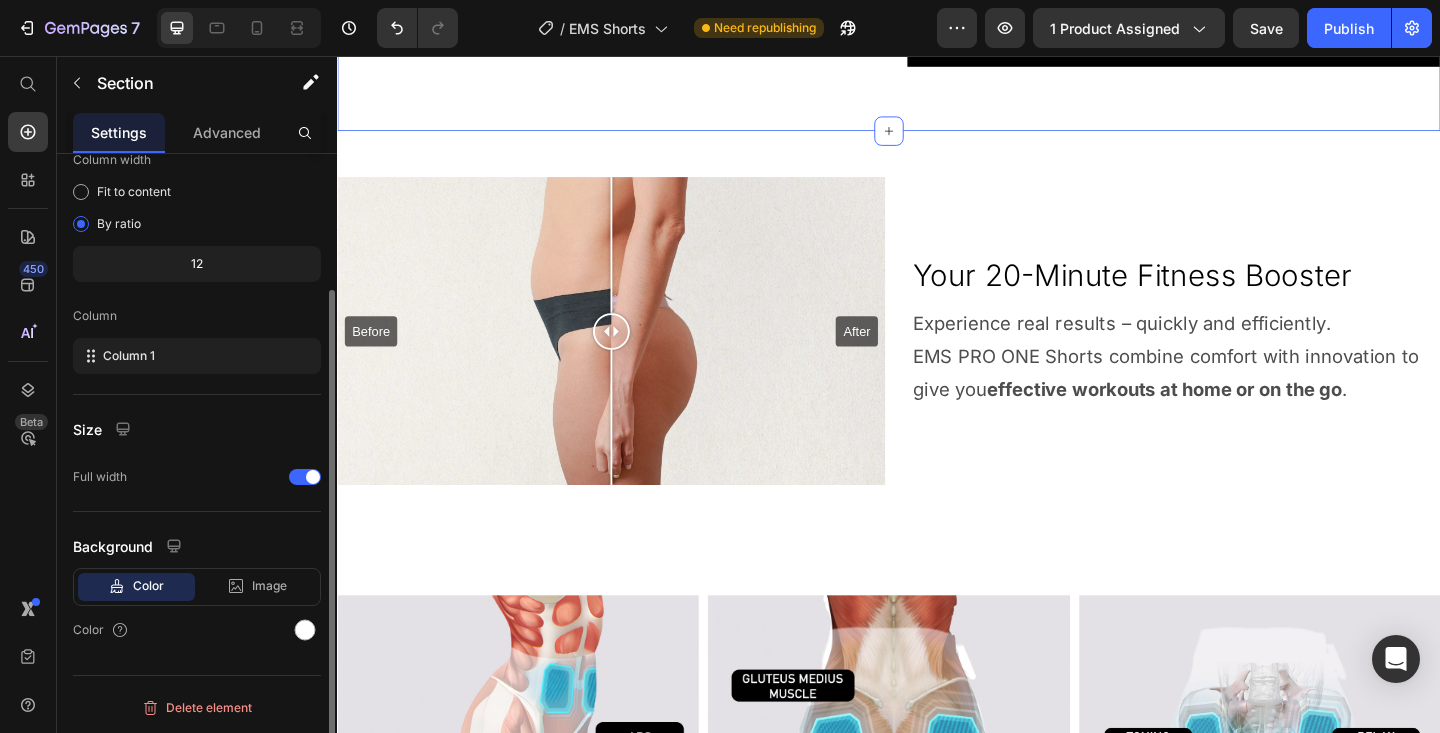 click on "Reach Your Goals Twice As Fast Heading With  advanced EMS technology , you'll improve both  muscle tone and fat reduction  faster than with traditional methods. Shape your  core, thighs, and booty  according to your personal goals – no gym needed. Text Block Row Video Row Row Row Row Section 5   Create Theme Section AI Content Write with GemAI What would you like to describe here? Tone and Voice Persuasive Product Getting products... Show more Generate" at bounding box center (937, -58) 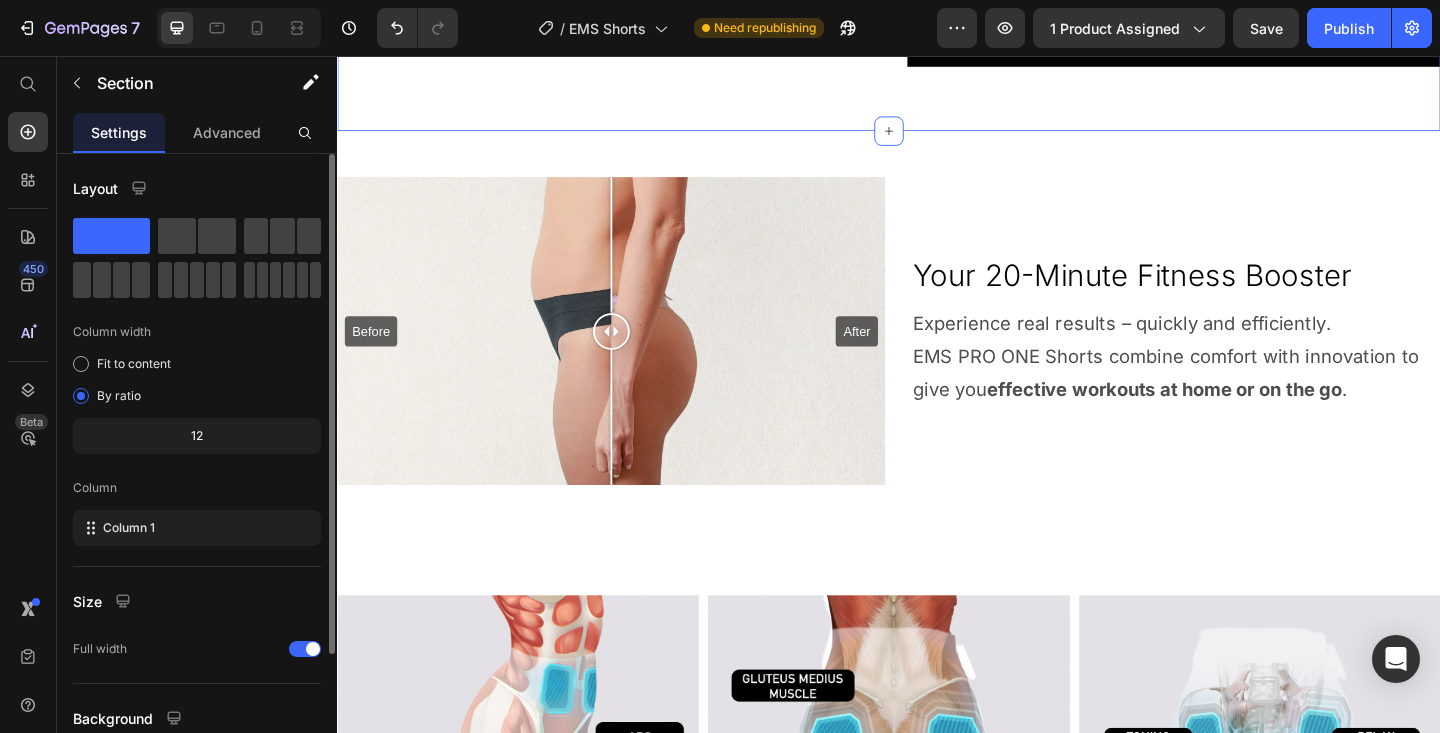 scroll, scrollTop: 2311, scrollLeft: 0, axis: vertical 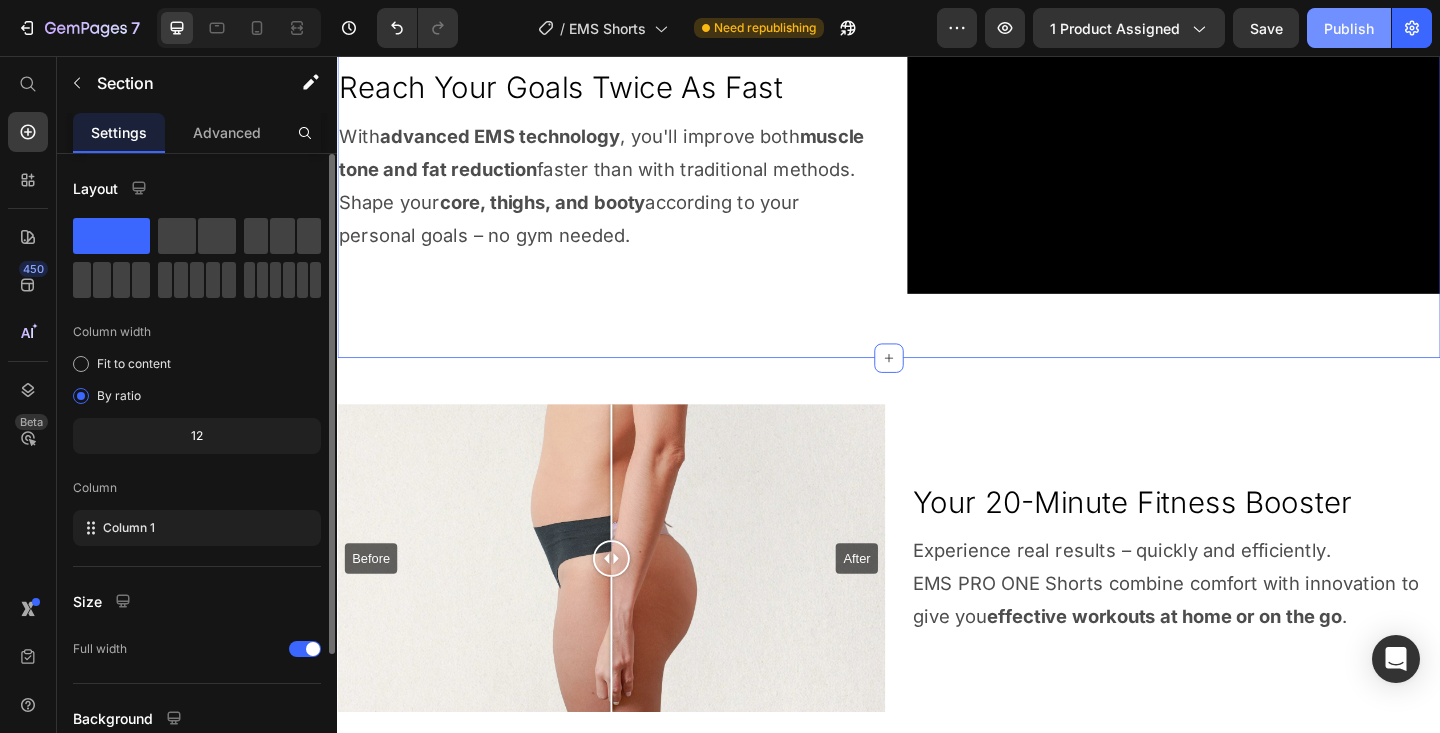 click on "Publish" at bounding box center [1349, 28] 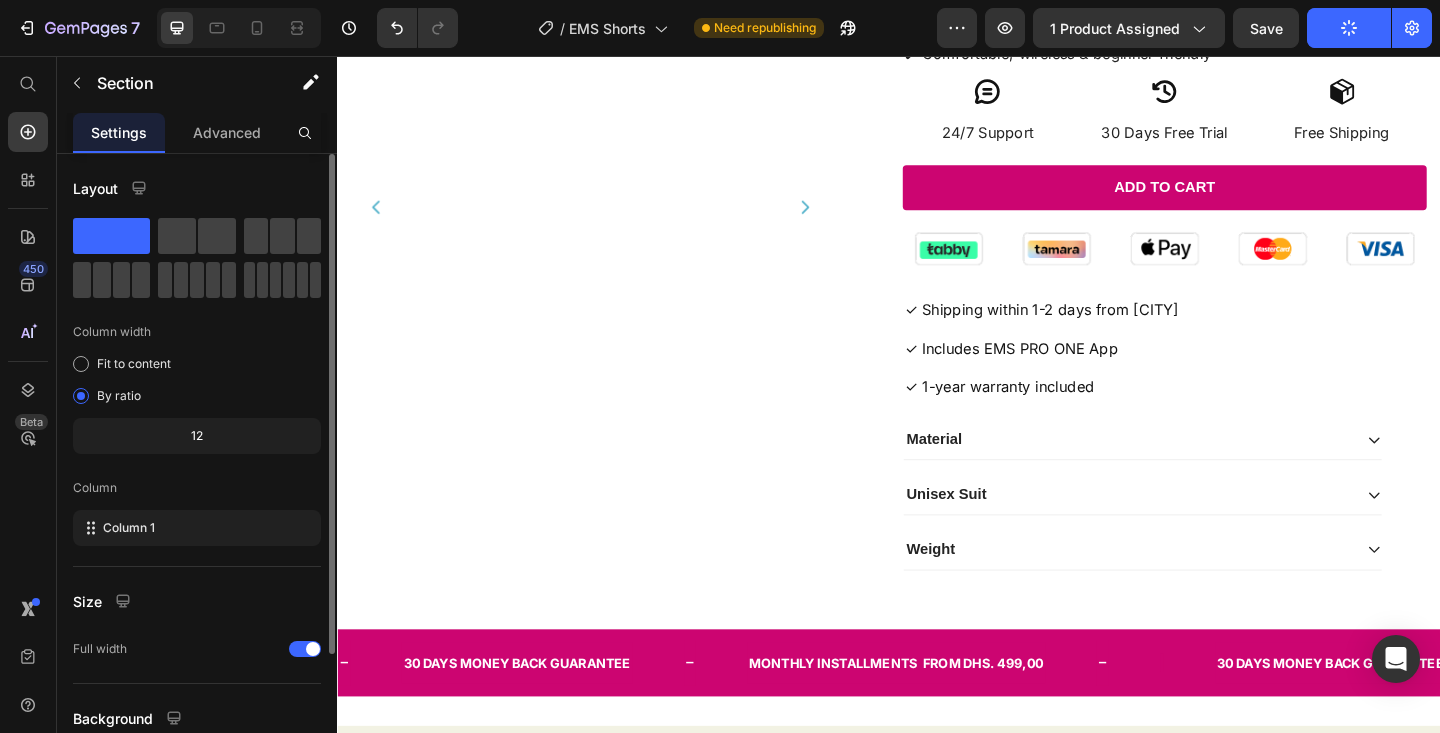 scroll, scrollTop: 0, scrollLeft: 0, axis: both 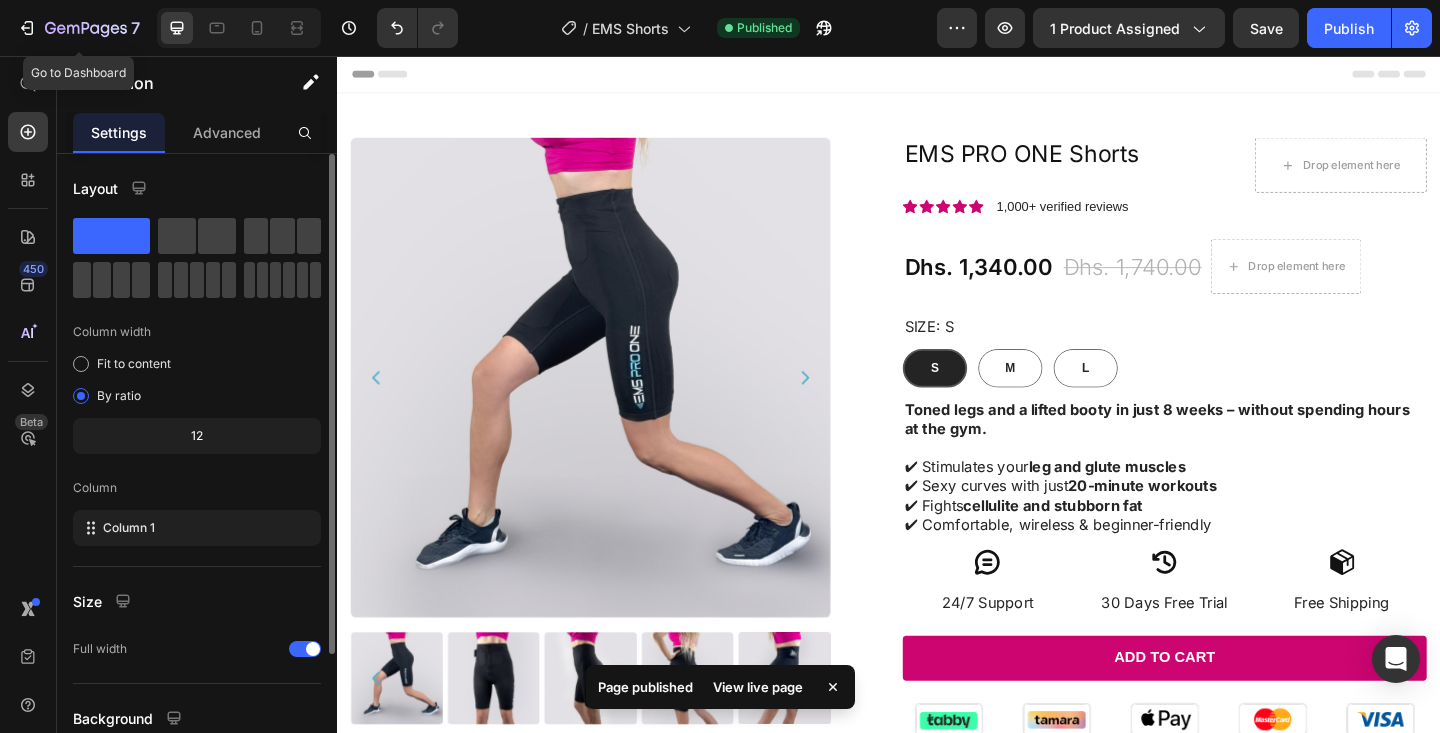 click on "7  Go to Dashboard Version history  /  EMS Shorts Published Preview 1 product assigned  Save   Publish" 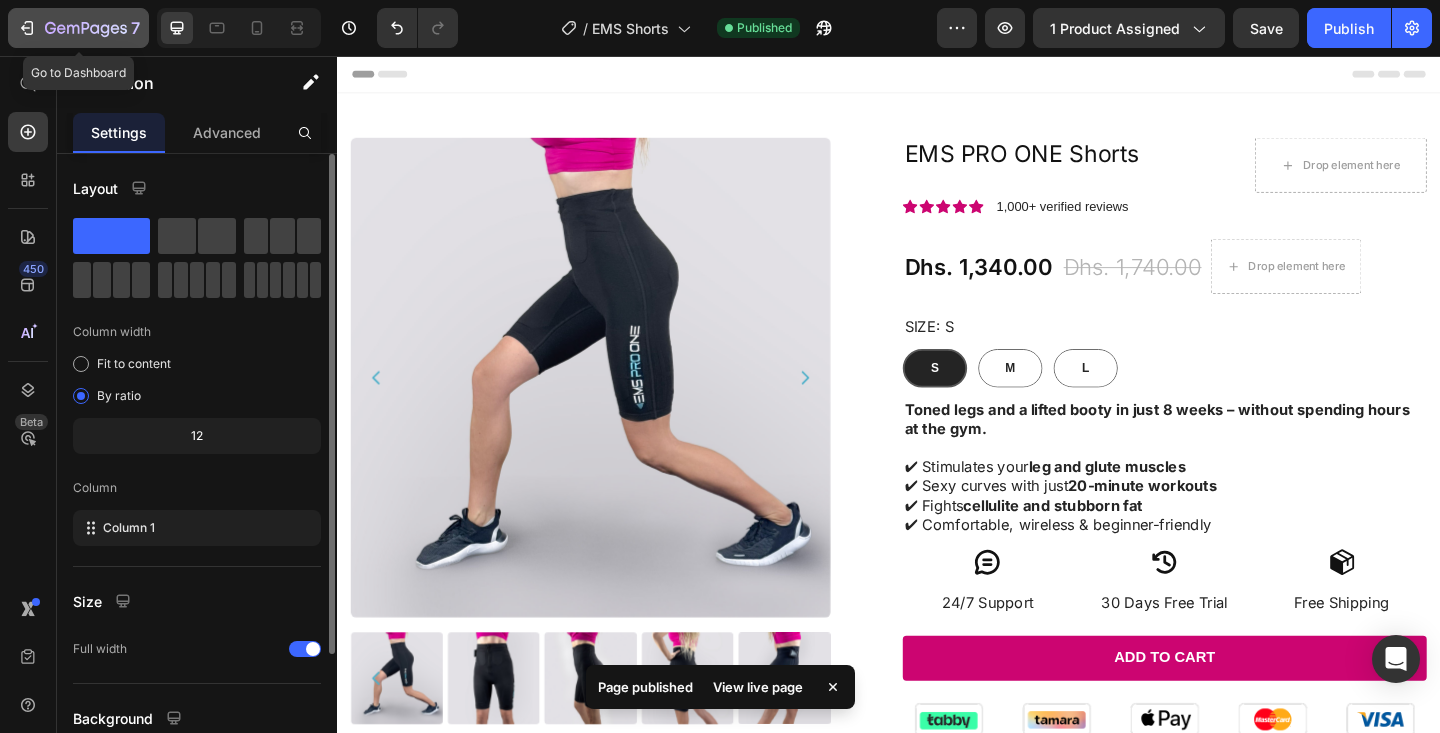click 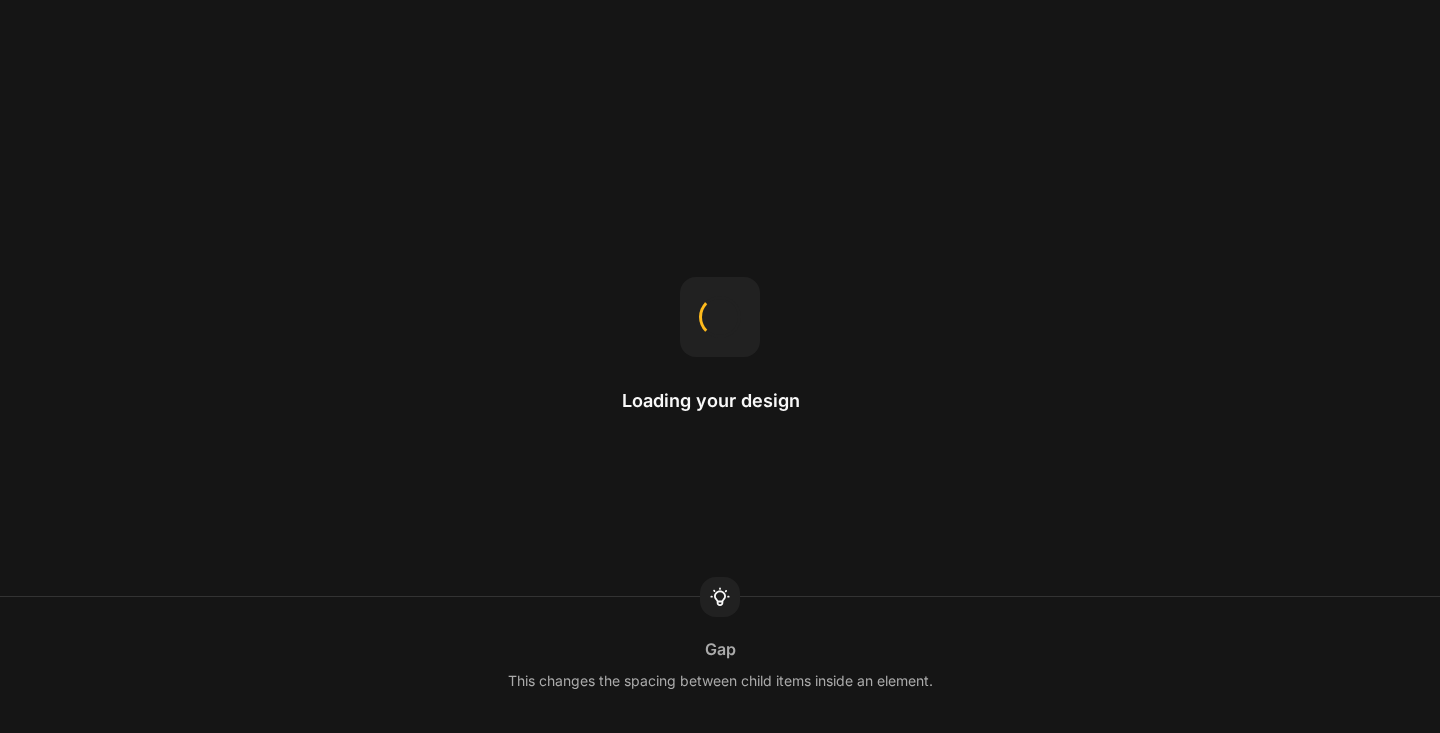 scroll, scrollTop: 0, scrollLeft: 0, axis: both 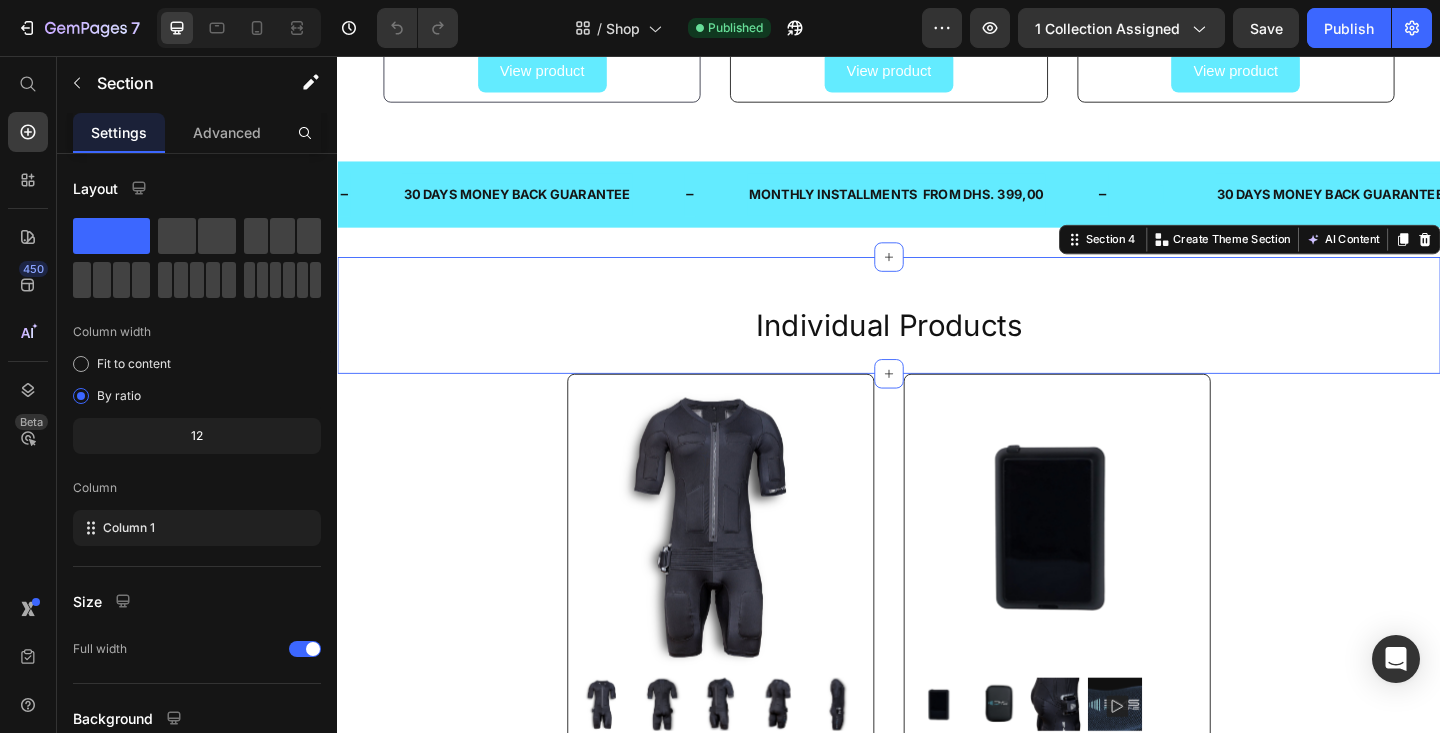 click on "Individual Products Heading Row Section 4   Create Theme Section AI Content Write with GemAI What would you like to describe here? Tone and Voice Persuasive Product Getting products... Show more Generate" at bounding box center [937, 338] 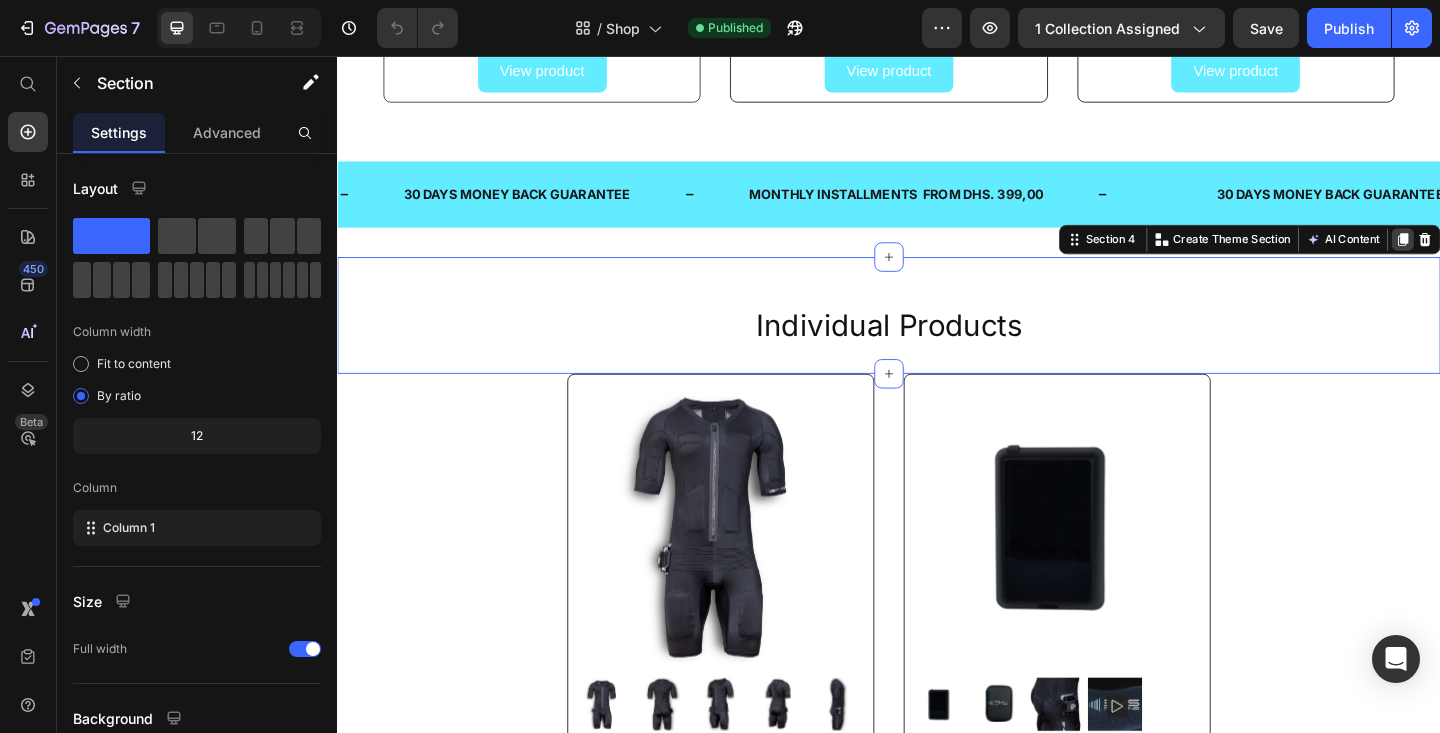 click 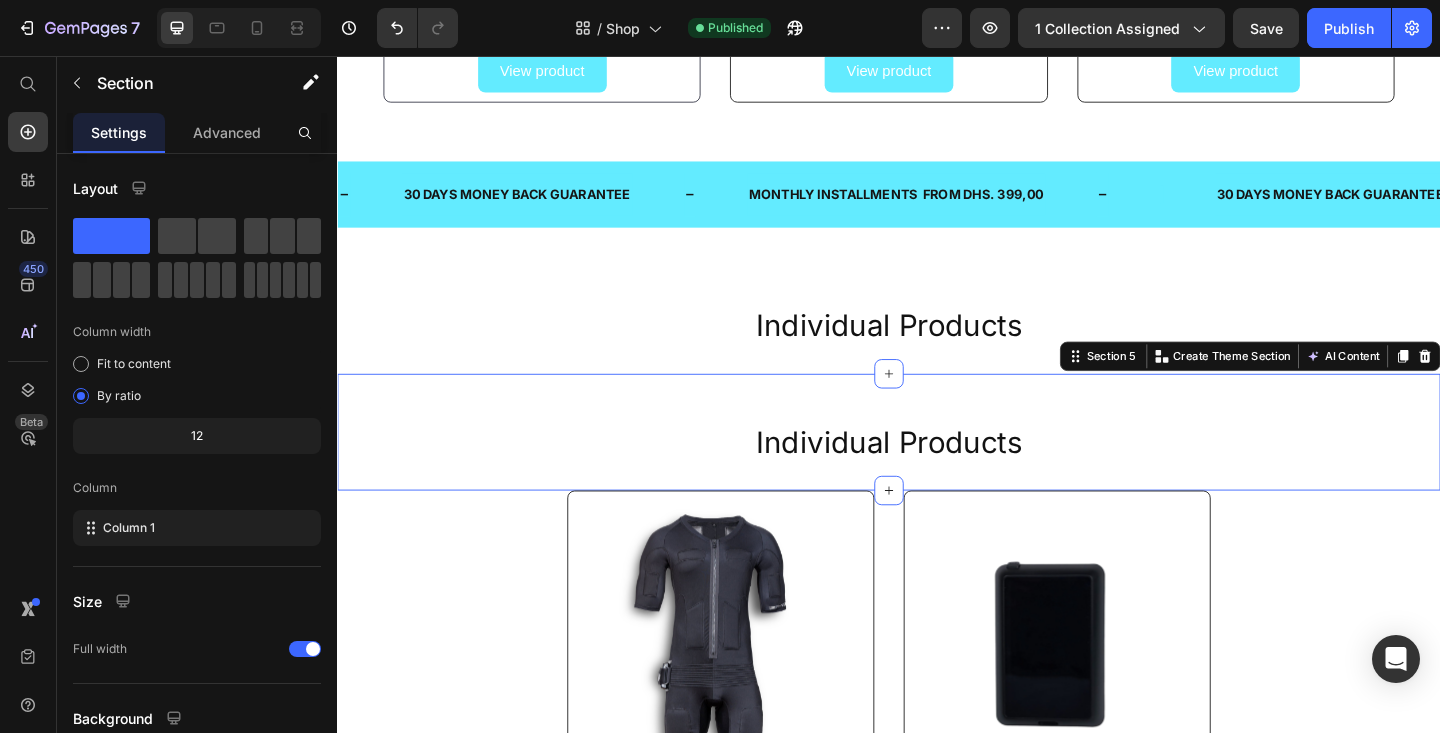 click on "Product Images EMS Start Package 1x EMS Suit Unisex + 1x Control Box Product Title Dhs. 6,200.00 Product Price Dhs. 6,800.00 Product Price Row View product Button Product
Product Images Partner Package 2x EMS Suit Unisex + 1x Control Box Product Title Dhs. 8,850.00 Product Price Dhs. 9,700.00 Product Price Row View product Button Product
Product Images Friends-Package: 2x EMS Suit Unisex + 2x Control Box Product Title Dhs. 11,700.00 Product Price Dhs. 13,400.00 Product Price Row View product Button Product Section 2 – Text 30 DAYS MONEY BACK GUARANTEE Text – Text MONTHLY INSTALLMENTS  FROM DHS. 399,00 Text – Text 30 DAYS MONEY BACK GUARANTEE Text – Text MONTHLY INSTALLMENTS  FROM DHS. 399,00 Text – Text 30 DAYS MONEY BACK GUARANTEE Text – Text MONTHLY INSTALLMENTS  FROM DHS. 399,00 Text – Text Text 30 DAYS MONEY BACK GUARANTEE Text – Text MONTHLY INSTALLMENTS  FROM DHS. 399,00 Text Marquee Section 3 Individual Products Heading Row Row" at bounding box center [937, 1013] 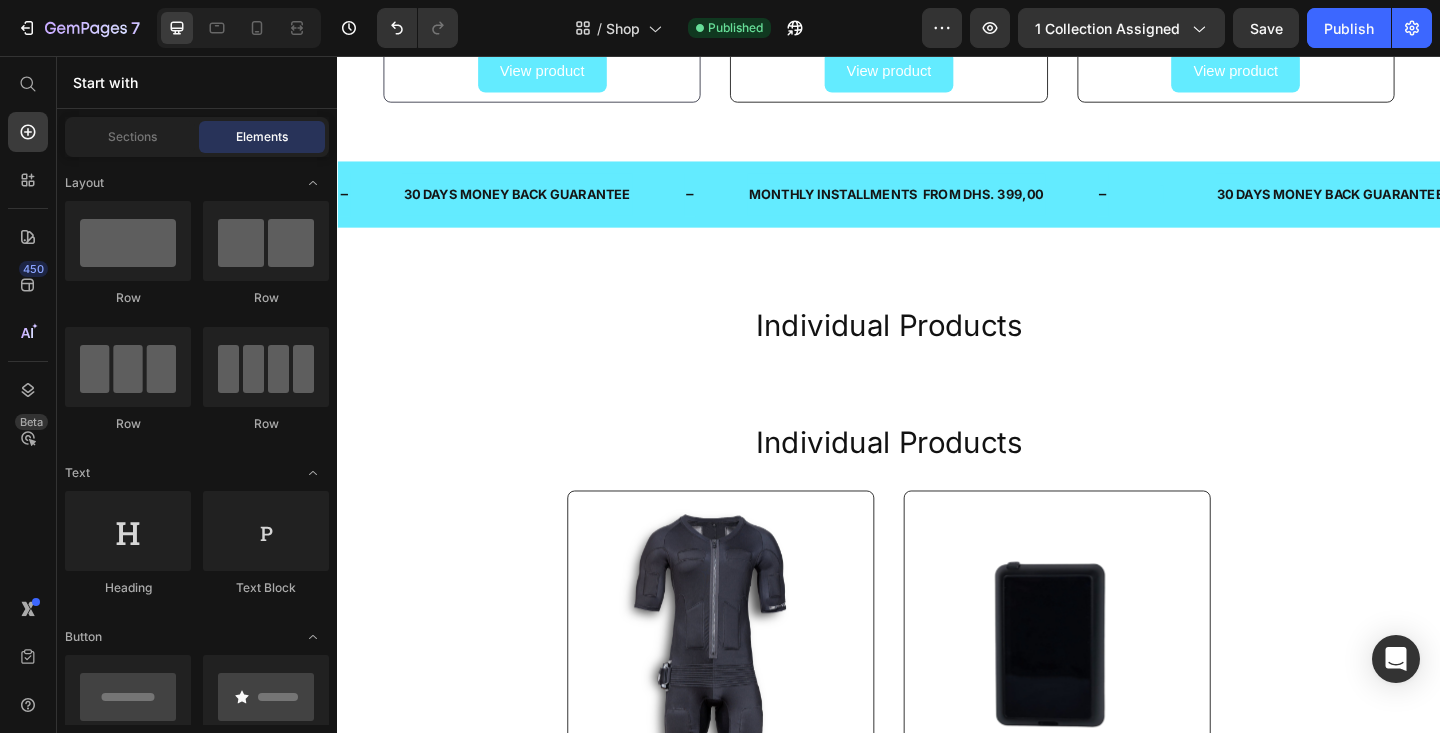 click on "Product Images EMS Start Package 1x EMS Suit Unisex + 1x Control Box Product Title Dhs. 6,200.00 Product Price Dhs. 6,800.00 Product Price Row View product Button Product
Product Images Partner Package 2x EMS Suit Unisex + 1x Control Box Product Title Dhs. 8,850.00 Product Price Dhs. 9,700.00 Product Price Row View product Button Product
Product Images Friends-Package: 2x EMS Suit Unisex + 2x Control Box Product Title Dhs. 11,700.00 Product Price Dhs. 13,400.00 Product Price Row View product Button Product Section 2 – Text 30 DAYS MONEY BACK GUARANTEE Text – Text MONTHLY INSTALLMENTS  FROM DHS. 399,00 Text – Text 30 DAYS MONEY BACK GUARANTEE Text – Text MONTHLY INSTALLMENTS  FROM DHS. 399,00 Text – Text 30 DAYS MONEY BACK GUARANTEE Text – Text MONTHLY INSTALLMENTS  FROM DHS. 399,00 Text – Text Text 30 DAYS MONEY BACK GUARANTEE Text – Text MONTHLY INSTALLMENTS  FROM DHS. 399,00 Text Marquee Section 3 Individual Products Heading Row Row" at bounding box center (937, 1013) 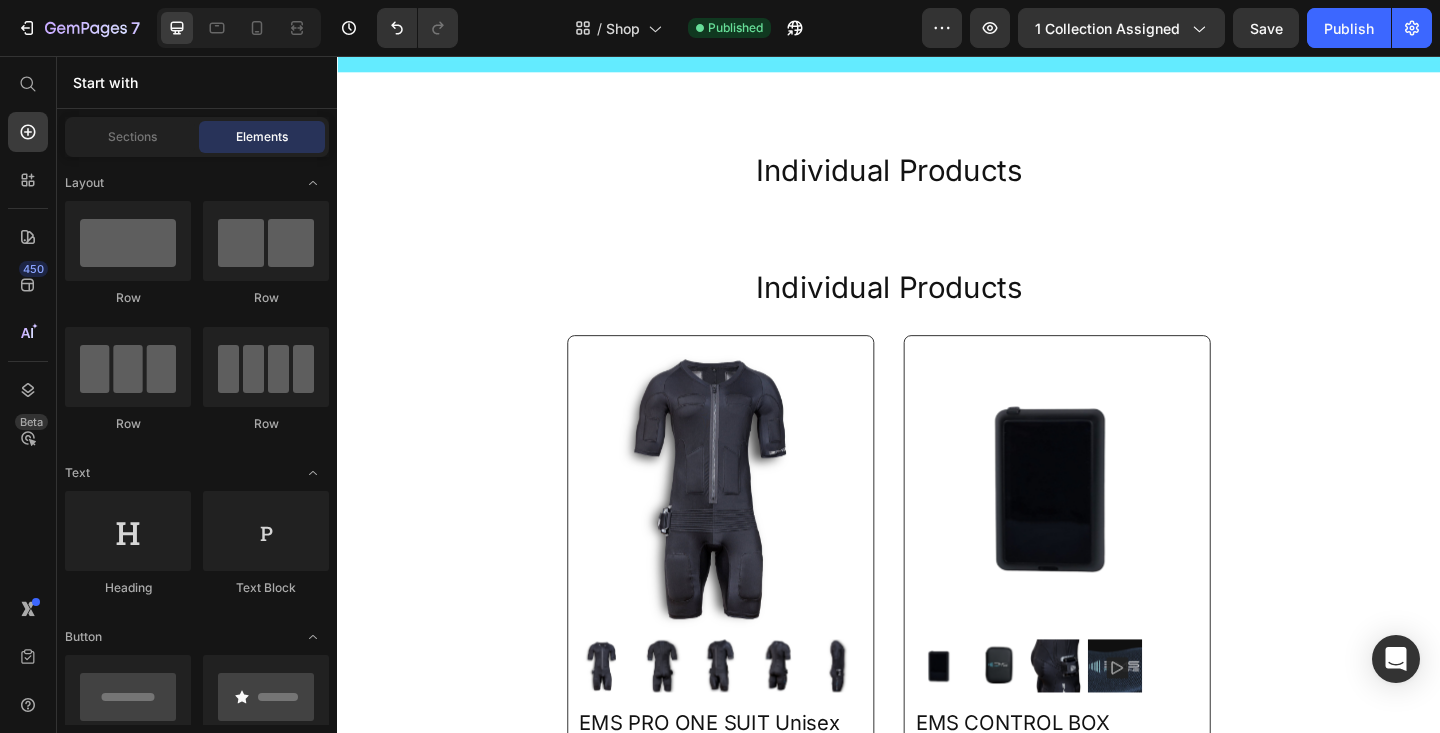 scroll, scrollTop: 891, scrollLeft: 0, axis: vertical 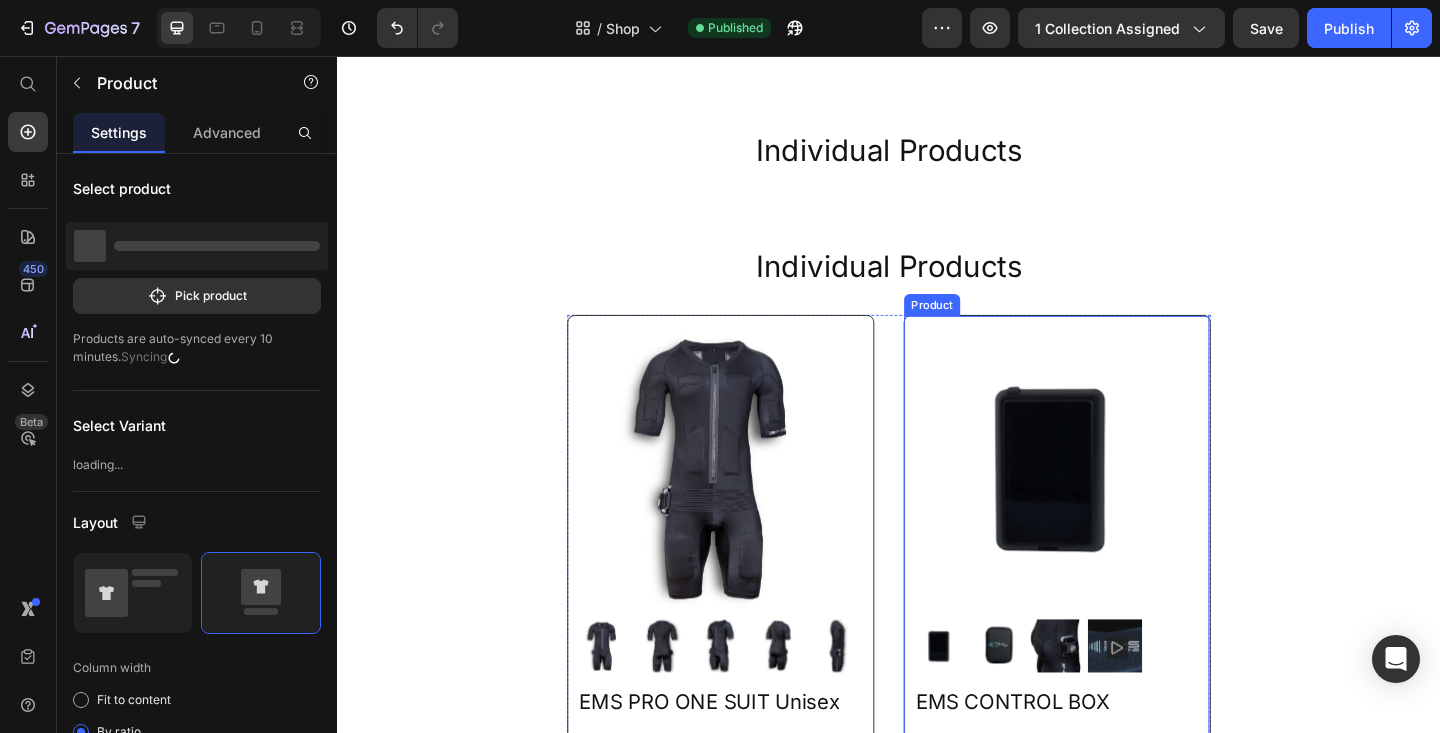 click on "Product Images EMS CONTROL BOX Product Title Important:   No Suit Heading Dhs. 3,900.00 Product Price Dhs. 0.00 Product Price Row View product Button Product" at bounding box center [1120, 641] 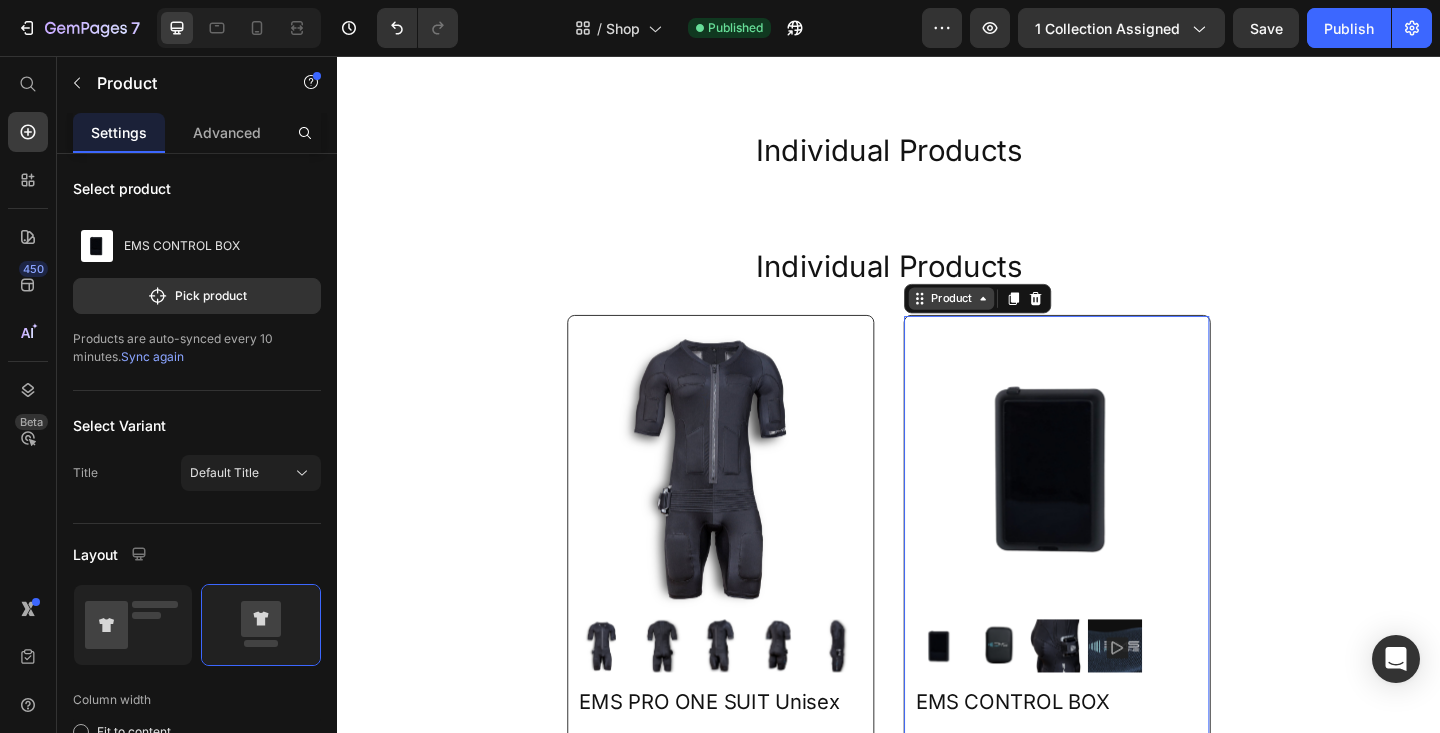 click on "Product" at bounding box center (1005, 320) 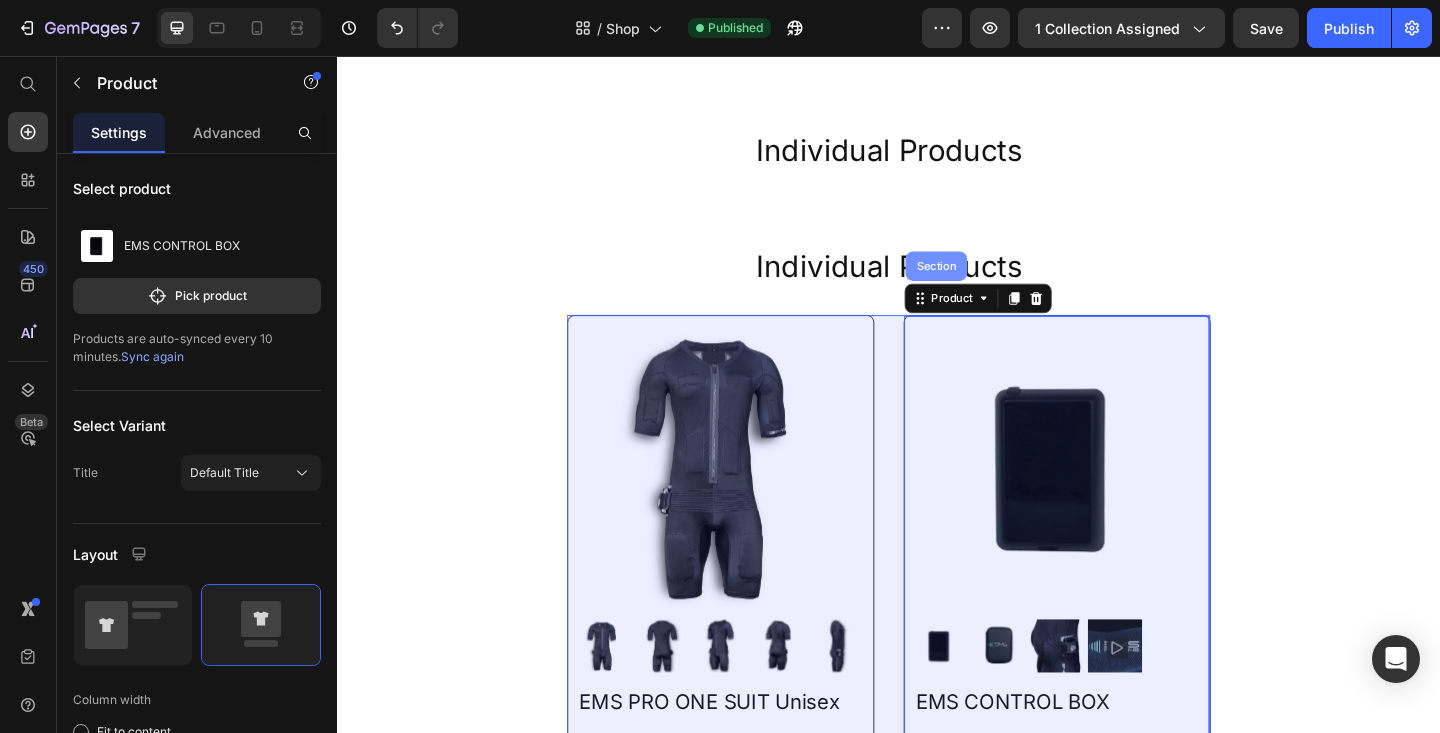 click on "Section" at bounding box center (988, 285) 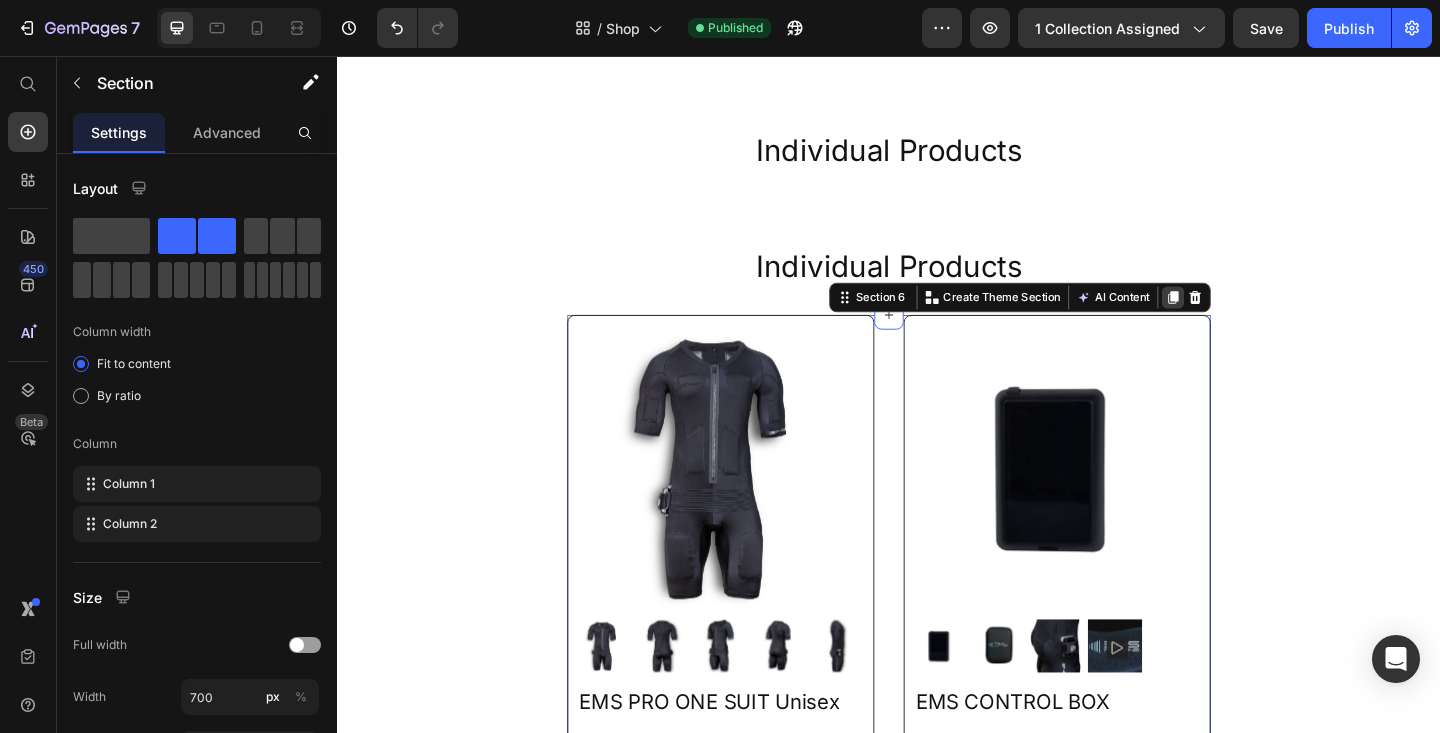 click 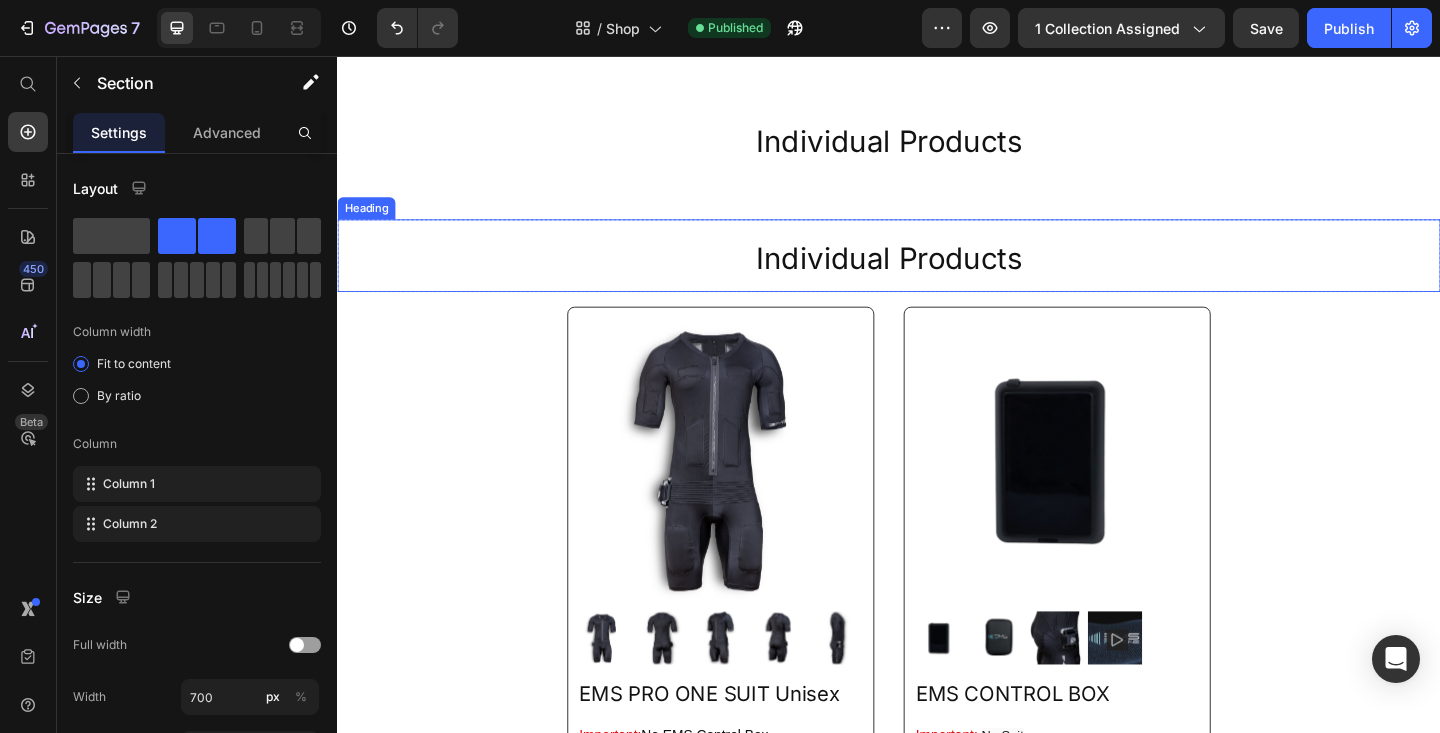 scroll, scrollTop: 891, scrollLeft: 0, axis: vertical 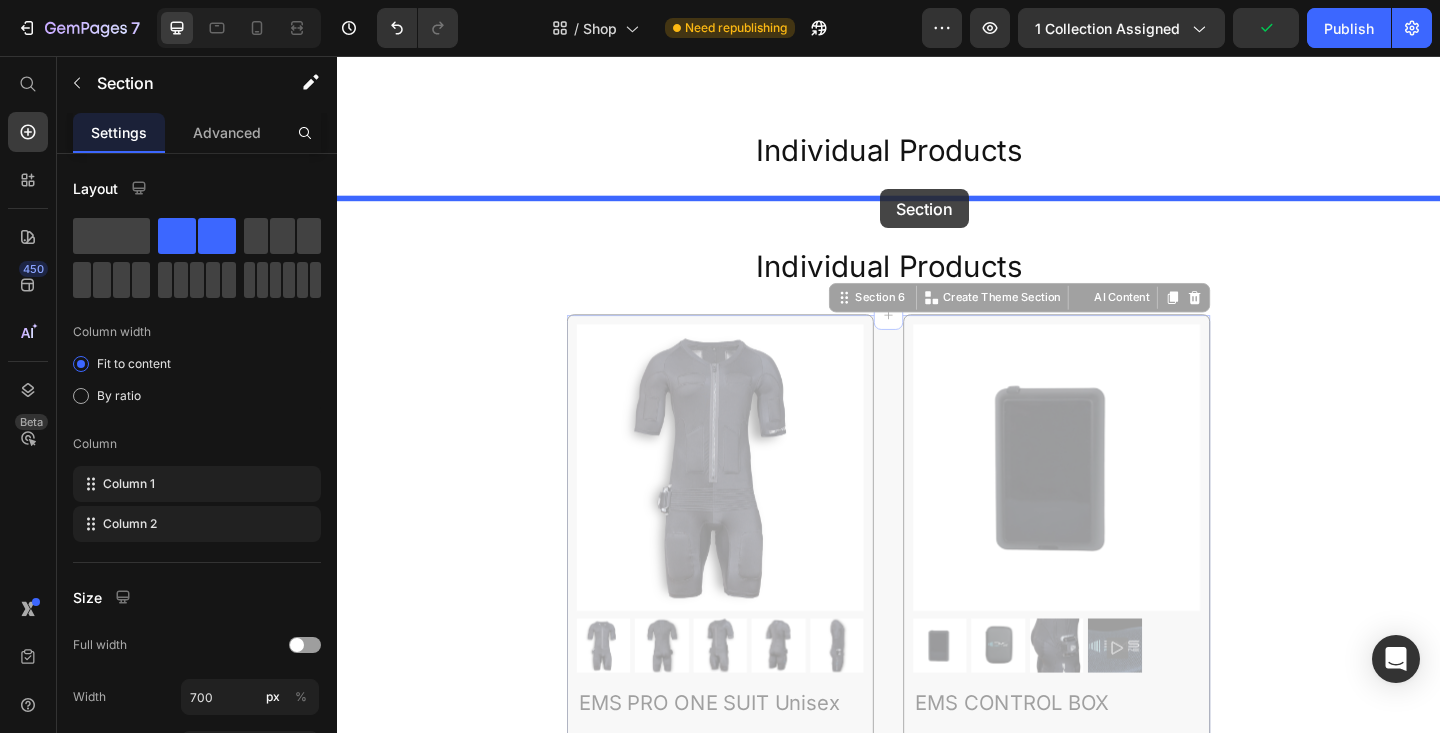 drag, startPoint x: 923, startPoint y: 323, endPoint x: 921, endPoint y: 198, distance: 125.016 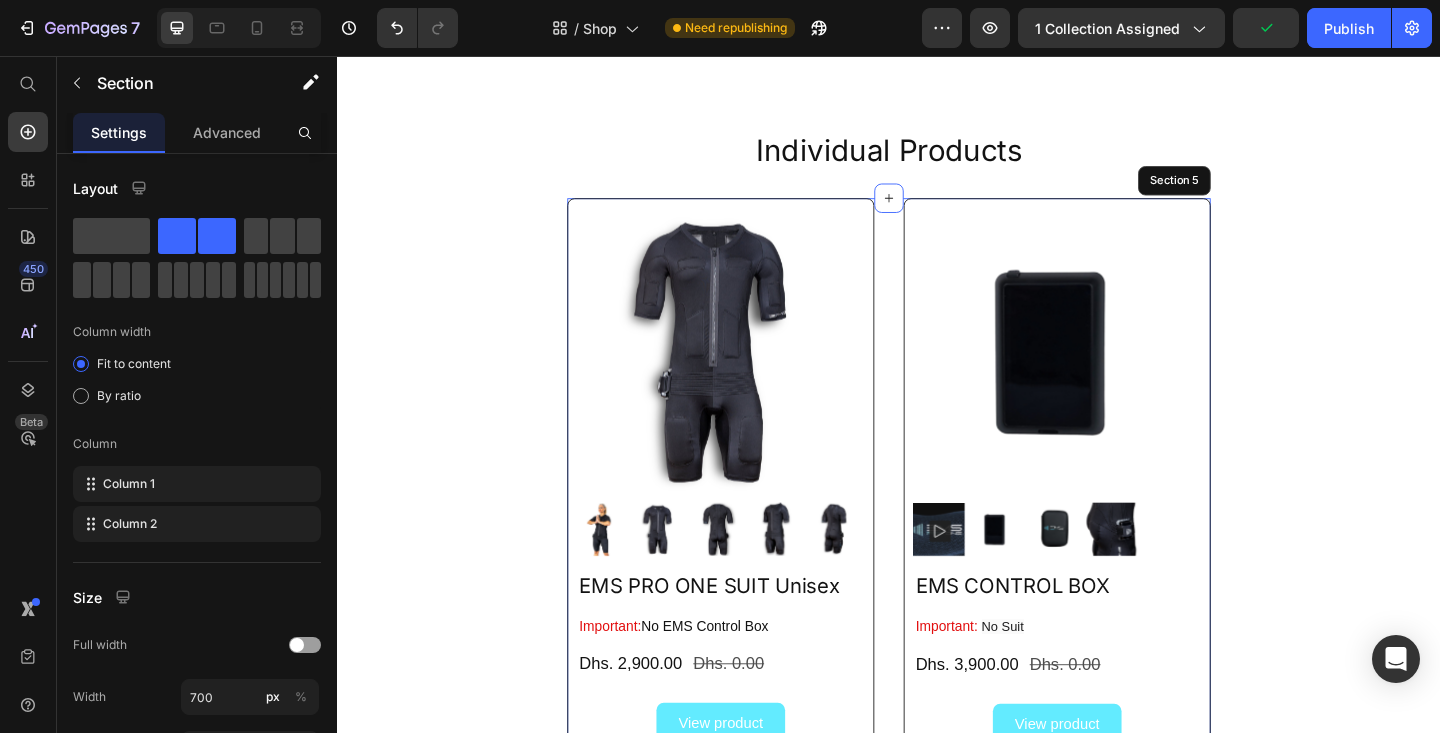 scroll, scrollTop: 796, scrollLeft: 0, axis: vertical 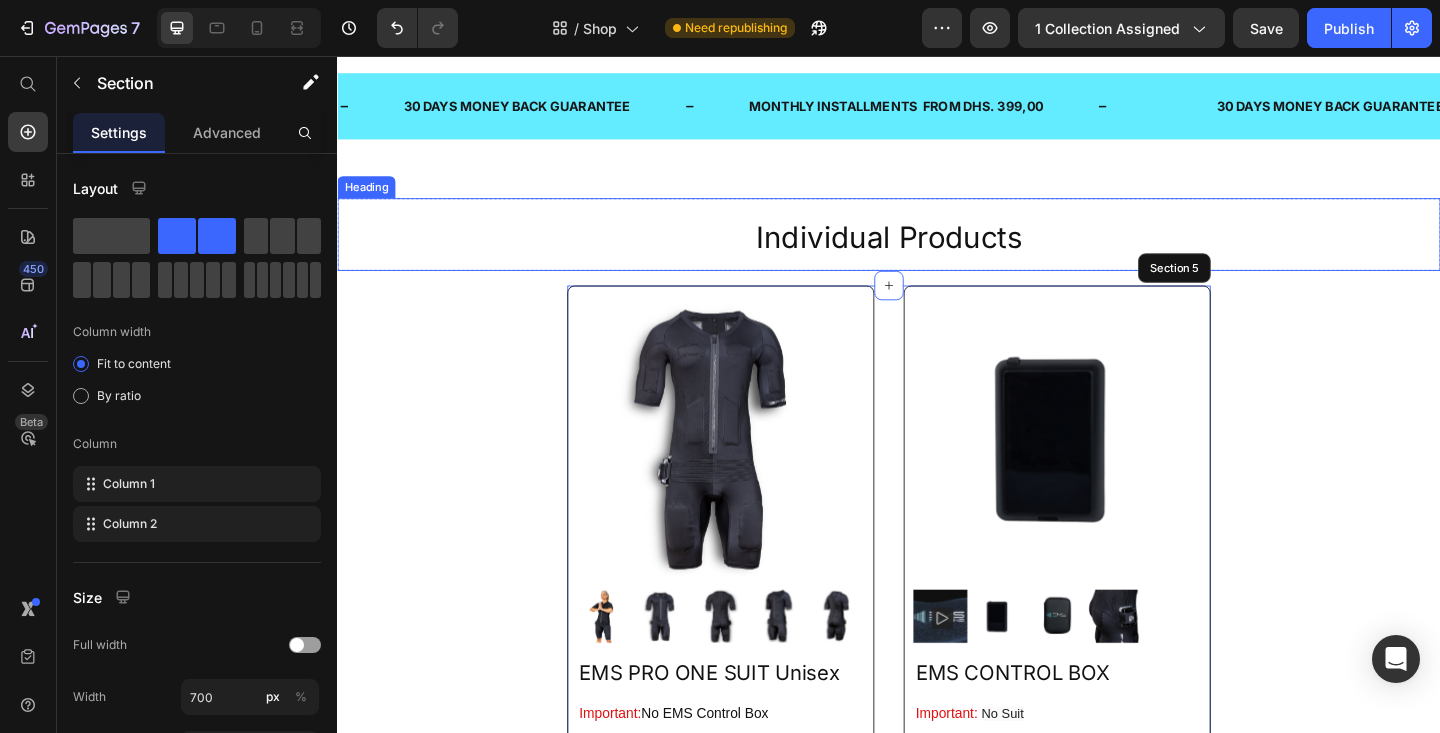 click on "Individual Products" at bounding box center [937, 253] 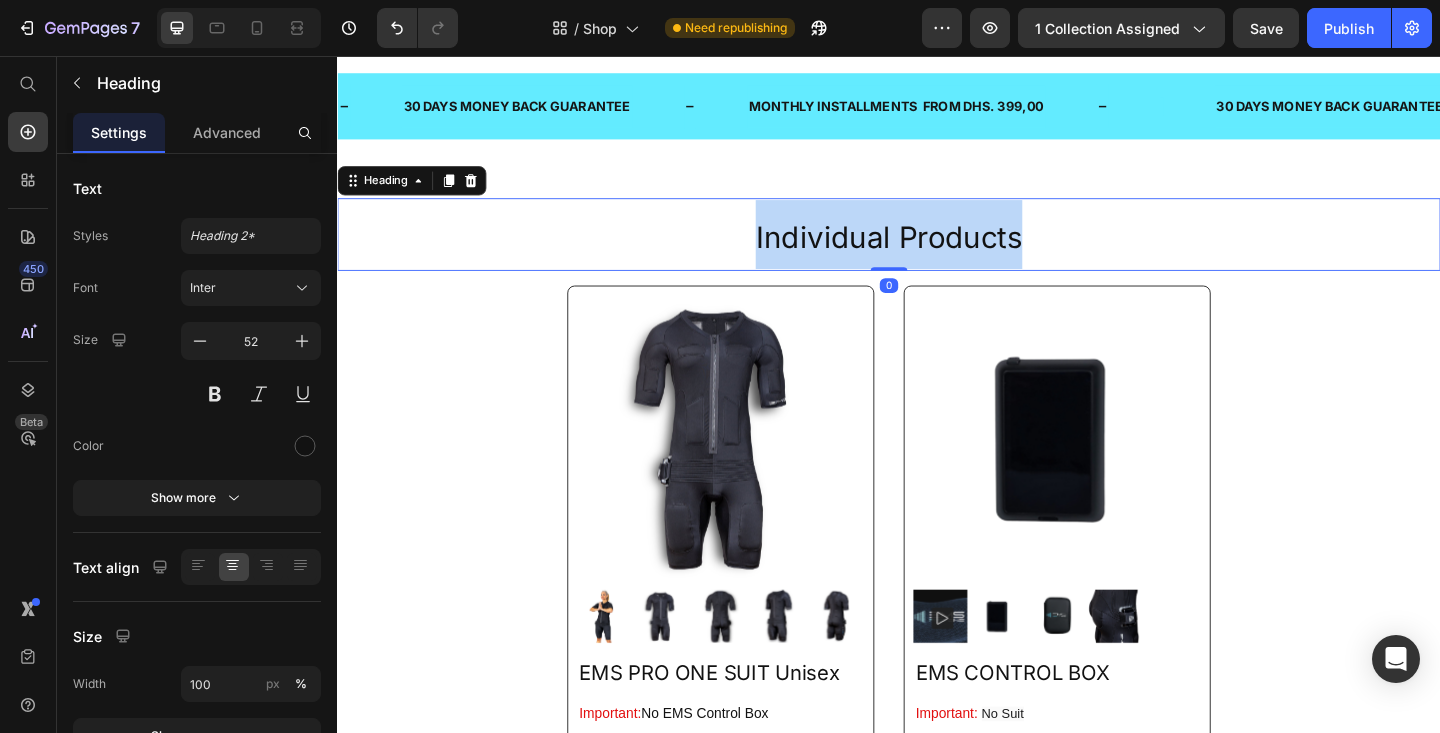click on "Individual Products" at bounding box center (937, 253) 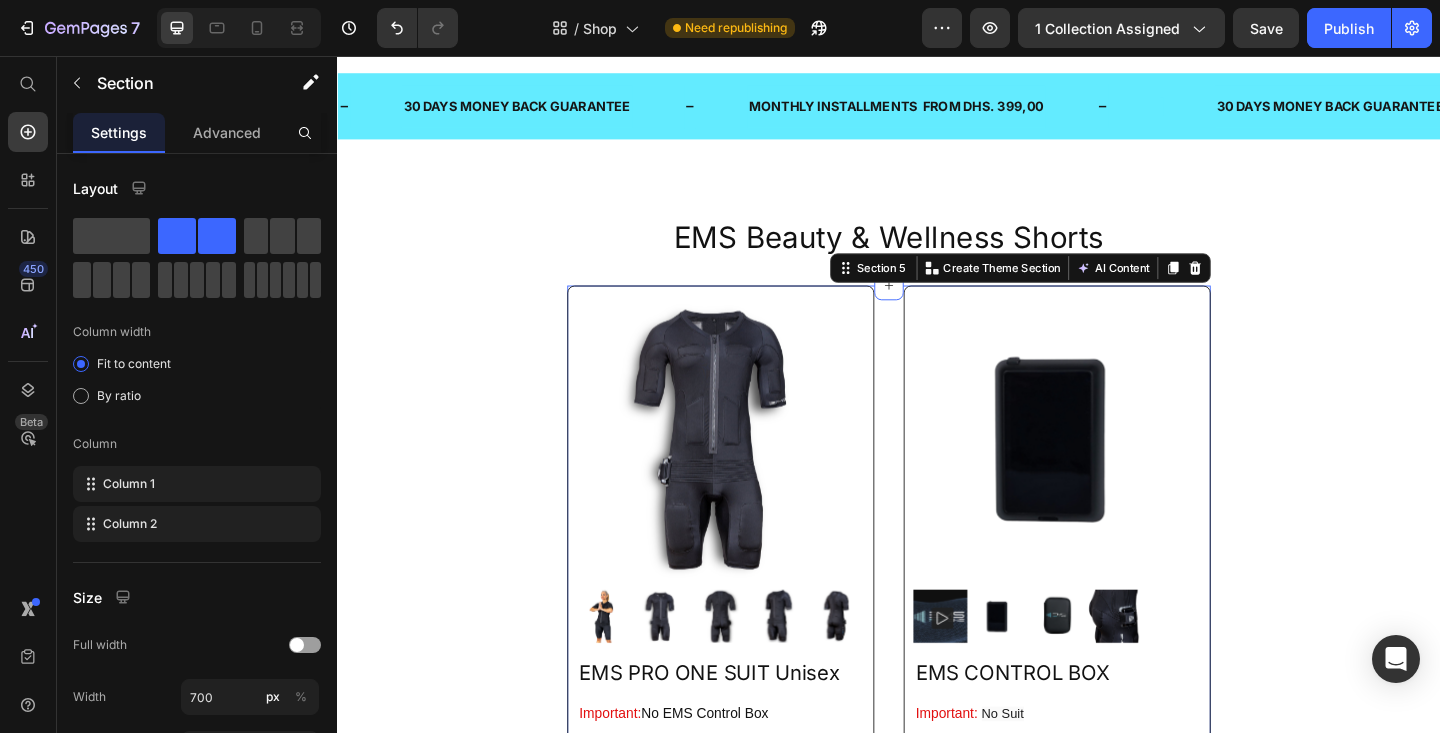 click on "Product Images EMS PRO ONE SUIT Unisex Product Title Important:  No EMS Control Box Heading Dhs. 2,900.00 Product Price Dhs. 0.00 Product Price Row View product Button Product Product Images EMS CONTROL BOX Product Title Important:   No Suit Heading Dhs. 3,900.00 Product Price Dhs. 0.00 Product Price Row View product Button Product Section 5   Create Theme Section AI Content Write with GemAI What would you like to describe here? Tone and Voice Persuasive Product EMS PRO ONE Shorts Show more Generate" at bounding box center [937, 641] 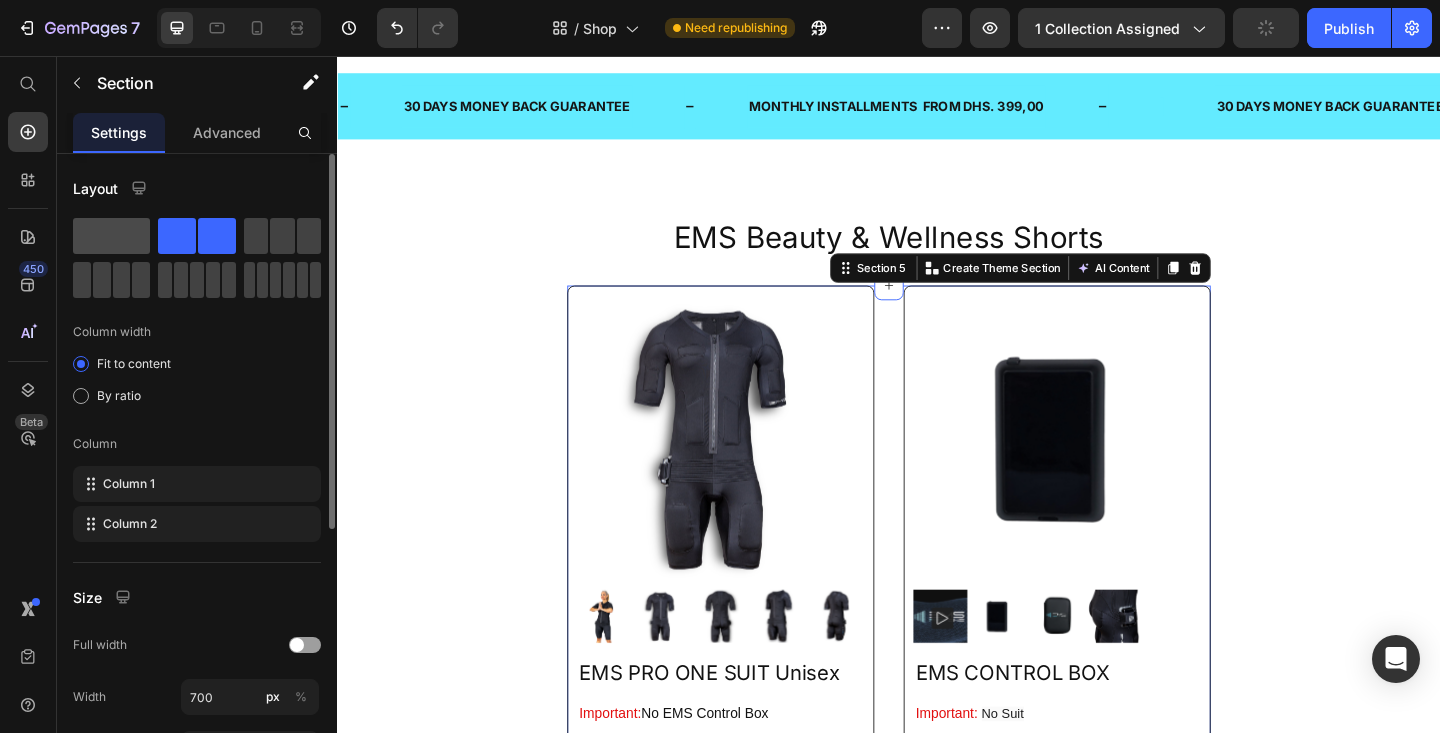 click 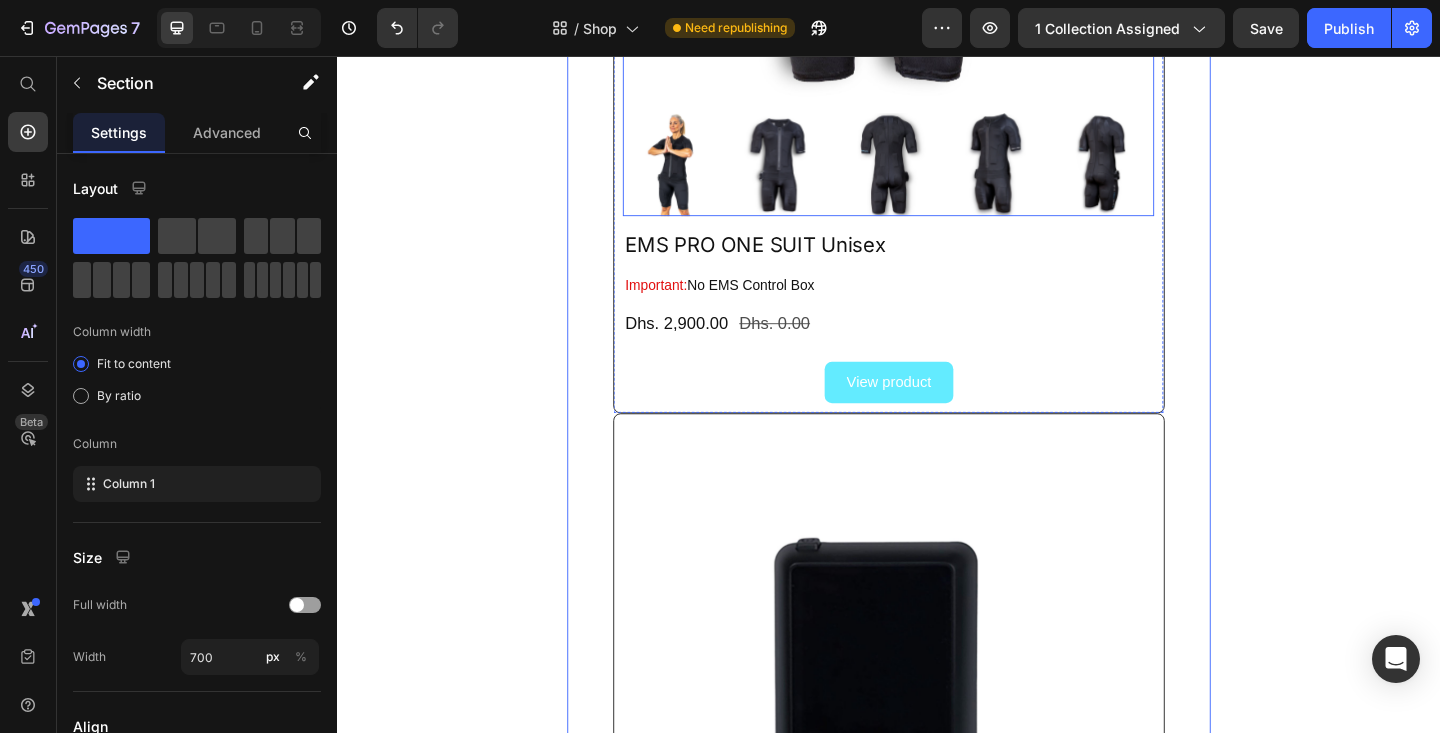 scroll, scrollTop: 1595, scrollLeft: 0, axis: vertical 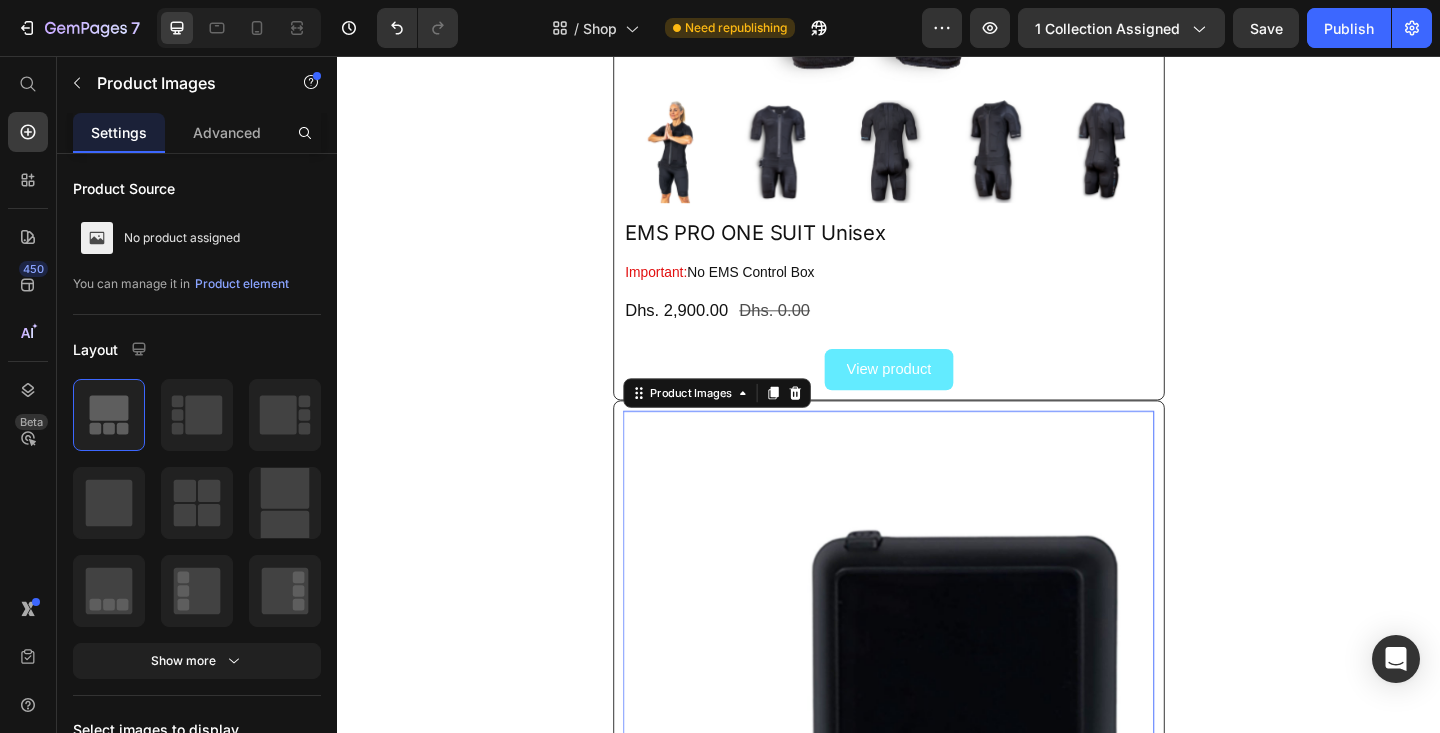 click at bounding box center [937, 731] 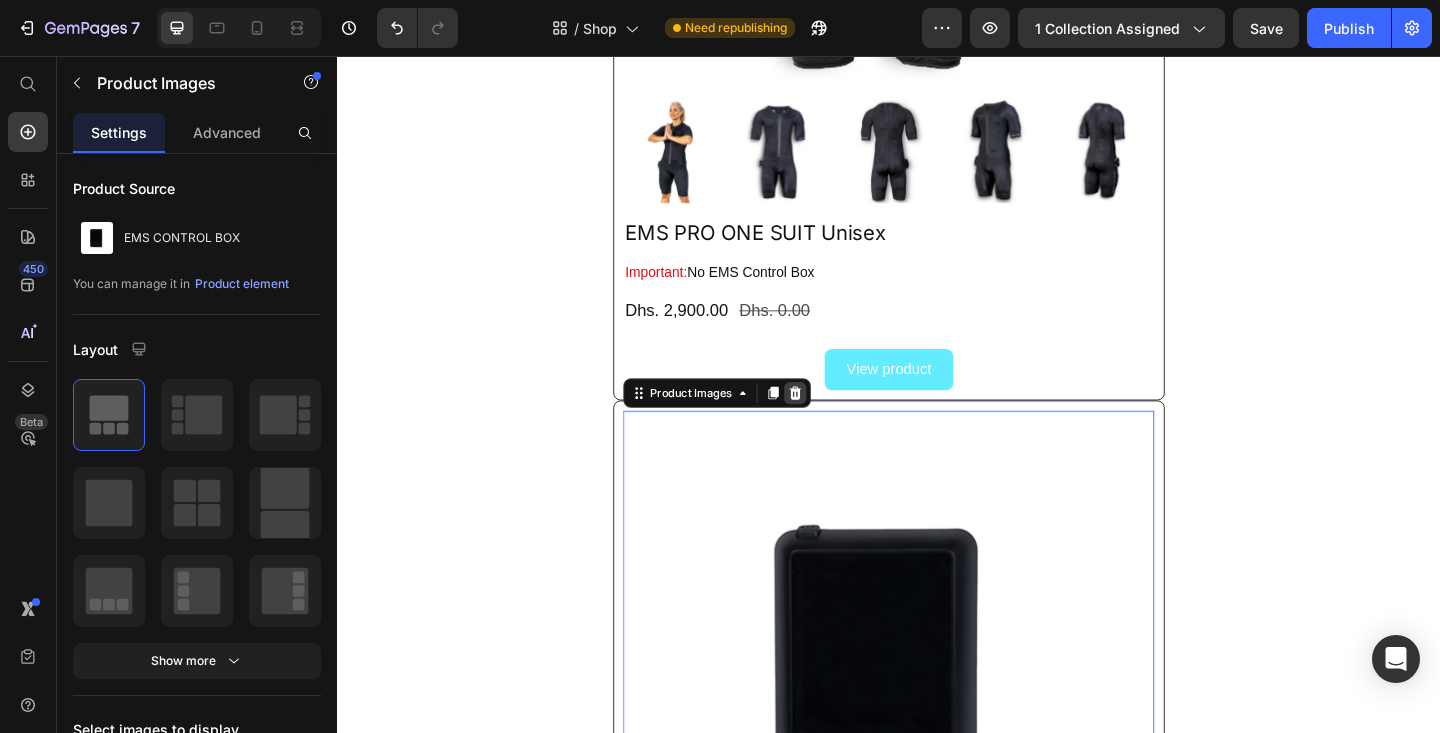 click 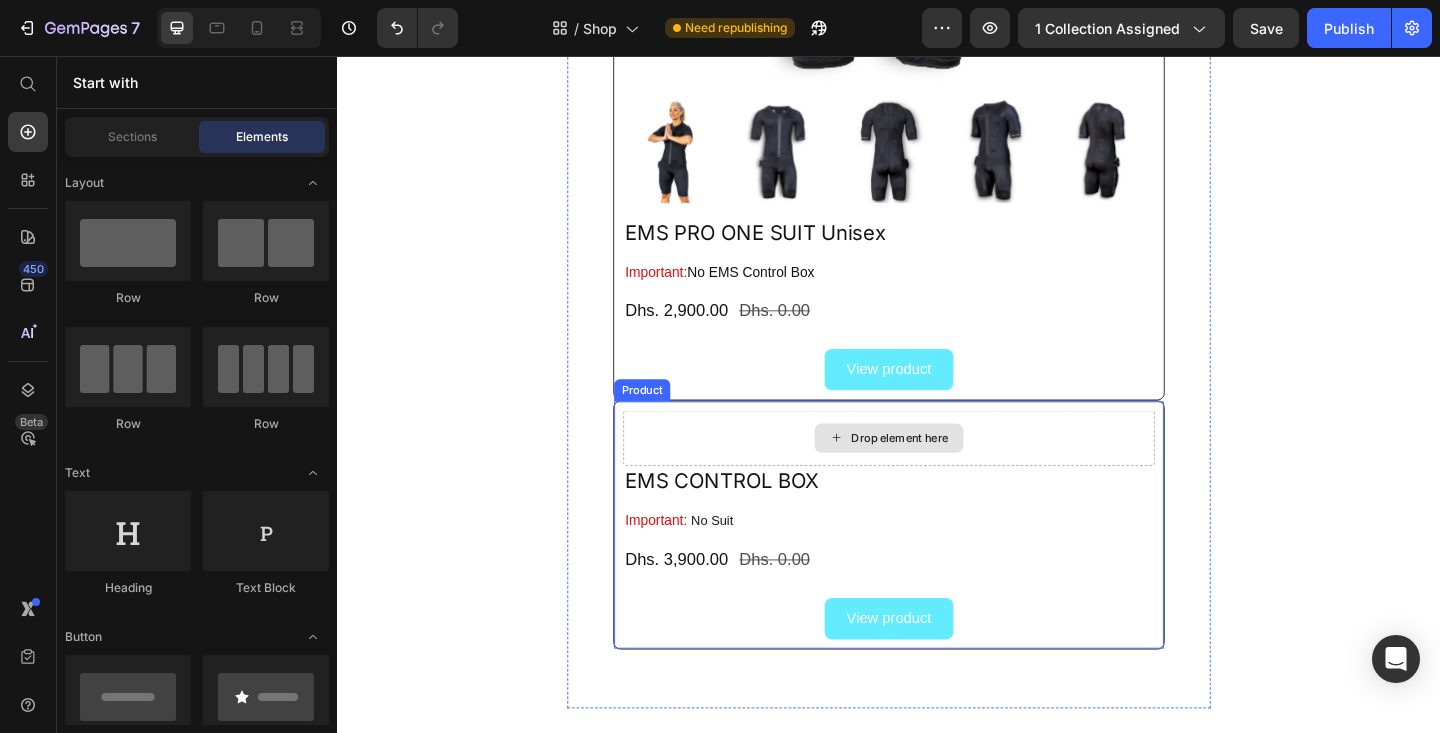 click on "Drop element here" at bounding box center (937, 472) 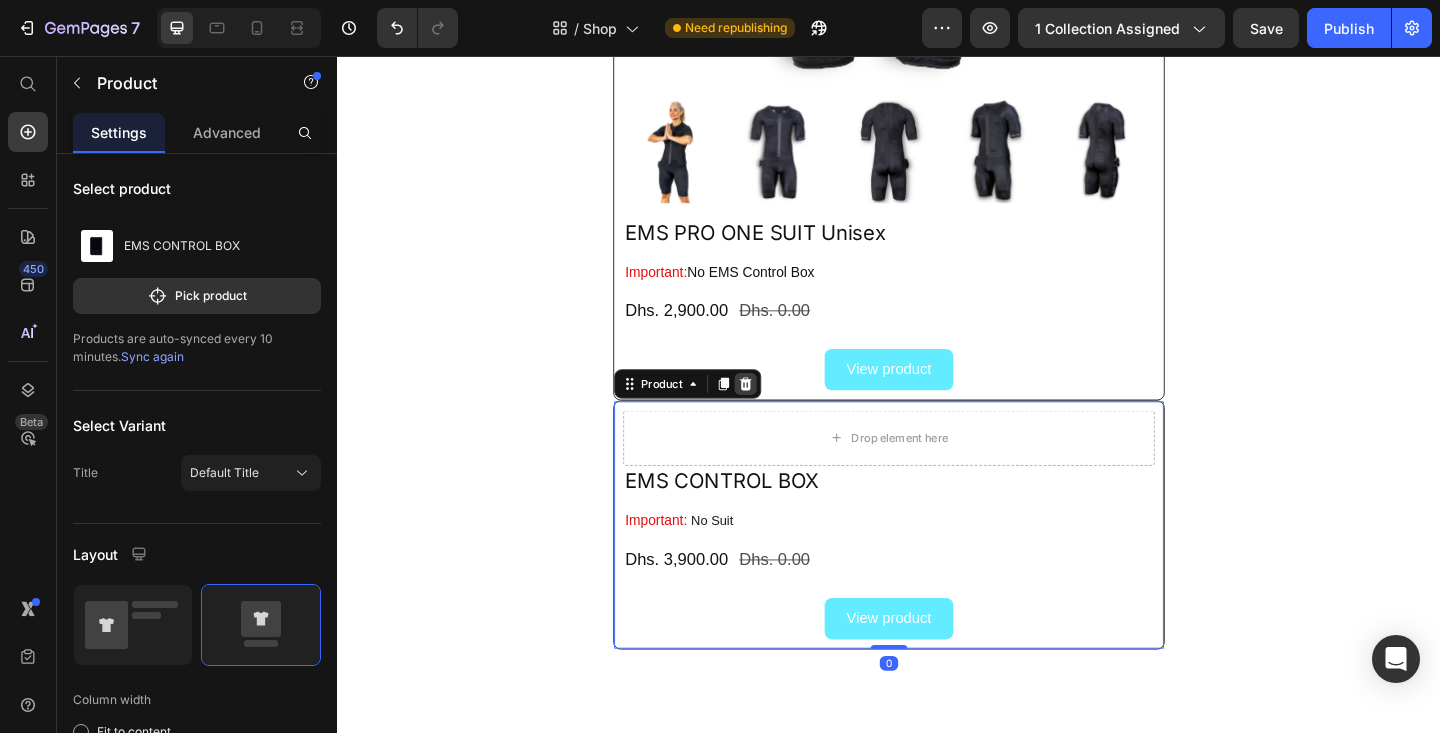 click at bounding box center [781, 413] 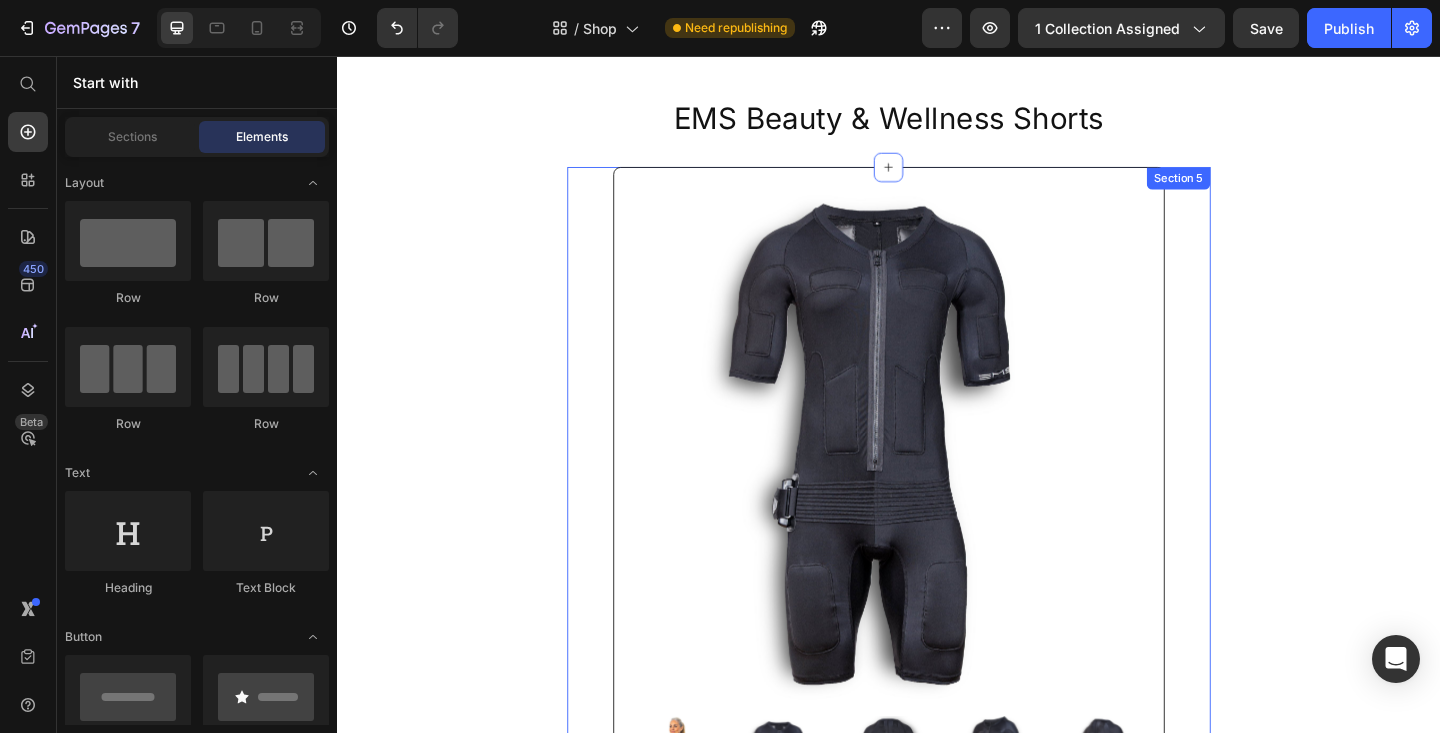 scroll, scrollTop: 891, scrollLeft: 0, axis: vertical 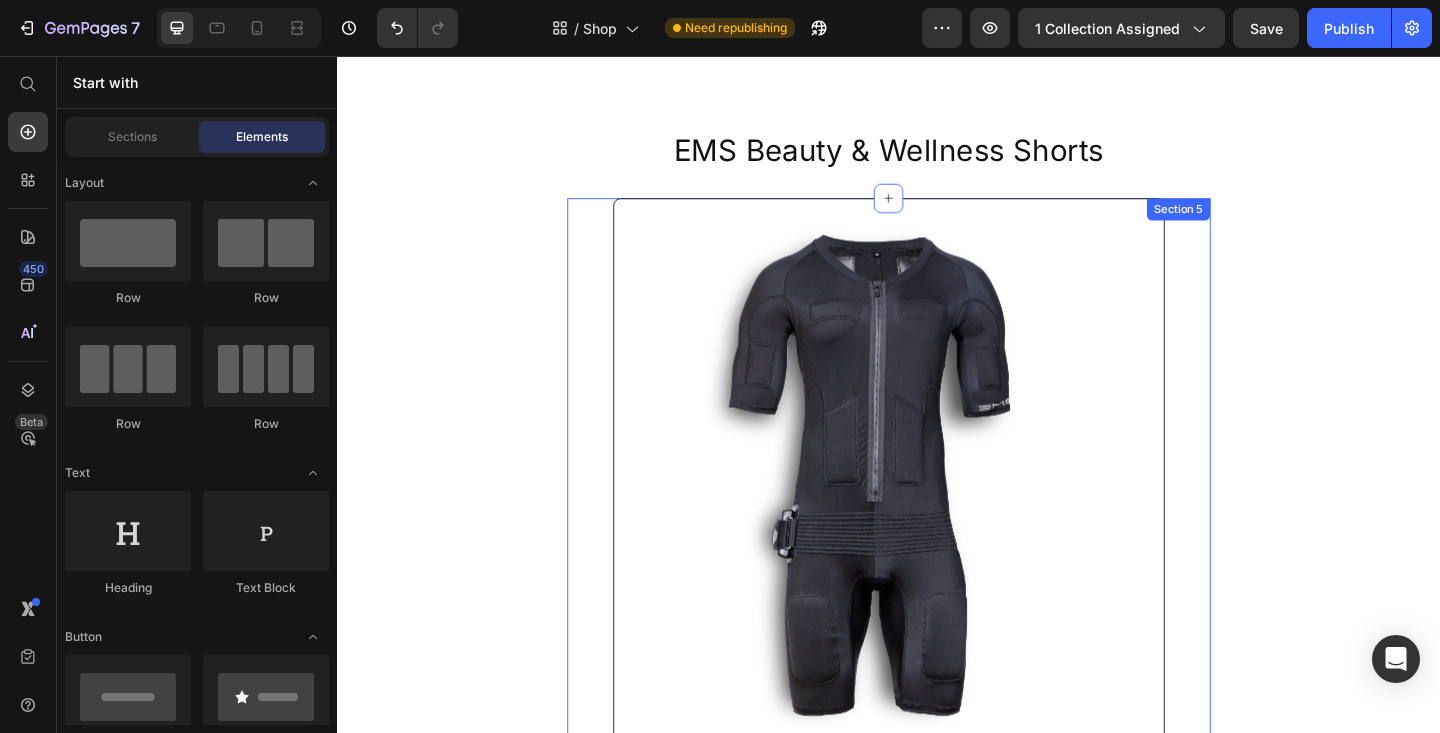 click at bounding box center [937, 511] 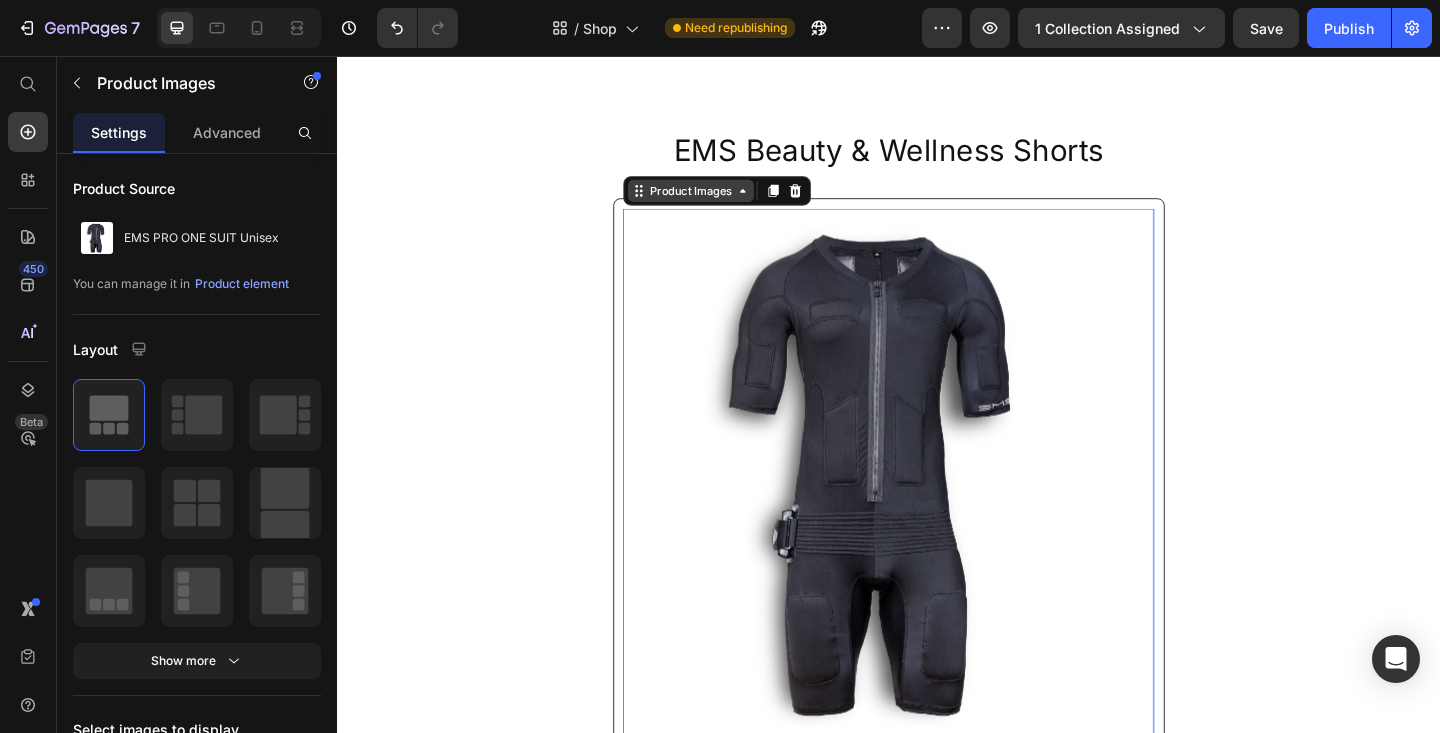 click on "Product Images" at bounding box center (721, 203) 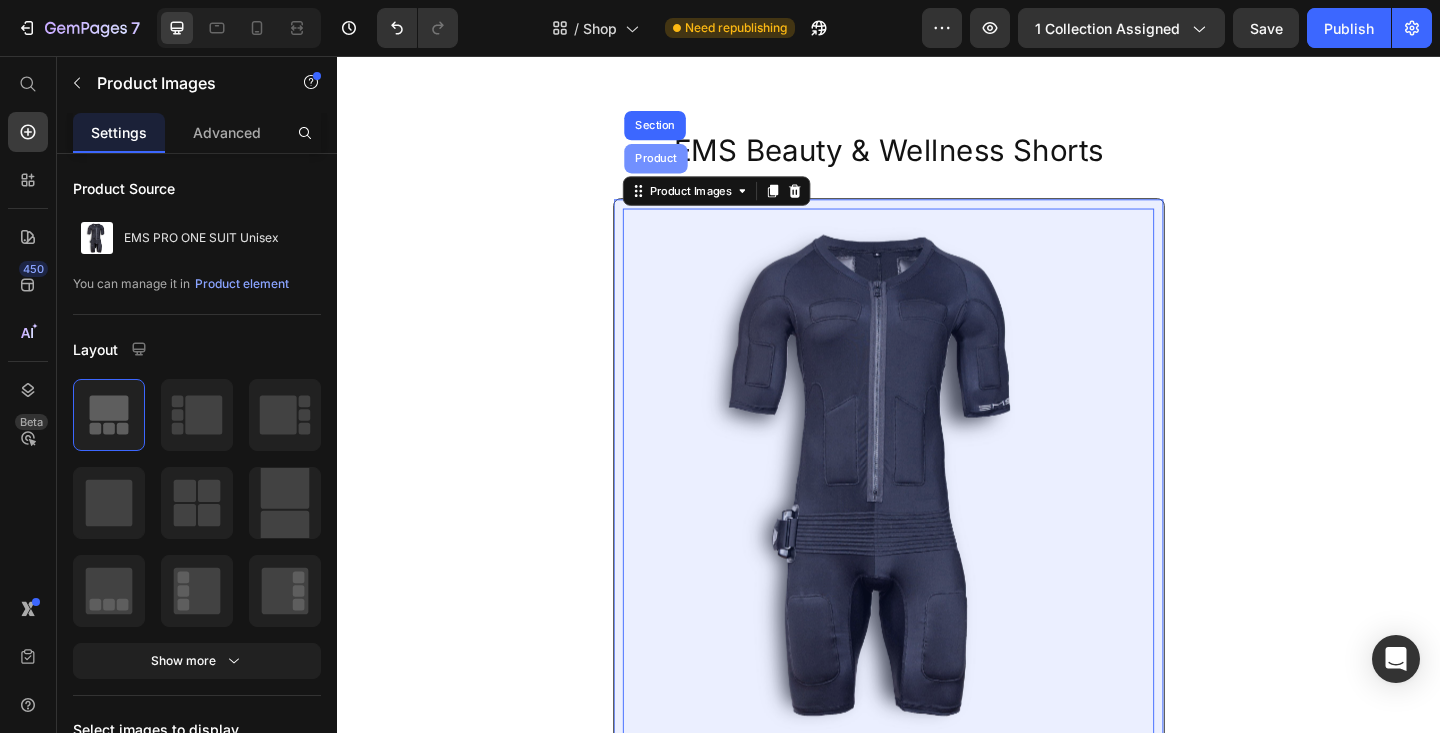 click on "Product" at bounding box center [683, 168] 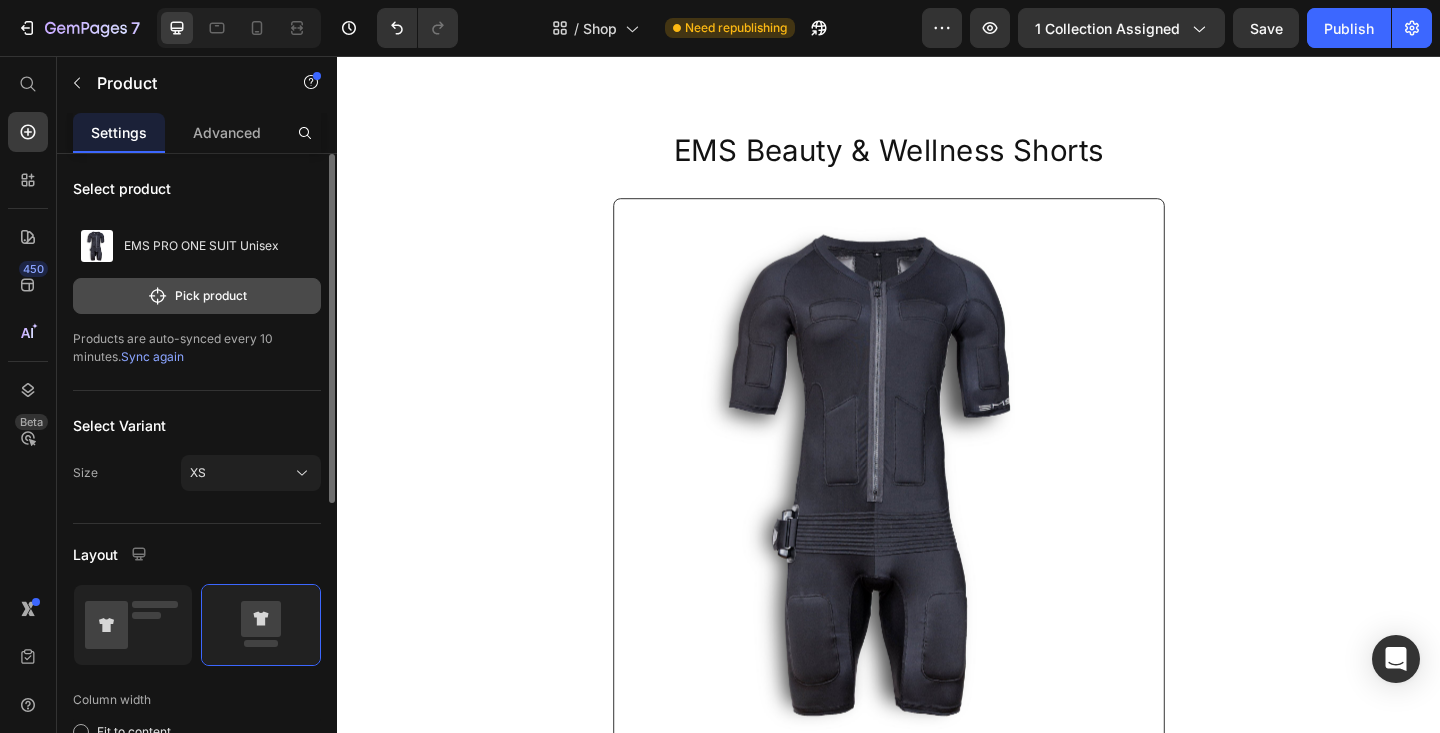 click on "Pick product" 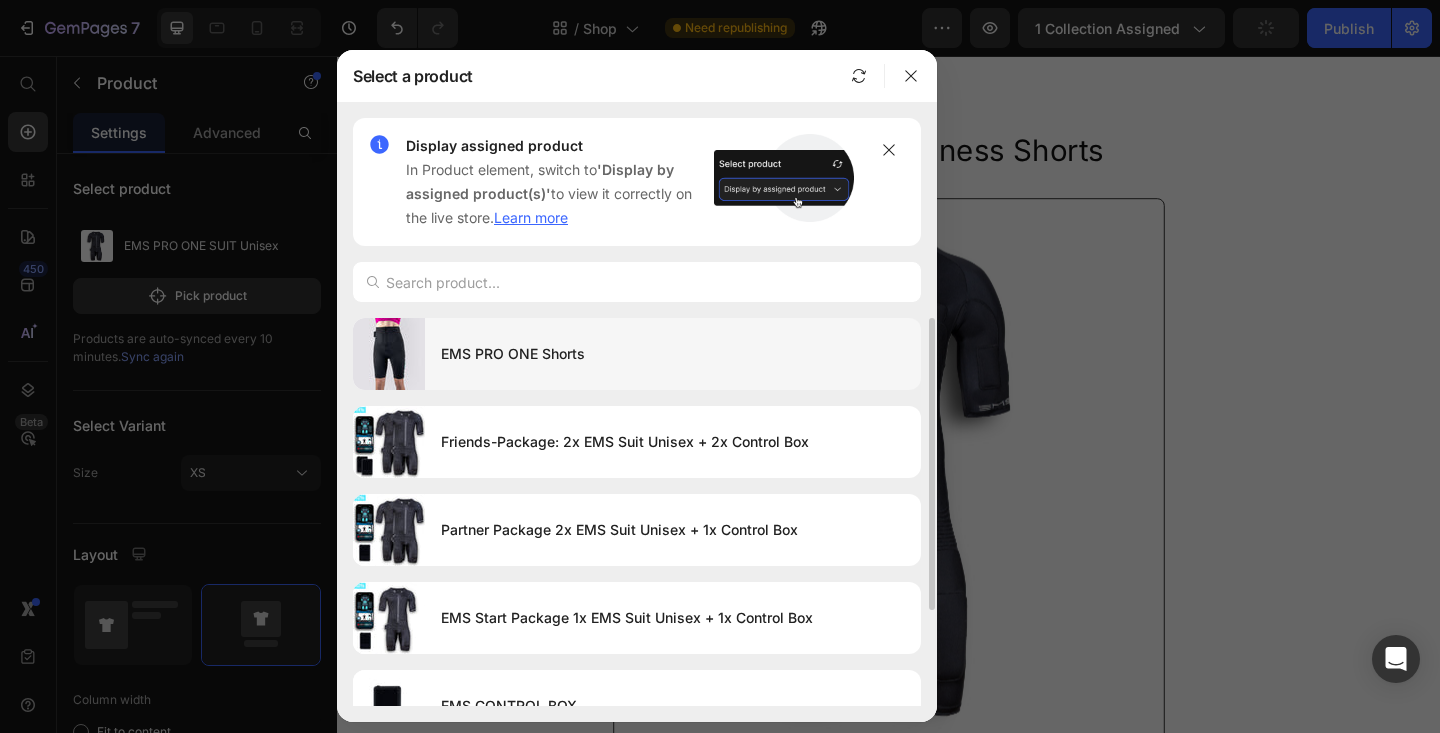 click on "EMS PRO ONE Shorts" at bounding box center (673, 354) 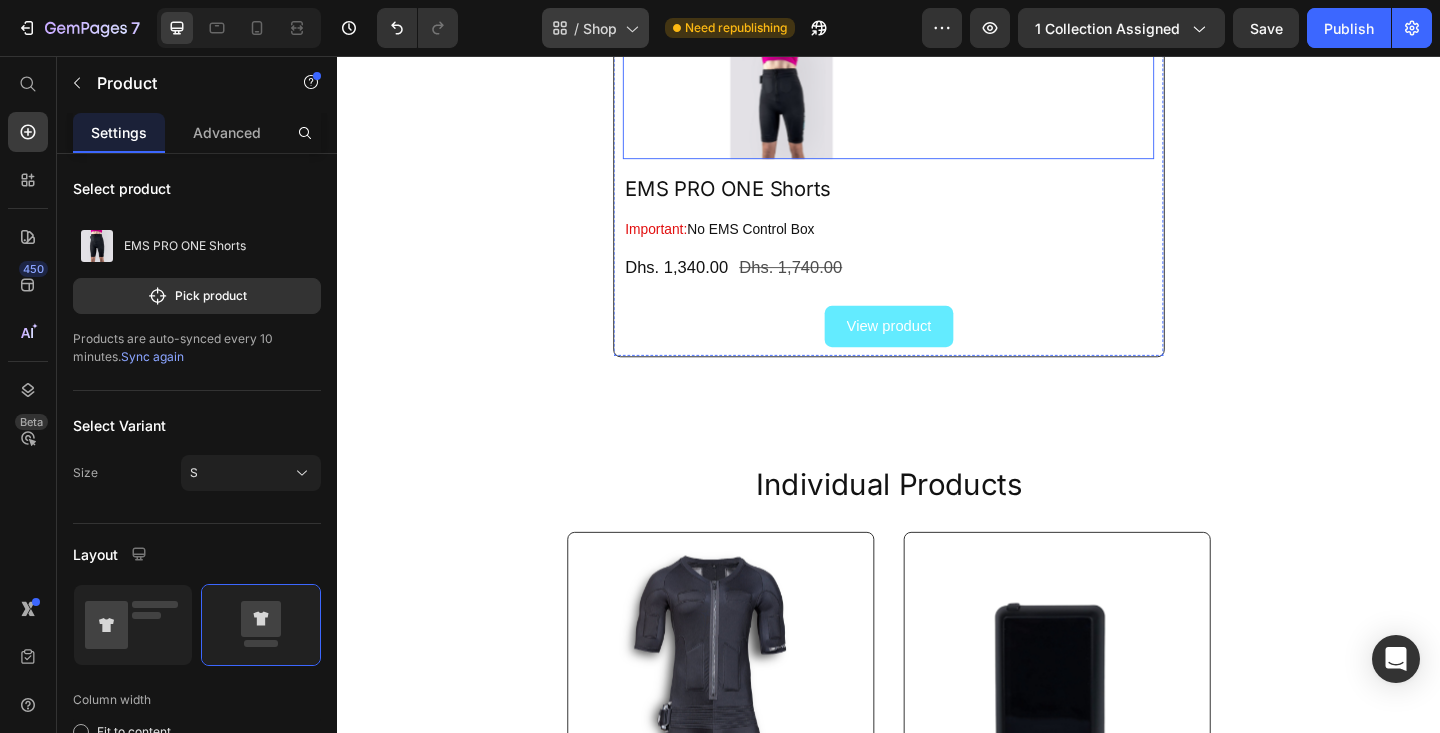 scroll, scrollTop: 1079, scrollLeft: 0, axis: vertical 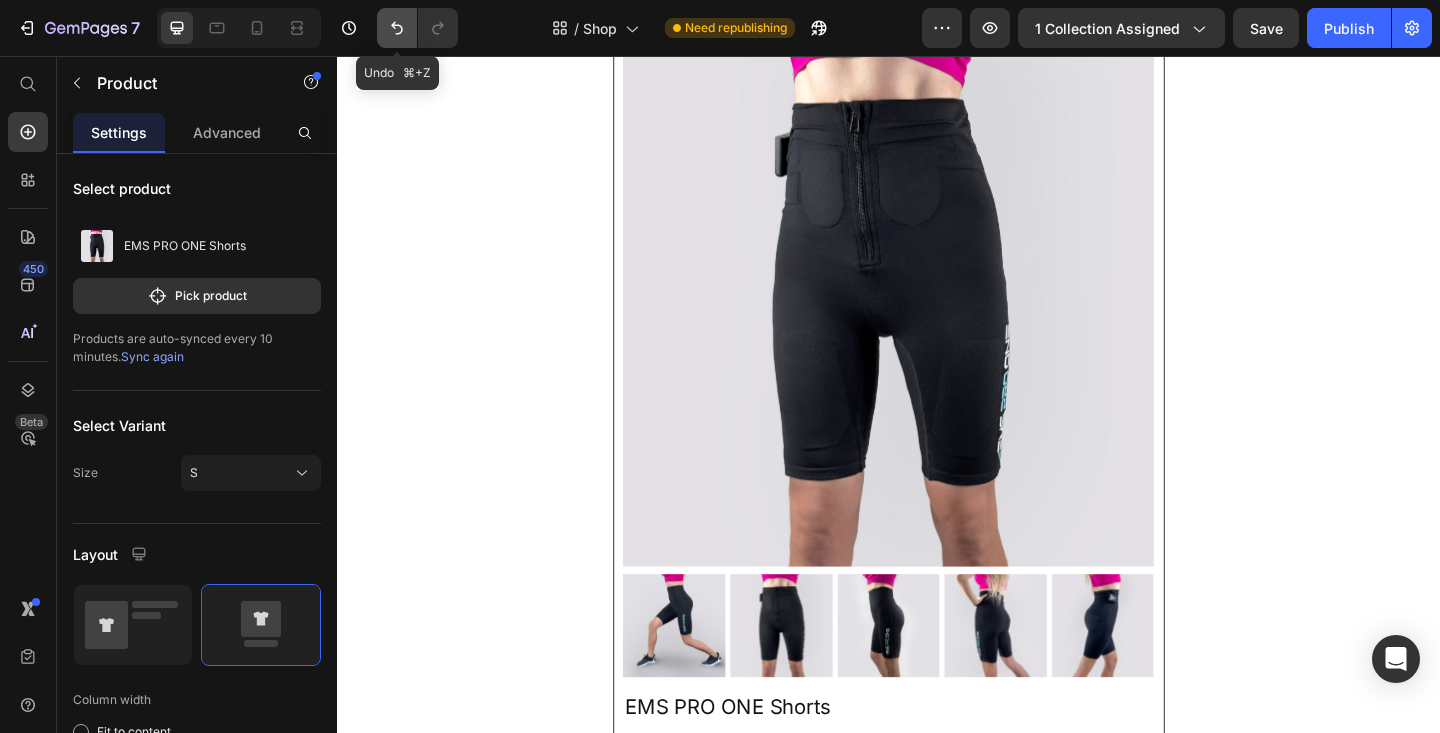 click 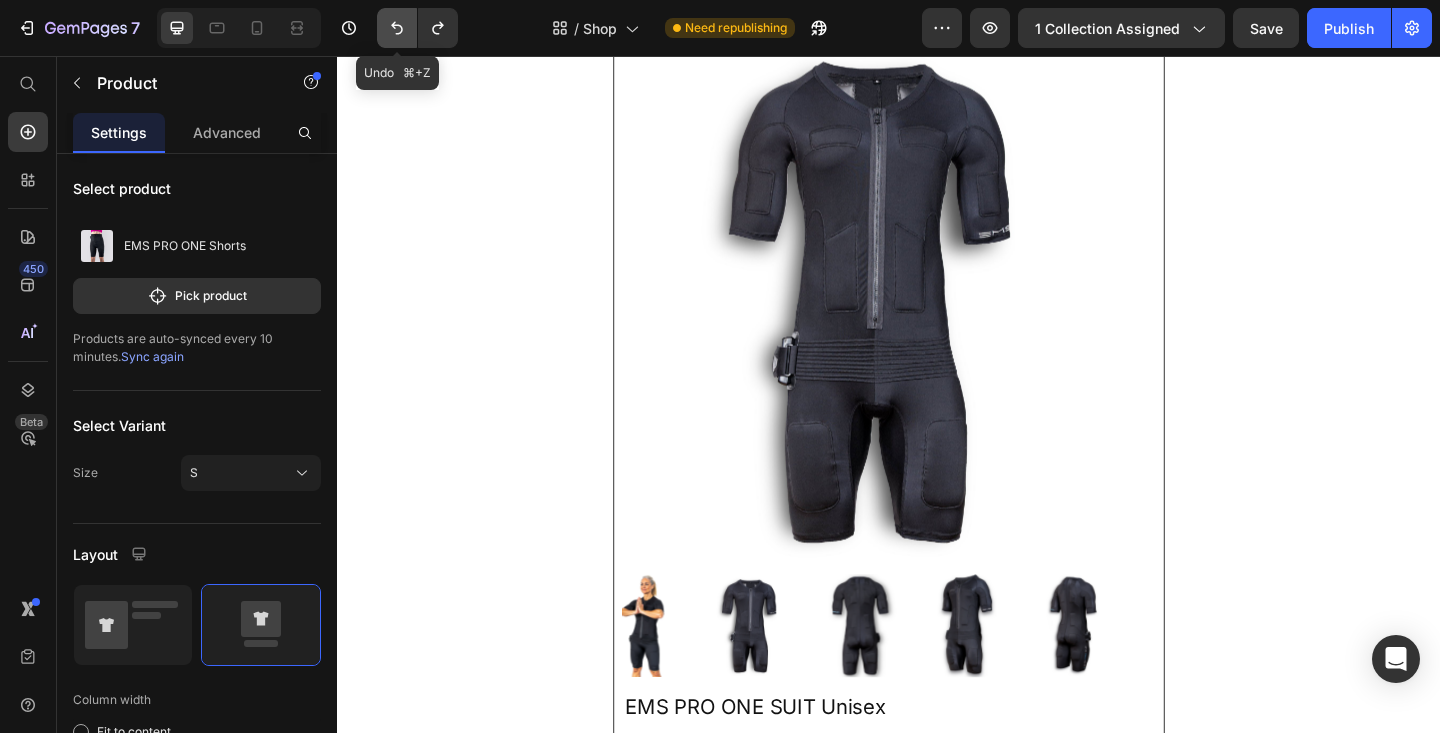 click 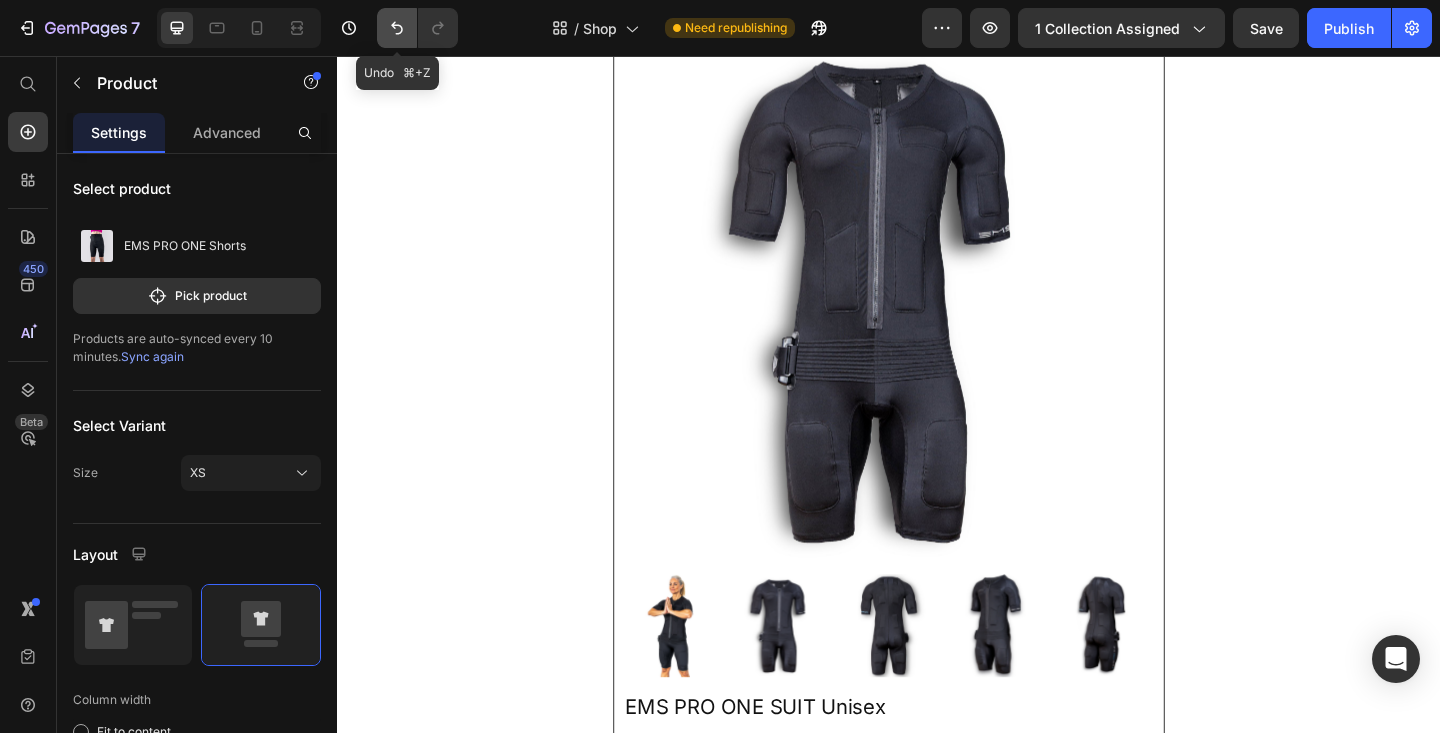 click 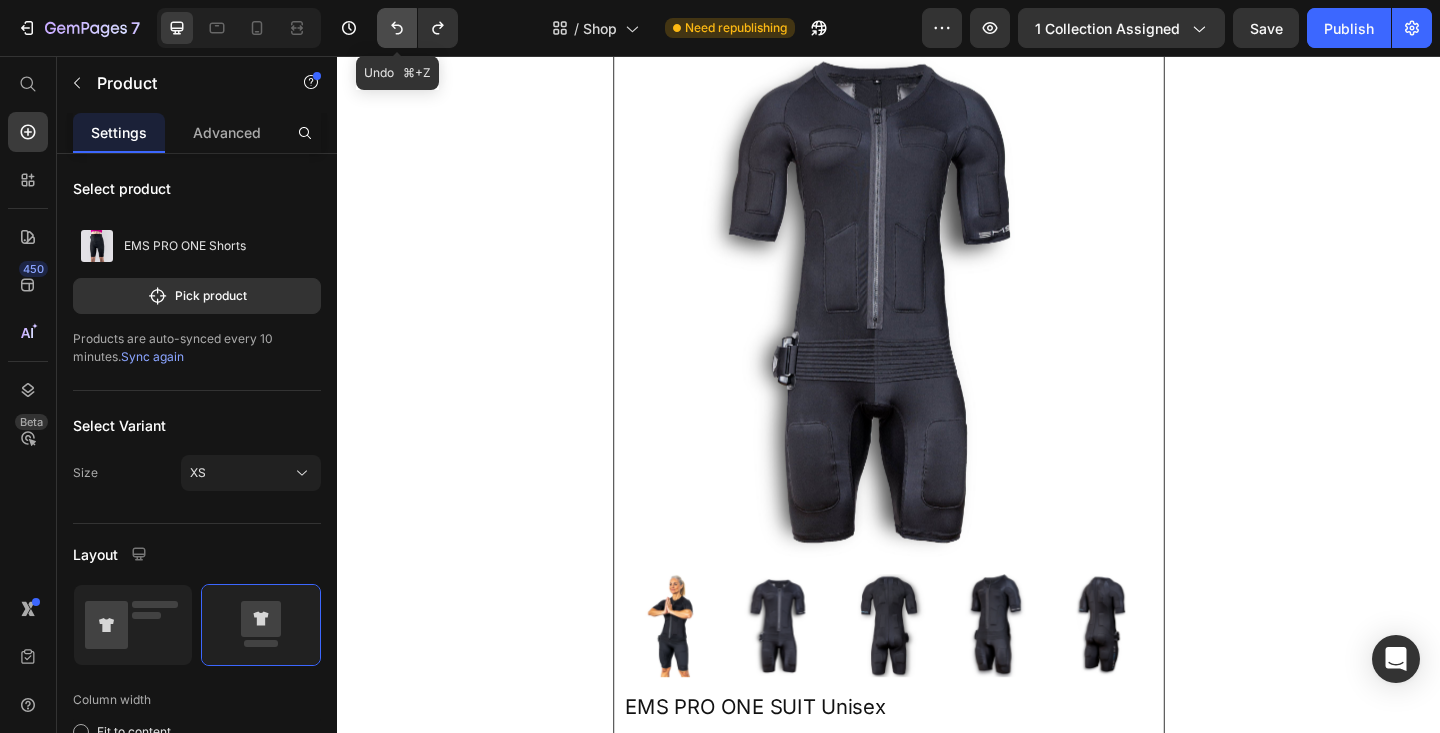 click 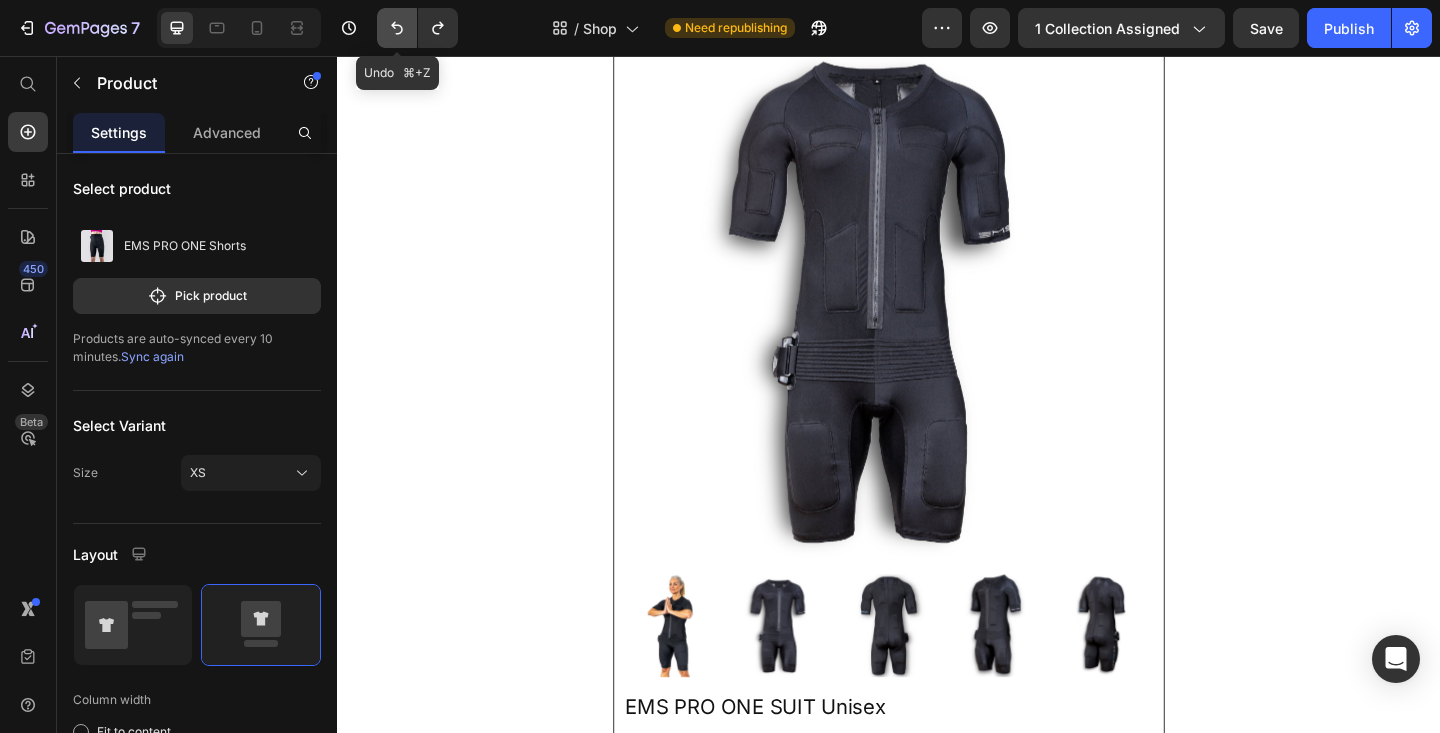 click 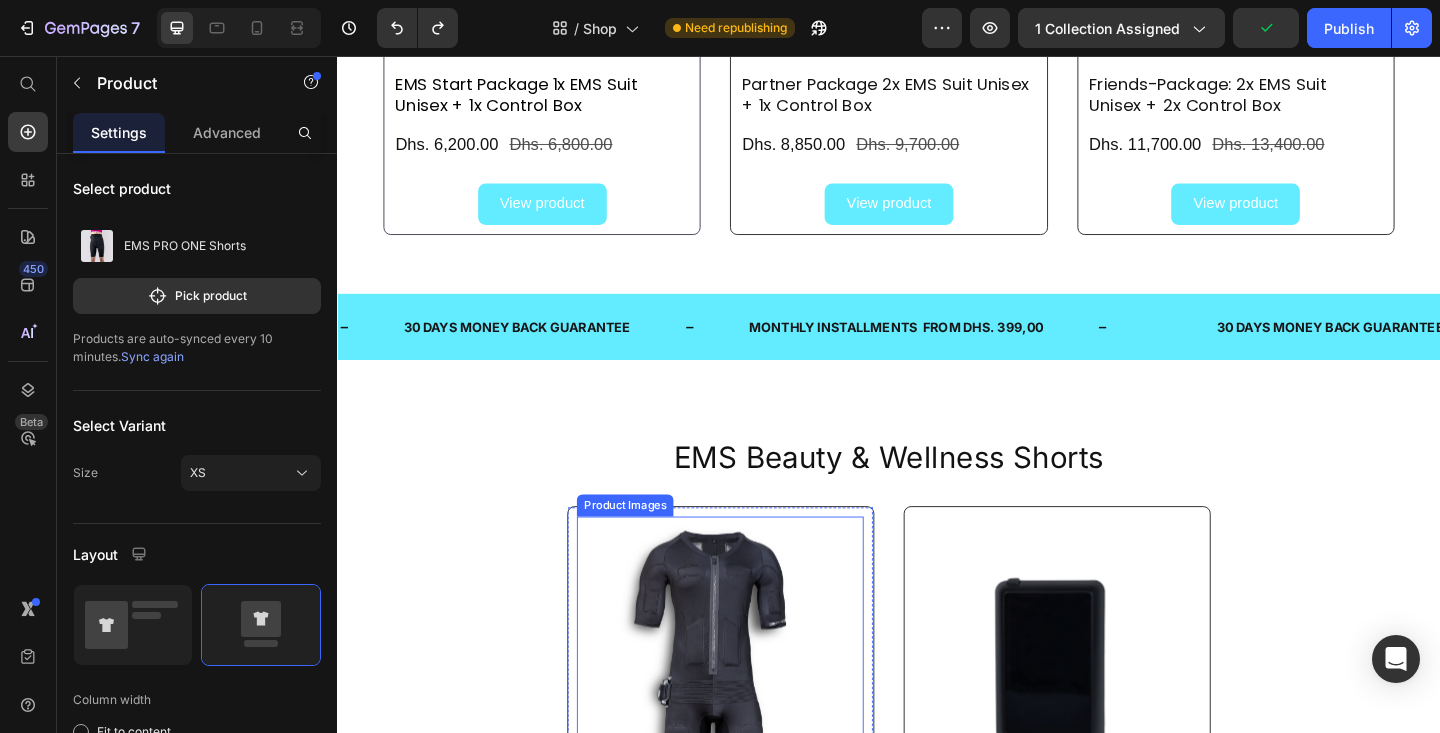 scroll, scrollTop: 934, scrollLeft: 0, axis: vertical 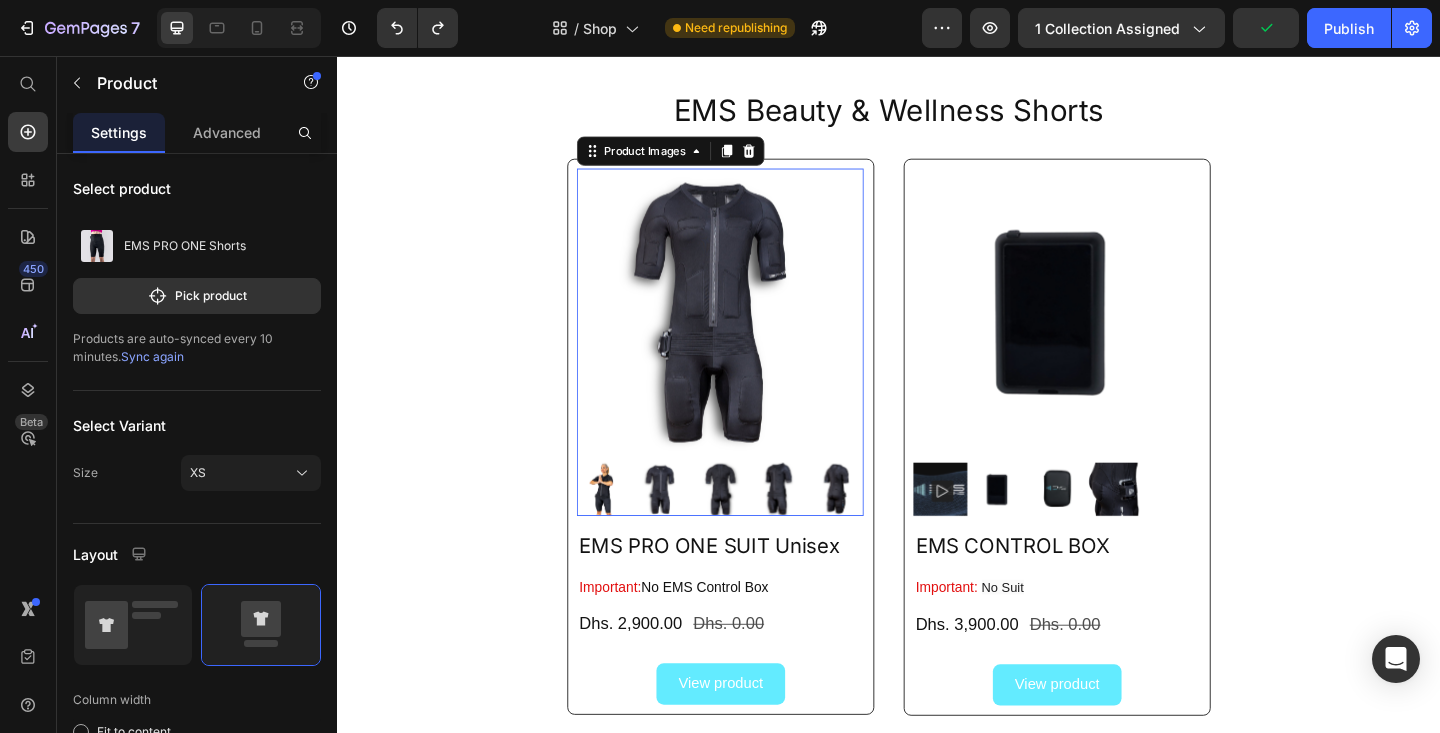 click at bounding box center (754, 335) 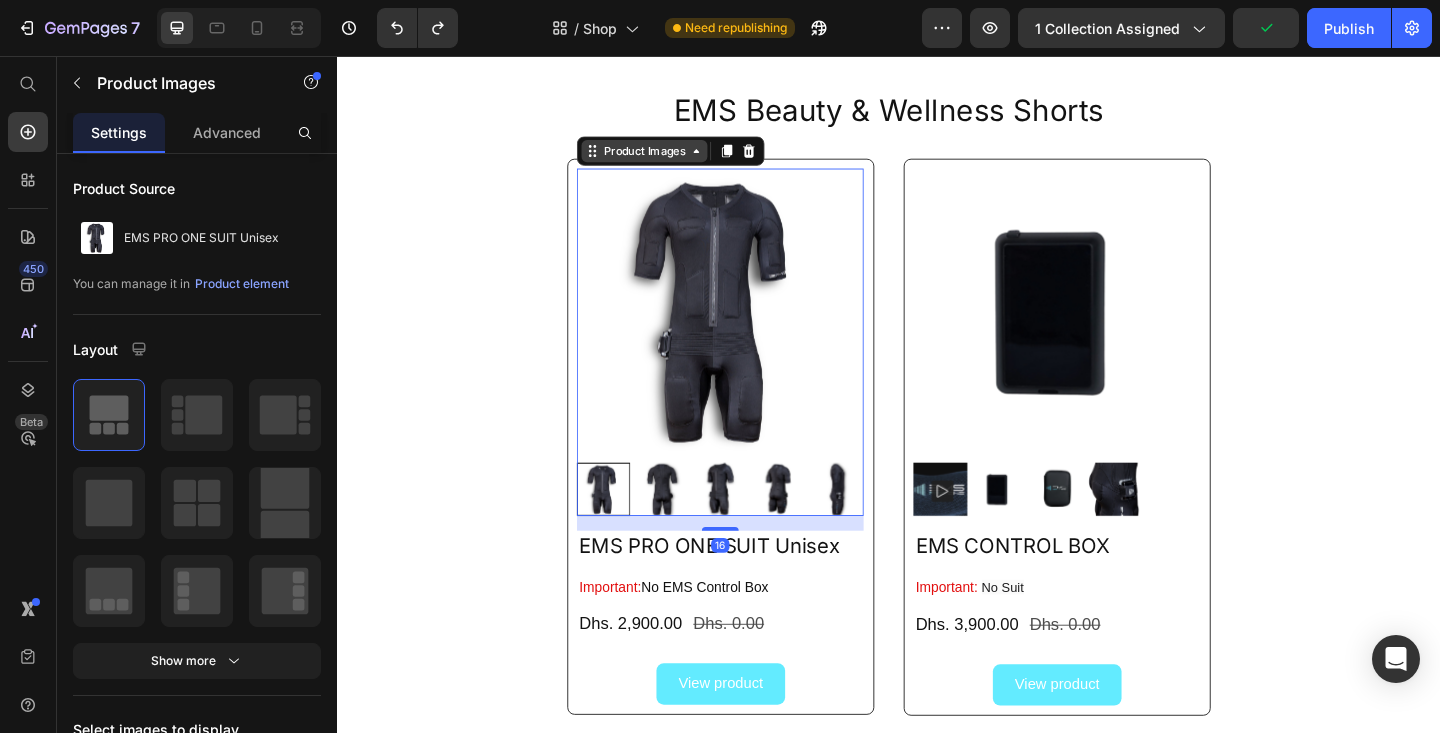 click on "Product Images" at bounding box center [671, 160] 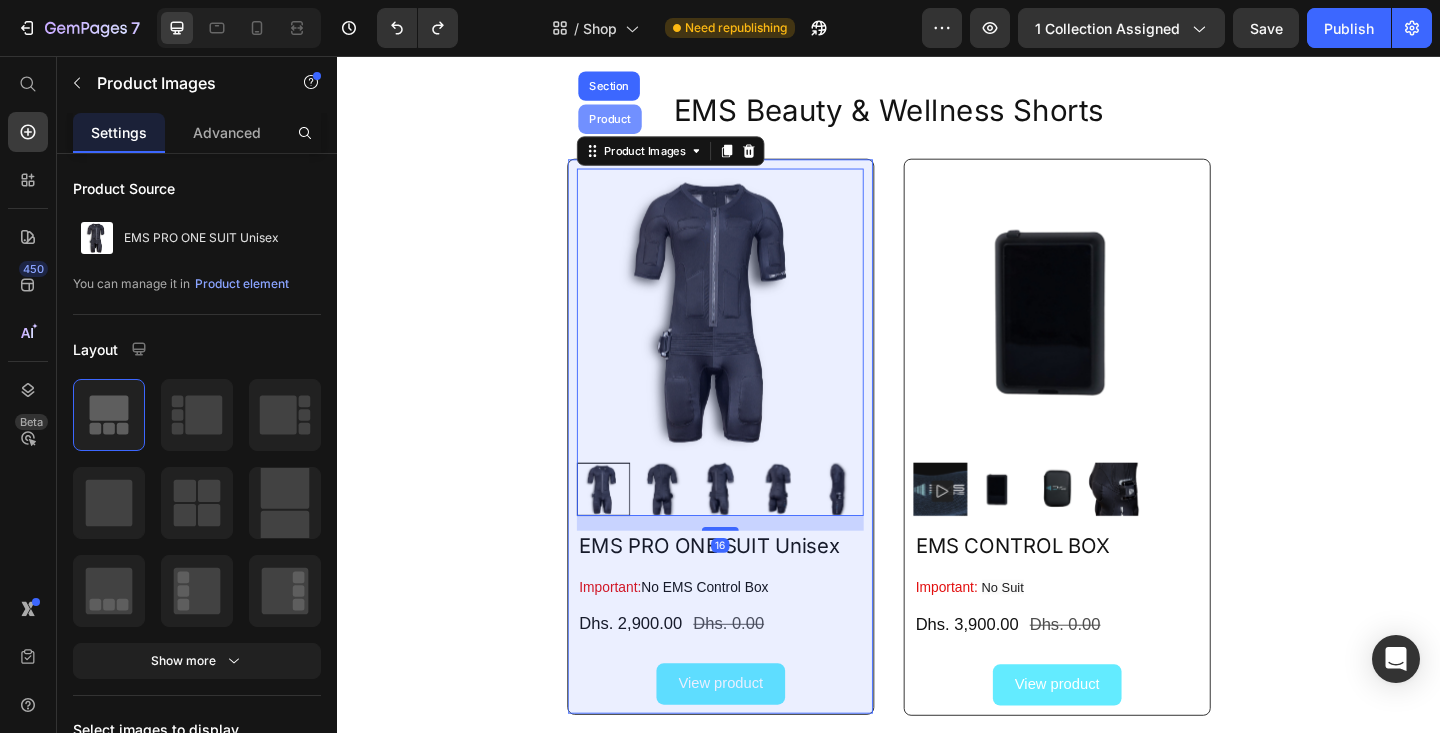 click on "Product" at bounding box center [633, 125] 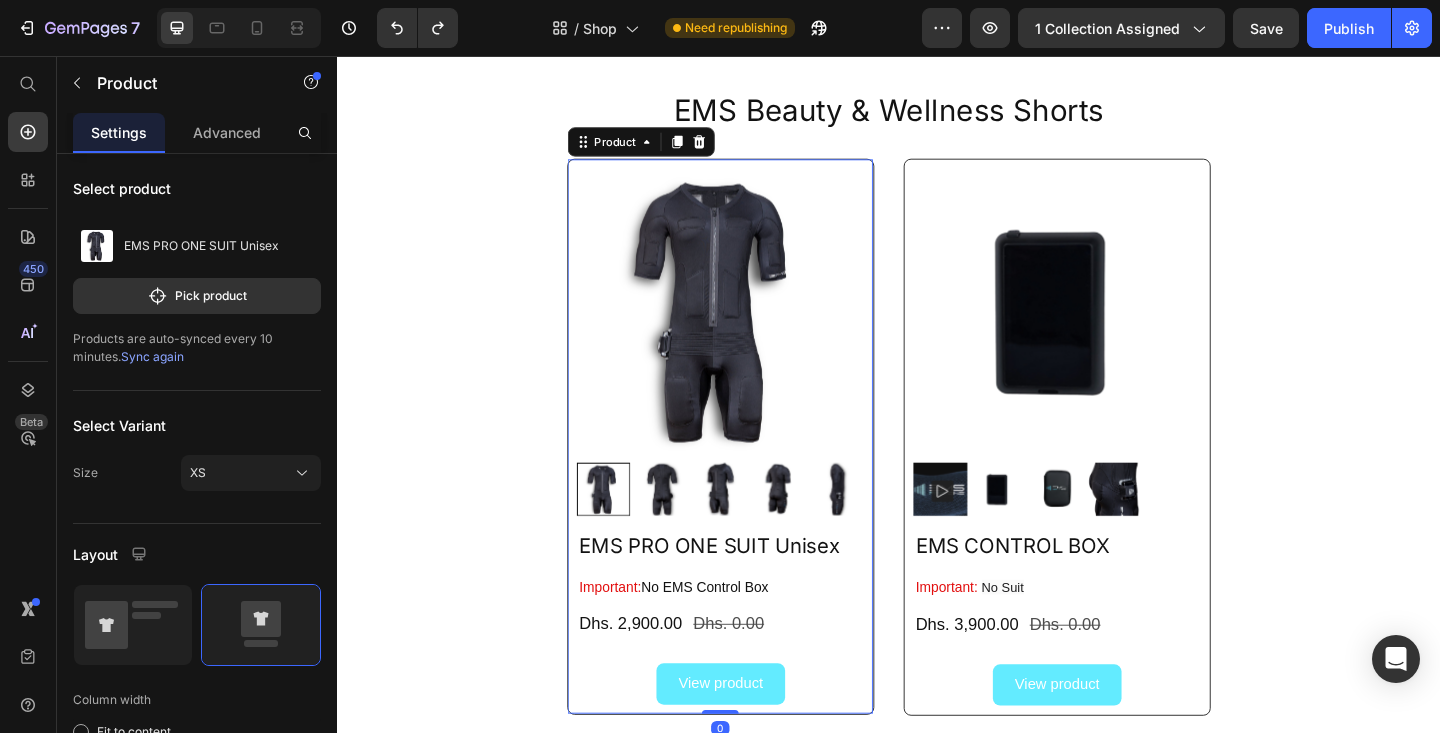 click on "Product Images EMS PRO ONE SUIT Unisex Product Title Important:  No EMS Control Box Heading Dhs. 2,900.00 Product Price Dhs. 0.00 Product Price Row View product Button Product   0" at bounding box center (754, 470) 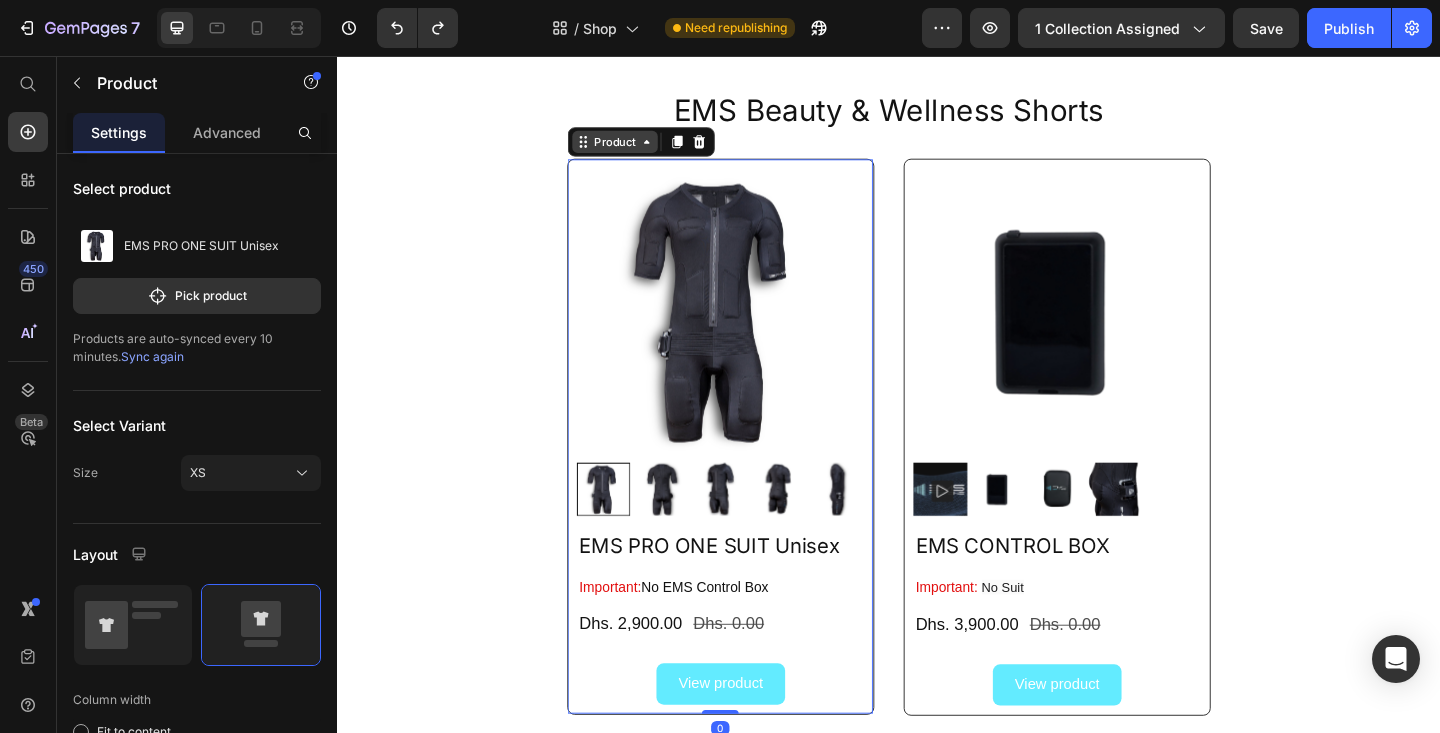 click on "Product" at bounding box center (639, 150) 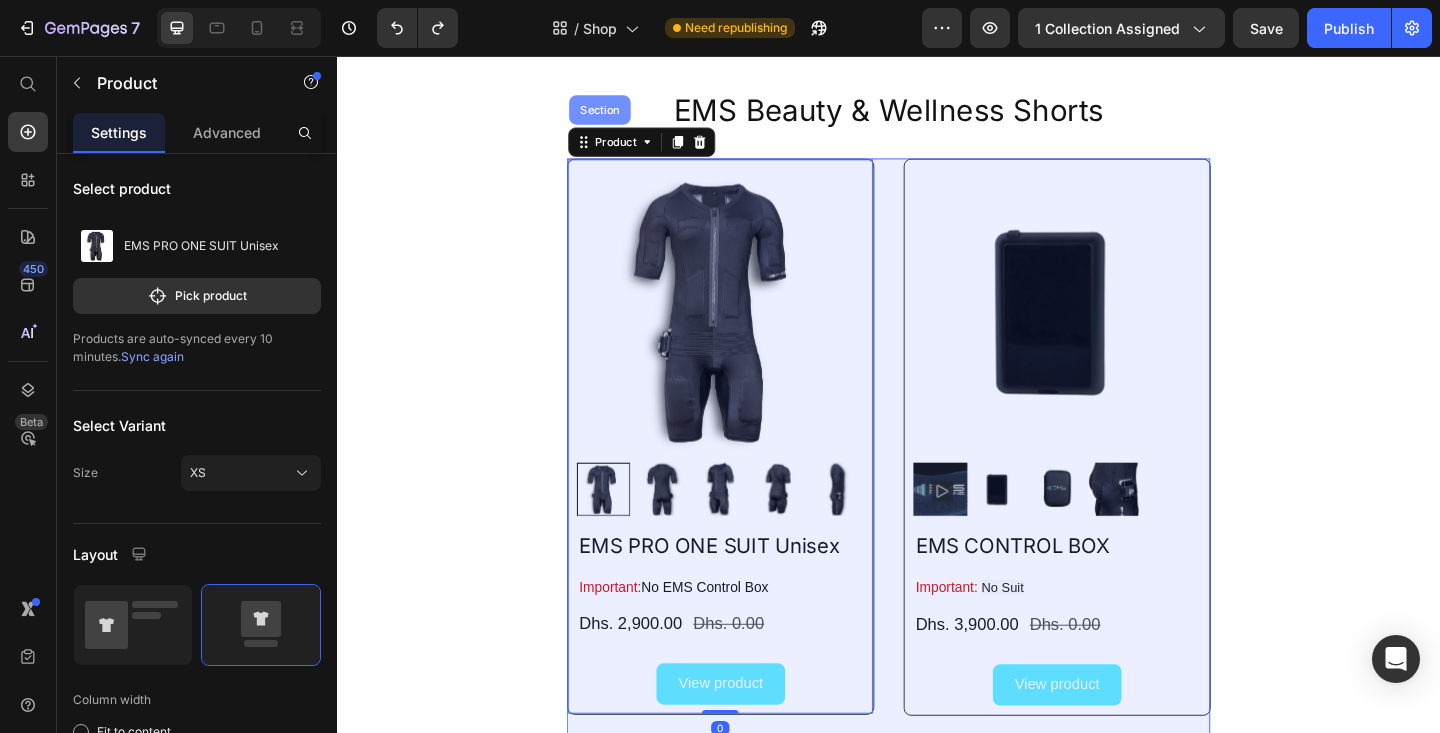 click on "Section" at bounding box center [622, 115] 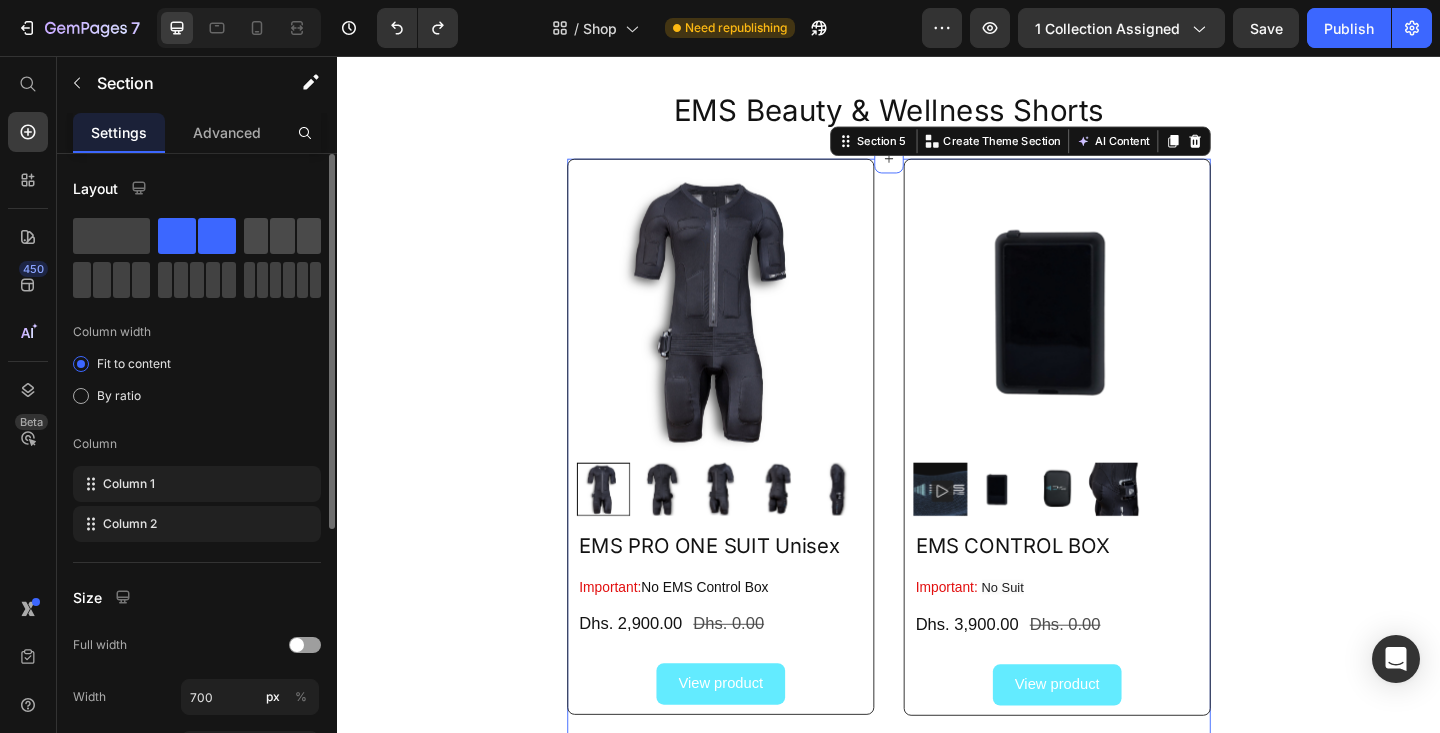 click 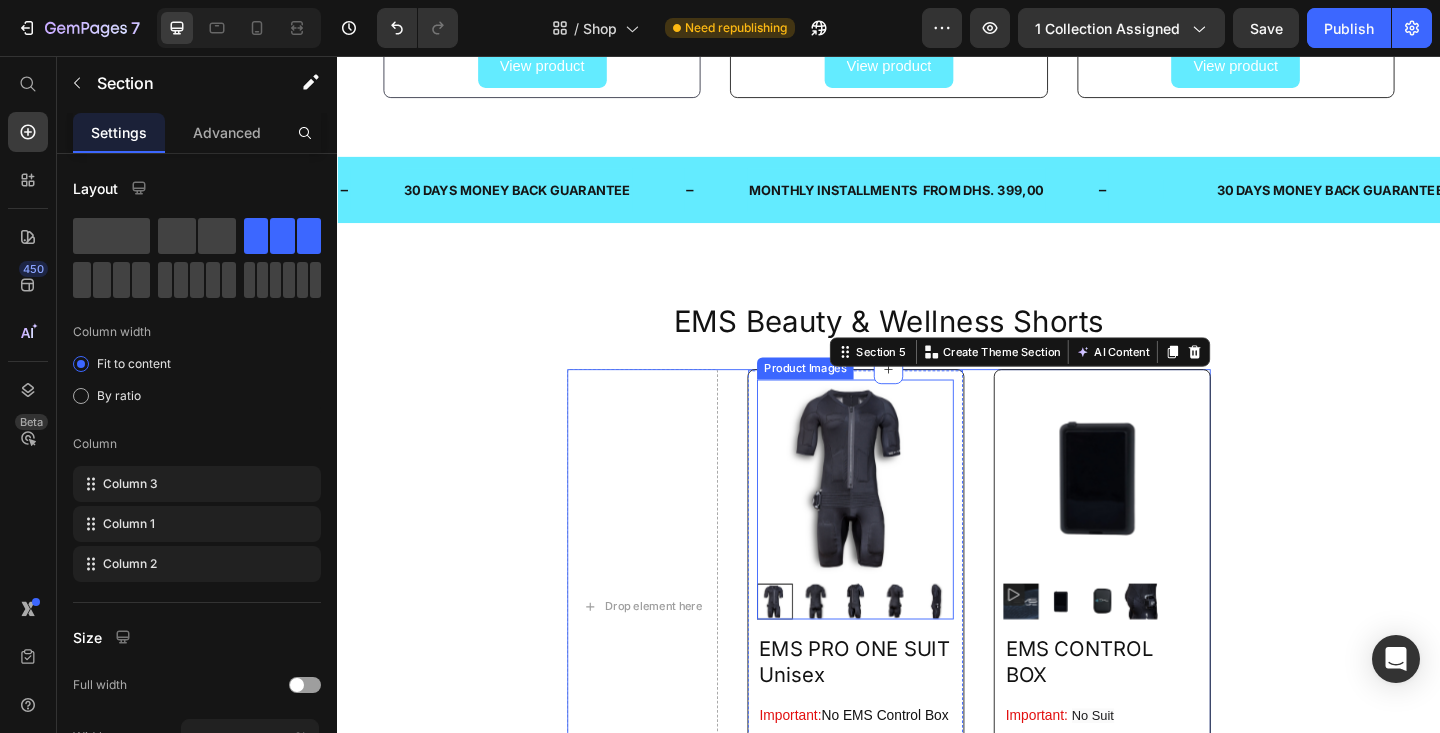 scroll, scrollTop: 649, scrollLeft: 0, axis: vertical 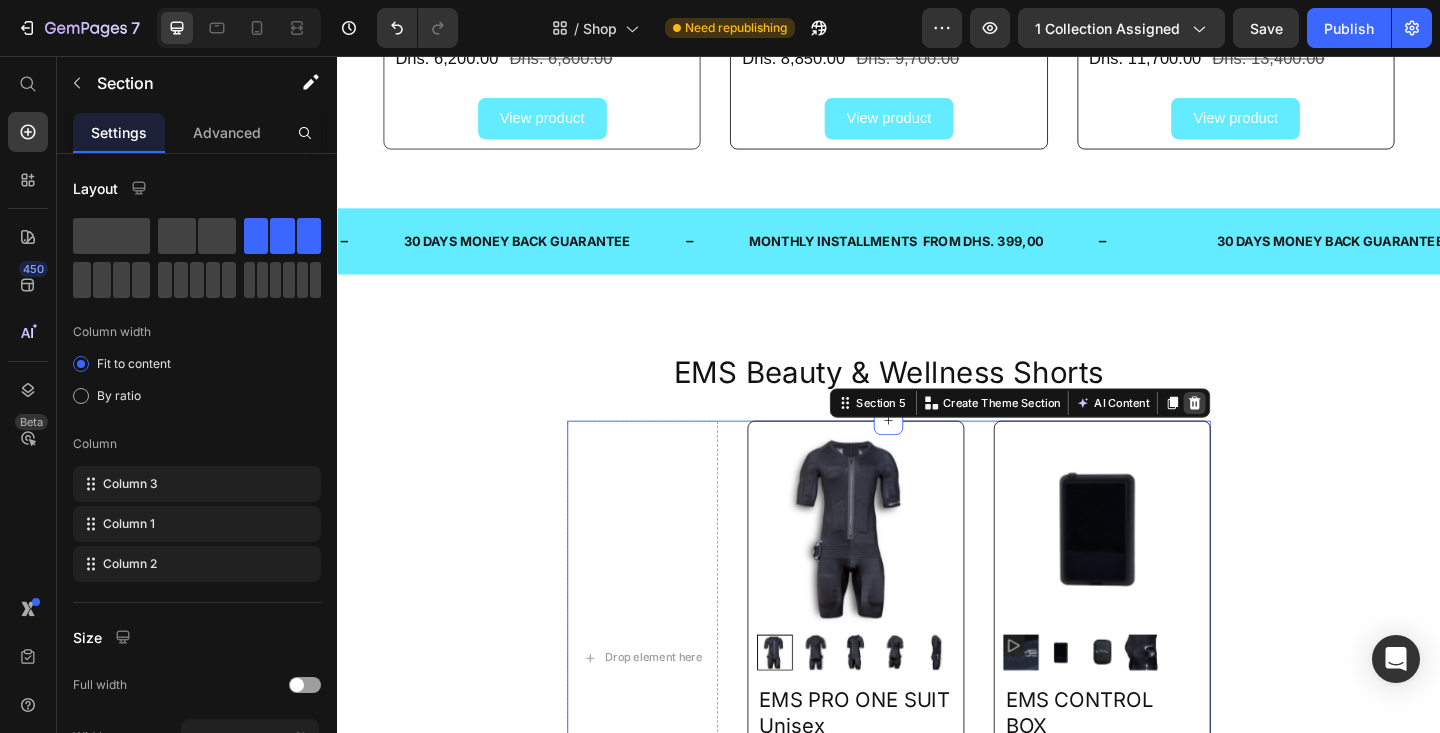 click at bounding box center (1270, 434) 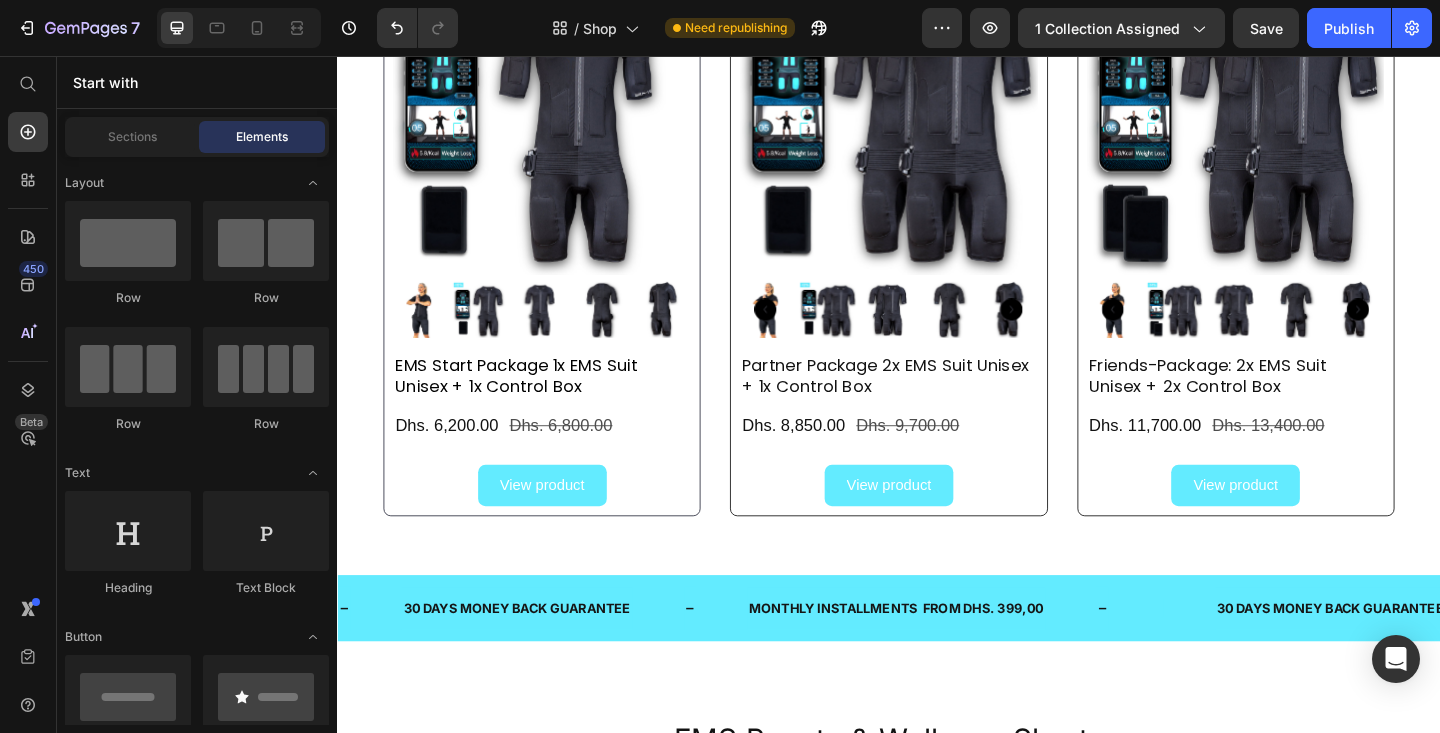 scroll, scrollTop: 34, scrollLeft: 0, axis: vertical 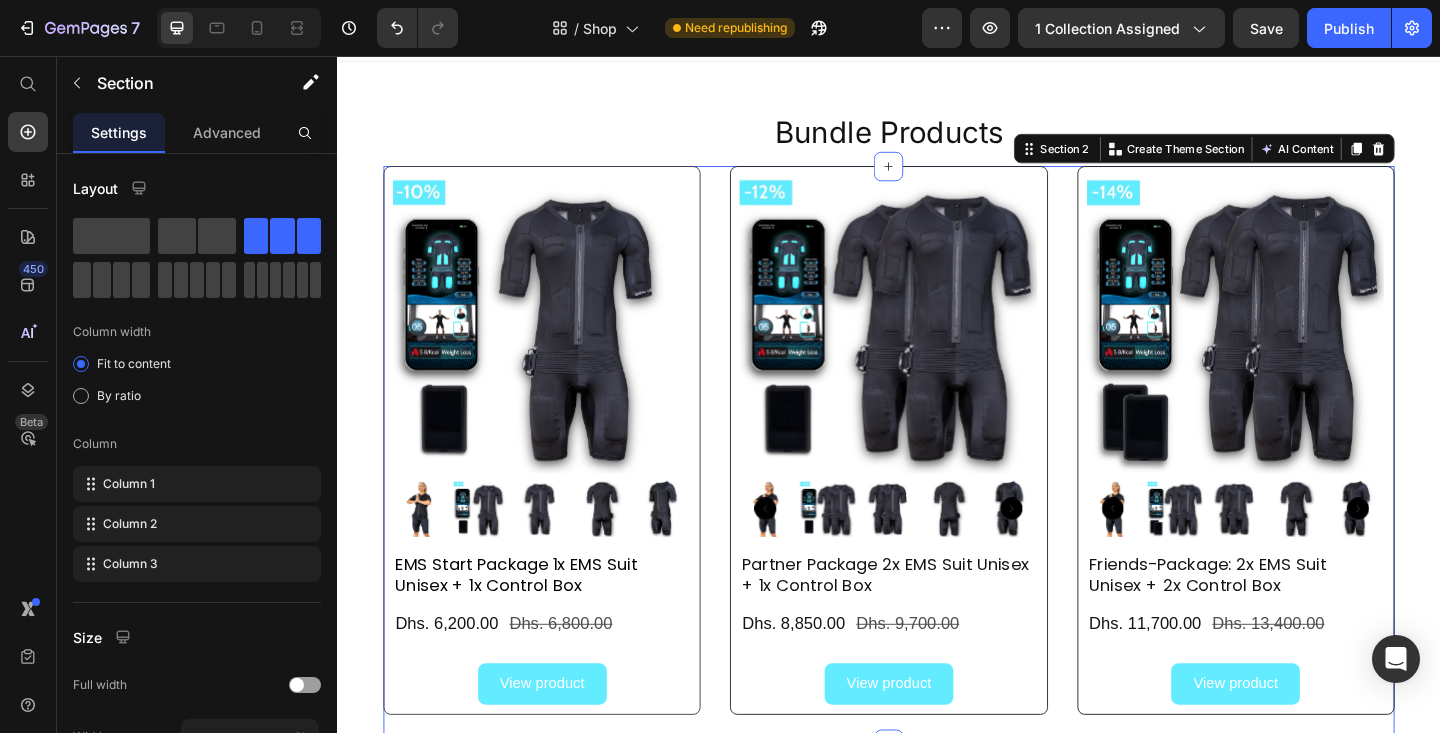 click on "Product Images EMS Start Package 1x EMS Suit Unisex + 1x Control Box Product Title Dhs. 6,200.00 Product Price Dhs. 6,800.00 Product Price Row View product Button Product
Product Images Partner Package 2x EMS Suit Unisex + 1x Control Box Product Title Dhs. 8,850.00 Product Price Dhs. 9,700.00 Product Price Row View product Button Product
Product Images Friends-Package: 2x EMS Suit Unisex + 2x Control Box Product Title Dhs. 11,700.00 Product Price Dhs. 13,400.00 Product Price Row View product Button Product Section 2   Create Theme Section AI Content Write with GemAI What would you like to describe here? Tone and Voice Persuasive Product Show more Generate" at bounding box center [937, 490] 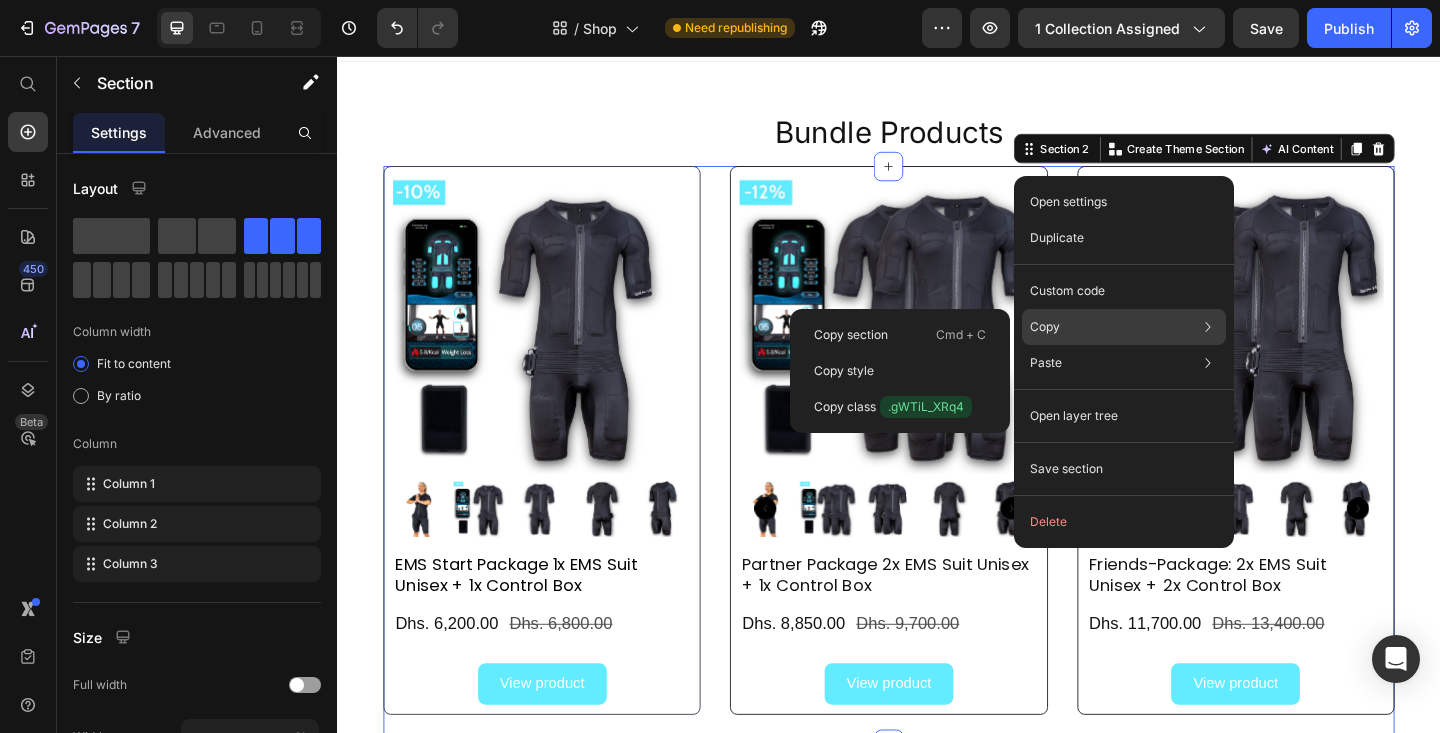 click on "Copy Copy section  Cmd + C Copy style  Copy class  .gWTiL_XRq4" 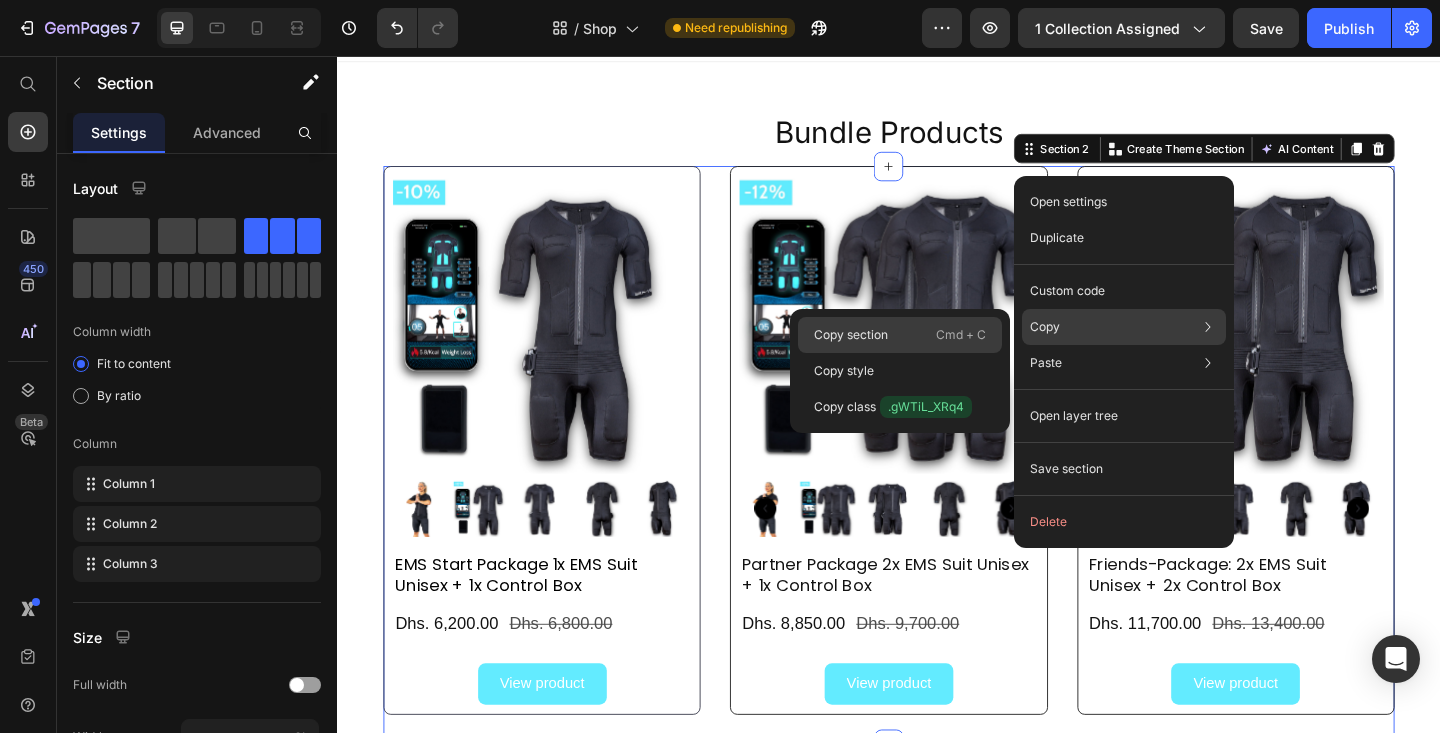 click on "Copy section  Cmd + C" 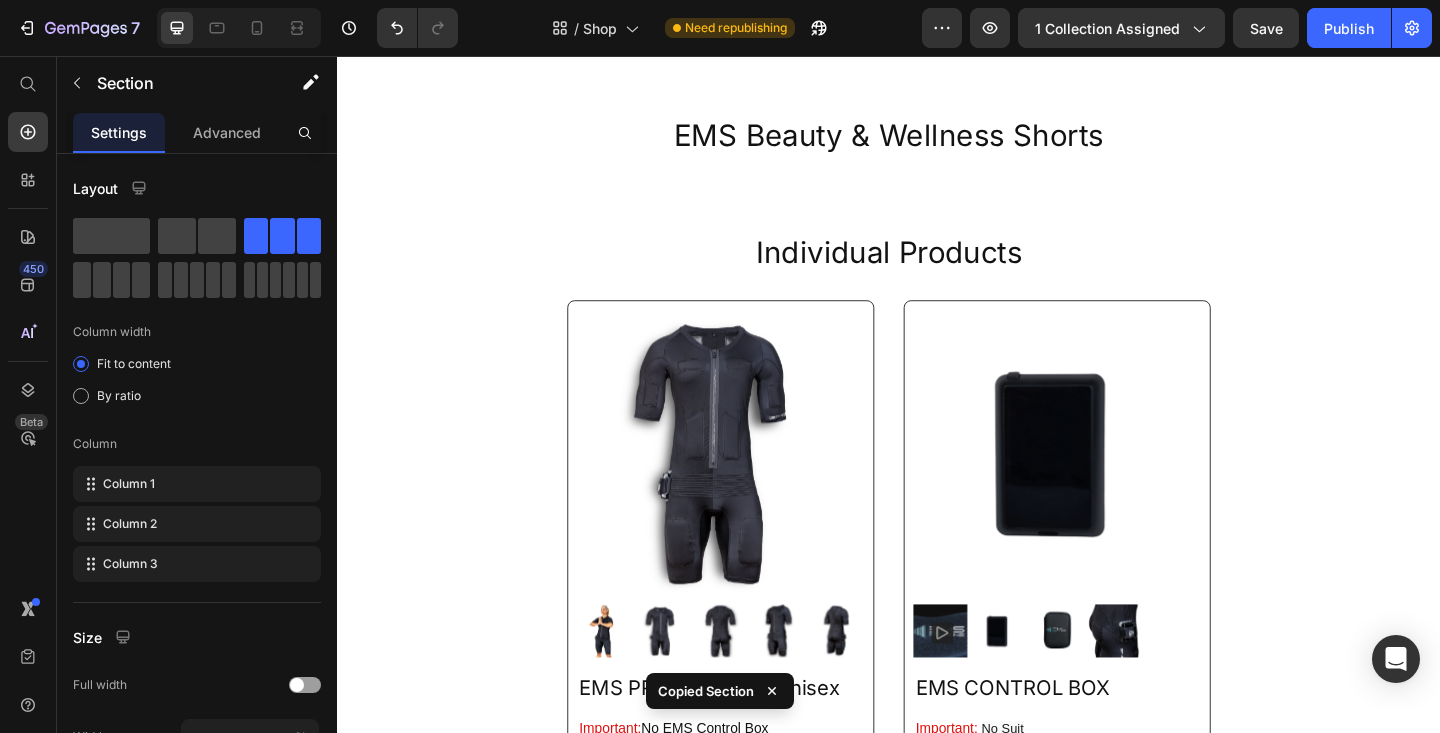 scroll, scrollTop: 912, scrollLeft: 0, axis: vertical 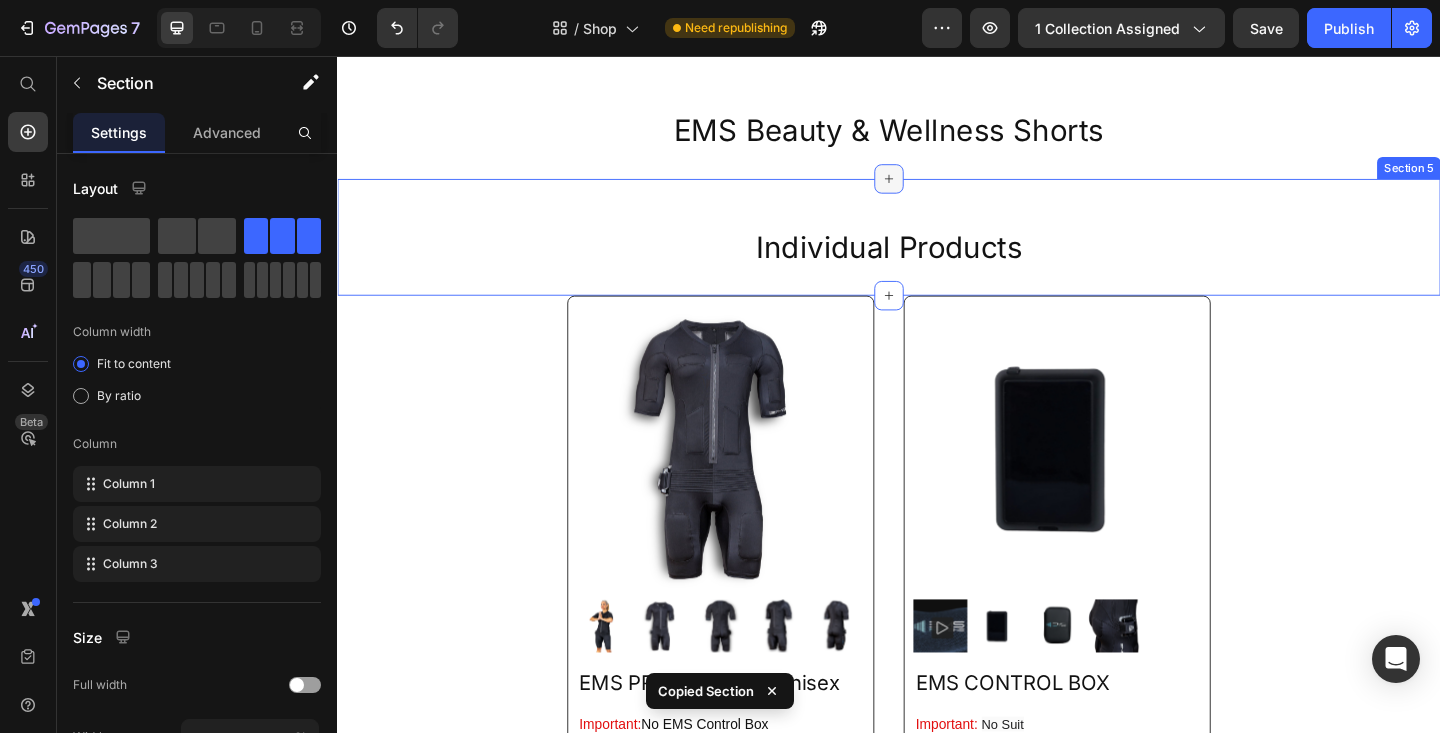click 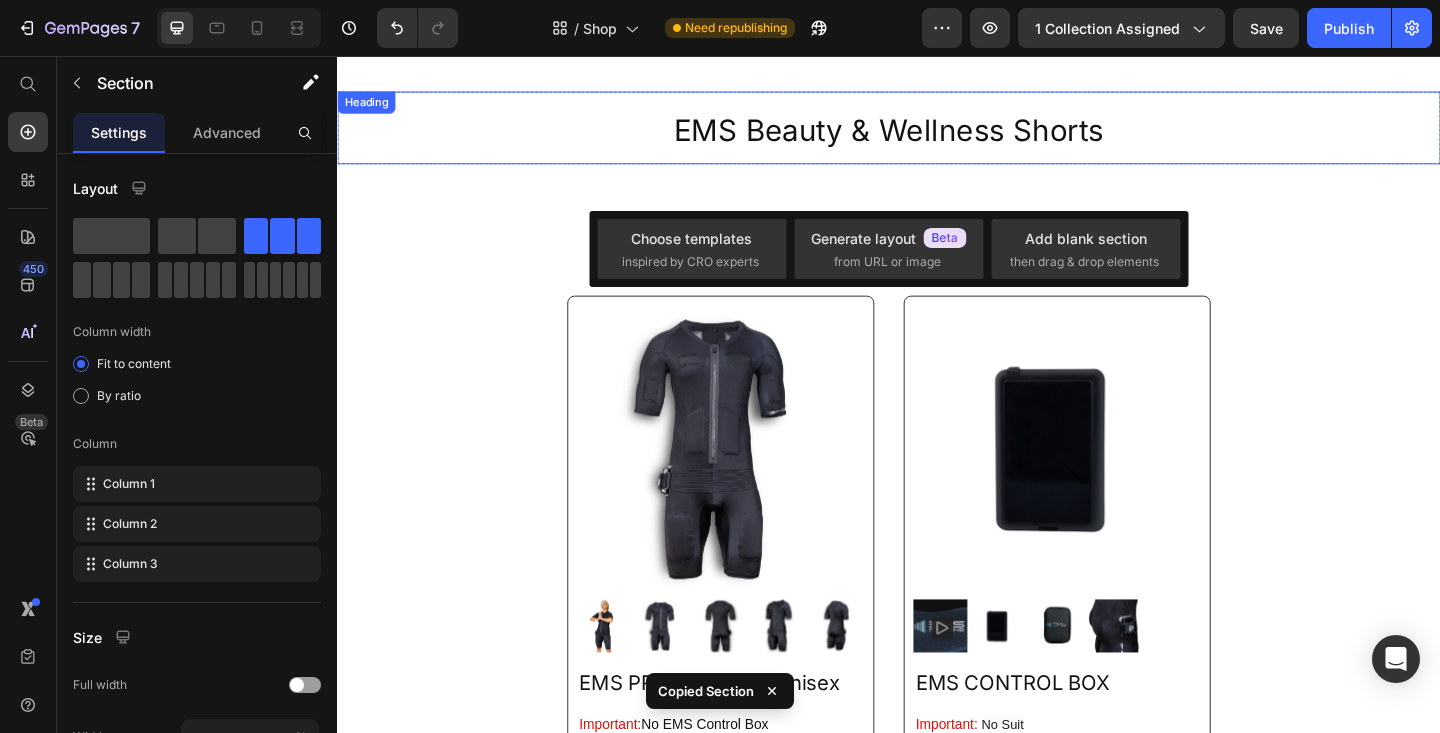 click on "EMS Beauty & Wellness Shorts" at bounding box center (937, 137) 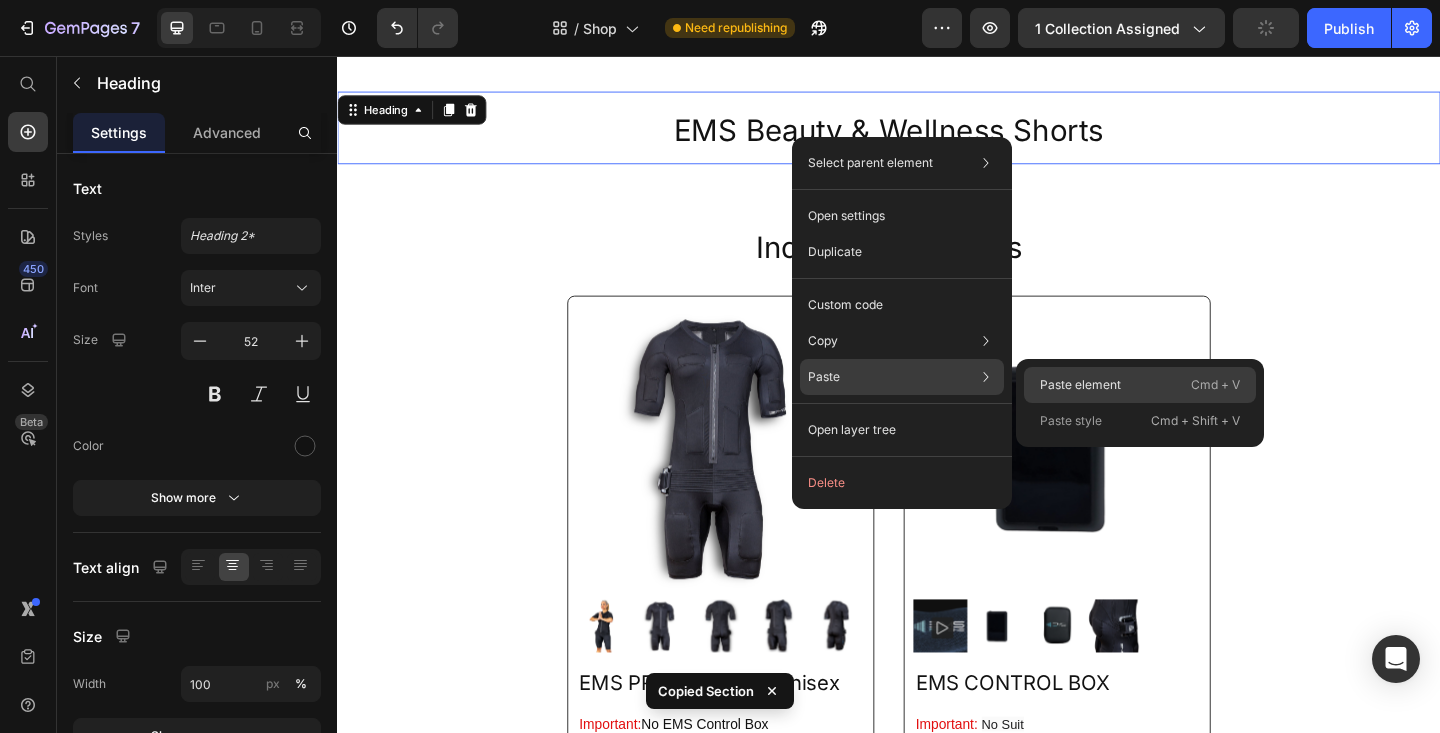 click on "Paste element" at bounding box center [1080, 385] 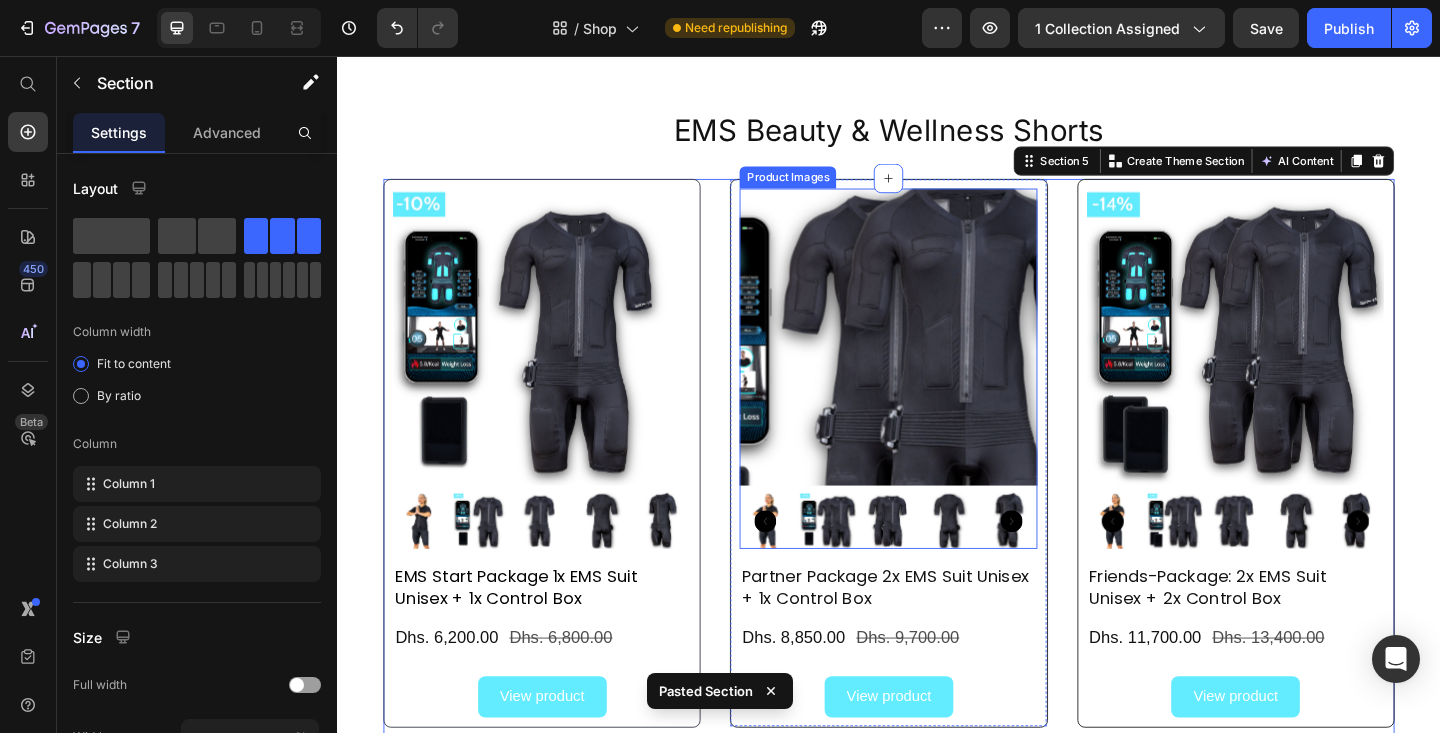 click at bounding box center (936, 362) 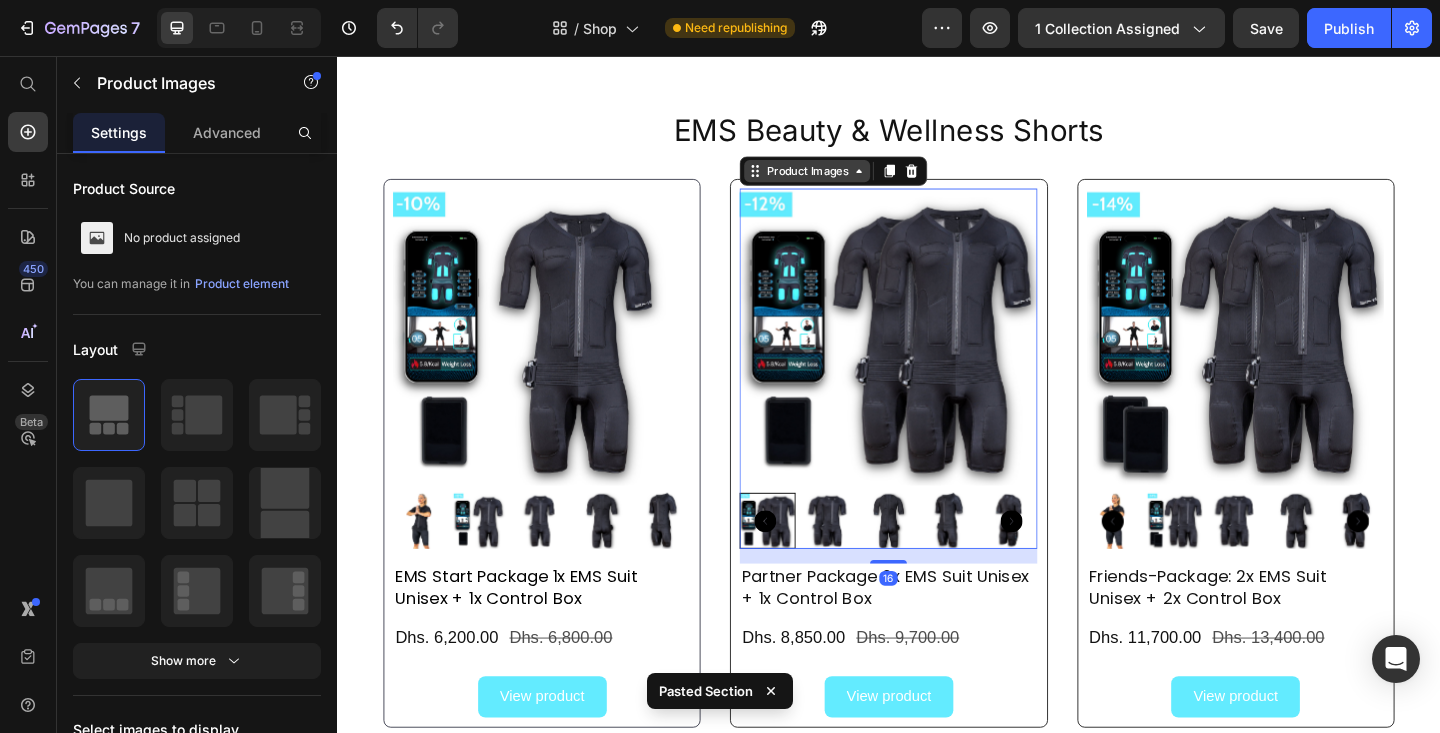 click on "Product Images" at bounding box center (848, 182) 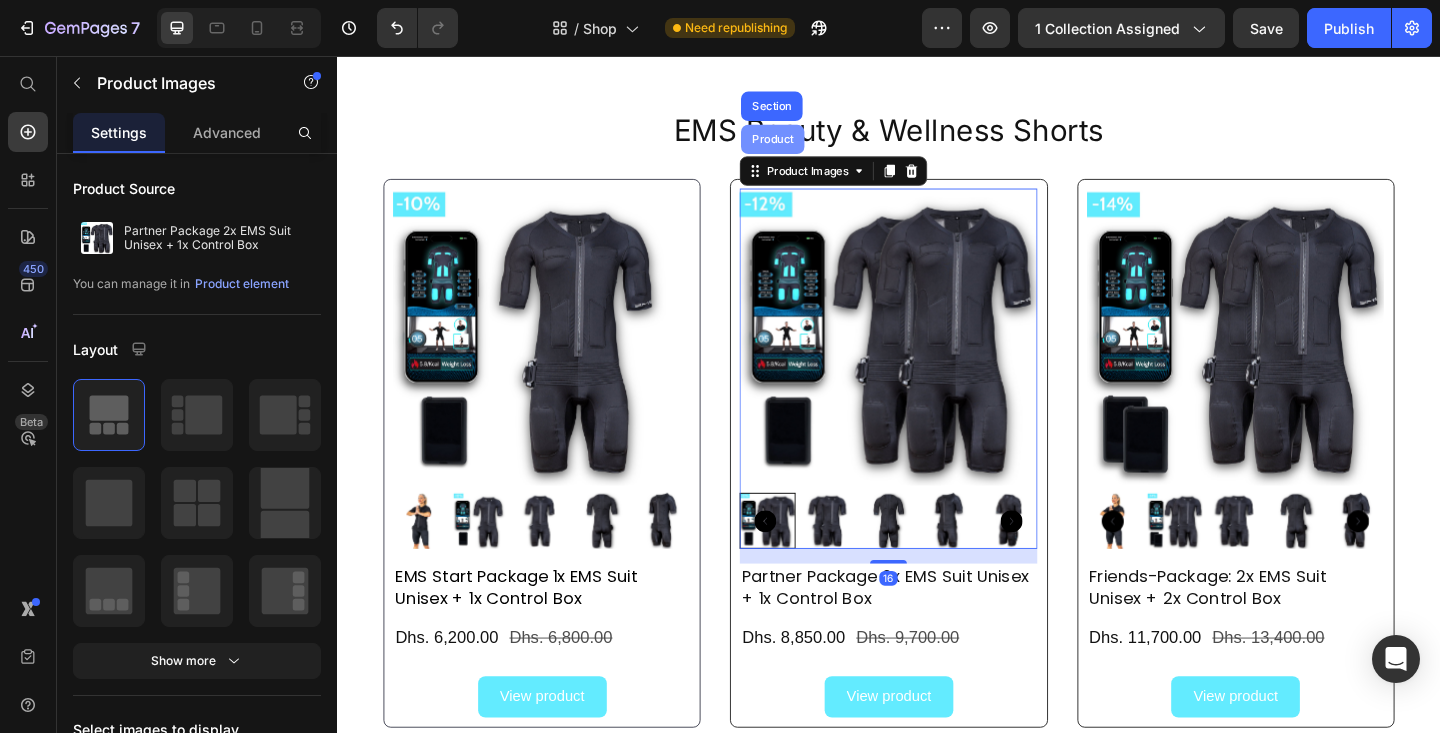 click on "Product" at bounding box center [810, 147] 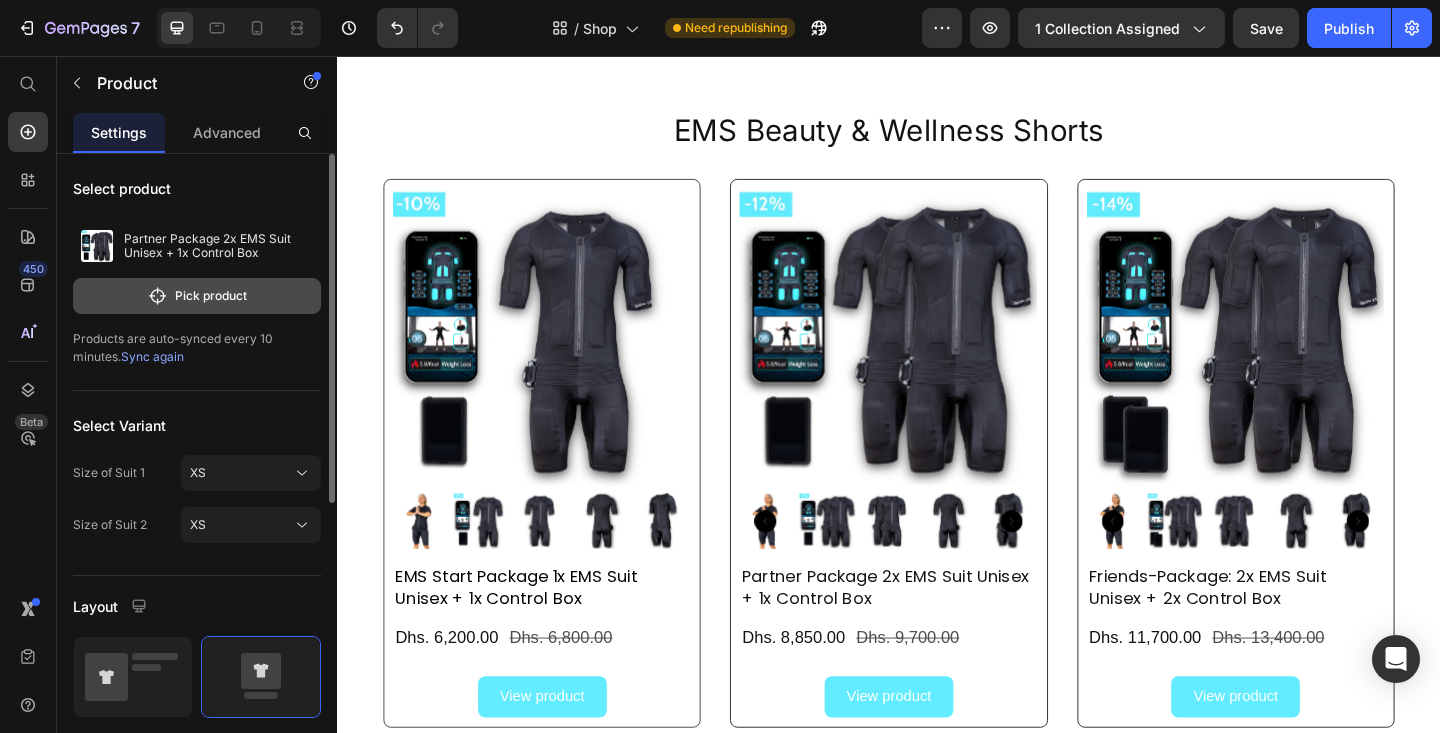 click on "Pick product" at bounding box center (197, 296) 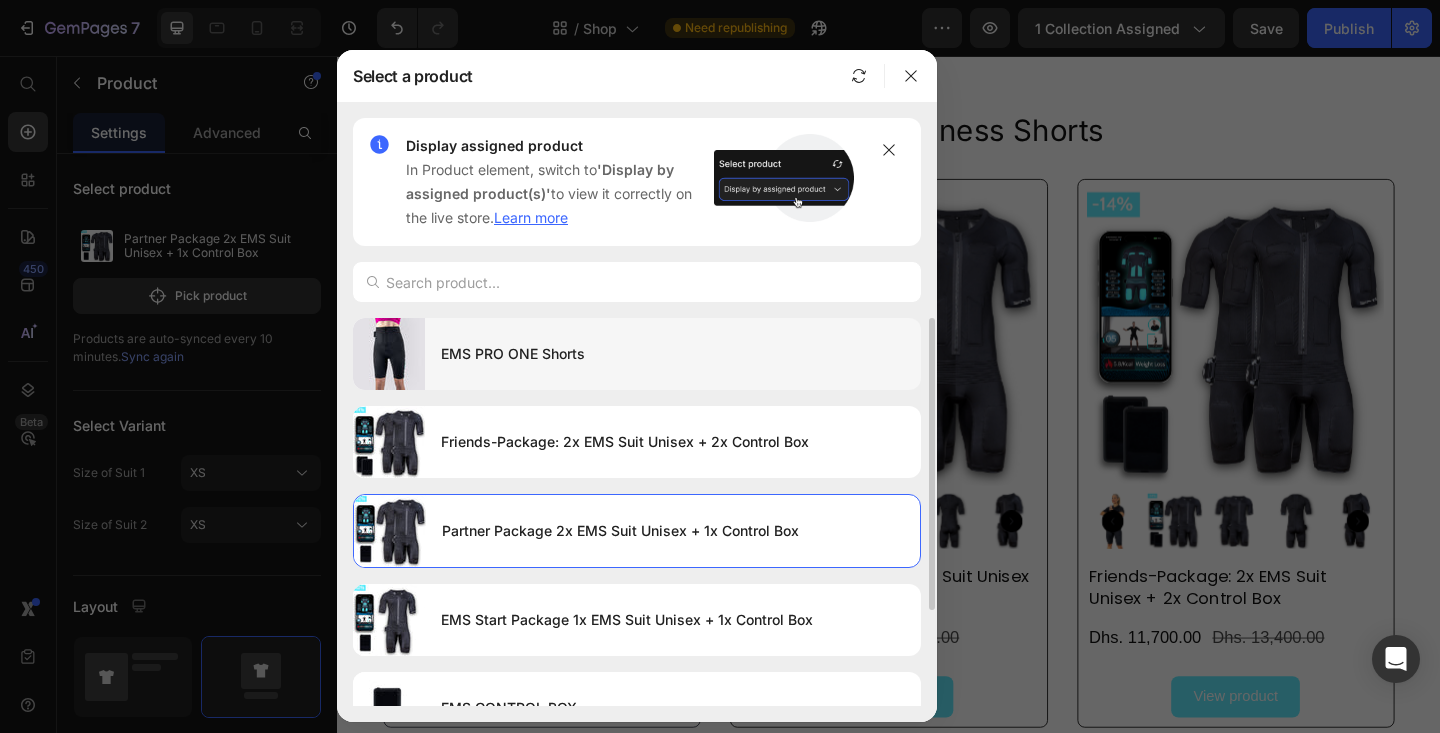 click on "EMS PRO ONE Shorts" 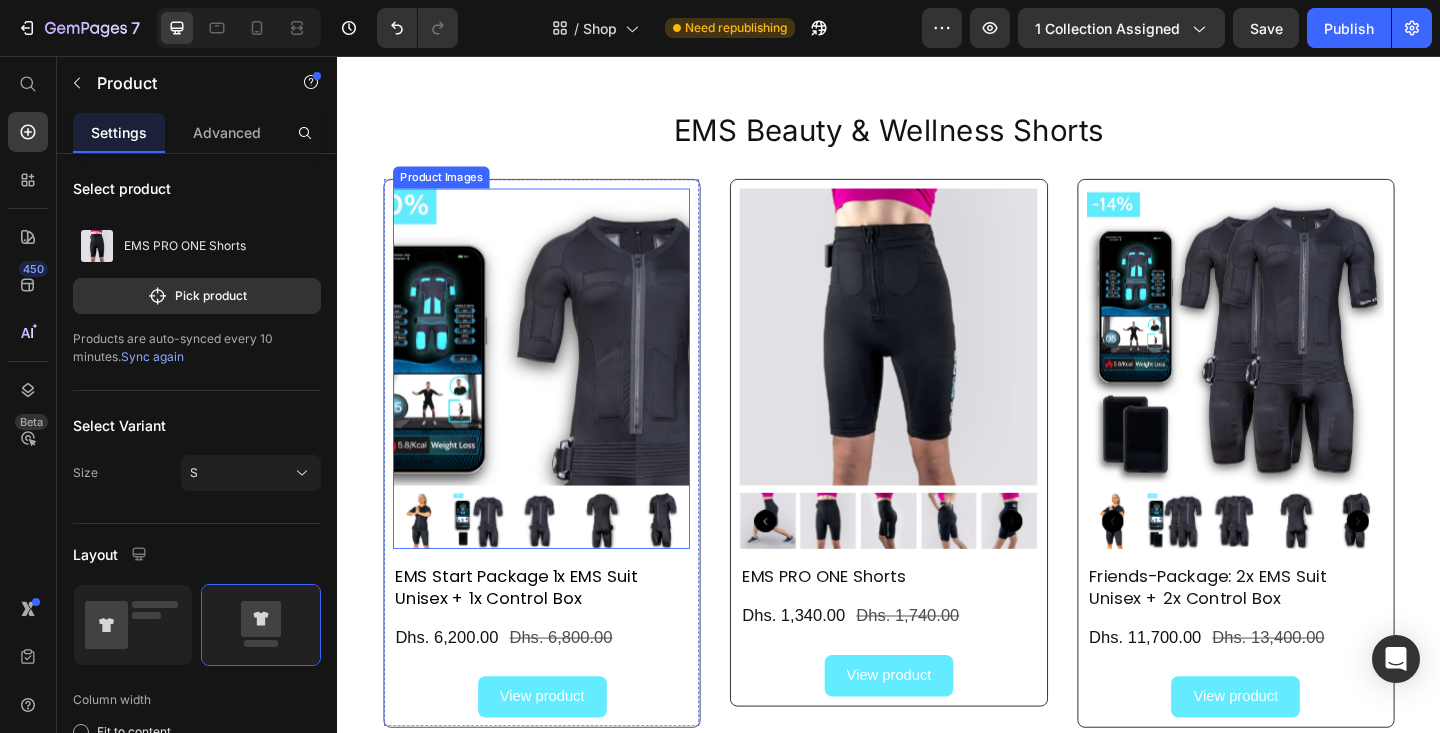 click at bounding box center (559, 362) 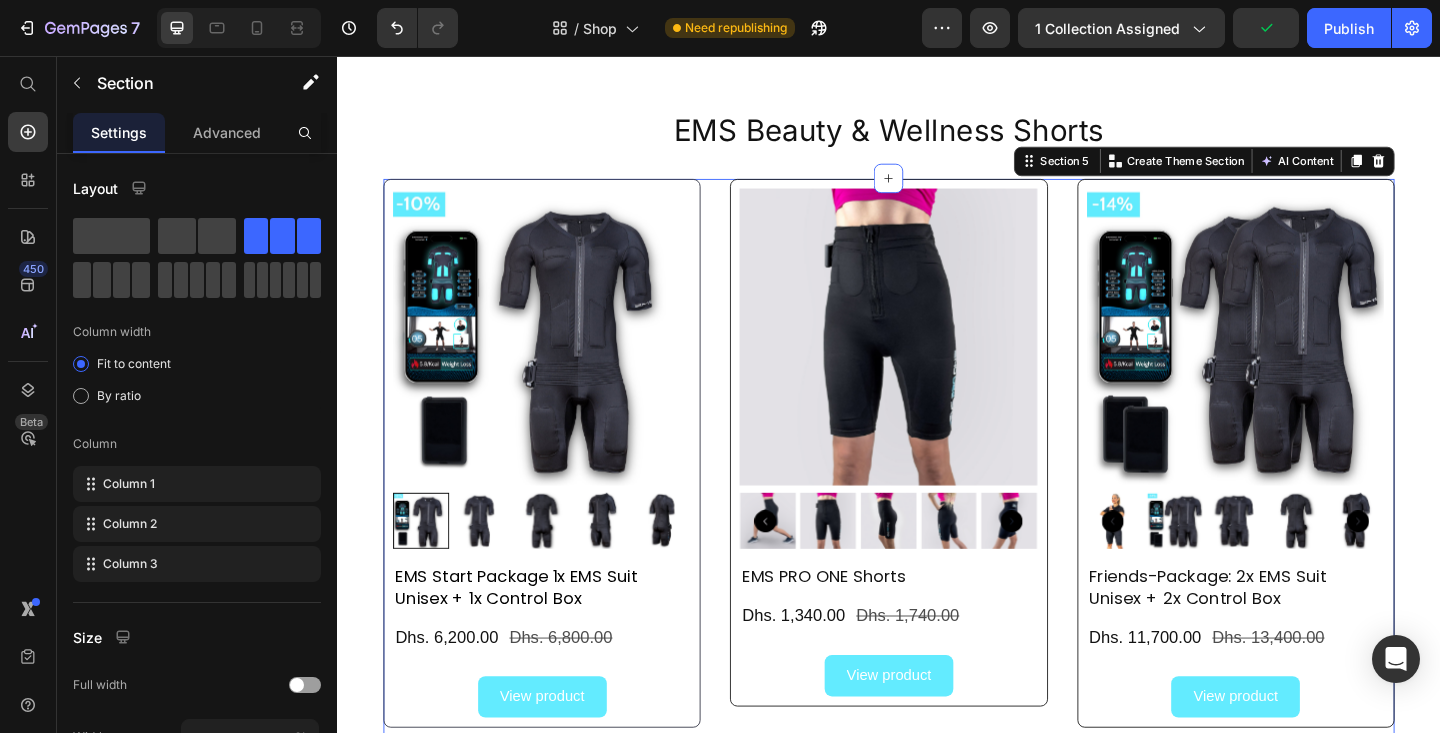 click on "Product Images EMS Start Package 1x EMS Suit Unisex + 1x Control Box Product Title Dhs. 6,200.00 Product Price Dhs. 6,800.00 Product Price Row View product Button Product
Product Images EMS PRO ONE Shorts Product Title Dhs. 1,340.00 Product Price Dhs. 1,740.00 Product Price Row View product Button Product
Product Images Friends-Package: 2x EMS Suit Unisex + 2x Control Box Product Title Dhs. 11,700.00 Product Price Dhs. 13,400.00 Product Price Row View product Button Product Section 5   Create Theme Section AI Content Write with GemAI What would you like to describe here? Tone and Voice Persuasive Product EMS PRO ONE Shorts Show more Generate" at bounding box center [937, 504] 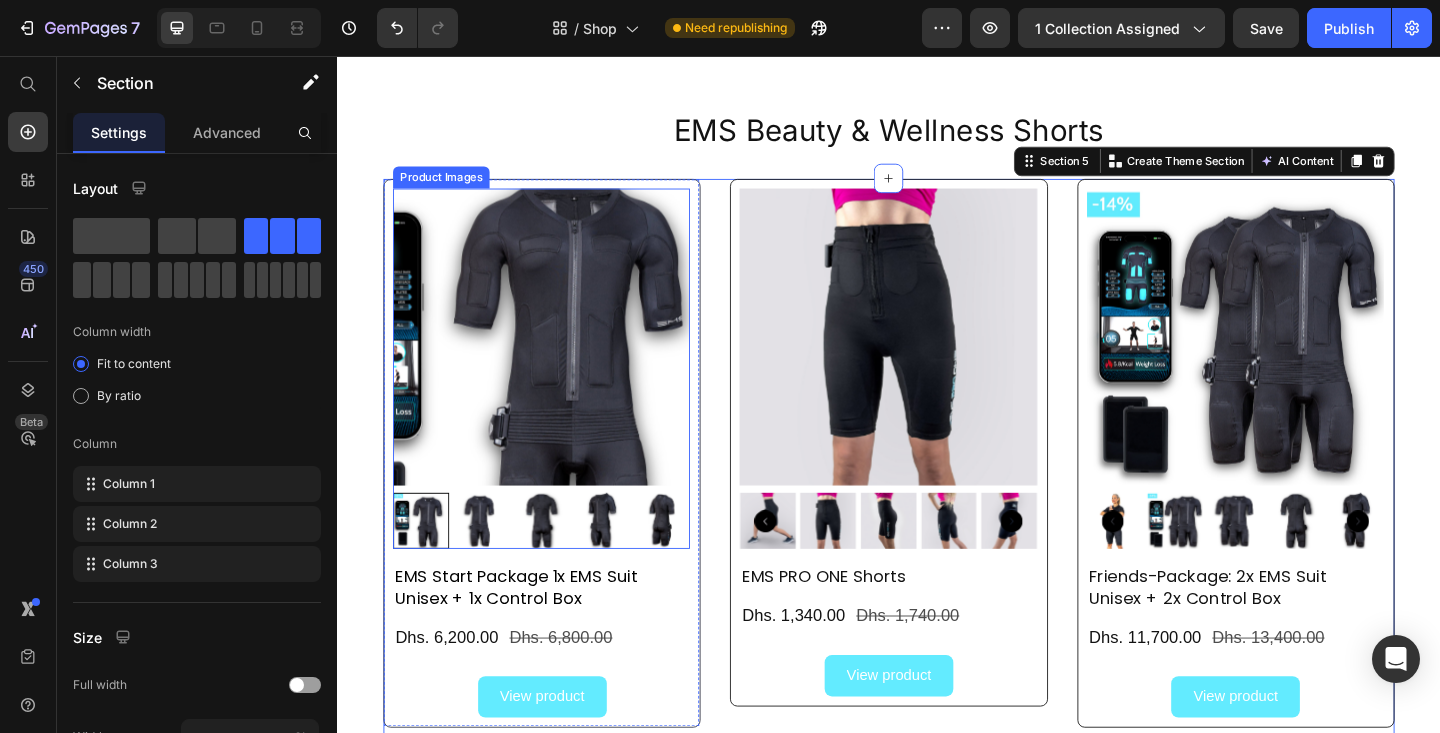 click at bounding box center [559, 362] 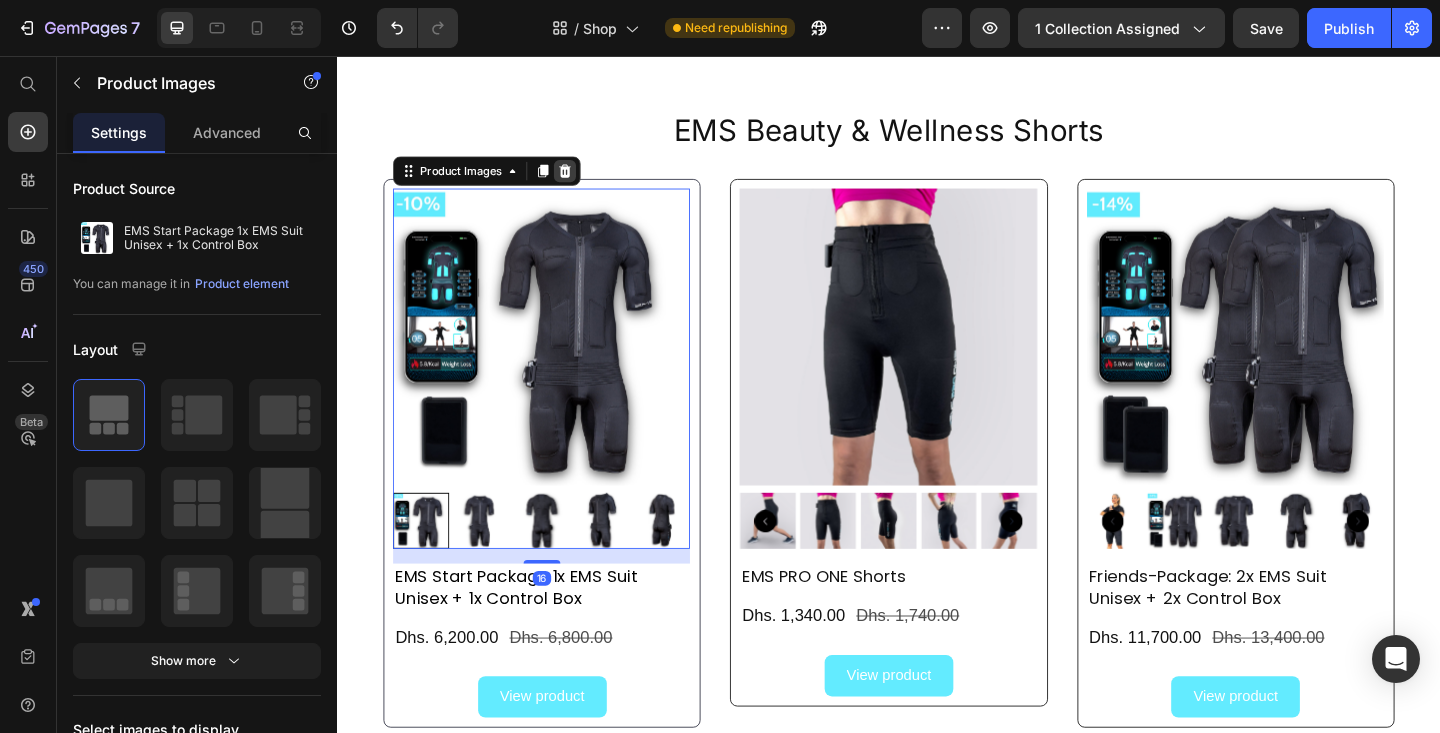 click 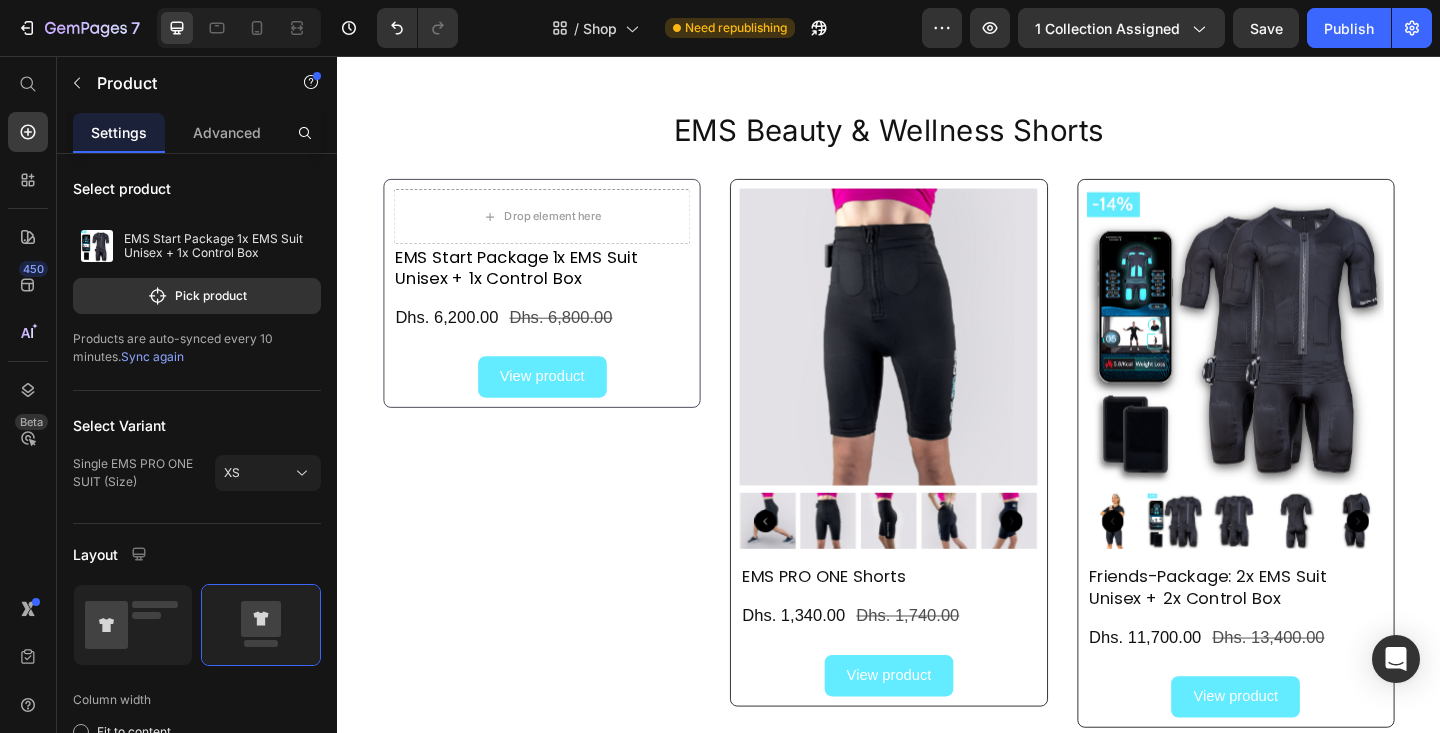 click on "EMS Start Package 1x EMS Suit Unisex + 1x Control Box Product Title Dhs. 6,200.00 Product Price Dhs. 6,800.00 Product Price Row View product Button" at bounding box center [559, 344] 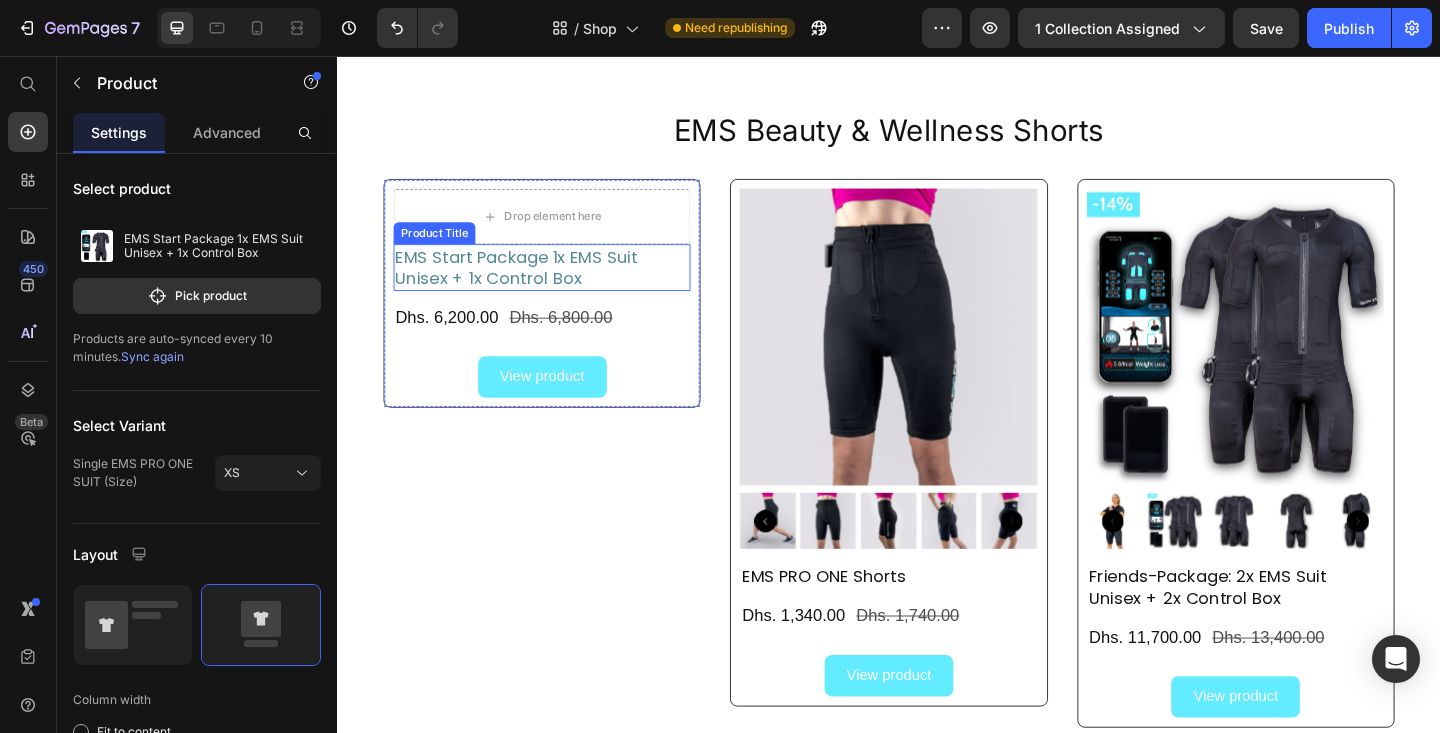 click on "EMS Start Package 1x EMS Suit Unisex + 1x Control Box" at bounding box center [559, 286] 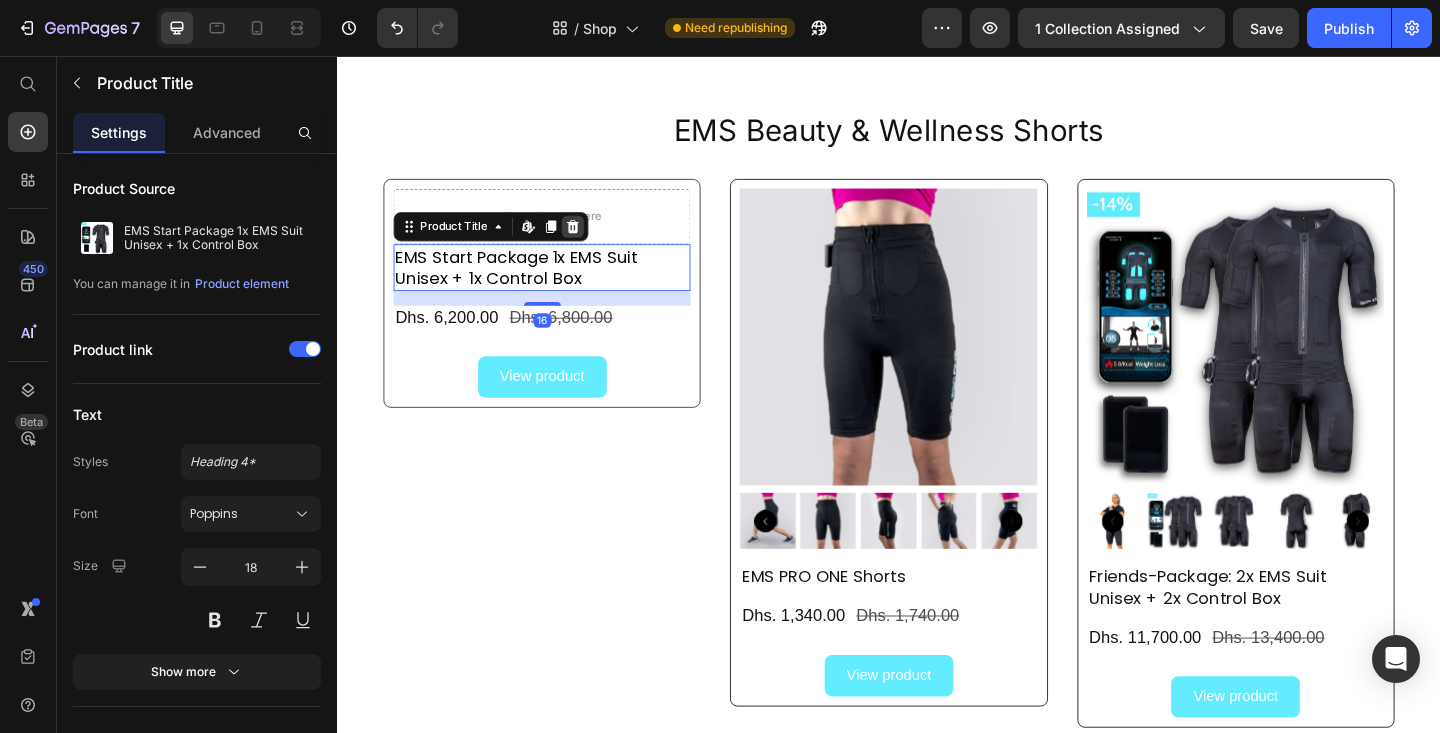 click 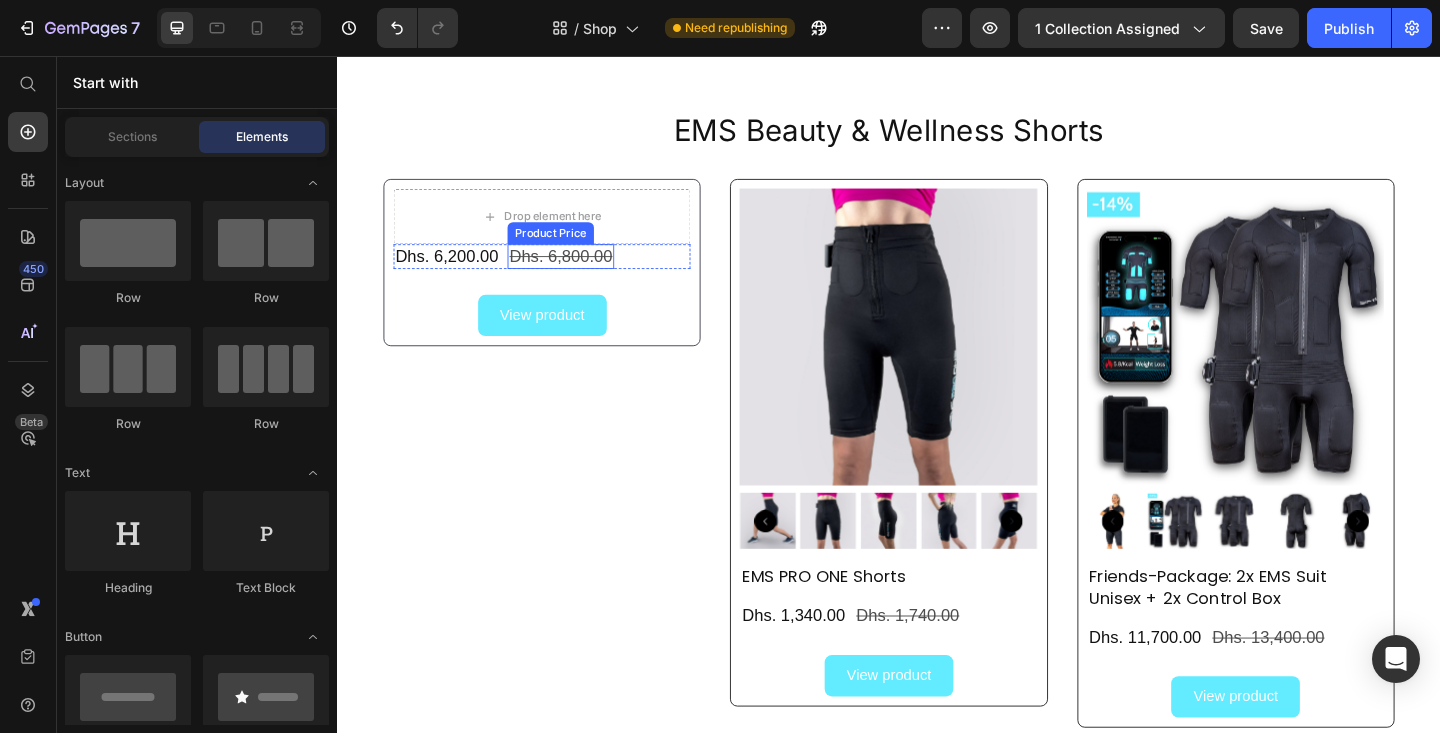 click on "Dhs. 6,800.00" at bounding box center [580, 274] 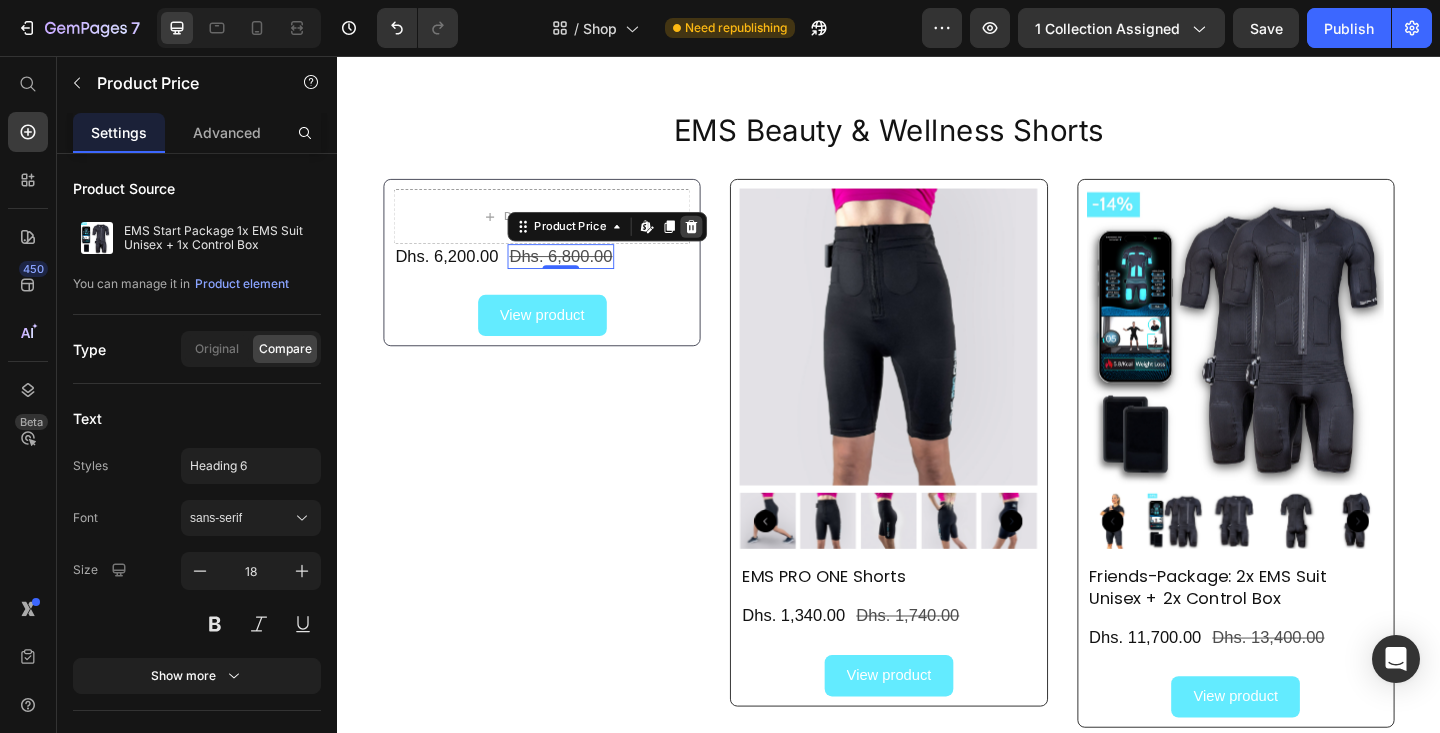 click 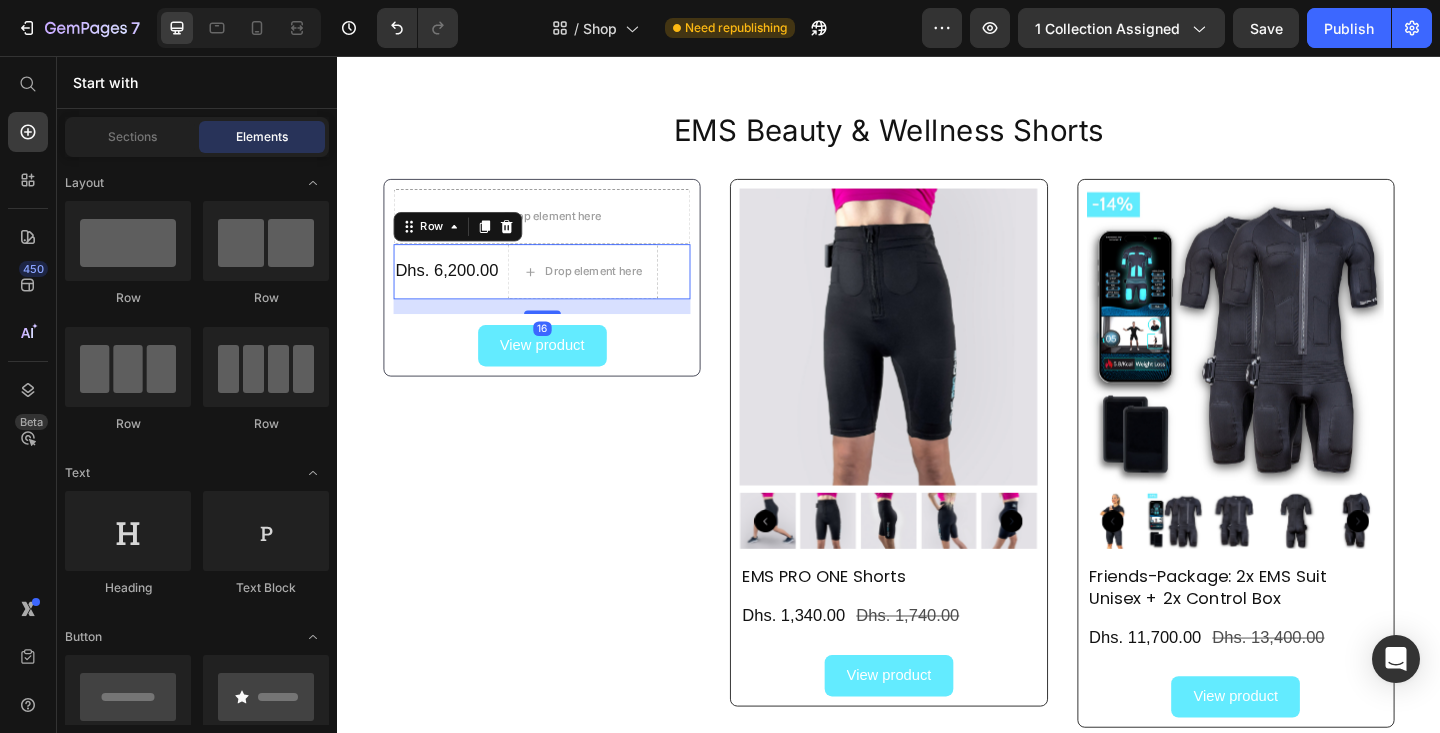 click on "Dhs. 6,200.00 Product Price
Drop element here Row   16" at bounding box center (559, 291) 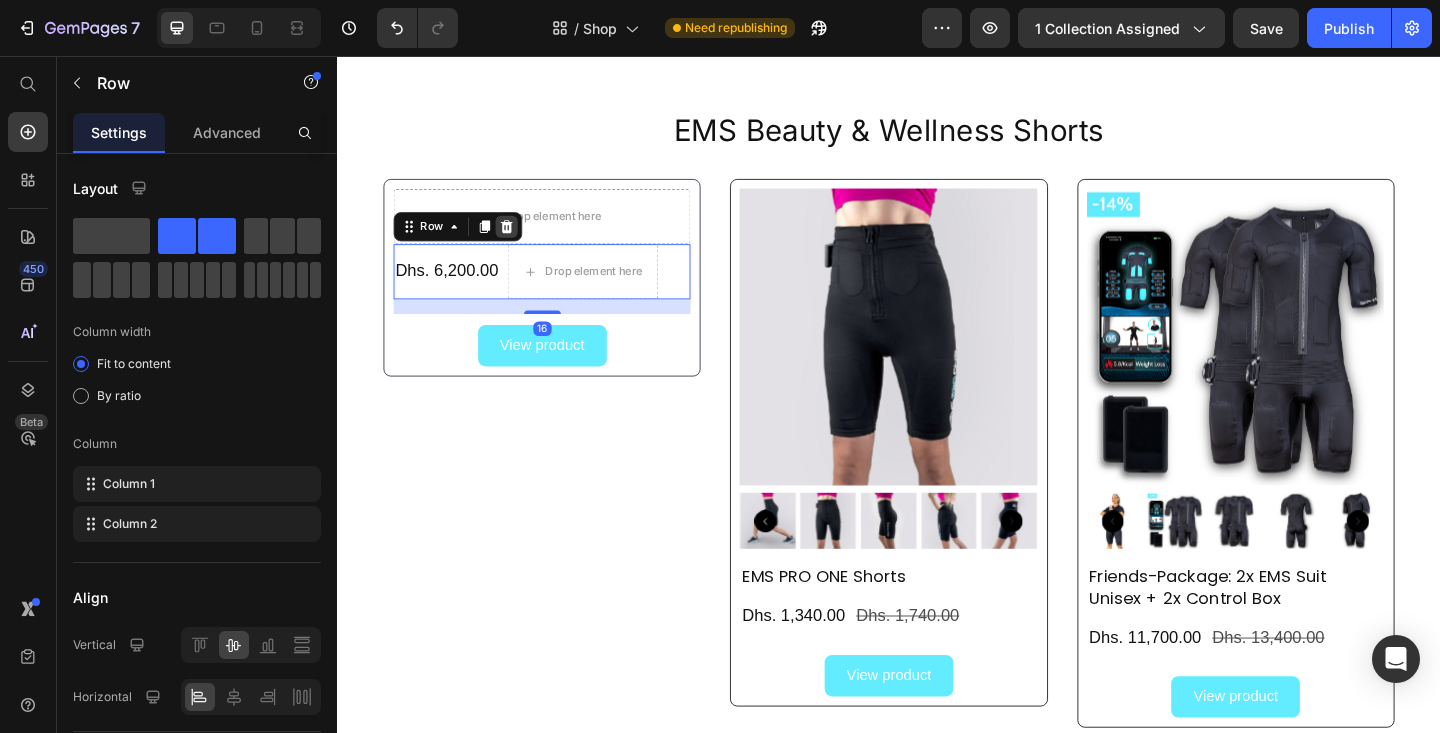 click at bounding box center [521, 242] 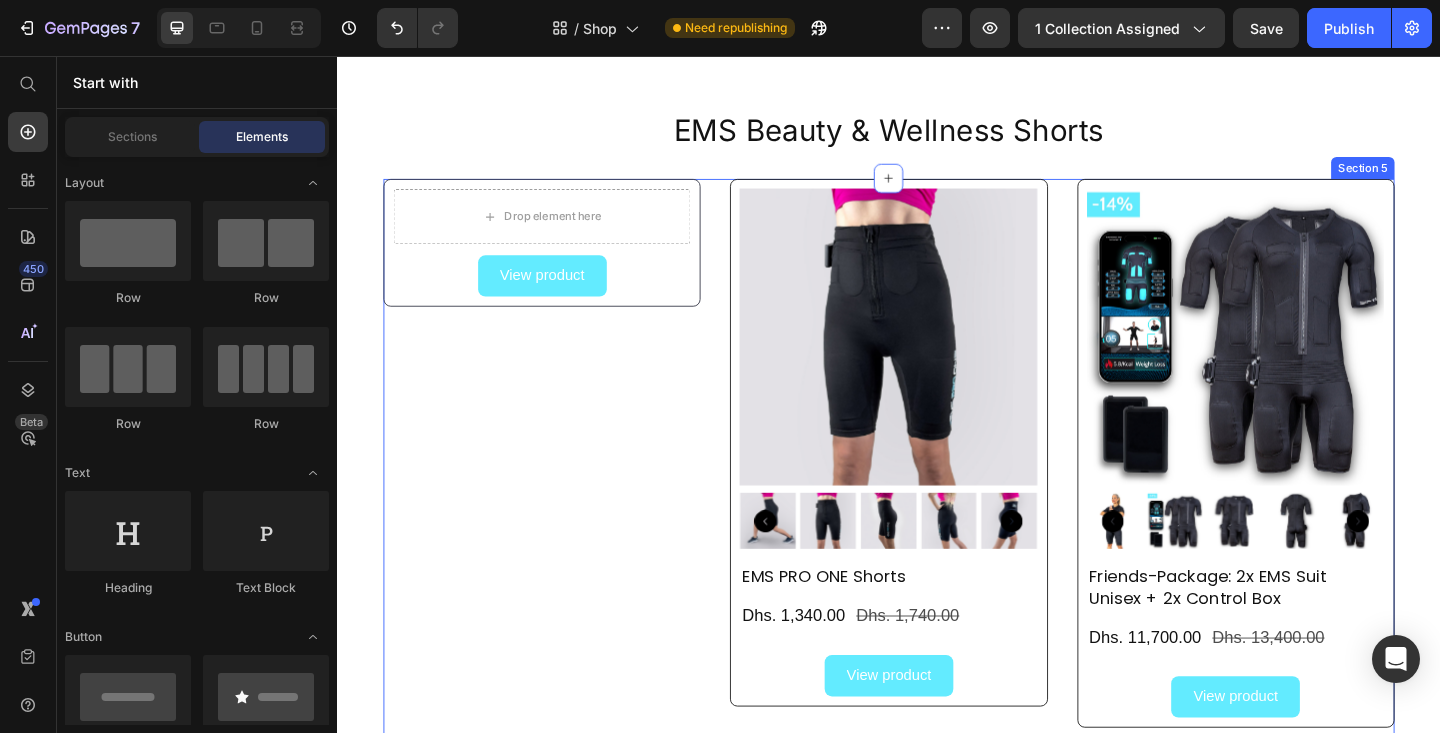 click on "View product Button" at bounding box center [559, 289] 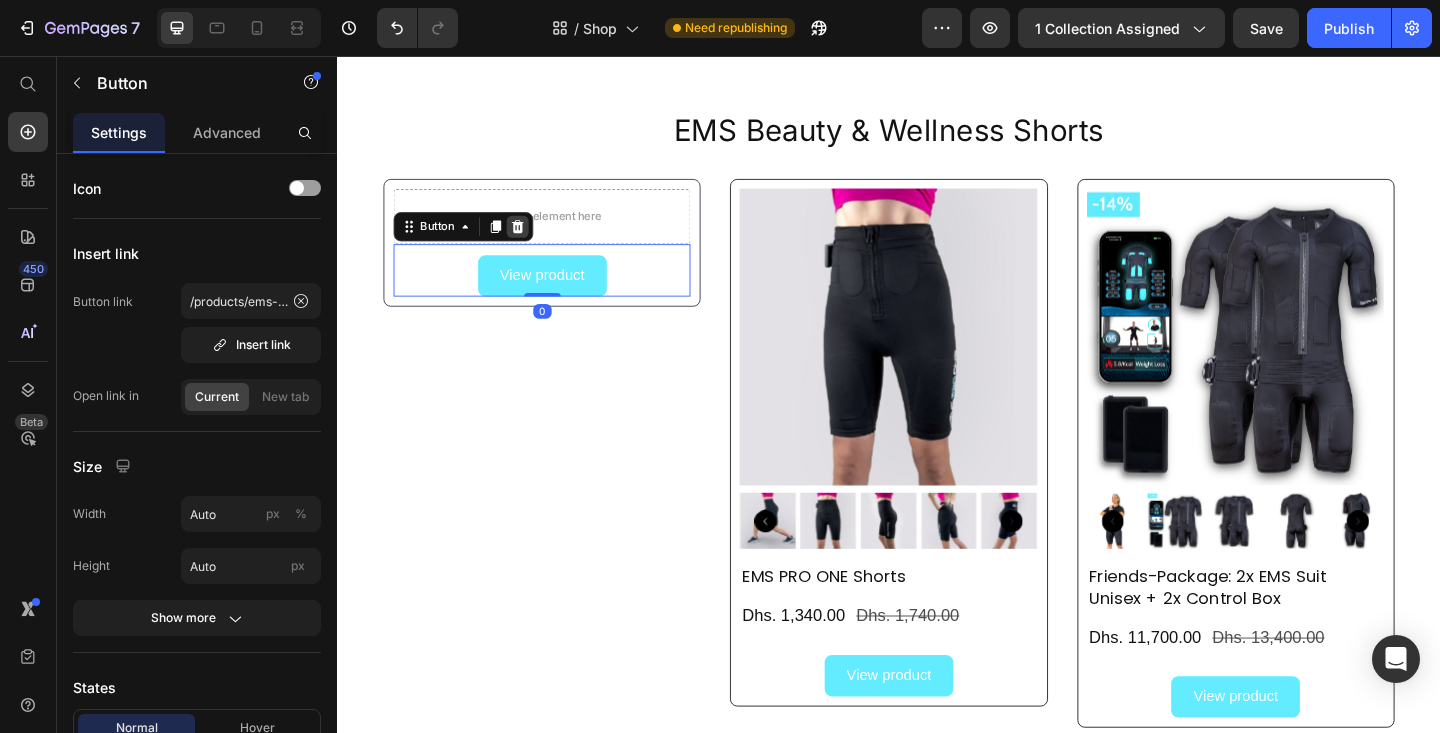 click 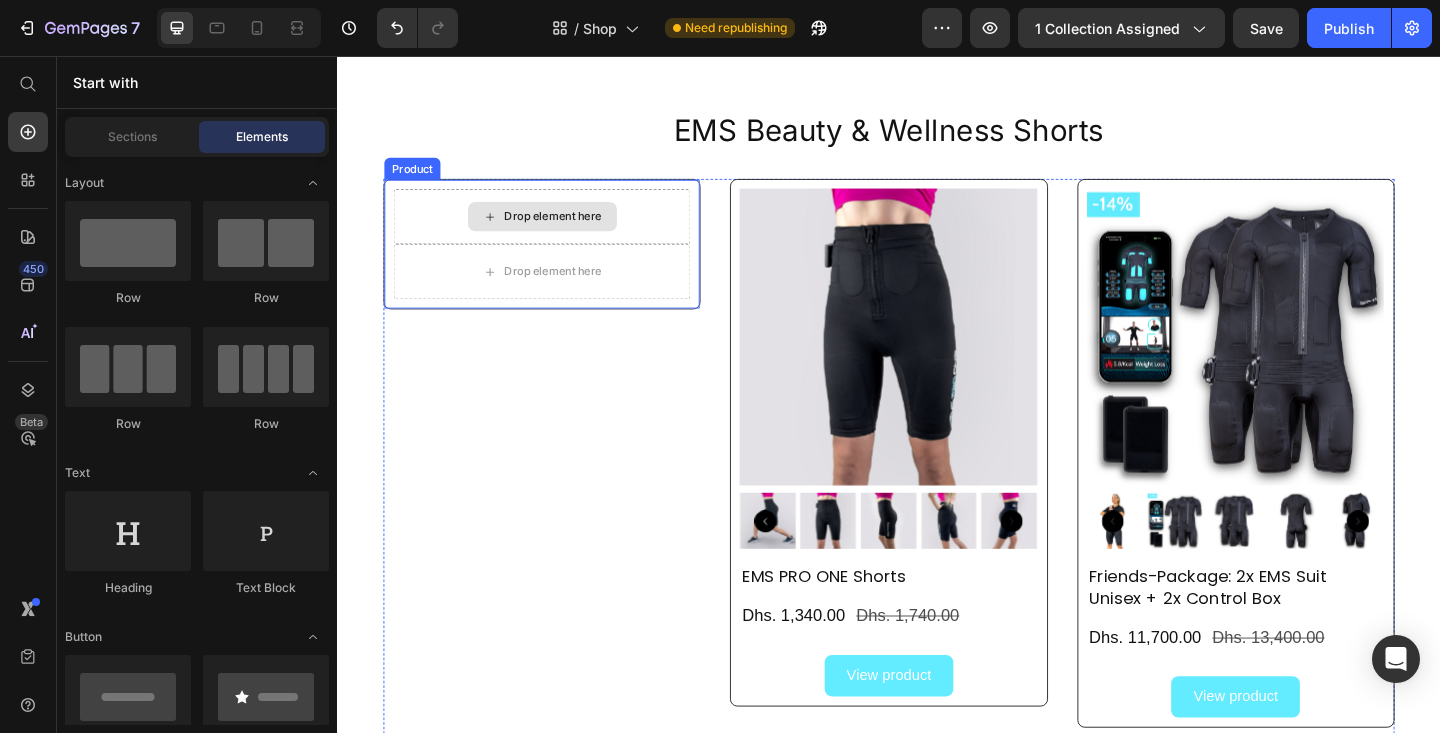 click on "Drop element here" at bounding box center [559, 231] 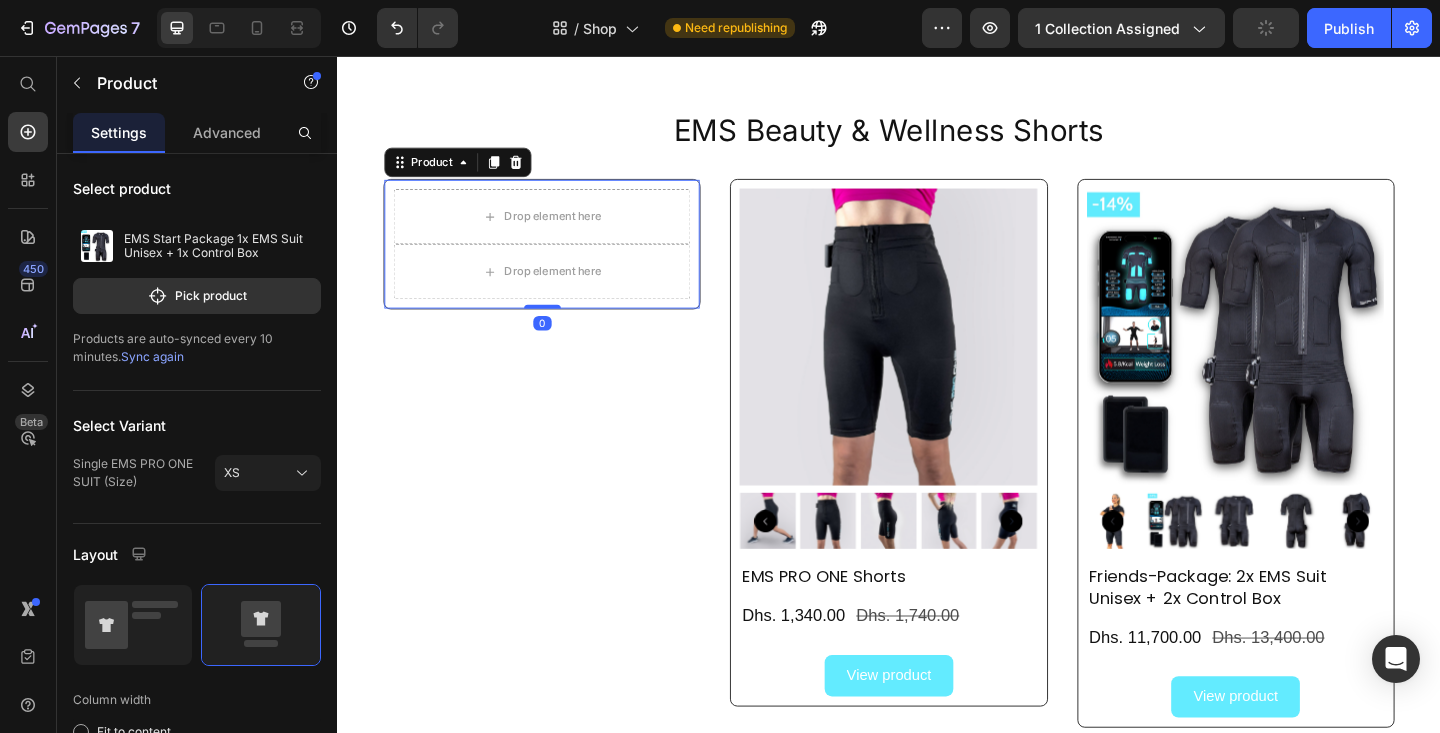 click on "Product" at bounding box center (468, 172) 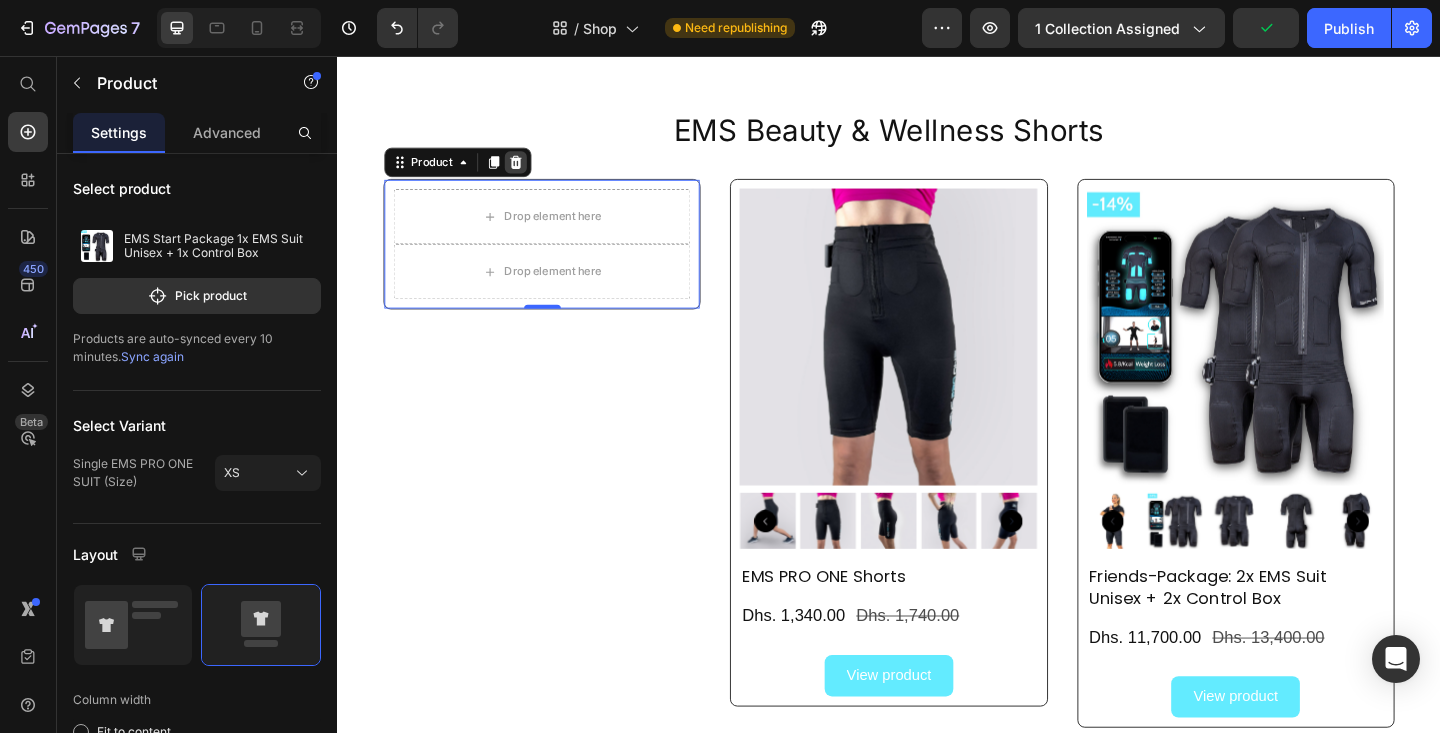 click 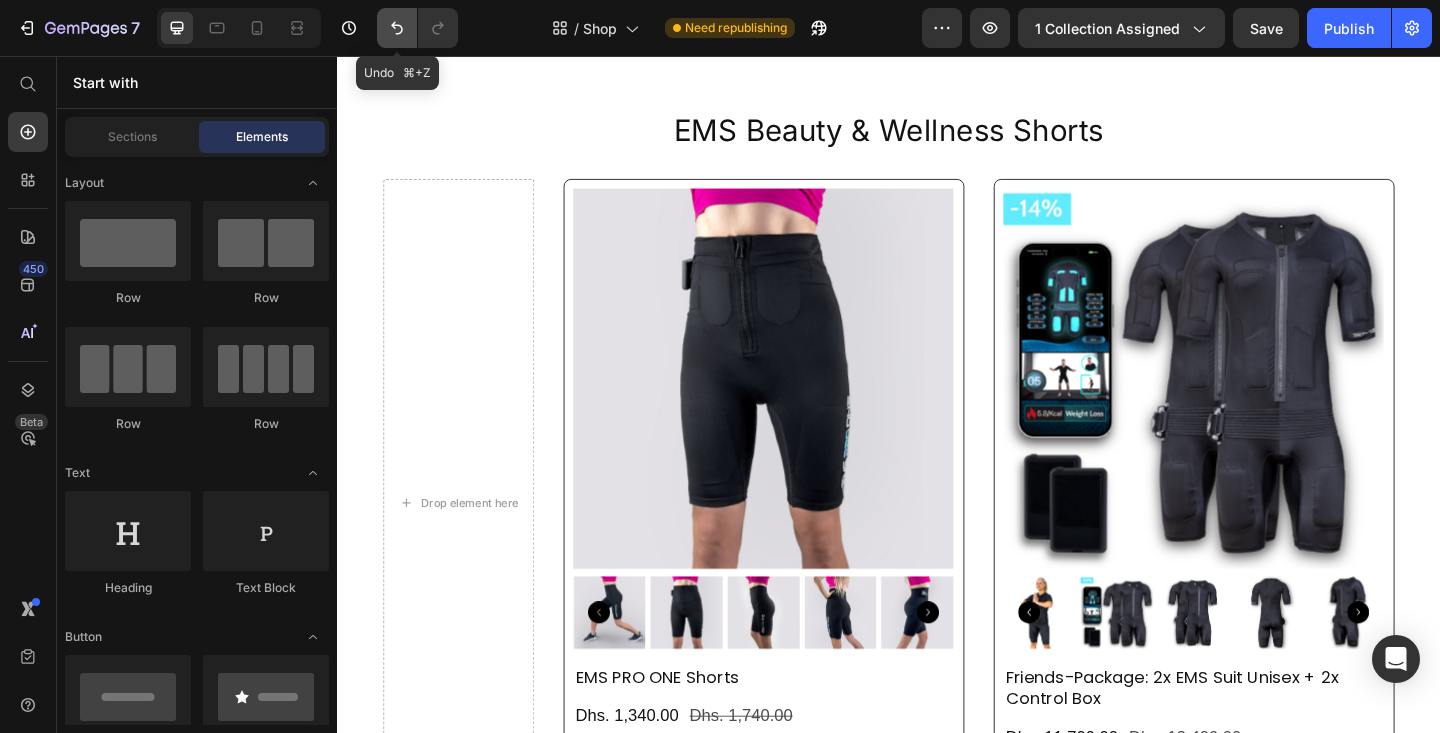 click 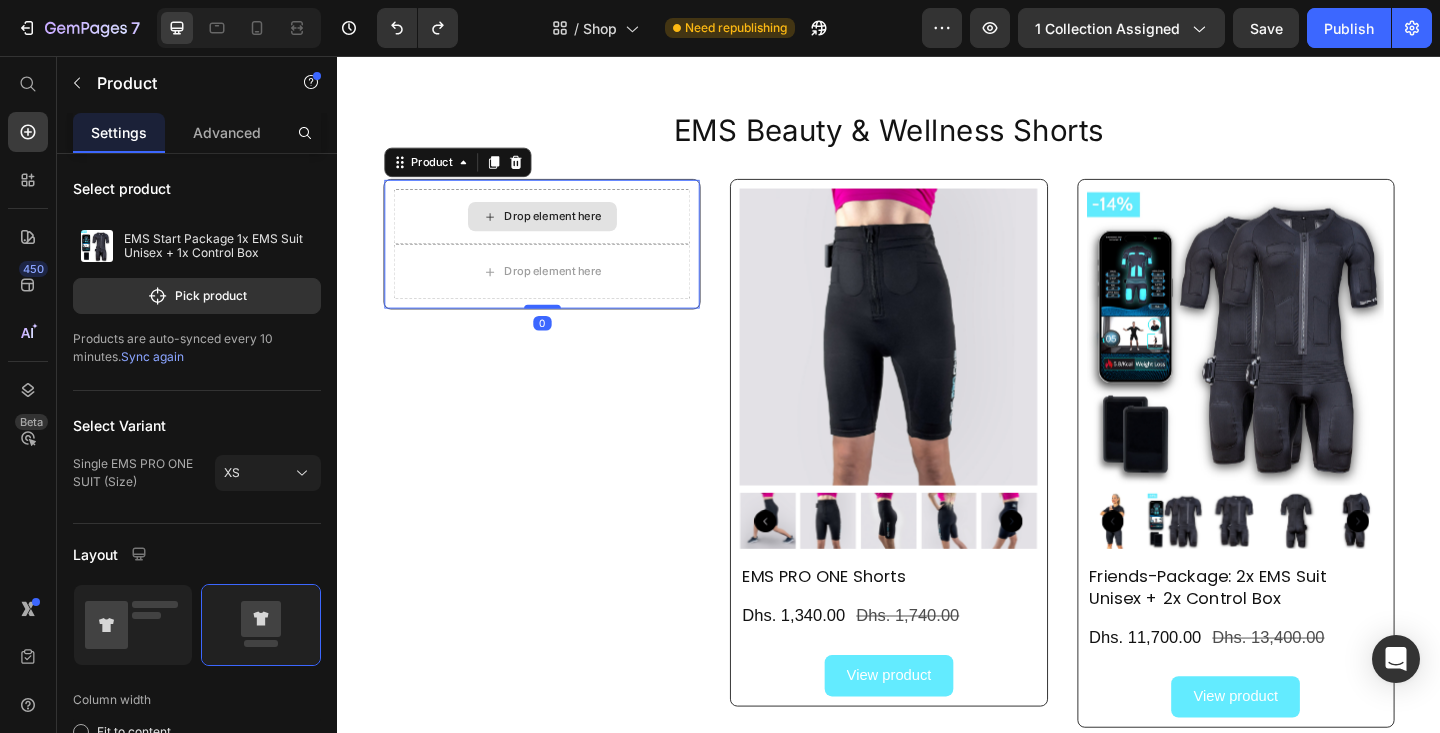 click on "Drop element here" at bounding box center [559, 231] 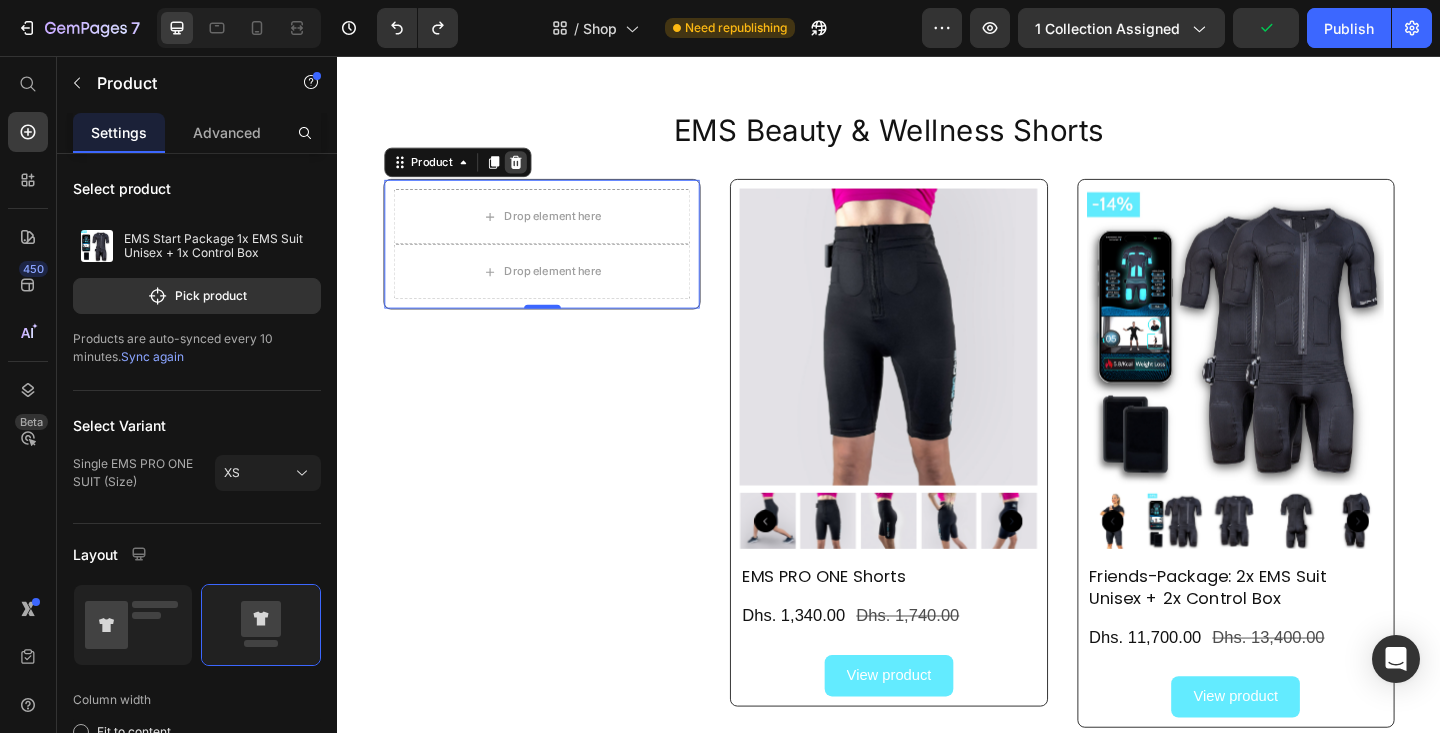 click at bounding box center [531, 172] 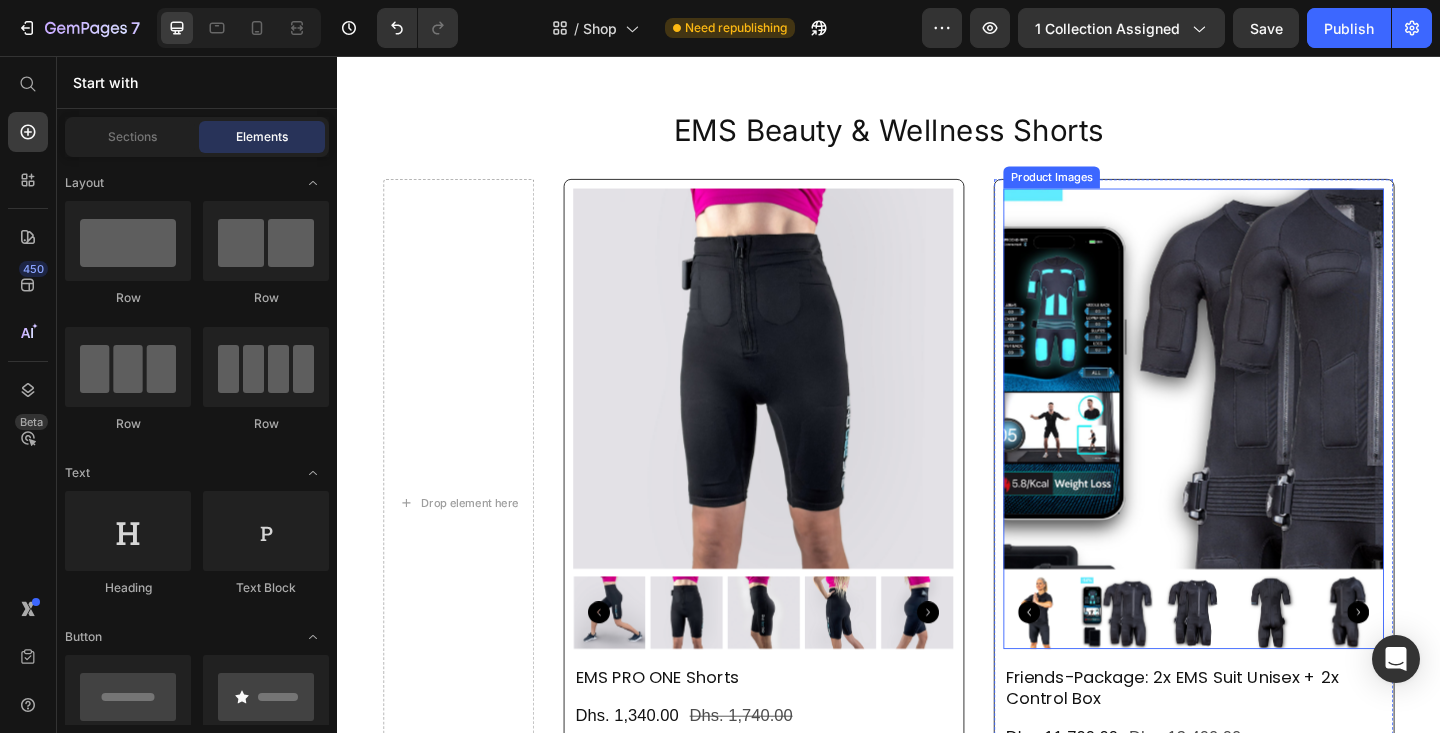 click at bounding box center (1269, 408) 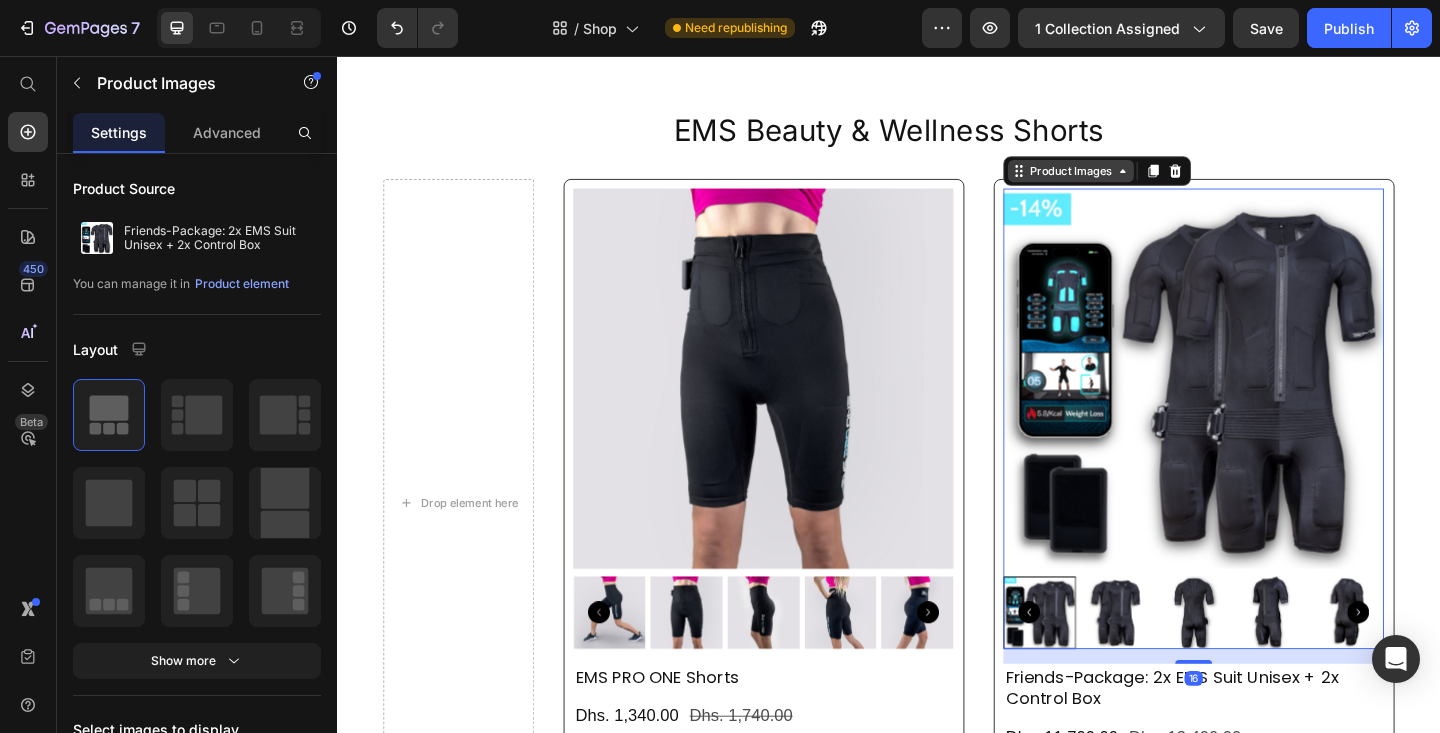 click on "Product Images" at bounding box center (1135, 182) 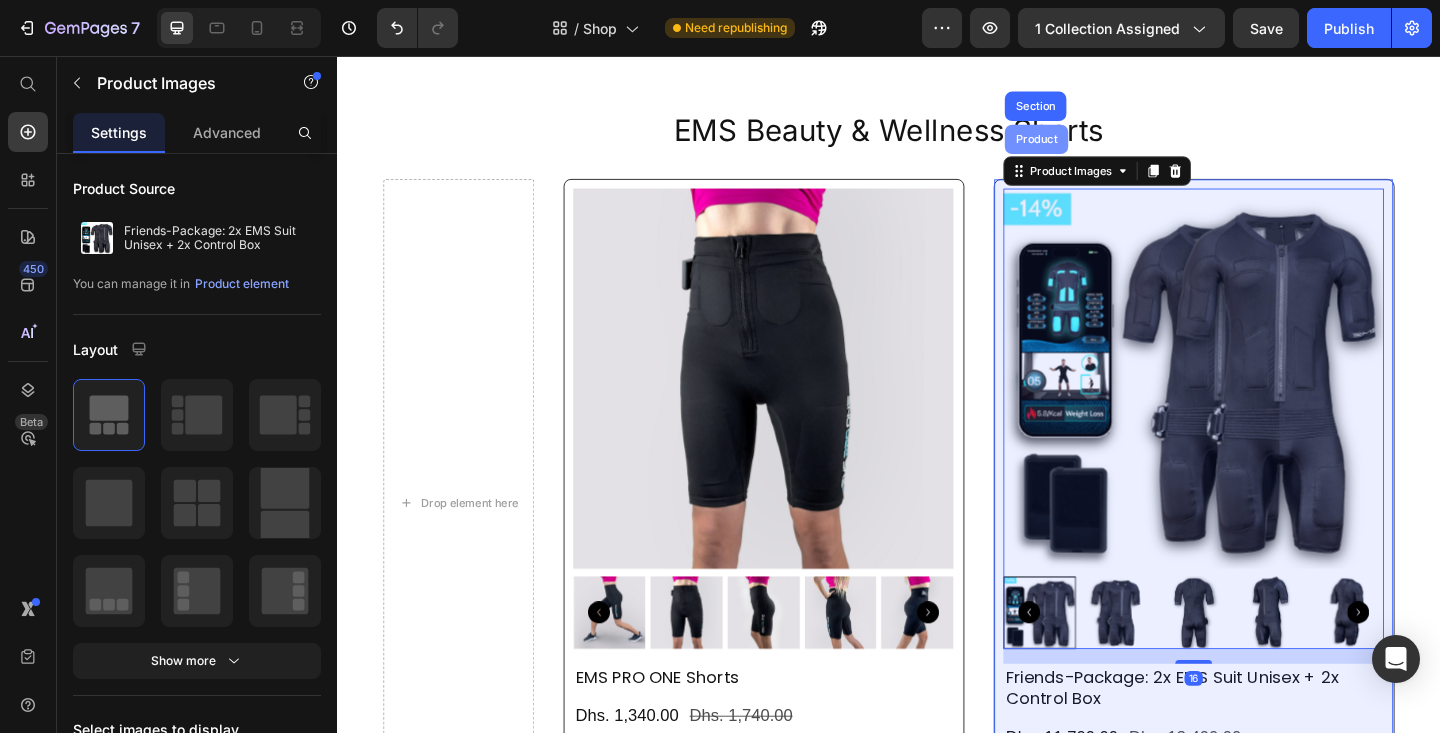 click on "Product" at bounding box center (1097, 147) 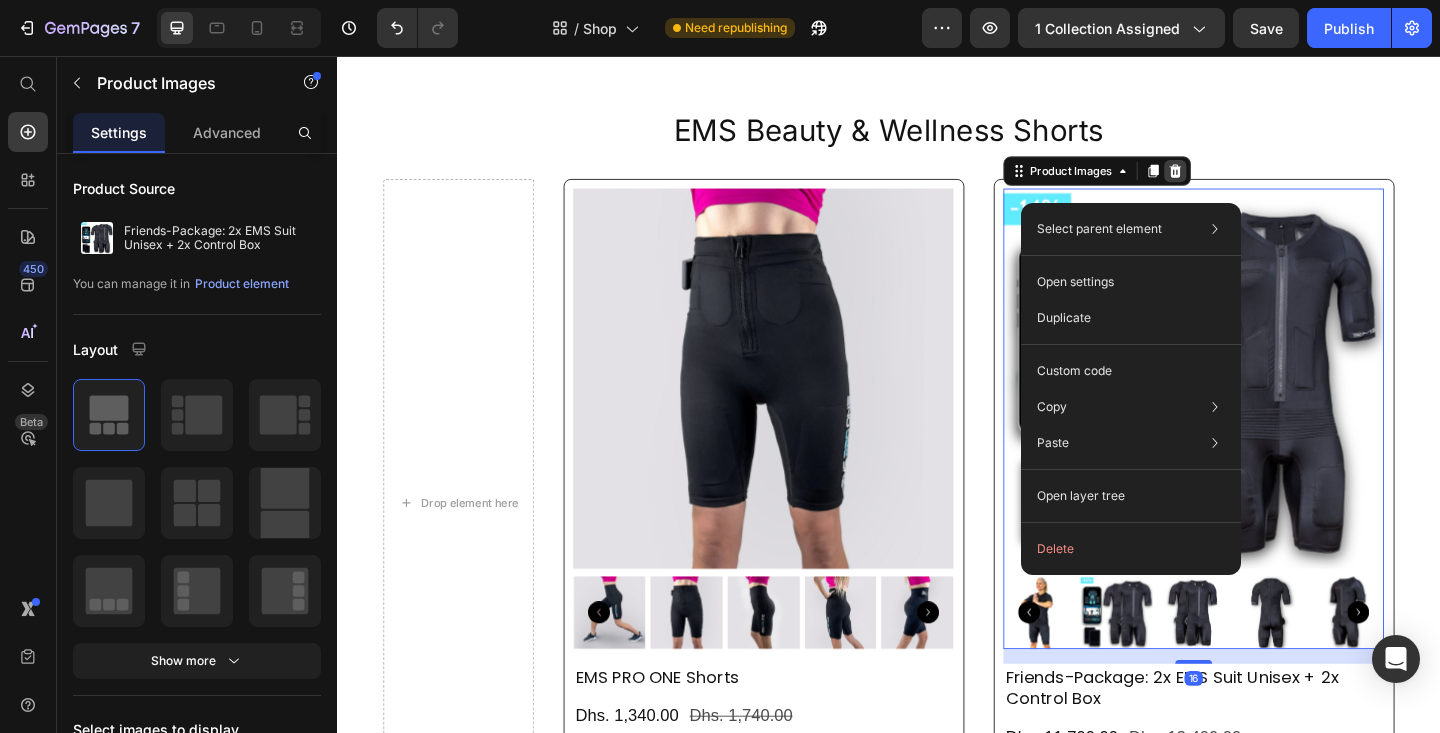 click 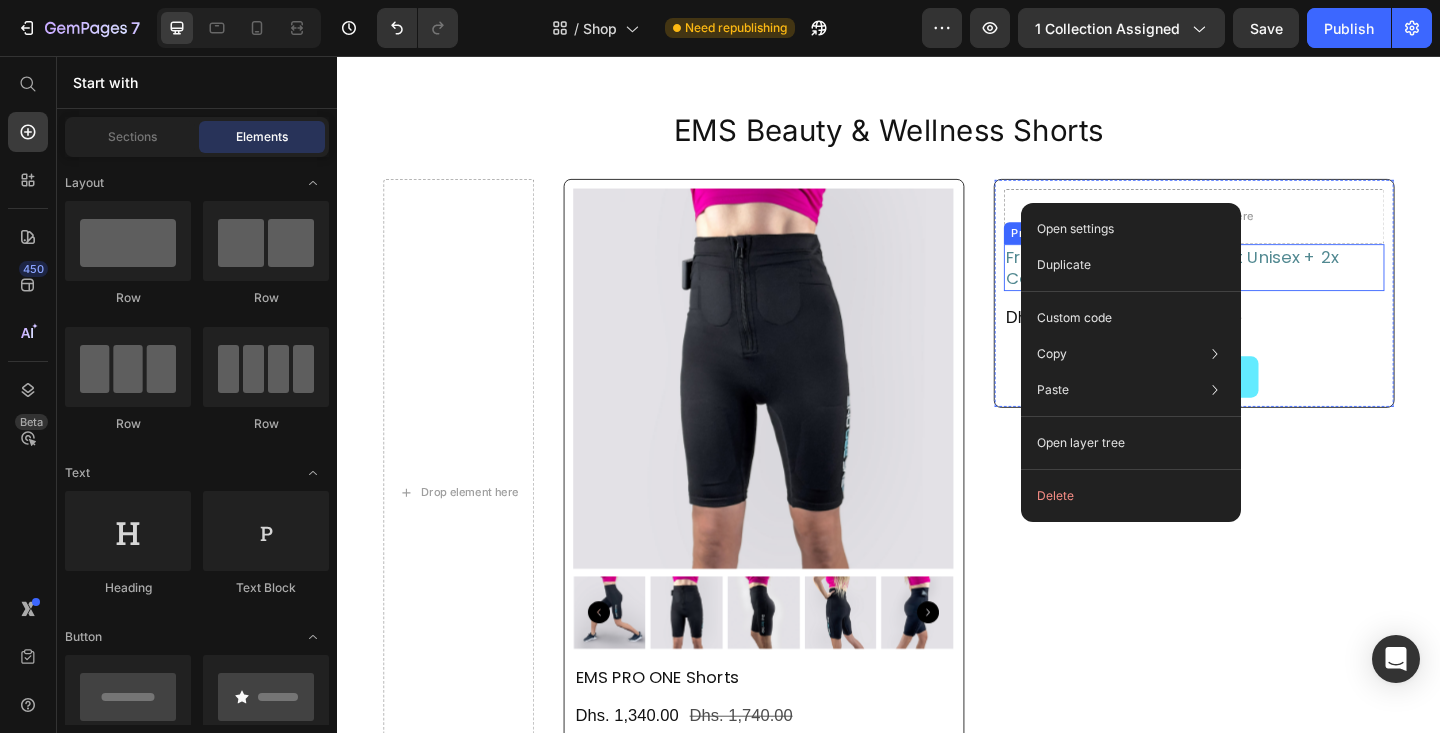 click on "Friends-Package: 2x EMS Suit Unisex + 2x Control Box" at bounding box center (1269, 286) 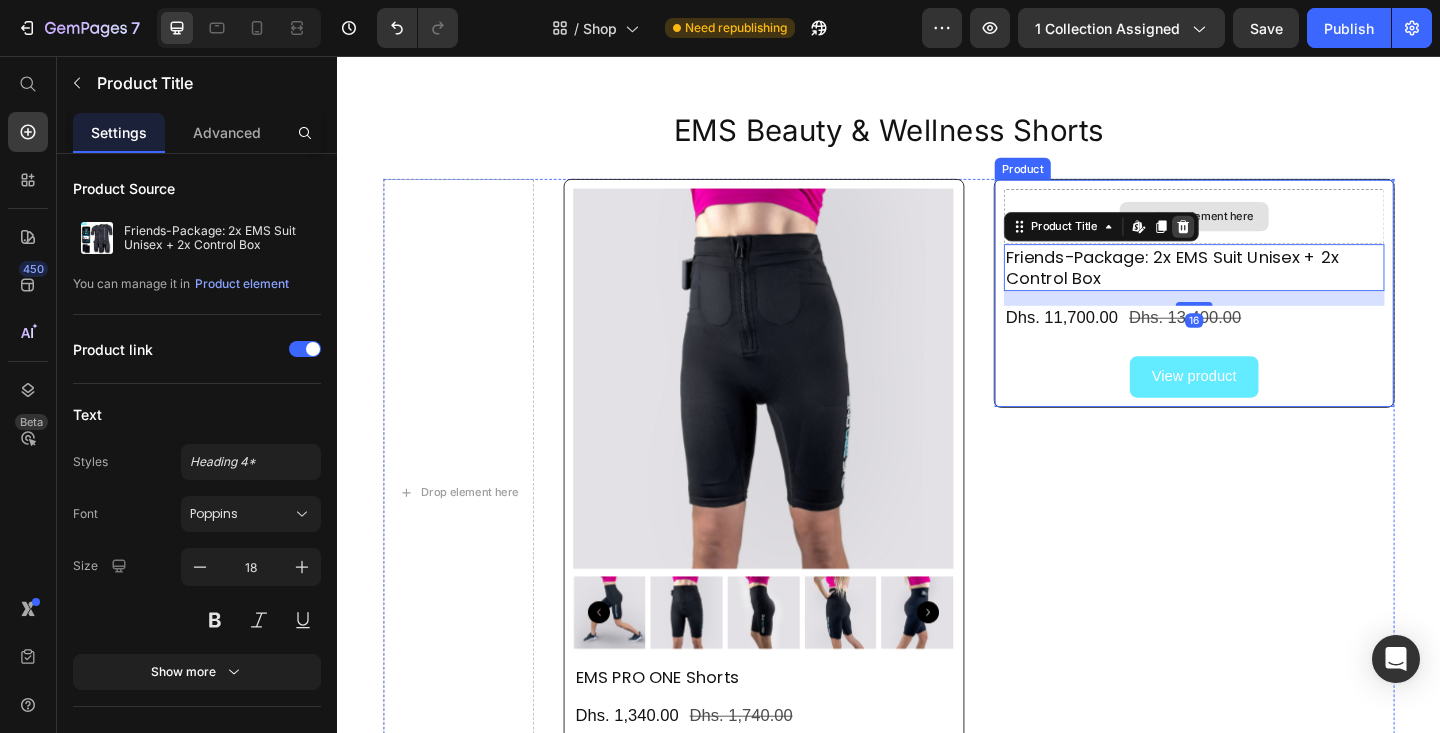 click 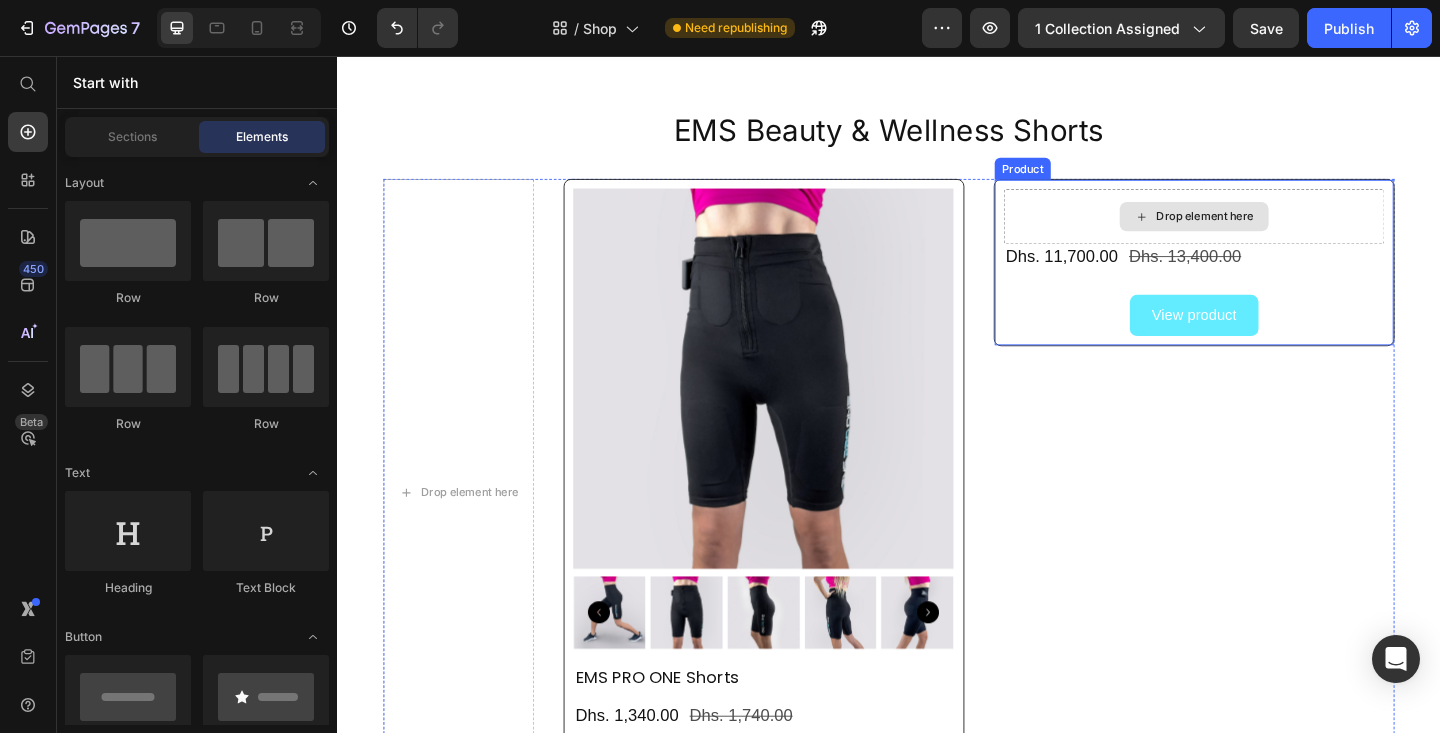 click on "Drop element here" at bounding box center (1269, 231) 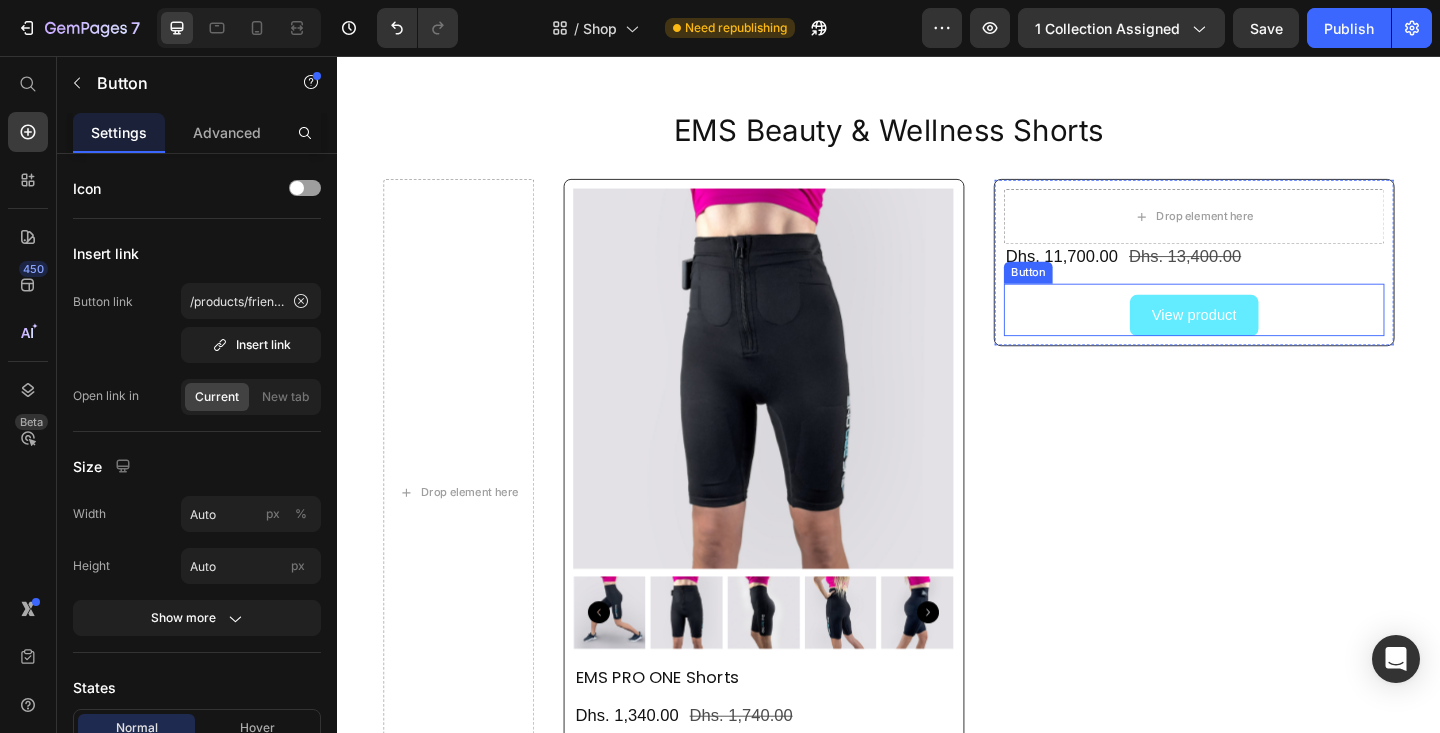 click on "View product Button" at bounding box center (1269, 332) 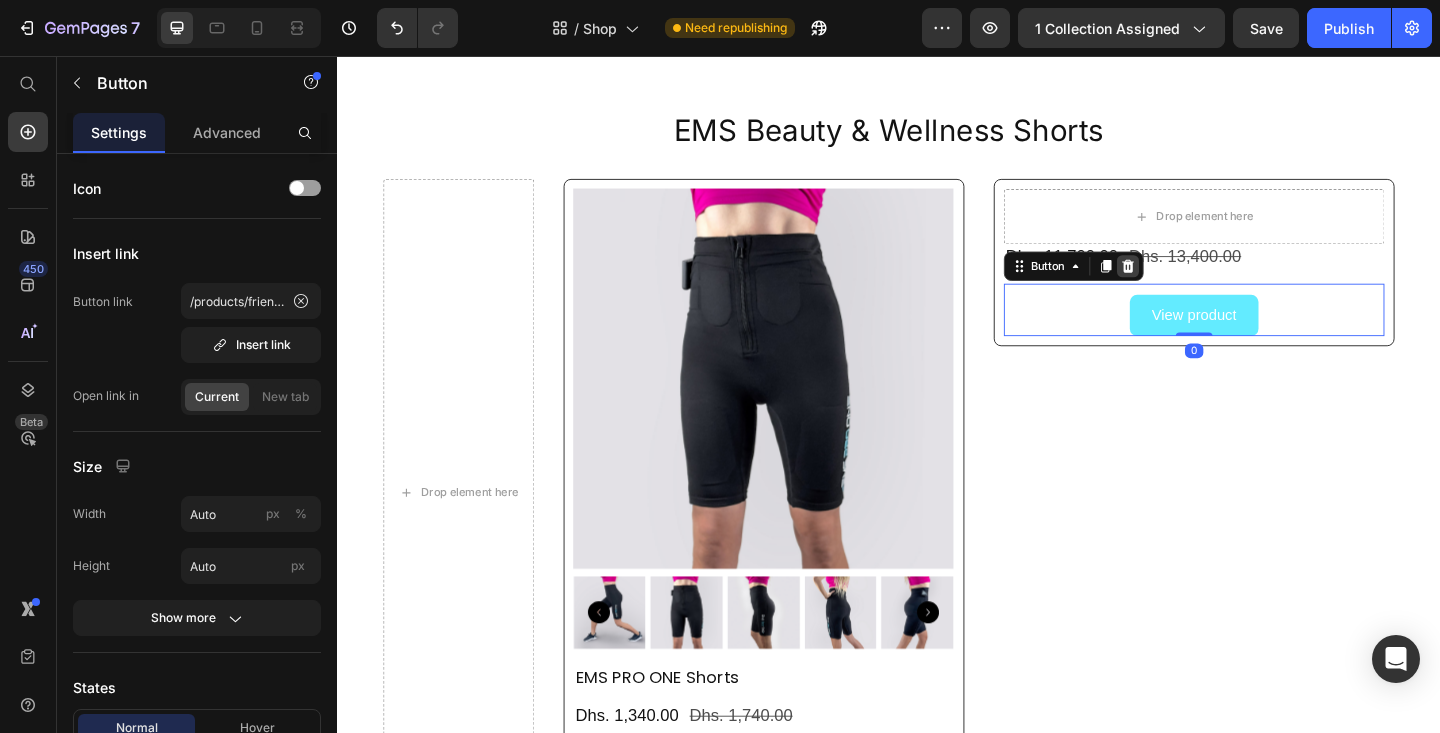 click 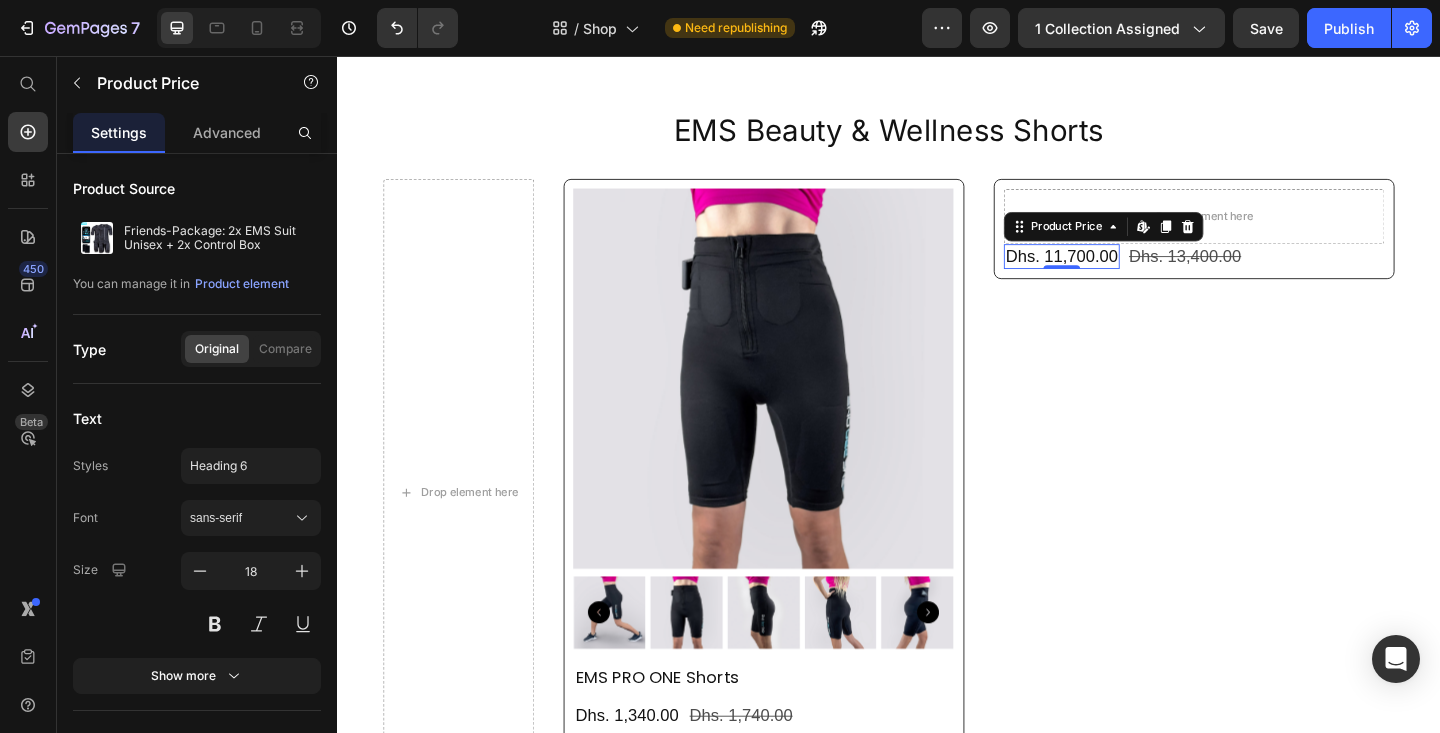 click on "Dhs. 11,700.00" at bounding box center [1125, 274] 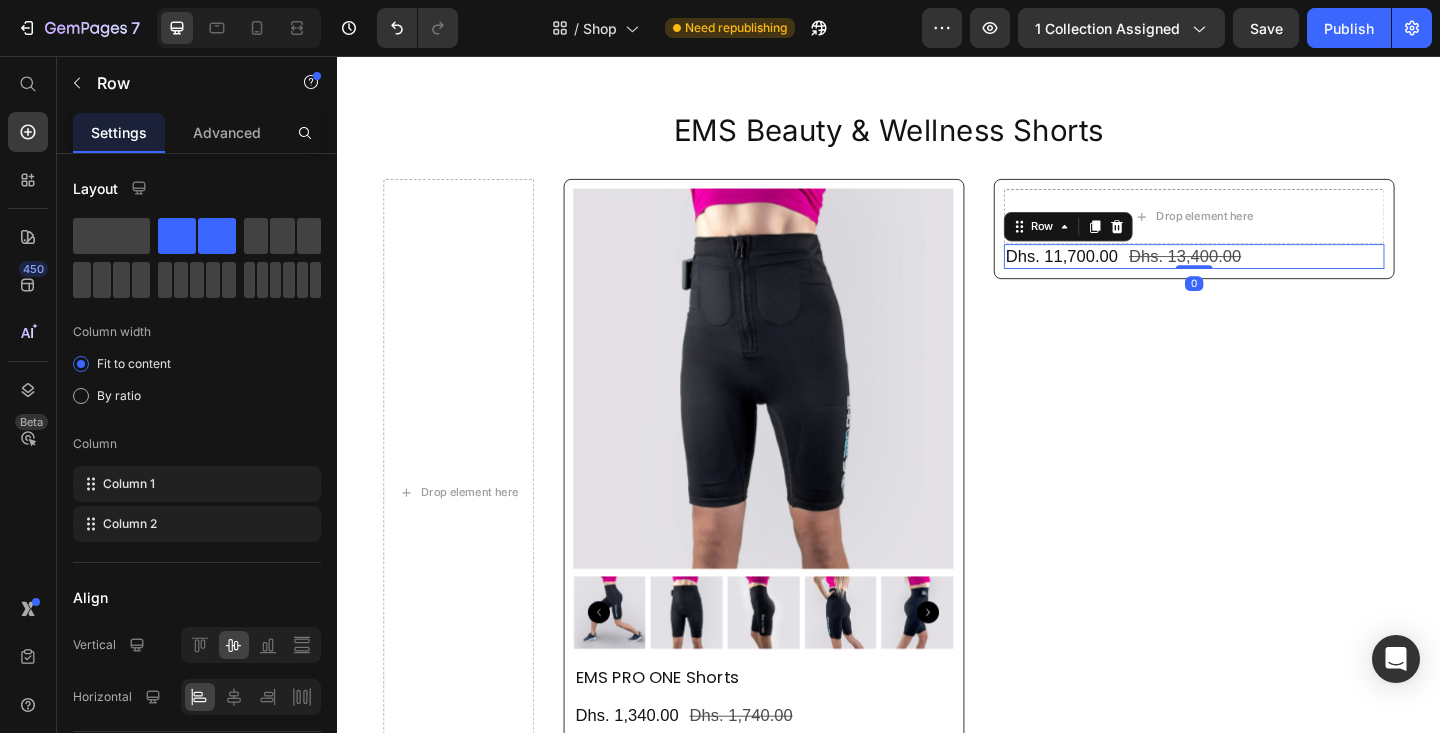 click on "Dhs. 11,700.00 Product Price Dhs. 13,400.00 Product Price Row   0" at bounding box center (1269, 274) 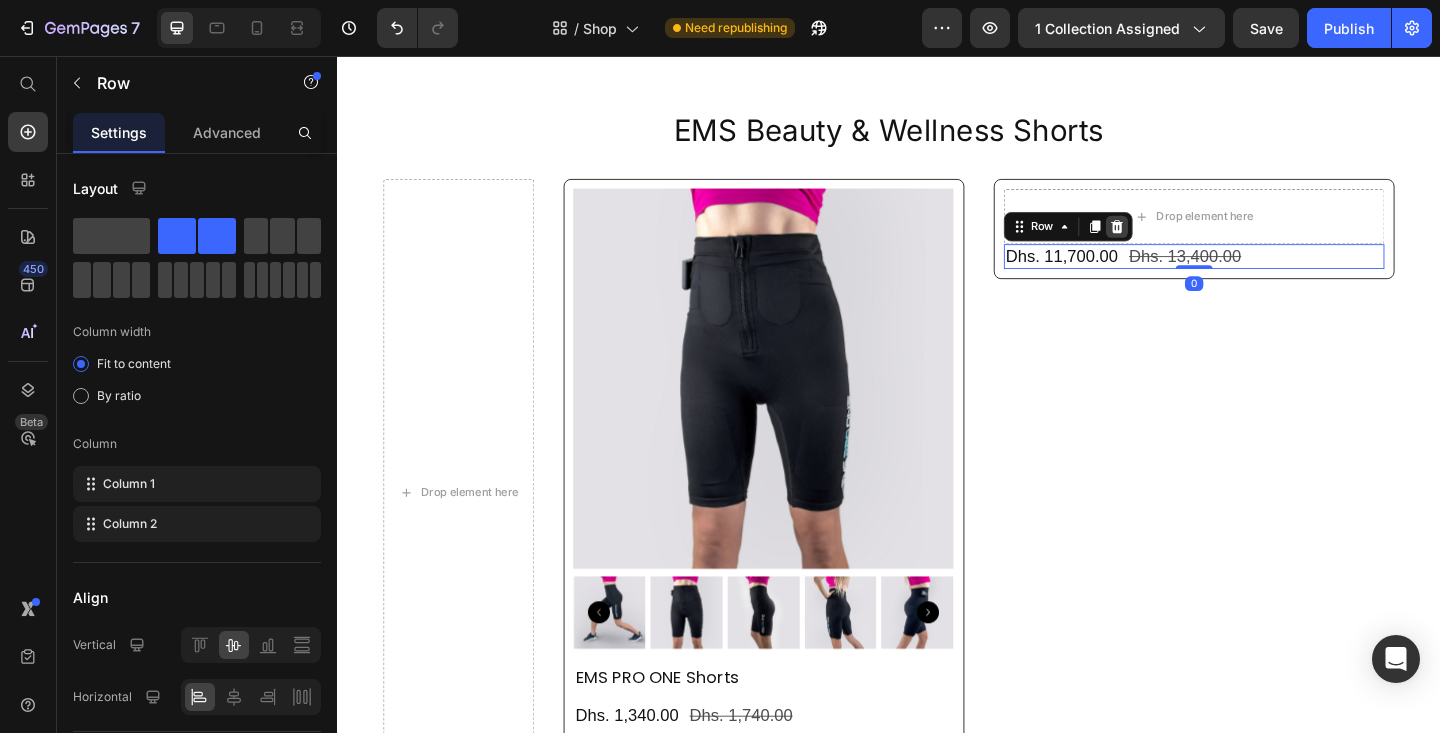 click at bounding box center (1185, 242) 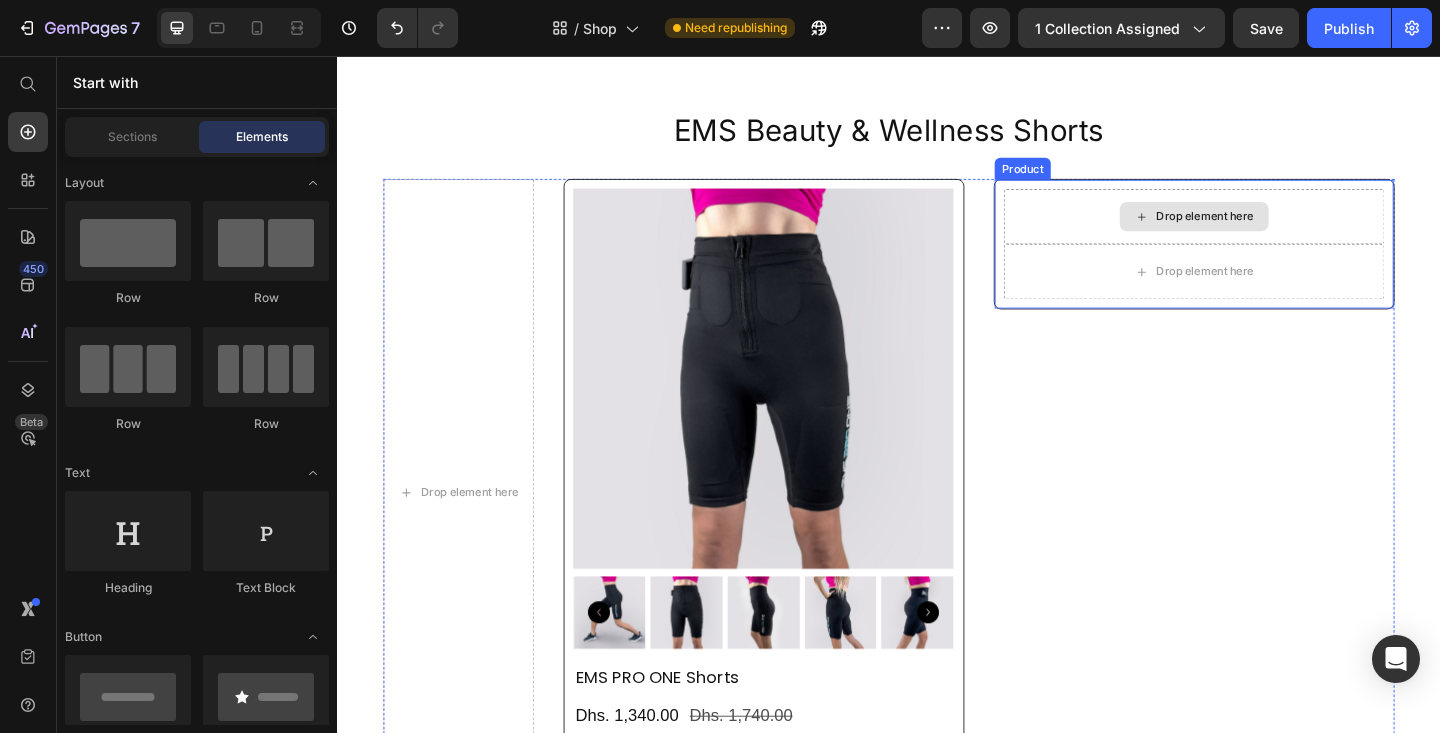click on "Drop element here" at bounding box center [1269, 231] 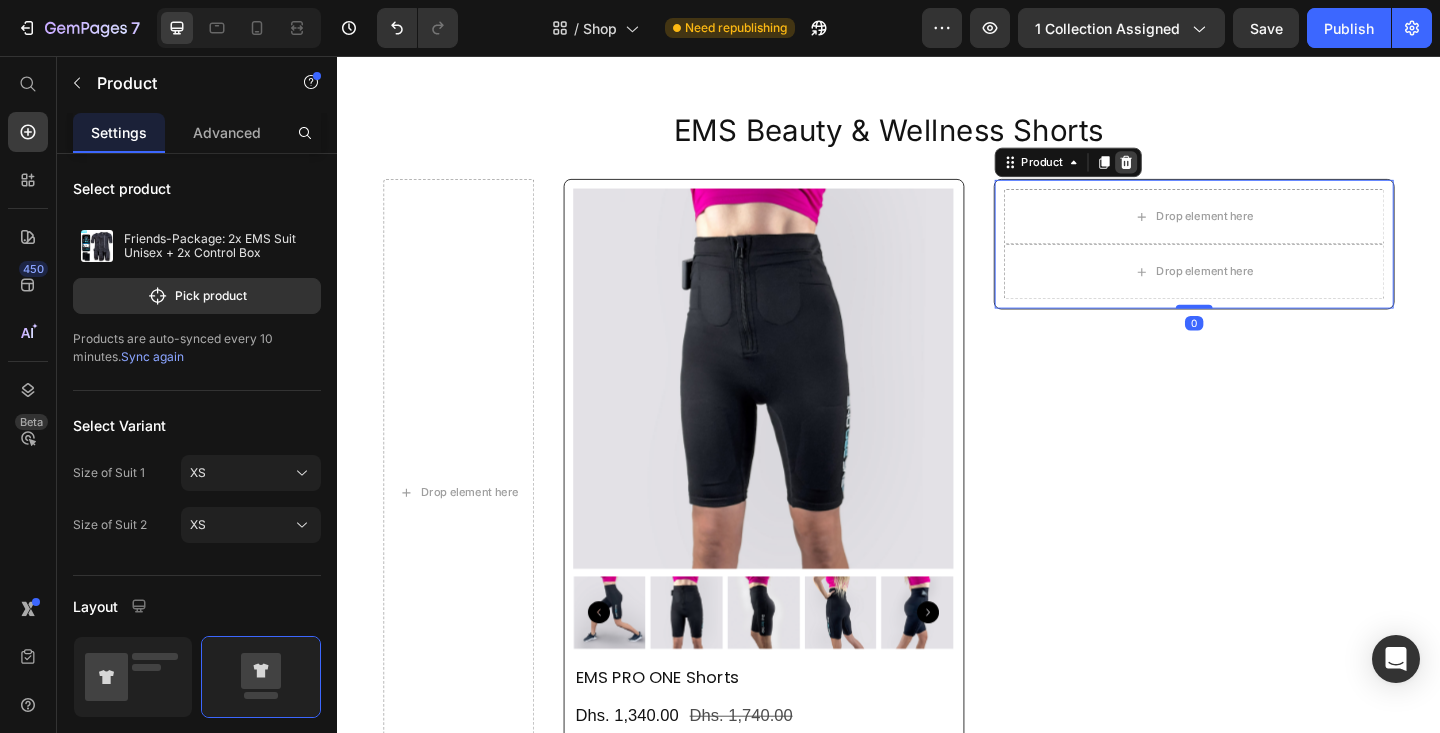 click 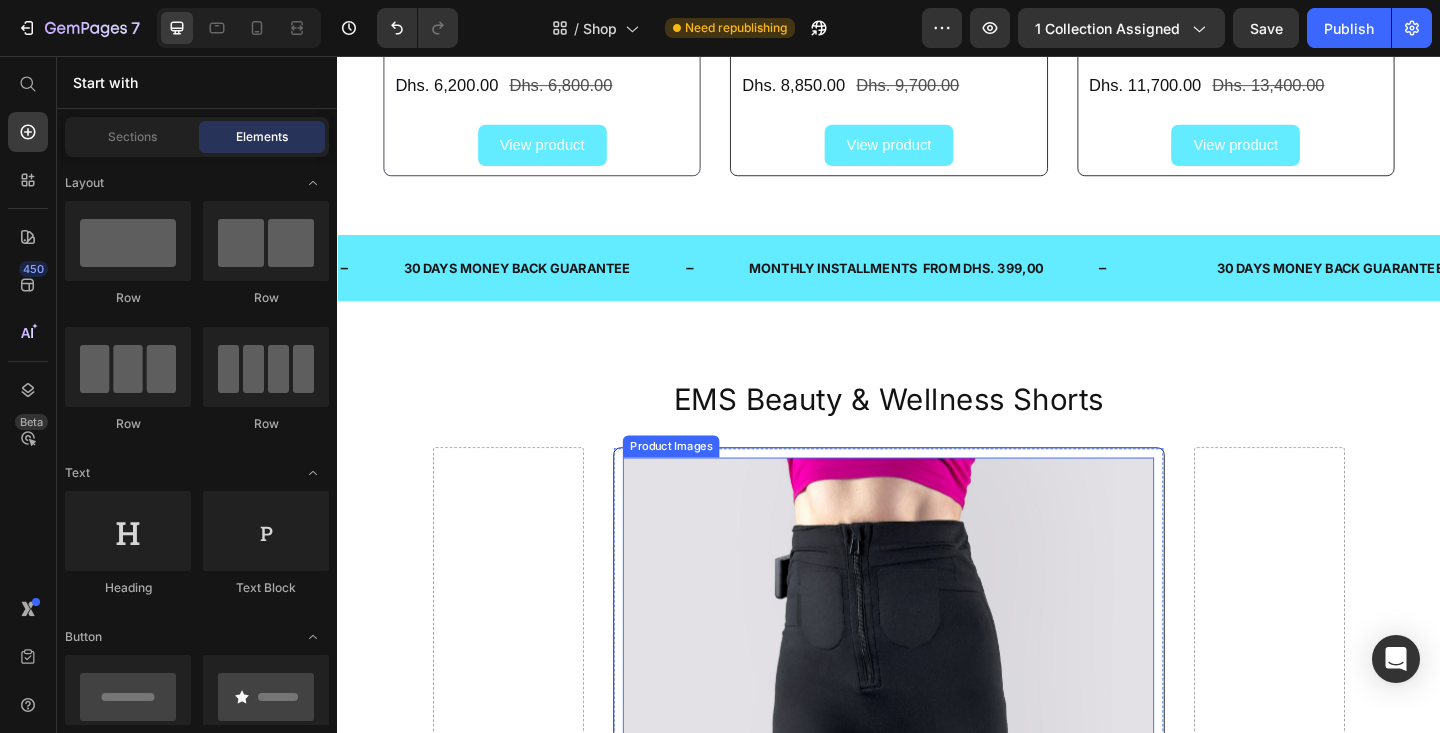 scroll, scrollTop: 822, scrollLeft: 0, axis: vertical 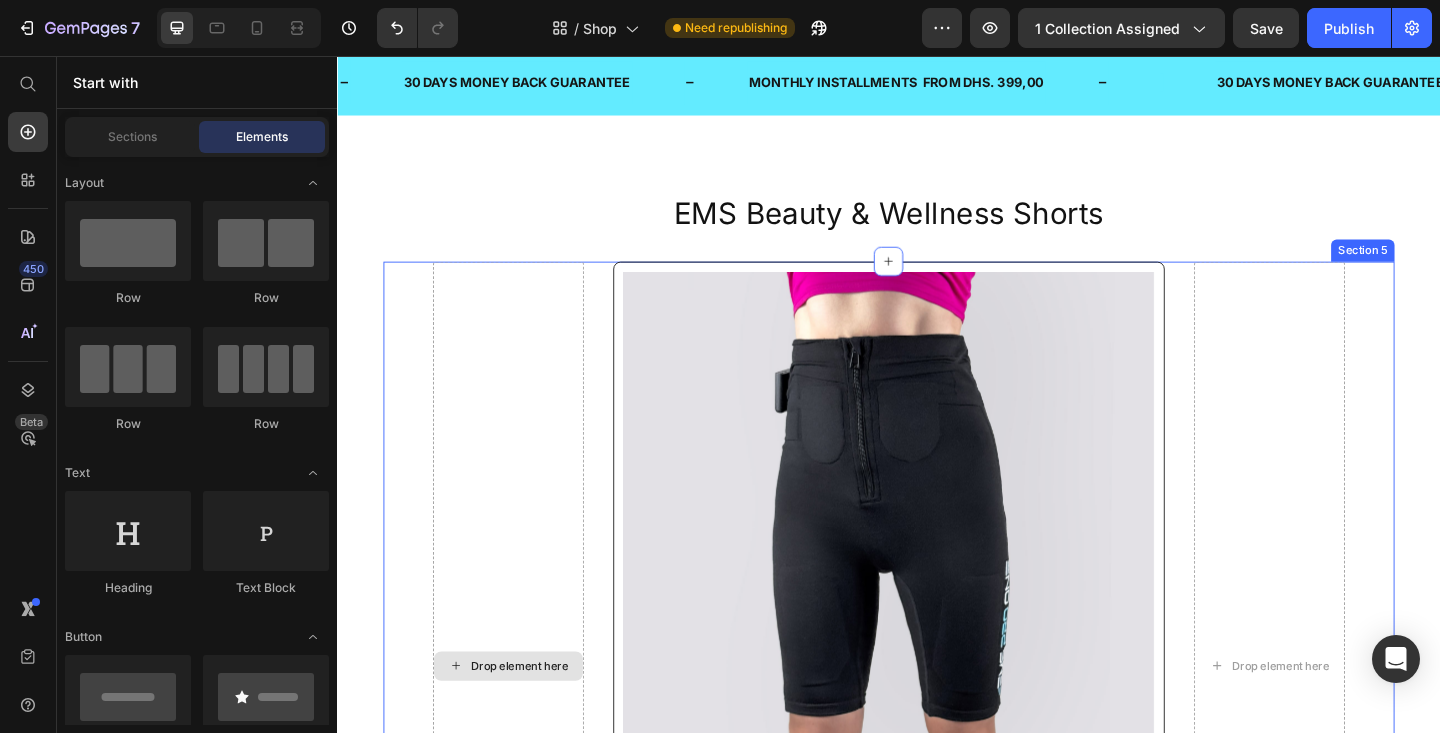 click on "Drop element here" at bounding box center [523, 719] 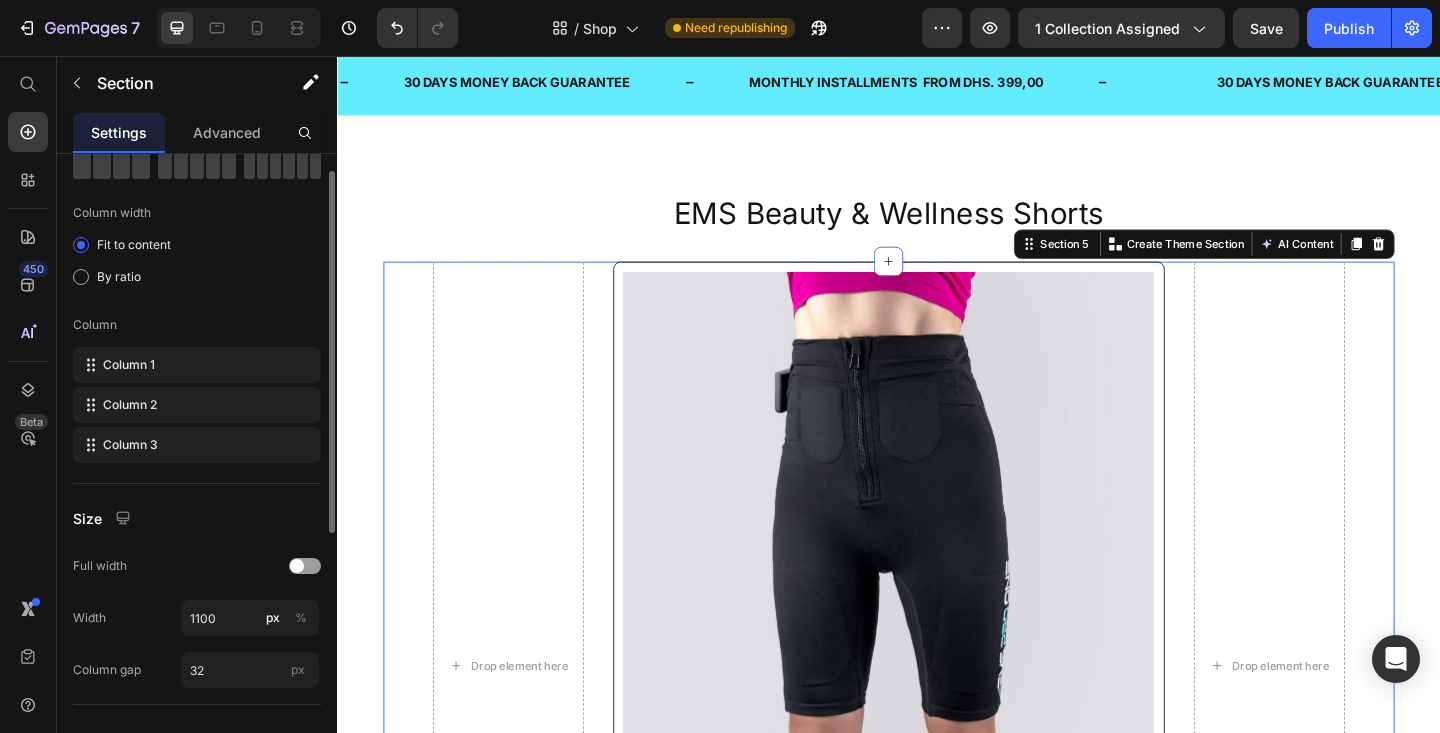 scroll, scrollTop: 120, scrollLeft: 0, axis: vertical 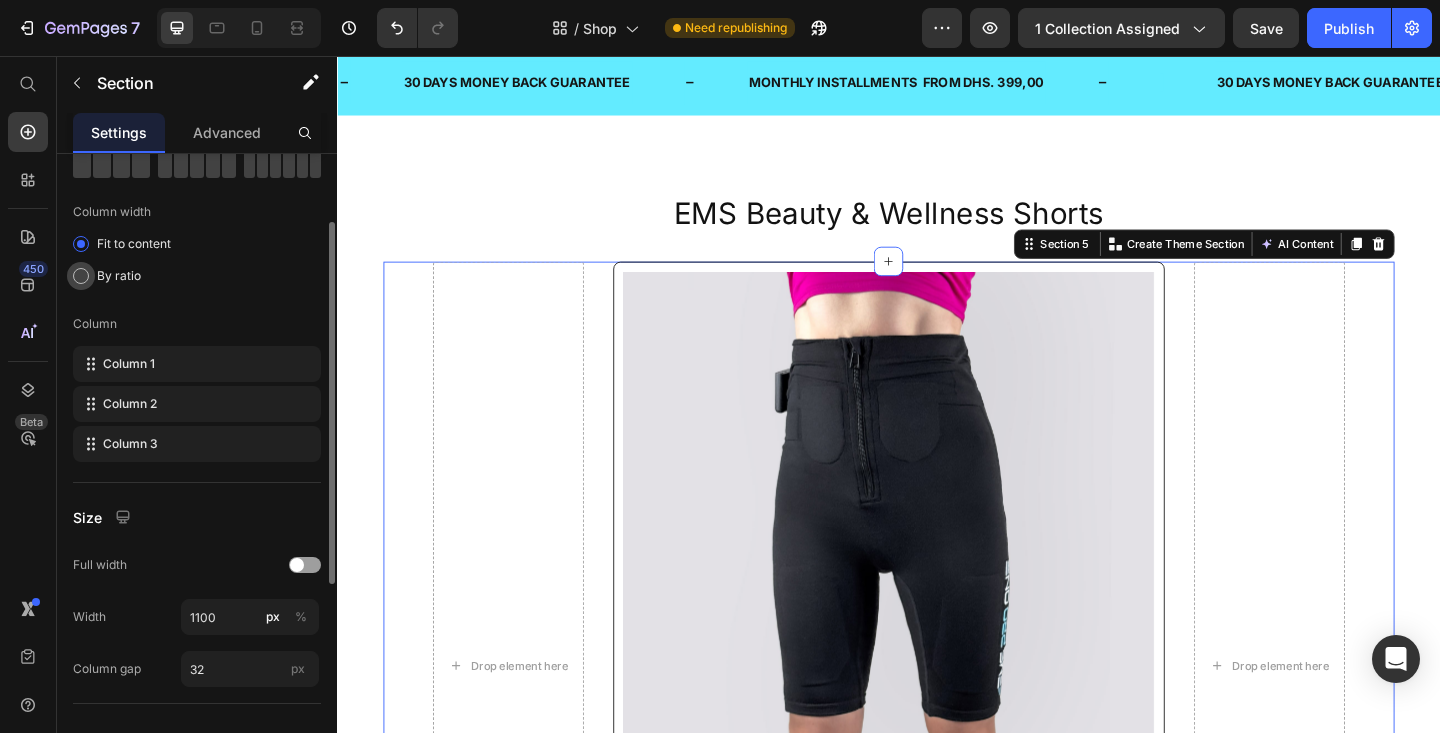 click on "By ratio" 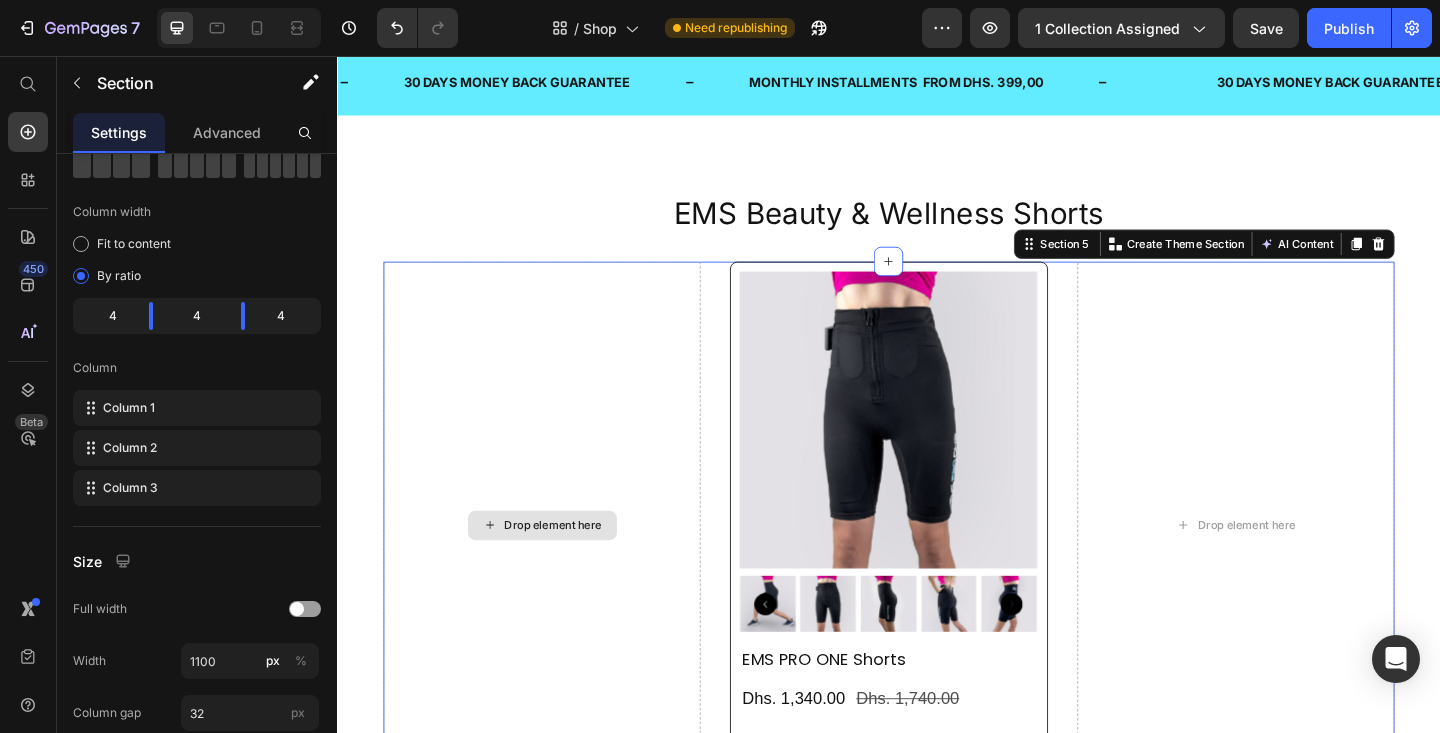 scroll, scrollTop: 576, scrollLeft: 0, axis: vertical 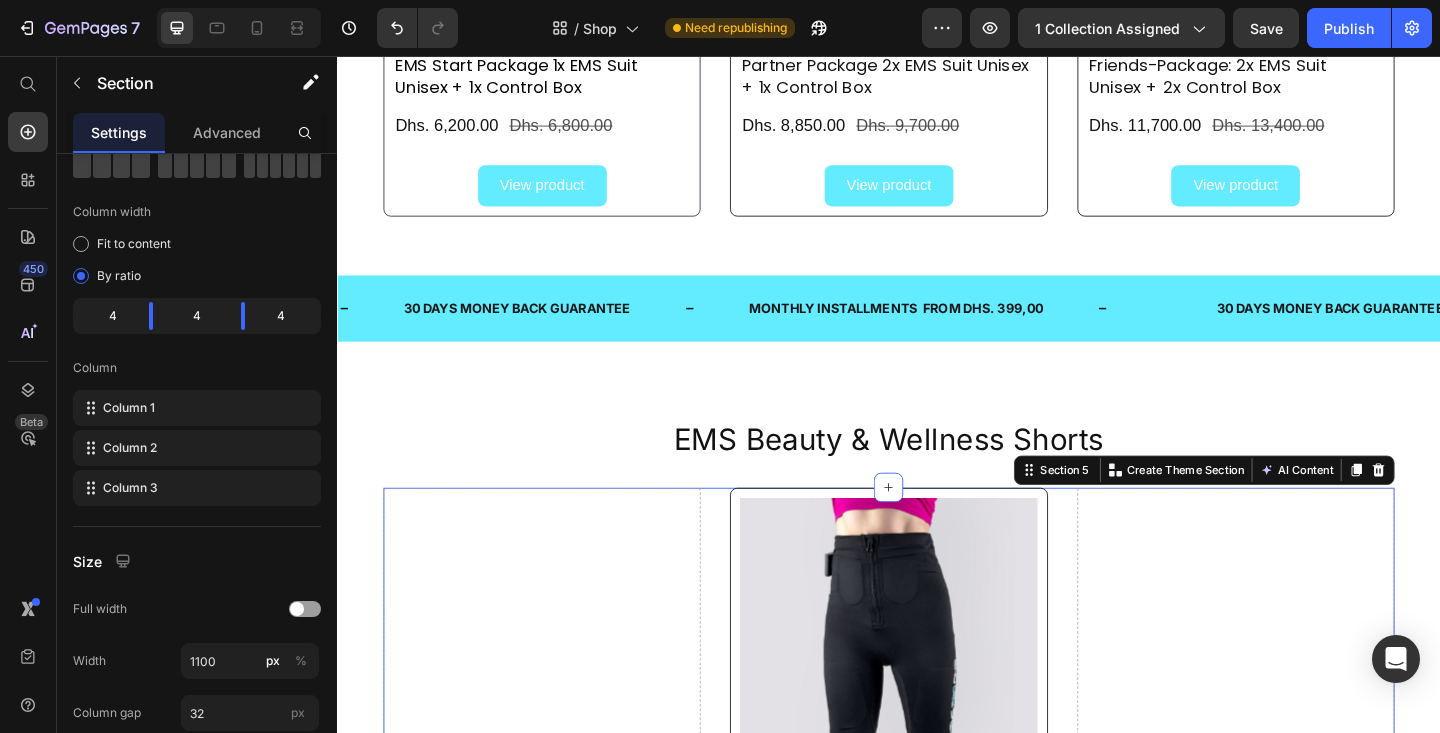 click on "30 DAYS MONEY BACK GUARANTEE" at bounding box center [532, 330] 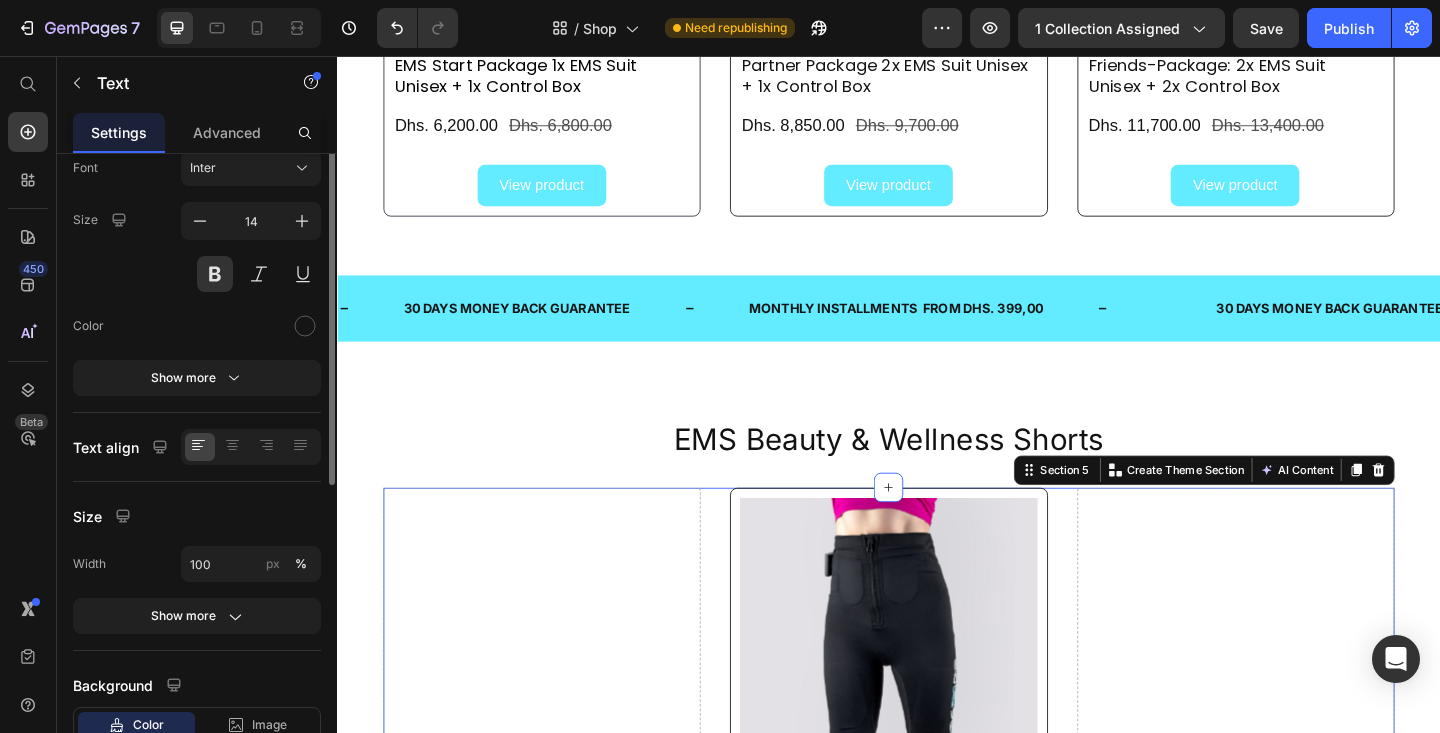 scroll, scrollTop: 0, scrollLeft: 0, axis: both 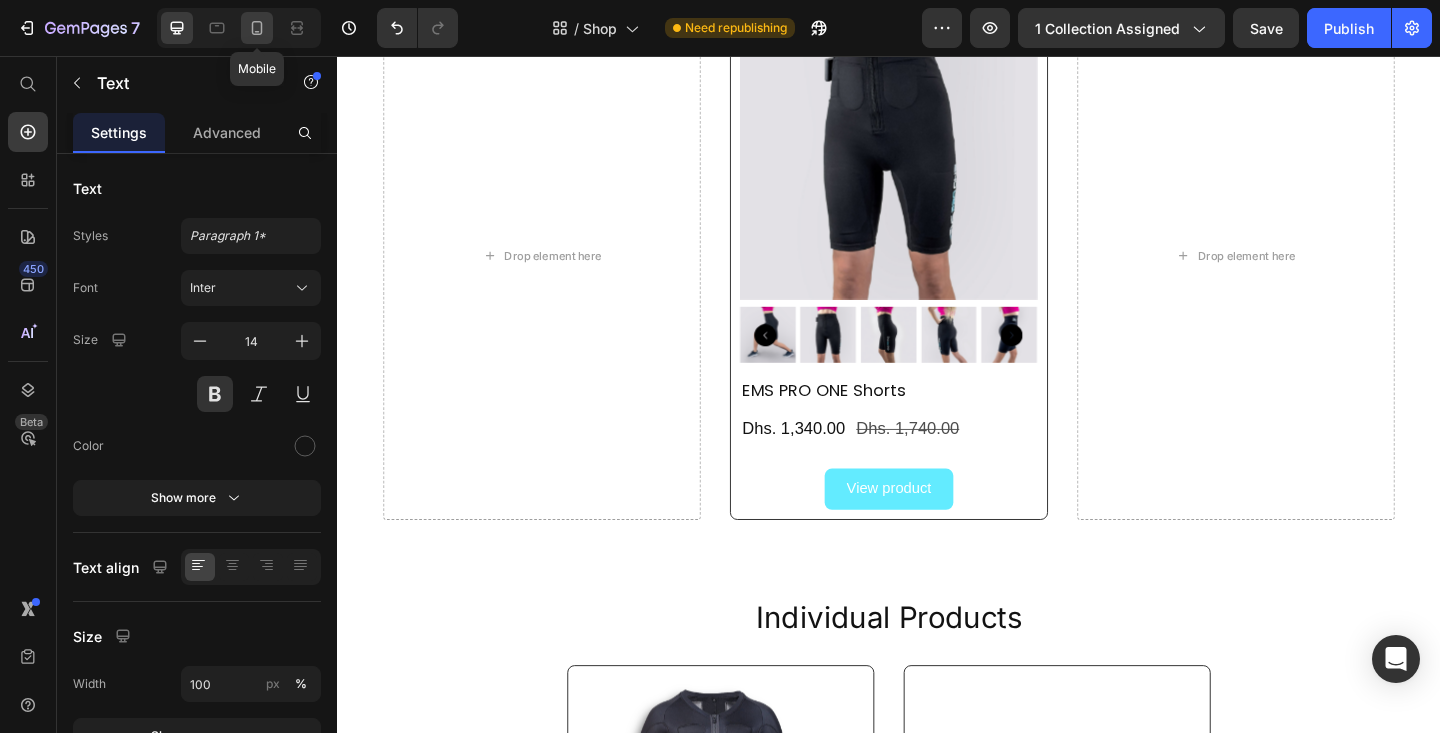 click 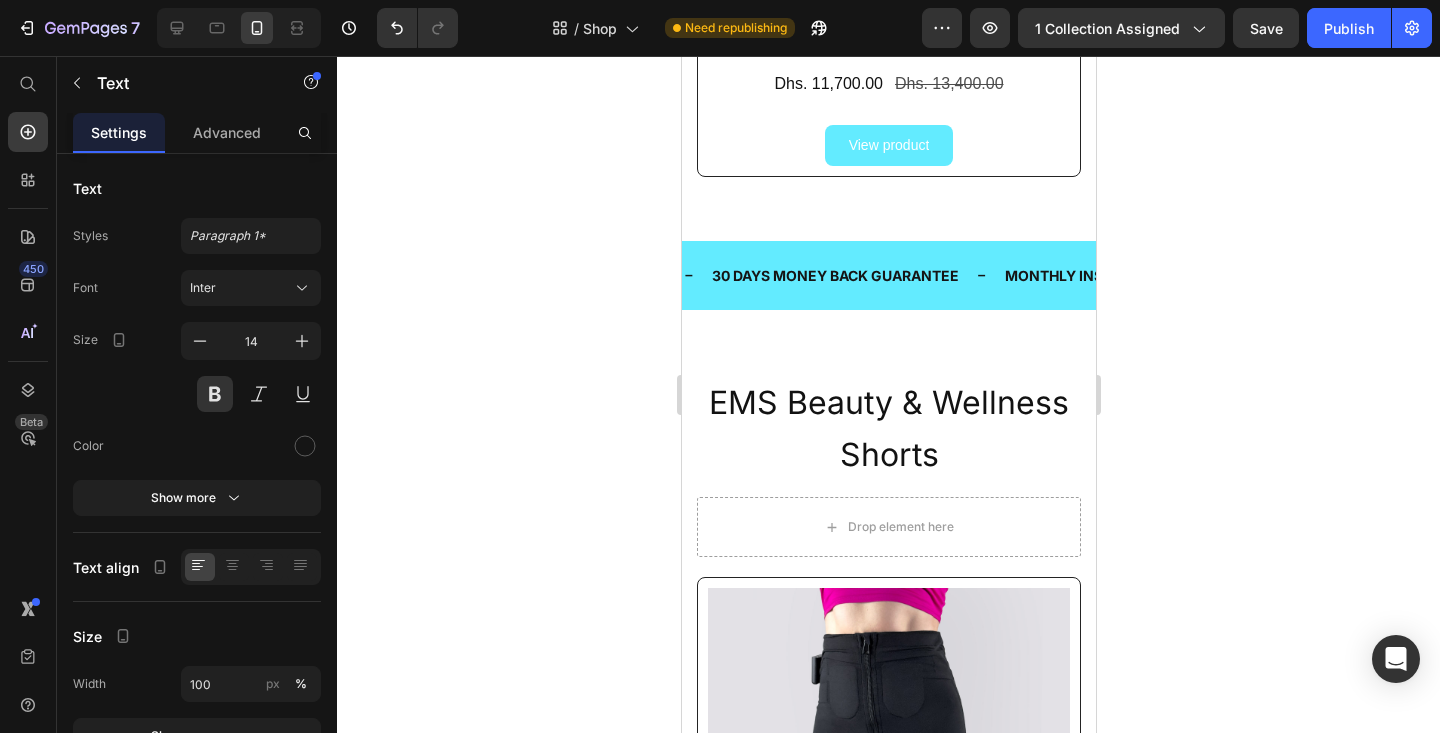 scroll, scrollTop: 2015, scrollLeft: 0, axis: vertical 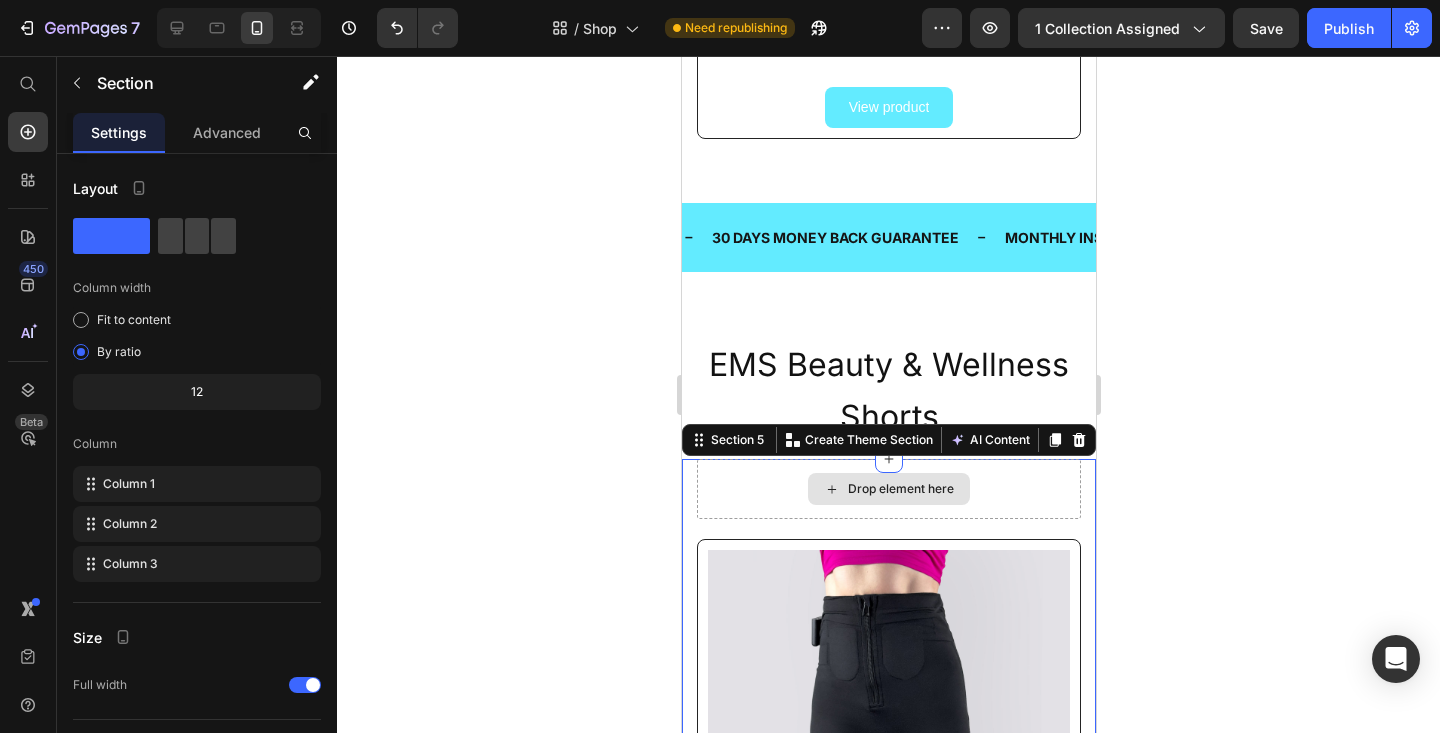 click on "Drop element here" at bounding box center (888, 489) 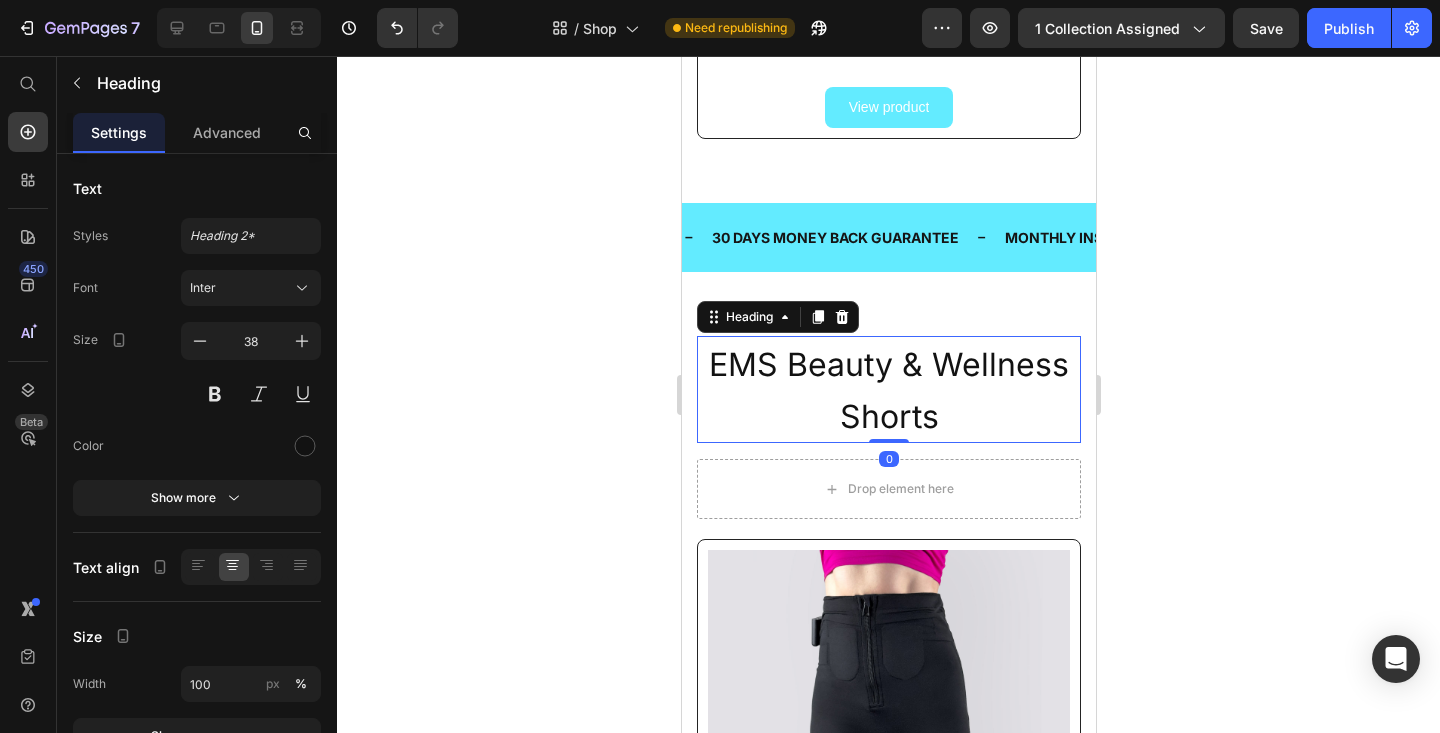 click on "EMS Beauty & Wellness Shorts" at bounding box center (888, 390) 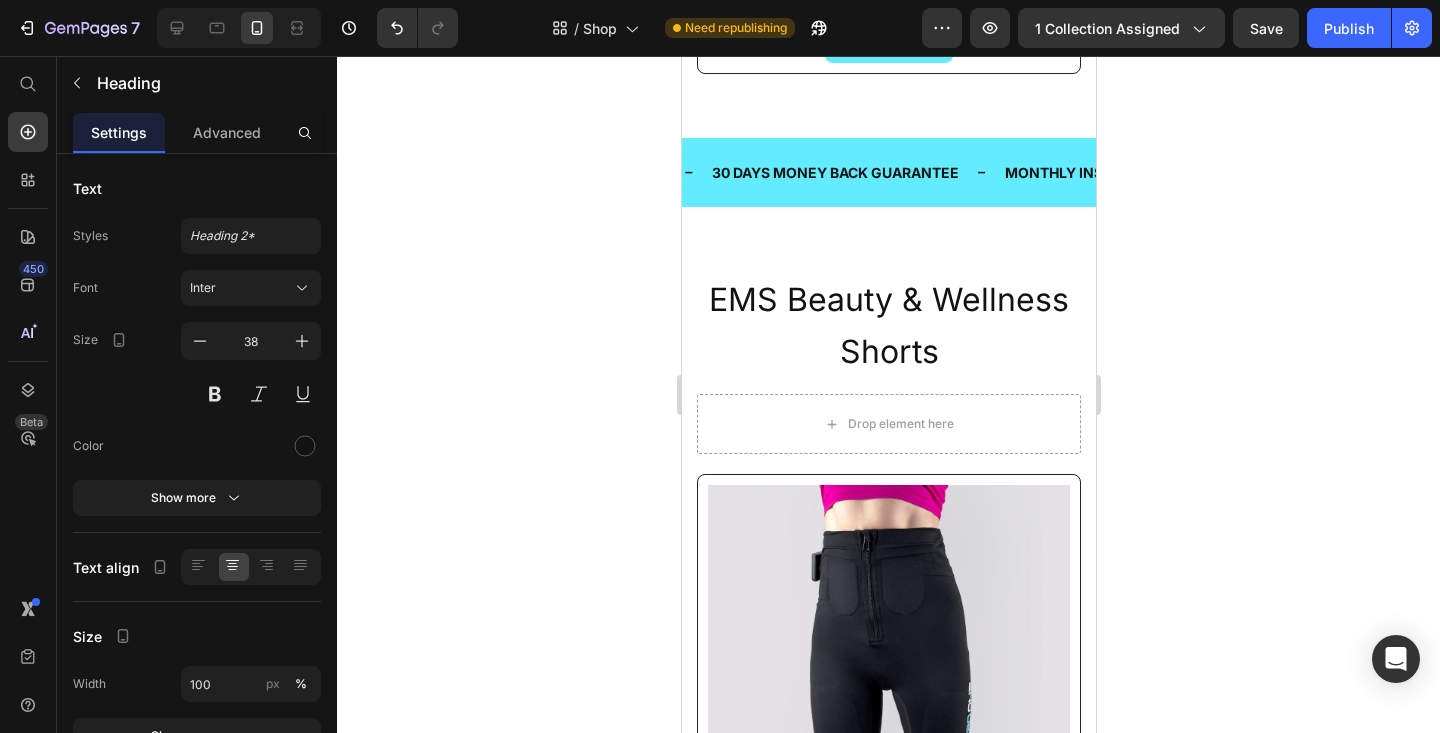 scroll, scrollTop: 2119, scrollLeft: 0, axis: vertical 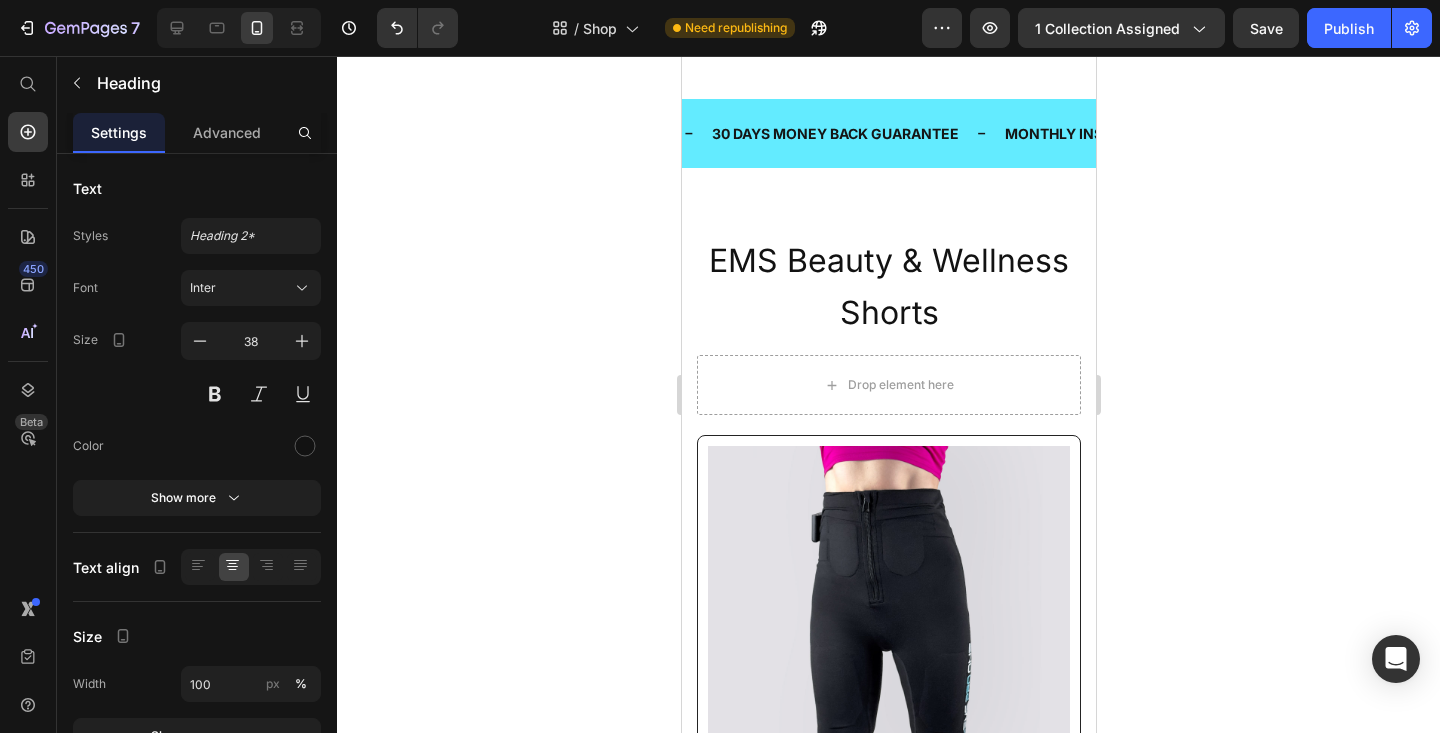 click 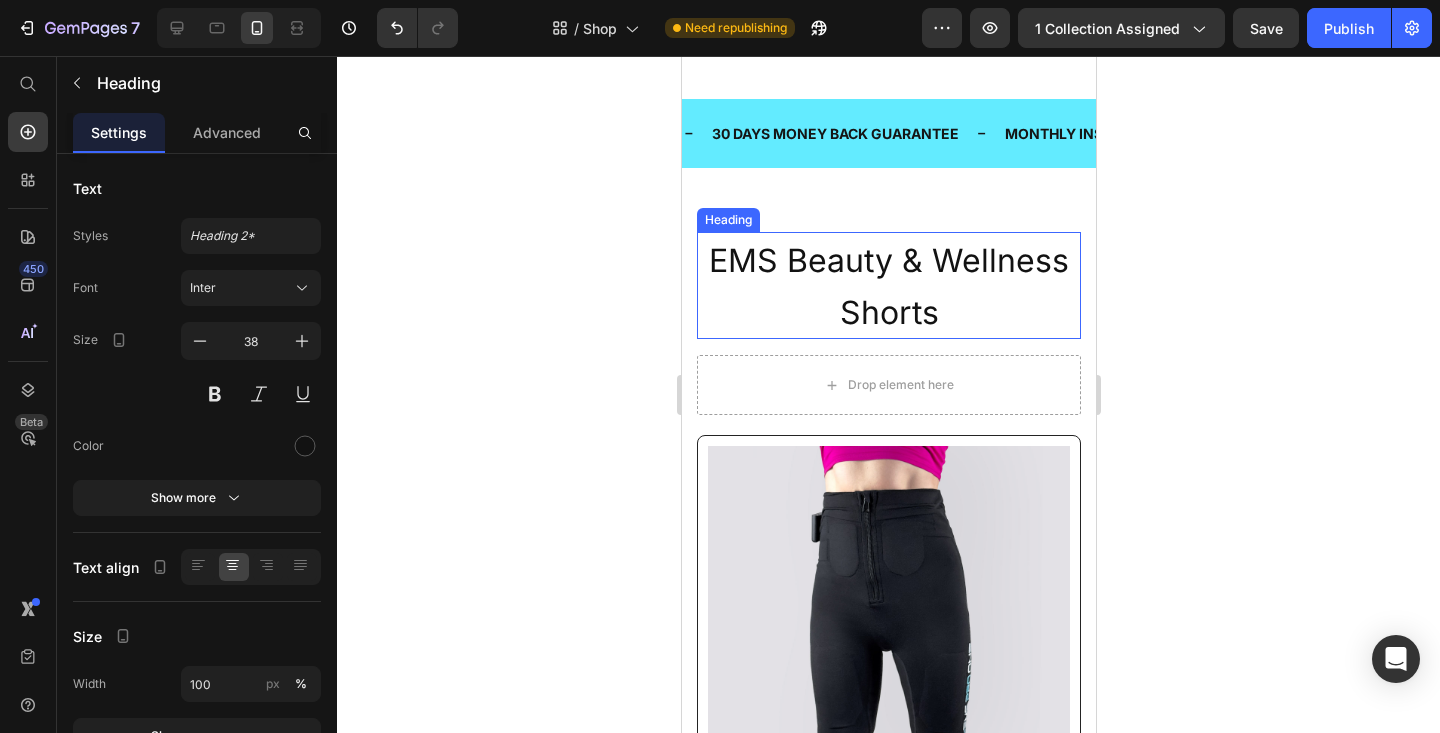 click on "EMS Beauty & Wellness Shorts" at bounding box center [888, 286] 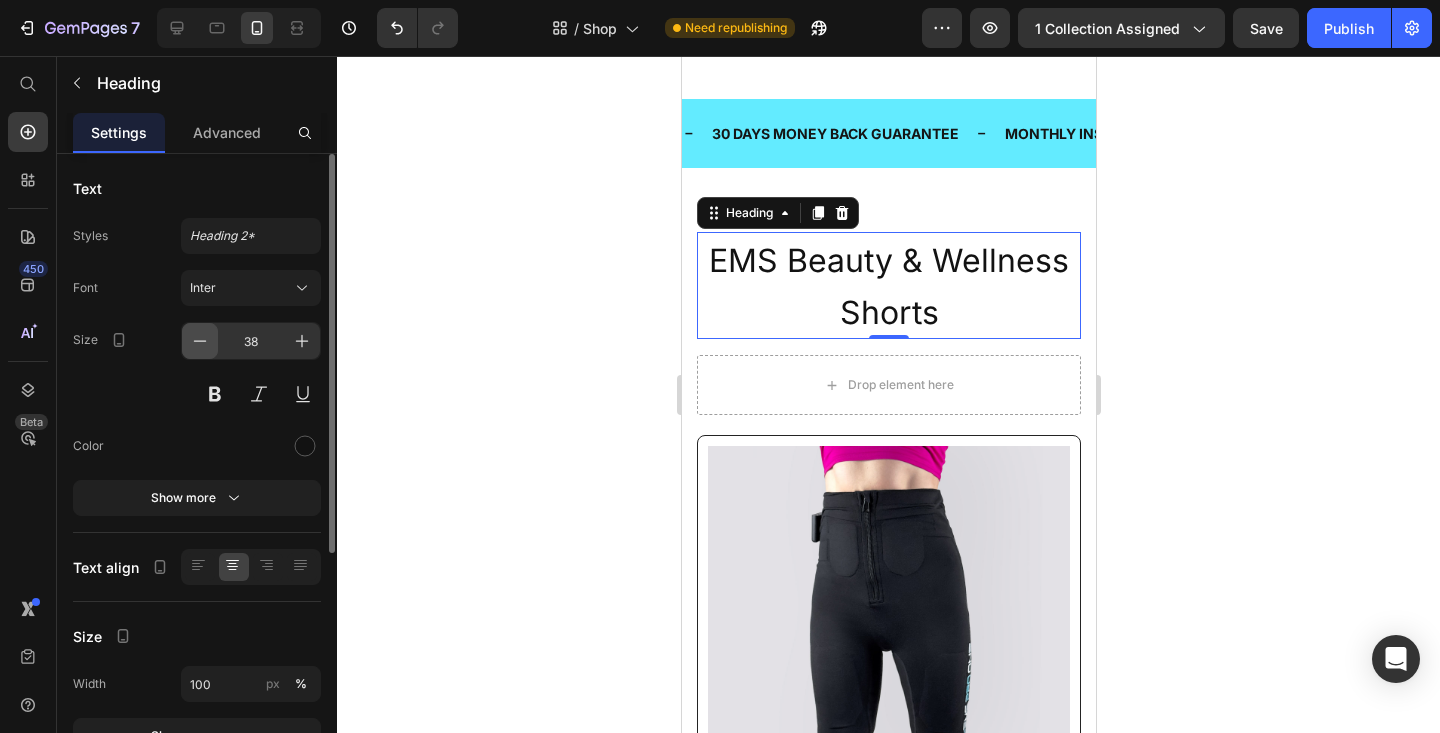 click at bounding box center (200, 341) 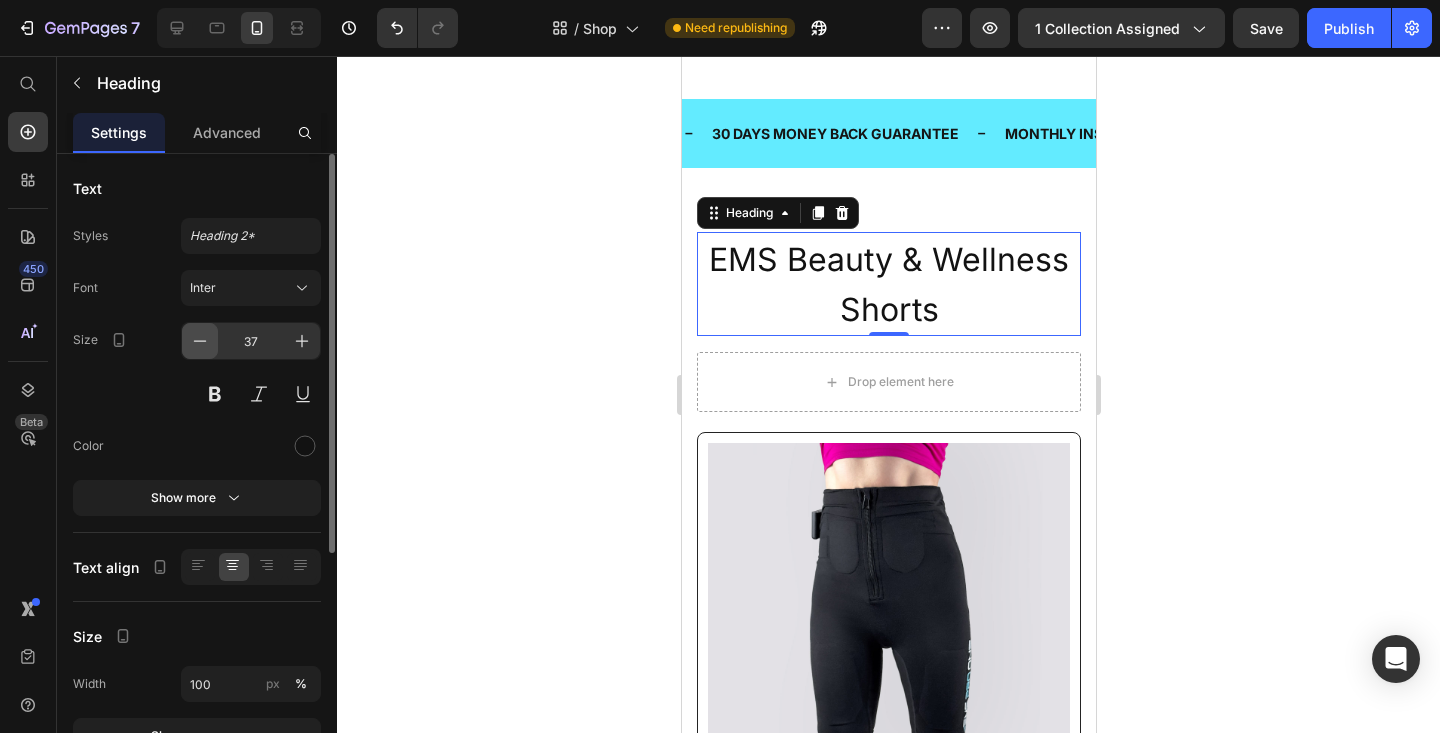 click at bounding box center (200, 341) 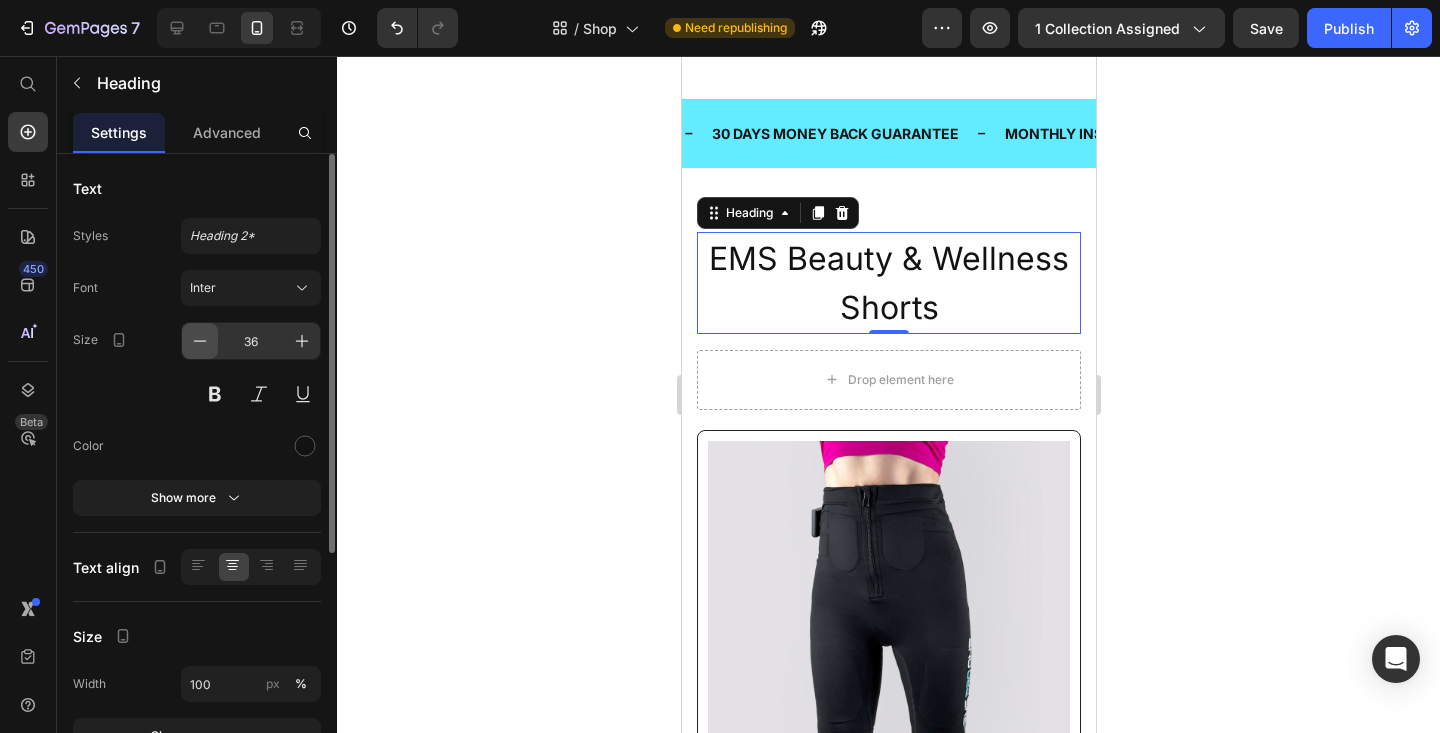 click at bounding box center (200, 341) 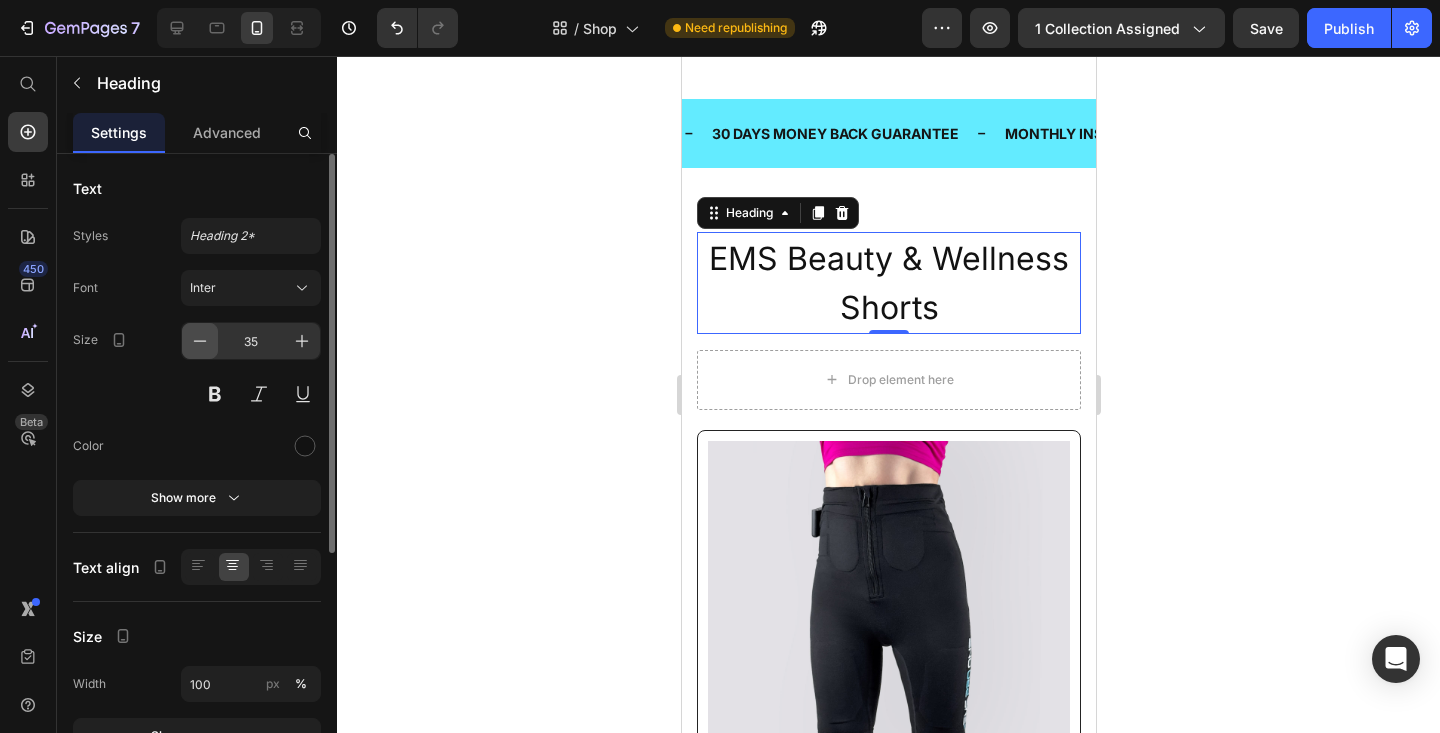 click at bounding box center [200, 341] 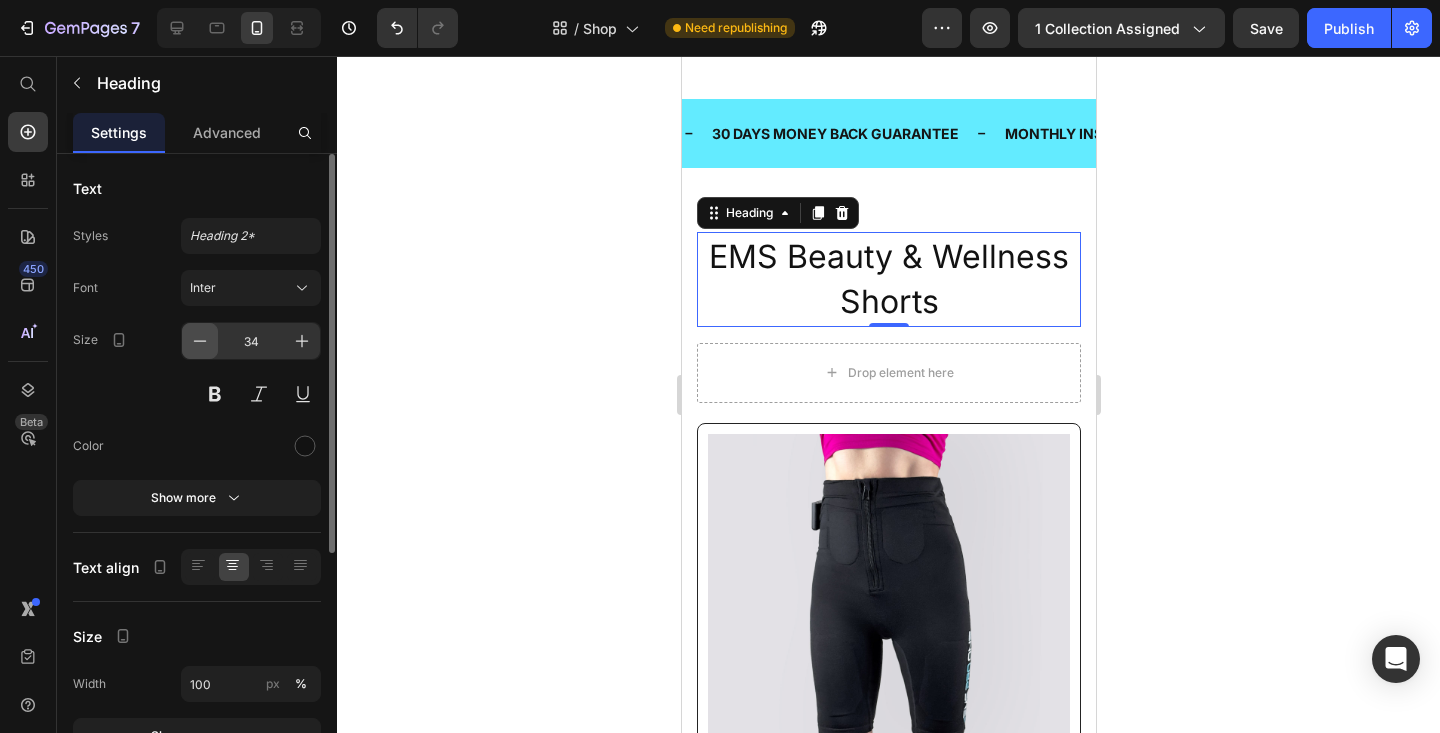 click at bounding box center (200, 341) 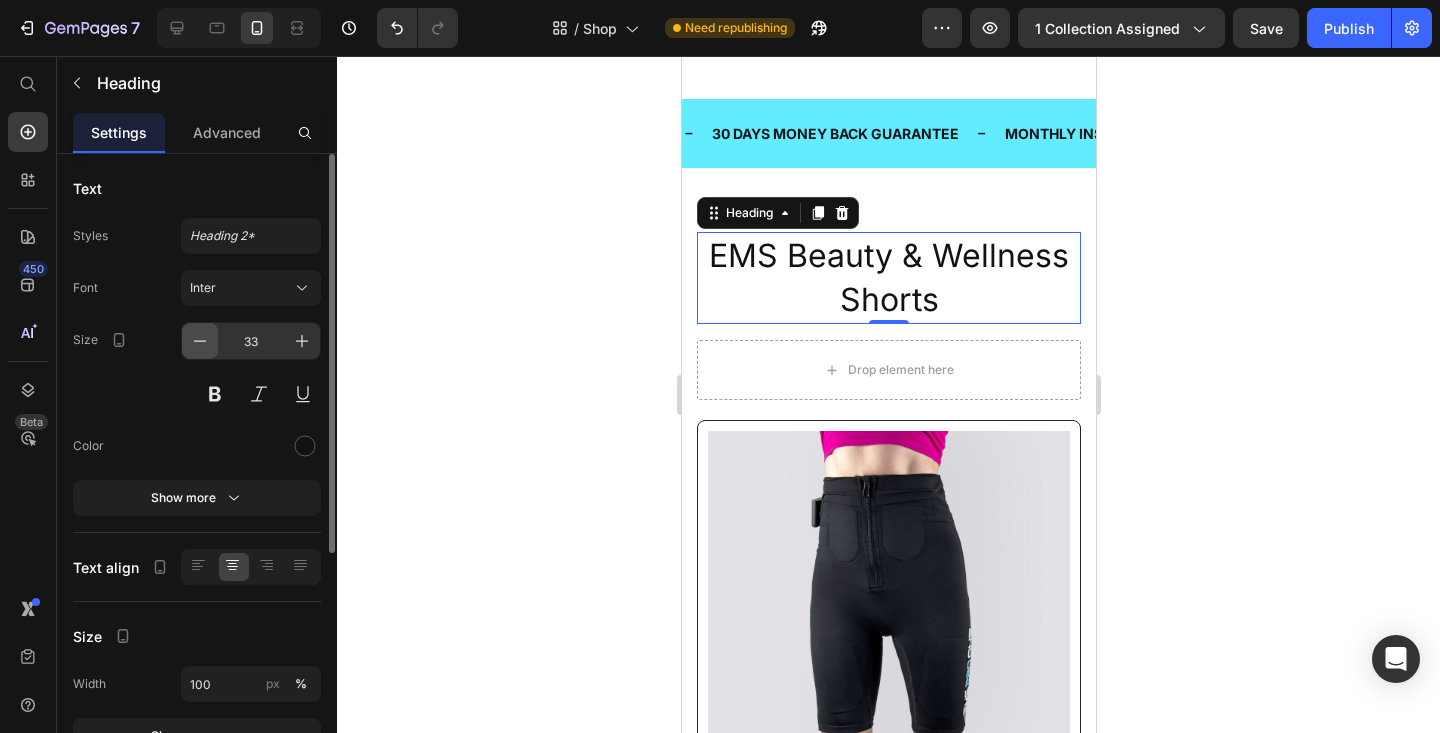 click at bounding box center [200, 341] 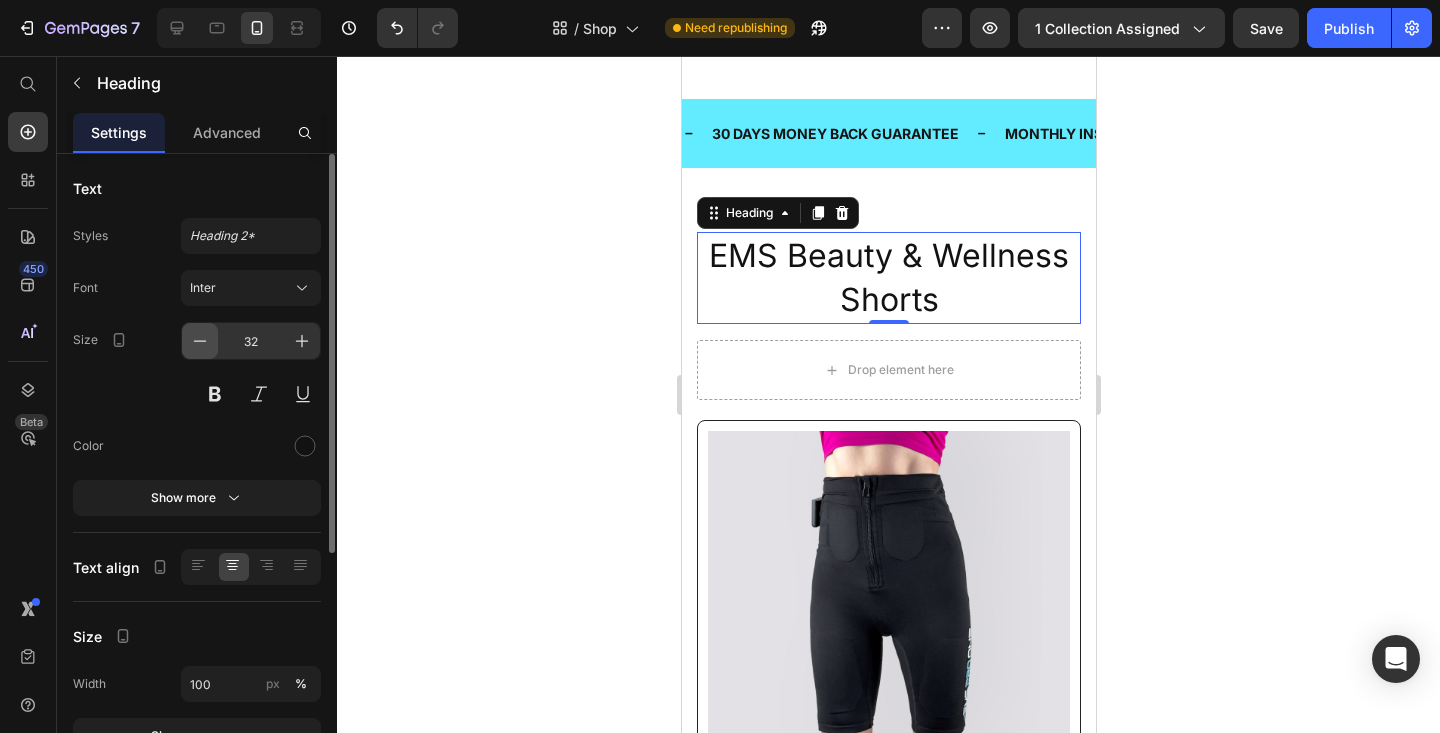 click at bounding box center [200, 341] 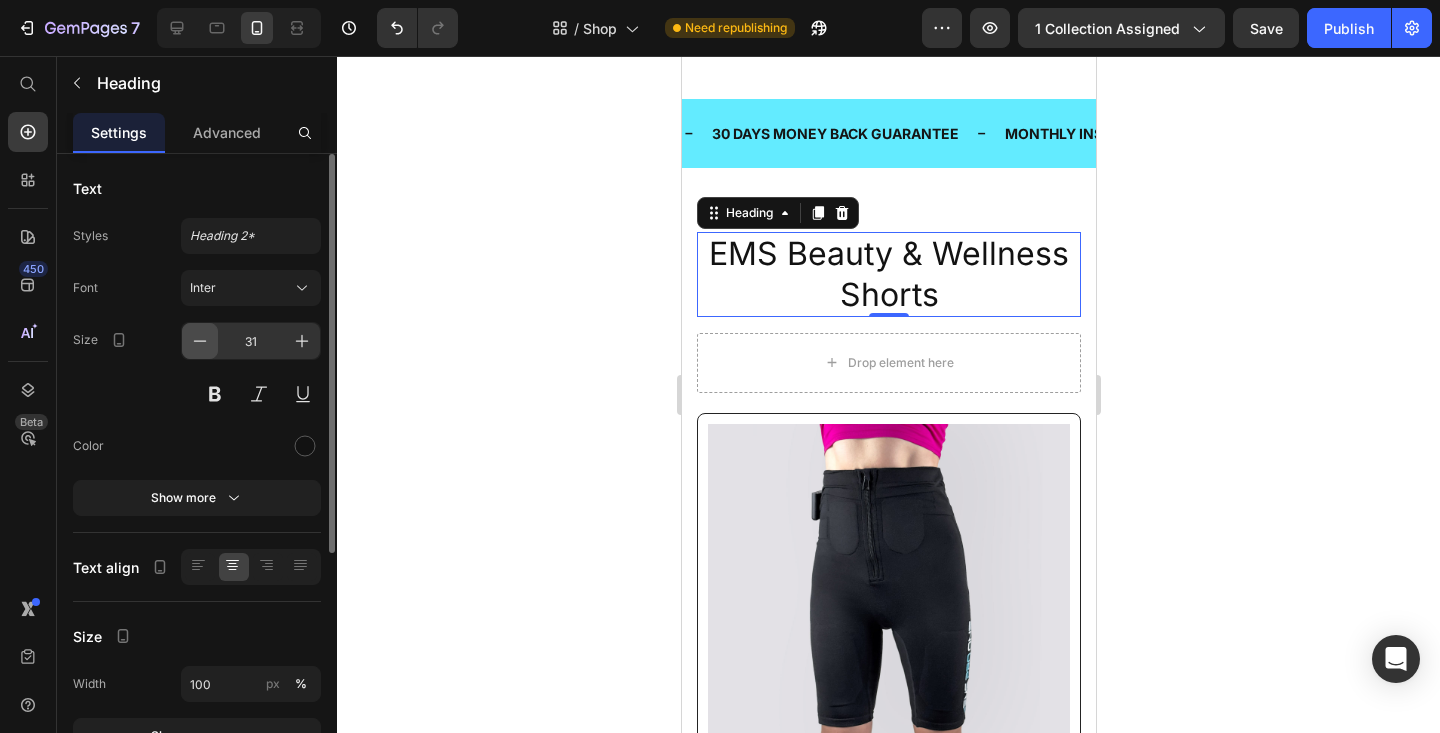 click at bounding box center [200, 341] 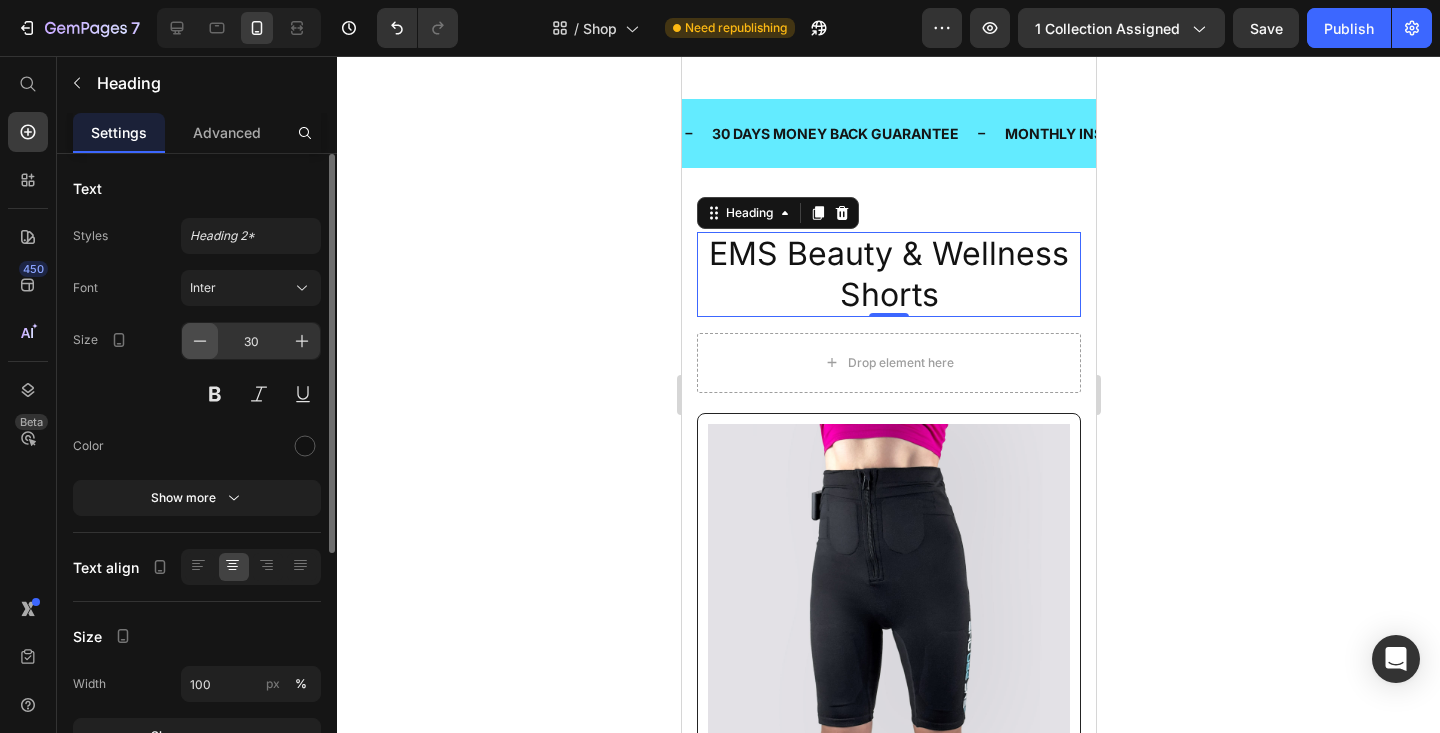 click at bounding box center [200, 341] 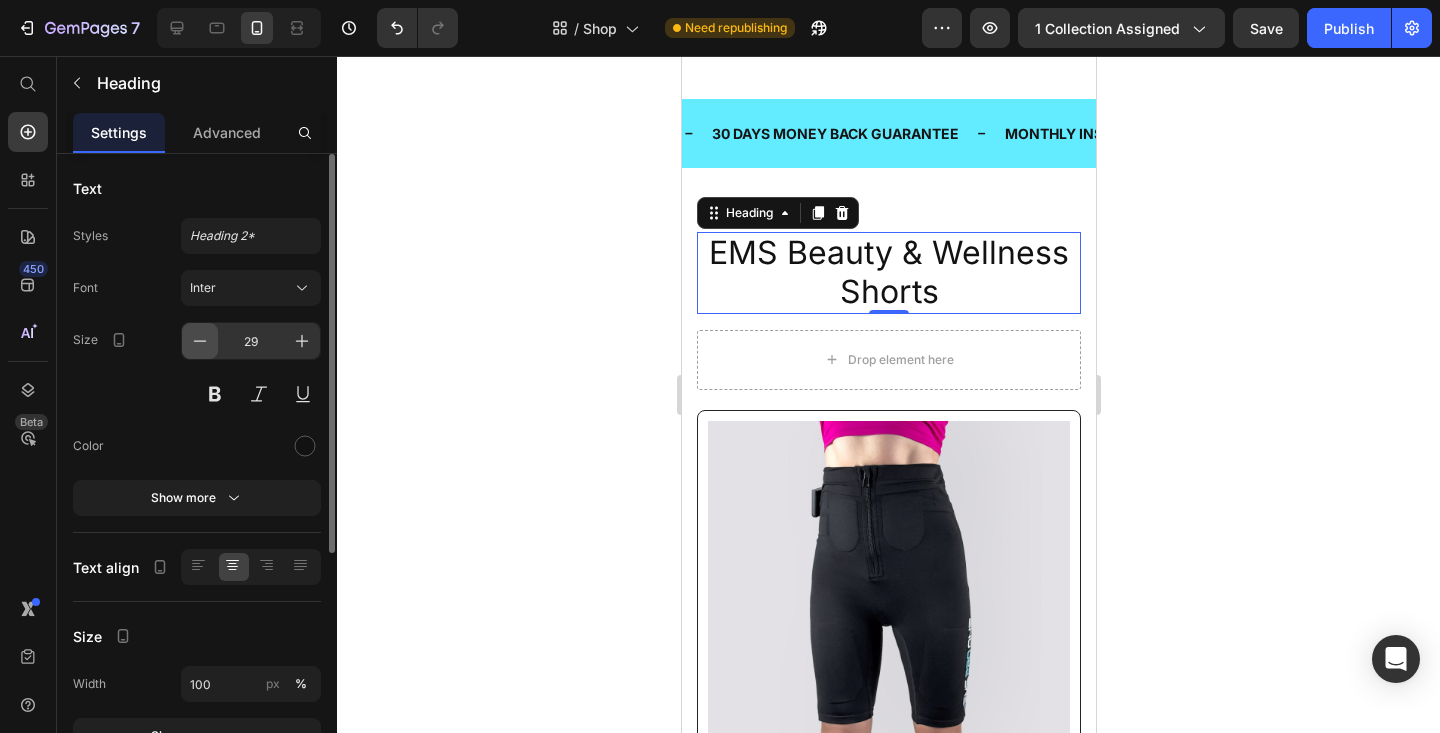 click at bounding box center (200, 341) 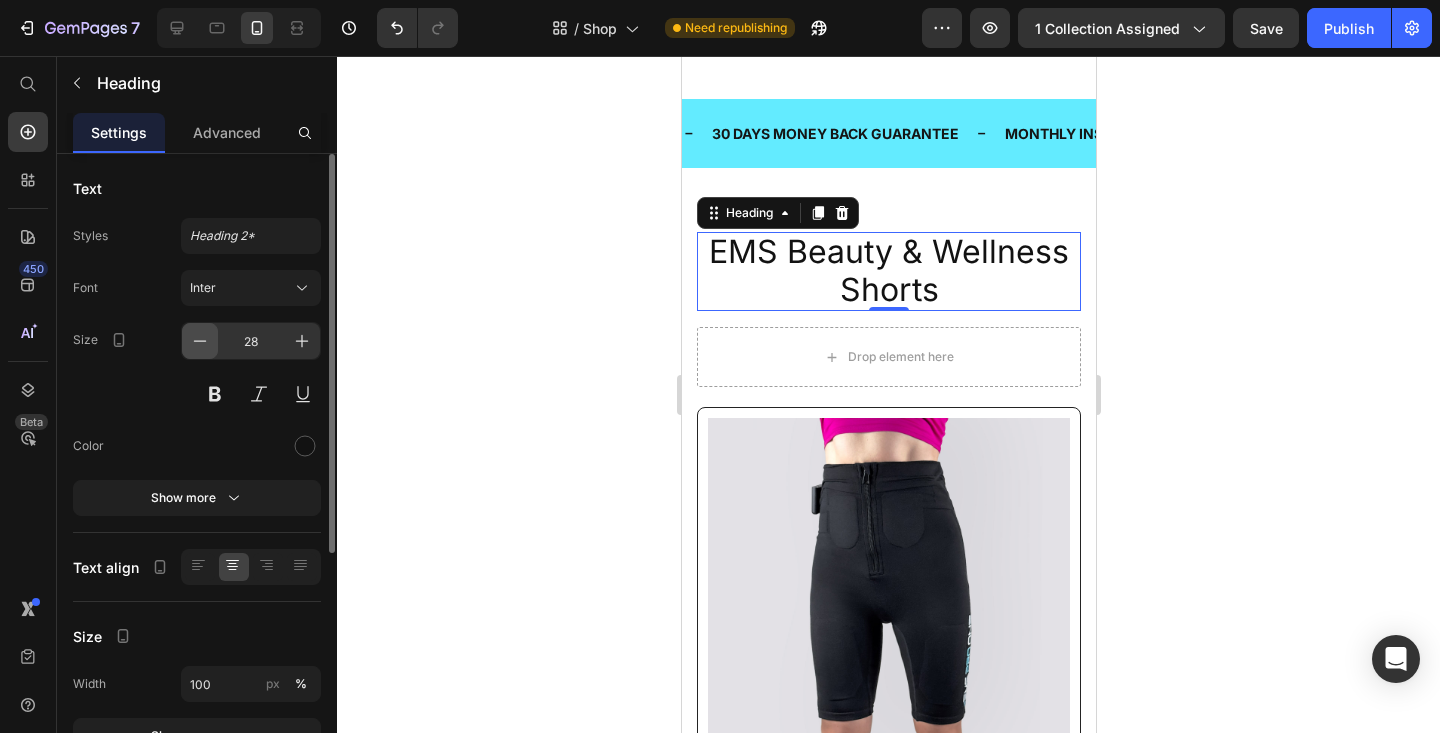 click at bounding box center [200, 341] 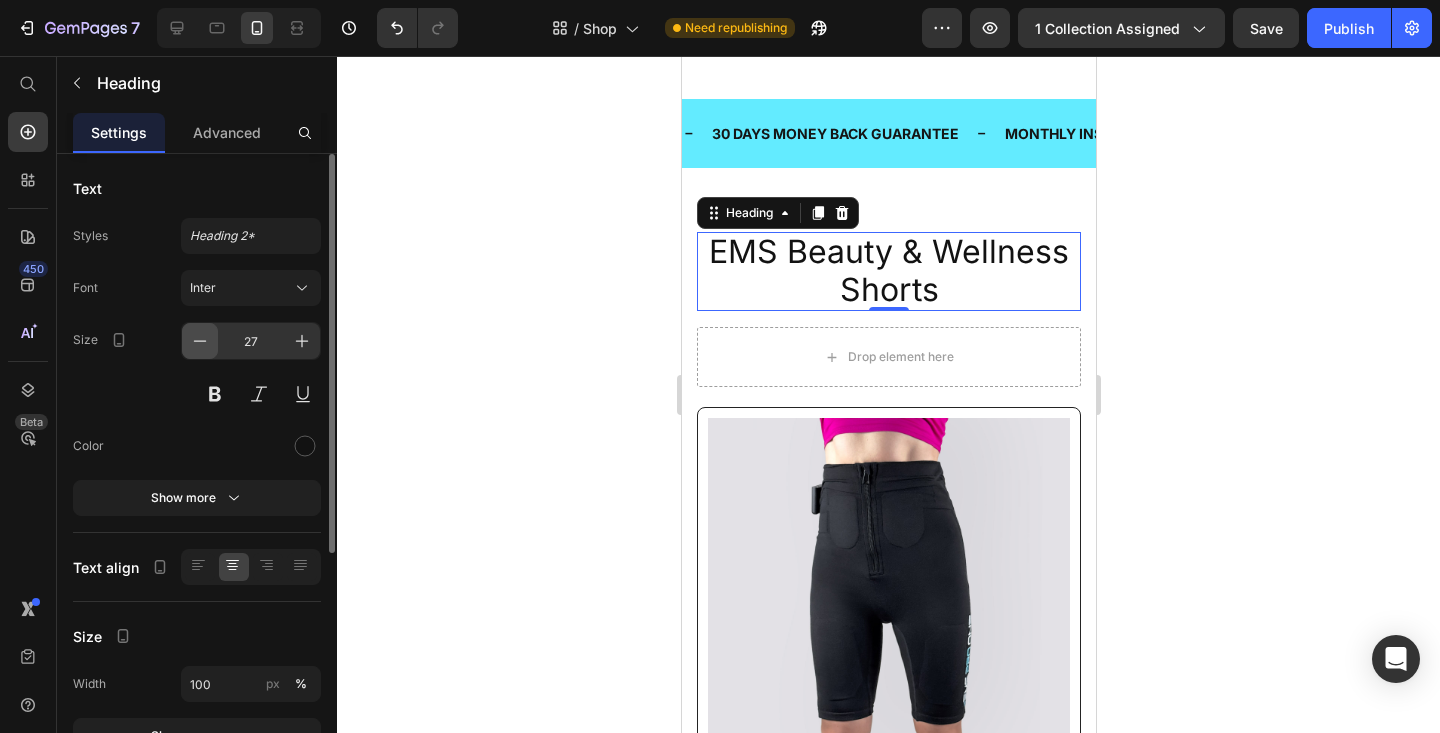 click at bounding box center (200, 341) 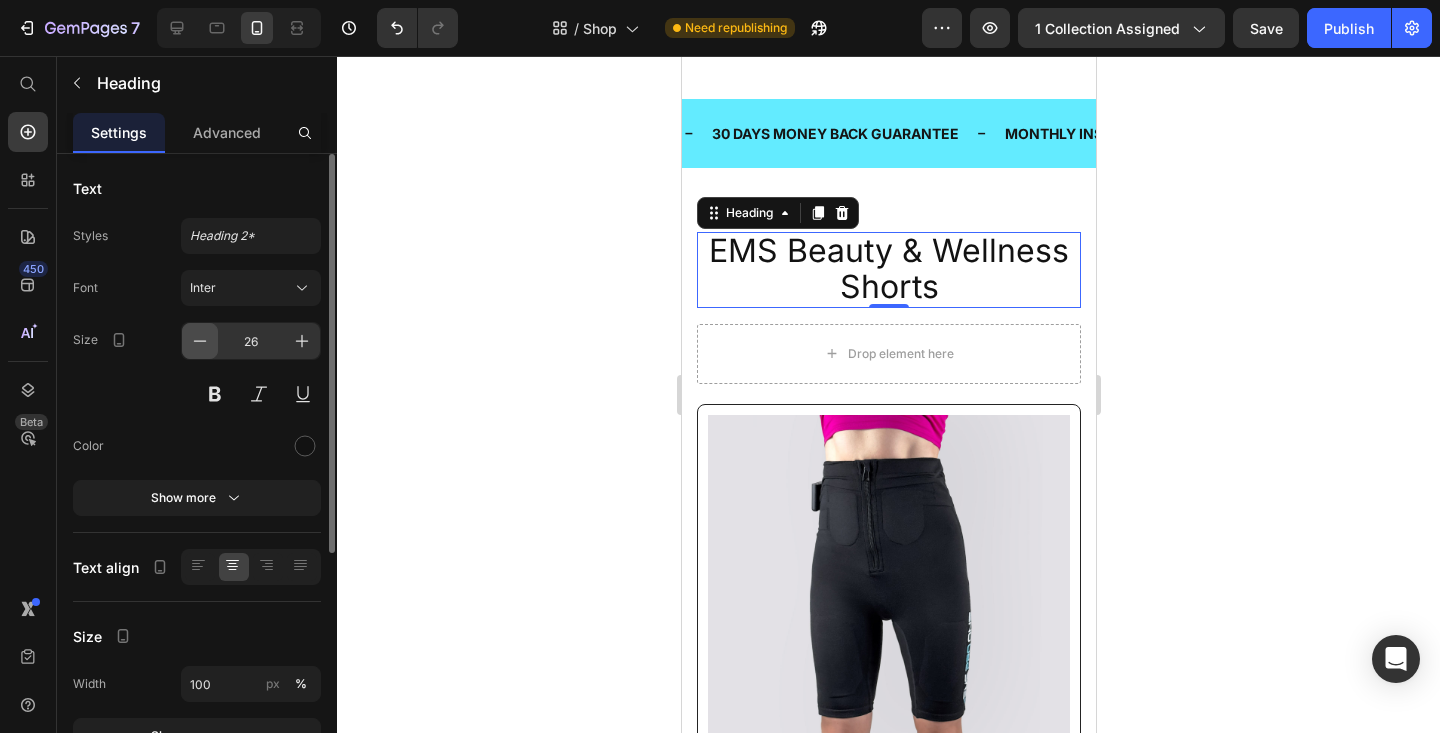 click at bounding box center [200, 341] 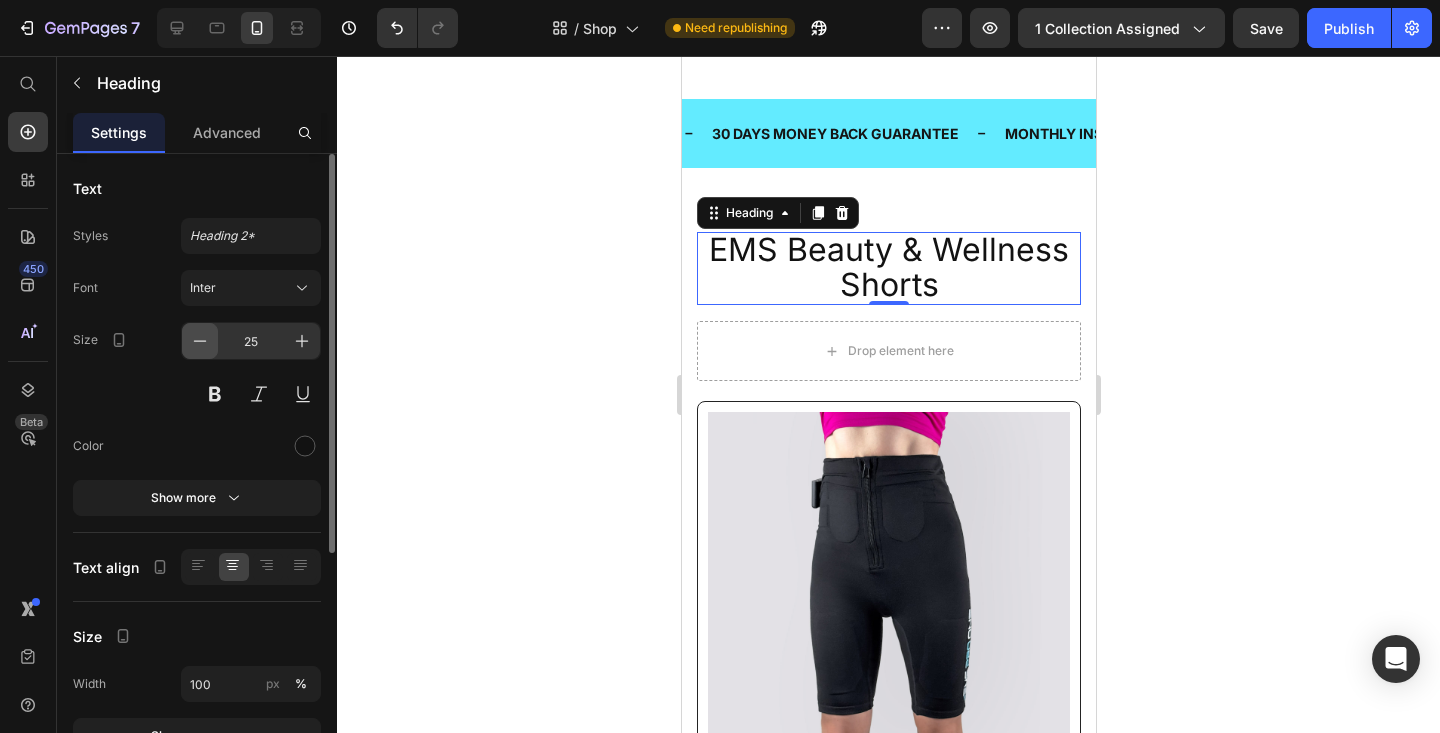 click at bounding box center (200, 341) 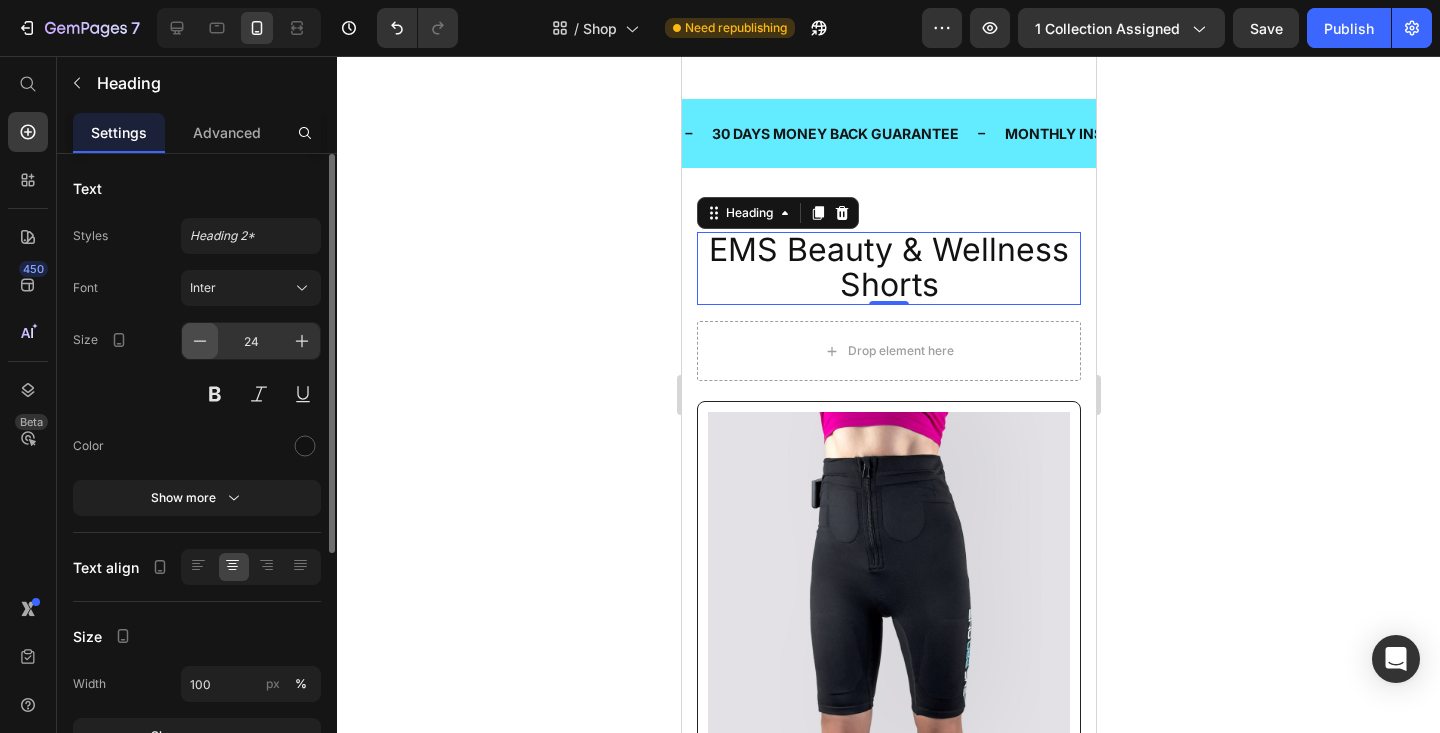 click at bounding box center [200, 341] 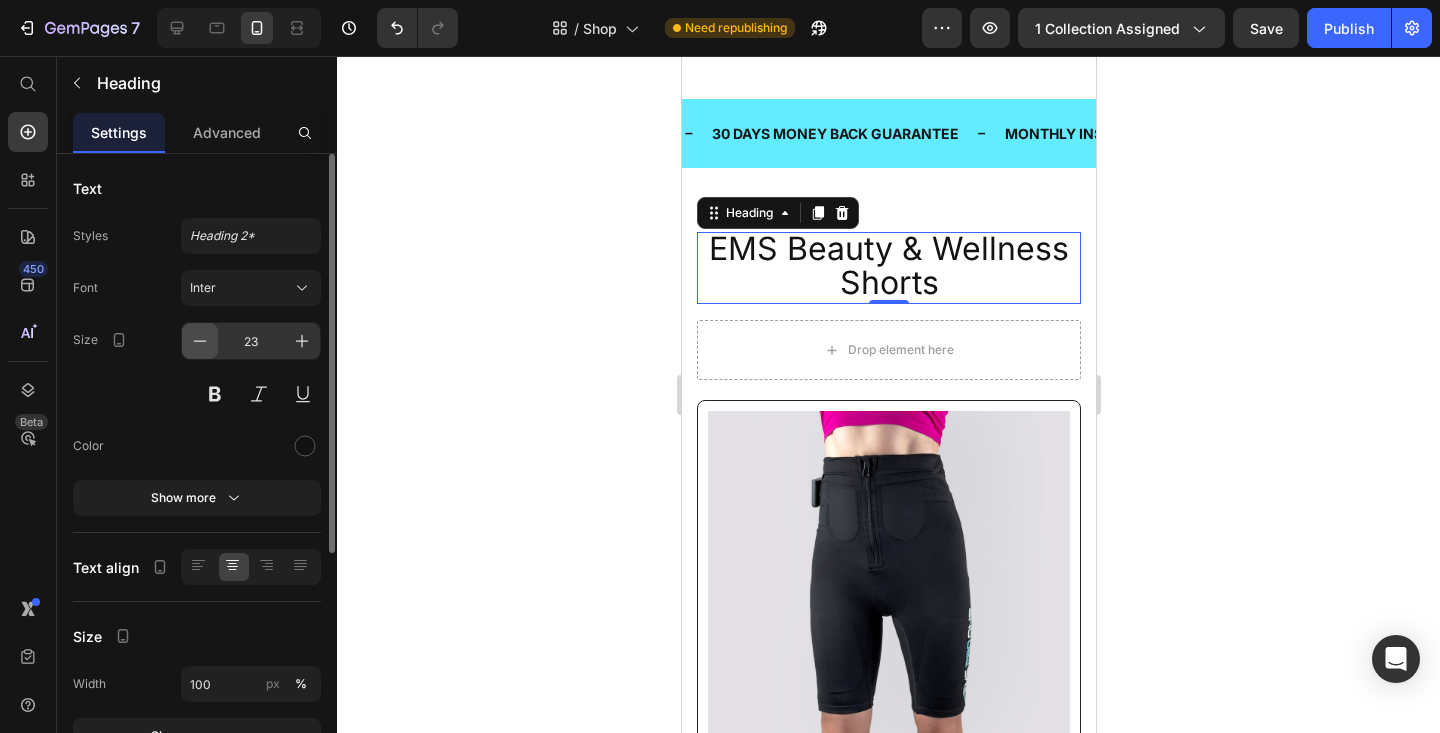 click at bounding box center [200, 341] 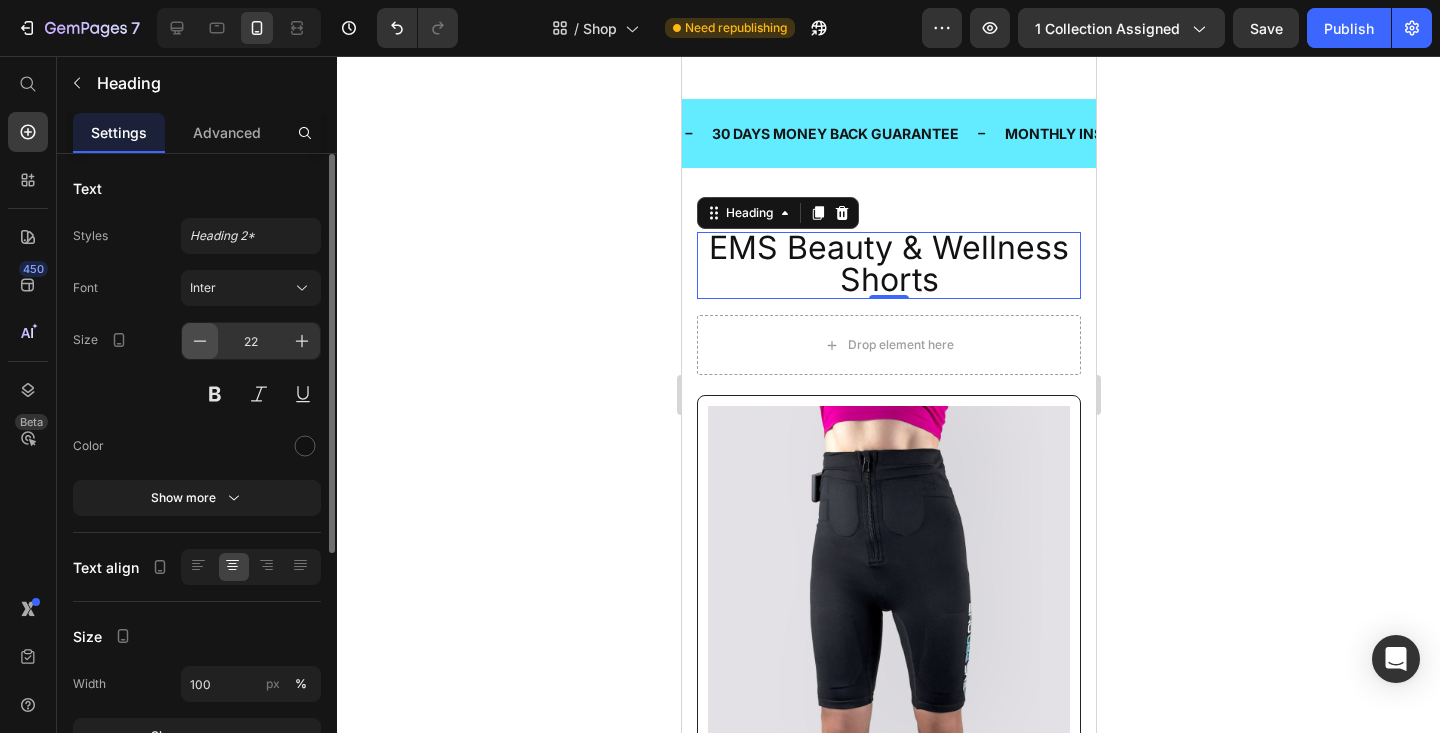 click at bounding box center [200, 341] 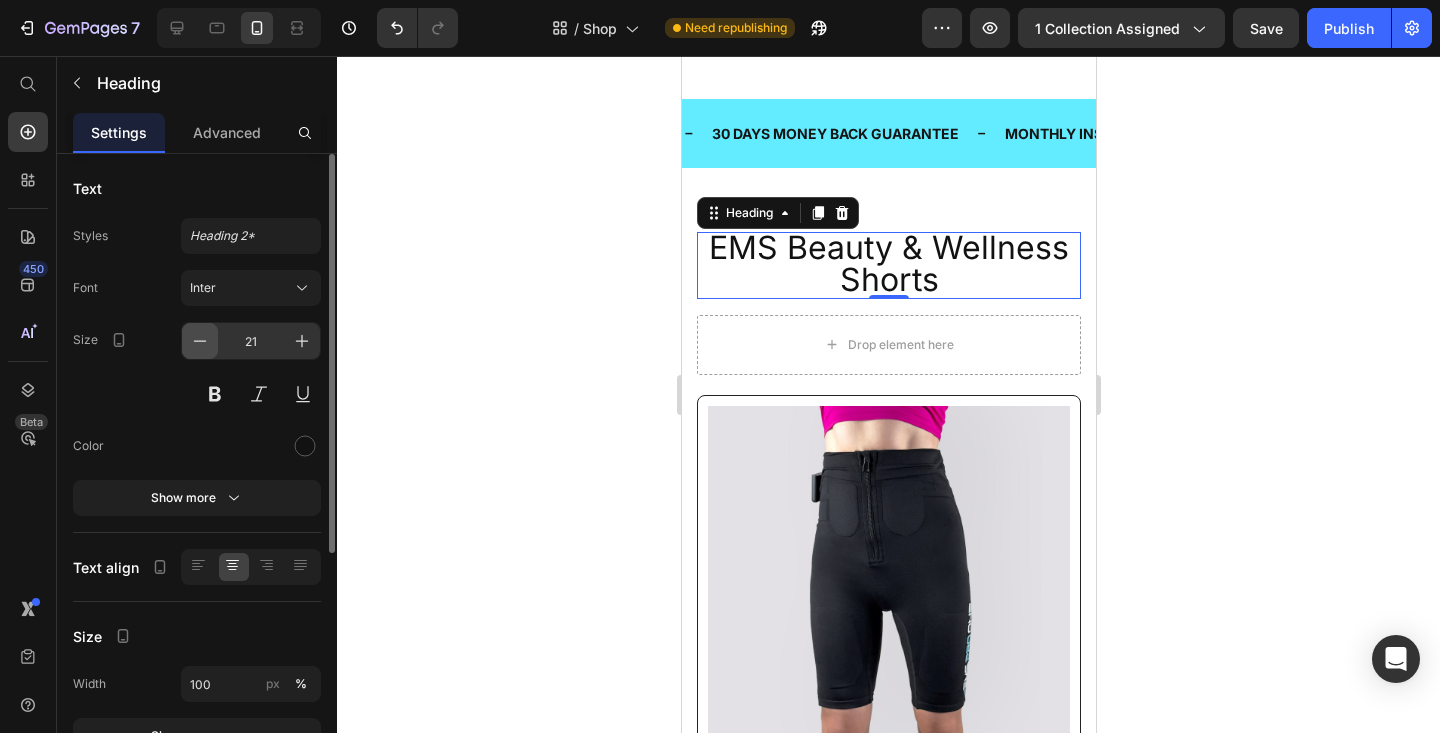 click at bounding box center (200, 341) 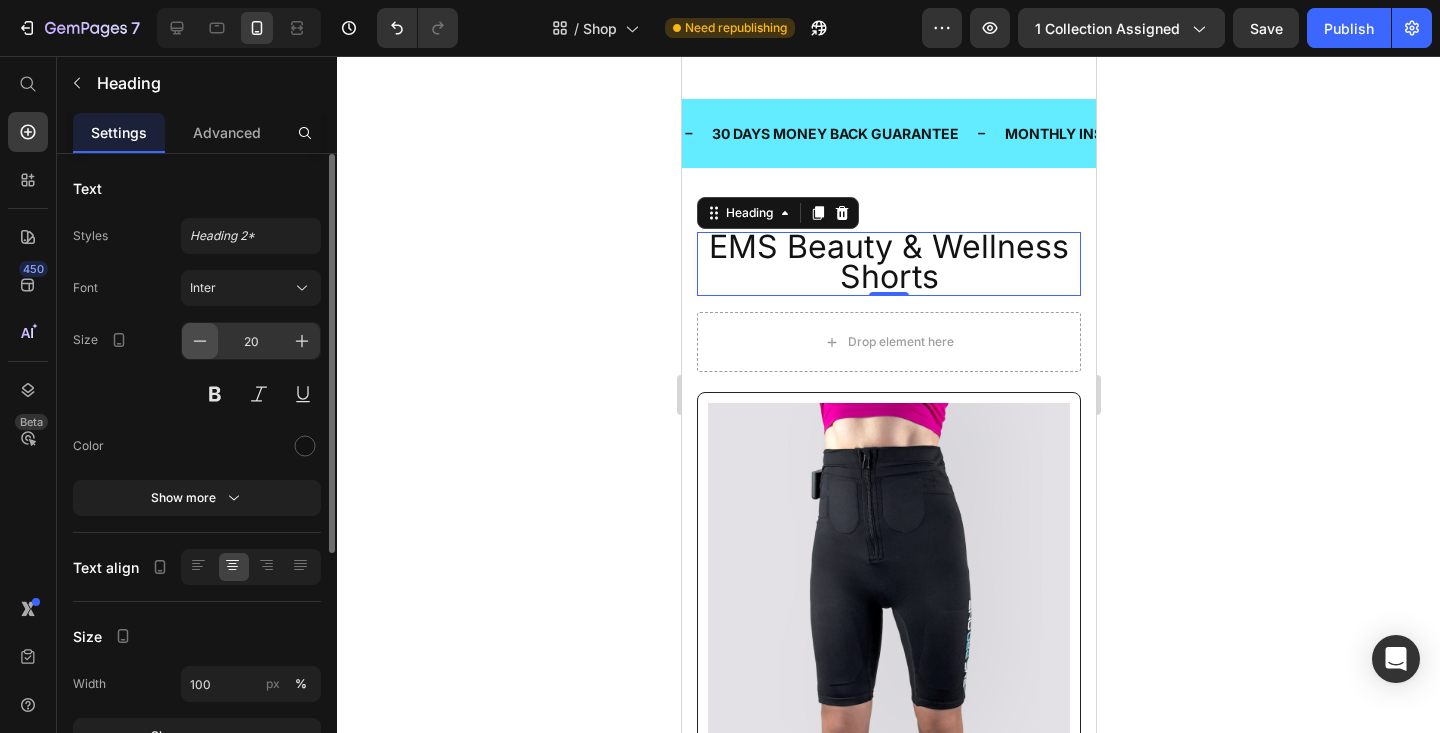 click at bounding box center (200, 341) 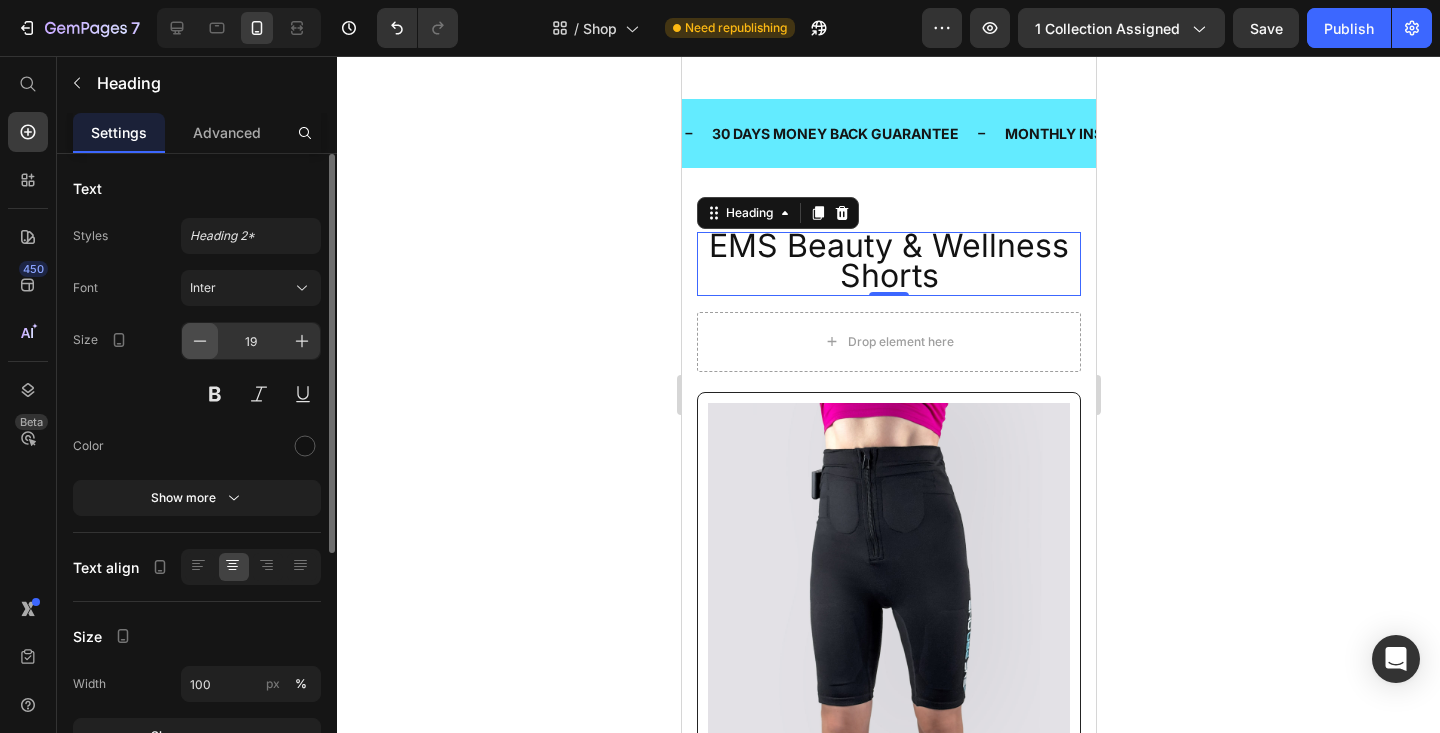 click at bounding box center (200, 341) 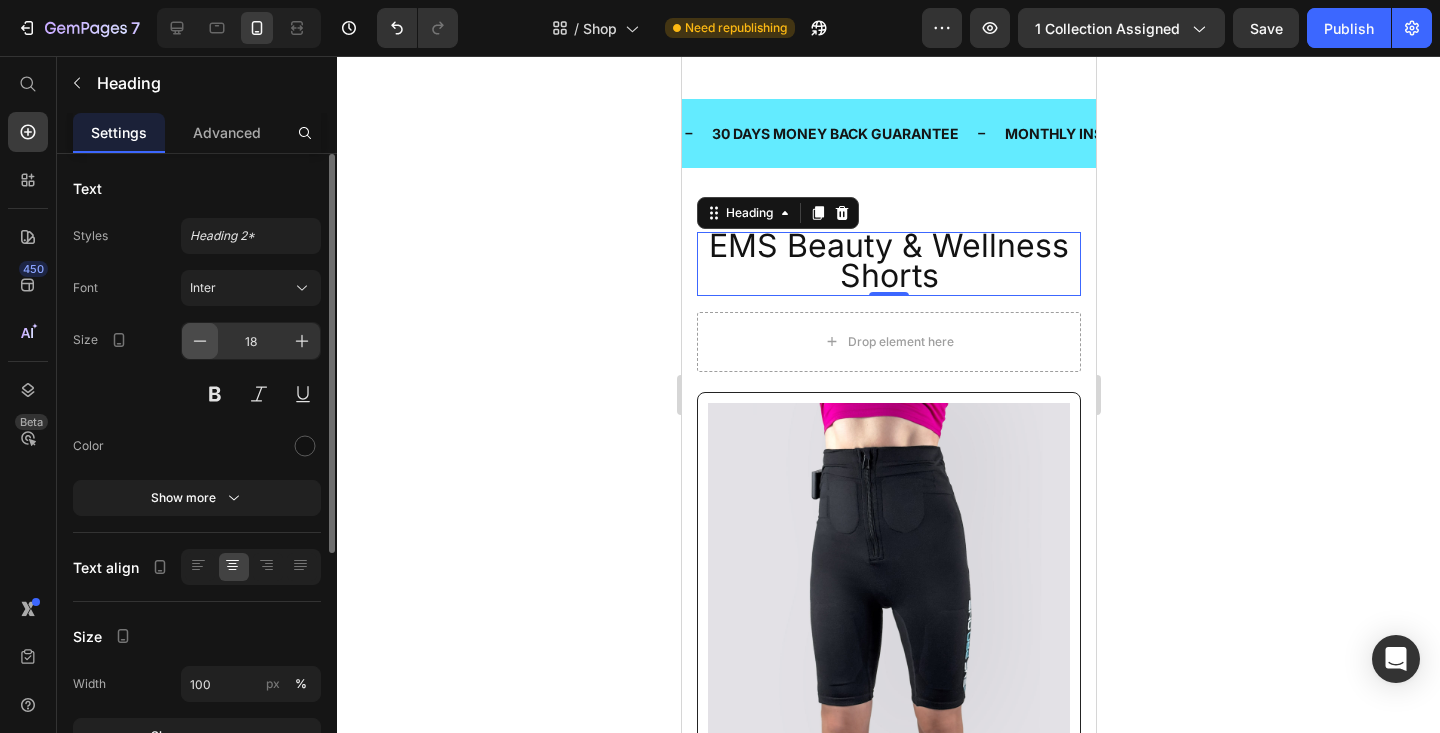 click at bounding box center (200, 341) 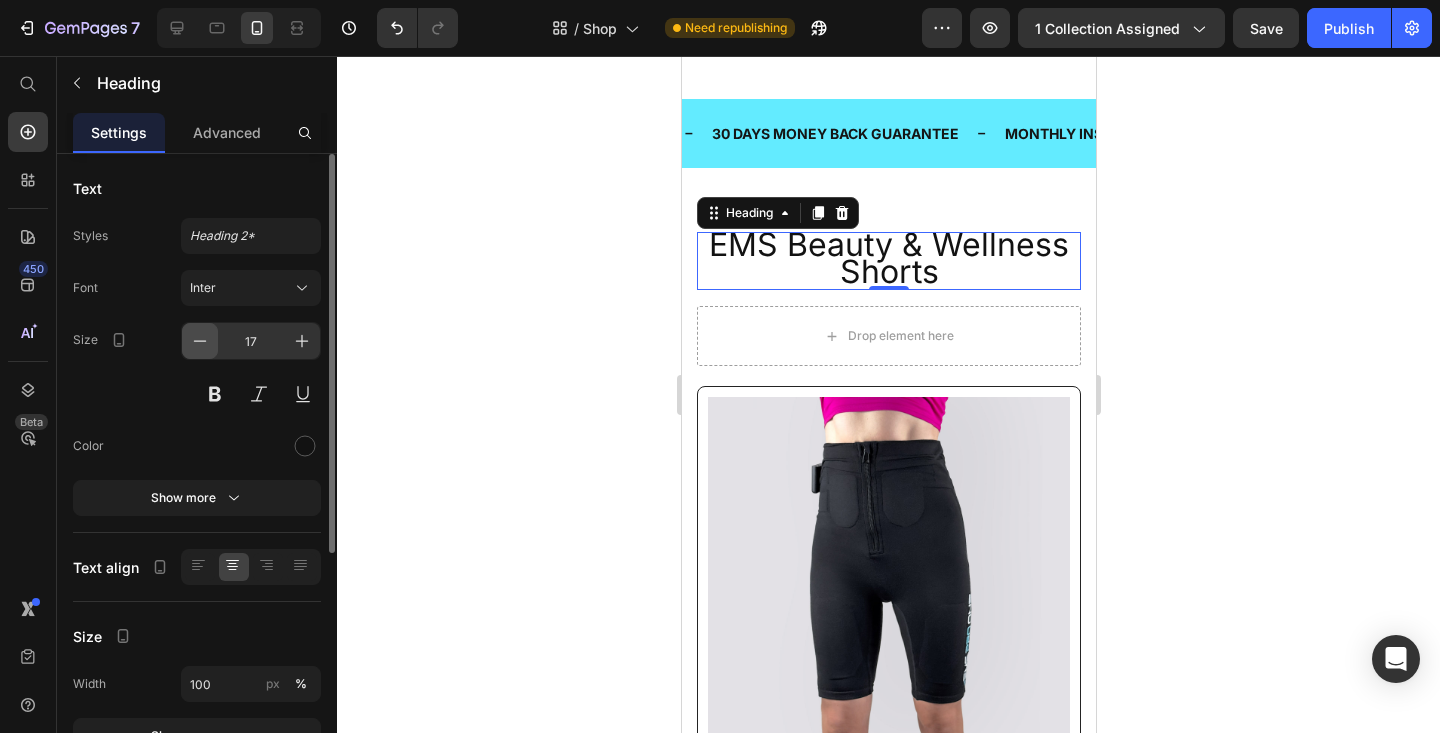 click at bounding box center [200, 341] 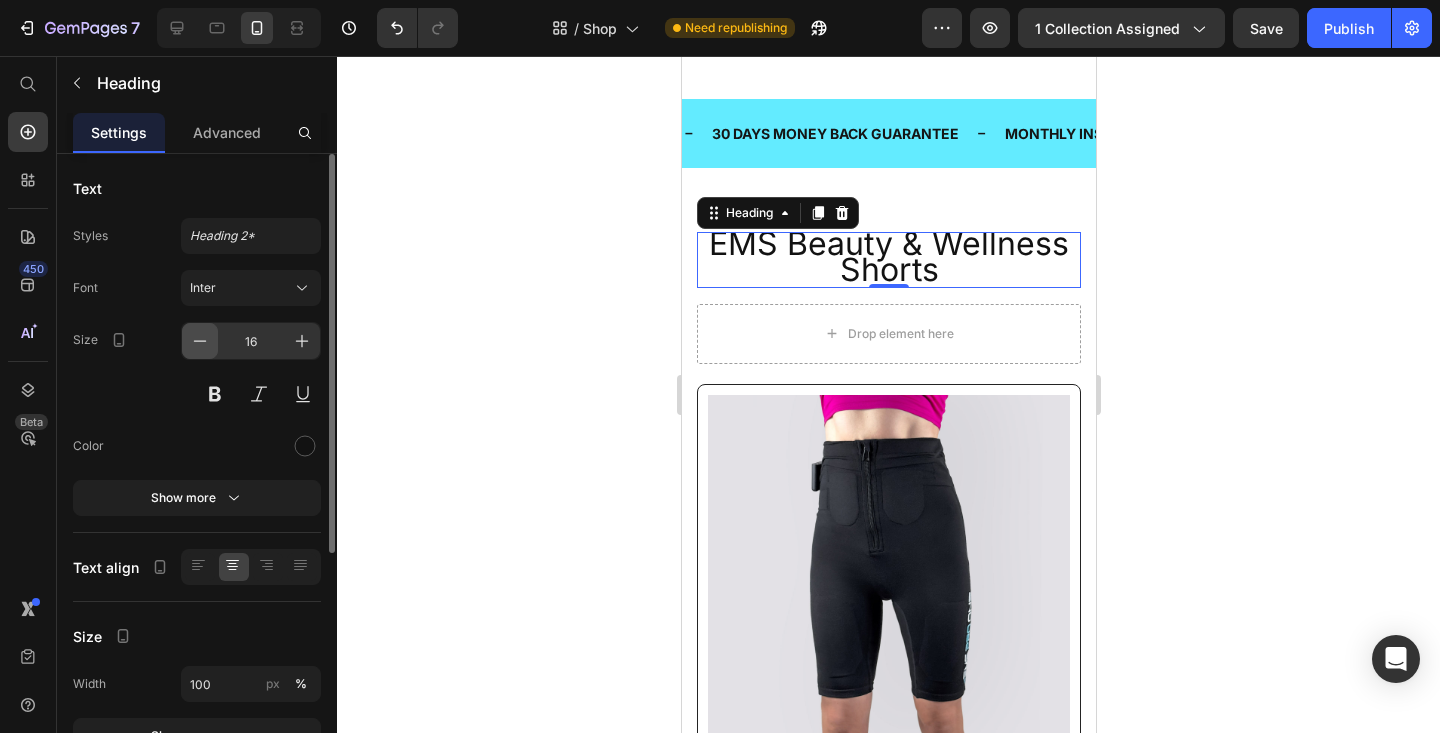 click at bounding box center [200, 341] 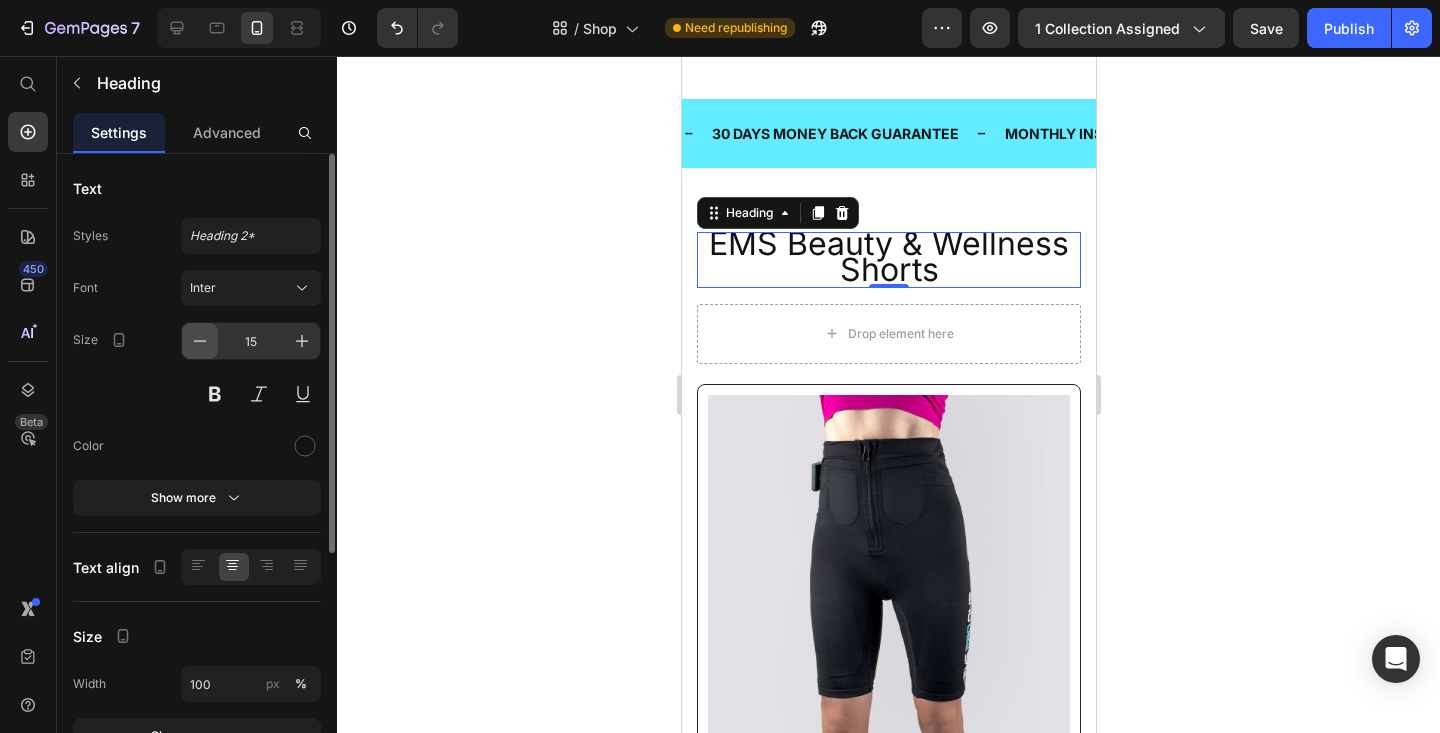 click at bounding box center (200, 341) 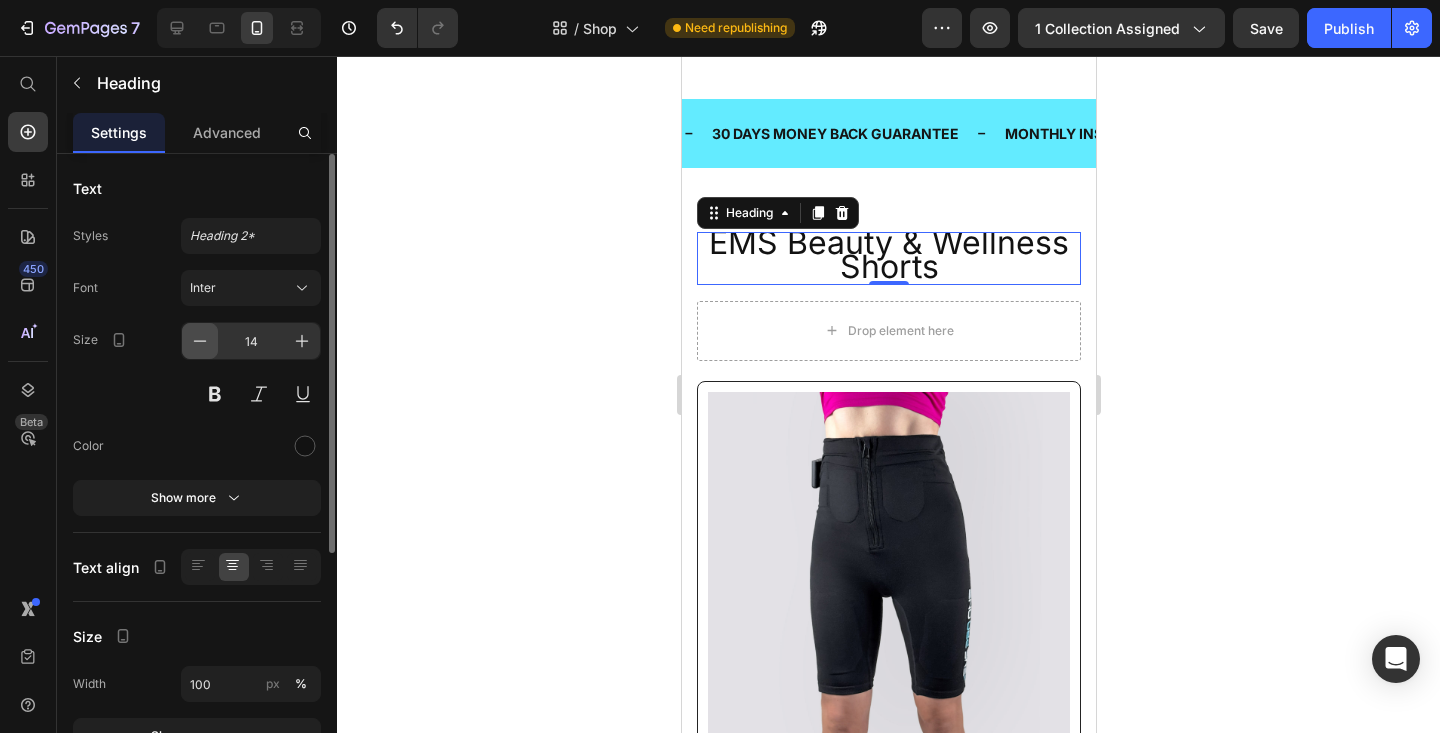 click at bounding box center (200, 341) 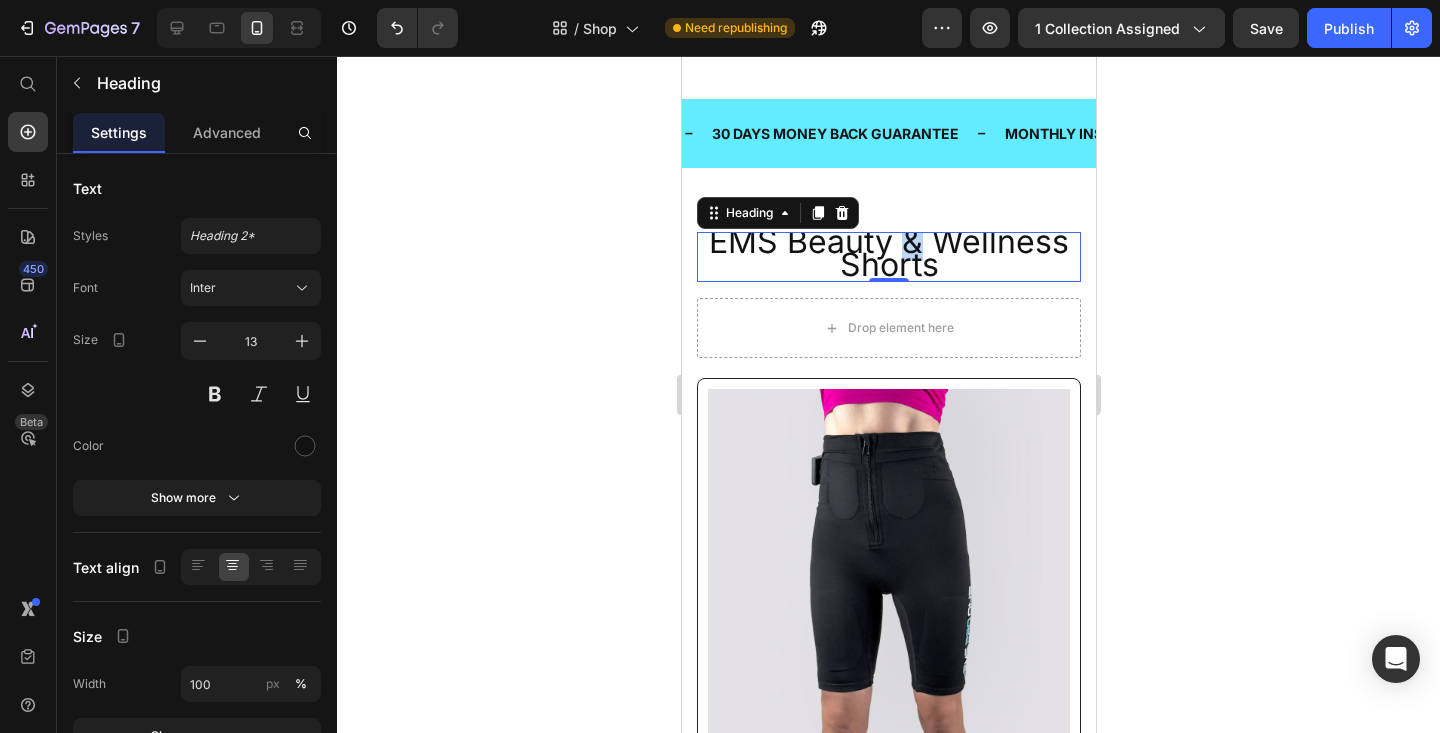 click on "EMS Beauty & Wellness Shorts" at bounding box center [888, 253] 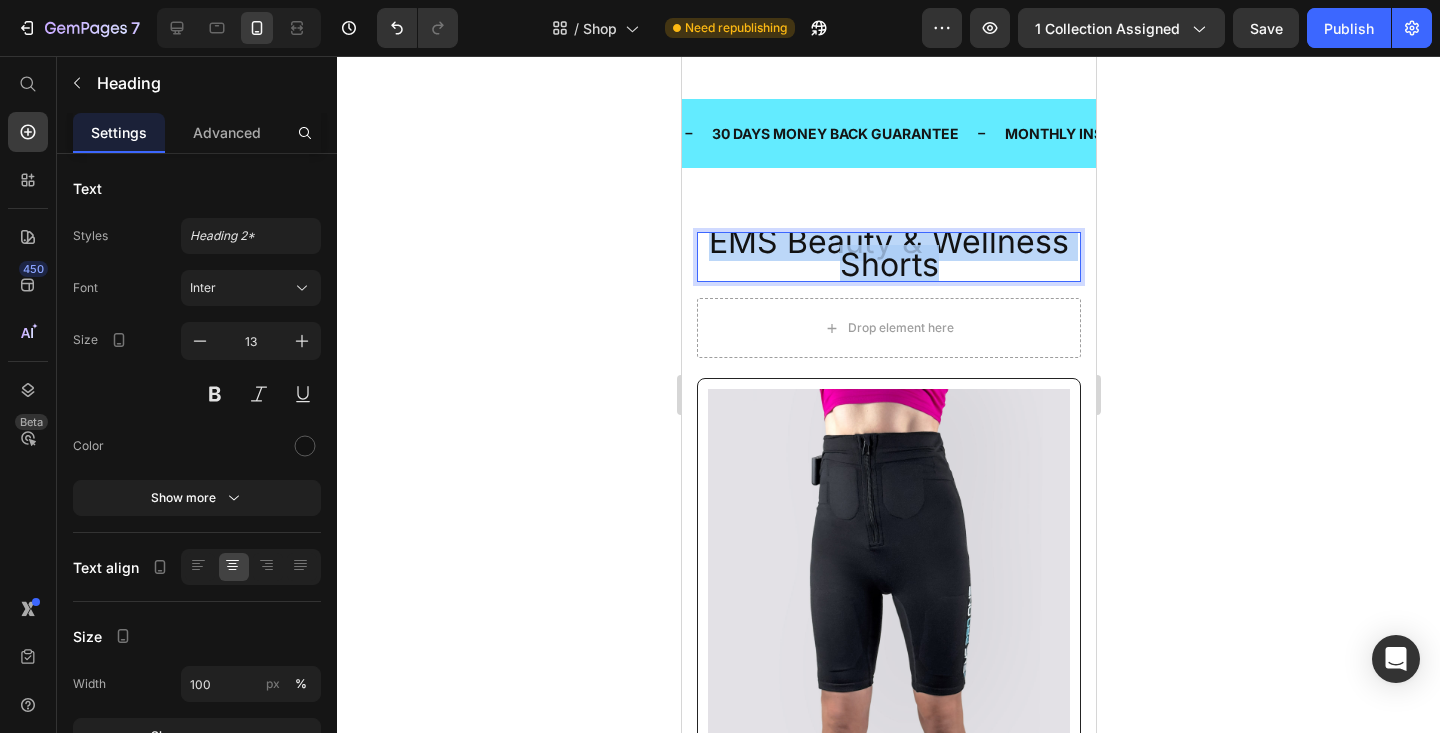 click on "EMS Beauty & Wellness Shorts" at bounding box center [888, 253] 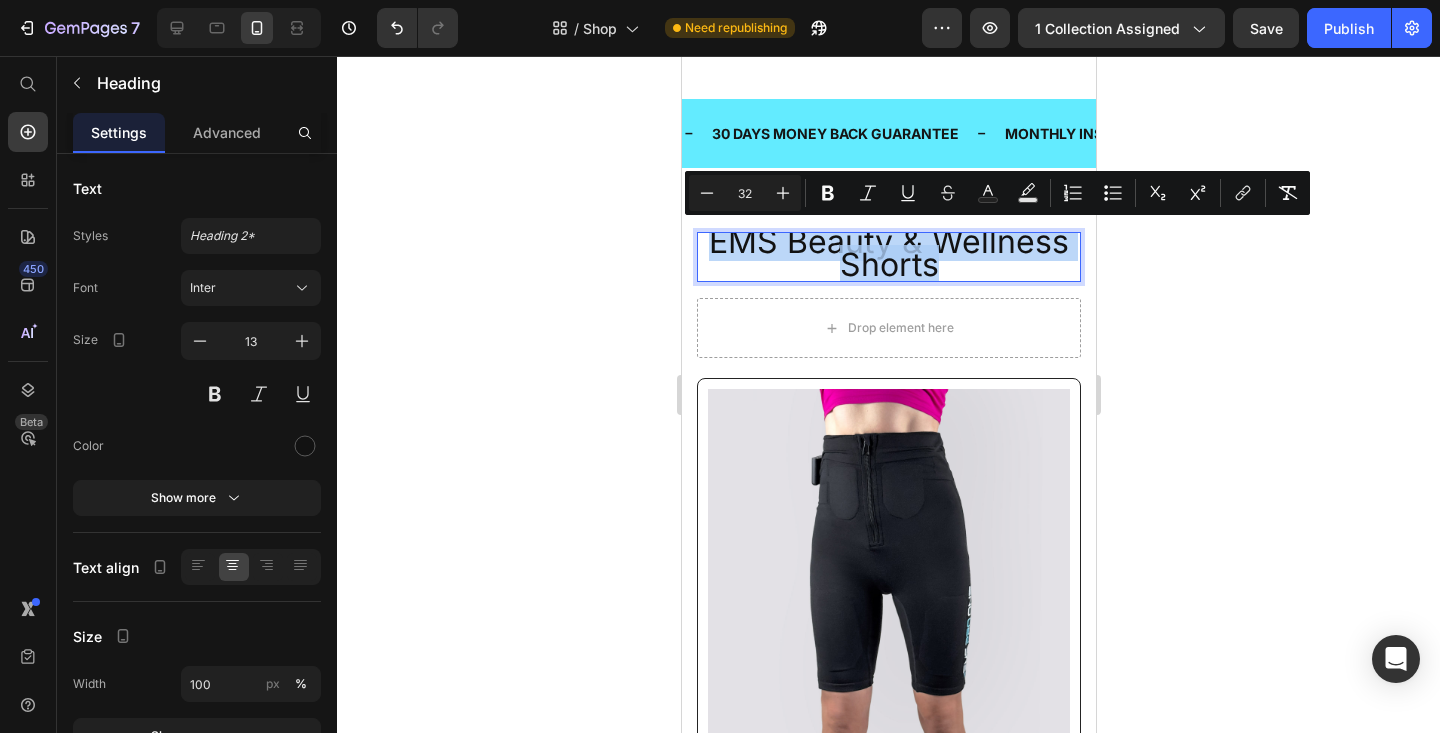 copy on "EMS Beauty & Wellness Shorts" 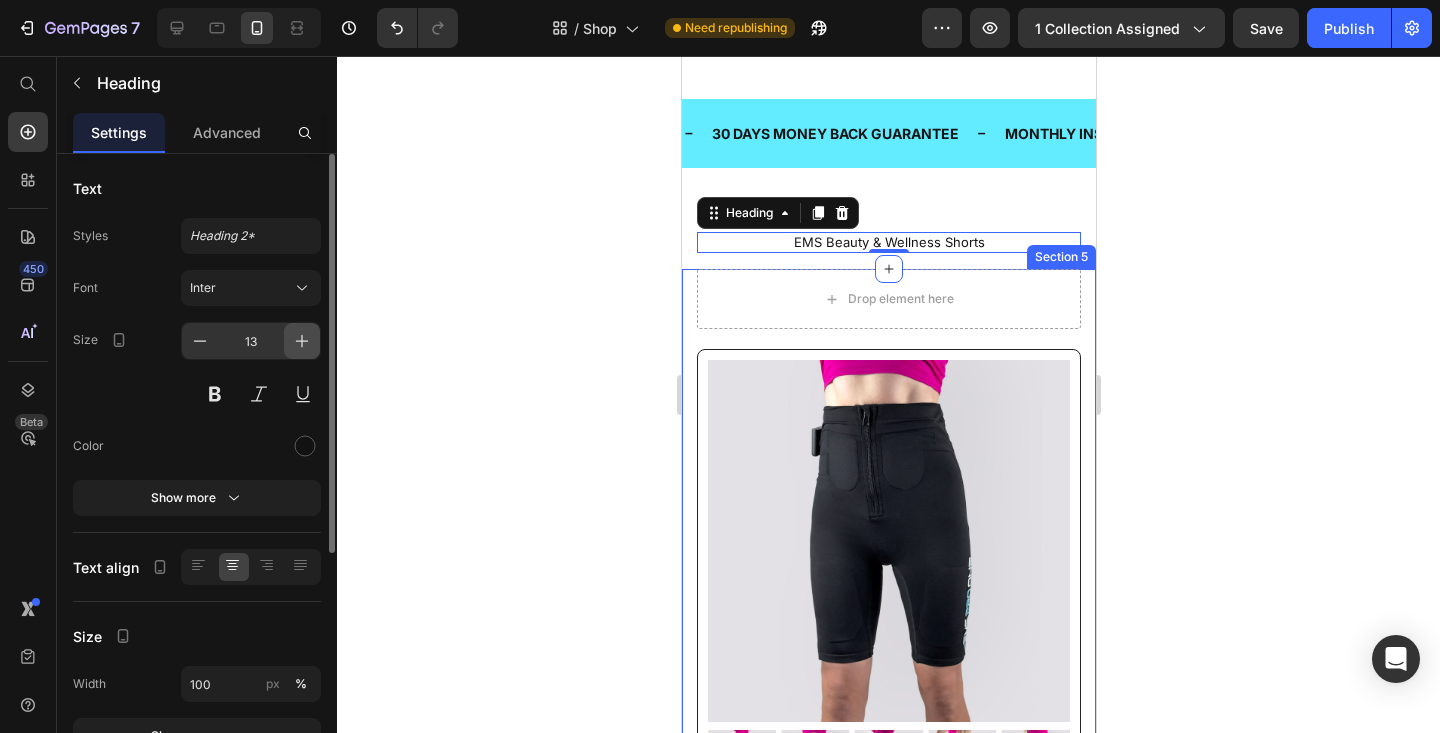 click 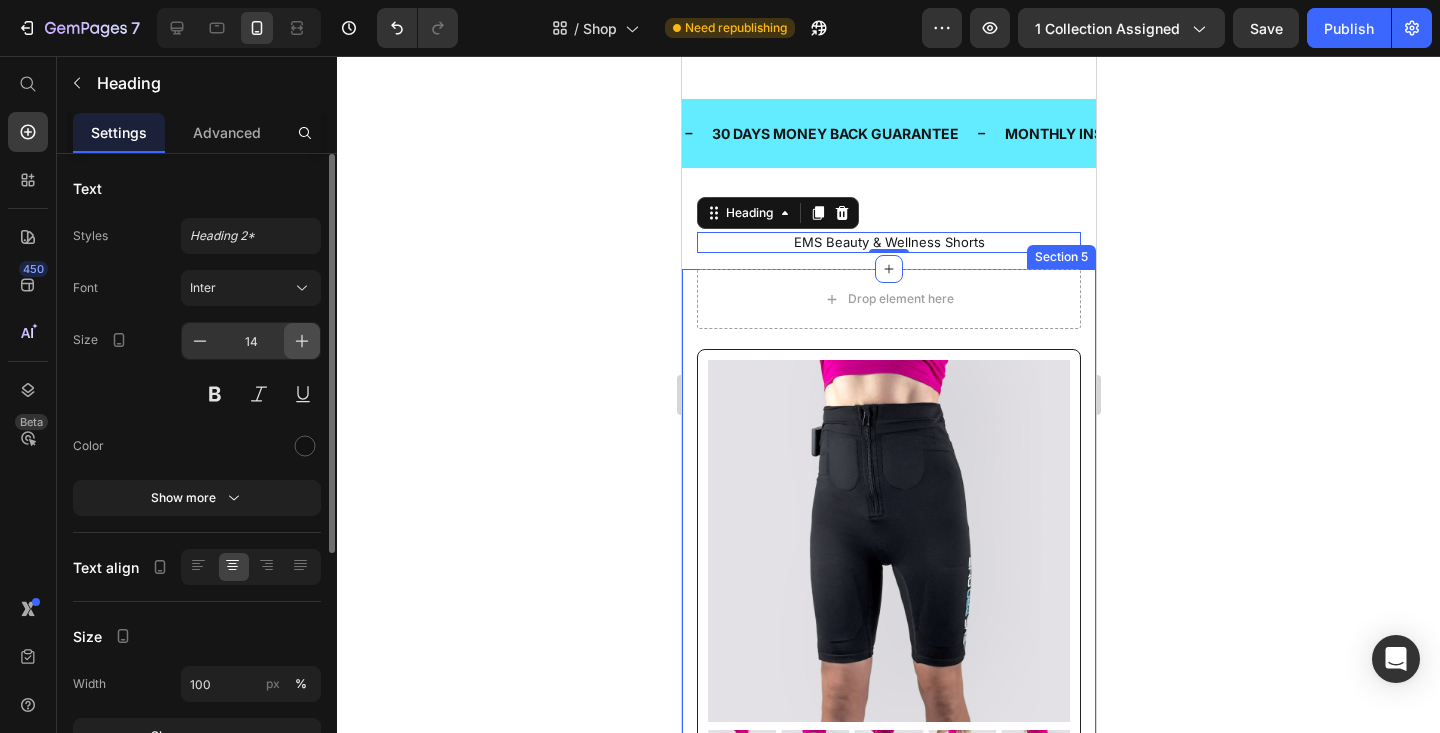click 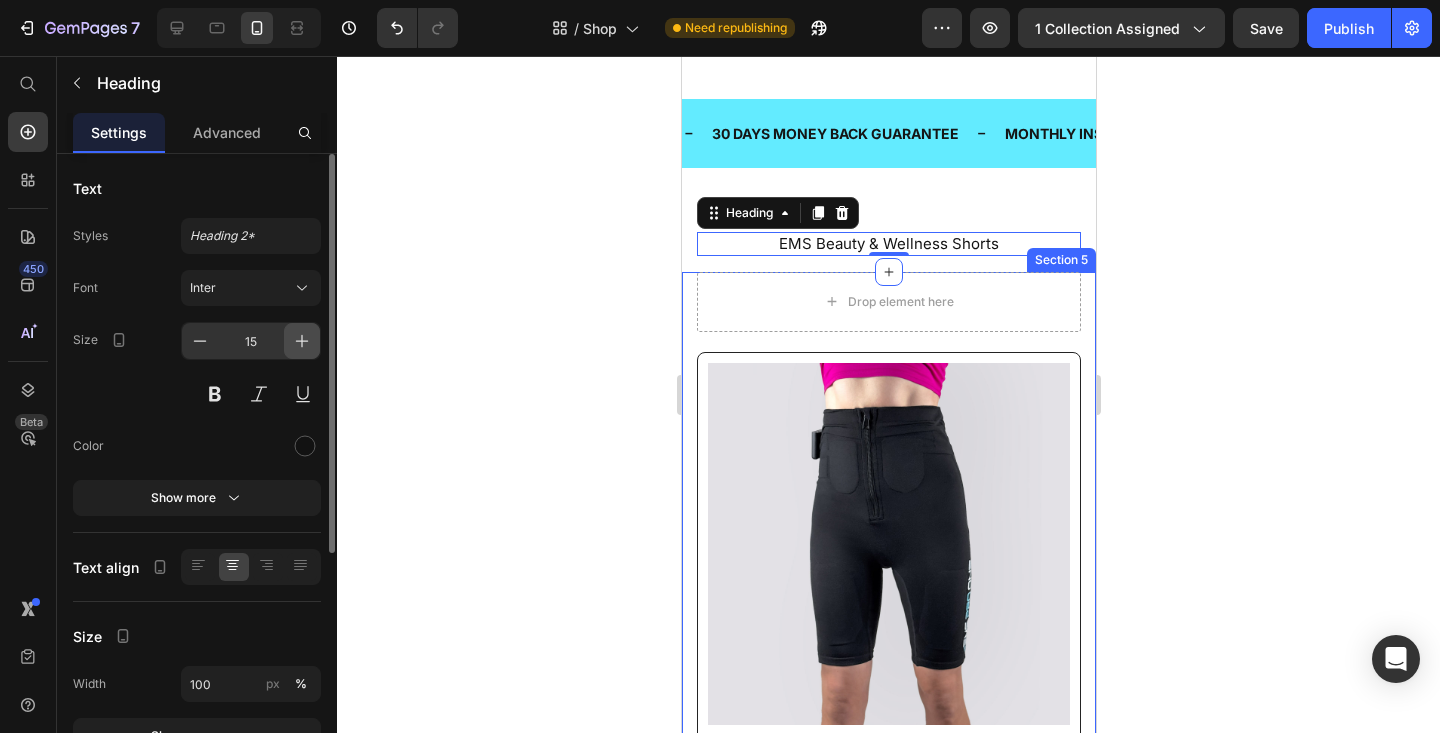click 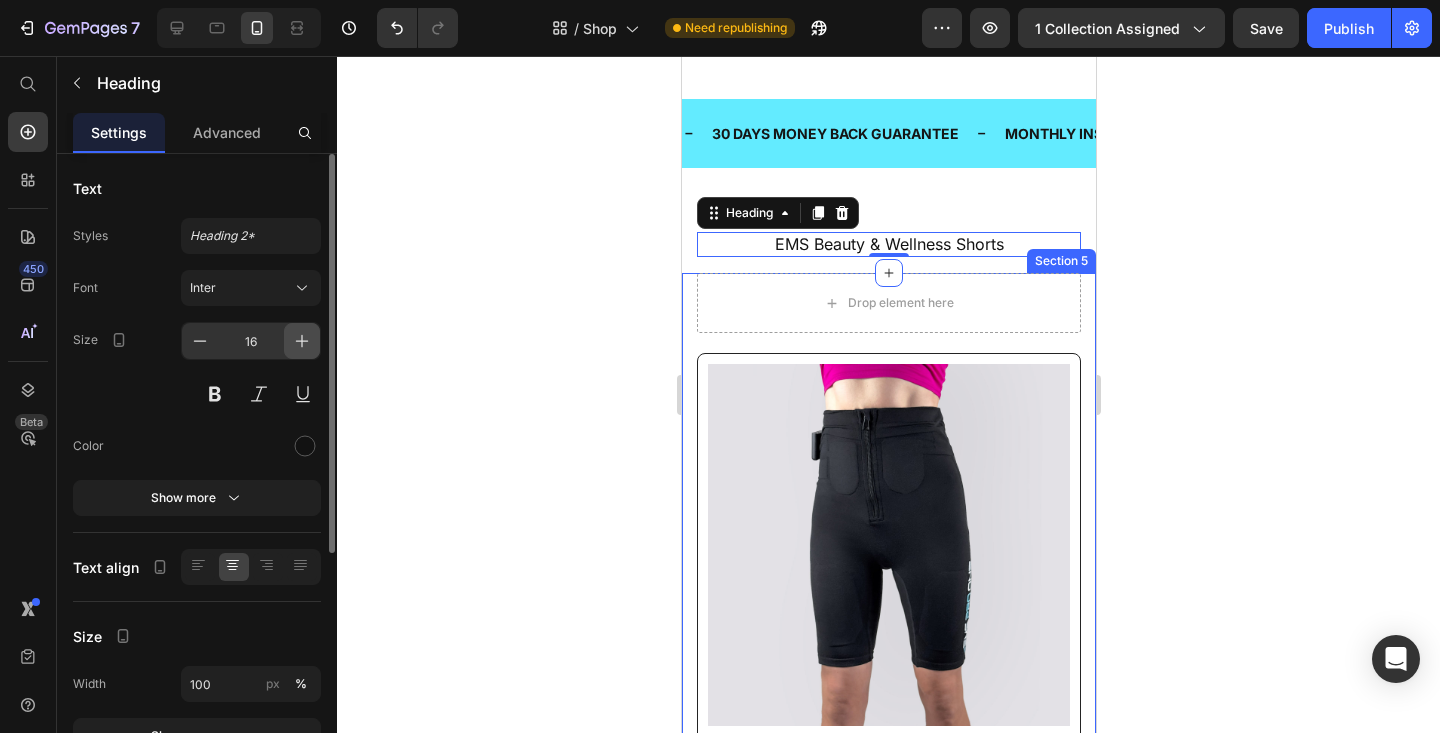 click 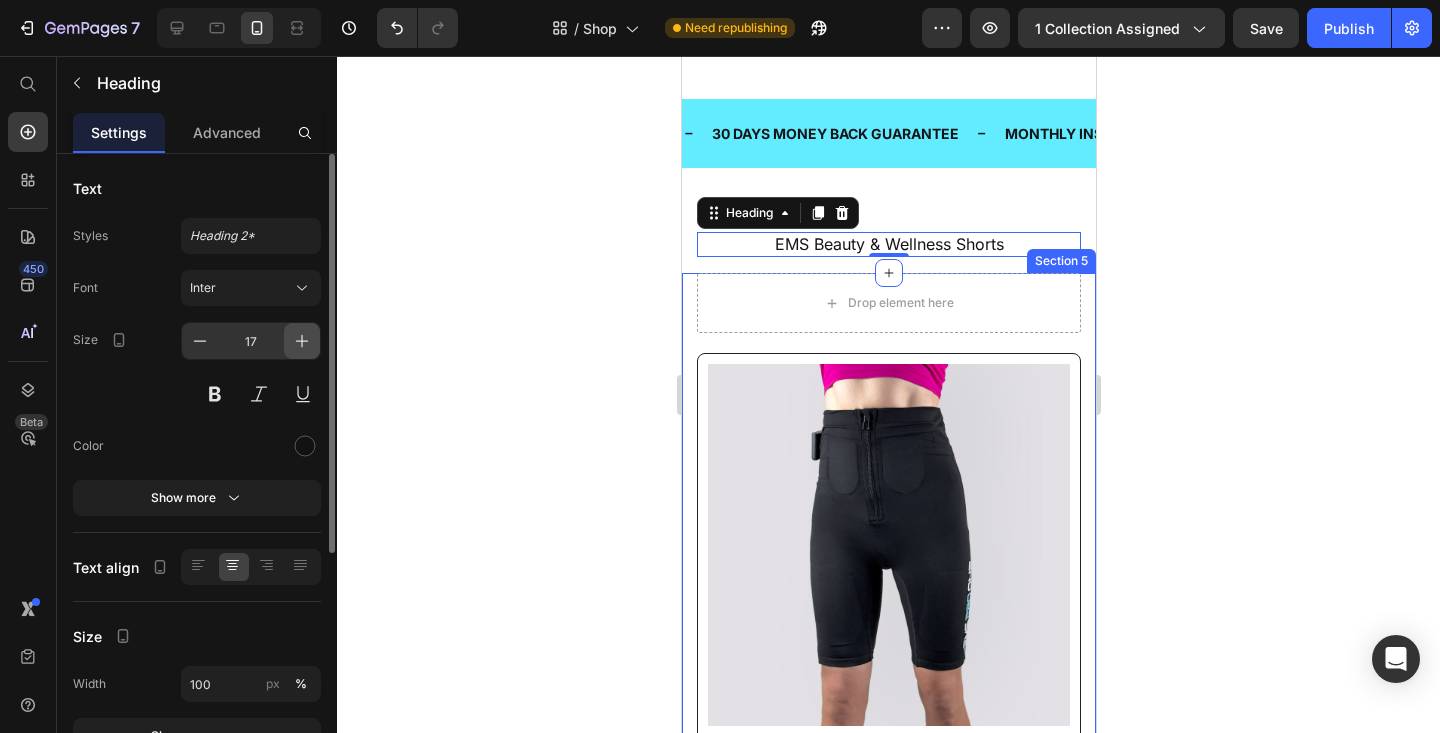 click 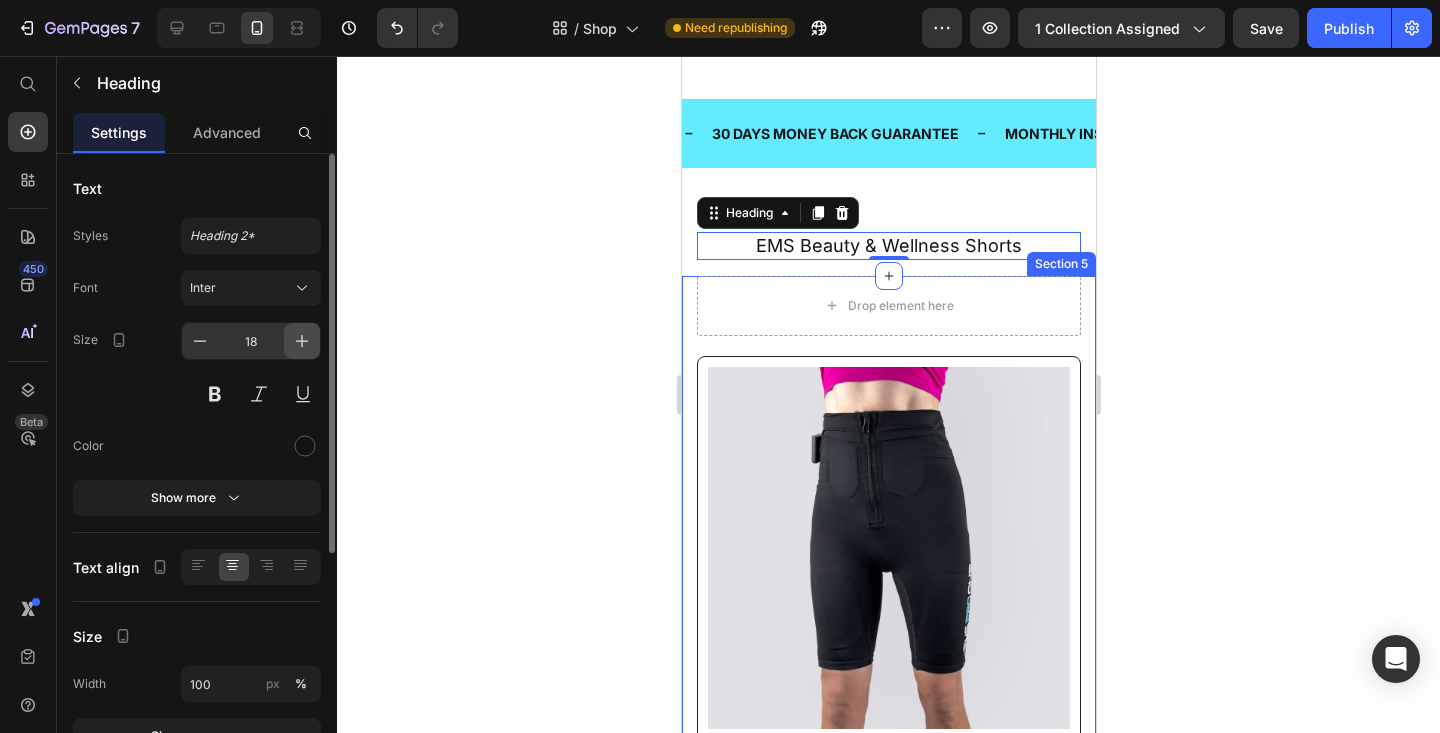click 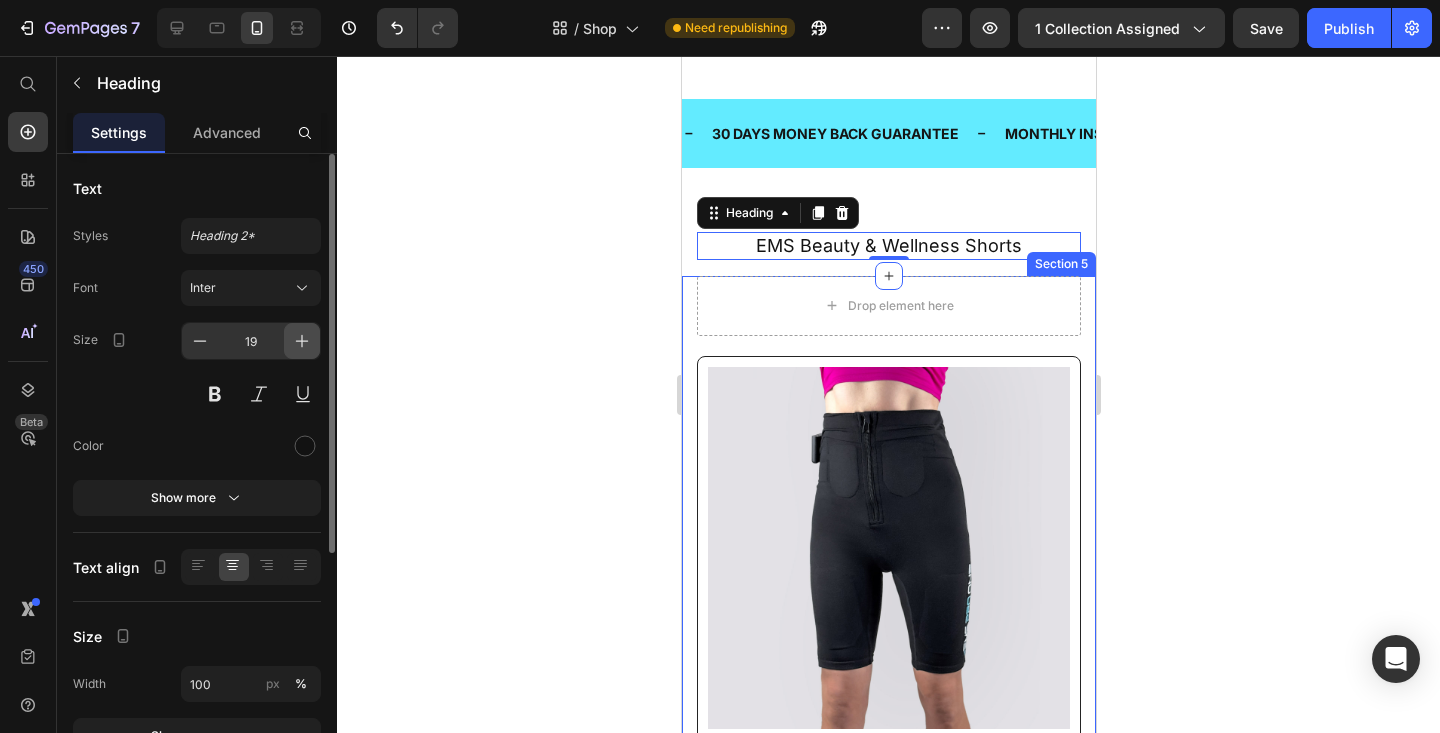click 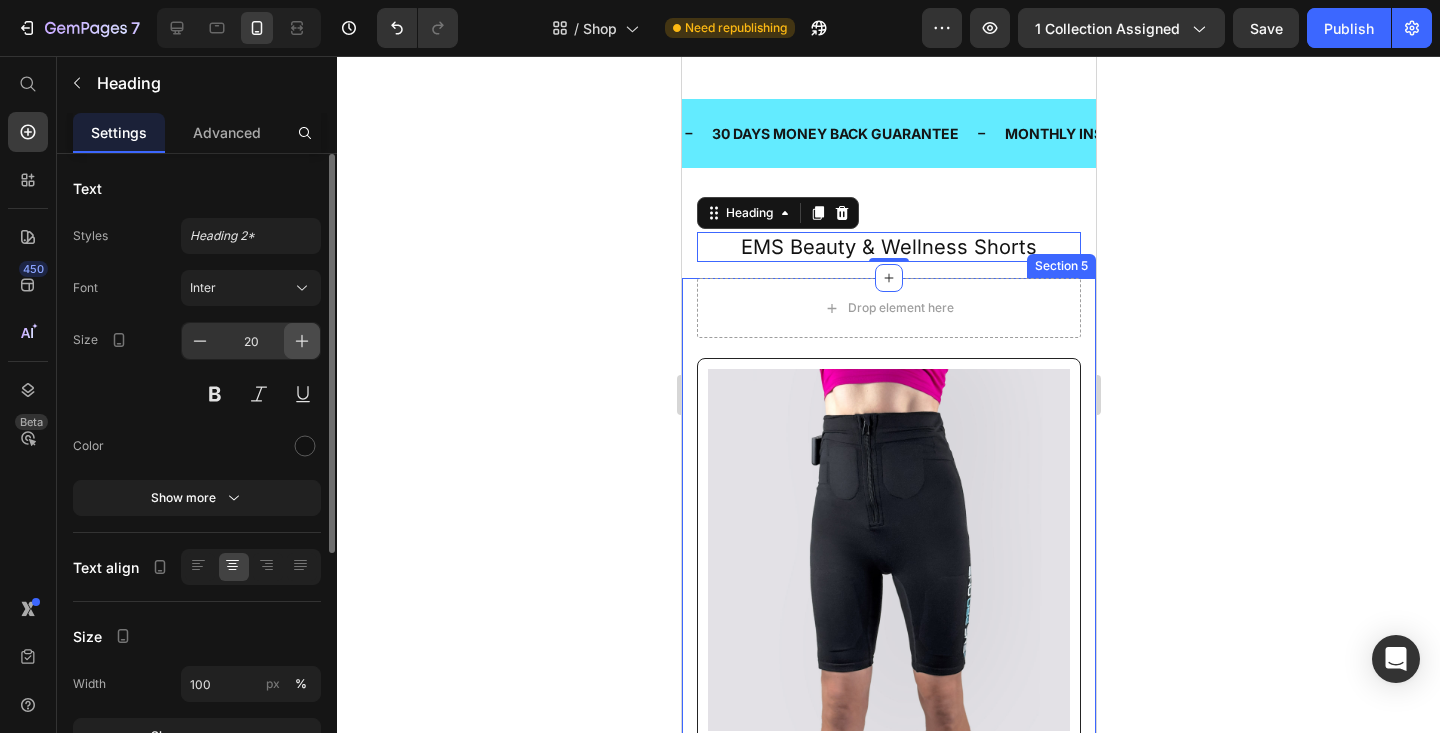 click 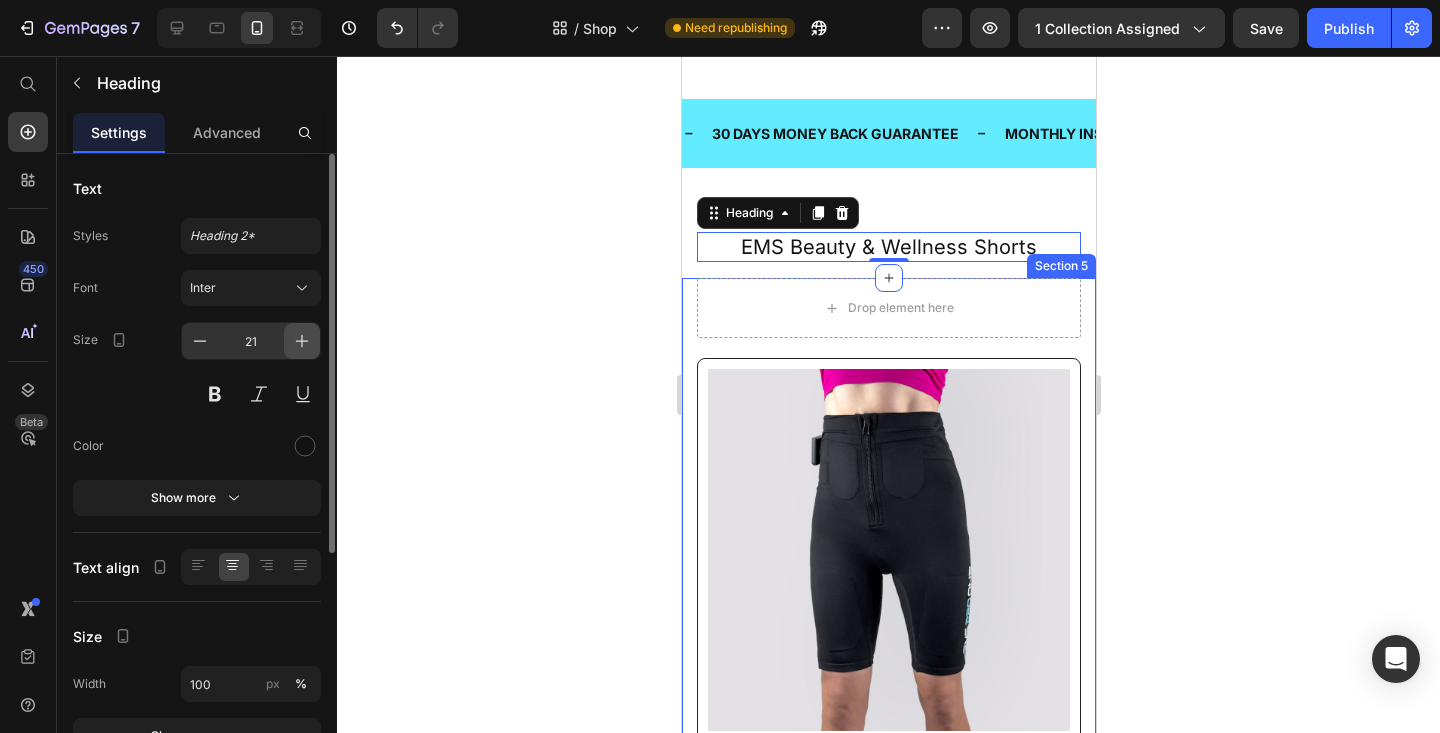 click 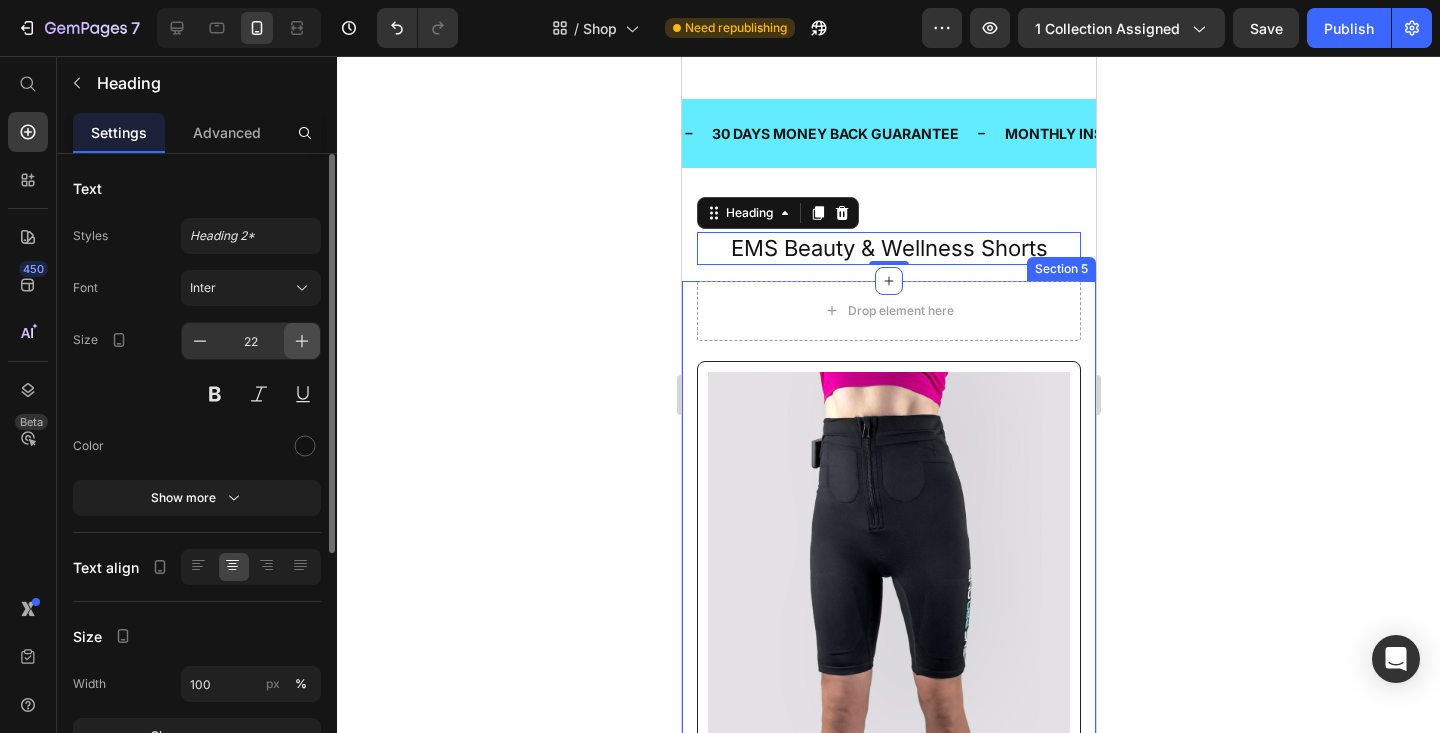click 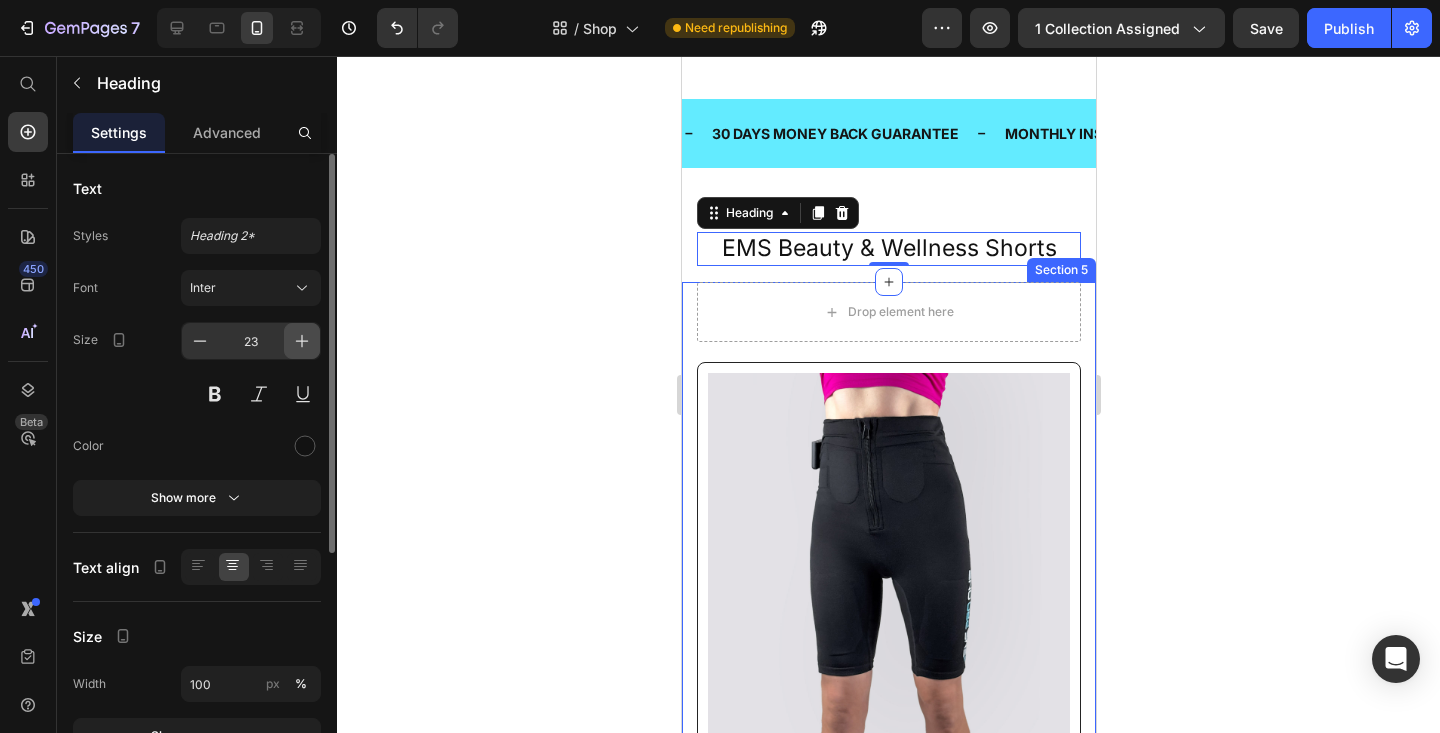 click 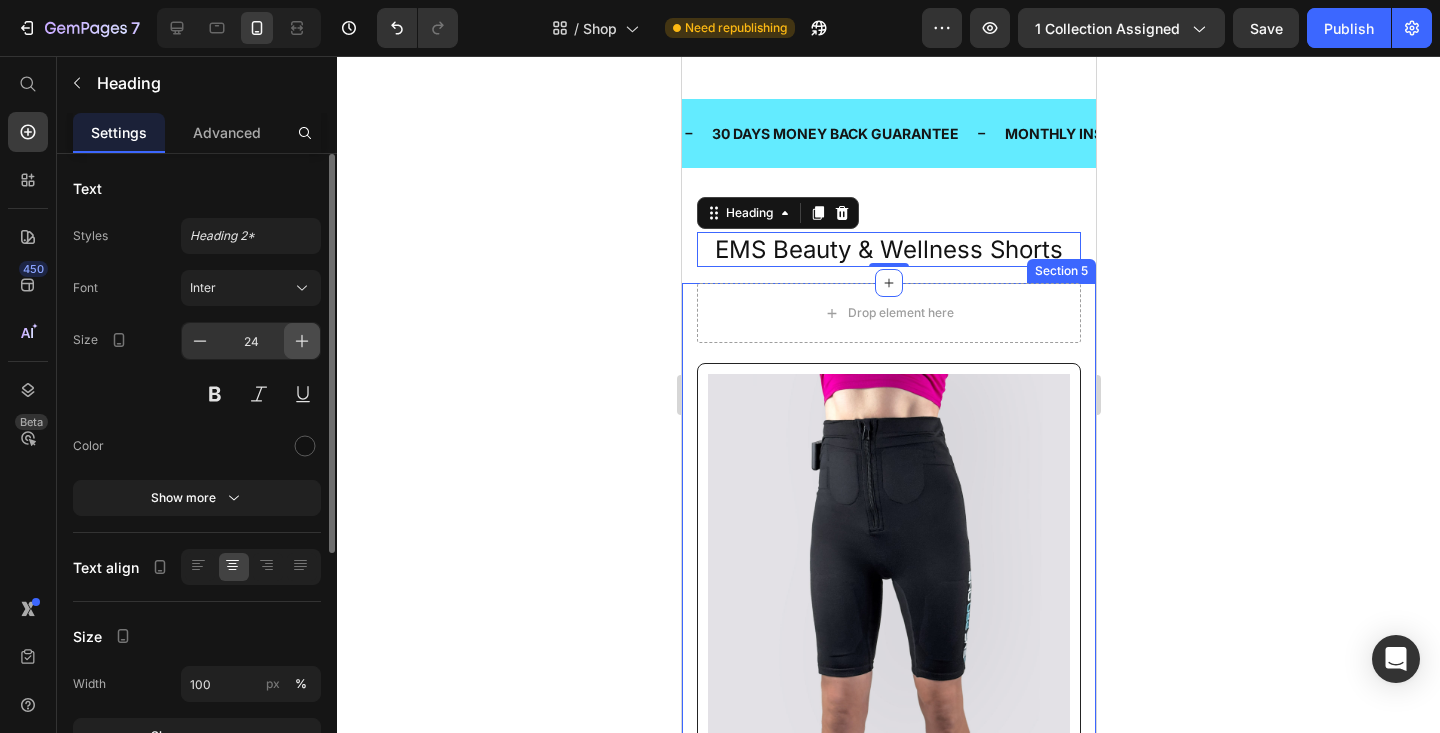 click 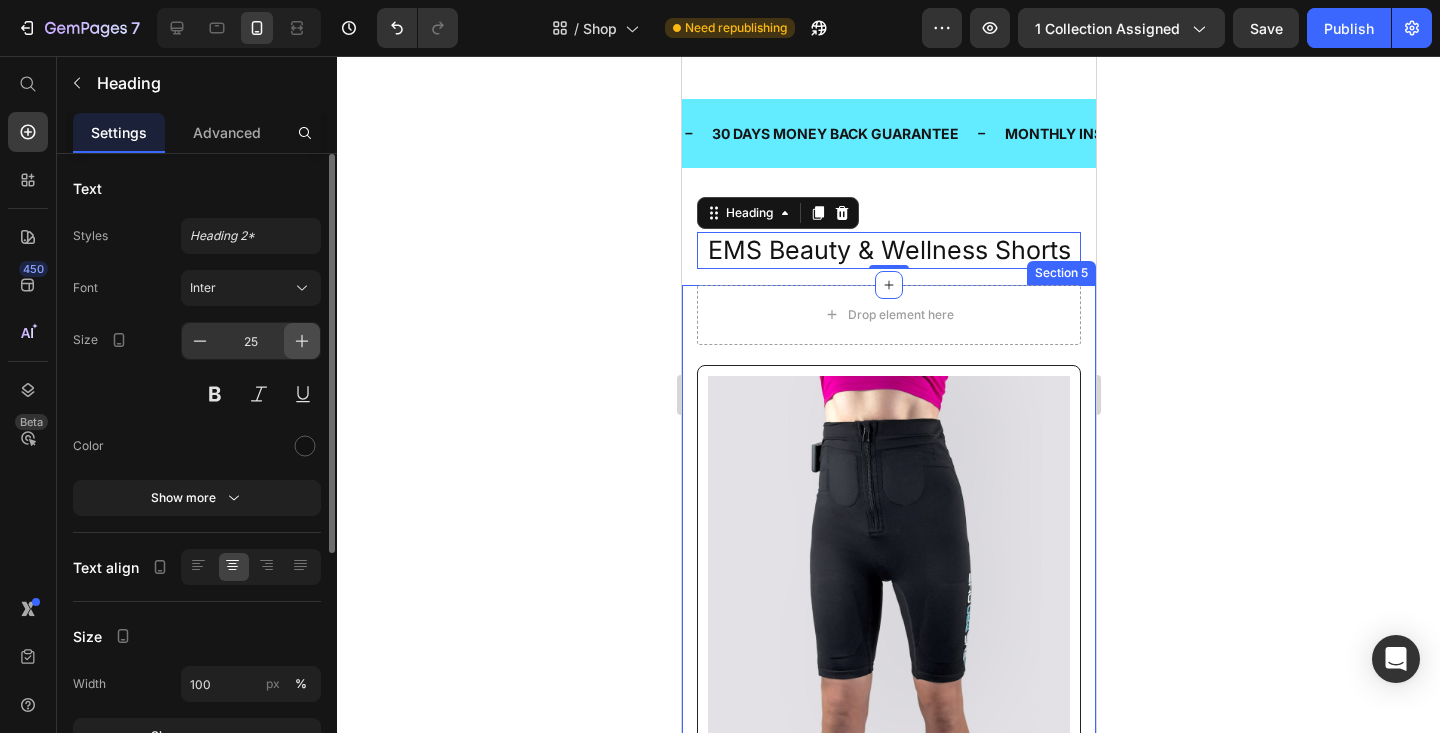 click 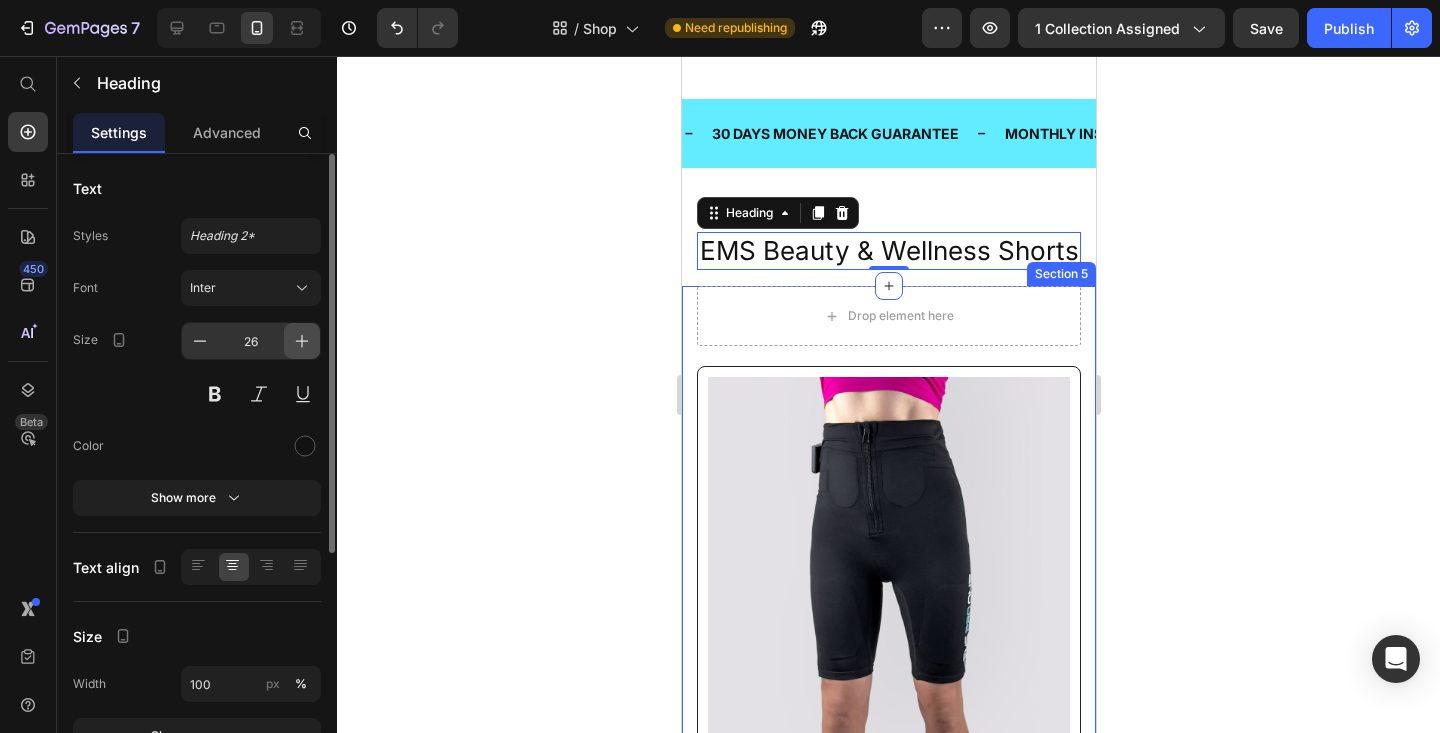 click 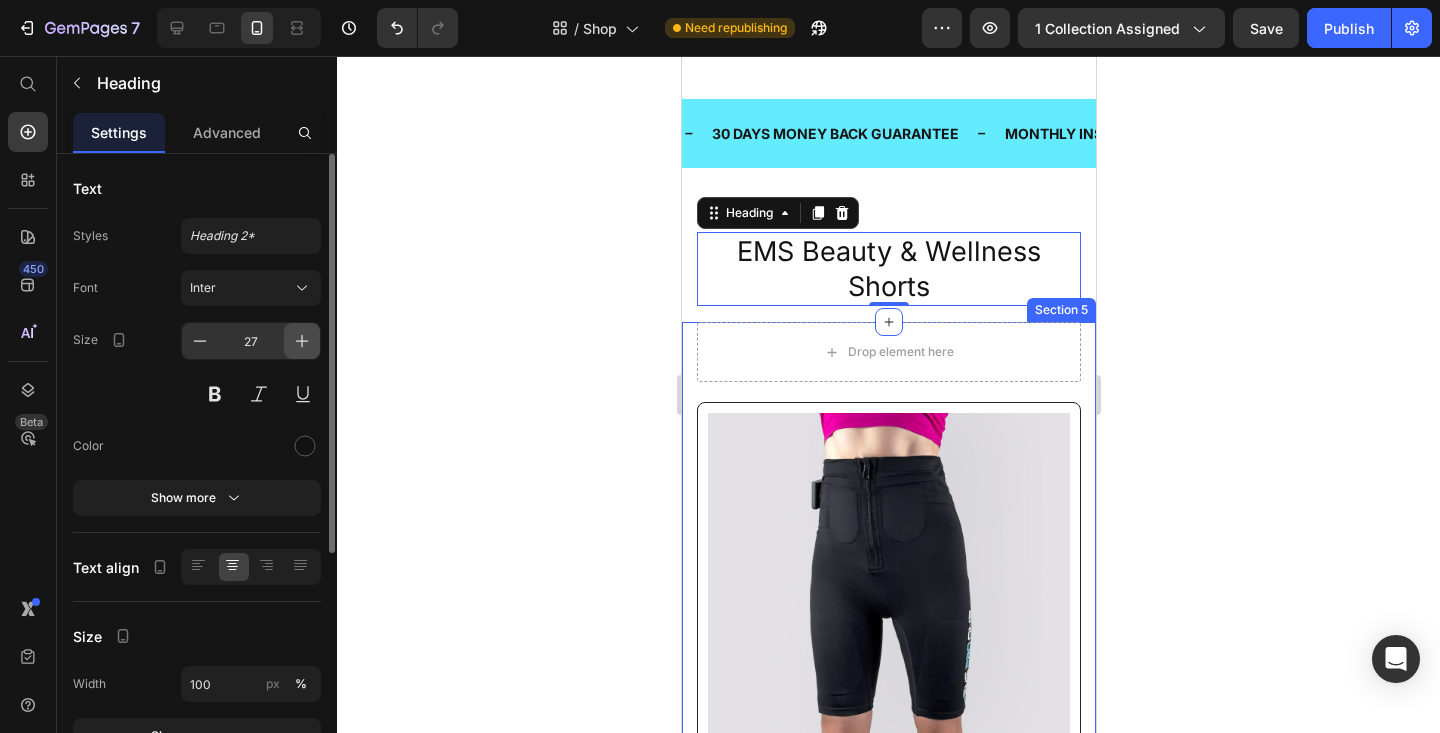 click 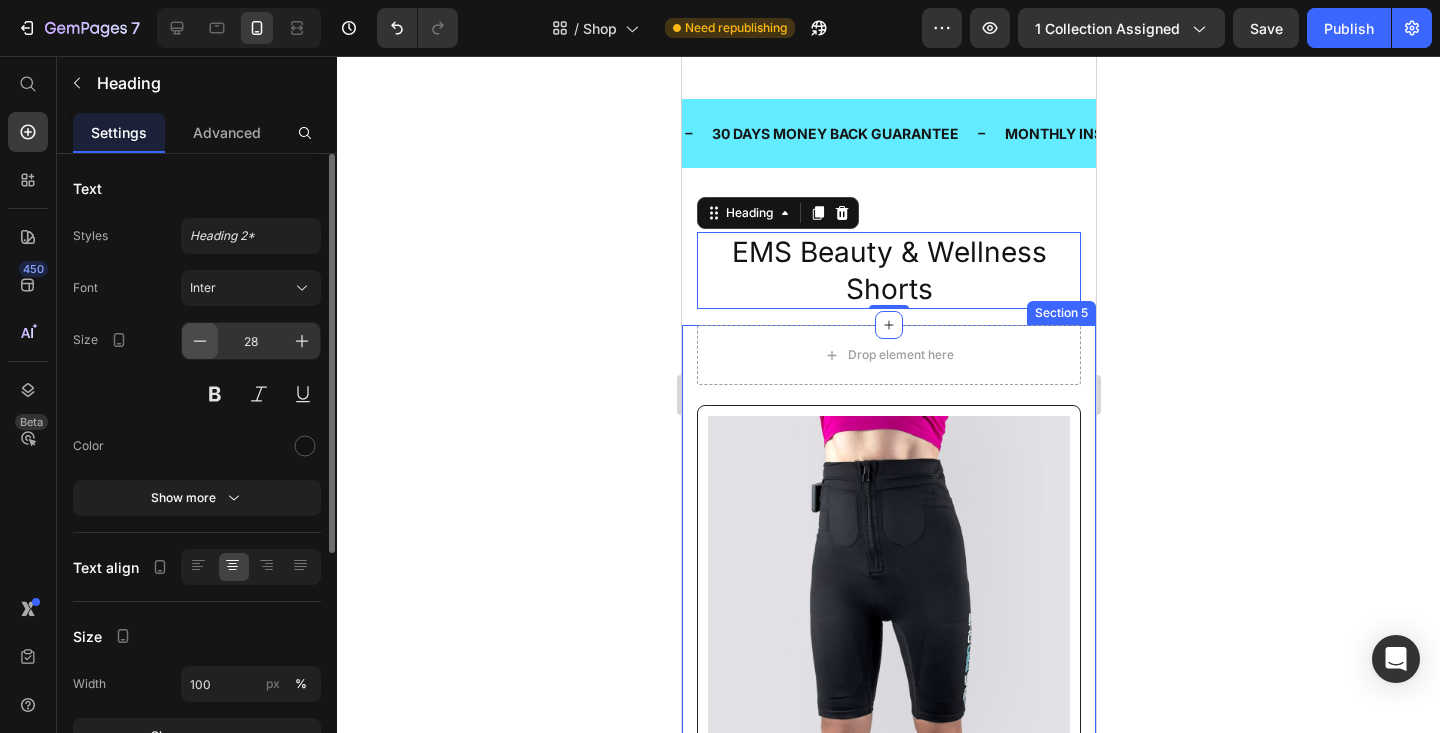 click 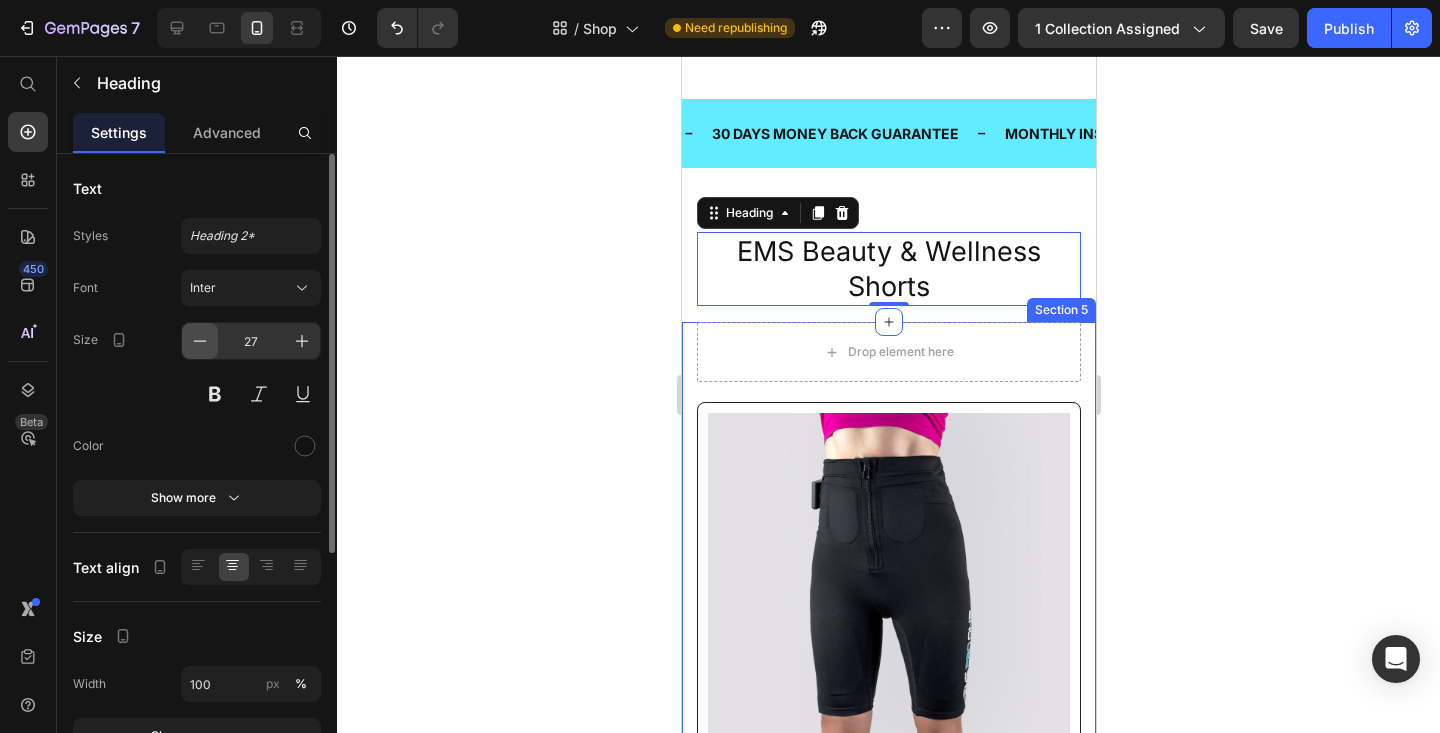 click 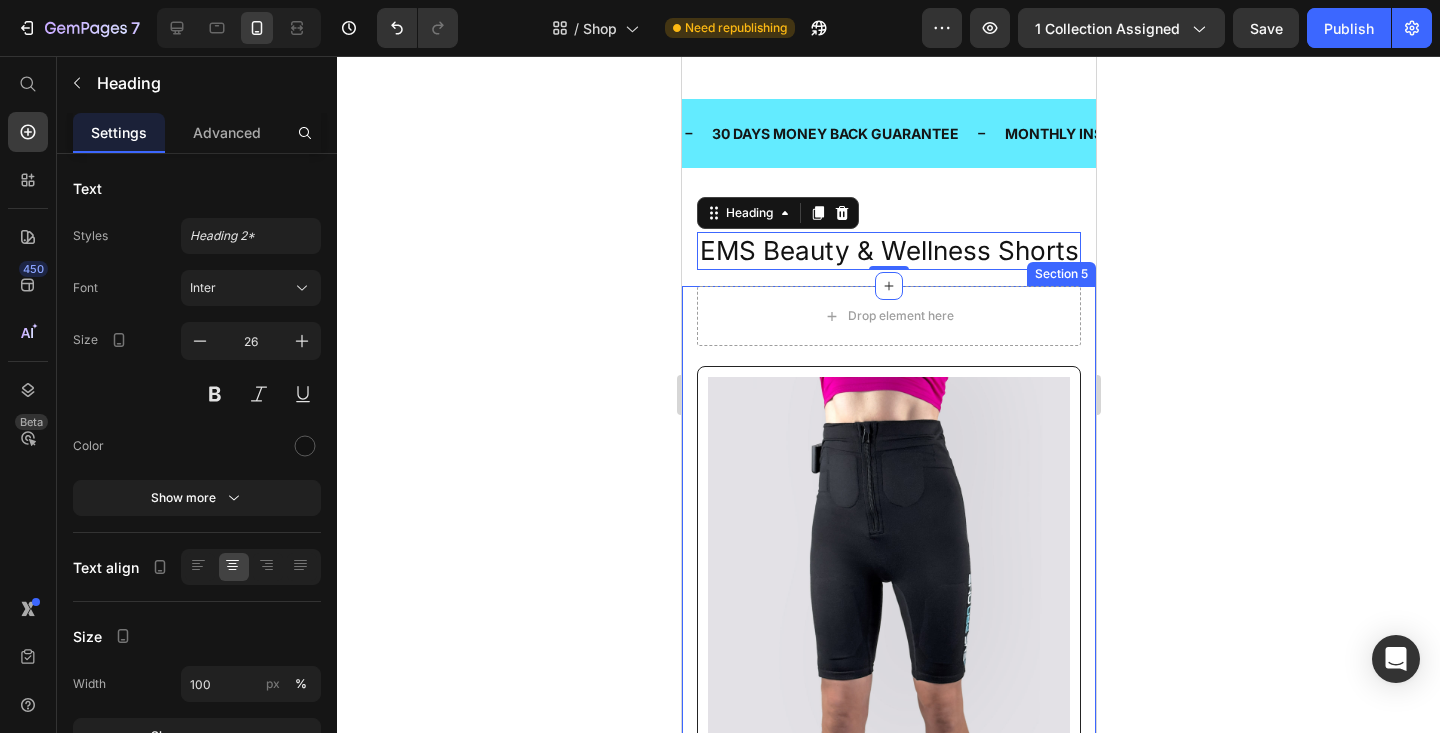 click on "Drop element here" at bounding box center (888, 316) 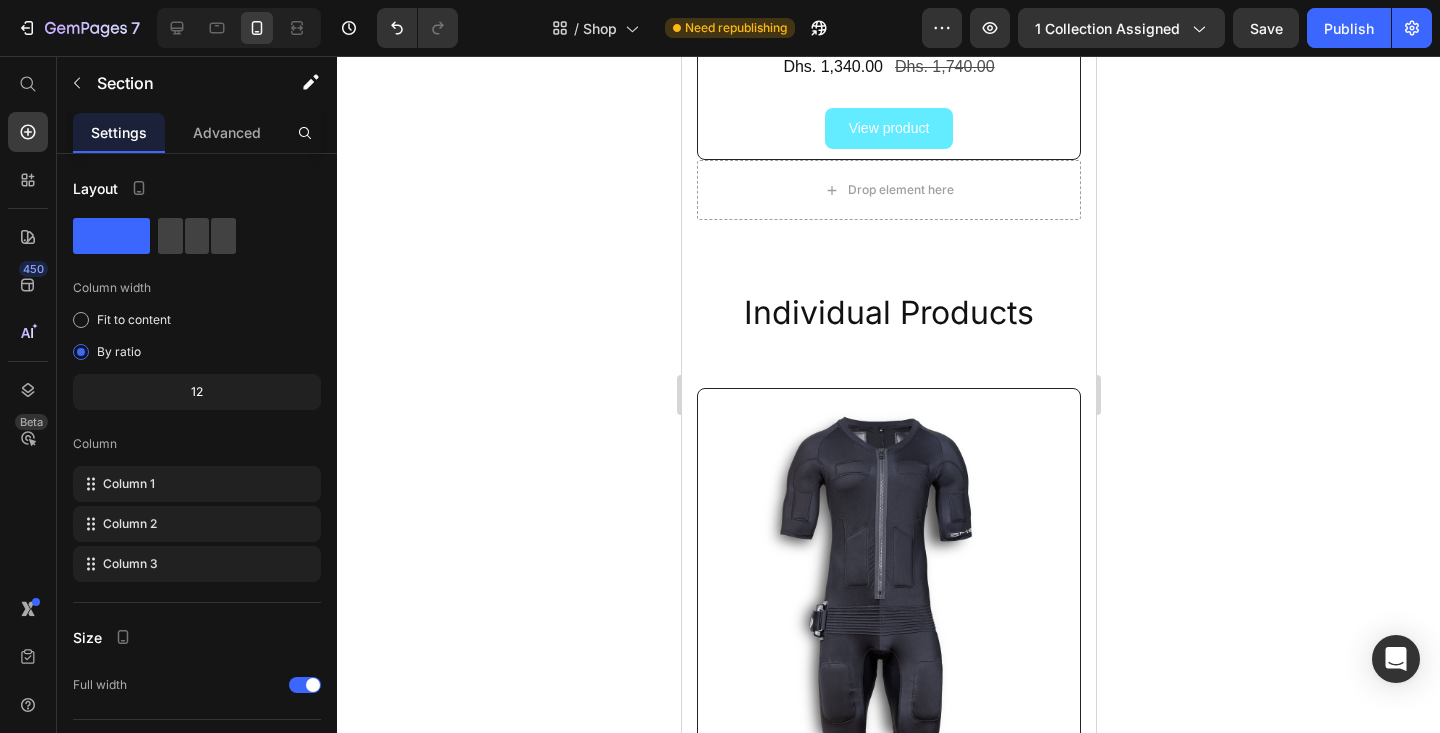 scroll, scrollTop: 2939, scrollLeft: 0, axis: vertical 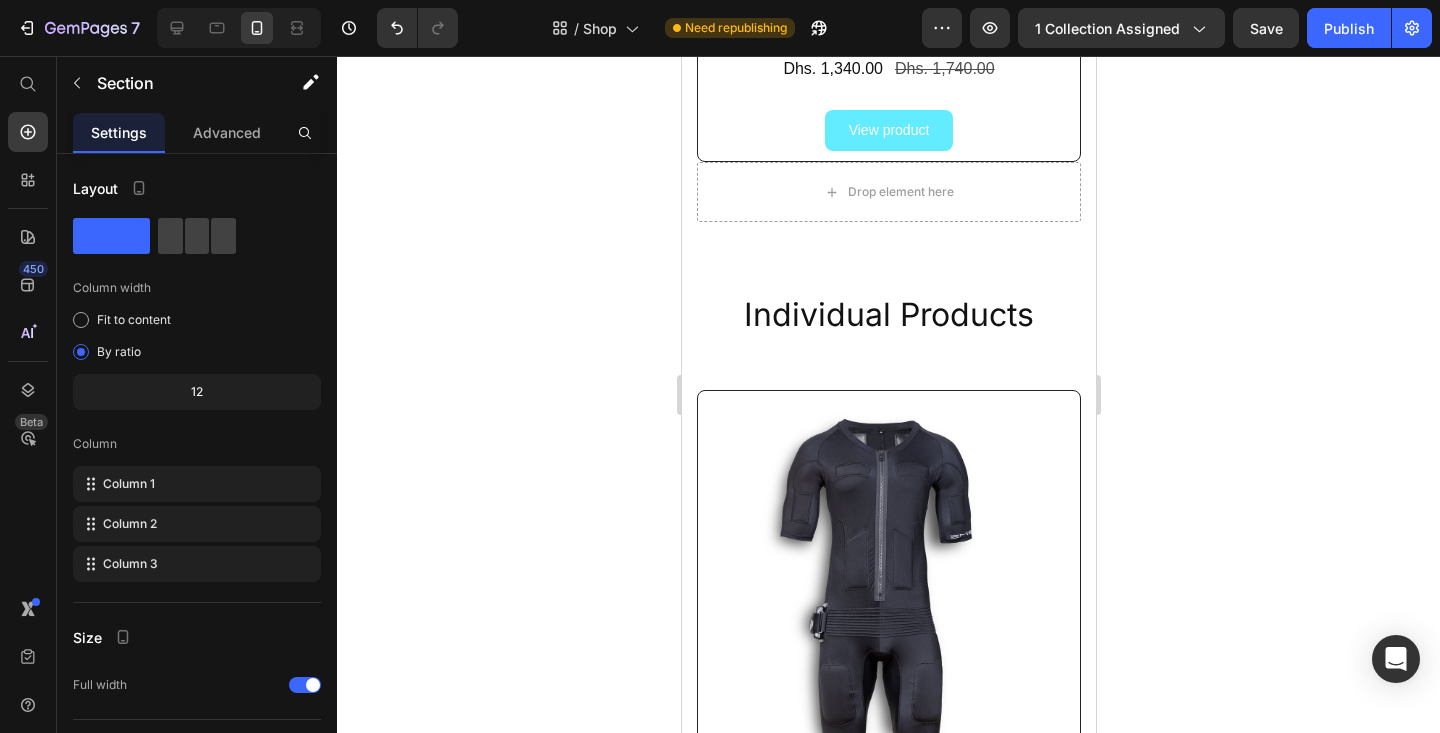 click on "Individual Products" at bounding box center (888, 314) 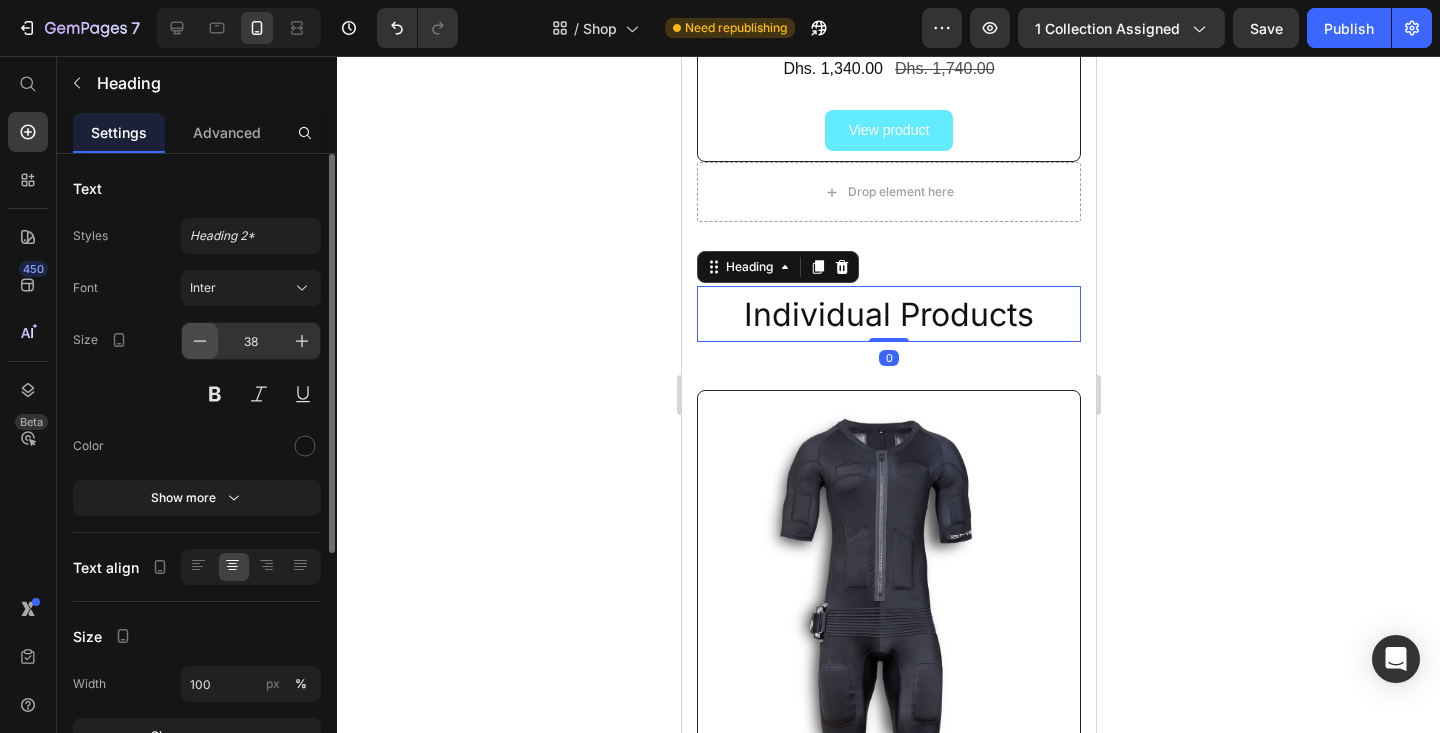 click at bounding box center [200, 341] 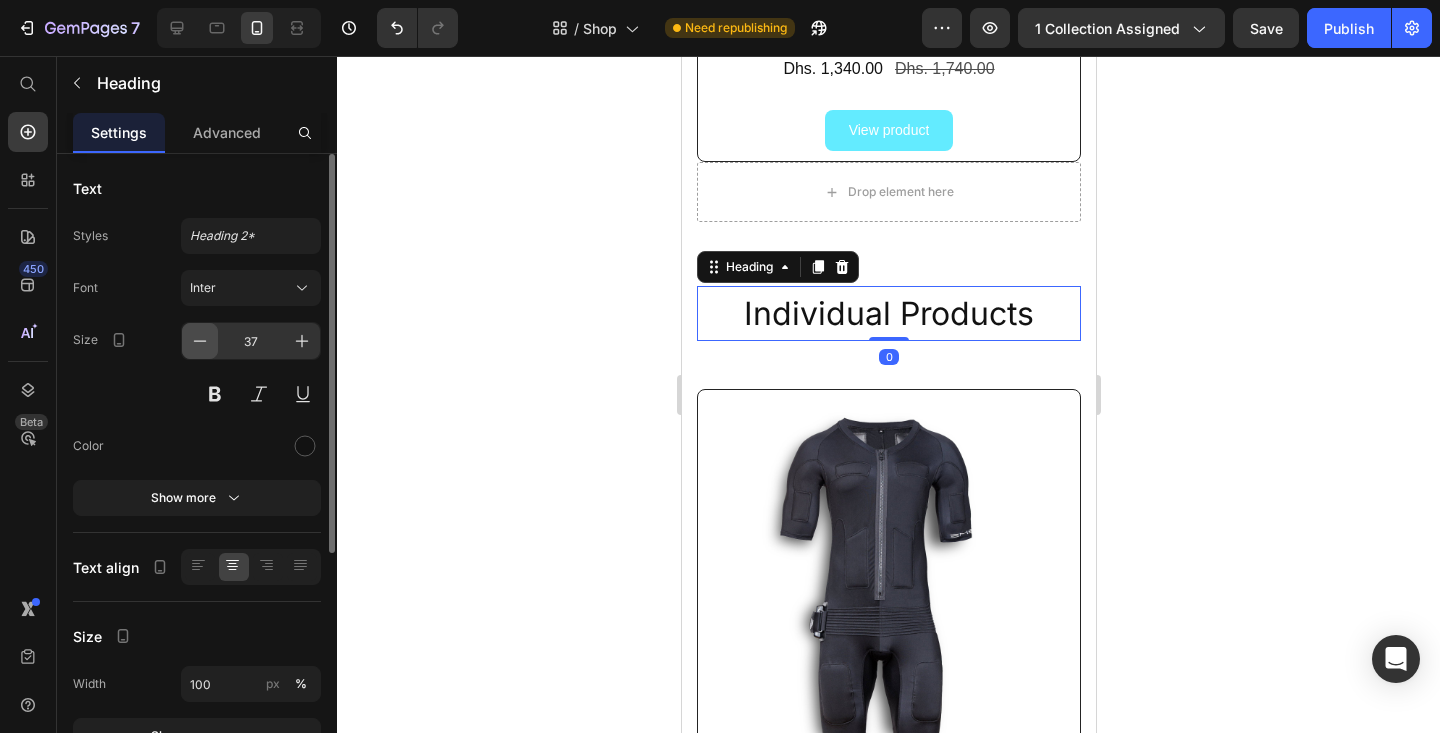 click at bounding box center (200, 341) 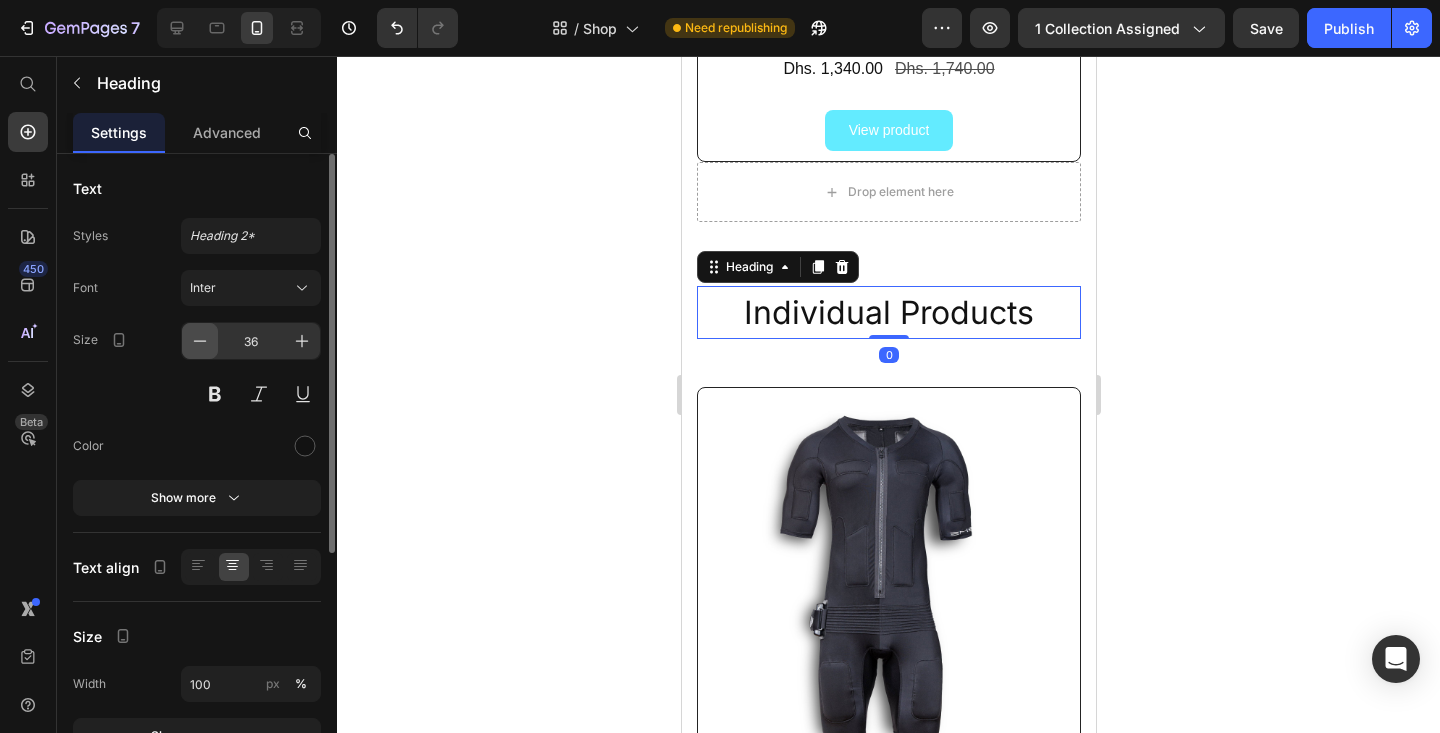 click at bounding box center [200, 341] 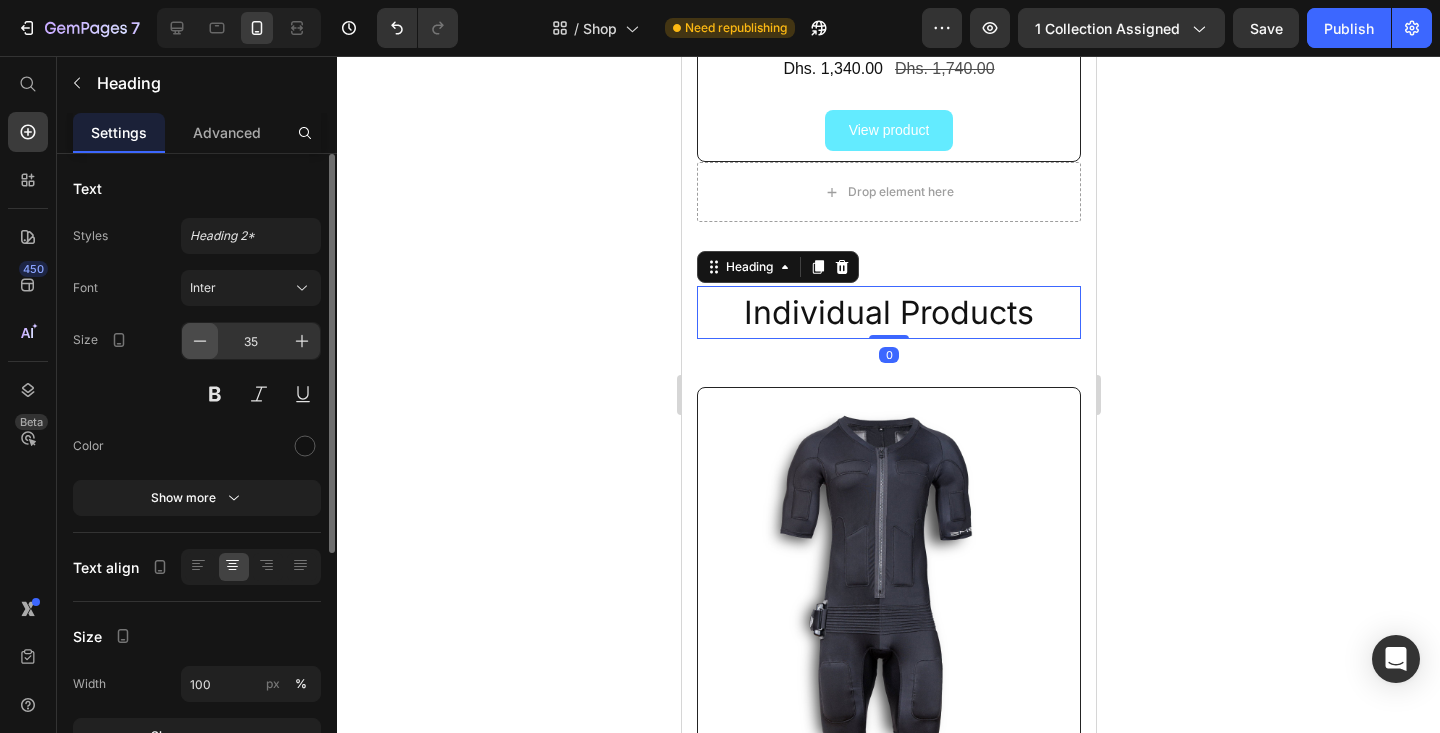 click at bounding box center (200, 341) 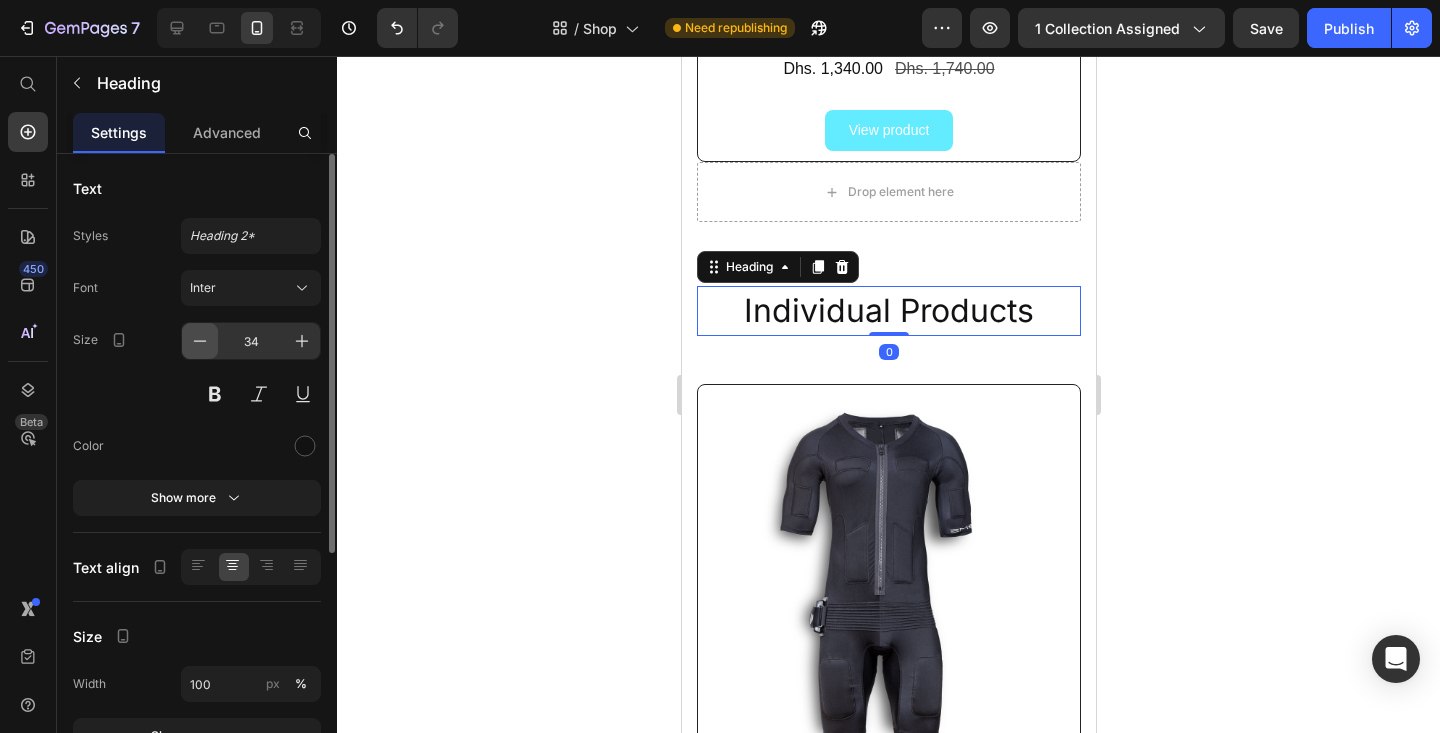 click at bounding box center (200, 341) 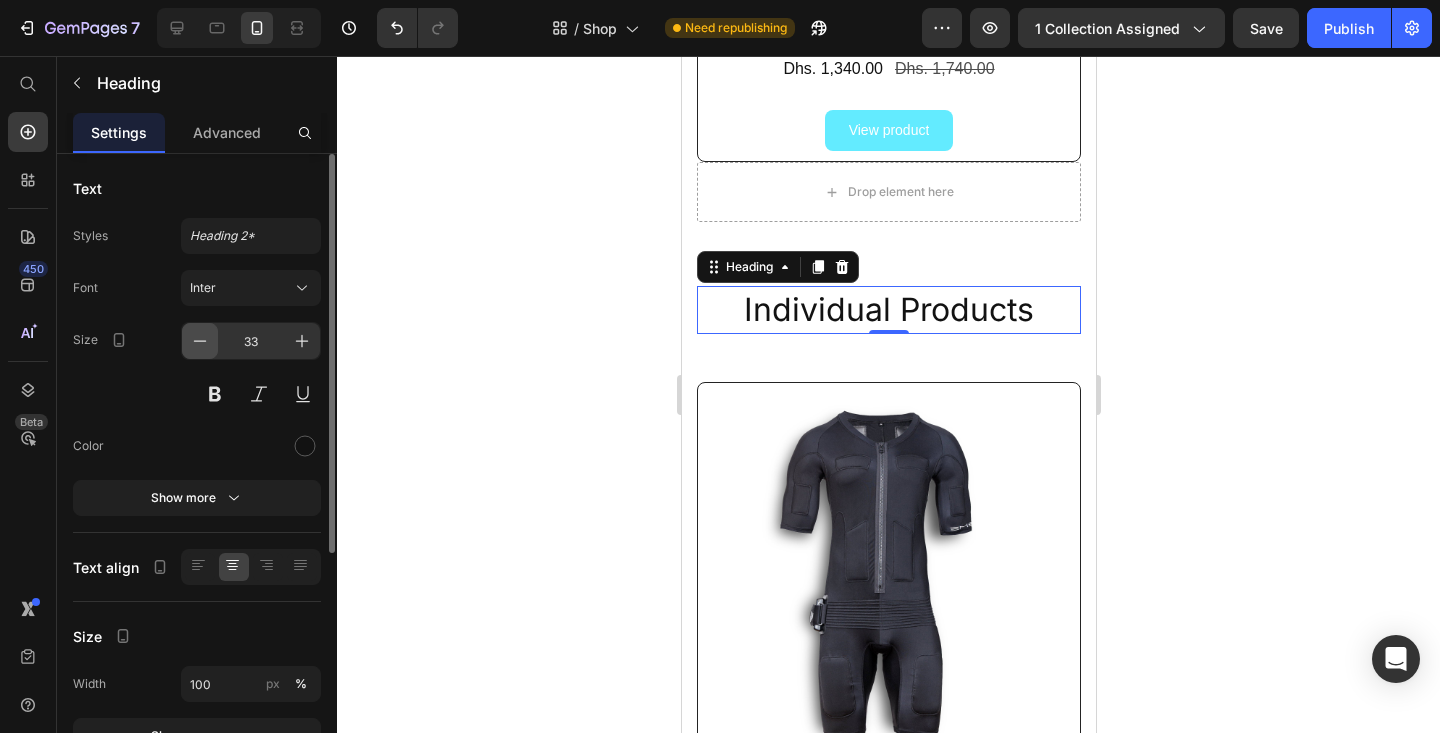 click at bounding box center (200, 341) 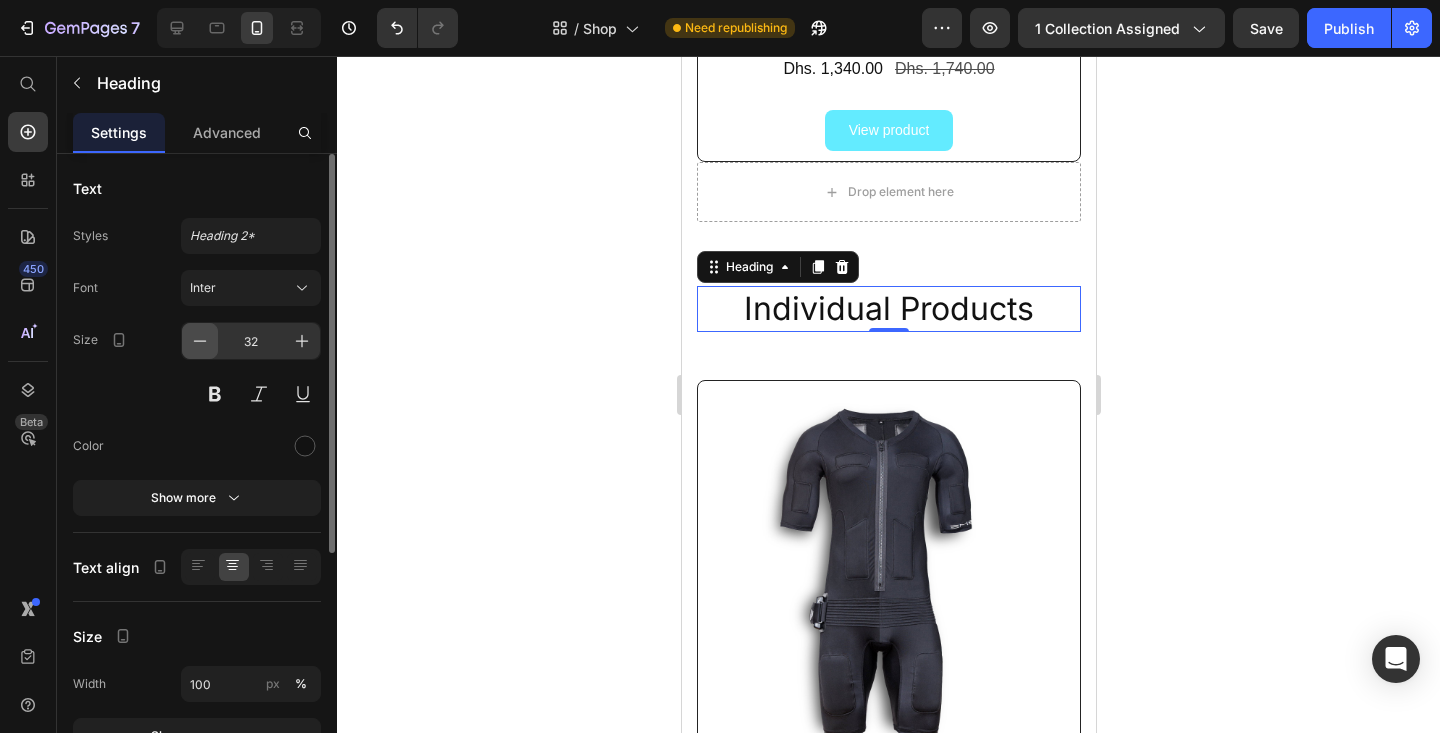 click at bounding box center (200, 341) 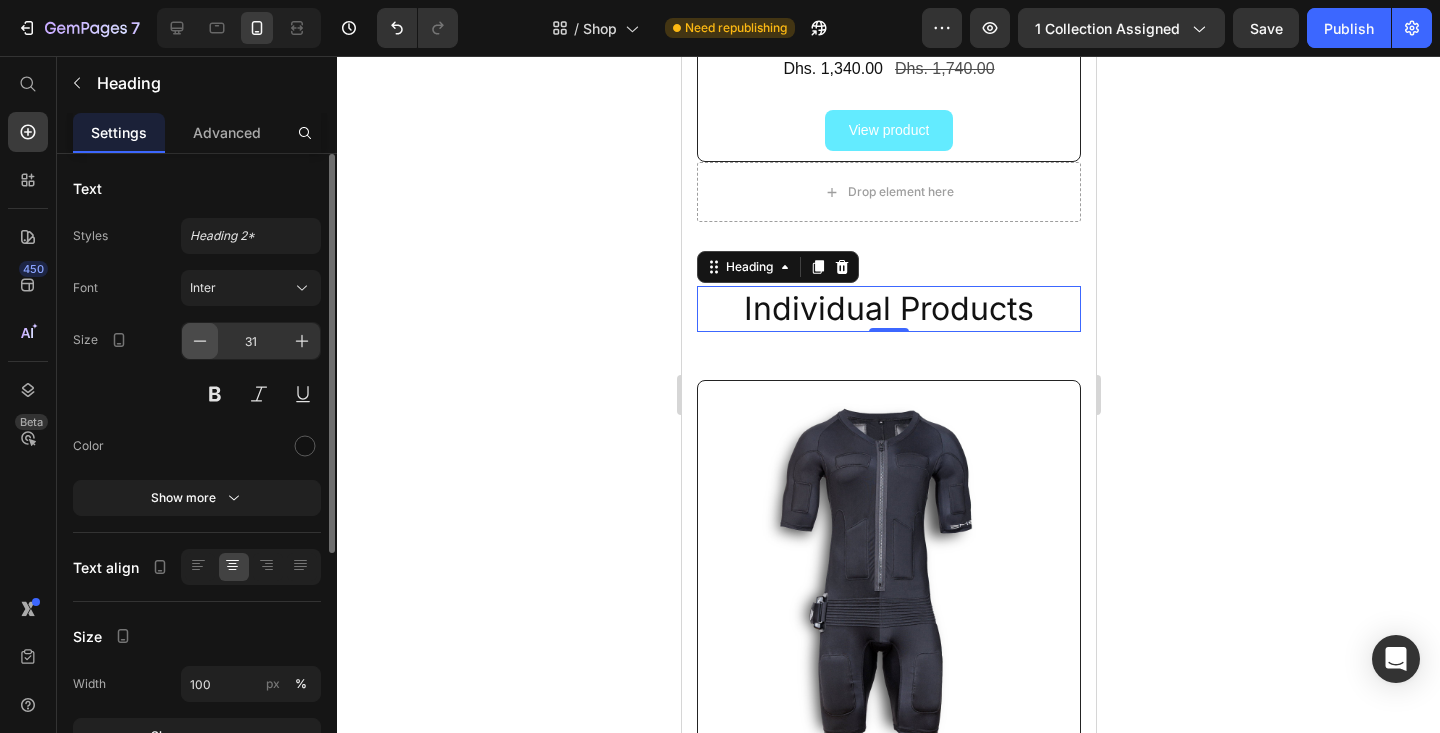 click at bounding box center (200, 341) 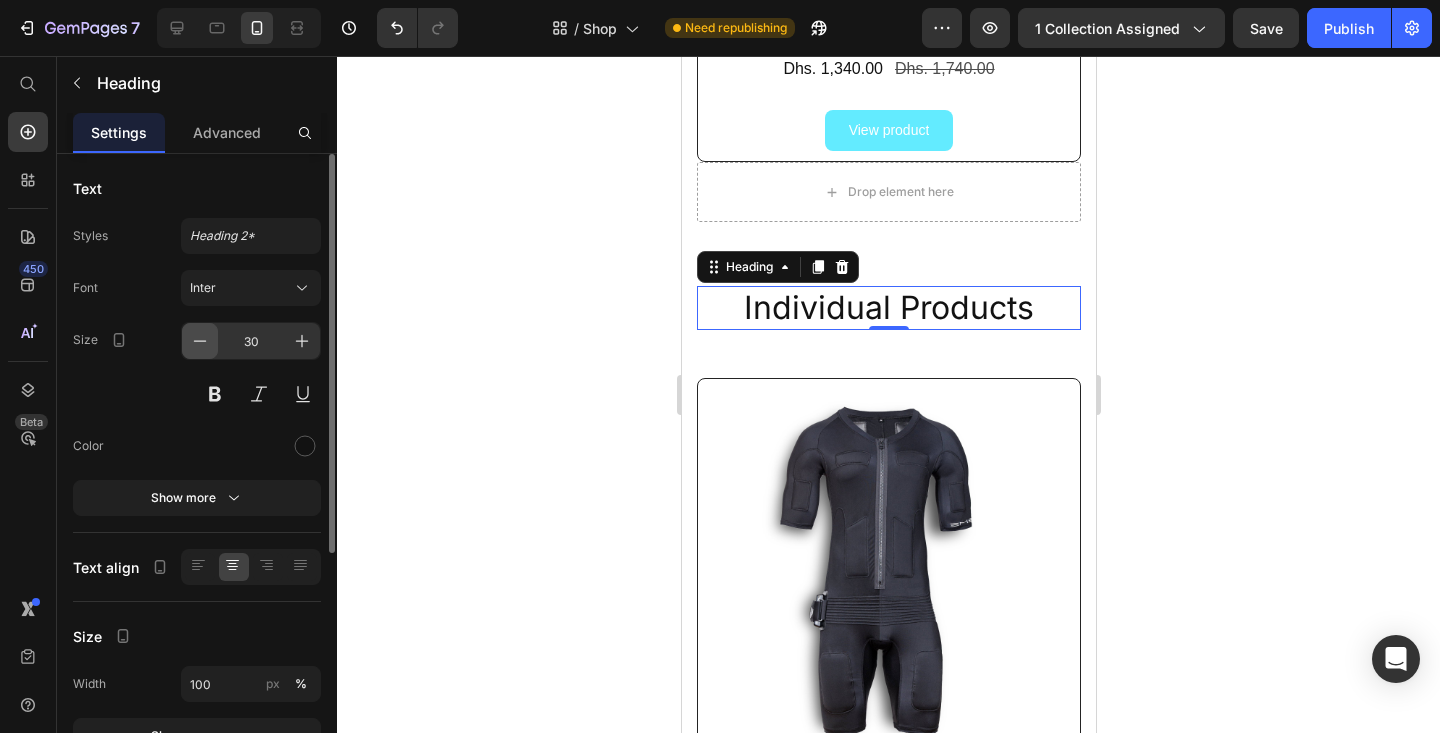 click at bounding box center [200, 341] 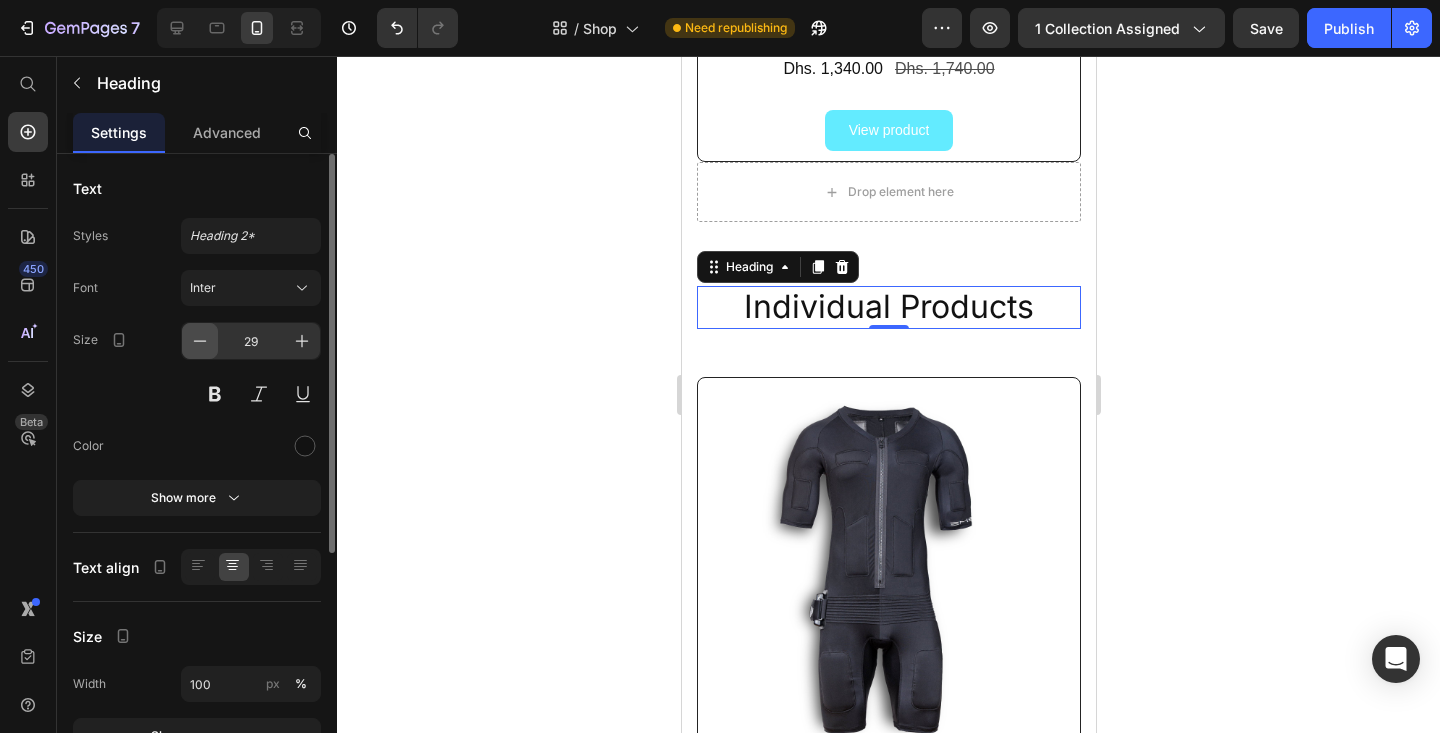 click at bounding box center [200, 341] 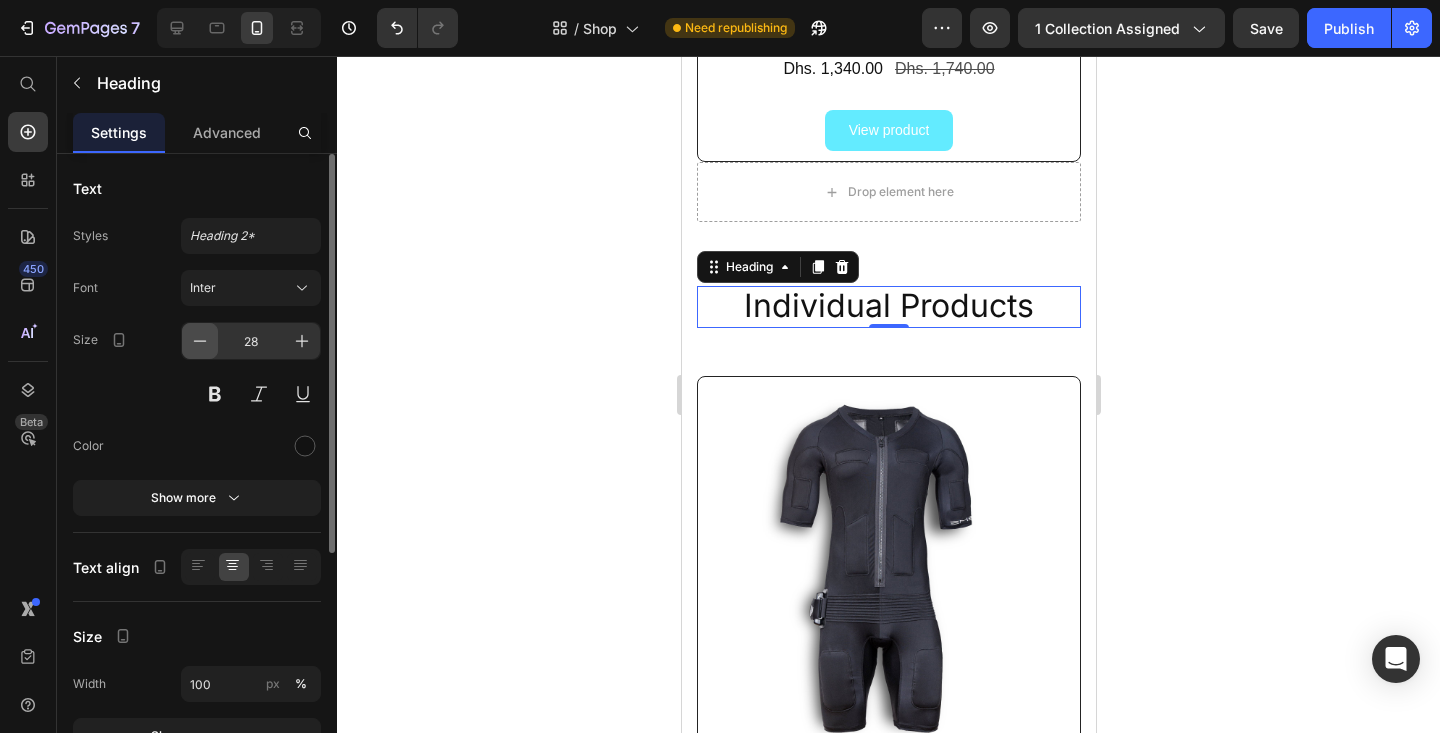 click at bounding box center [200, 341] 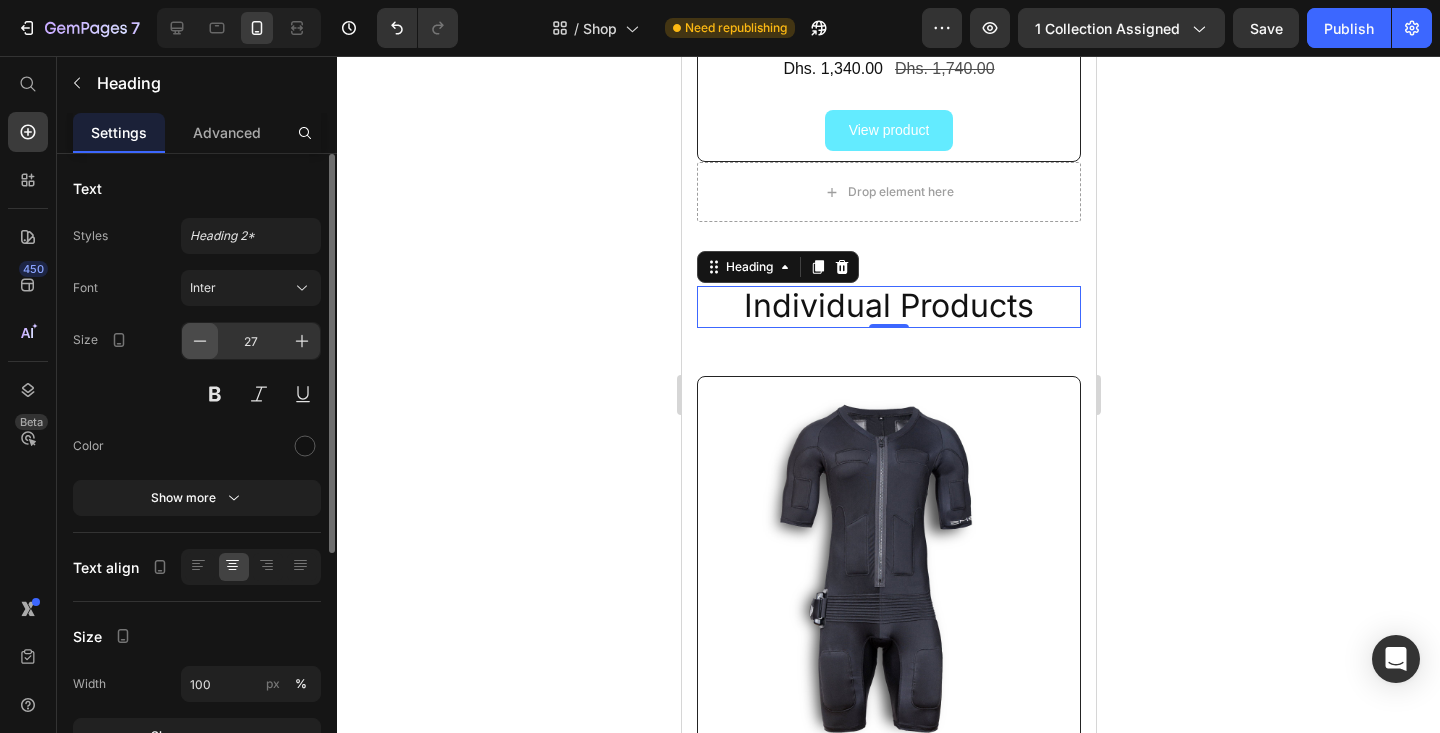click at bounding box center (200, 341) 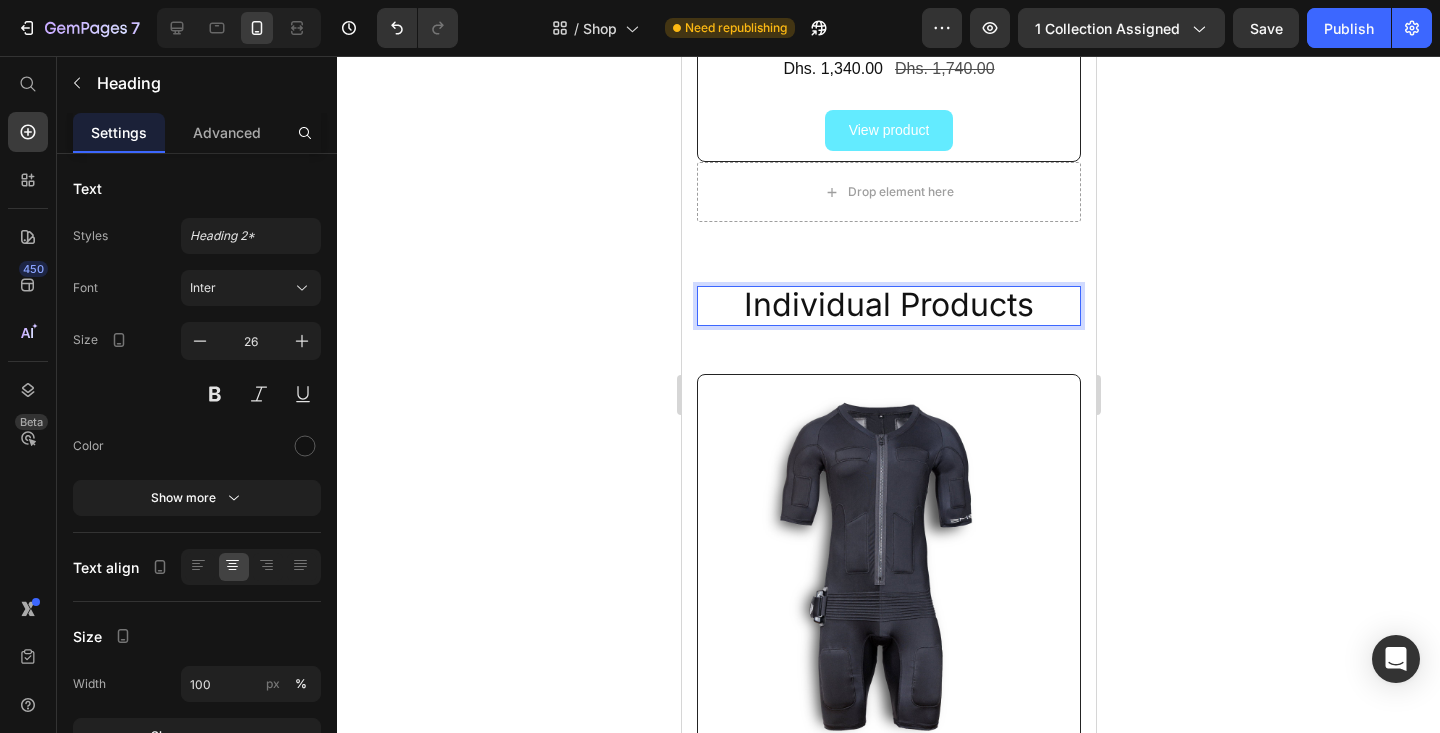 click on "Individual Products" at bounding box center [888, 304] 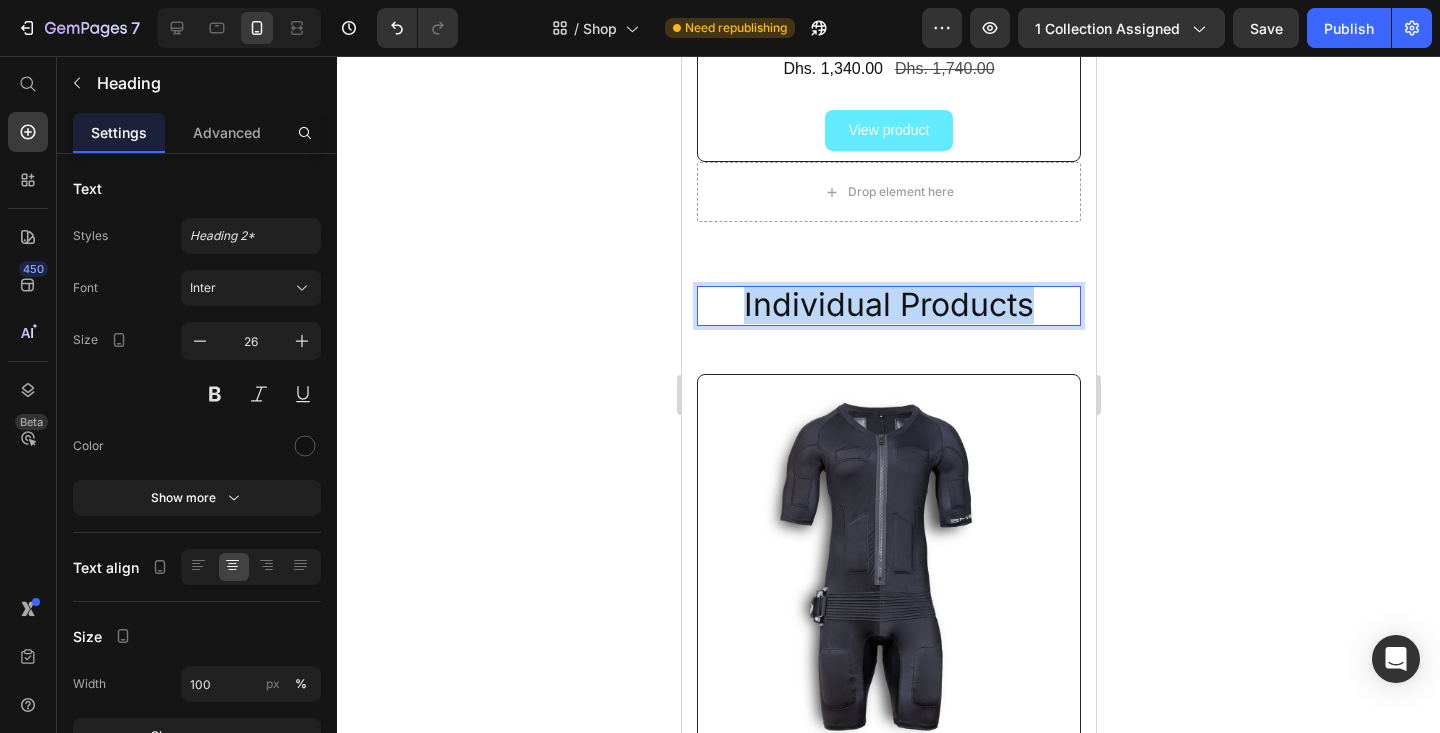 click on "Individual Products" at bounding box center (888, 304) 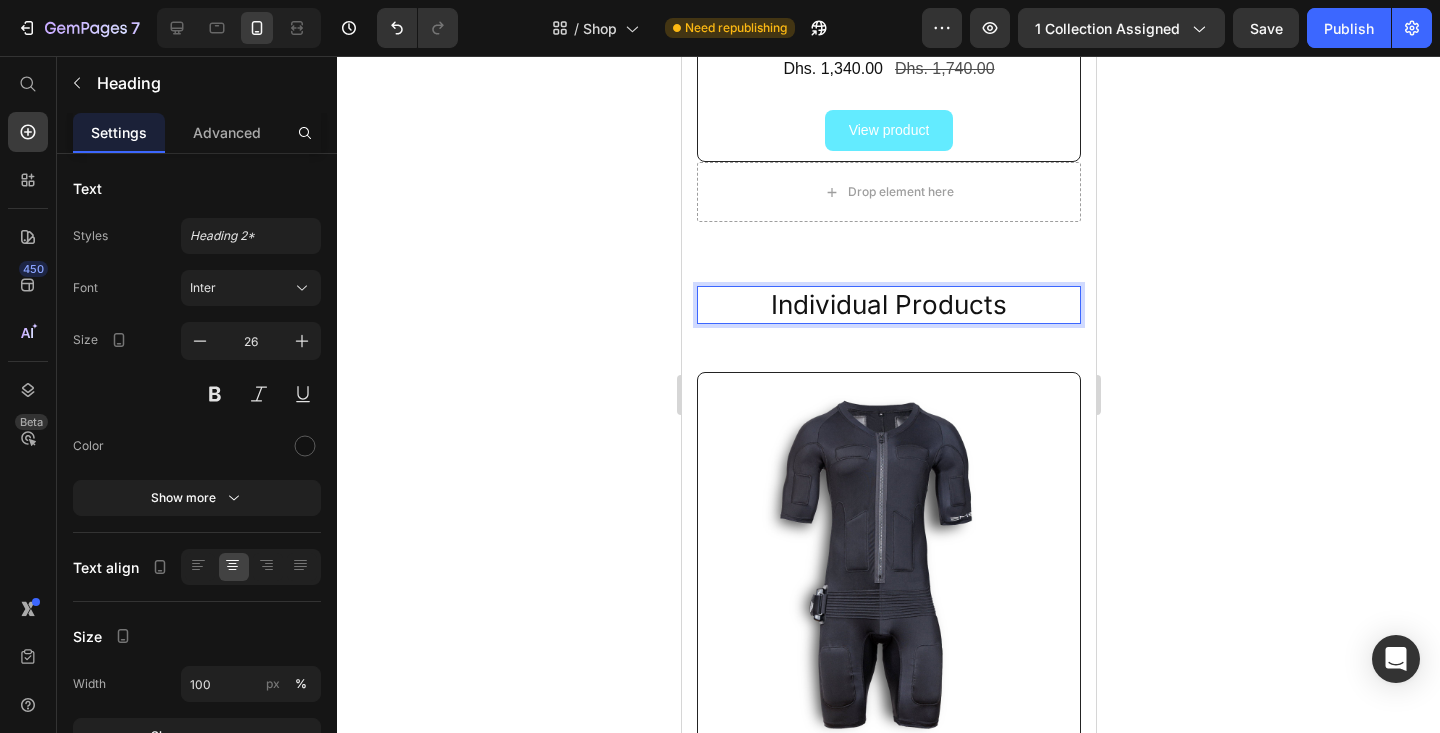 scroll, scrollTop: 0, scrollLeft: 0, axis: both 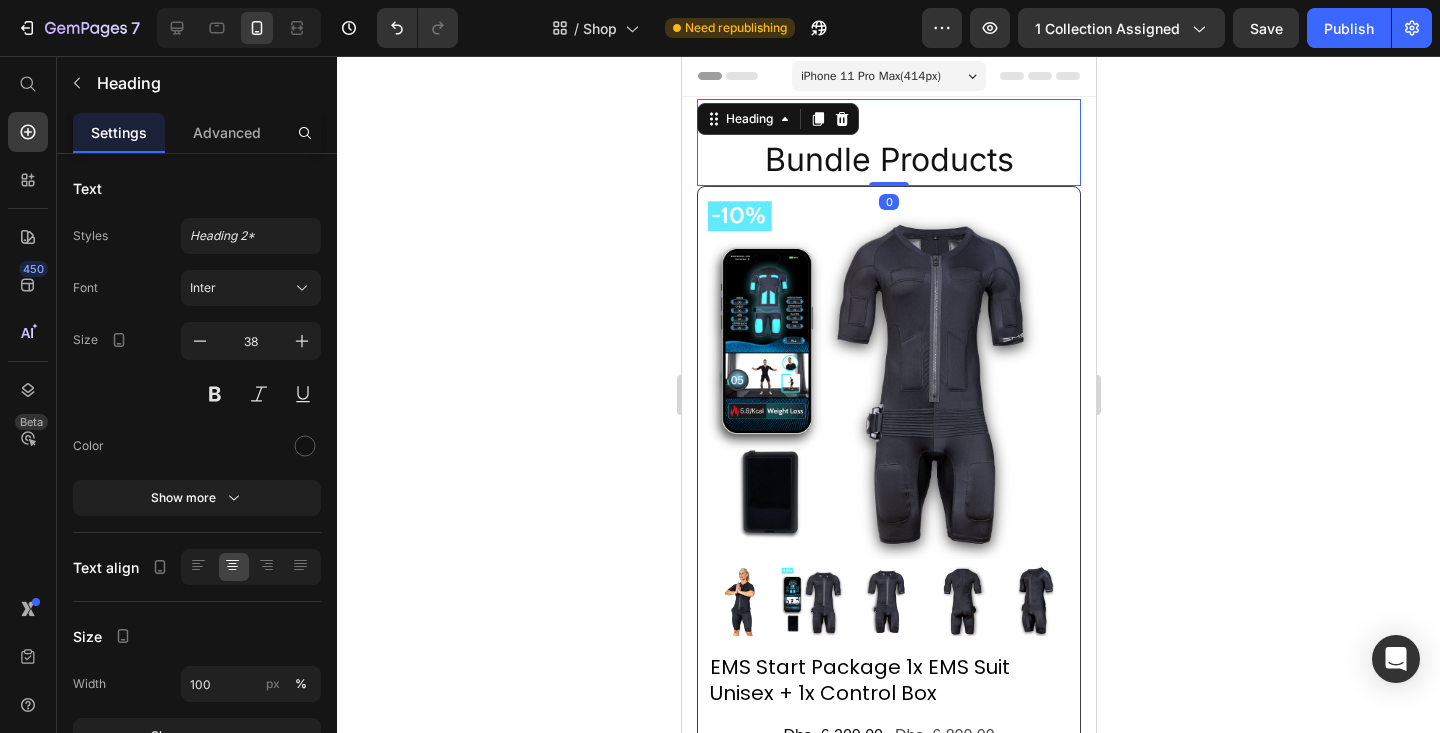 click on "Bundle Products" at bounding box center [888, 159] 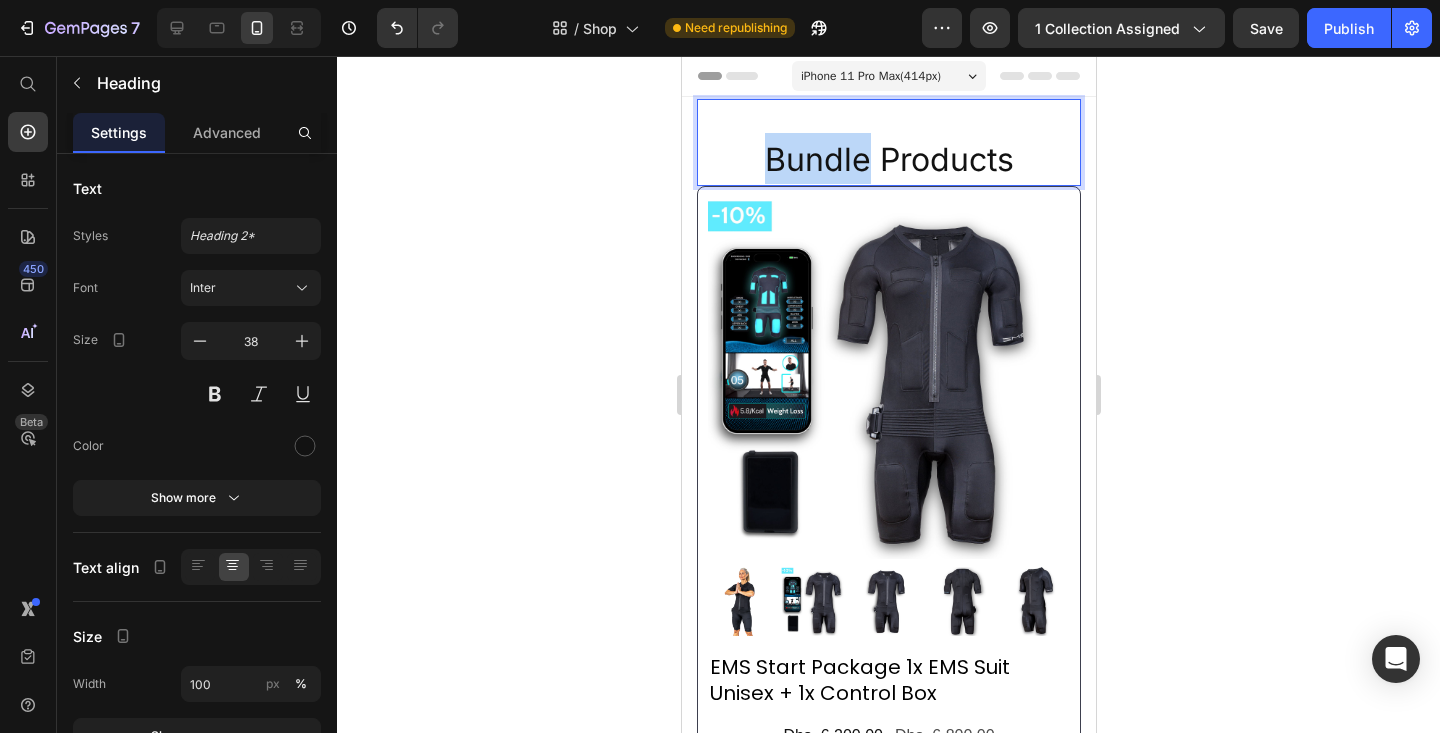 click on "Bundle Products" at bounding box center [888, 159] 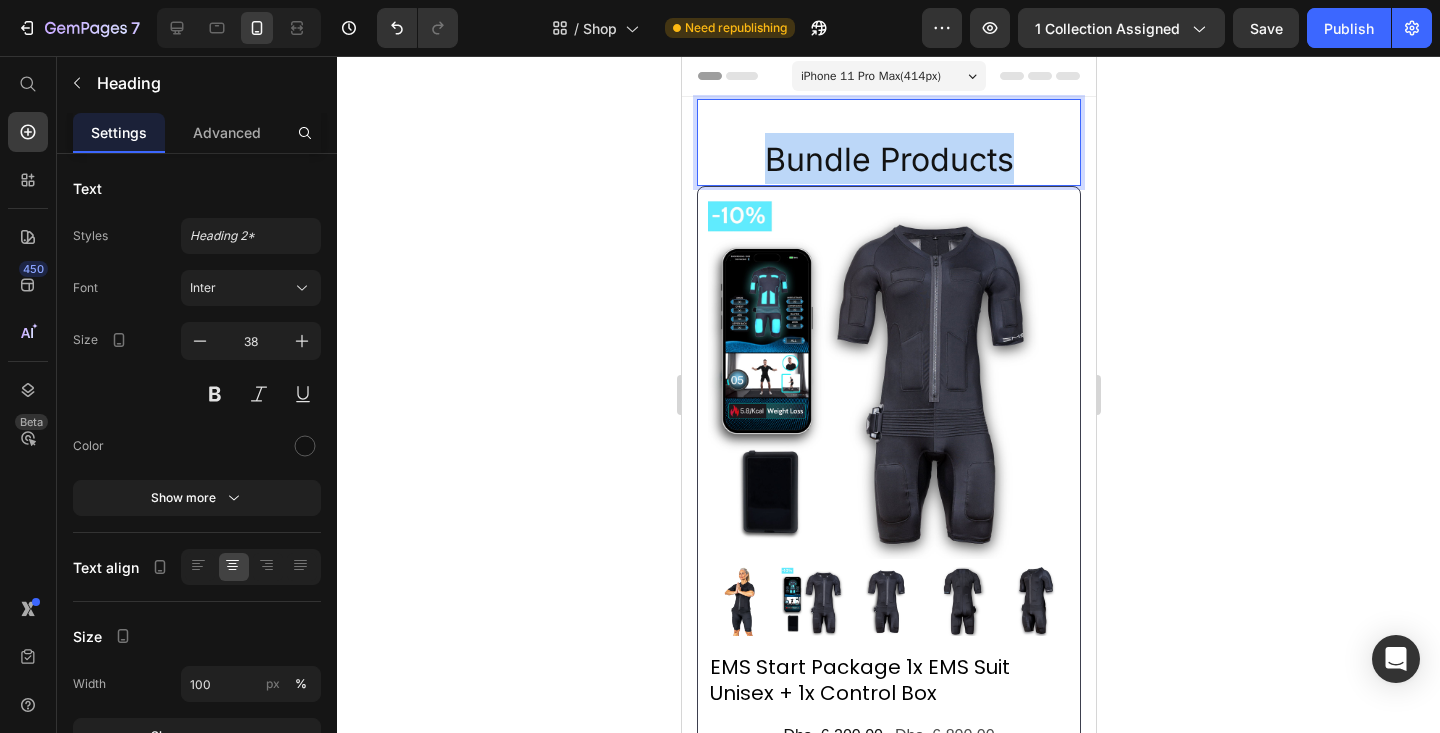 click on "Bundle Products" at bounding box center [888, 159] 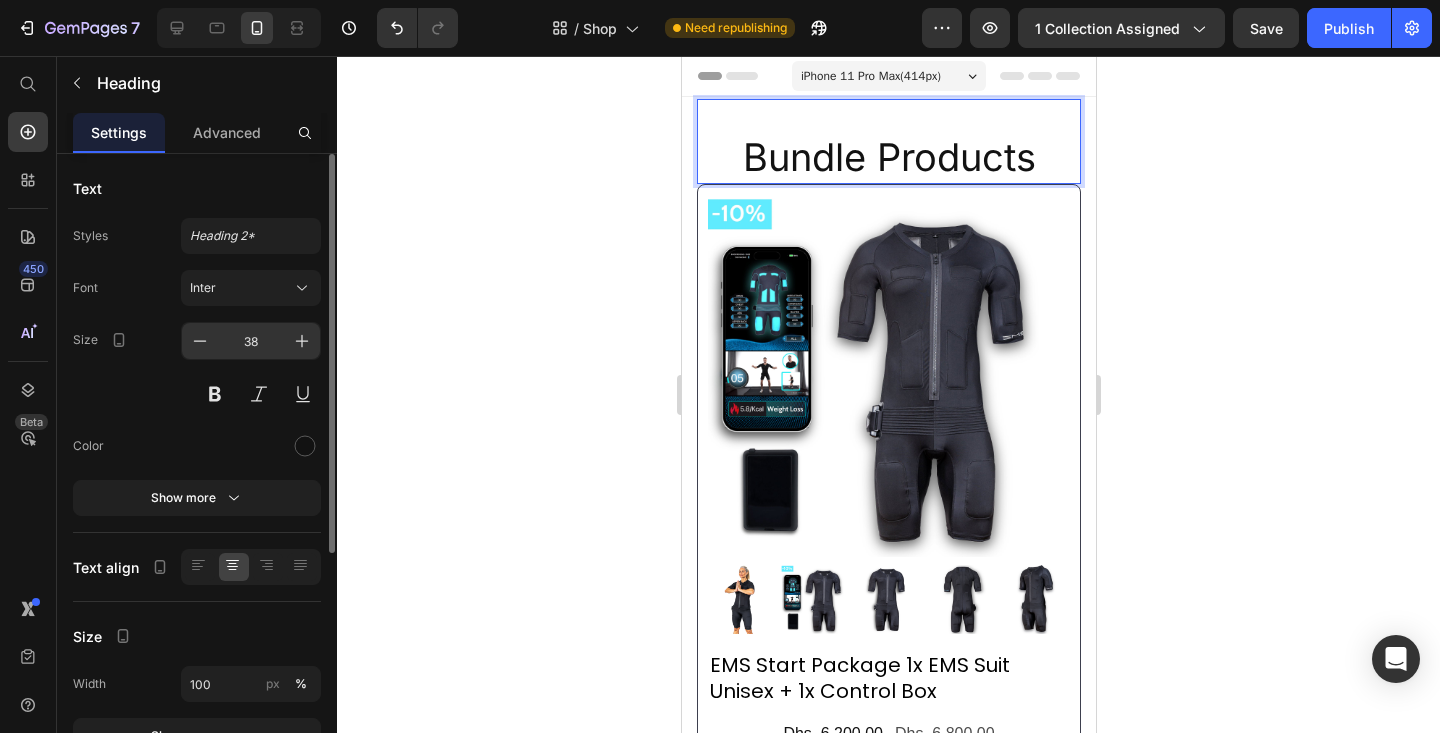 click on "38" at bounding box center [251, 341] 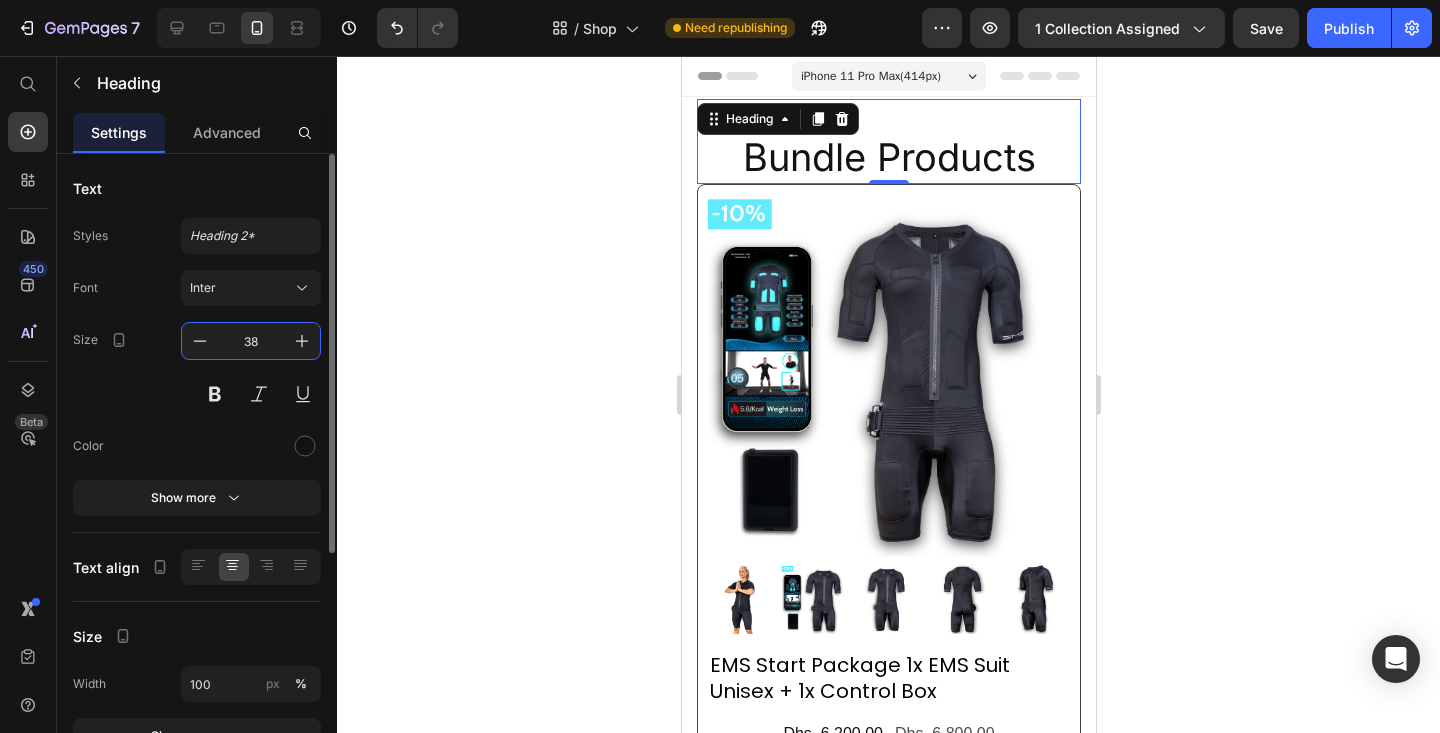 click on "38" at bounding box center [251, 341] 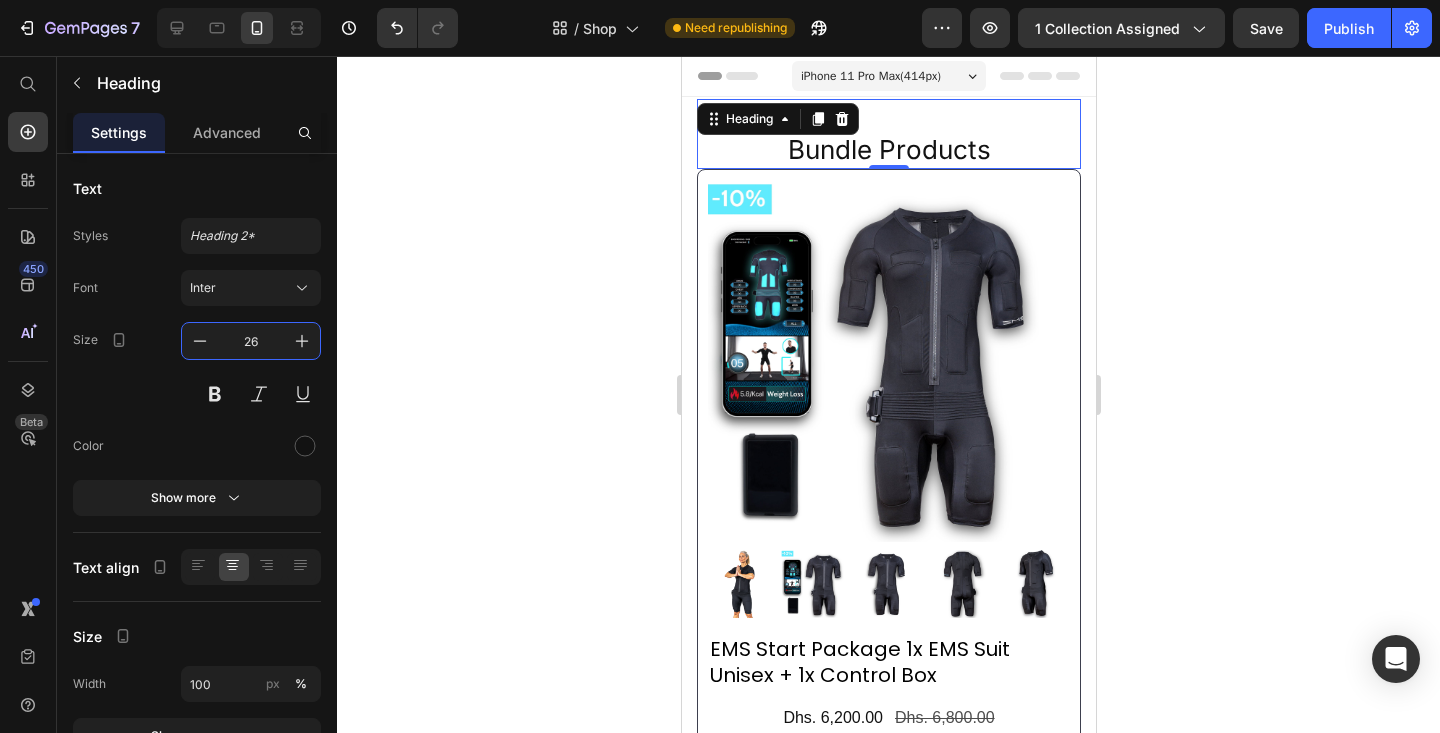 type on "26" 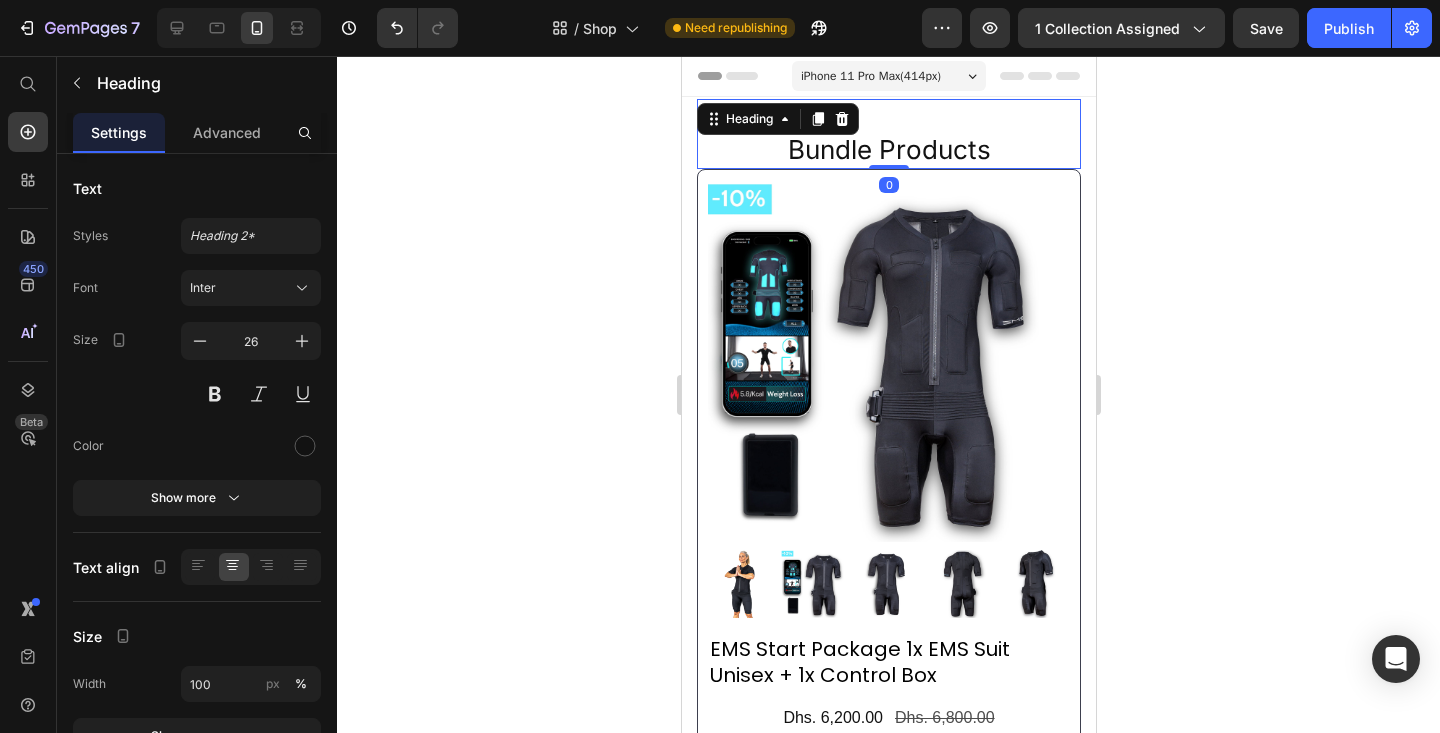 click on "Bundle Products" at bounding box center [888, 150] 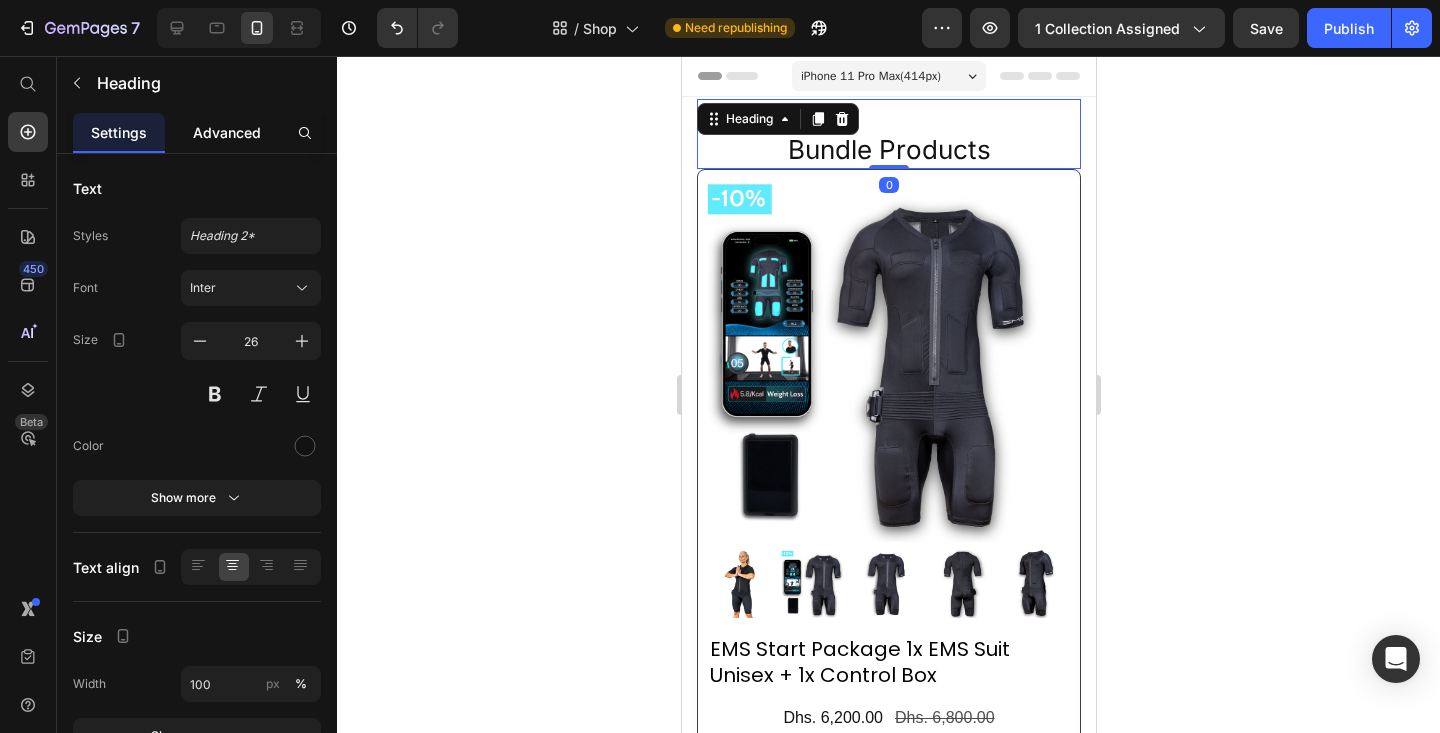 click on "Advanced" 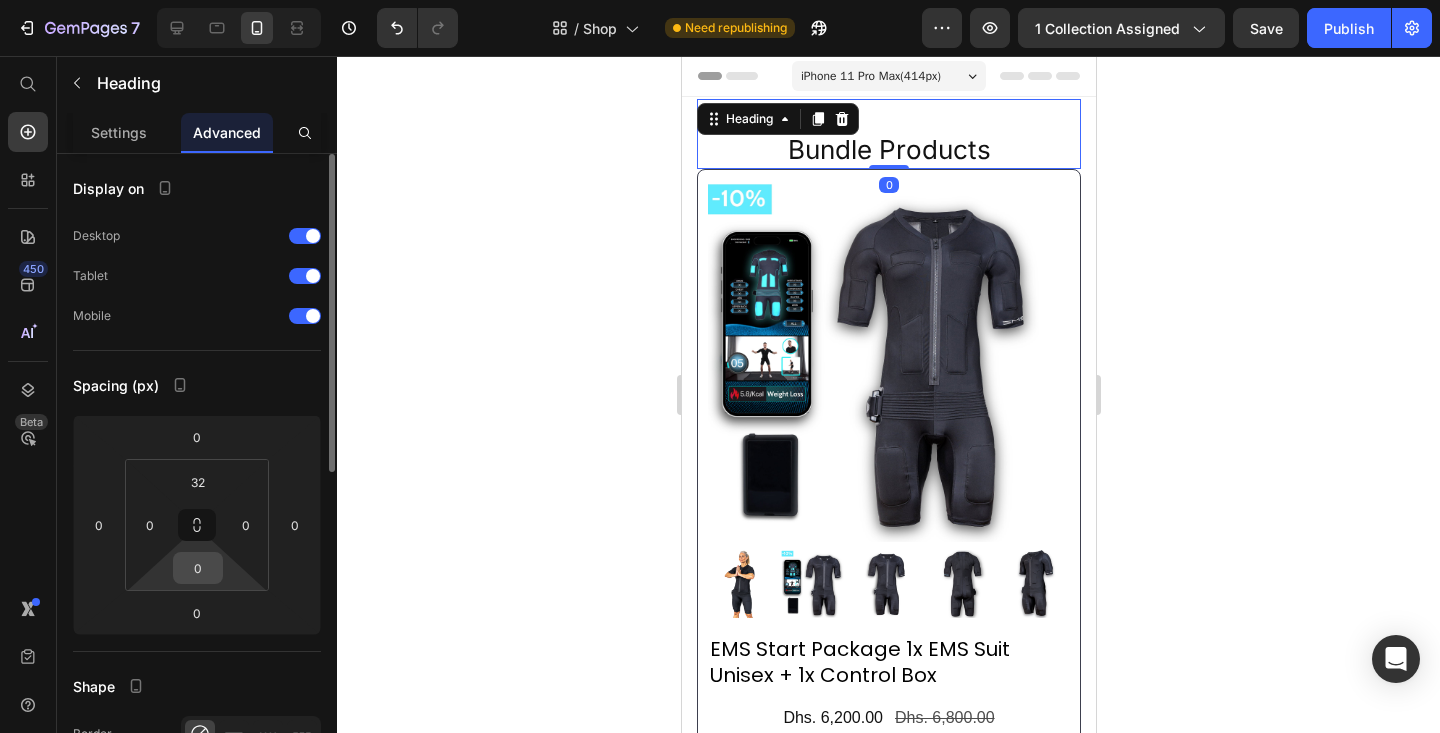 click on "0" at bounding box center [198, 568] 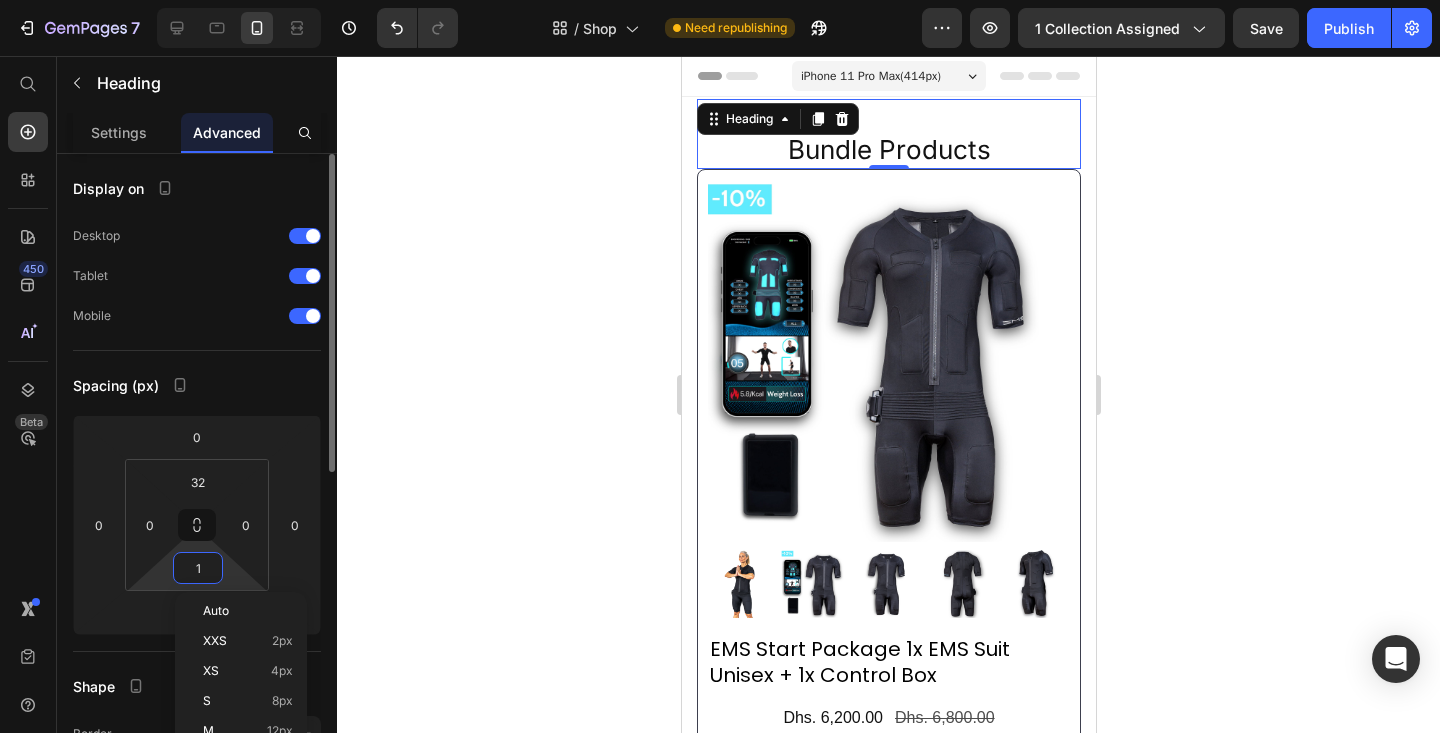 type on "16" 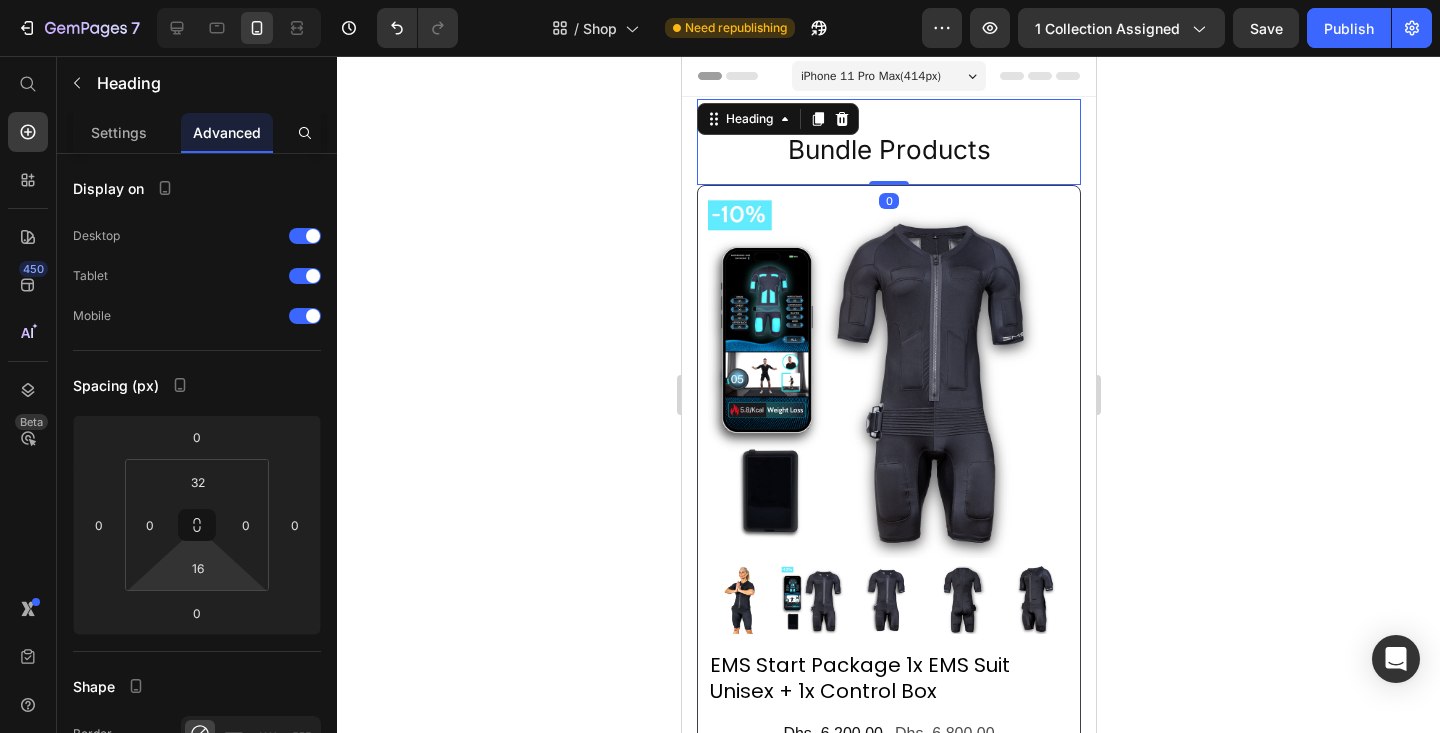 click 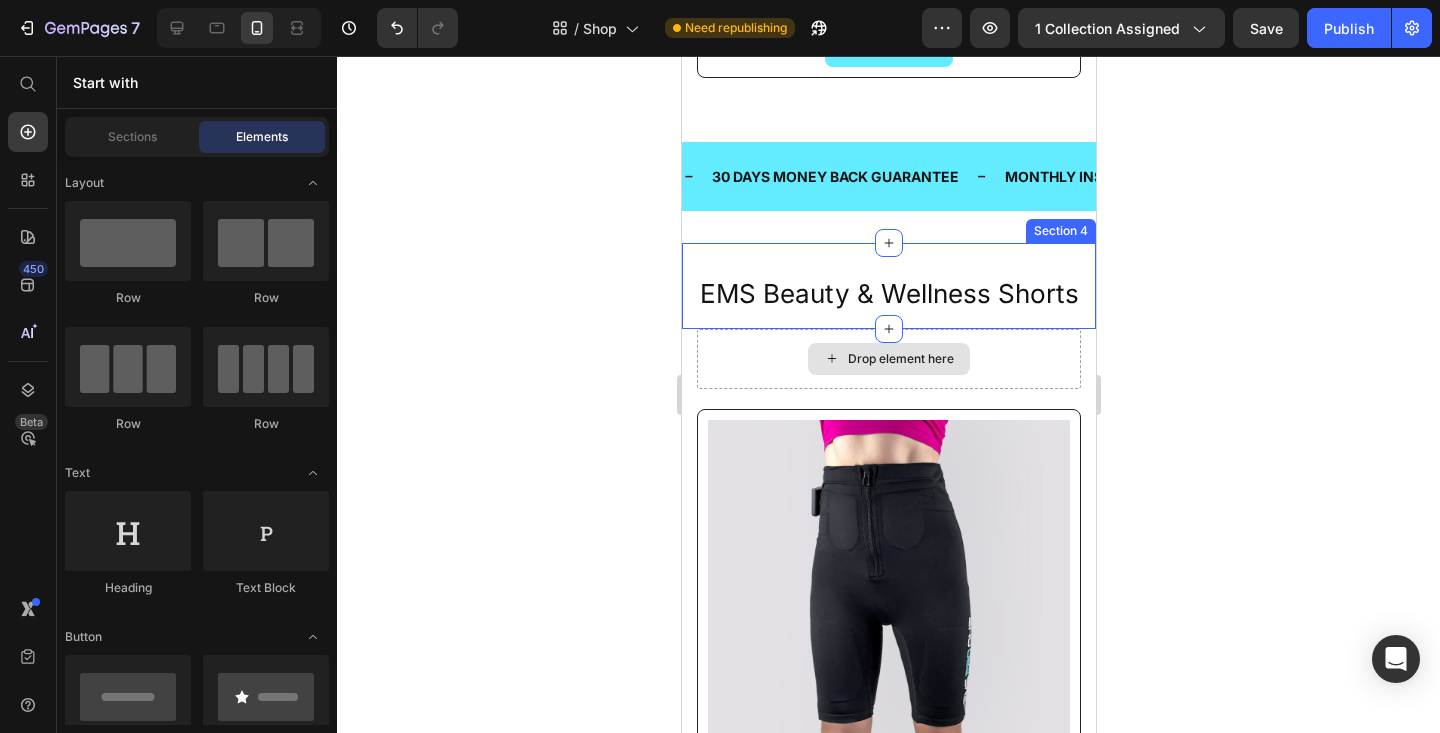 scroll, scrollTop: 2167, scrollLeft: 0, axis: vertical 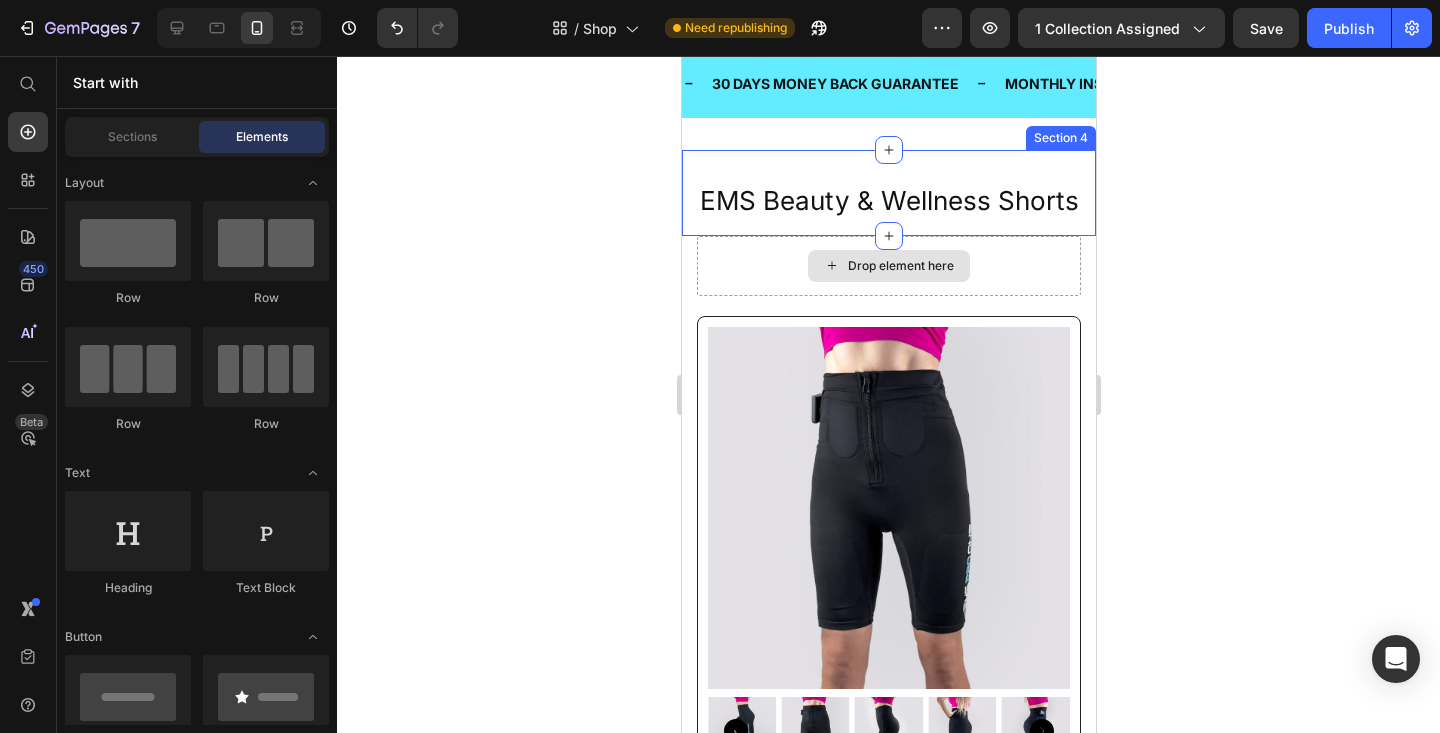 click on "EMS Beauty & Wellness Shorts" at bounding box center [888, 201] 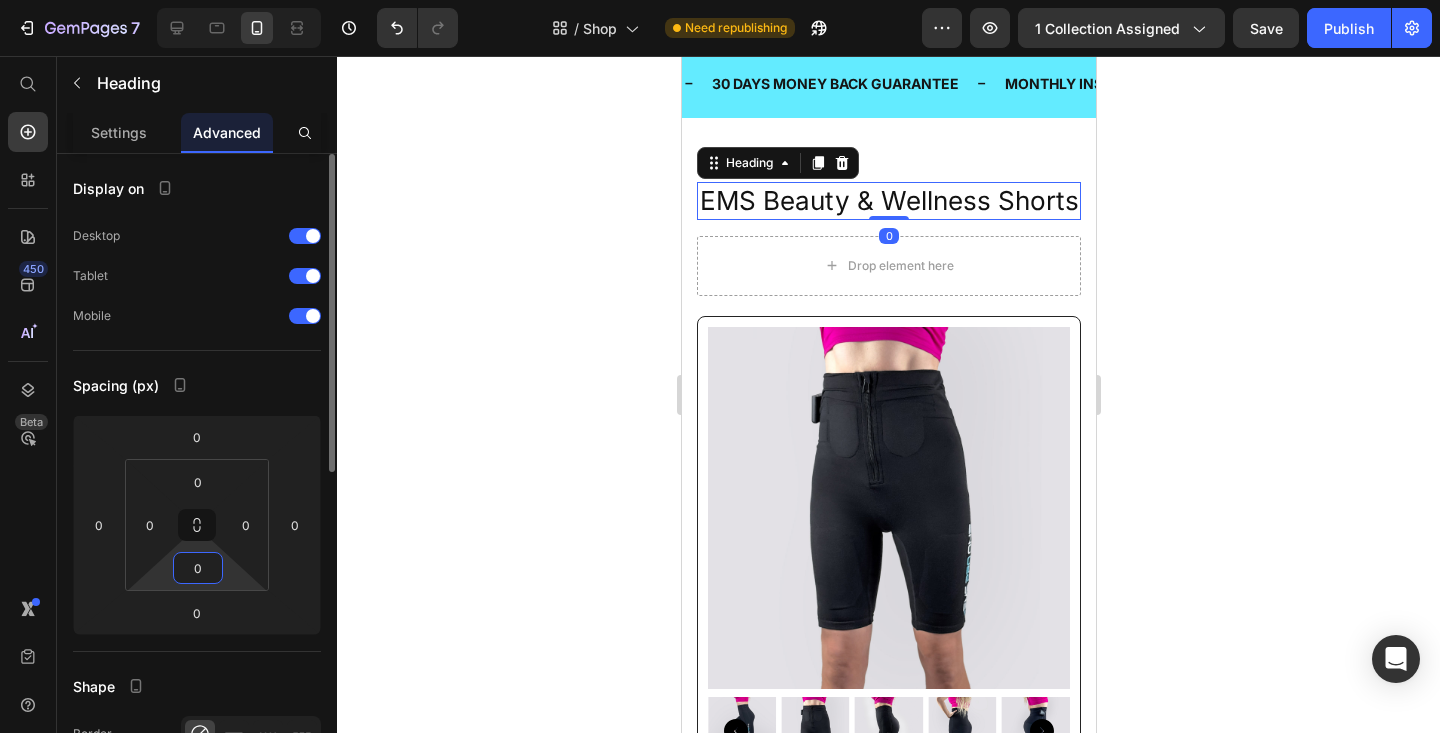 click on "0" at bounding box center [198, 568] 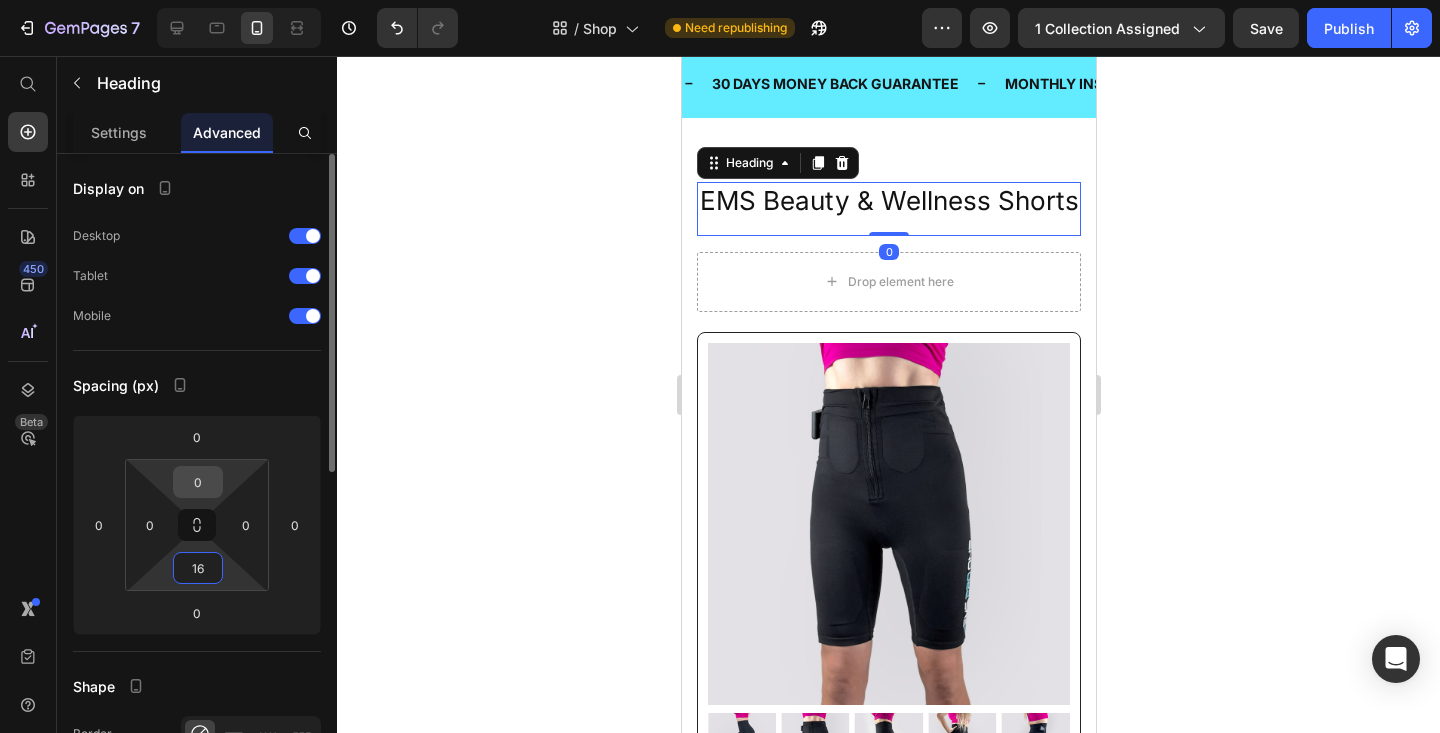 type on "16" 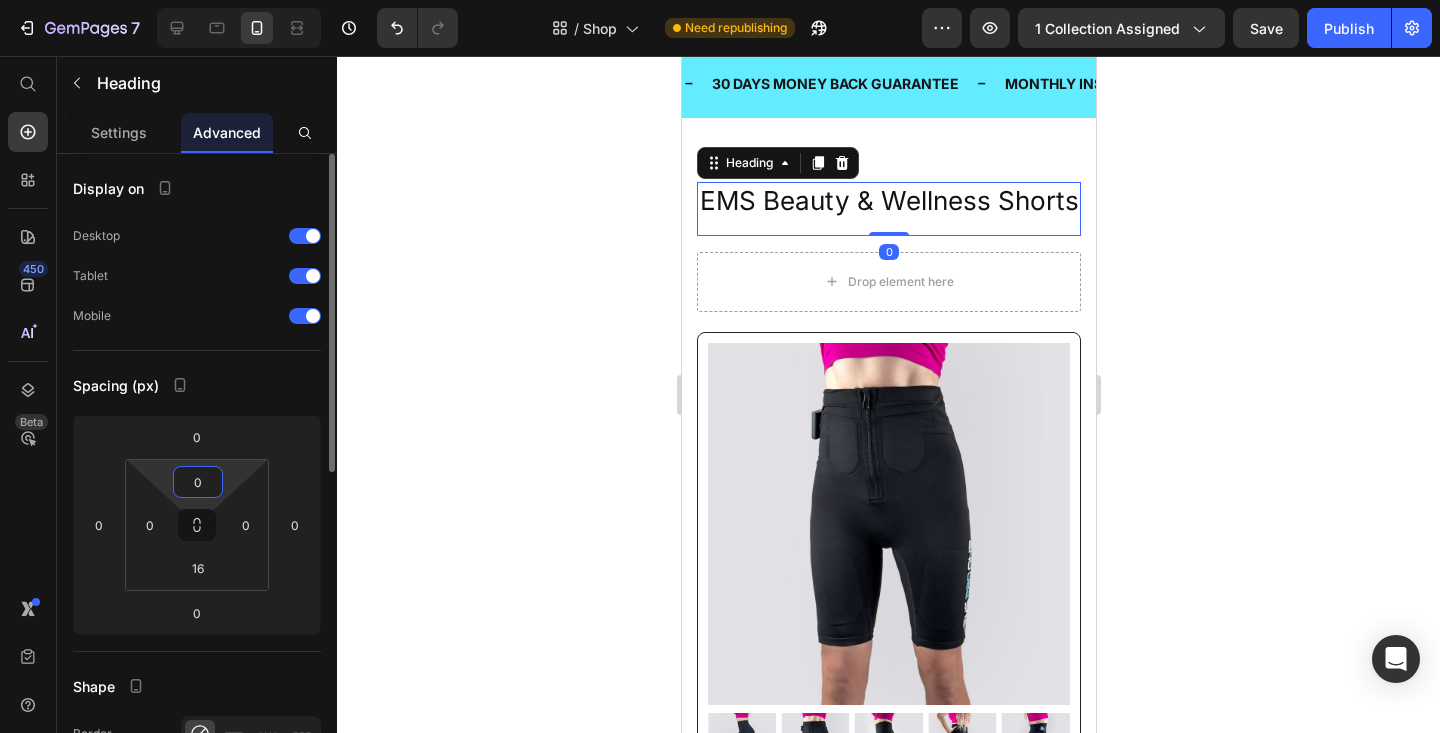 click on "0" at bounding box center [198, 482] 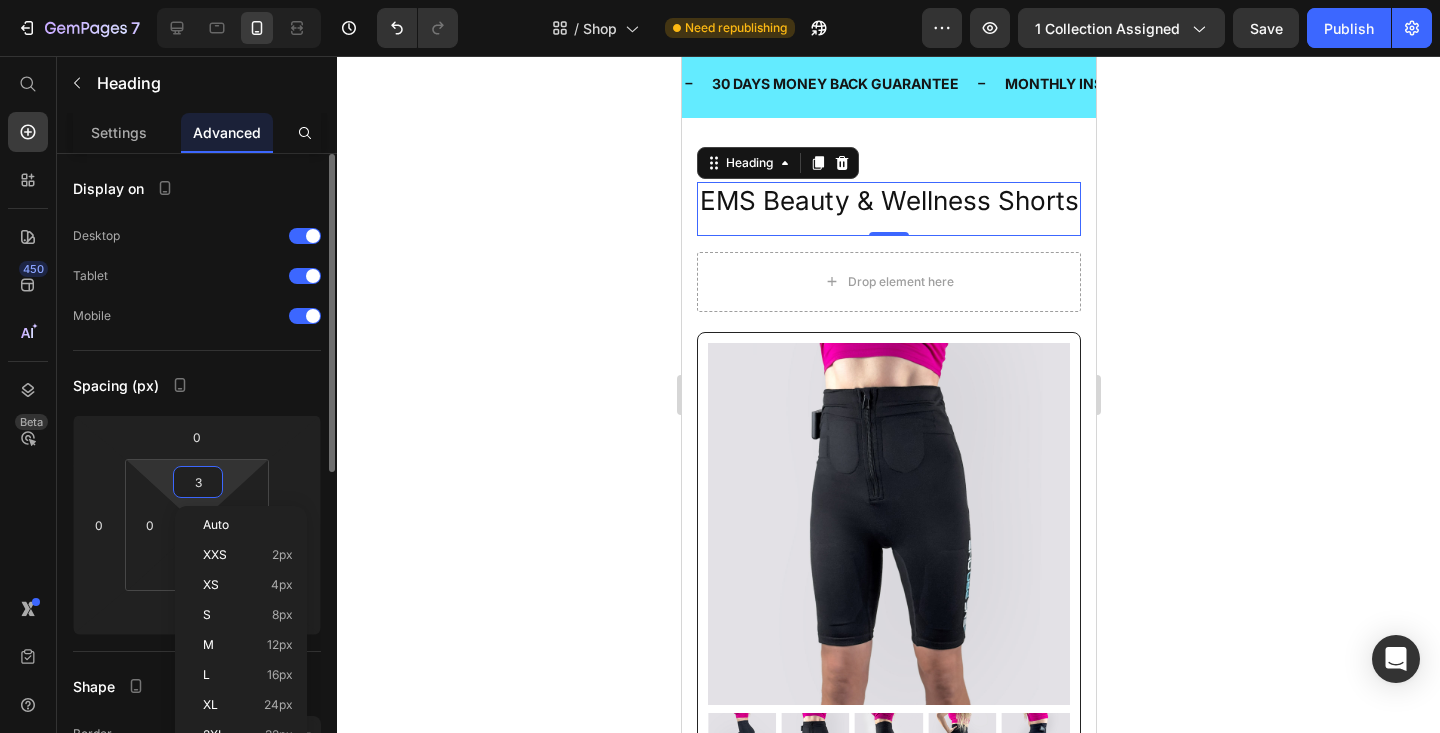 type on "32" 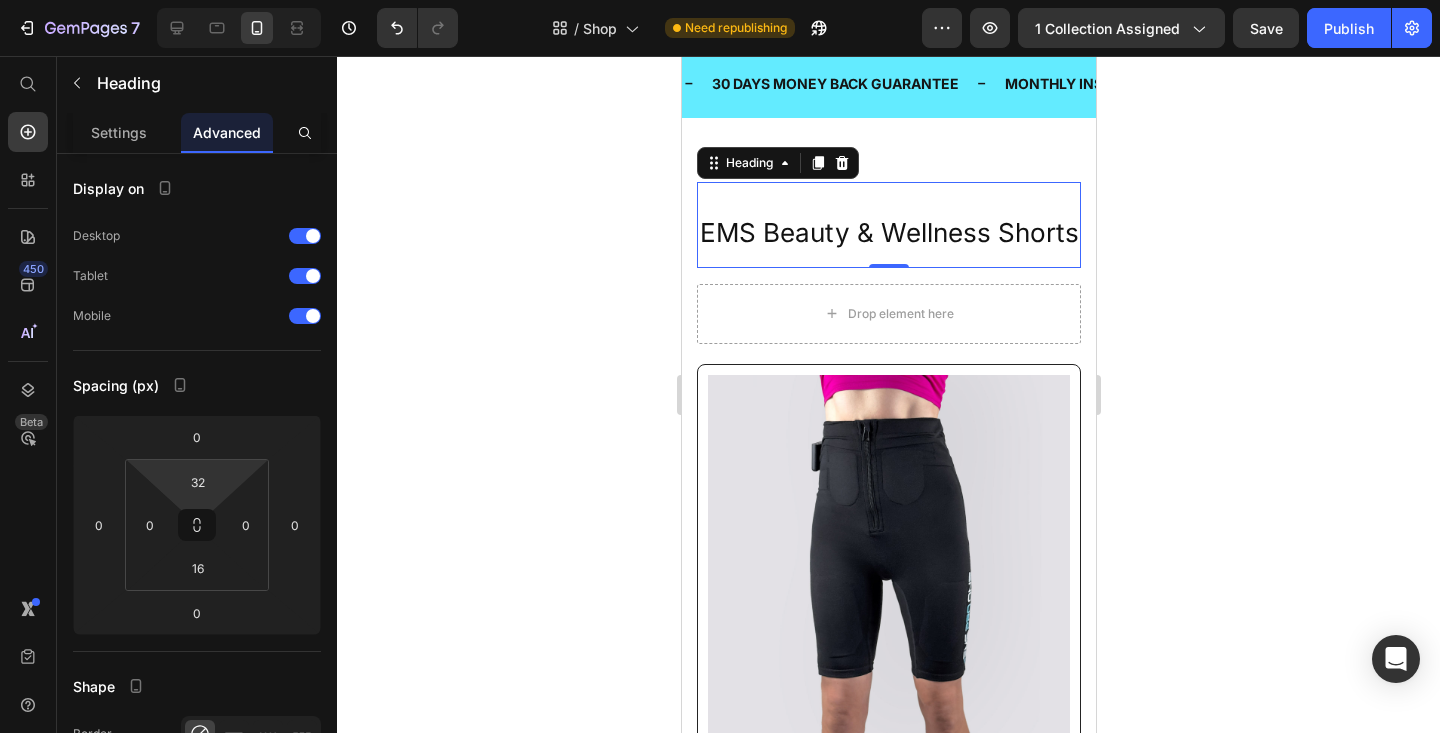 click 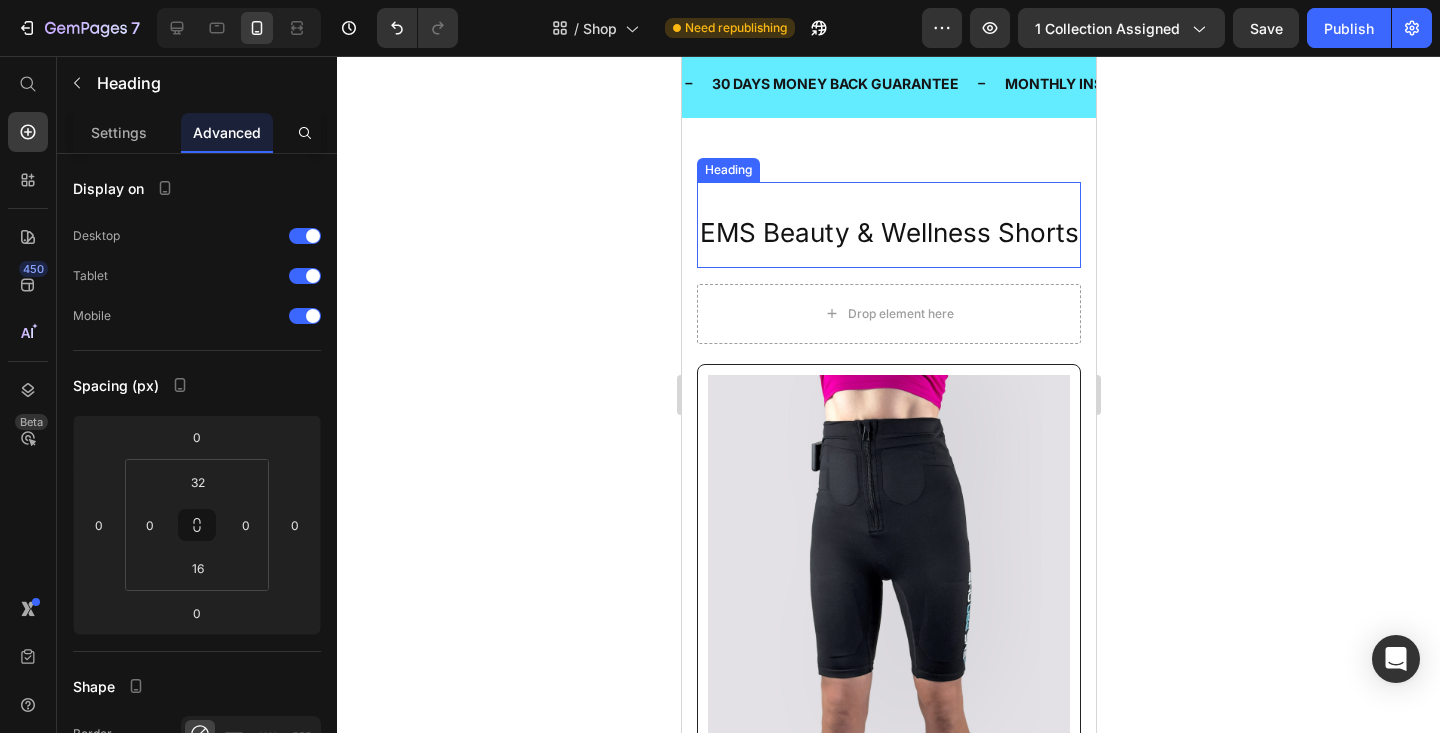 click on "EMS Beauty & Wellness Shorts Heading" at bounding box center [888, 225] 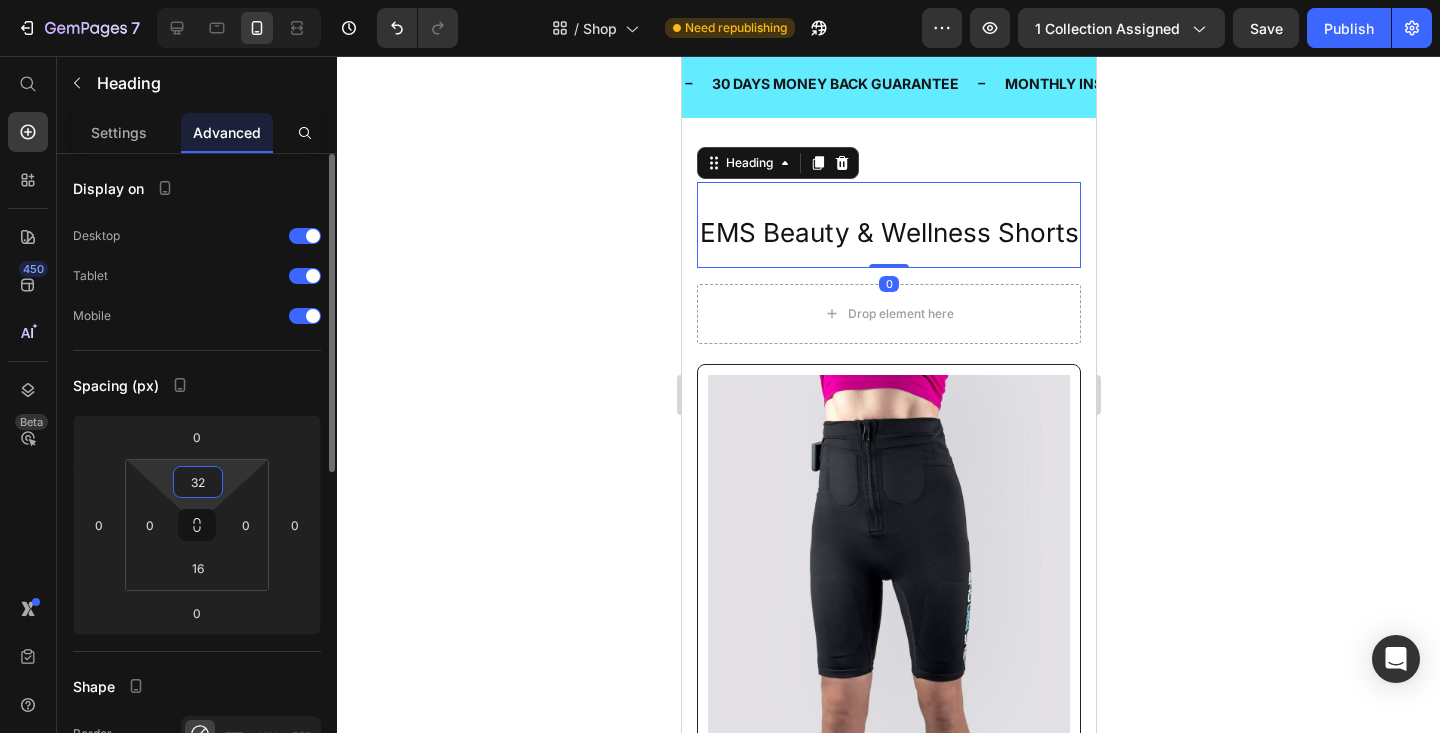 click on "32" at bounding box center (198, 482) 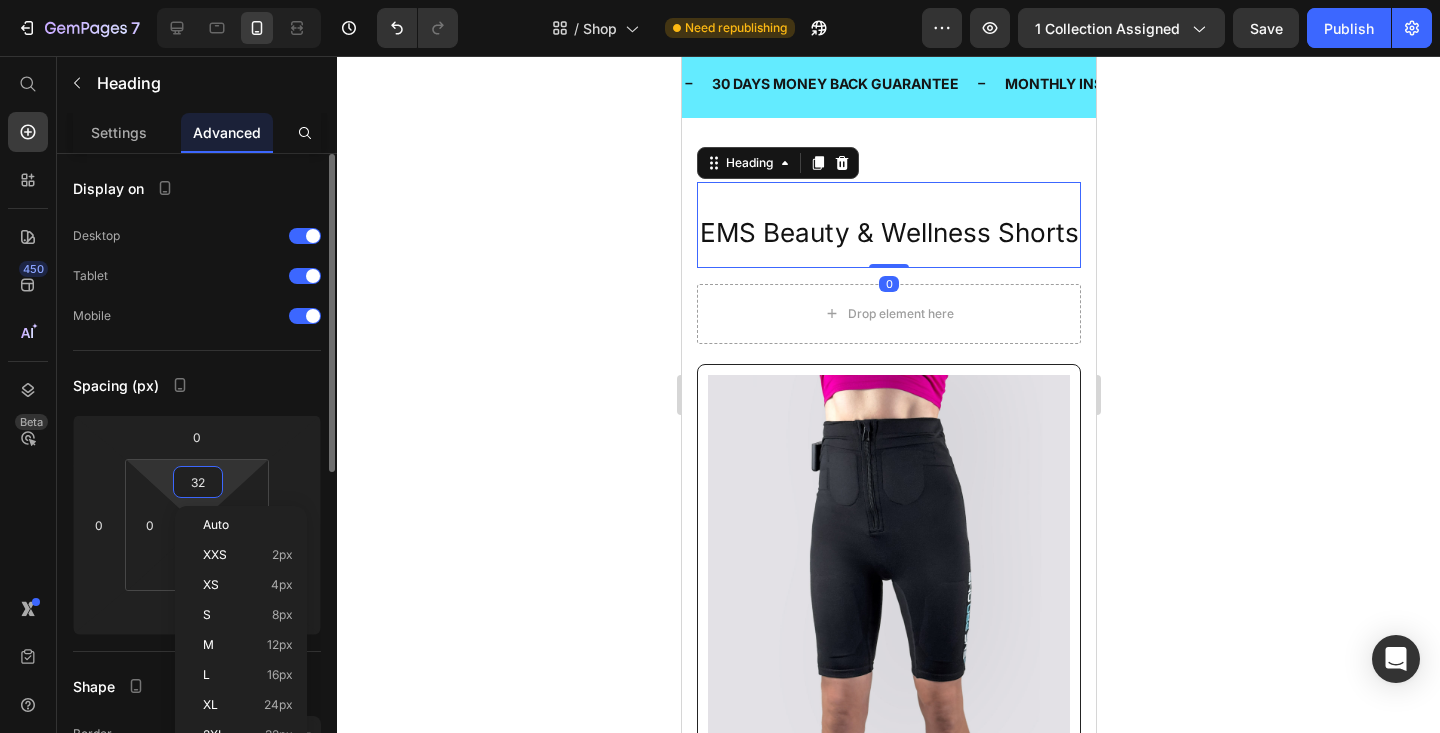 type 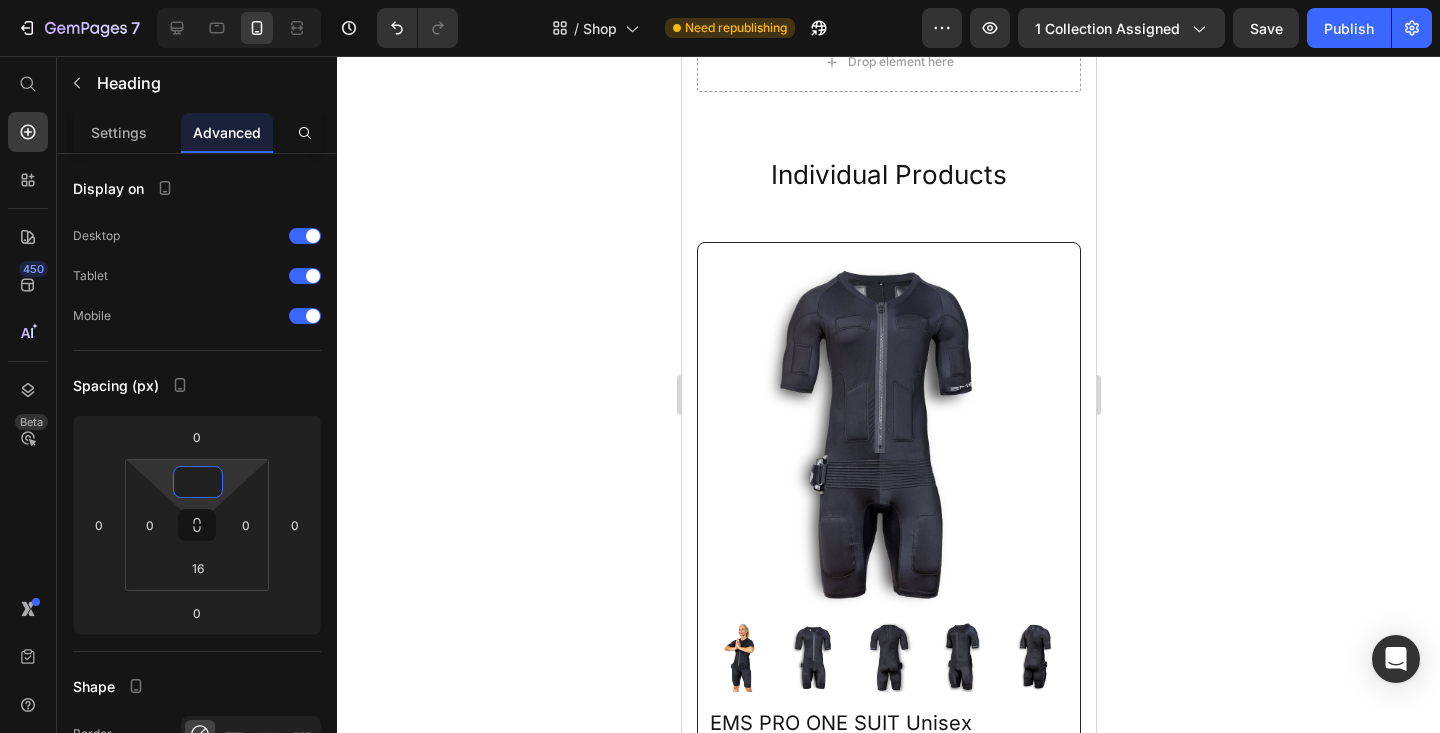 scroll, scrollTop: 3064, scrollLeft: 0, axis: vertical 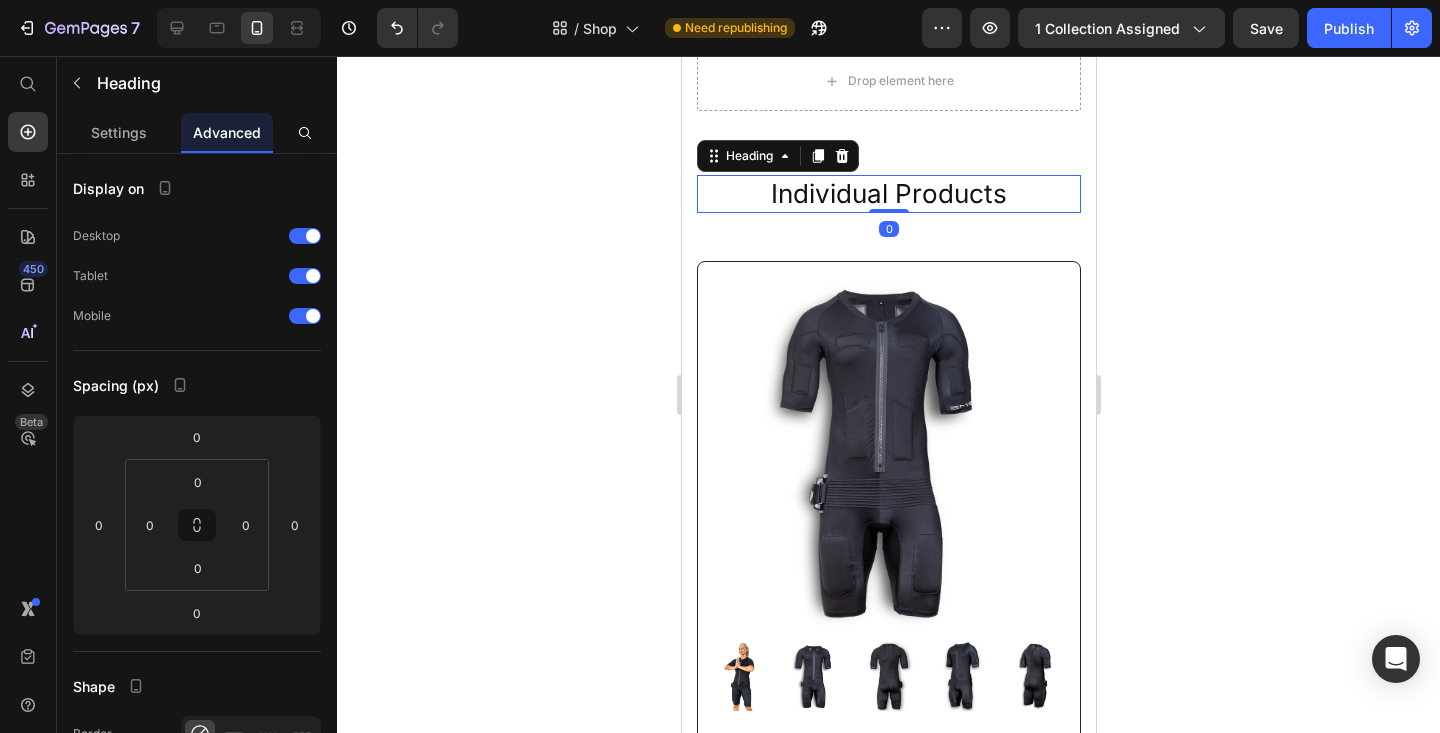click on "Individual Products" at bounding box center (888, 194) 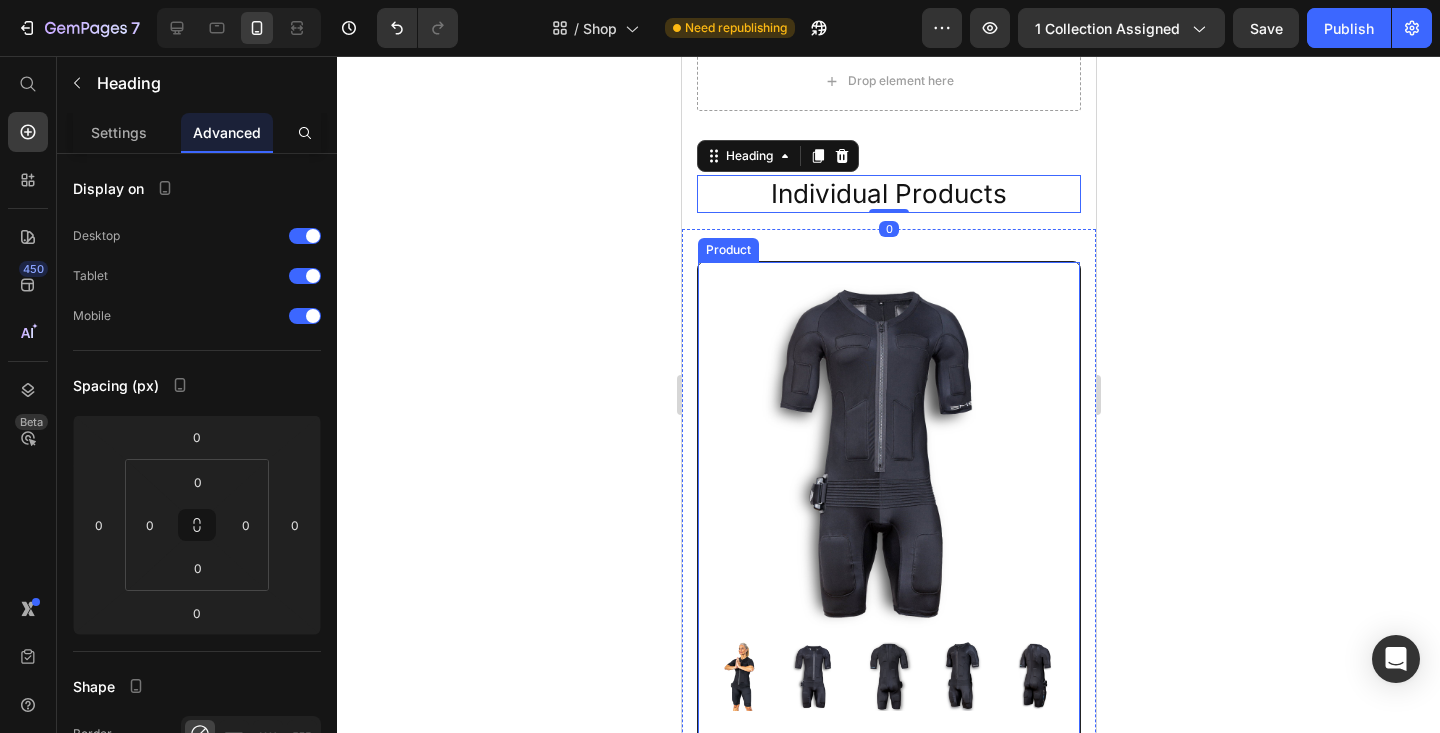 click 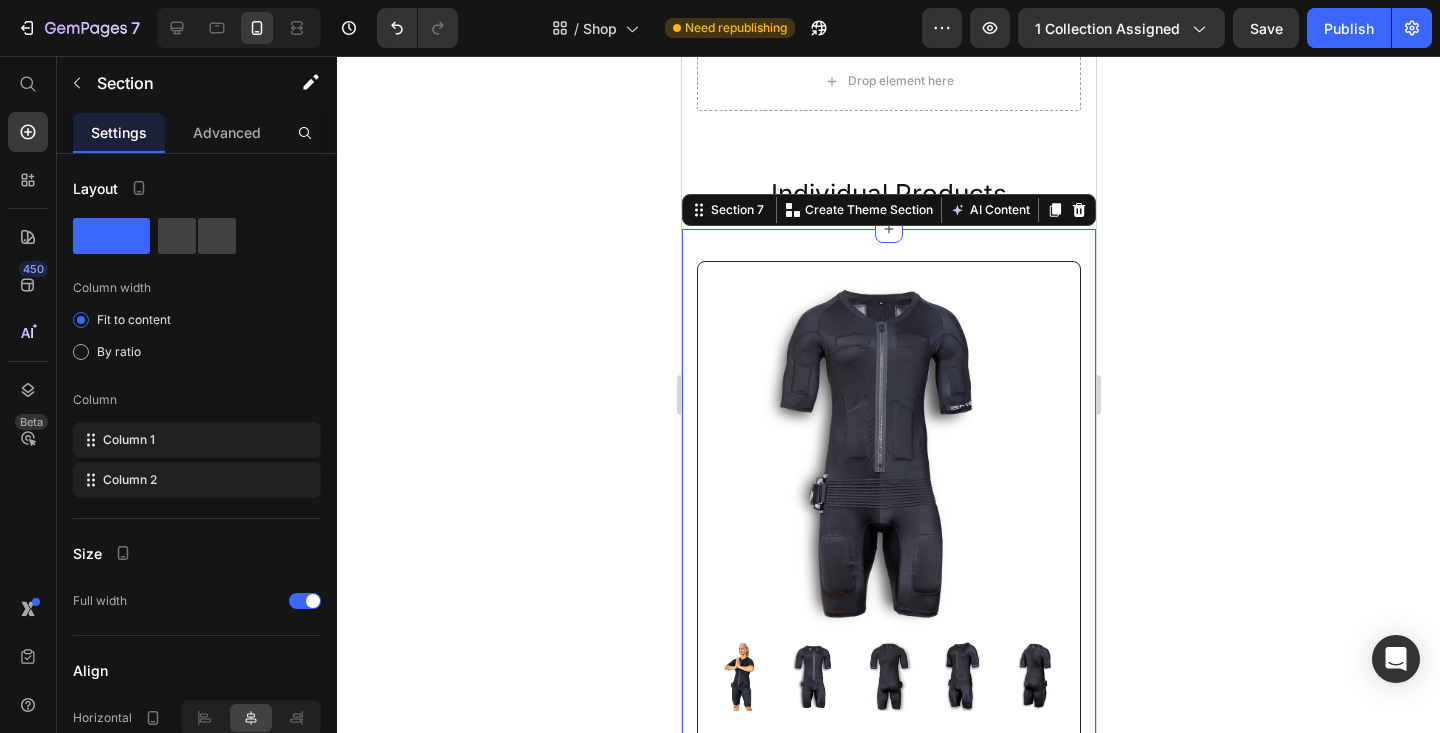 click on "Product Images EMS PRO ONE SUIT Unisex Product Title Important:  No EMS Control Box Heading Dhs. 2,900.00 Product Price Dhs. 0.00 Product Price Row View product Button Product Product Images EMS CONTROL BOX Product Title Important:   No Suit Heading Dhs. 3,900.00 Product Price Dhs. 0.00 Product Price Row View product Button Product Section 7   Create Theme Section AI Content Write with GemAI What would you like to describe here? Tone and Voice Persuasive Product EMS PRO ONE Shorts Show more Generate" at bounding box center (888, 928) 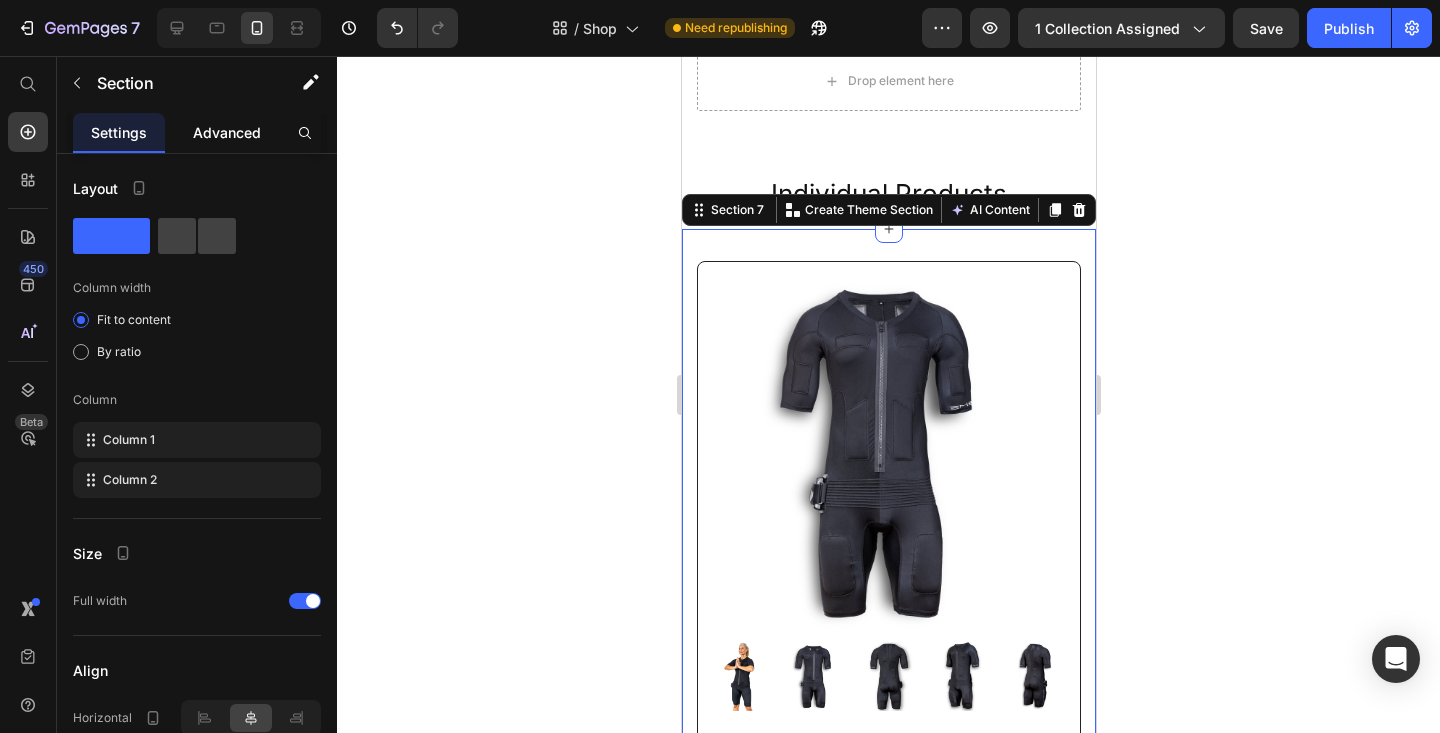 click on "Advanced" 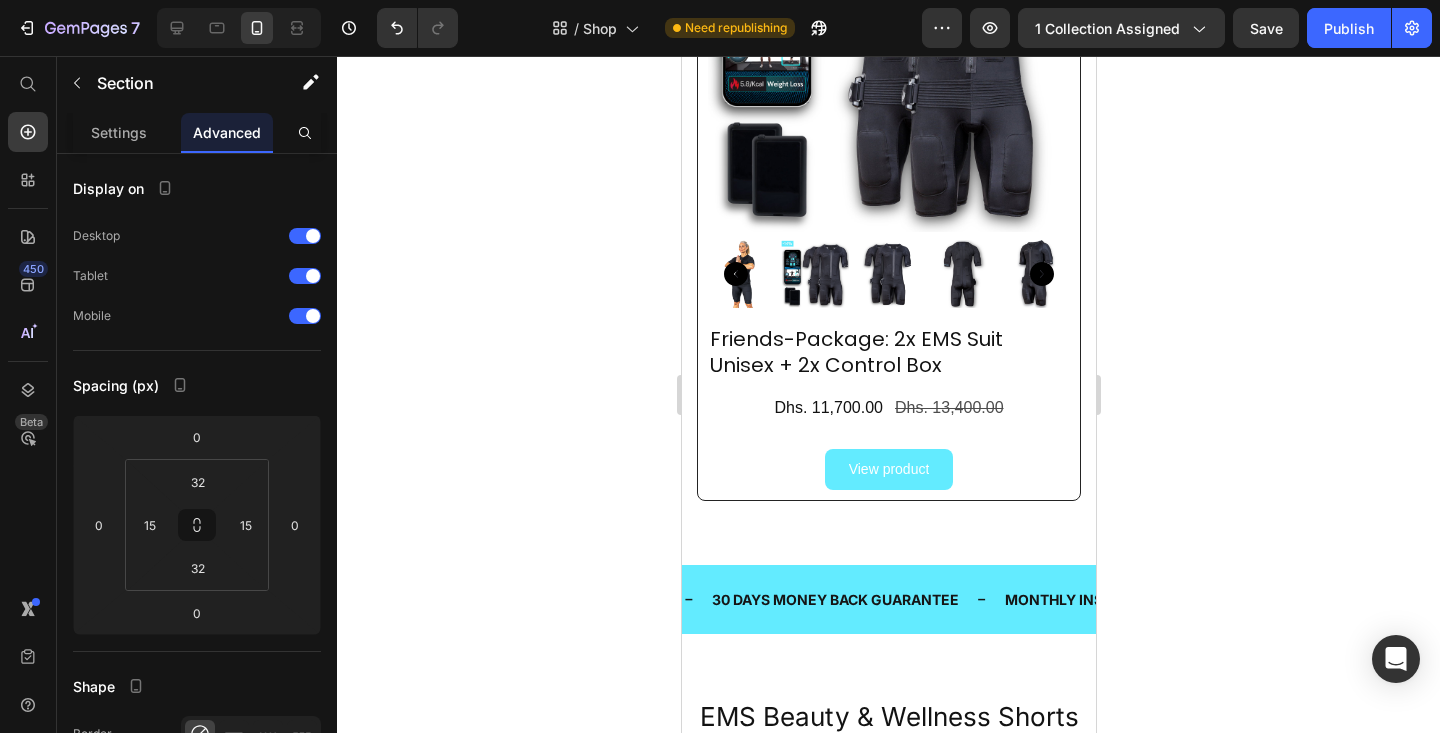 scroll, scrollTop: 2227, scrollLeft: 0, axis: vertical 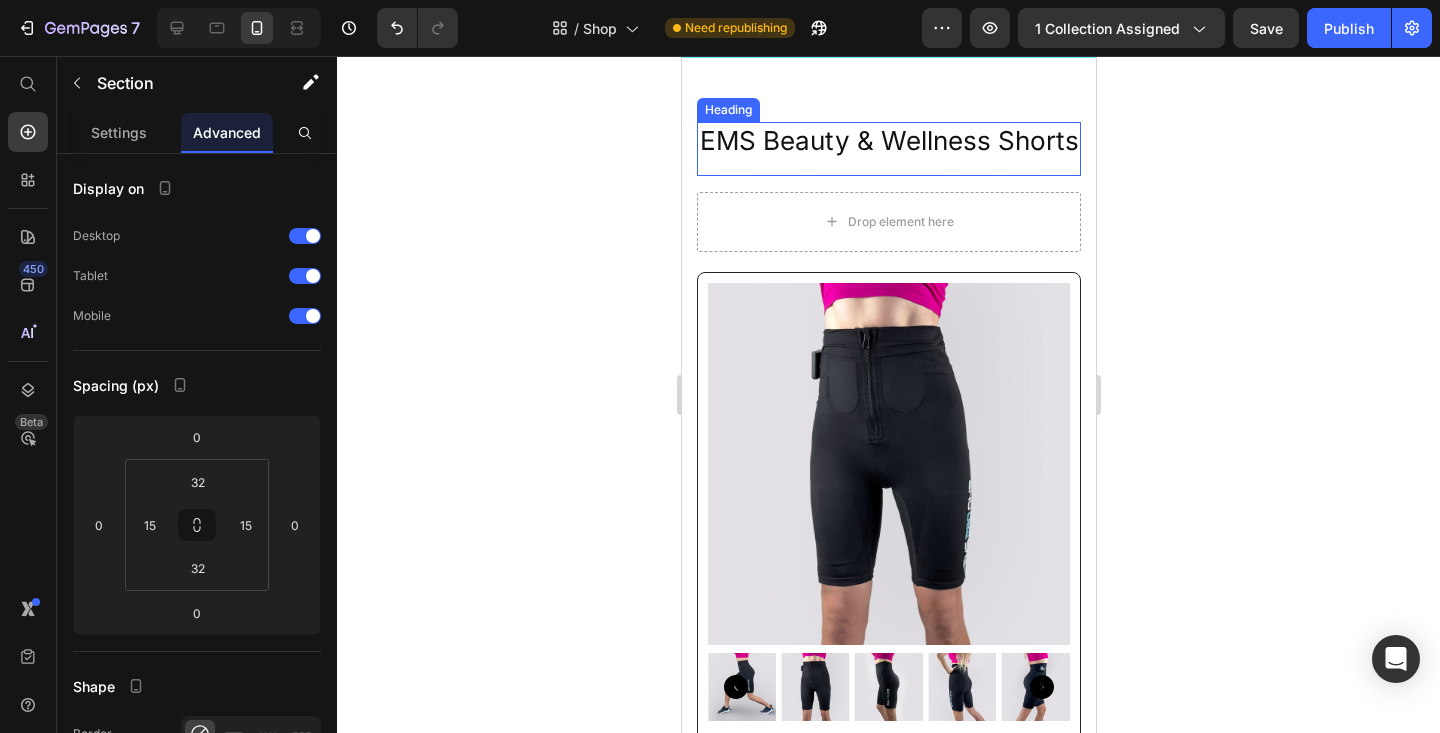 click on "EMS Beauty & Wellness Shorts" at bounding box center [888, 141] 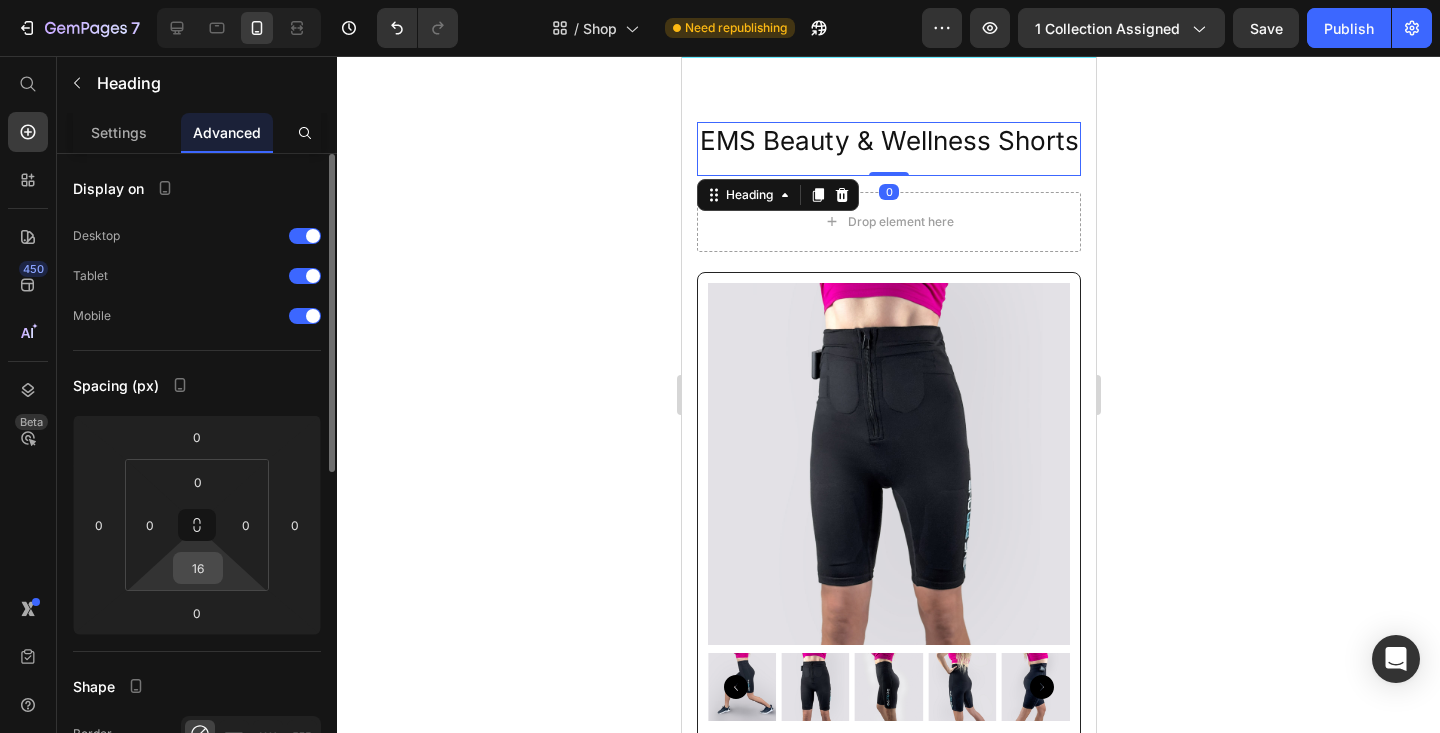 click on "16" at bounding box center (198, 568) 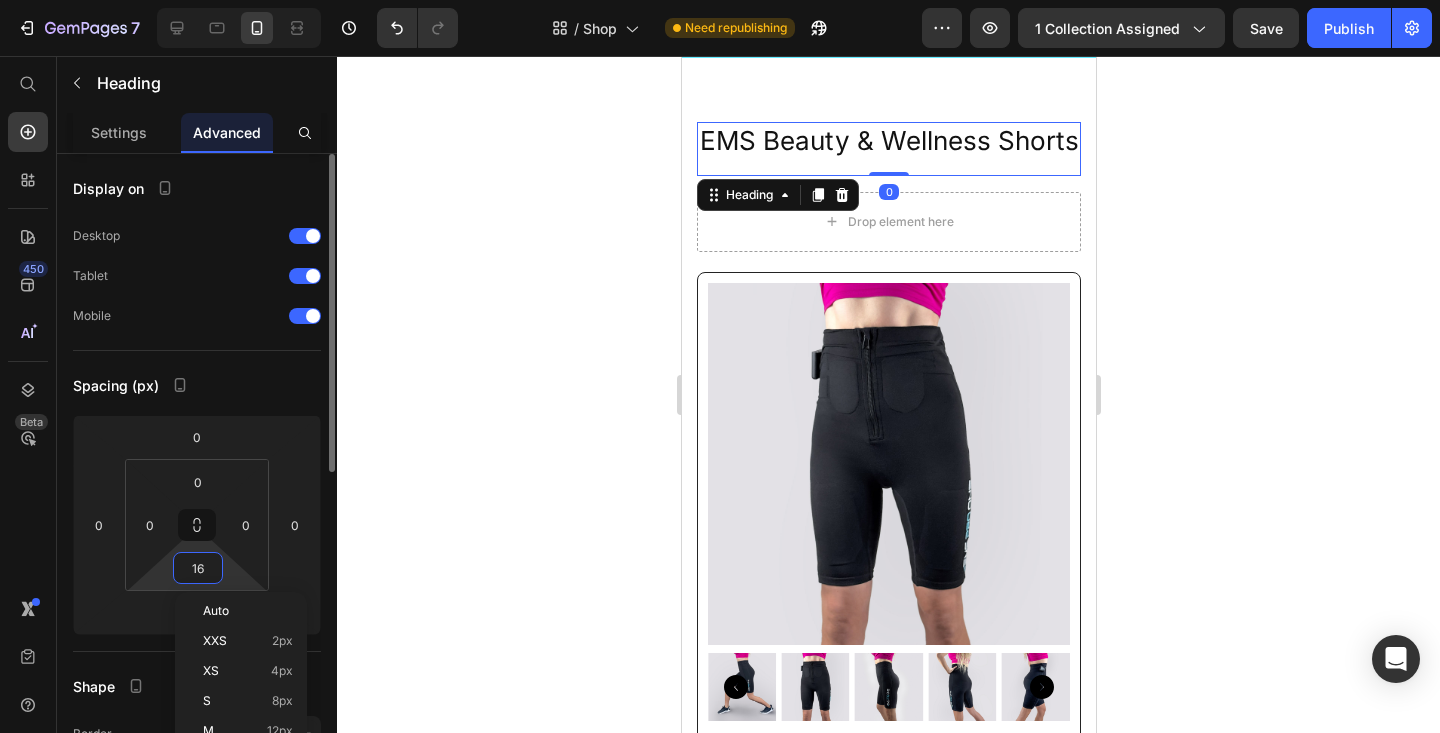 click on "16" at bounding box center [198, 568] 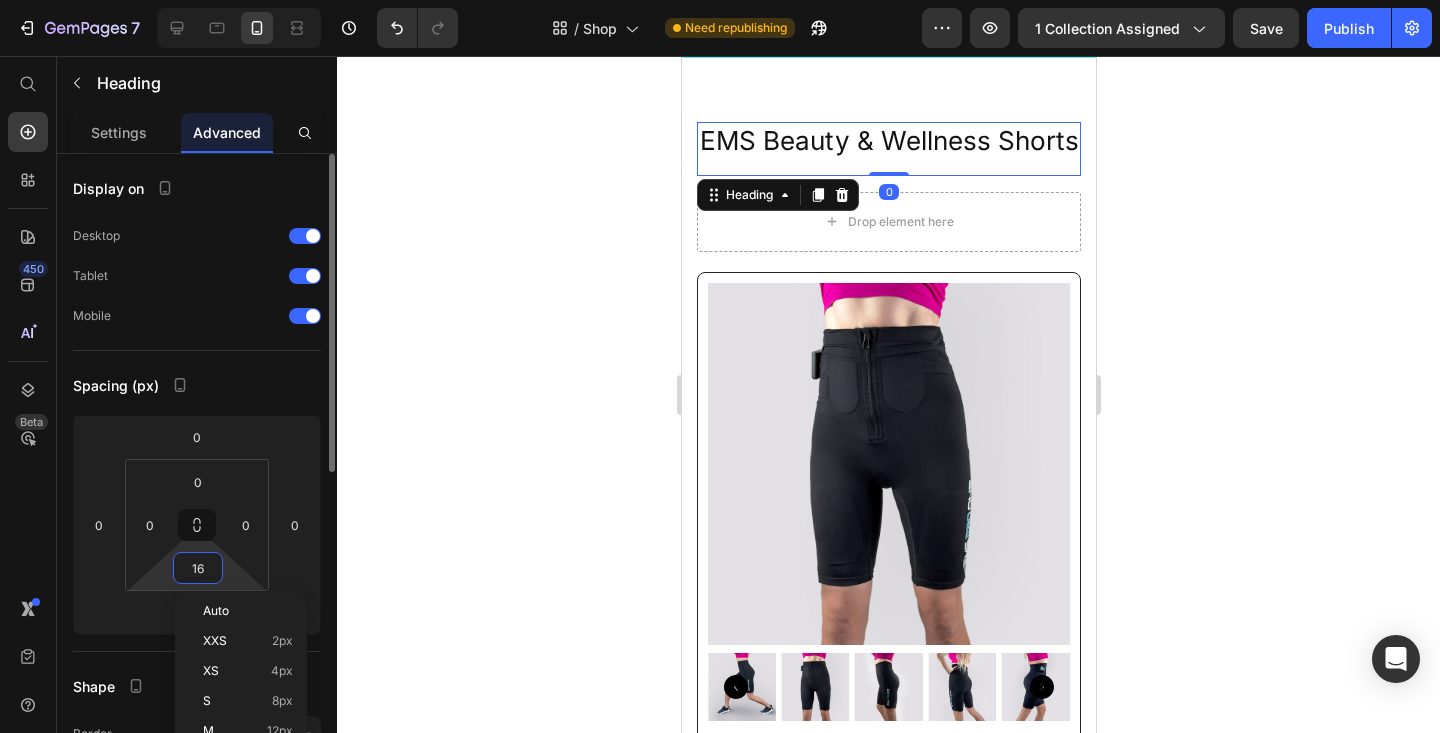 click on "16" at bounding box center [198, 568] 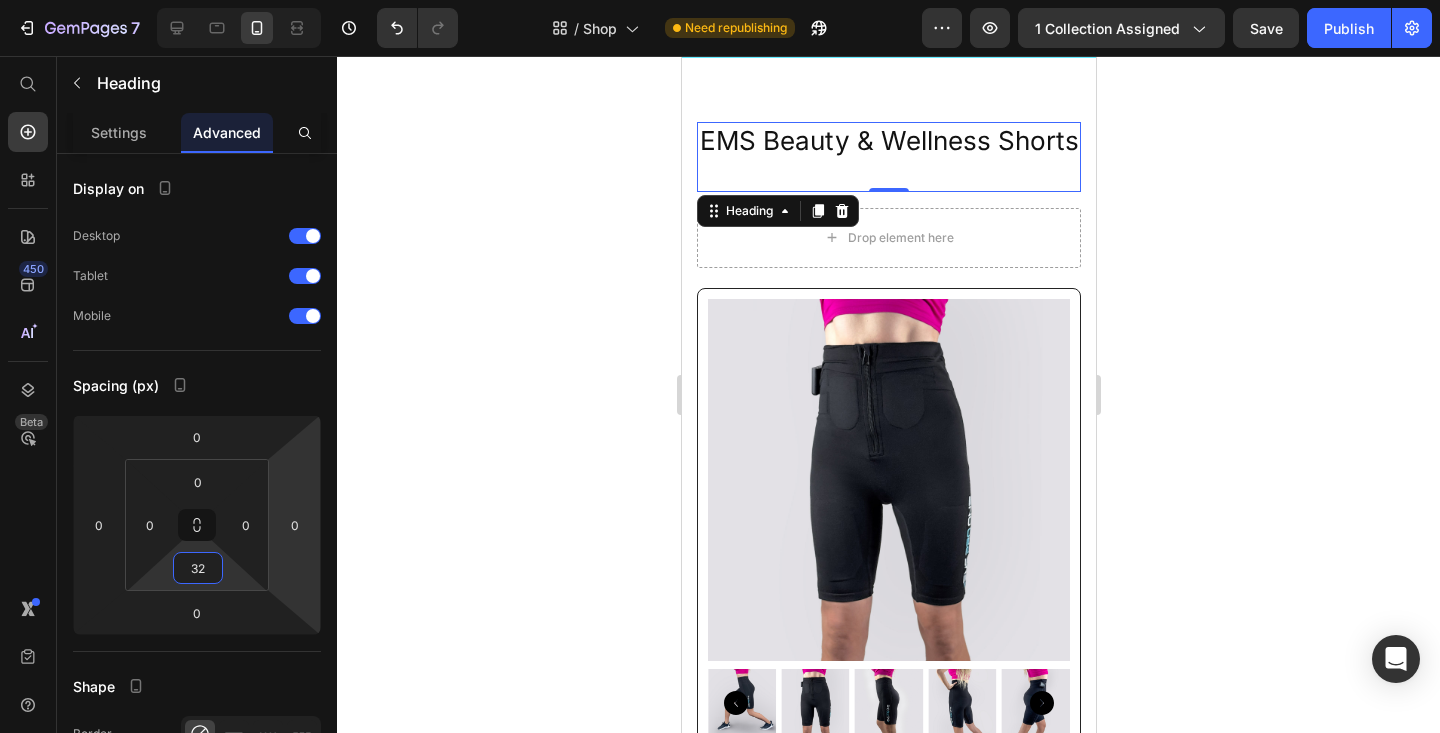 type on "32" 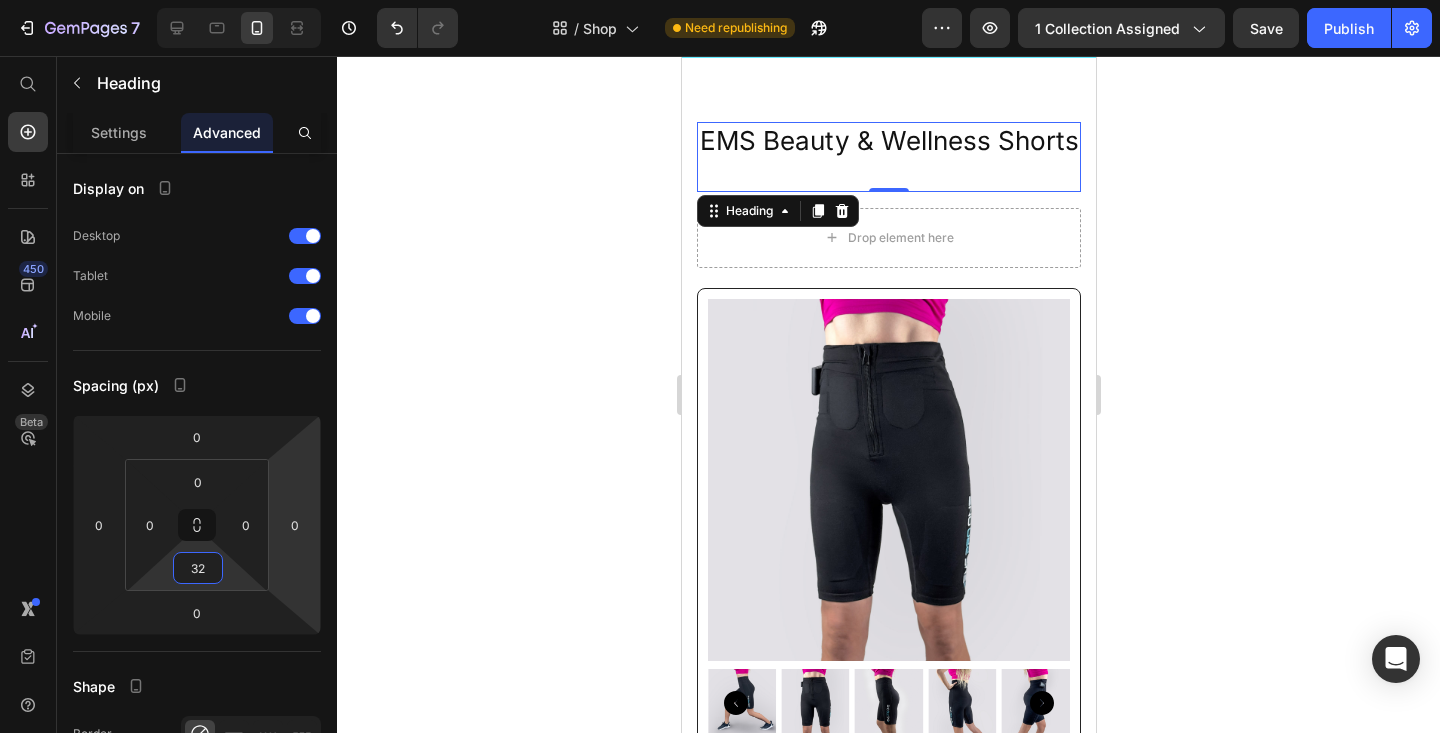 click 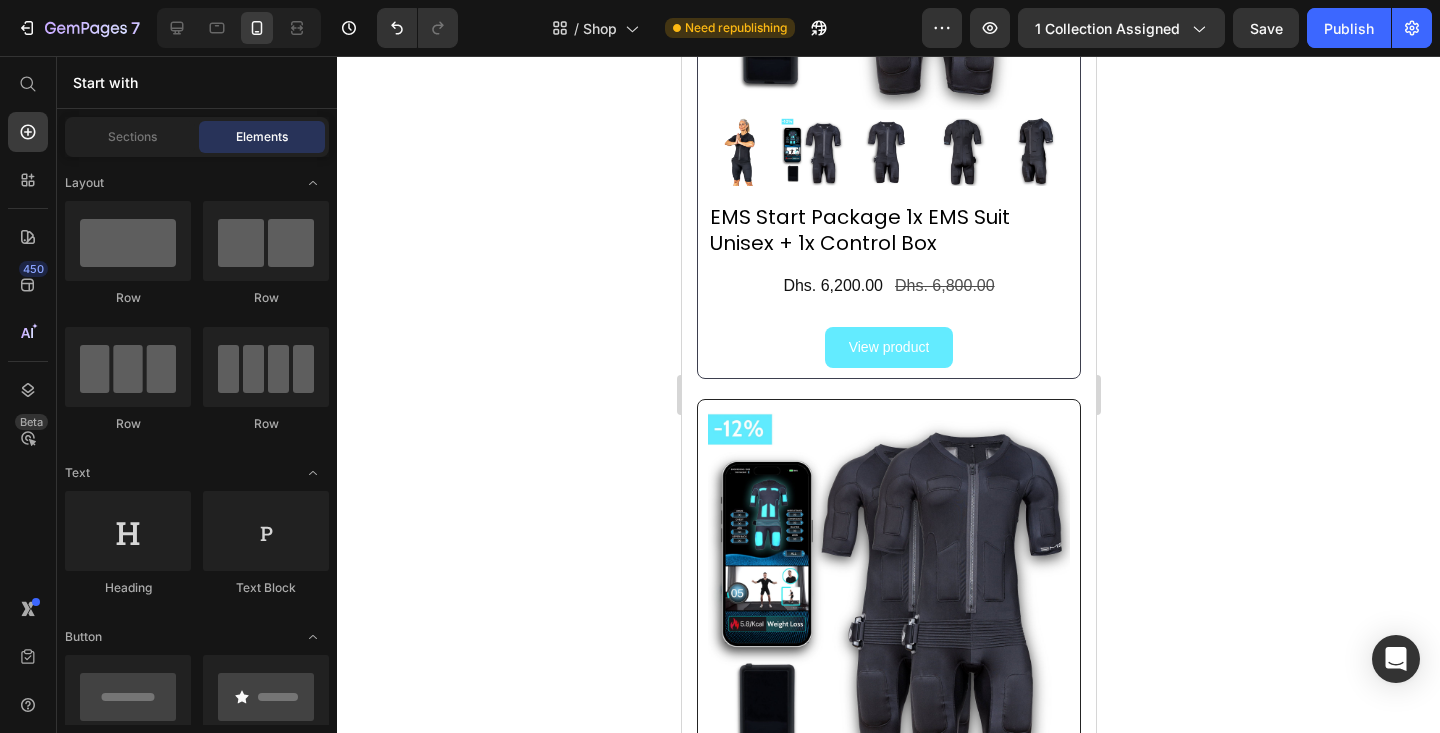 scroll, scrollTop: 0, scrollLeft: 0, axis: both 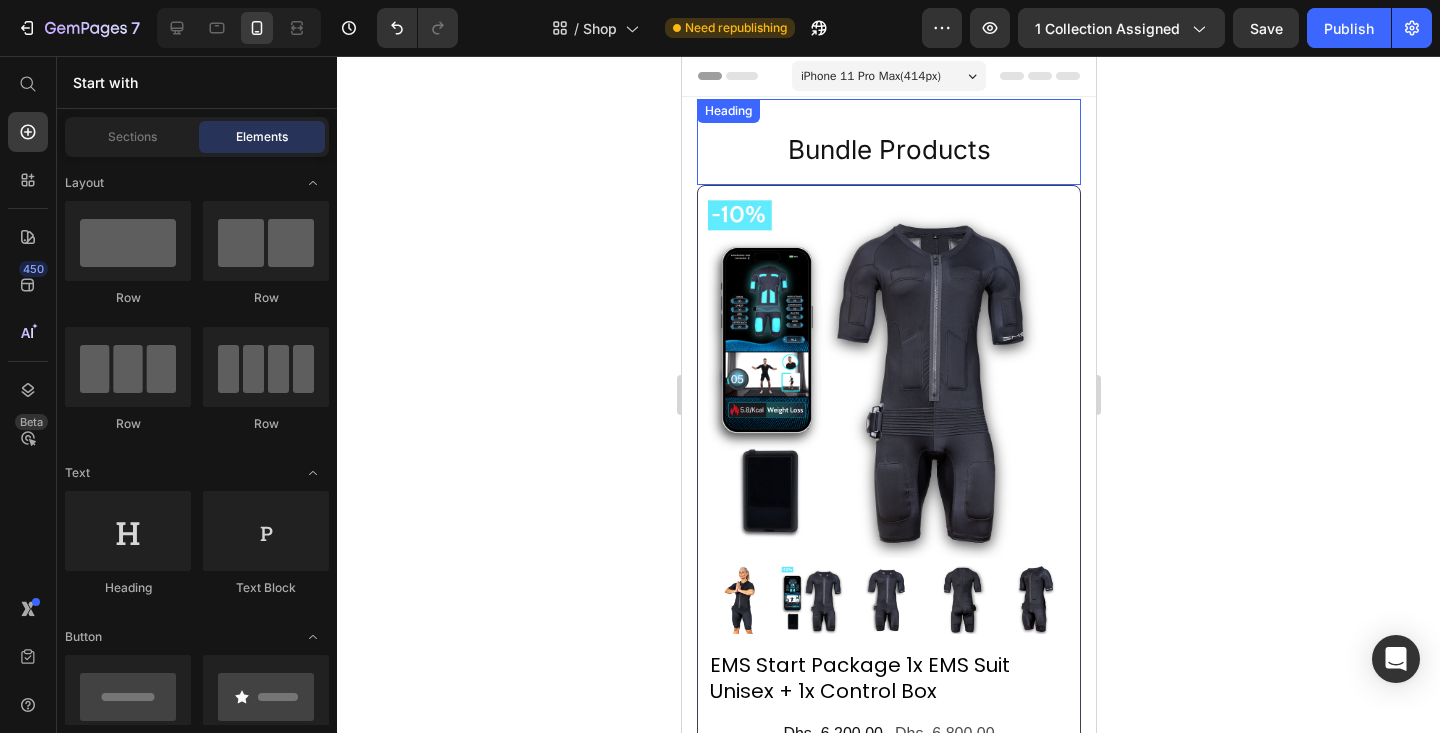 click on "Bundle Products" at bounding box center [888, 150] 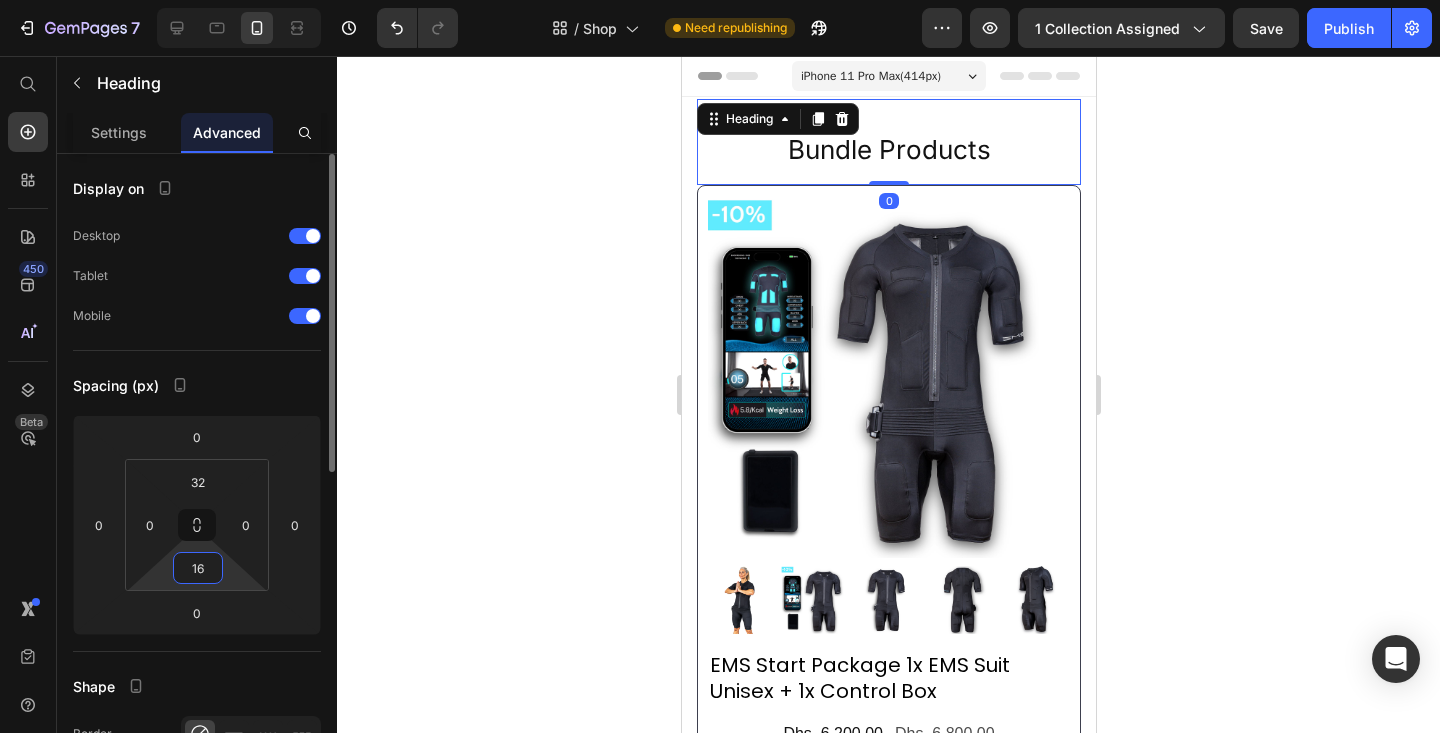 click on "16" at bounding box center (198, 568) 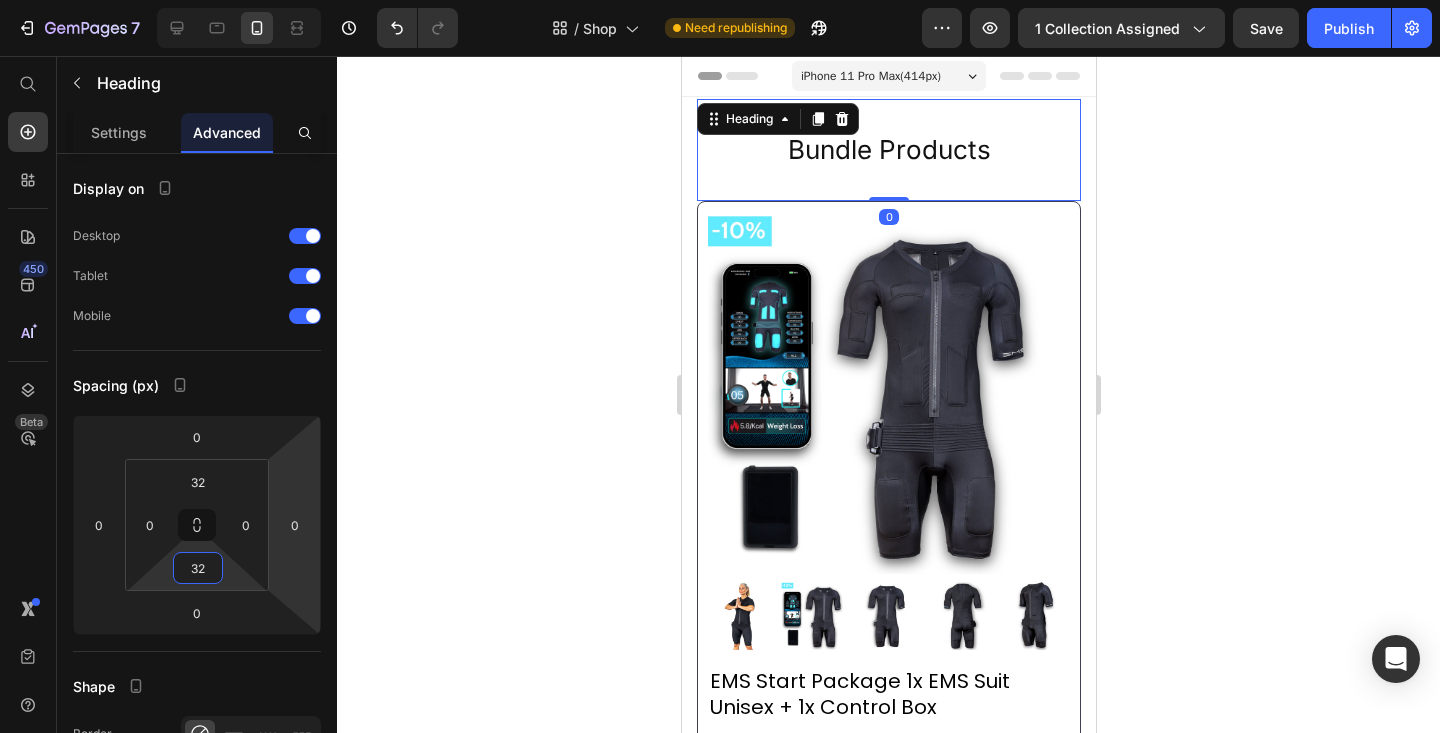 type on "32" 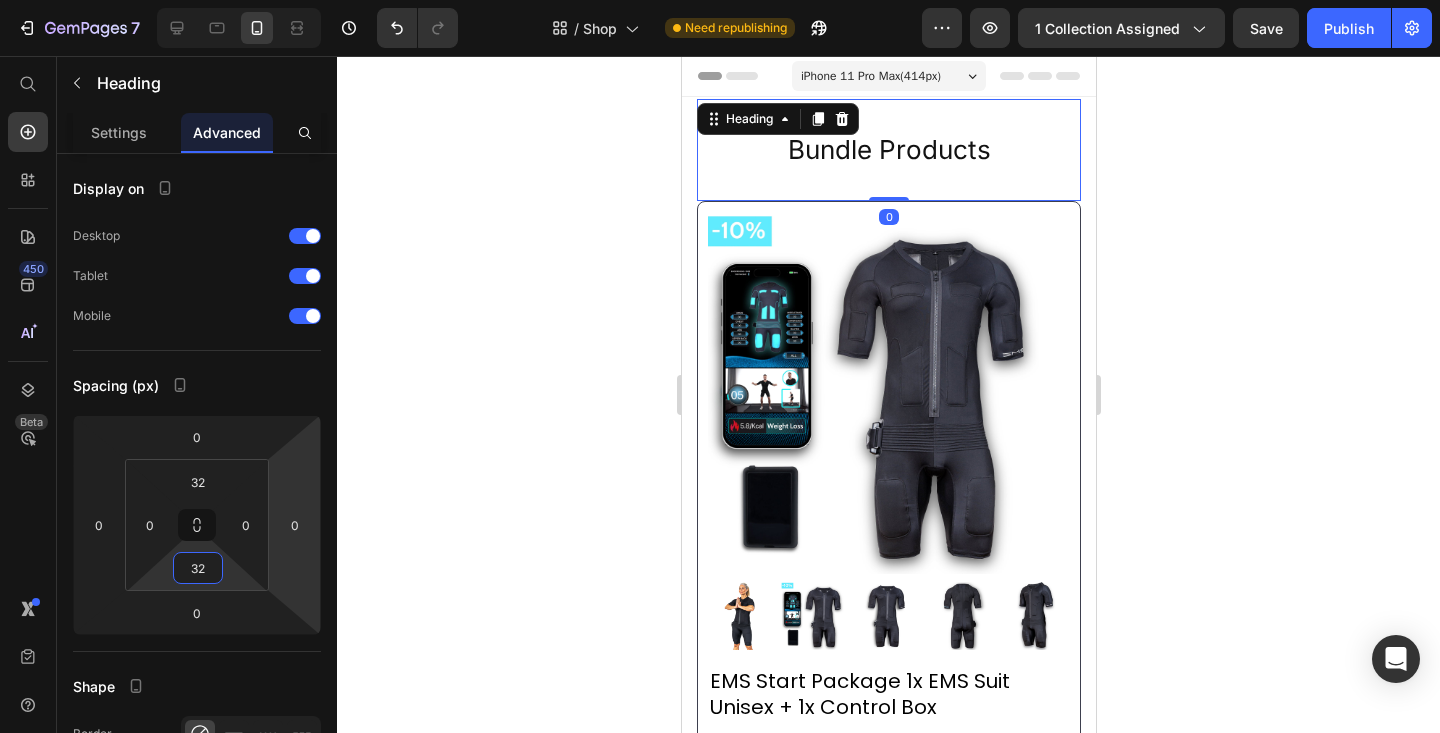 click 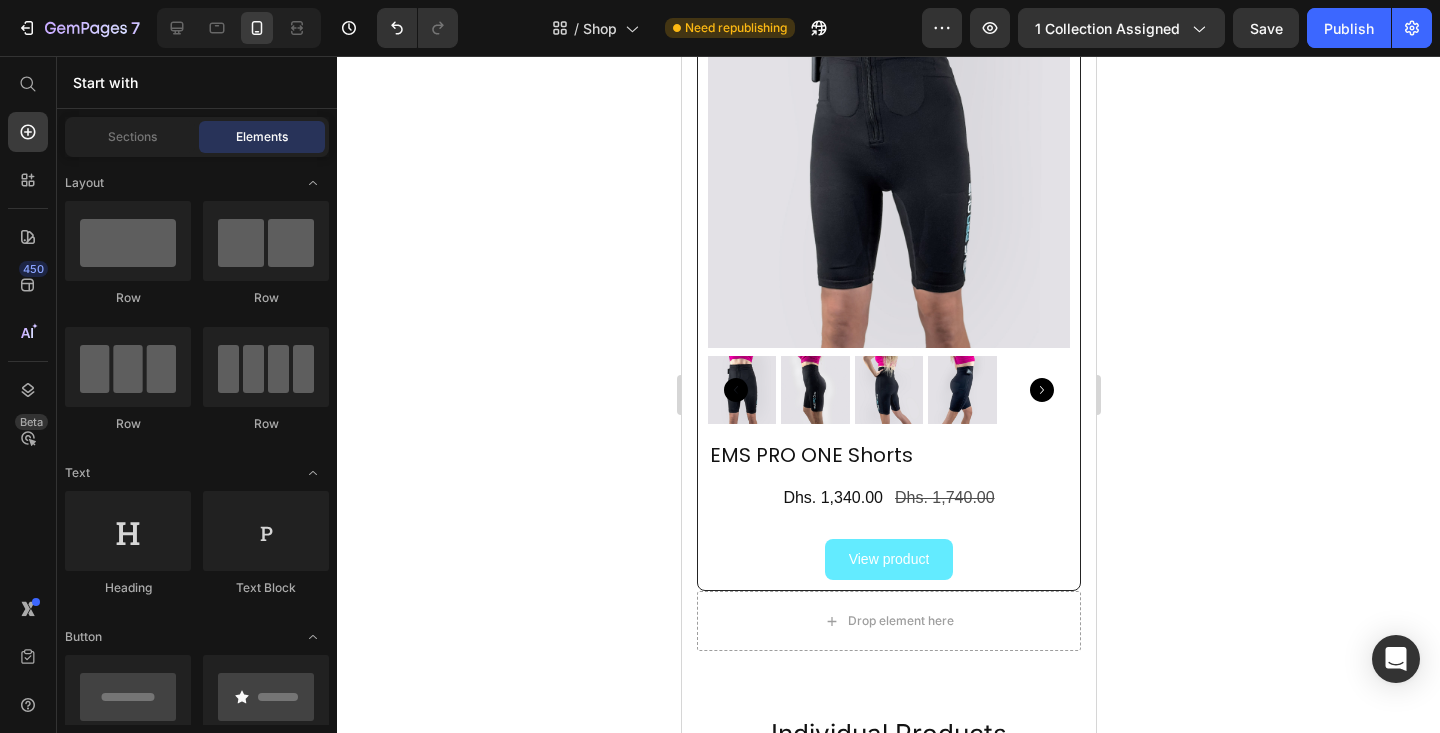 scroll, scrollTop: 2551, scrollLeft: 0, axis: vertical 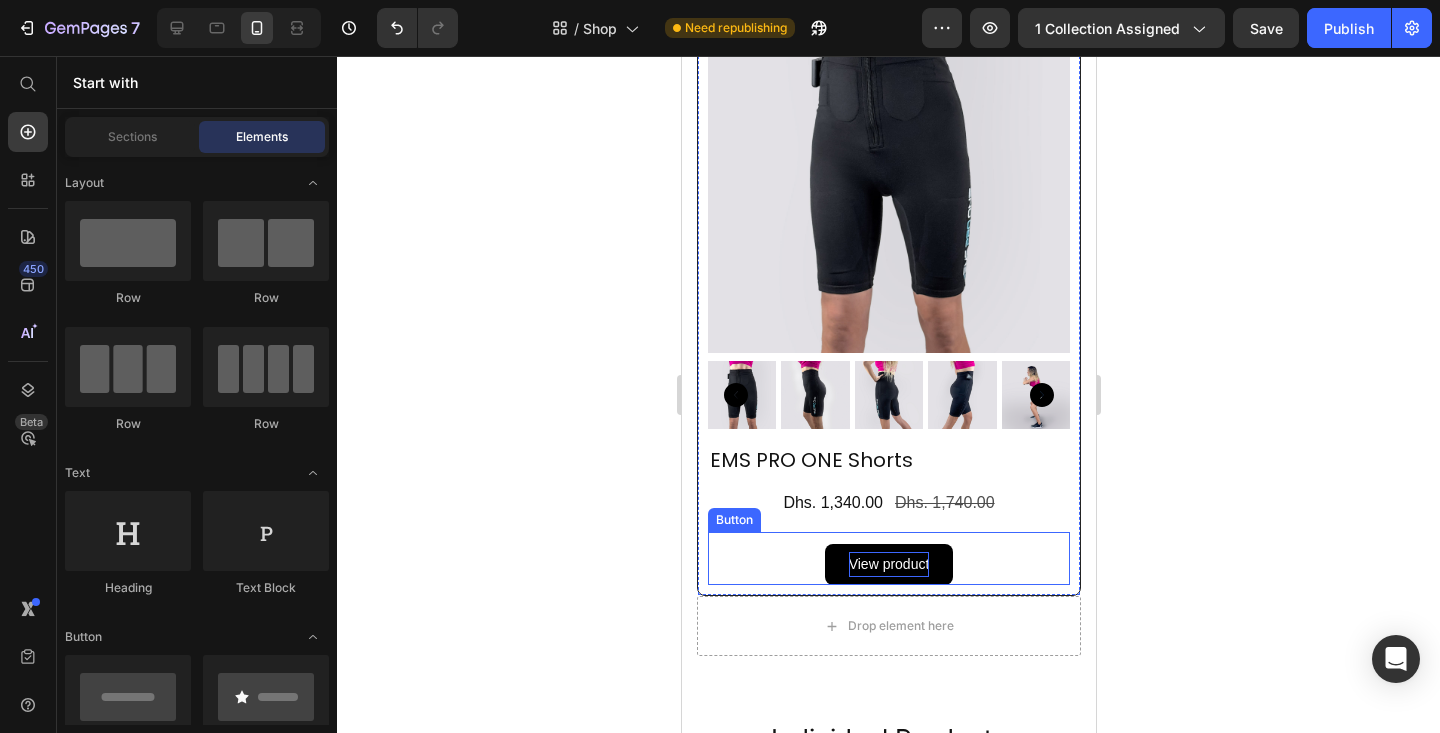 click on "View product" at bounding box center [888, 564] 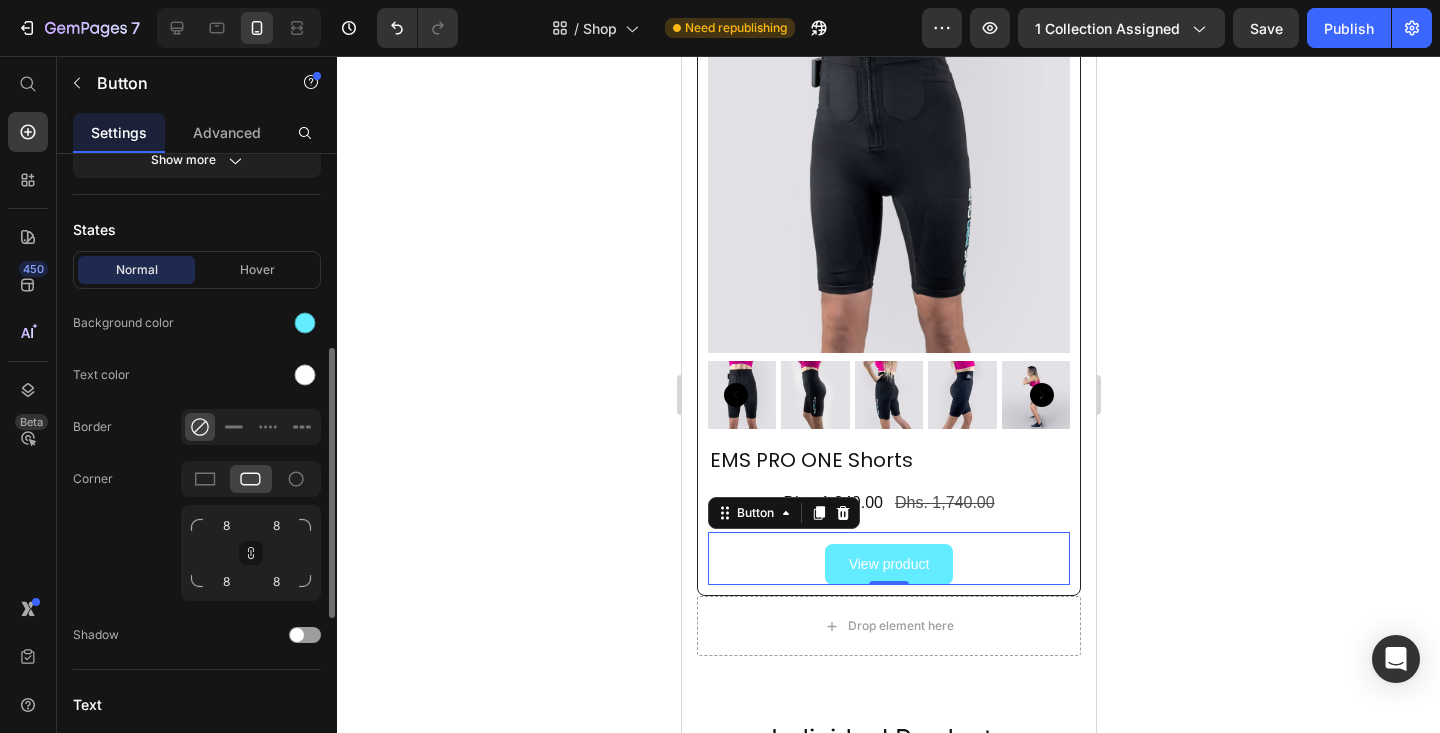 scroll, scrollTop: 455, scrollLeft: 0, axis: vertical 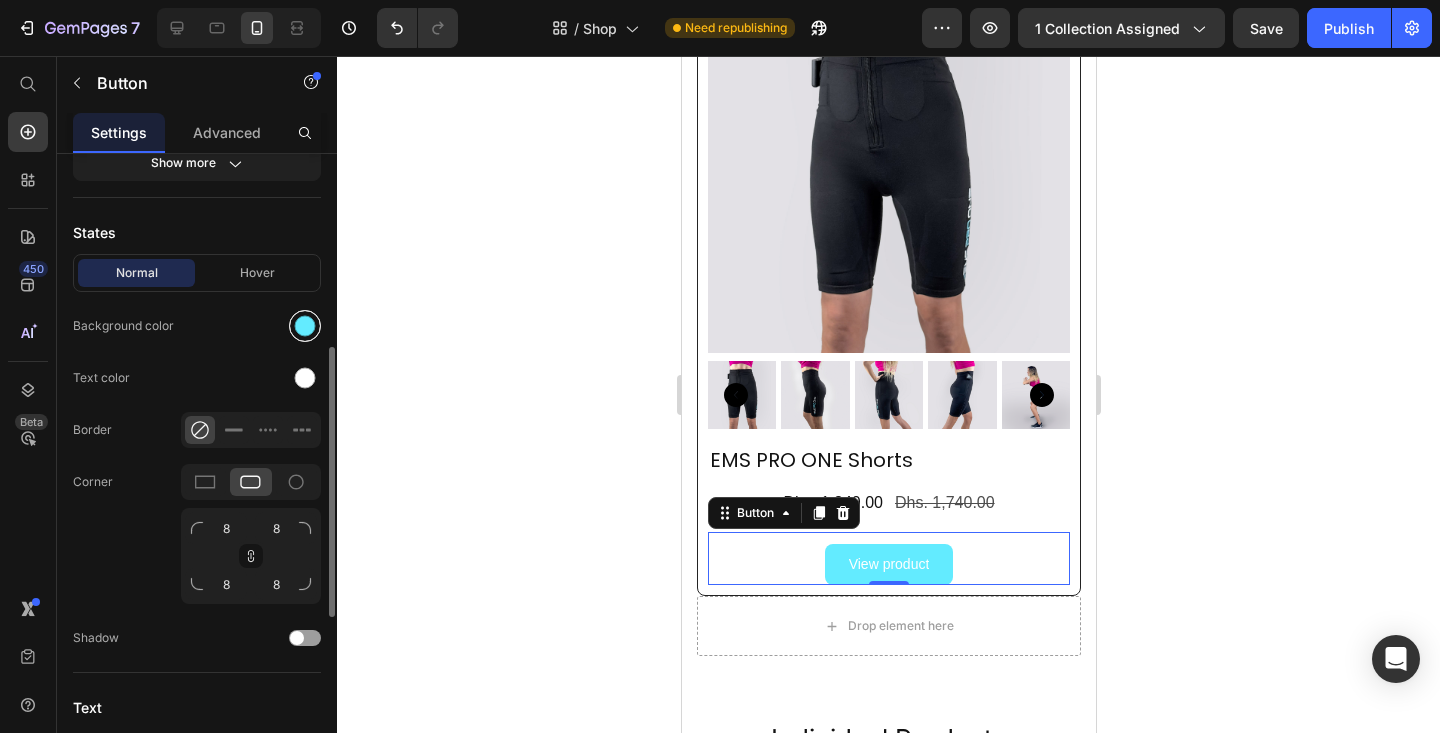 click at bounding box center [305, 326] 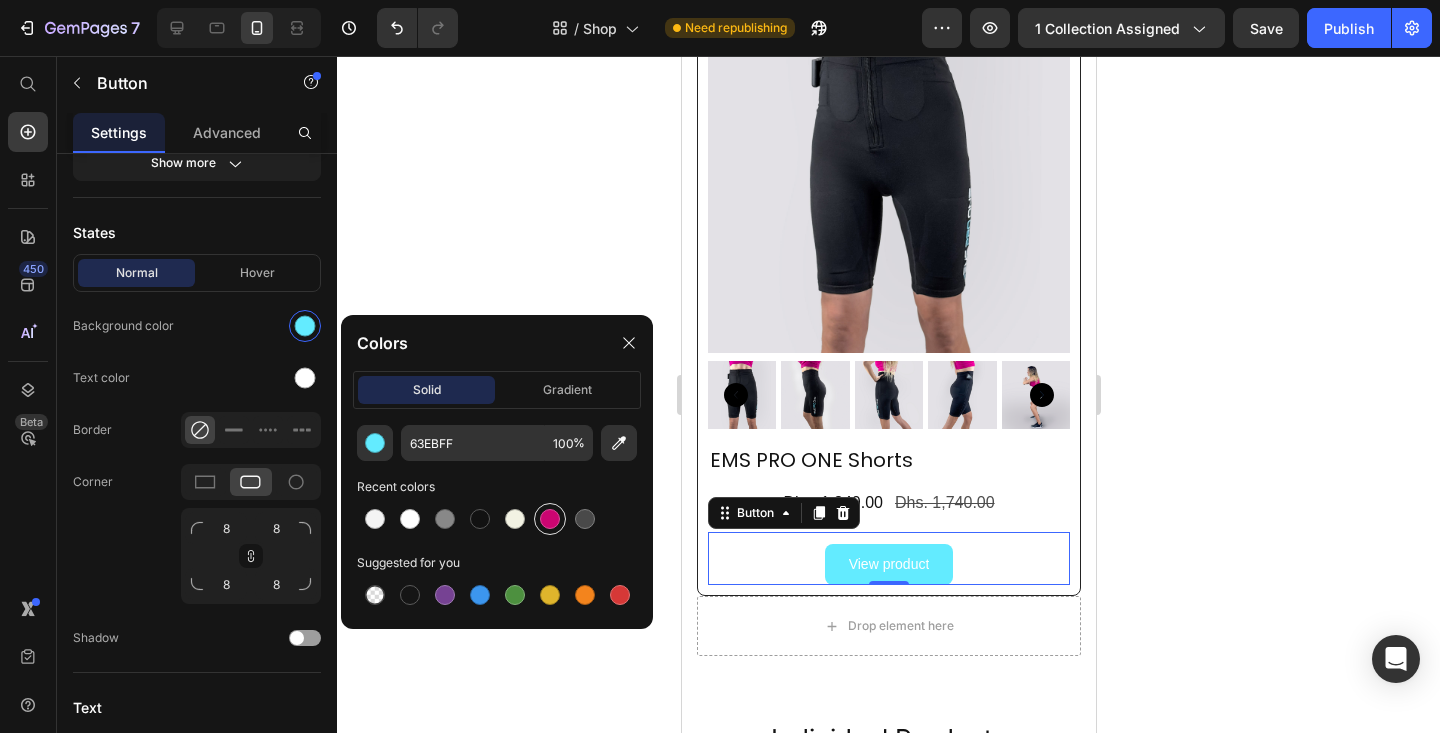 click at bounding box center (550, 519) 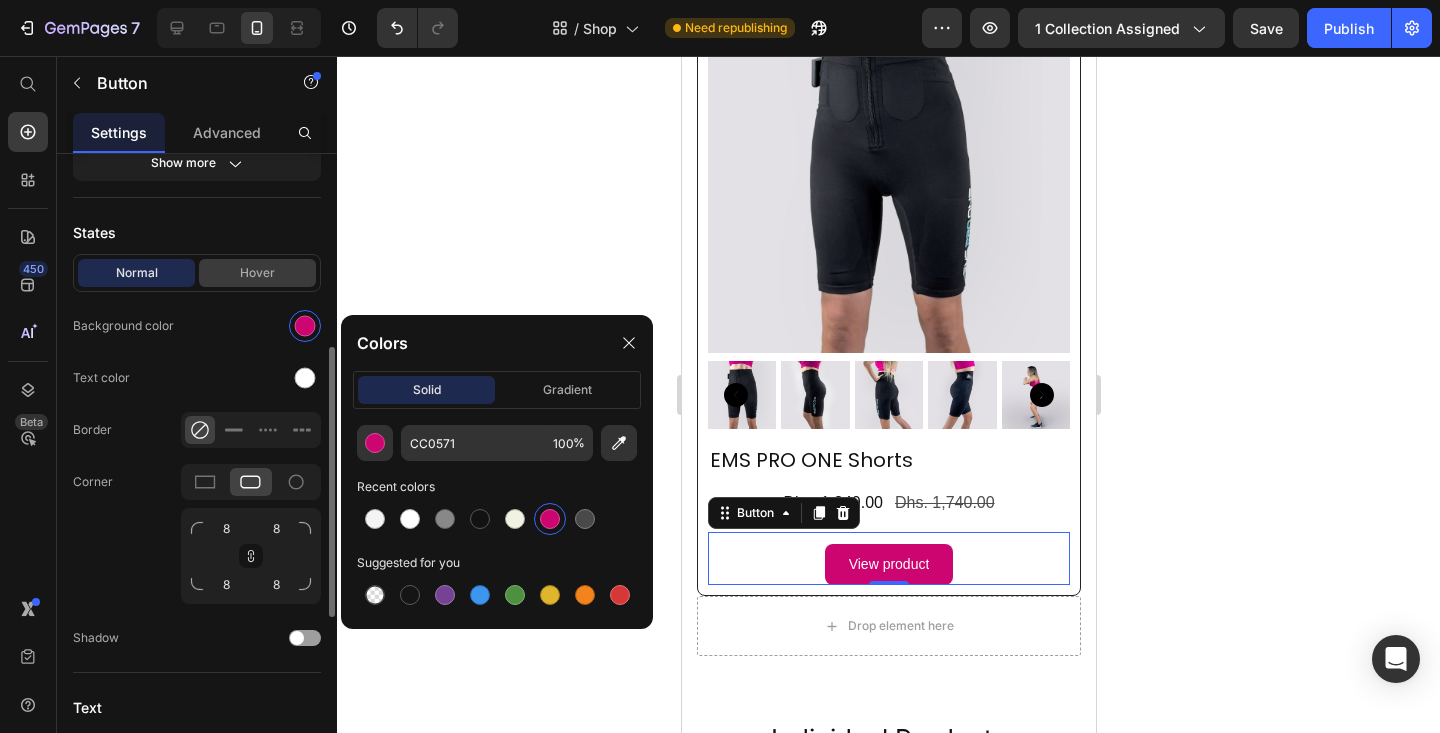 click on "Hover" at bounding box center [257, 273] 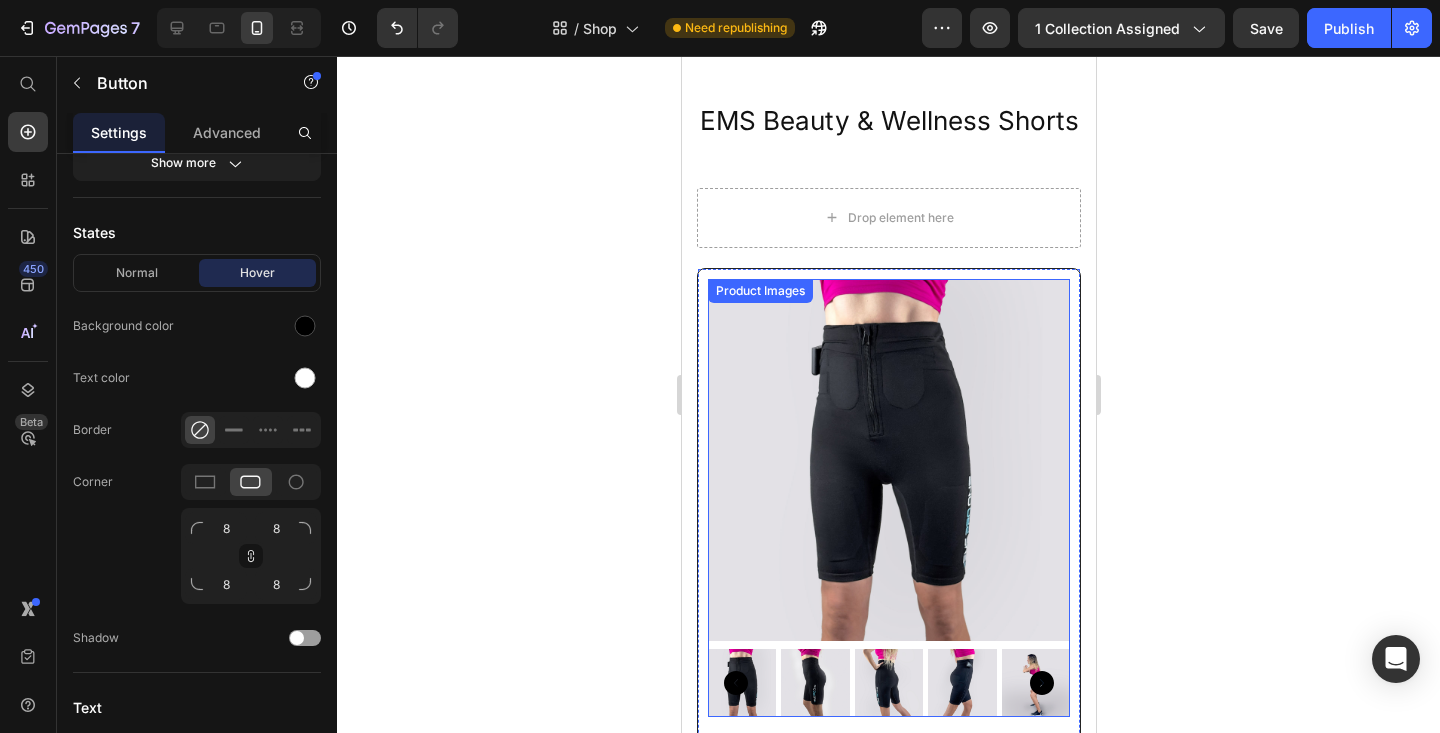 scroll, scrollTop: 2235, scrollLeft: 0, axis: vertical 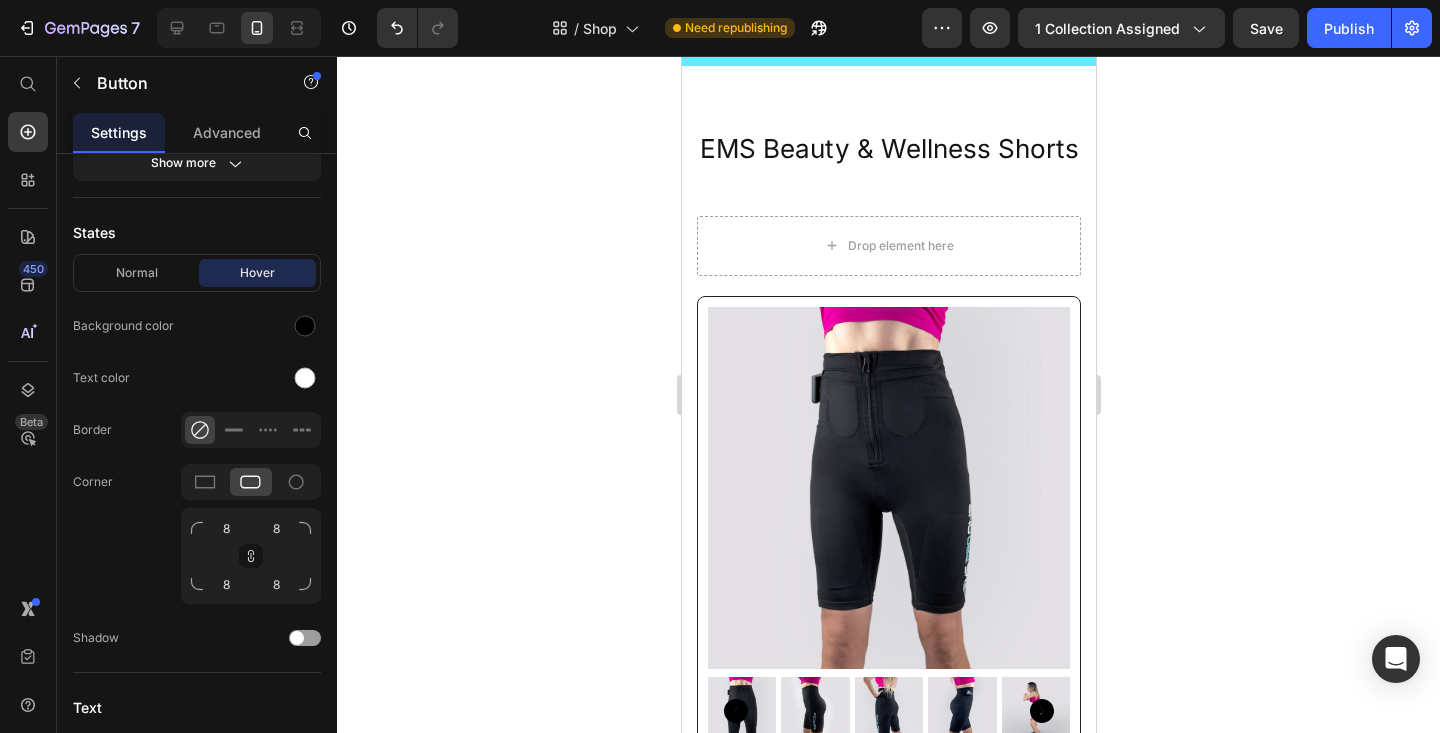 click on "Preview 1 collection assigned  Save   Publish" at bounding box center [1177, 28] 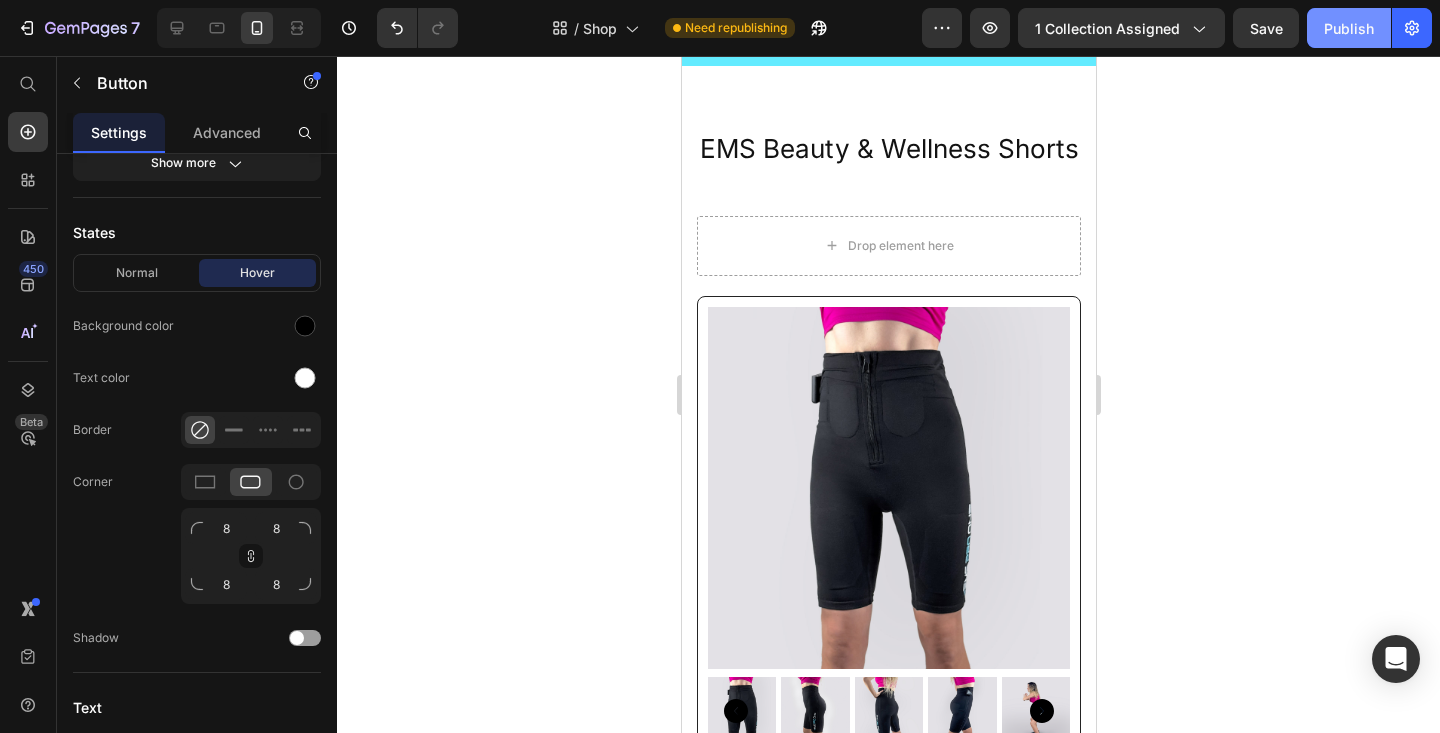 click on "Publish" 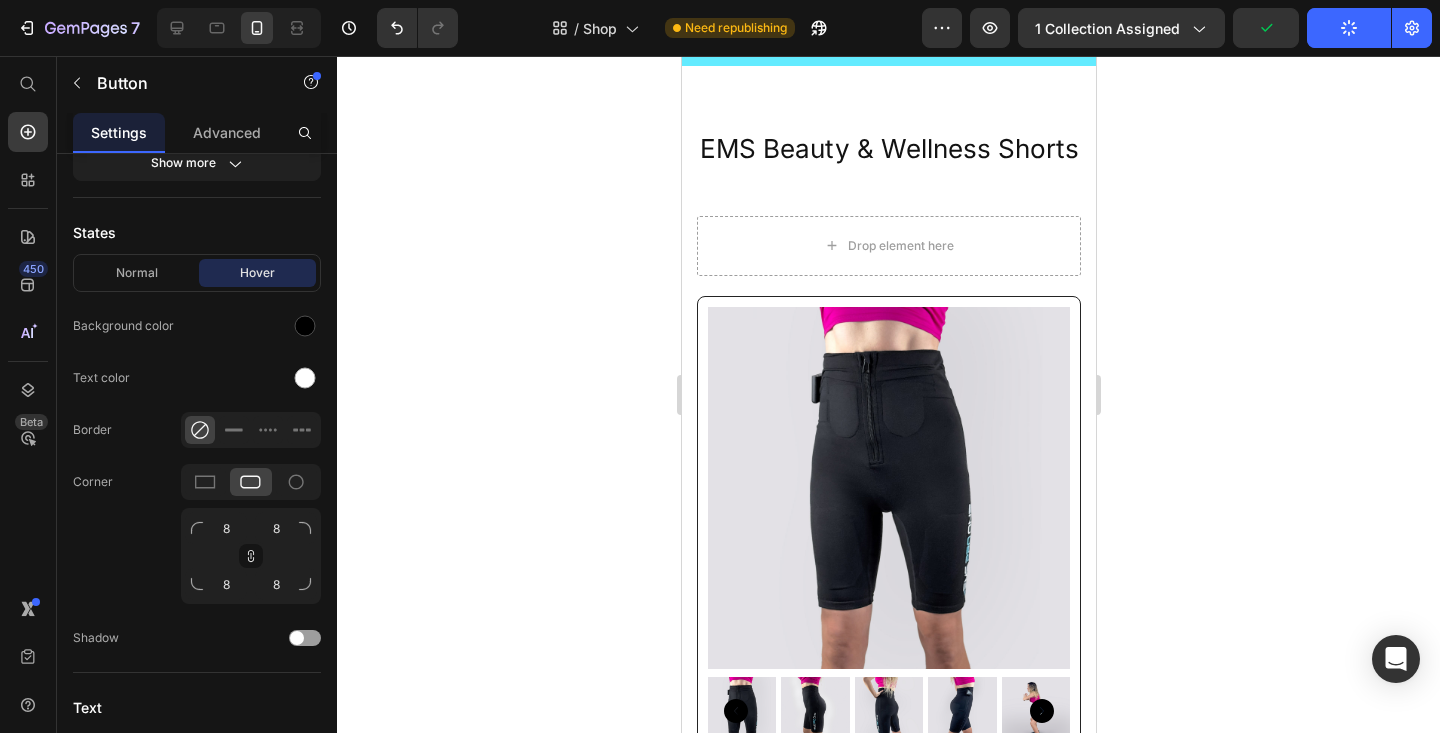 click at bounding box center (239, 28) 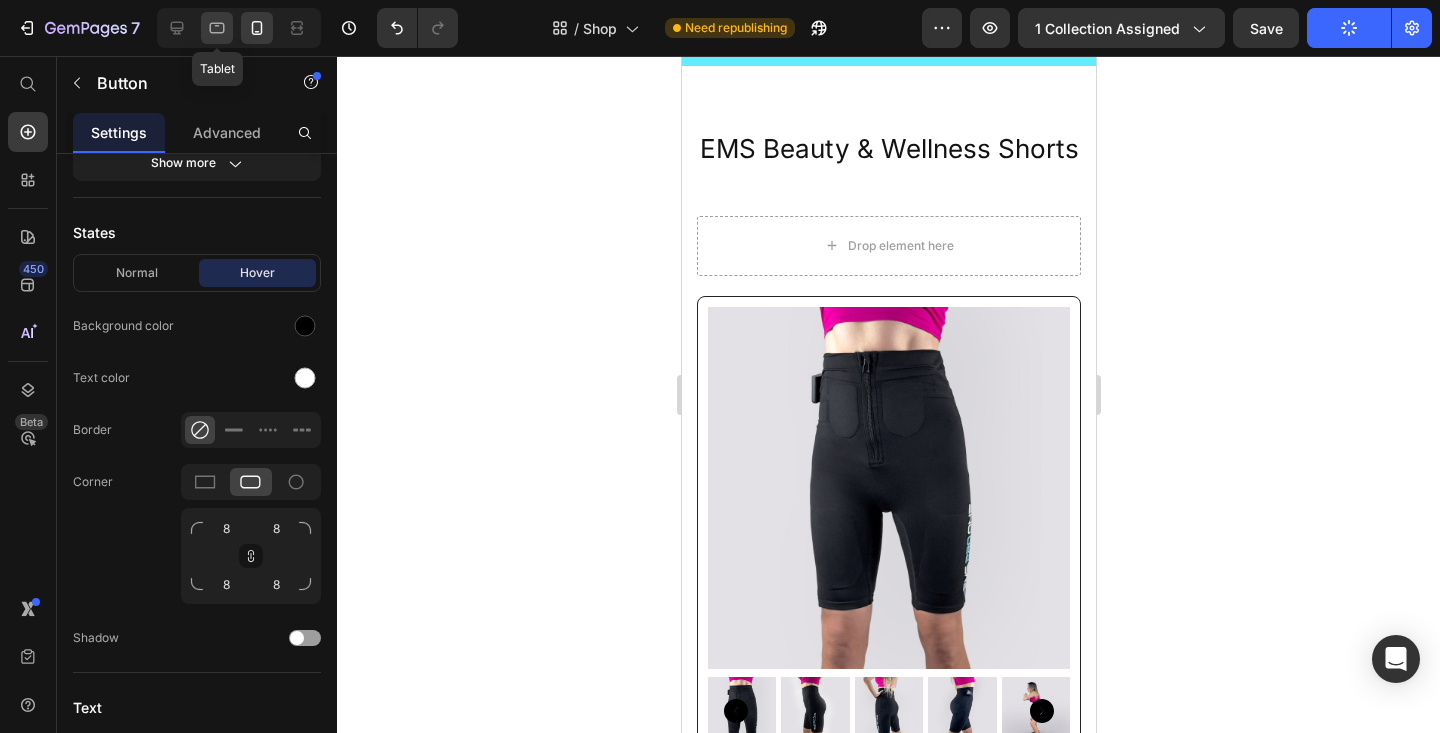 drag, startPoint x: 221, startPoint y: 28, endPoint x: 148, endPoint y: 46, distance: 75.18643 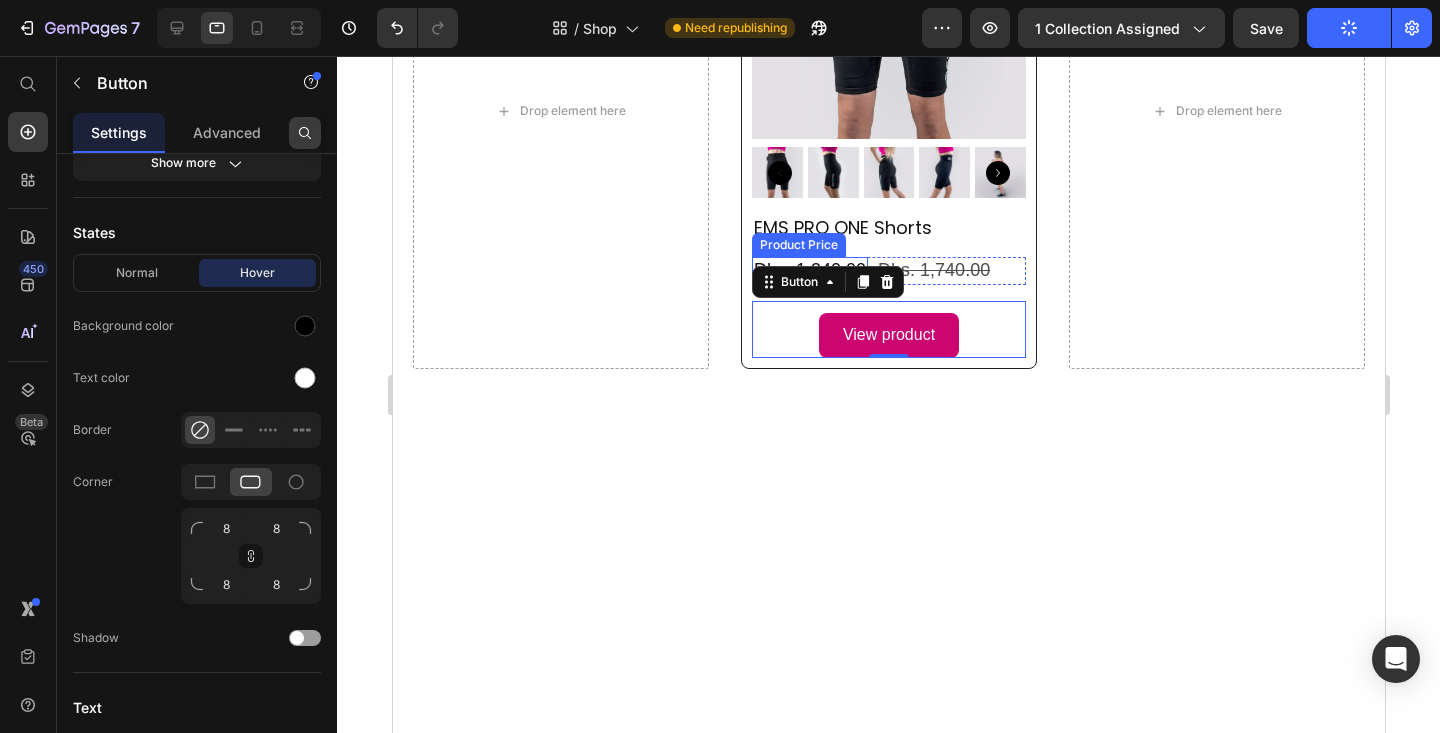 scroll, scrollTop: 0, scrollLeft: 0, axis: both 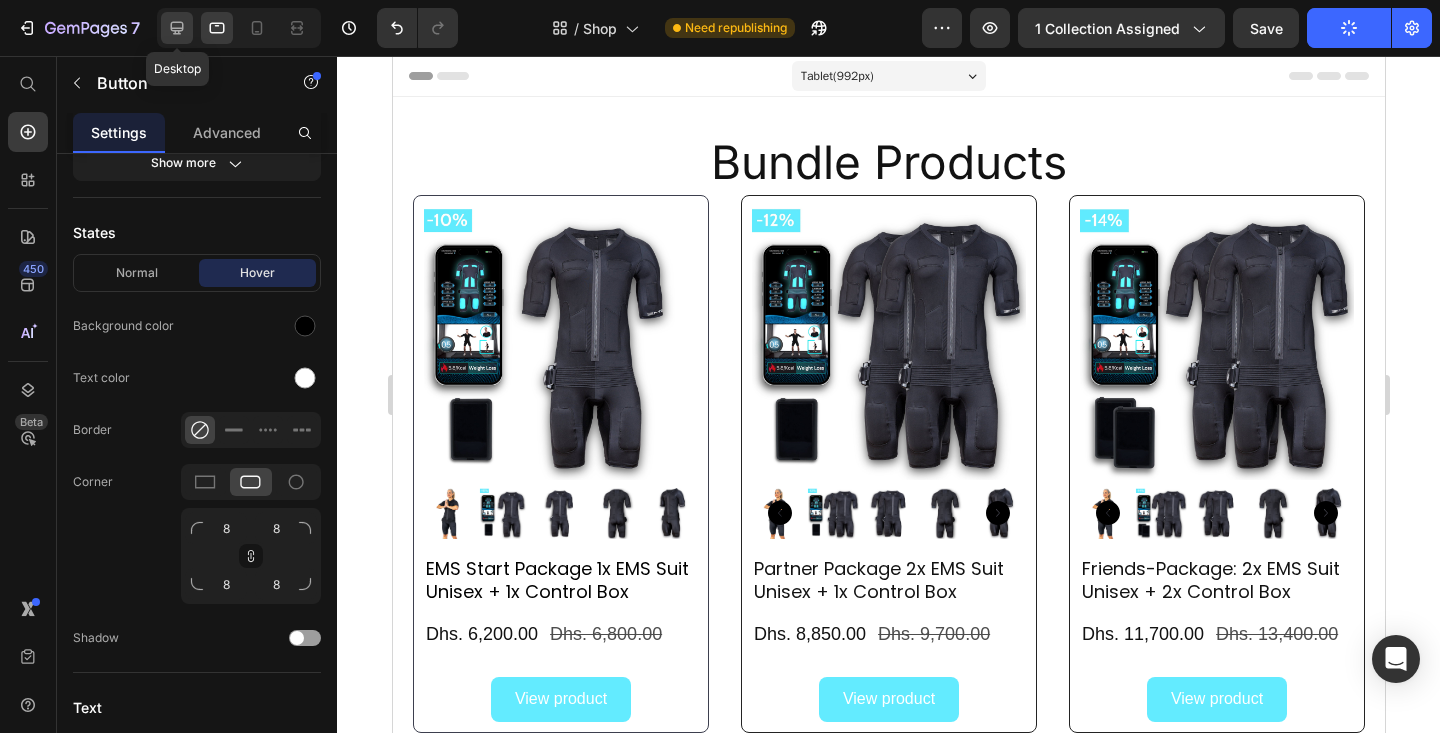 click 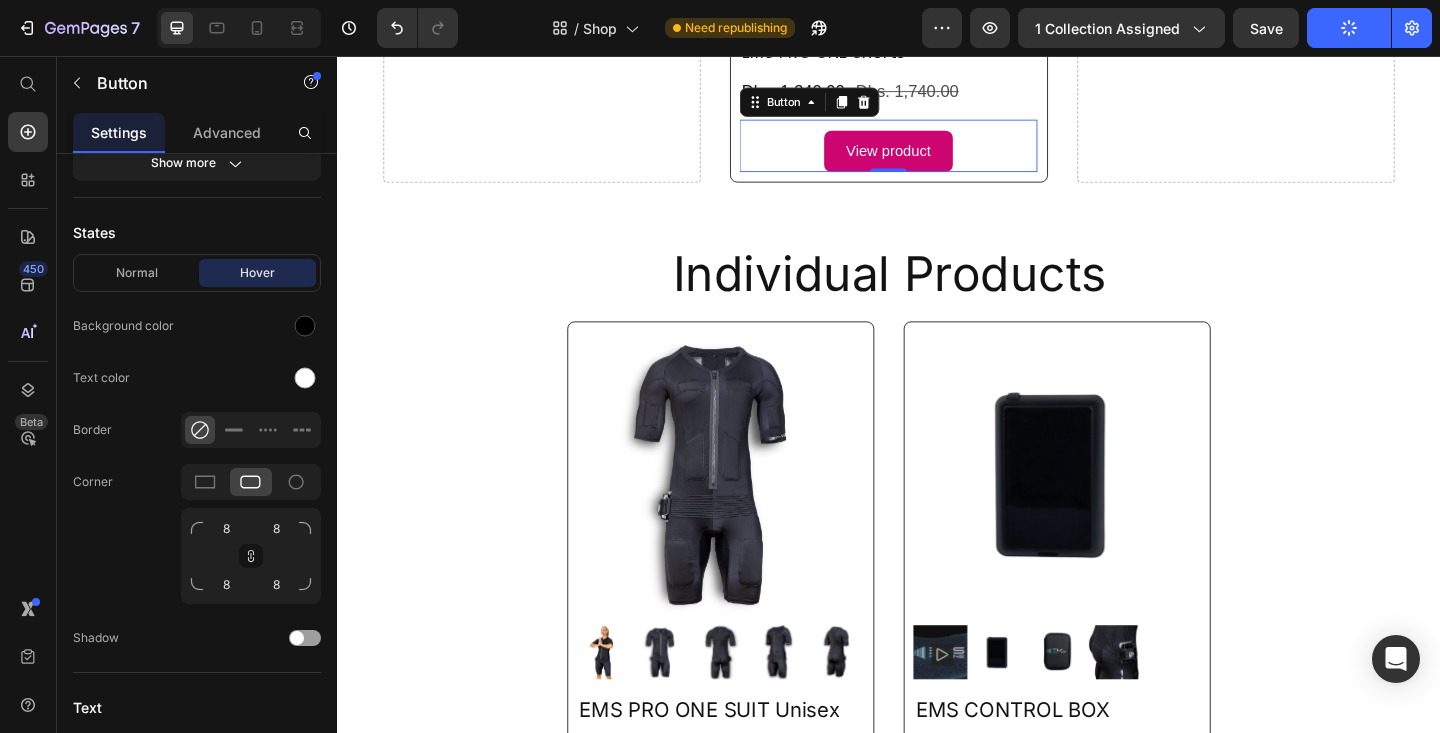 scroll, scrollTop: 0, scrollLeft: 0, axis: both 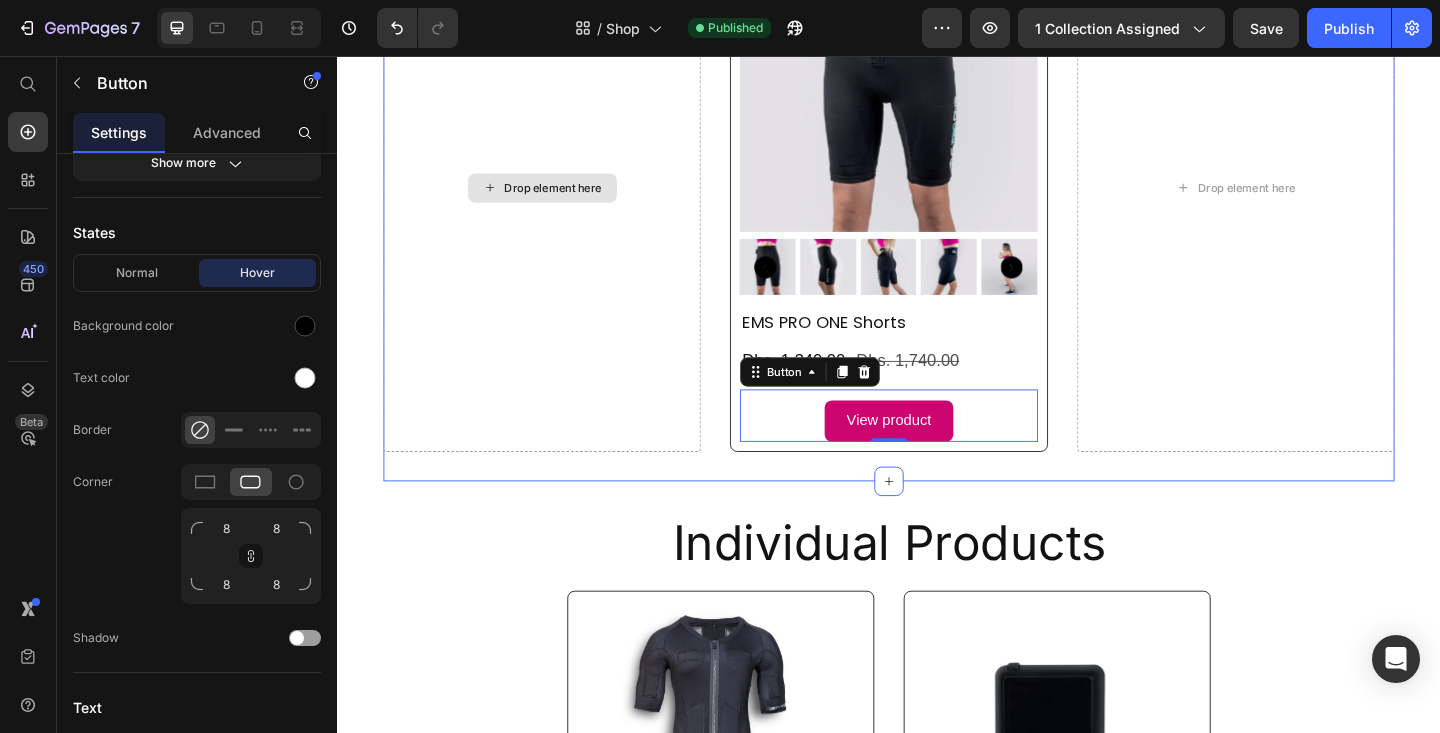 click on "EMS Beauty & Wellness Shorts" at bounding box center [937, -139] 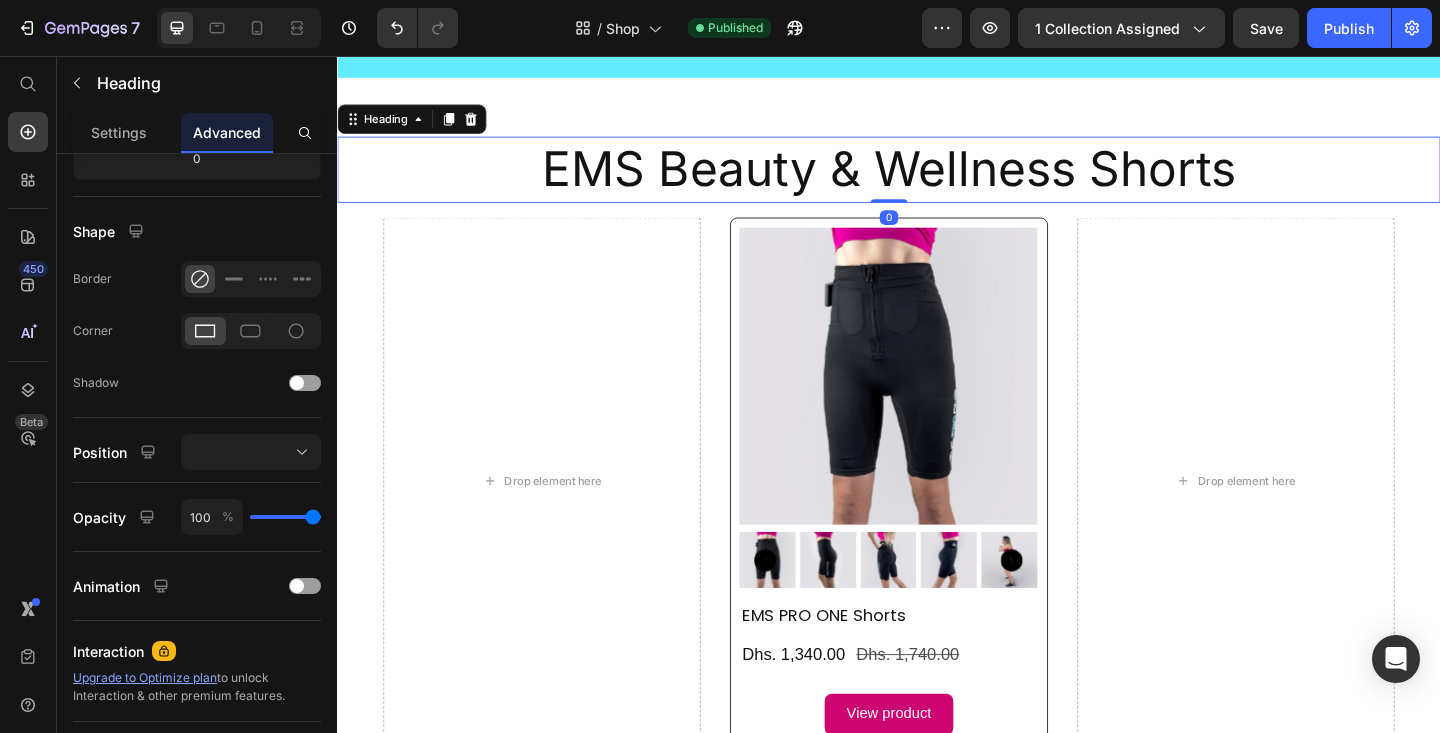 scroll, scrollTop: 0, scrollLeft: 0, axis: both 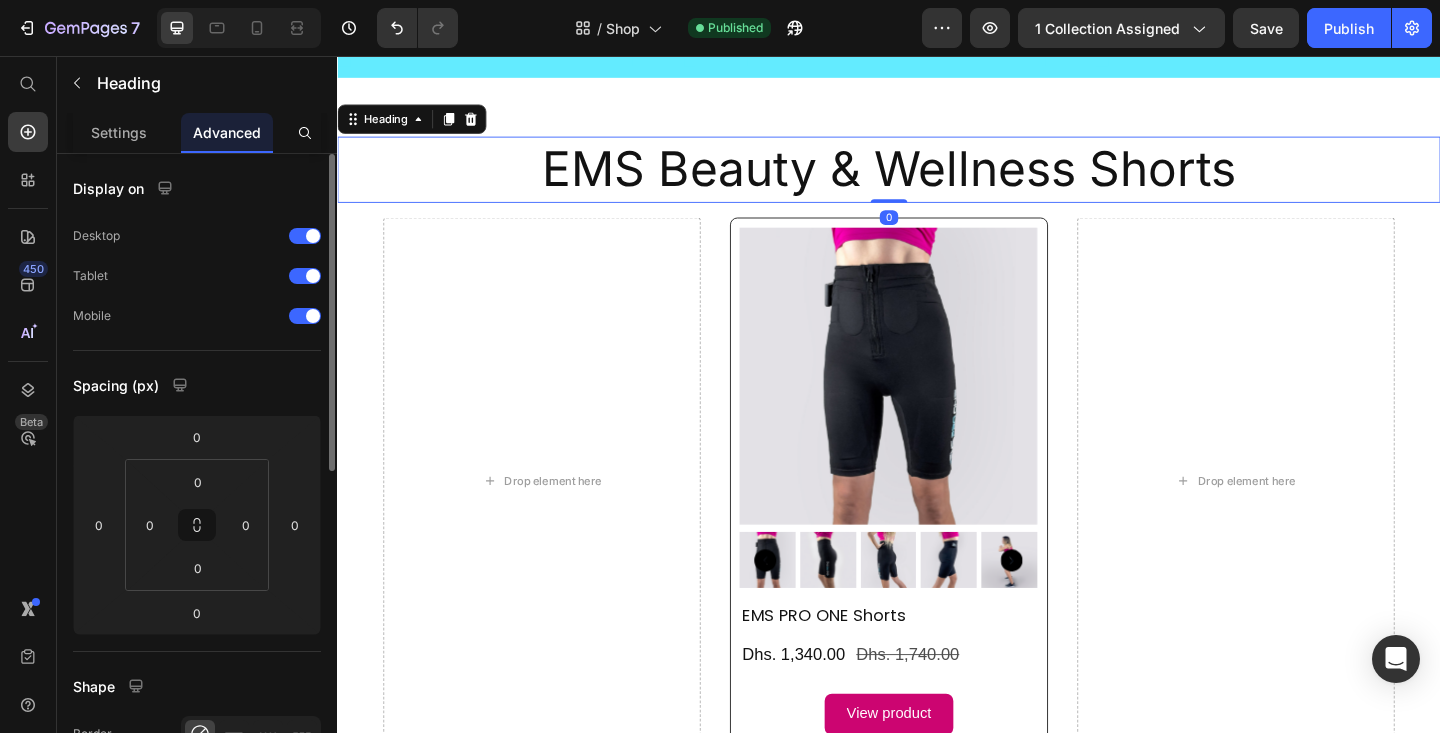 click on "EMS Beauty & Wellness Shorts" at bounding box center (937, 180) 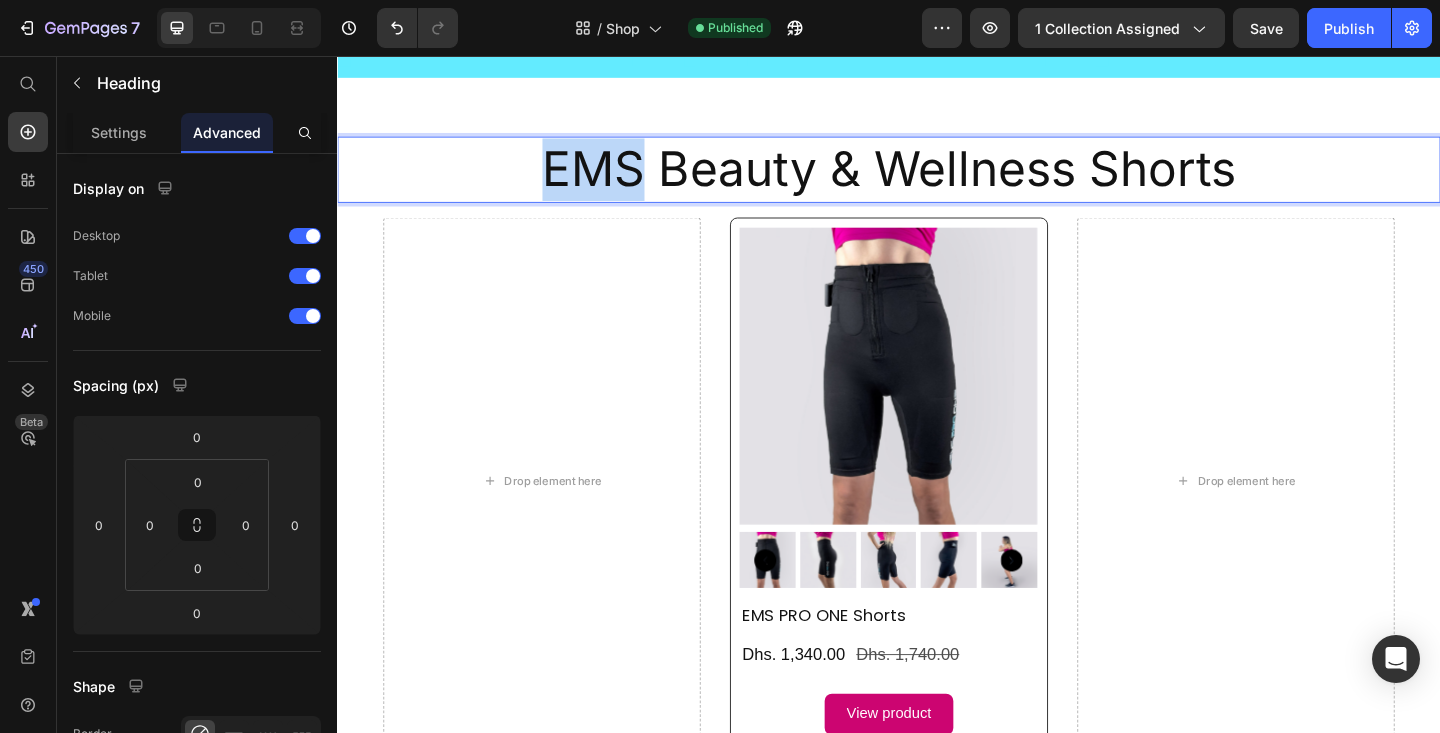 click on "EMS Beauty & Wellness Shorts" at bounding box center (937, 180) 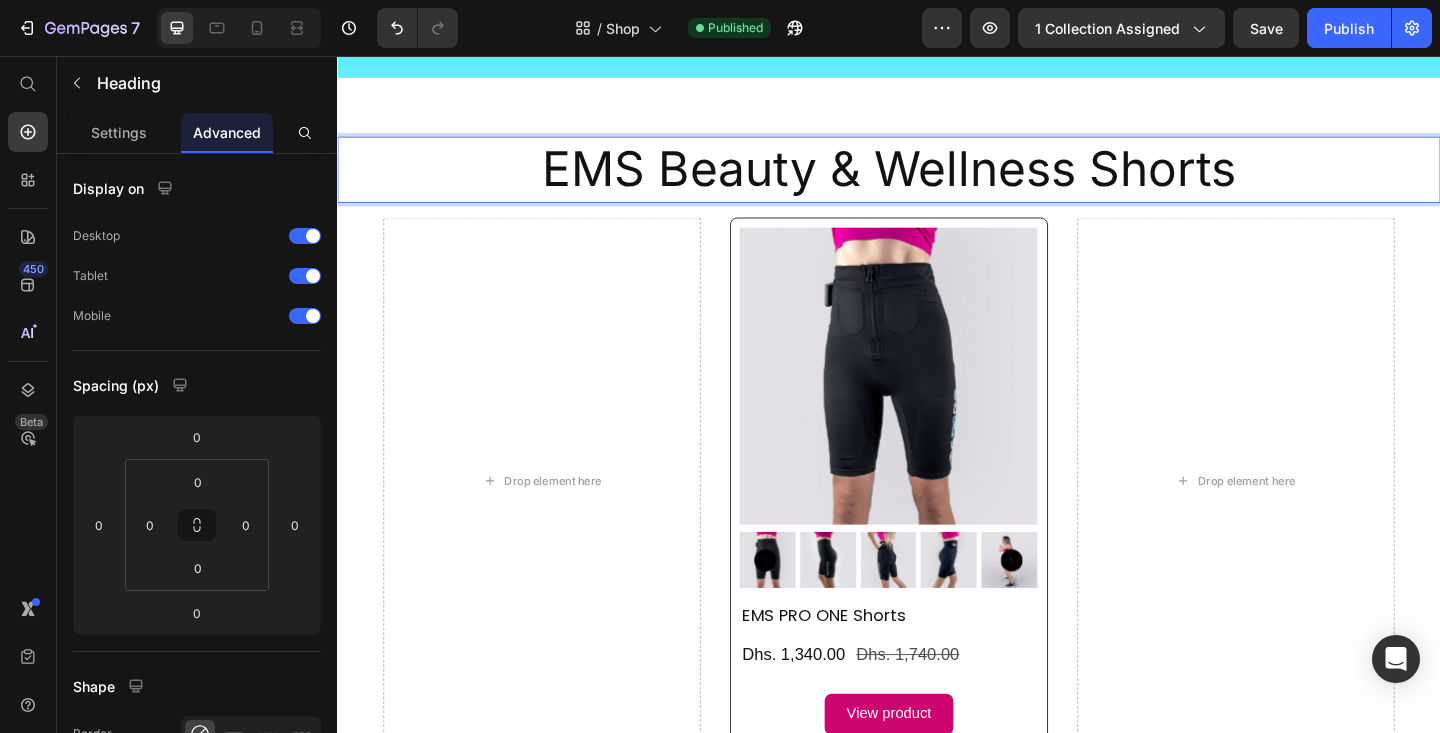click on "EMS Beauty & Wellness Shorts" at bounding box center (937, 180) 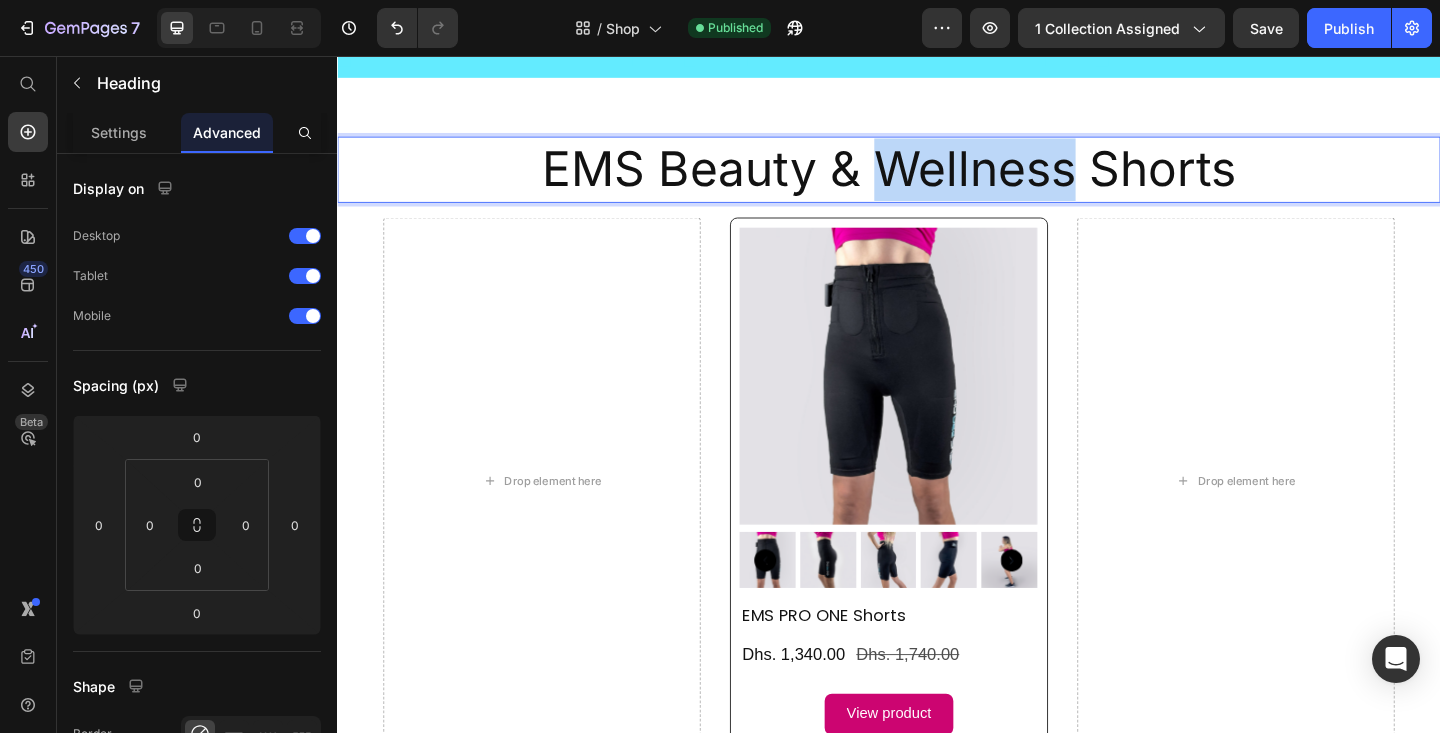 click on "EMS Beauty & Wellness Shorts" at bounding box center [937, 180] 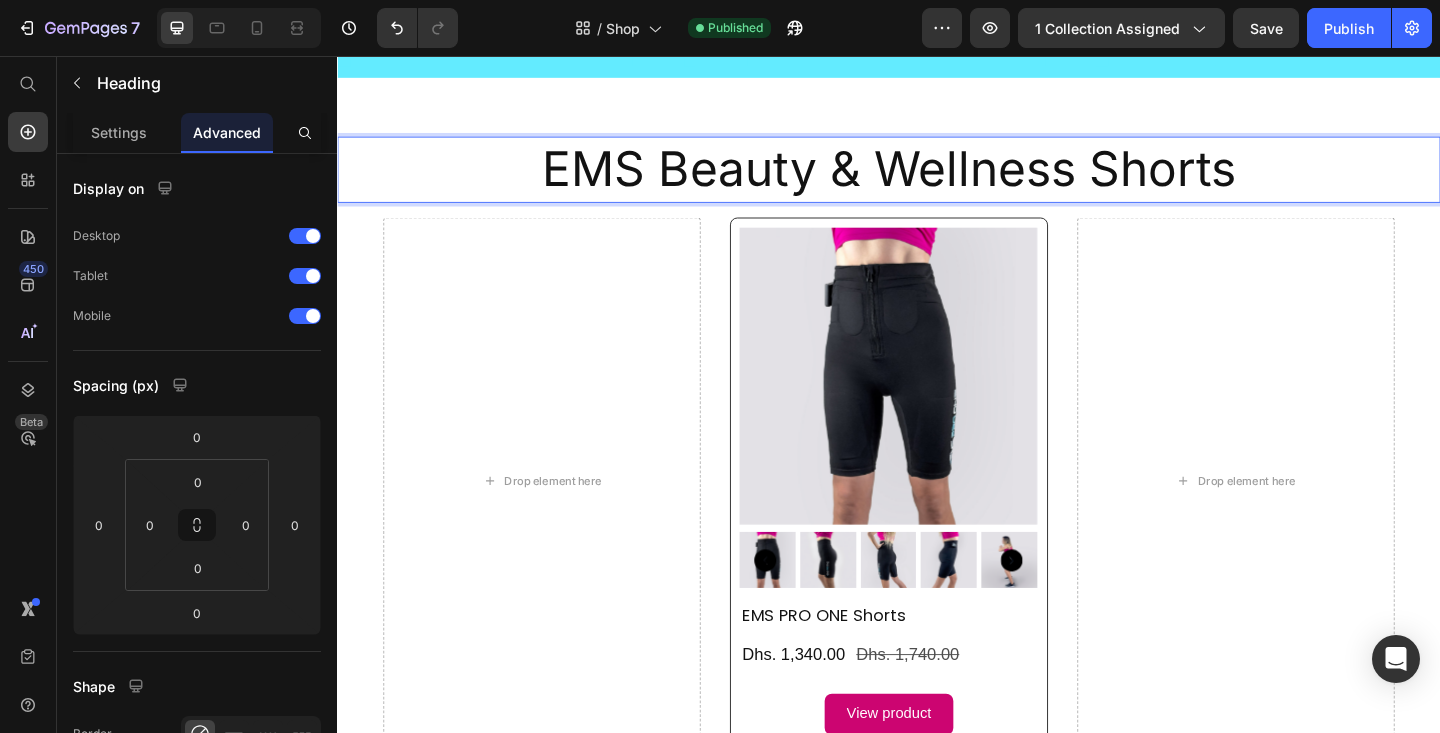 click on "EMS Beauty & Wellness Shorts" at bounding box center [937, 180] 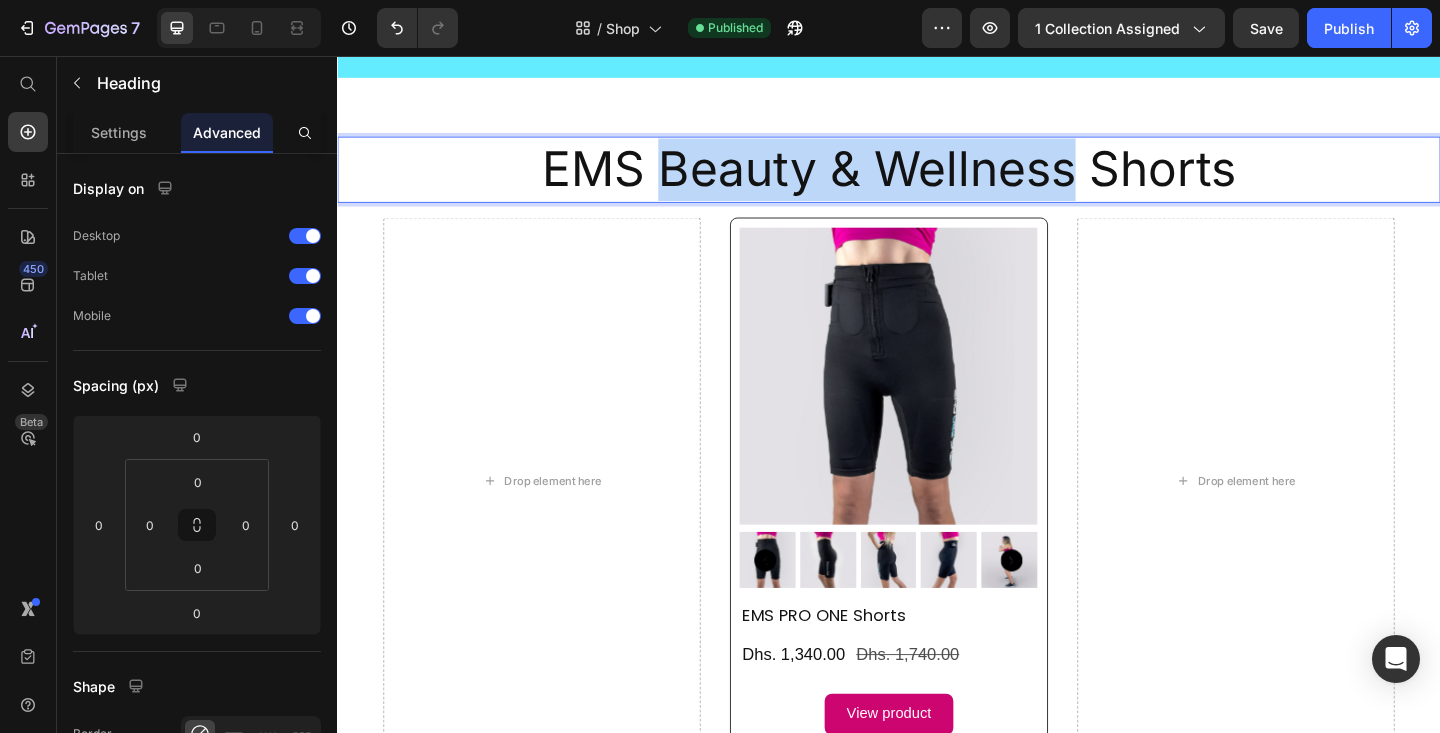 click on "EMS Beauty & Wellness Shorts" at bounding box center [937, 180] 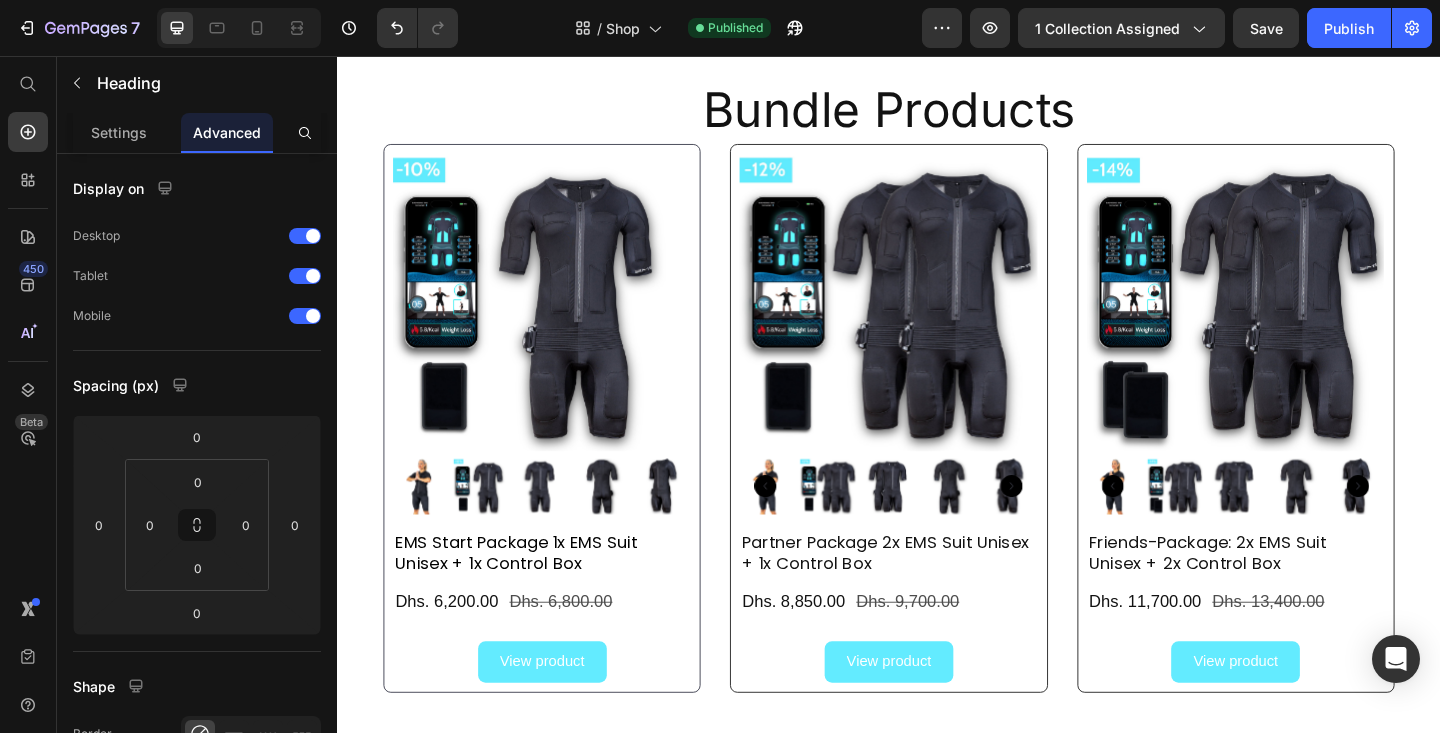 scroll, scrollTop: 0, scrollLeft: 0, axis: both 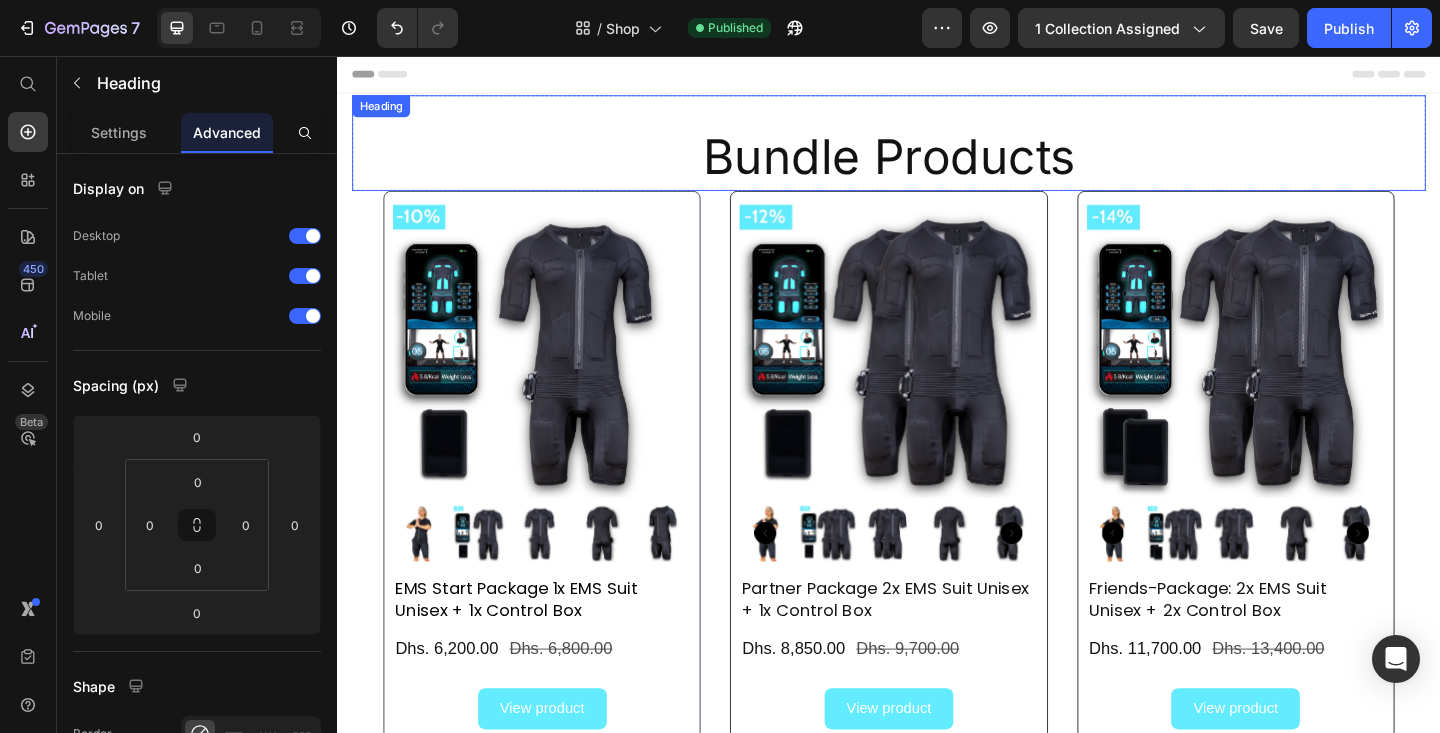 click on "Bundle Products" at bounding box center (937, 167) 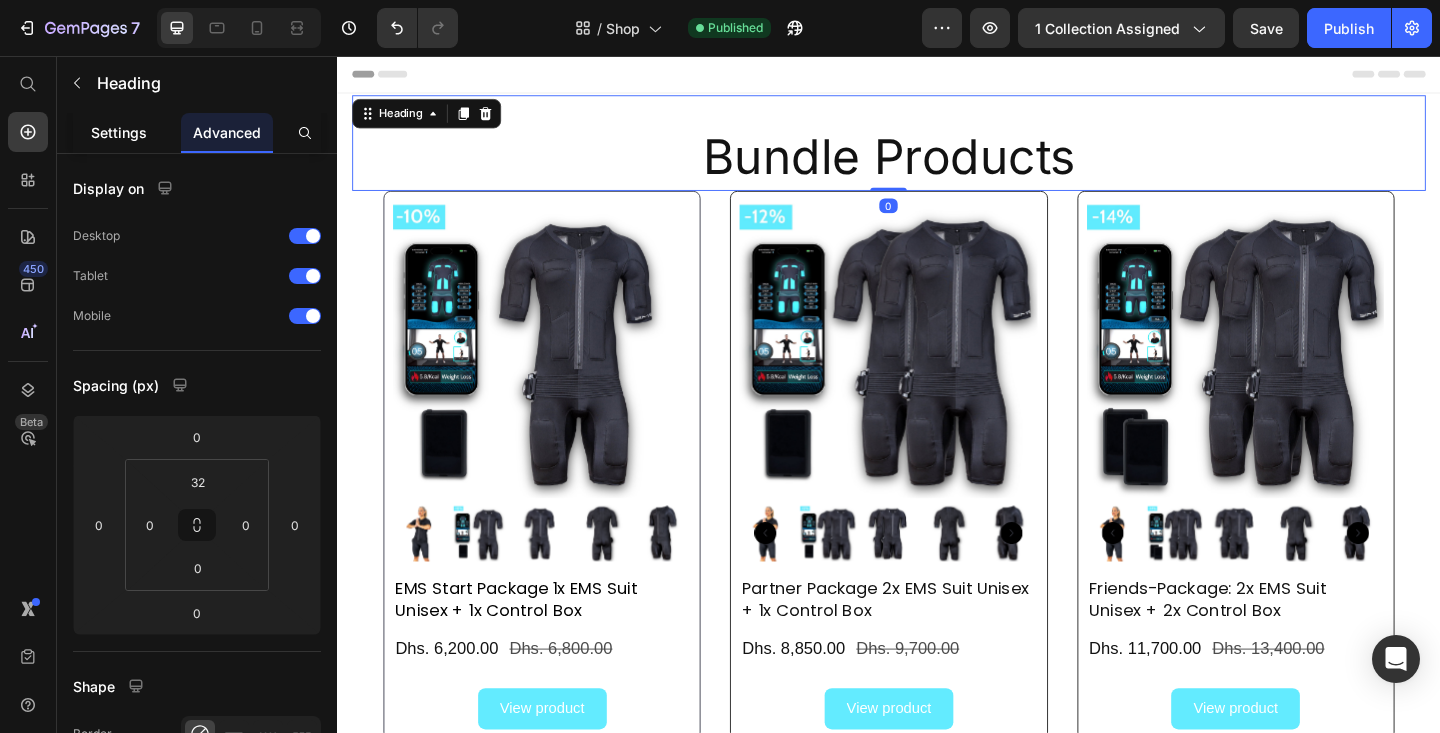 click on "Settings" 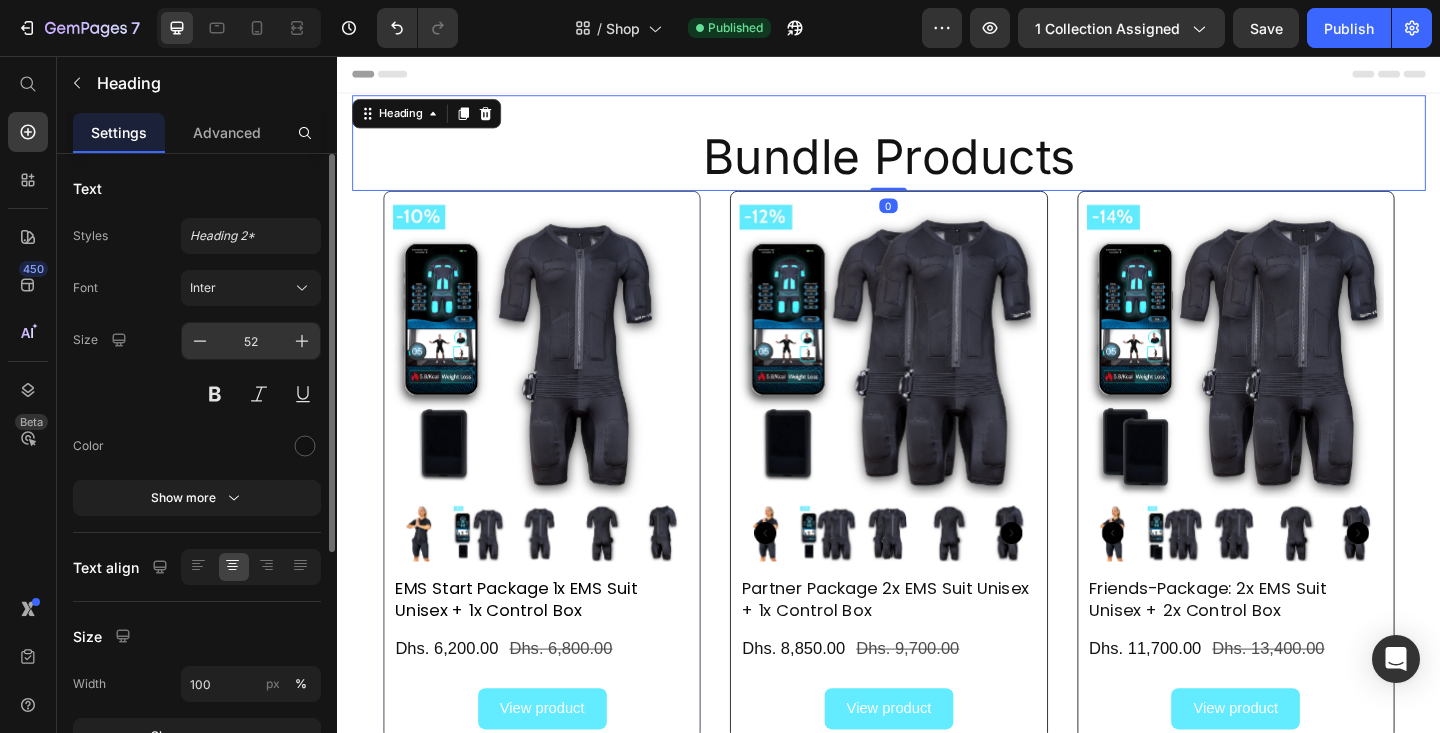 click on "52" at bounding box center [251, 341] 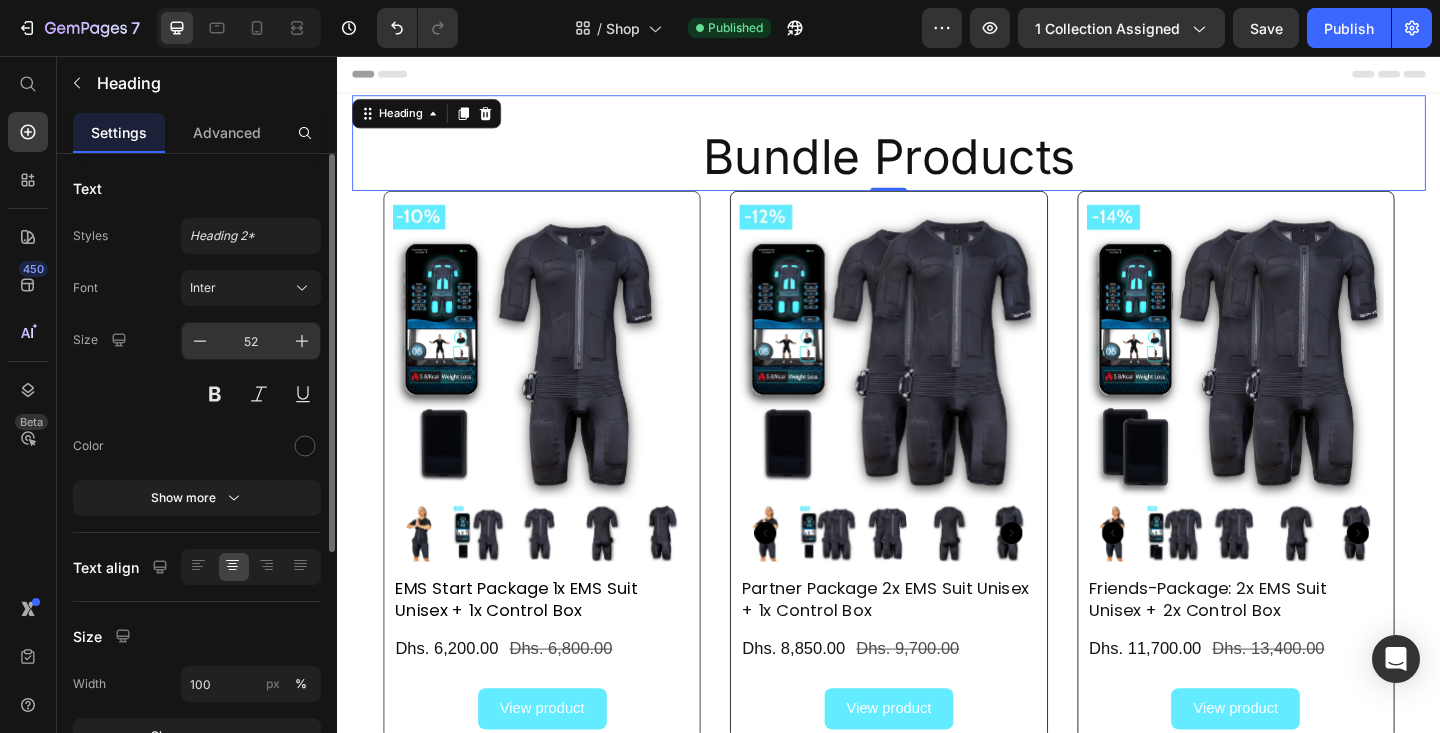 click on "52" at bounding box center (251, 341) 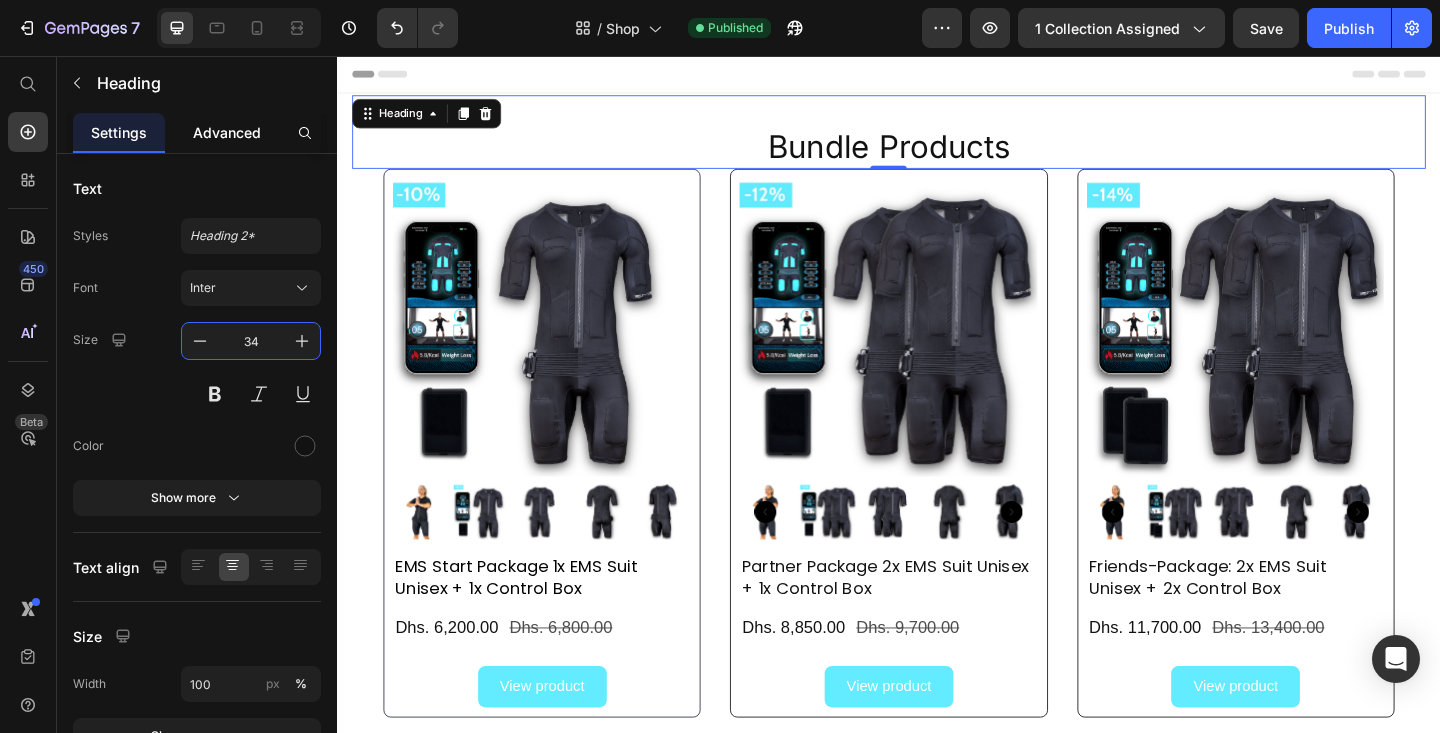 type on "34" 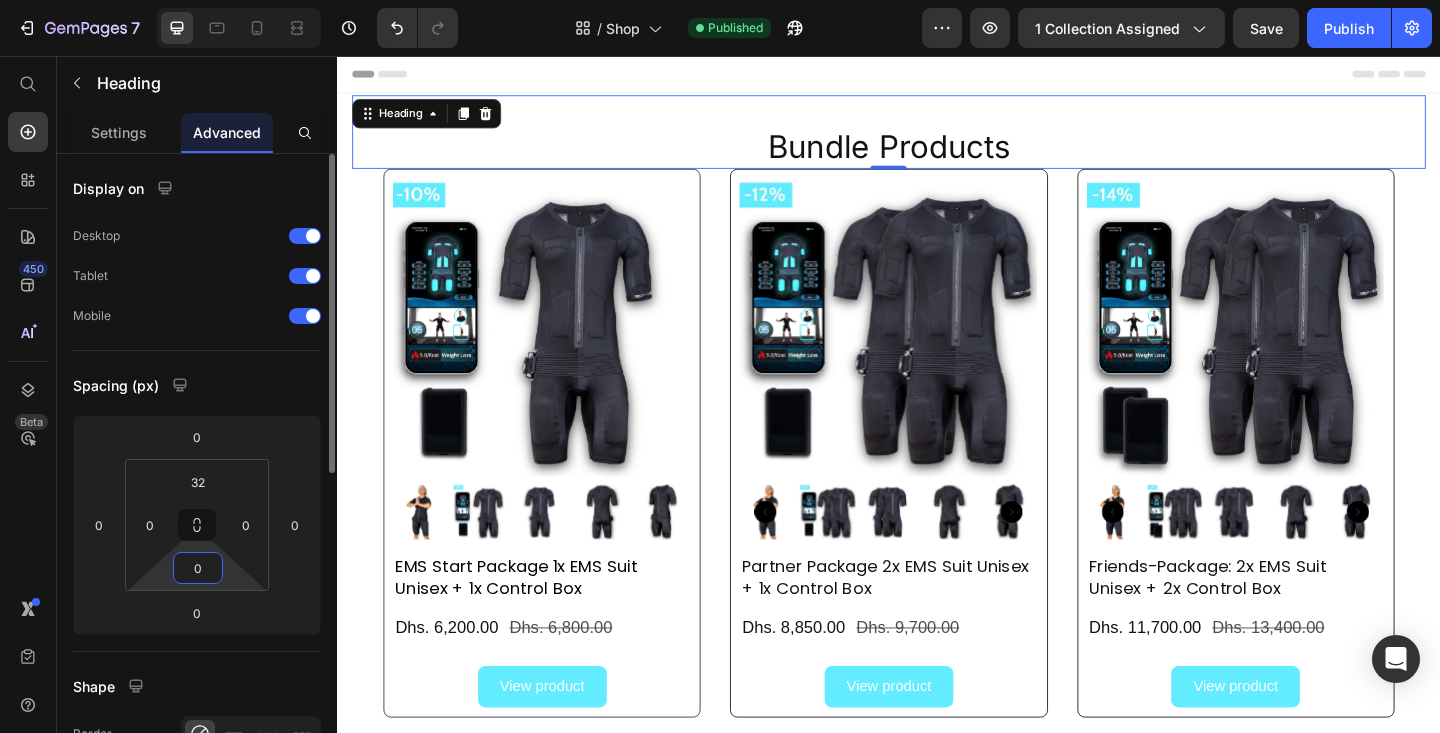 click on "0" at bounding box center [198, 568] 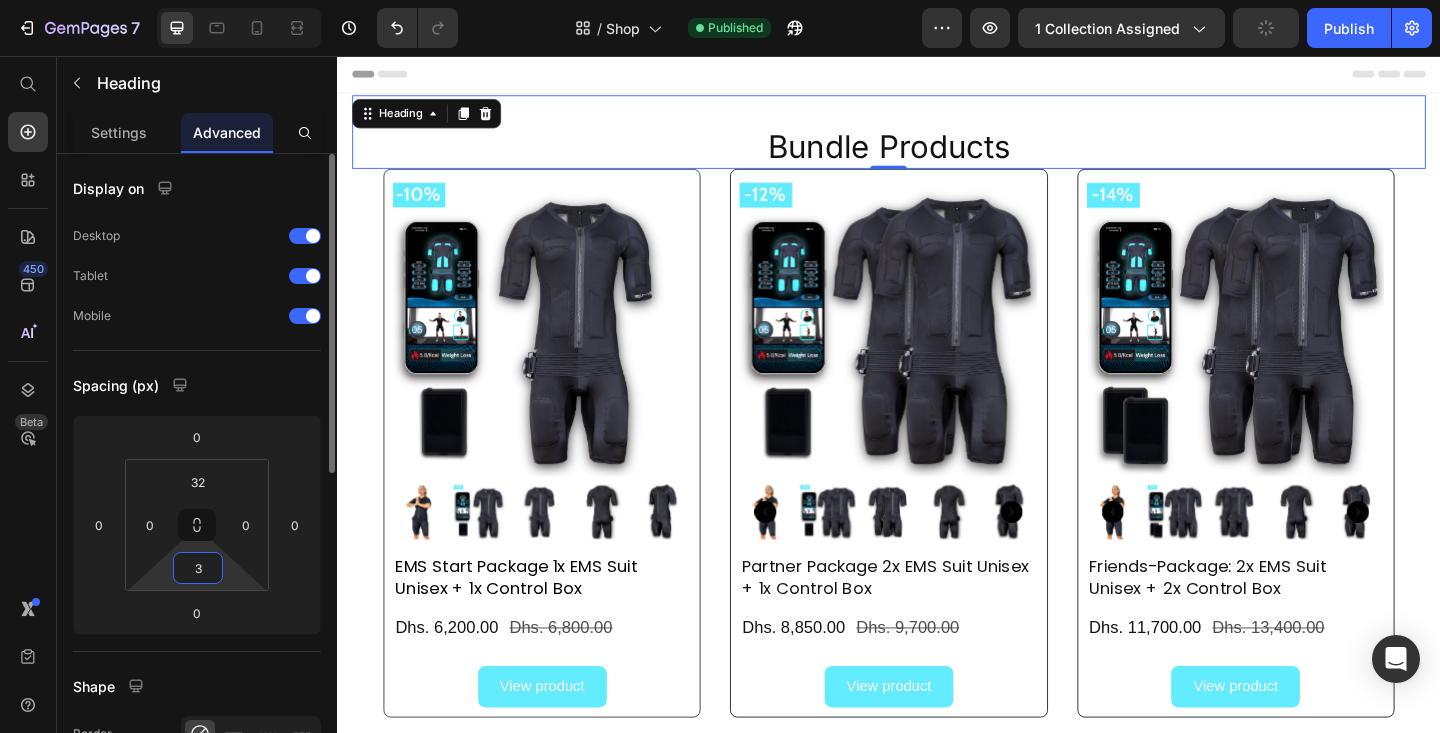 type on "32" 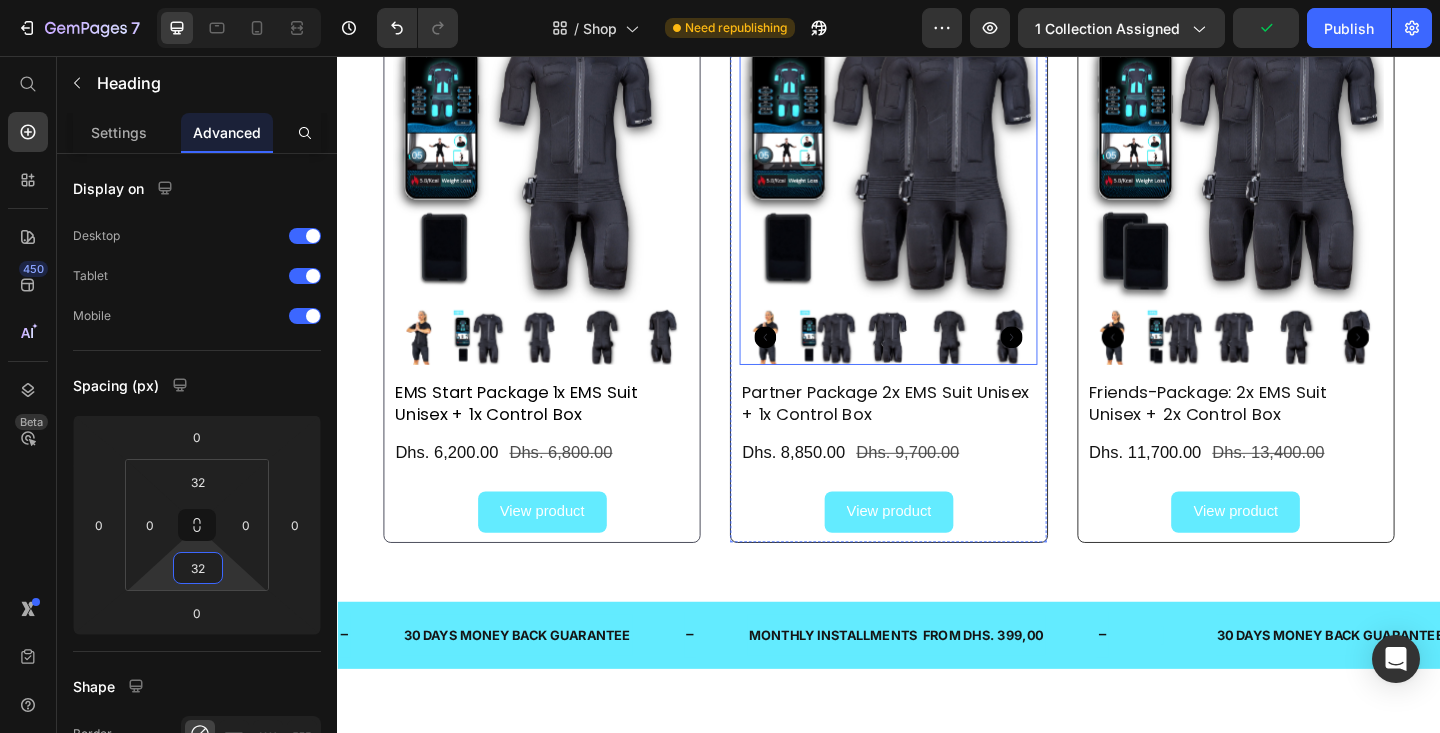 scroll, scrollTop: 853, scrollLeft: 0, axis: vertical 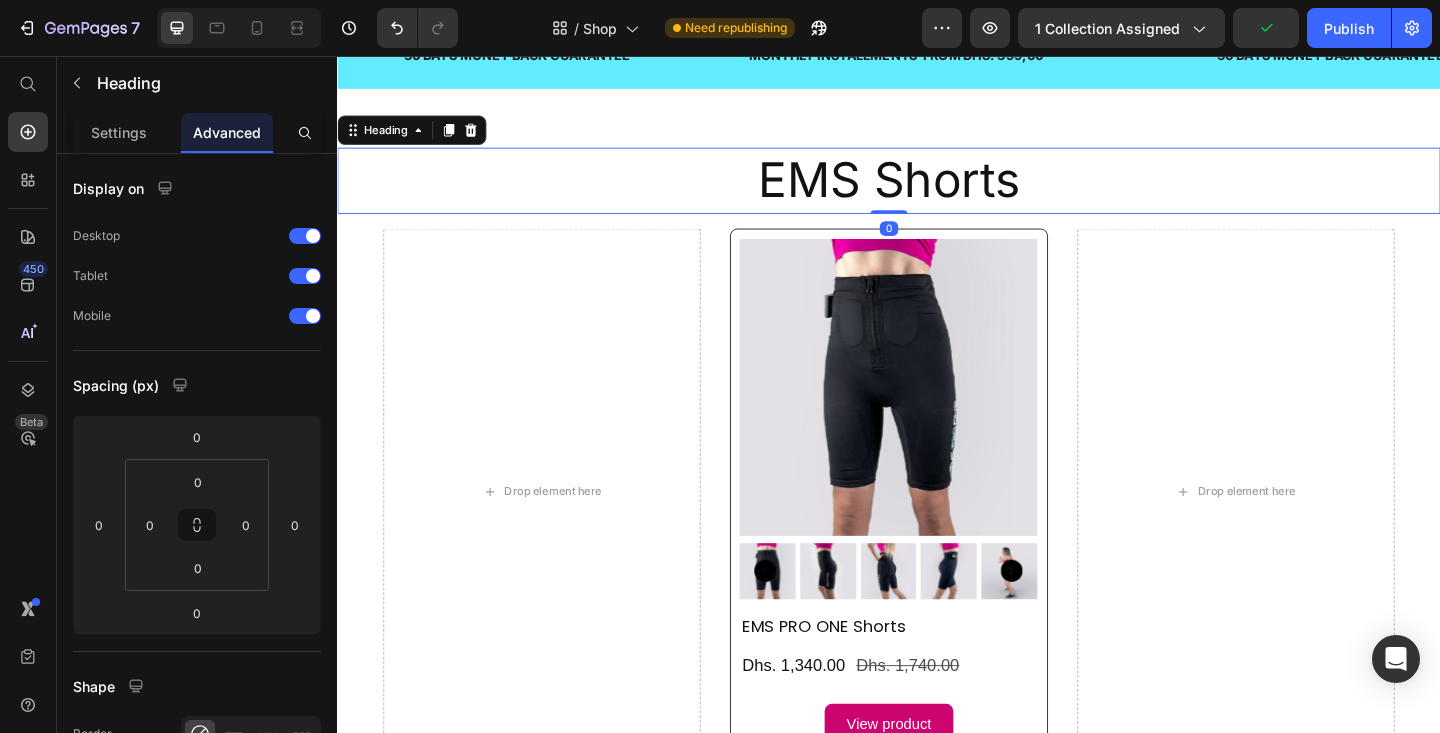 click on "EMS Shorts" at bounding box center [937, 192] 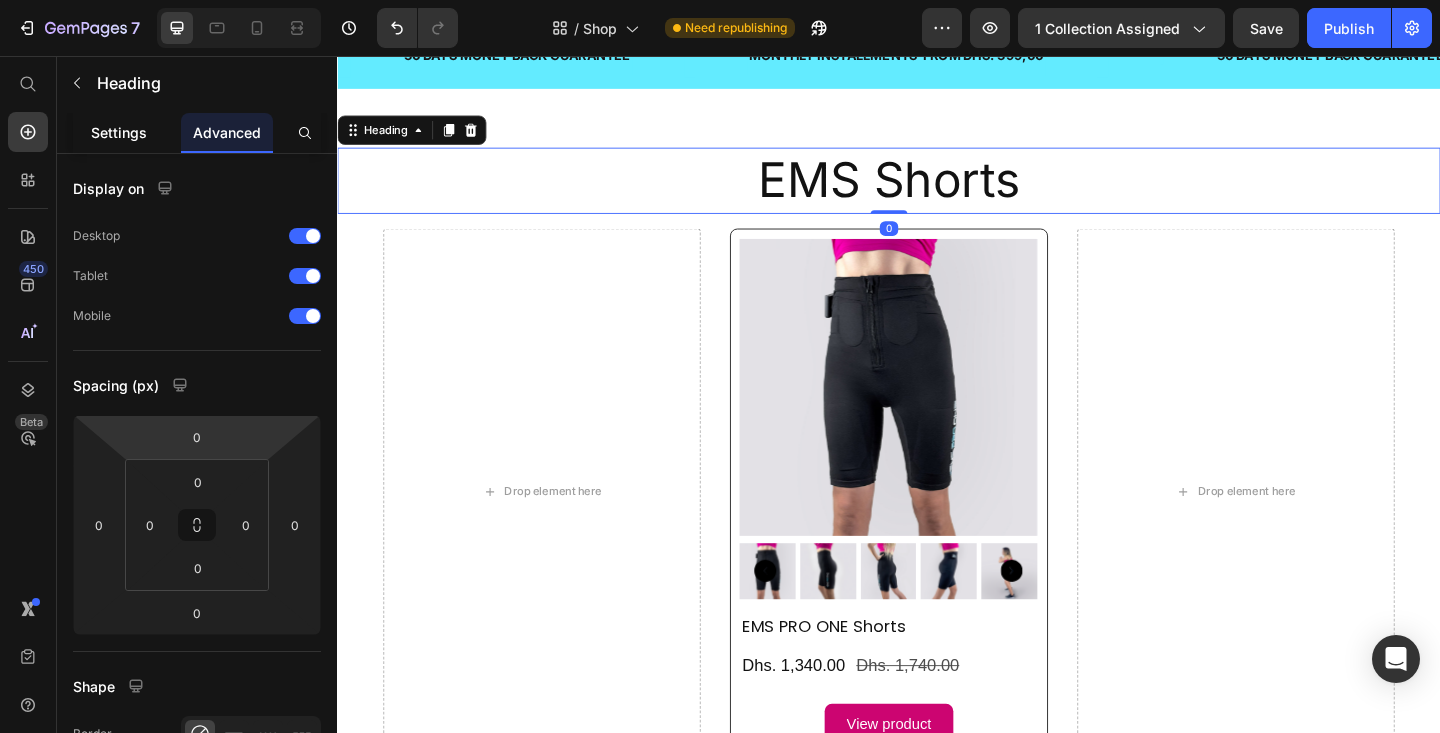 click on "Settings" 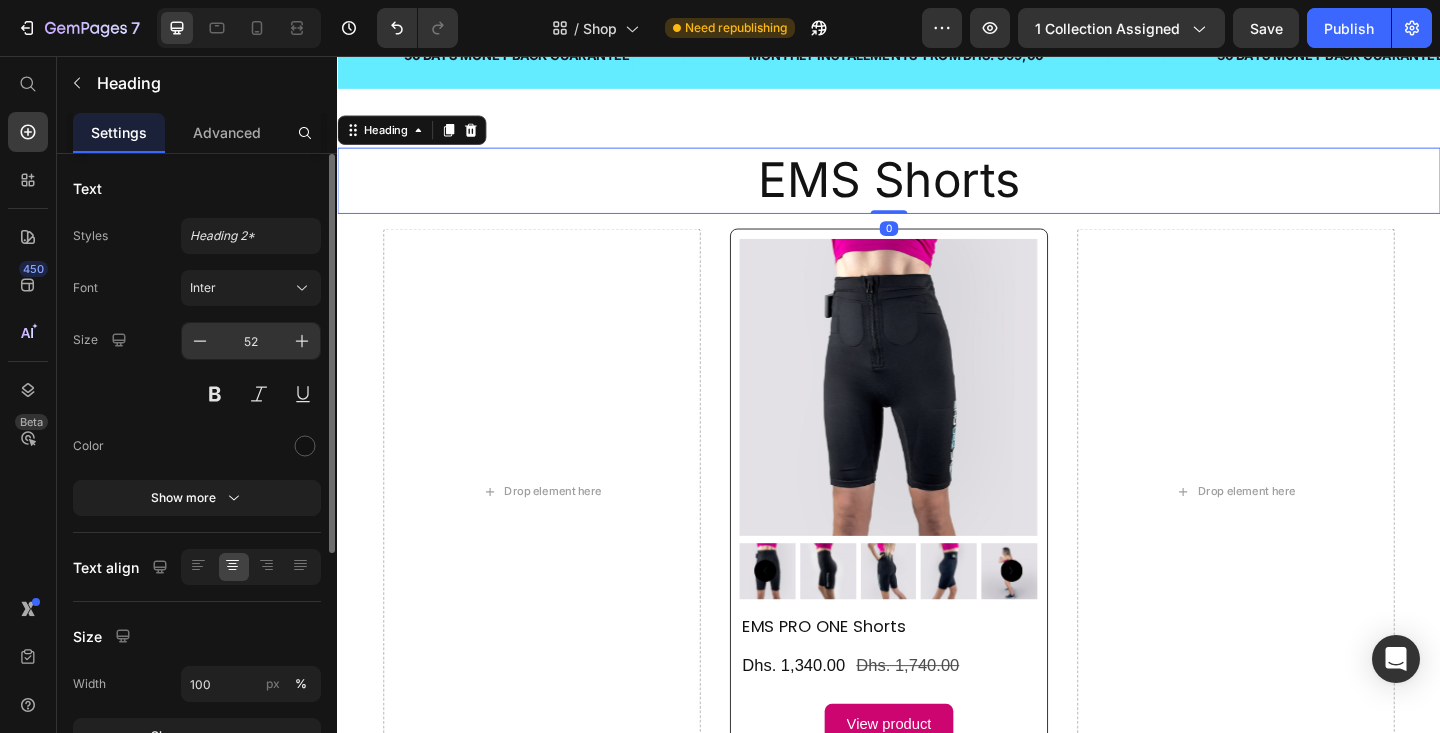 click on "52" at bounding box center (251, 341) 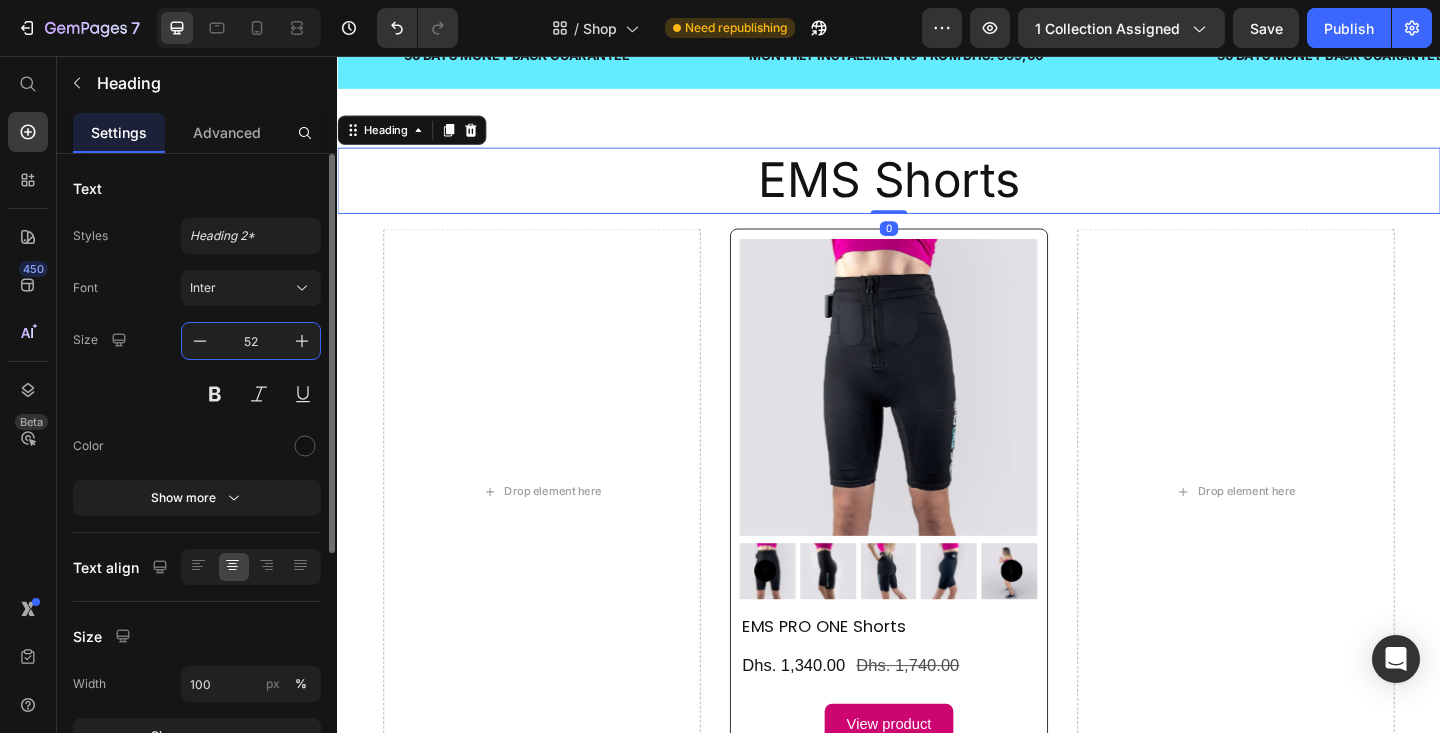 click on "52" at bounding box center (251, 341) 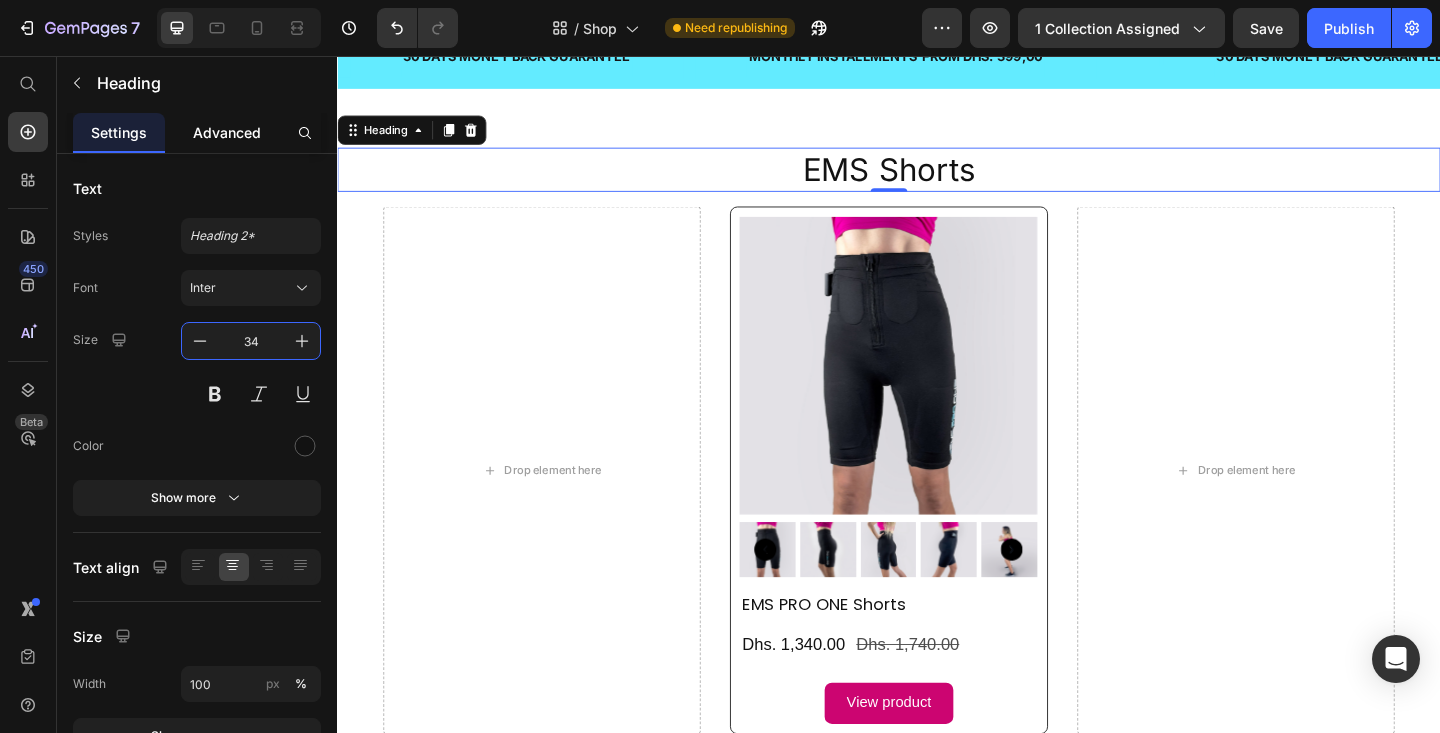 type on "34" 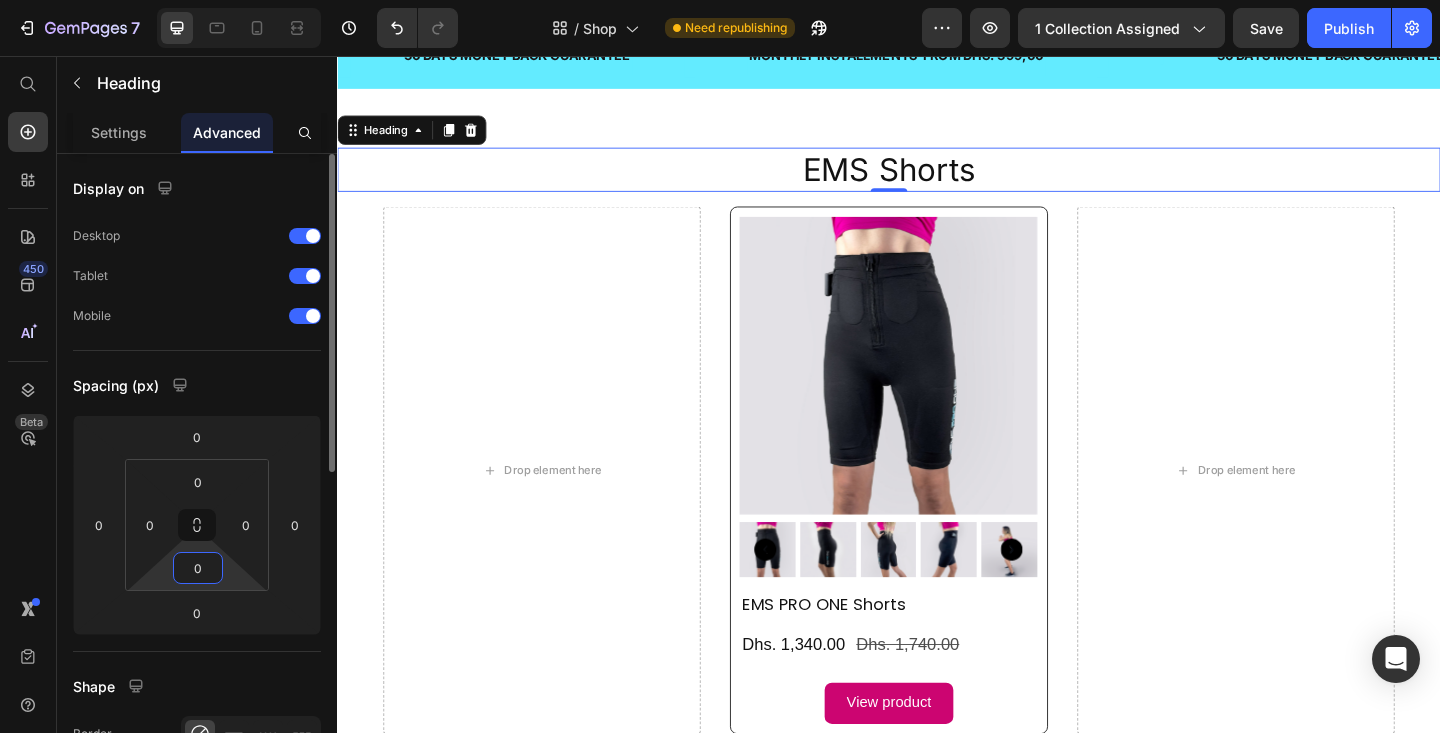 click on "0" at bounding box center [198, 568] 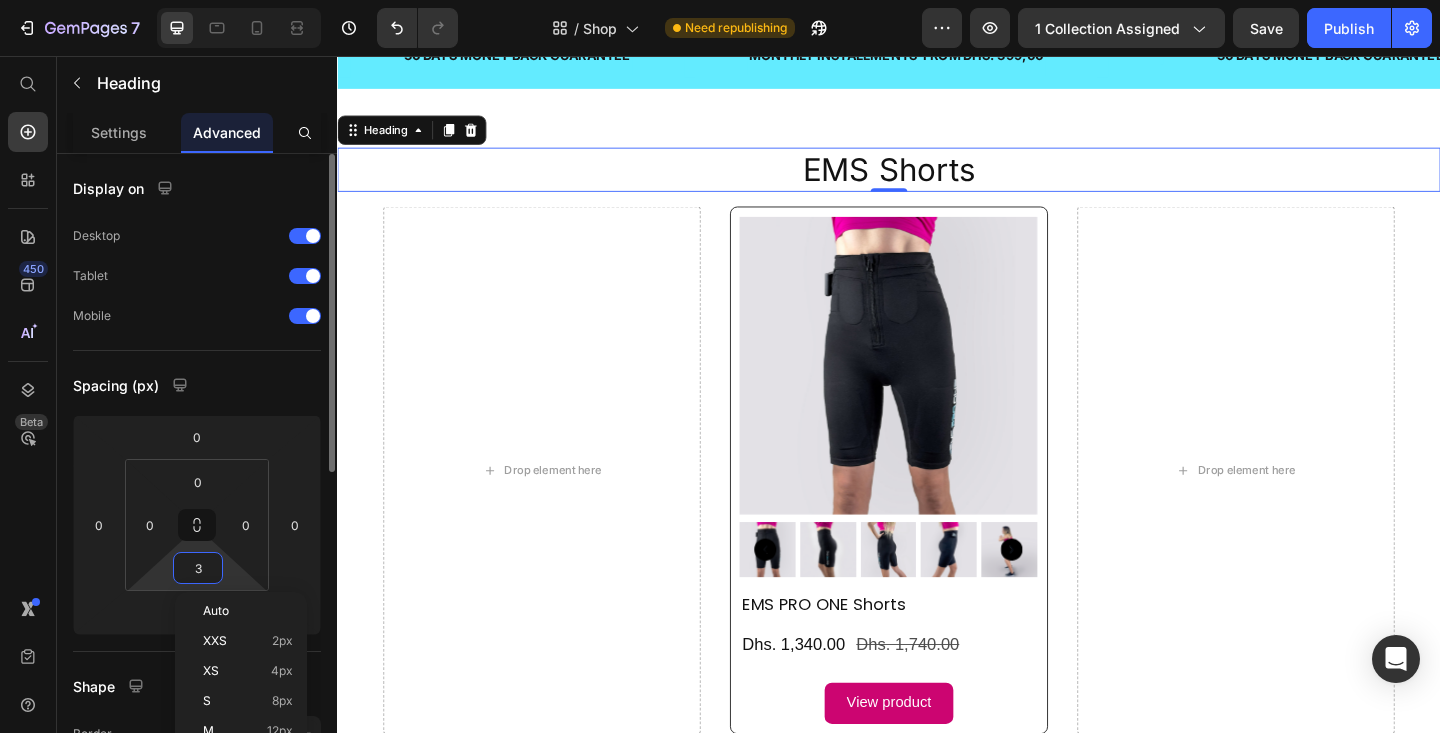 type on "32" 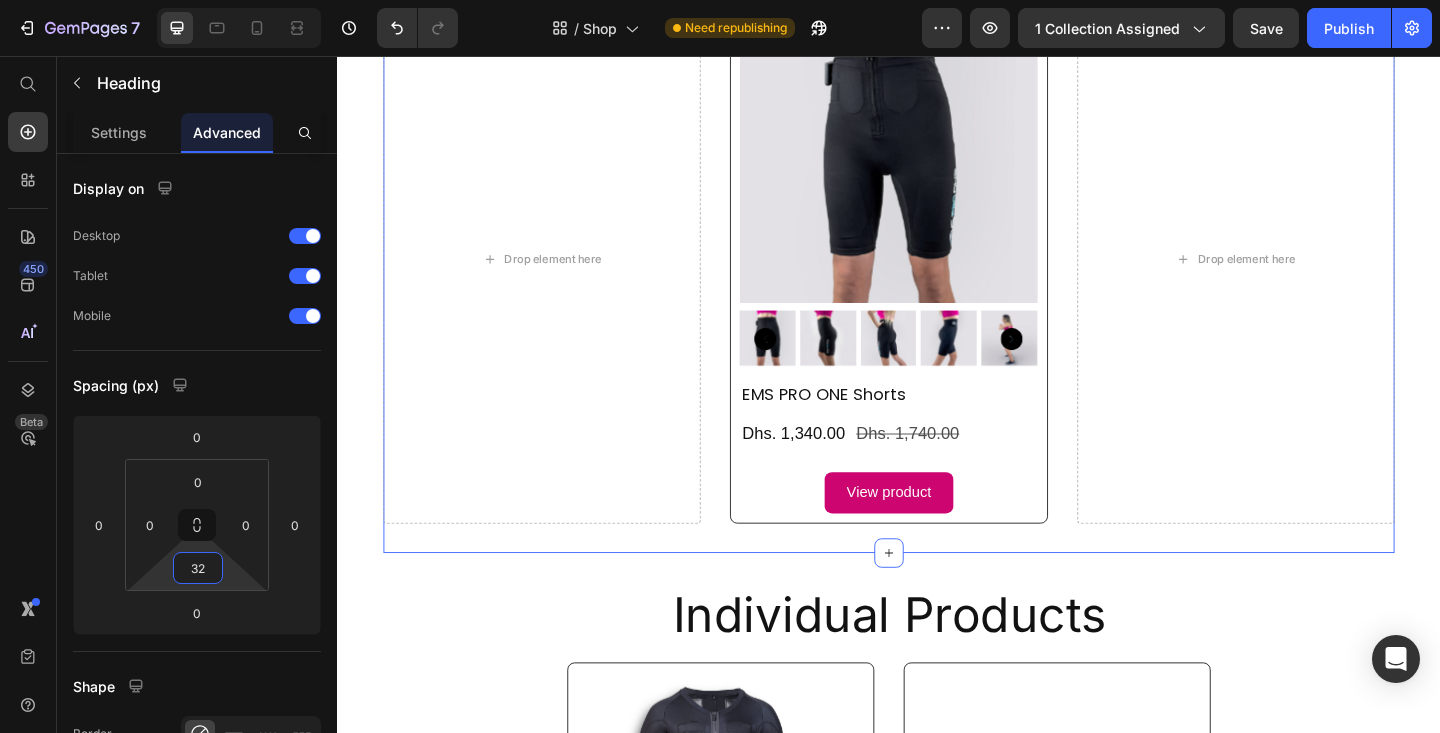 scroll, scrollTop: 1713, scrollLeft: 0, axis: vertical 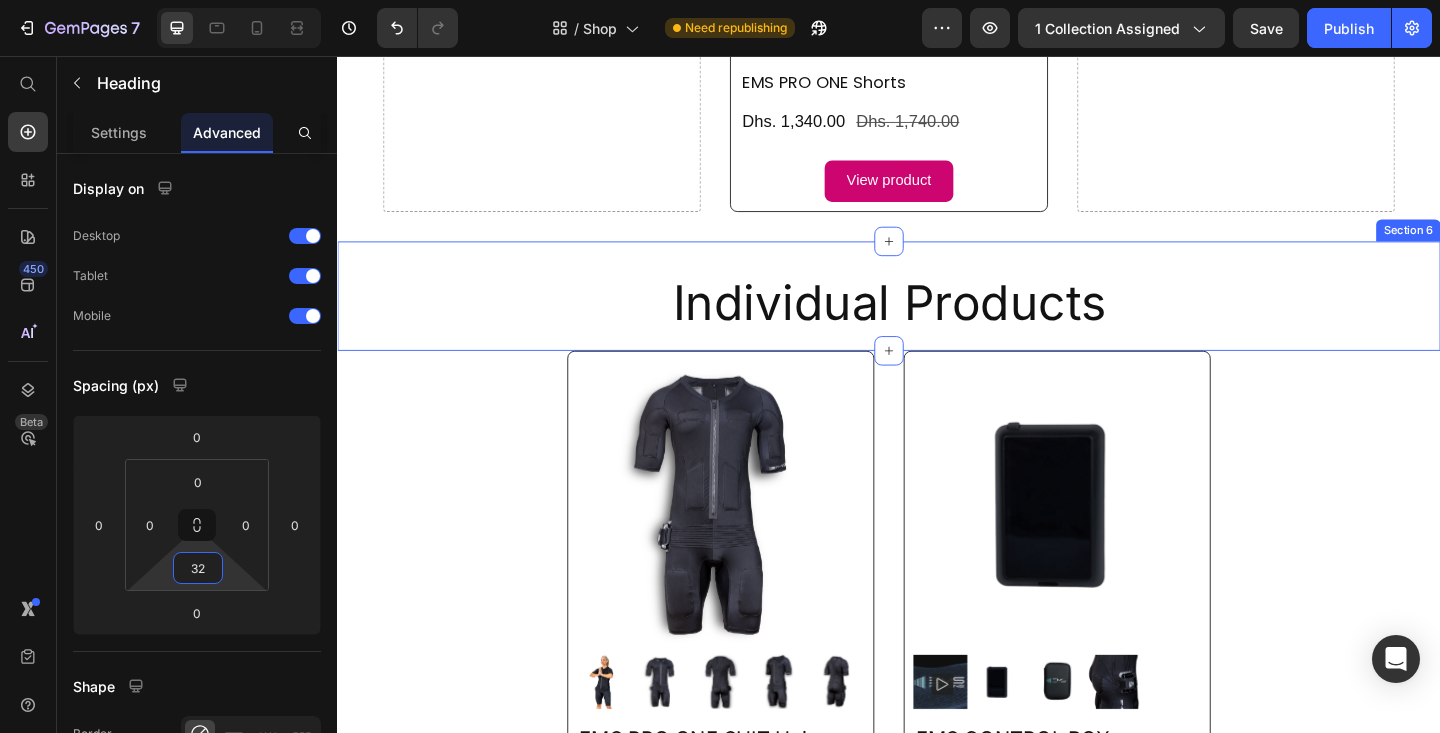 click on "Individual Products" at bounding box center (937, 326) 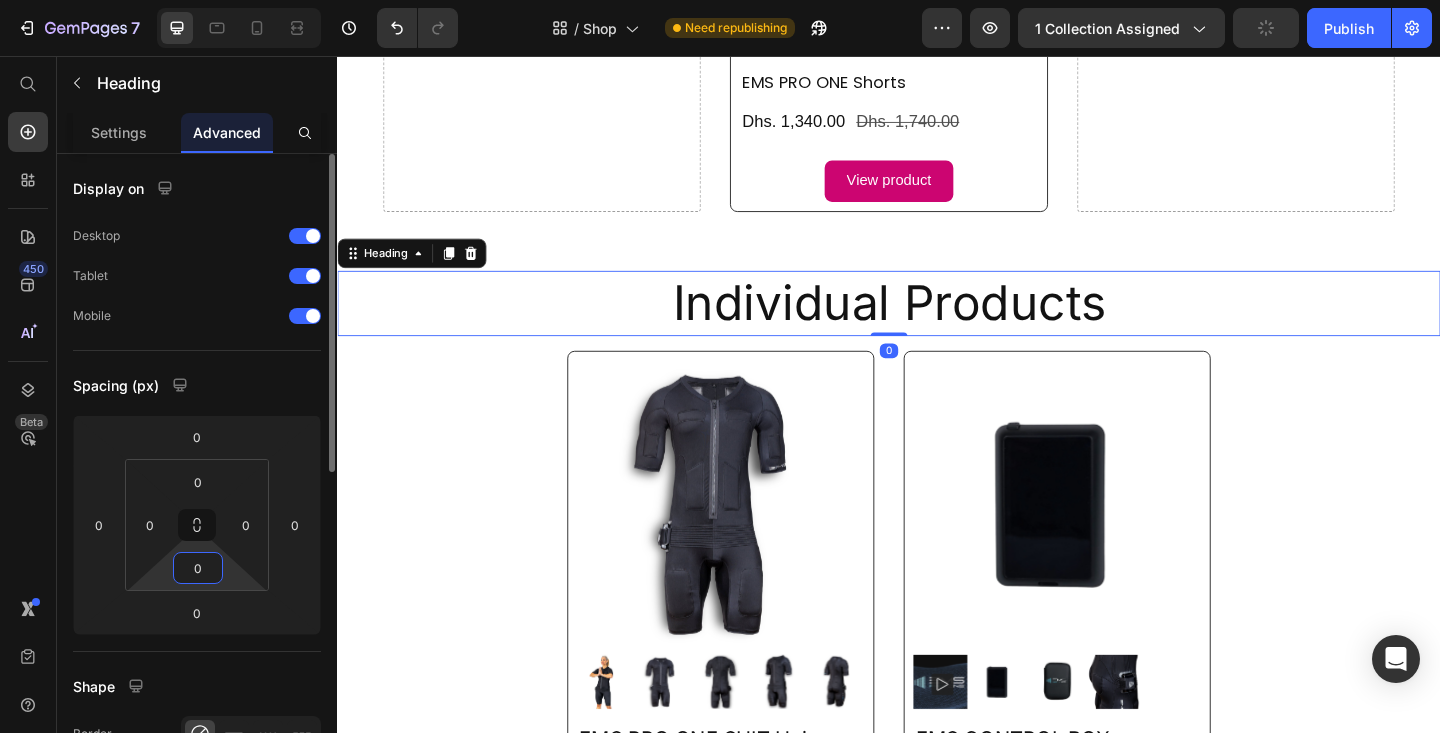 click on "0" at bounding box center [198, 568] 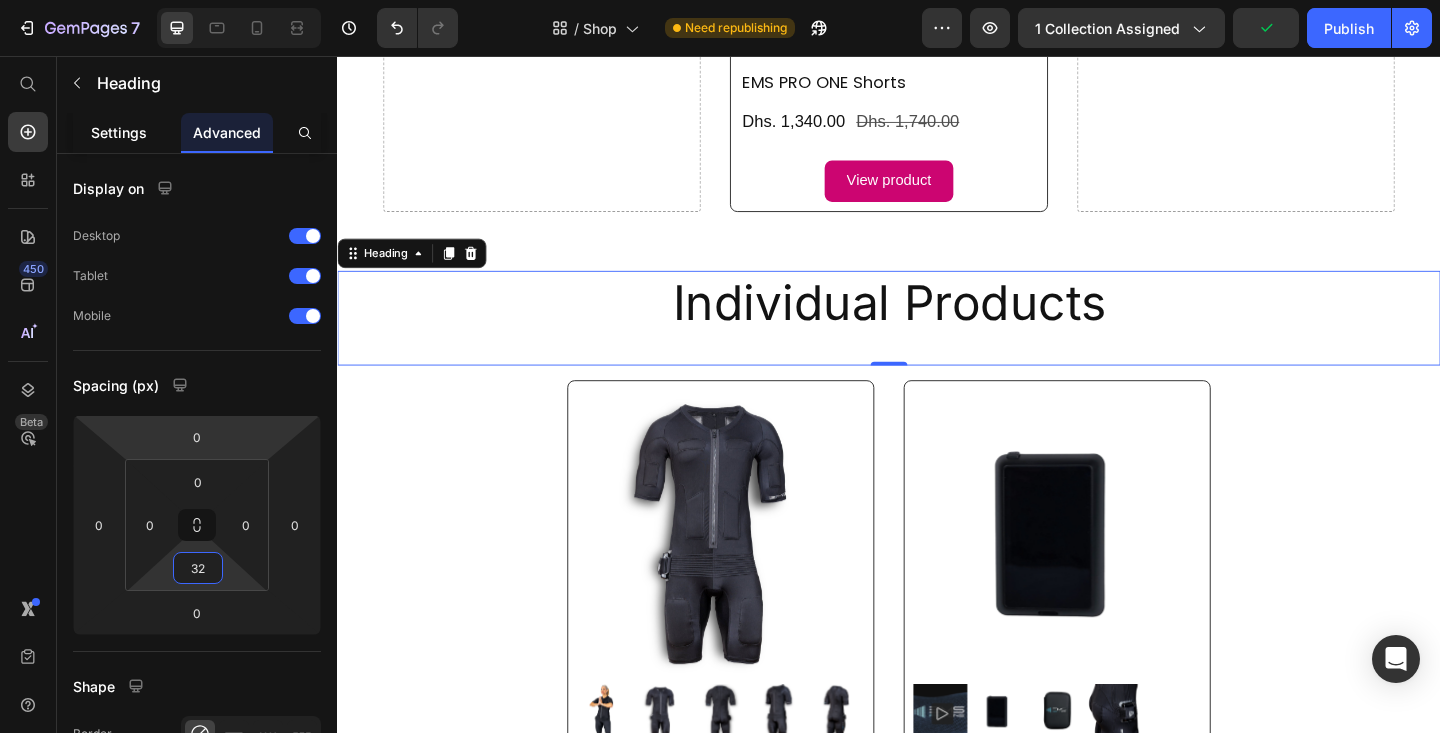 type on "32" 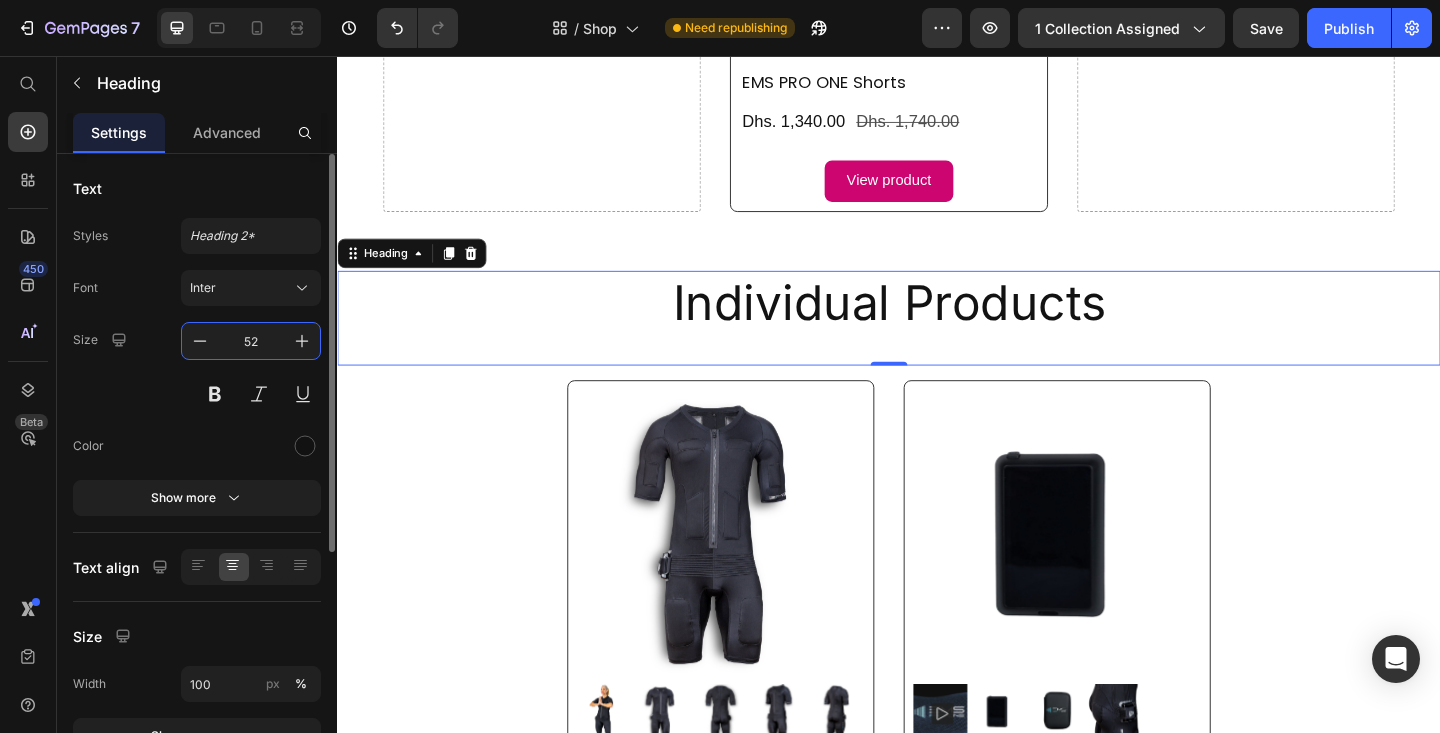 click on "52" at bounding box center [251, 341] 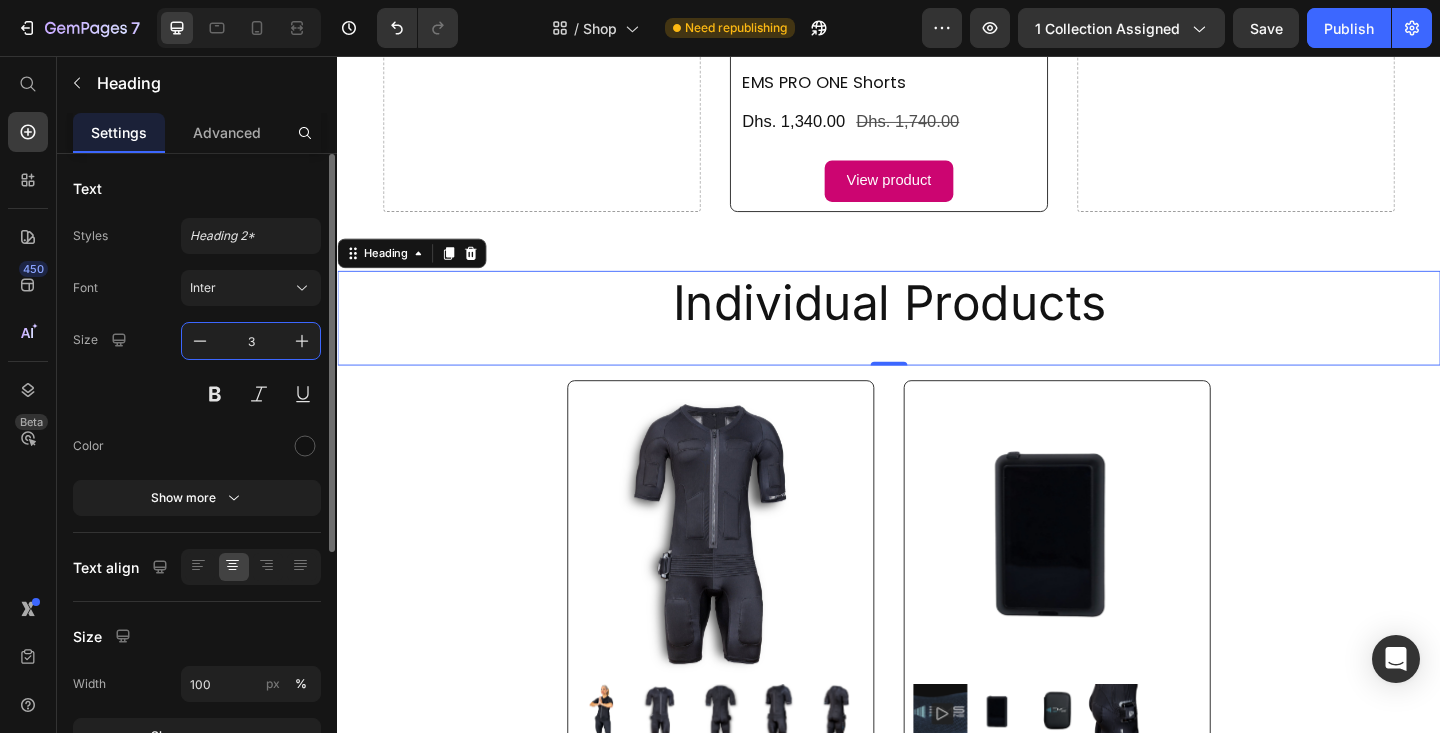 type on "34" 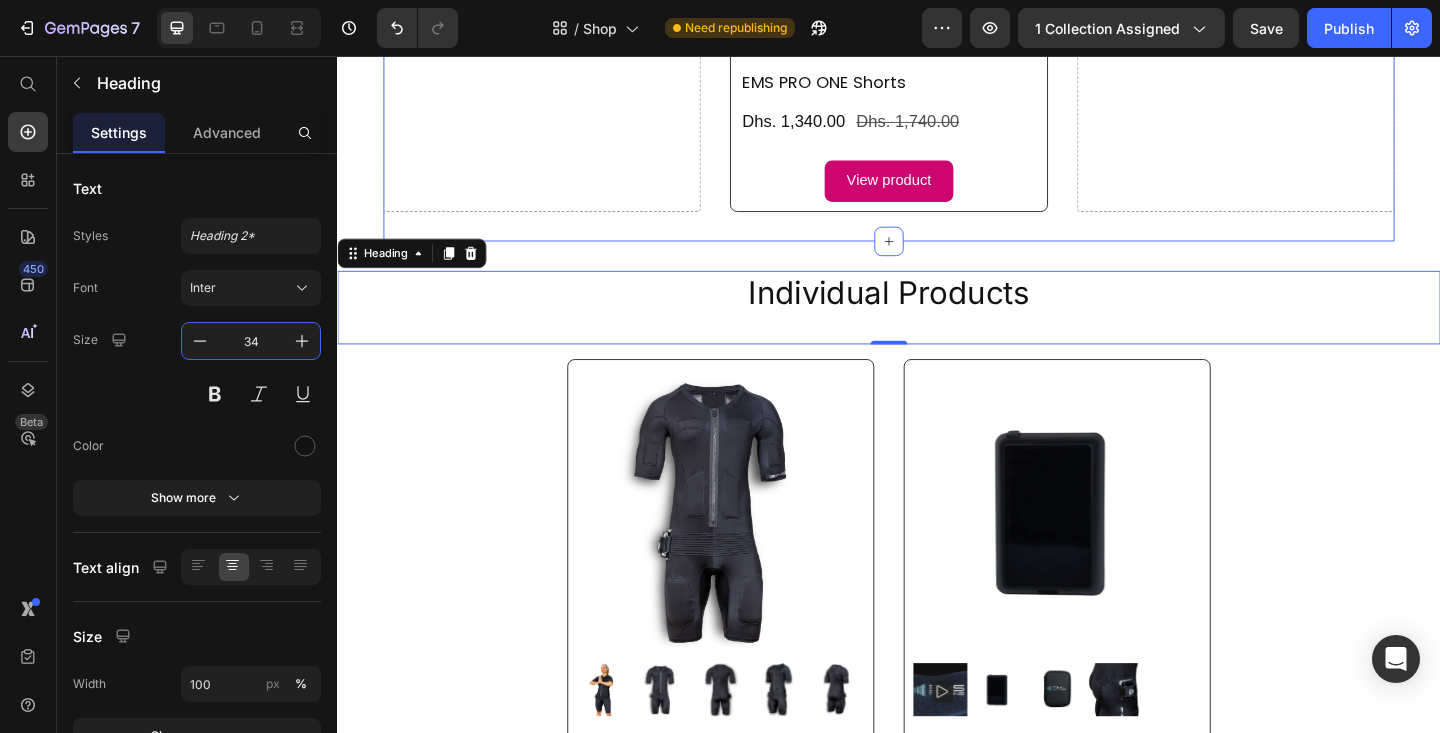 click on "Individual Products Heading   0 Row Section 6" at bounding box center [937, 322] 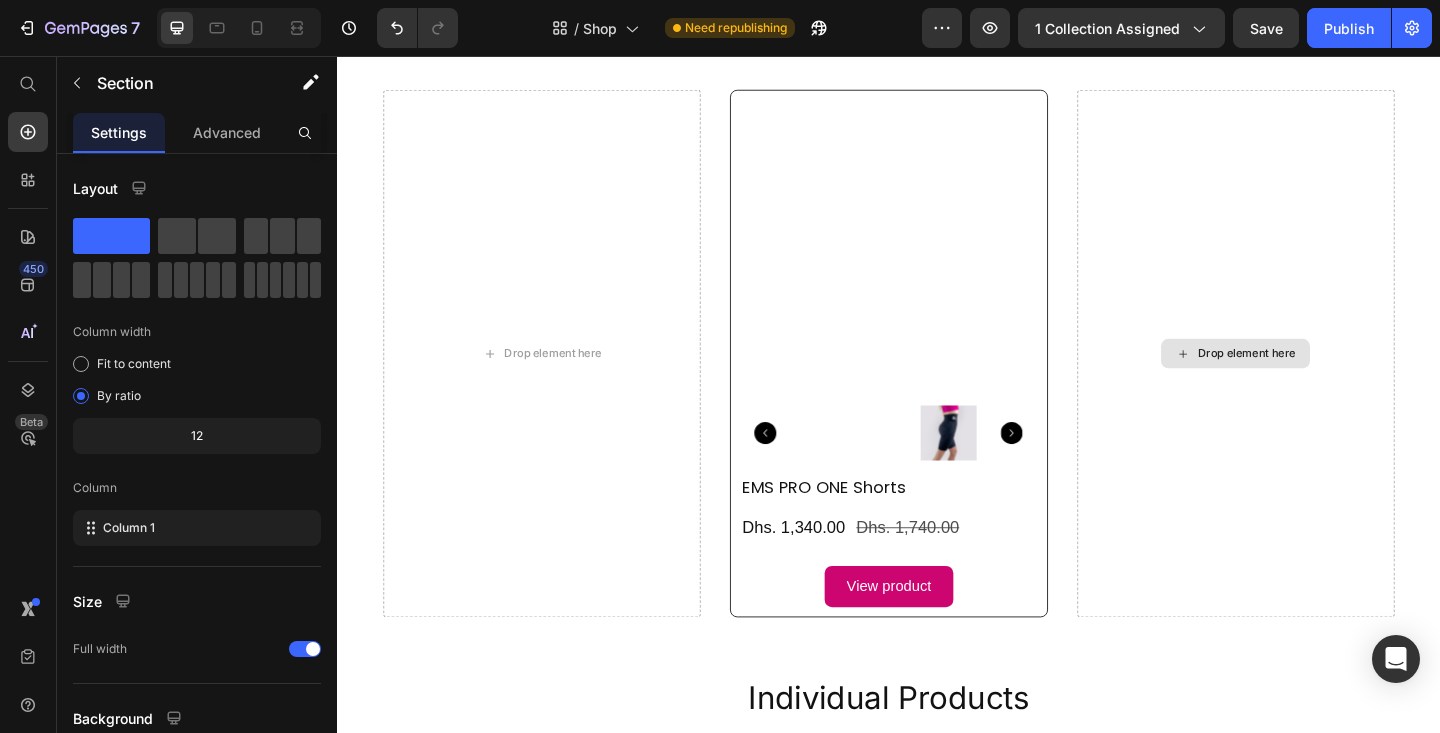 scroll, scrollTop: 1024, scrollLeft: 0, axis: vertical 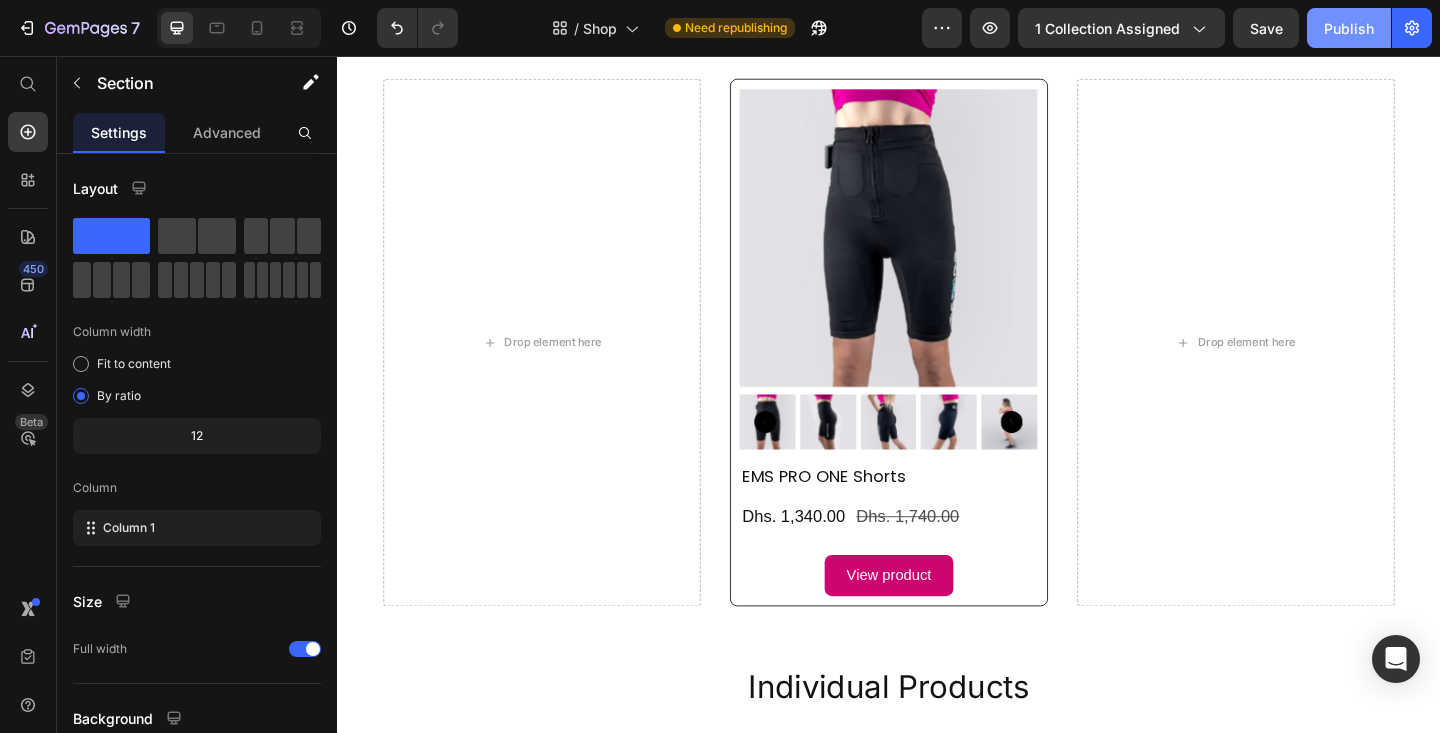 click on "Publish" 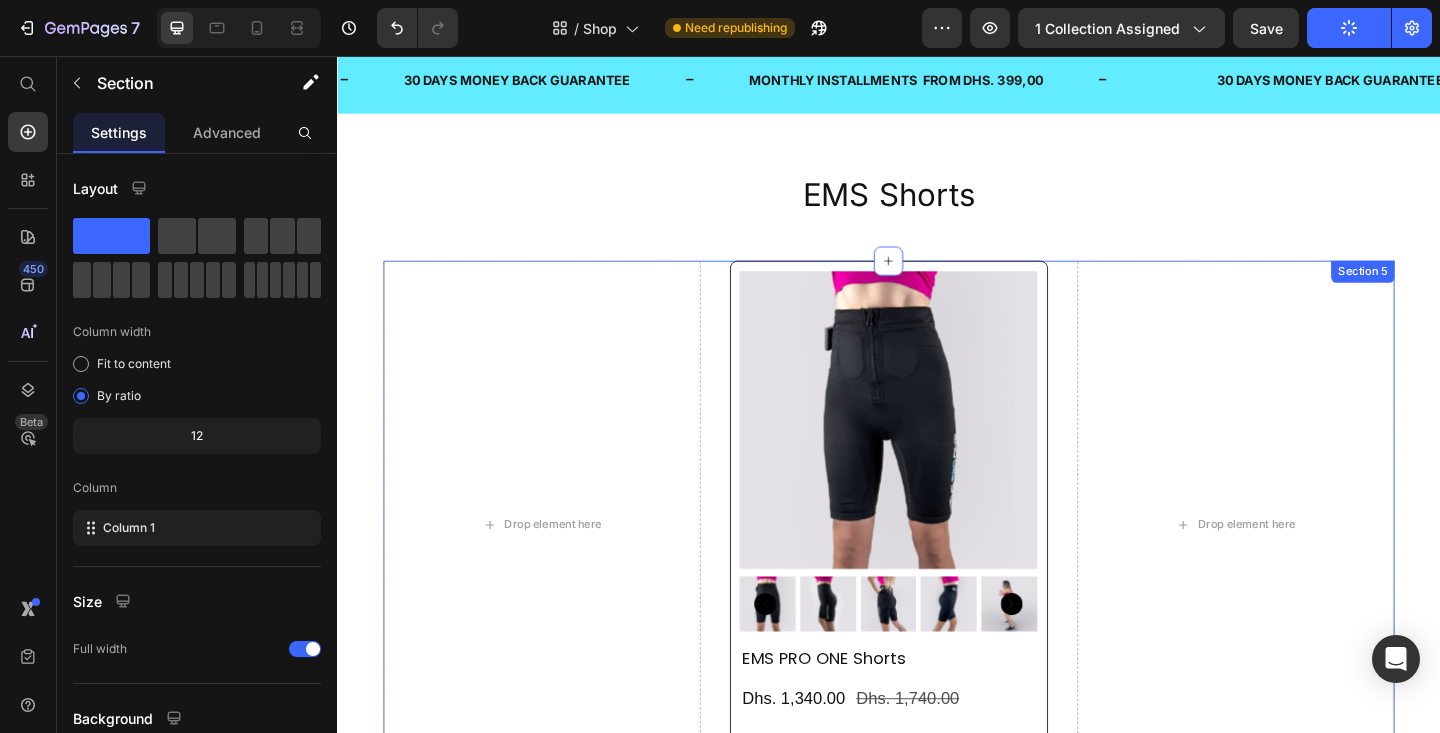 scroll, scrollTop: 812, scrollLeft: 0, axis: vertical 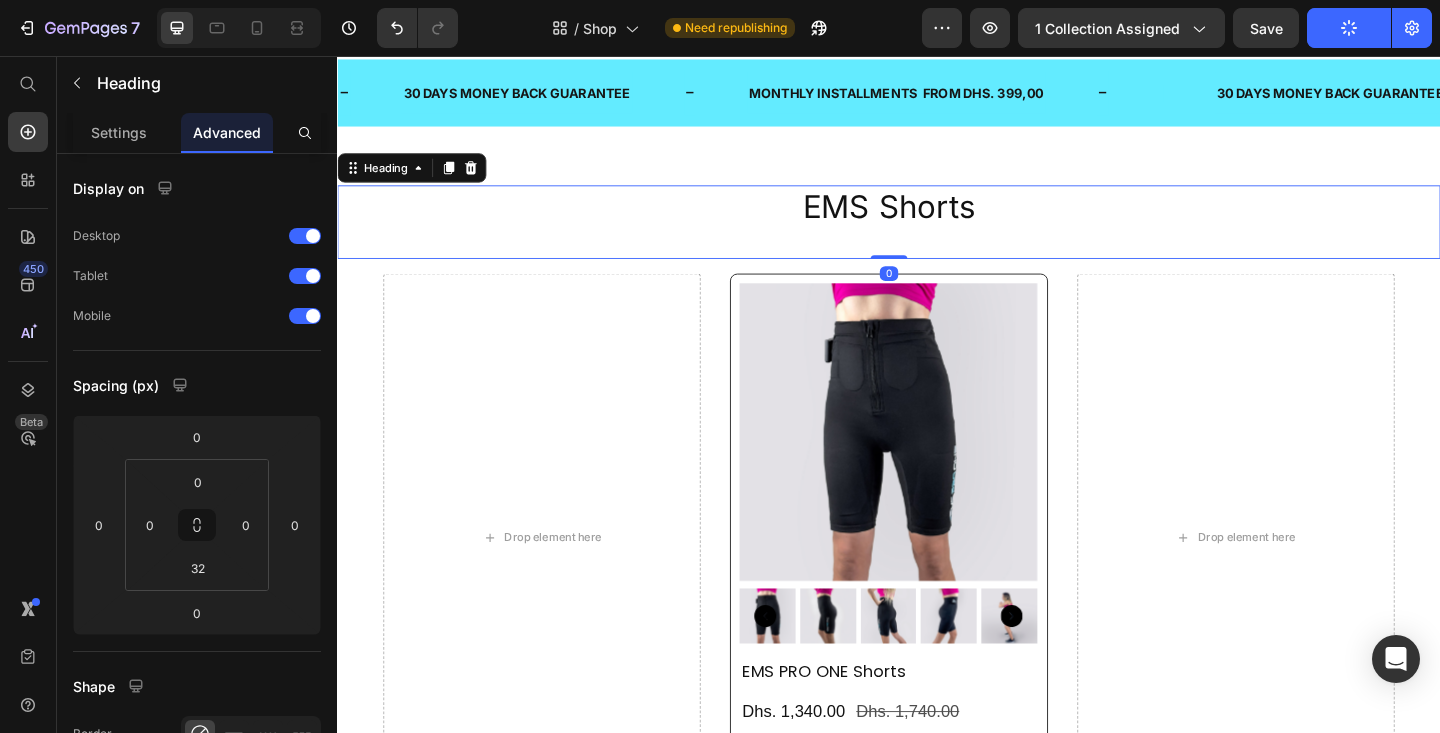 click on "EMS Shorts" at bounding box center [937, 221] 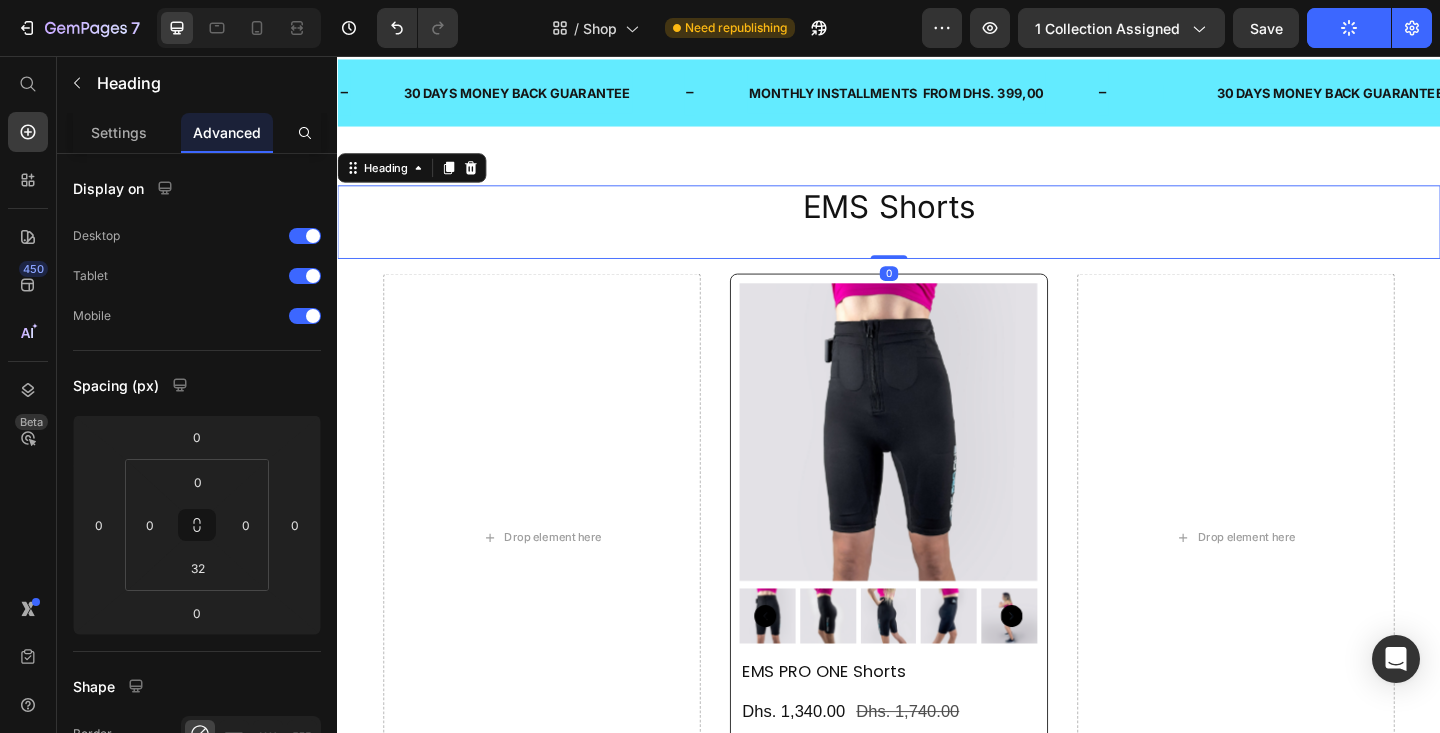 click on "EMS Shorts" at bounding box center [937, 221] 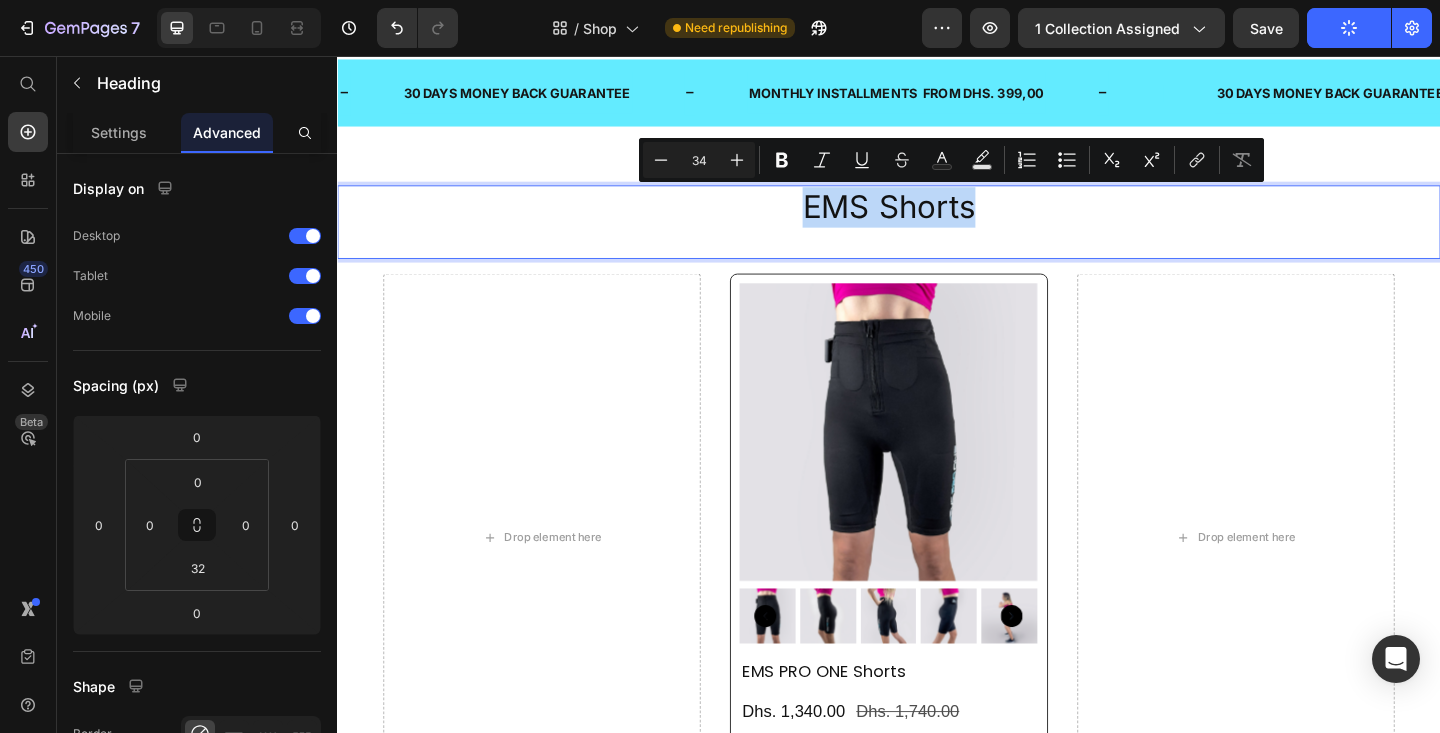 click on "EMS Shorts" at bounding box center [937, 221] 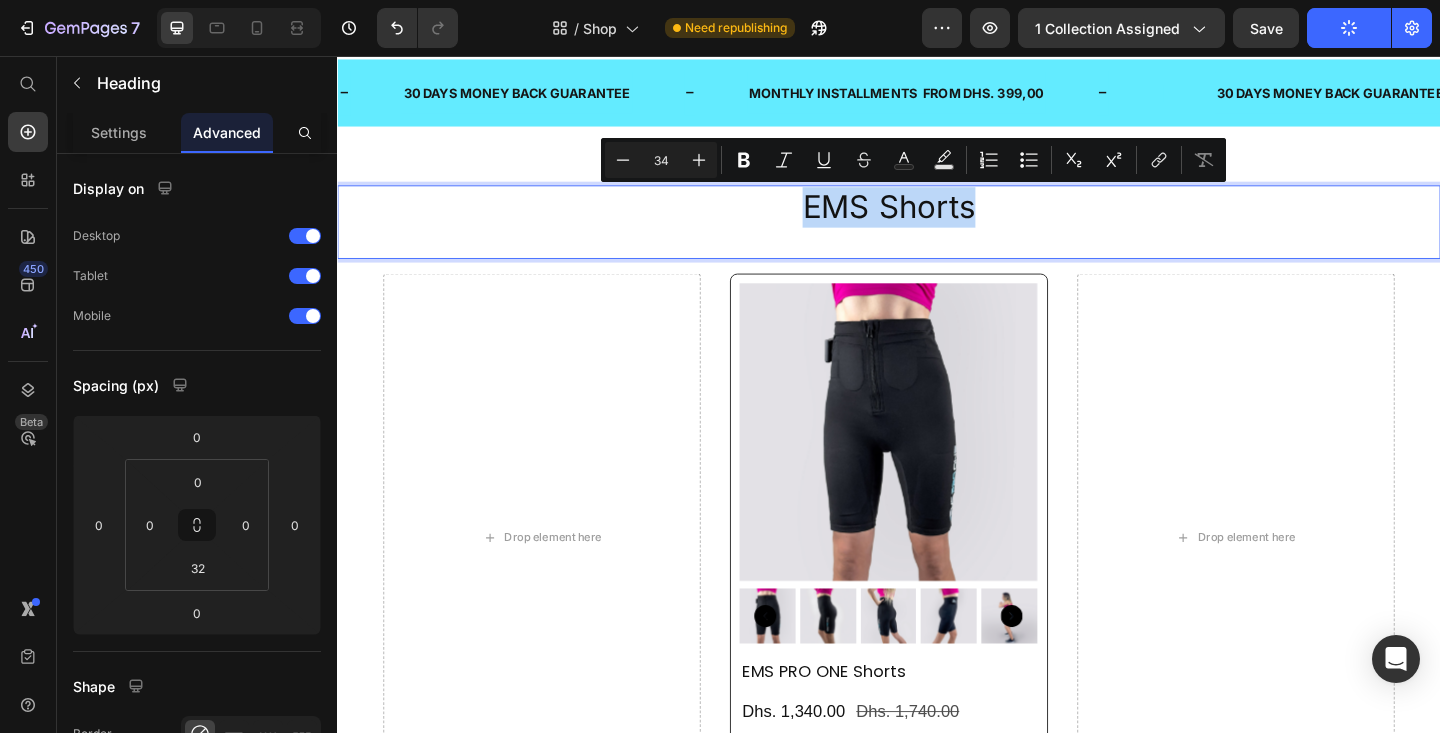 click on "EMS Shorts" at bounding box center (937, 221) 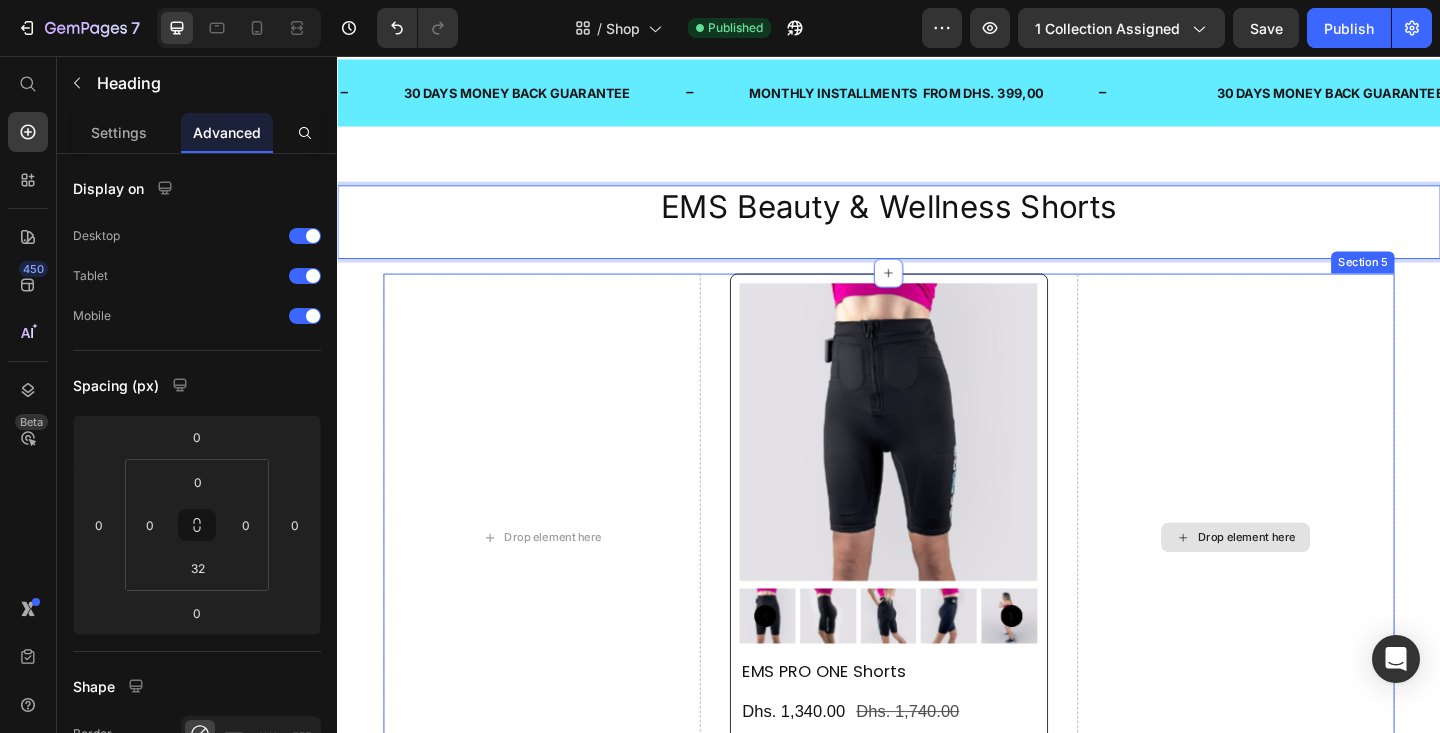 click on "Drop element here" at bounding box center (1314, 580) 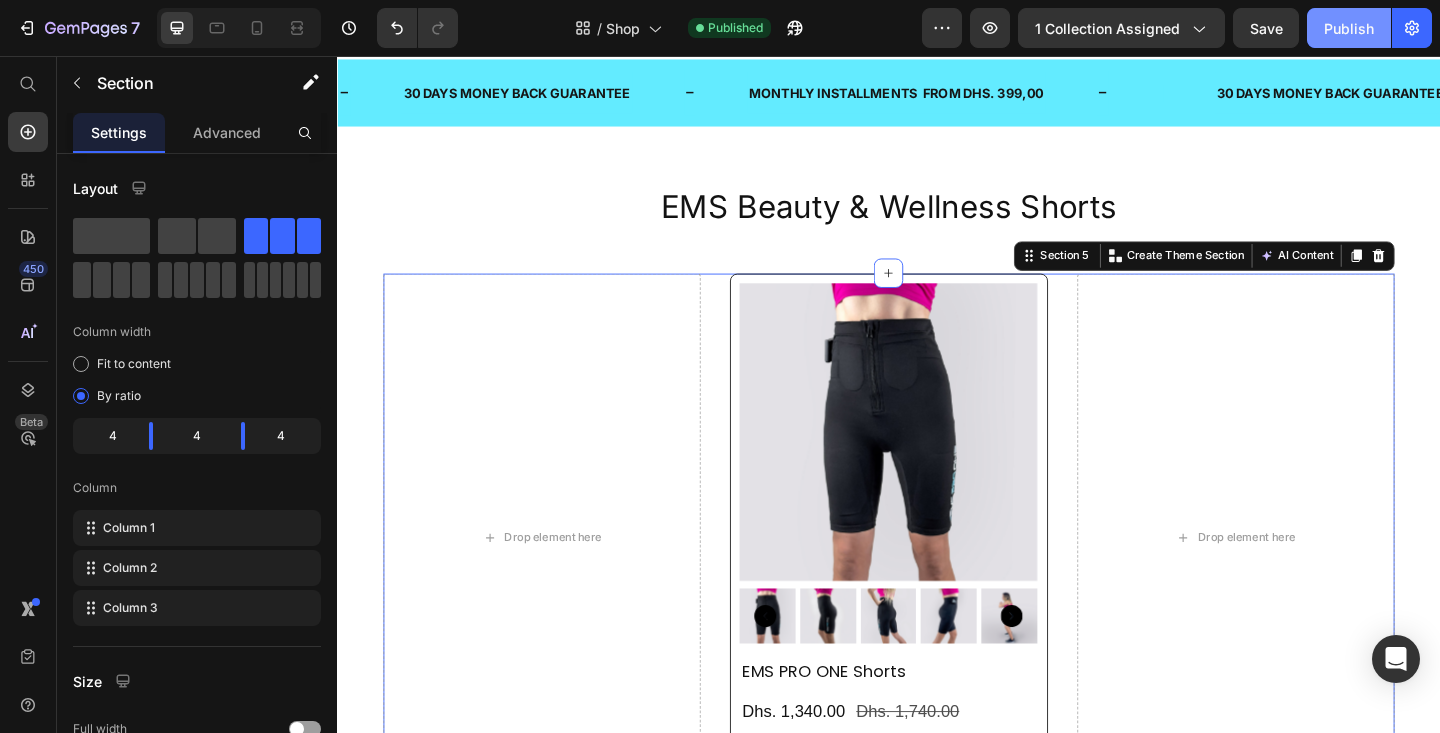 click on "Publish" at bounding box center (1349, 28) 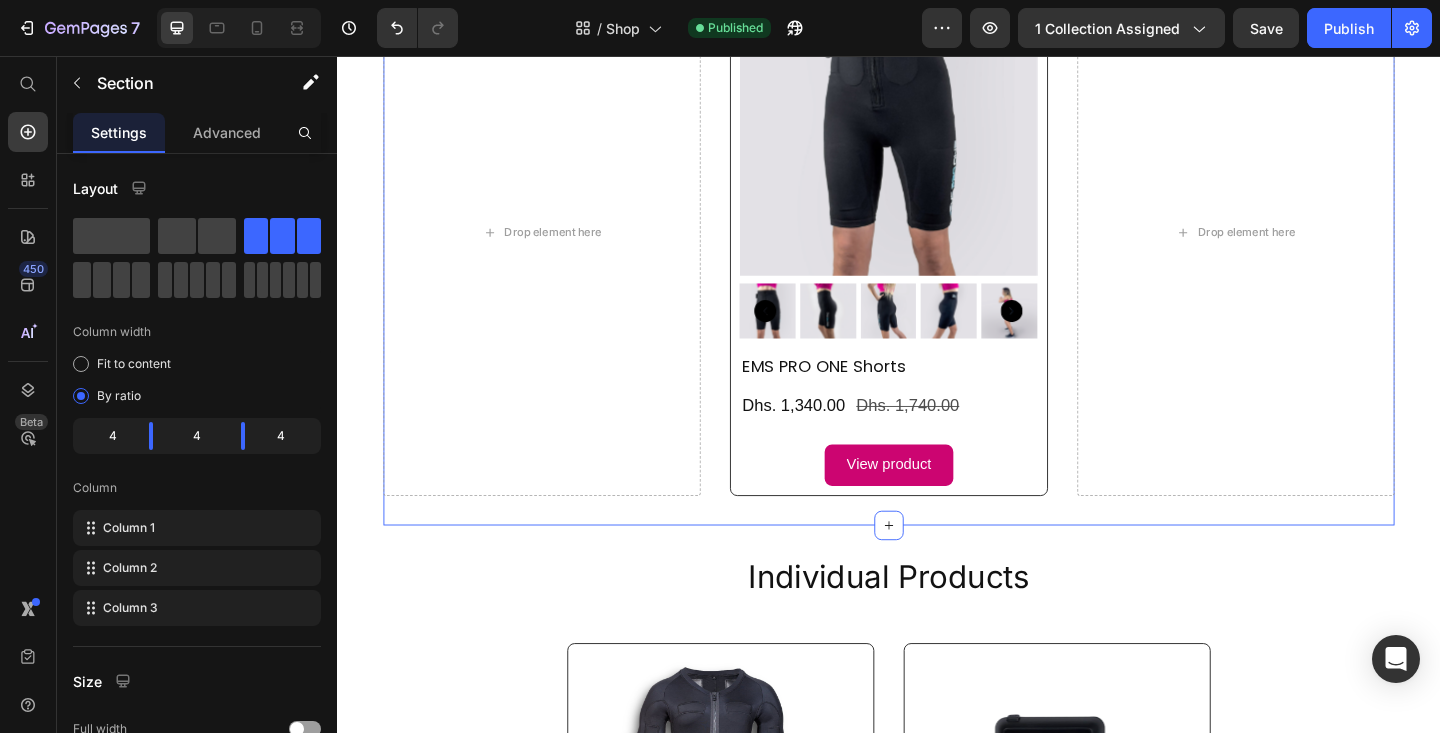 scroll, scrollTop: 1152, scrollLeft: 0, axis: vertical 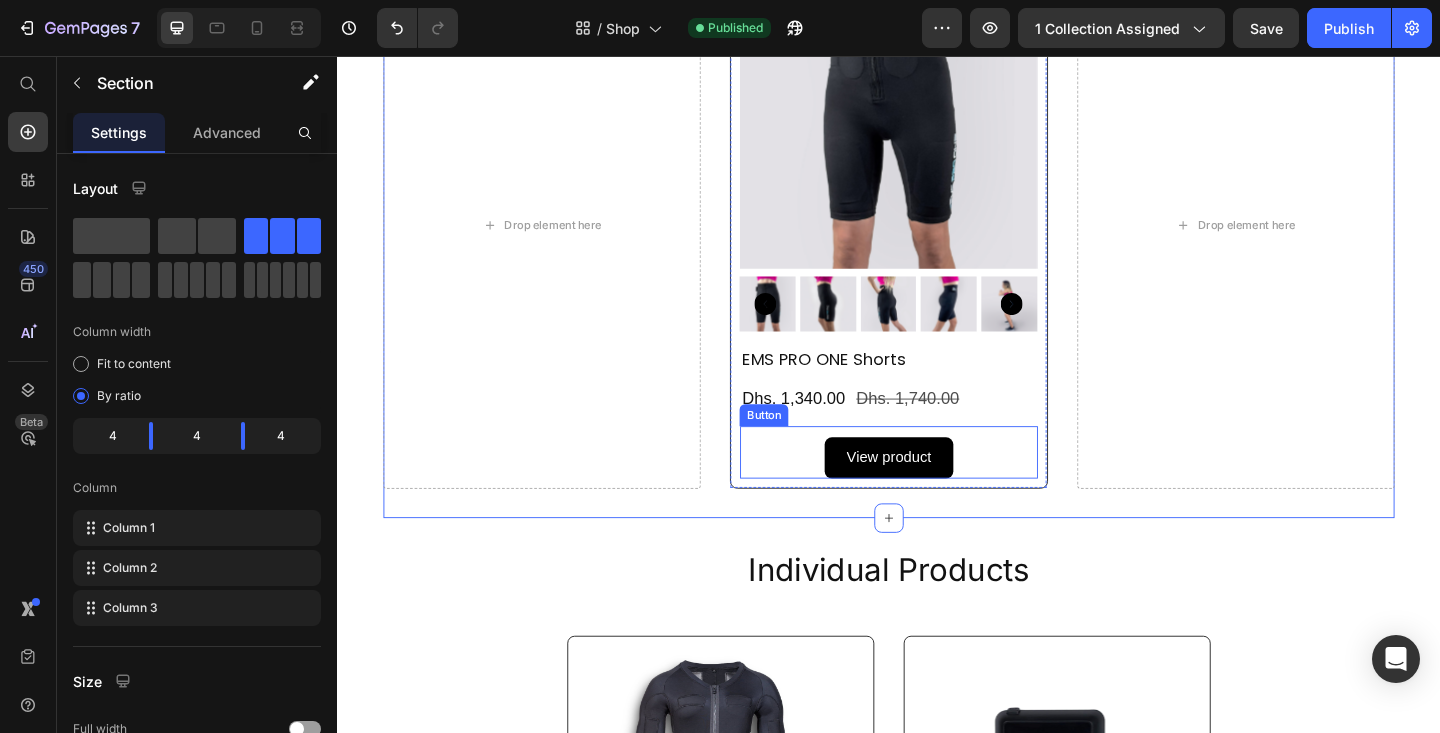 click on "View product" at bounding box center (937, 493) 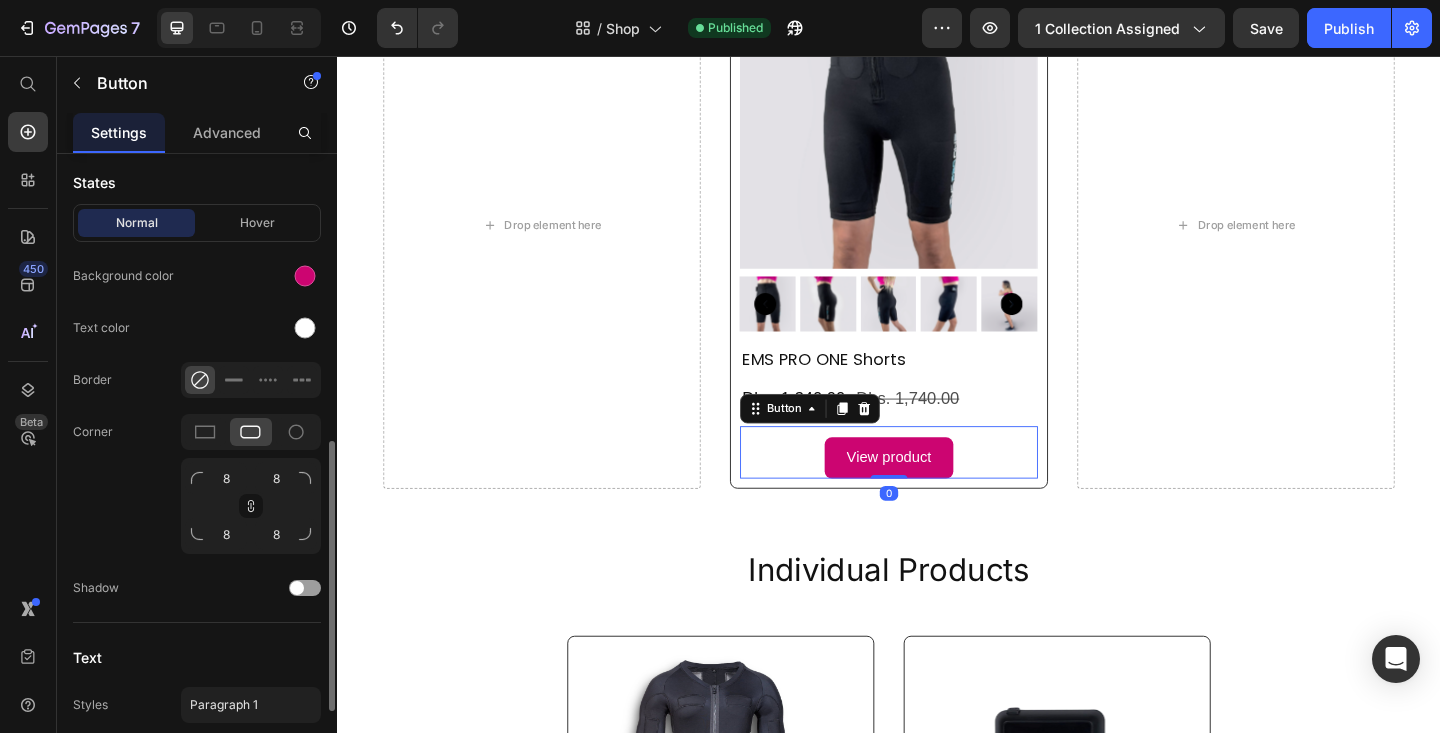 scroll, scrollTop: 556, scrollLeft: 0, axis: vertical 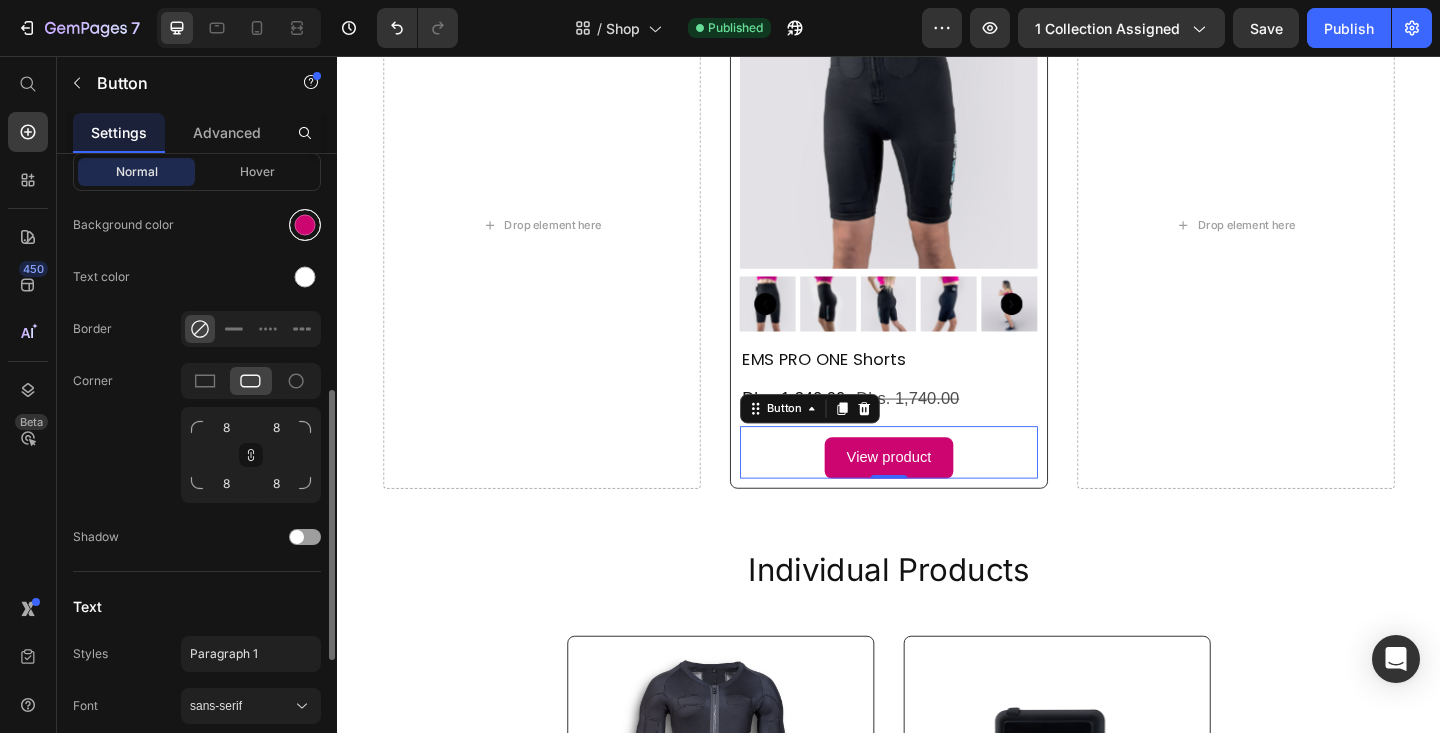 click at bounding box center [305, 225] 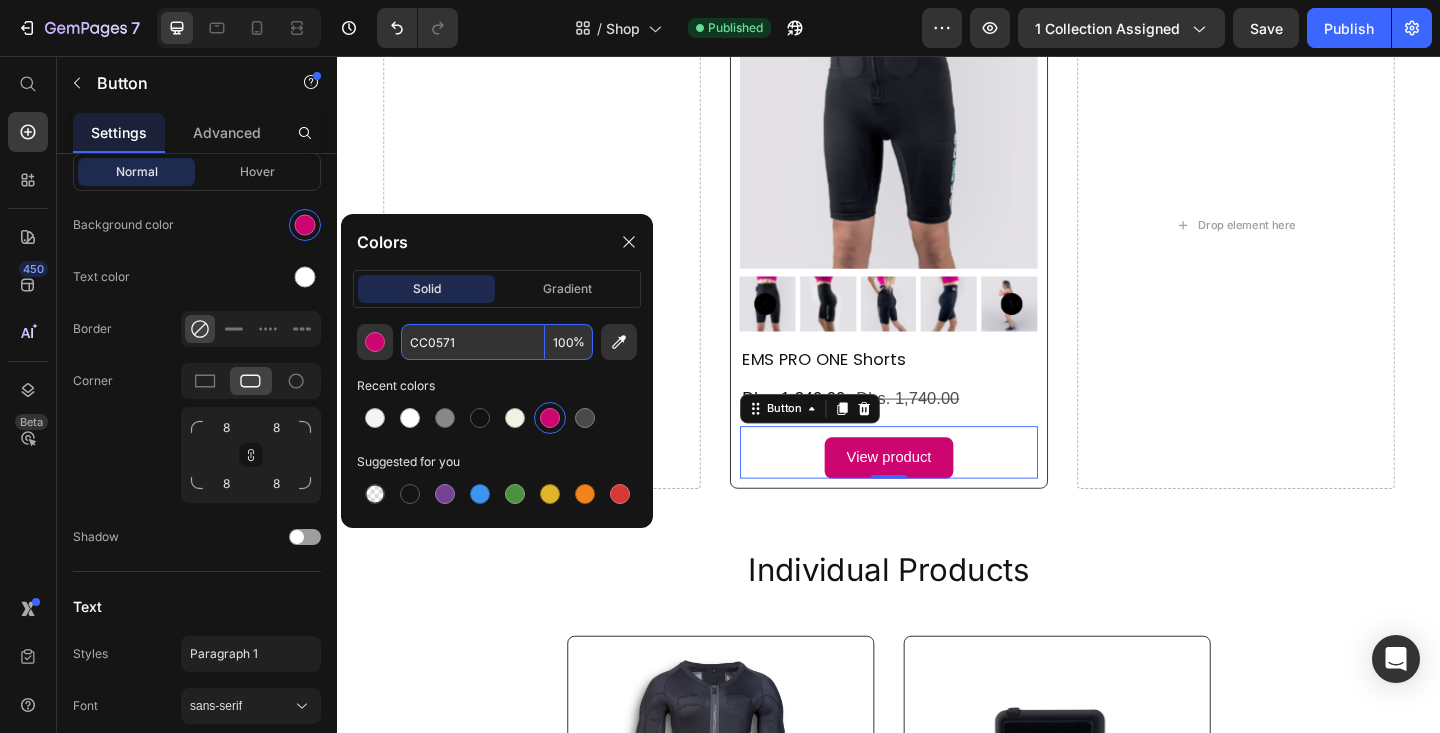 click on "CC0571" at bounding box center (473, 342) 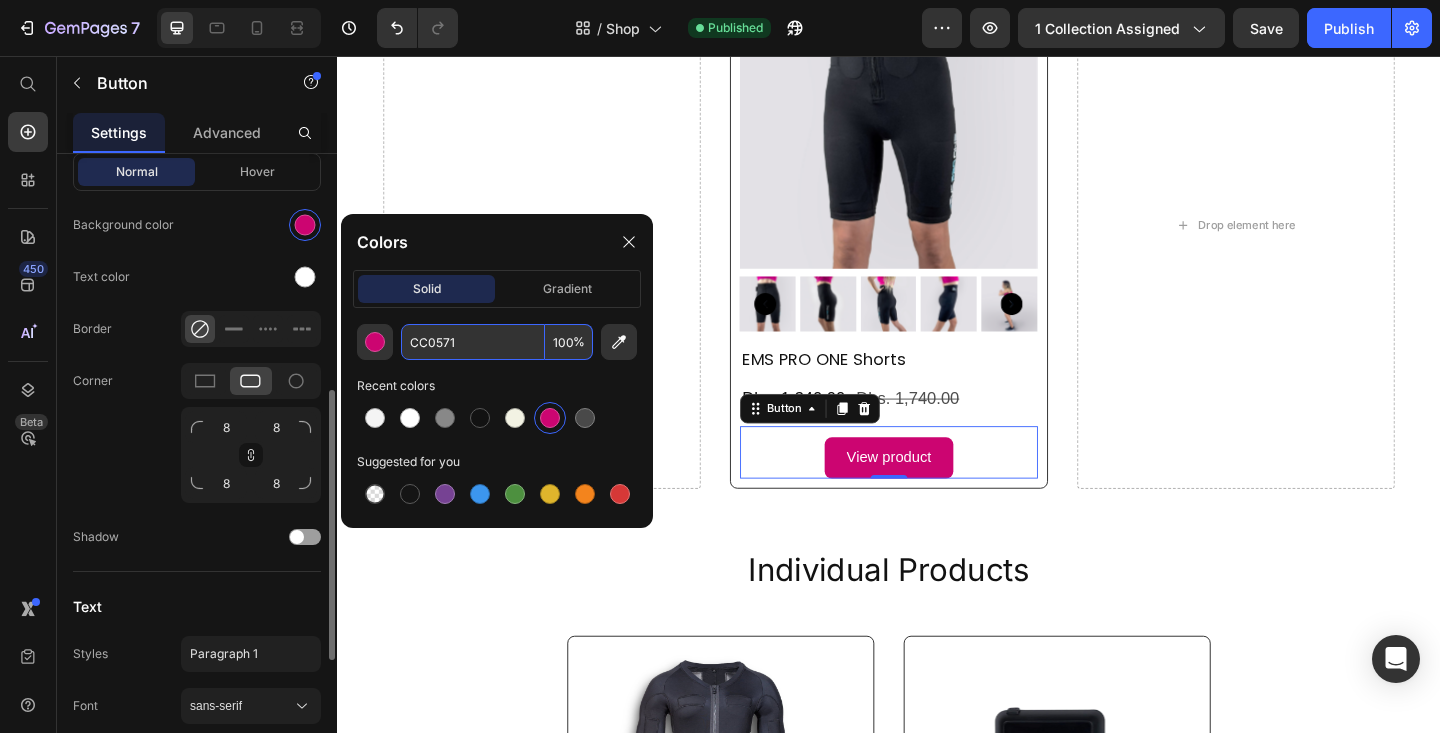 click on "Text color" 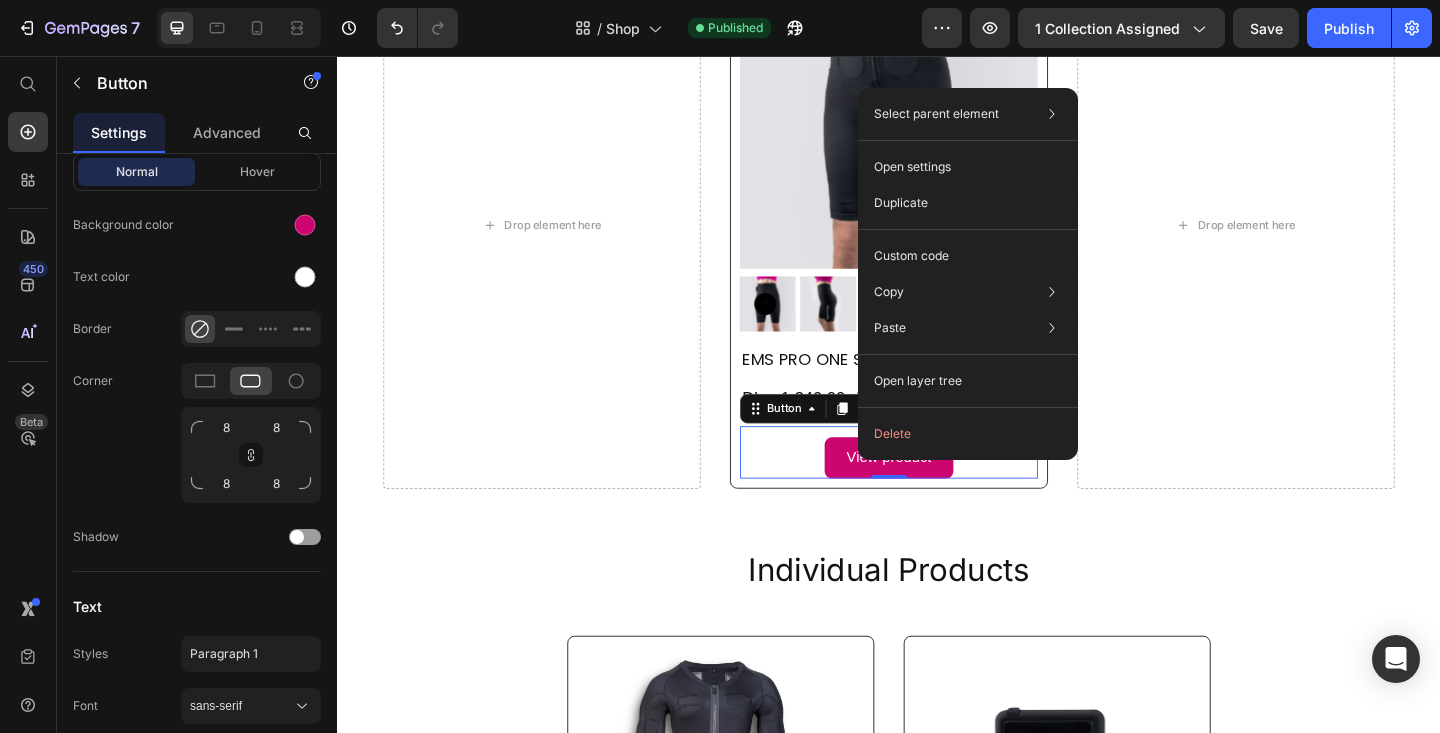 click on "Select parent element Section Product Button Open settings Duplicate Custom code Copy Copy element Cmd + C Copy style Copy class .gEHeD4CmXg Paste Paste element Cmd + V Paste style Cmd + Shift + V Open layer tree Delete" at bounding box center [968, 274] 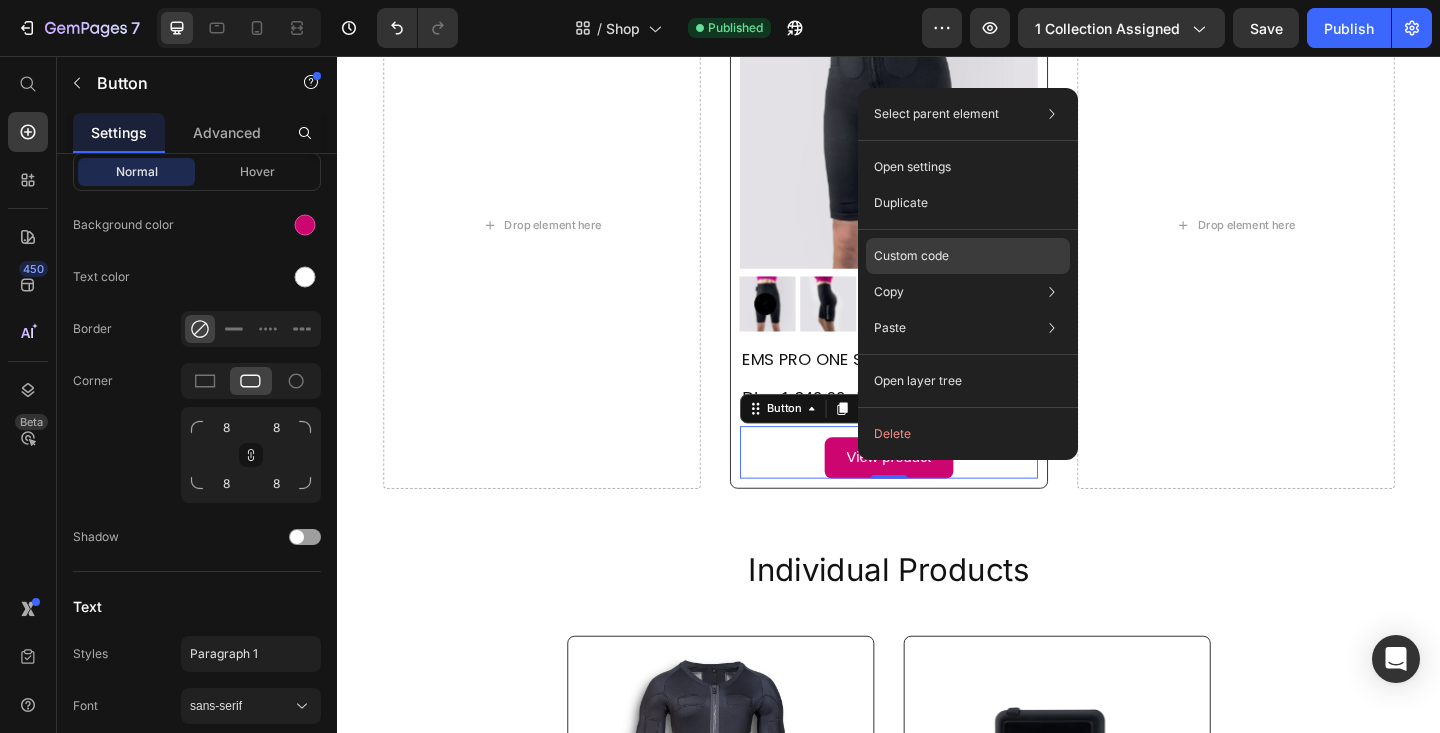 click on "Custom code" 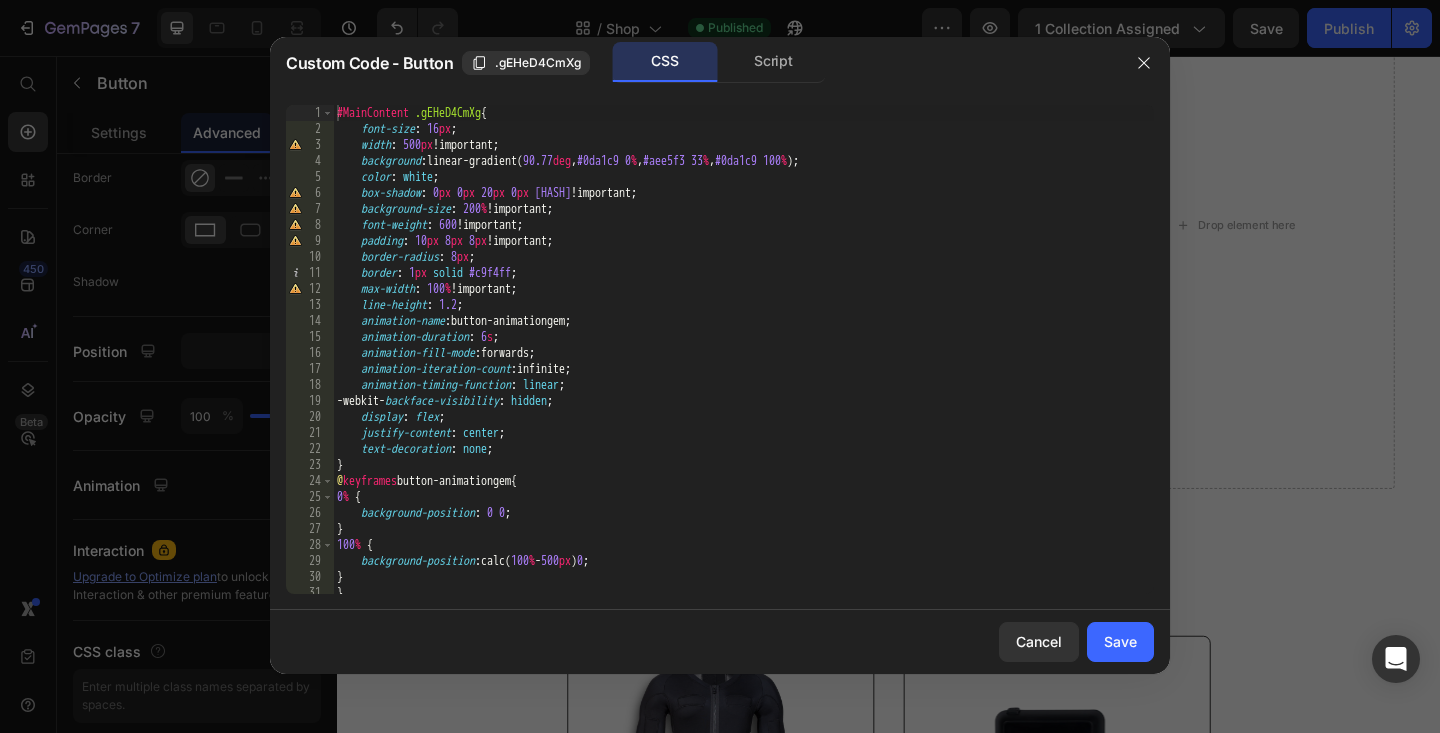 click on "#MainContent .gEHeD4CmXg { font-size : 16 px ; width : 500 px !important ; background : linear-gradient( 90.77 deg , #[HEX_CODE] 0 % , #[HEX_CODE] 33 % , #[HEX_CODE] 100 % ) ; color : white ; box-shadow : 0 px 0 px 20 px 0 px #[HEX_CODE] !important ; background-size : 200 % !important ; font-weight : 600 !important ; padding : 10 px 8 px 8 px !important ; border-radius : 8 px ; border : 1 px solid #[HEX_CODE] ; max-width : 100 % !important ; line-height : 1.2 ; animation-name : button-animationgem ; animation-duration : 6 s ; animation-fill-mode : forwards ; animation-iteration-count : infinite ; animation-timing-function : linear ; -webkit- backface-visibility : hidden ; display : flex ; justify-content : center ; text-decoration : none ; } @ keyframes button-animationgem { 0 % { background-position : 0 0 ; } 100 % { : calc( 100 % 0" at bounding box center (743, 365) 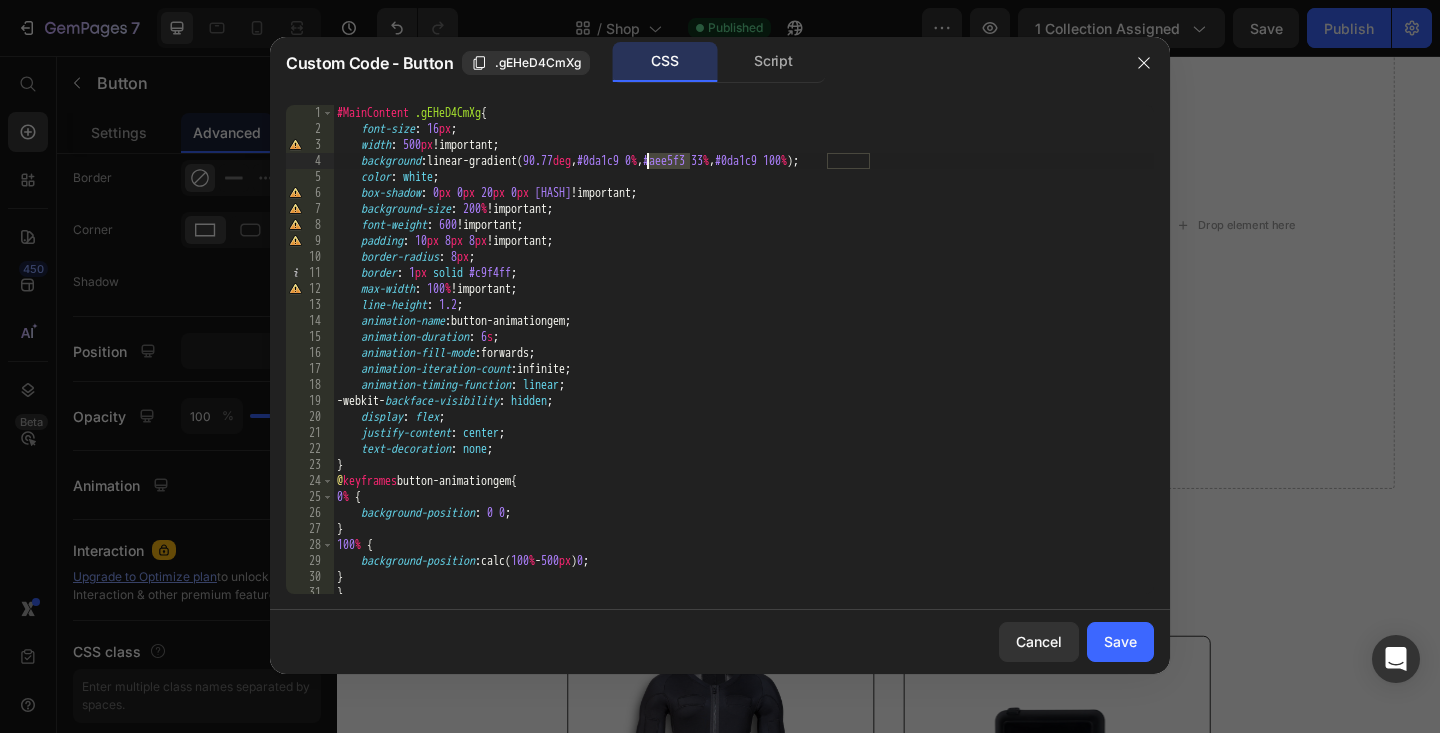 click on "#MainContent .gEHeD4CmXg { font-size : 16 px ; width : 500 px !important ; background : linear-gradient( 90.77 deg , #[HEX_CODE] 0 % , #[HEX_CODE] 33 % , #[HEX_CODE] 100 % ) ; color : white ; box-shadow : 0 px 0 px 20 px 0 px #[HEX_CODE] !important ; background-size : 200 % !important ; font-weight : 600 !important ; padding : 10 px 8 px 8 px !important ; border-radius : 8 px ; border : 1 px solid #[HEX_CODE] ; max-width : 100 % !important ; line-height : 1.2 ; animation-name : button-animationgem ; animation-duration : 6 s ; animation-fill-mode : forwards ; animation-iteration-count : infinite ; animation-timing-function : linear ; -webkit- backface-visibility : hidden ; display : flex ; justify-content : center ; text-decoration : none ; } @ keyframes button-animationgem { 0 % { background-position : 0 0 ; } 100 % { : calc( 100 % 0" at bounding box center (743, 365) 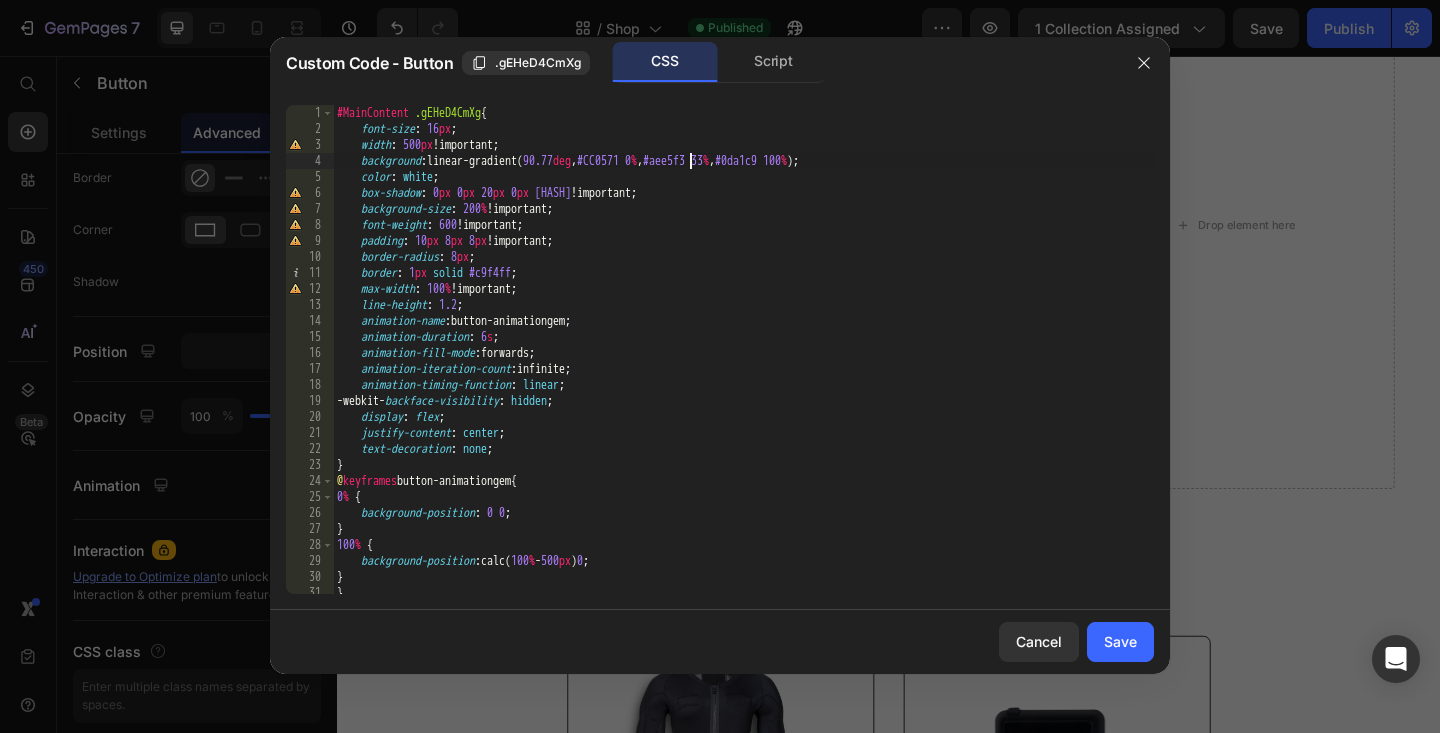 click on "#MainContent .gEHeD4CmXg { font-size : 16 px ; width : 500 px !important ; background : linear-gradient( 90.77 deg , #[HEX_CODE] 0 % , #[HEX_CODE] 33 % , #[HEX_CODE] 100 % ) ; color : white ; box-shadow : 0 px 0 px 20 px 0 px #[HEX_CODE] !important ; background-size : 200 % !important ; font-weight : 600 !important ; padding : 10 px 8 px 8 px !important ; border-radius : 8 px ; border : 1 px solid #[HEX_CODE] ; max-width : 100 % !important ; line-height : 1.2 ; animation-name : button-animationgem ; animation-duration : 6 s ; animation-fill-mode : forwards ; animation-iteration-count : infinite ; animation-timing-function : linear ; -webkit- backface-visibility : hidden ; display : flex ; justify-content : center ; text-decoration : none ; } @ keyframes button-animationgem { 0 % { background-position : 0 0 ; } 100 % { : calc( 100 % 0" at bounding box center (743, 365) 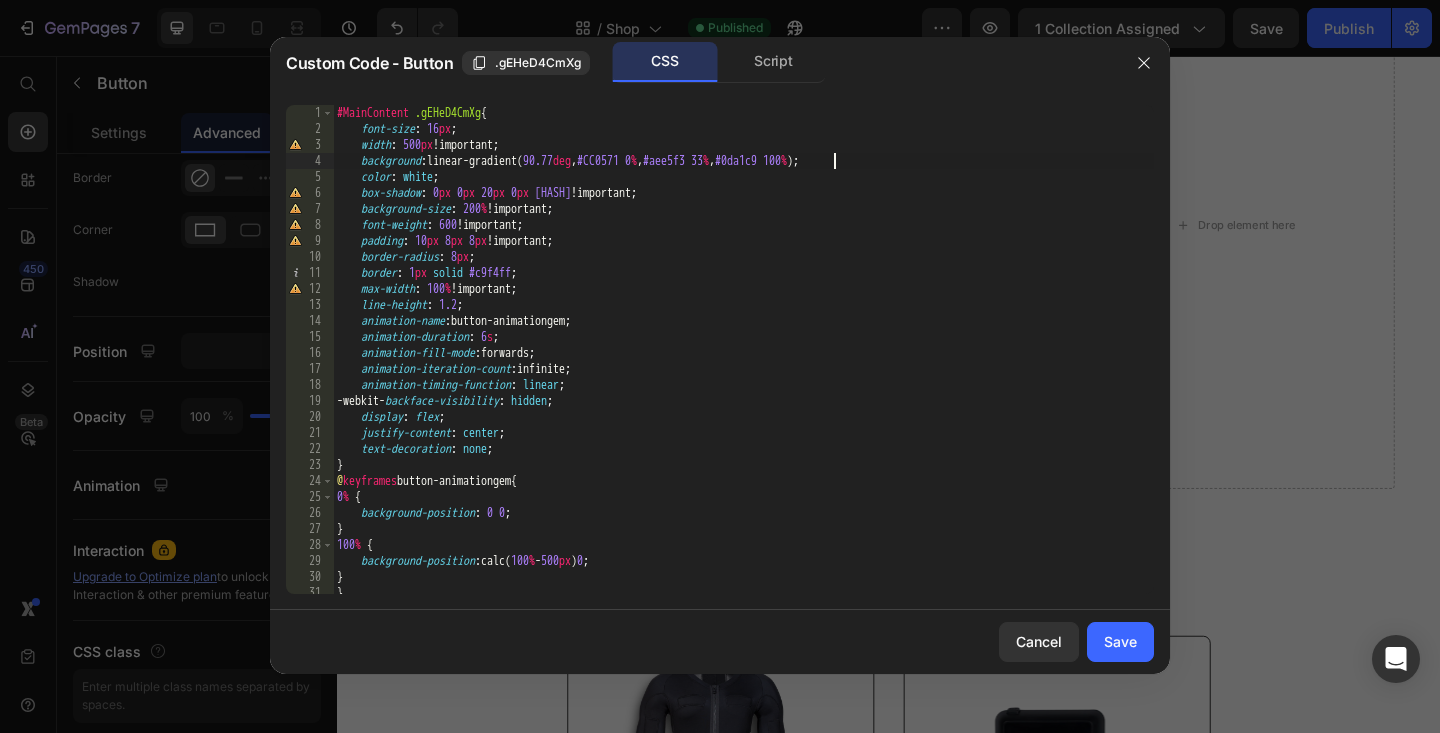 click on "#MainContent .gEHeD4CmXg { font-size : 16 px ; width : 500 px !important ; background : linear-gradient( 90.77 deg , #[HEX_CODE] 0 % , #[HEX_CODE] 33 % , #[HEX_CODE] 100 % ) ; color : white ; box-shadow : 0 px 0 px 20 px 0 px #[HEX_CODE] !important ; background-size : 200 % !important ; font-weight : 600 !important ; padding : 10 px 8 px 8 px !important ; border-radius : 8 px ; border : 1 px solid #[HEX_CODE] ; max-width : 100 % !important ; line-height : 1.2 ; animation-name : button-animationgem ; animation-duration : 6 s ; animation-fill-mode : forwards ; animation-iteration-count : infinite ; animation-timing-function : linear ; -webkit- backface-visibility : hidden ; display : flex ; justify-content : center ; text-decoration : none ; } @ keyframes button-animationgem { 0 % { background-position : 0 0 ; } 100 % { : calc( 100 % 0" at bounding box center [743, 365] 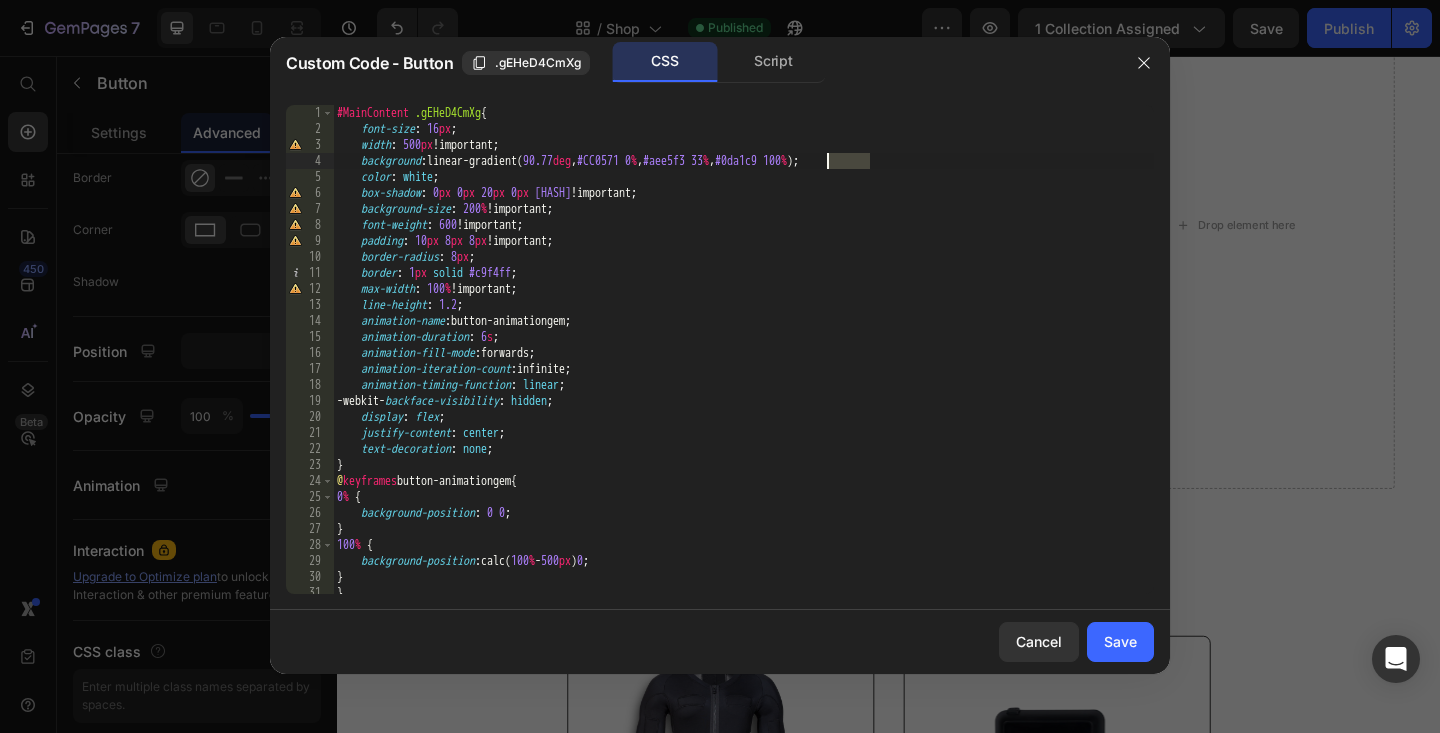 paste on "CC0571" 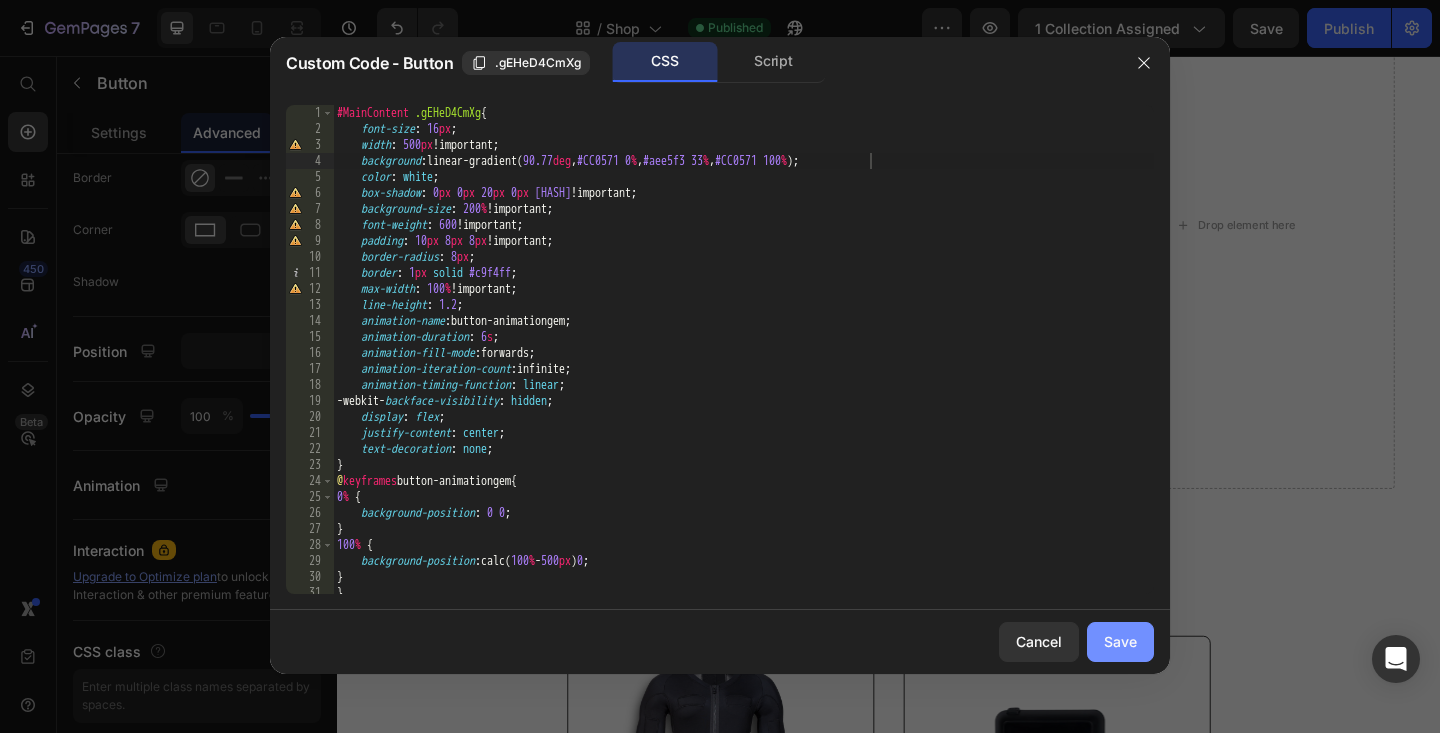 click on "Save" at bounding box center (1120, 641) 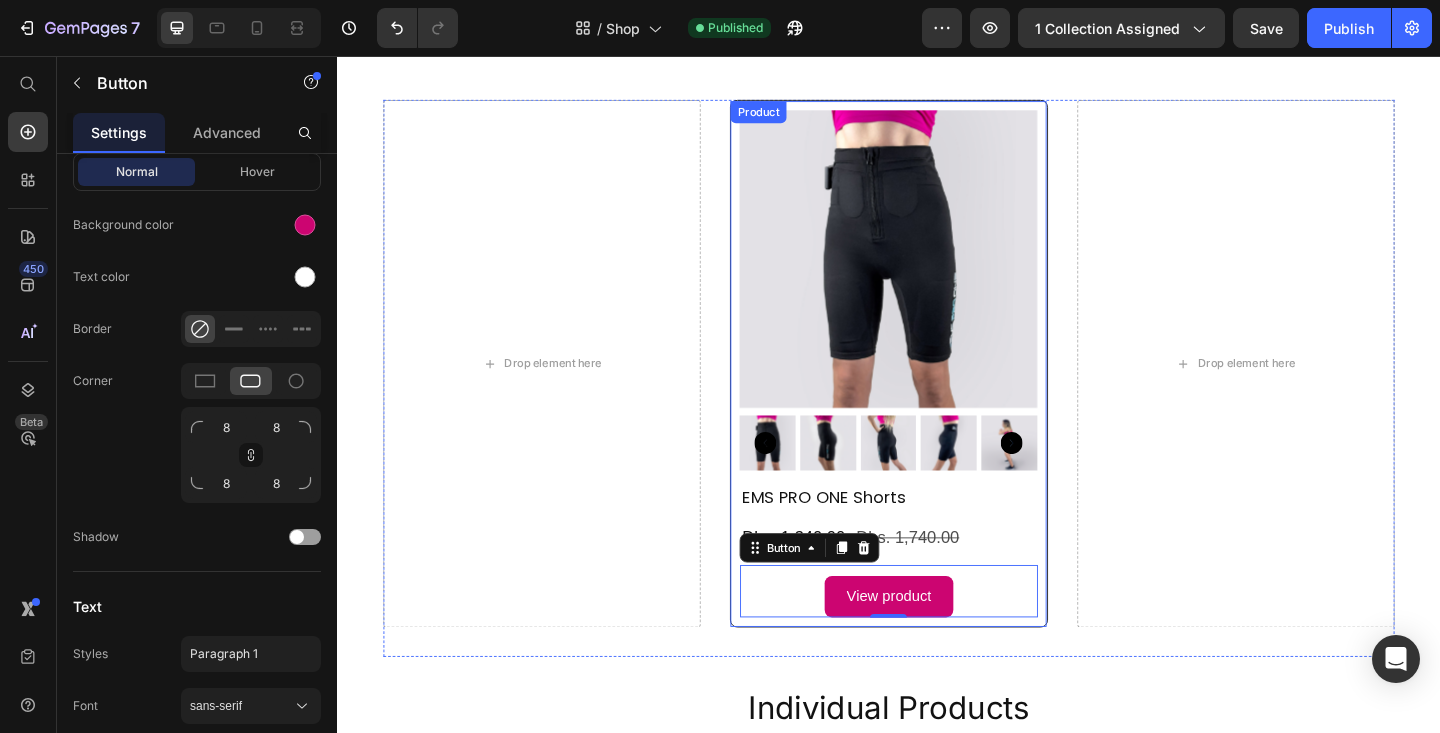 scroll, scrollTop: 485, scrollLeft: 0, axis: vertical 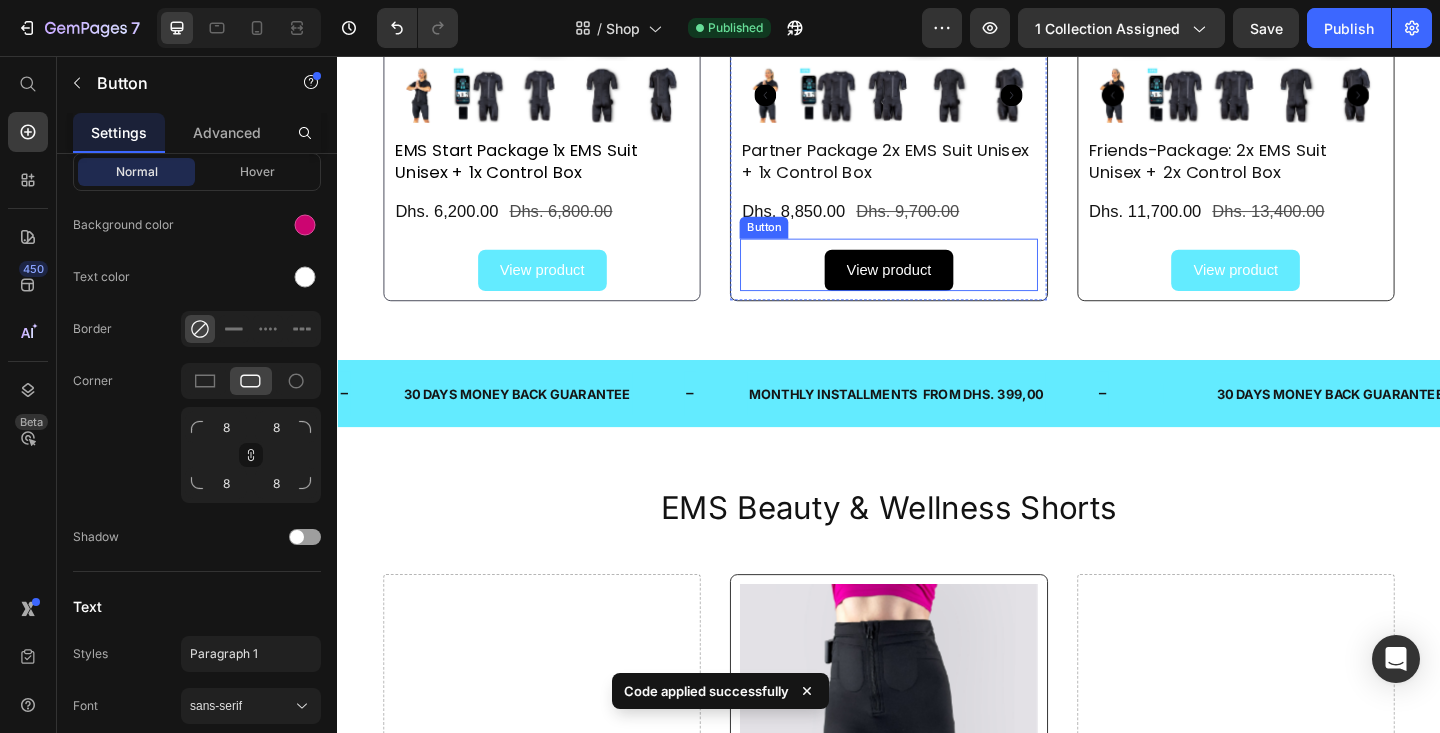 click on "View product" at bounding box center (937, 289) 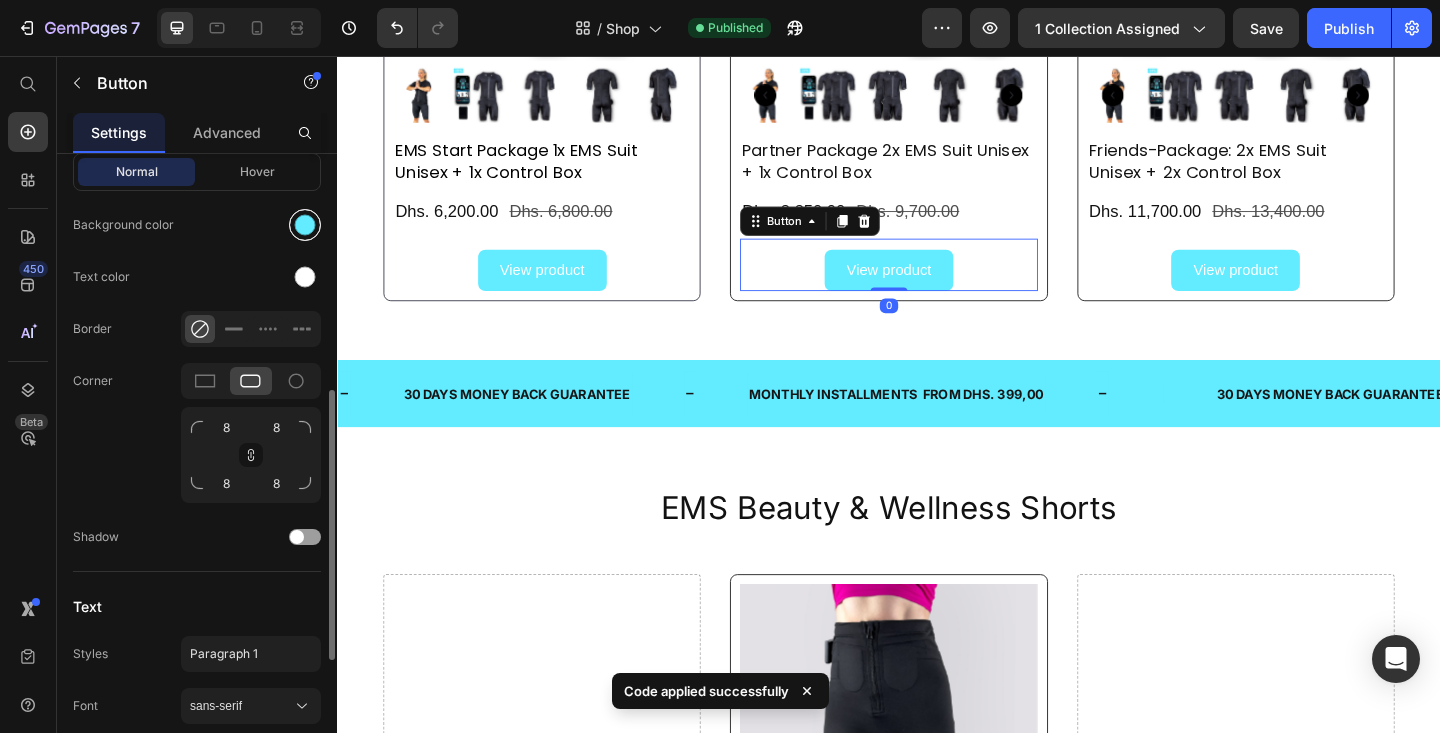click at bounding box center (305, 225) 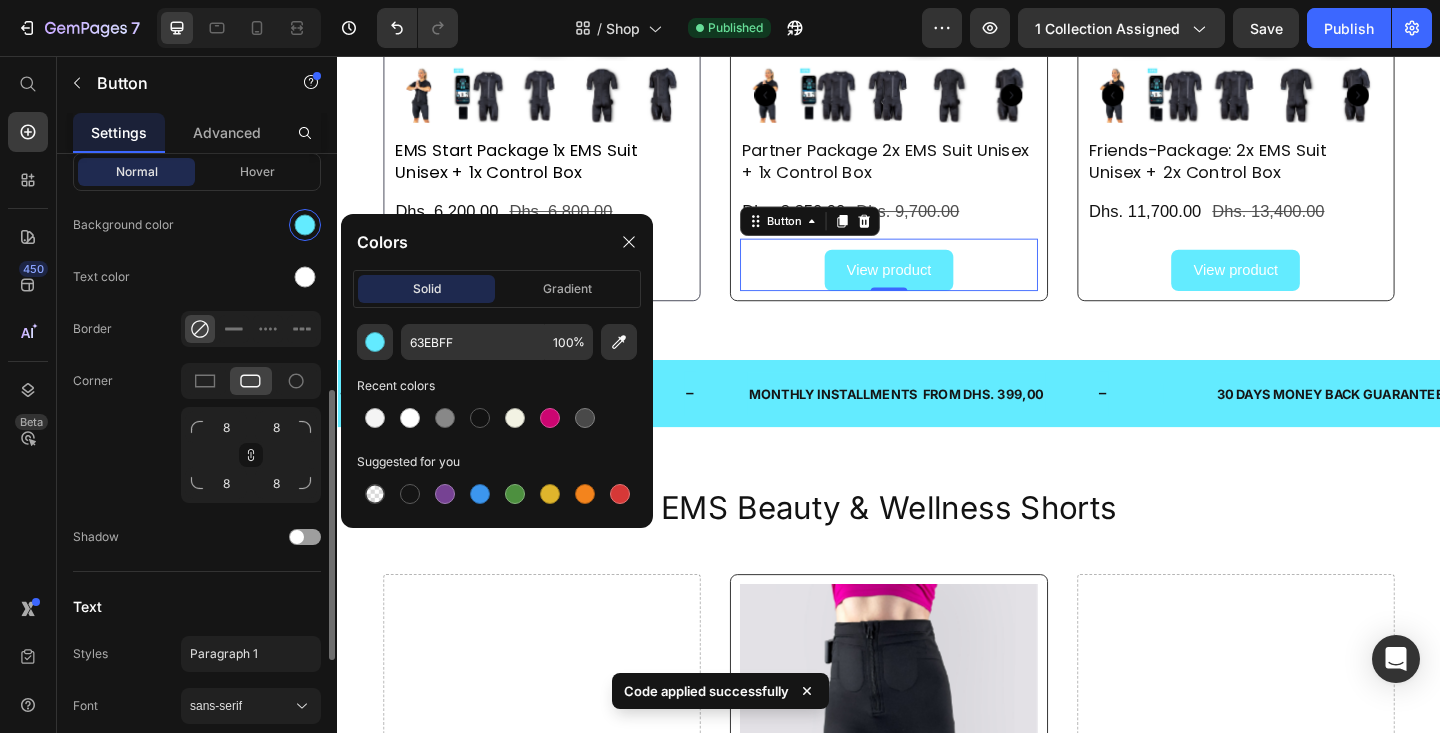click on "Background color" 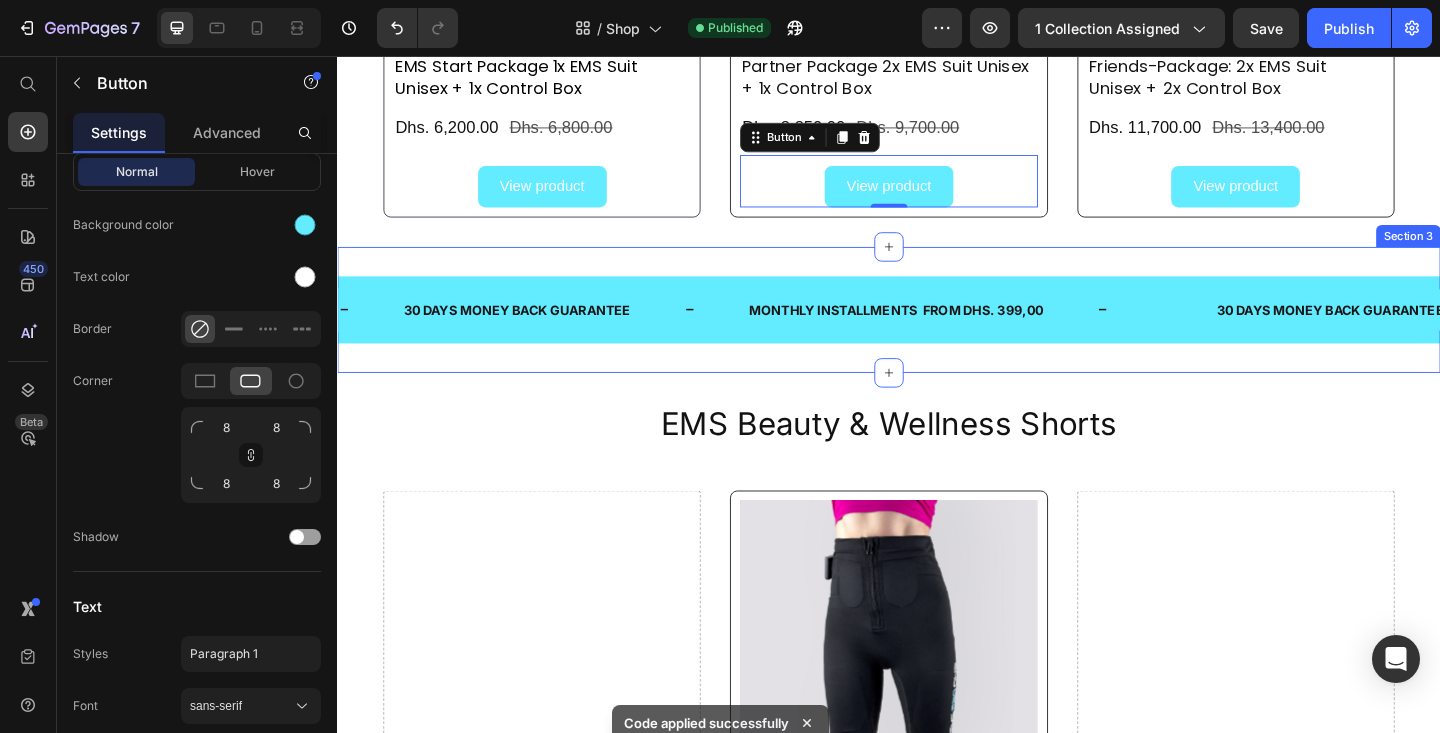 scroll, scrollTop: 944, scrollLeft: 0, axis: vertical 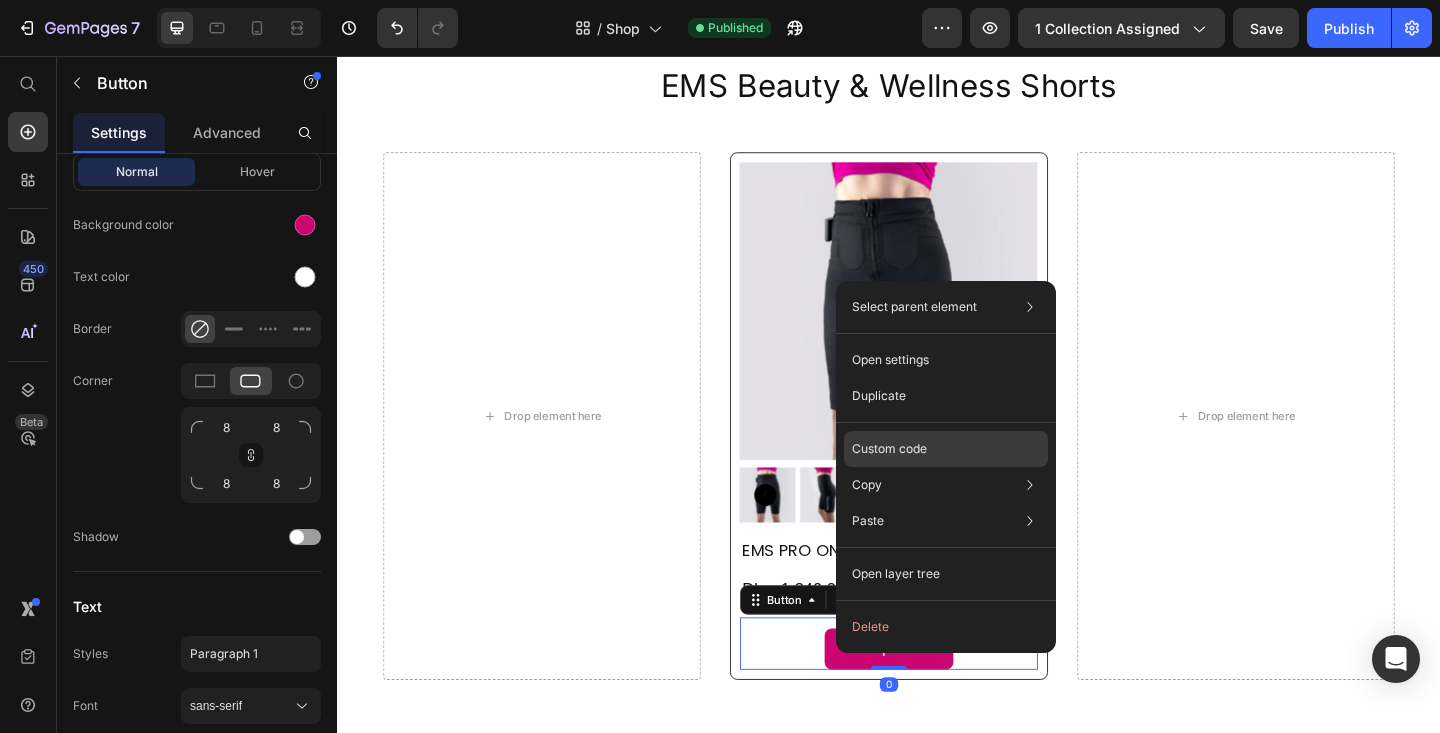 click on "Custom code" at bounding box center (889, 449) 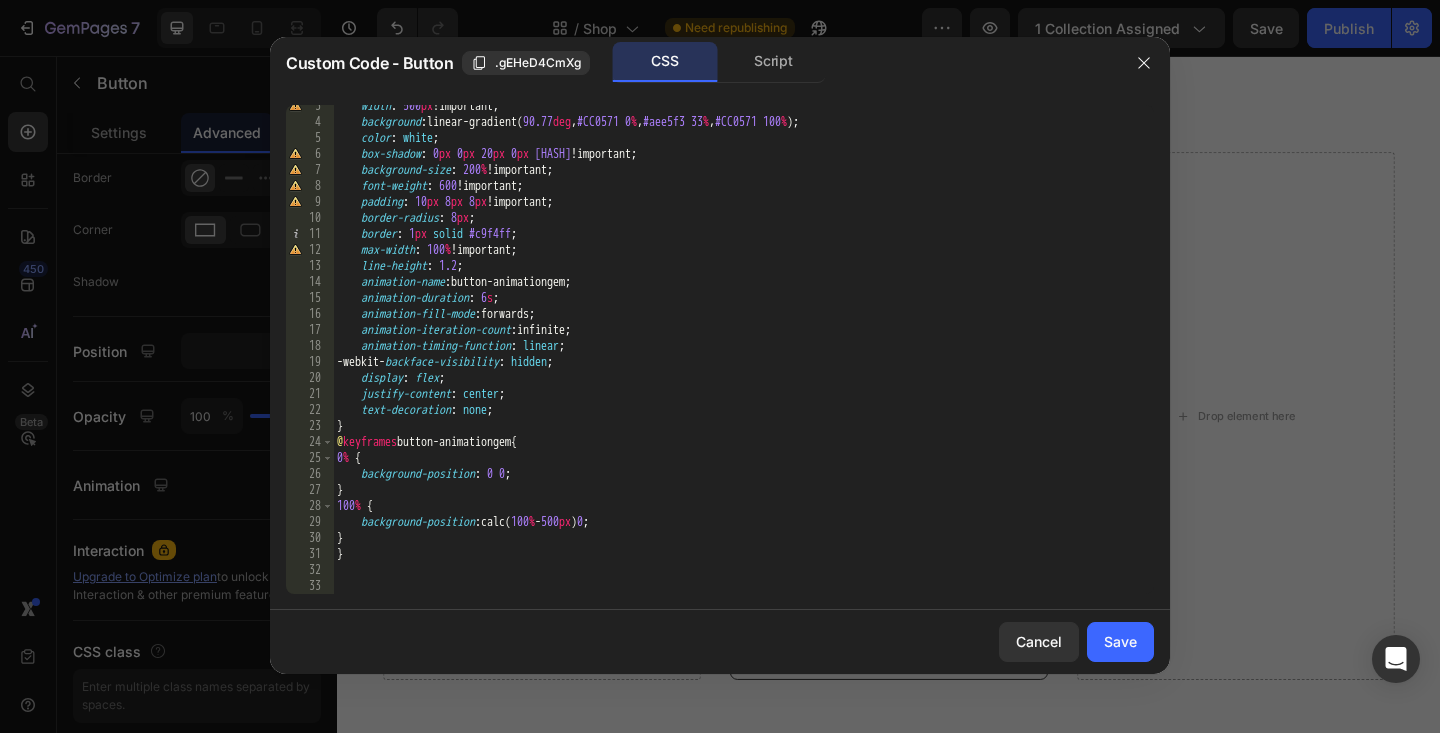 scroll, scrollTop: 0, scrollLeft: 0, axis: both 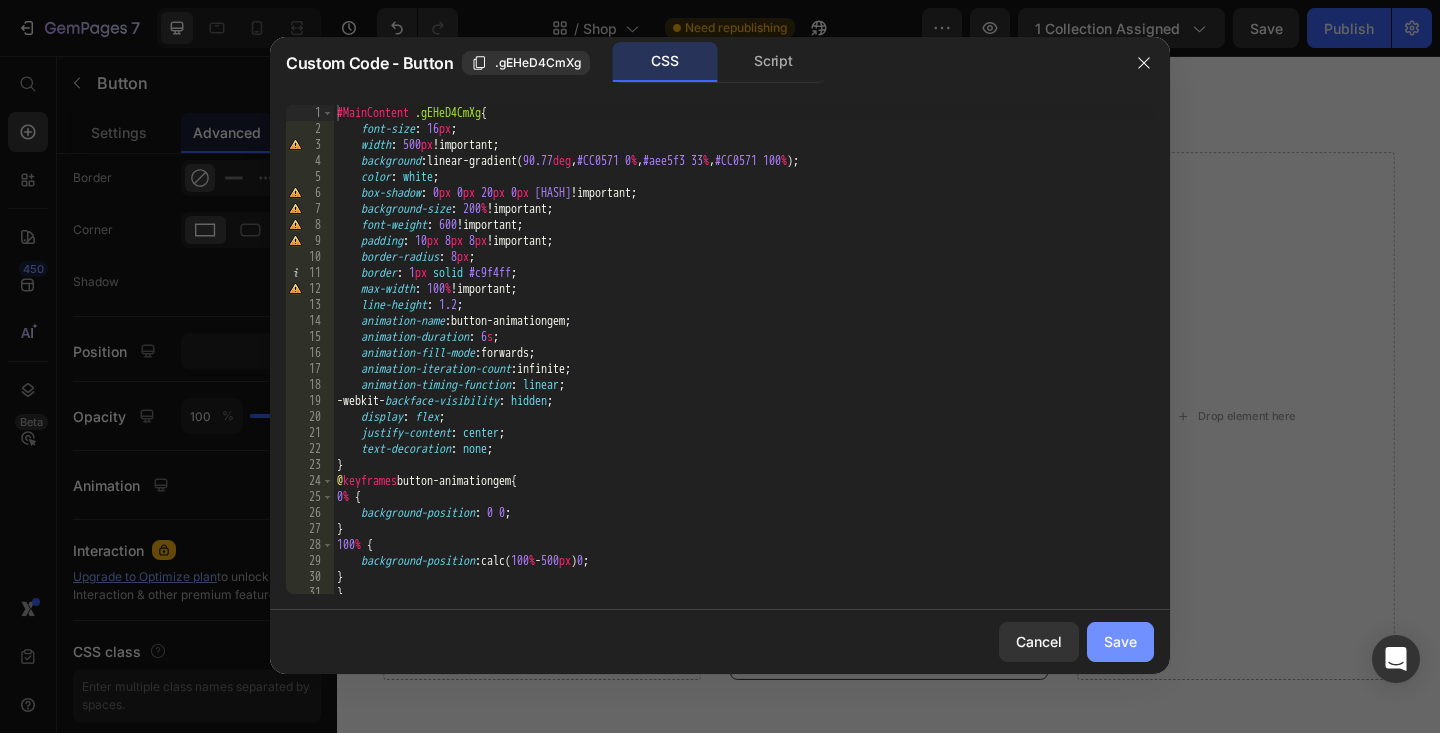 click on "Save" 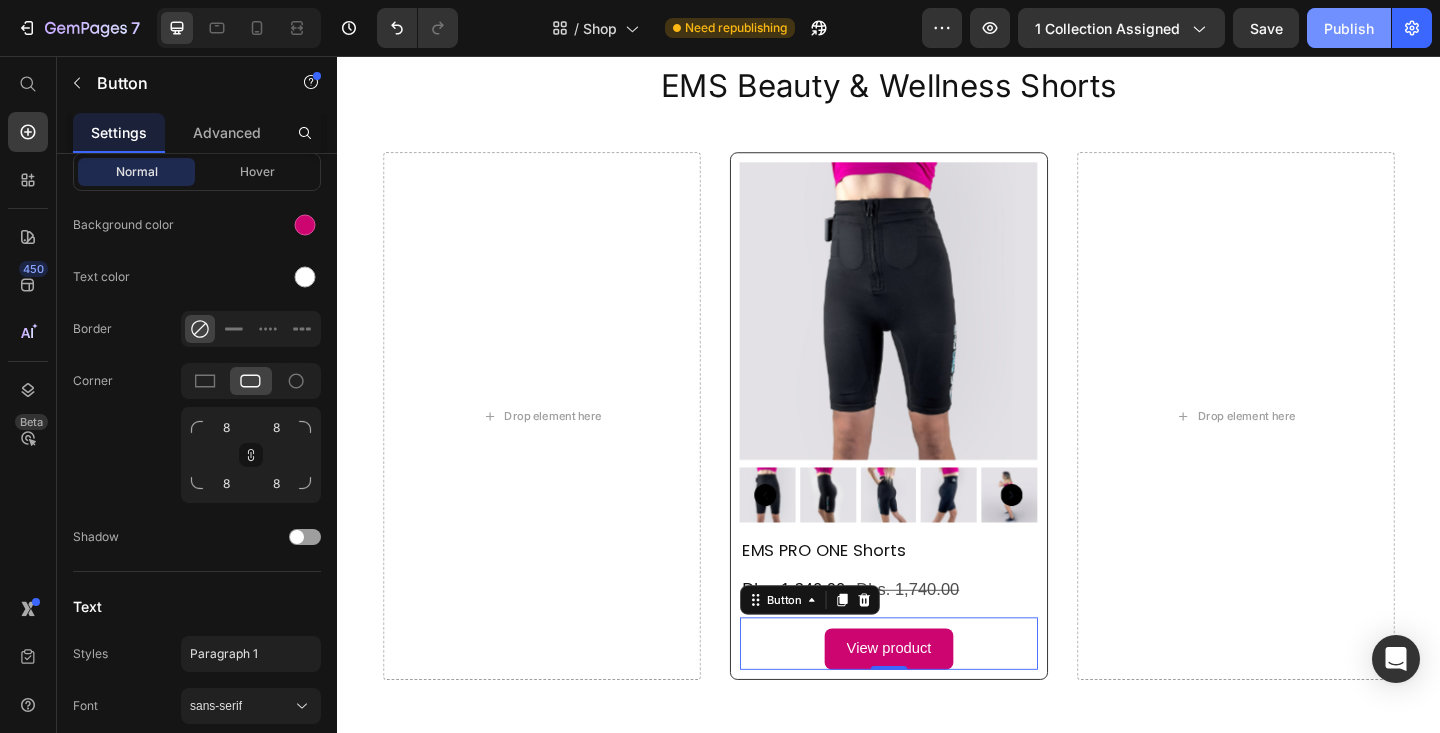 click on "Publish" 